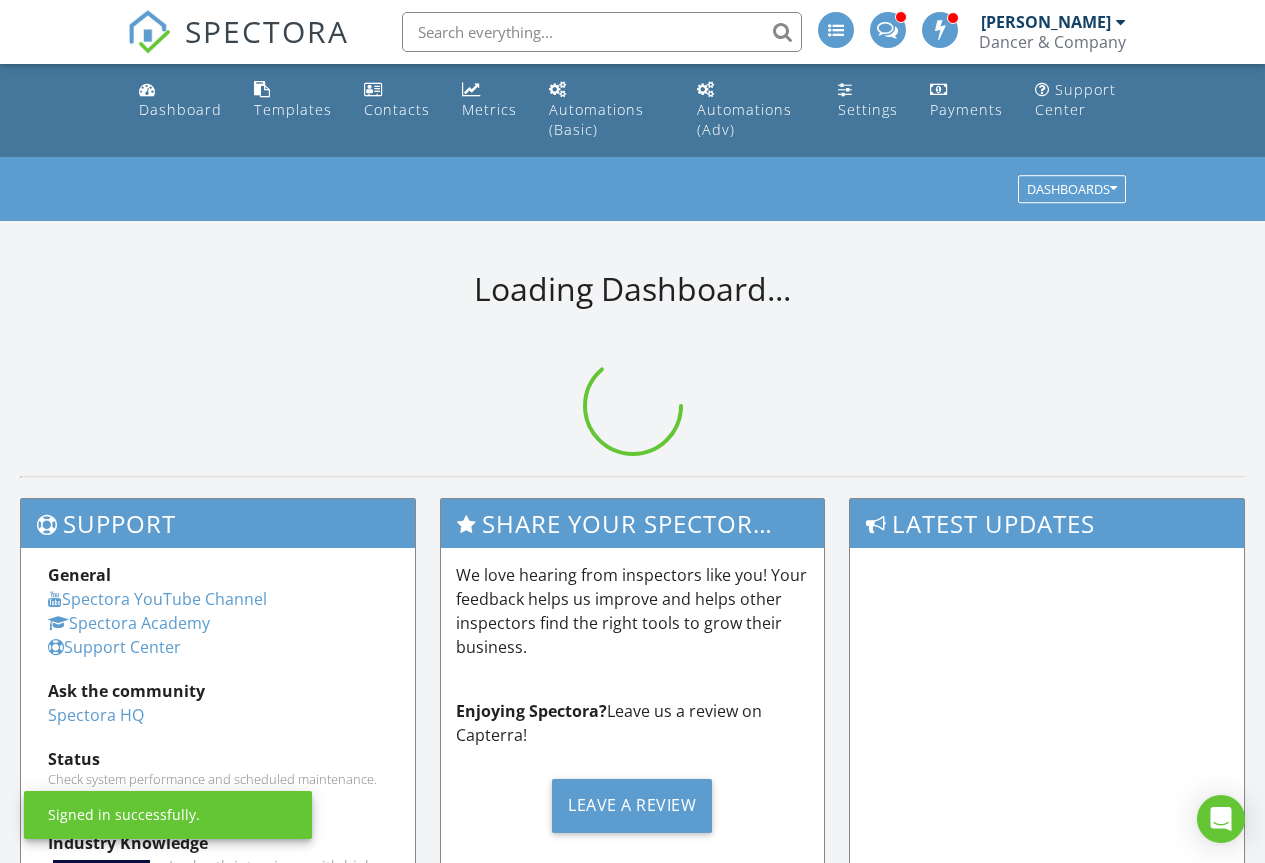 scroll, scrollTop: 0, scrollLeft: 0, axis: both 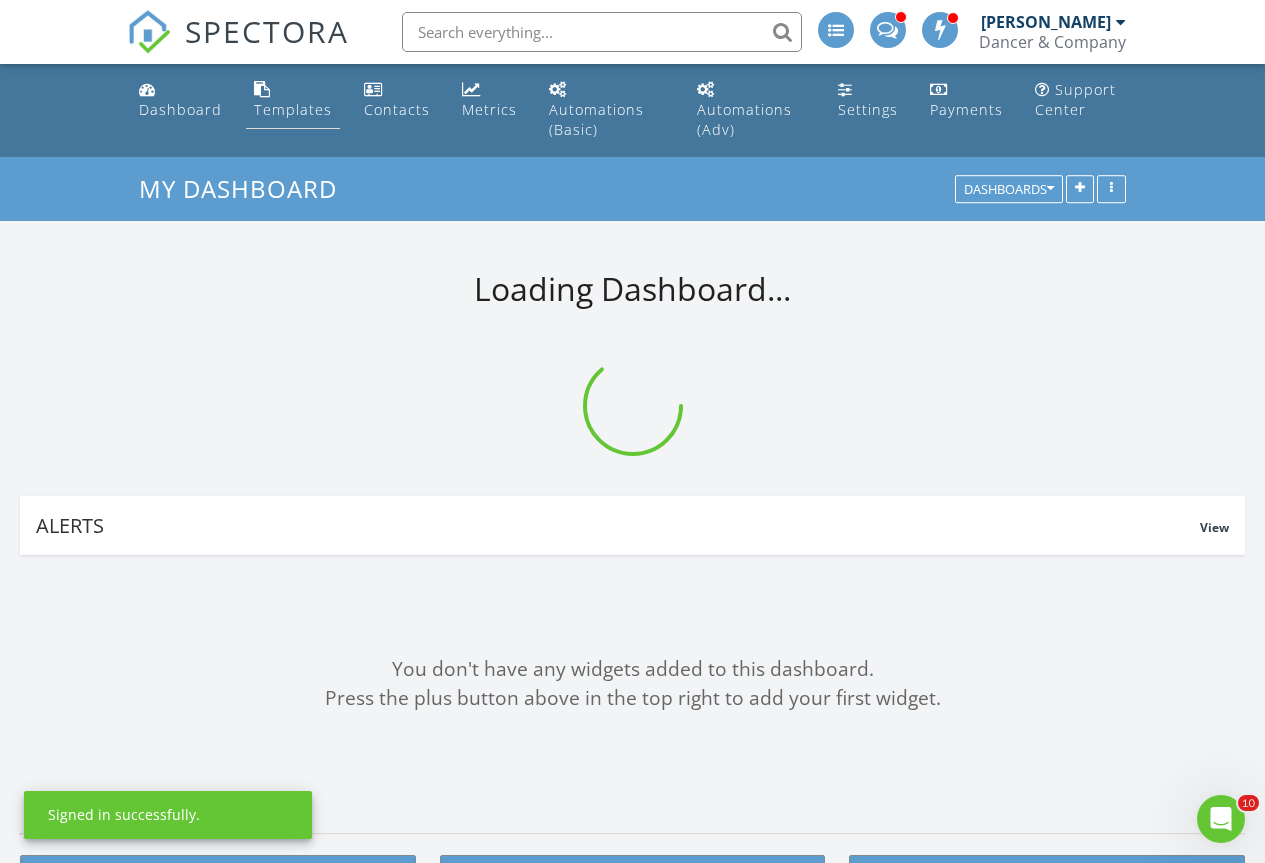 click on "Templates" at bounding box center (293, 109) 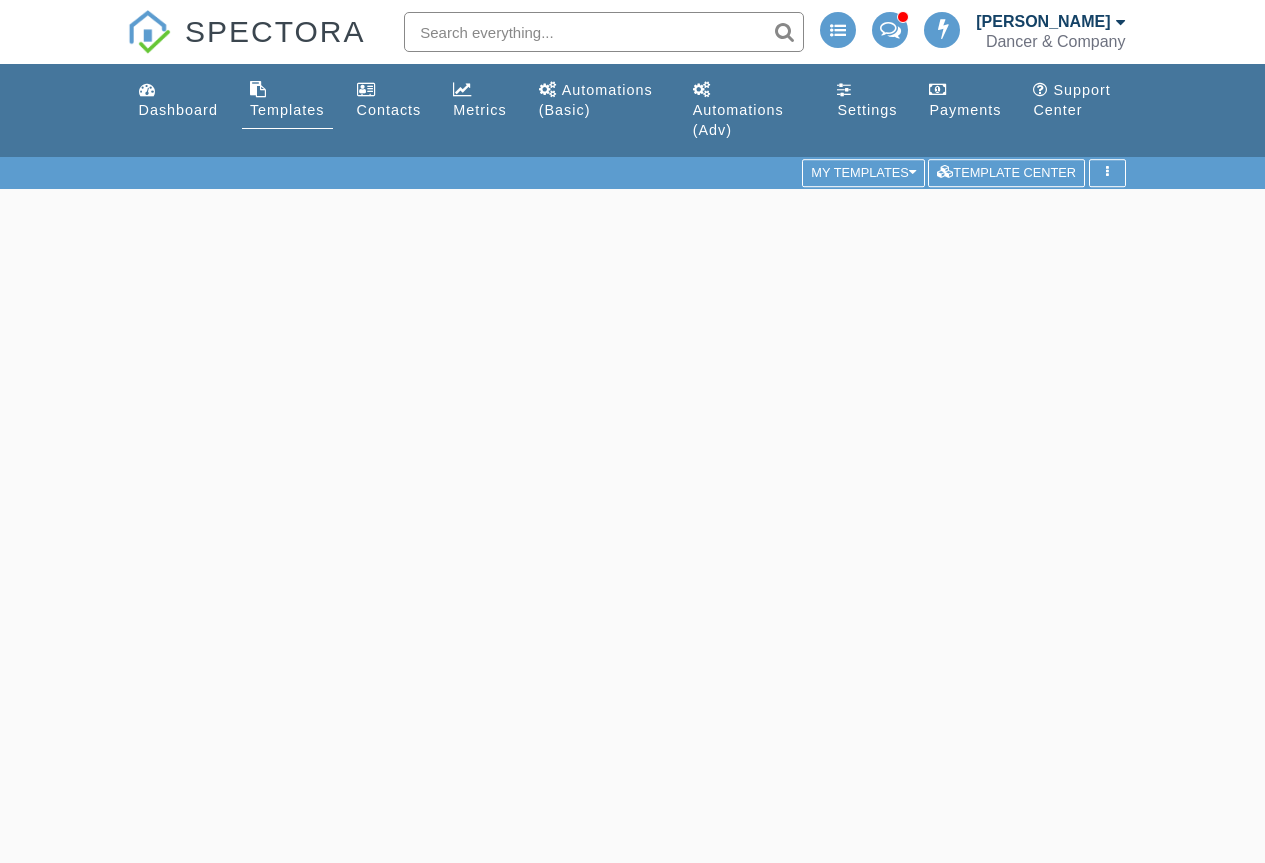 scroll, scrollTop: 0, scrollLeft: 0, axis: both 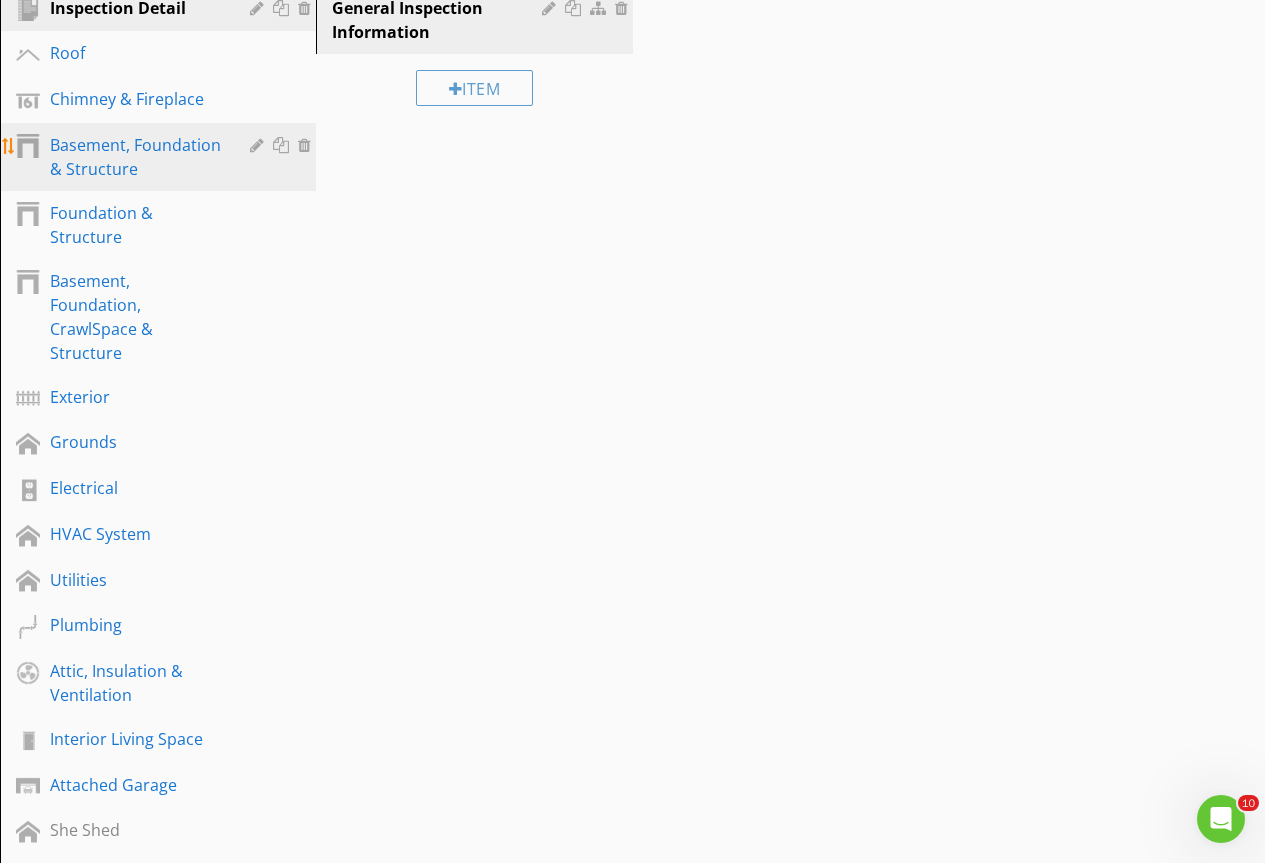 click on "Basement, Foundation & Structure" at bounding box center [135, 157] 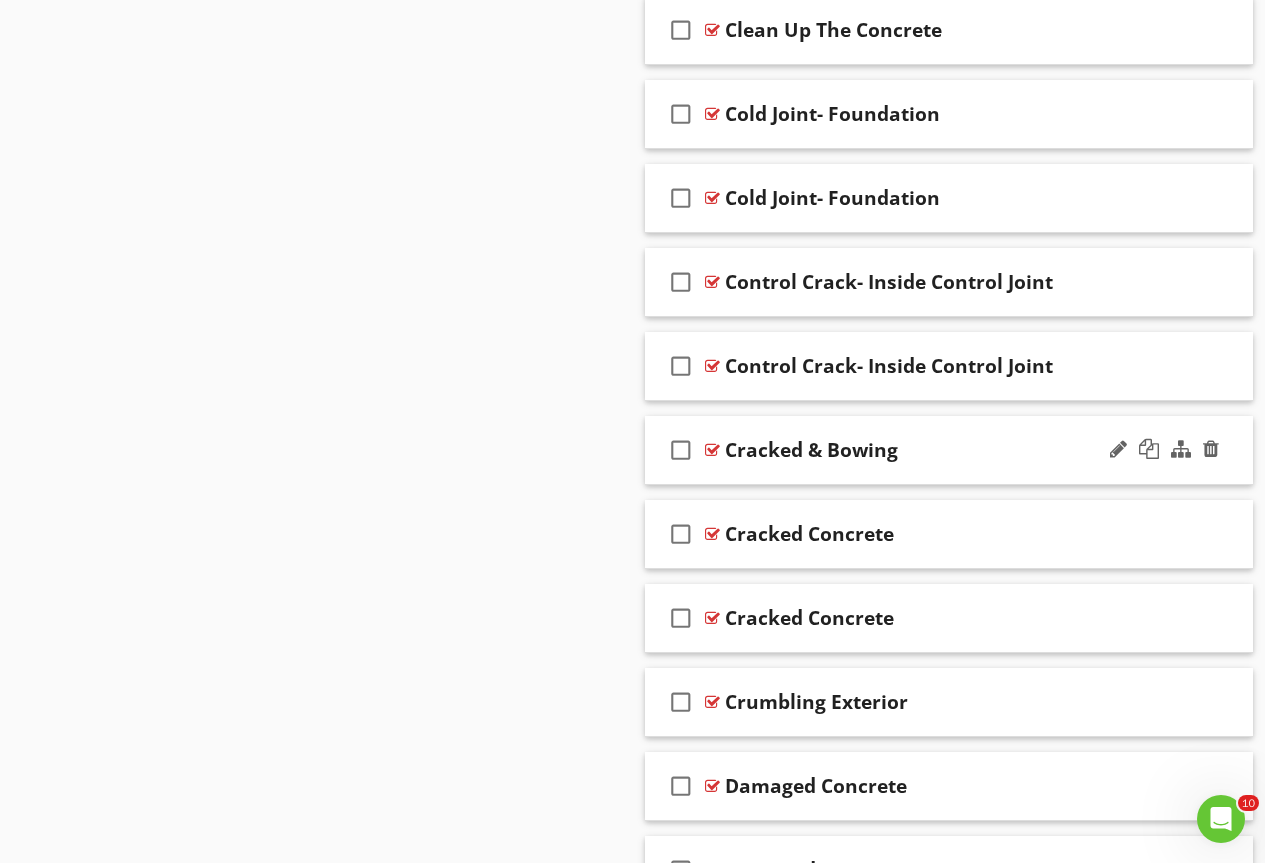 scroll, scrollTop: 3600, scrollLeft: 0, axis: vertical 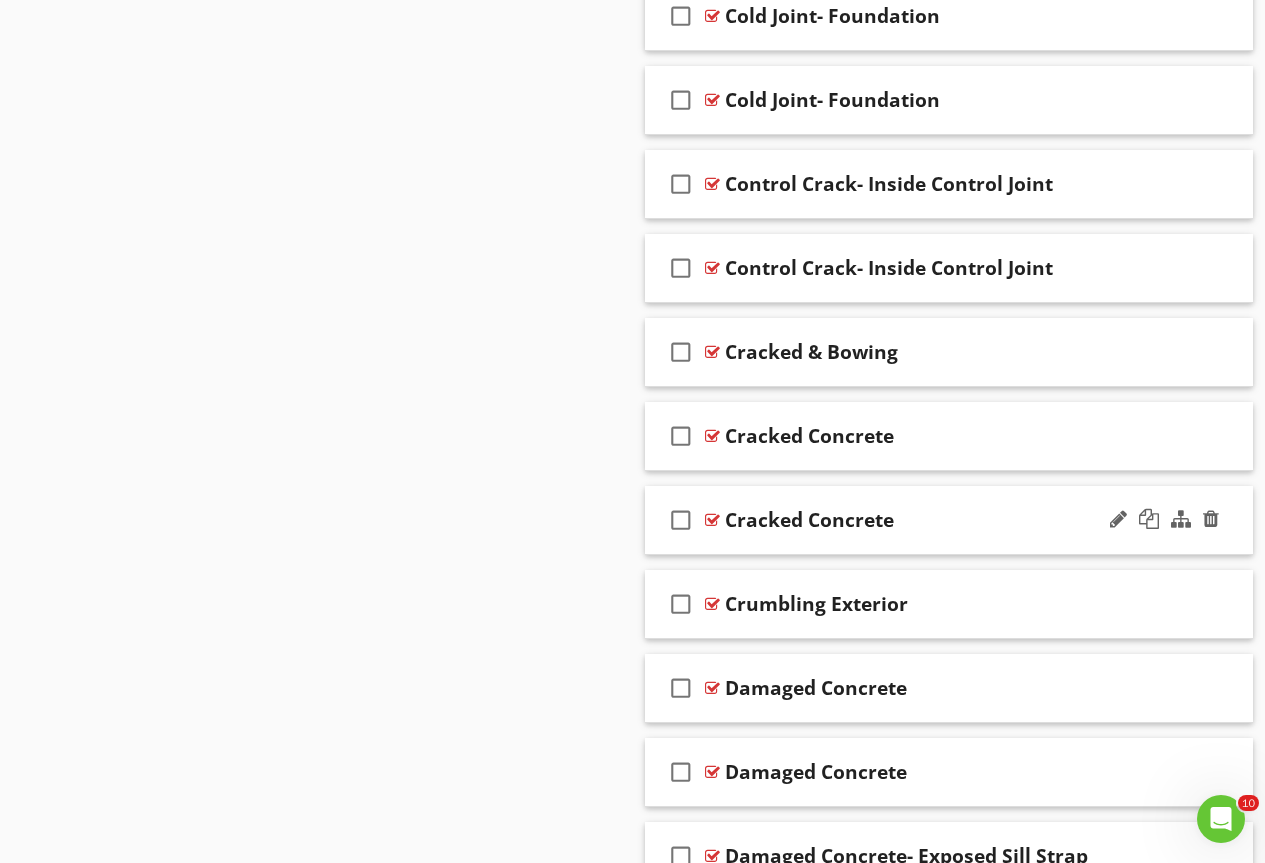 click at bounding box center (712, 520) 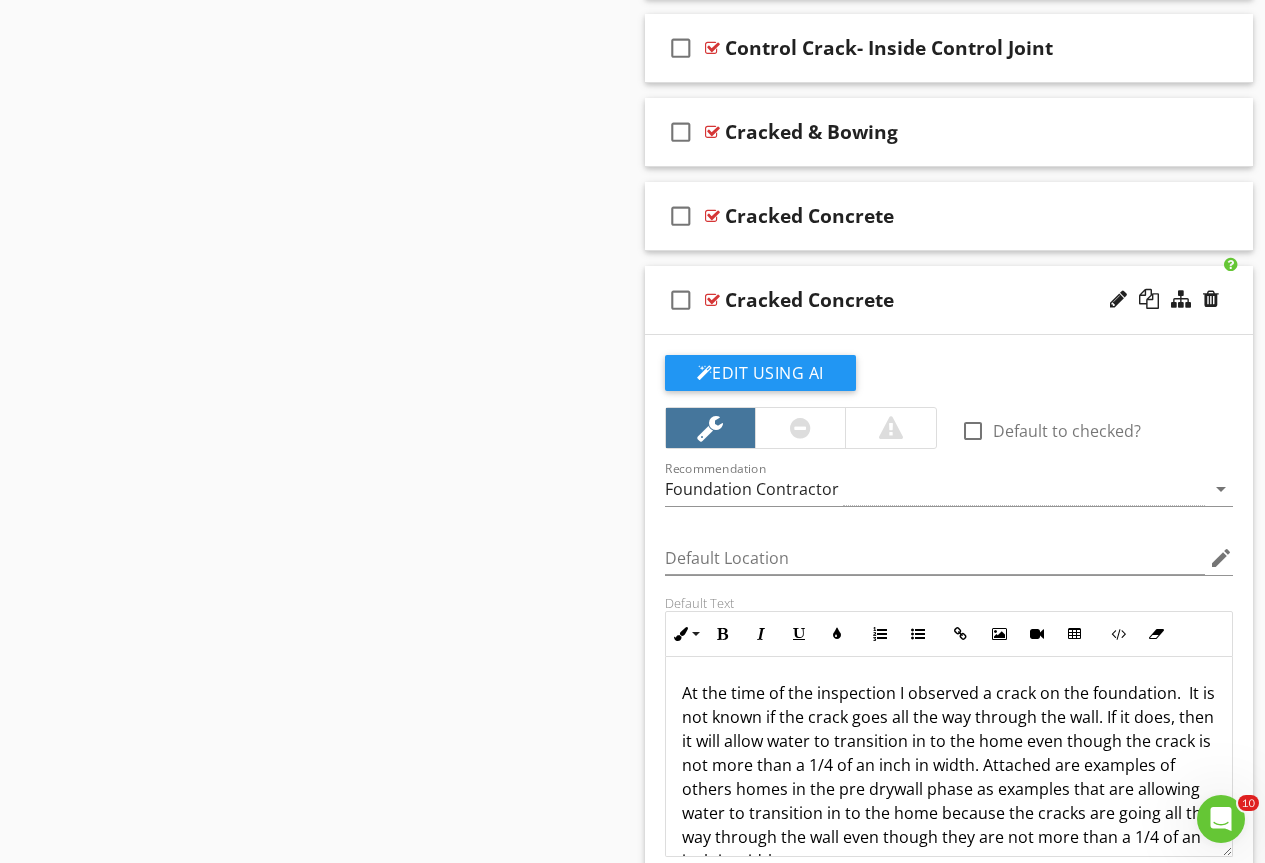 scroll, scrollTop: 4000, scrollLeft: 0, axis: vertical 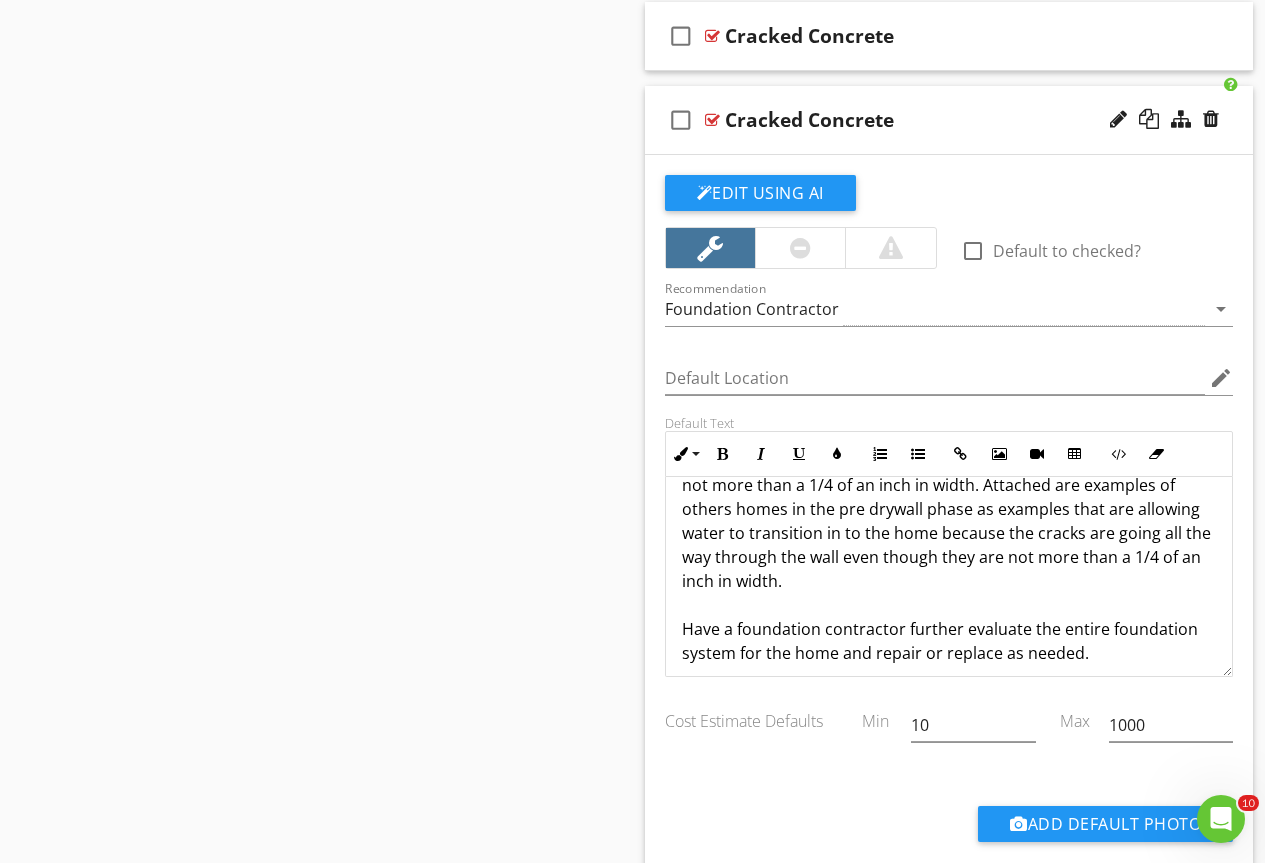 click on "At the time of the inspection I observed a crack on the foundation.  It is not known if the crack goes all the way through the wall. If it does, then it will allow water to transition in to the home even though the crack is not more than a 1/4 of an inch in width. Attached are examples of others homes in the pre drywall phase as examples that are allowing water to transition in to the home because the cracks are going all the way through the wall even though they are not more than a 1/4 of an inch in width. Have a foundation contractor further evaluate the entire foundation system for the home and repair or replace as needed.   Have a general contractor further evaluate the entire basement and foundation for any signs of active or previous leaking and repair or replace as needed" at bounding box center (949, 581) 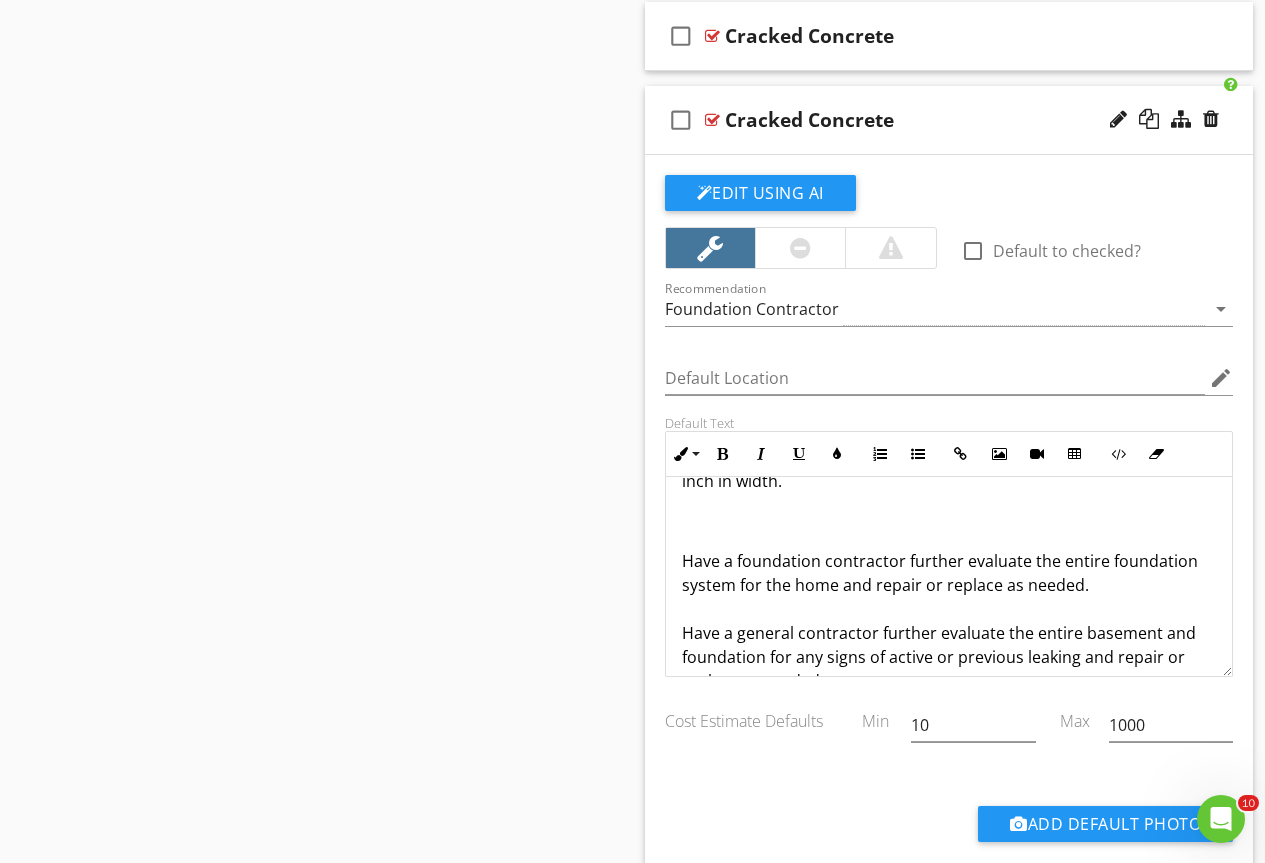 scroll, scrollTop: 300, scrollLeft: 0, axis: vertical 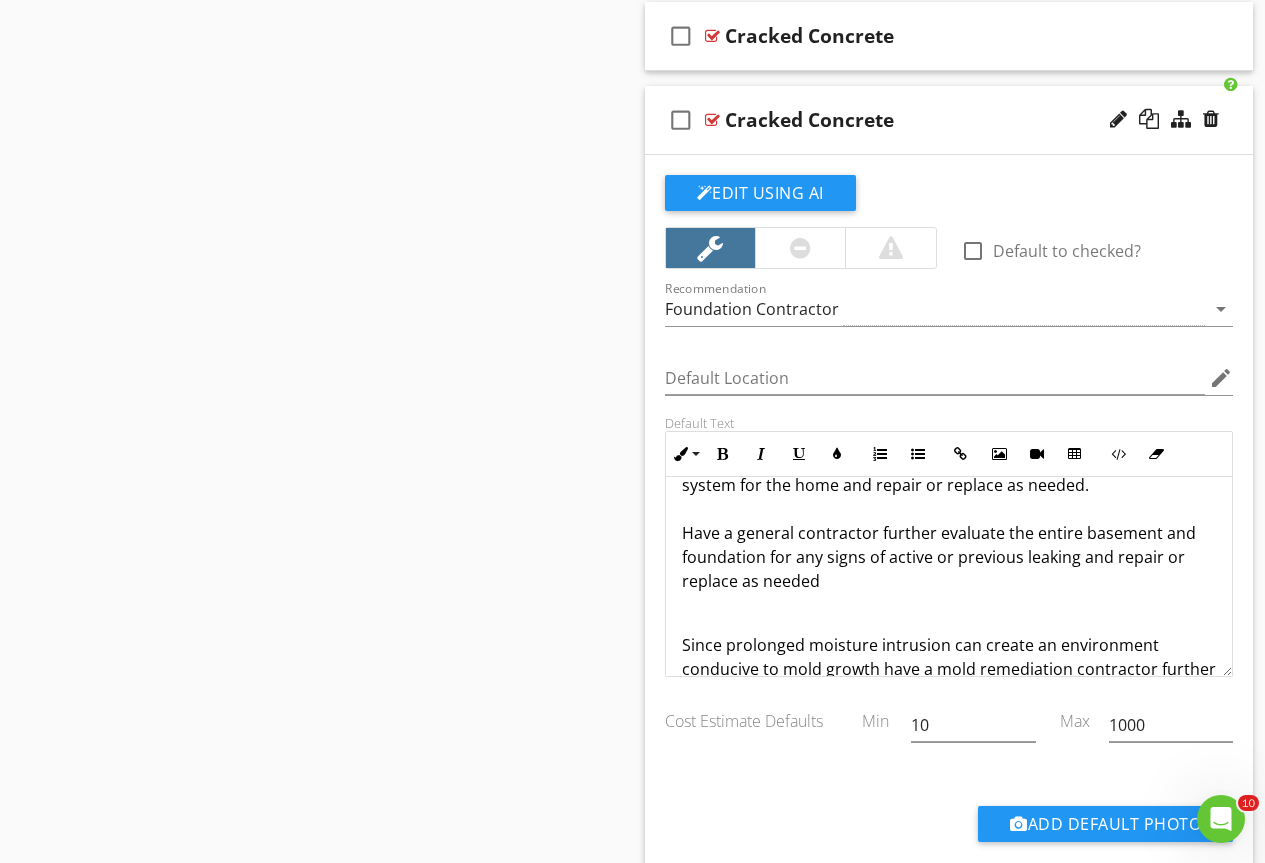 click on "Have a foundation contractor further evaluate the entire foundation system for the home and repair or replace as needed.   Have a general contractor further evaluate the entire basement and foundation for any signs of active or previous leaking and repair or replace as needed" at bounding box center (949, 497) 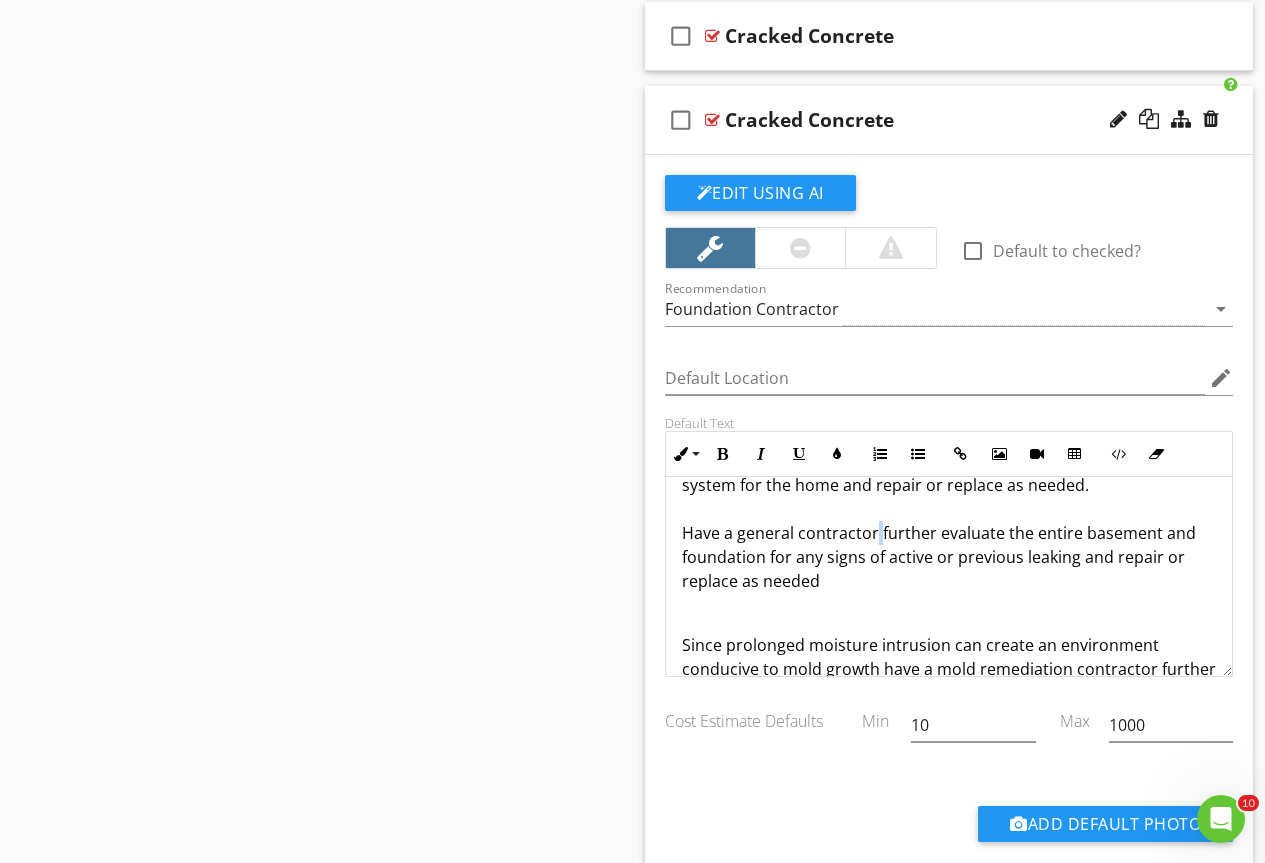 click on "Have a foundation contractor further evaluate the entire foundation system for the home and repair or replace as needed.   Have a general contractor further evaluate the entire basement and foundation for any signs of active or previous leaking and repair or replace as needed" at bounding box center (949, 497) 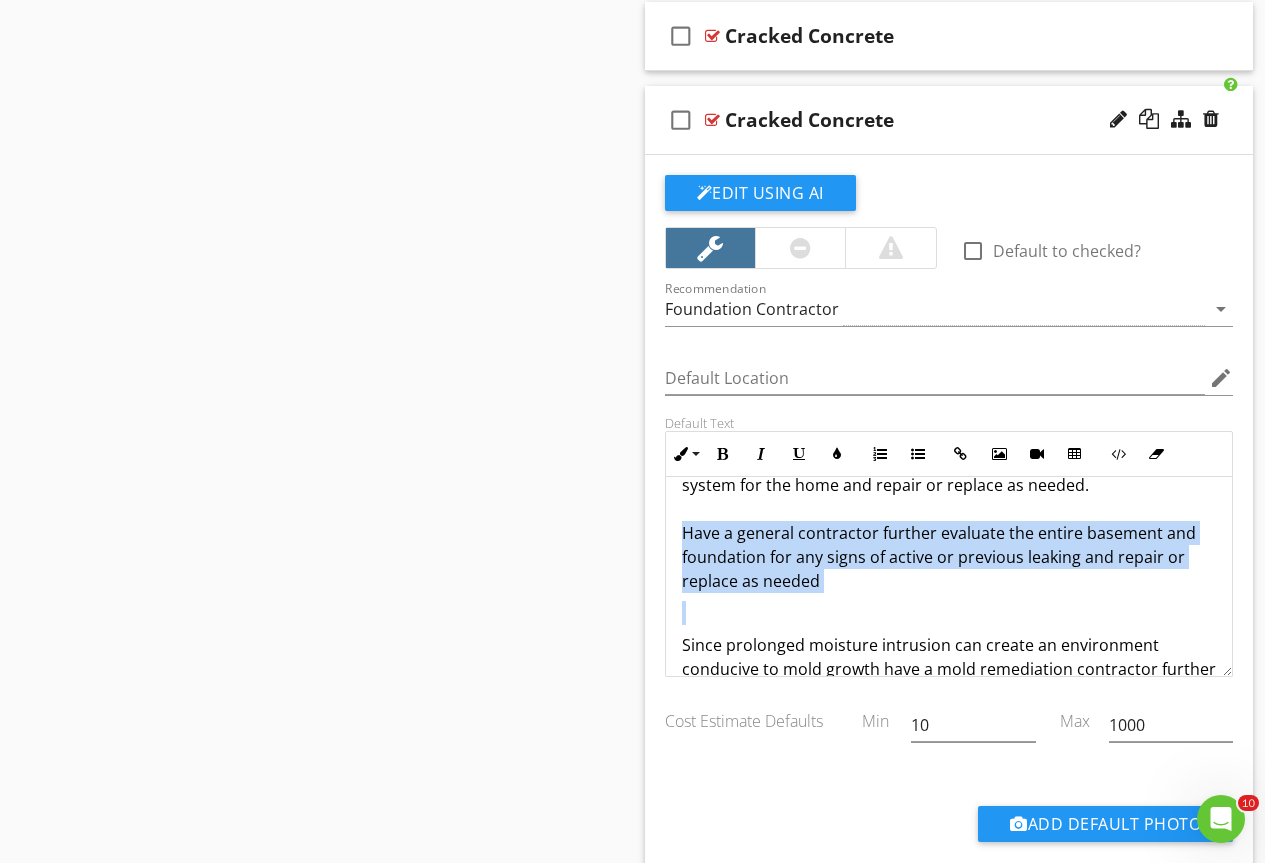 click on "Have a foundation contractor further evaluate the entire foundation system for the home and repair or replace as needed.   Have a general contractor further evaluate the entire basement and foundation for any signs of active or previous leaking and repair or replace as needed" at bounding box center [949, 497] 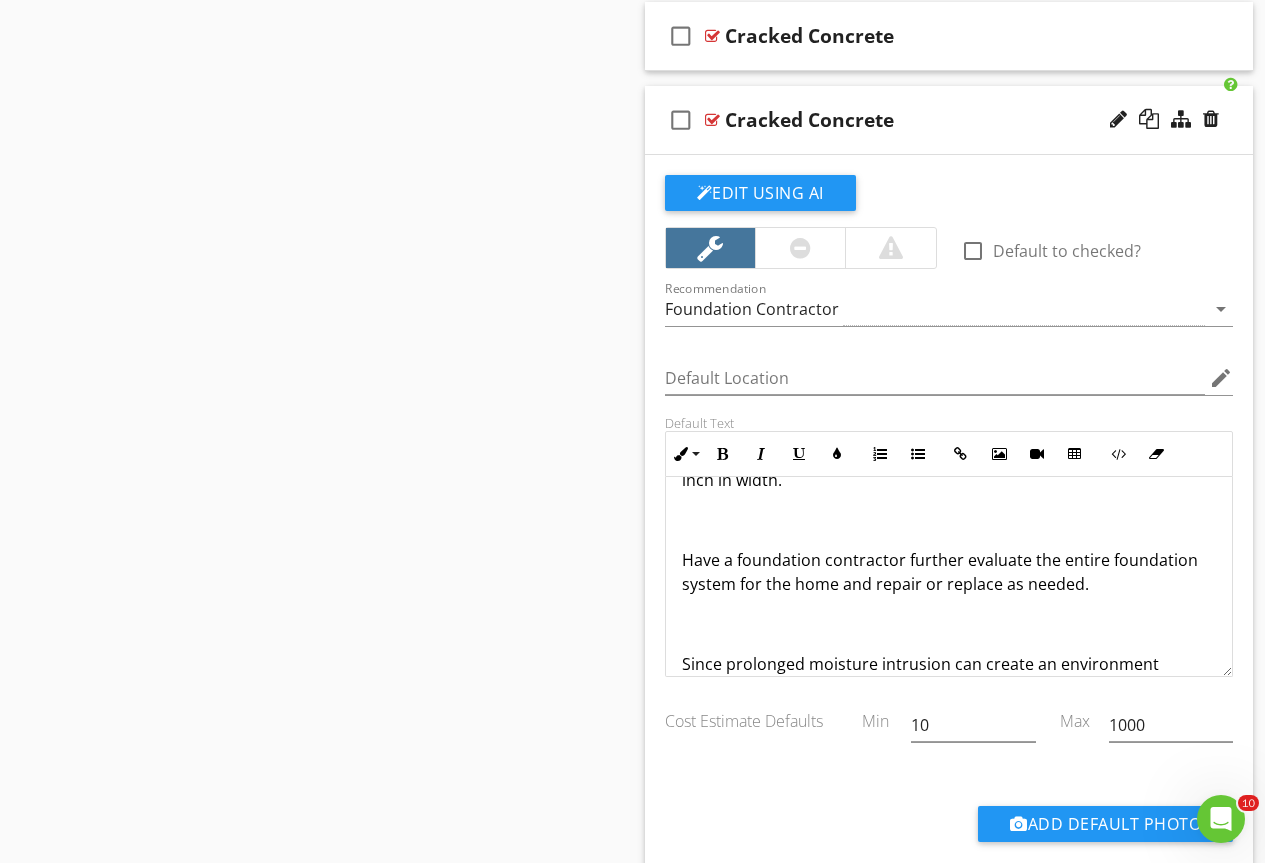 scroll, scrollTop: 200, scrollLeft: 0, axis: vertical 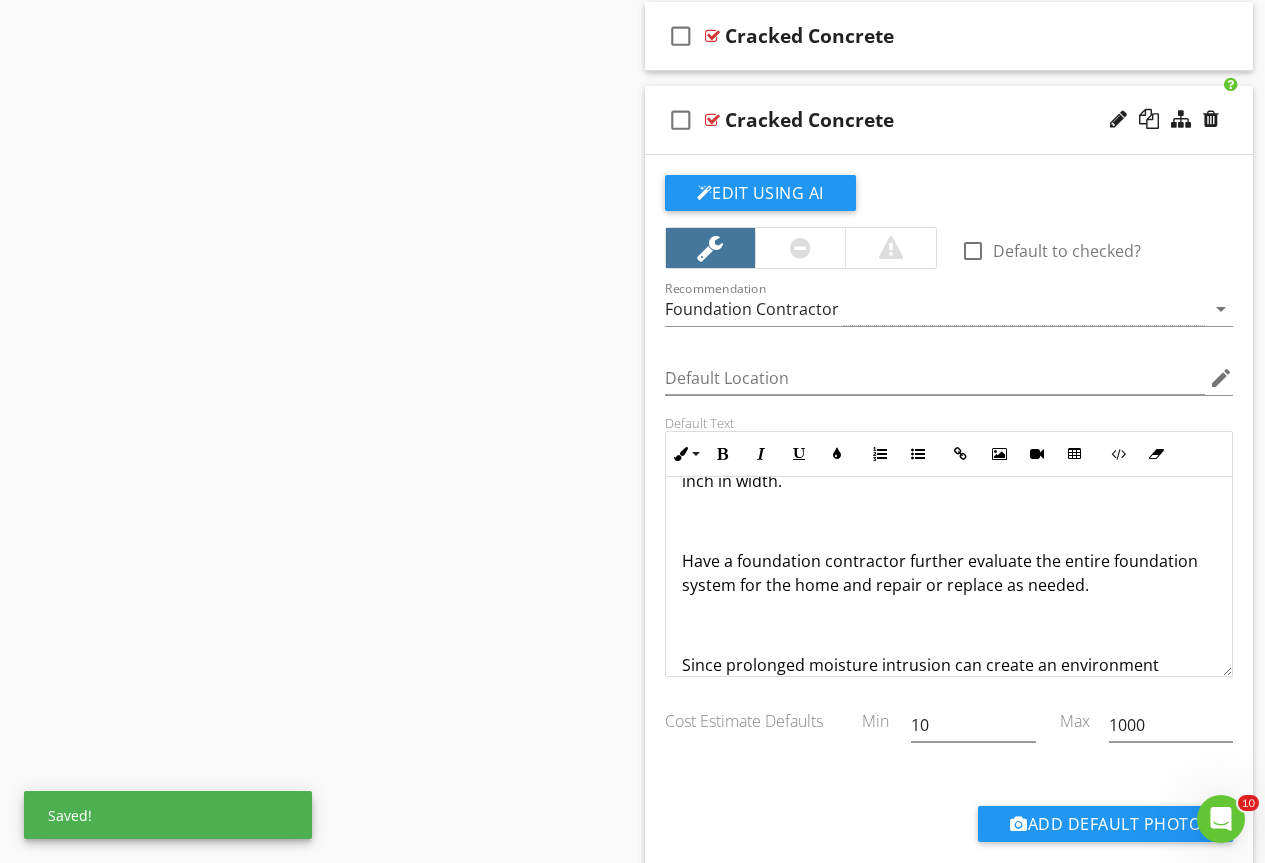 click on "Have a foundation contractor further evaluate the entire foundation system for the home and repair or replace as needed." at bounding box center [949, 573] 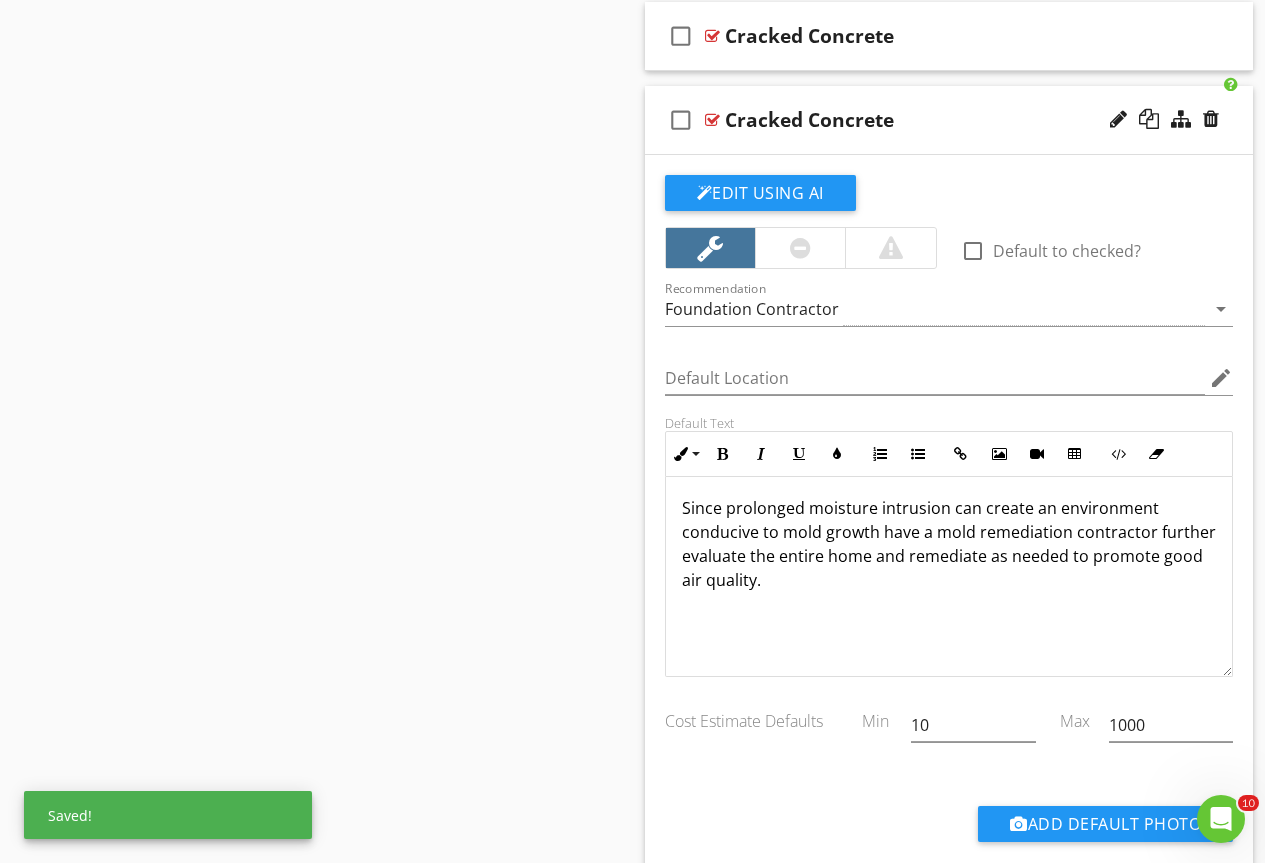 scroll, scrollTop: 401, scrollLeft: 0, axis: vertical 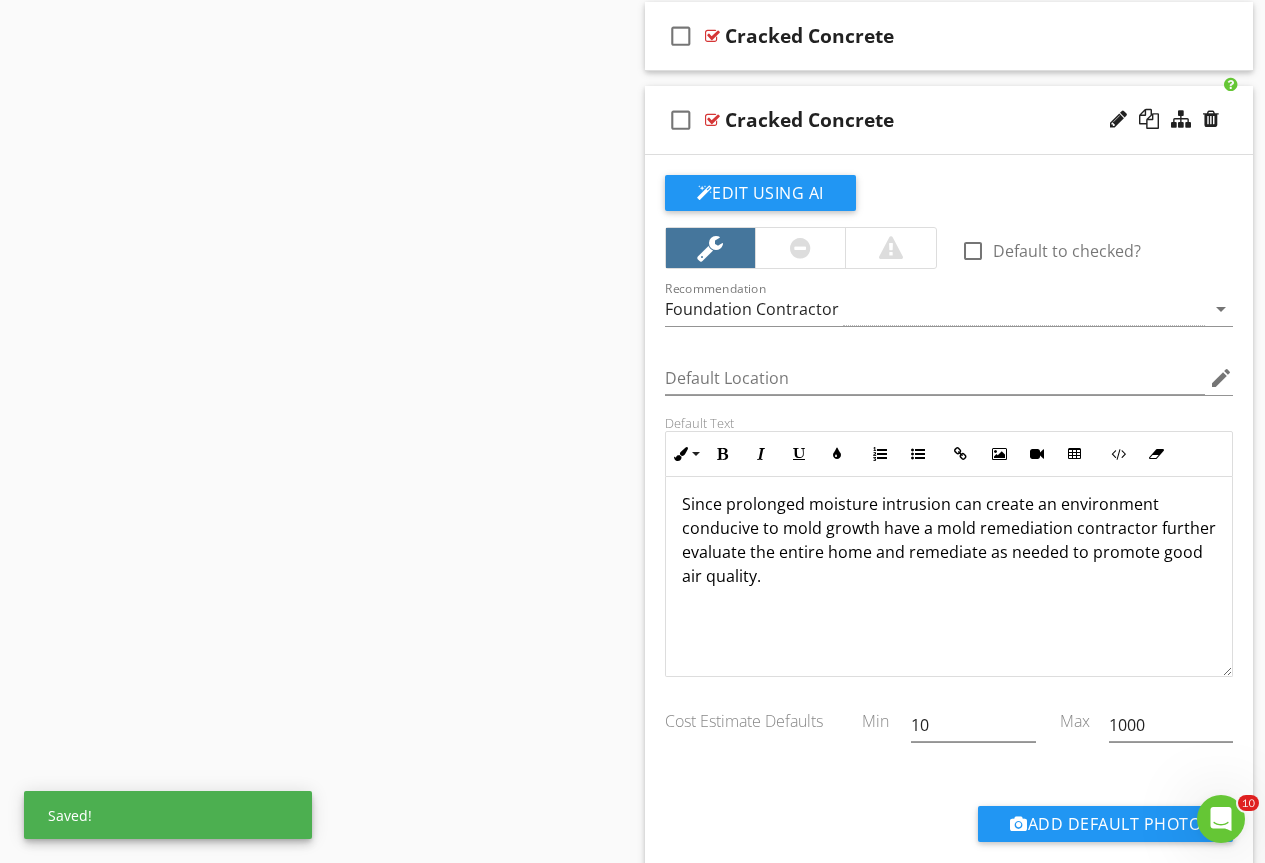click on "Since prolonged moisture intrusion can create an environment conducive to mold growth have a mold remediation contractor further evaluate the entire home and remediate as needed to promote good air quality." at bounding box center [949, 540] 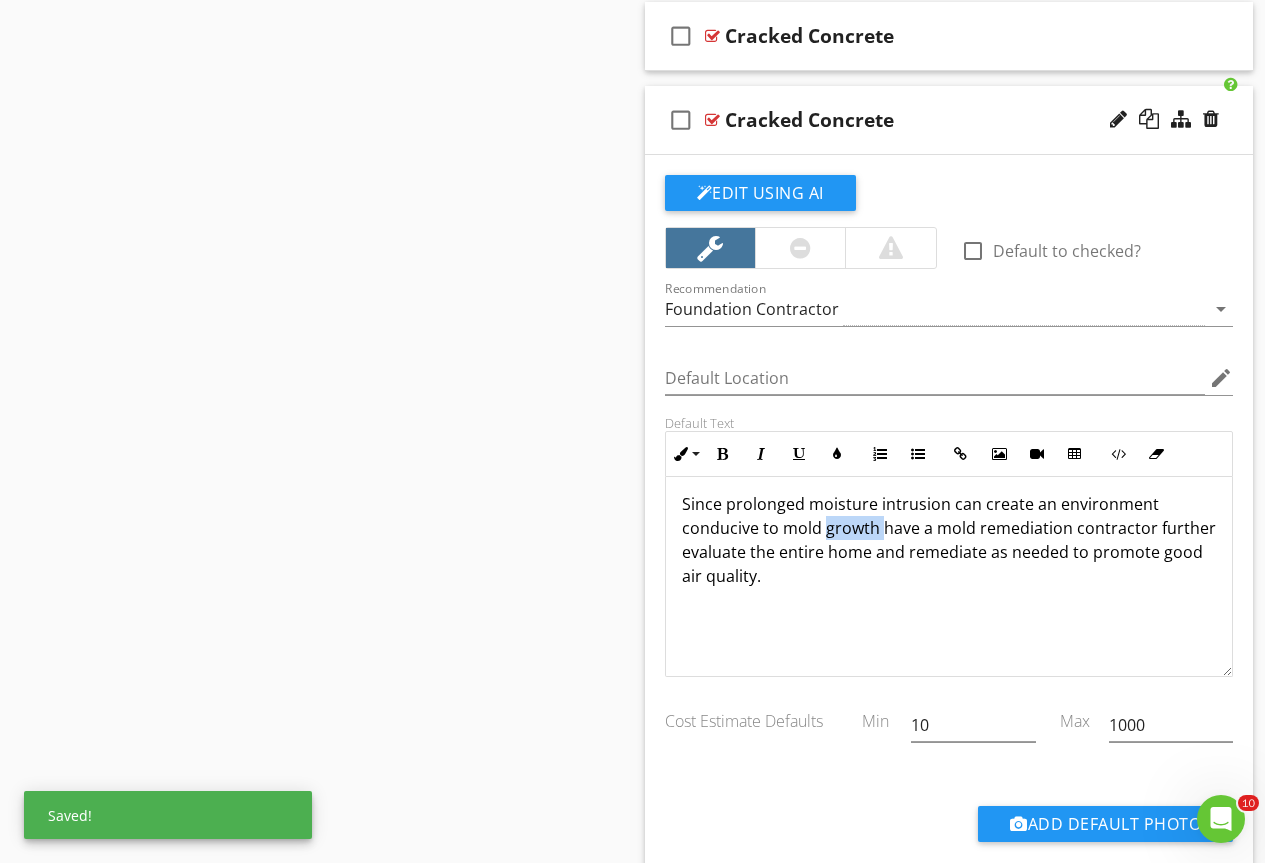 click on "Since prolonged moisture intrusion can create an environment conducive to mold growth have a mold remediation contractor further evaluate the entire home and remediate as needed to promote good air quality." at bounding box center (949, 540) 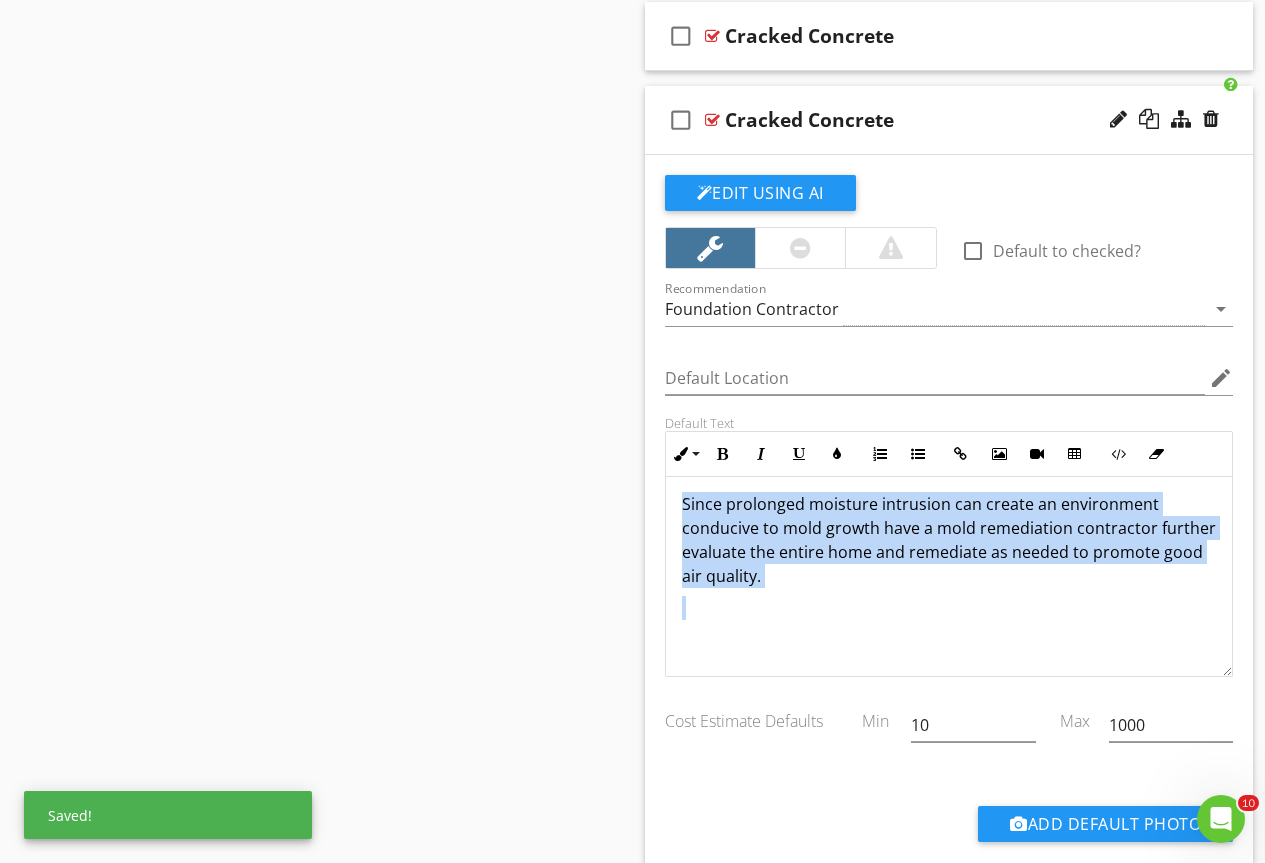 click on "Since prolonged moisture intrusion can create an environment conducive to mold growth have a mold remediation contractor further evaluate the entire home and remediate as needed to promote good air quality." at bounding box center [949, 540] 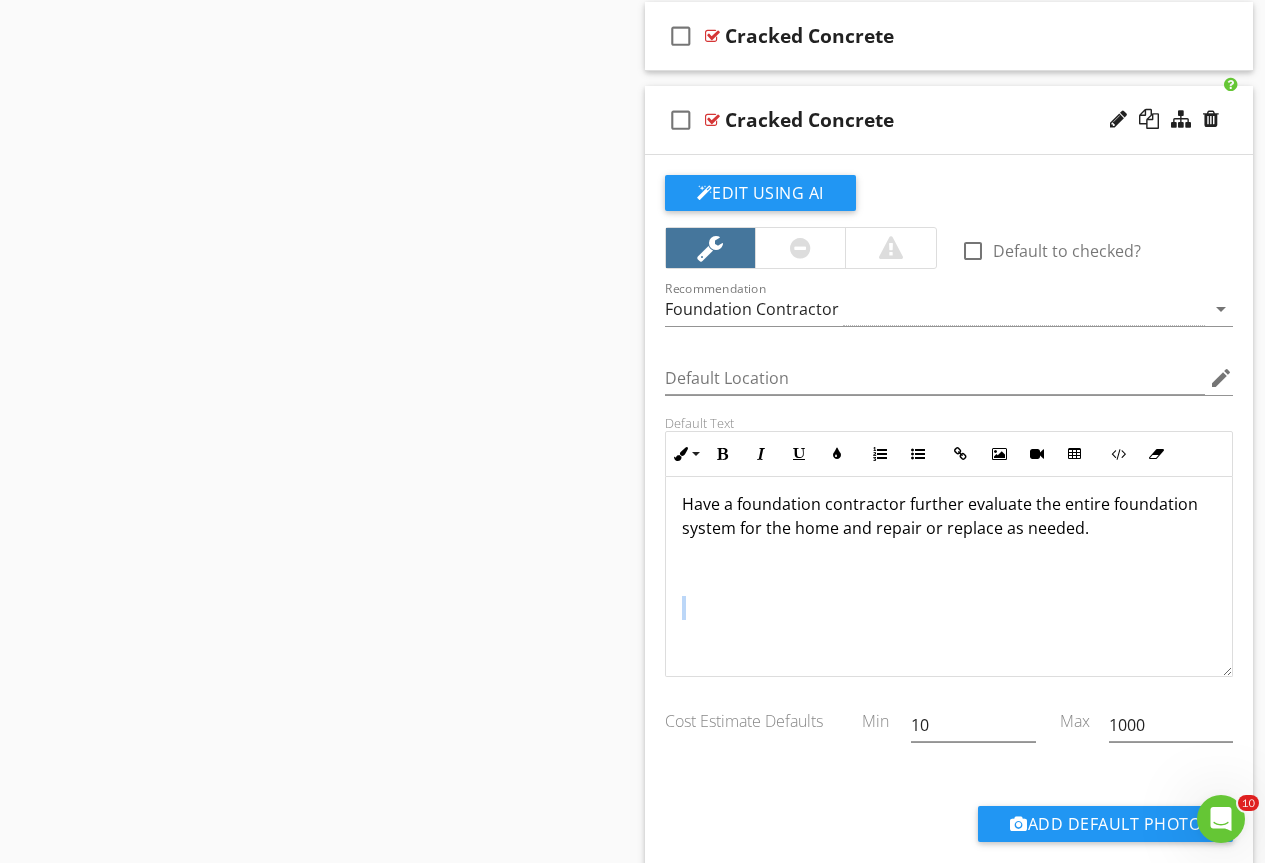 scroll, scrollTop: 4104, scrollLeft: 0, axis: vertical 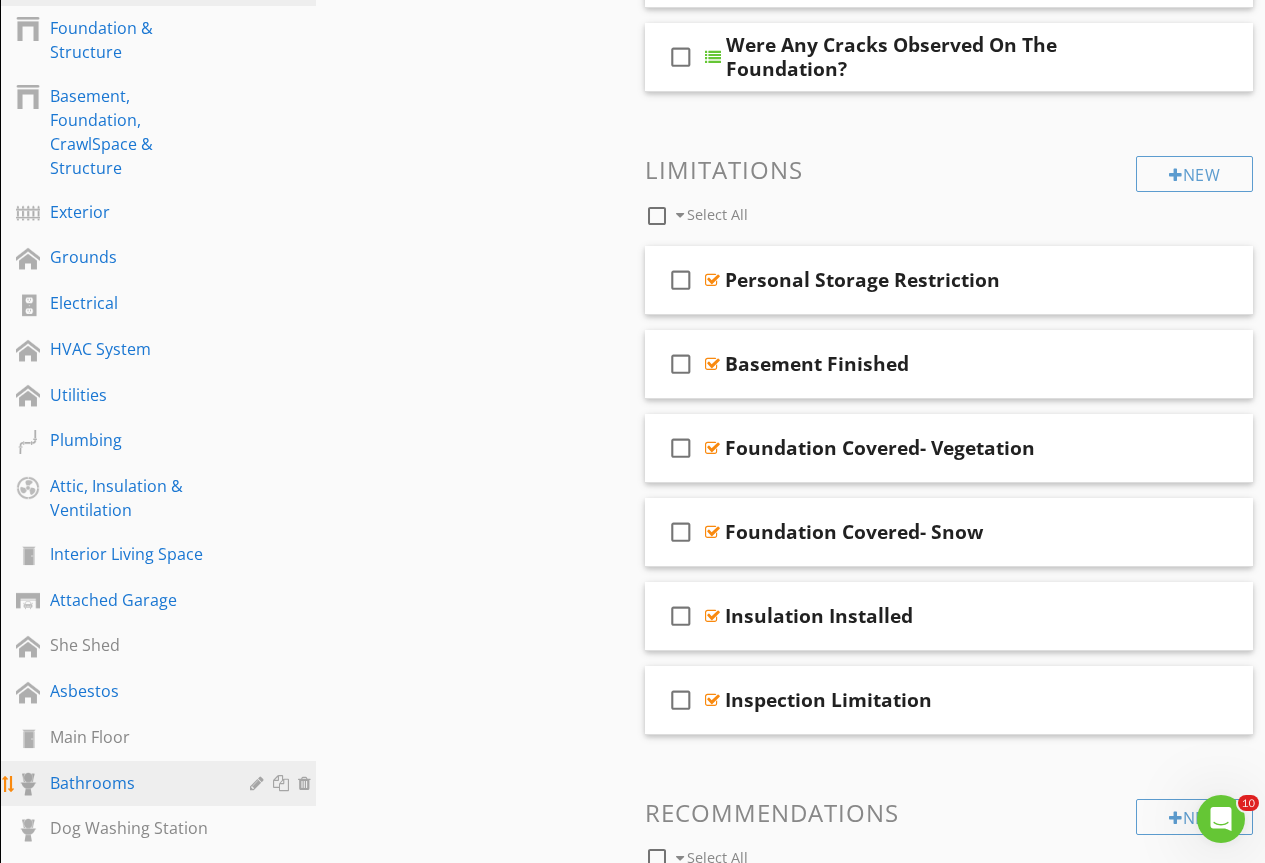 click on "Bathrooms" at bounding box center (135, 783) 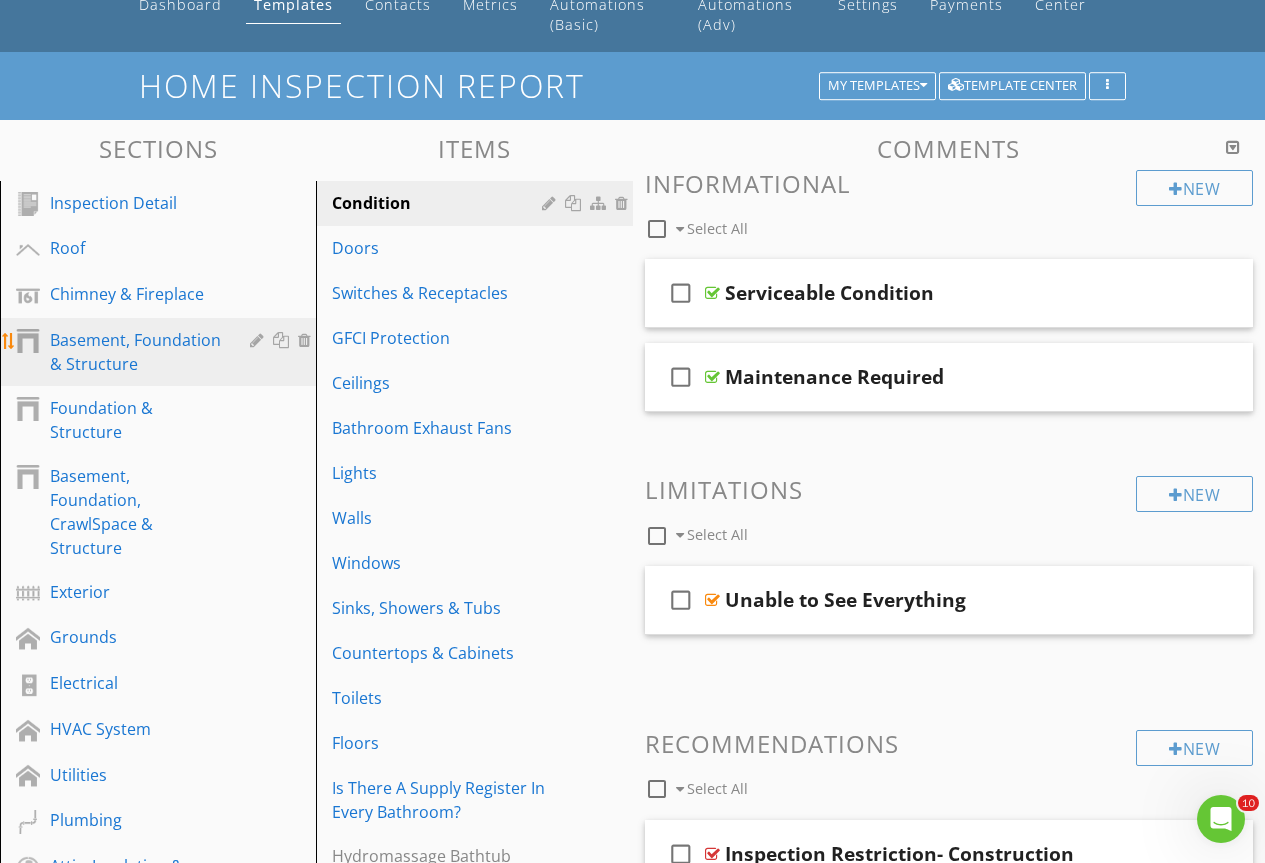 scroll, scrollTop: 300, scrollLeft: 0, axis: vertical 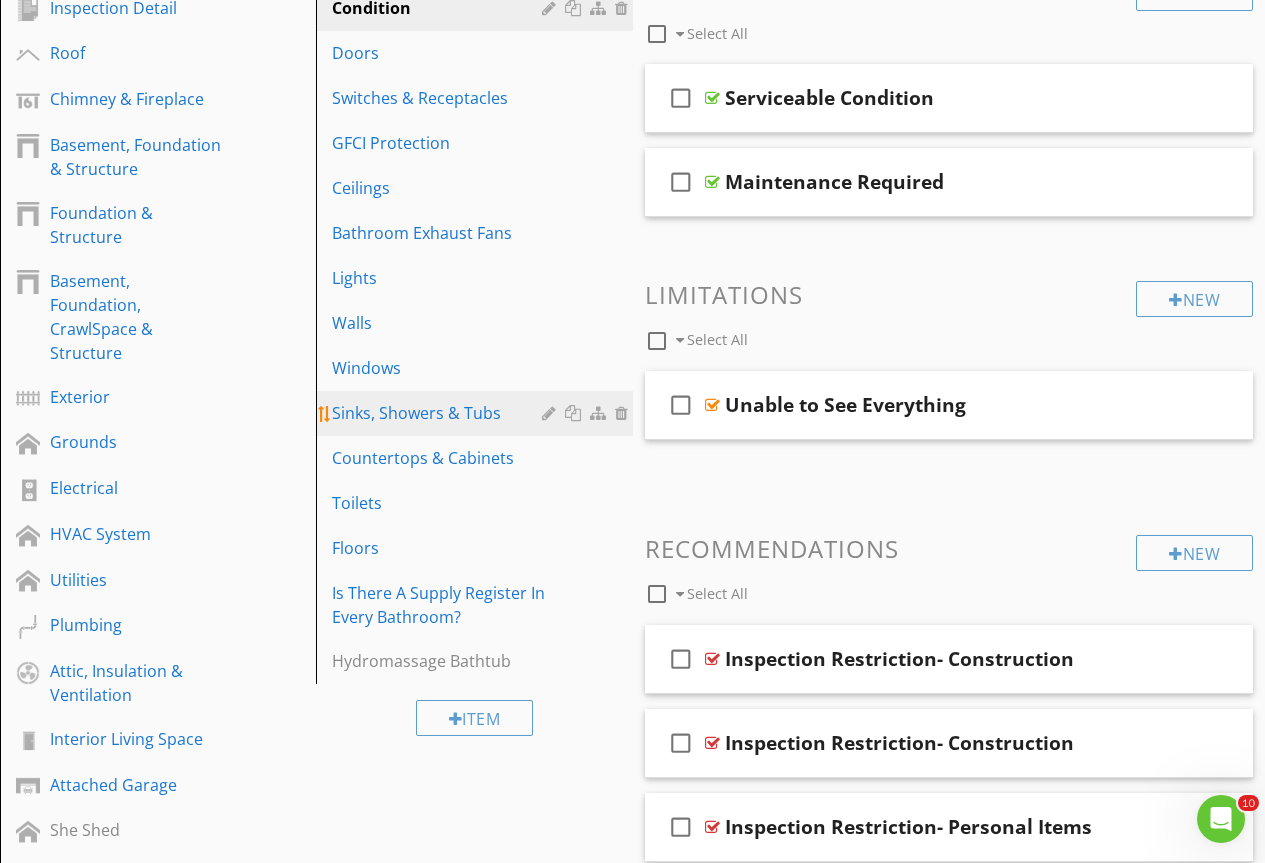 click on "Sinks, Showers & Tubs" at bounding box center (439, 413) 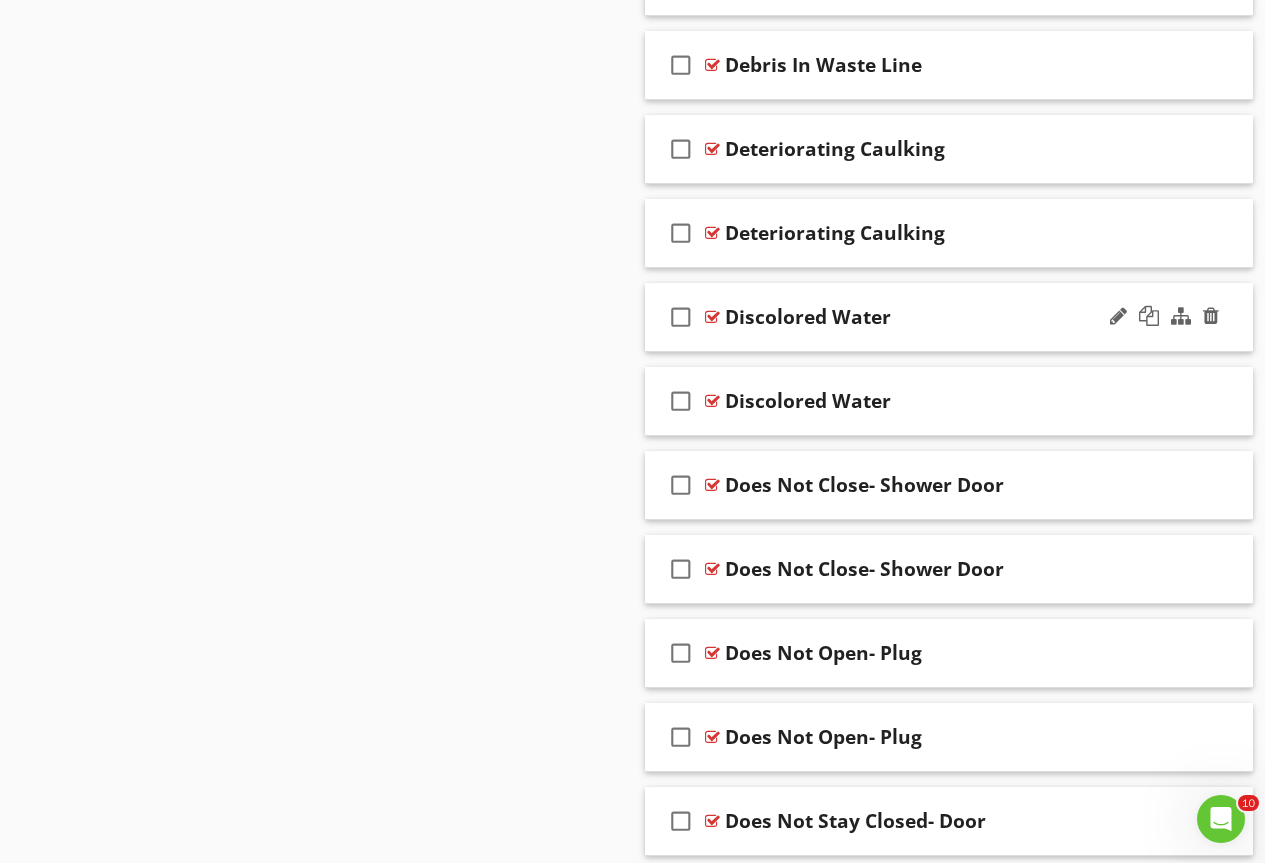 scroll, scrollTop: 8727, scrollLeft: 0, axis: vertical 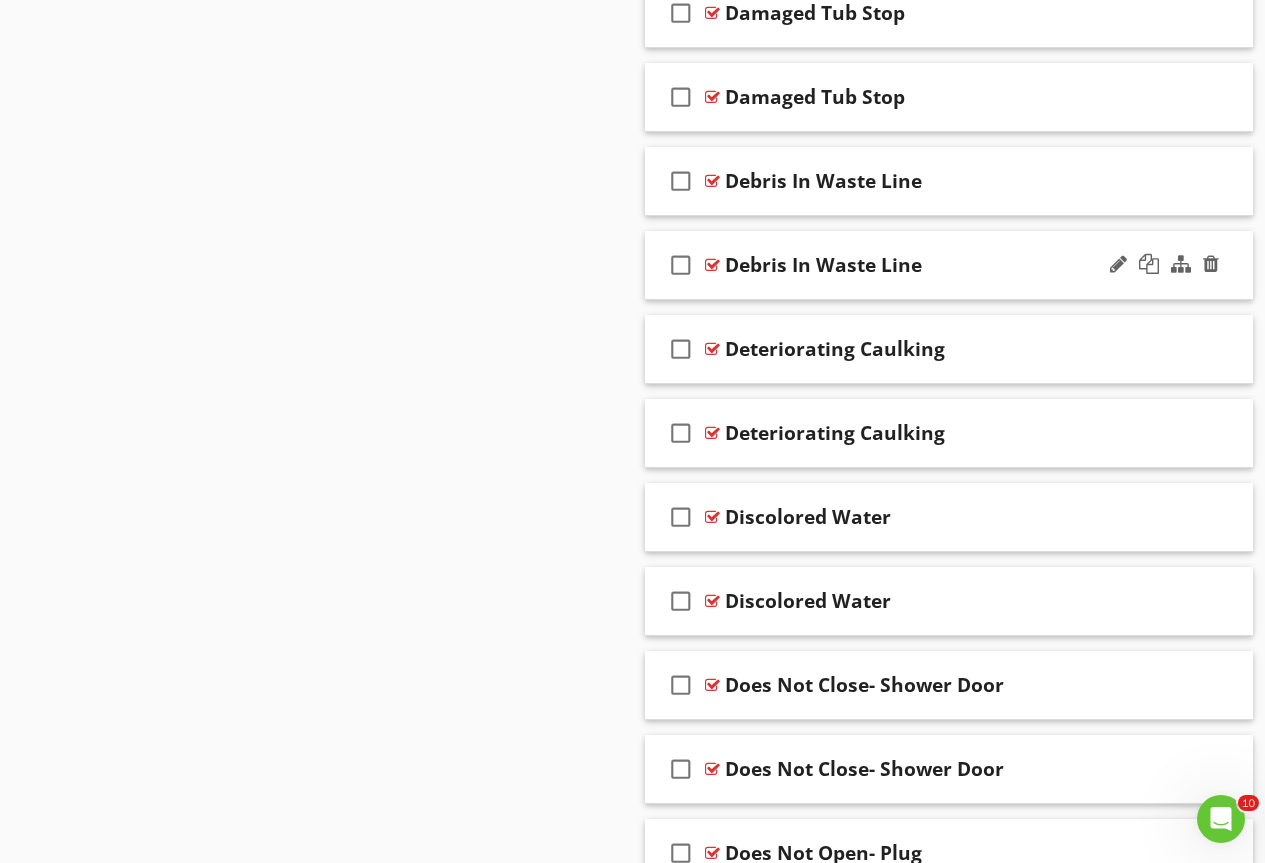 click at bounding box center (712, 265) 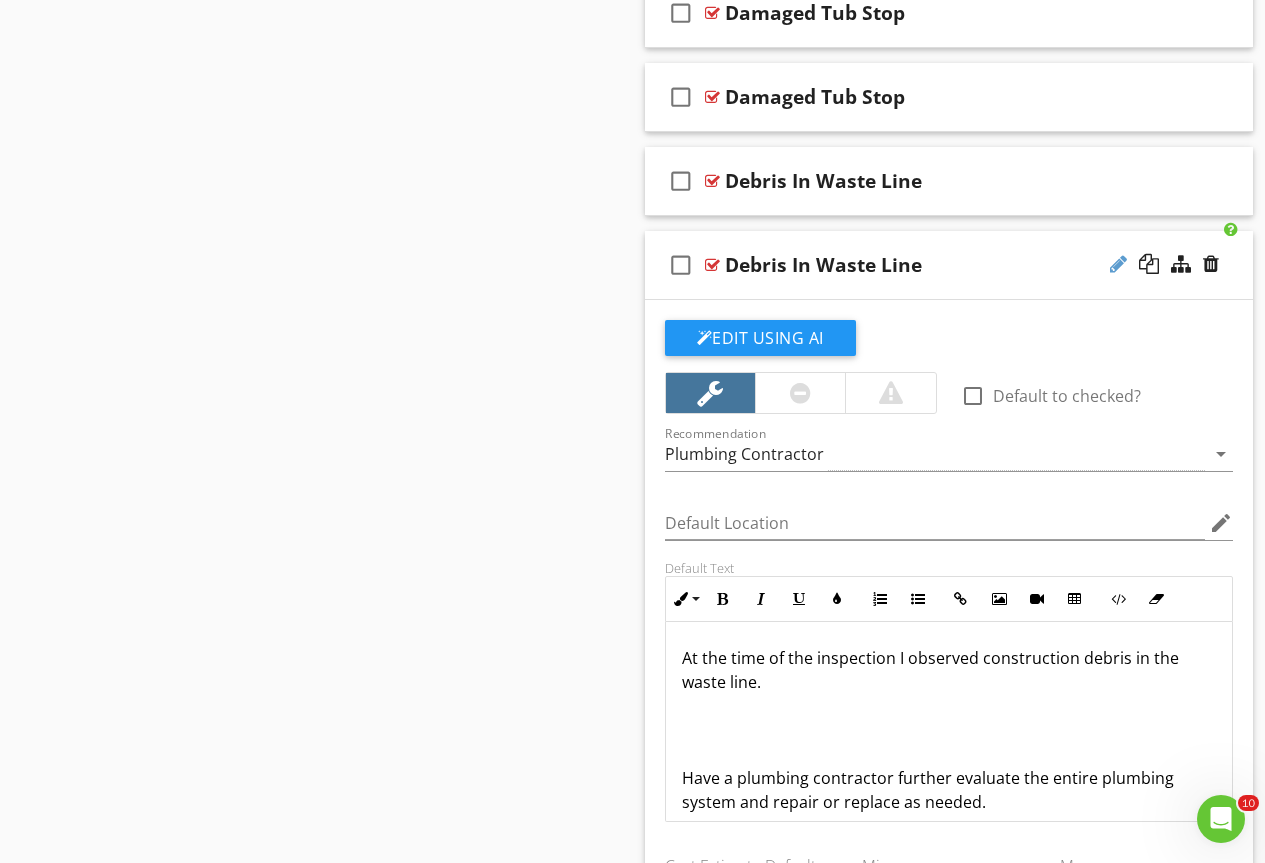 click at bounding box center [1118, 264] 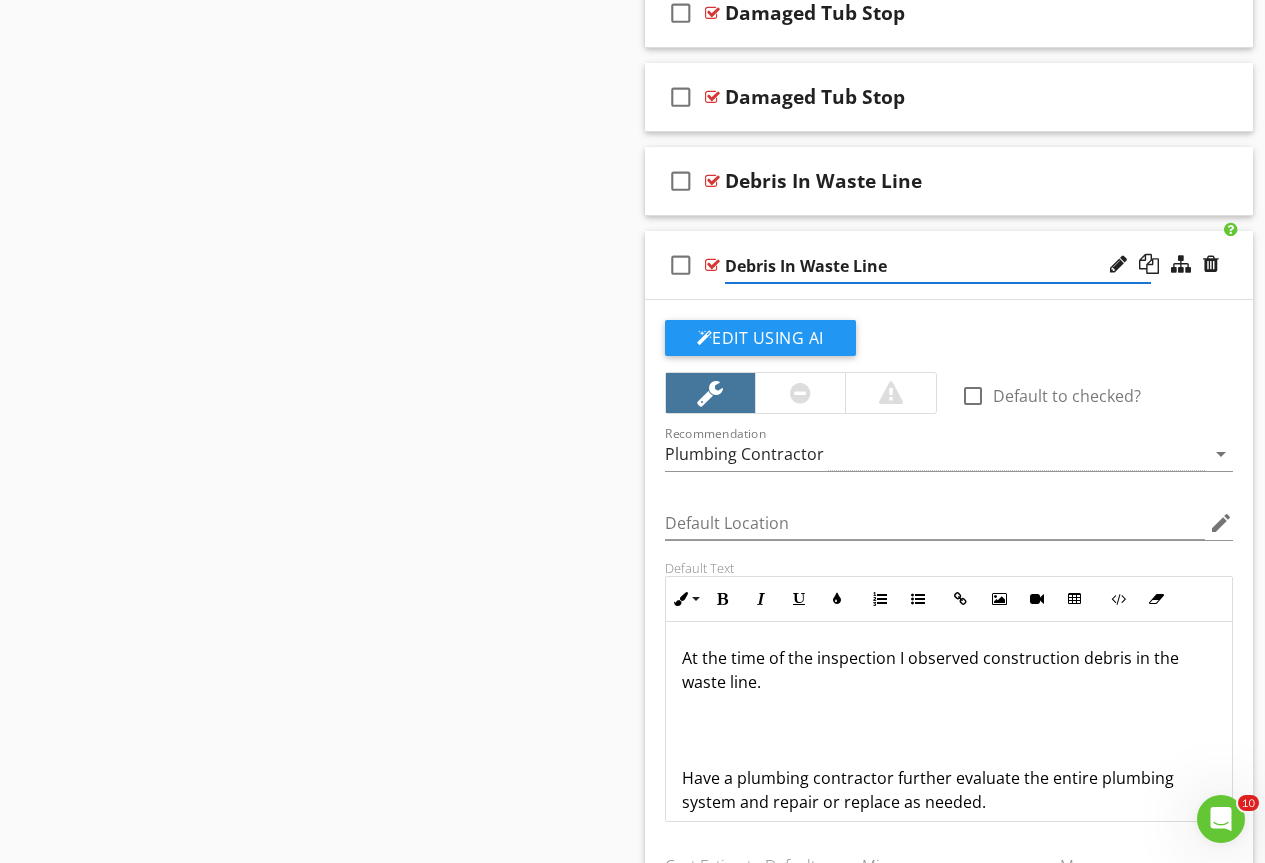 click on "Debris In Waste Line" at bounding box center (938, 266) 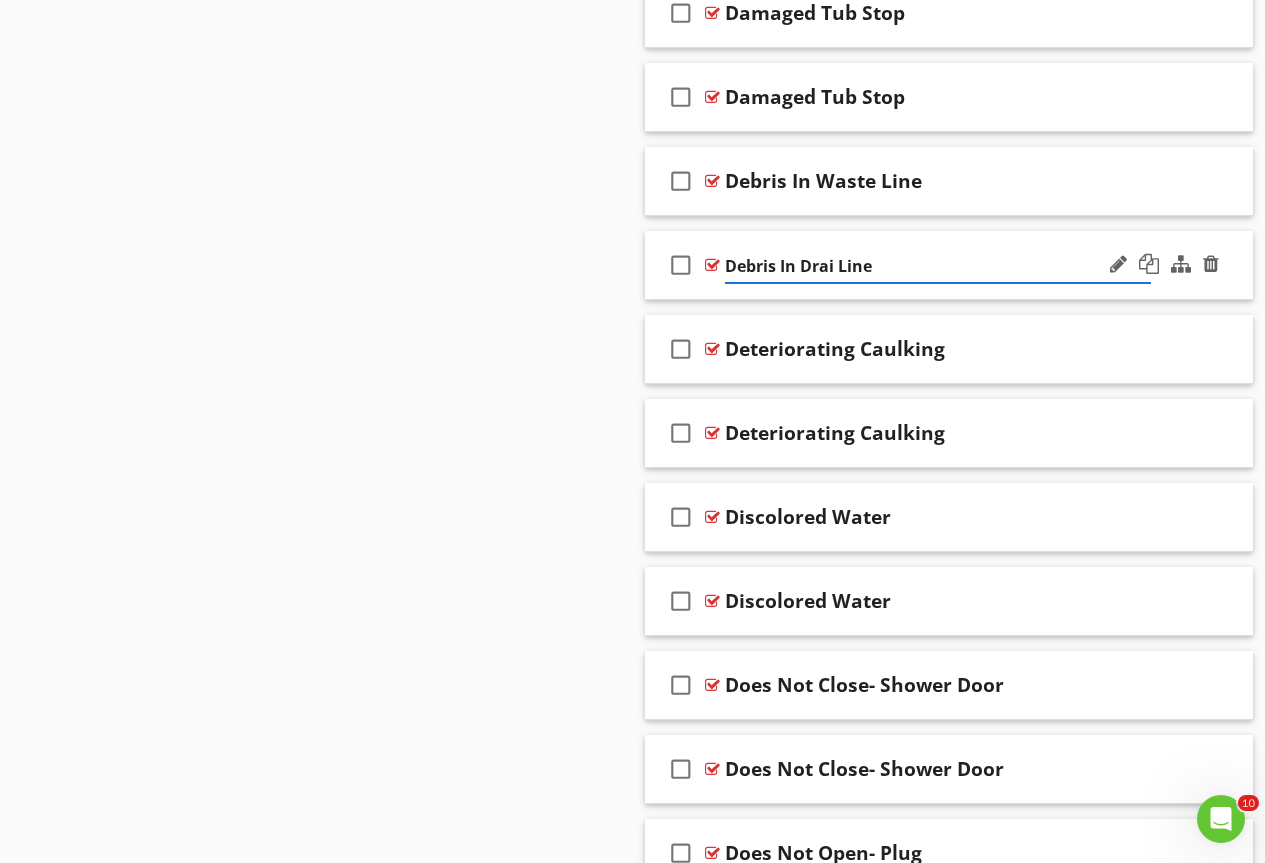 type on "Debris In Drain Line" 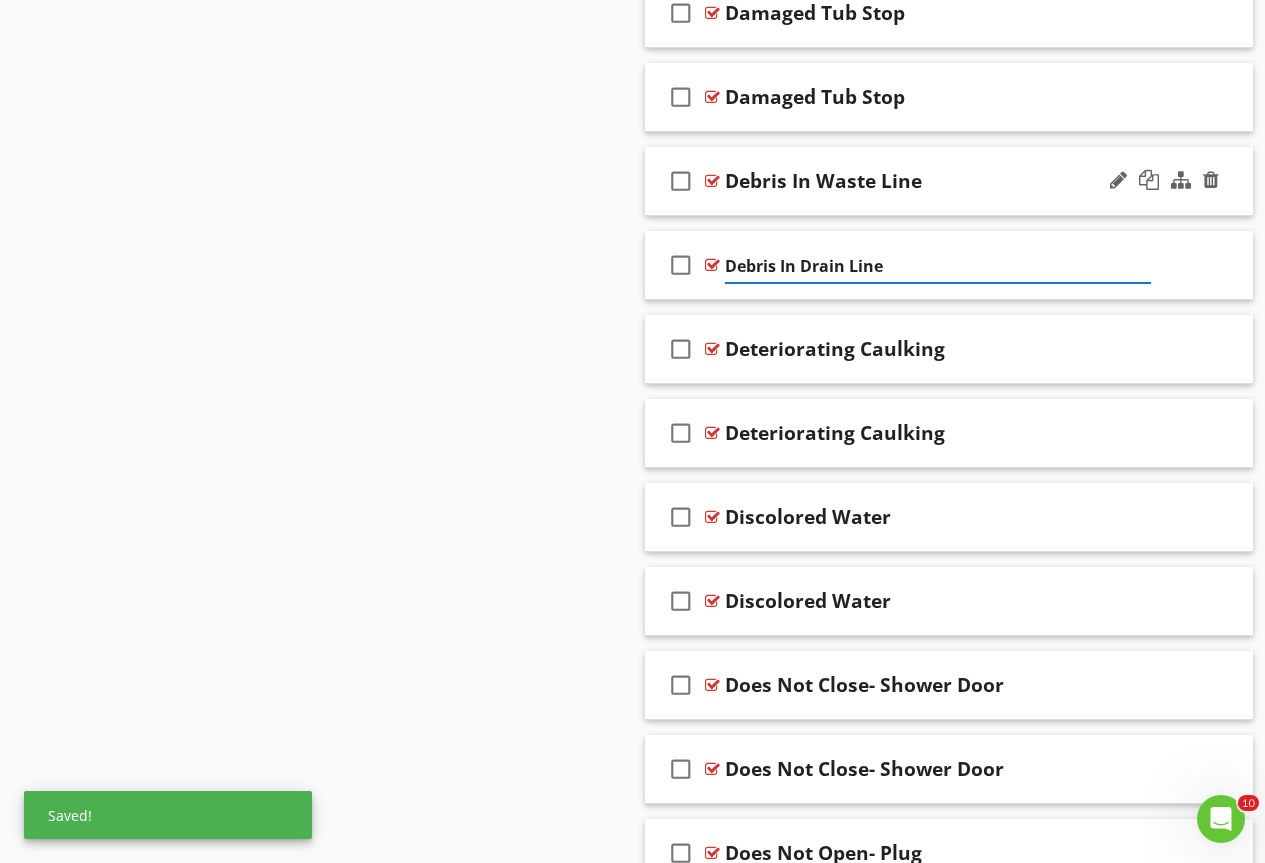 click at bounding box center (1118, 180) 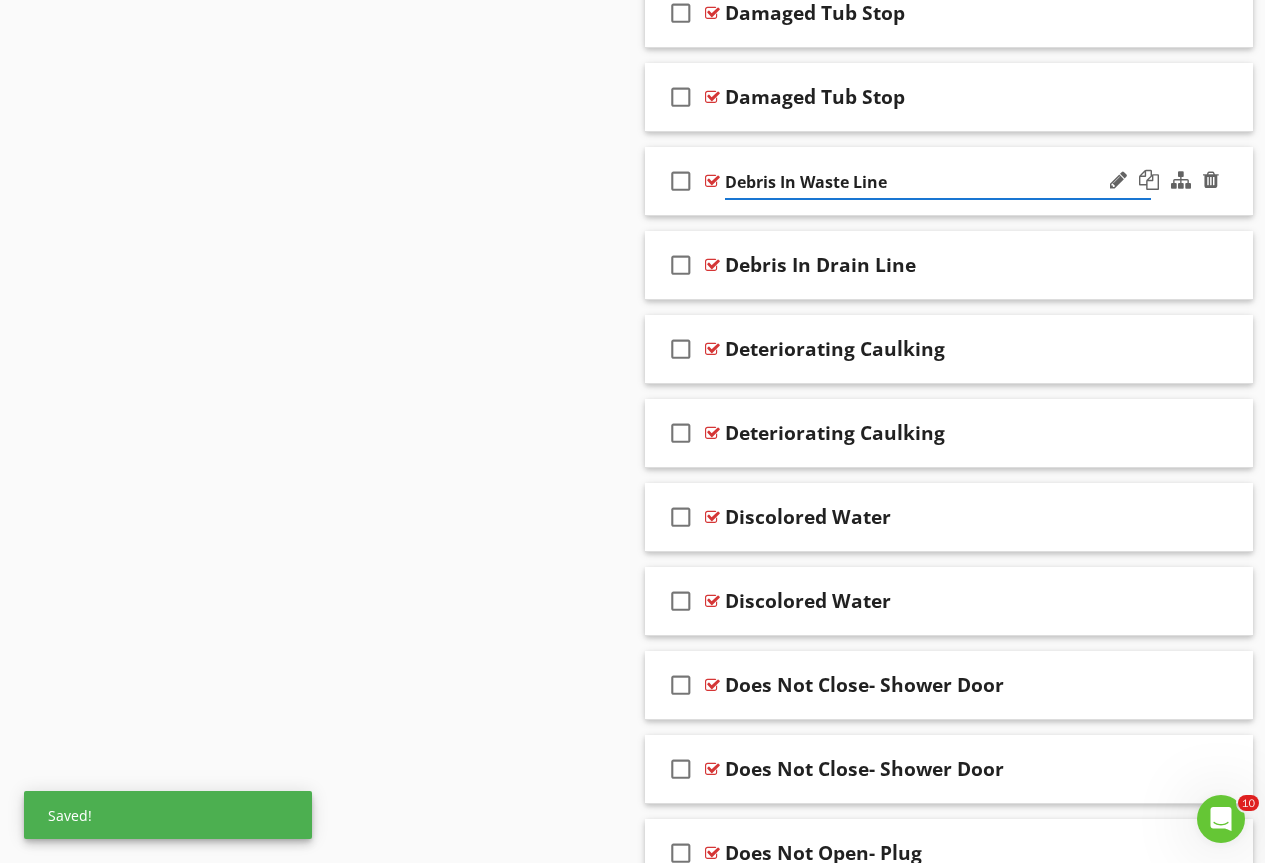 click on "Debris In Waste Line" at bounding box center (938, 182) 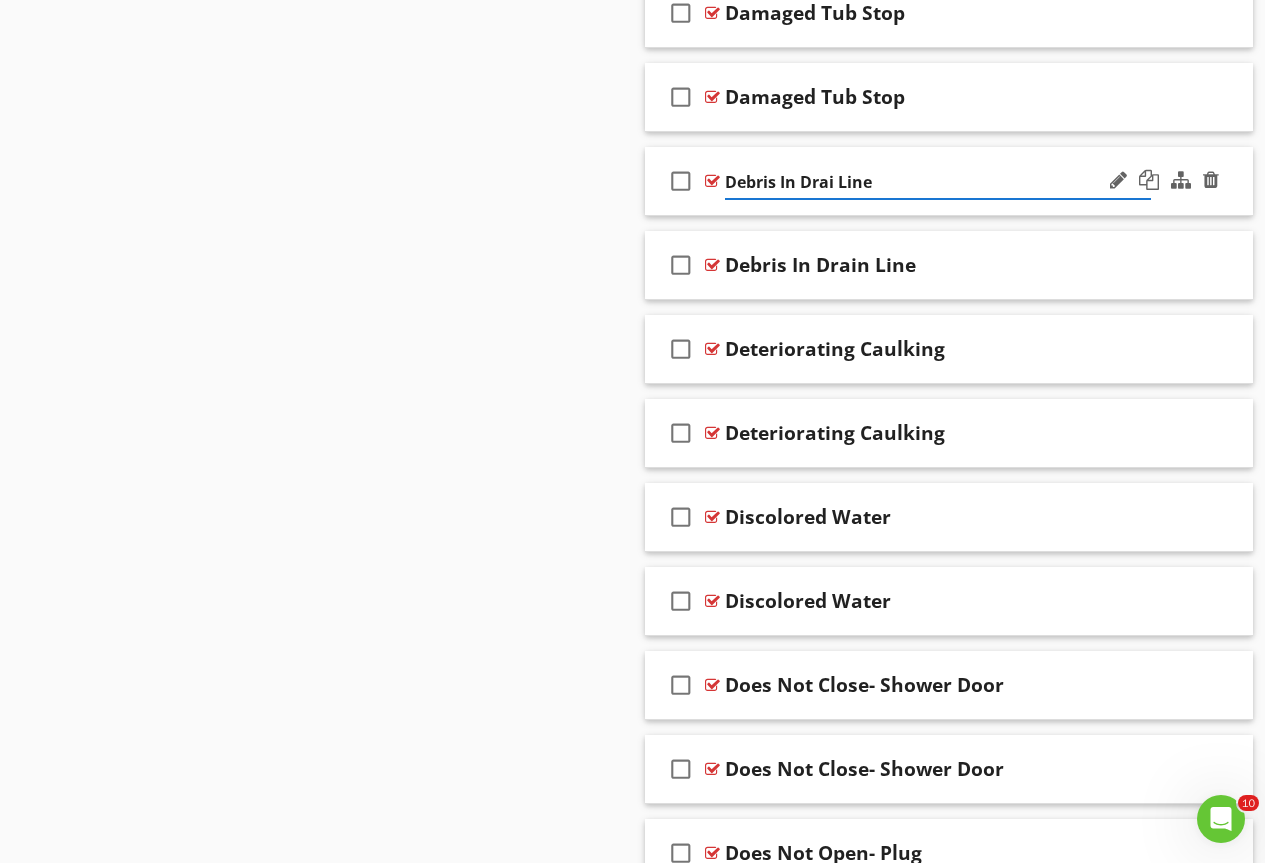 type on "Debris In Drain Line" 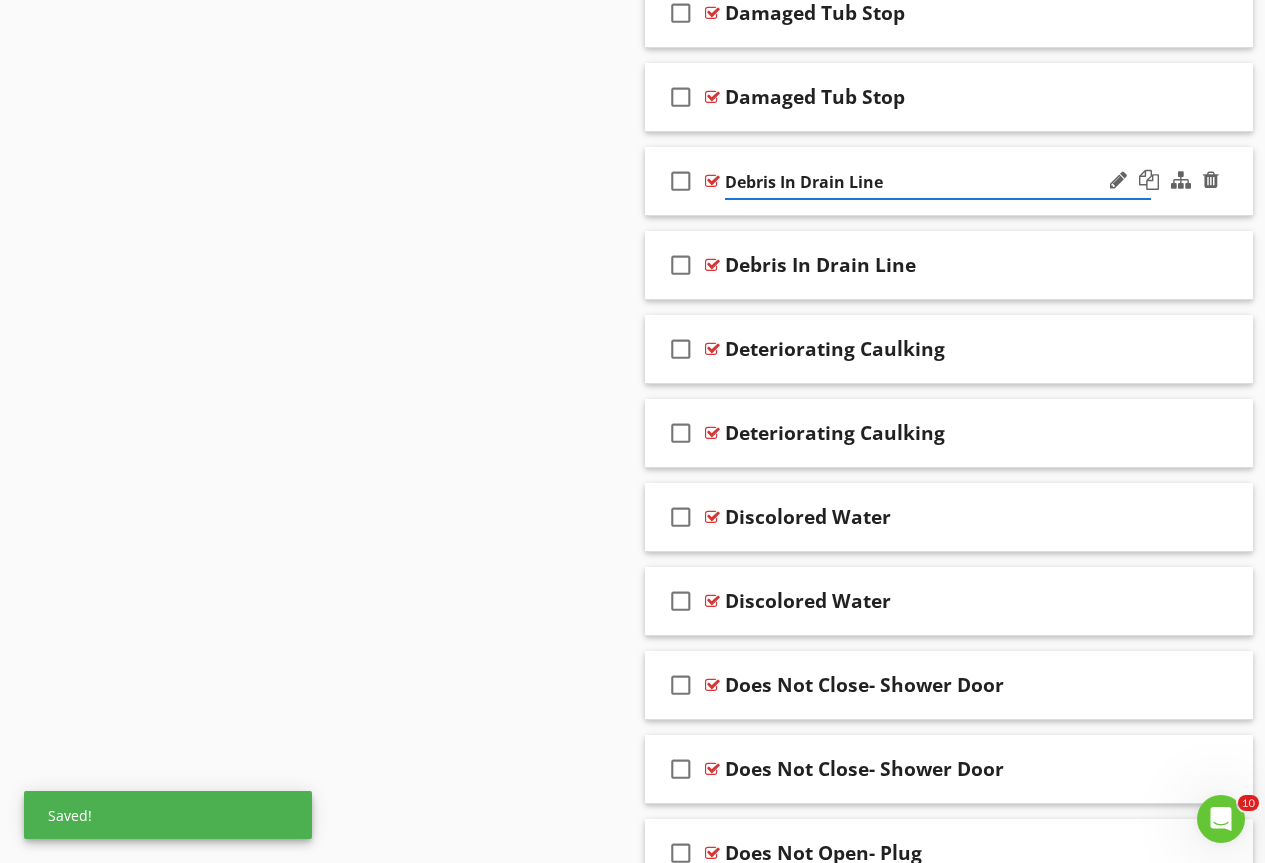 click at bounding box center [712, 181] 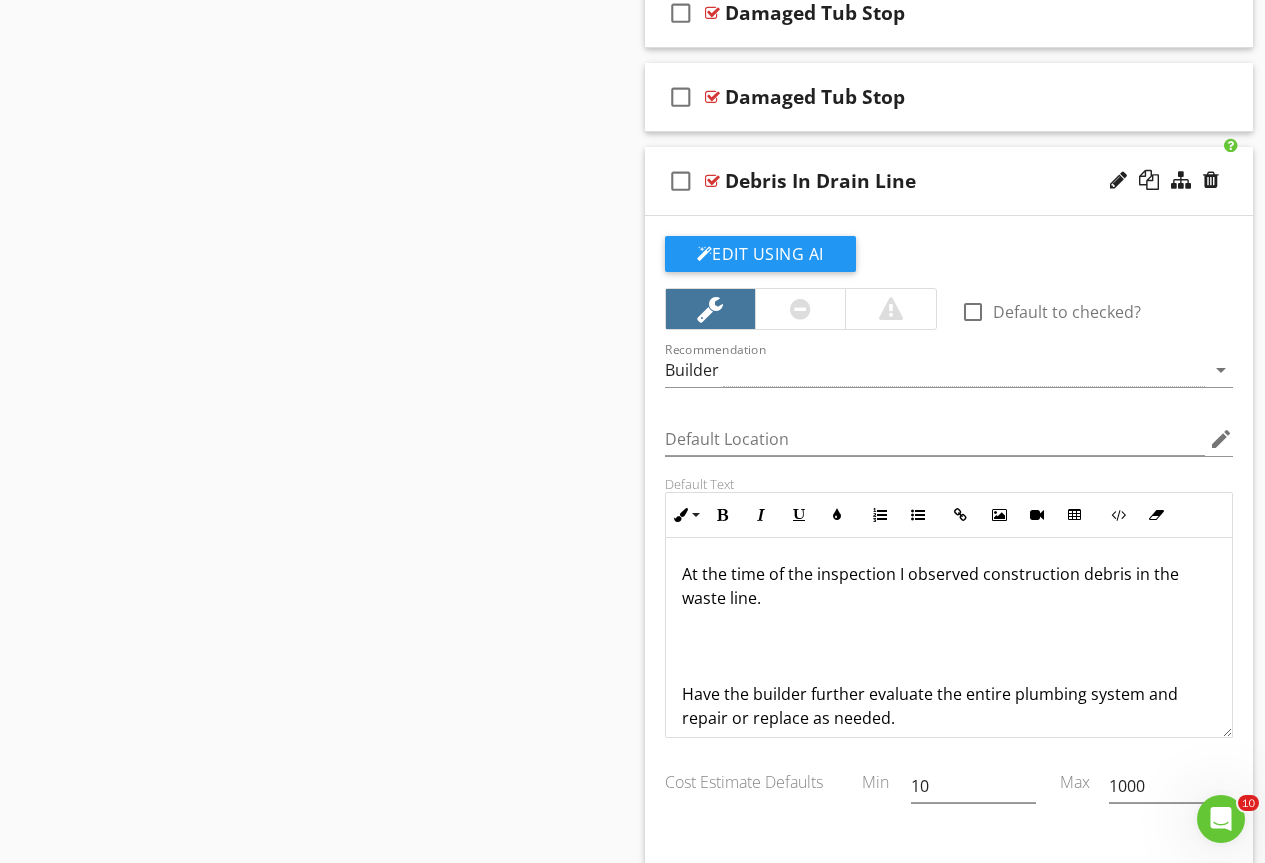 click on "At the time of the inspection I observed construction debris in the waste line." at bounding box center (949, 586) 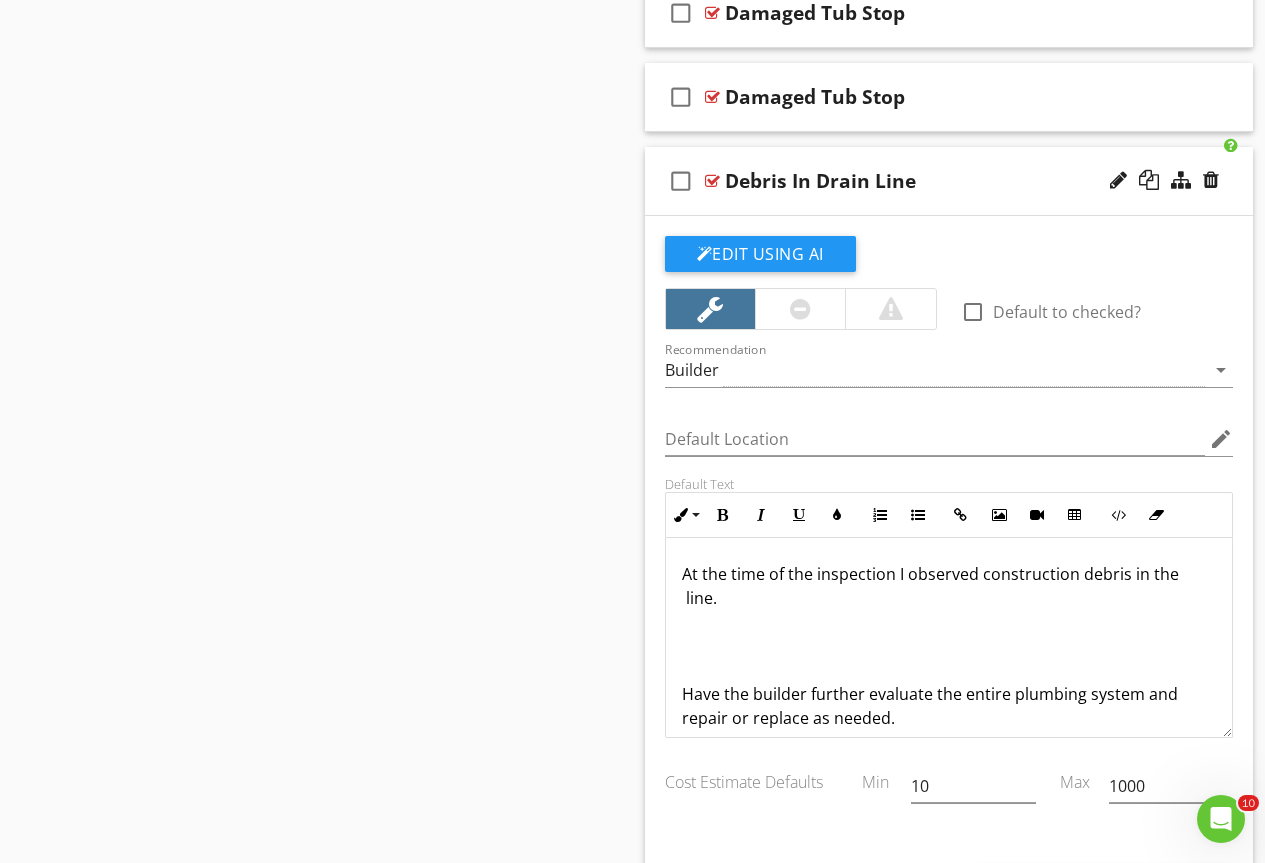 type 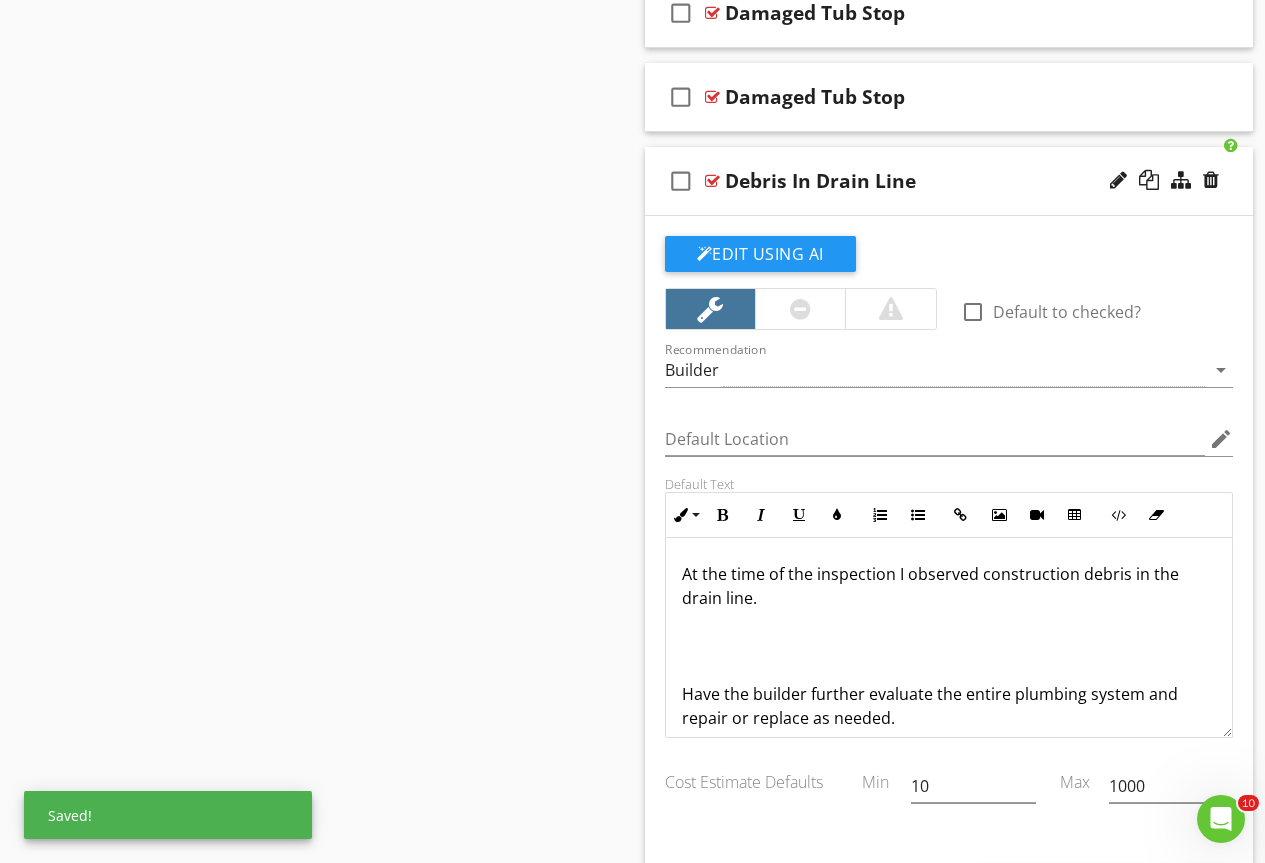 scroll, scrollTop: 17, scrollLeft: 0, axis: vertical 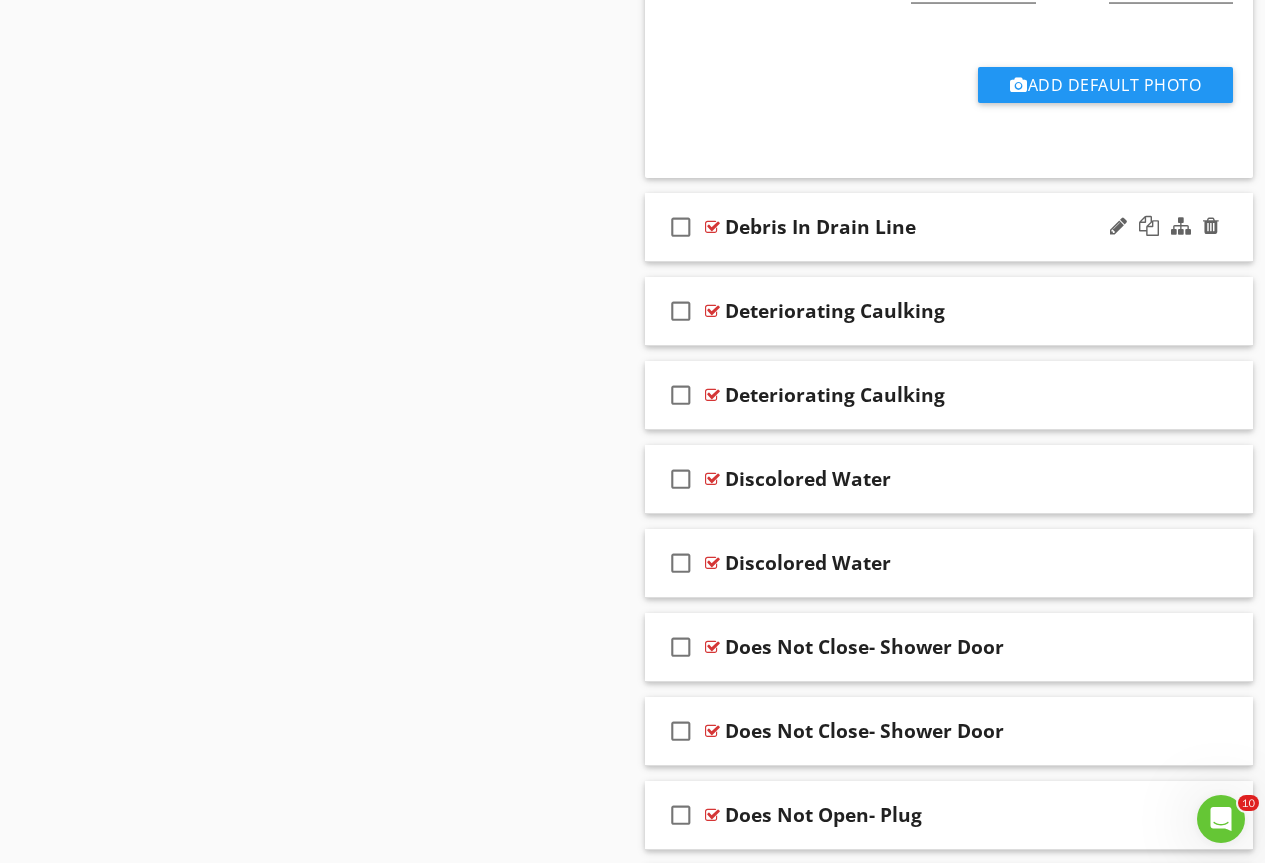 click at bounding box center [712, 227] 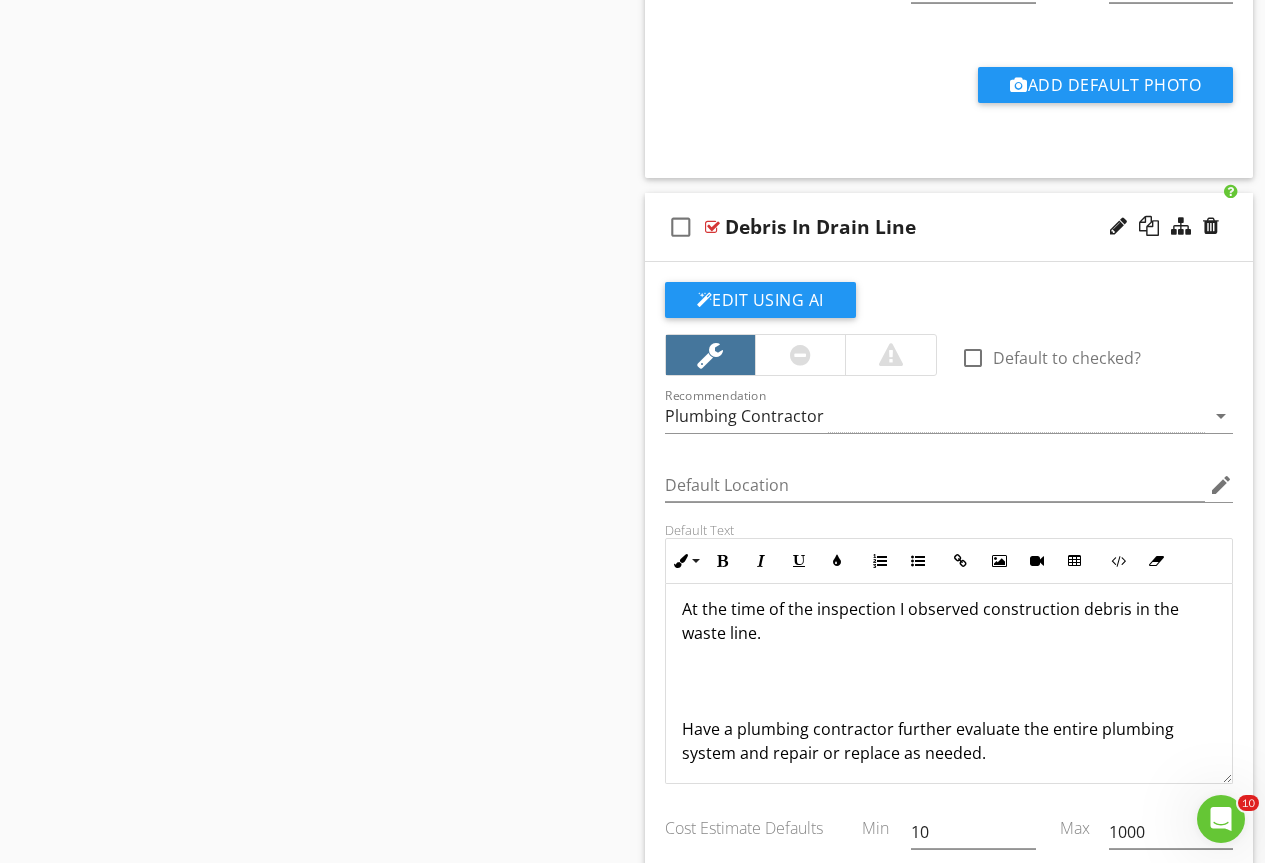 scroll, scrollTop: 17, scrollLeft: 0, axis: vertical 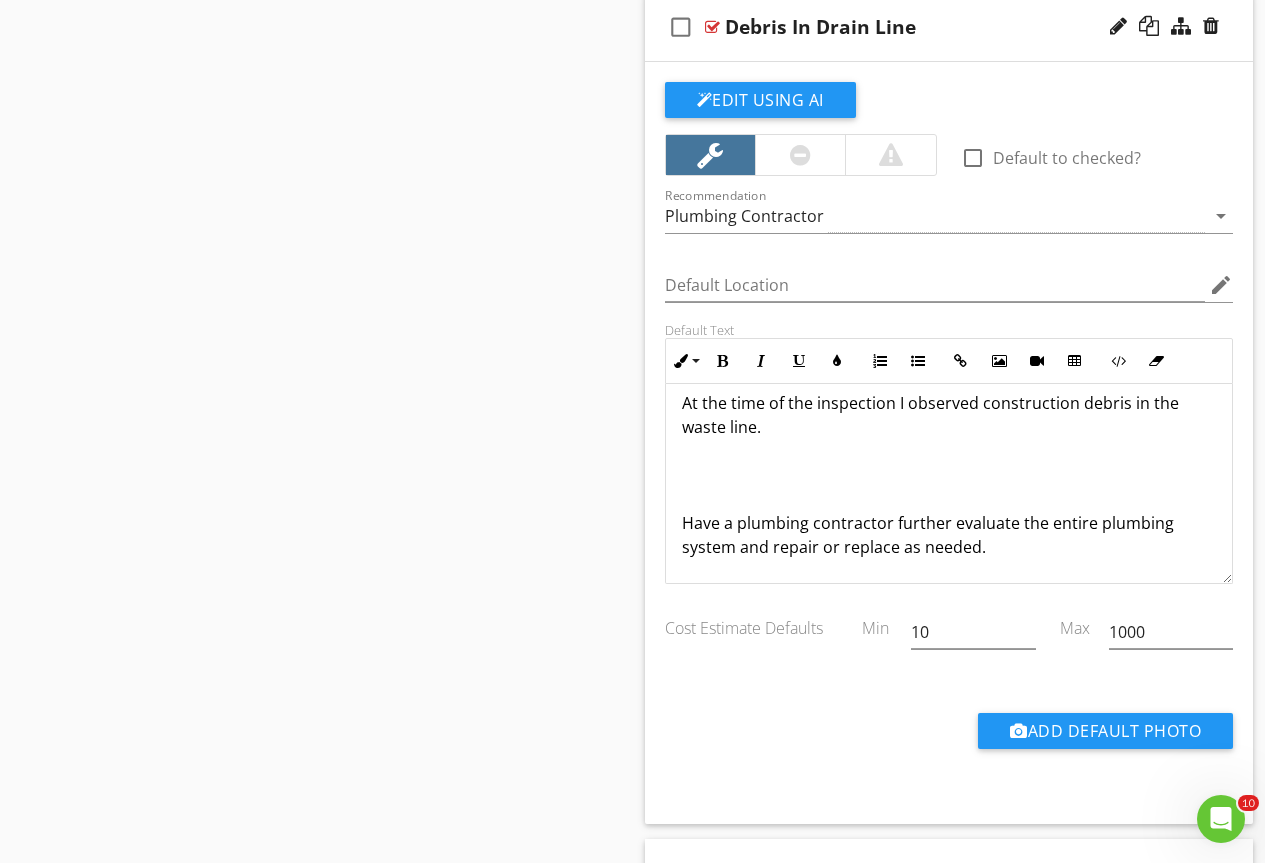click on "At the time of the inspection I observed construction debris in the waste line." at bounding box center [949, 415] 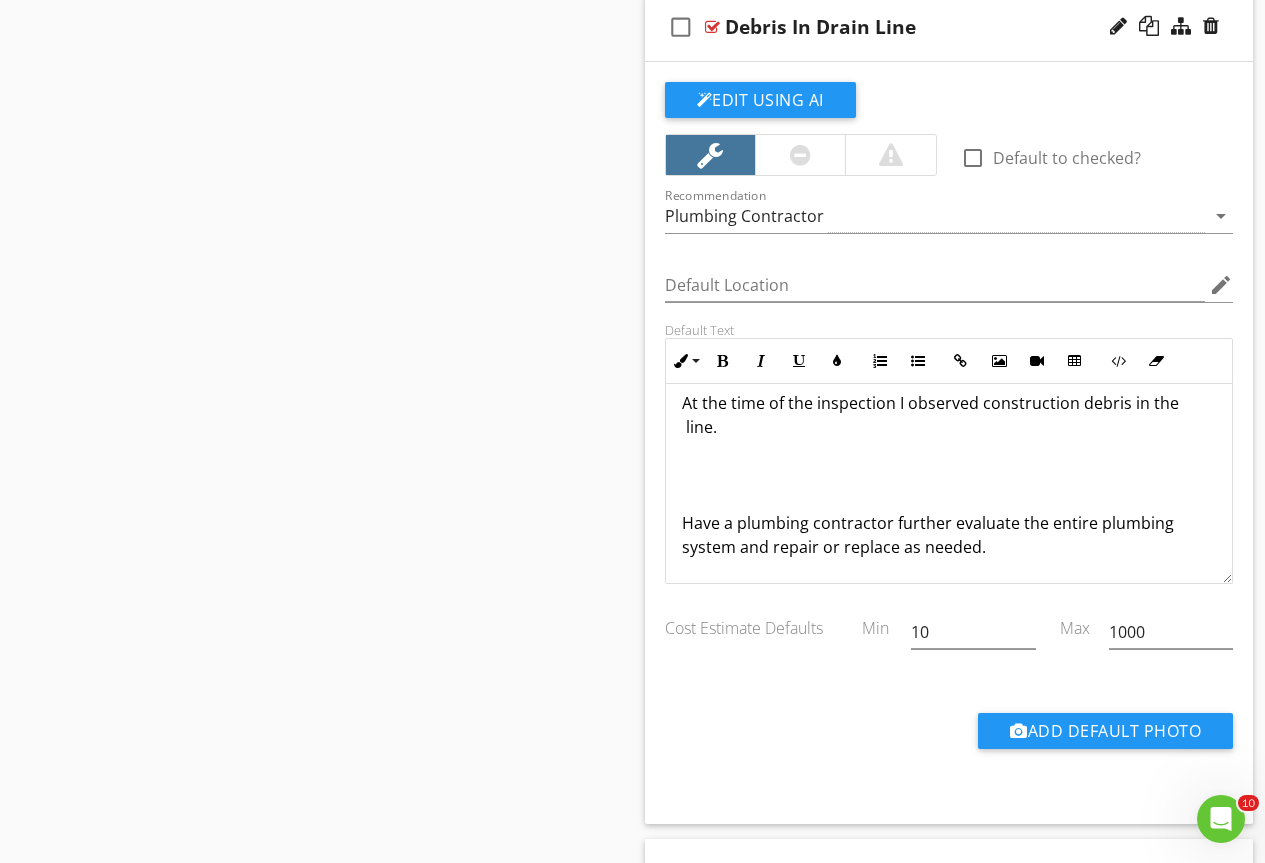 type 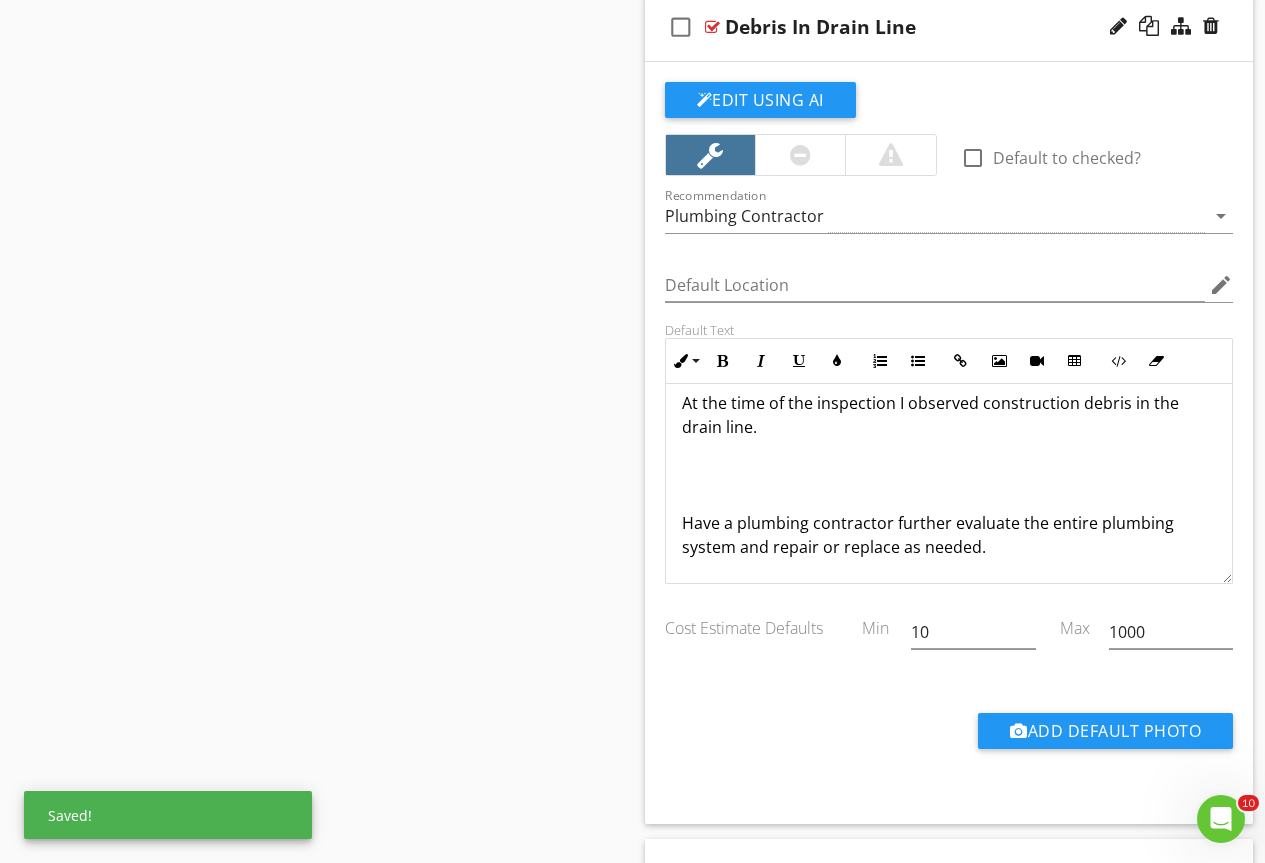 scroll, scrollTop: 0, scrollLeft: 0, axis: both 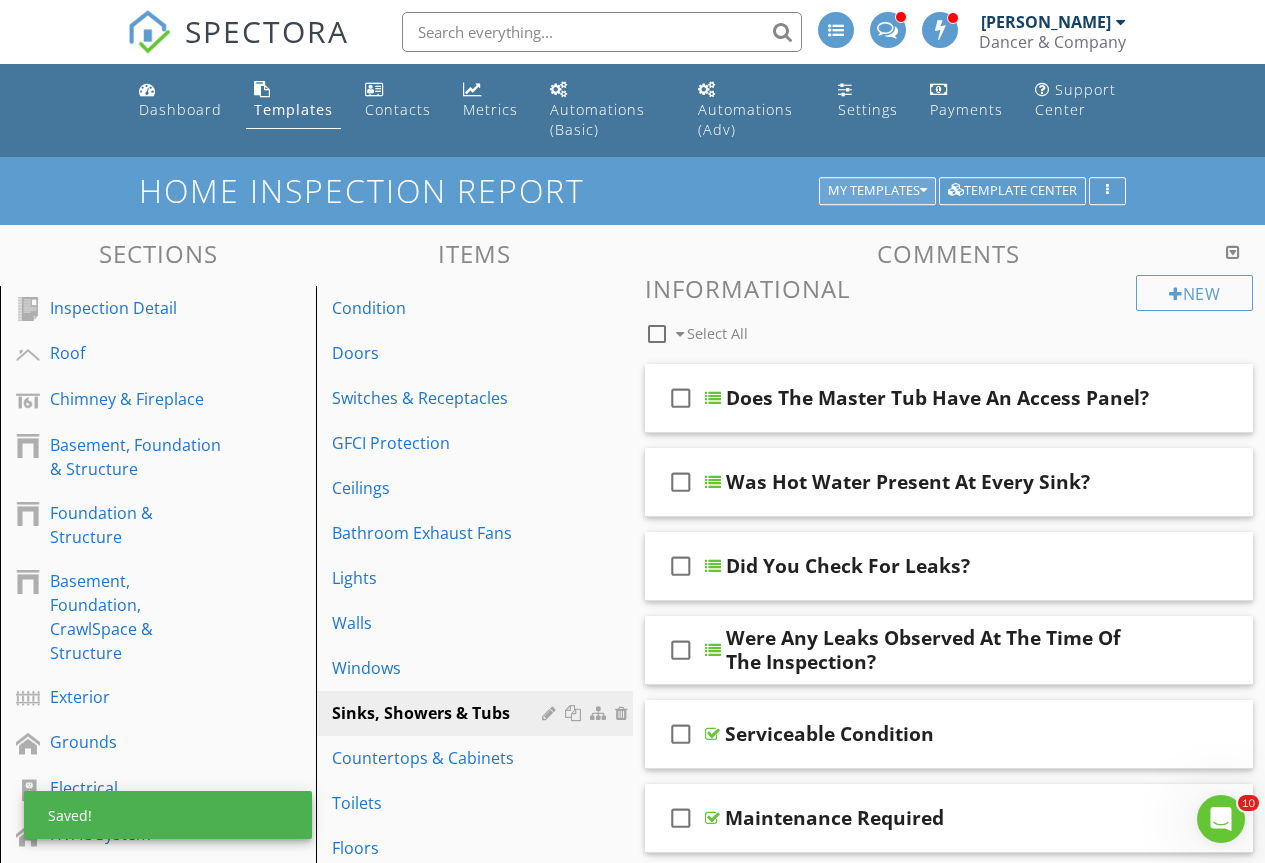 click on "My Templates" at bounding box center (877, 191) 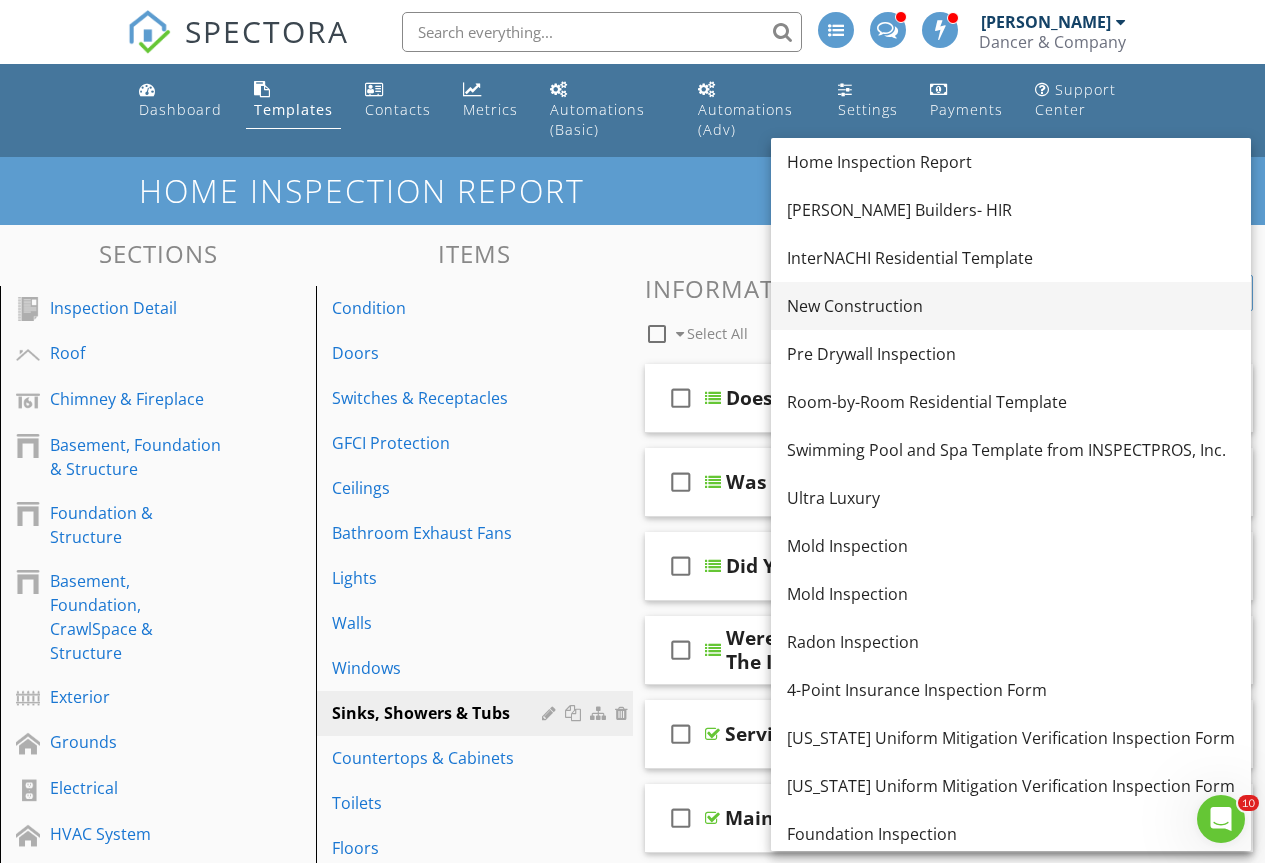 click on "New Construction" at bounding box center (1011, 306) 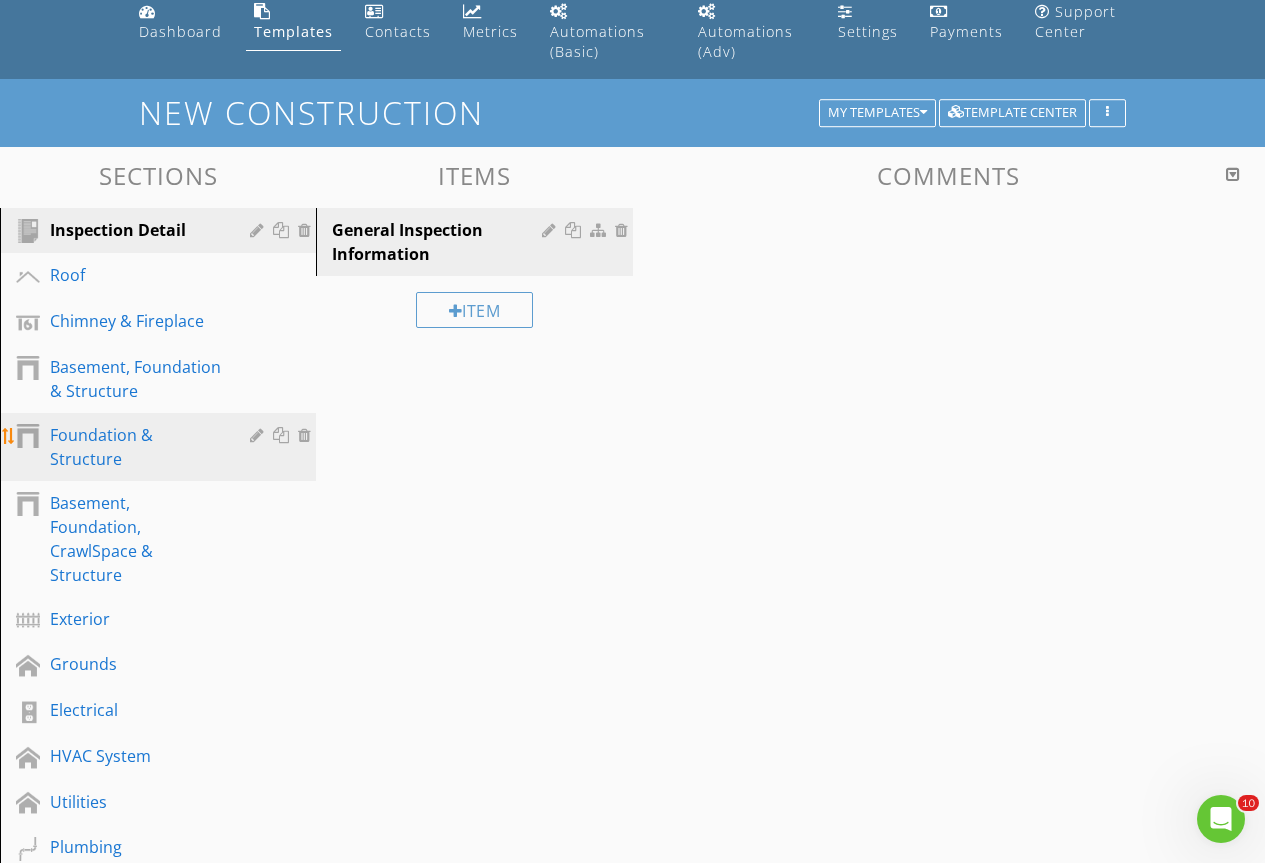scroll, scrollTop: 500, scrollLeft: 0, axis: vertical 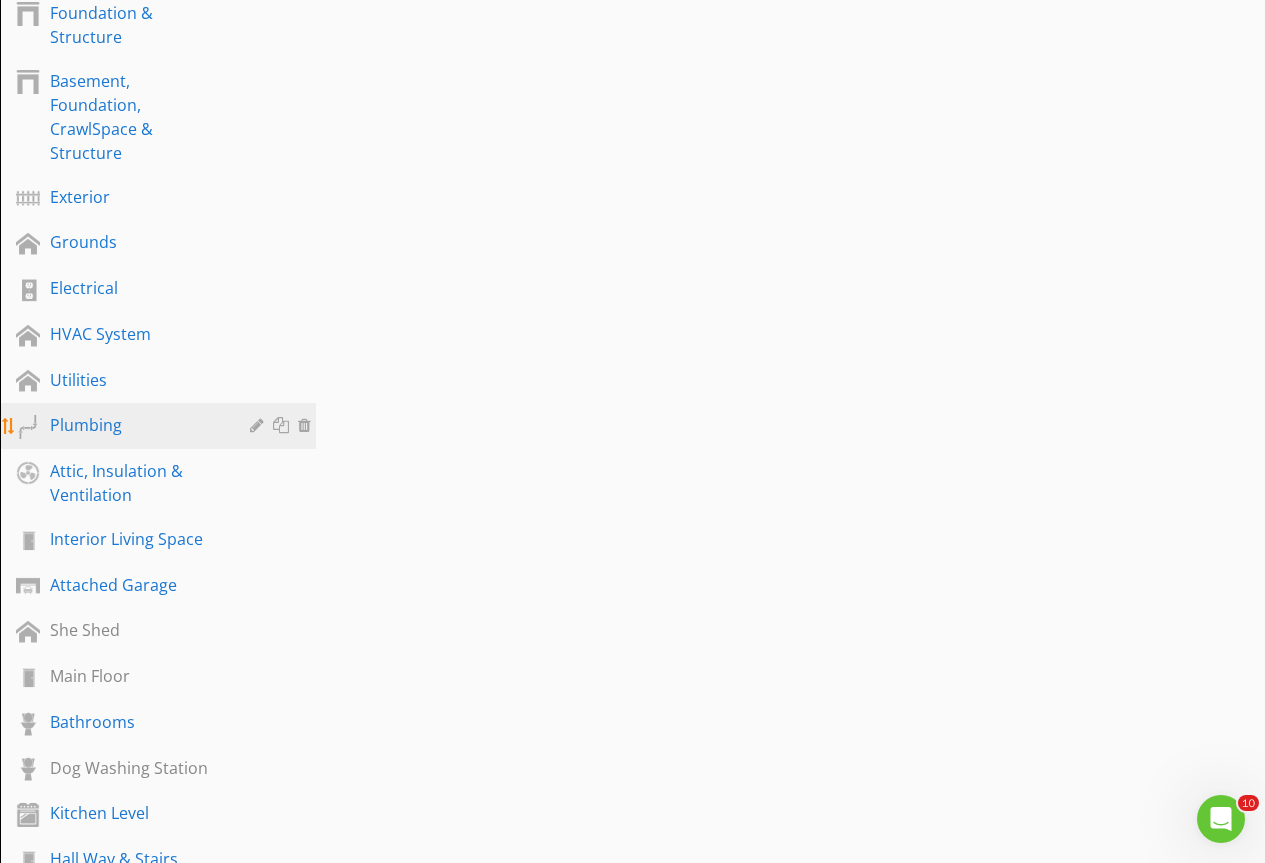 click on "Plumbing" at bounding box center [135, 425] 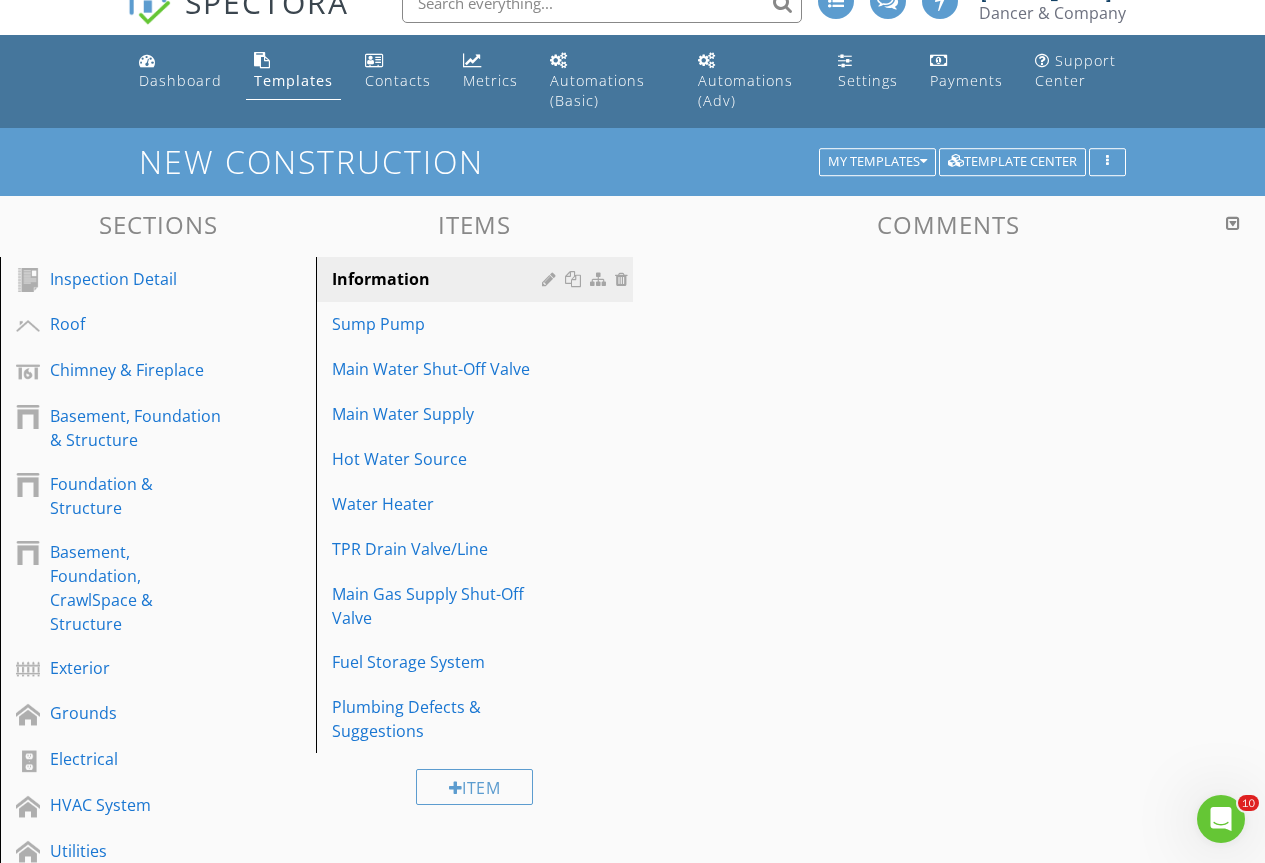 scroll, scrollTop: 900, scrollLeft: 0, axis: vertical 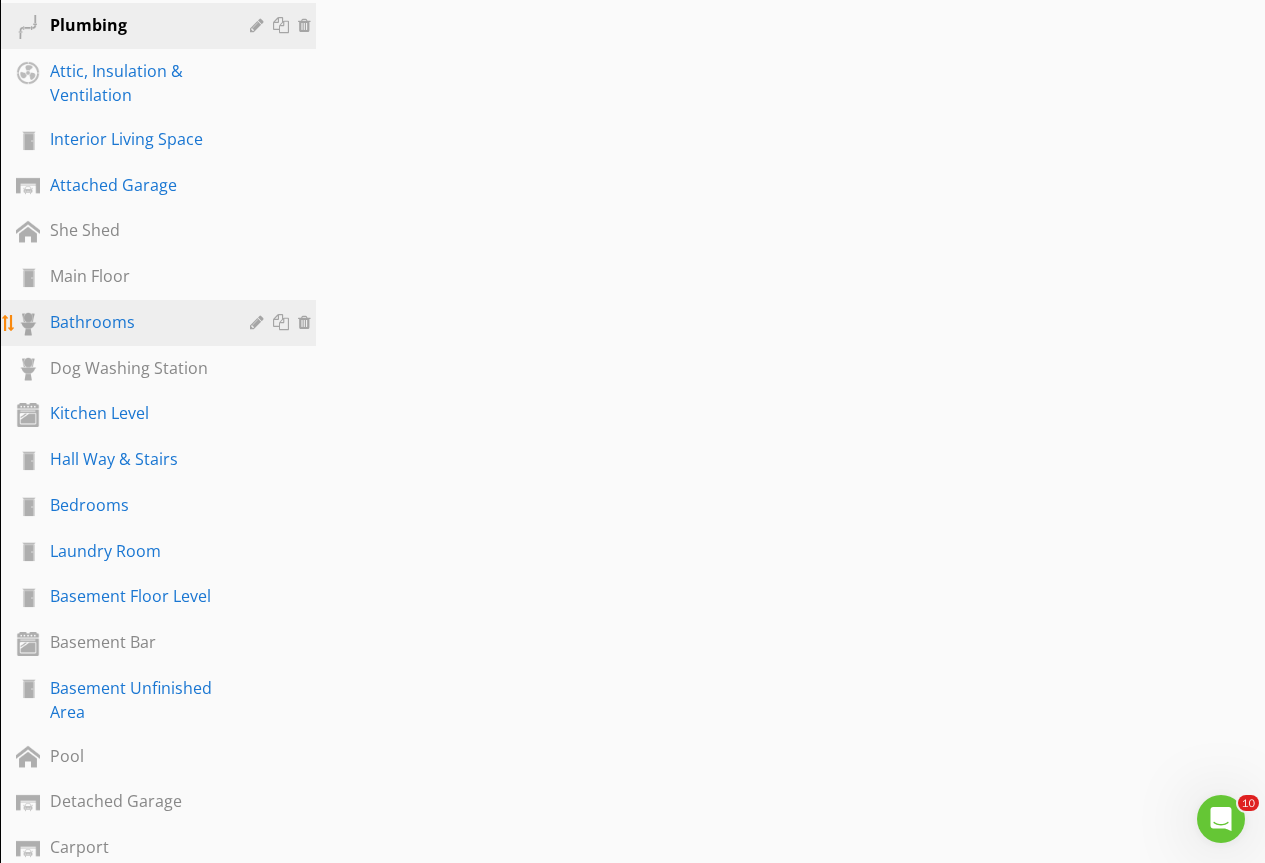 click on "Bathrooms" at bounding box center (135, 322) 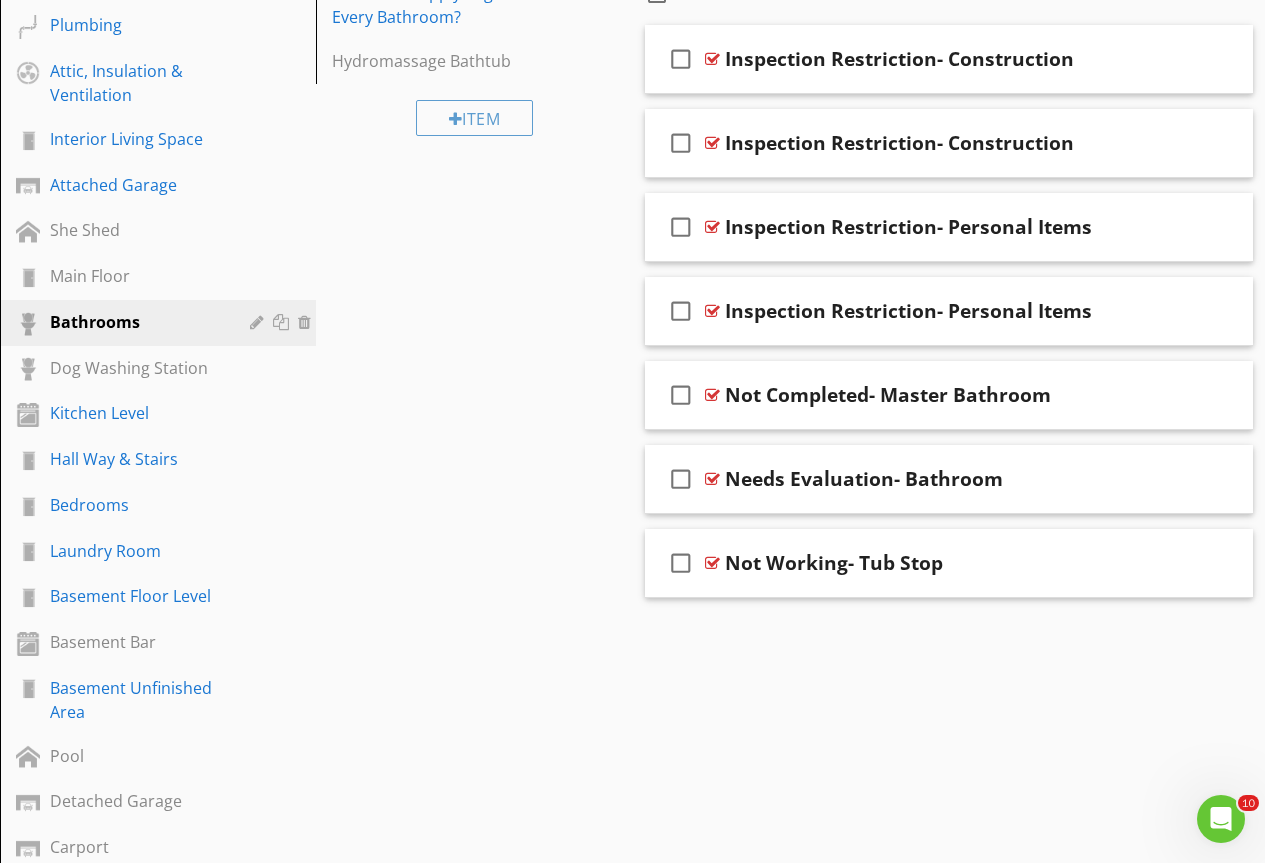 scroll, scrollTop: 500, scrollLeft: 0, axis: vertical 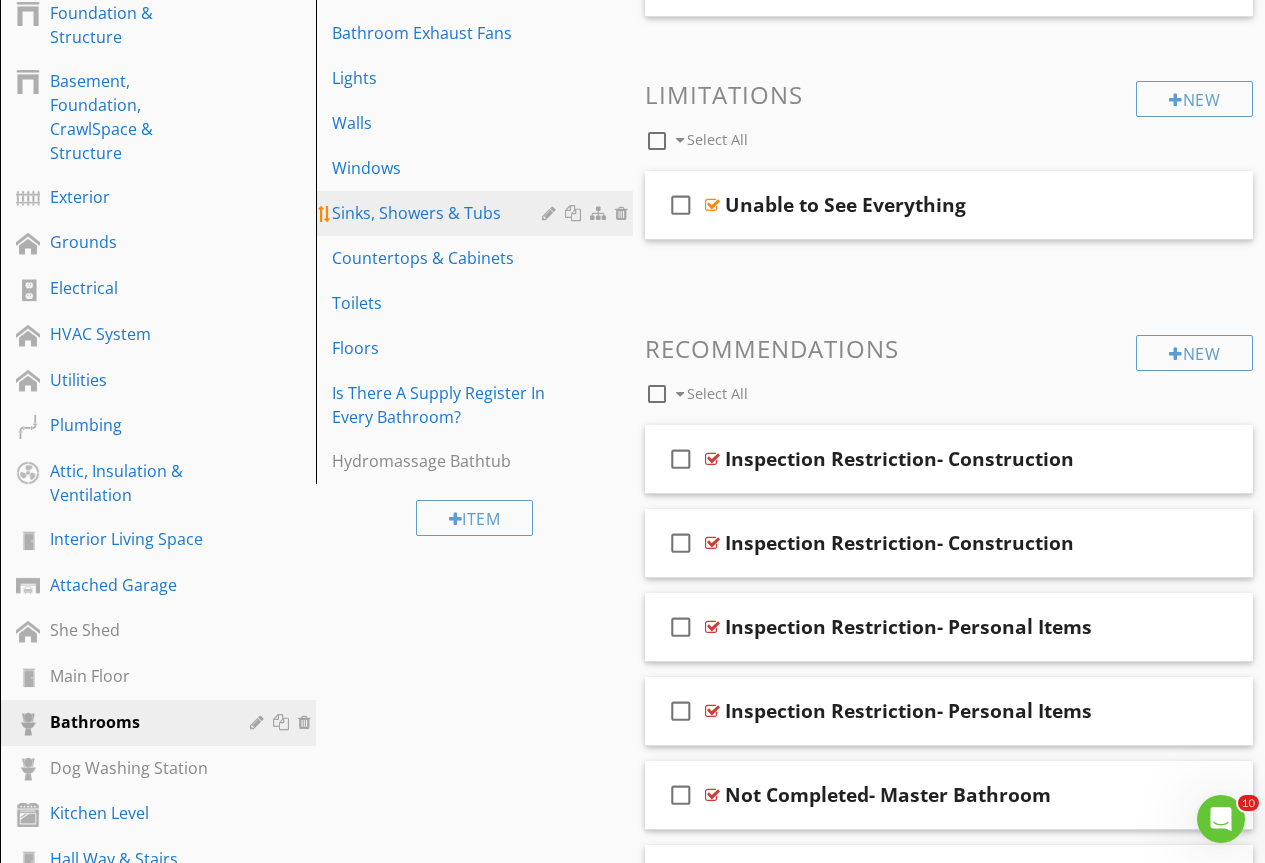 click on "Sinks, Showers & Tubs" at bounding box center [477, 213] 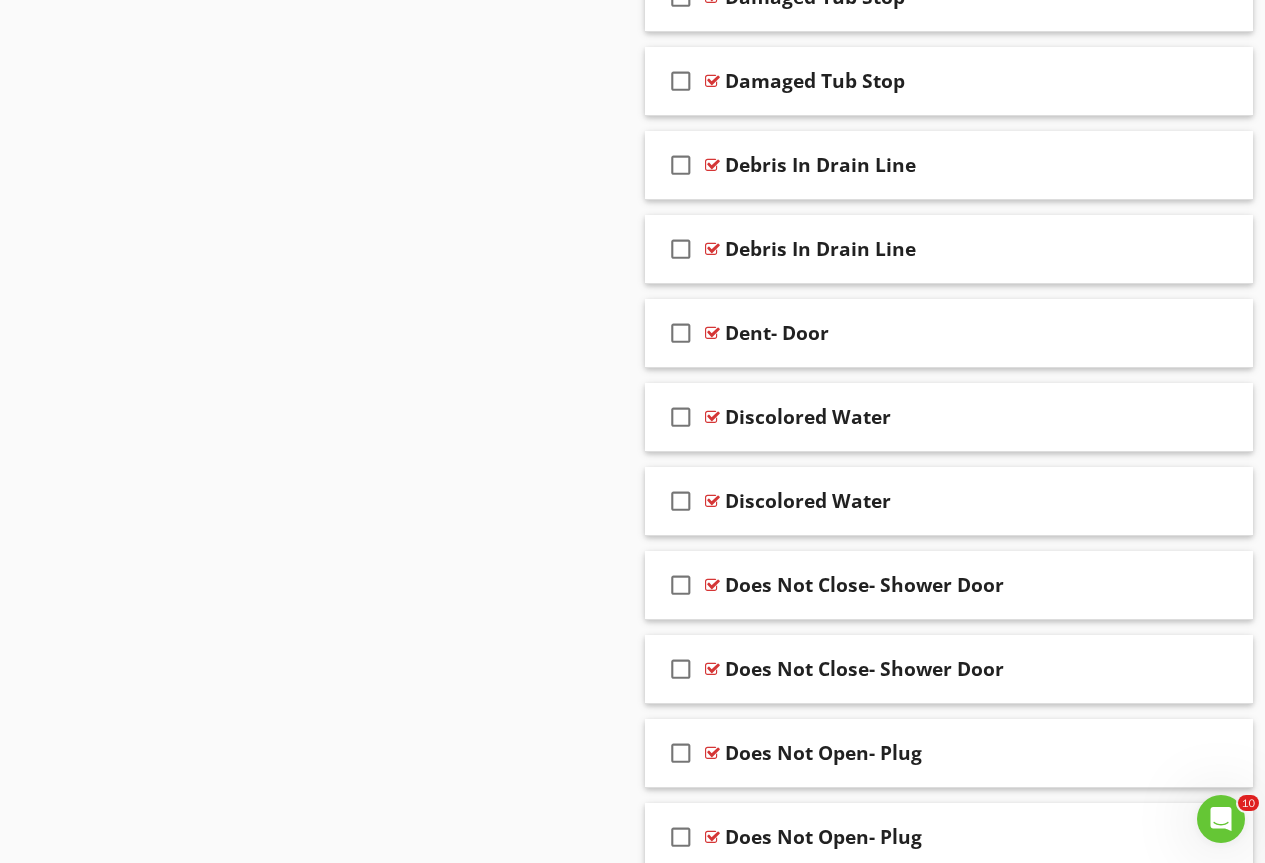 scroll, scrollTop: 8565, scrollLeft: 0, axis: vertical 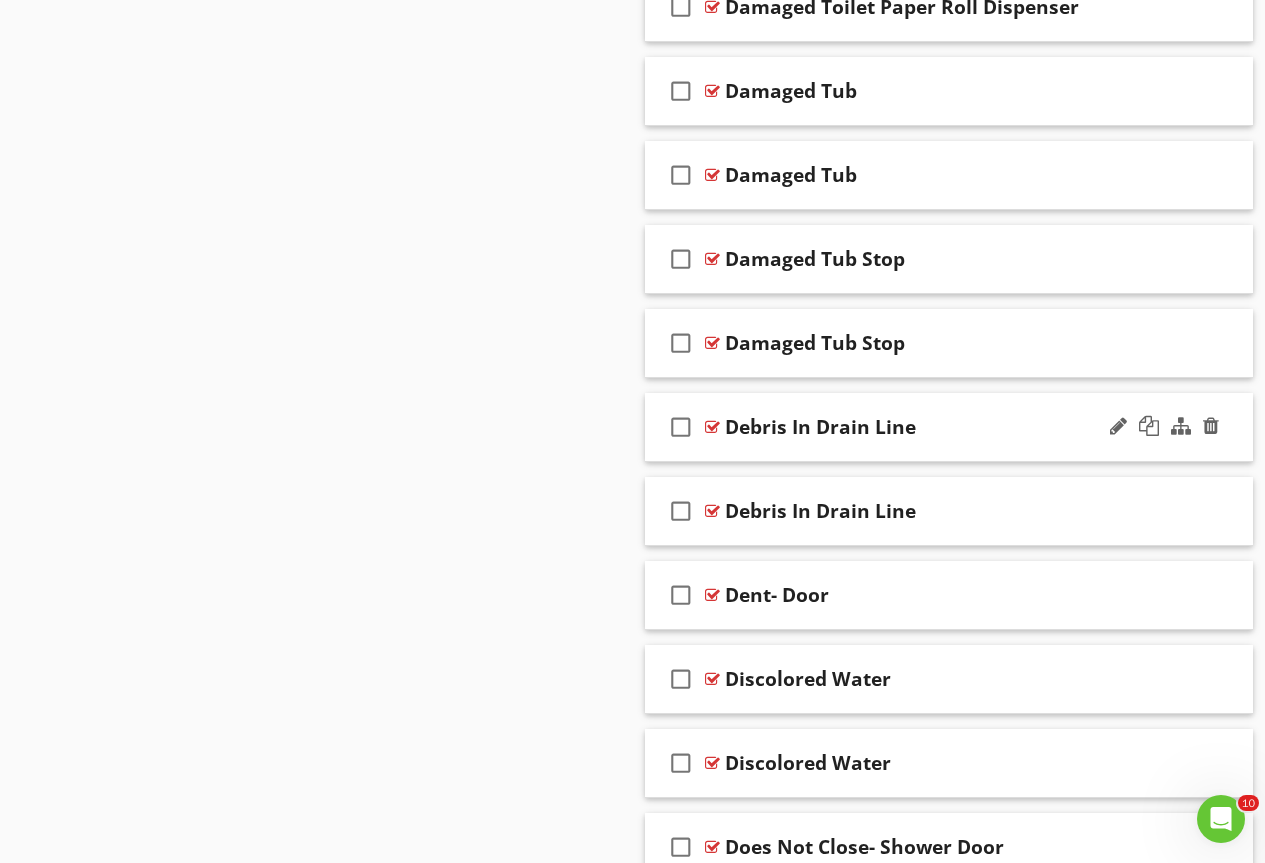 click at bounding box center [712, 427] 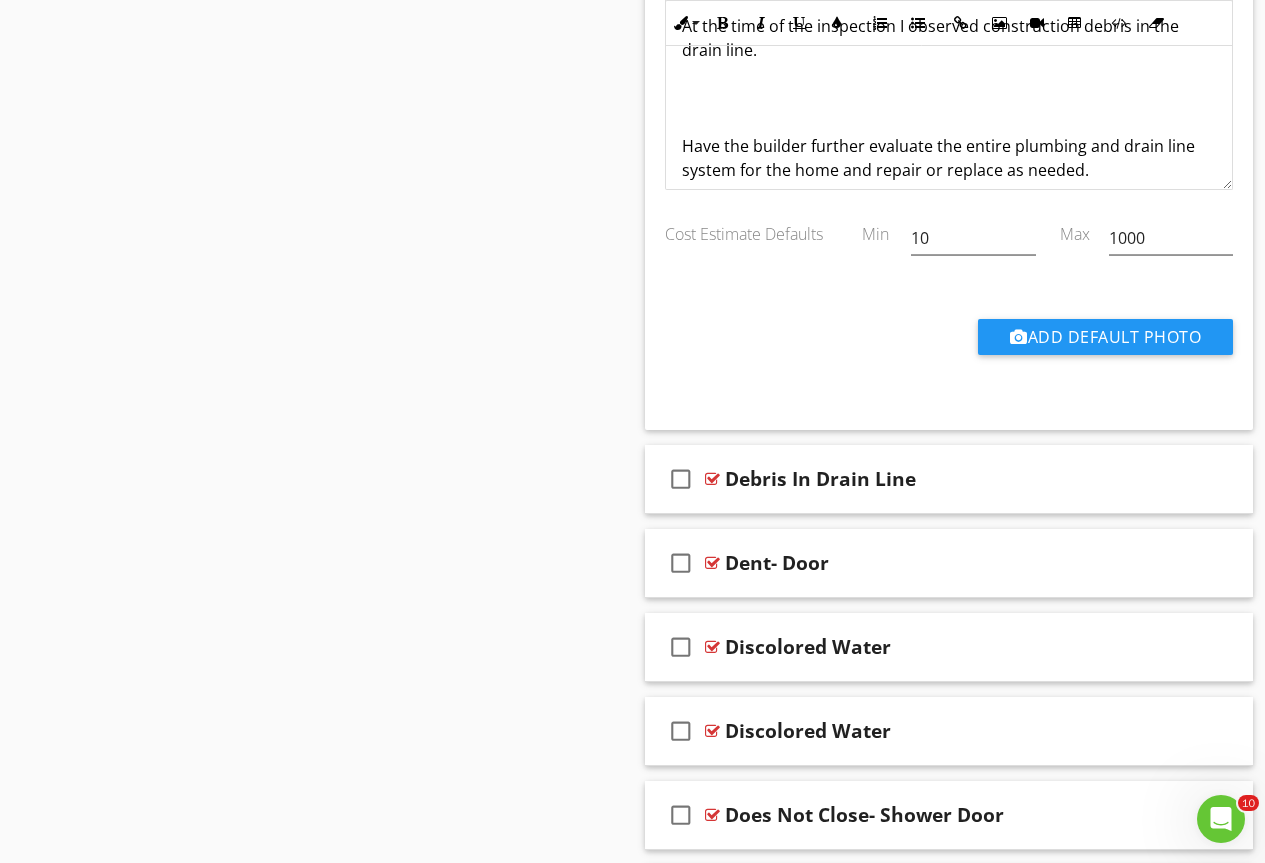 scroll, scrollTop: 9365, scrollLeft: 0, axis: vertical 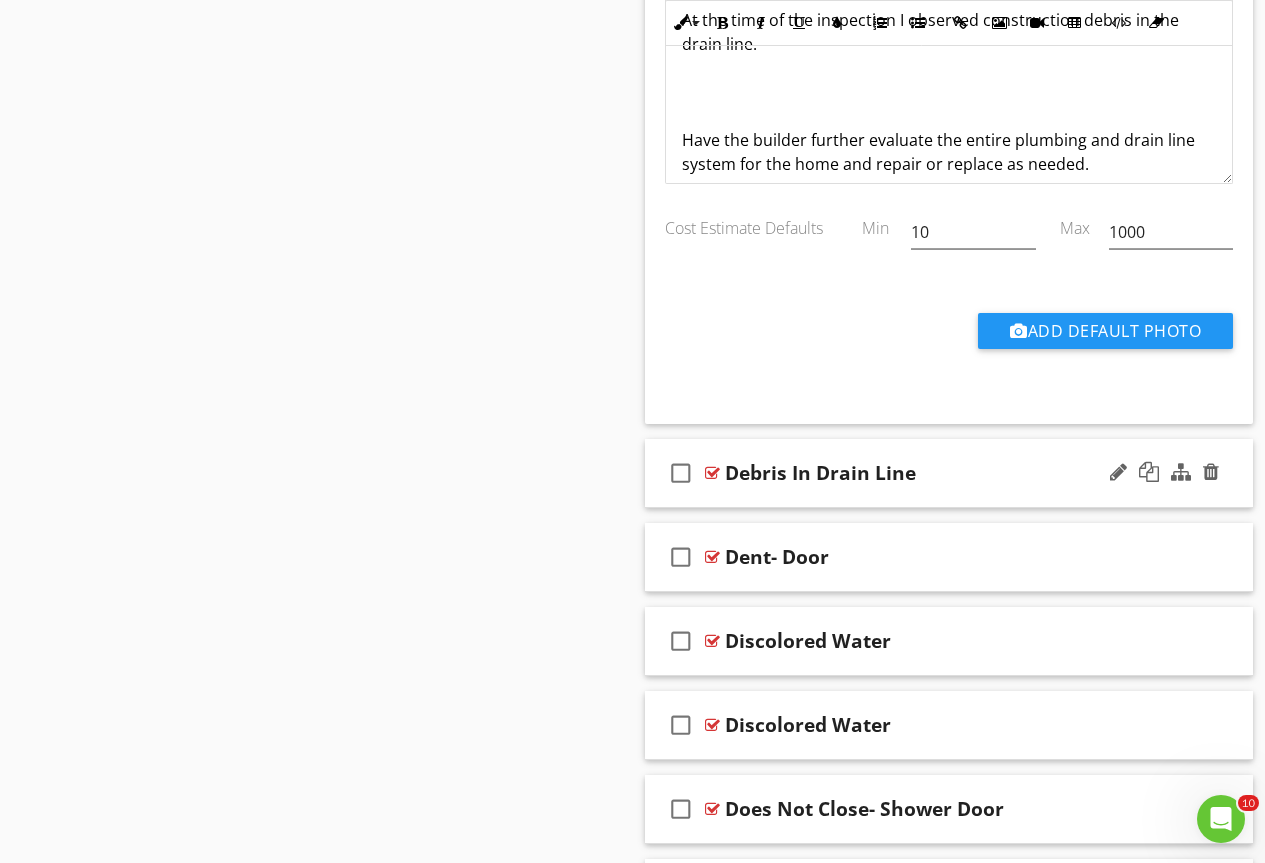 click at bounding box center [712, 473] 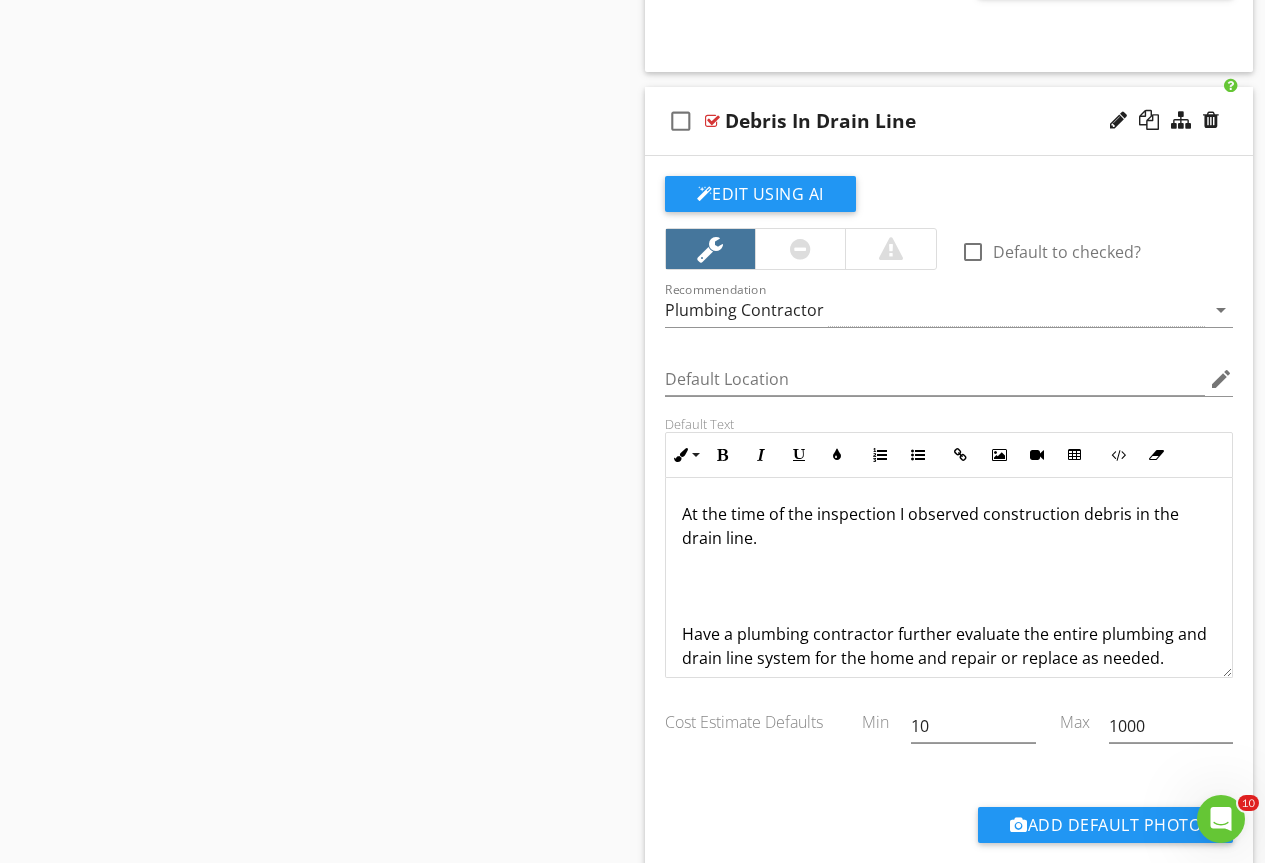 scroll, scrollTop: 9865, scrollLeft: 0, axis: vertical 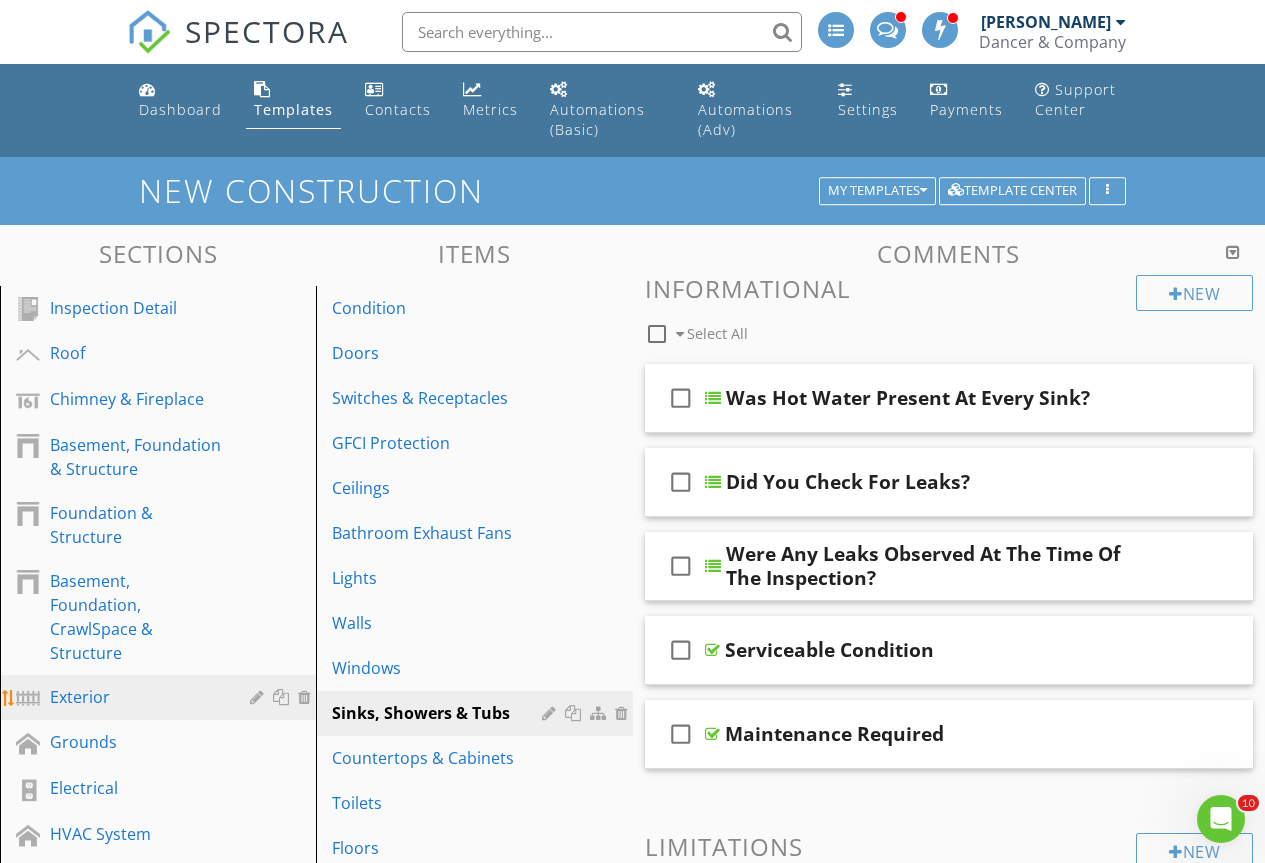 click on "Exterior" at bounding box center [135, 697] 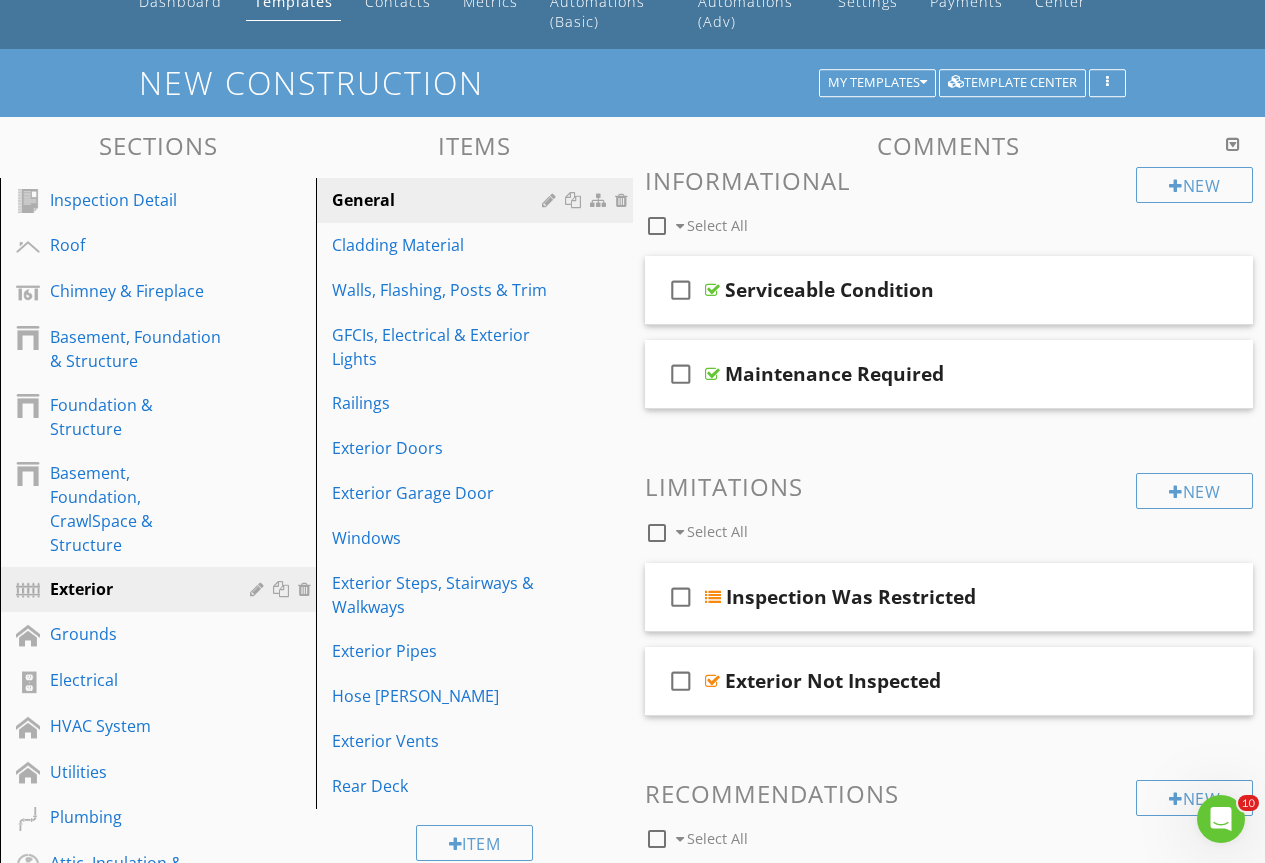 scroll, scrollTop: 400, scrollLeft: 0, axis: vertical 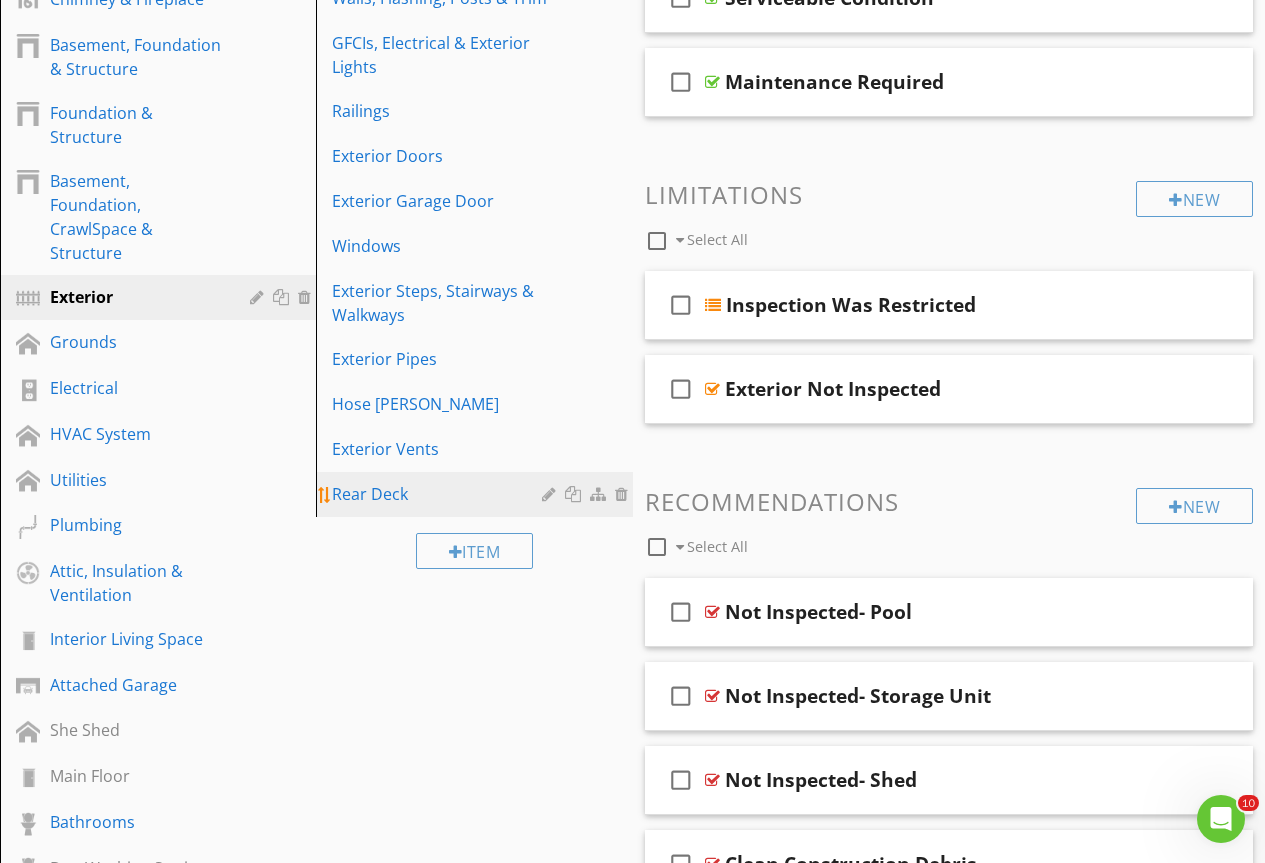 click on "Rear Deck" at bounding box center (477, 494) 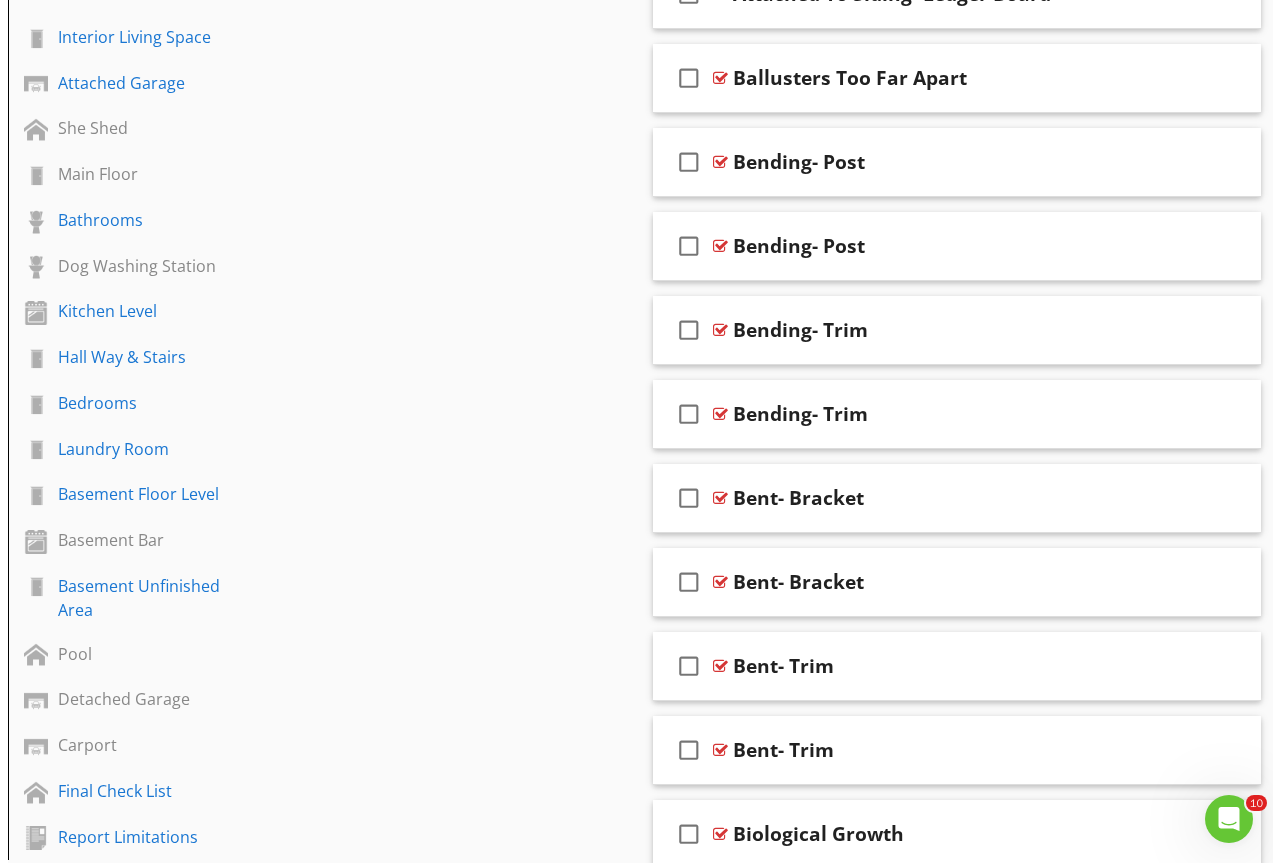 scroll, scrollTop: 590, scrollLeft: 0, axis: vertical 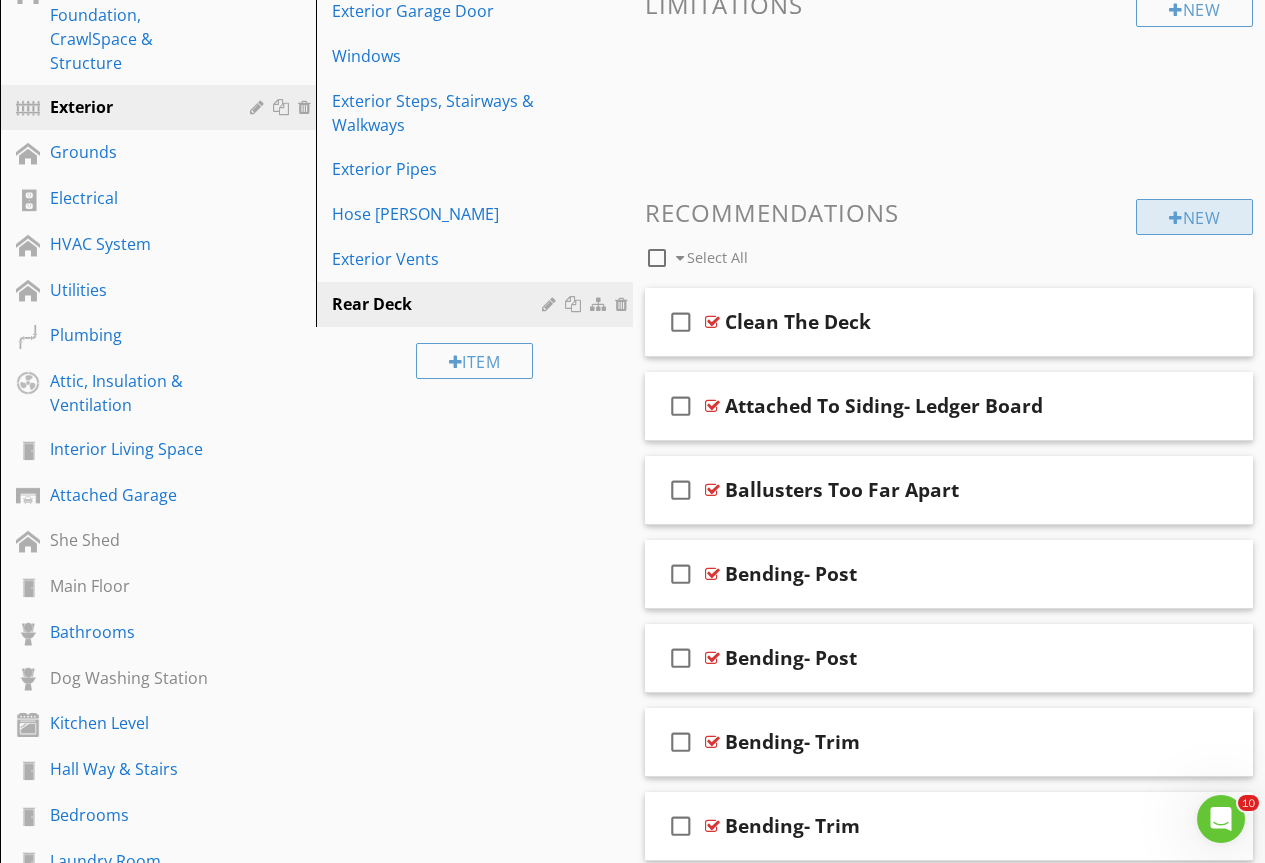 click on "New" at bounding box center [1194, 217] 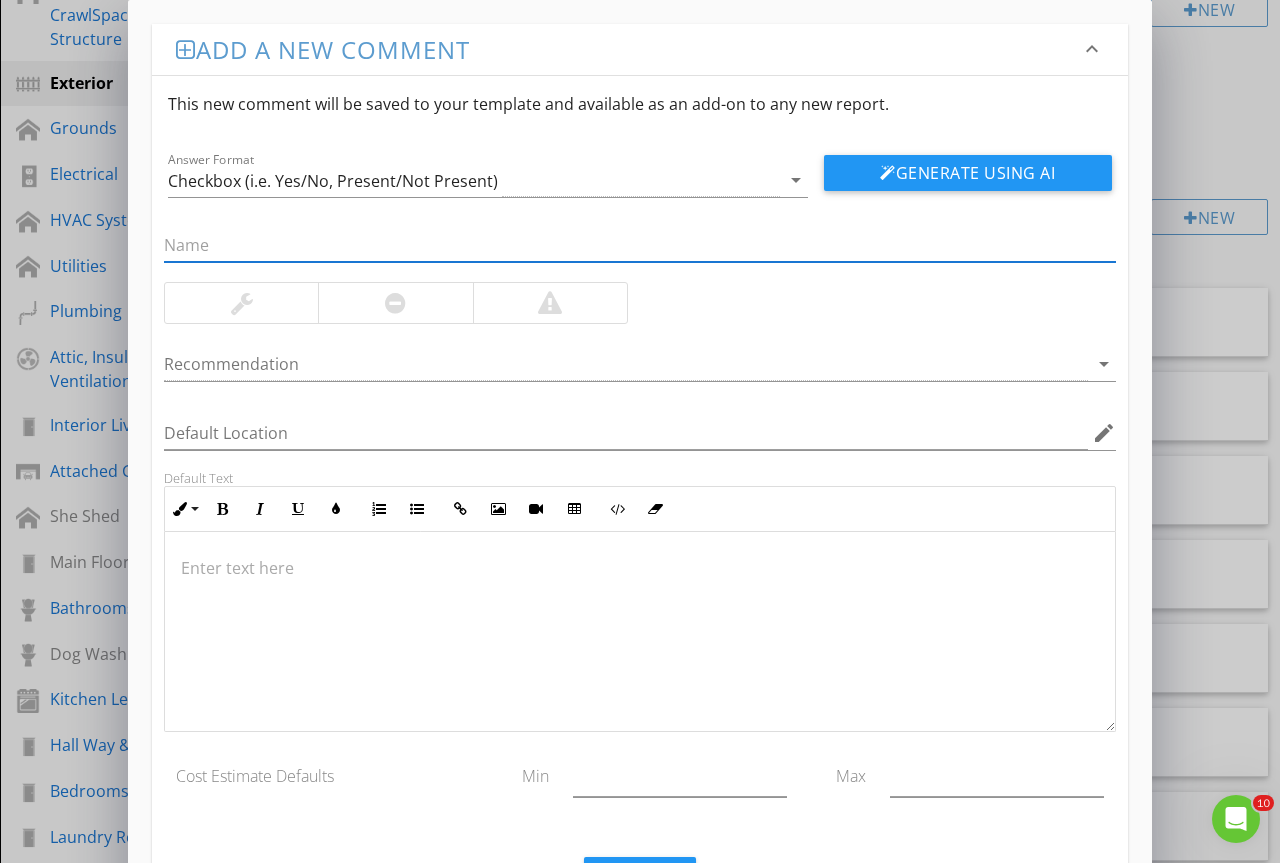 click at bounding box center (640, 245) 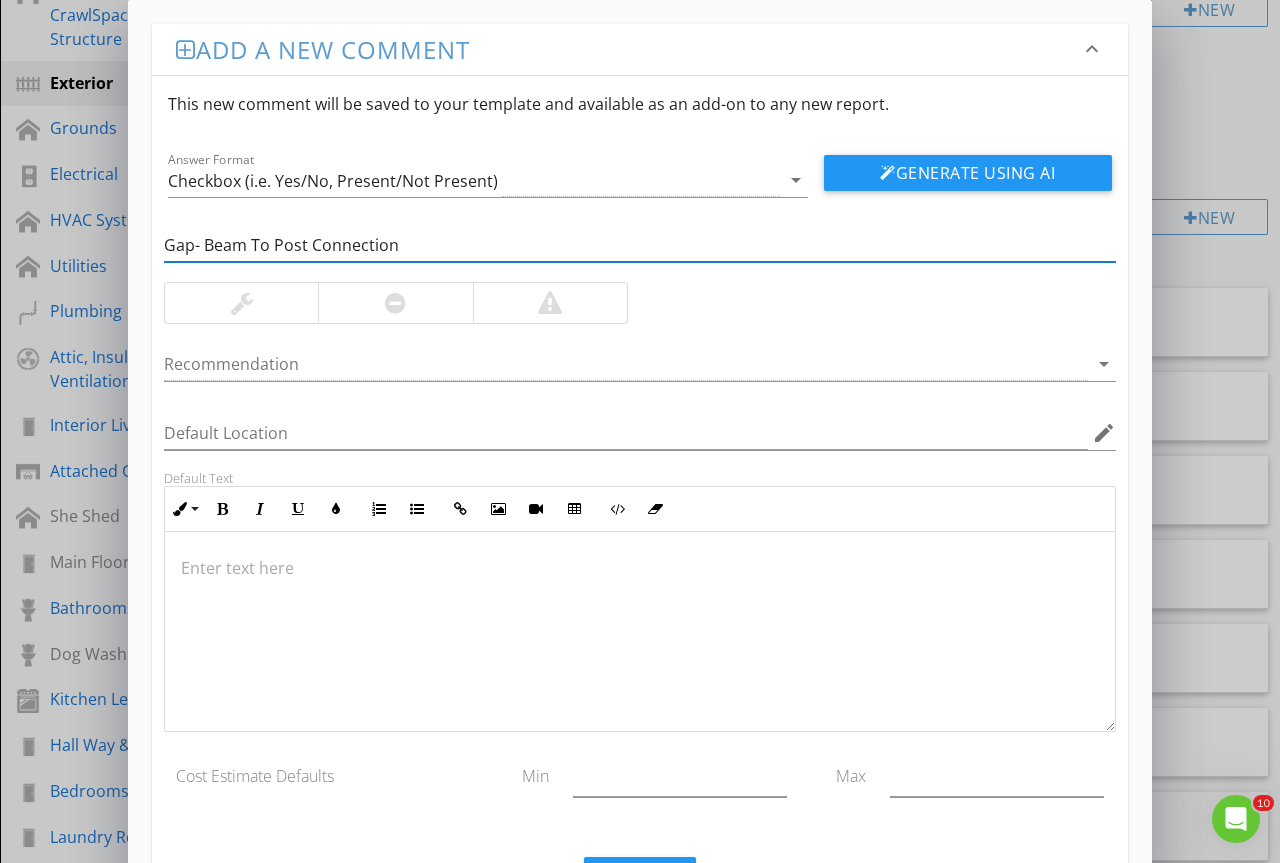 type on "Gap- Beam To Post Connection" 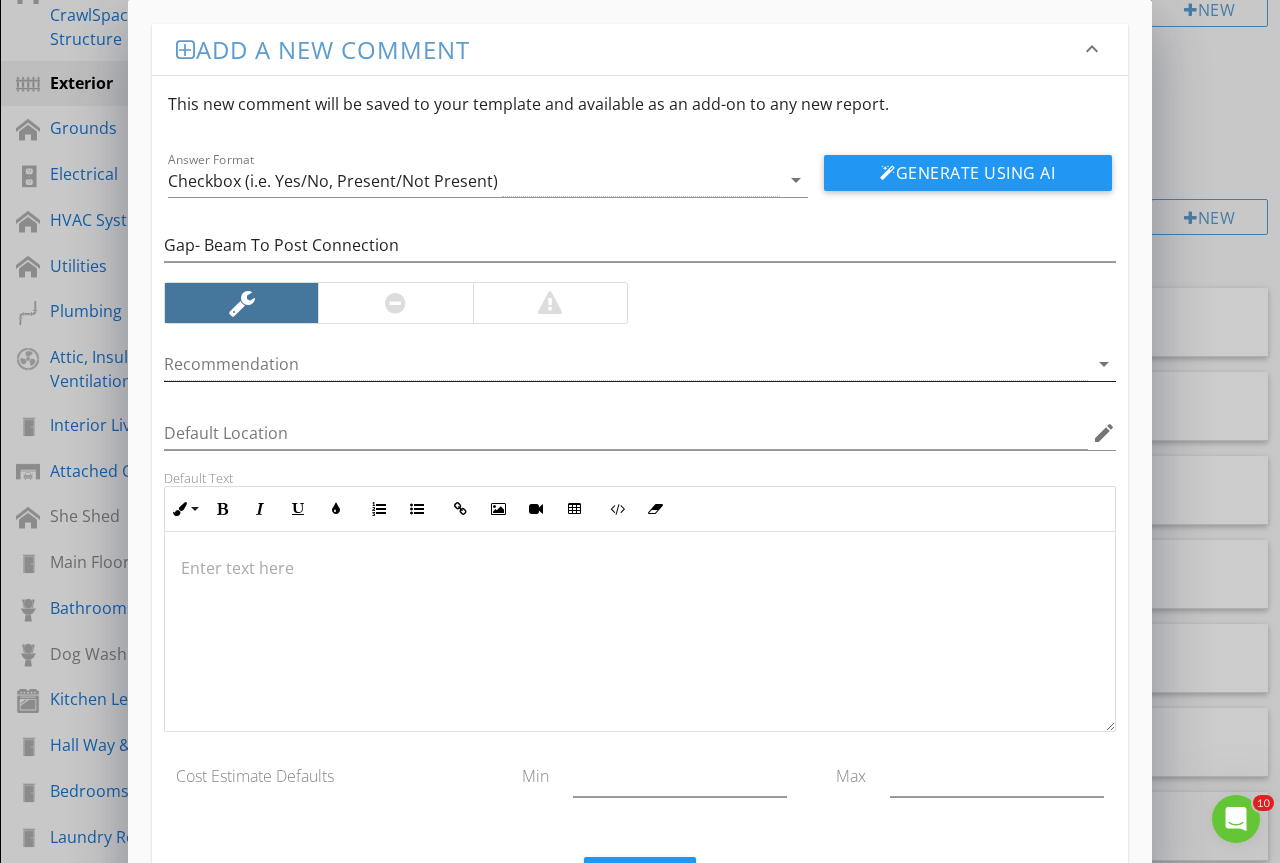 click at bounding box center [626, 364] 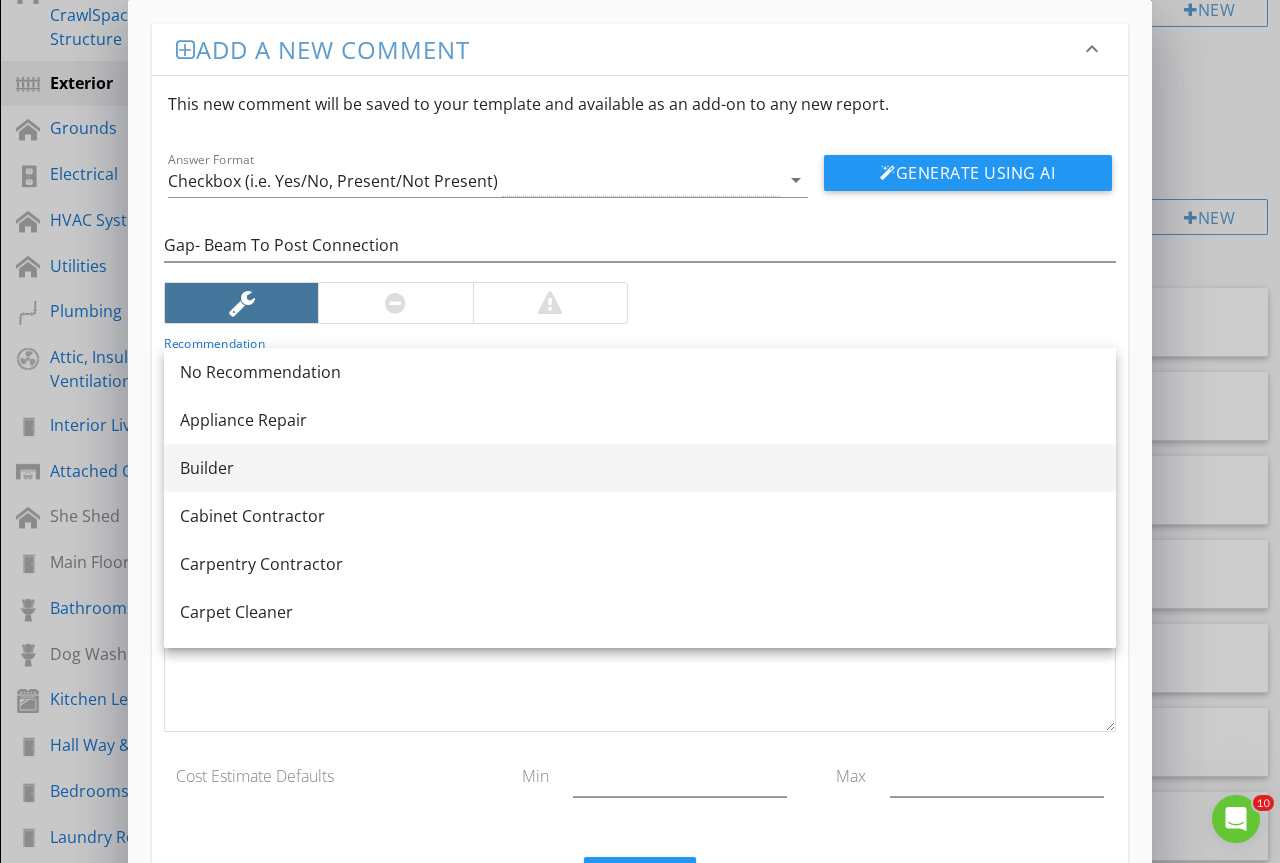 click on "Builder" at bounding box center [640, 468] 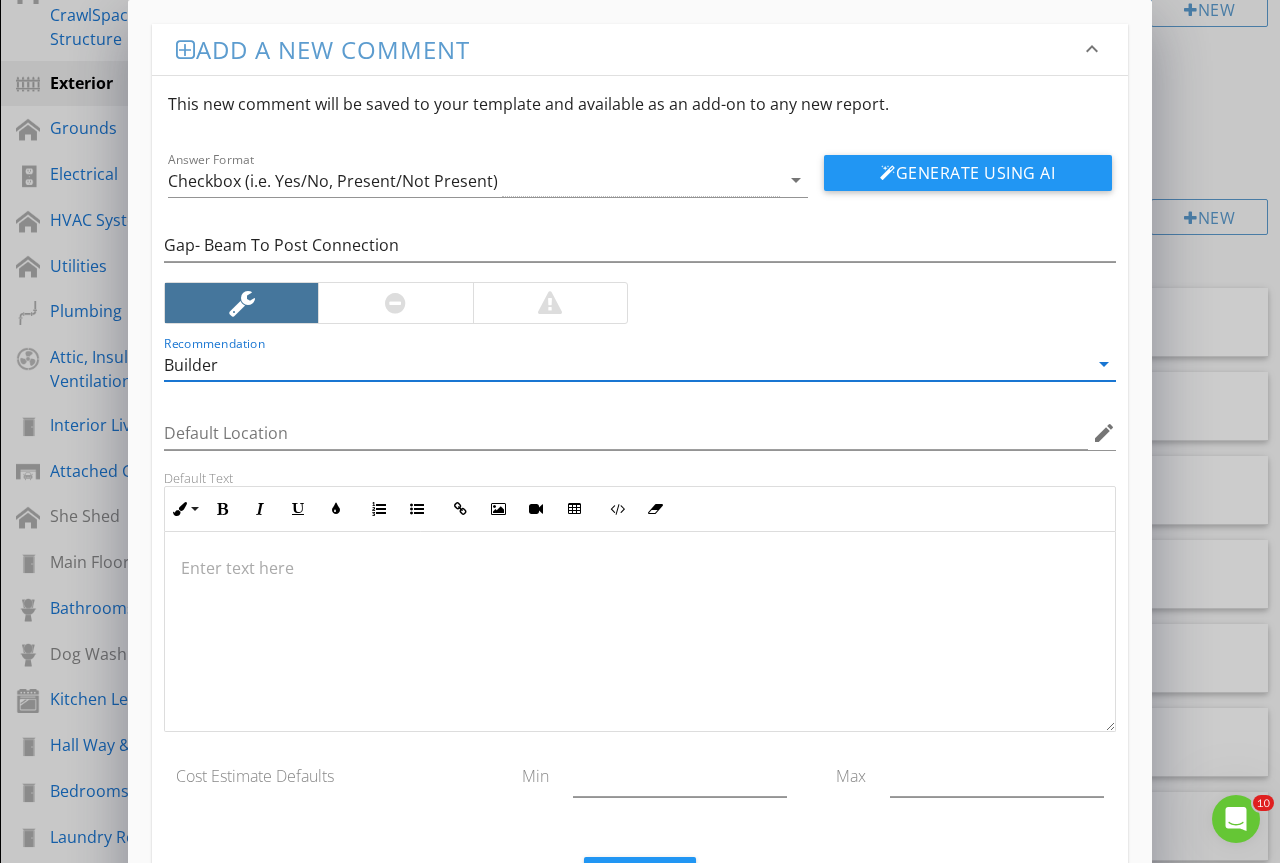 click at bounding box center (640, 632) 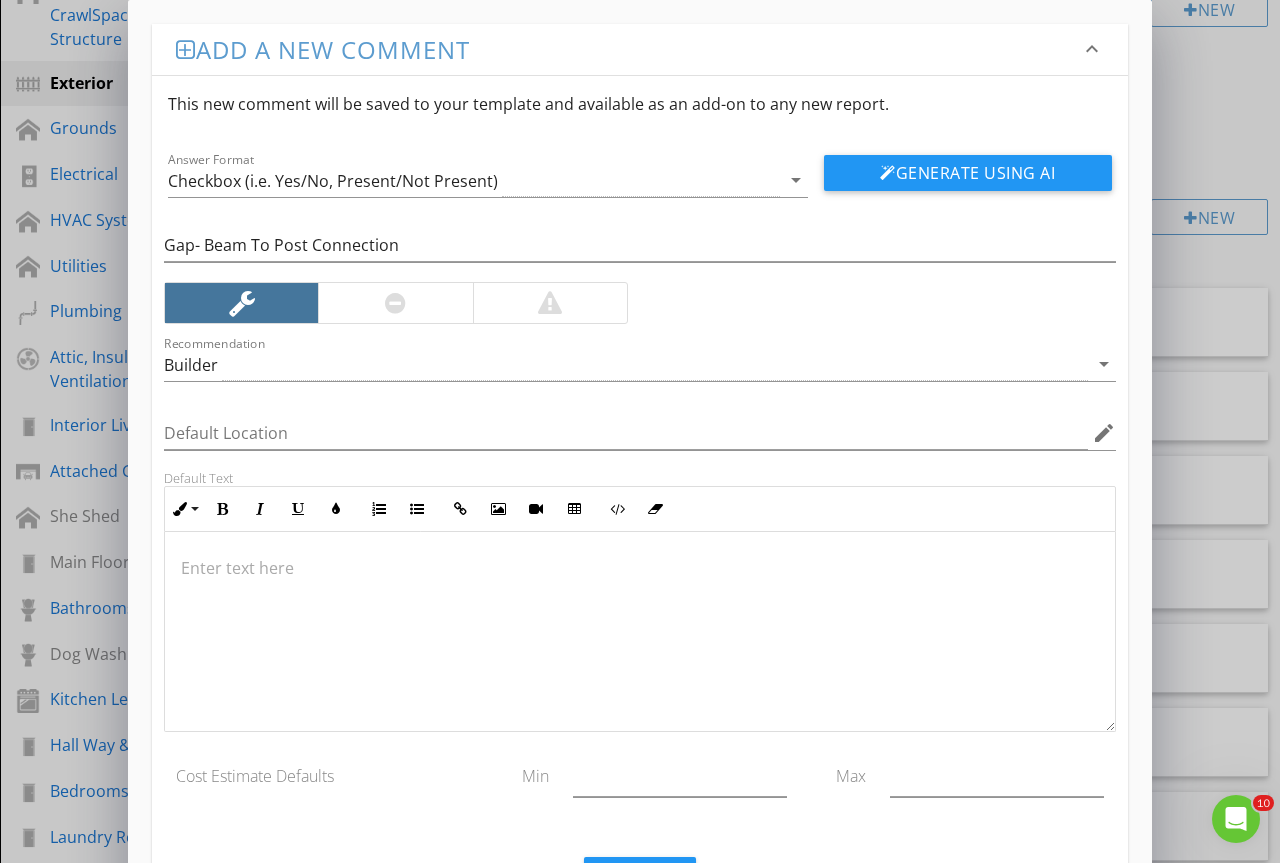 type 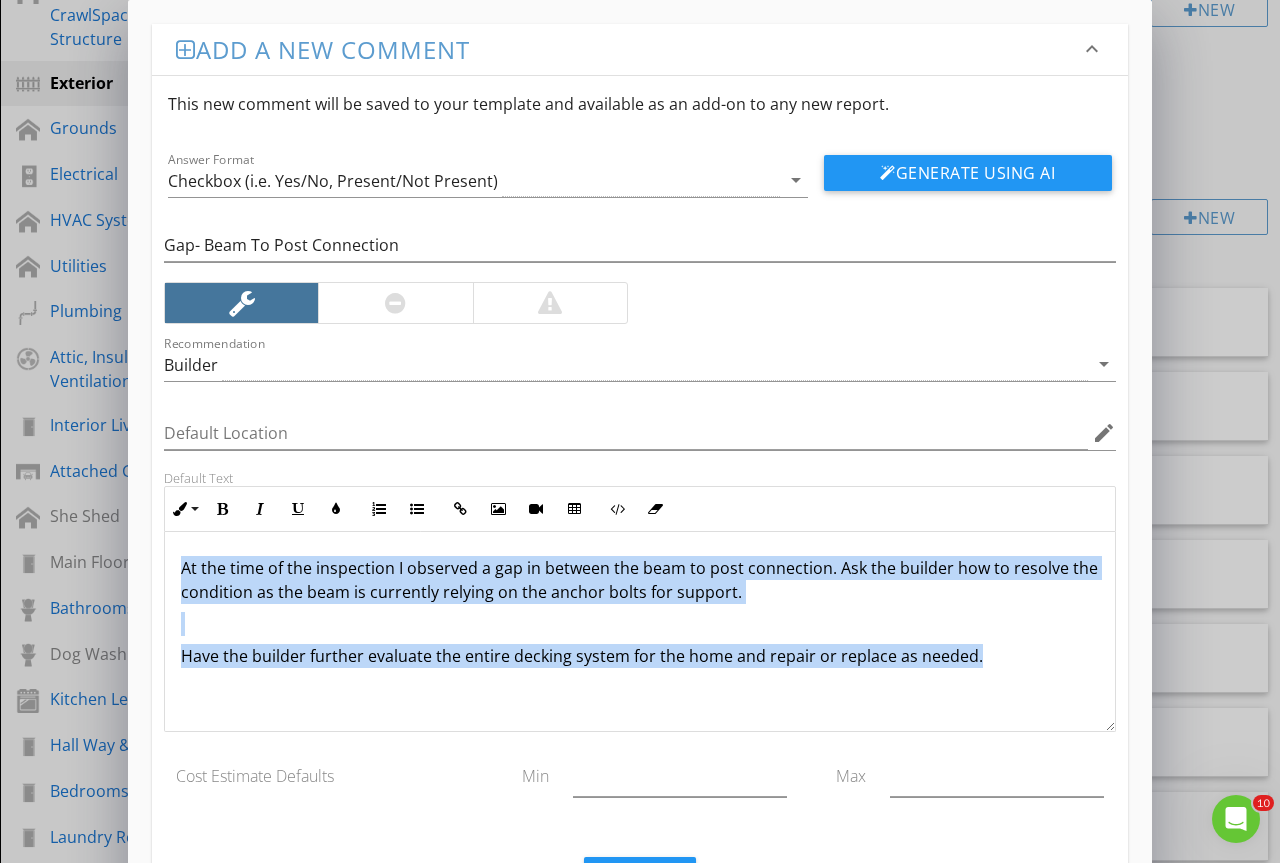 drag, startPoint x: 179, startPoint y: 551, endPoint x: 1240, endPoint y: 712, distance: 1073.1459 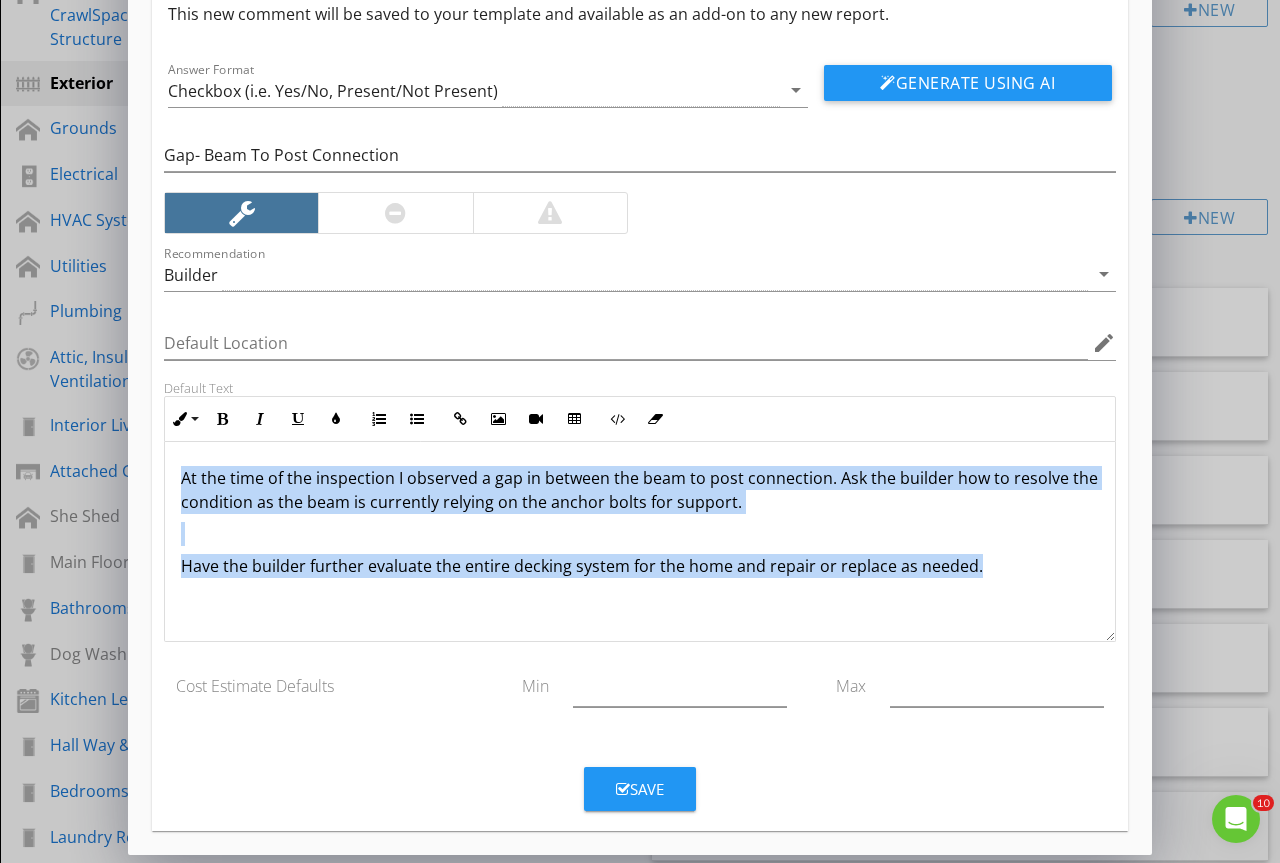 scroll, scrollTop: 94, scrollLeft: 0, axis: vertical 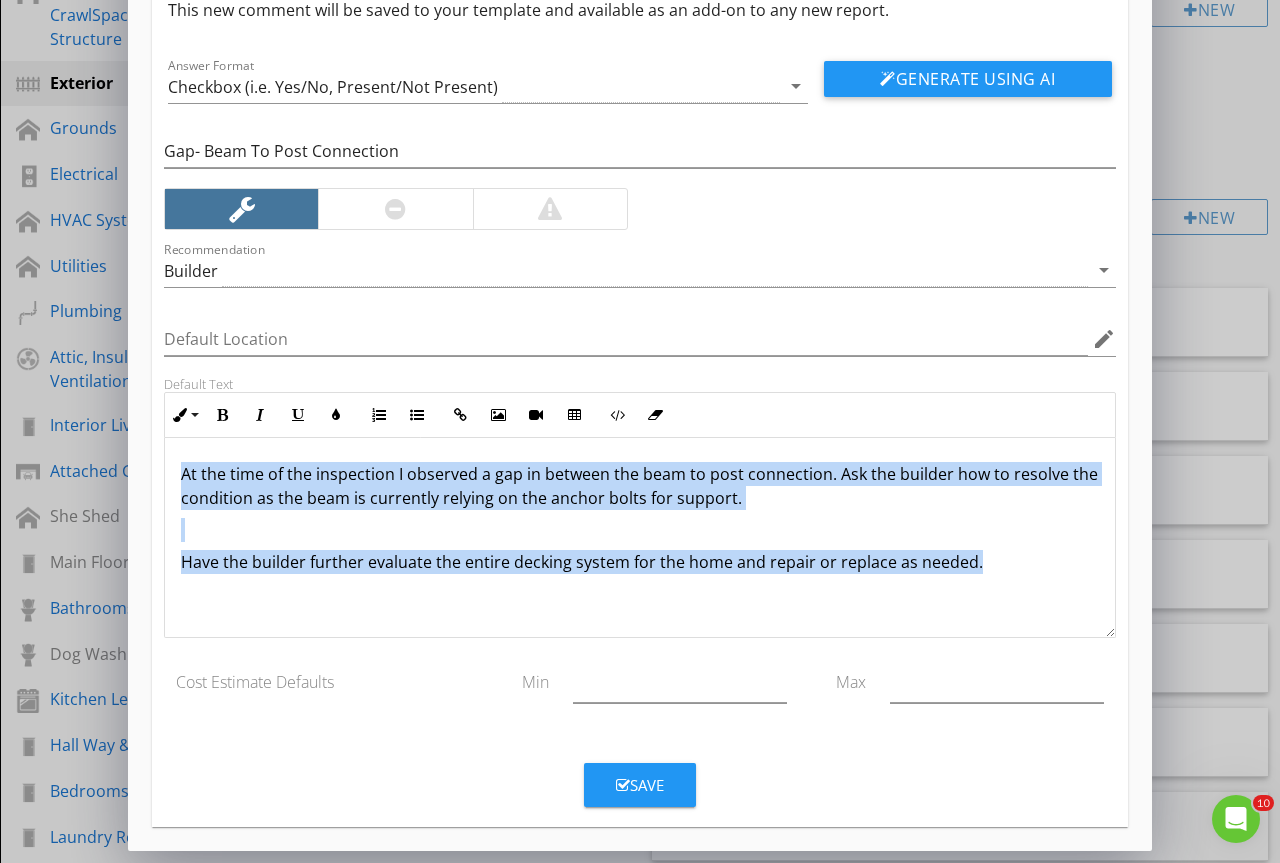 click at bounding box center [623, 785] 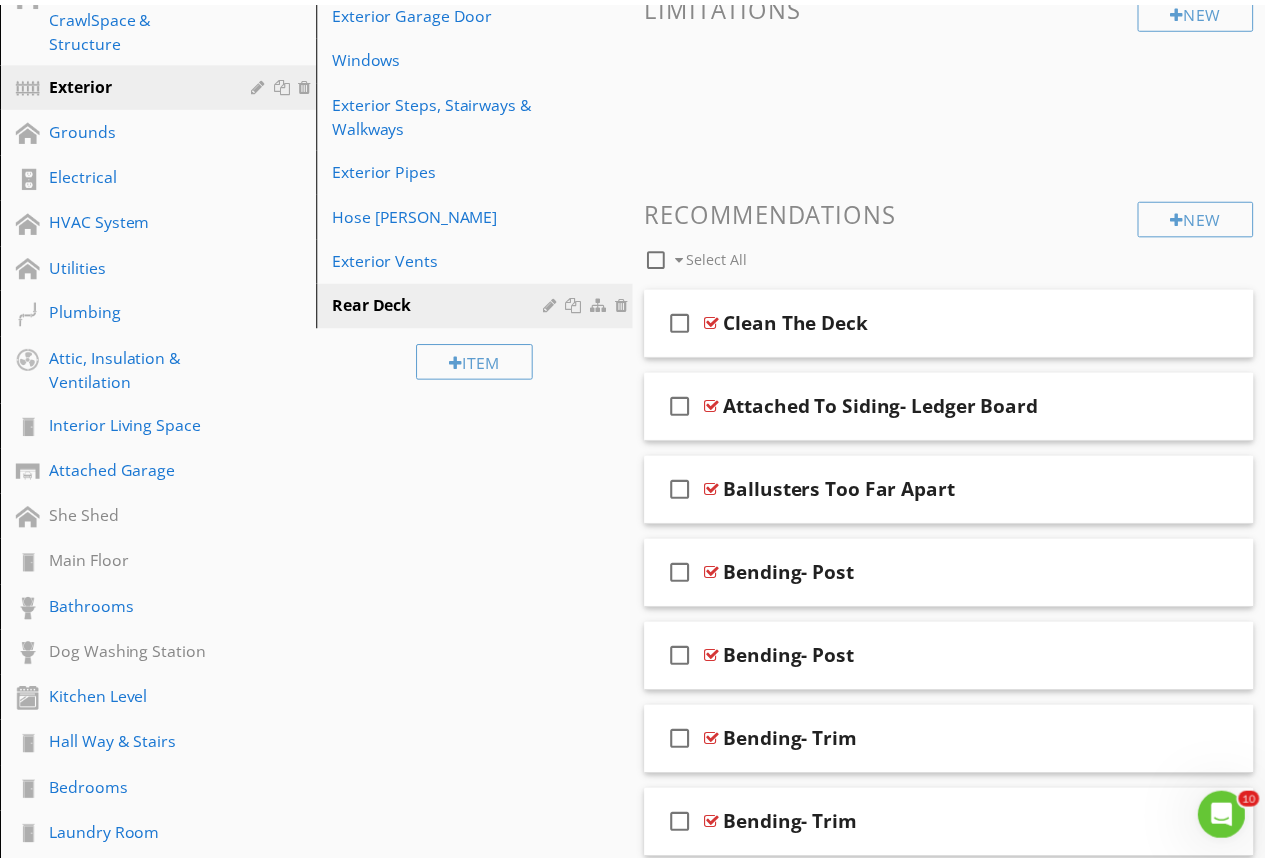 scroll, scrollTop: 0, scrollLeft: 0, axis: both 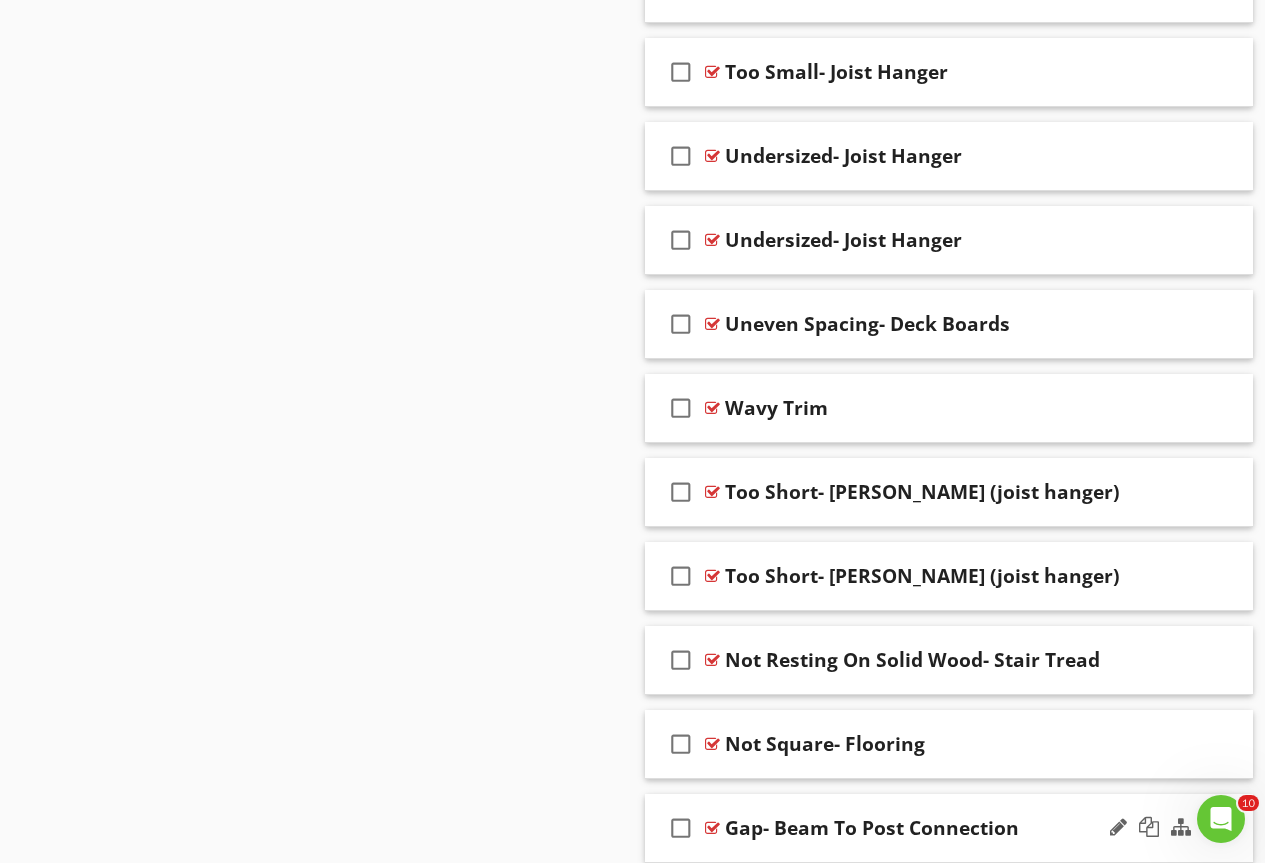 type 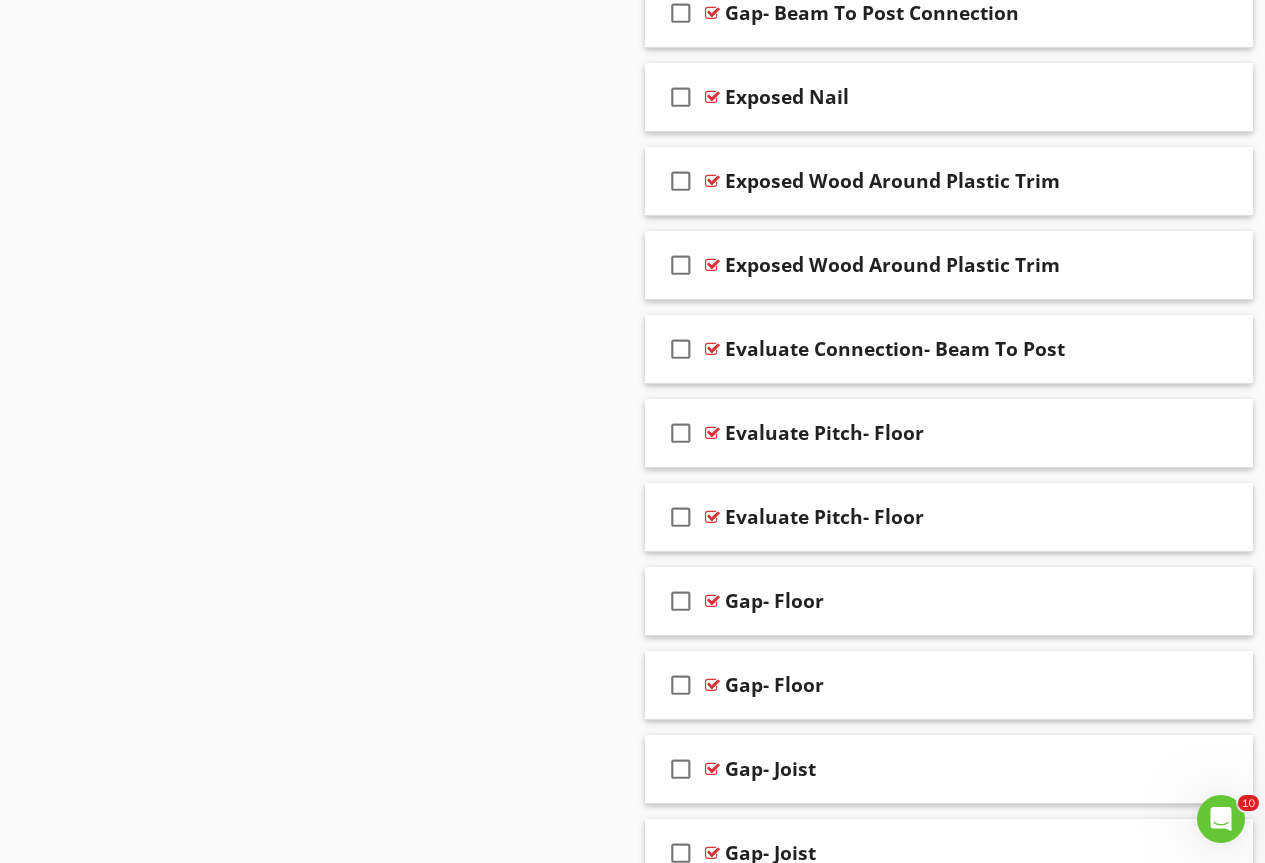 scroll, scrollTop: 6385, scrollLeft: 0, axis: vertical 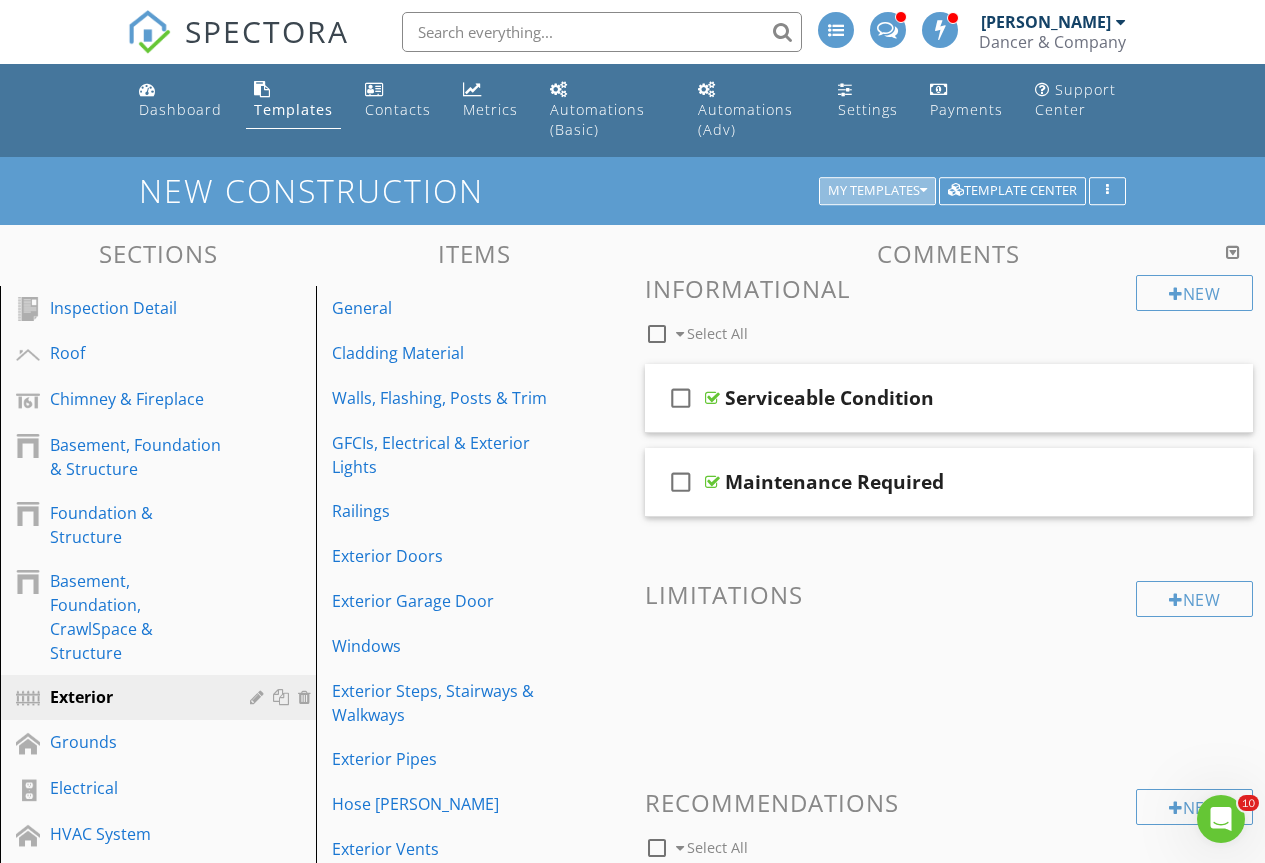 click on "My Templates" at bounding box center (877, 191) 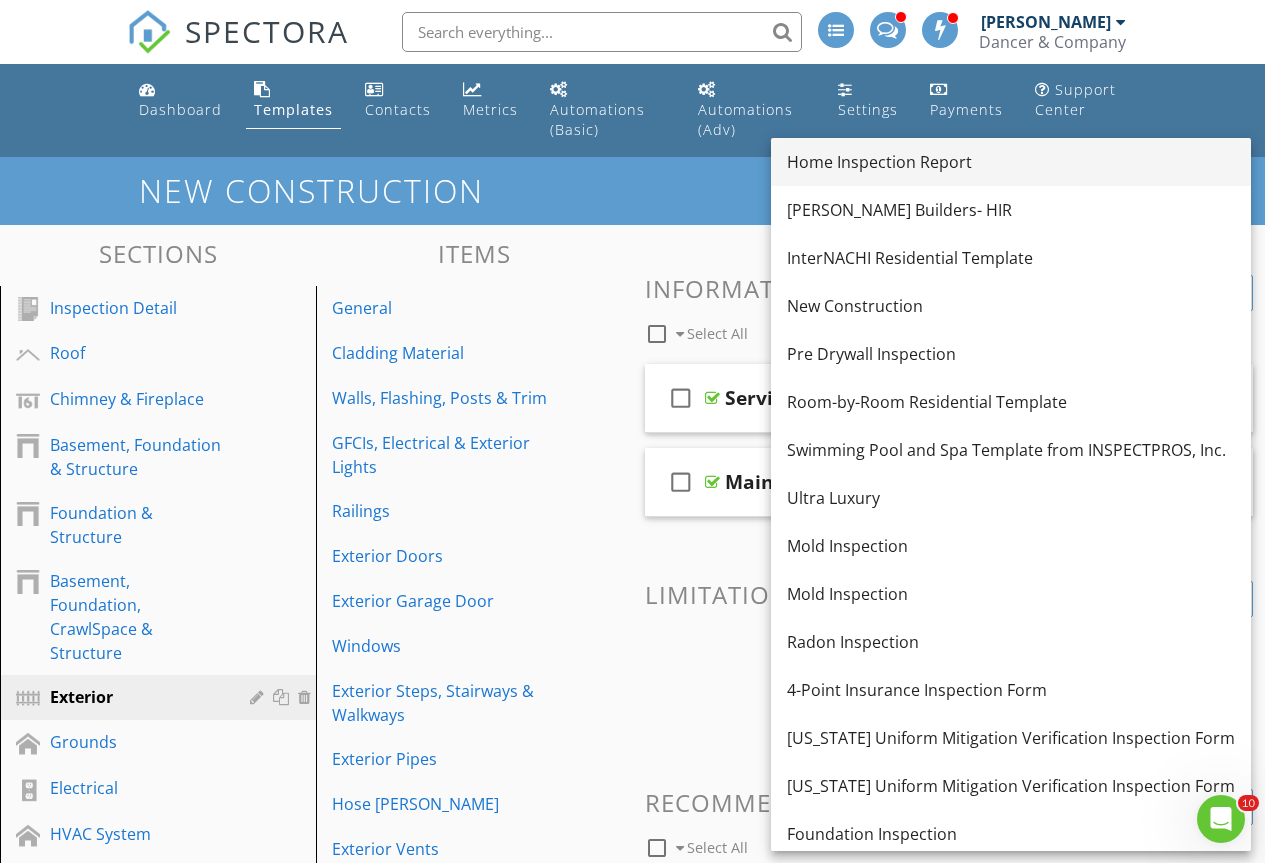 click on "Home Inspection Report" at bounding box center (1011, 162) 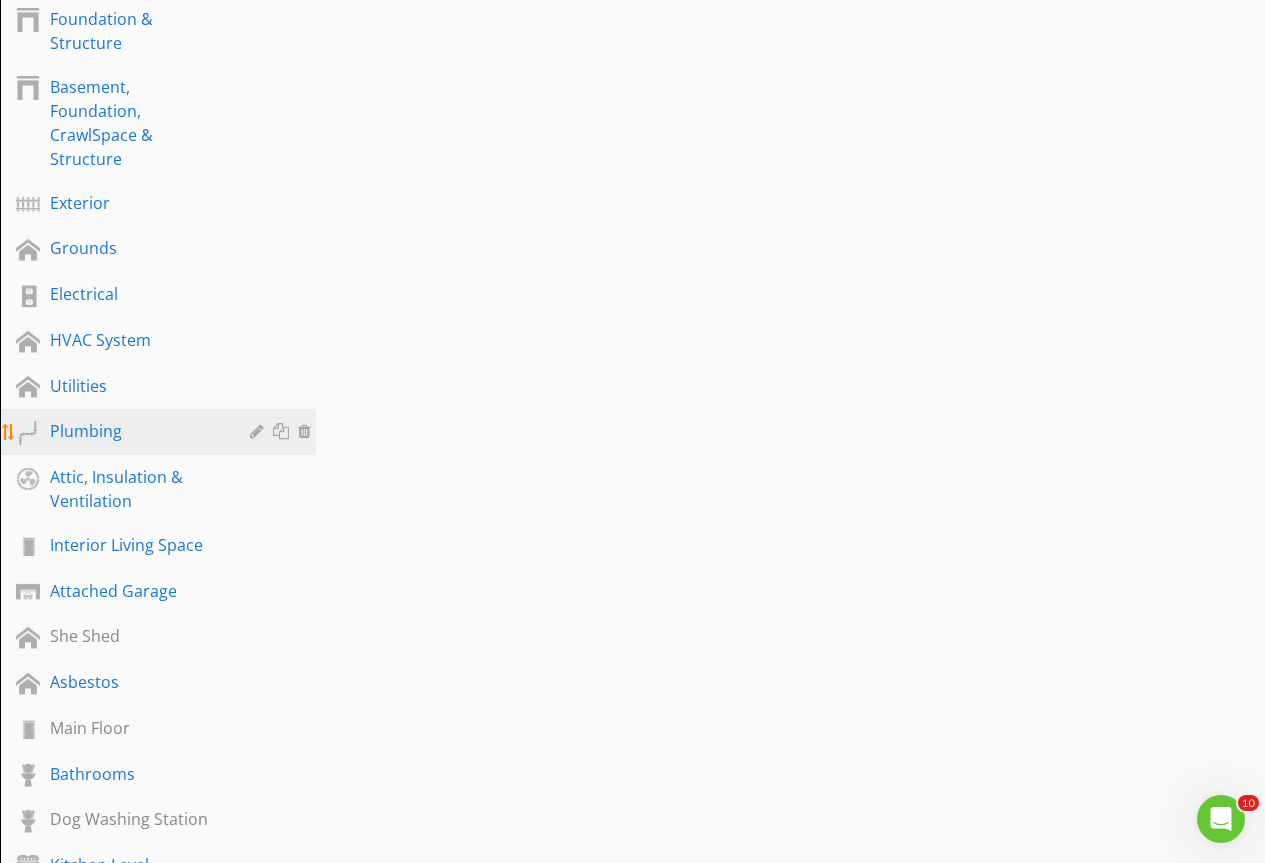 scroll, scrollTop: 500, scrollLeft: 0, axis: vertical 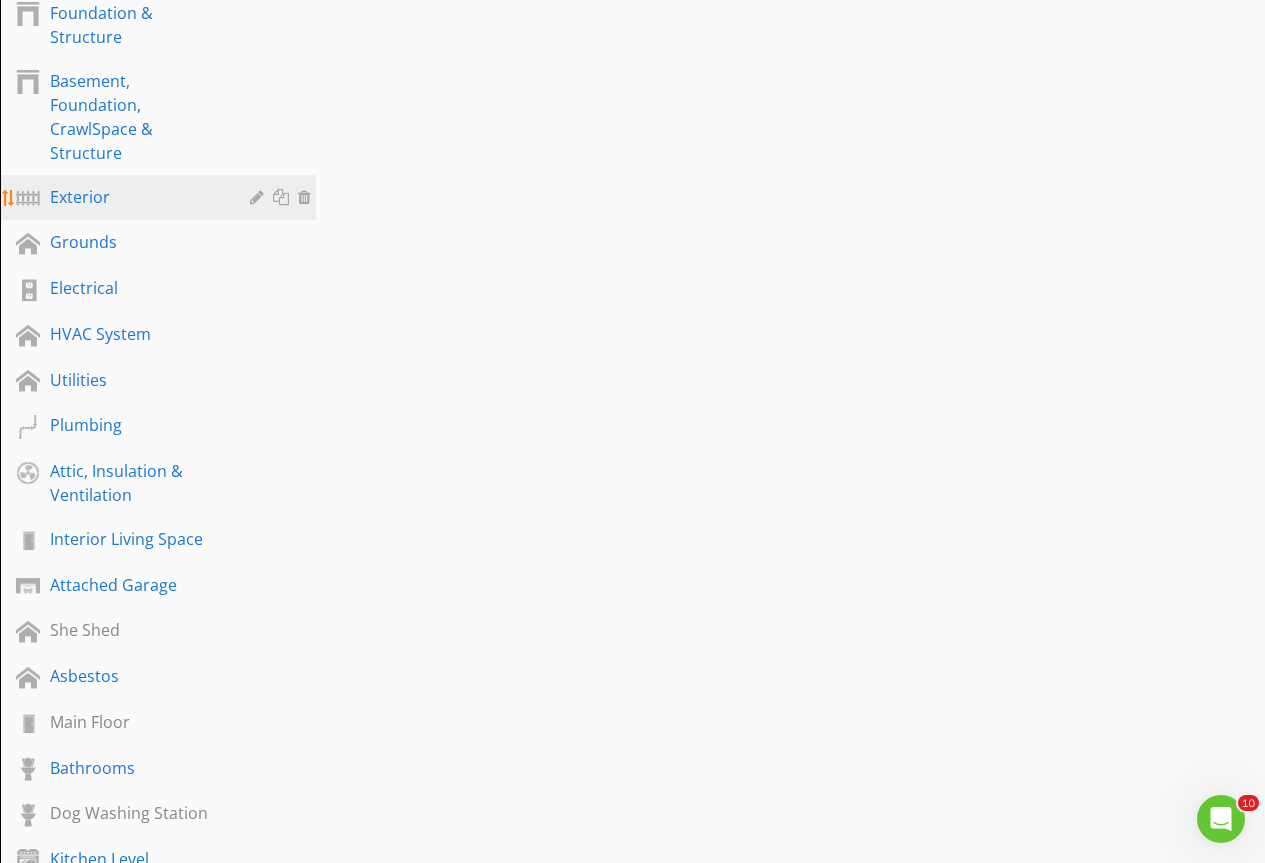 click on "Exterior" at bounding box center (135, 197) 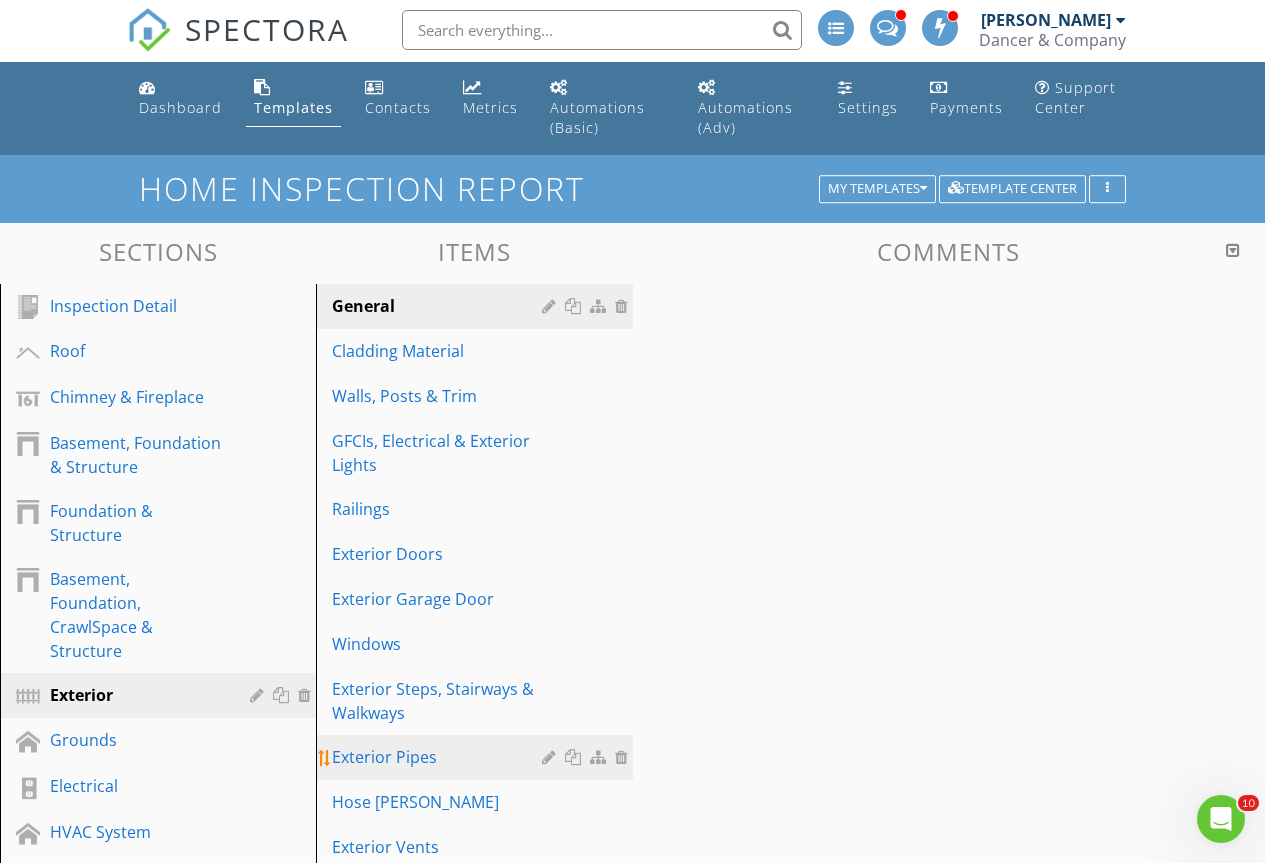 scroll, scrollTop: 0, scrollLeft: 0, axis: both 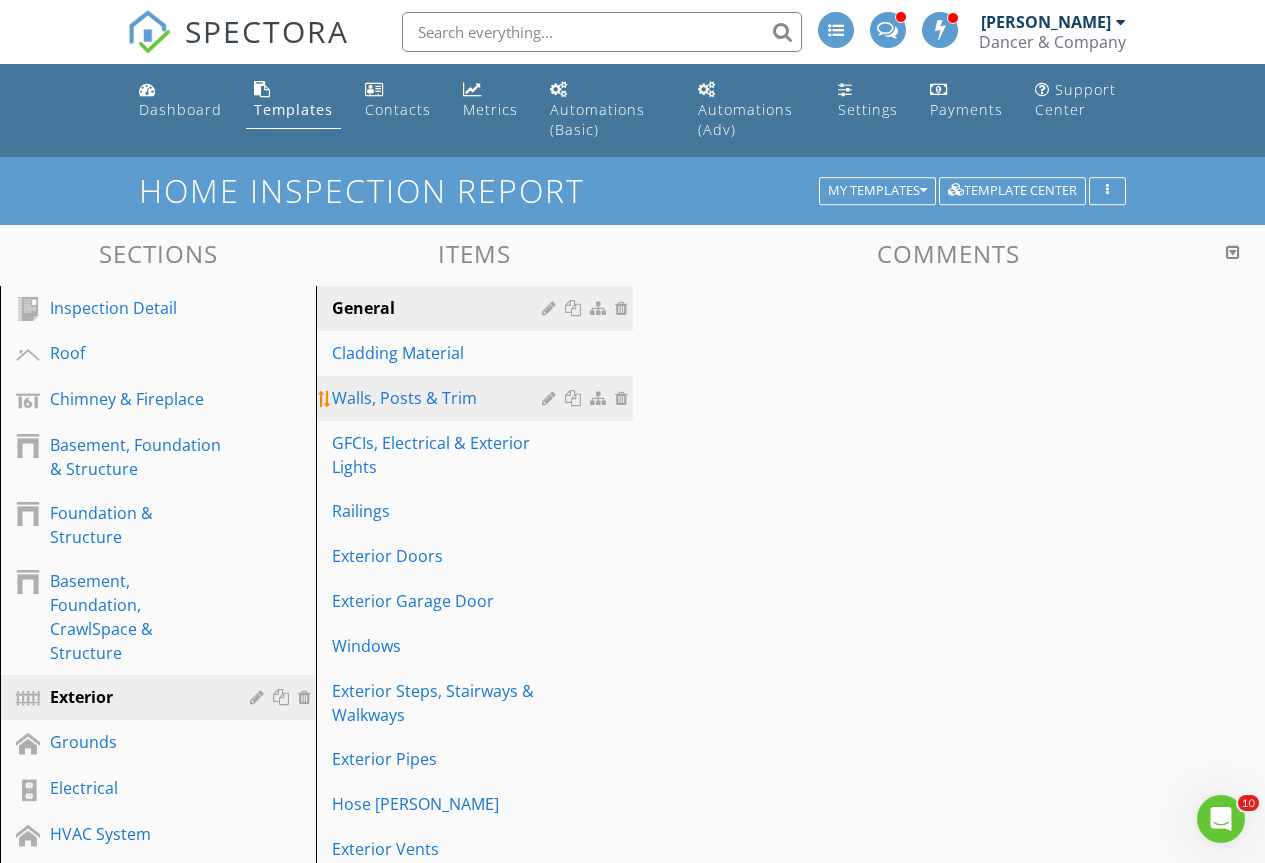 click on "Exterior Garage Door" at bounding box center (439, 601) 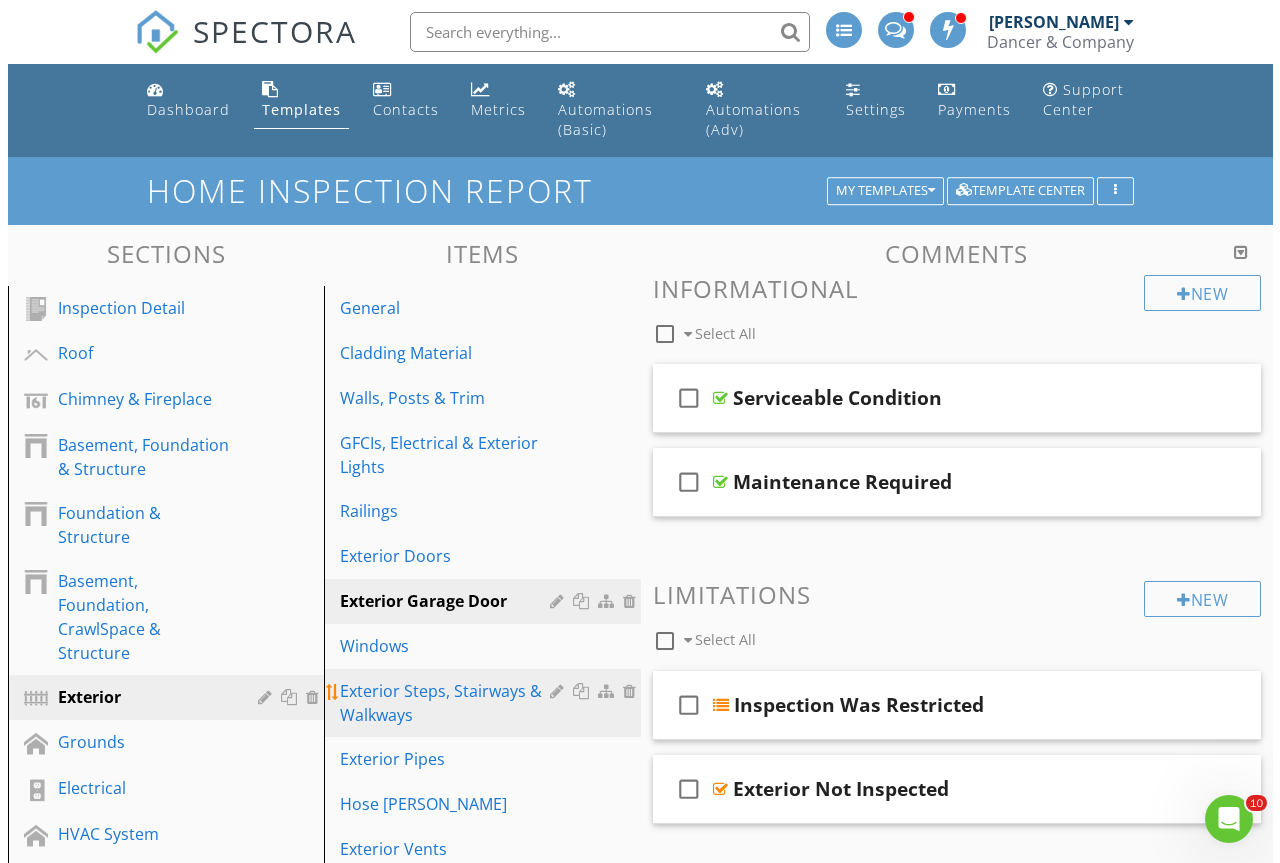 scroll, scrollTop: 300, scrollLeft: 0, axis: vertical 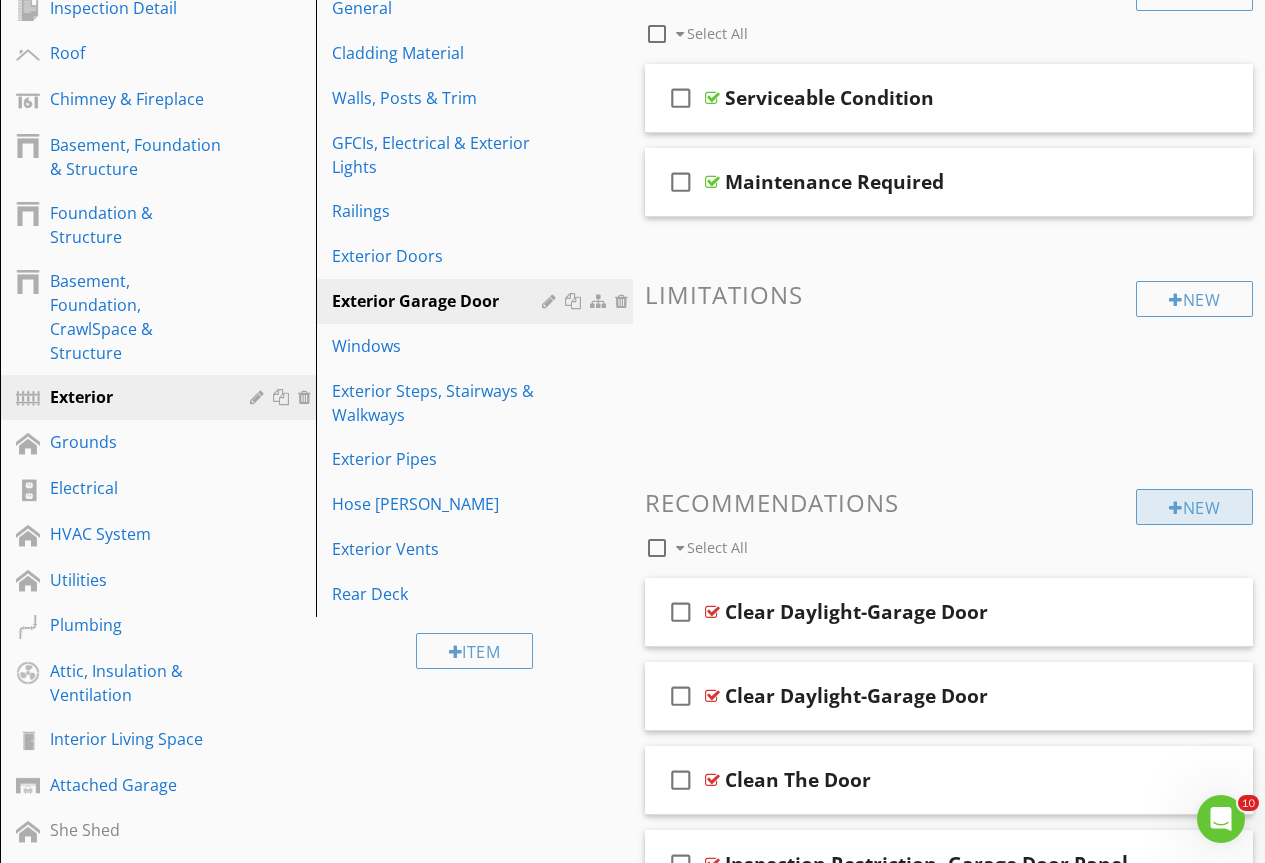 click on "New" at bounding box center [1194, 507] 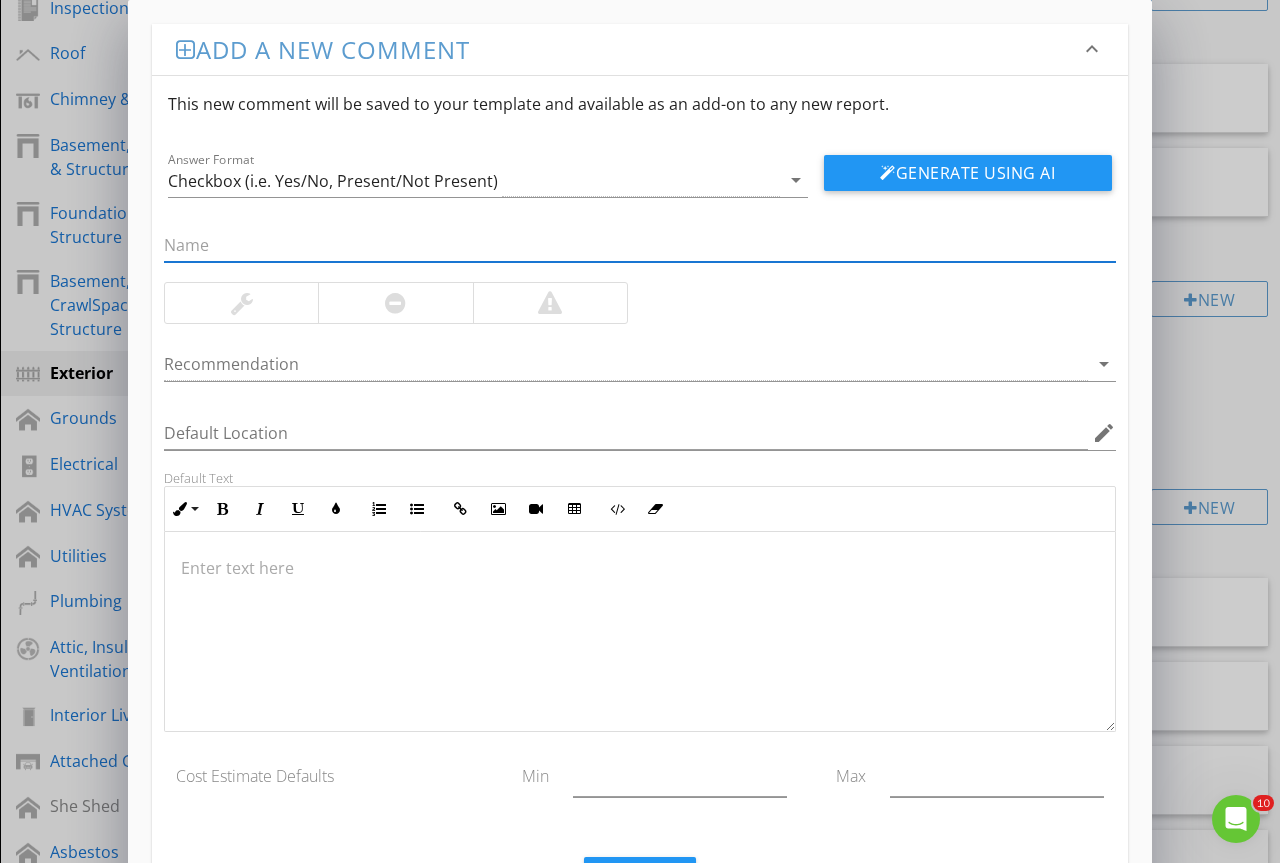 click at bounding box center [640, 245] 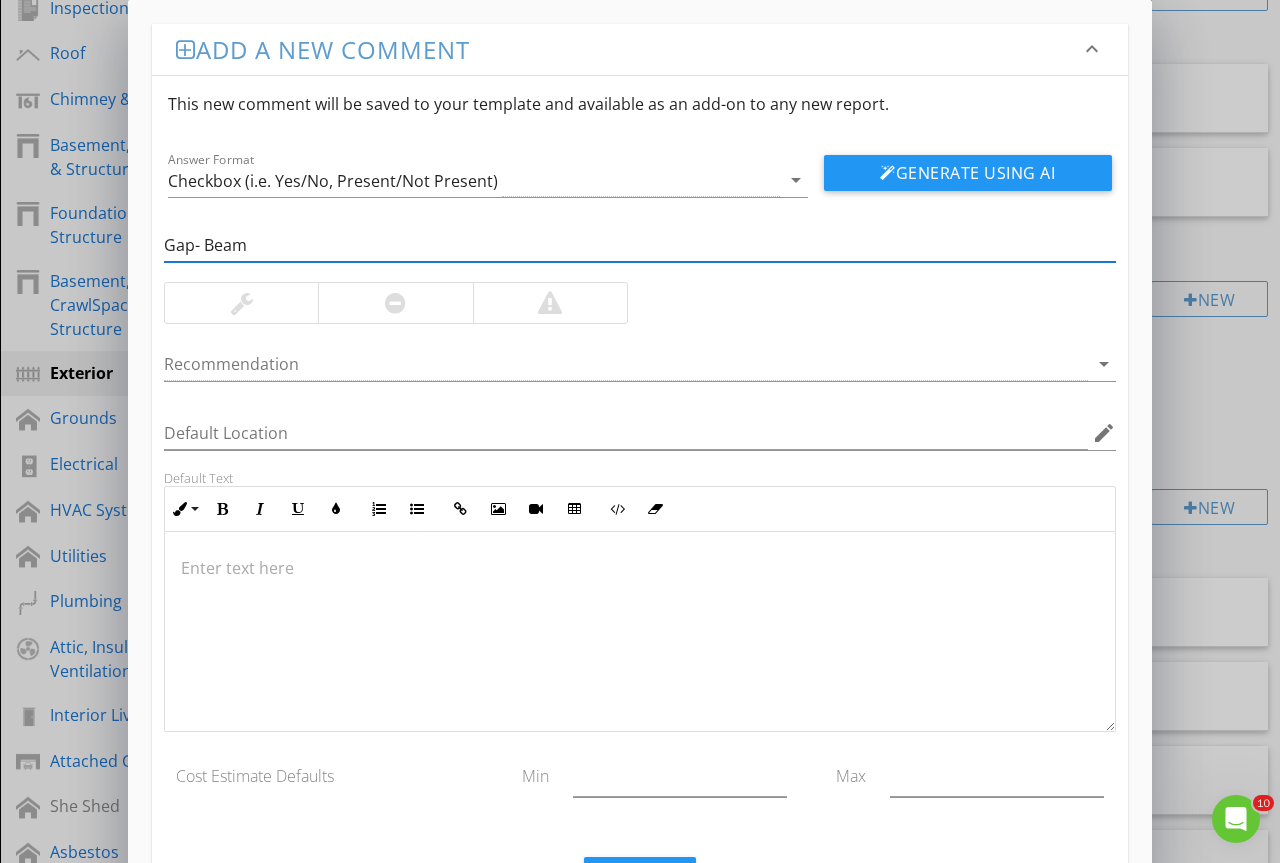 type on "Gap- Beam To Post Connection" 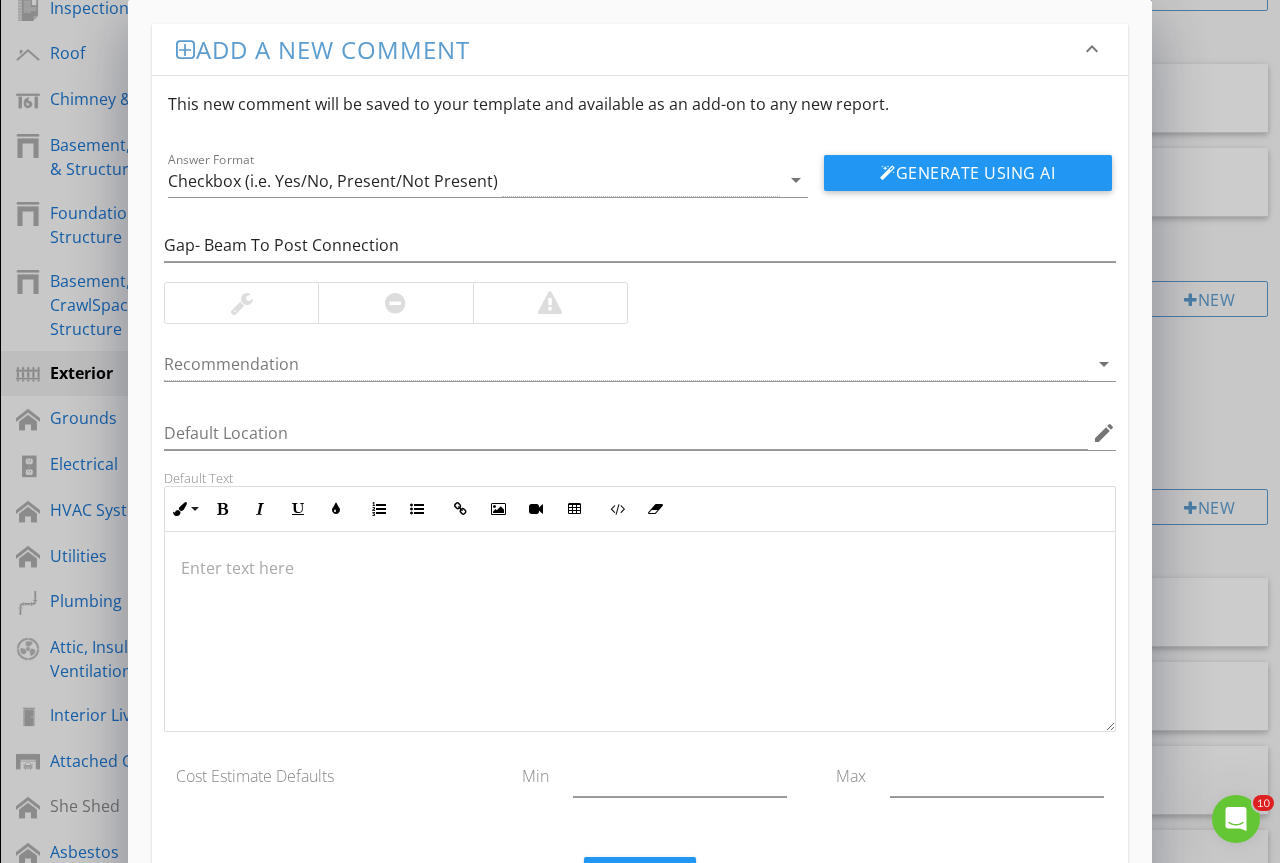 click at bounding box center [241, 303] 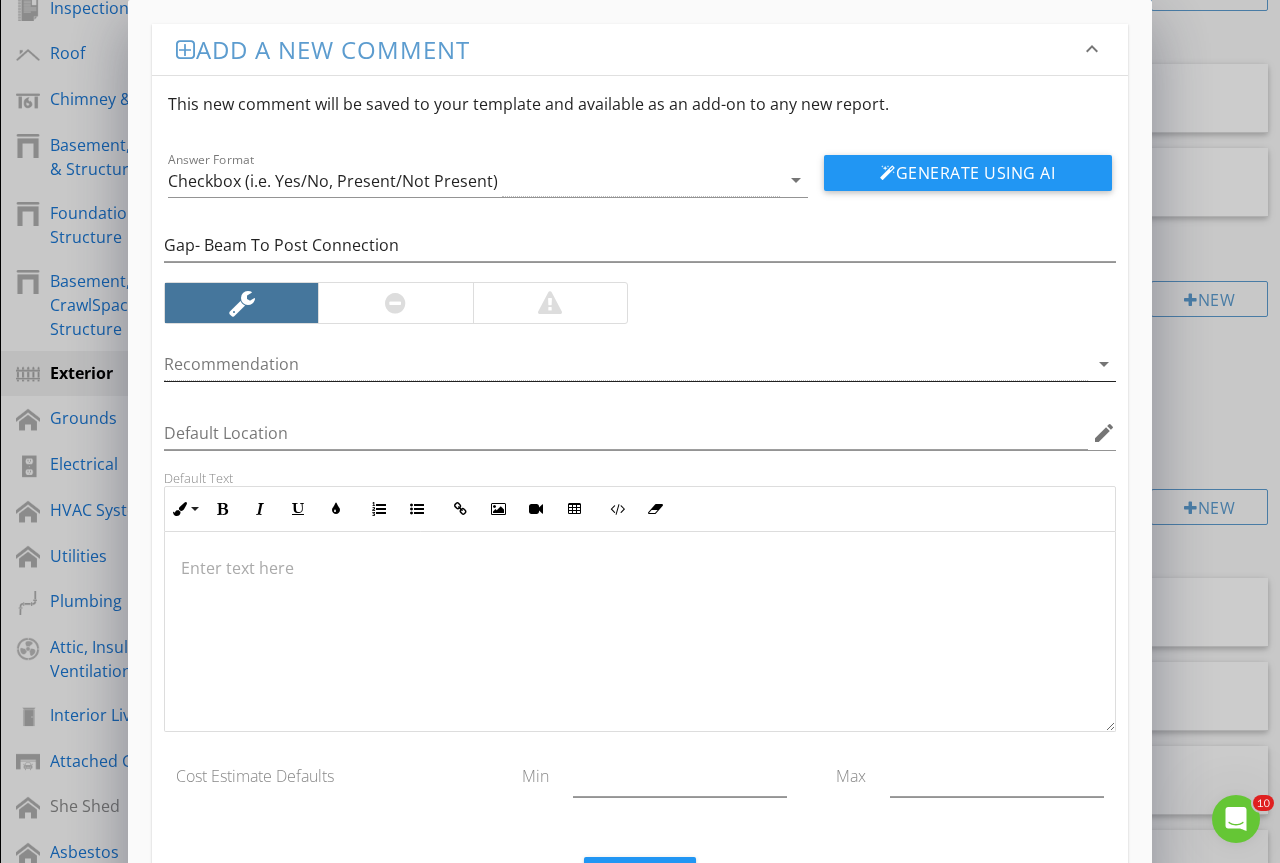click at bounding box center (626, 364) 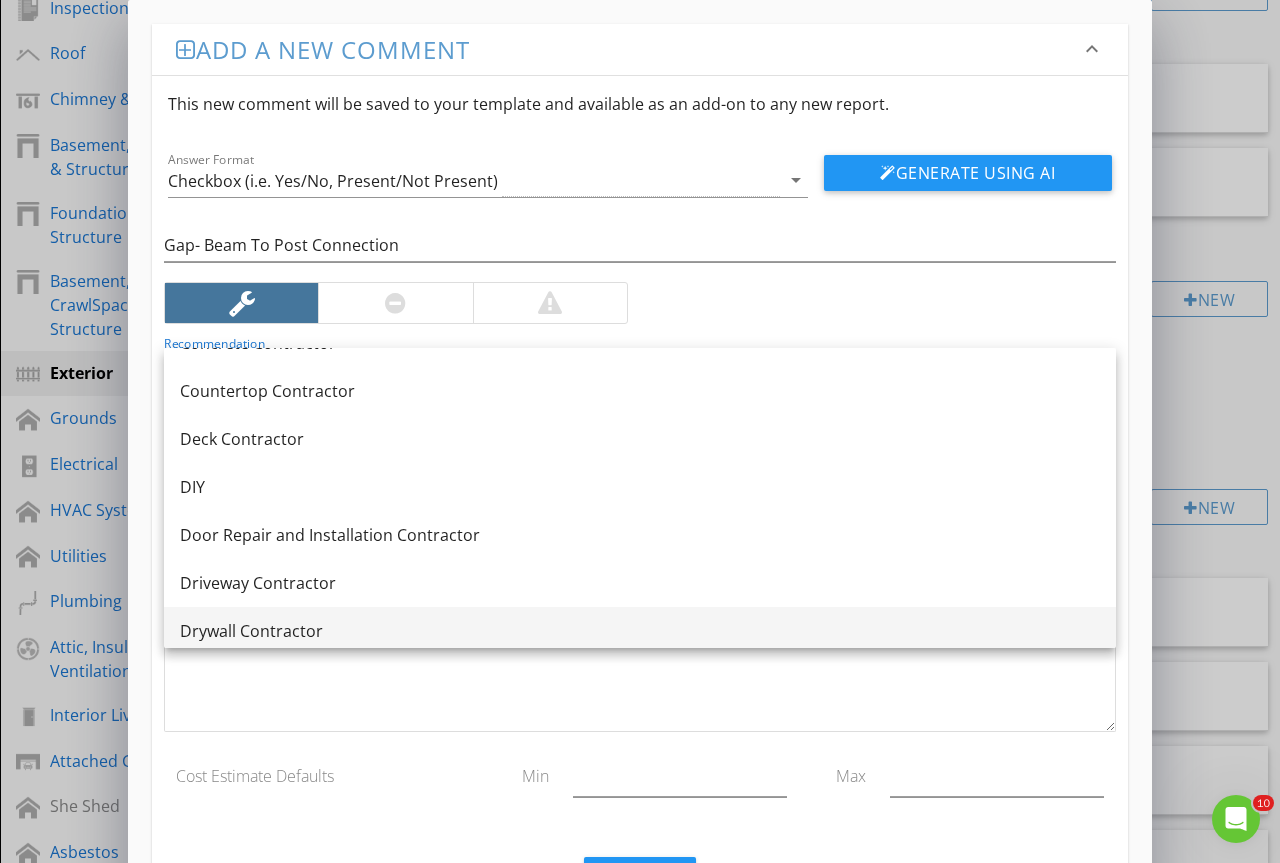 scroll, scrollTop: 360, scrollLeft: 0, axis: vertical 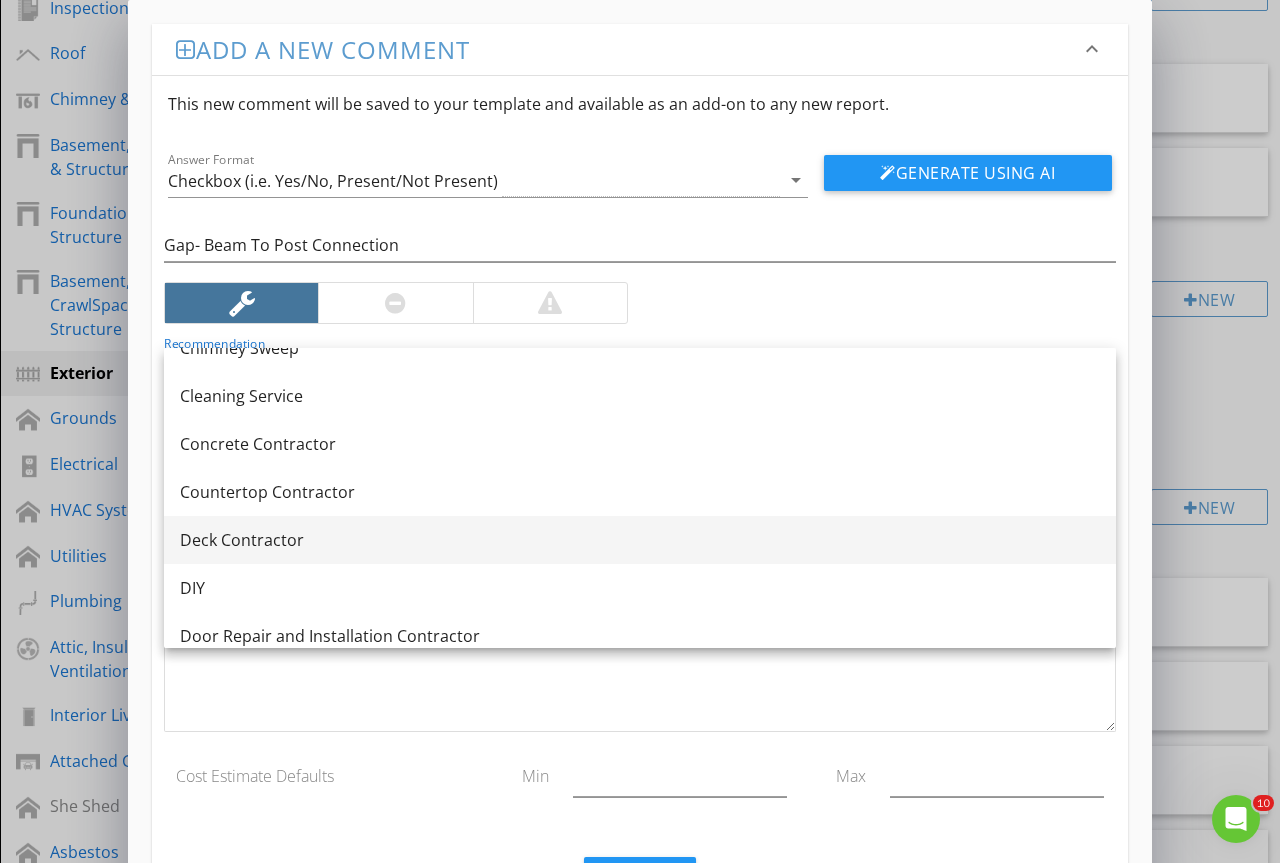 click on "Deck Contractor" at bounding box center (640, 540) 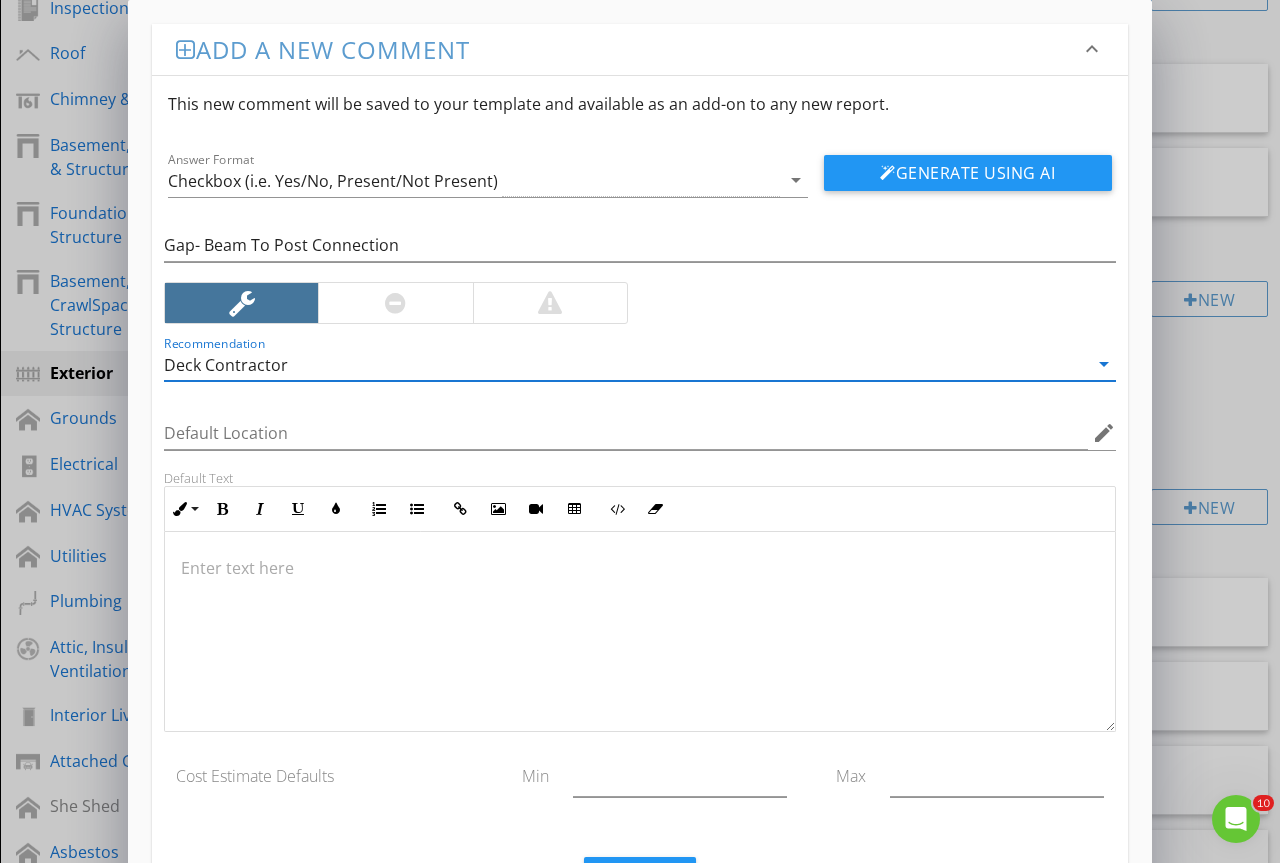click at bounding box center (640, 632) 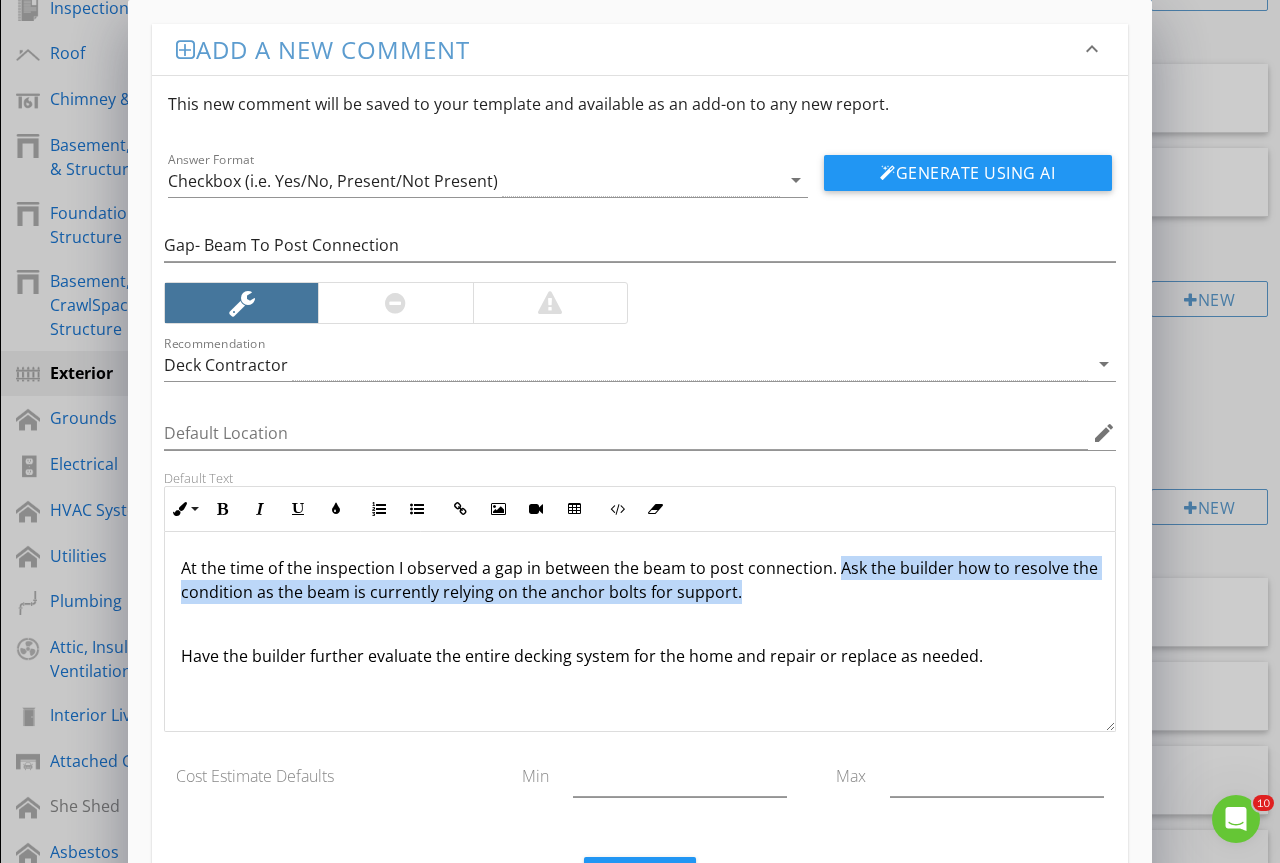 drag, startPoint x: 835, startPoint y: 562, endPoint x: 846, endPoint y: 586, distance: 26.400757 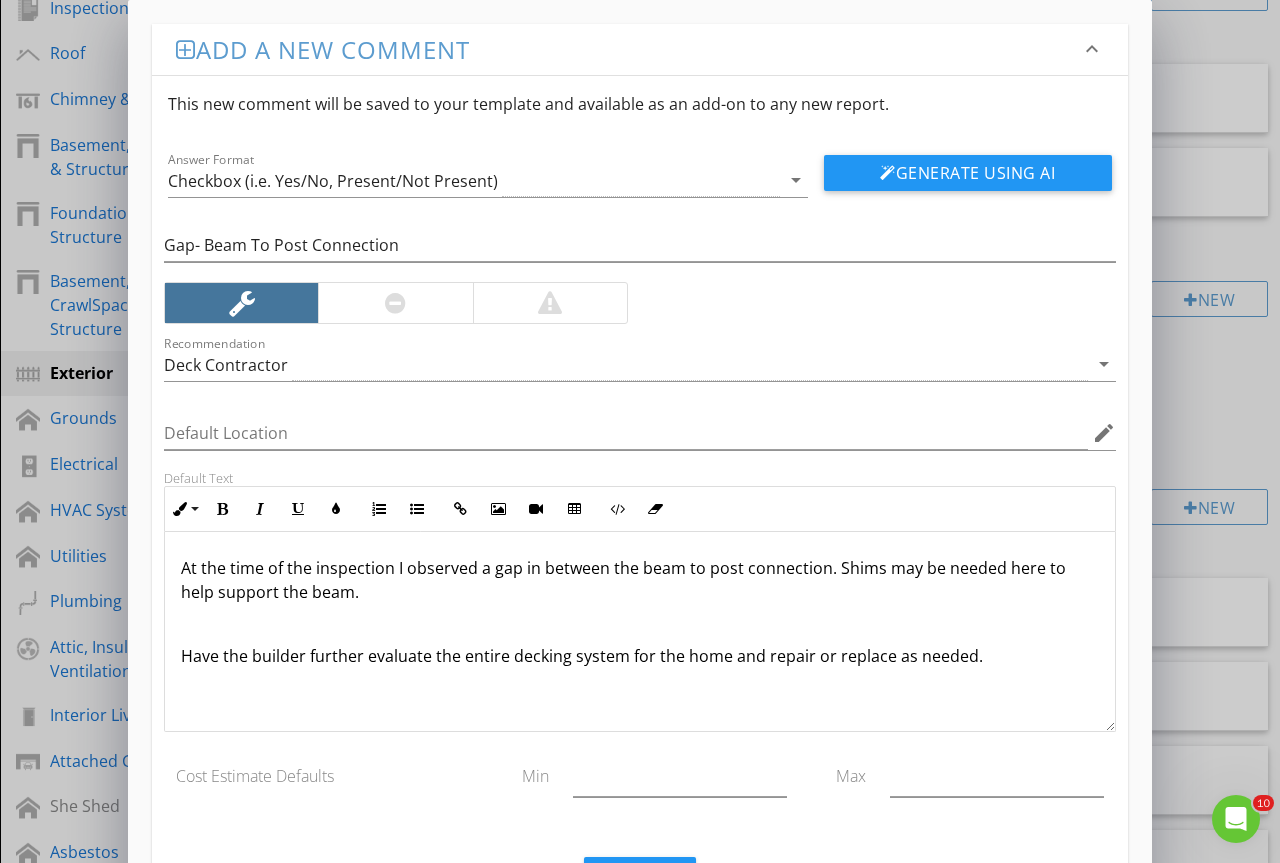 click on "Have the builder further evaluate the entire decking system for the home and repair or replace as needed." at bounding box center [640, 656] 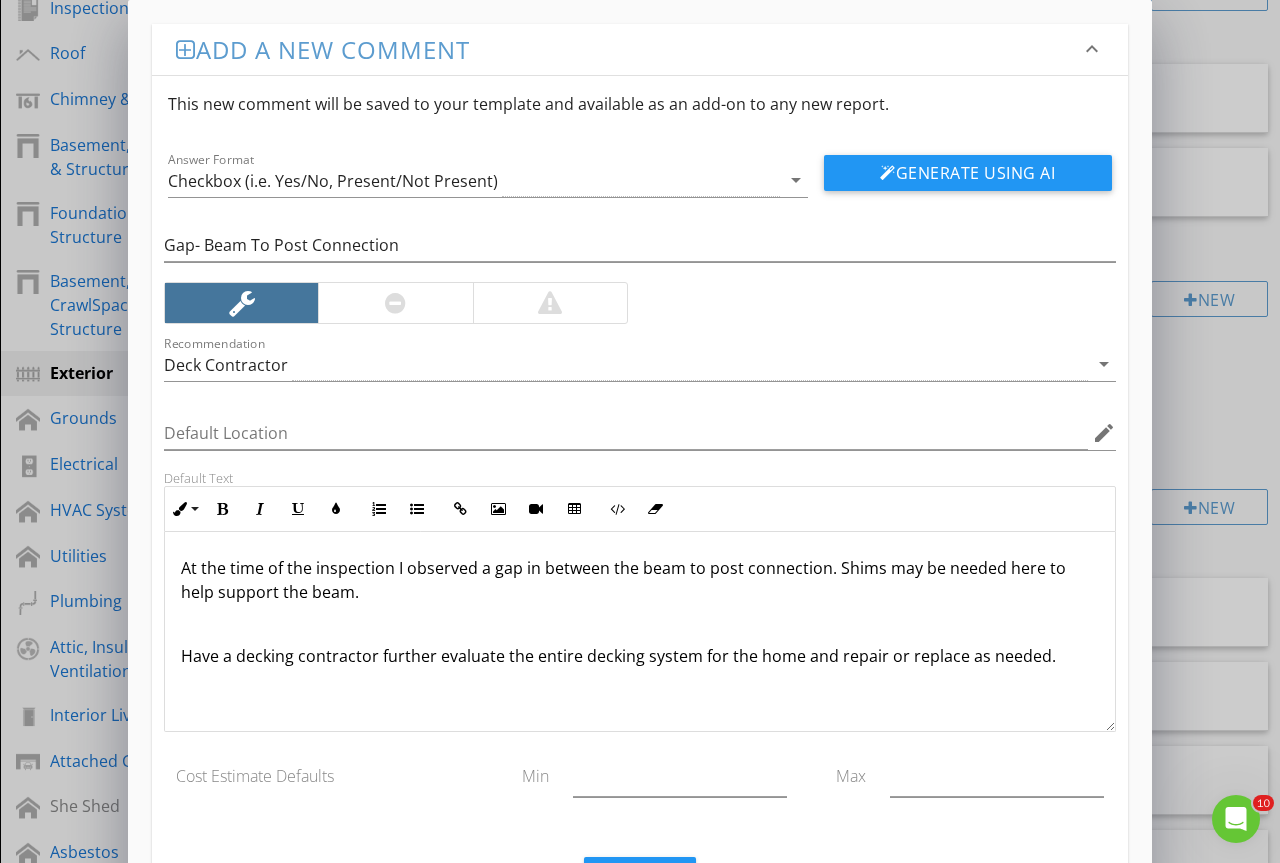 scroll, scrollTop: 1, scrollLeft: 0, axis: vertical 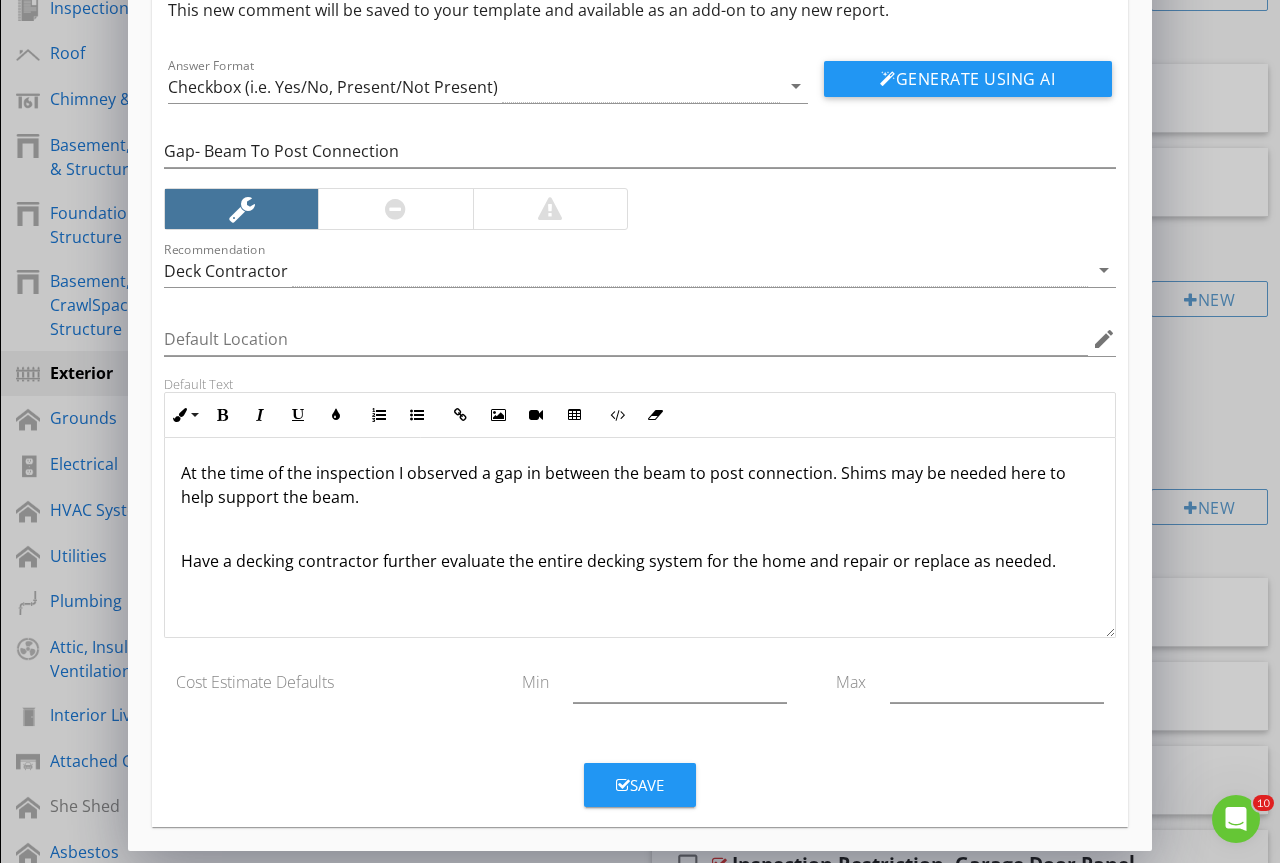 click on "Save" at bounding box center (640, 785) 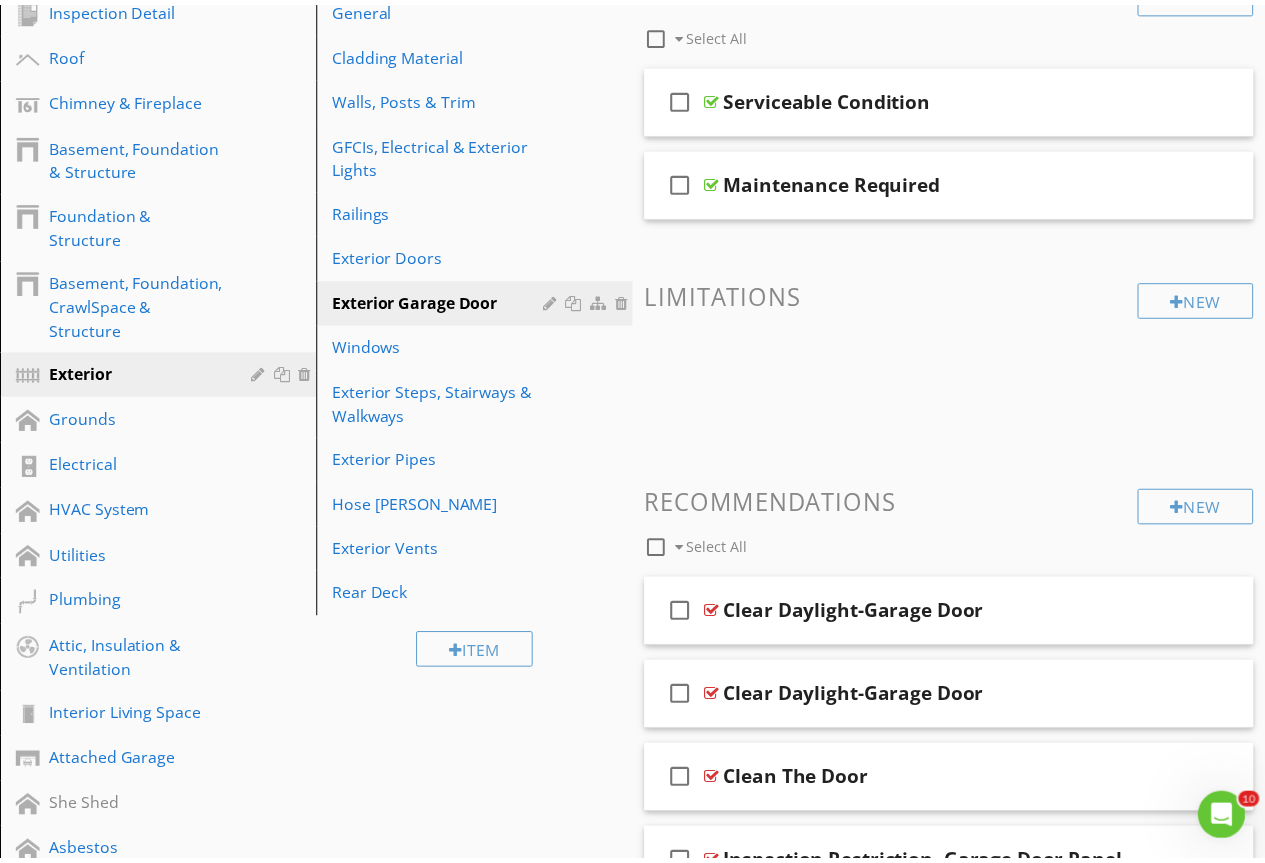 scroll, scrollTop: 0, scrollLeft: 0, axis: both 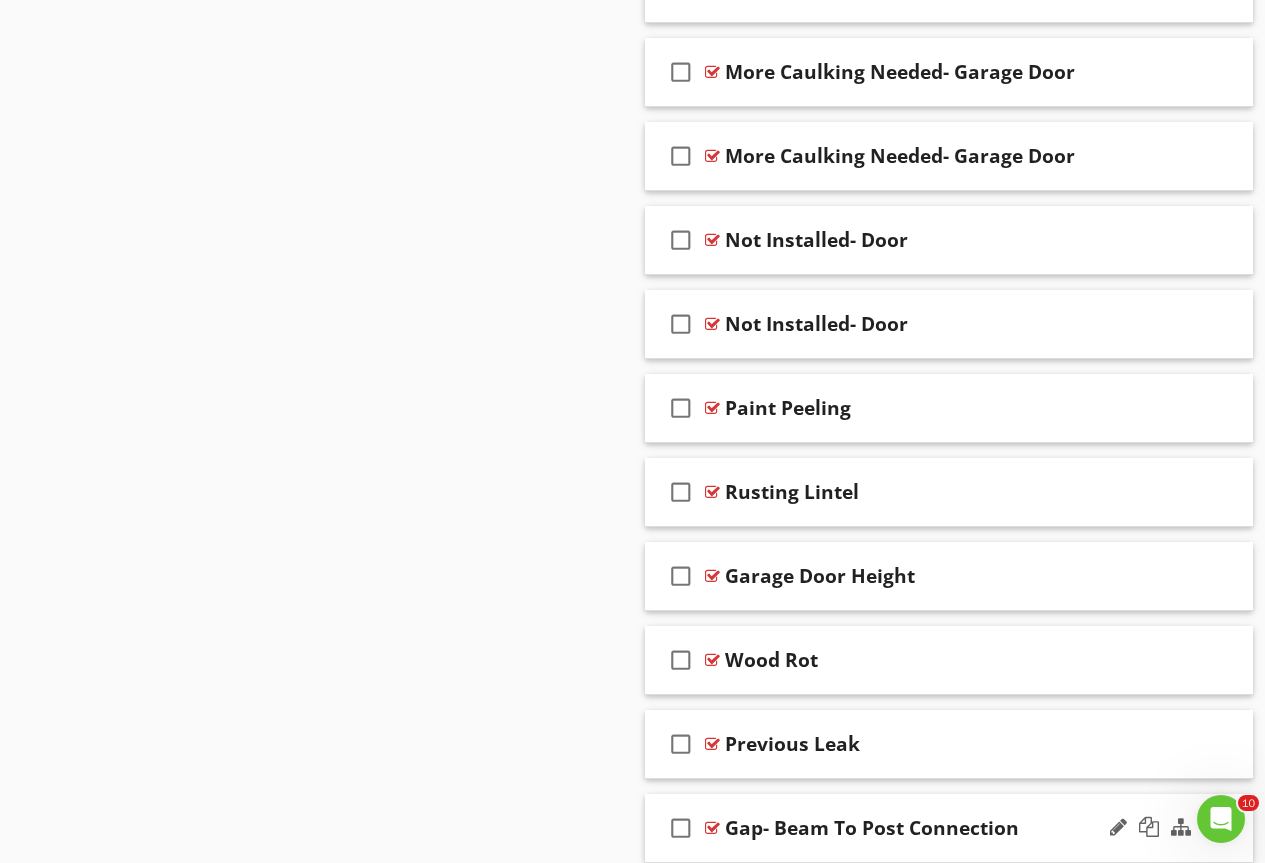 type 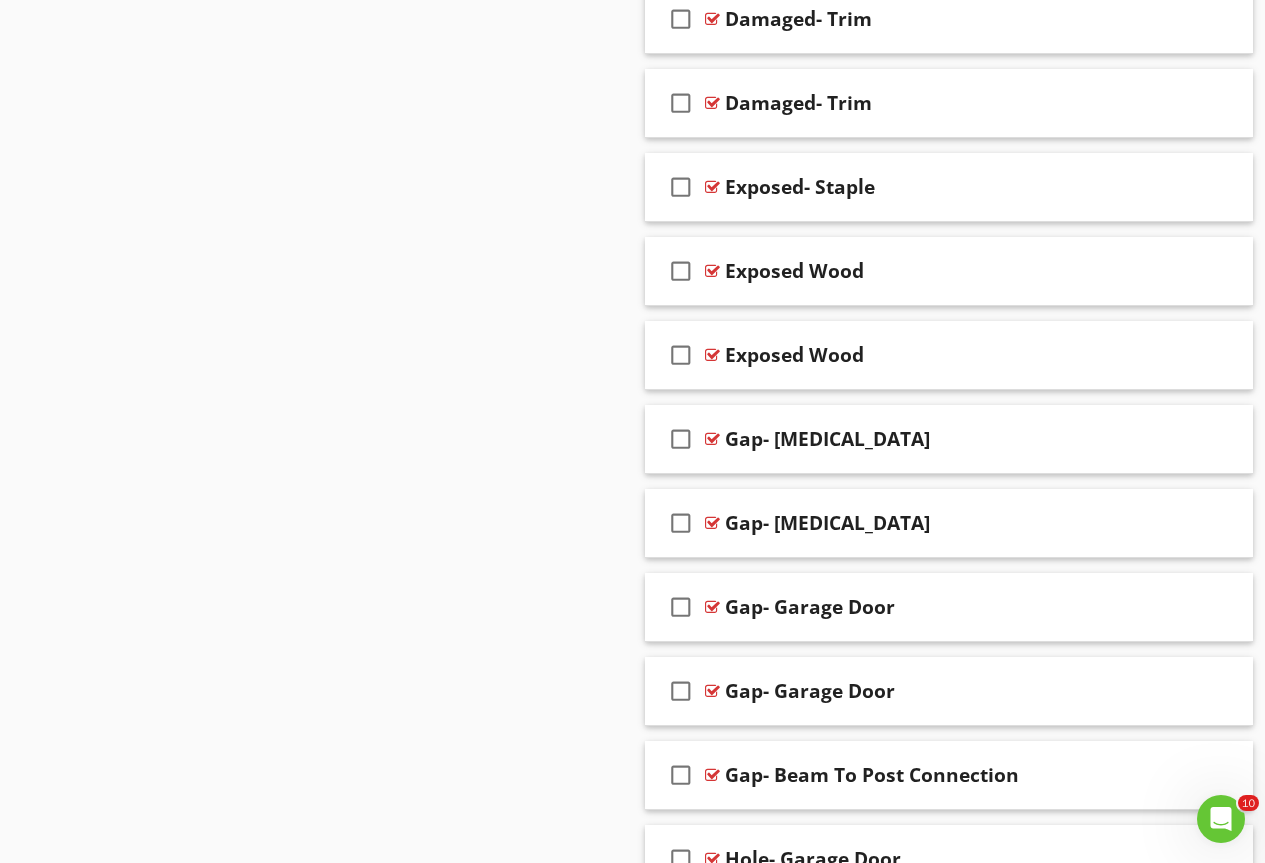 scroll, scrollTop: 2780, scrollLeft: 0, axis: vertical 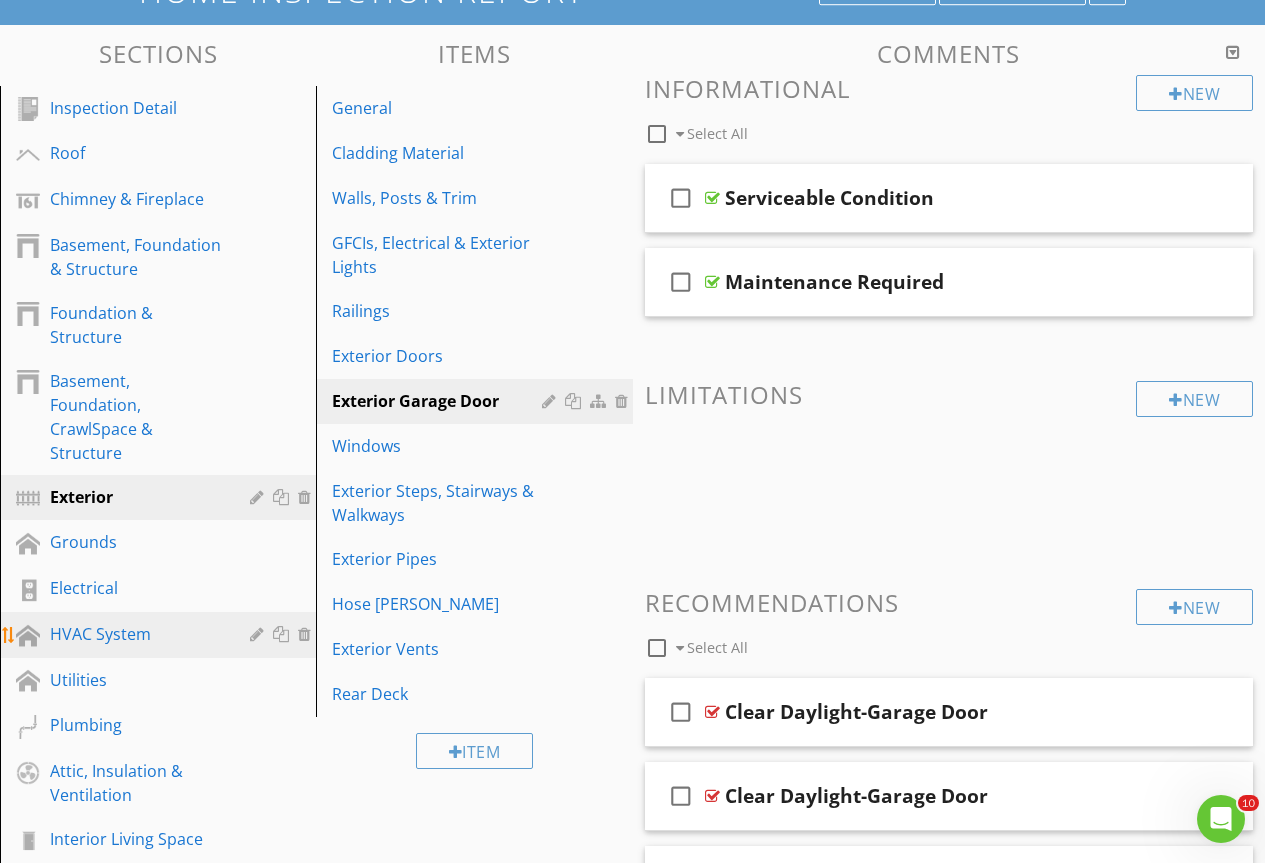 click on "HVAC System" at bounding box center [135, 634] 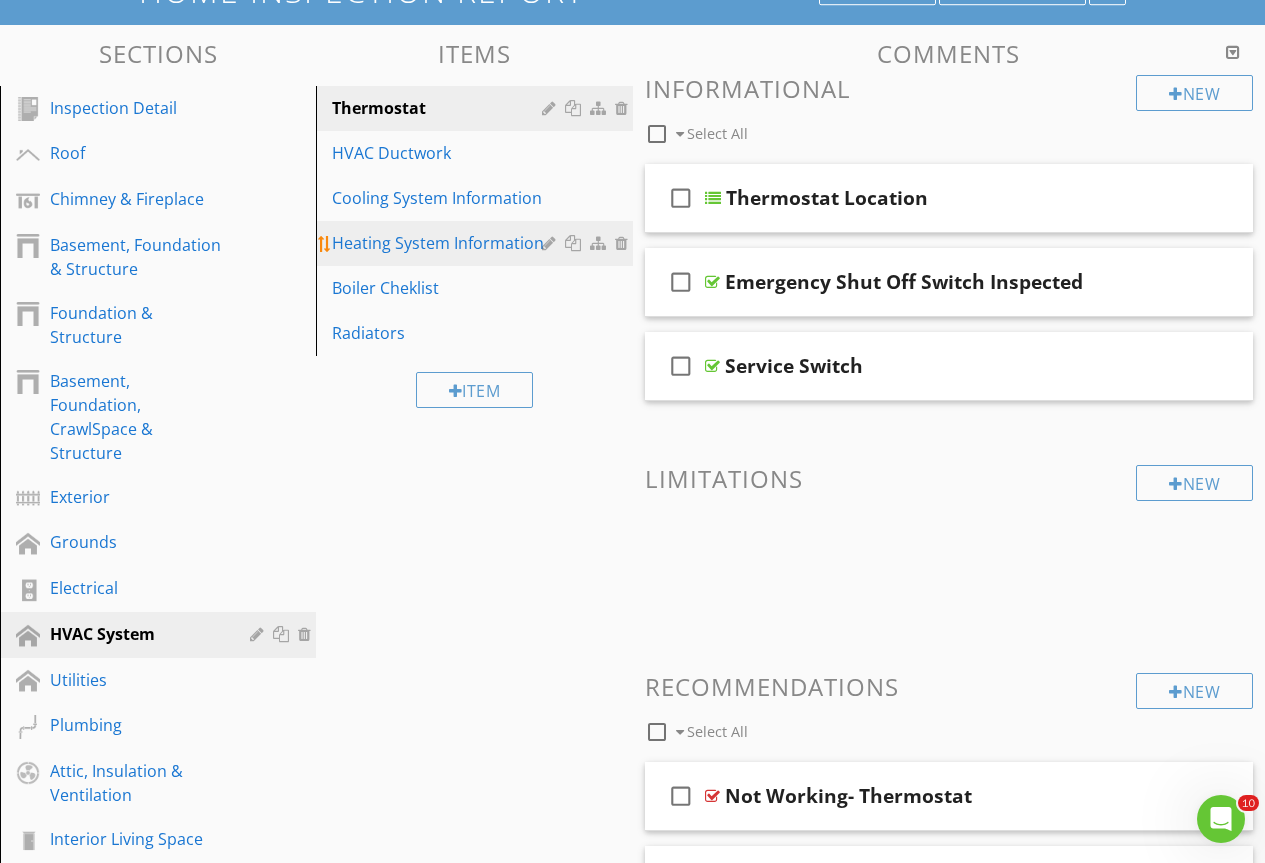 click on "Heating System Information" at bounding box center (439, 243) 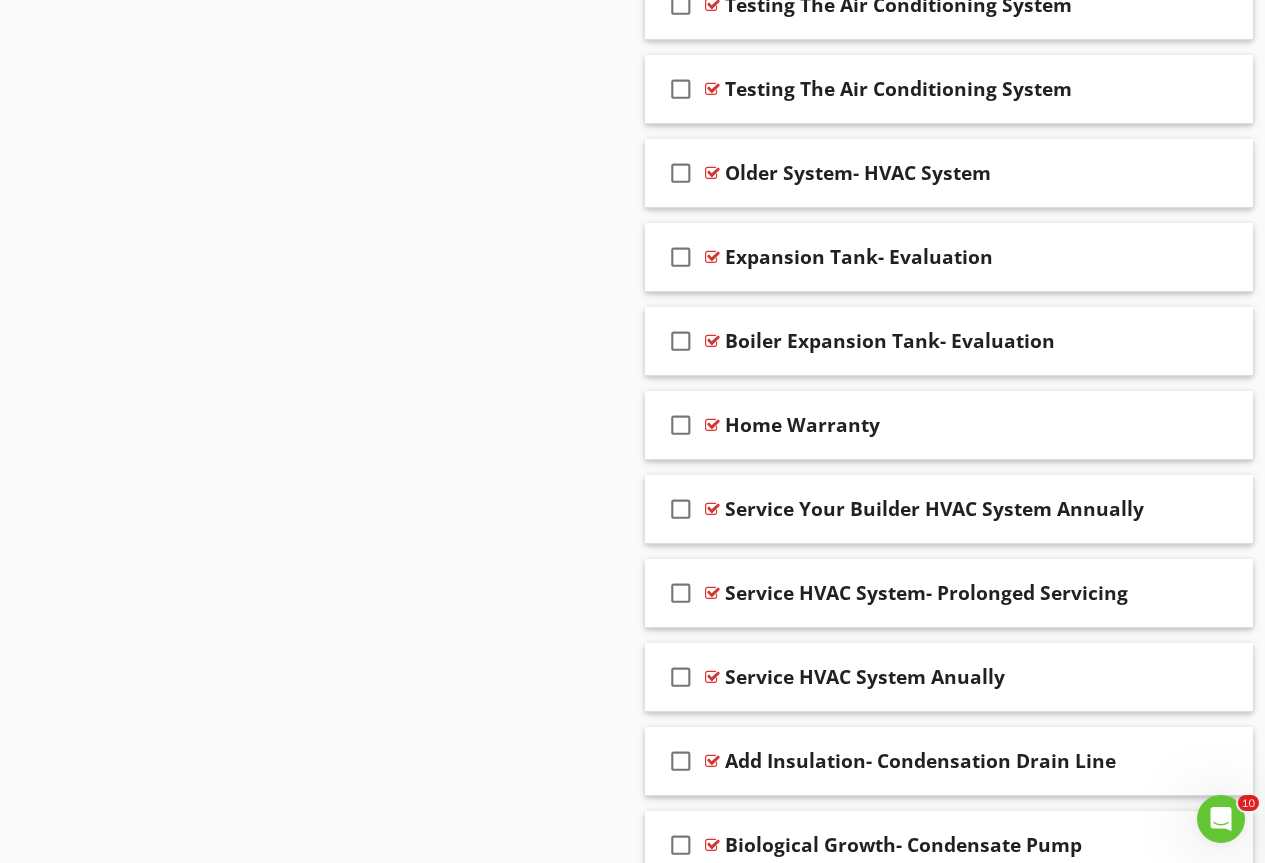 scroll, scrollTop: 2897, scrollLeft: 0, axis: vertical 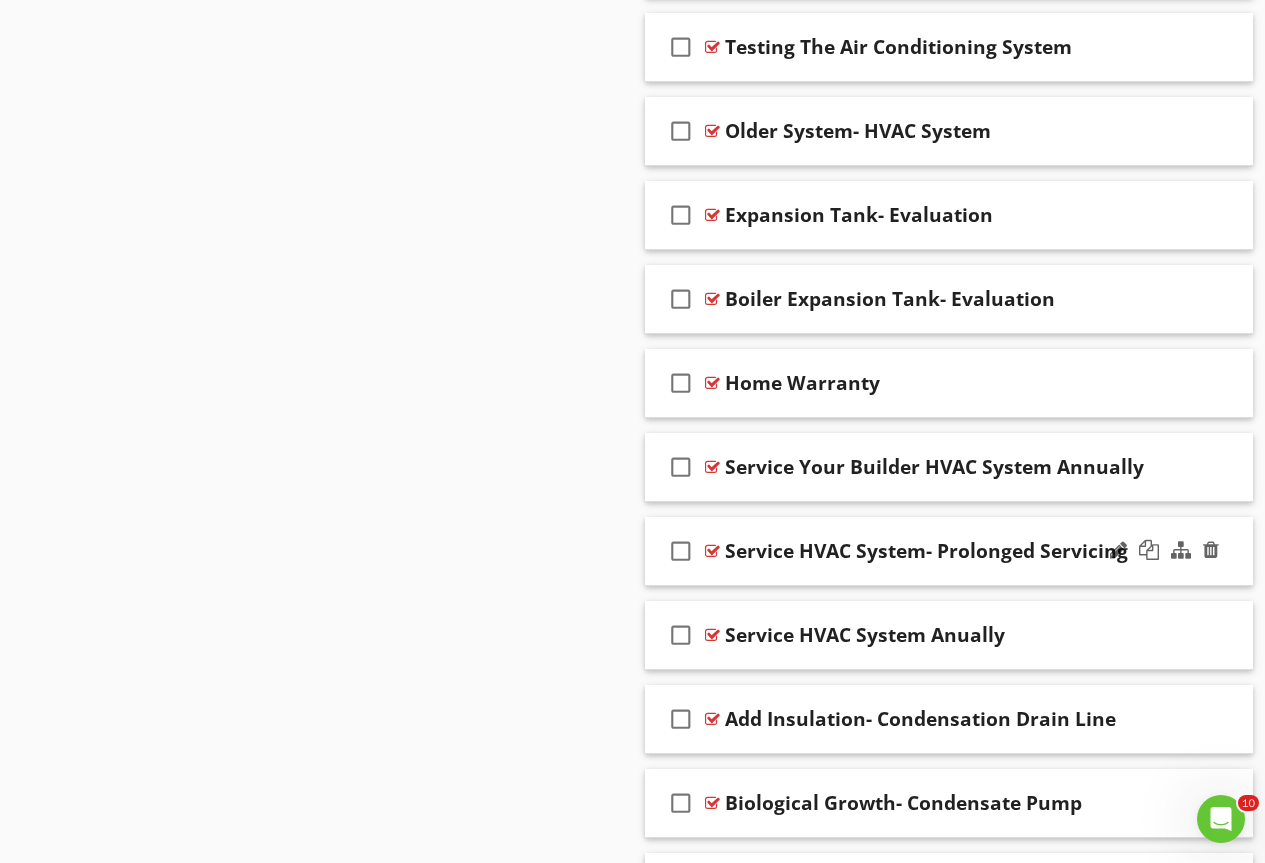 click at bounding box center (712, 551) 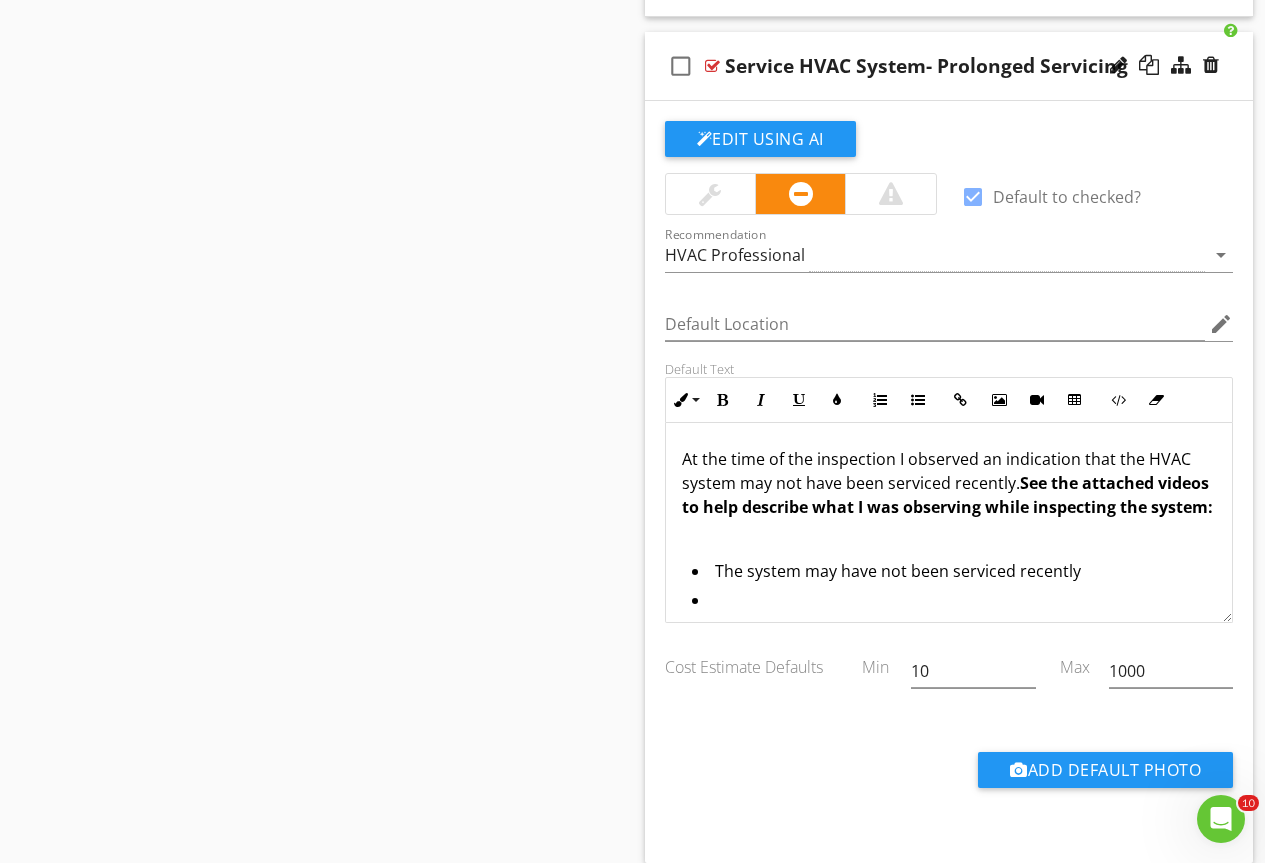 scroll, scrollTop: 3497, scrollLeft: 0, axis: vertical 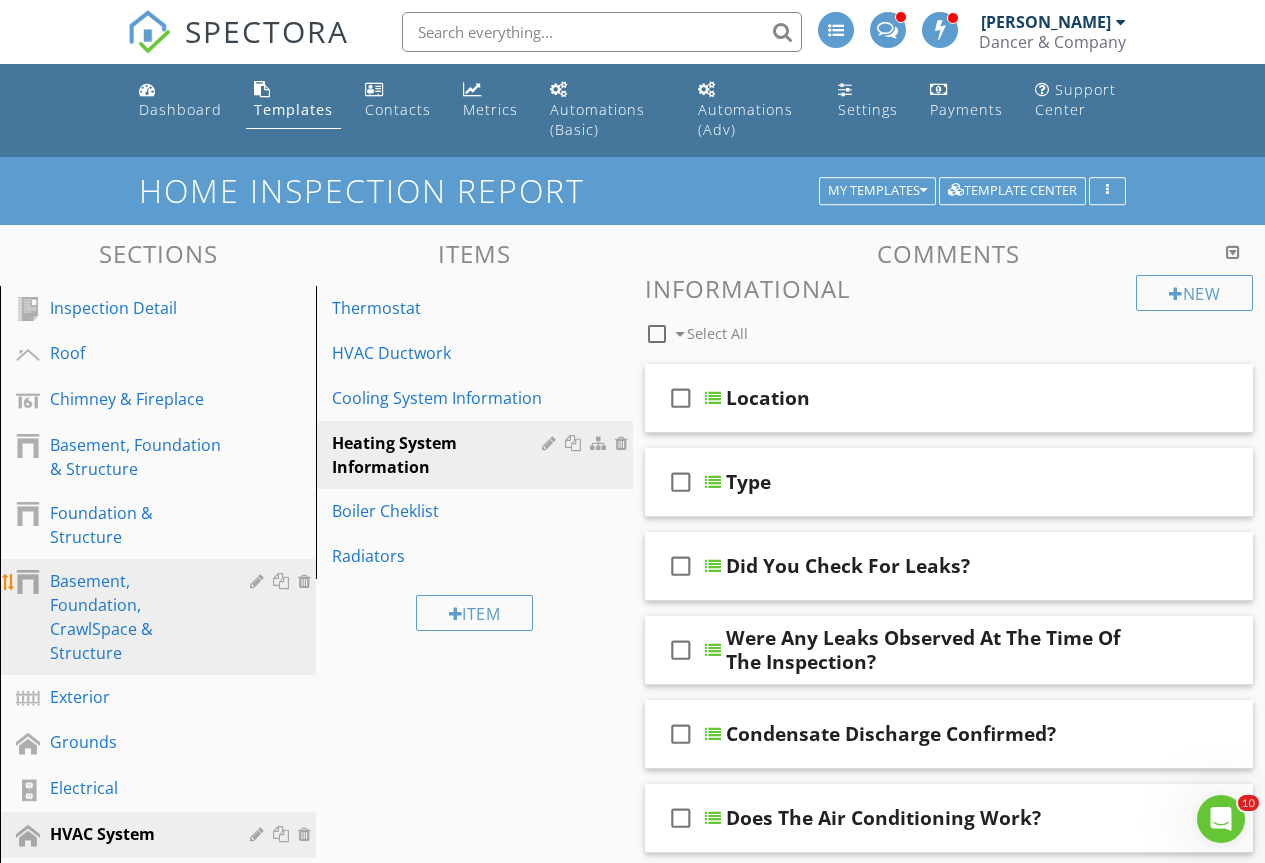 click on "Basement, Foundation, CrawlSpace & Structure" at bounding box center [135, 617] 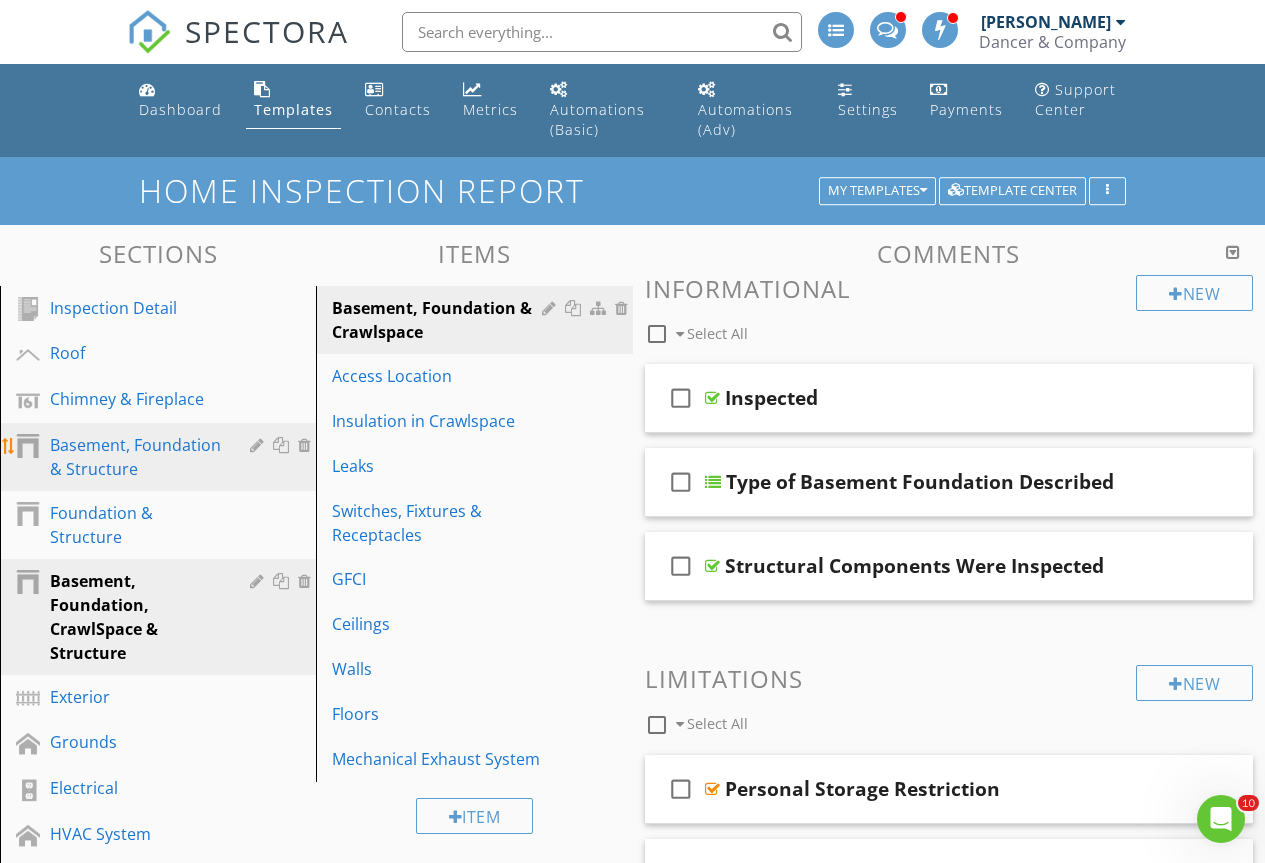 click on "Basement, Foundation & Structure" at bounding box center (135, 457) 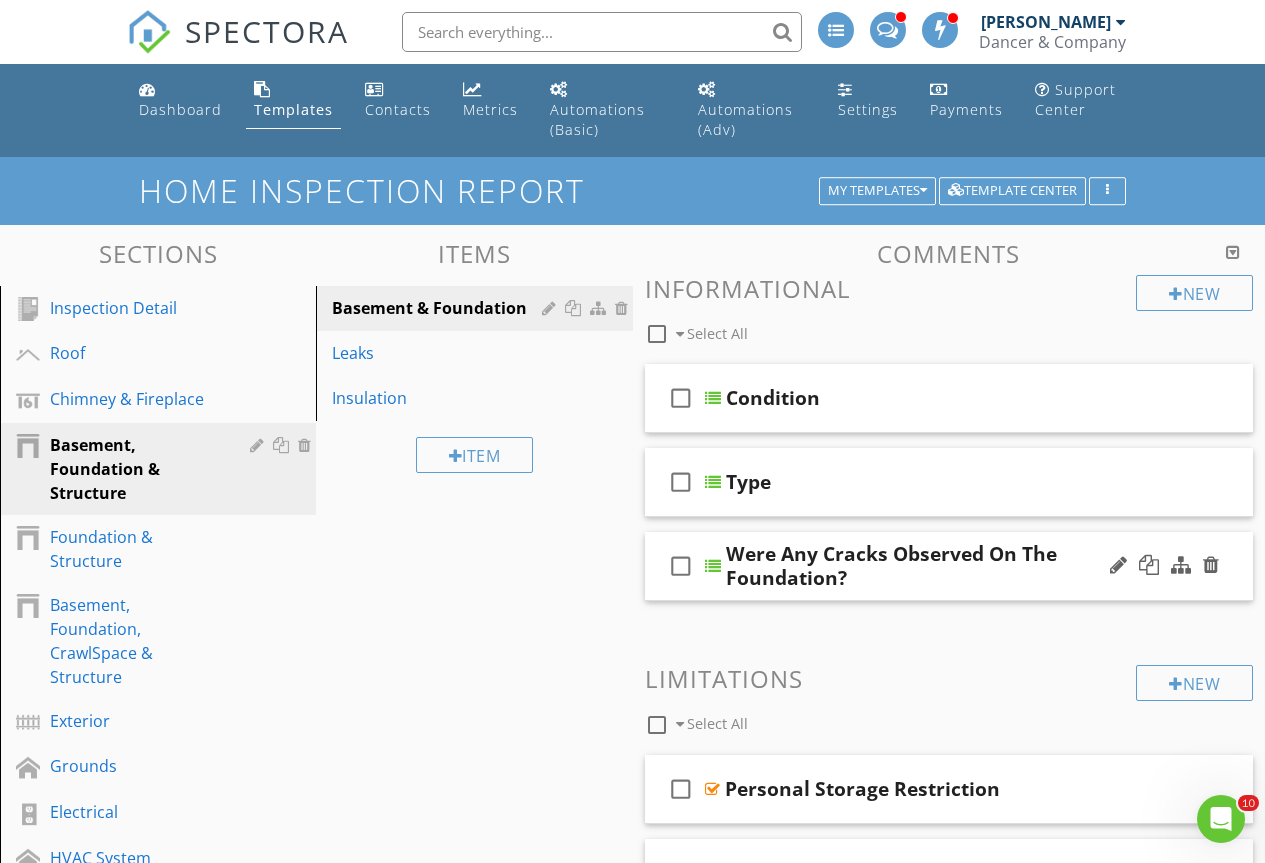 click at bounding box center (713, 566) 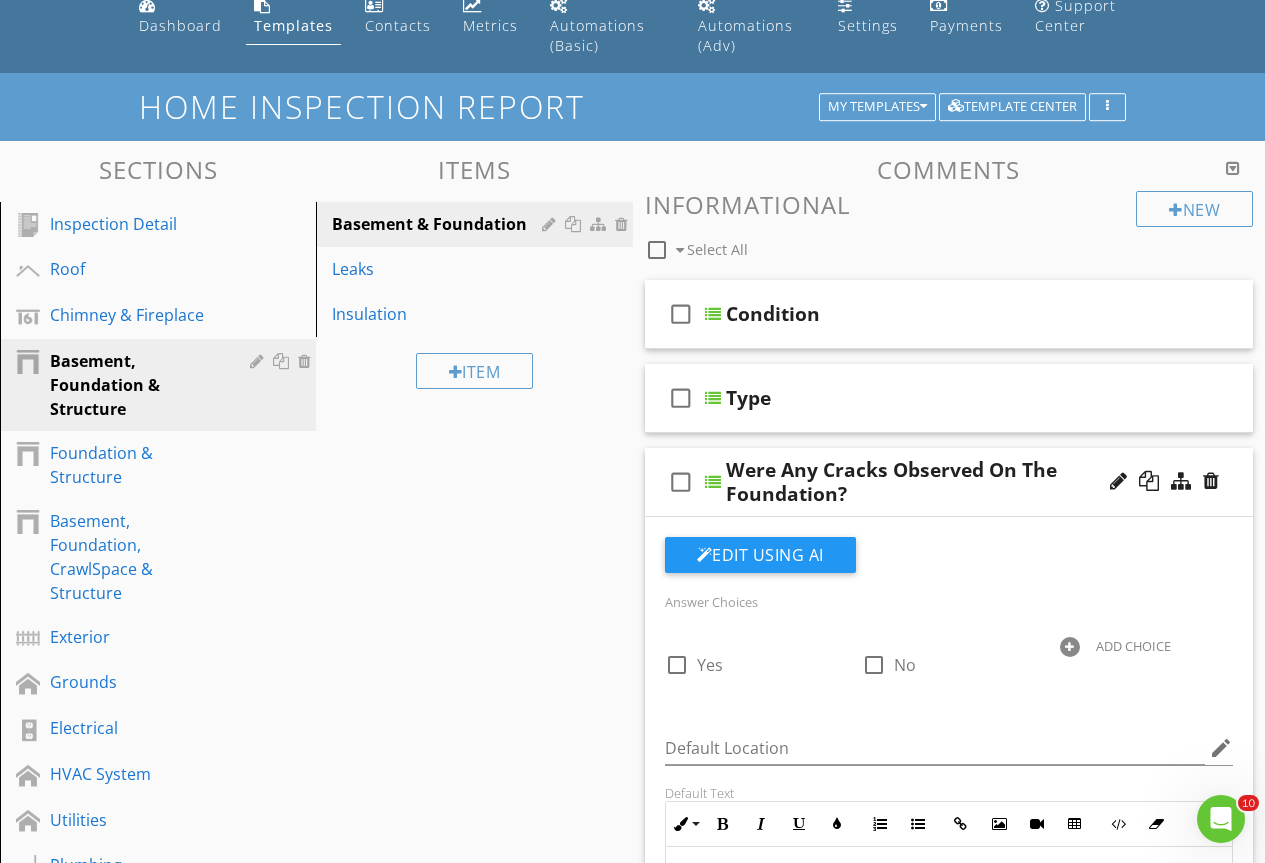 scroll, scrollTop: 0, scrollLeft: 0, axis: both 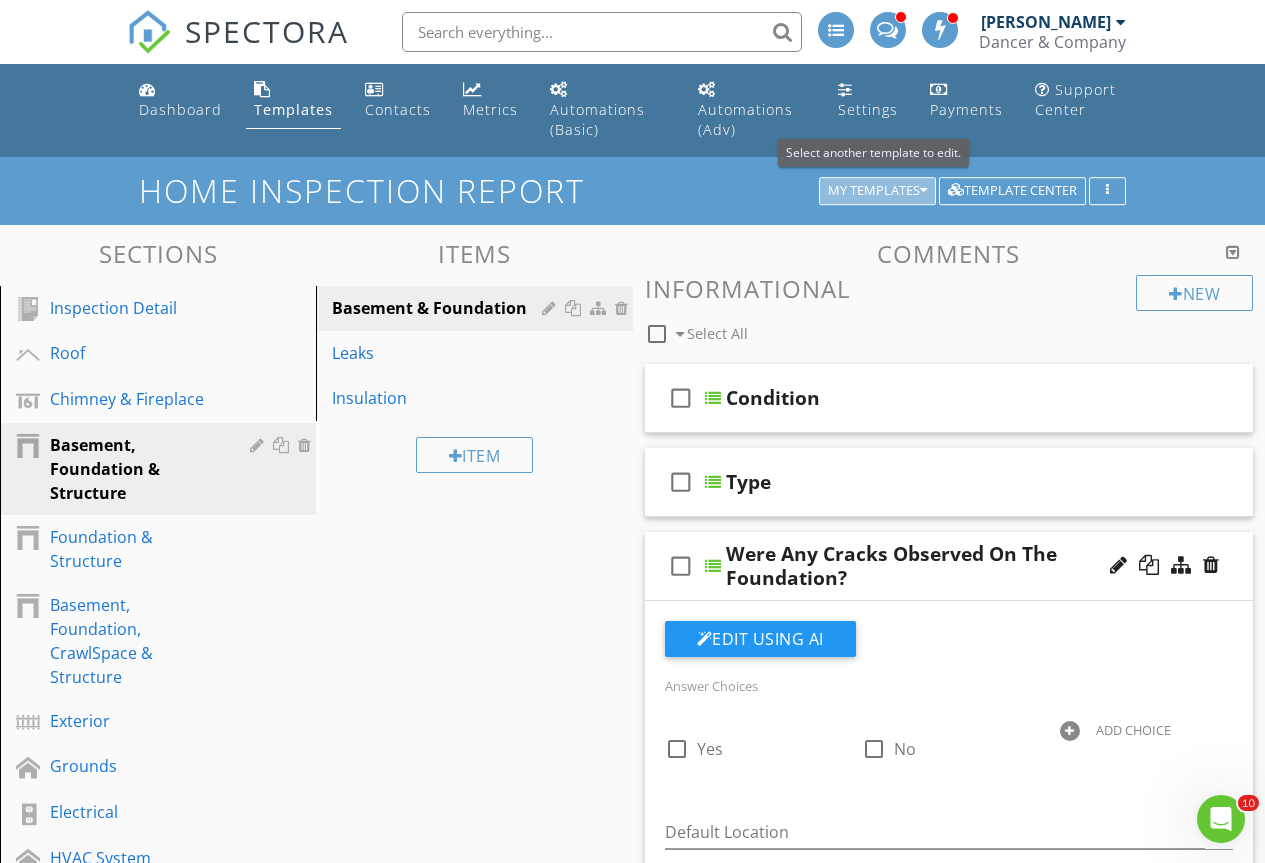 click on "My Templates" at bounding box center [877, 191] 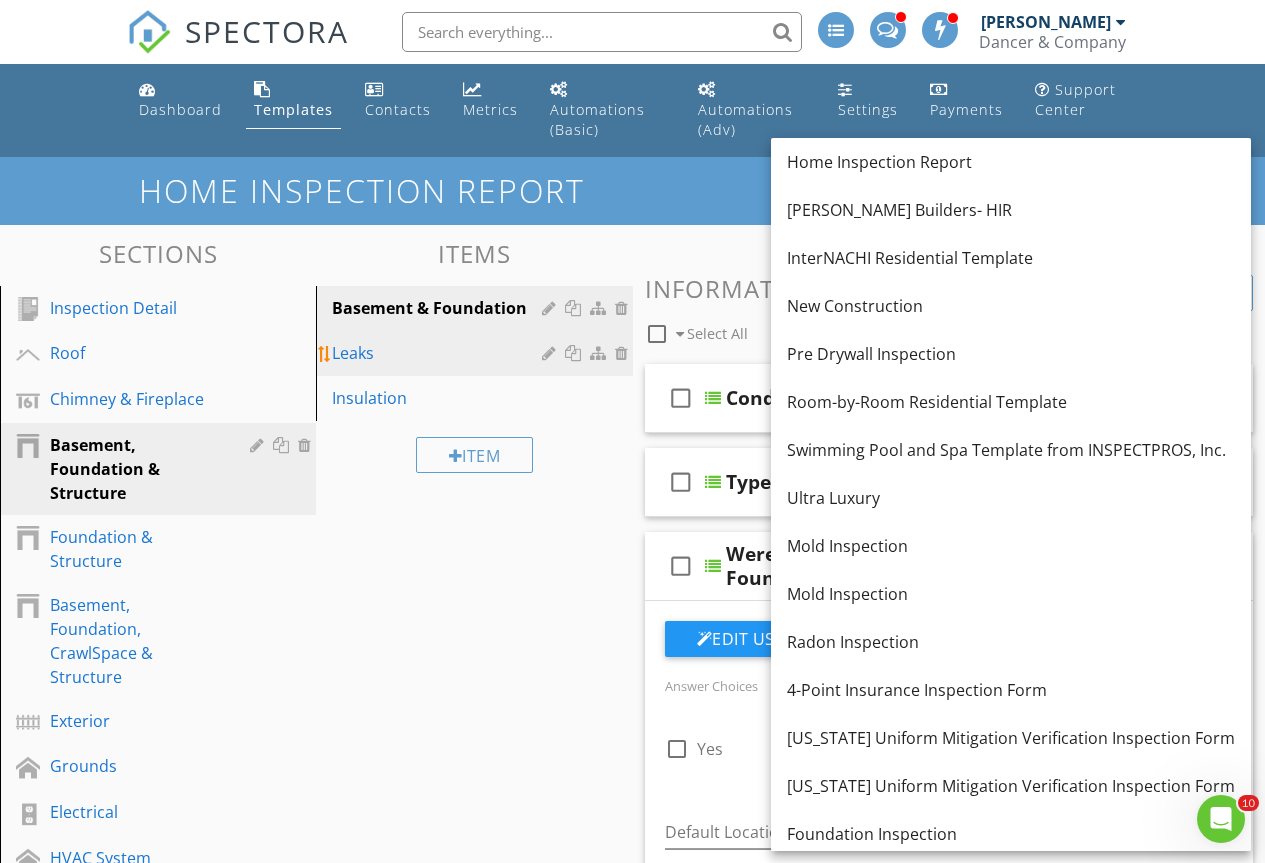 click on "Leaks" at bounding box center [477, 353] 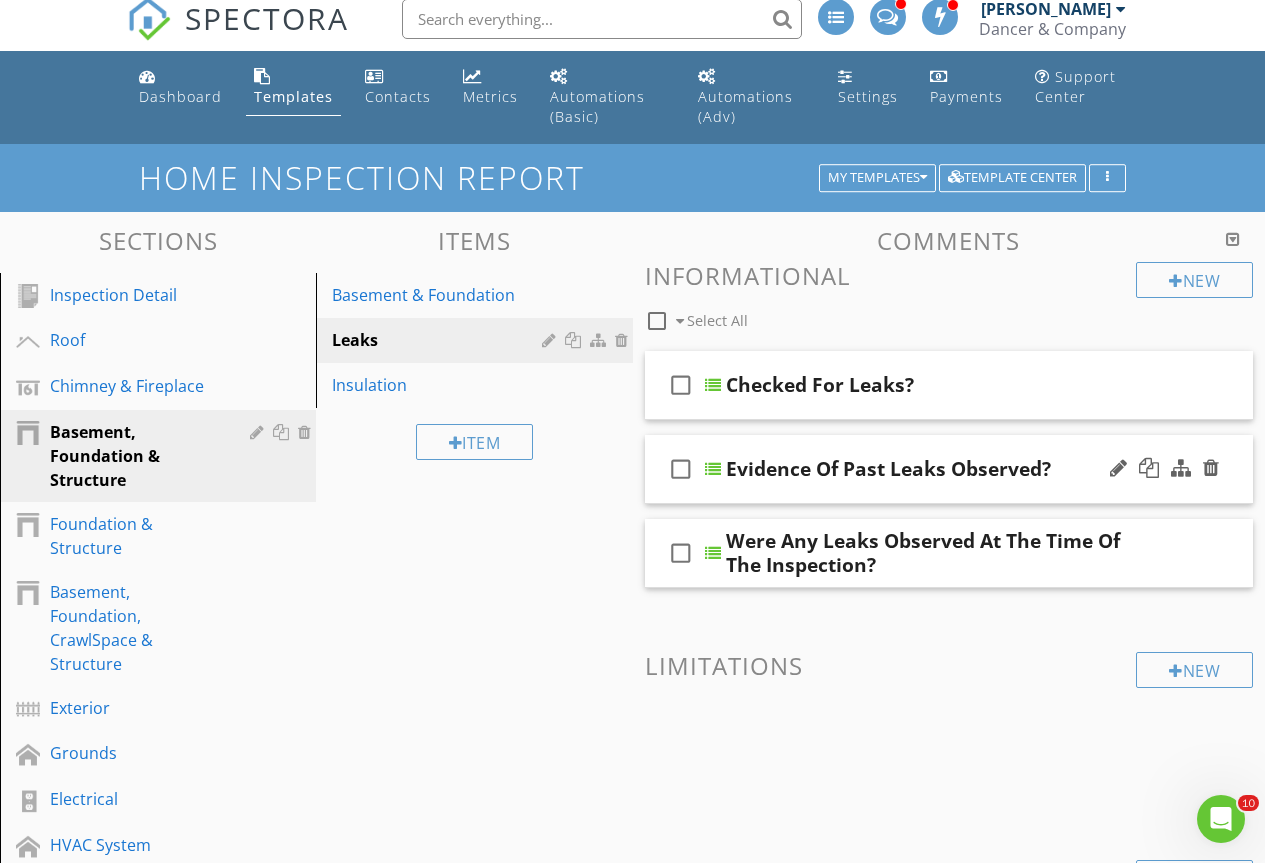 scroll, scrollTop: 100, scrollLeft: 0, axis: vertical 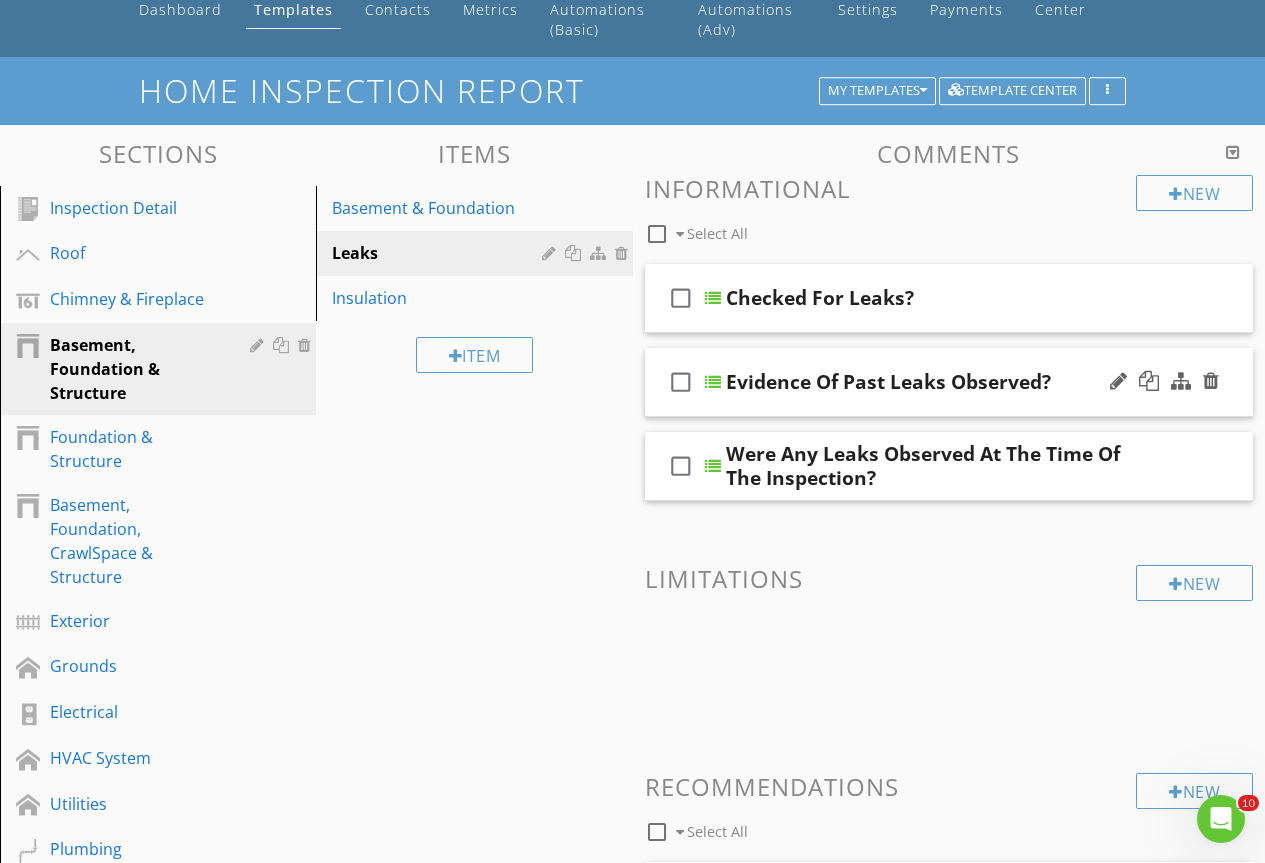click at bounding box center (713, 382) 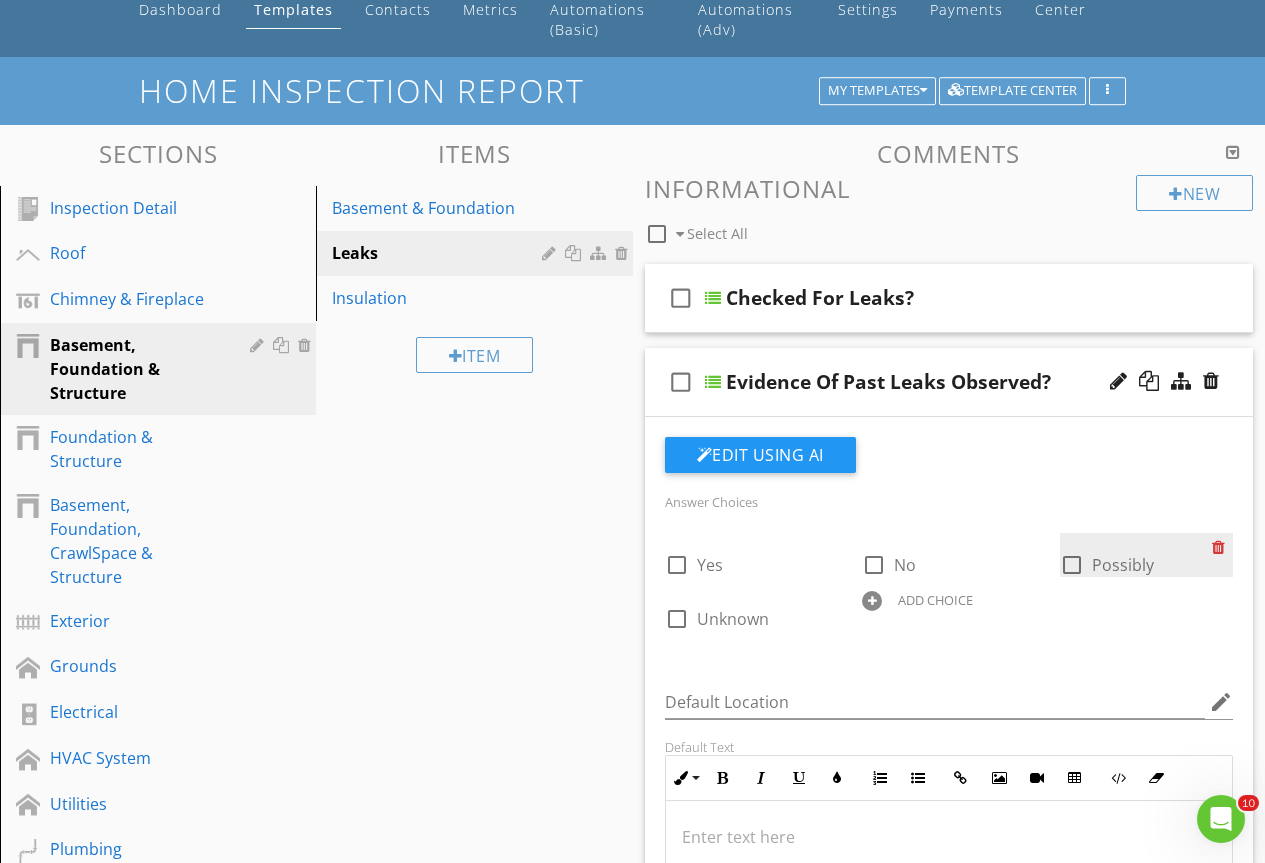 click at bounding box center [1222, 547] 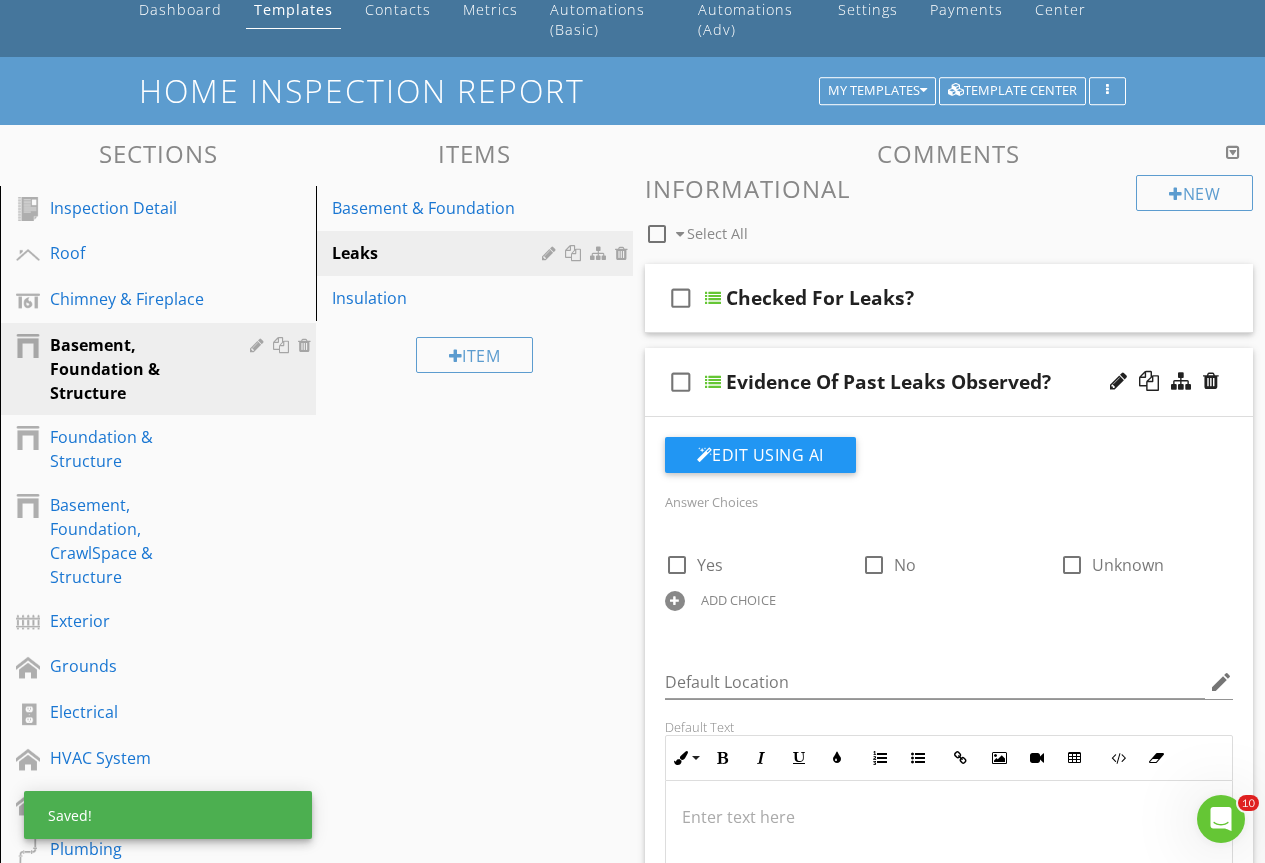 click at bounding box center [713, 382] 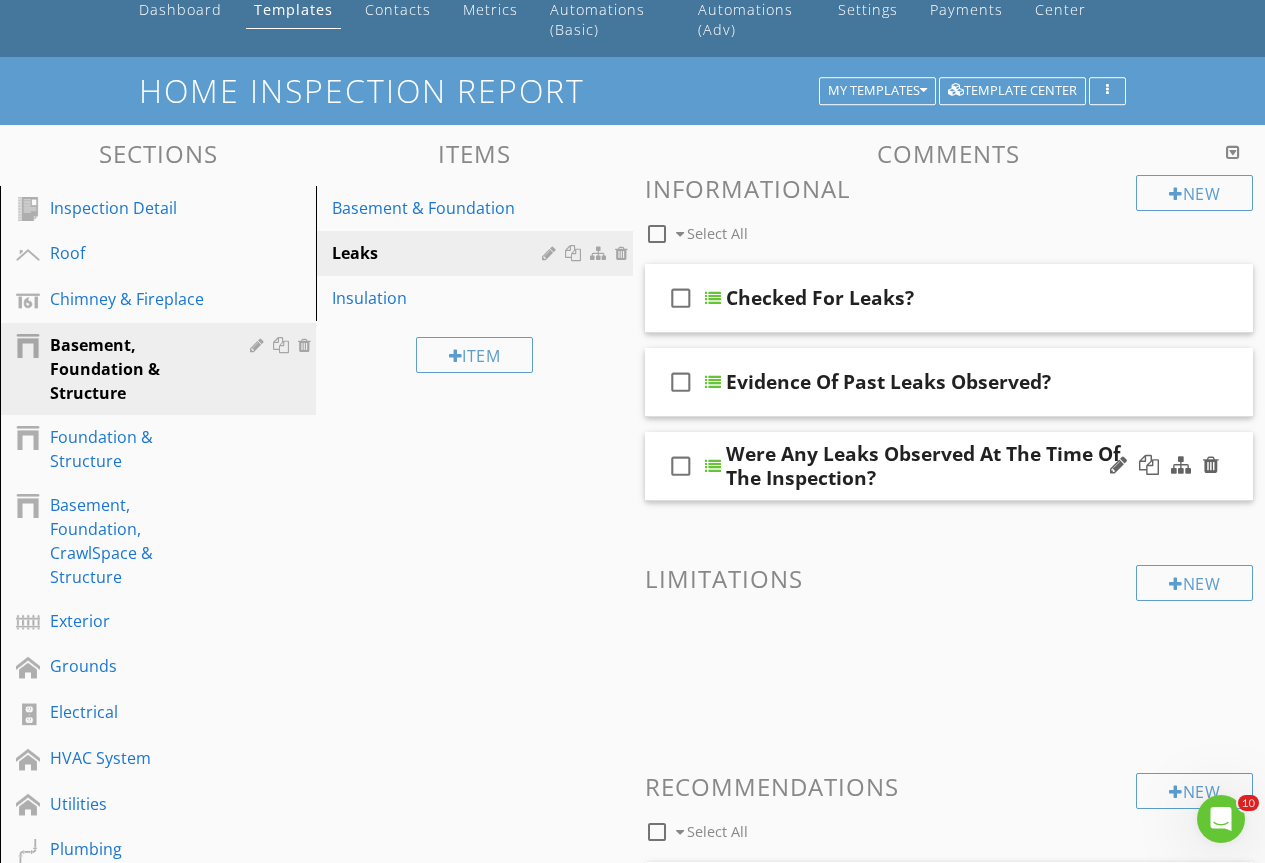 click at bounding box center [713, 466] 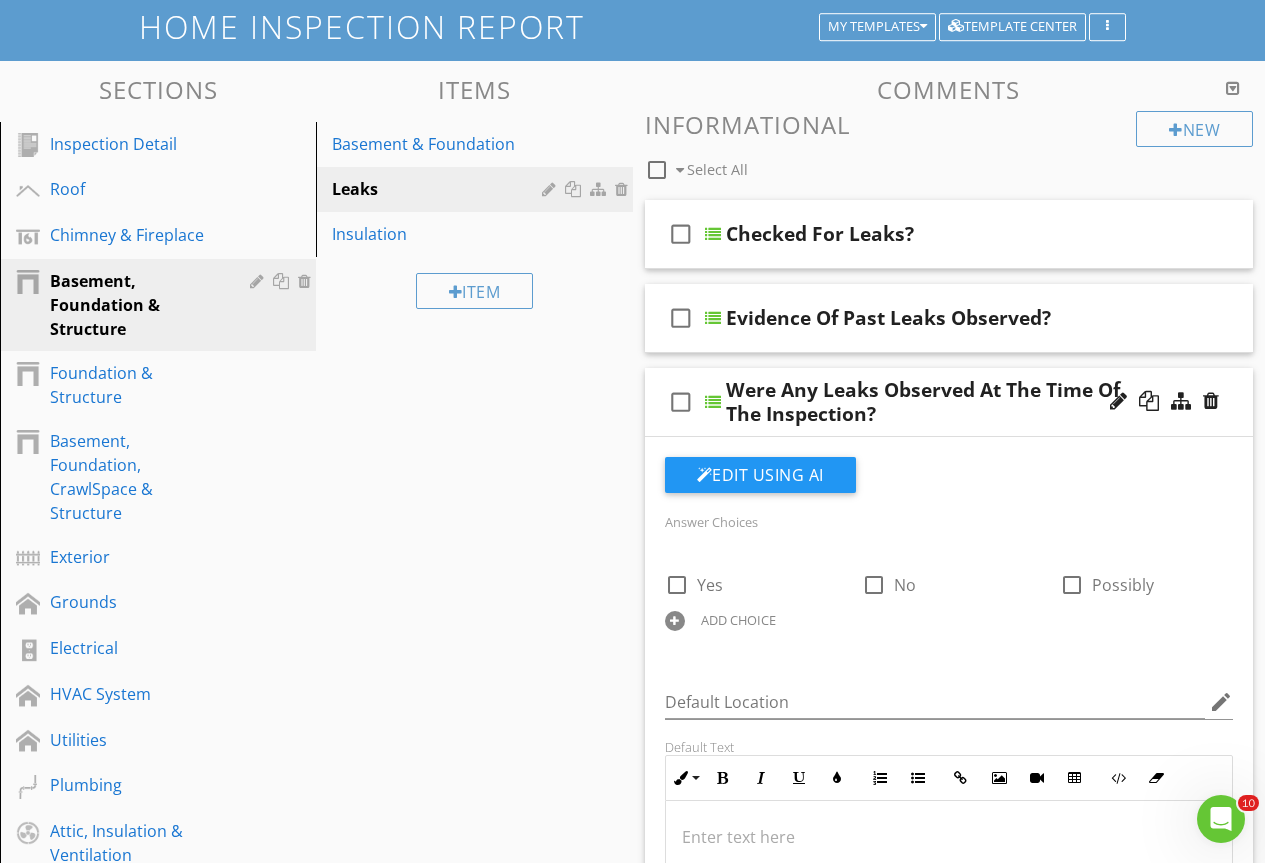 scroll, scrollTop: 200, scrollLeft: 0, axis: vertical 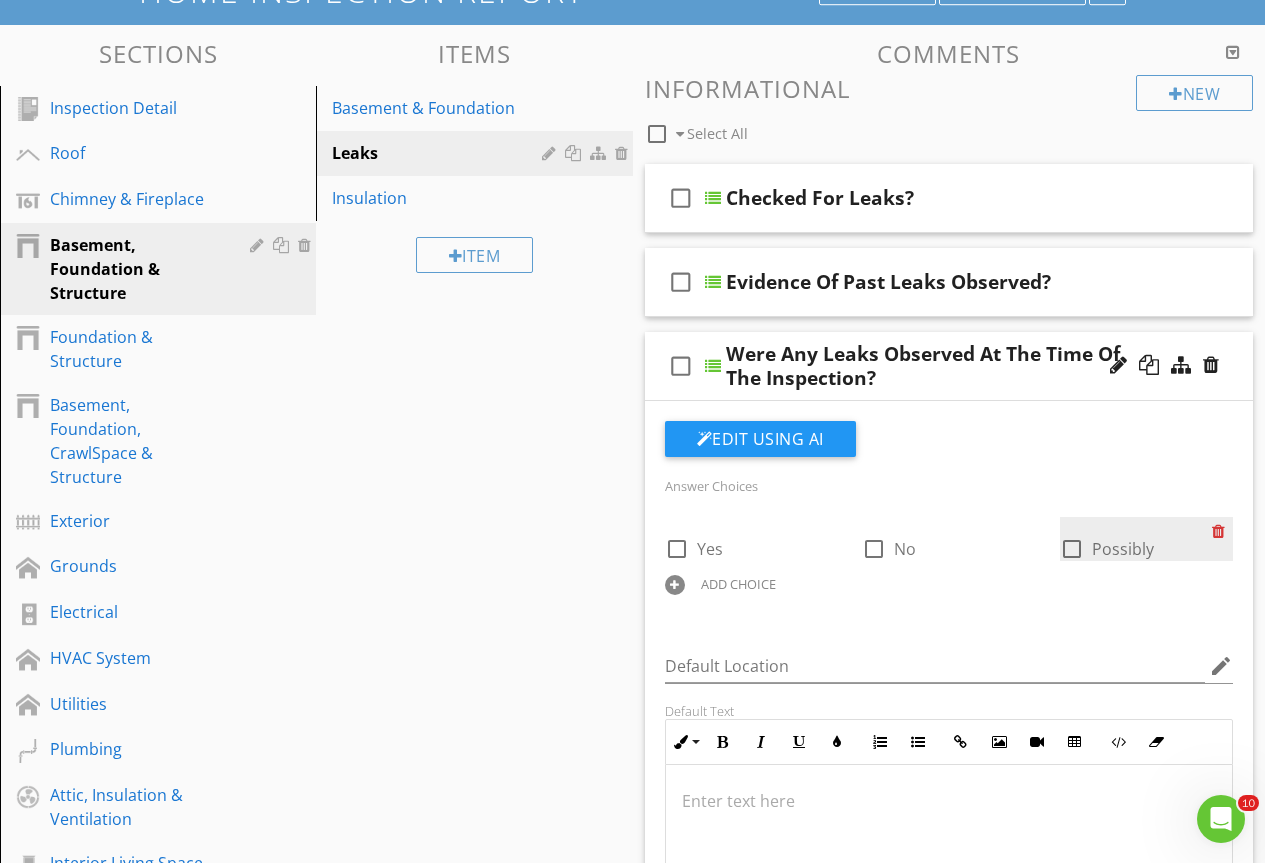 click at bounding box center (1222, 531) 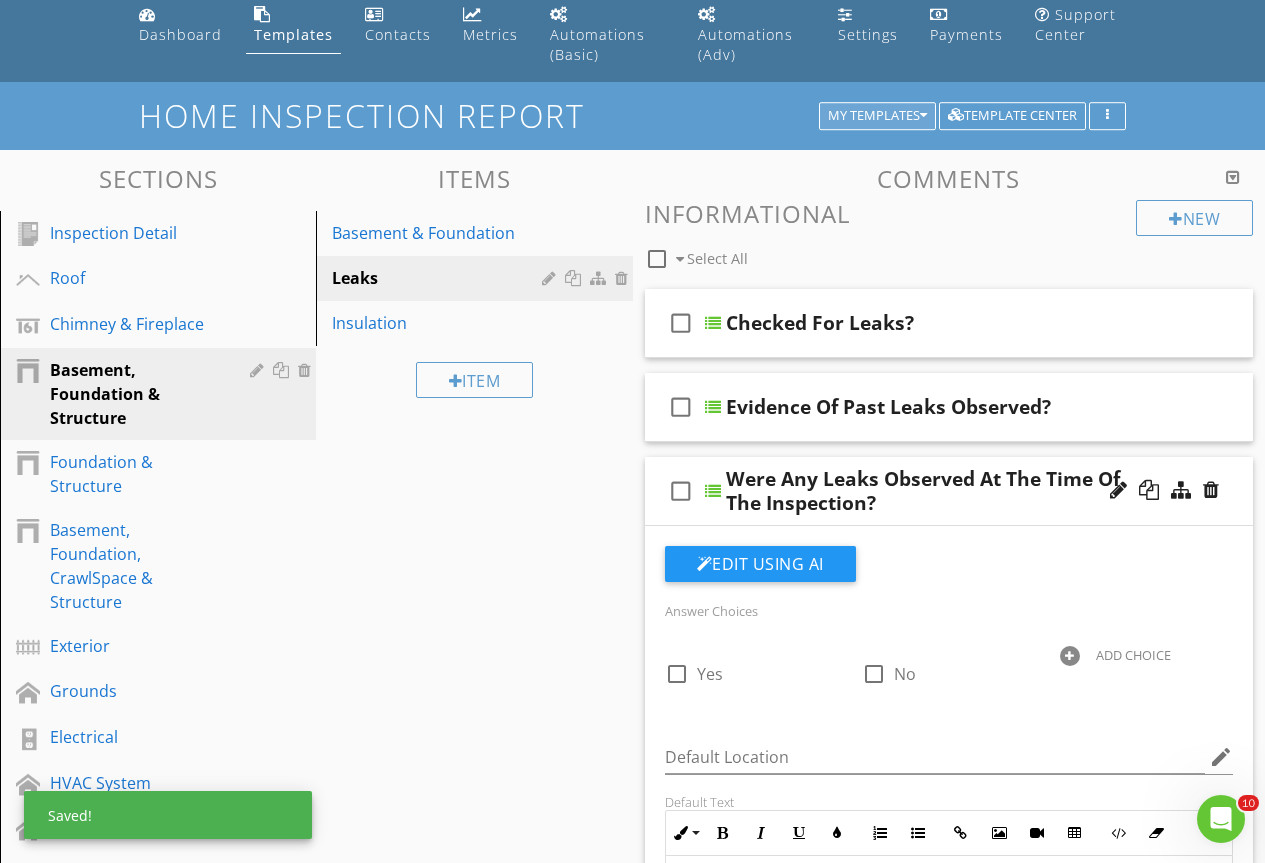 scroll, scrollTop: 0, scrollLeft: 0, axis: both 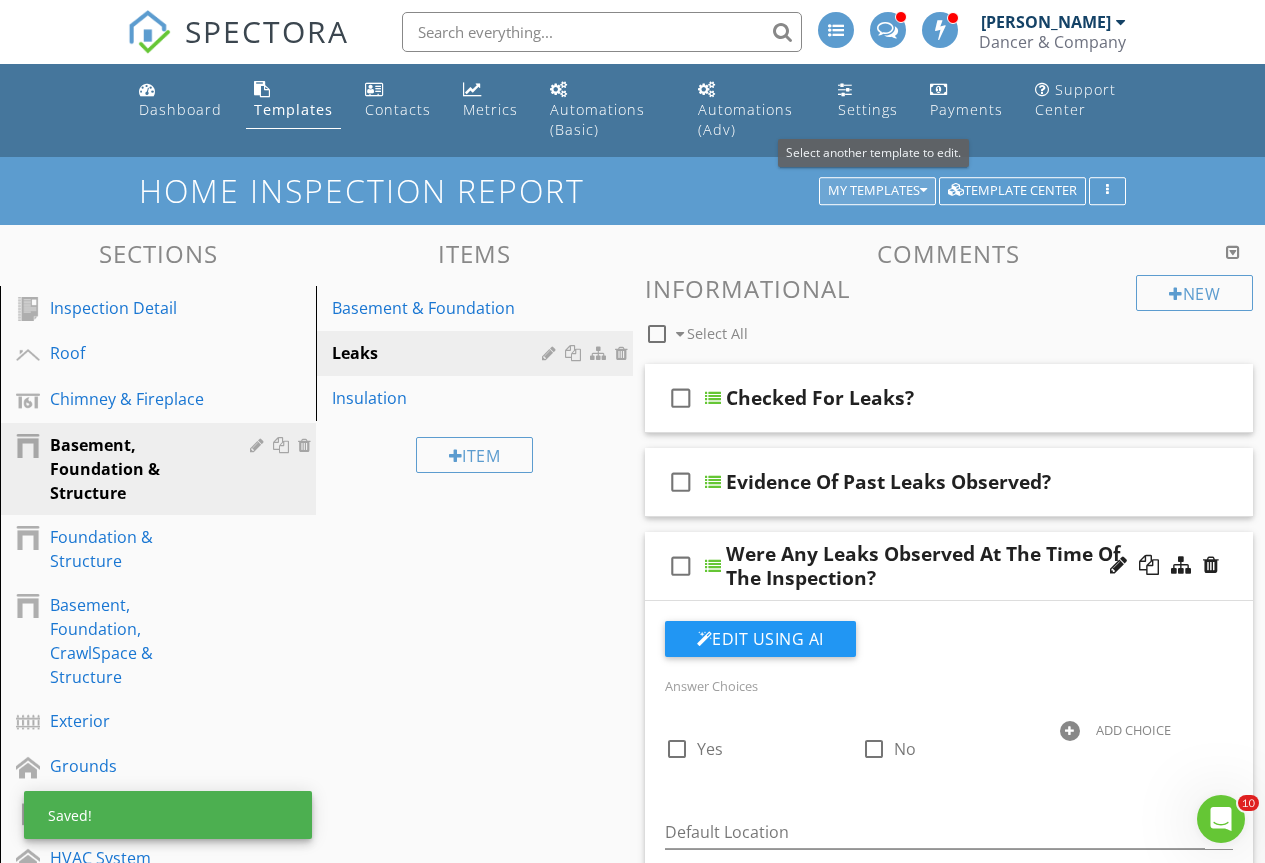 click on "My Templates" at bounding box center (877, 191) 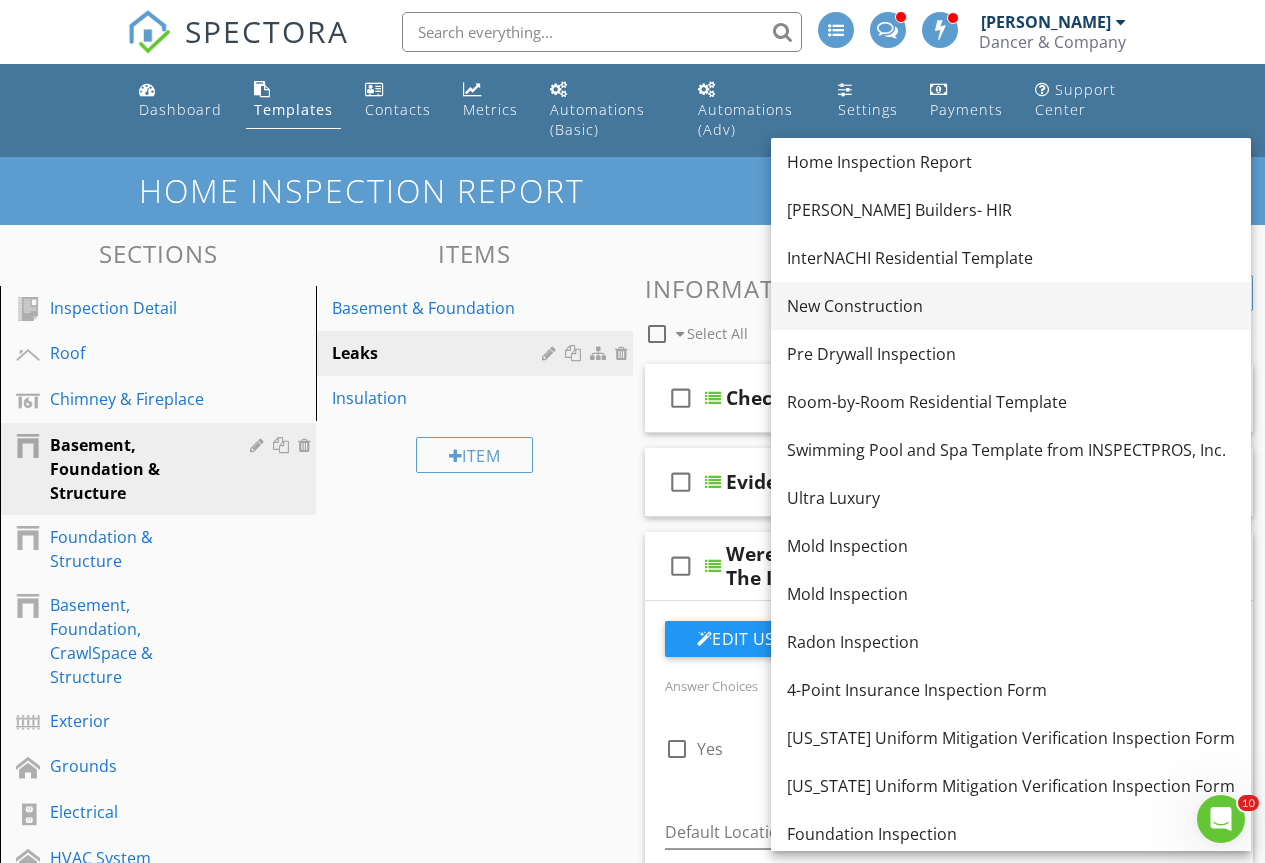 click on "New Construction" at bounding box center (1011, 306) 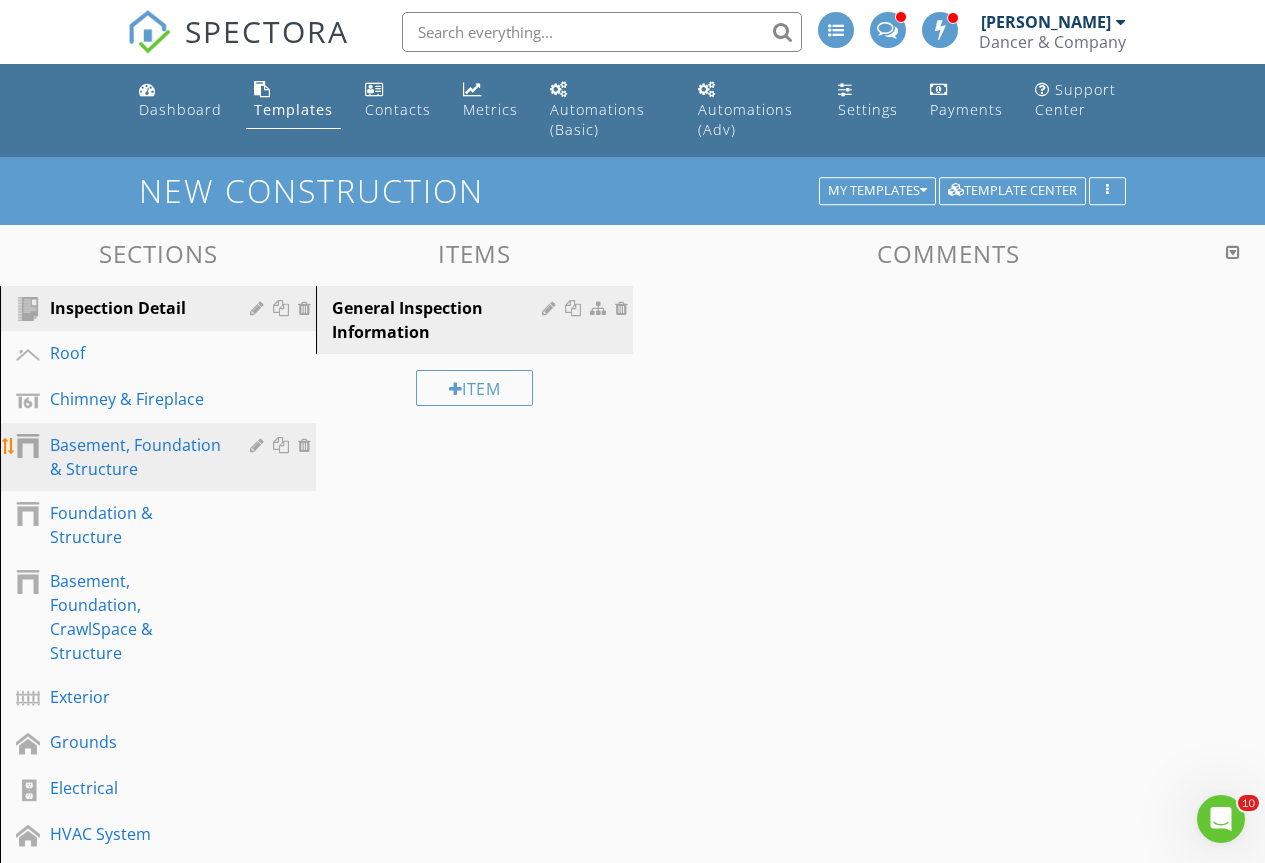click on "Basement, Foundation & Structure" at bounding box center [135, 457] 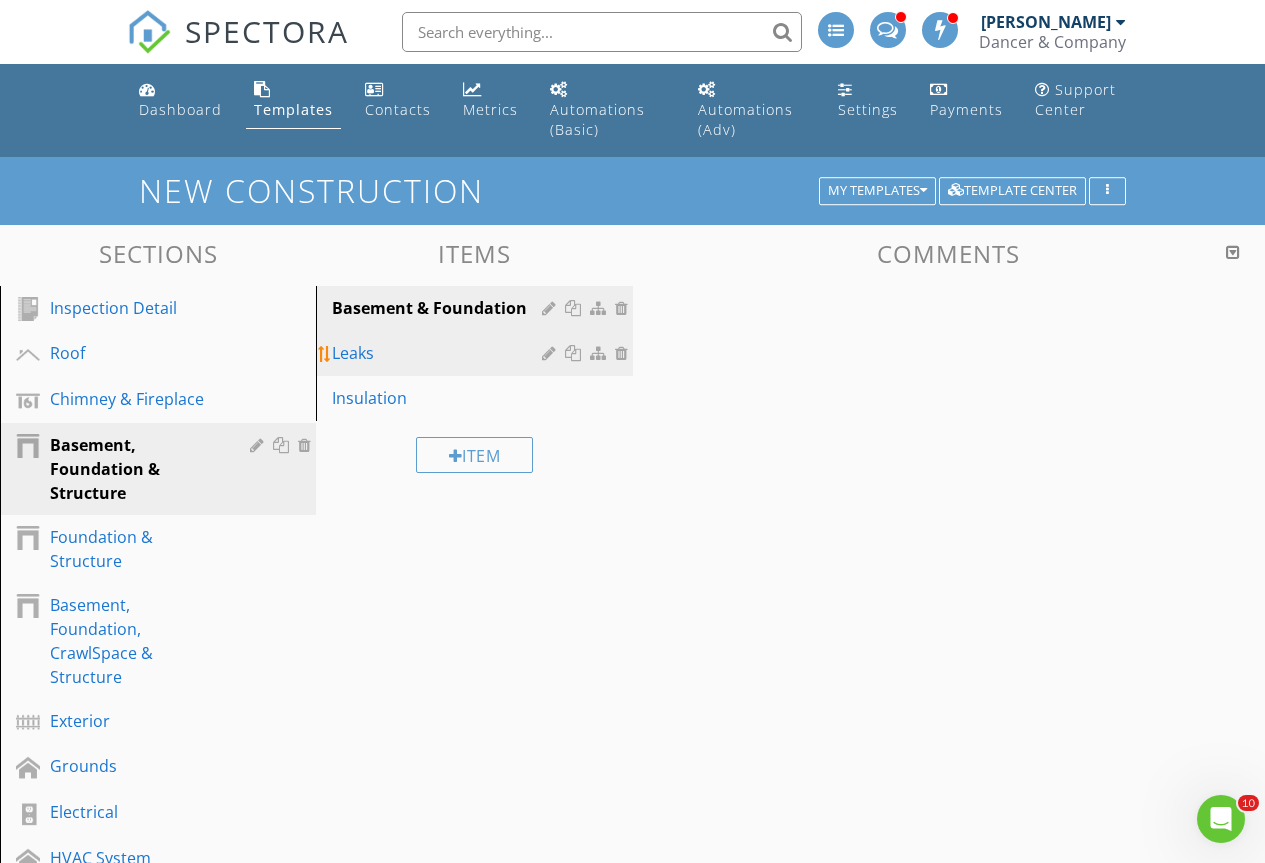 click on "Leaks" at bounding box center [439, 353] 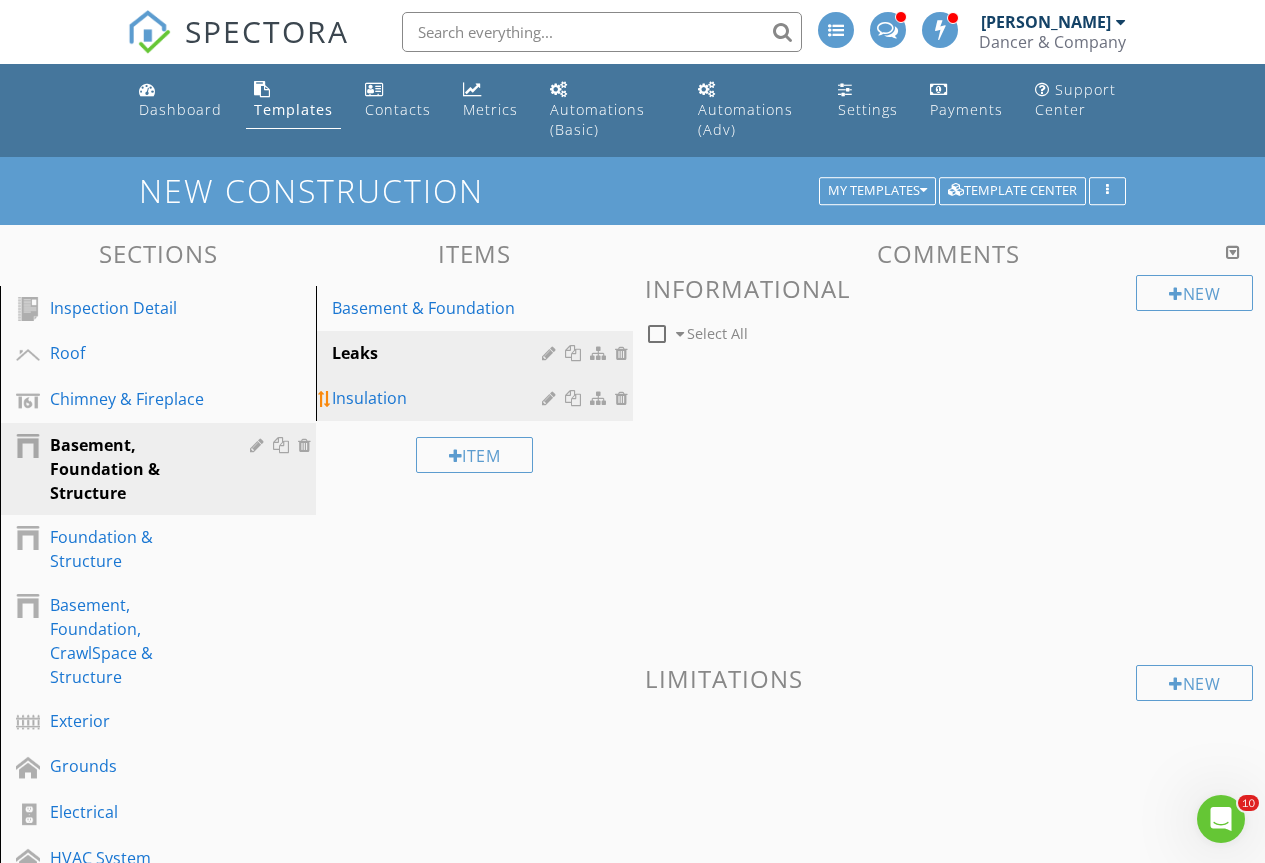 scroll, scrollTop: 200, scrollLeft: 0, axis: vertical 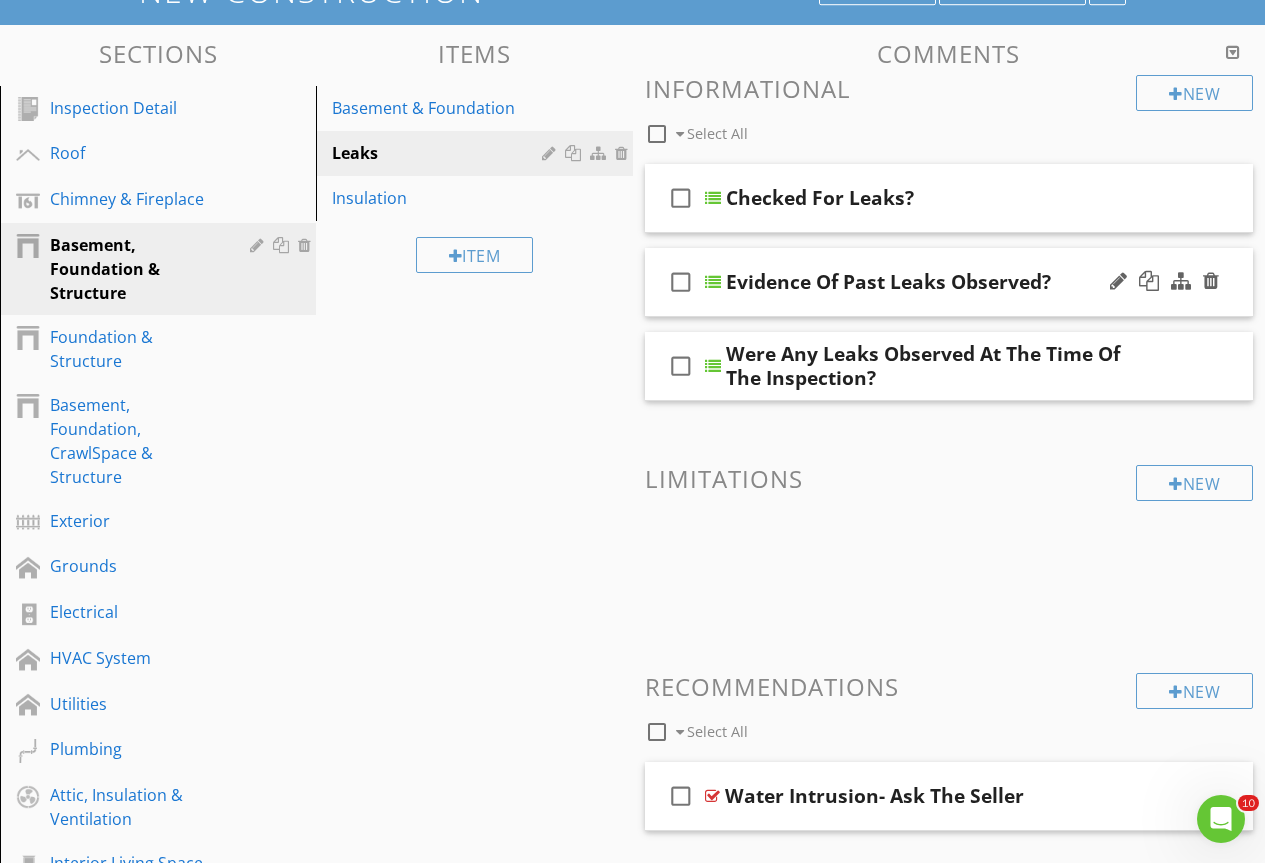 click on "check_box_outline_blank
Evidence Of Past Leaks Observed?" at bounding box center (949, 282) 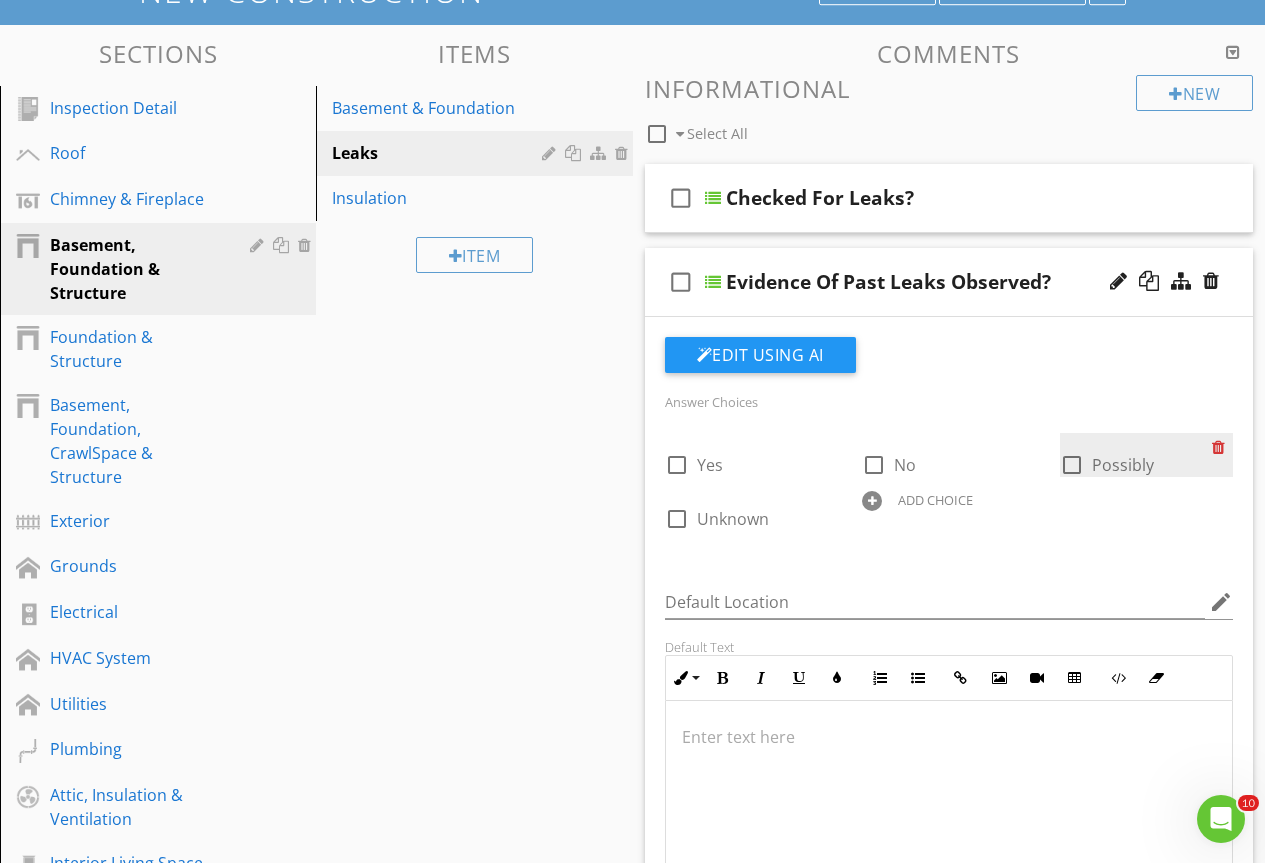 click at bounding box center (1222, 447) 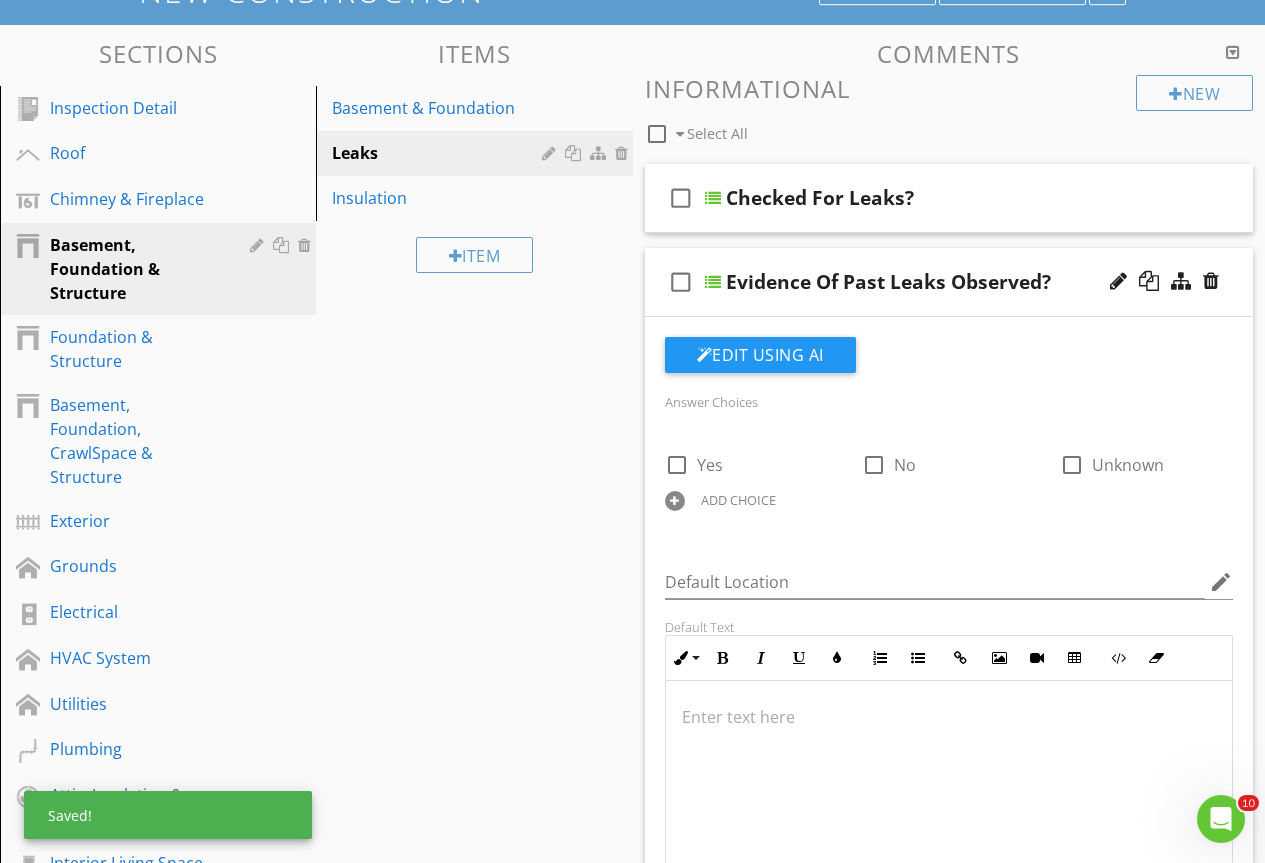 click at bounding box center (713, 282) 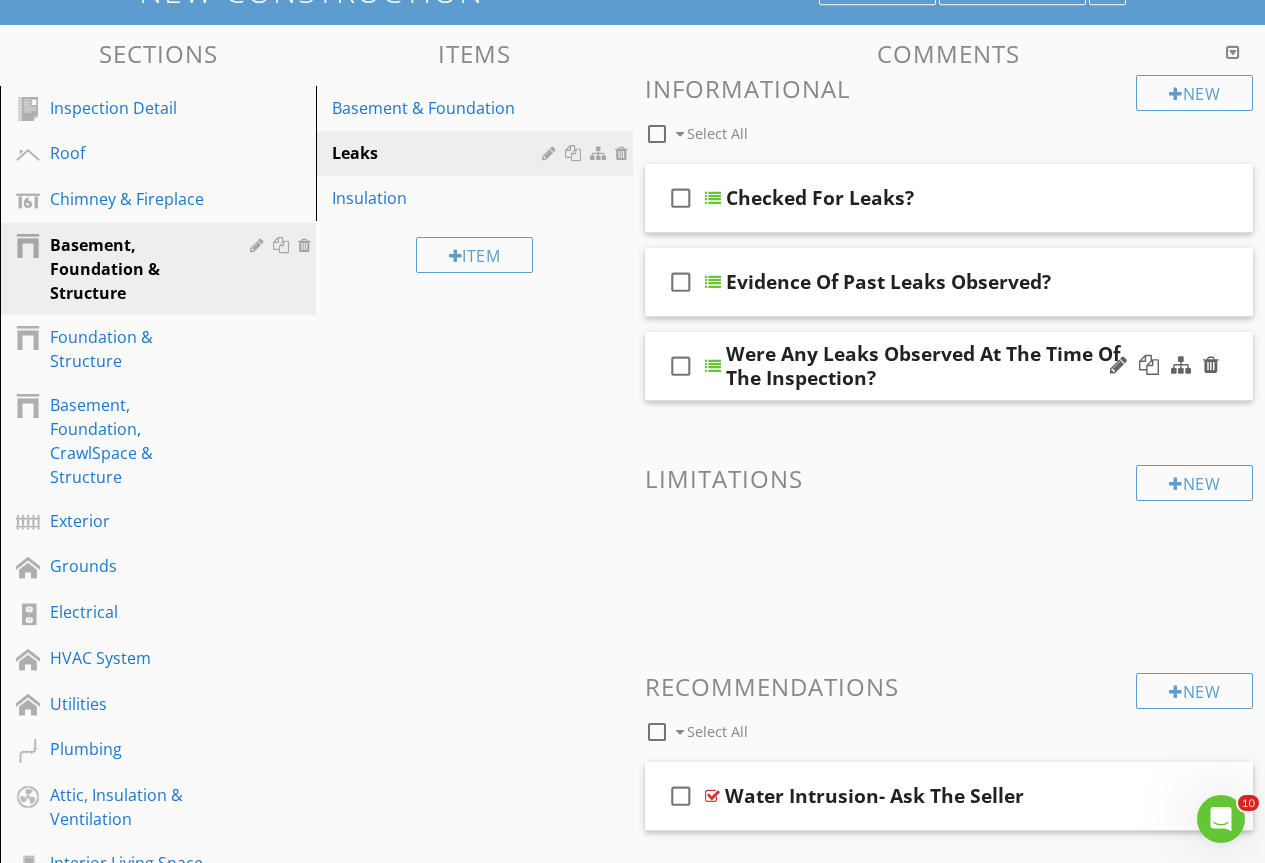 click on "check_box_outline_blank
Were Any Leaks Observed At The Time Of The Inspection?" at bounding box center [949, 366] 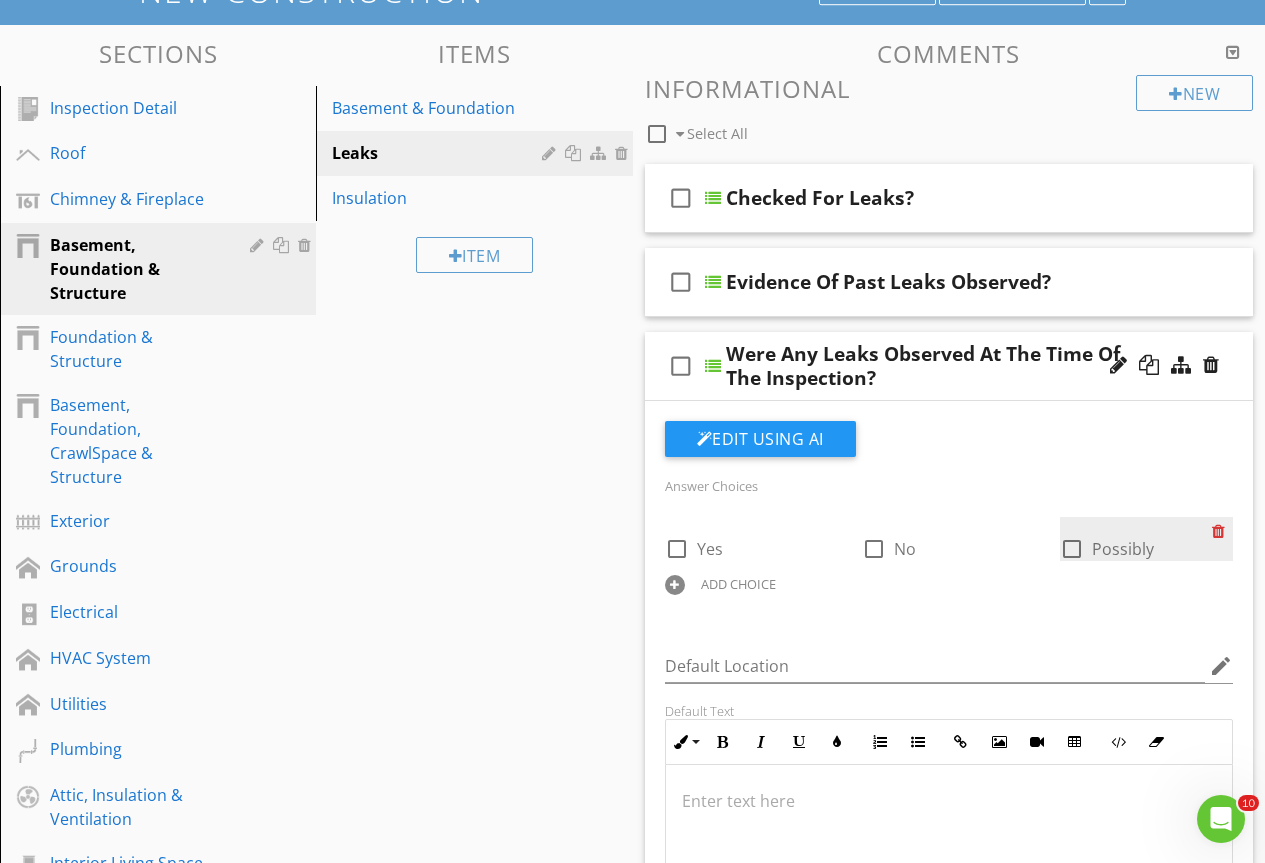 click at bounding box center [1222, 531] 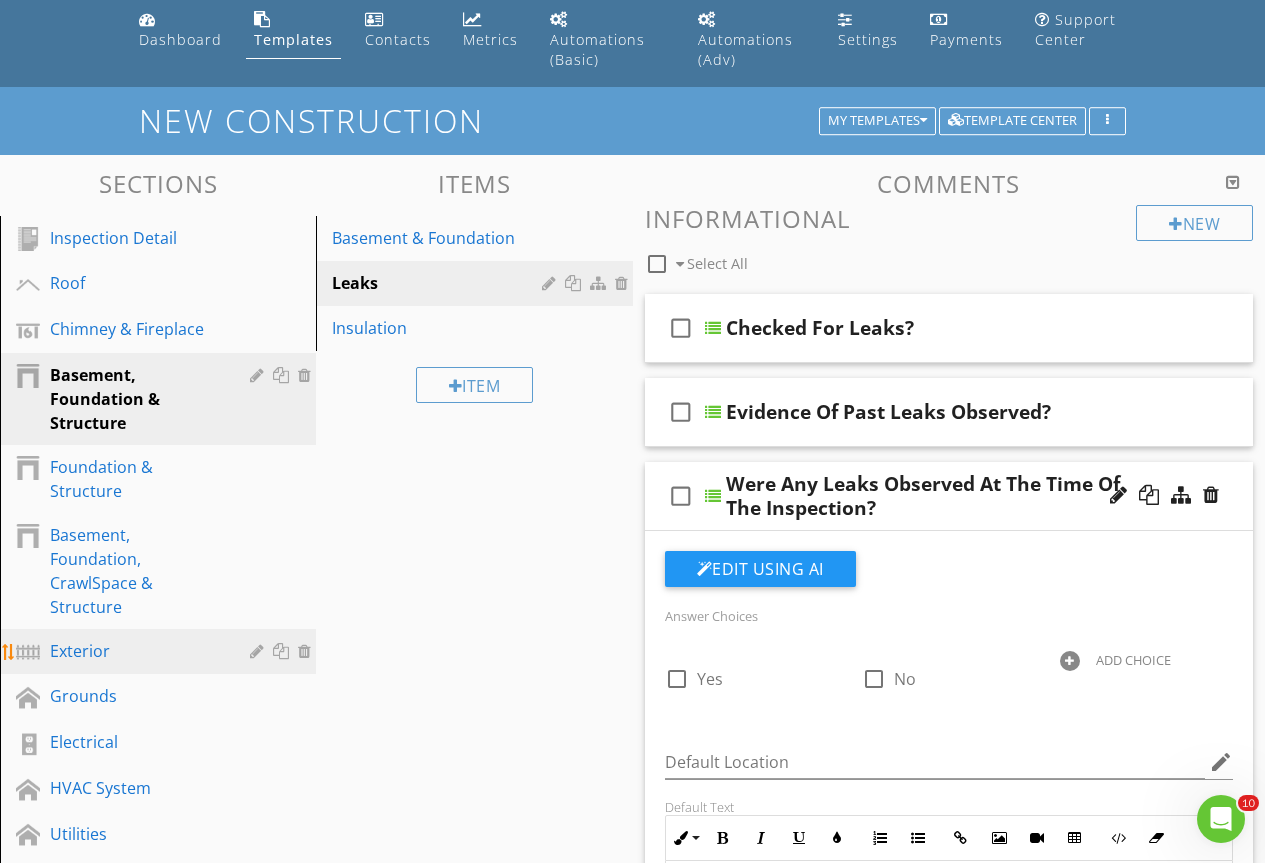 scroll, scrollTop: 100, scrollLeft: 0, axis: vertical 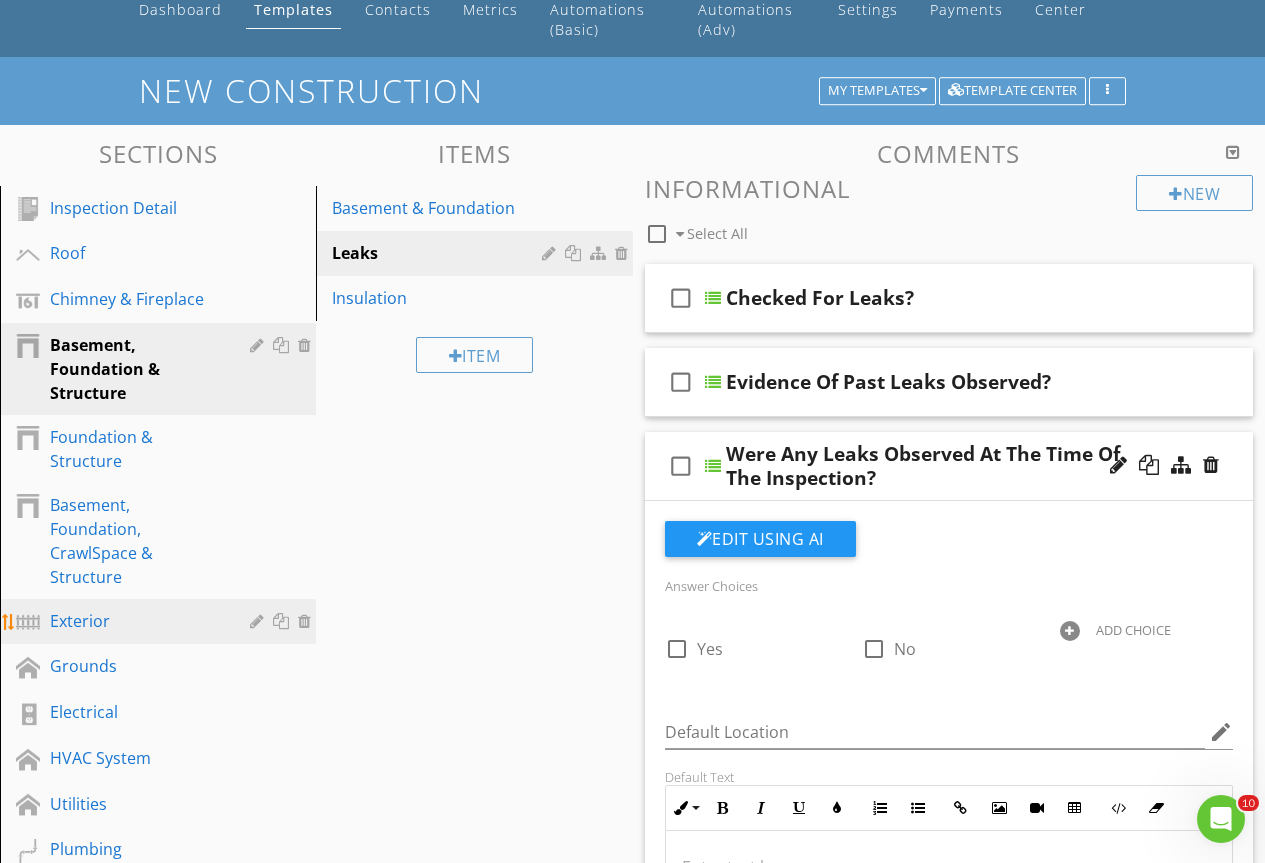 click on "Exterior" at bounding box center (135, 621) 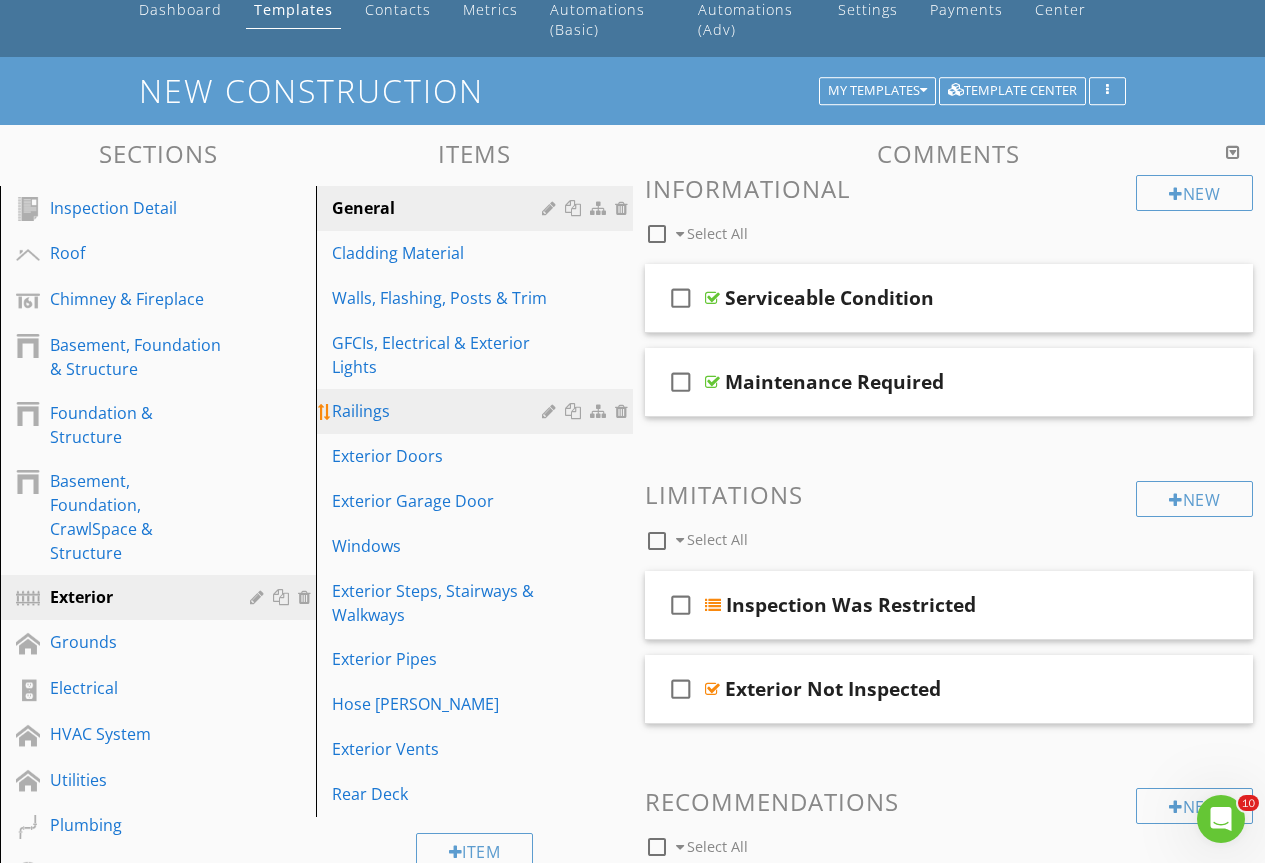 click on "Railings" at bounding box center [439, 411] 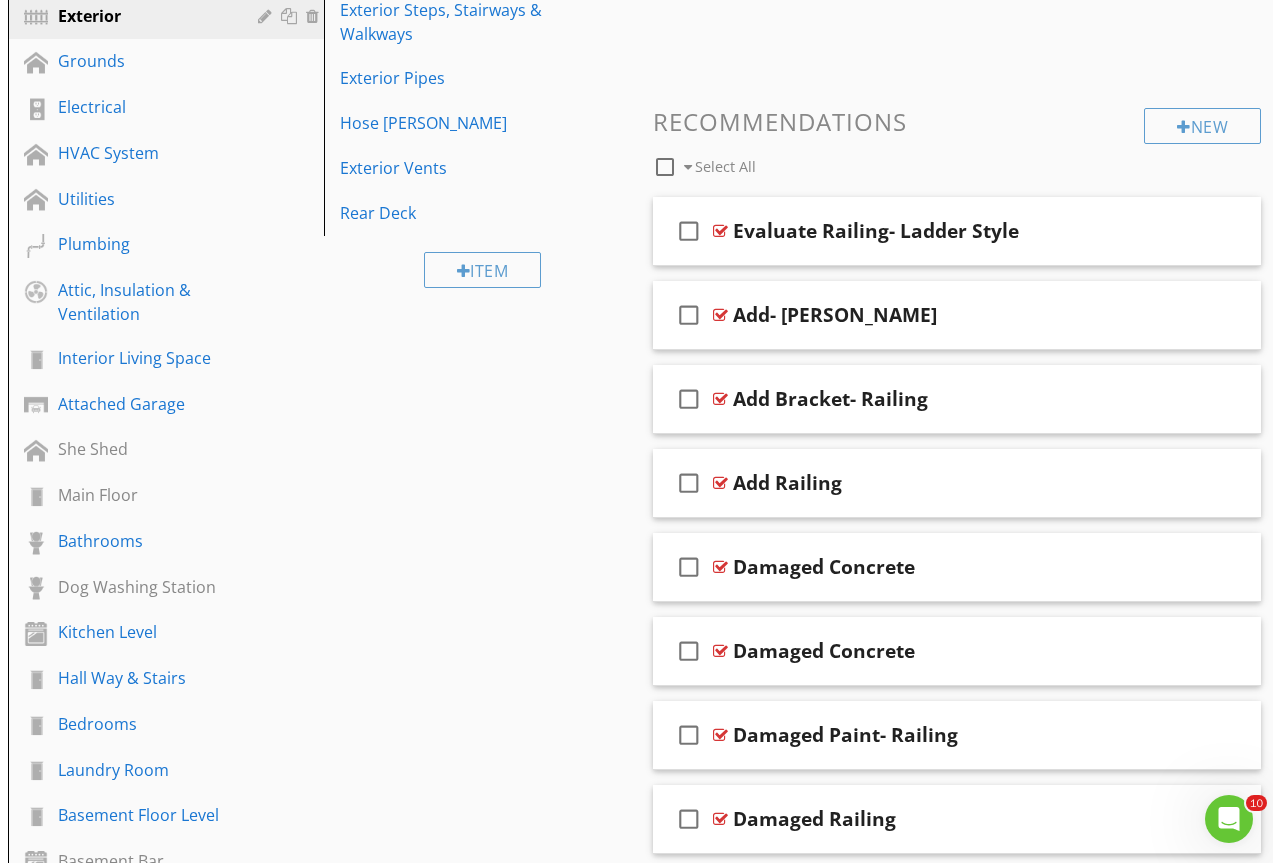 scroll, scrollTop: 673, scrollLeft: 0, axis: vertical 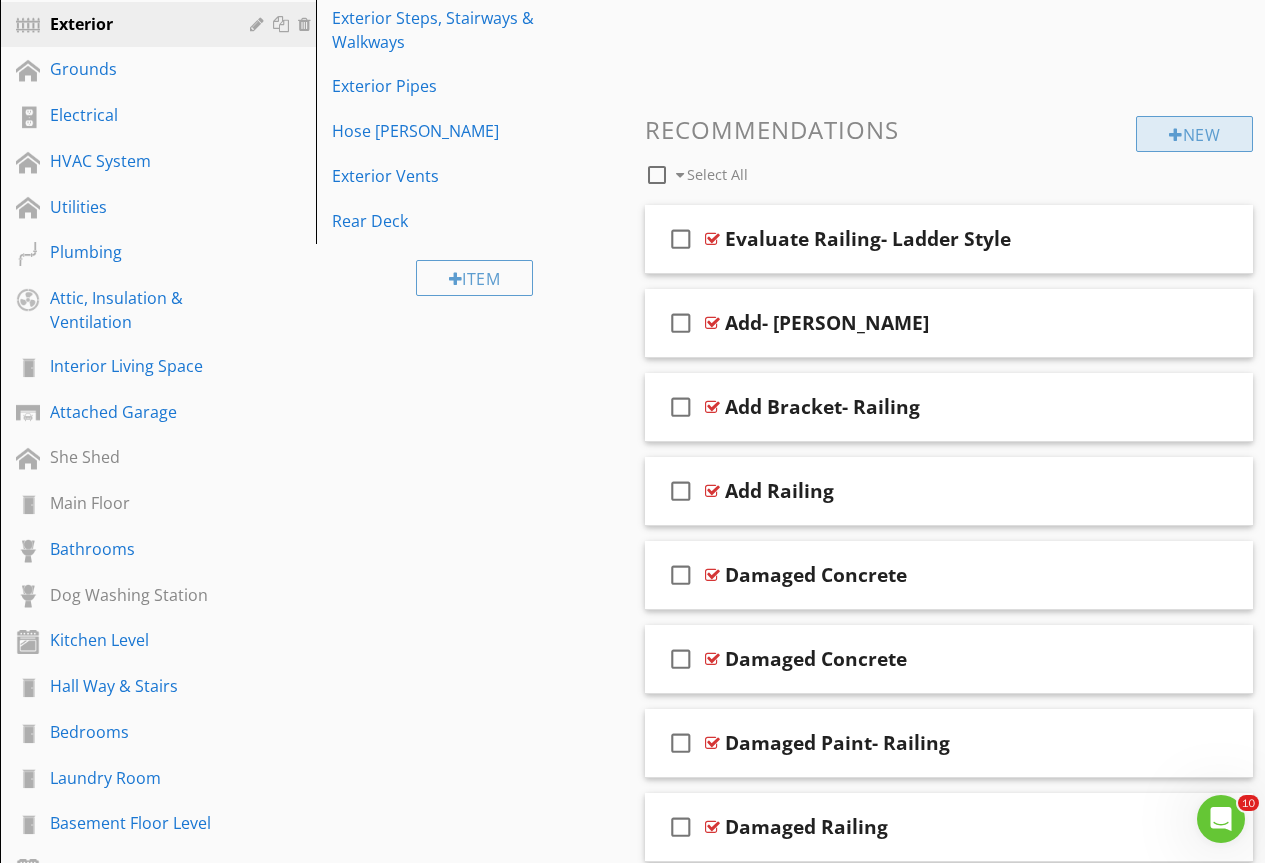 click on "New" at bounding box center [1194, 134] 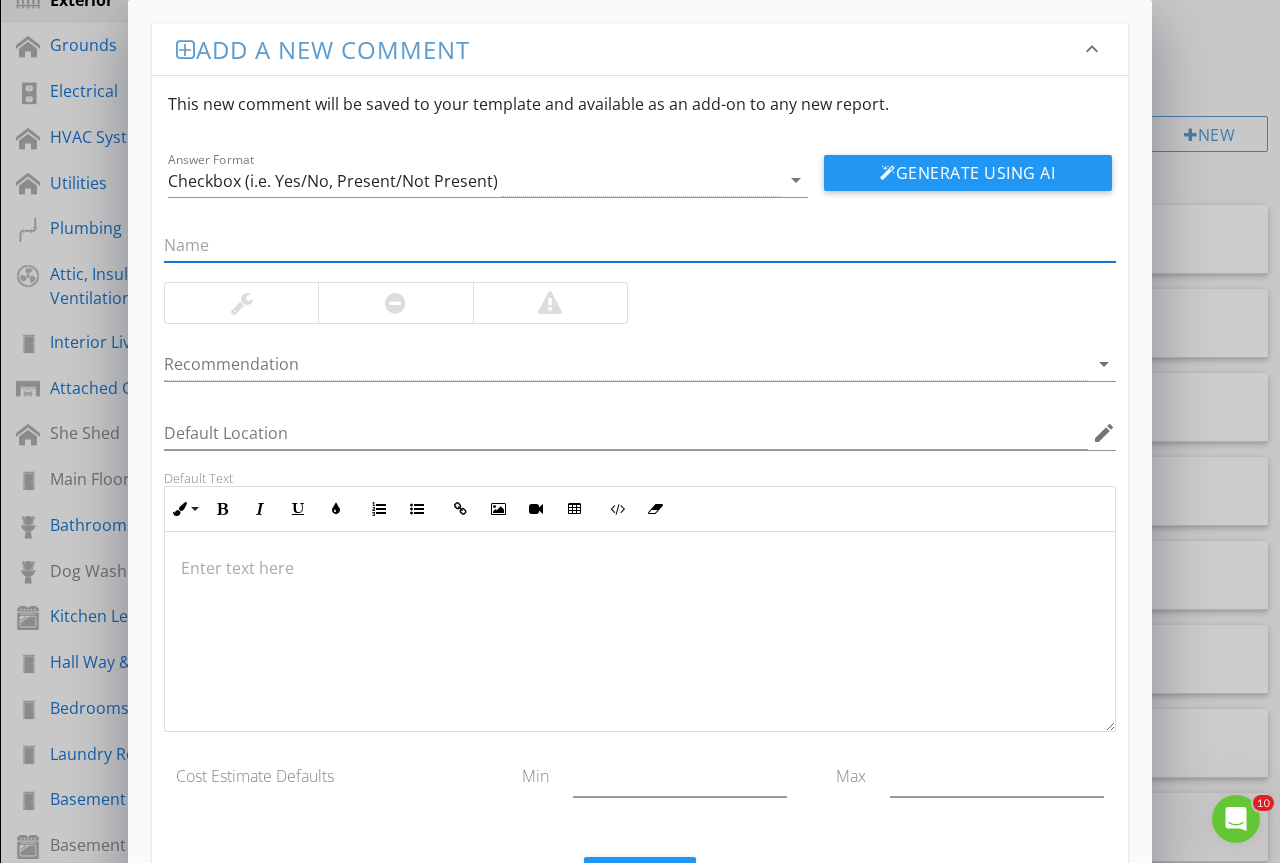 click at bounding box center (640, 245) 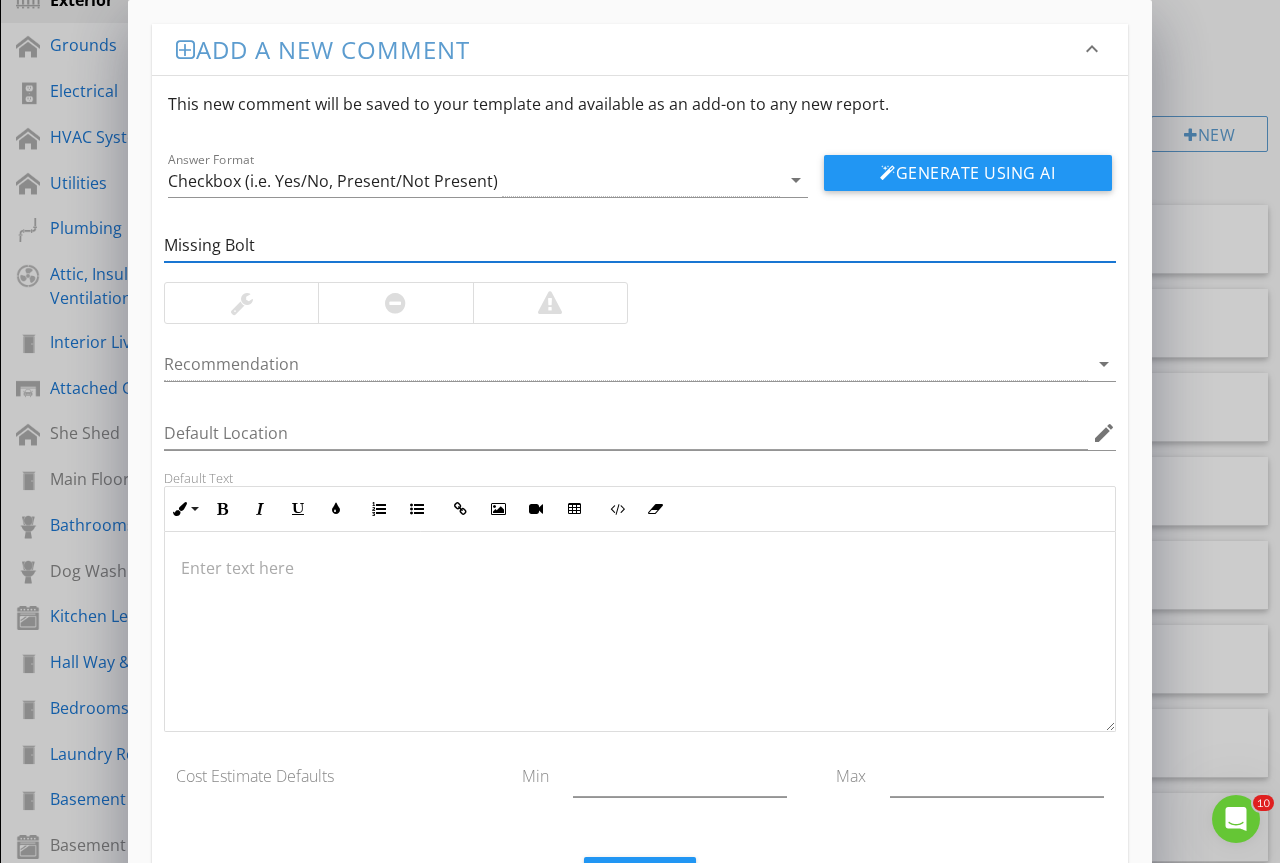 type on "Missing Bolt" 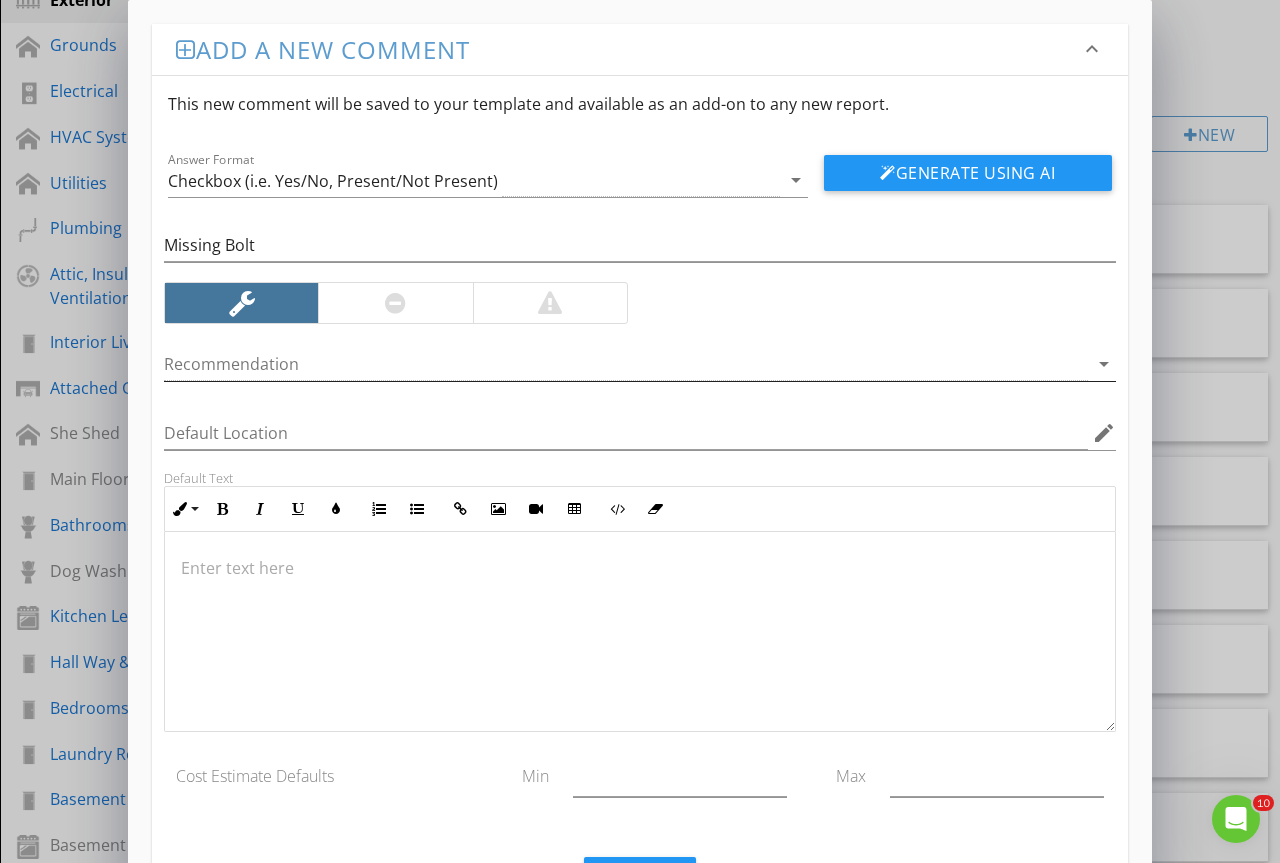 click at bounding box center [626, 364] 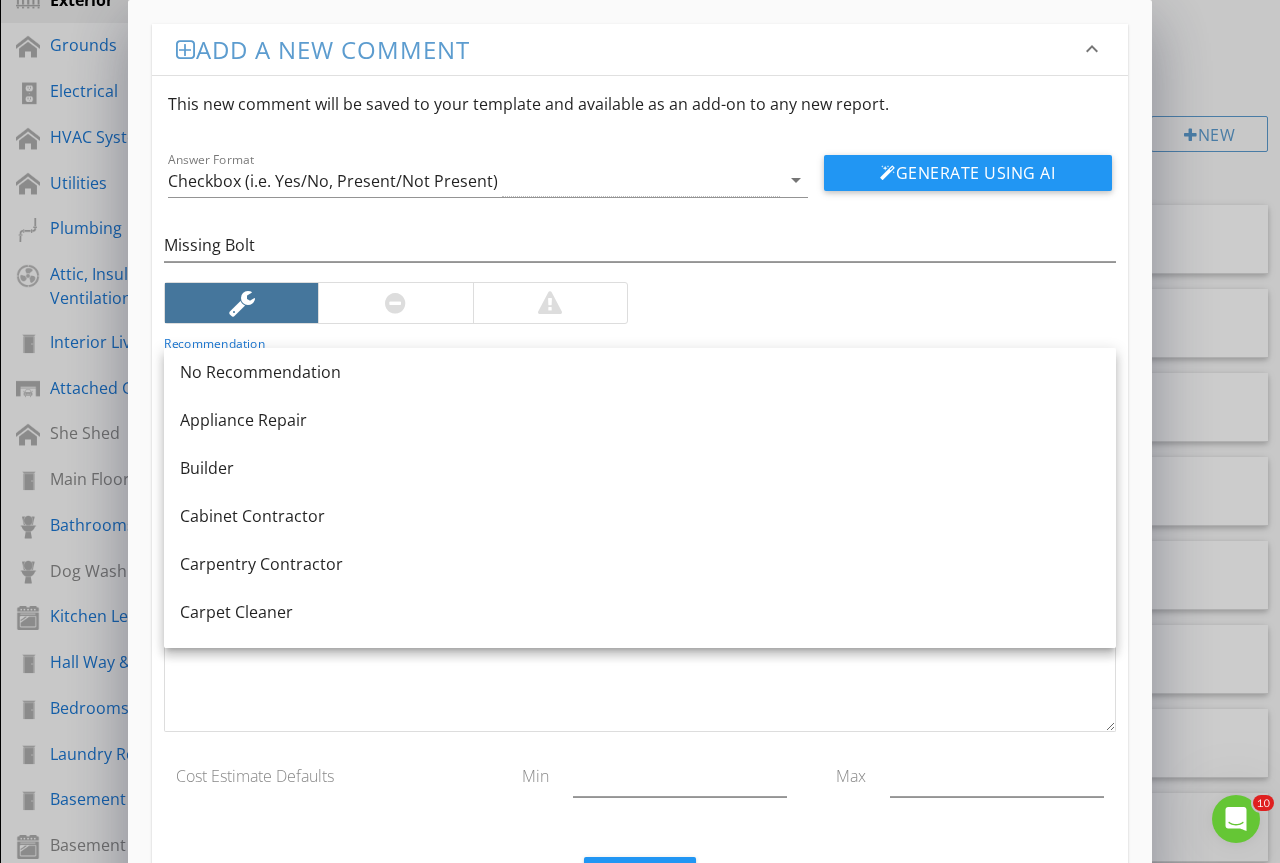 drag, startPoint x: 216, startPoint y: 461, endPoint x: 231, endPoint y: 516, distance: 57.00877 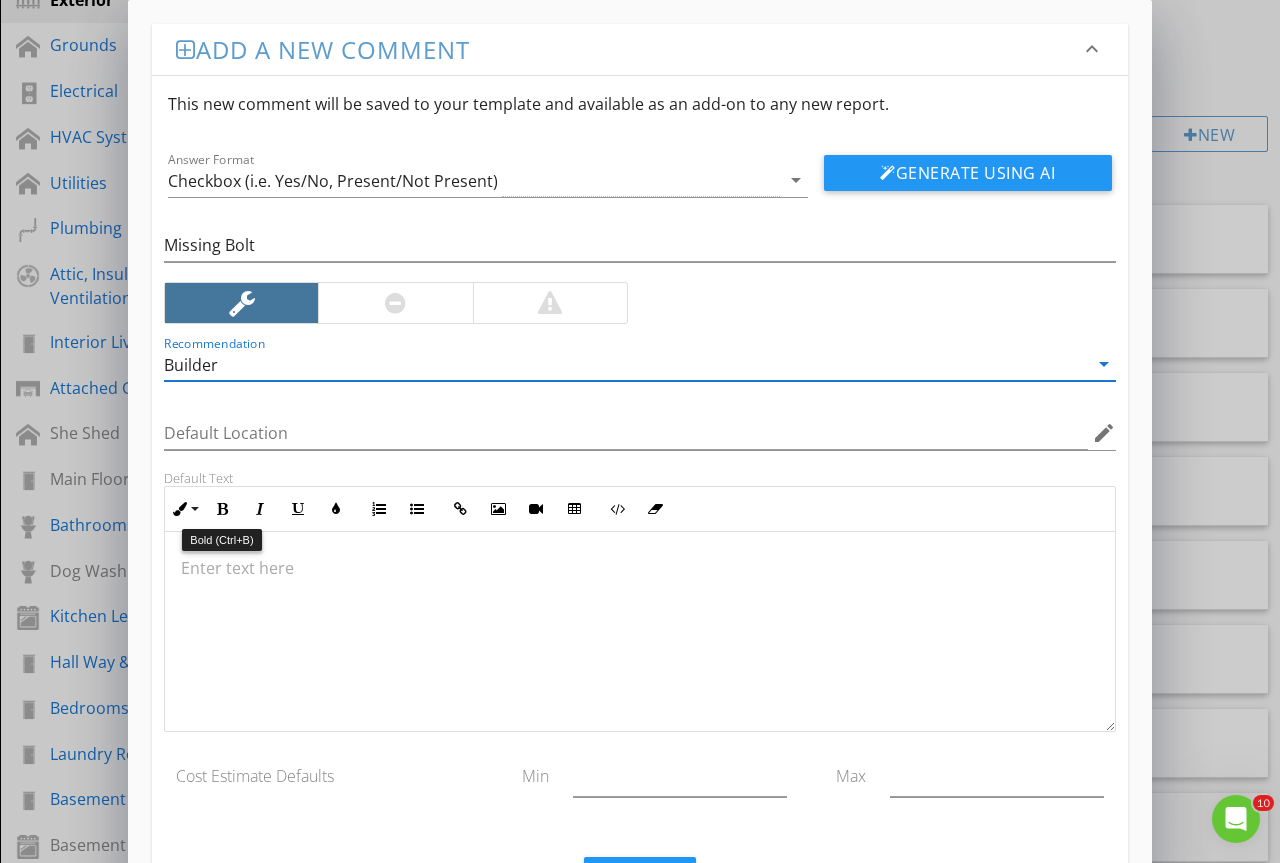 click at bounding box center [640, 632] 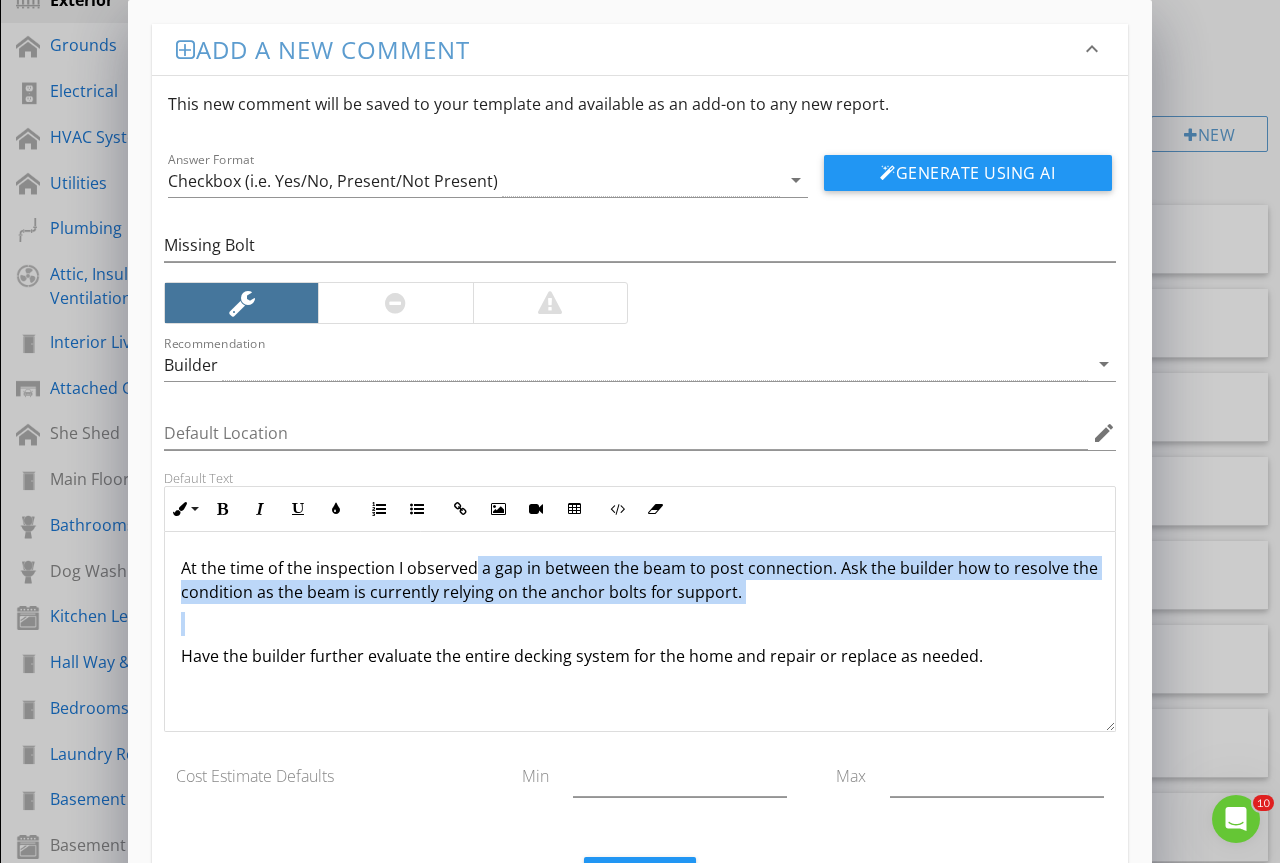 drag, startPoint x: 476, startPoint y: 571, endPoint x: 844, endPoint y: 614, distance: 370.50372 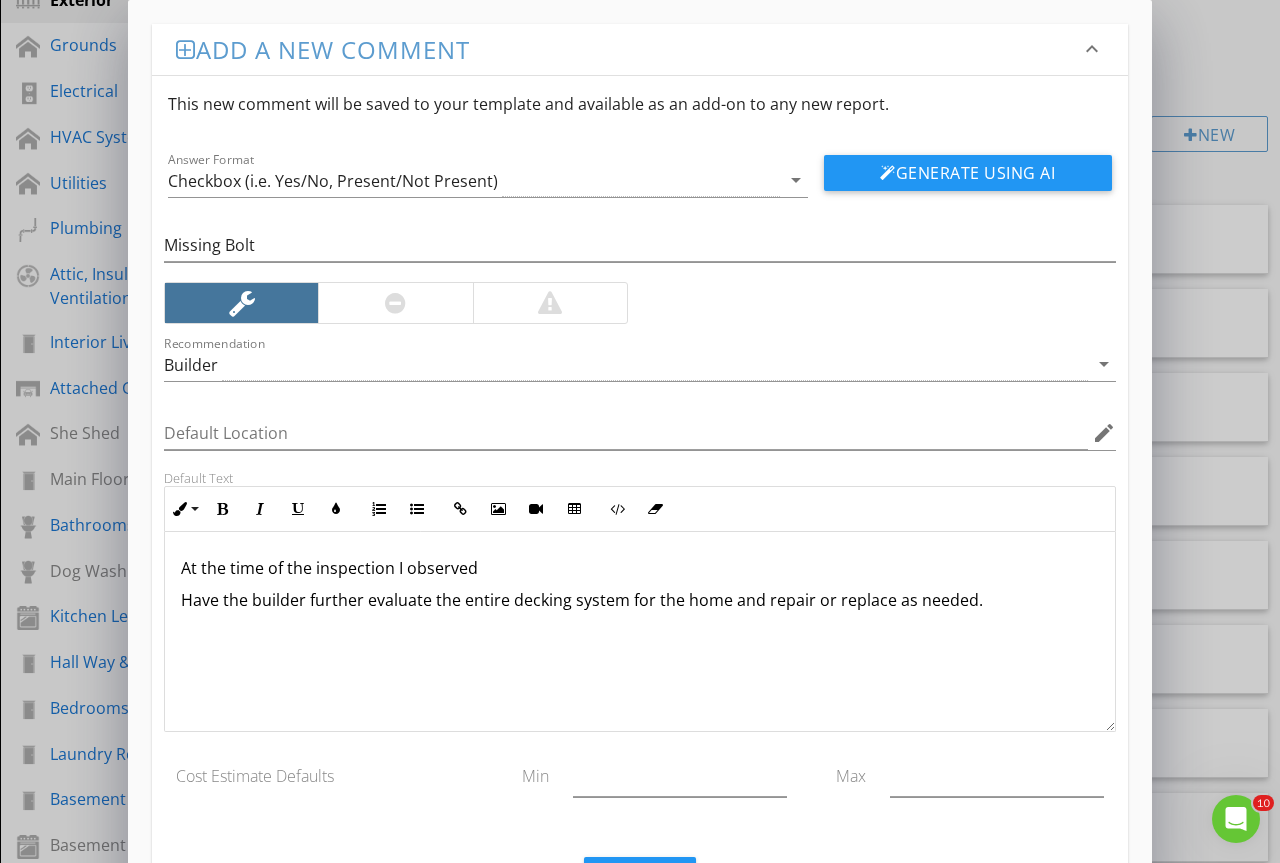 type 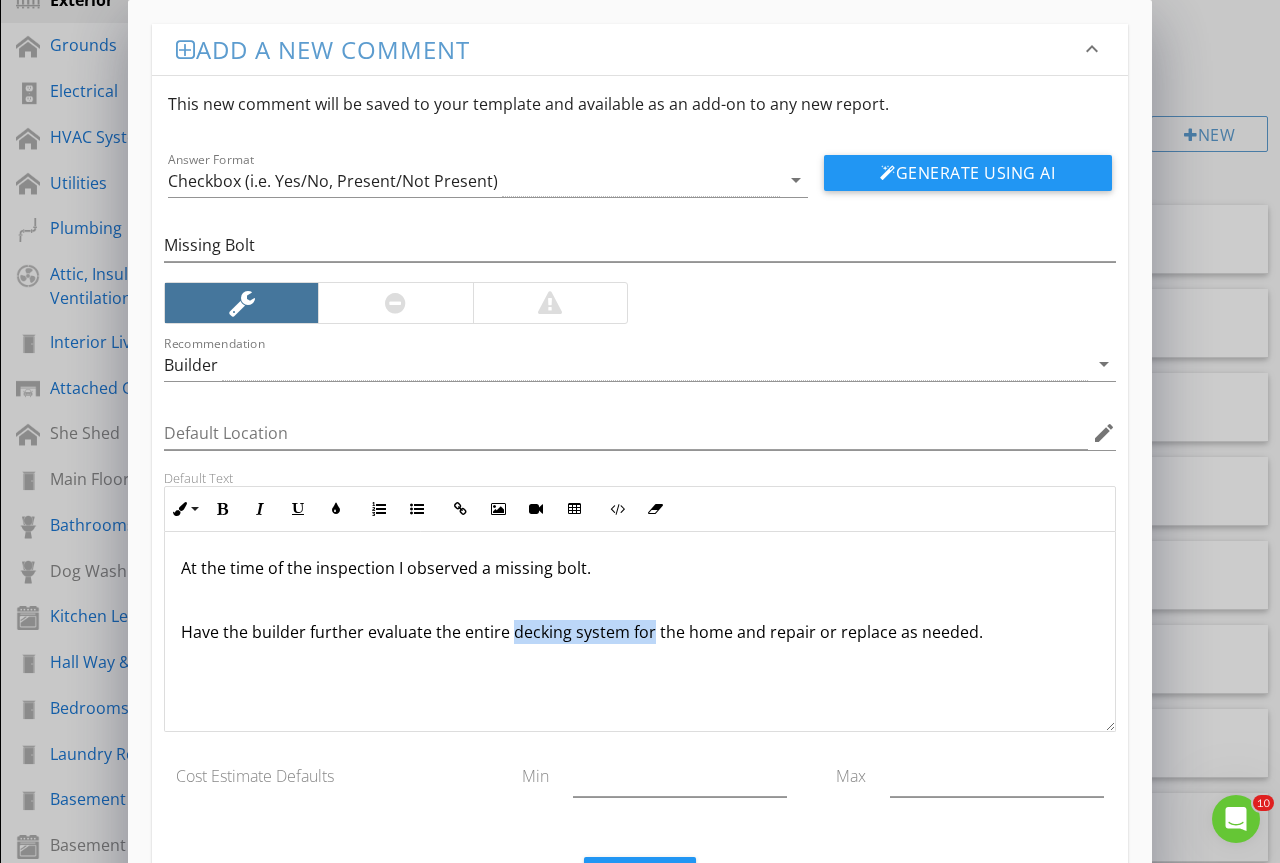 drag, startPoint x: 512, startPoint y: 634, endPoint x: 649, endPoint y: 642, distance: 137.23338 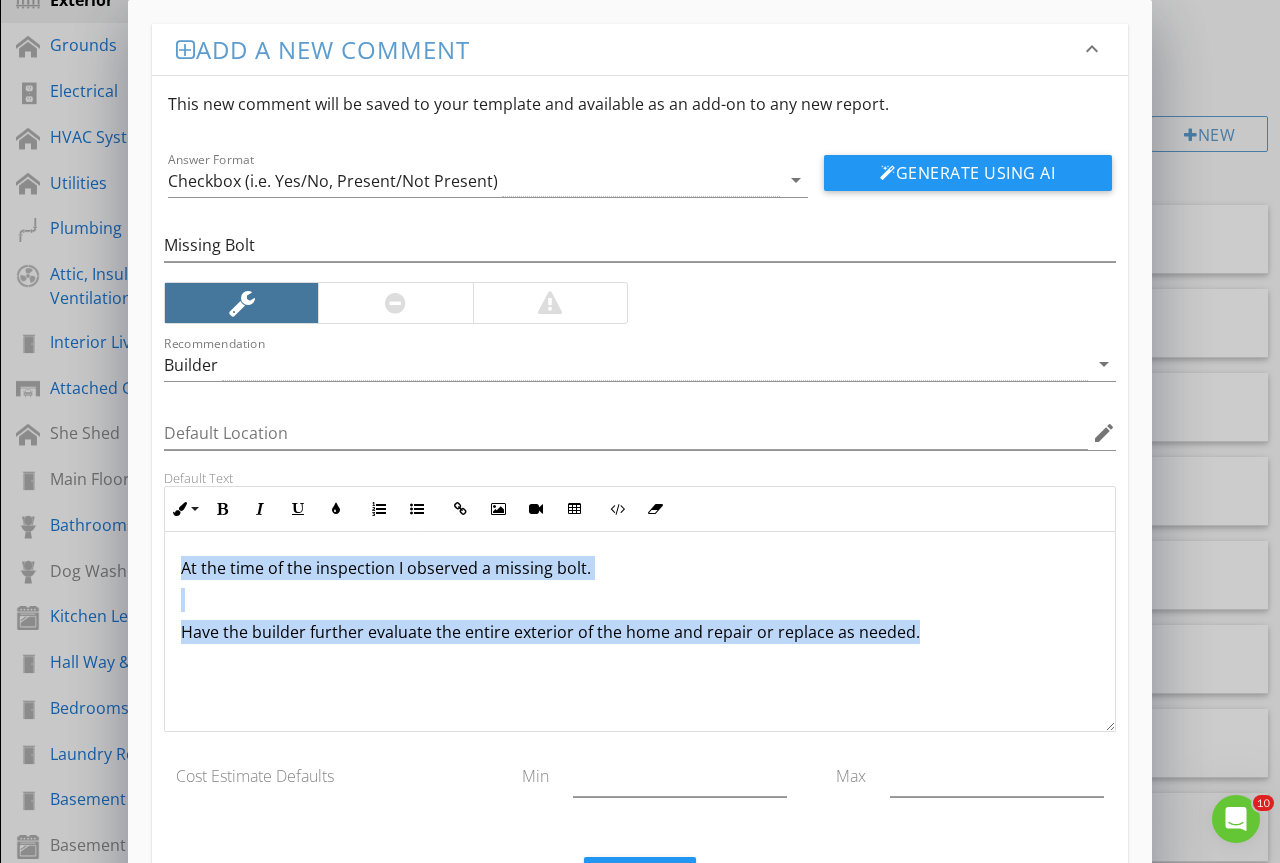 drag, startPoint x: 177, startPoint y: 564, endPoint x: 988, endPoint y: 675, distance: 818.5609 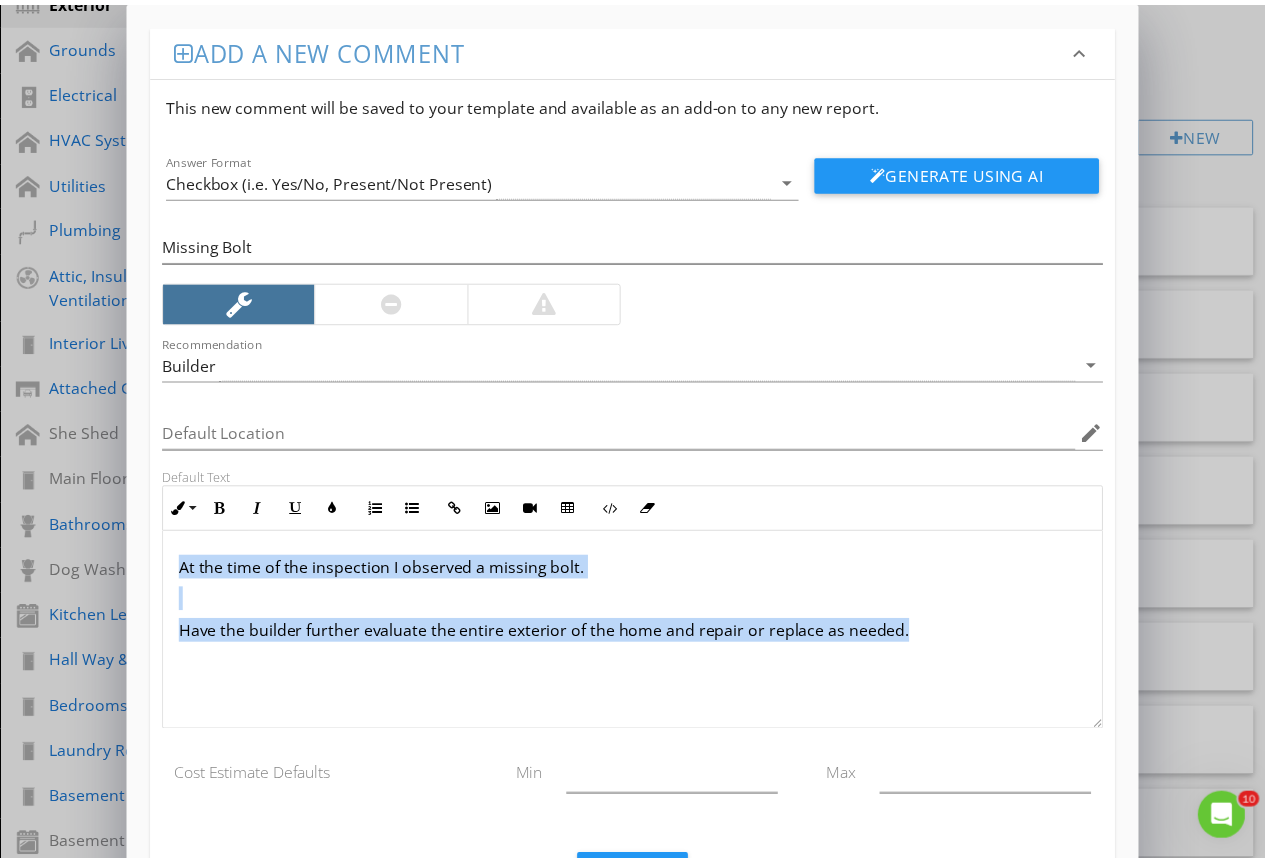 scroll, scrollTop: 1, scrollLeft: 0, axis: vertical 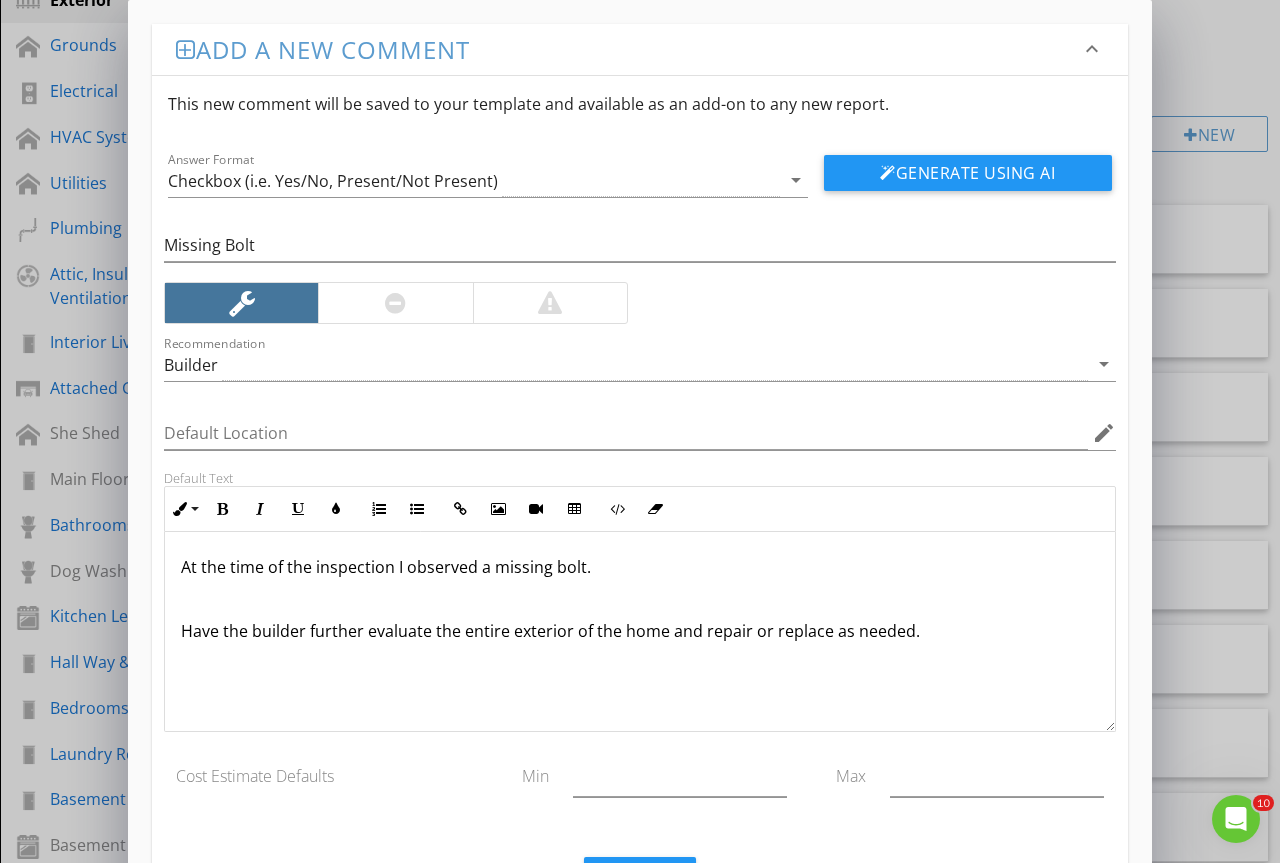 click on "Save" at bounding box center [640, 871] 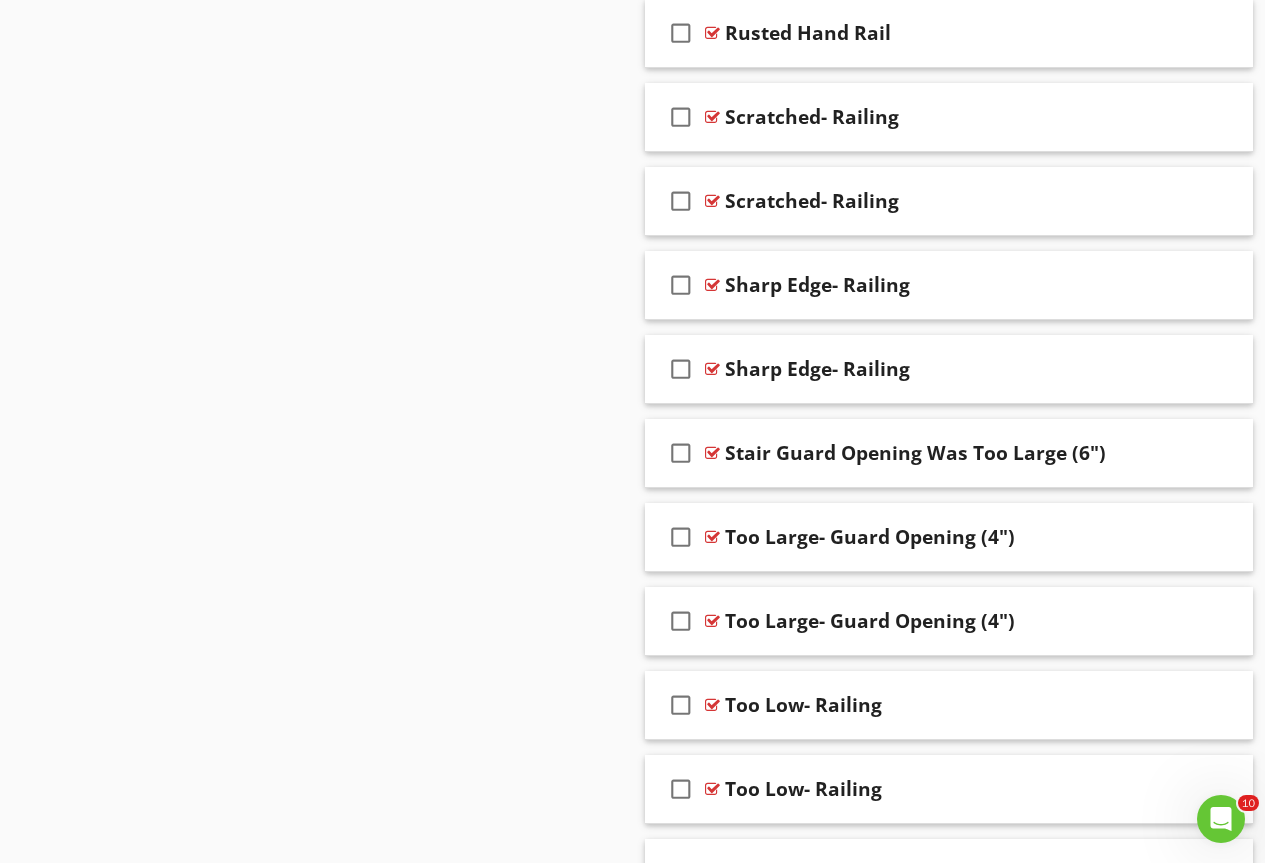 scroll, scrollTop: 5628, scrollLeft: 0, axis: vertical 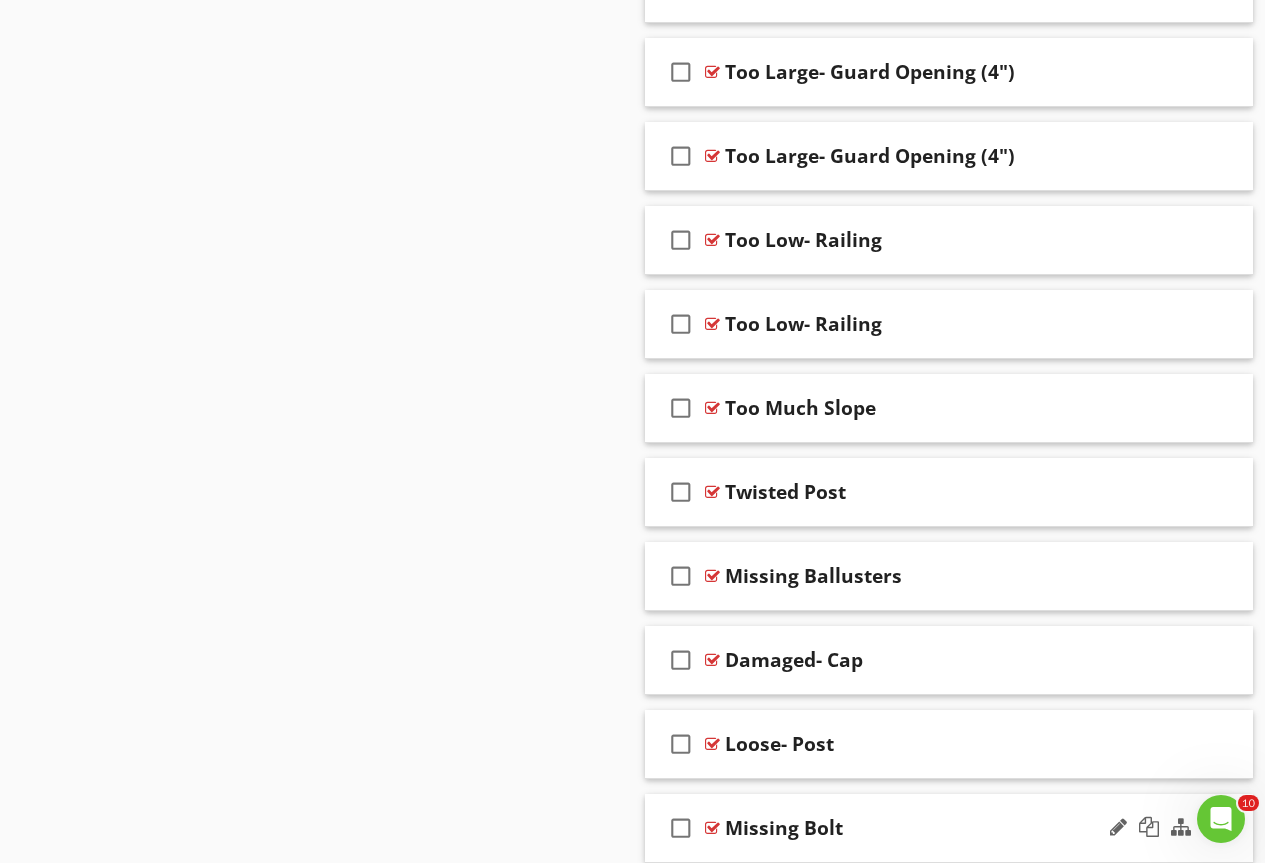 type 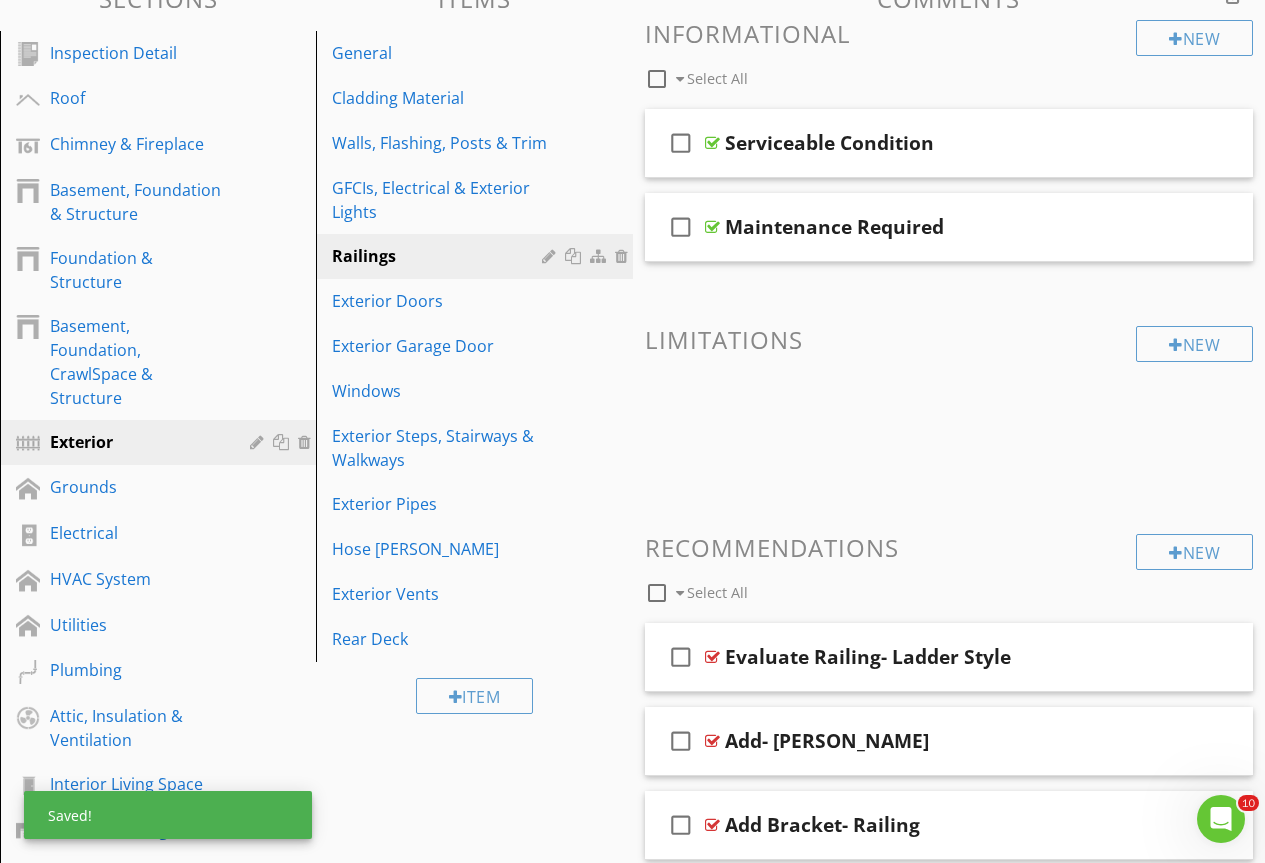 scroll, scrollTop: 0, scrollLeft: 0, axis: both 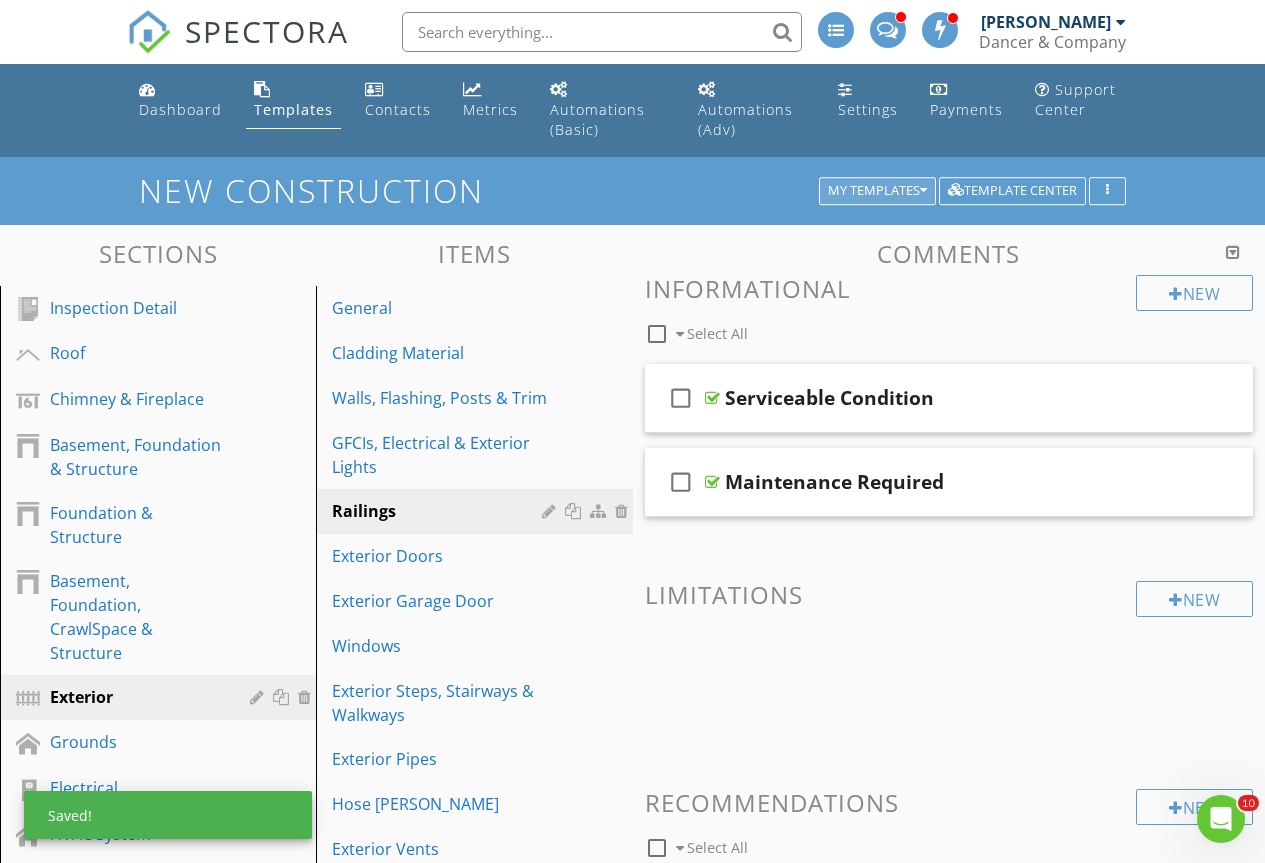 click on "My Templates" at bounding box center [877, 191] 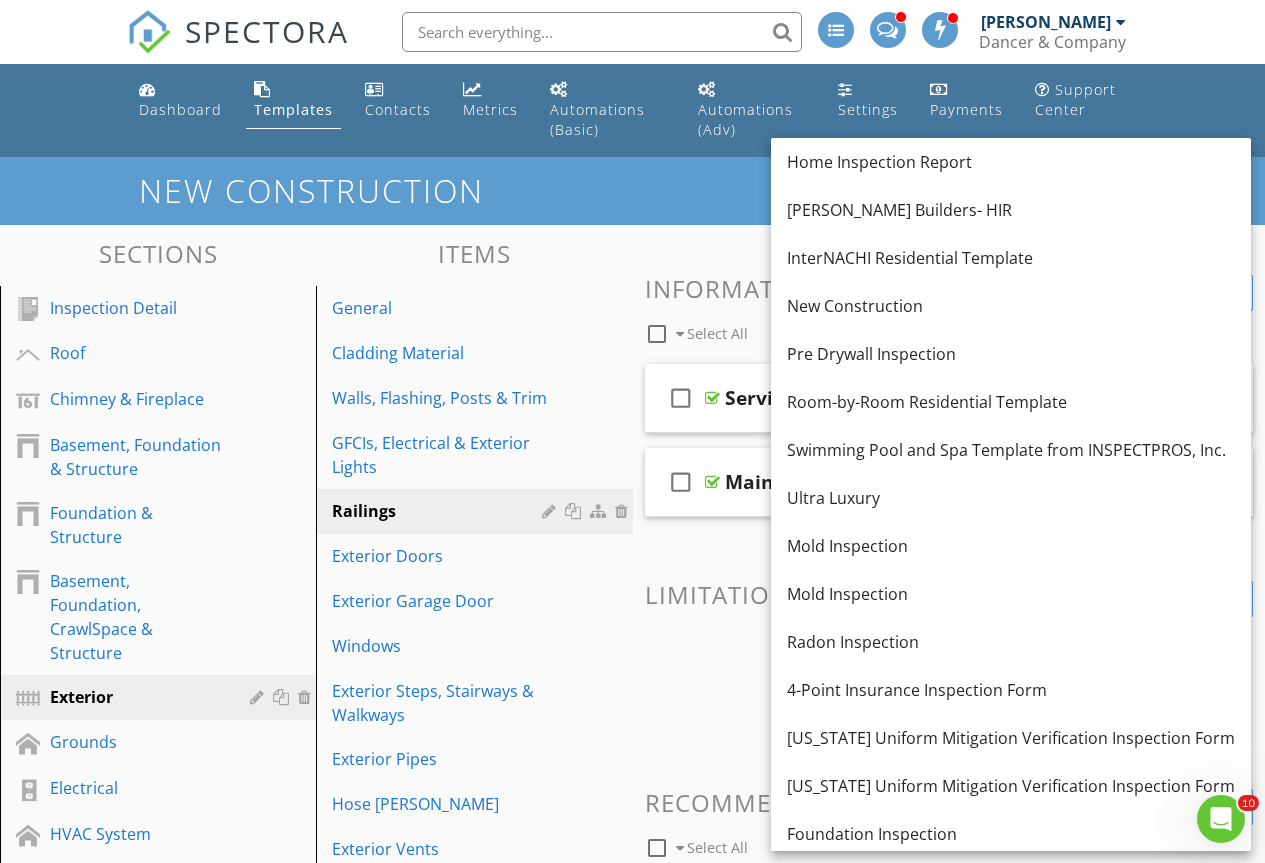 click on "Home Inspection Report" at bounding box center (1011, 162) 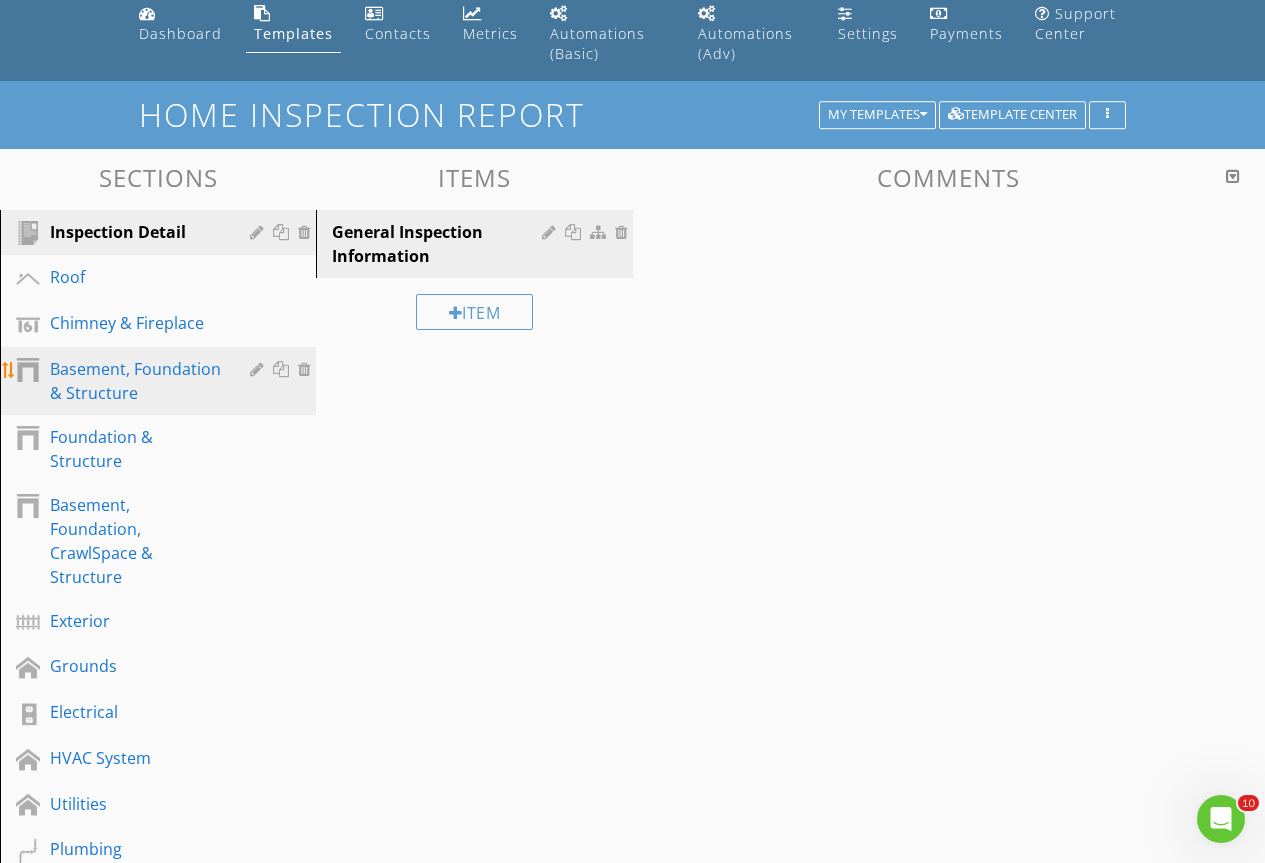 scroll, scrollTop: 200, scrollLeft: 0, axis: vertical 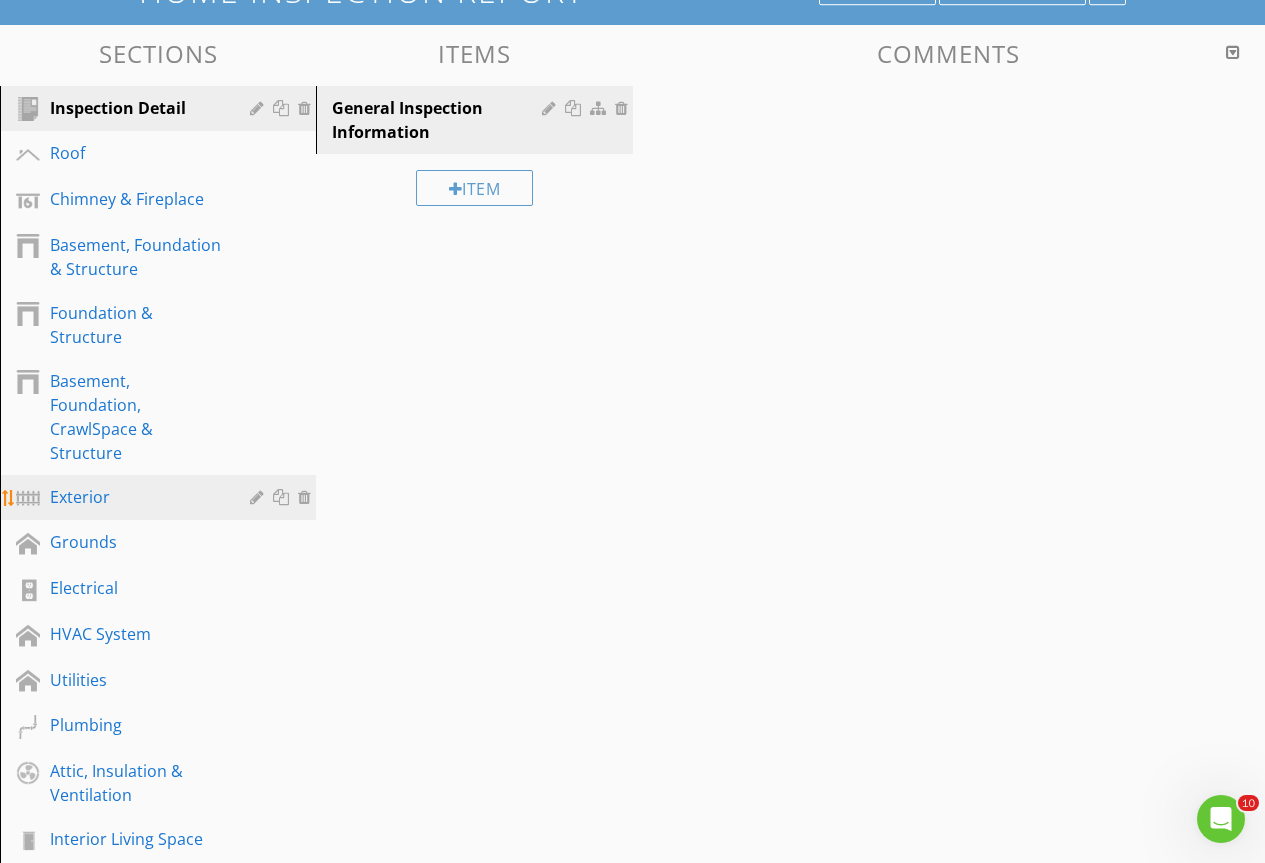 click on "Exterior" at bounding box center [135, 497] 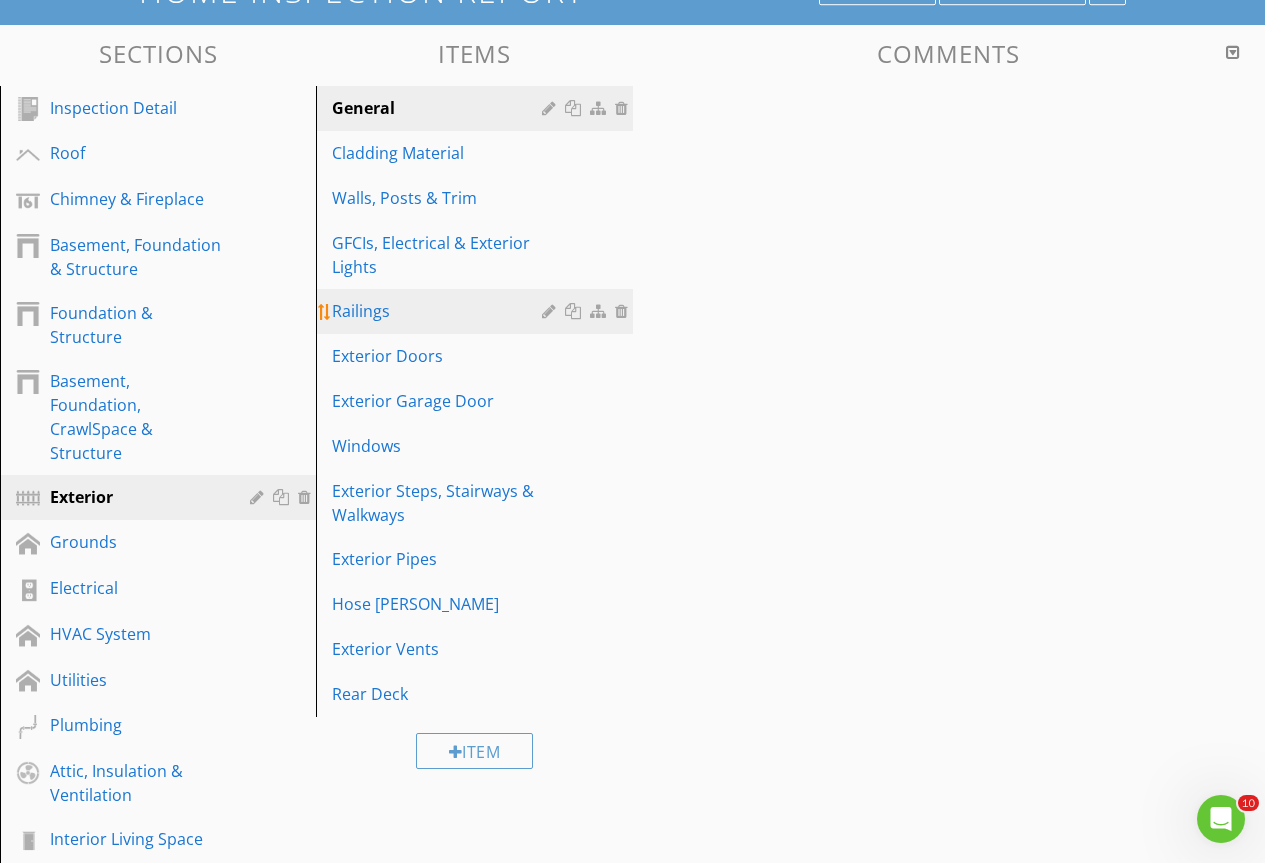 click on "Railings" at bounding box center [439, 311] 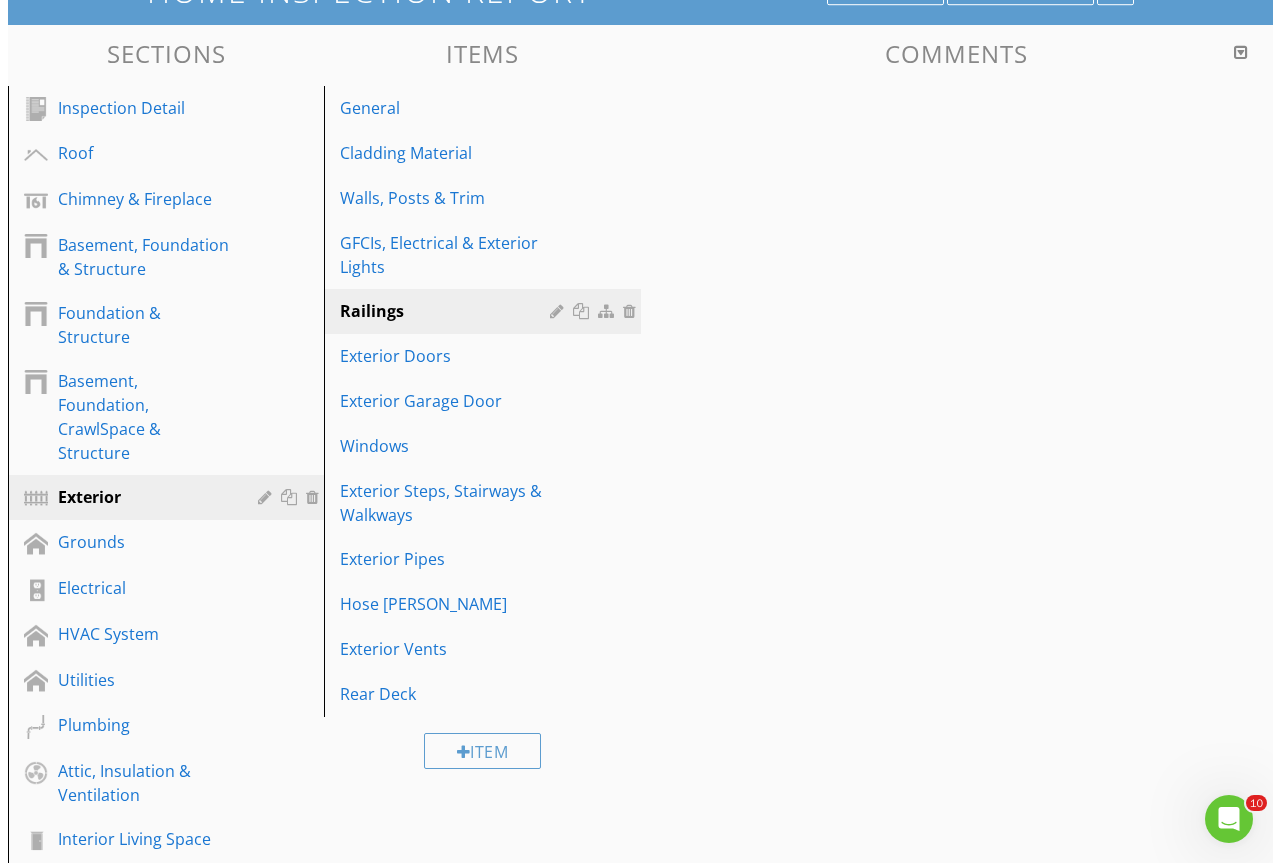 scroll, scrollTop: 600, scrollLeft: 0, axis: vertical 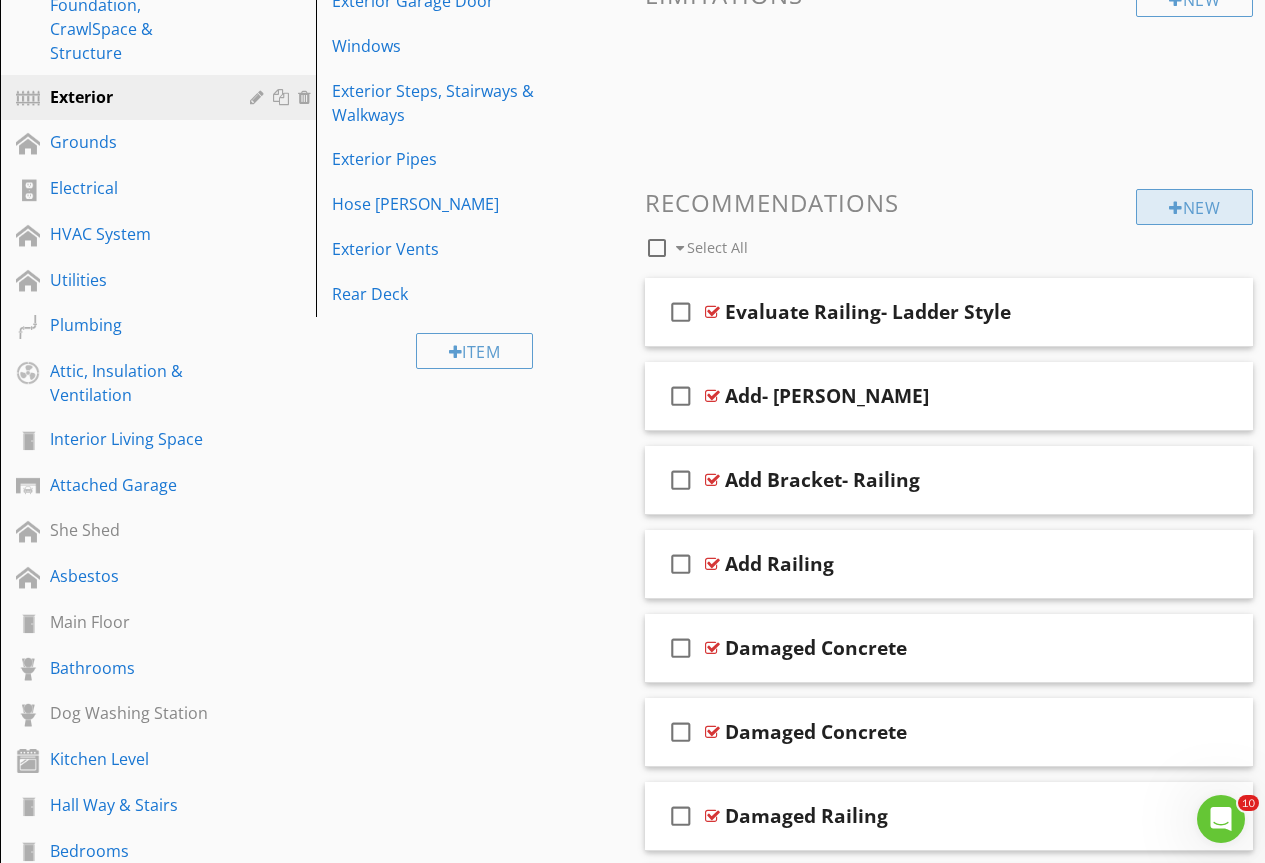 click on "New" at bounding box center (1194, 207) 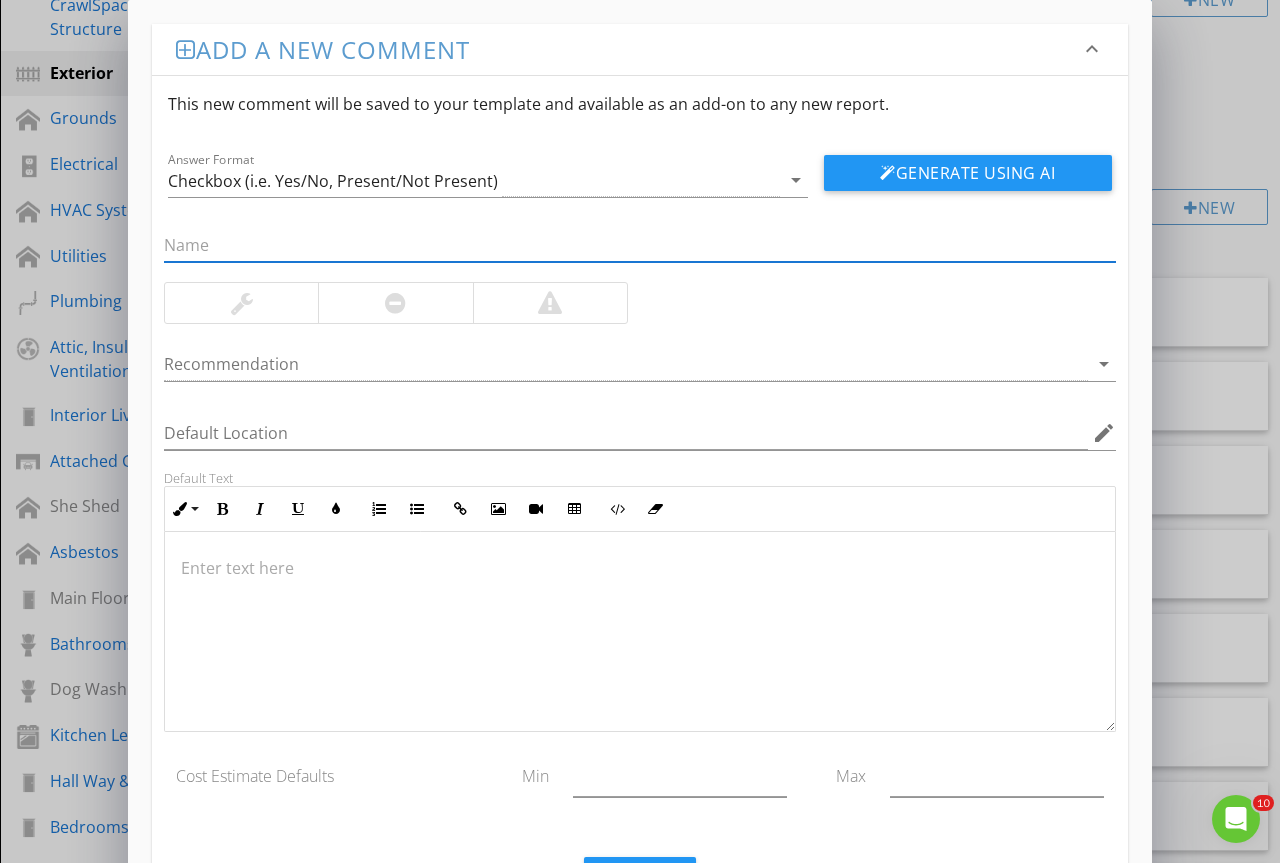 click at bounding box center (640, 245) 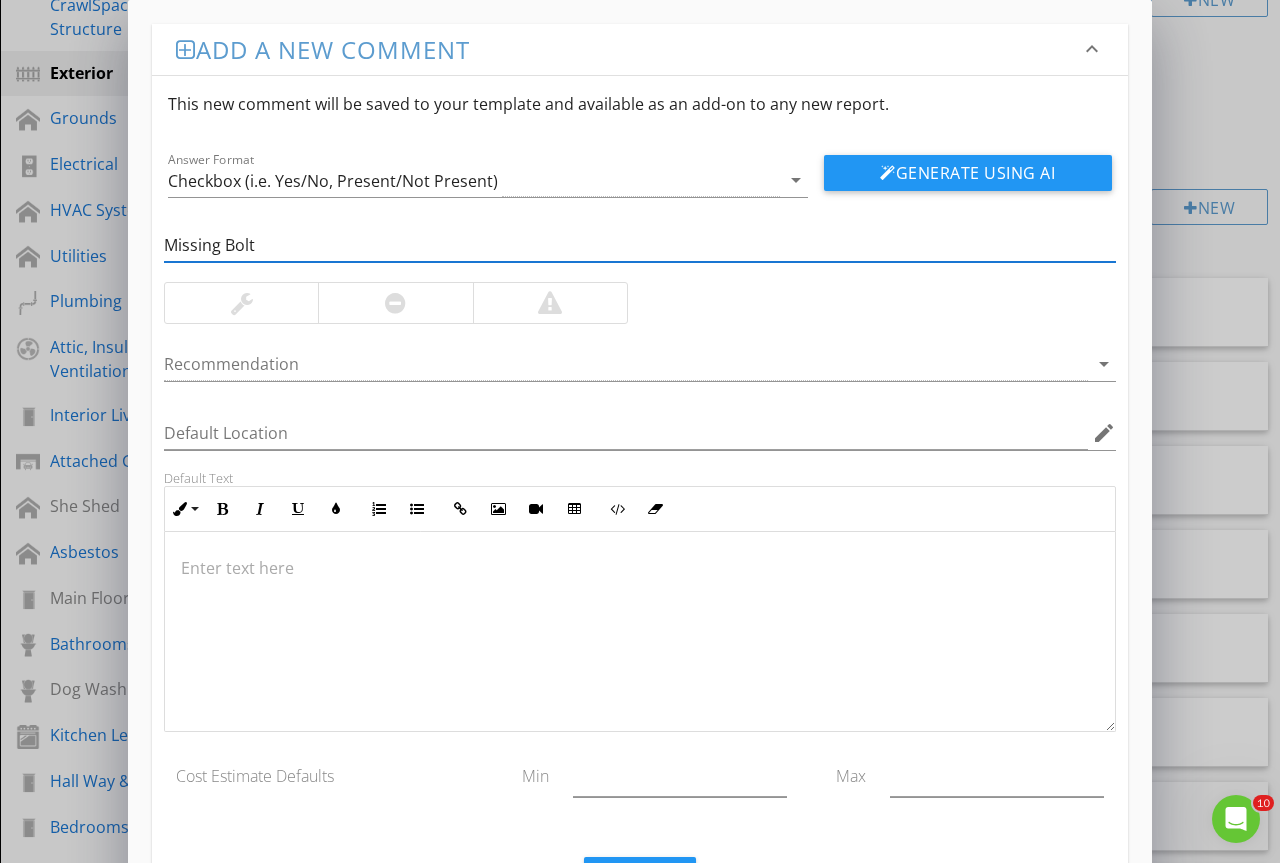 type on "Missing Bolt" 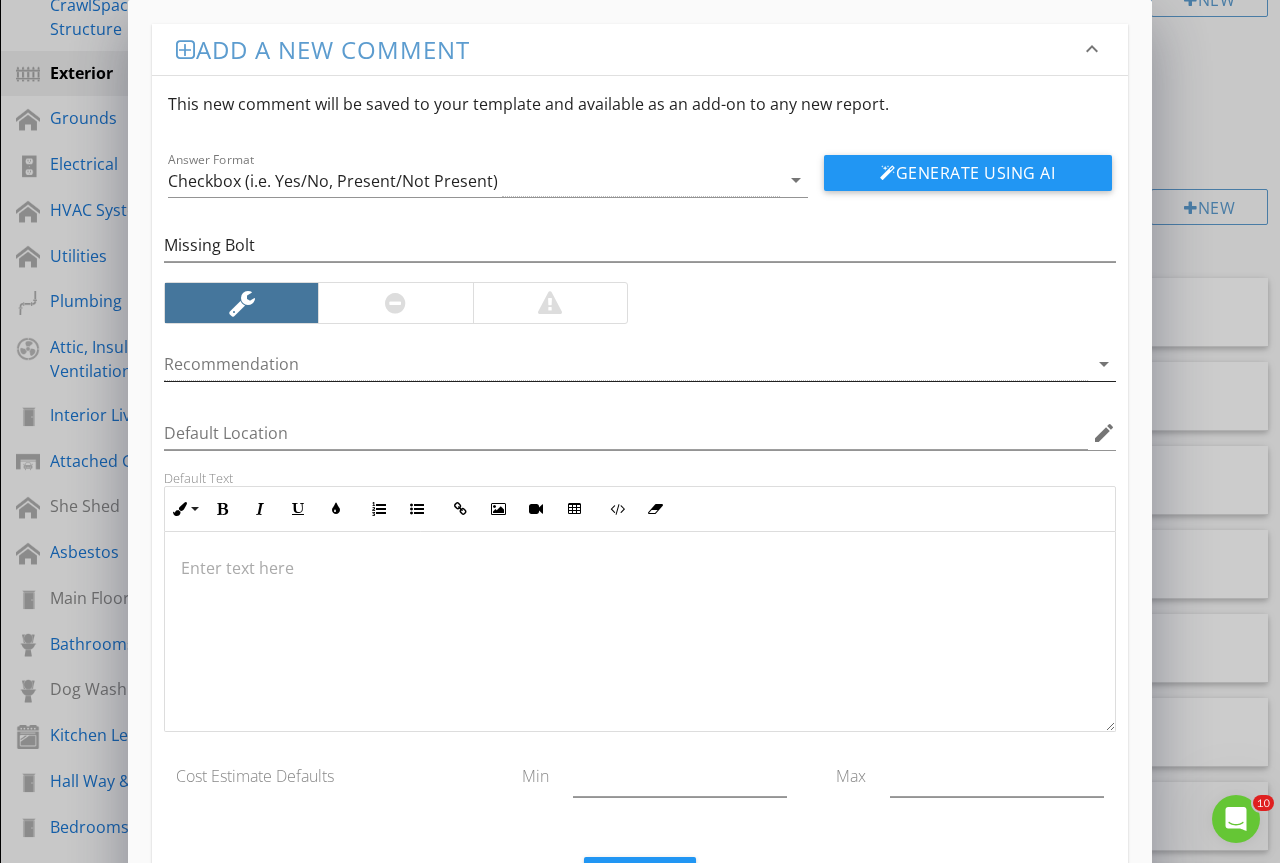 click at bounding box center (626, 364) 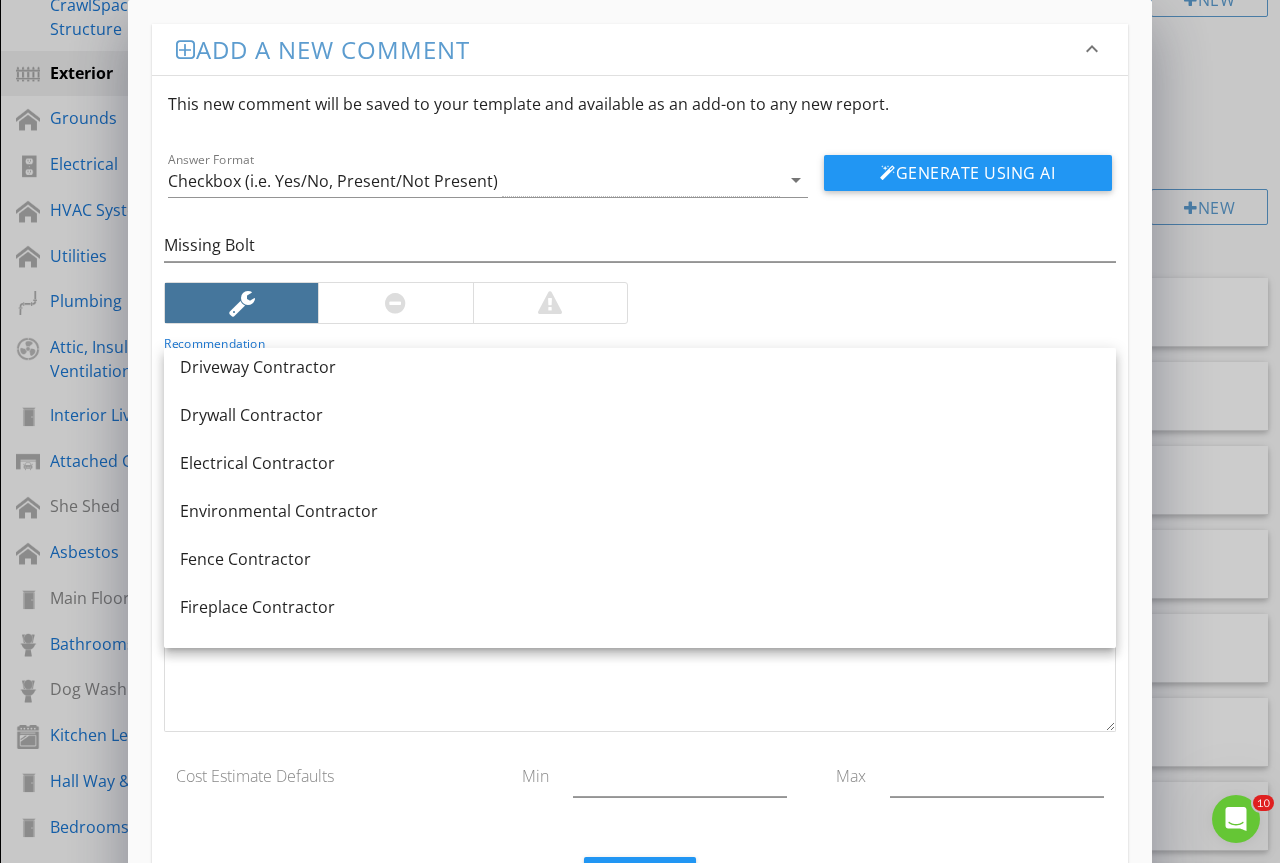 scroll, scrollTop: 900, scrollLeft: 0, axis: vertical 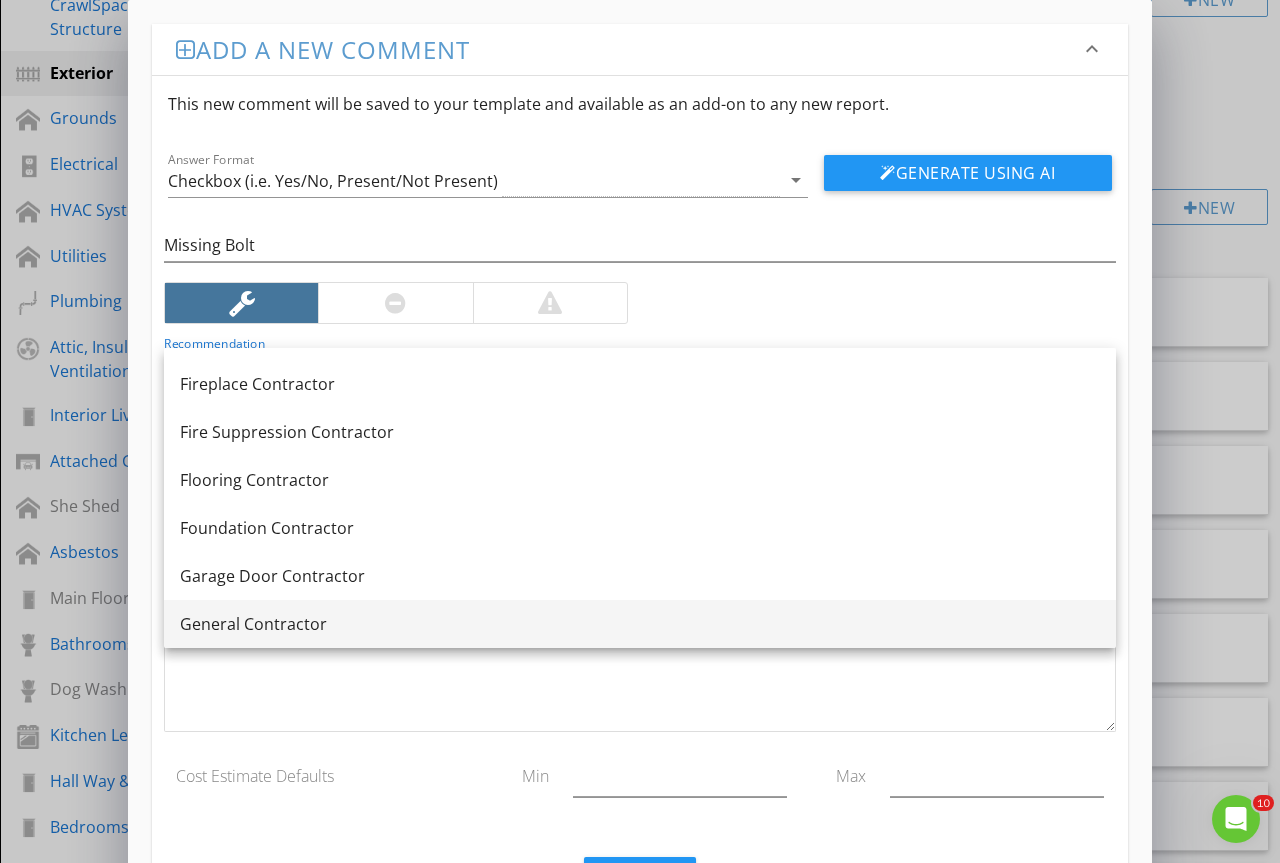 click on "General Contractor" at bounding box center (640, 624) 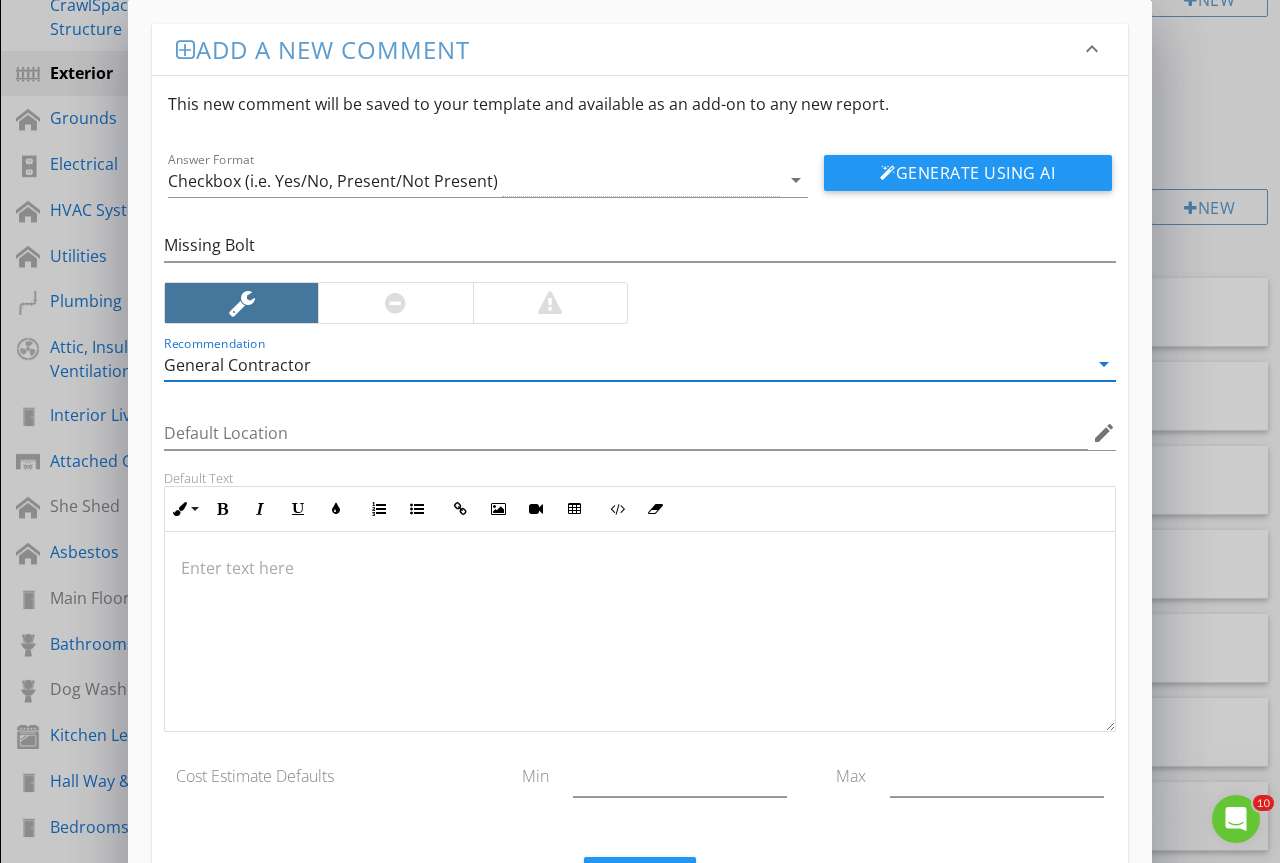 click at bounding box center [640, 568] 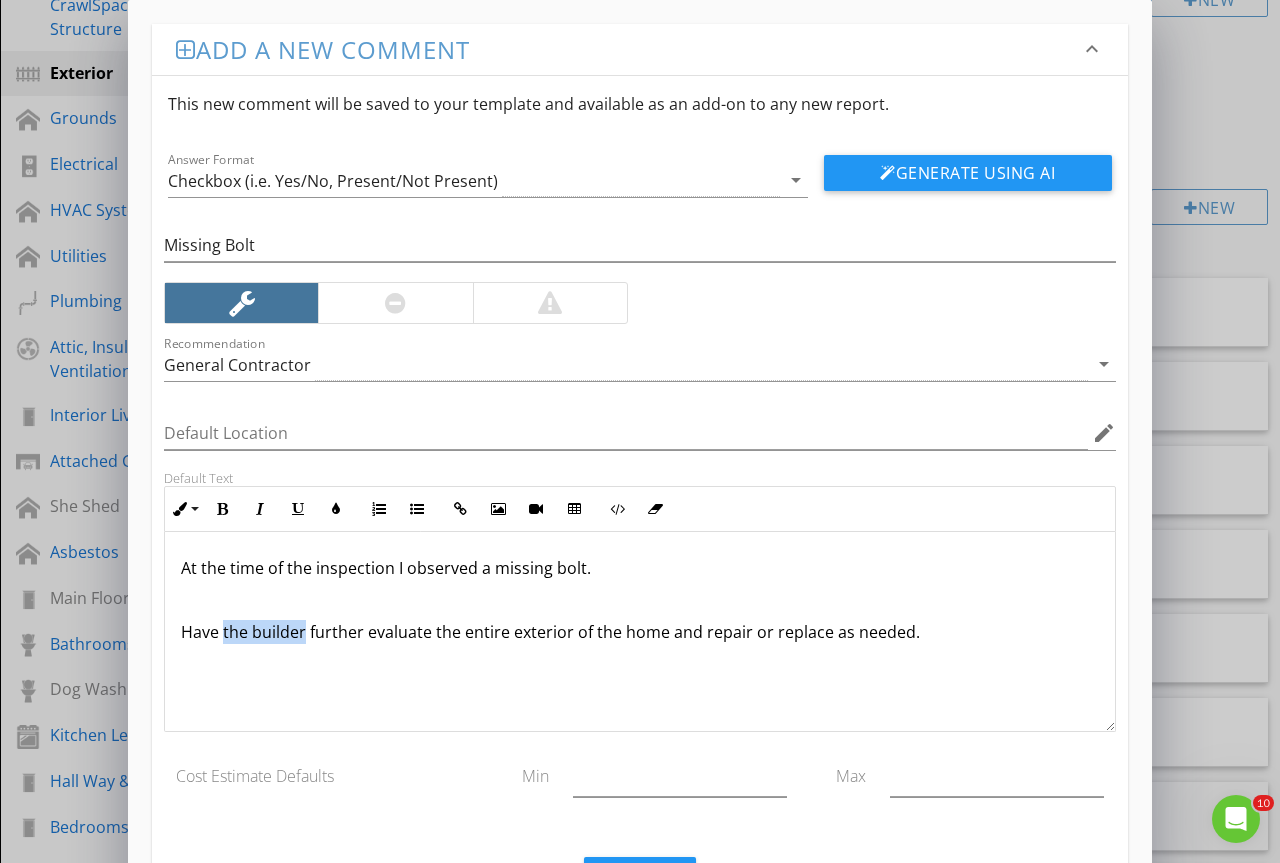 drag, startPoint x: 306, startPoint y: 629, endPoint x: 224, endPoint y: 635, distance: 82.219215 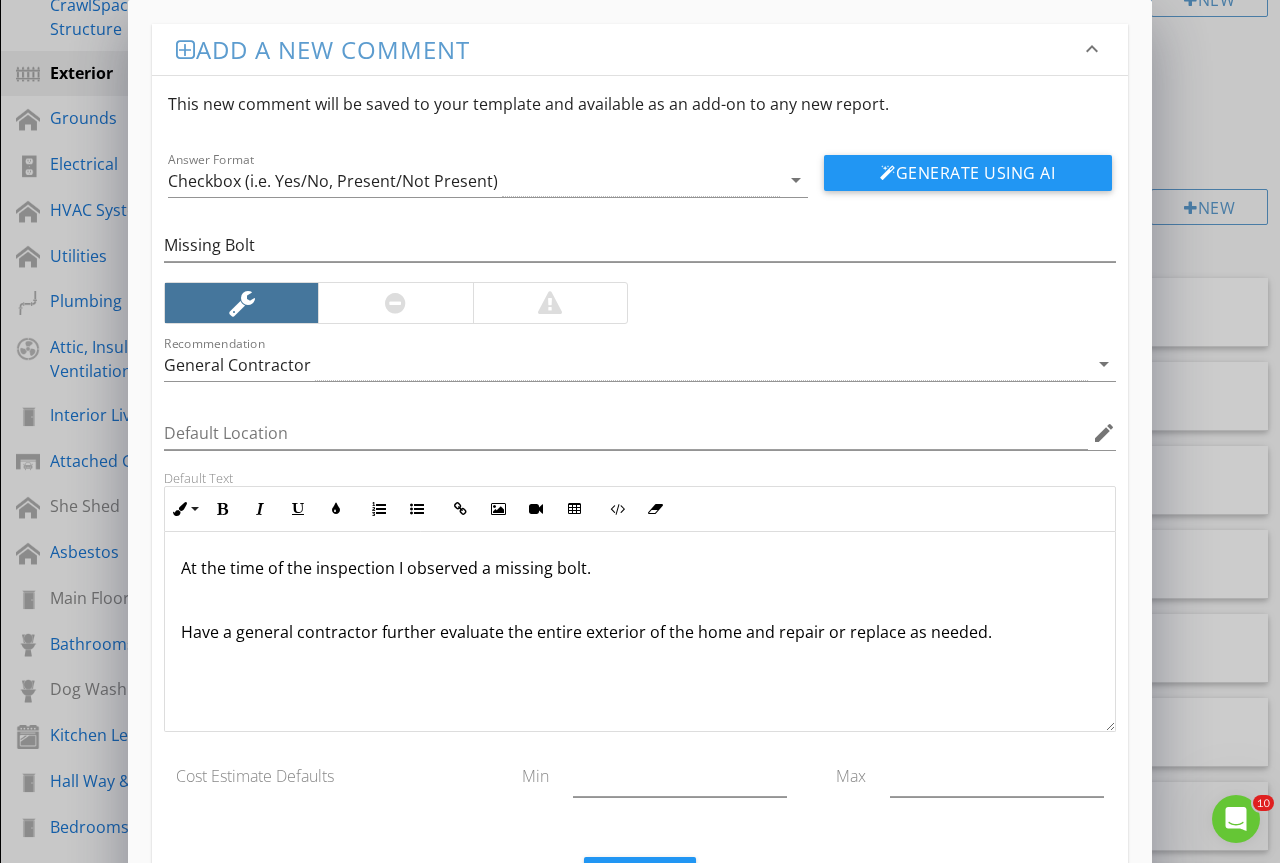 scroll, scrollTop: 1, scrollLeft: 0, axis: vertical 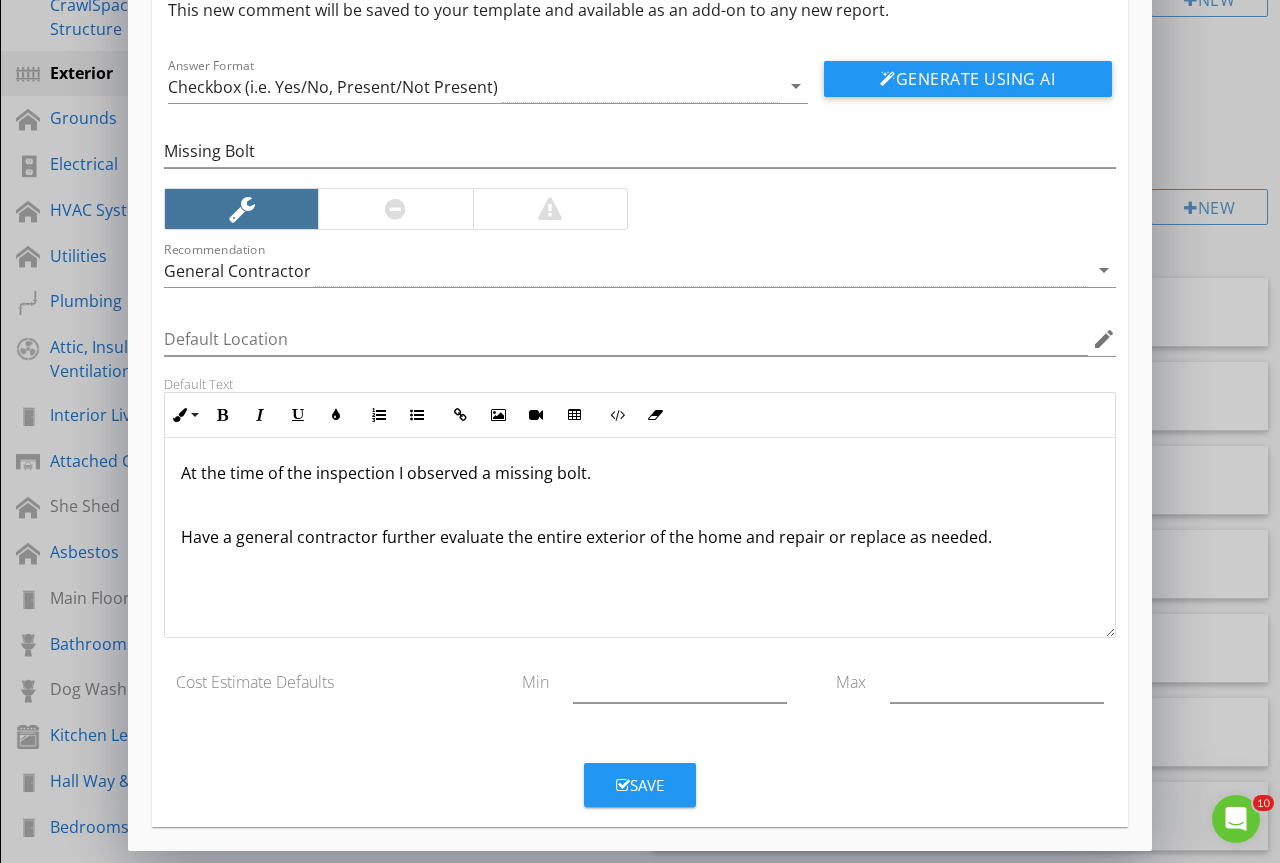 click on "Save" at bounding box center [640, 785] 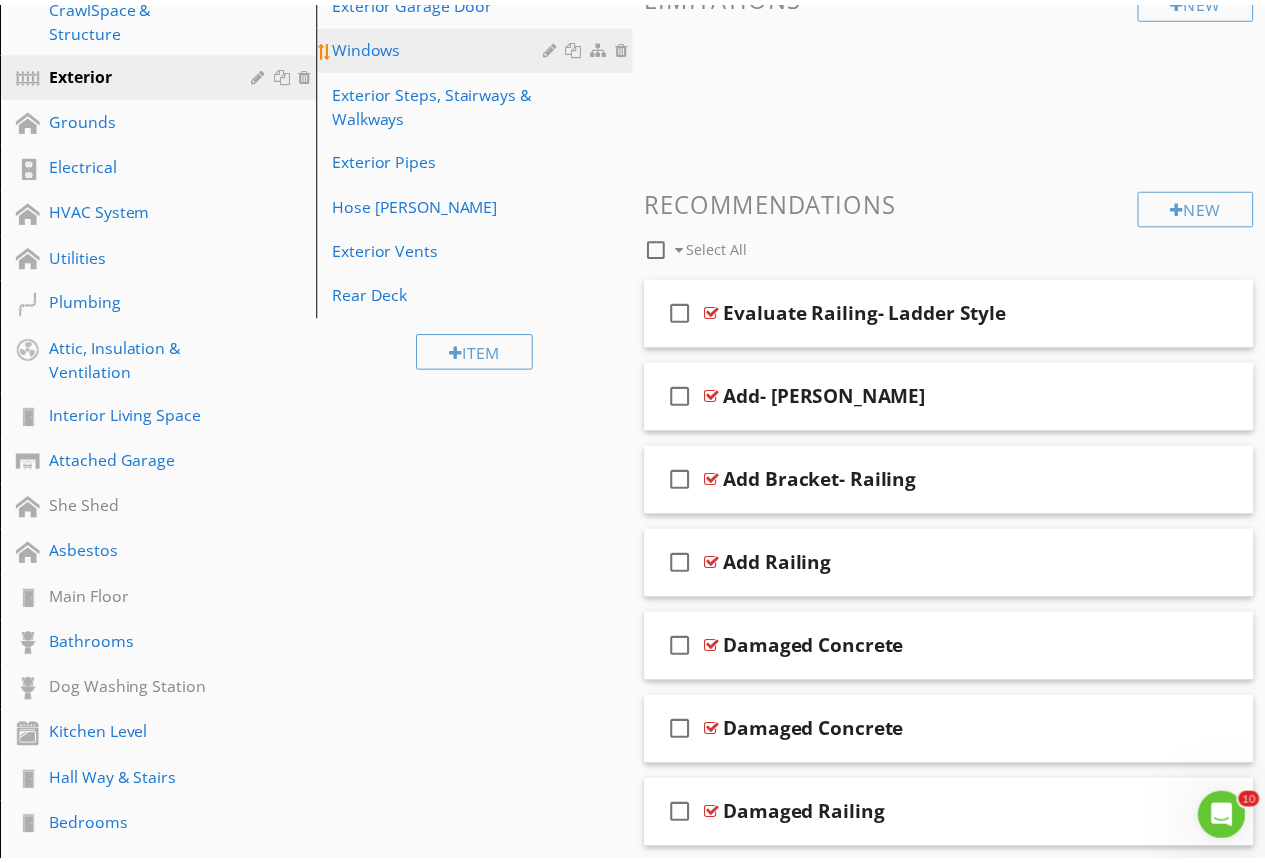 scroll, scrollTop: 0, scrollLeft: 0, axis: both 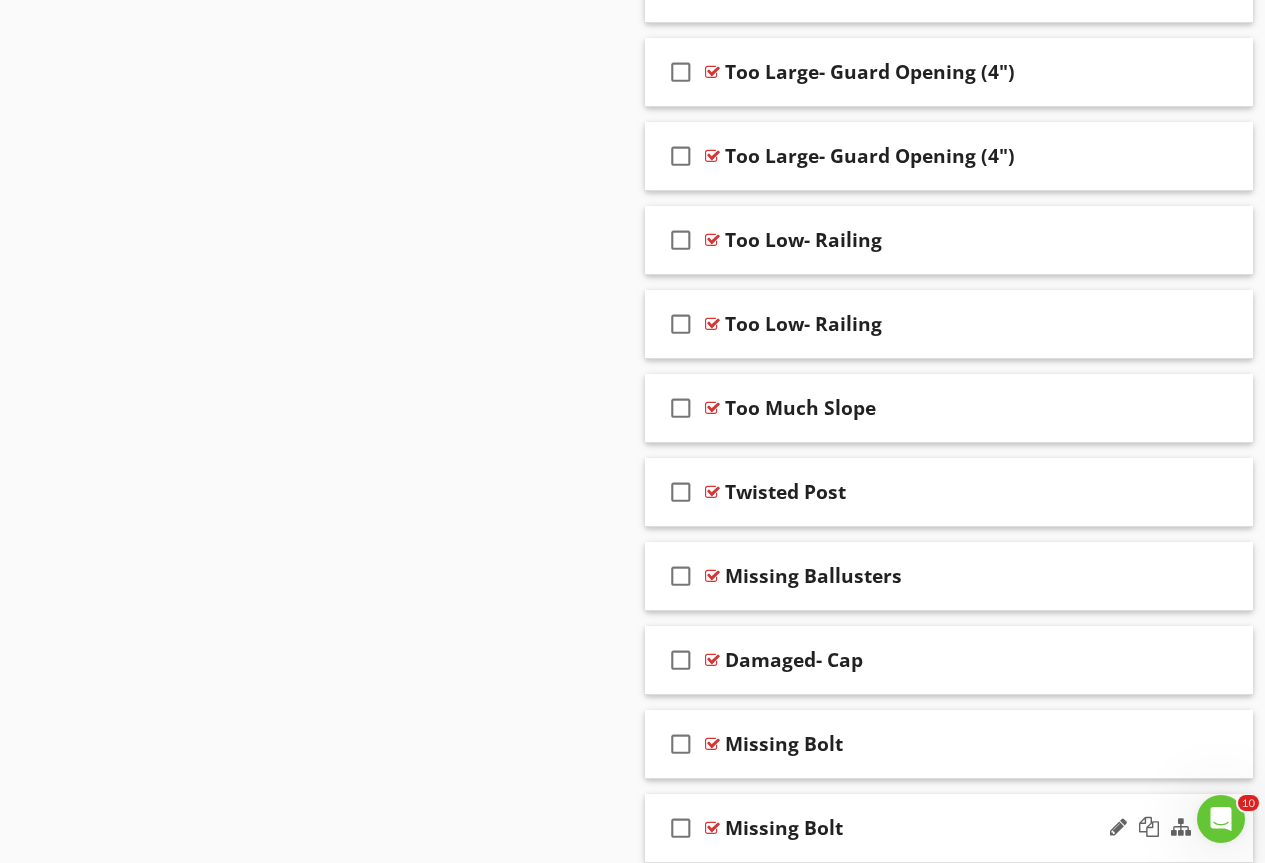 type 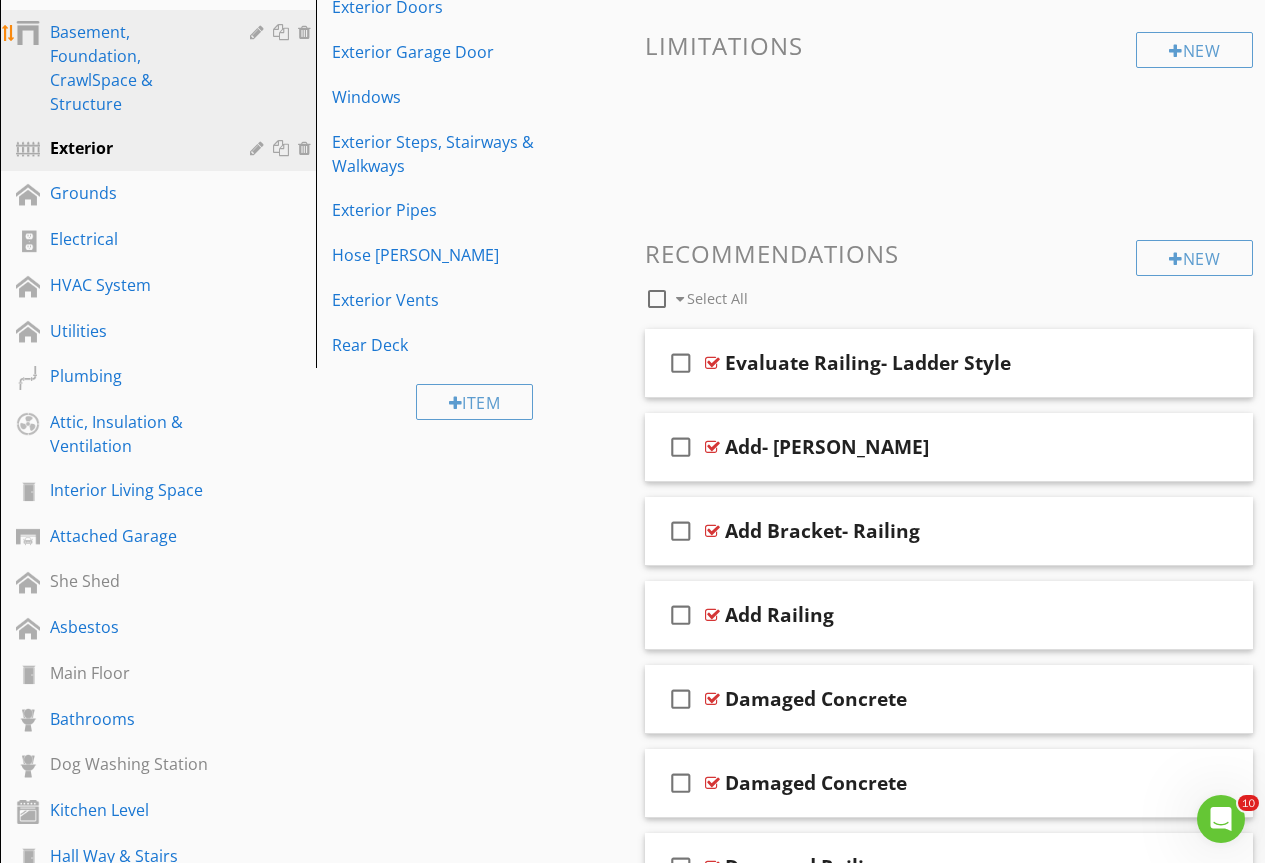scroll, scrollTop: 330, scrollLeft: 0, axis: vertical 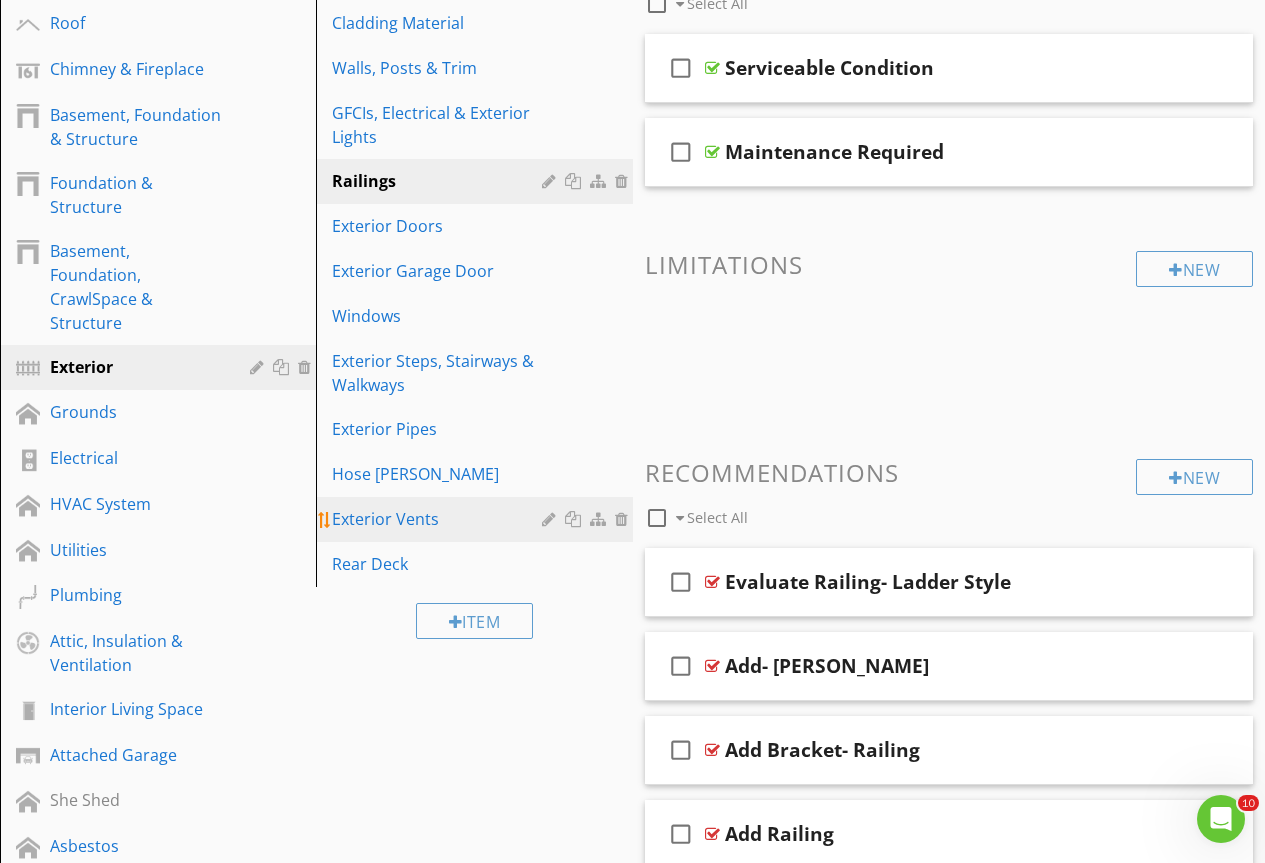 click on "Exterior Vents" at bounding box center (439, 519) 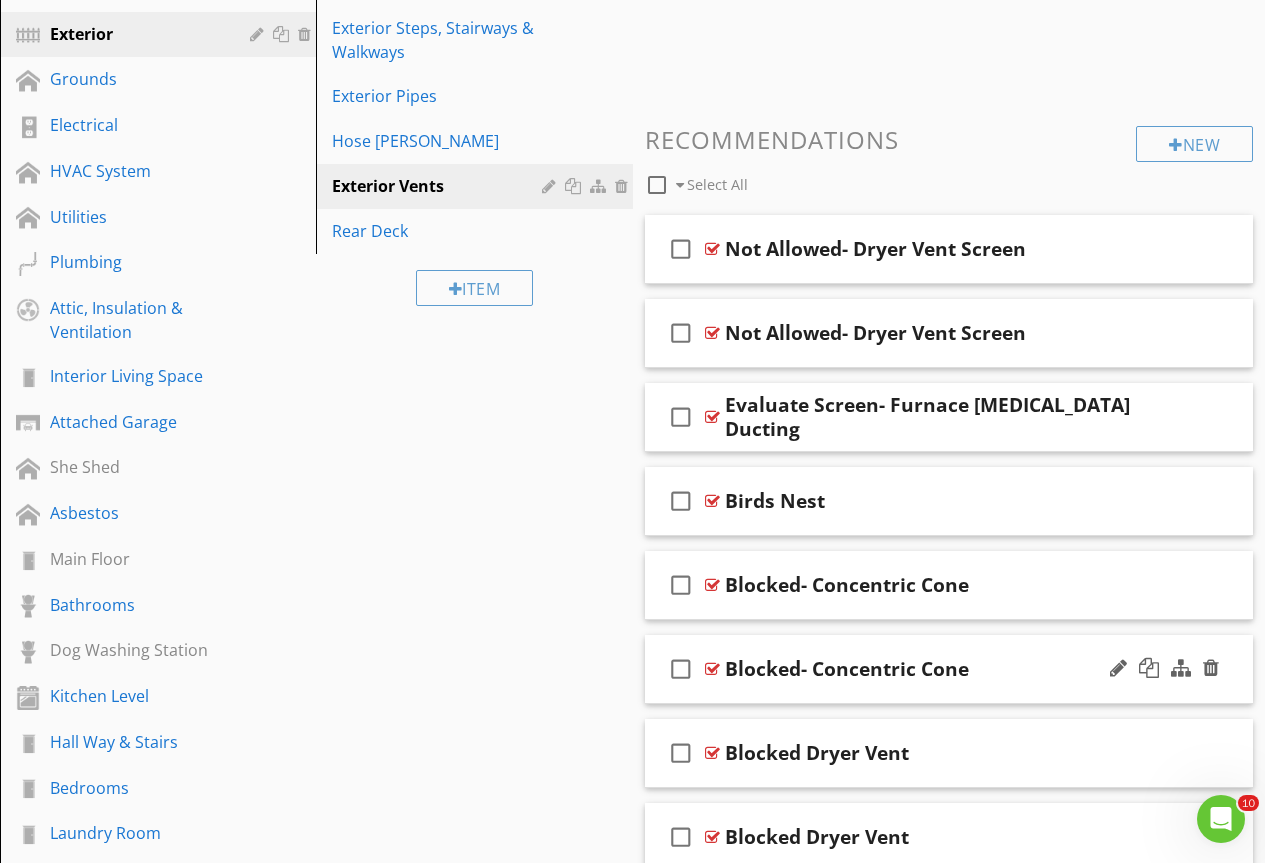 scroll, scrollTop: 1030, scrollLeft: 0, axis: vertical 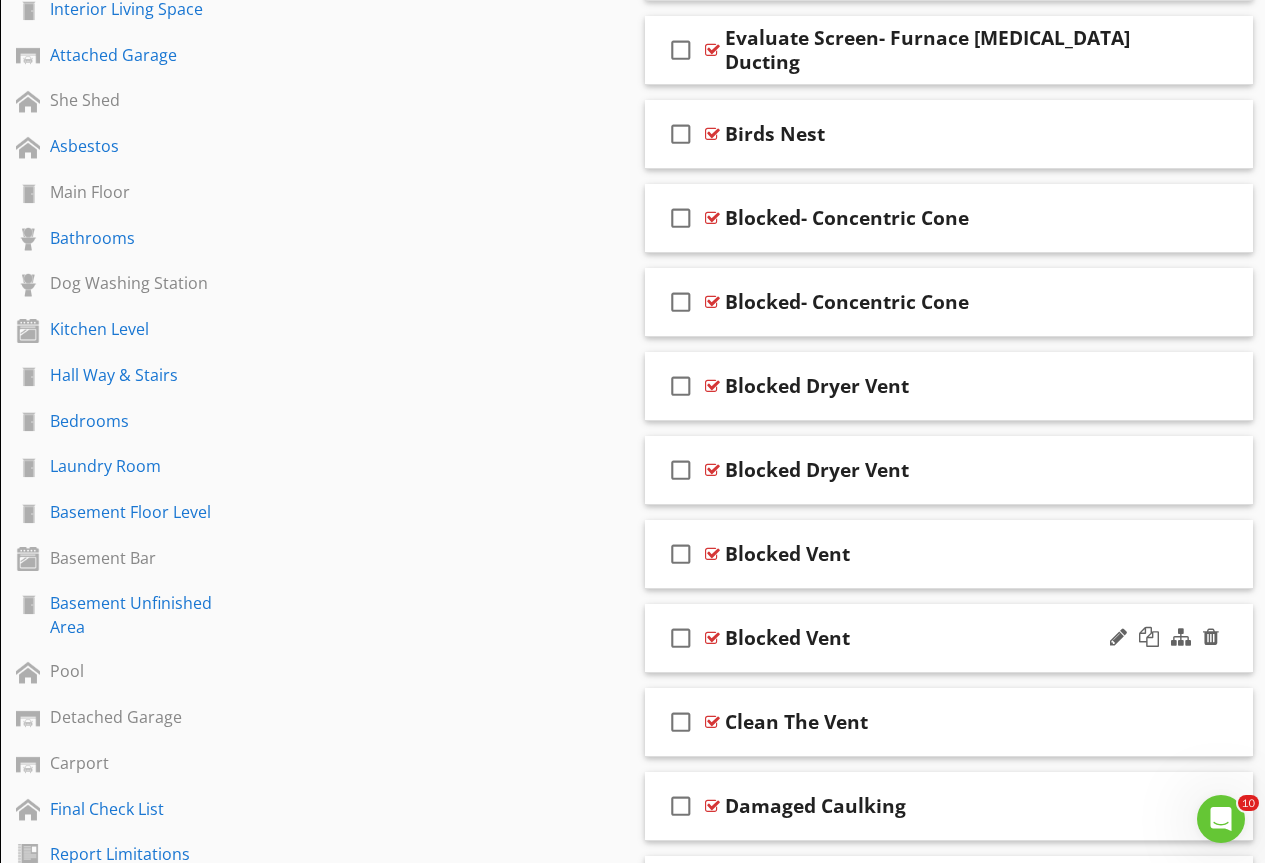 click at bounding box center (712, 638) 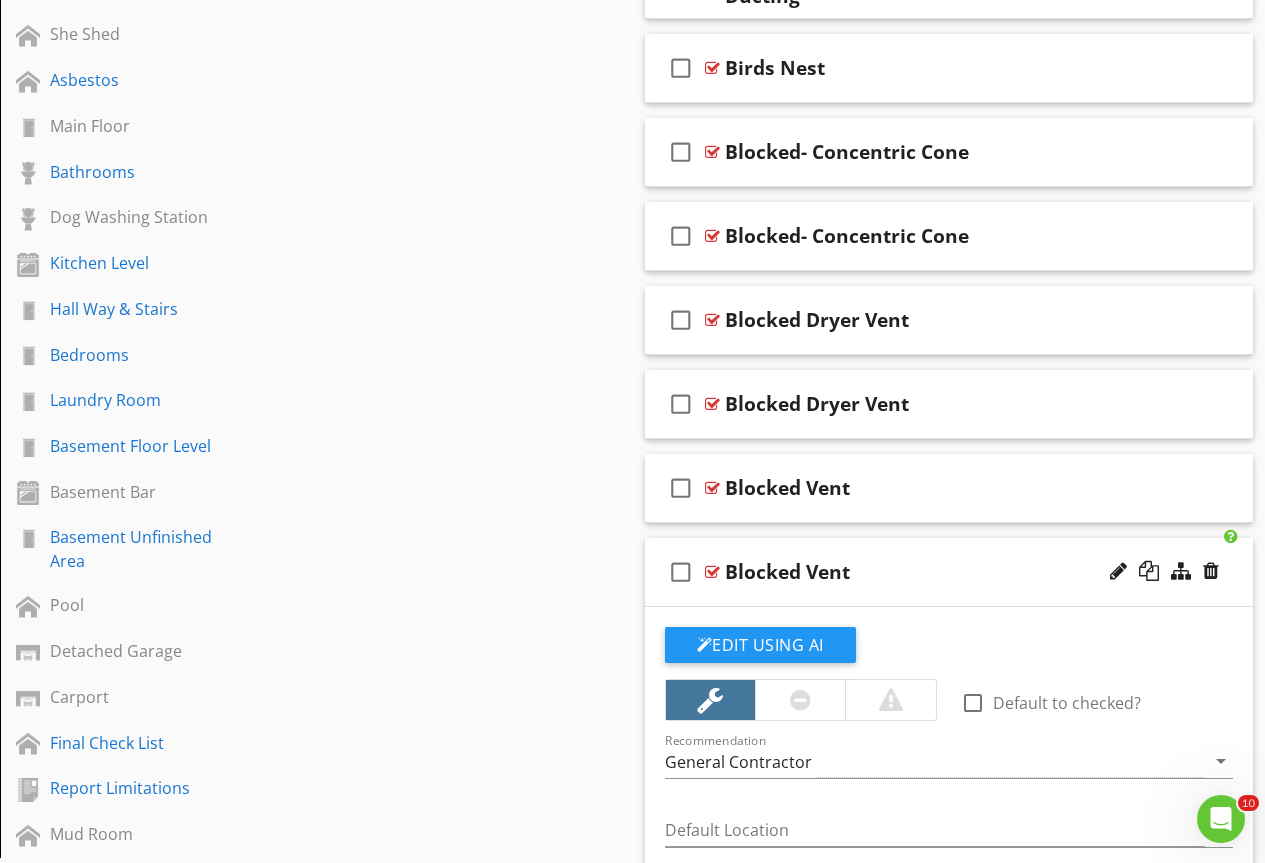 scroll, scrollTop: 1430, scrollLeft: 0, axis: vertical 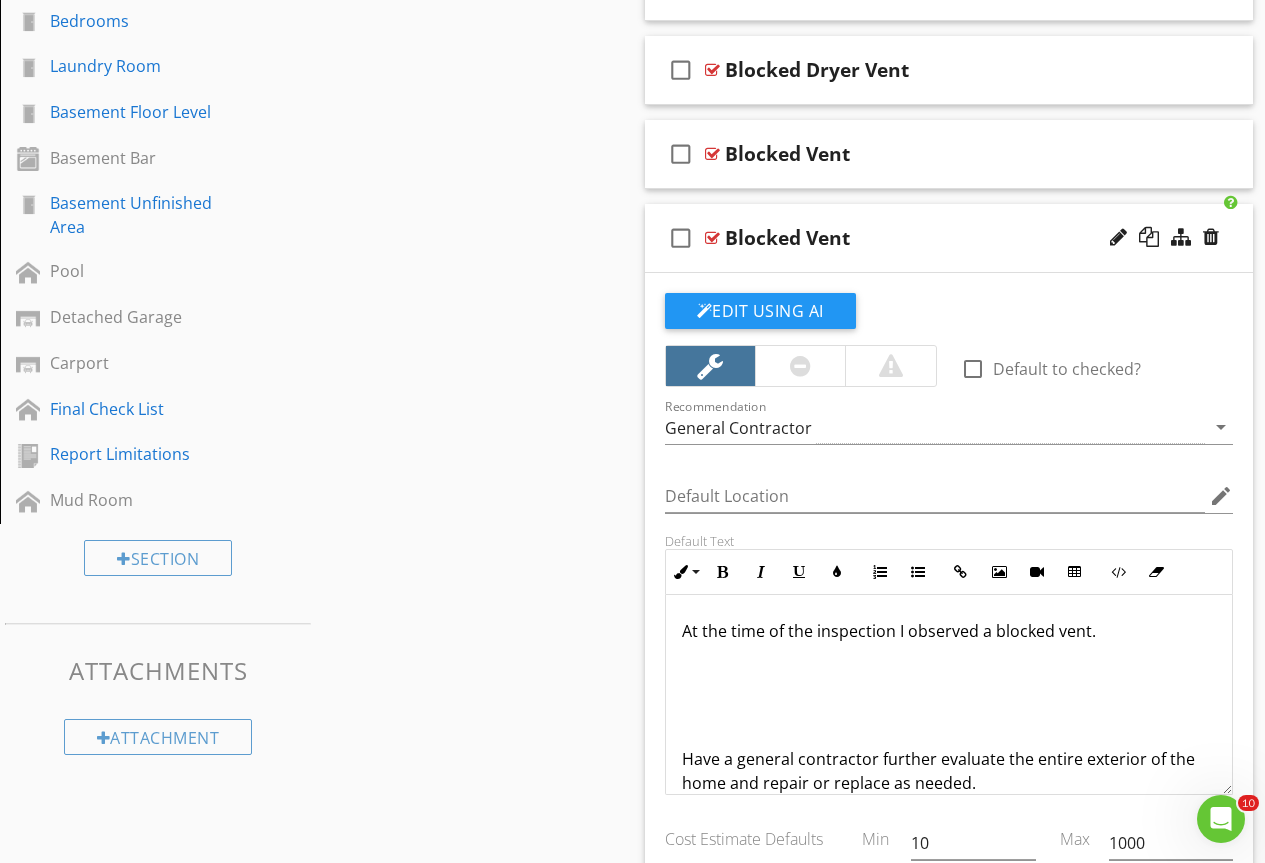 click on "At the time of the inspection I observed a blocked vent.   Have a general contractor further evaluate the entire exterior of the home and repair or replace as needed." at bounding box center (949, 707) 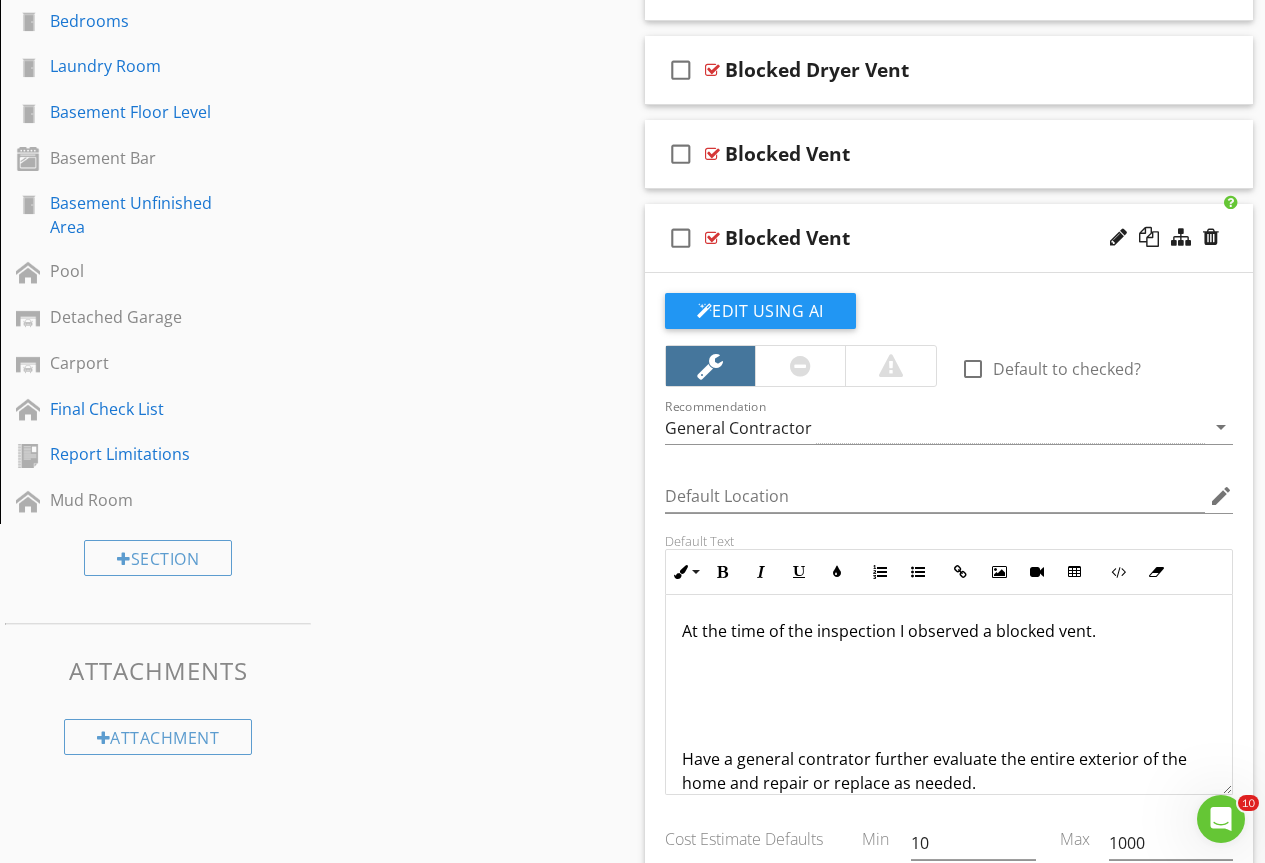 click at bounding box center (949, 663) 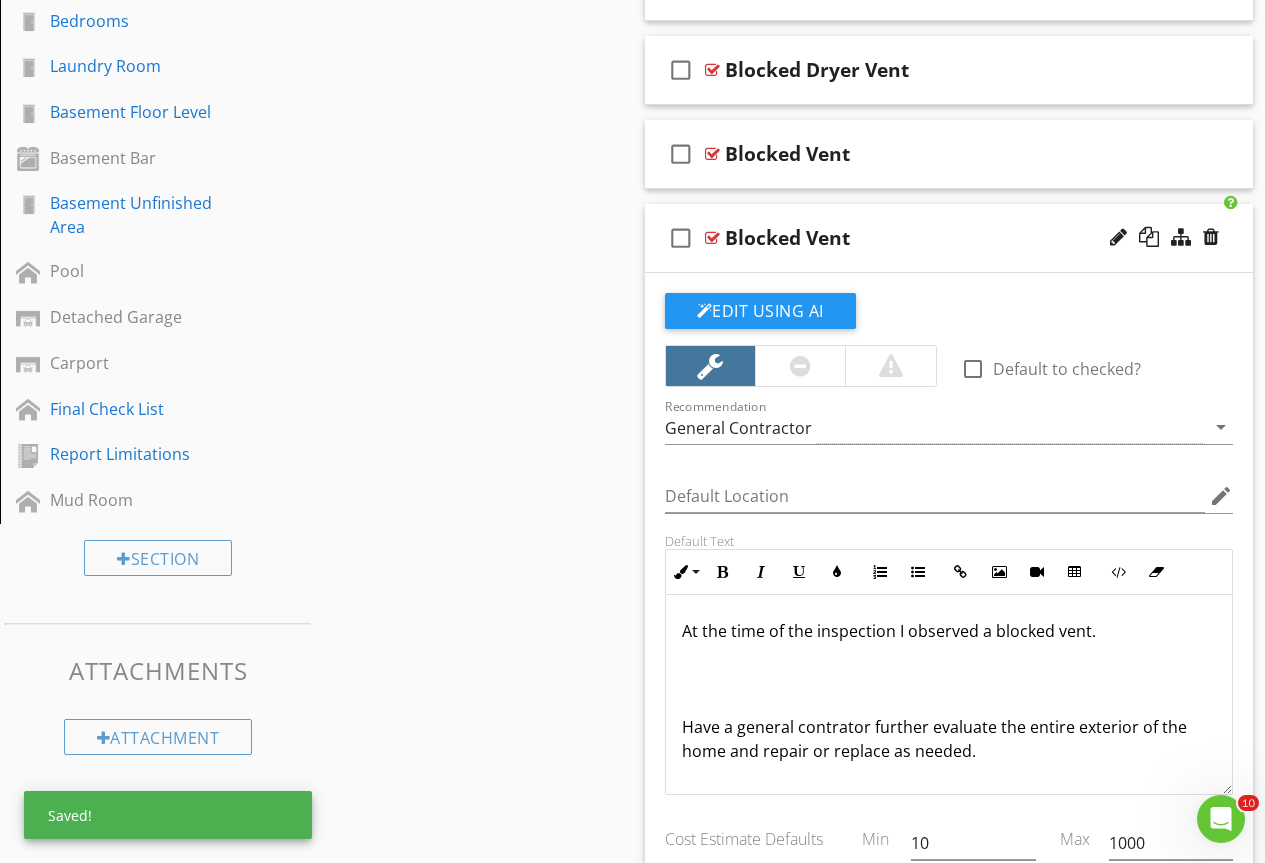 drag, startPoint x: 1115, startPoint y: 620, endPoint x: 981, endPoint y: 642, distance: 135.79396 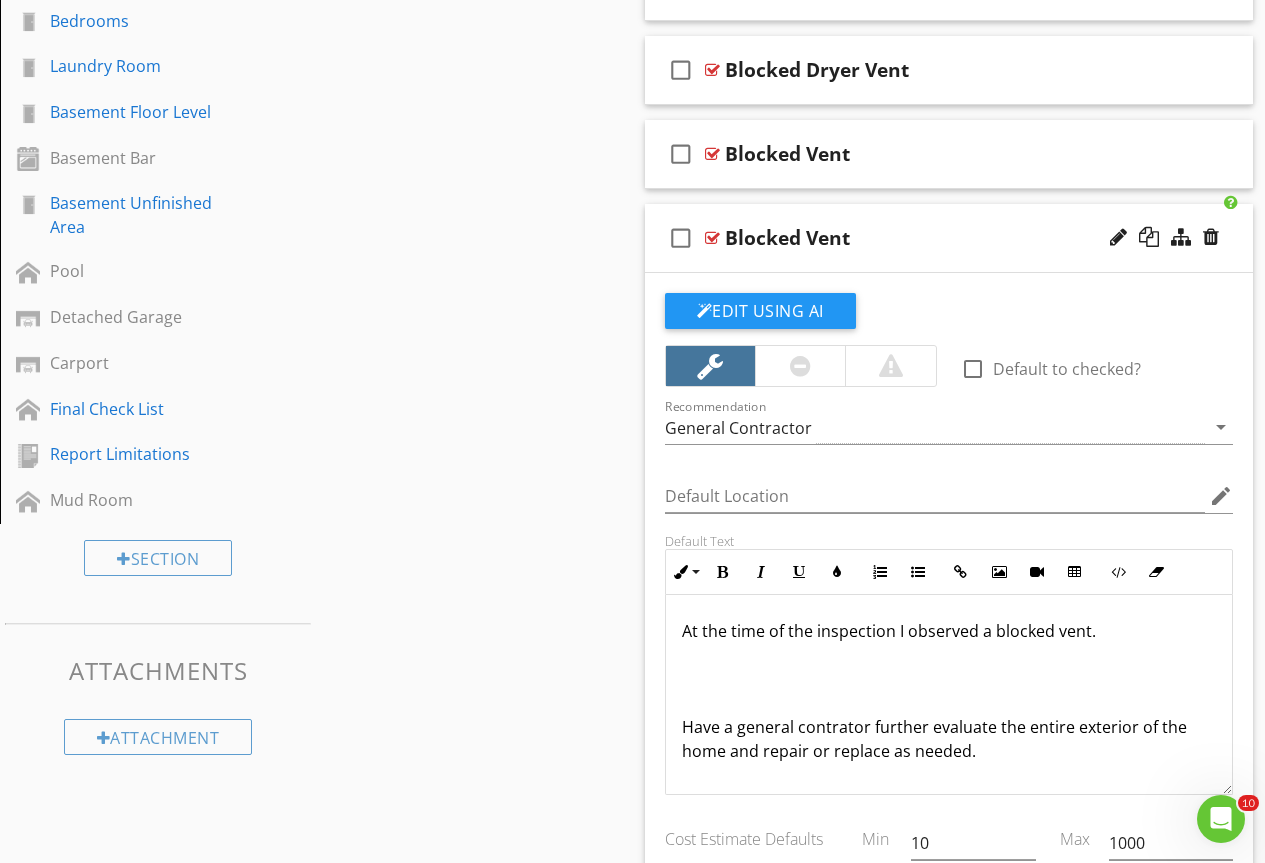 type 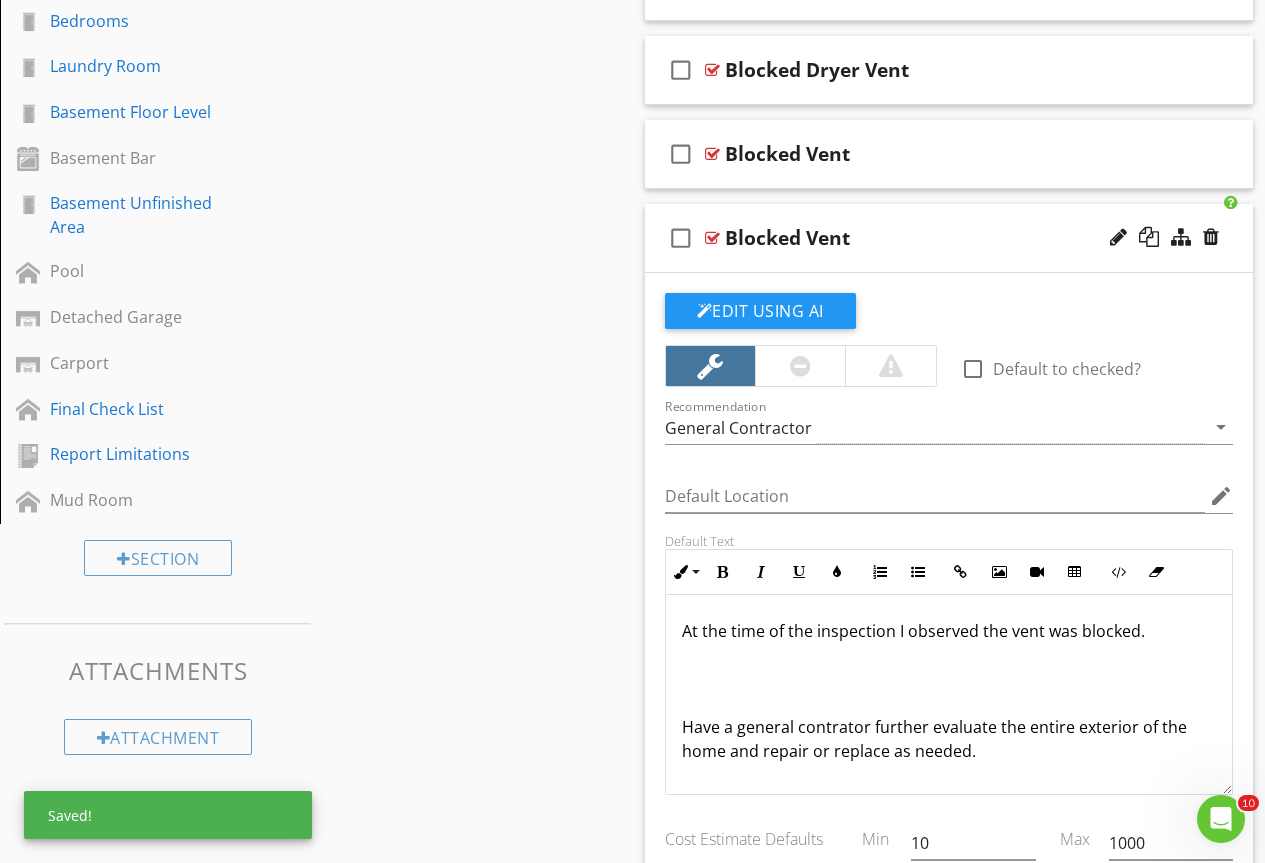 click on "Have a general contrator further evaluate the entire exterior of the home and repair or replace as needed." at bounding box center (949, 739) 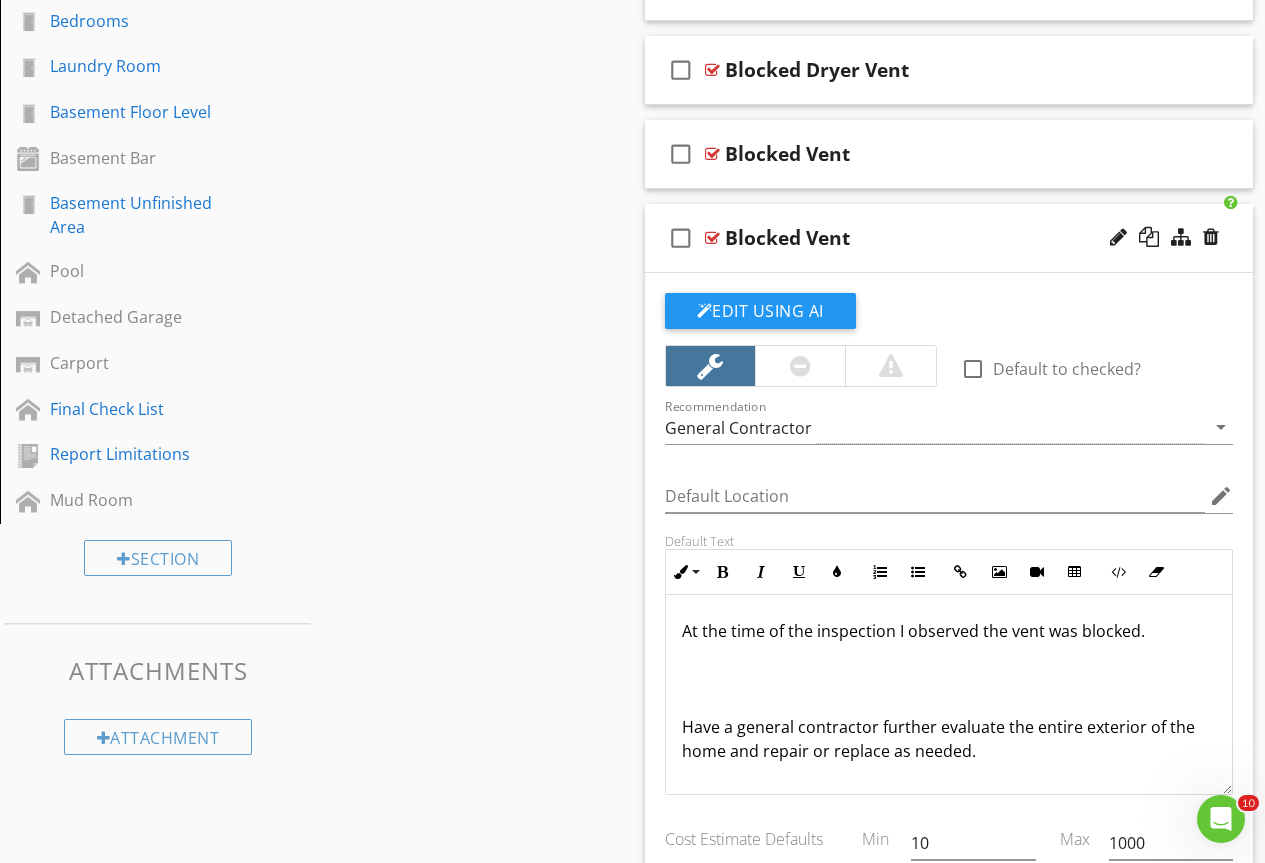 scroll, scrollTop: 1, scrollLeft: 0, axis: vertical 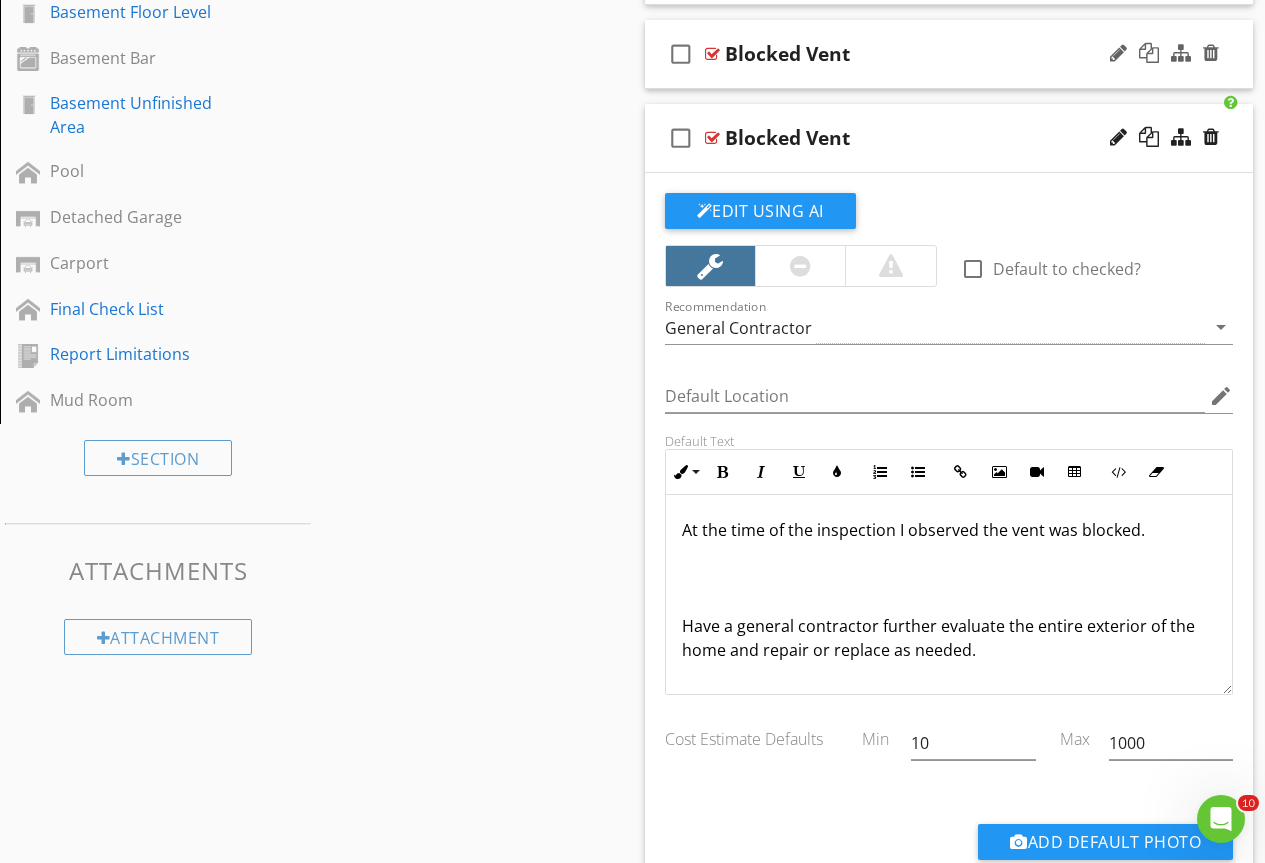 click at bounding box center [712, 54] 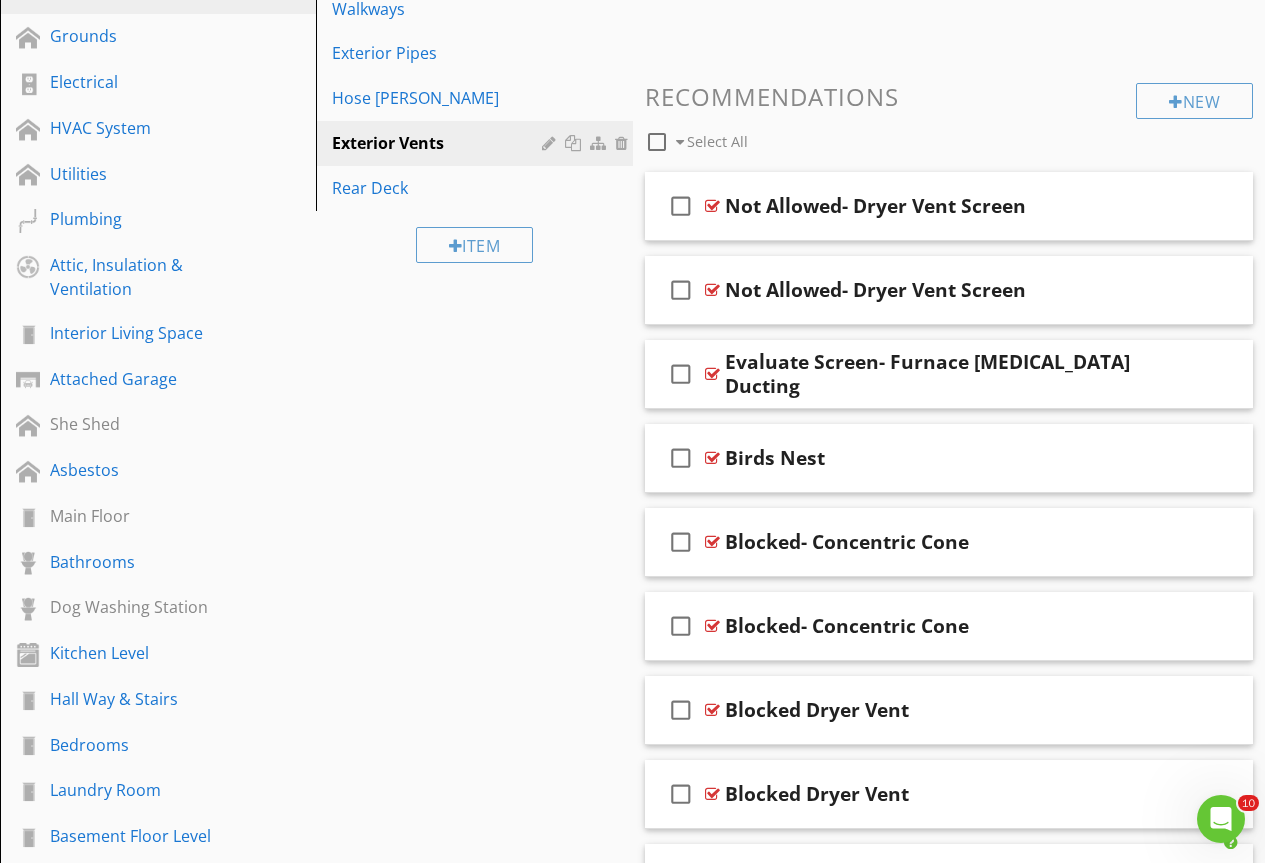 scroll, scrollTop: 0, scrollLeft: 0, axis: both 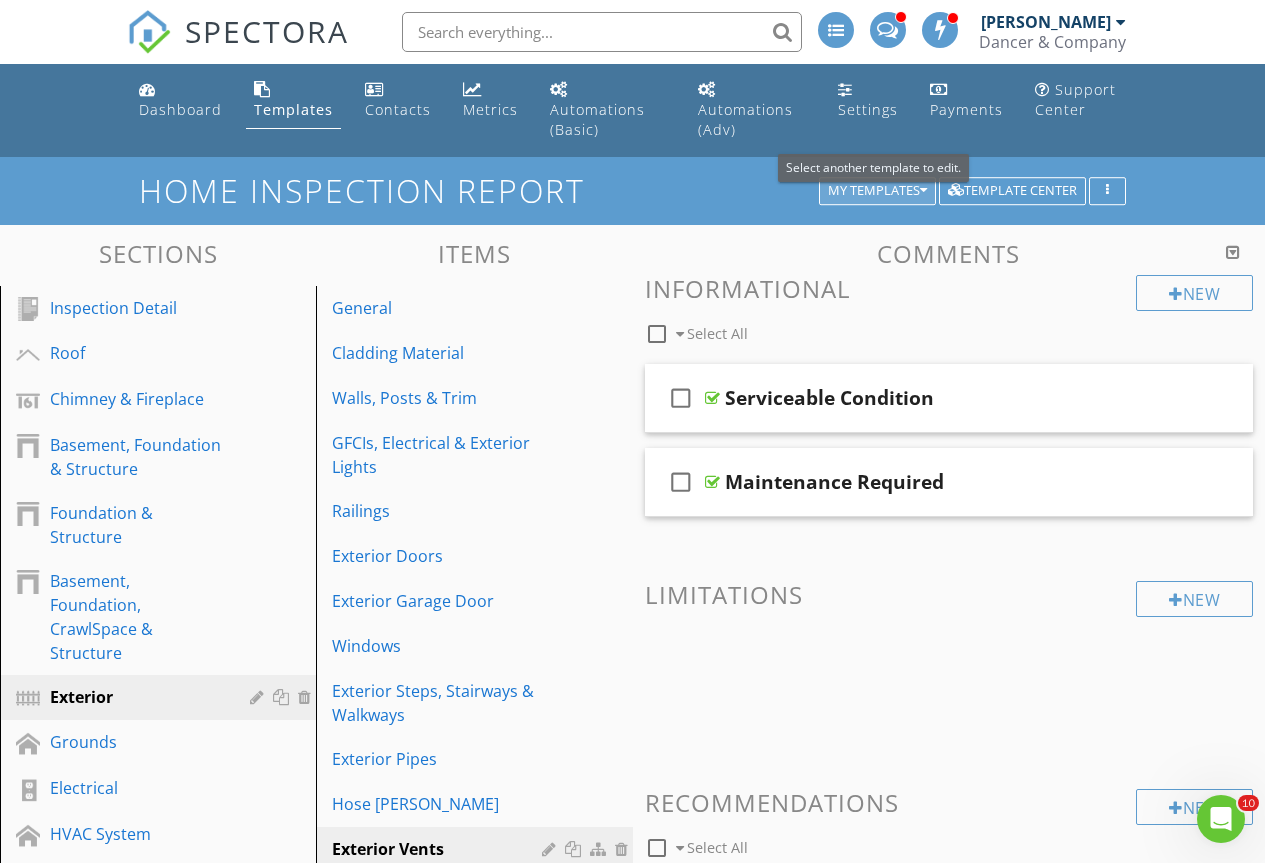 click on "My Templates" at bounding box center (877, 191) 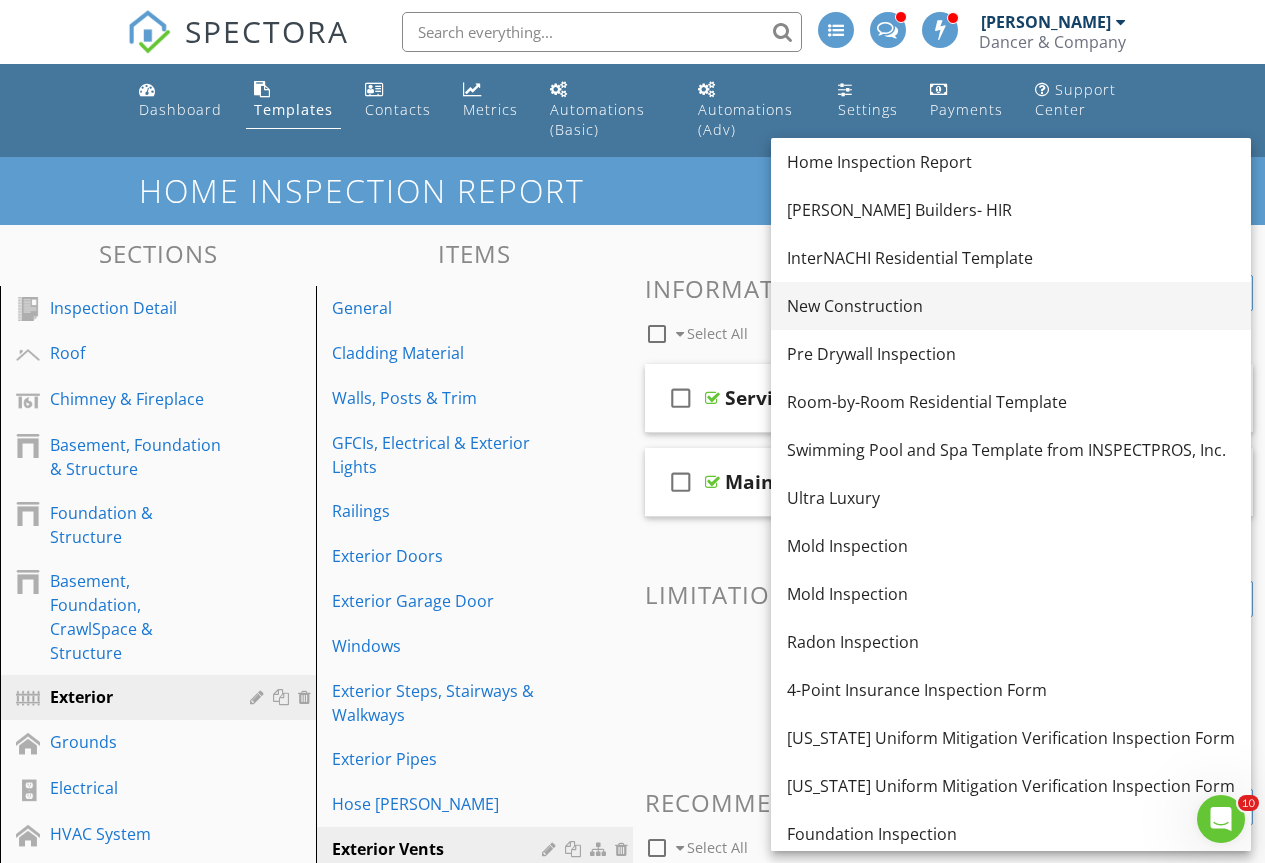 click on "New Construction" at bounding box center (1011, 306) 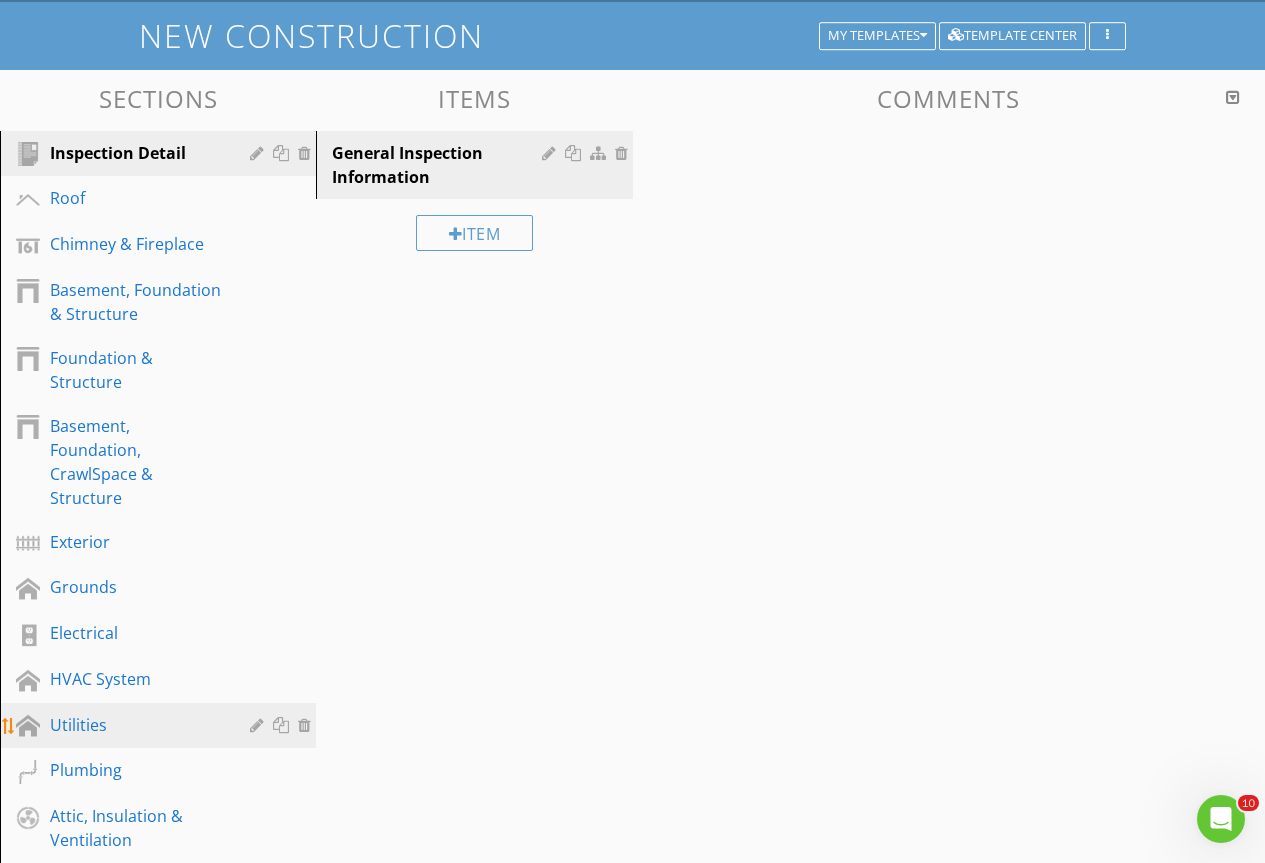scroll, scrollTop: 400, scrollLeft: 0, axis: vertical 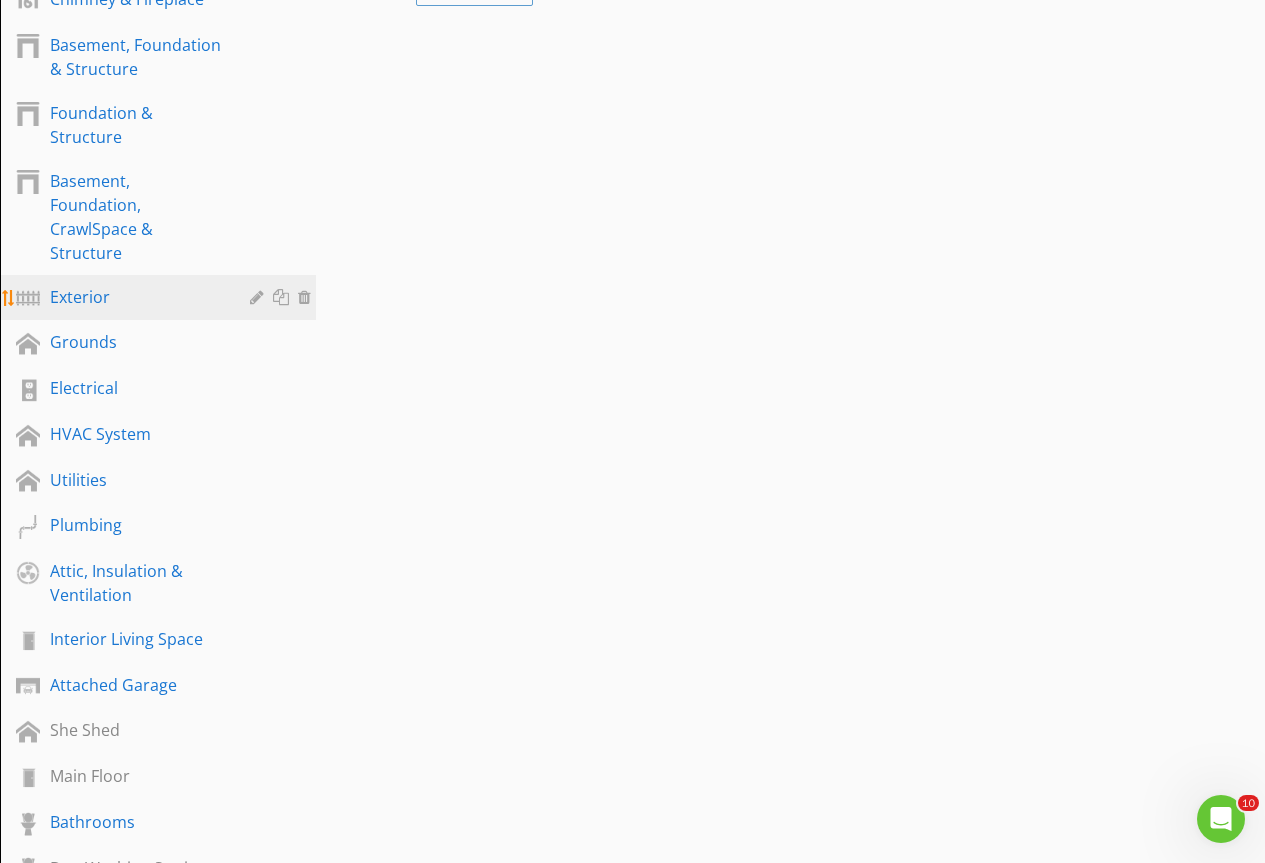 click on "Exterior" at bounding box center [135, 297] 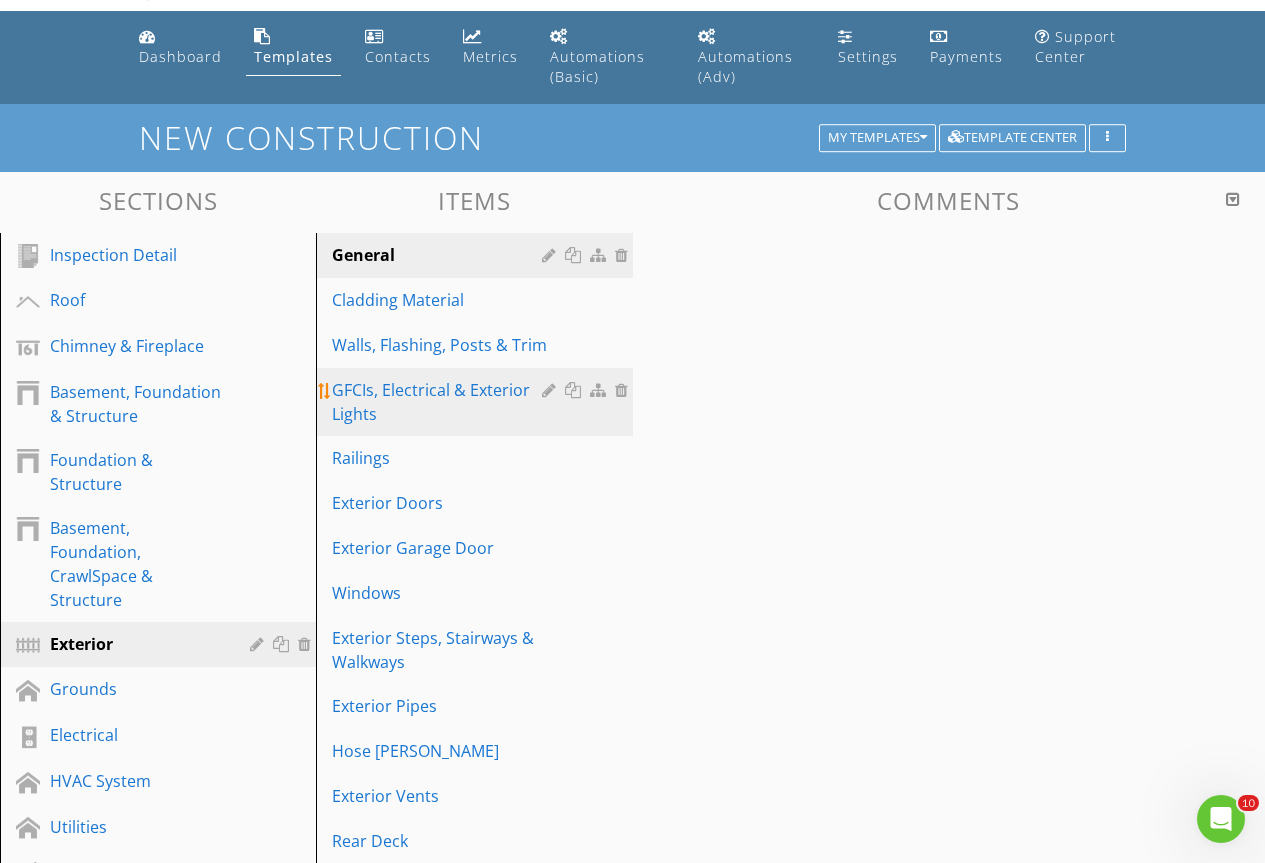 scroll, scrollTop: 500, scrollLeft: 0, axis: vertical 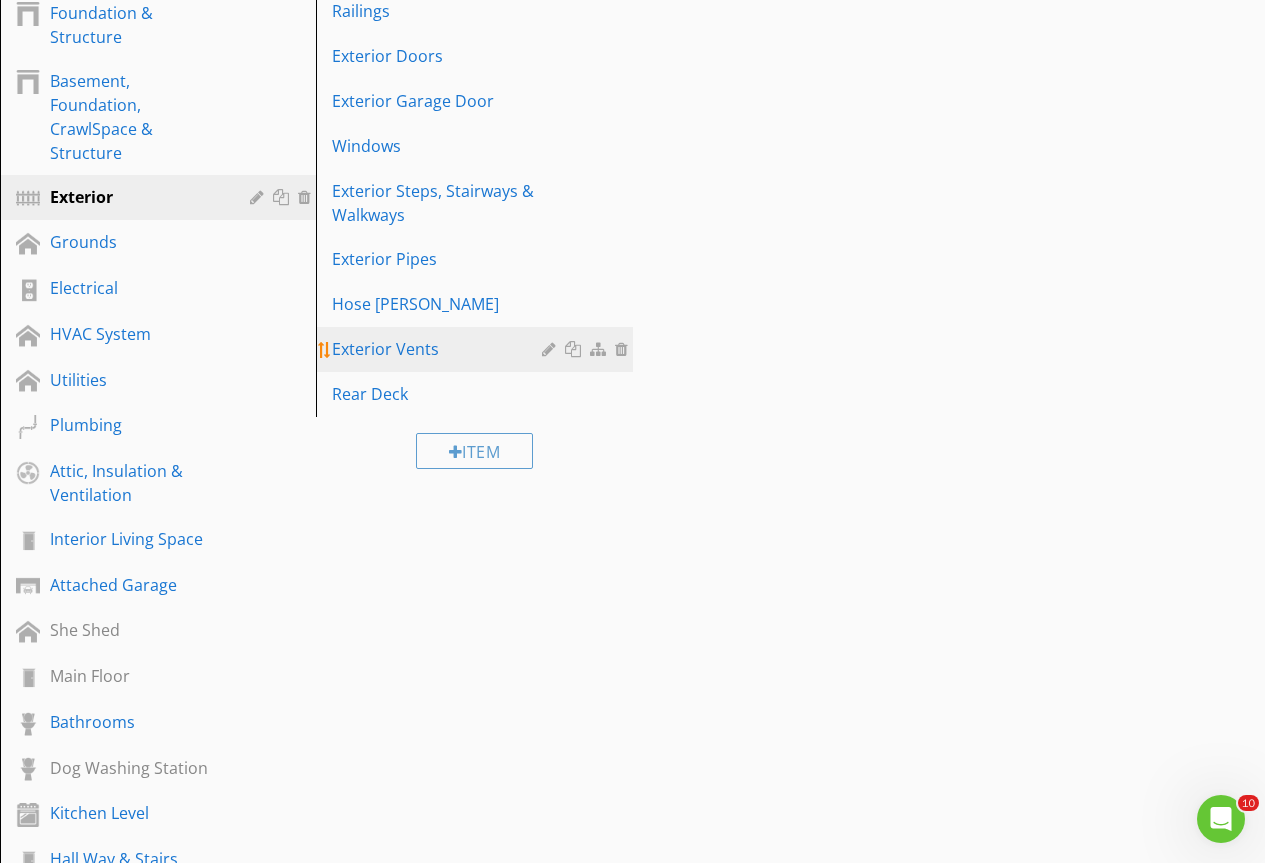 click on "Exterior Vents" at bounding box center [439, 349] 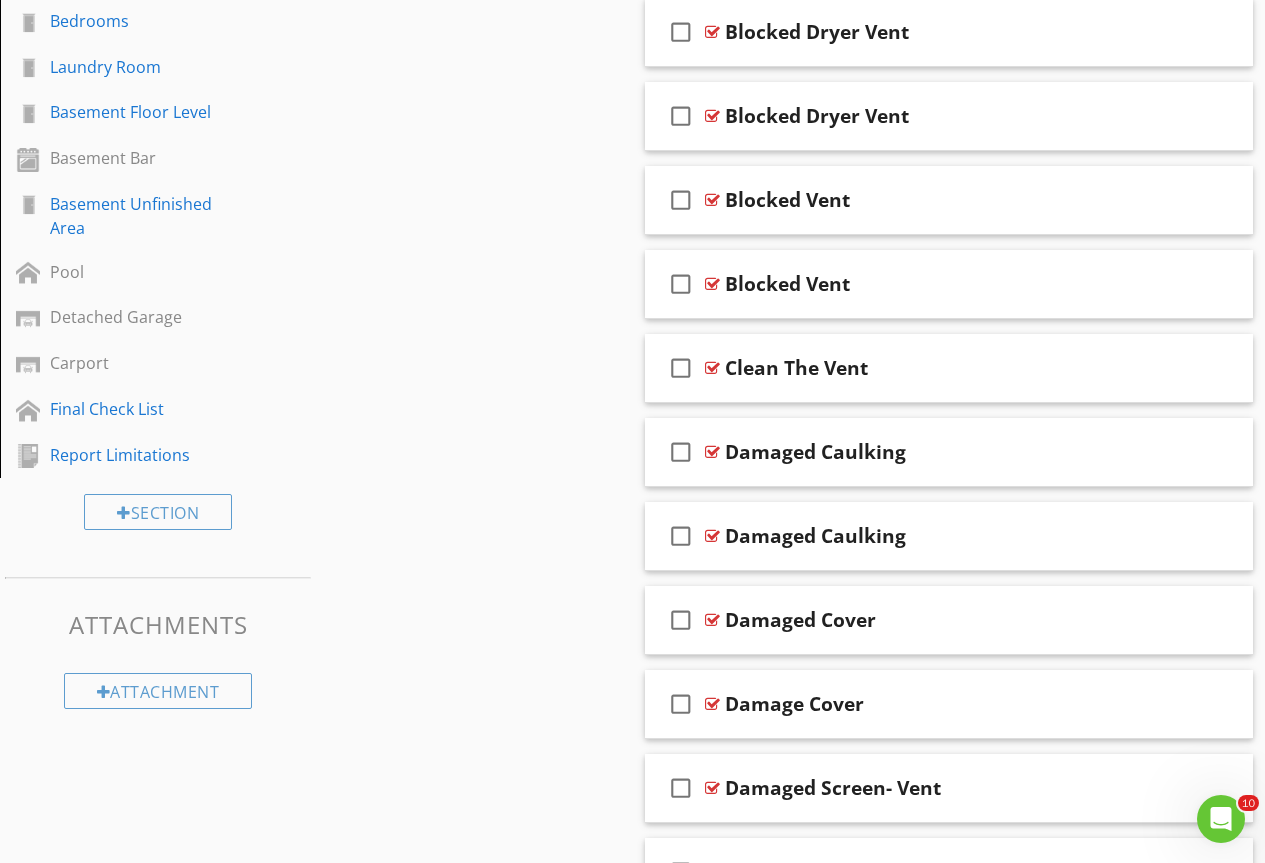 scroll, scrollTop: 1358, scrollLeft: 0, axis: vertical 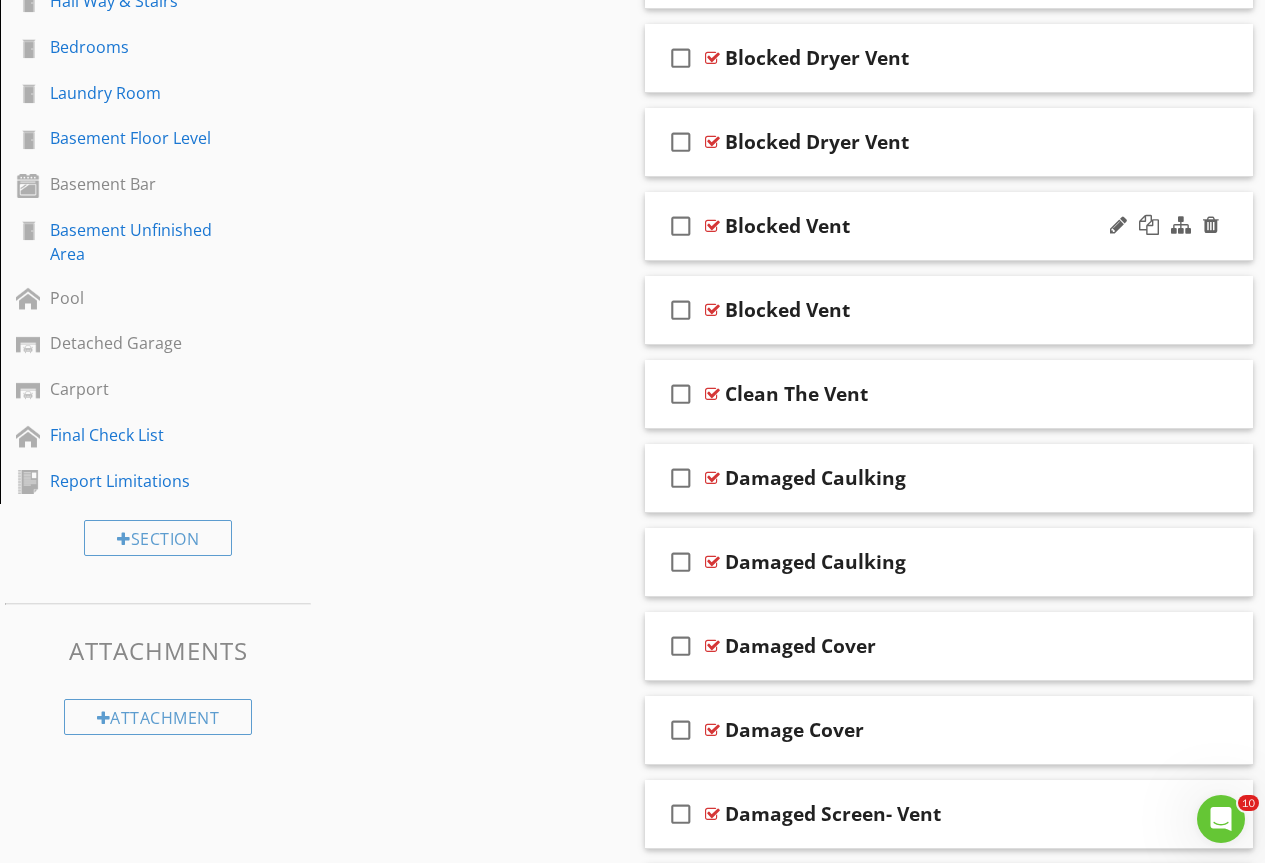click at bounding box center (712, 226) 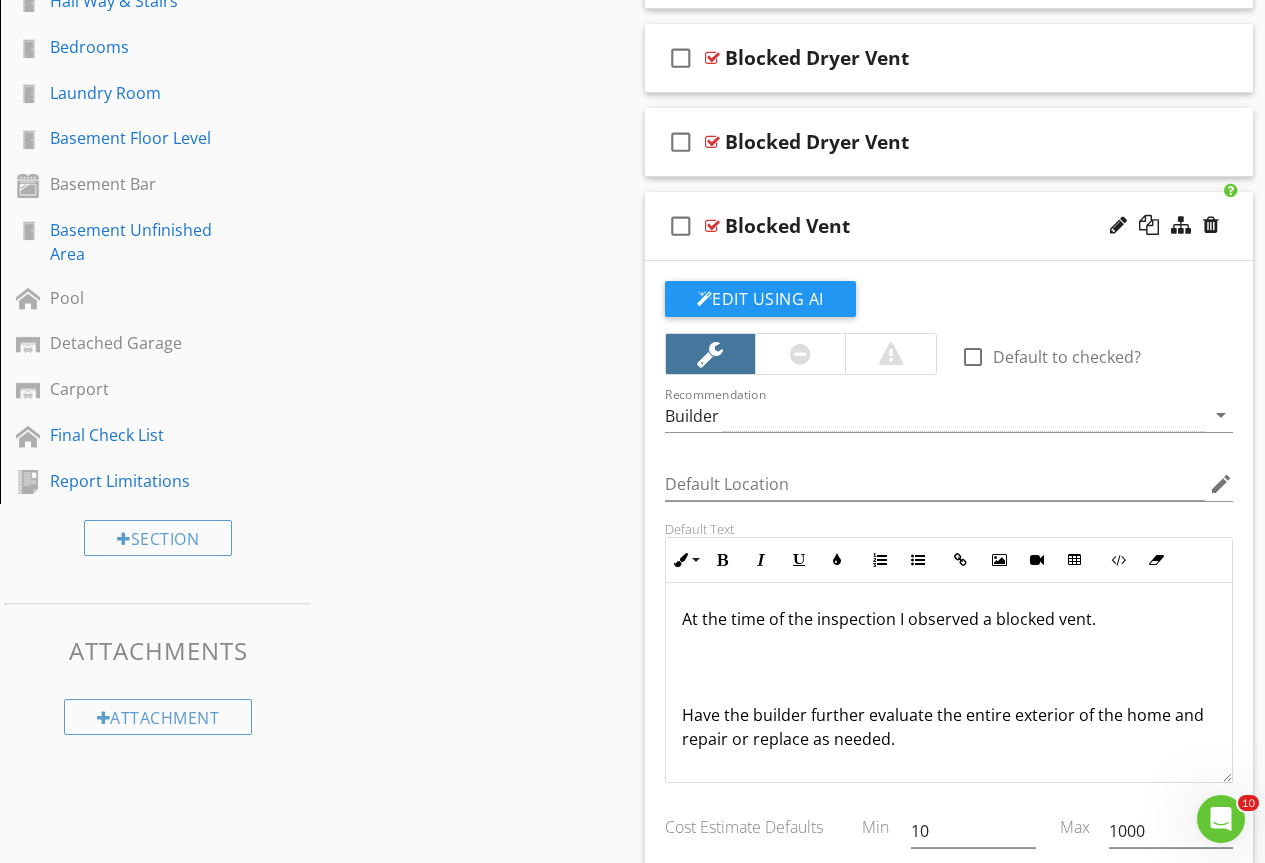 scroll, scrollTop: 1658, scrollLeft: 0, axis: vertical 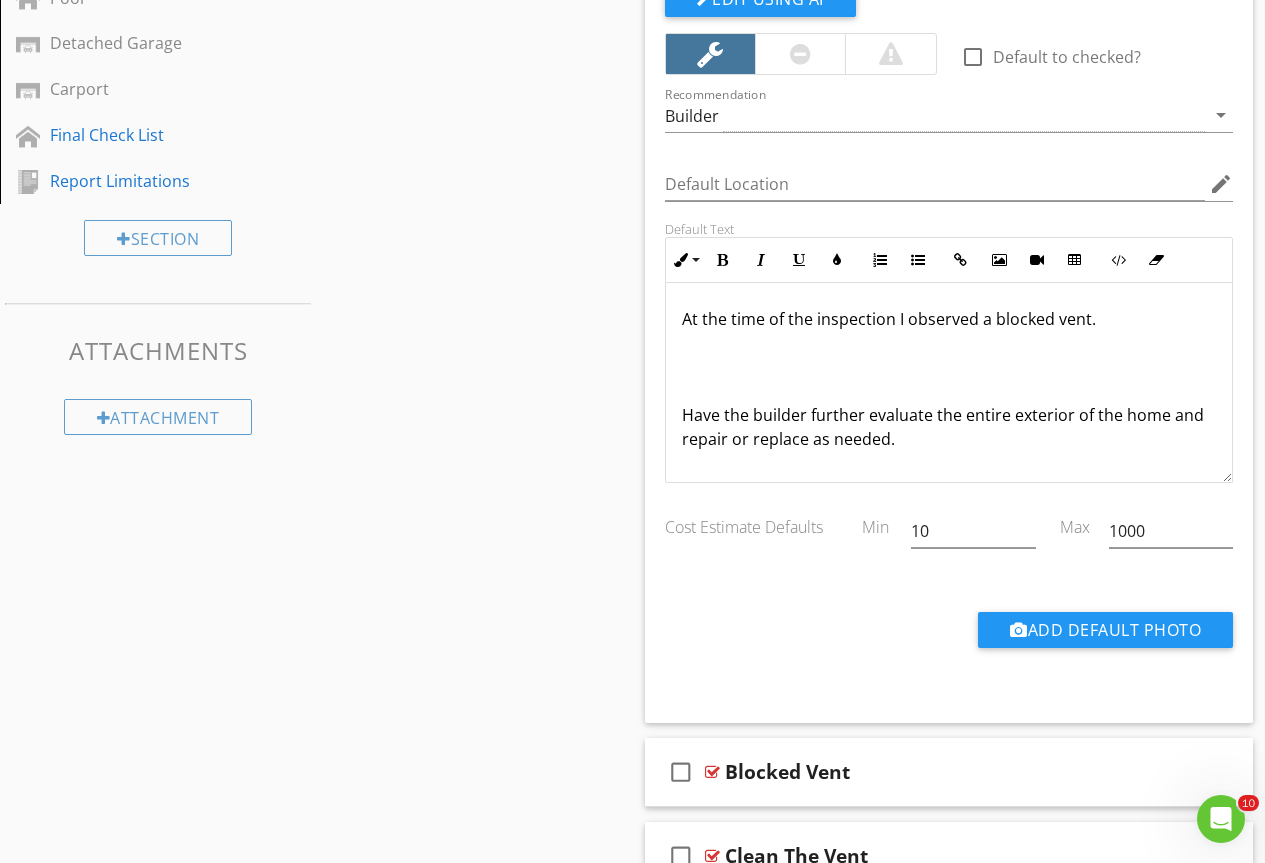 drag, startPoint x: 982, startPoint y: 320, endPoint x: 1116, endPoint y: 325, distance: 134.09325 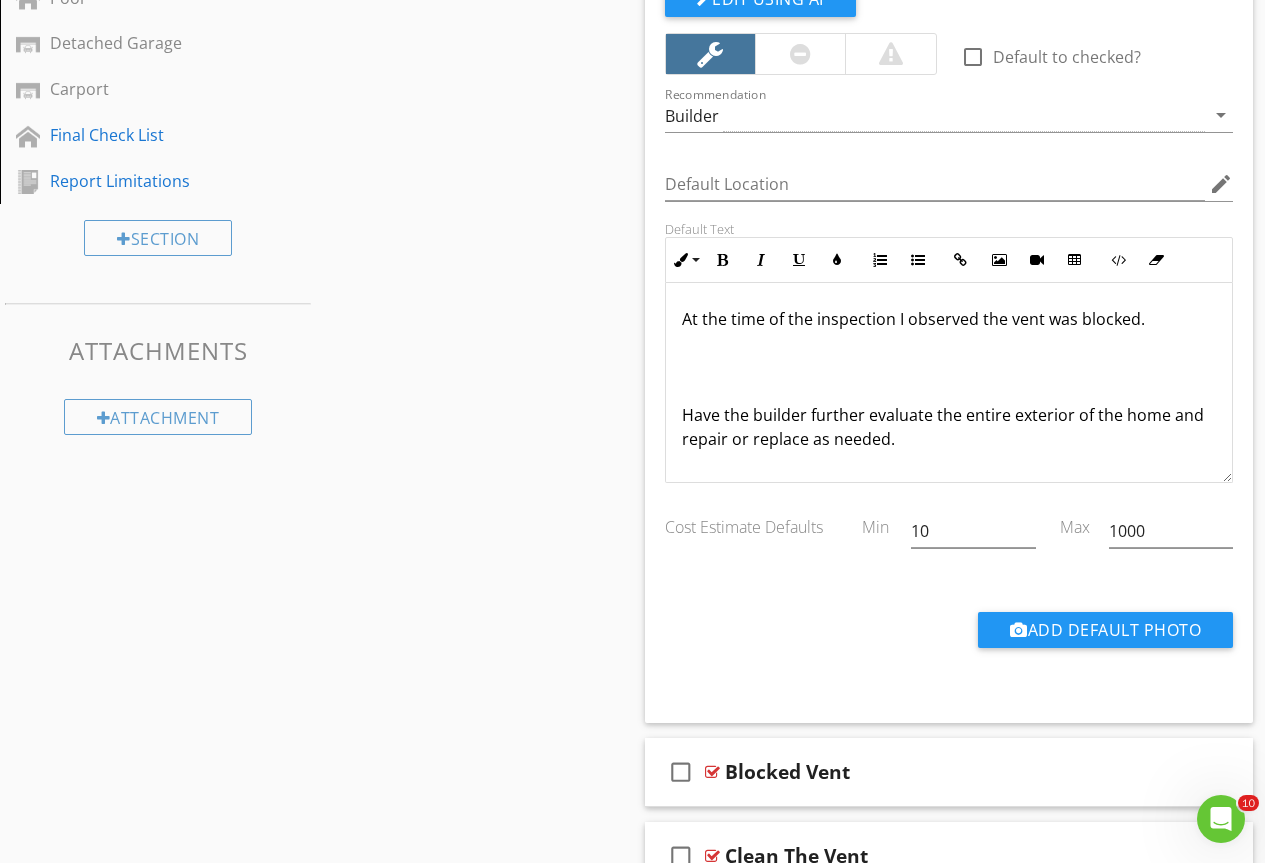 scroll, scrollTop: 0, scrollLeft: 0, axis: both 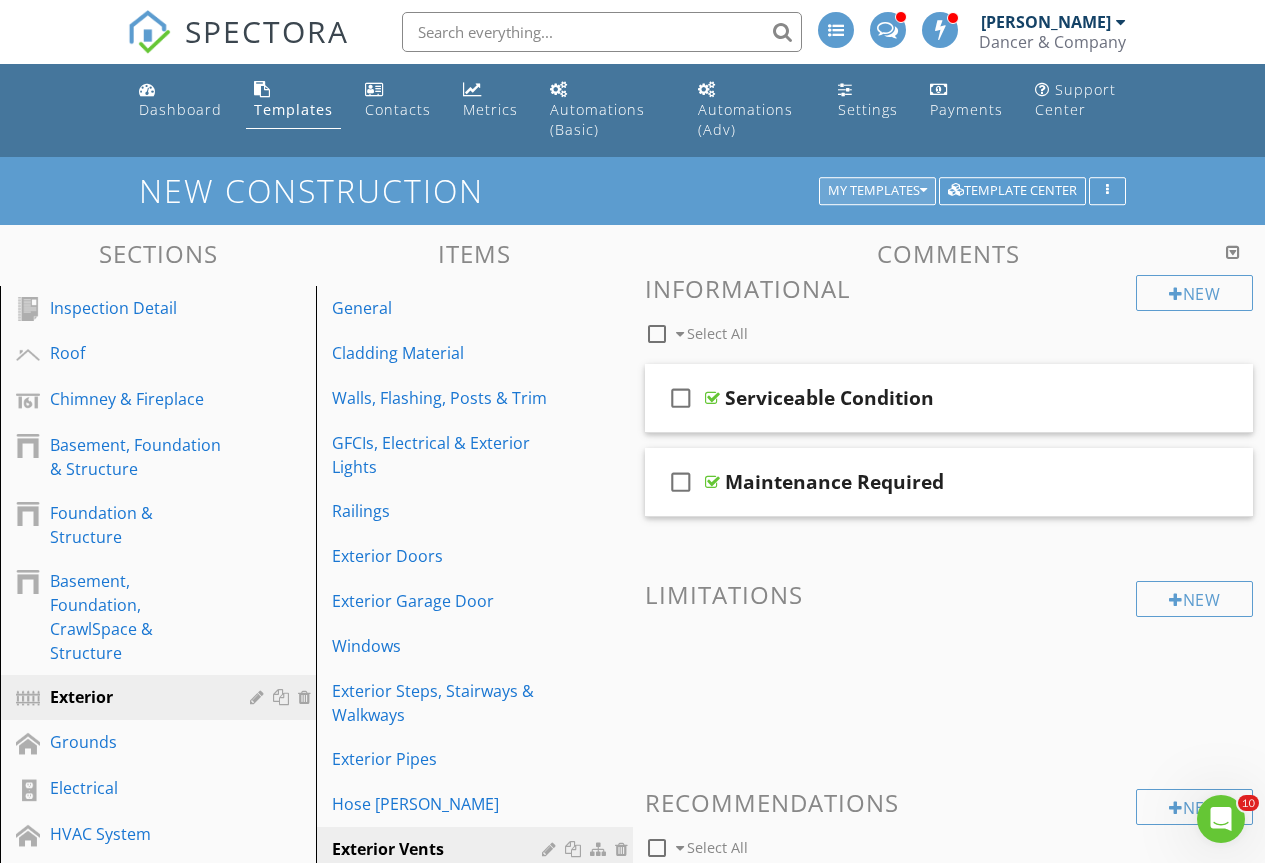 click on "My Templates" at bounding box center [877, 191] 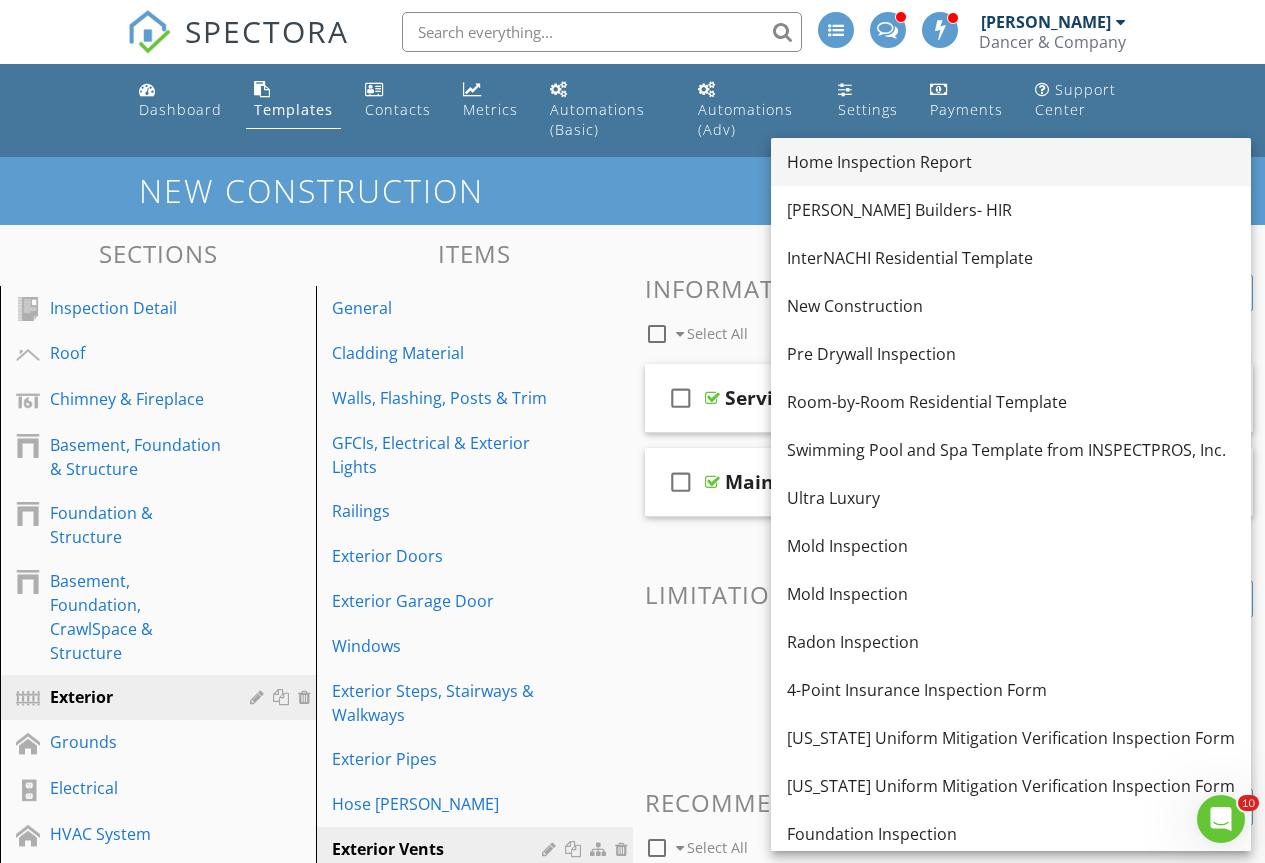 click on "Home Inspection Report" at bounding box center [1011, 162] 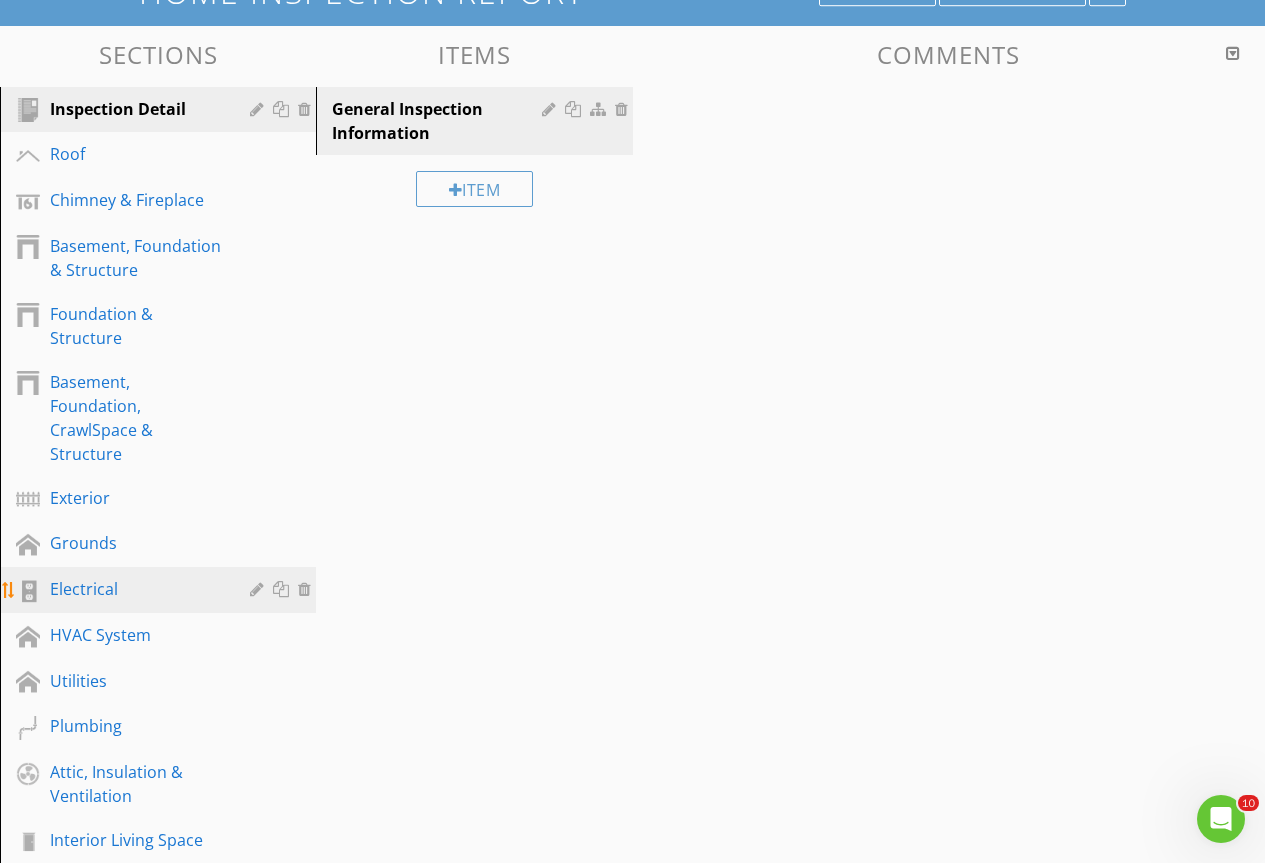 scroll, scrollTop: 200, scrollLeft: 0, axis: vertical 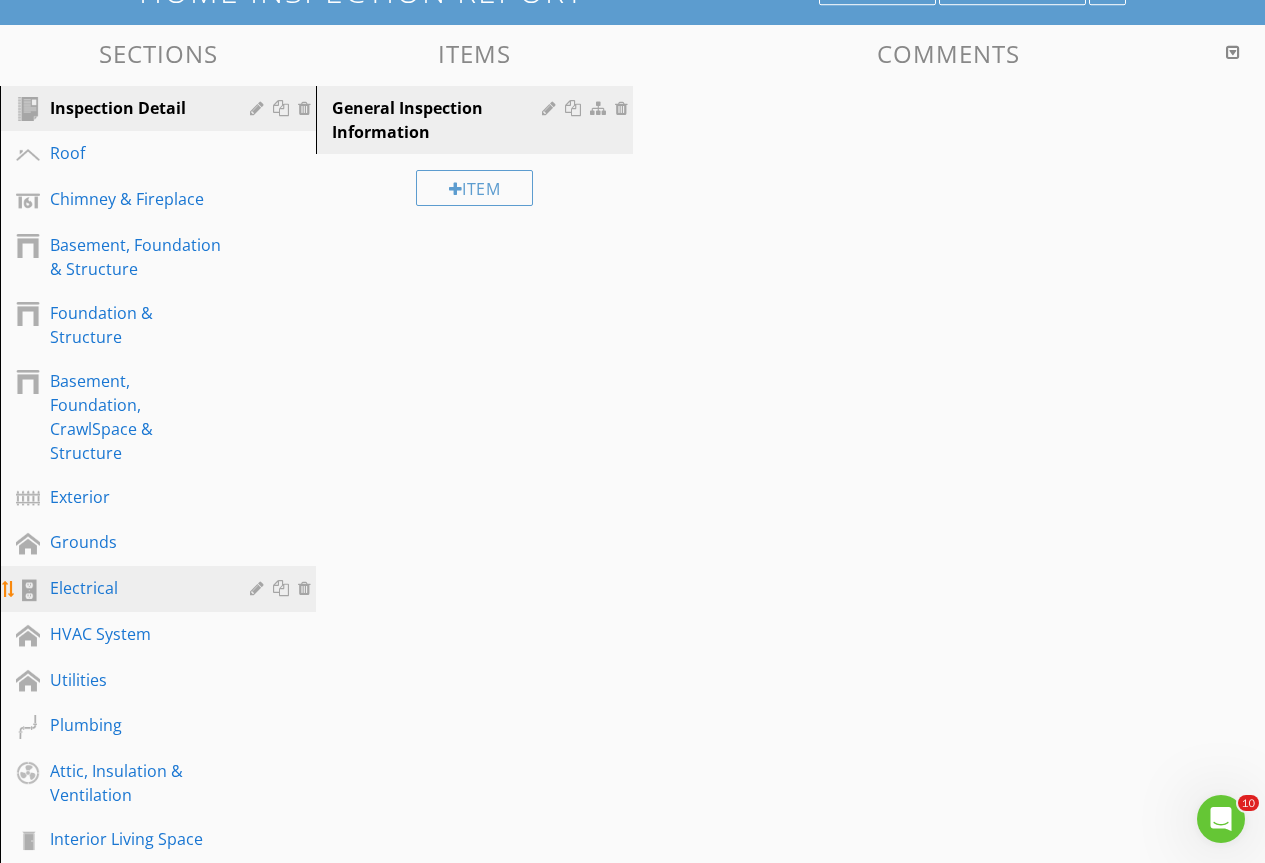 click on "Electrical" at bounding box center [135, 588] 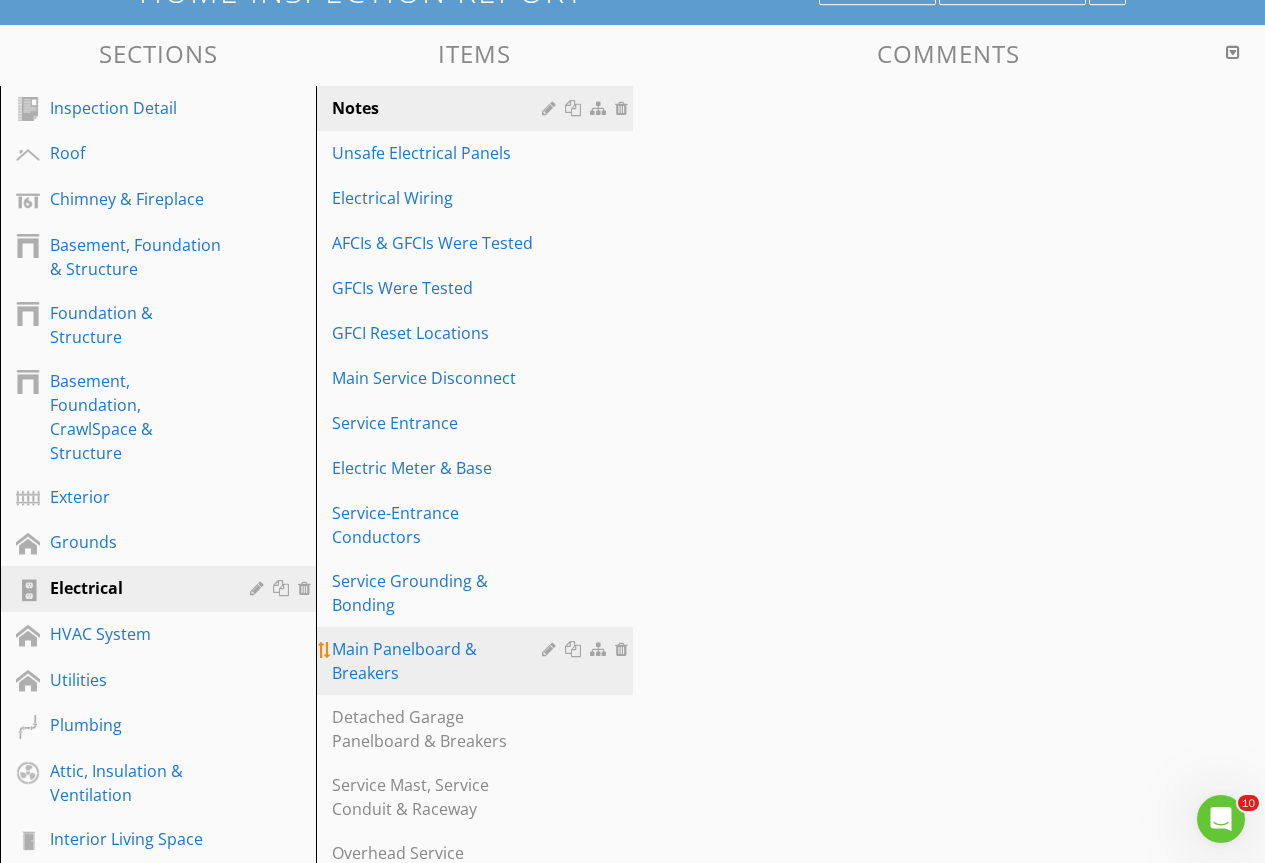 click on "Main Panelboard & Breakers" at bounding box center [439, 661] 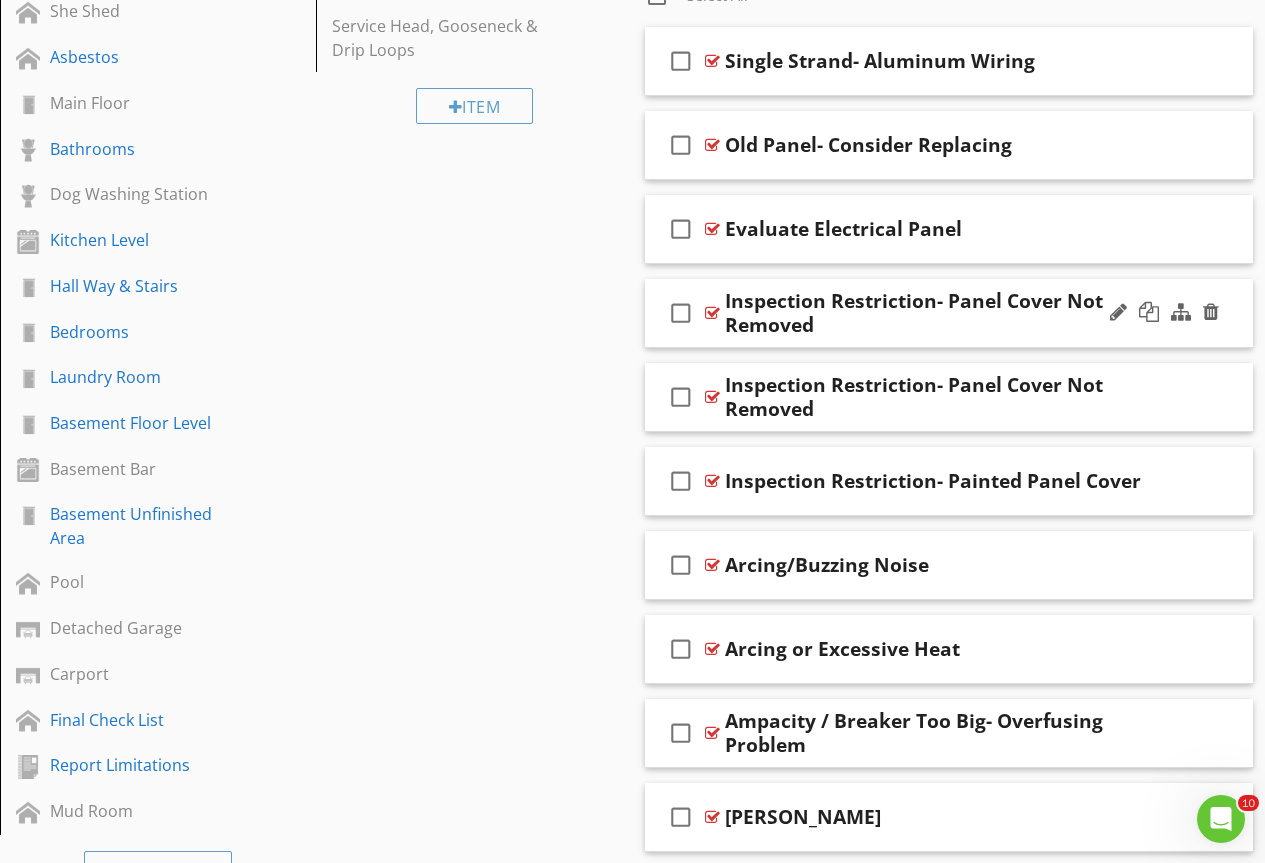 scroll, scrollTop: 1300, scrollLeft: 0, axis: vertical 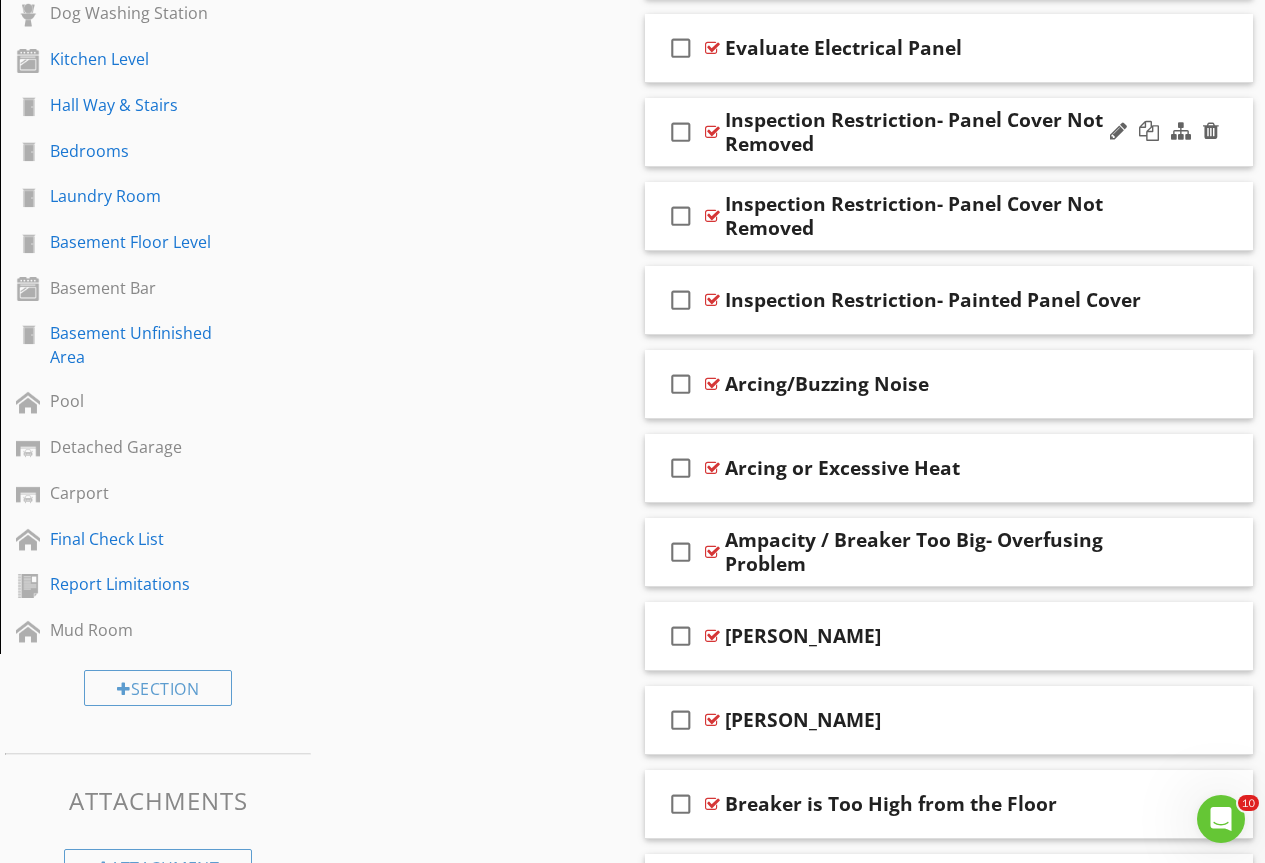 click at bounding box center [712, 132] 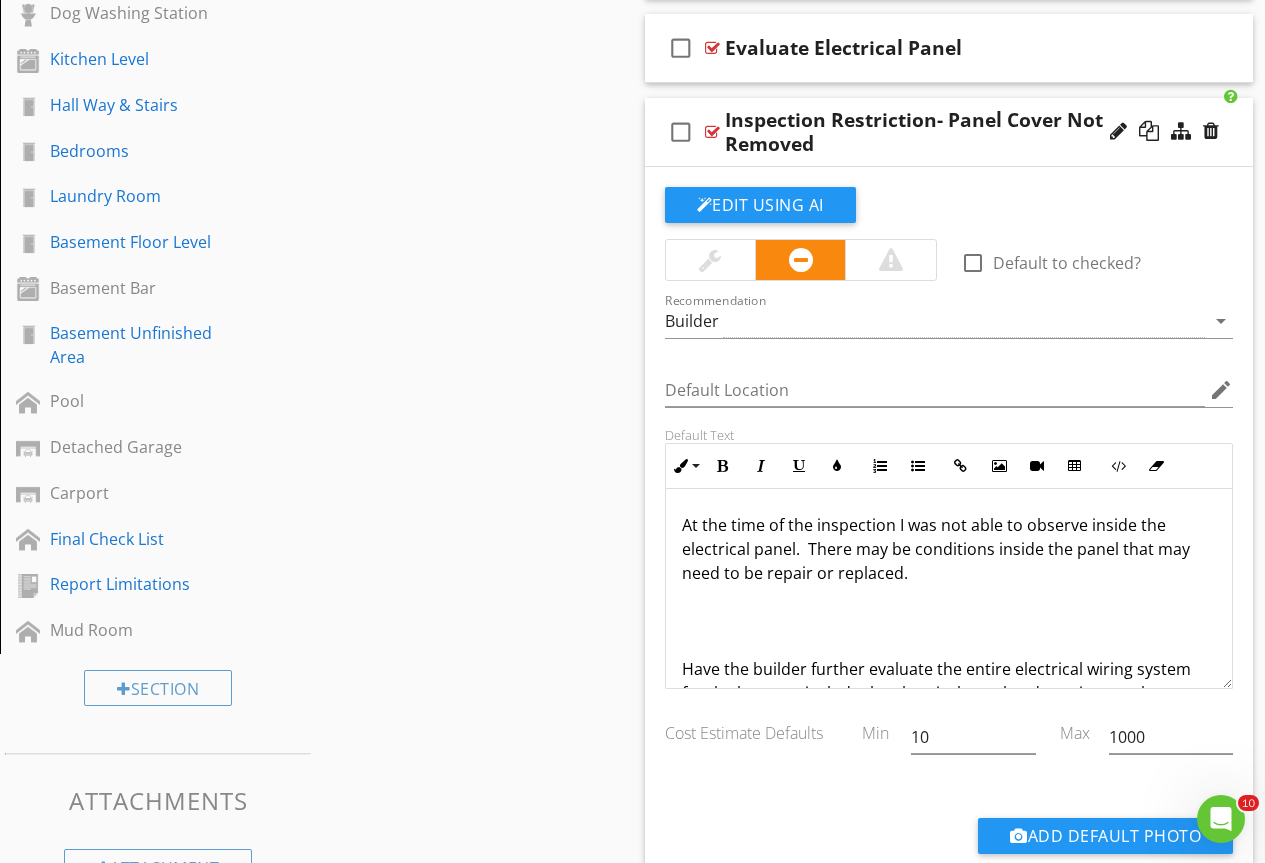 click at bounding box center (712, 132) 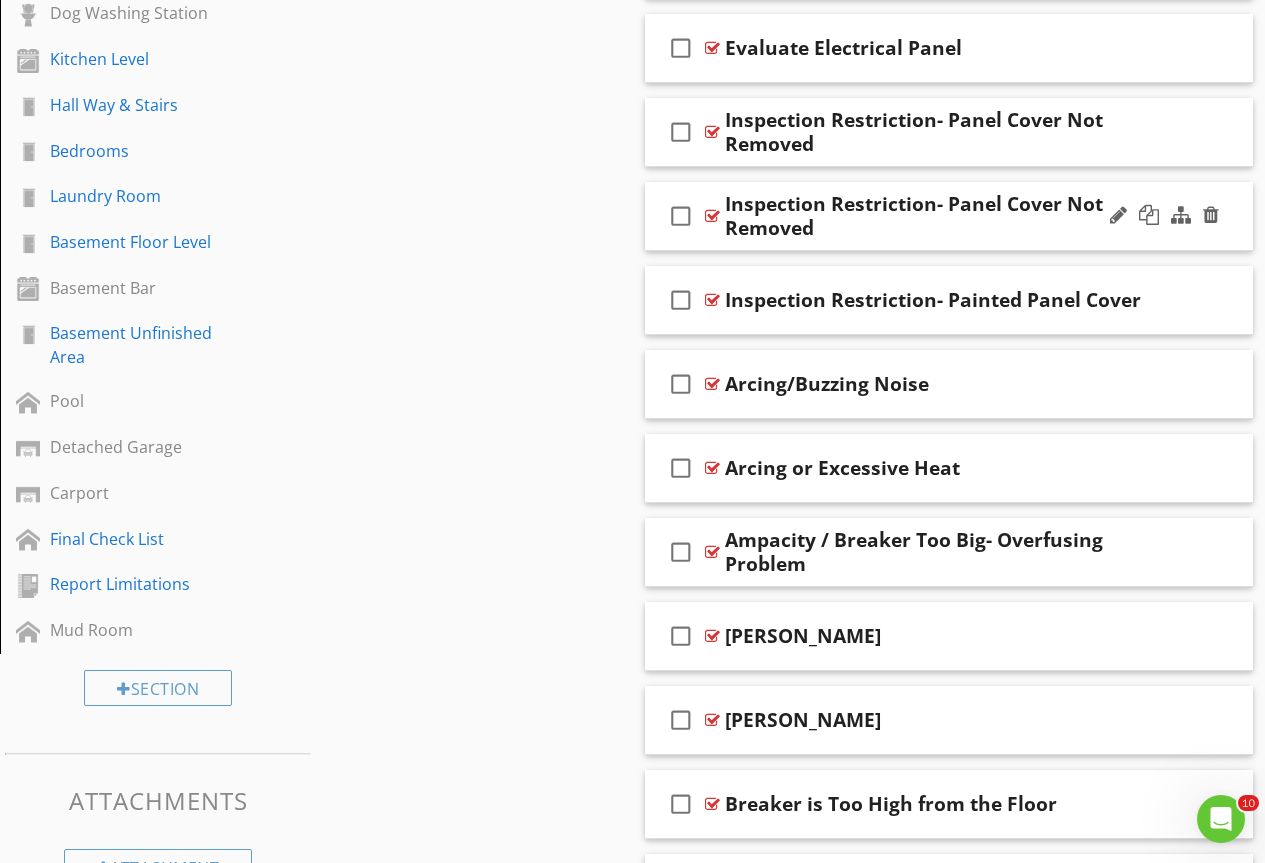 click at bounding box center (712, 216) 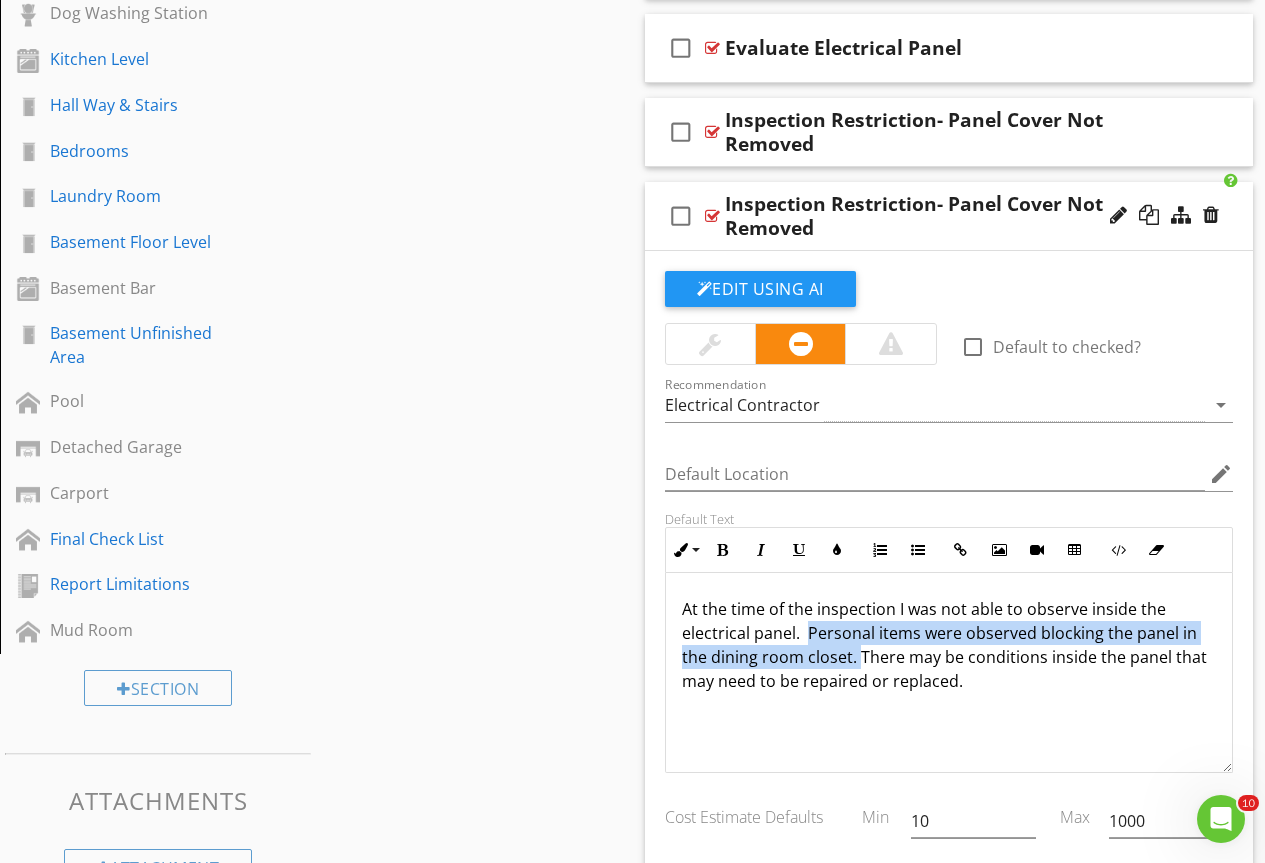 drag, startPoint x: 808, startPoint y: 628, endPoint x: 860, endPoint y: 660, distance: 61.05735 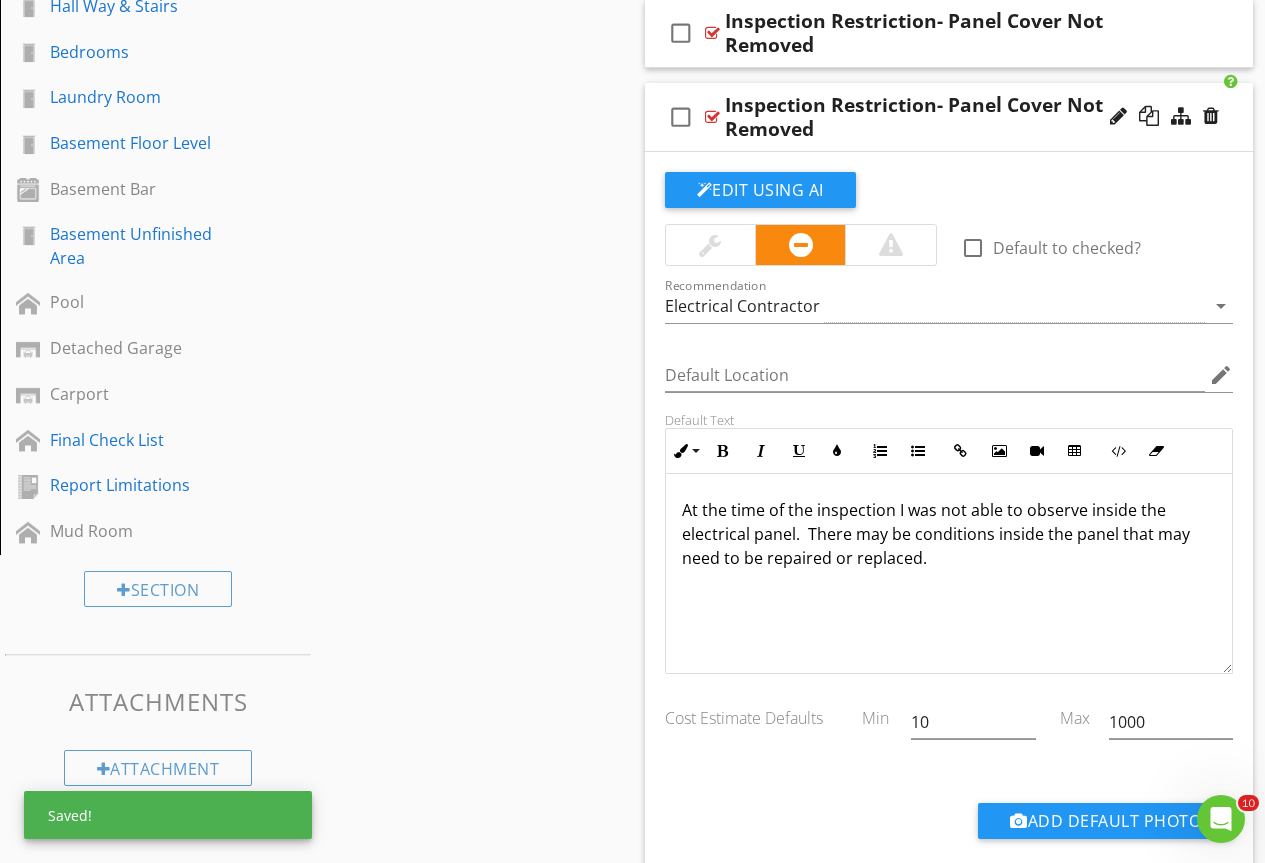 scroll, scrollTop: 1400, scrollLeft: 0, axis: vertical 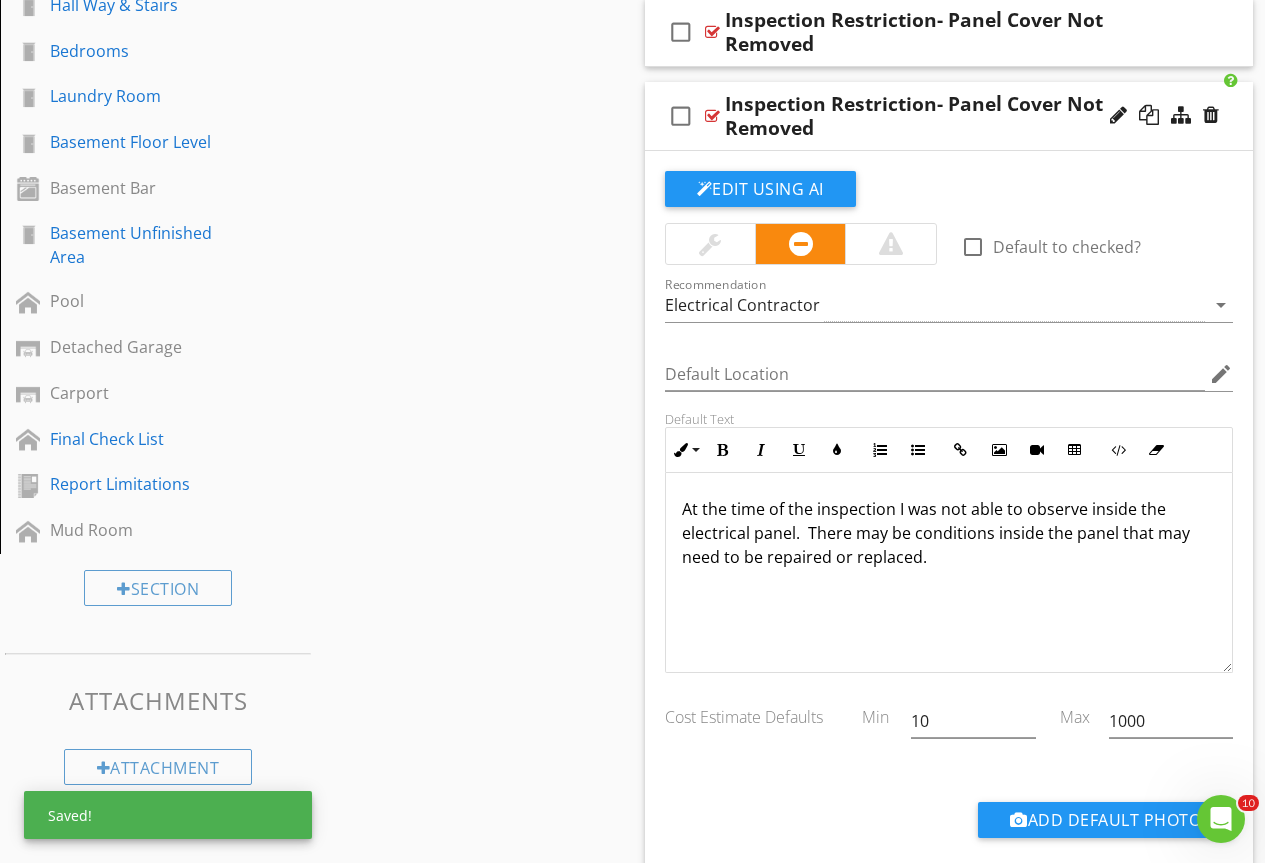 click at bounding box center (949, 621) 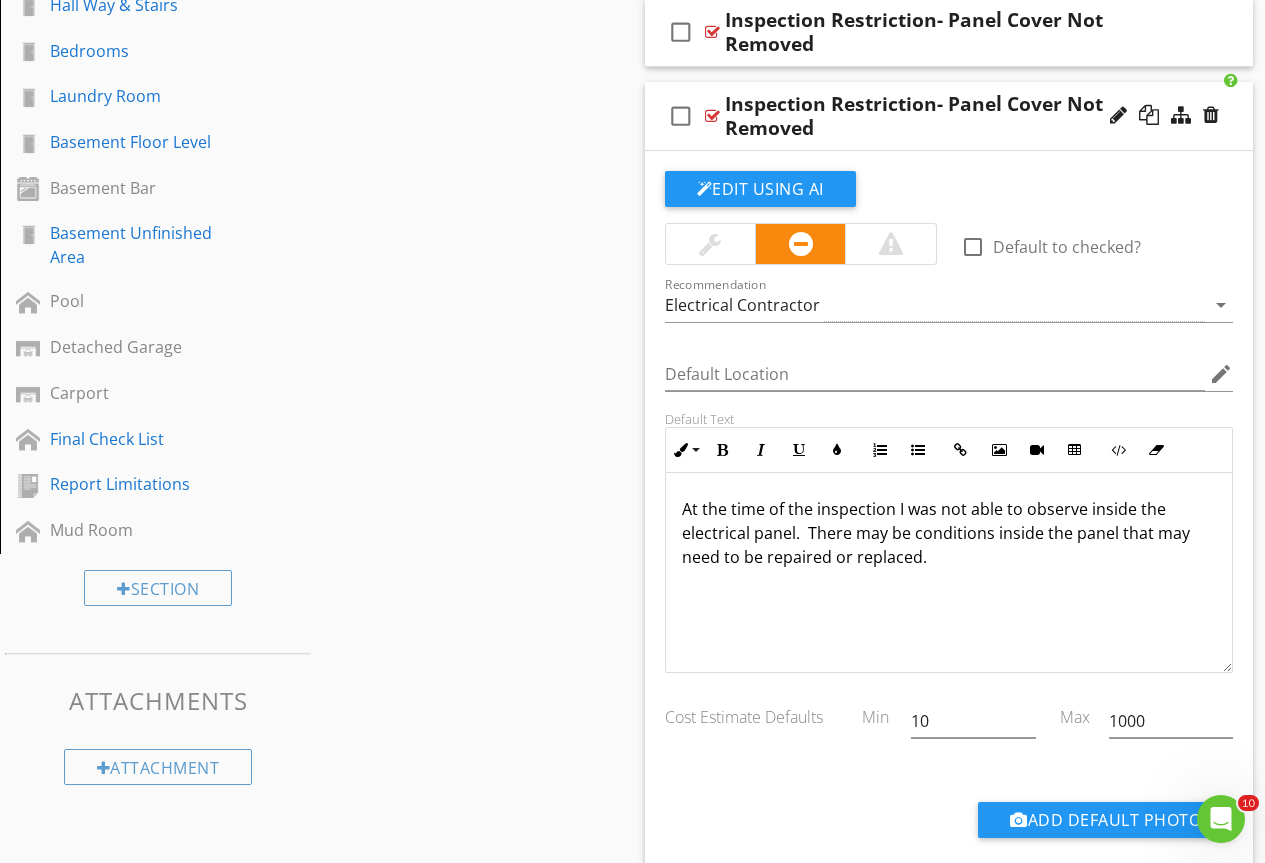 scroll, scrollTop: 97, scrollLeft: 0, axis: vertical 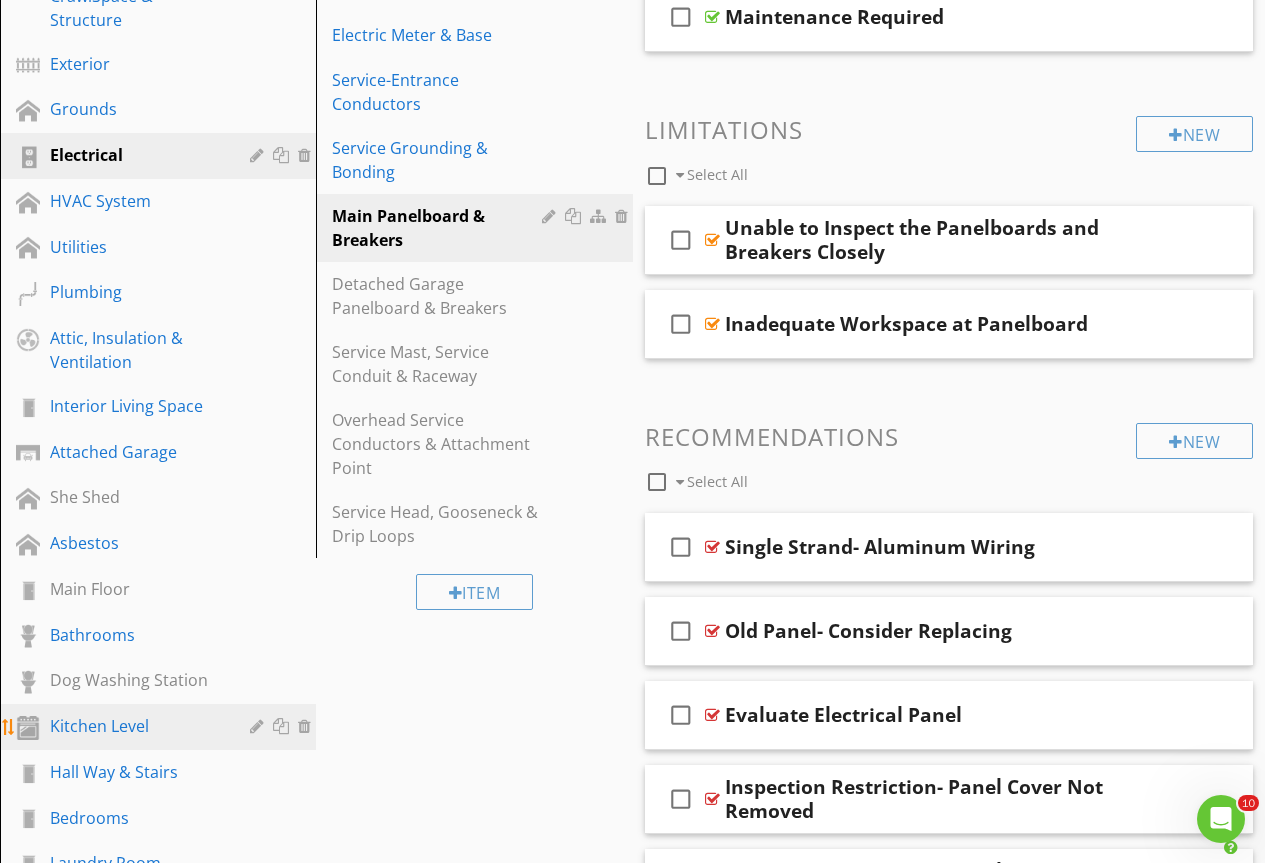 click on "Kitchen Level" at bounding box center (135, 726) 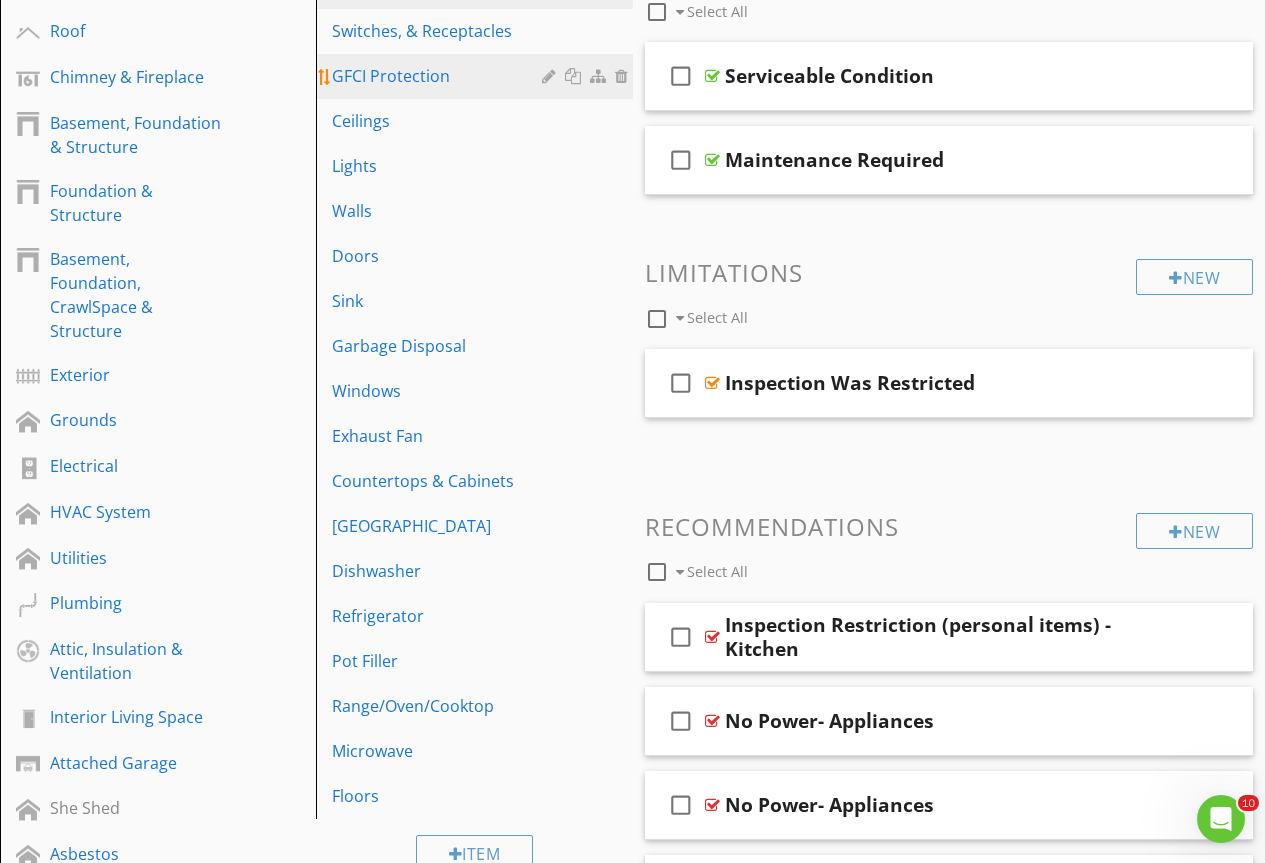scroll, scrollTop: 133, scrollLeft: 0, axis: vertical 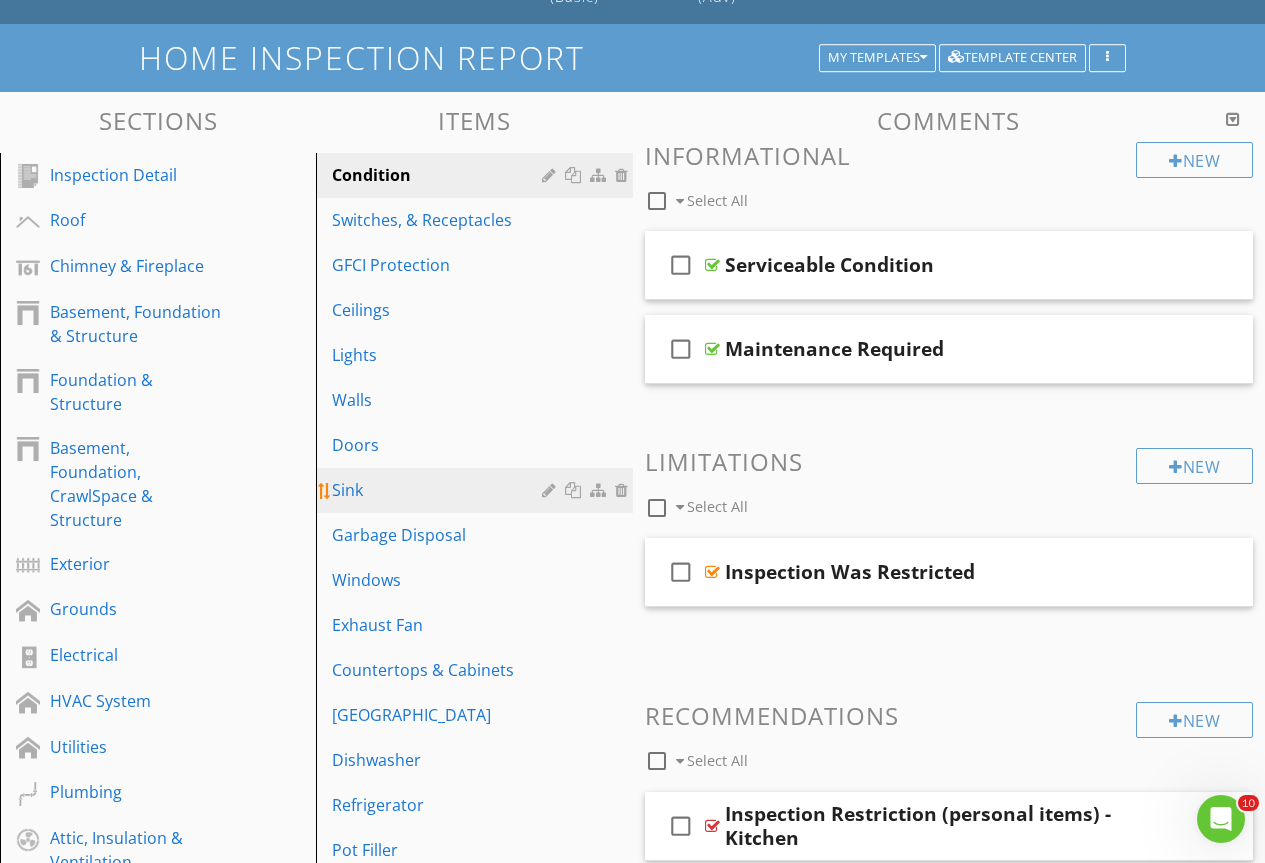 click on "Sink" at bounding box center [439, 490] 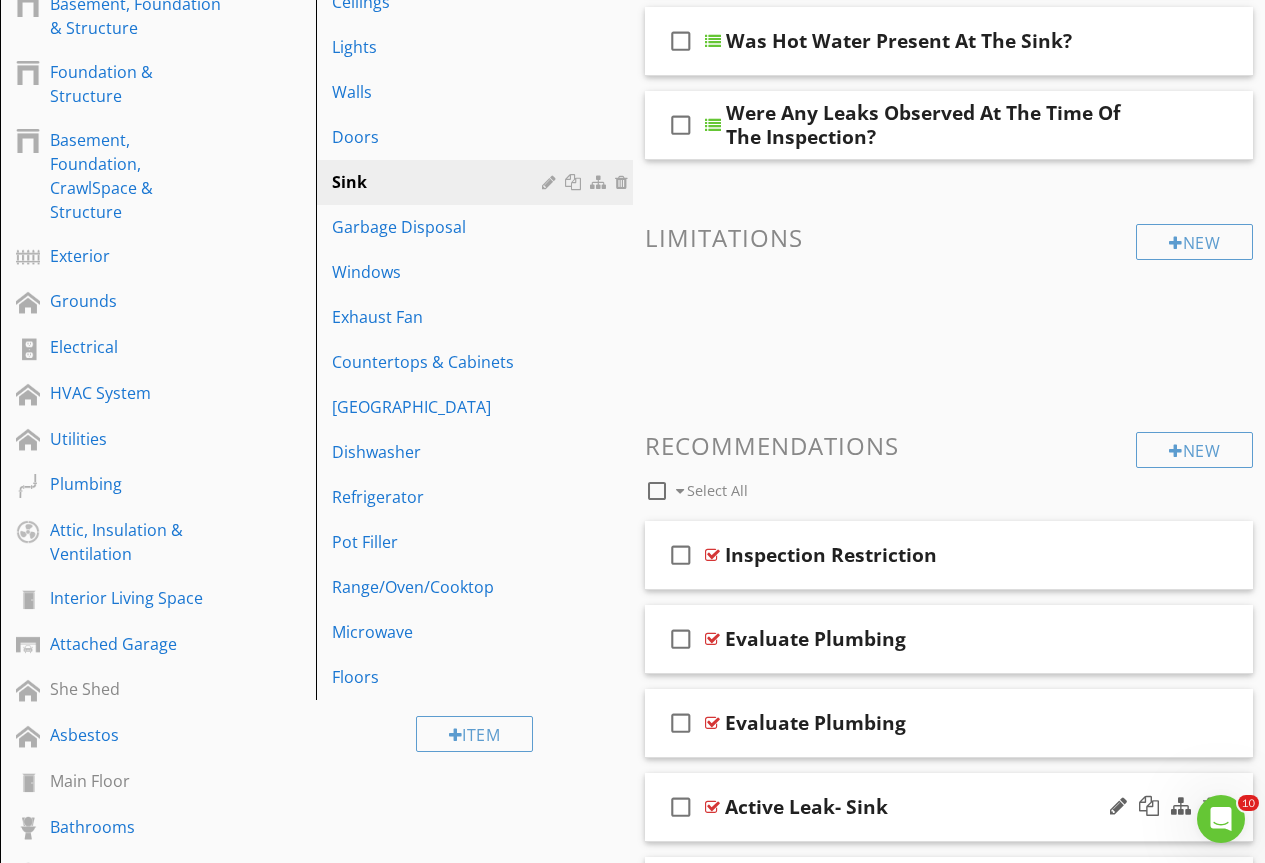 scroll, scrollTop: 833, scrollLeft: 0, axis: vertical 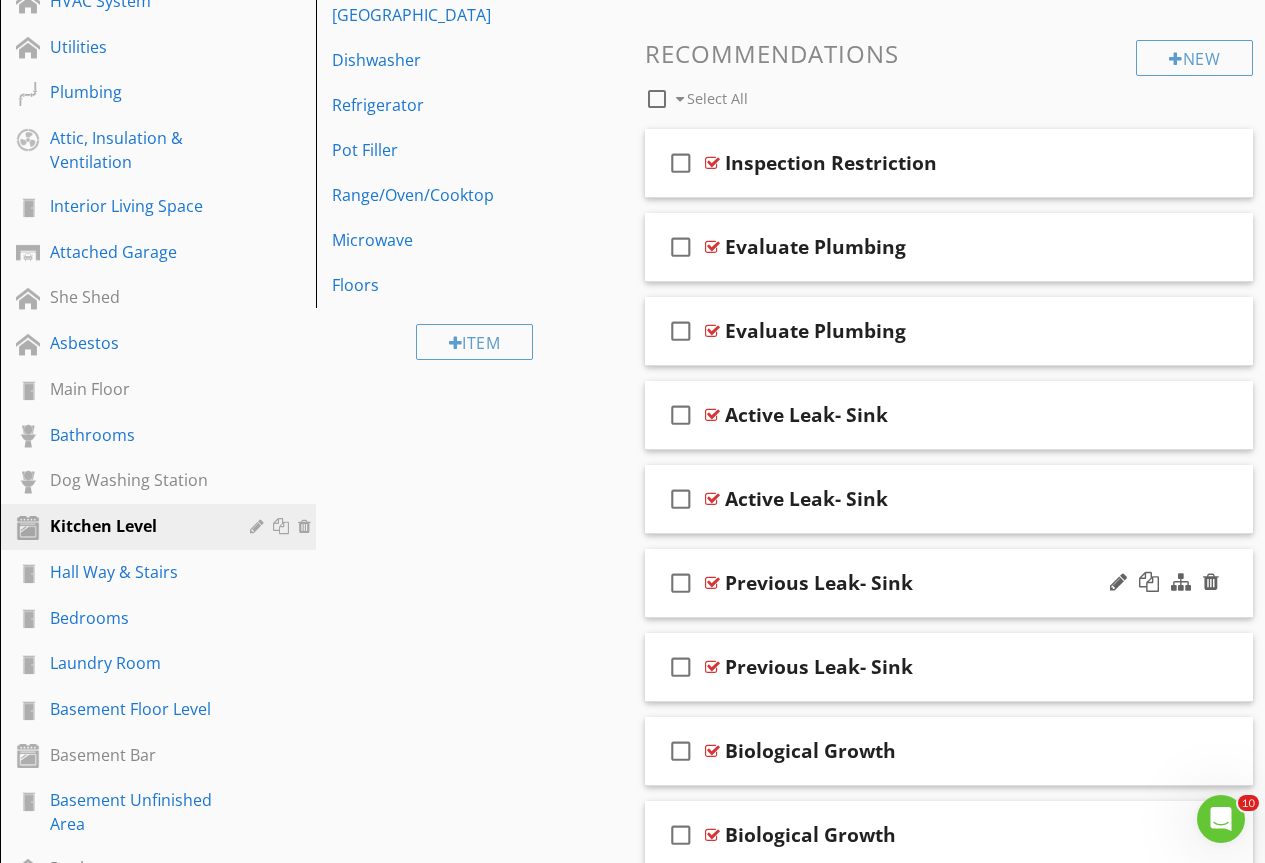 click at bounding box center [712, 583] 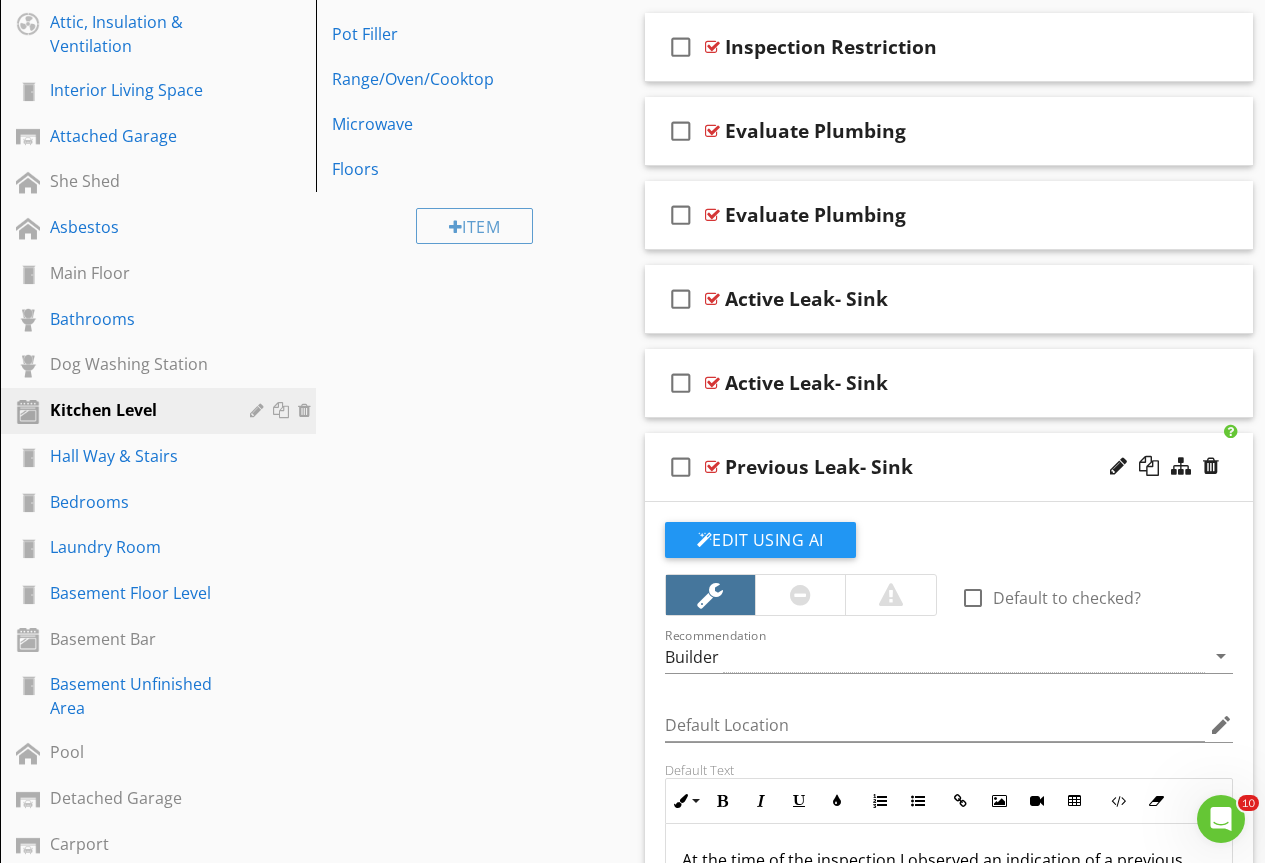 scroll, scrollTop: 1133, scrollLeft: 0, axis: vertical 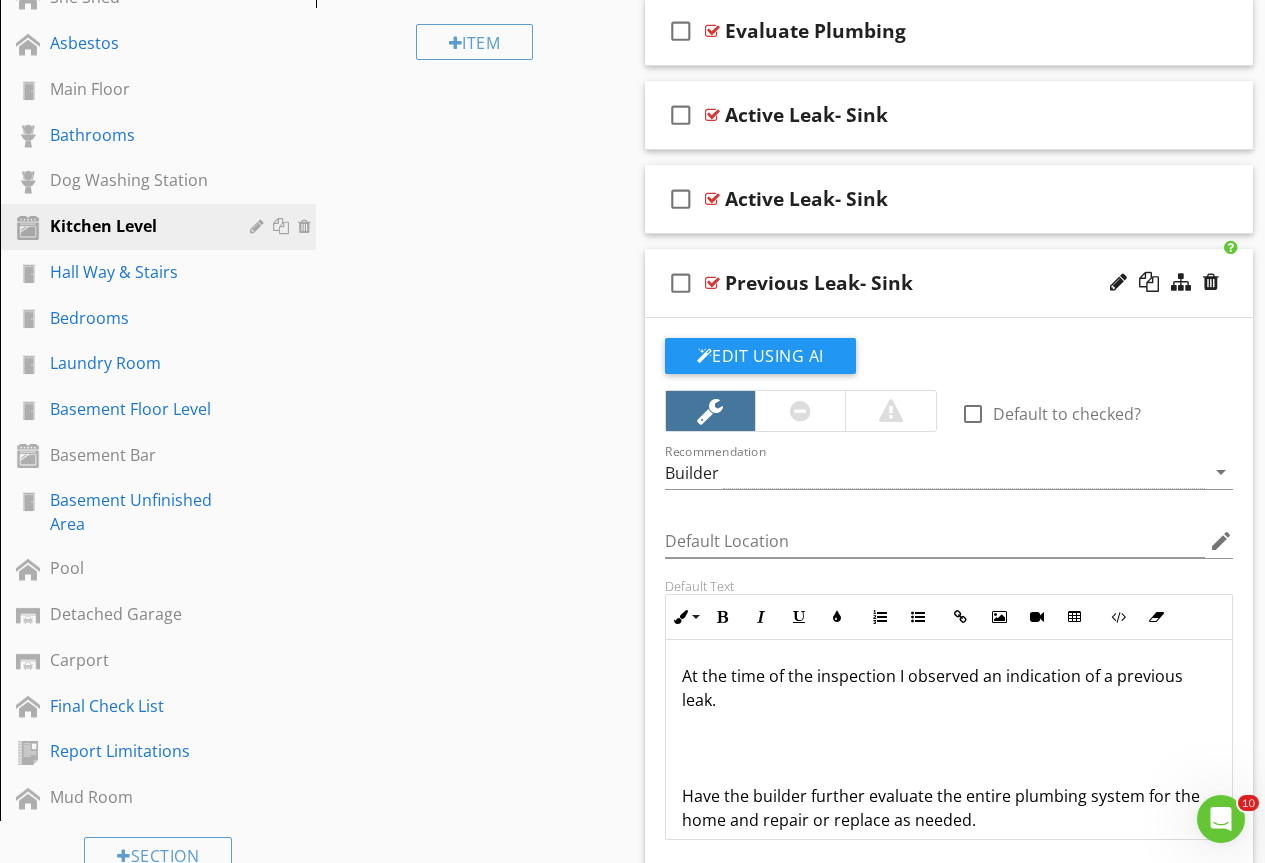 click at bounding box center (712, 283) 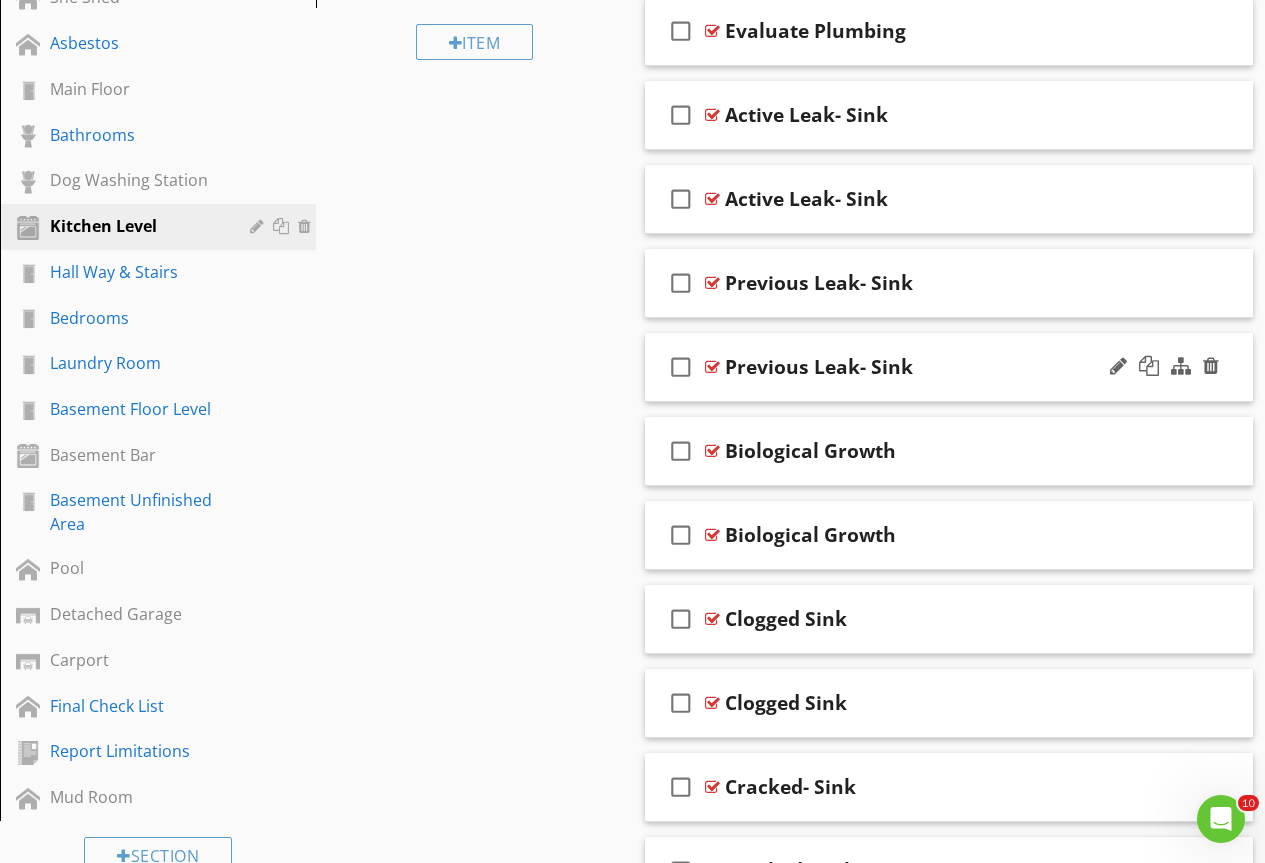 click at bounding box center [712, 367] 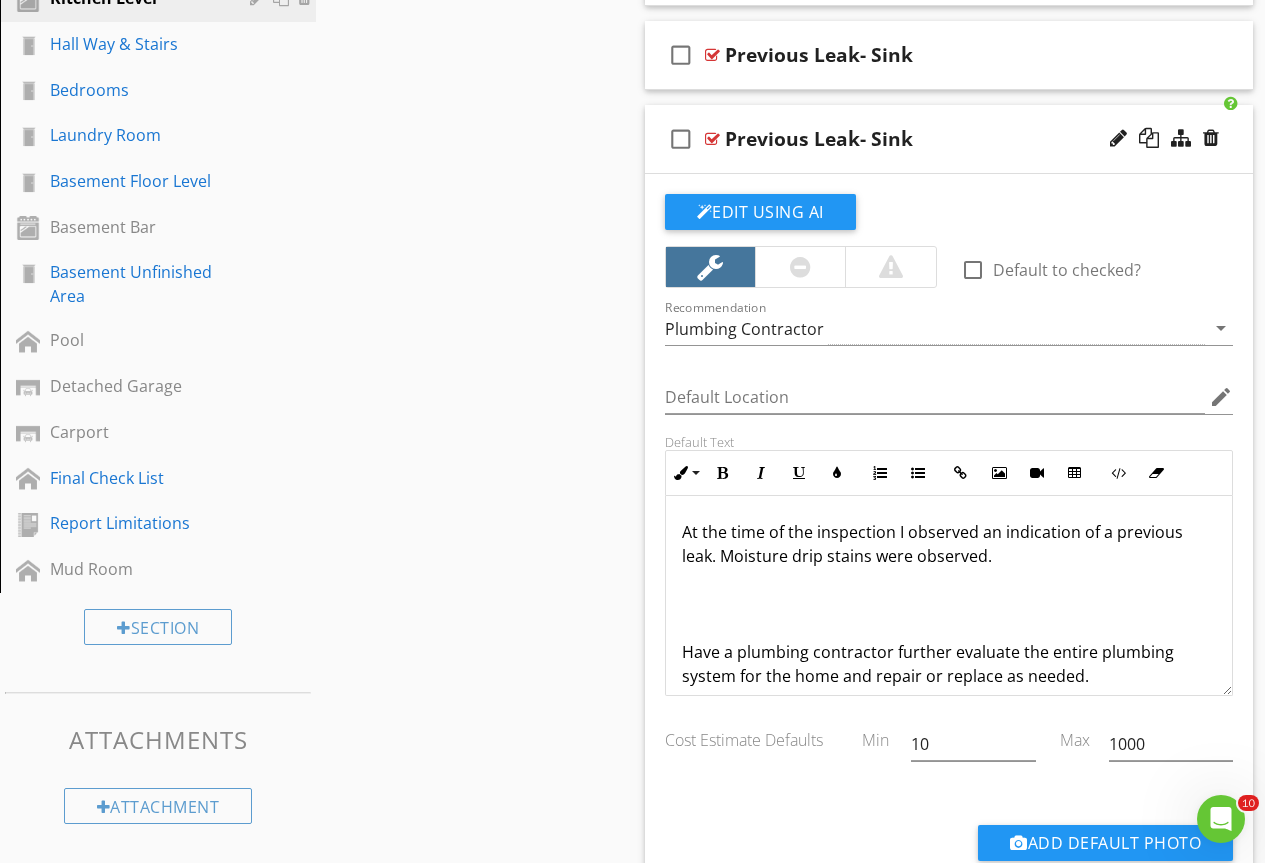 scroll, scrollTop: 1433, scrollLeft: 0, axis: vertical 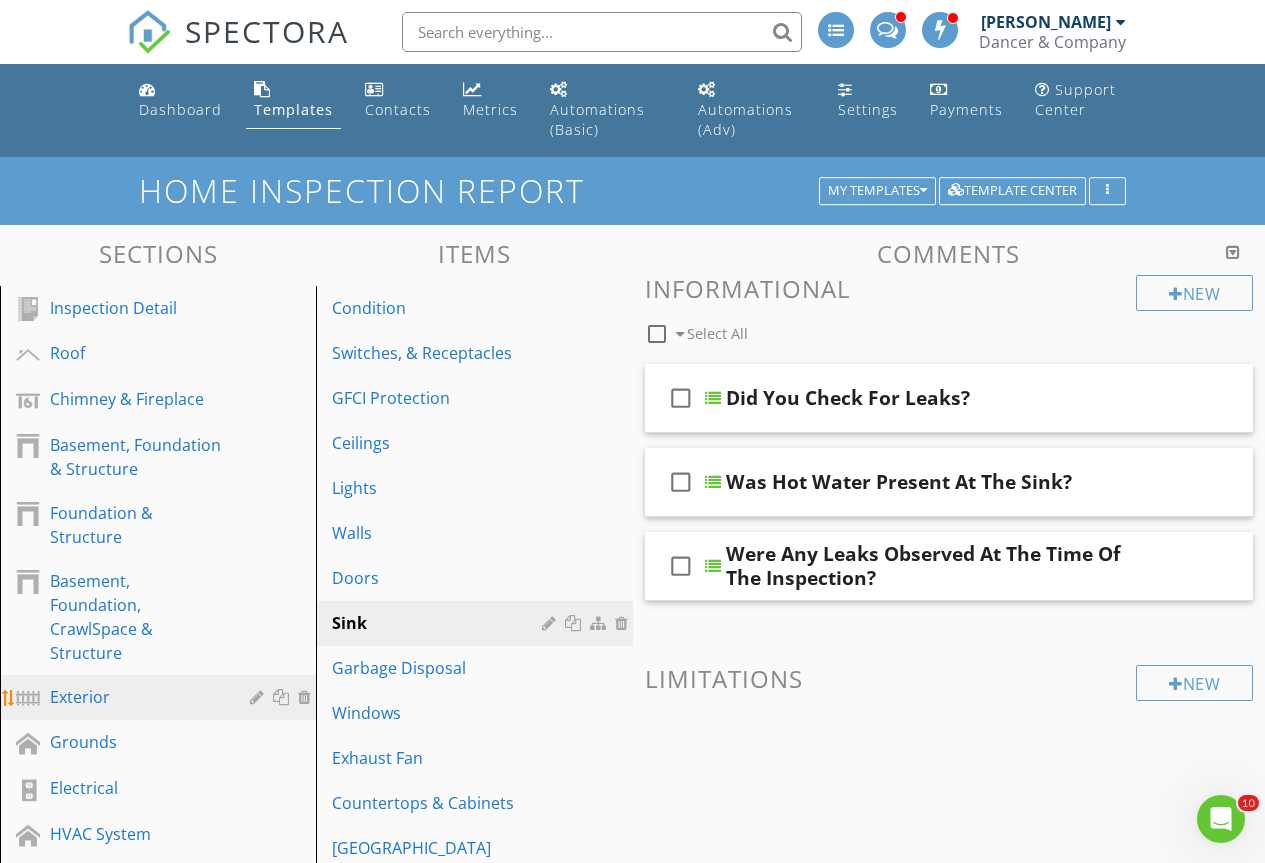 click on "Exterior" at bounding box center [135, 697] 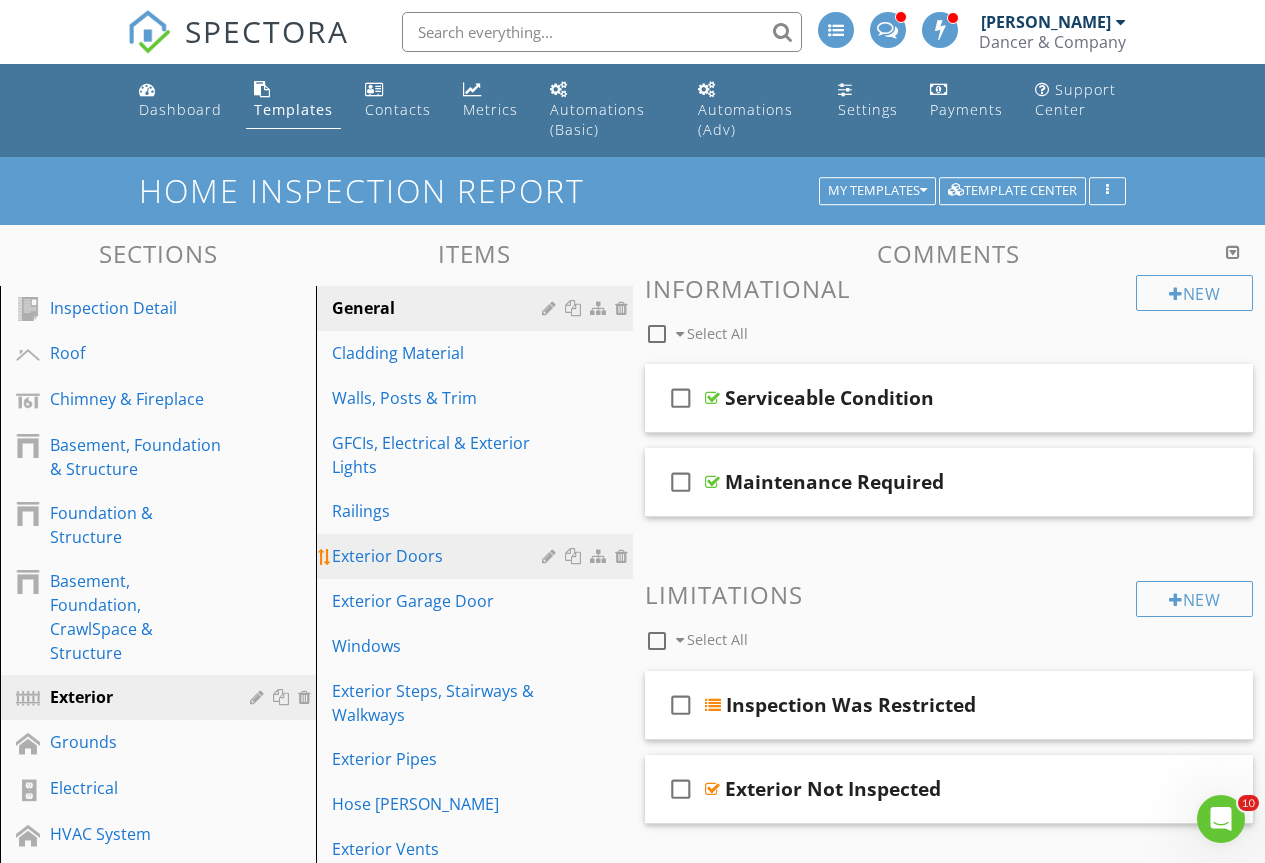 click on "Exterior Doors" at bounding box center [439, 556] 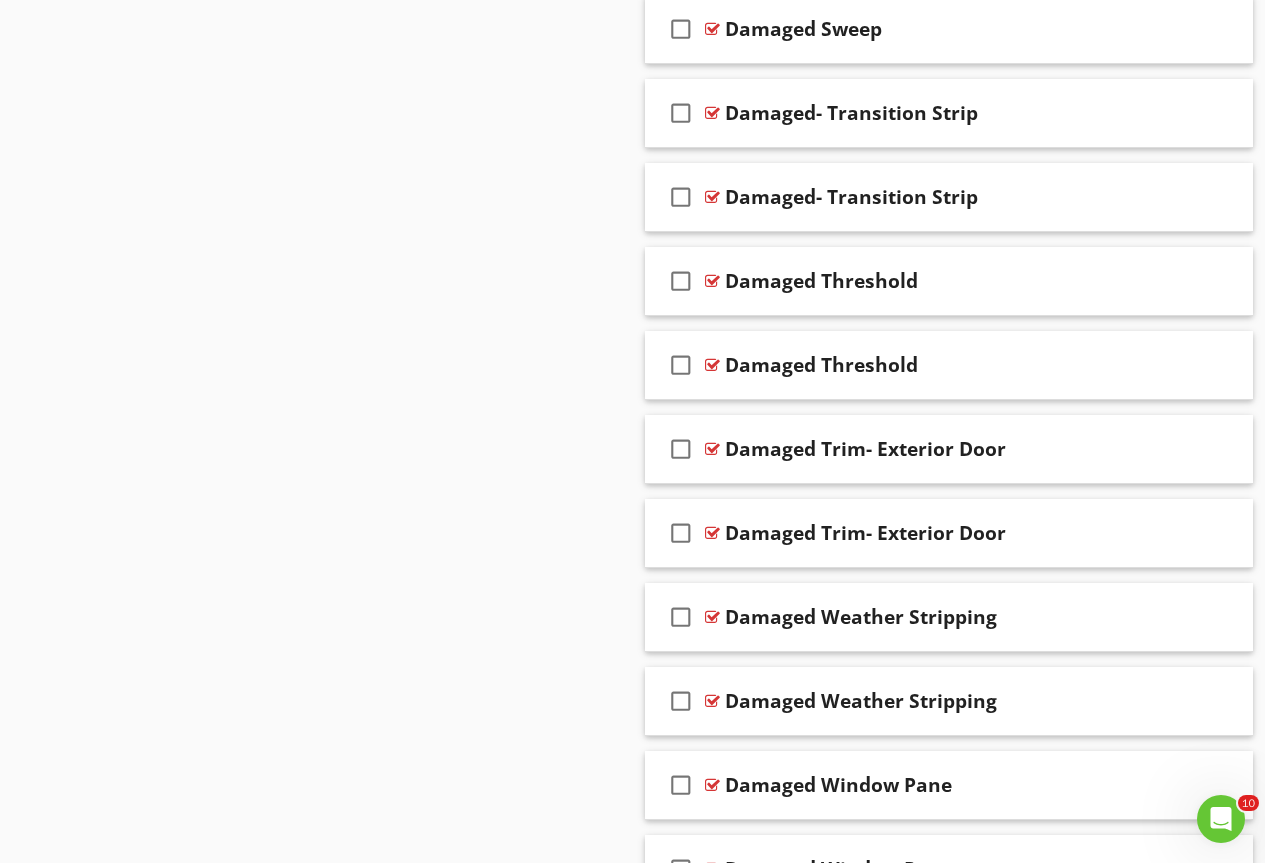 scroll, scrollTop: 6966, scrollLeft: 0, axis: vertical 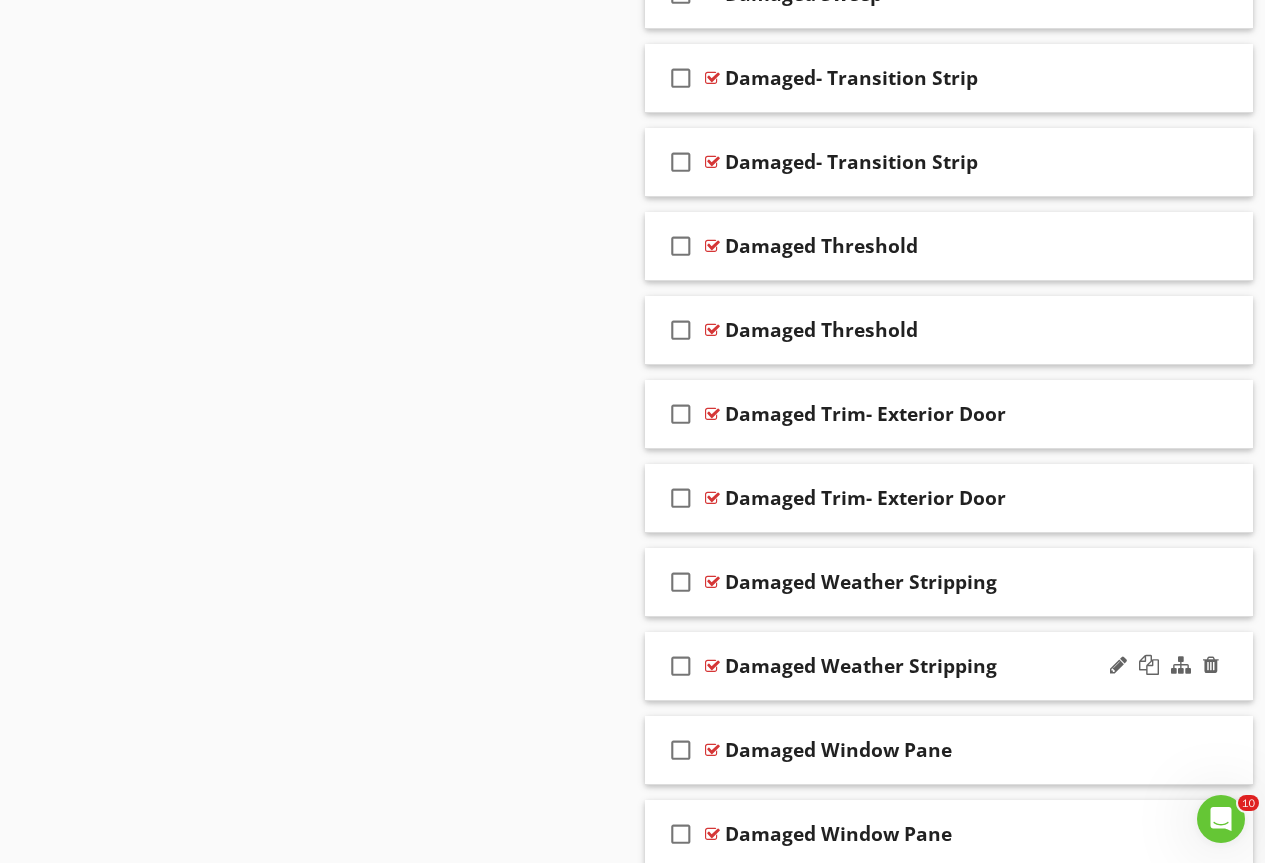 click at bounding box center [712, 666] 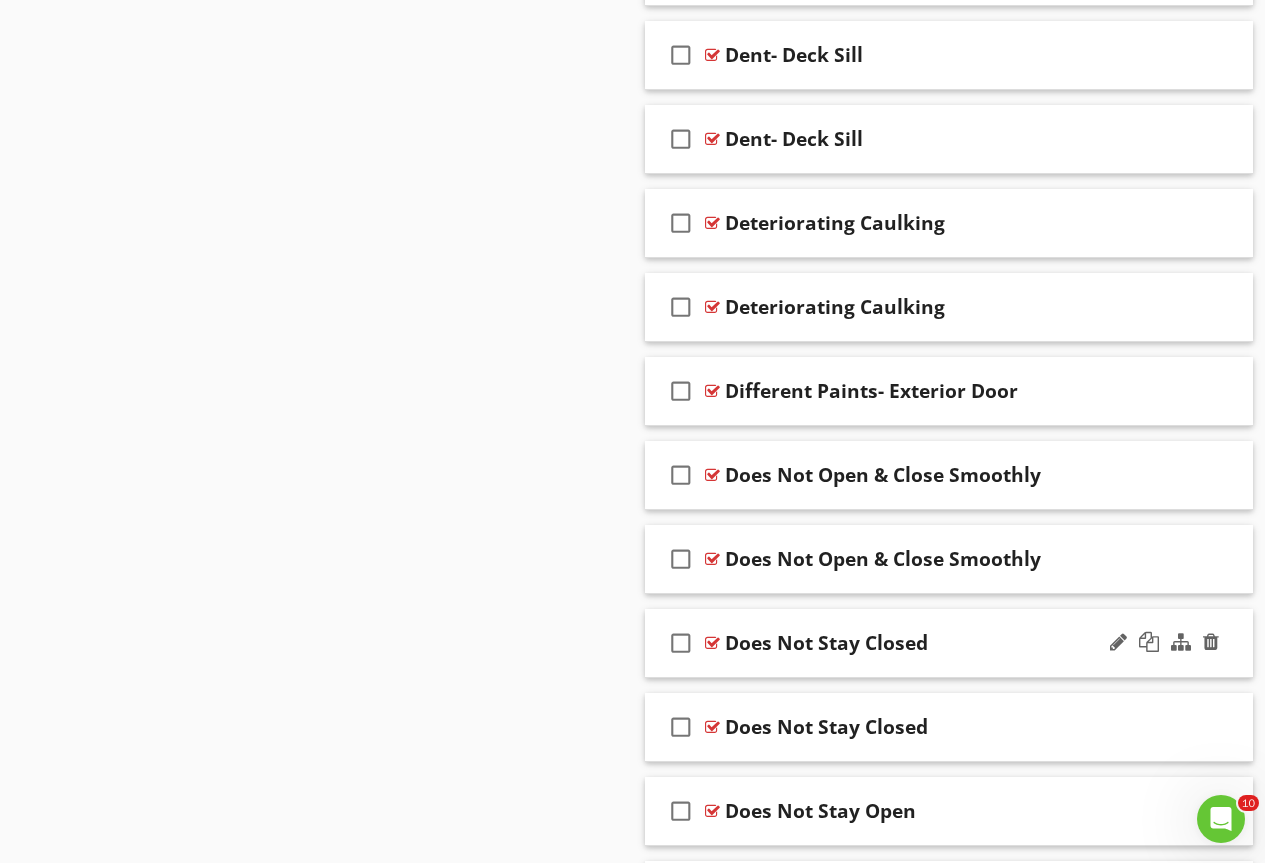 scroll, scrollTop: 8766, scrollLeft: 0, axis: vertical 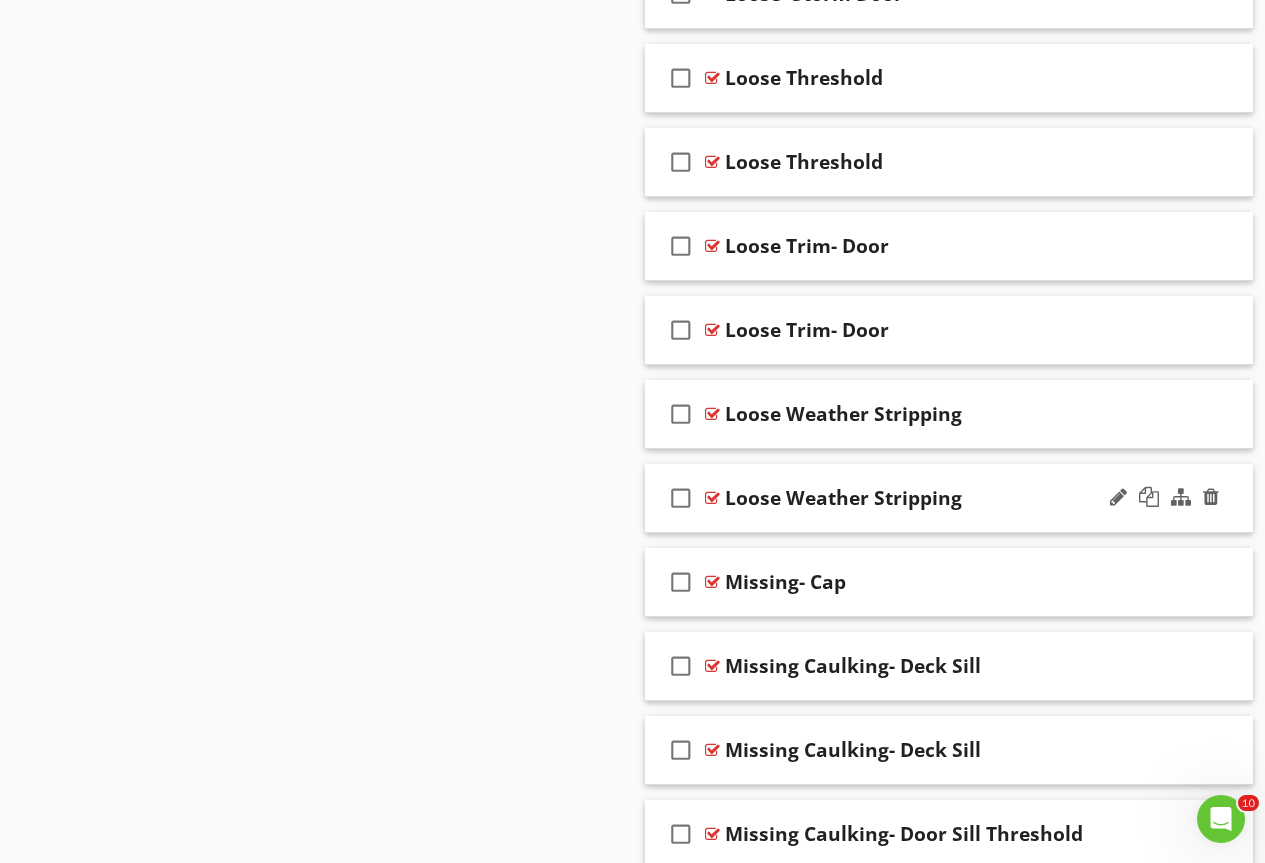 click on "check_box_outline_blank
Loose Weather Stripping" at bounding box center (949, 498) 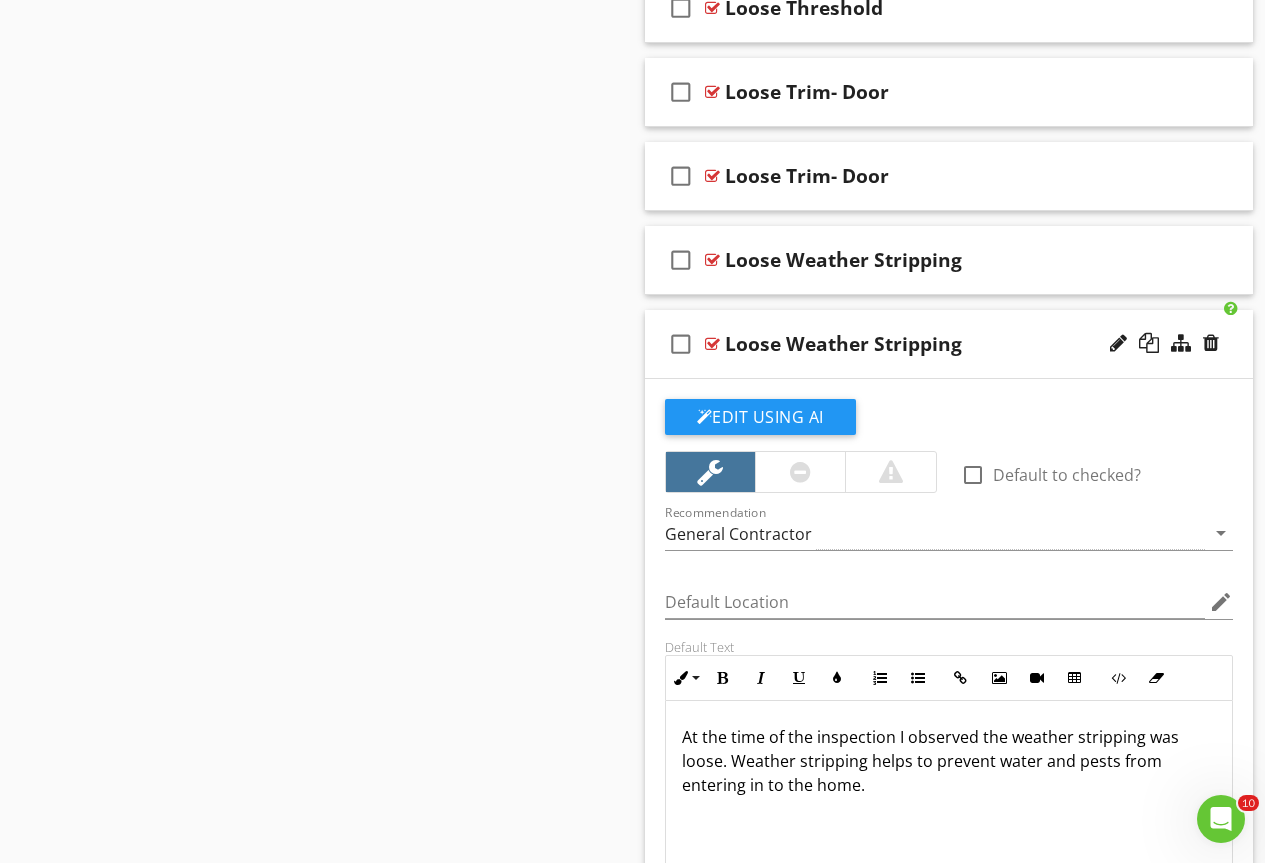 scroll, scrollTop: 16260, scrollLeft: 0, axis: vertical 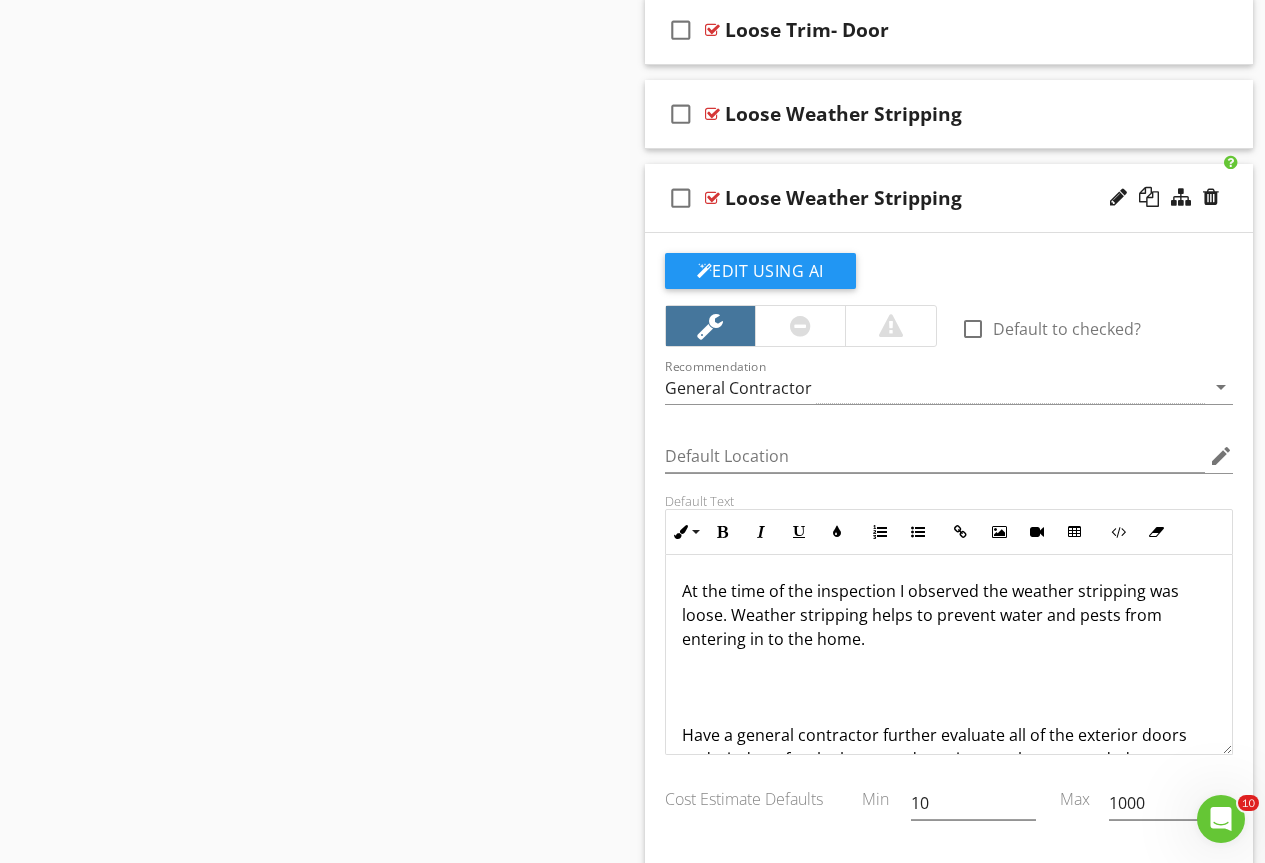 click on "At the time of the inspection I observed the weather stripping was loose. Weather stripping helps to prevent water and pests from entering in to the home." at bounding box center [949, 615] 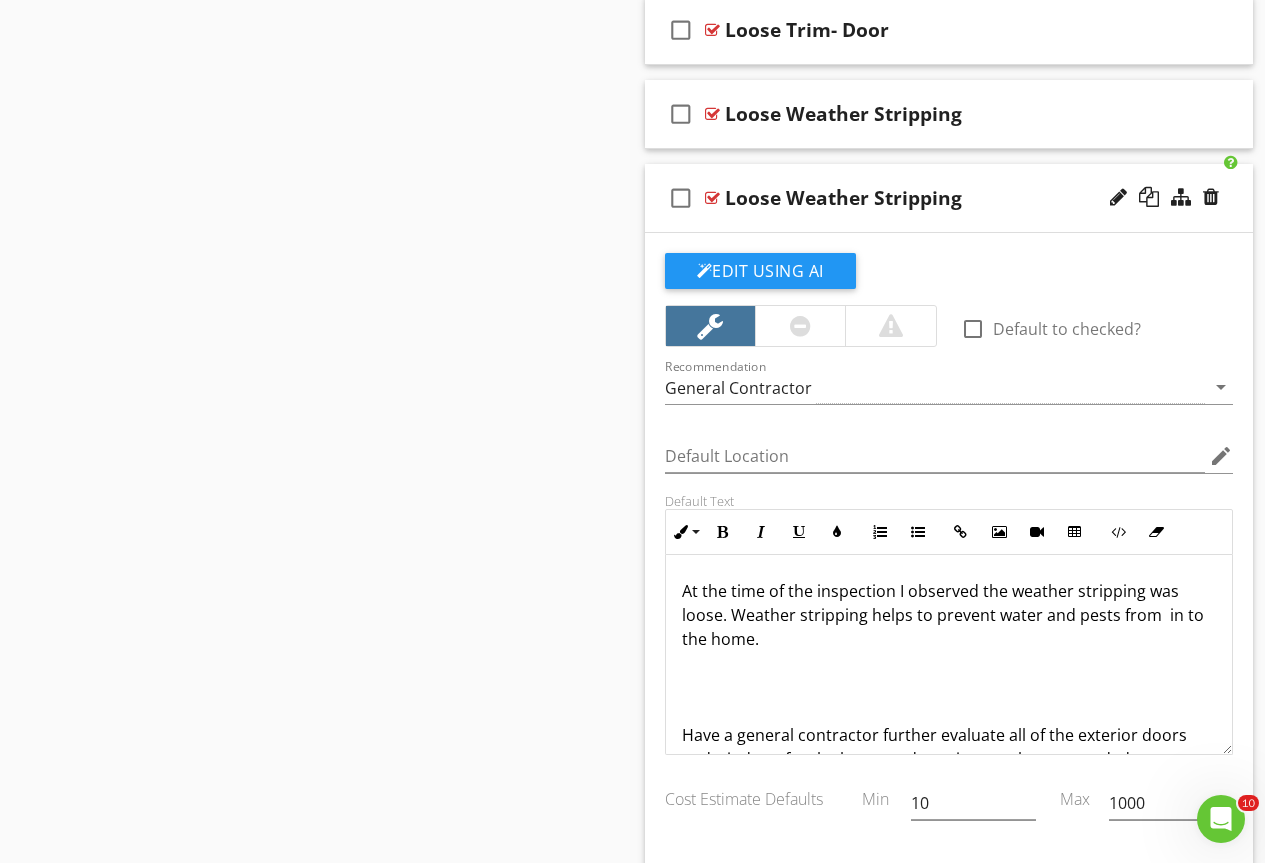 type 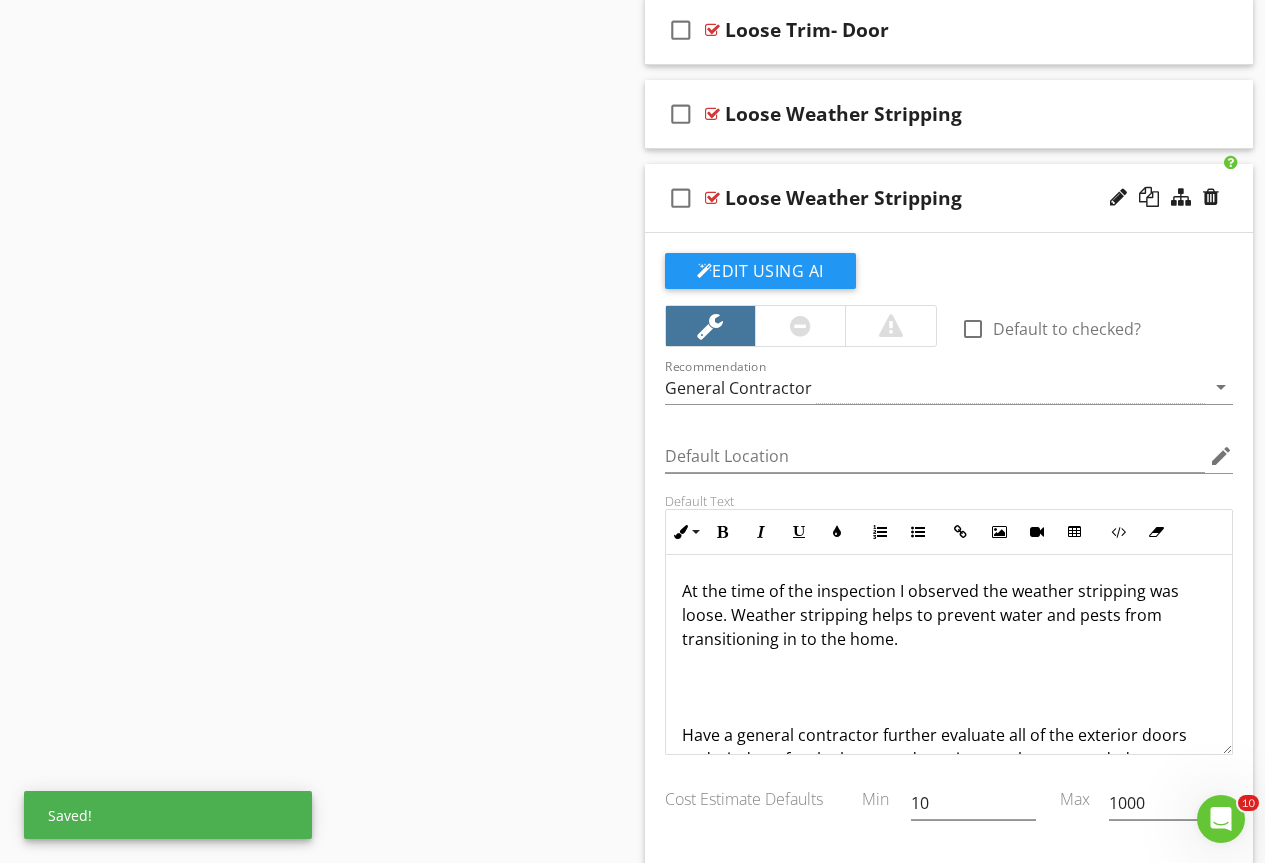 click on "At the time of the inspection I observed the weather stripping was loose. Weather stripping helps to prevent water and pests from transitioning in to the home." at bounding box center (949, 615) 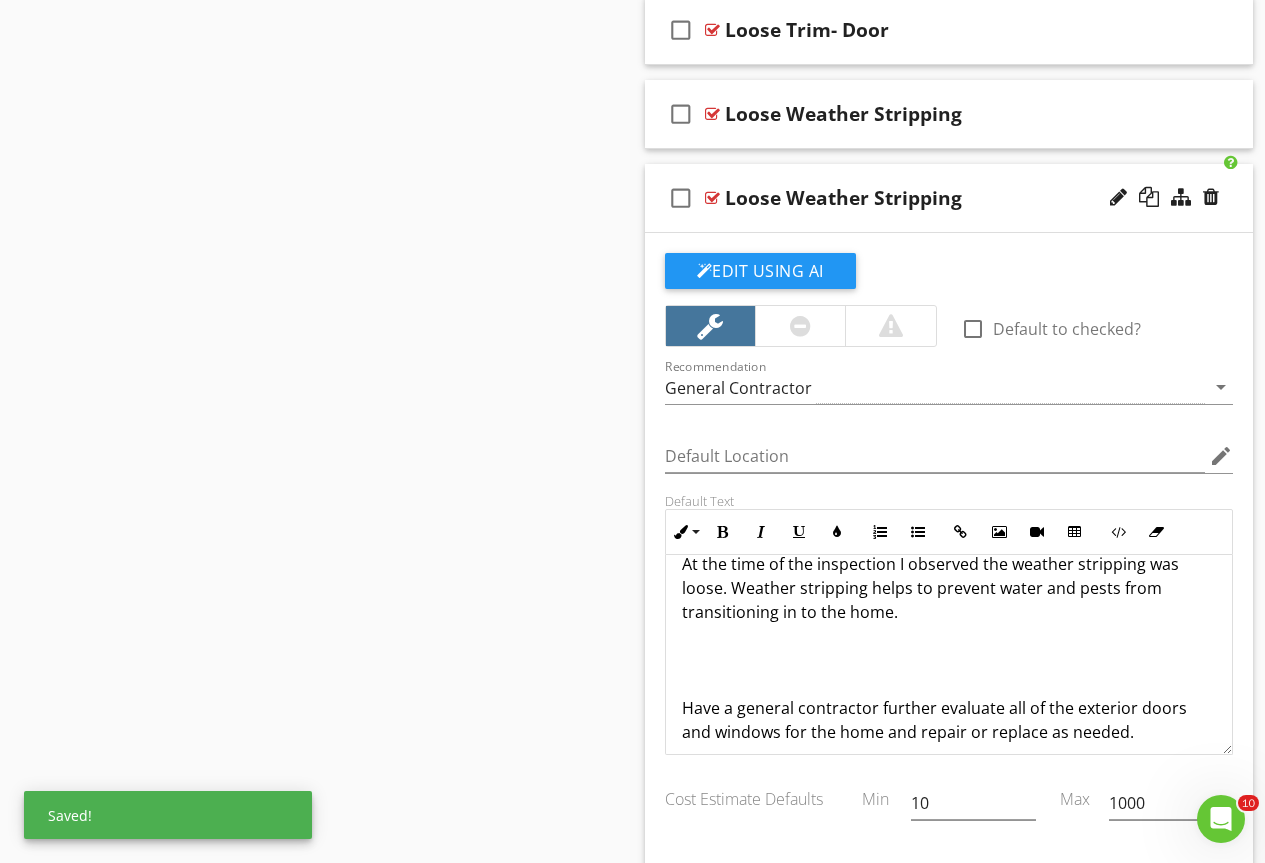 scroll, scrollTop: 41, scrollLeft: 0, axis: vertical 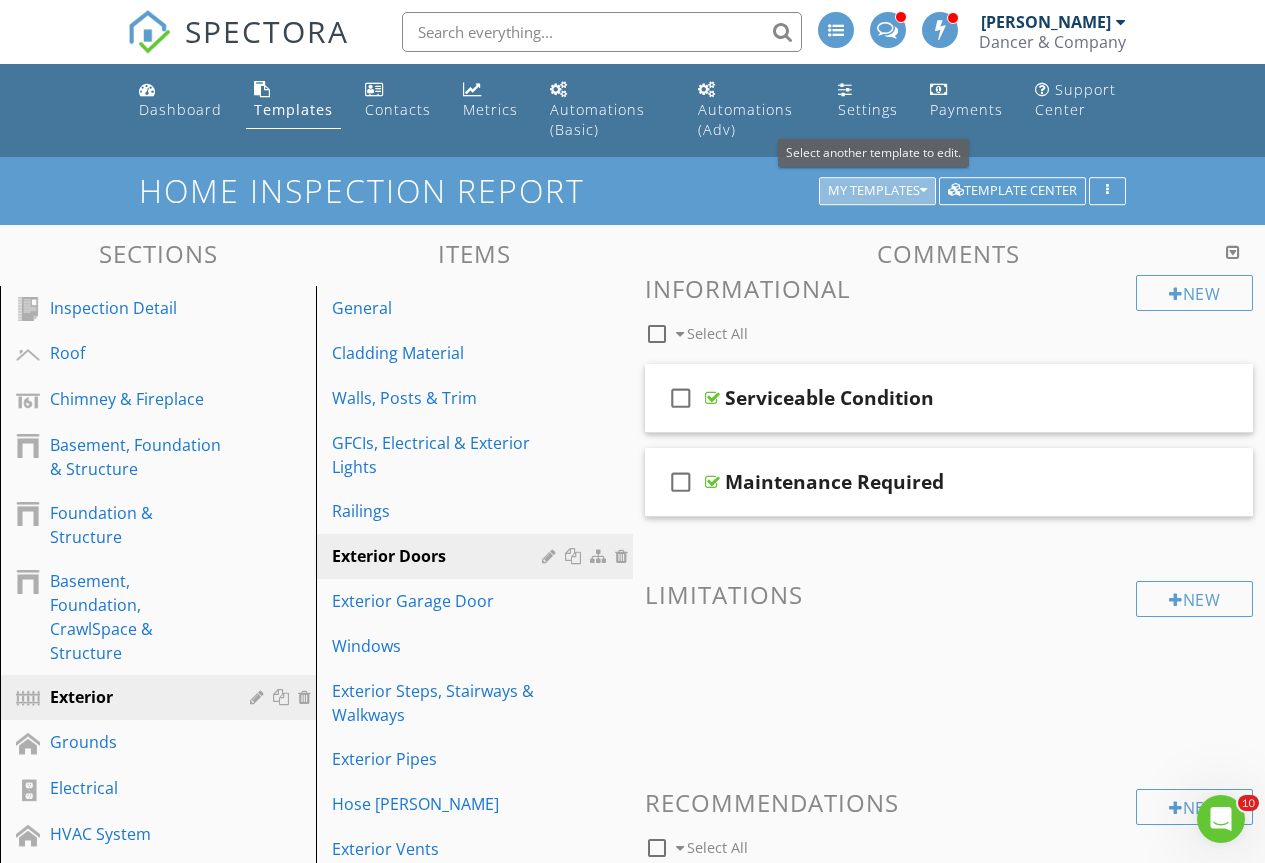 click on "My Templates" at bounding box center (877, 191) 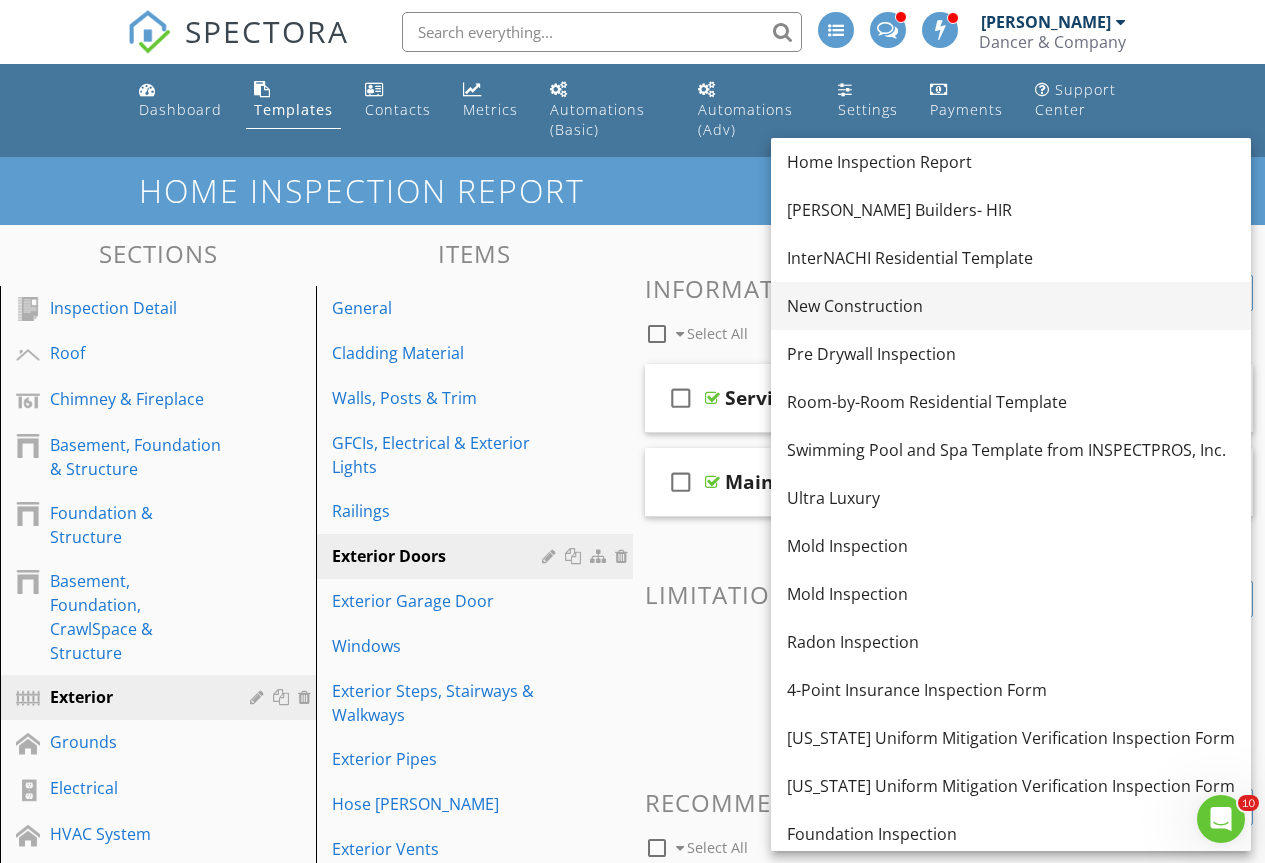 click on "New Construction" at bounding box center (1011, 306) 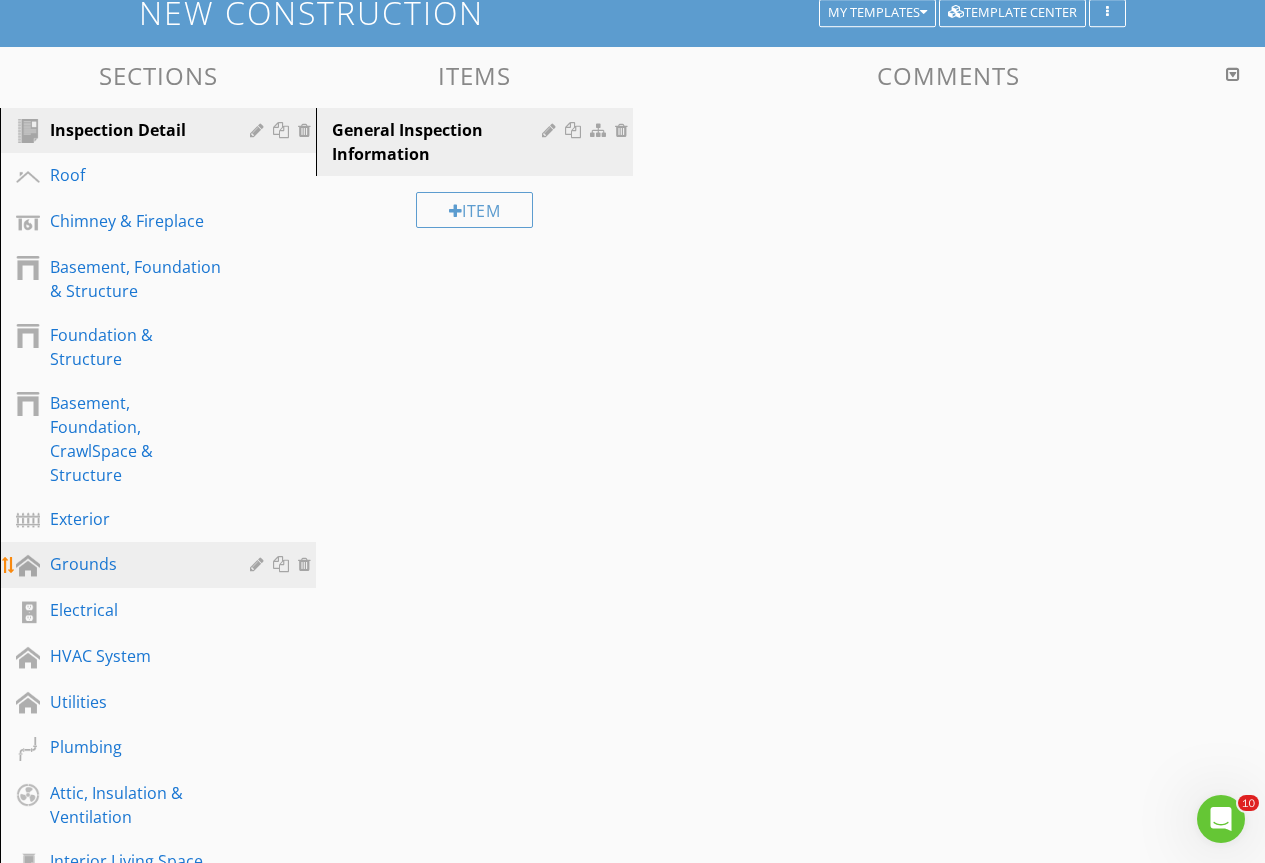 scroll, scrollTop: 200, scrollLeft: 0, axis: vertical 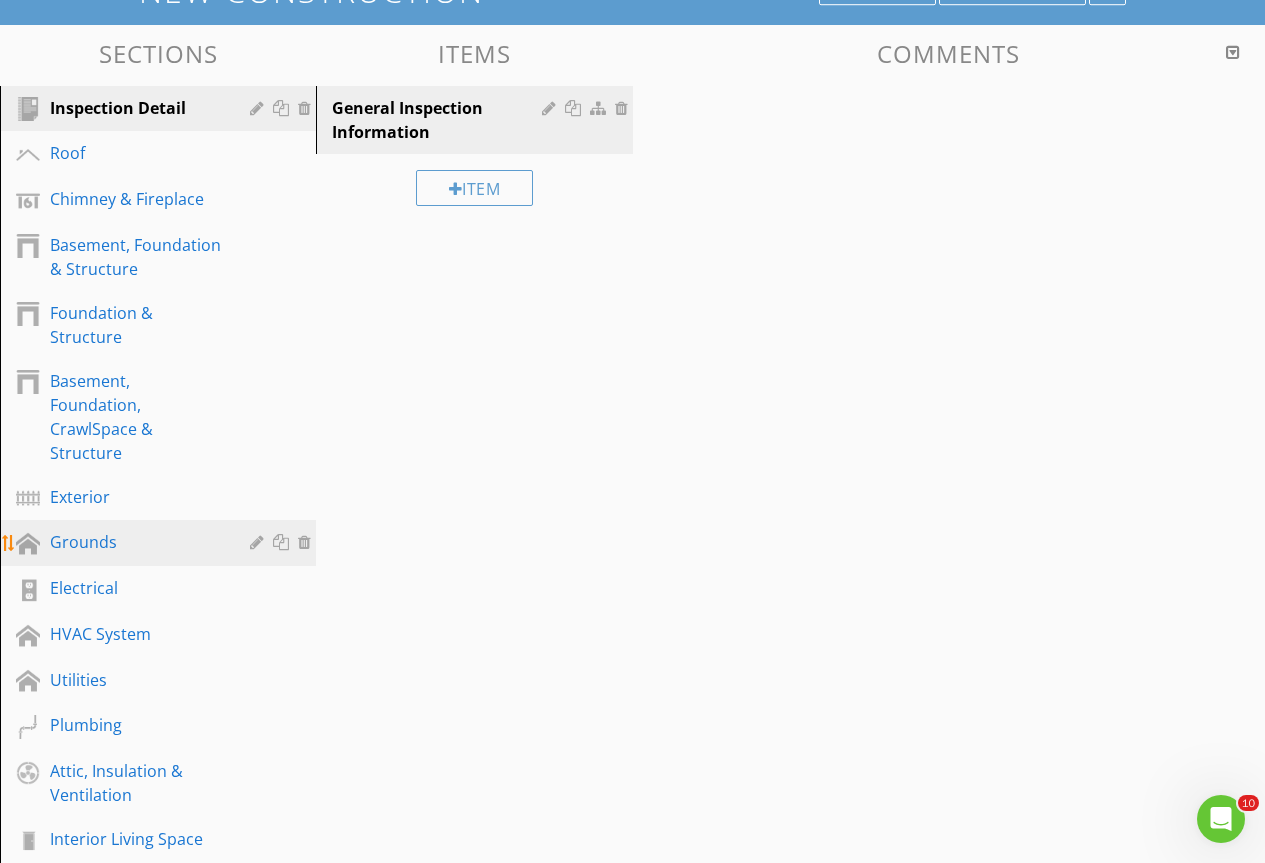 click on "Grounds" at bounding box center [161, 543] 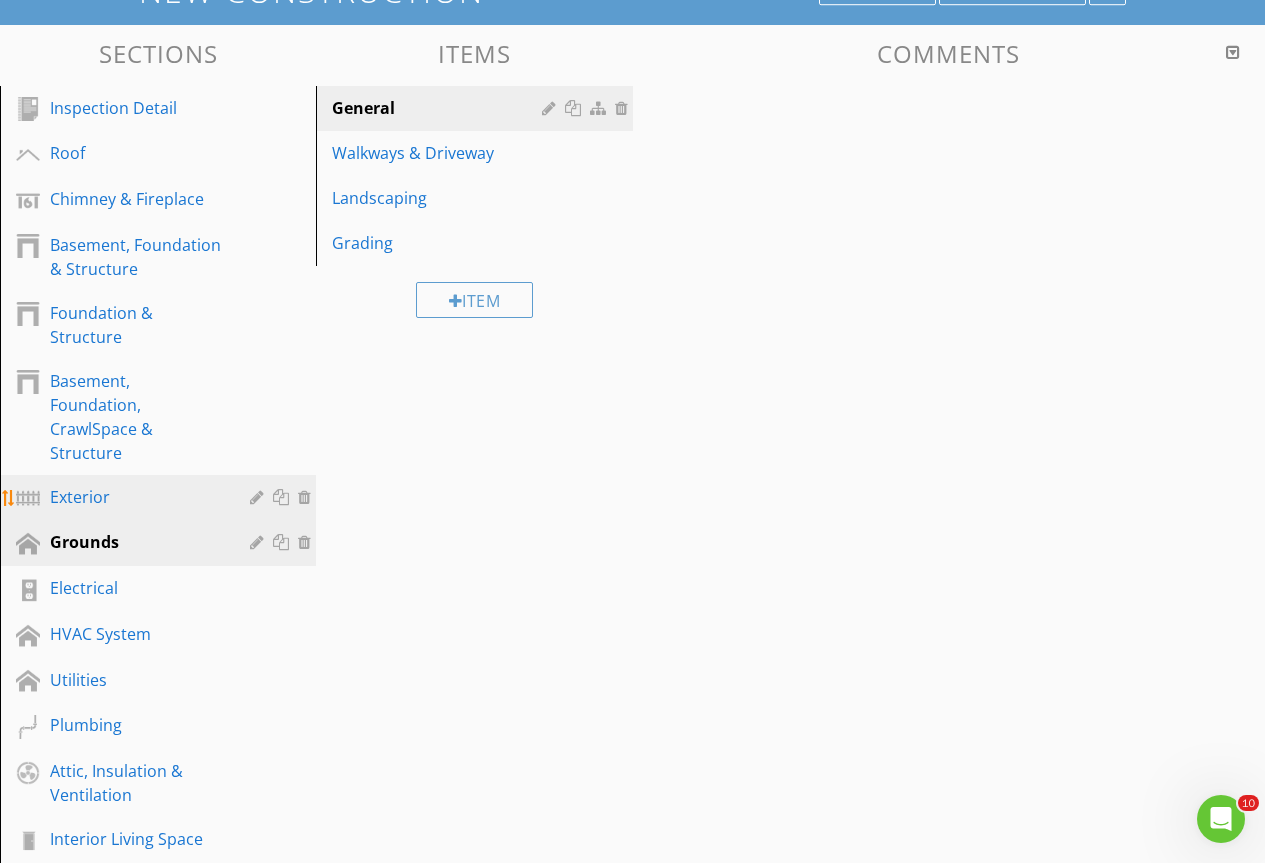 click on "Exterior" at bounding box center (135, 497) 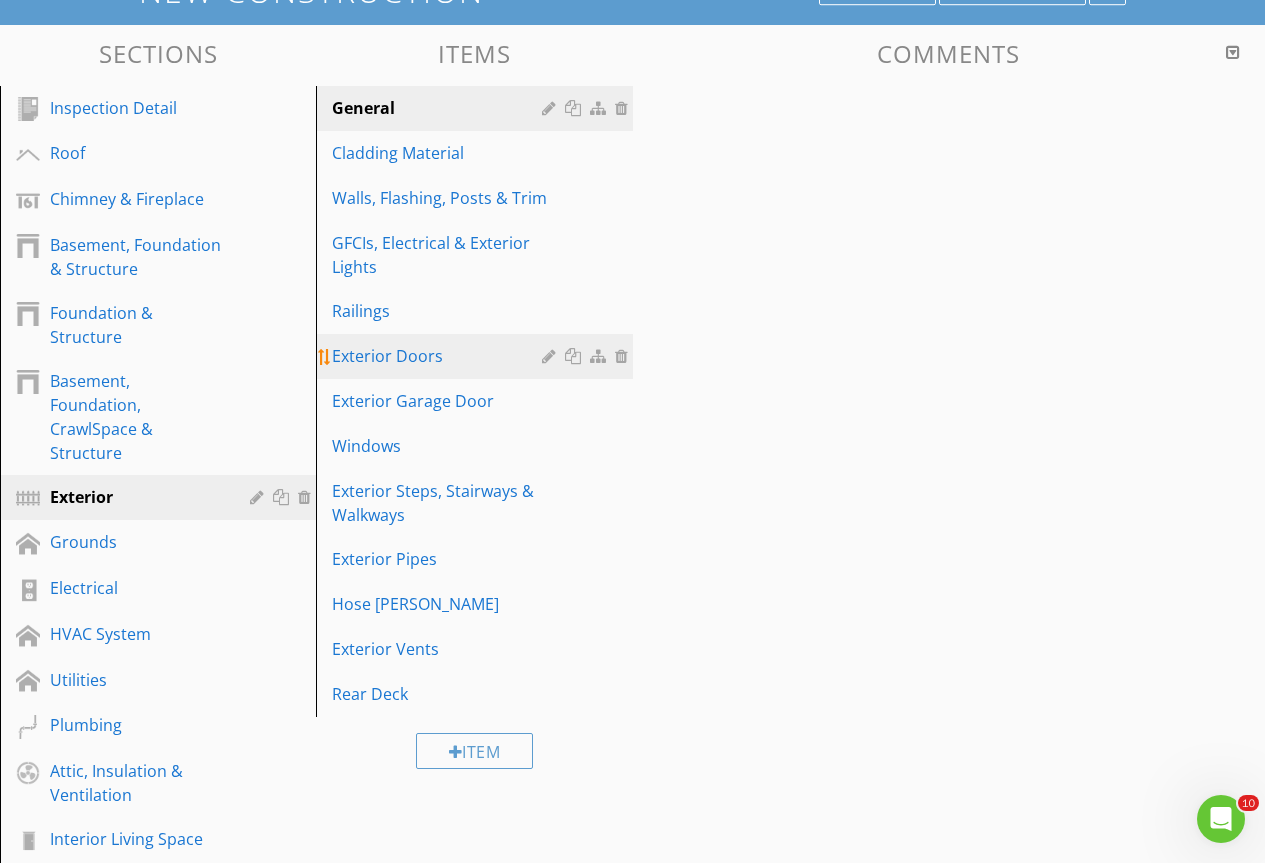 click on "Exterior Doors" at bounding box center [439, 356] 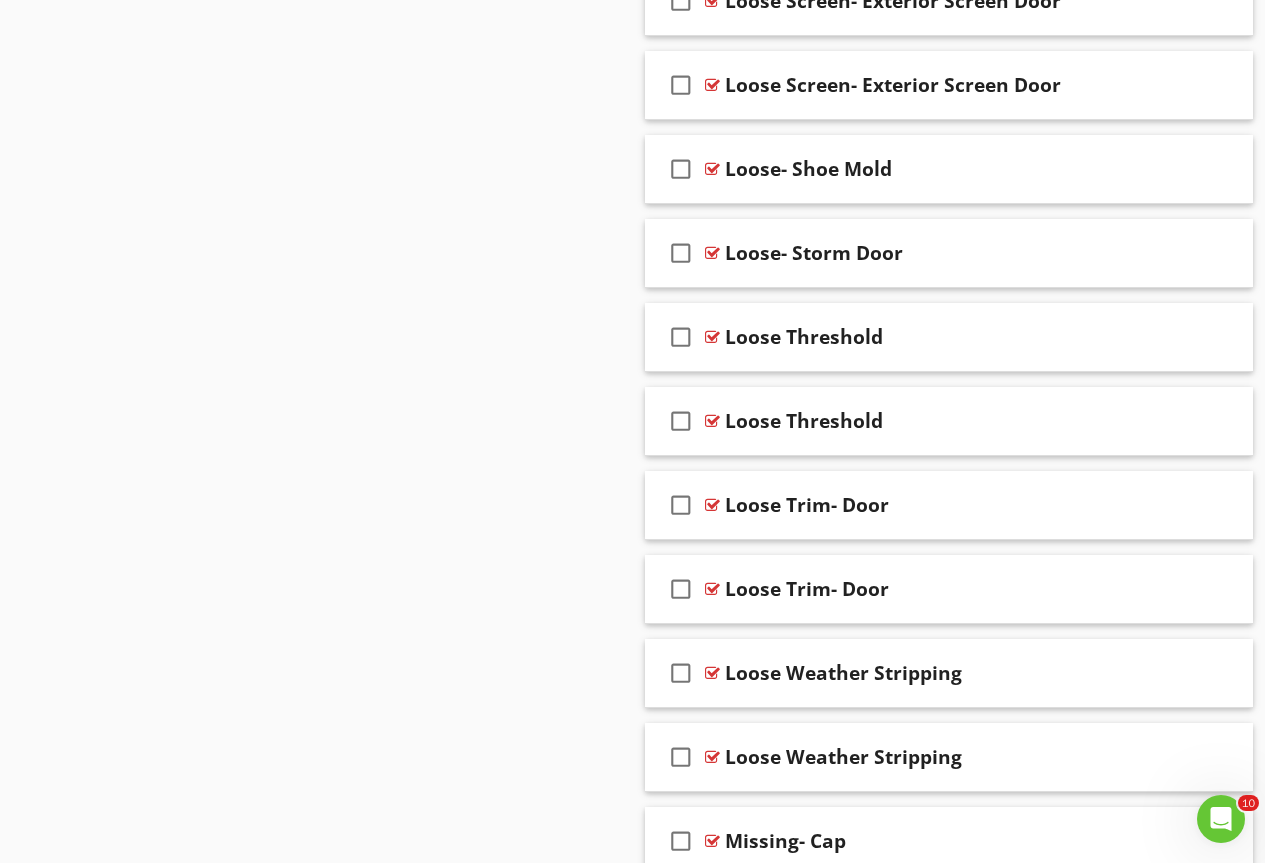 scroll, scrollTop: 15315, scrollLeft: 0, axis: vertical 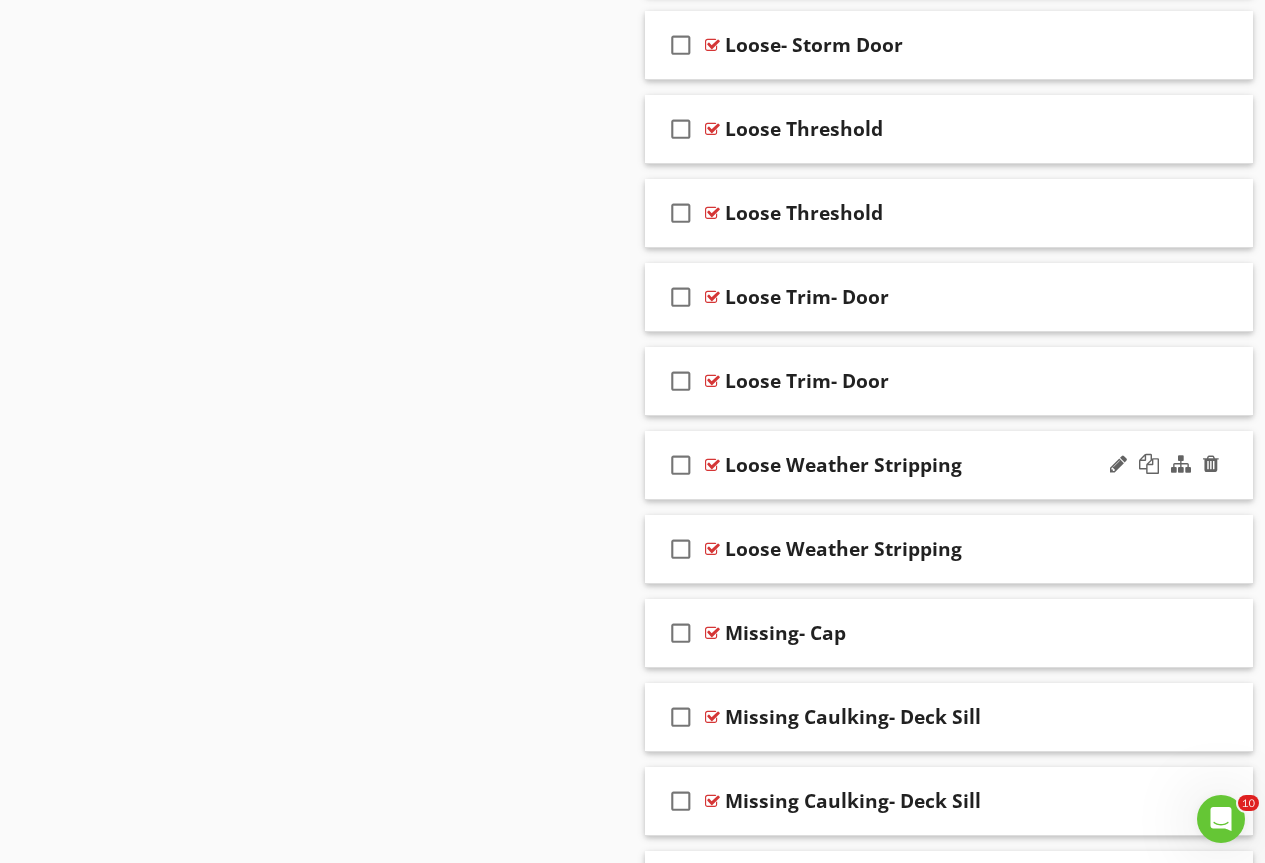 click at bounding box center (712, 465) 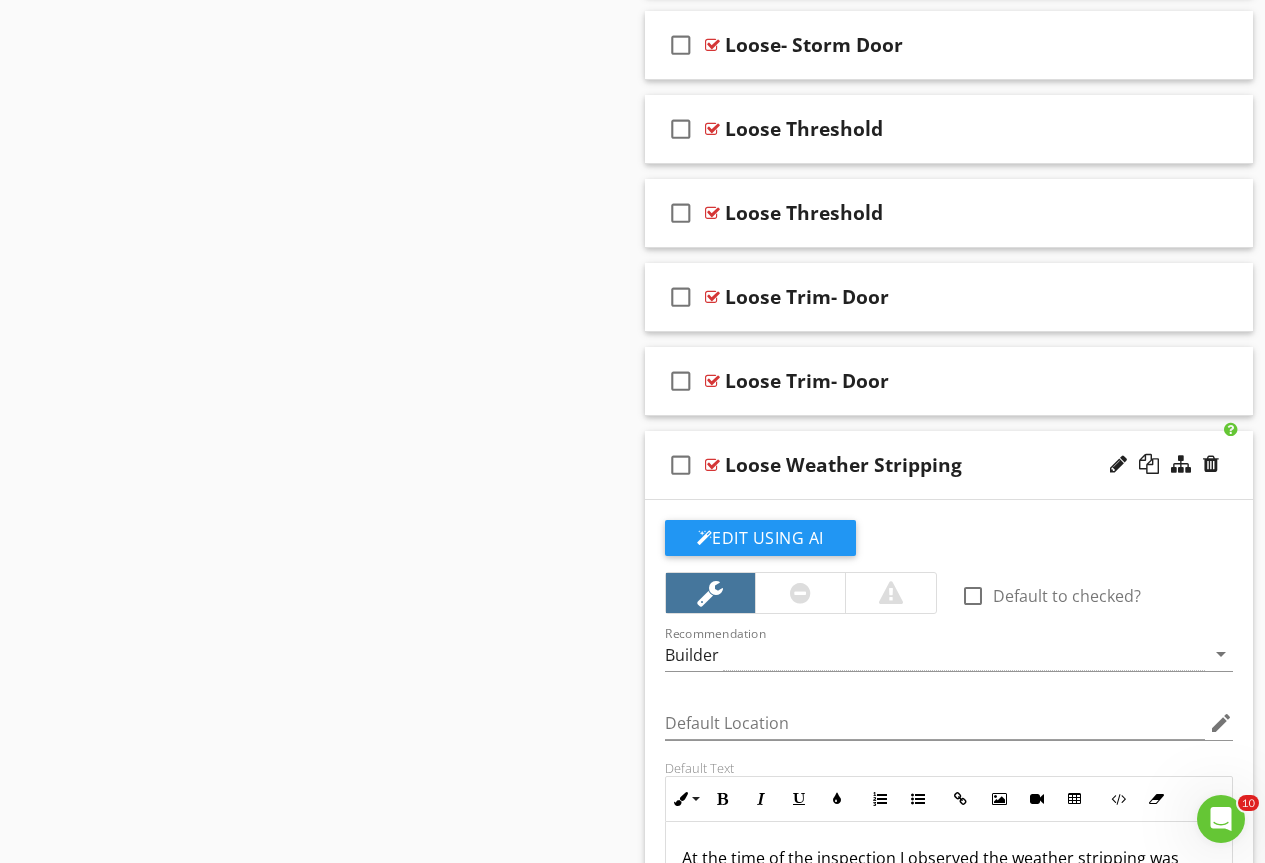 scroll, scrollTop: 15615, scrollLeft: 0, axis: vertical 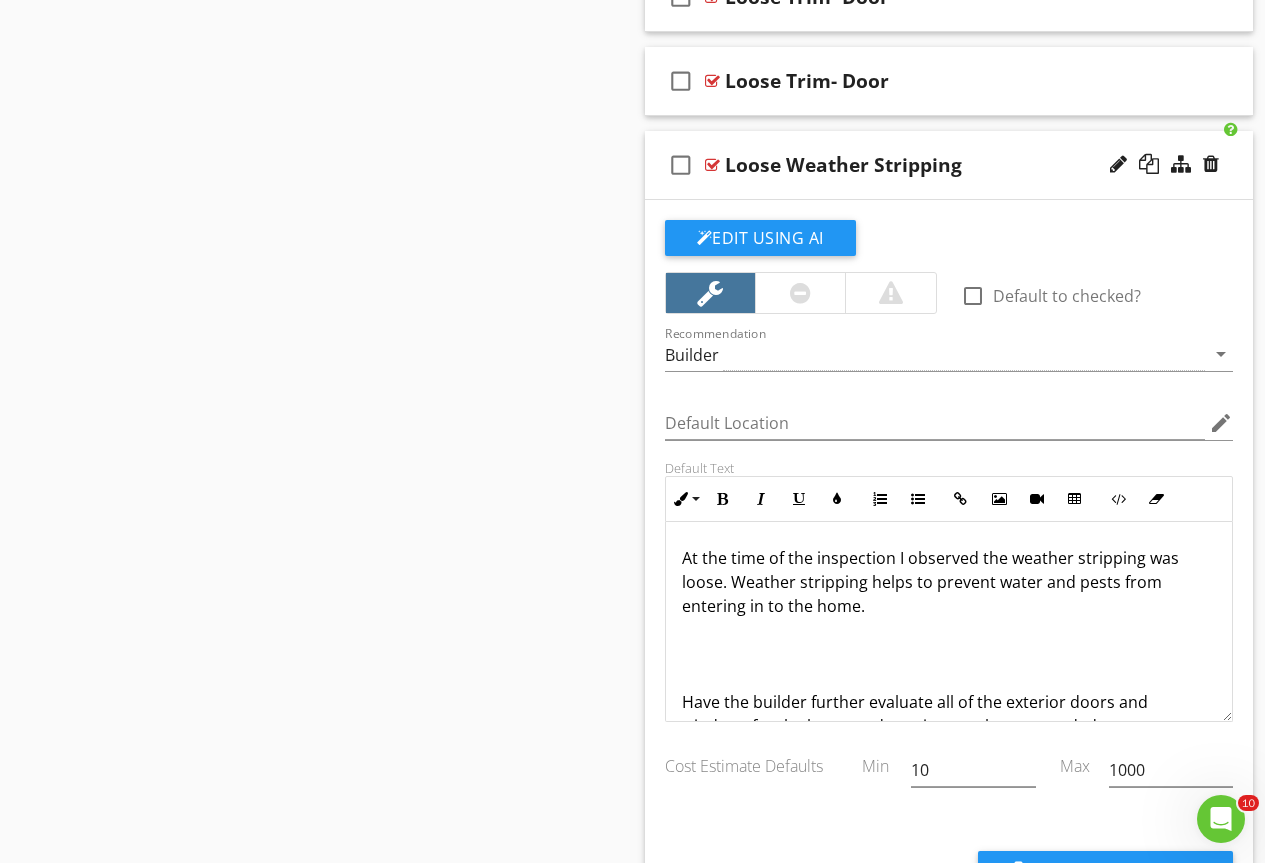 click on "At the time of the inspection I observed the weather stripping was loose. Weather stripping helps to prevent water and pests from entering in to the home." at bounding box center (949, 582) 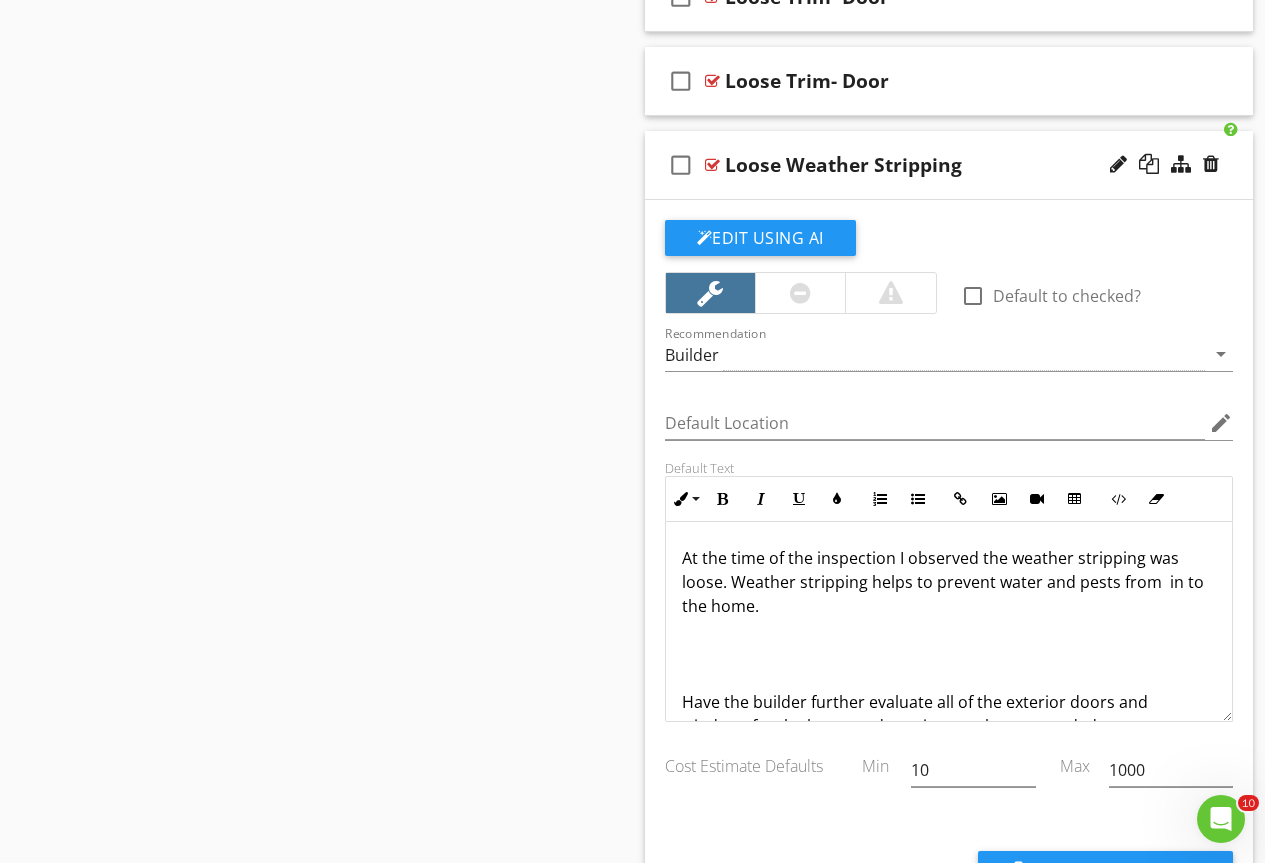 type 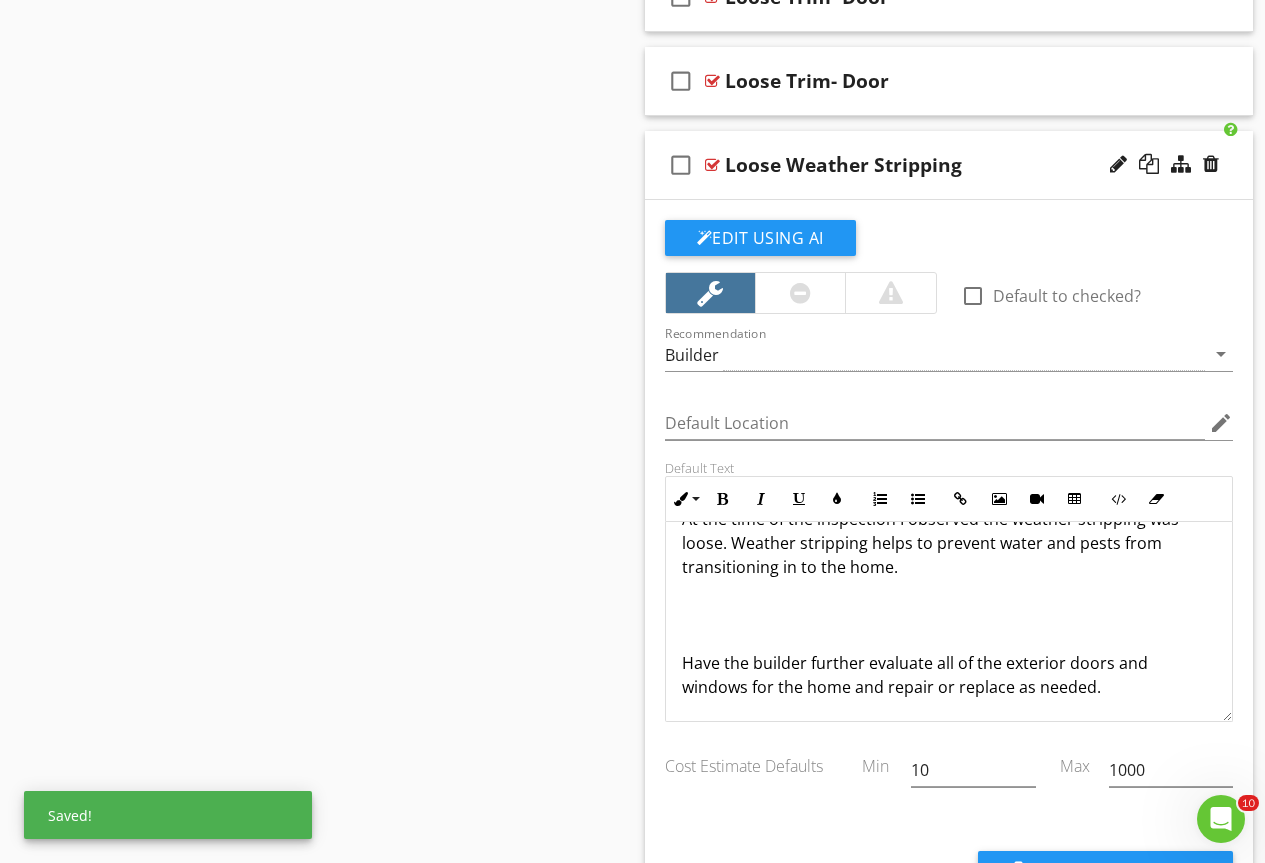 scroll, scrollTop: 41, scrollLeft: 0, axis: vertical 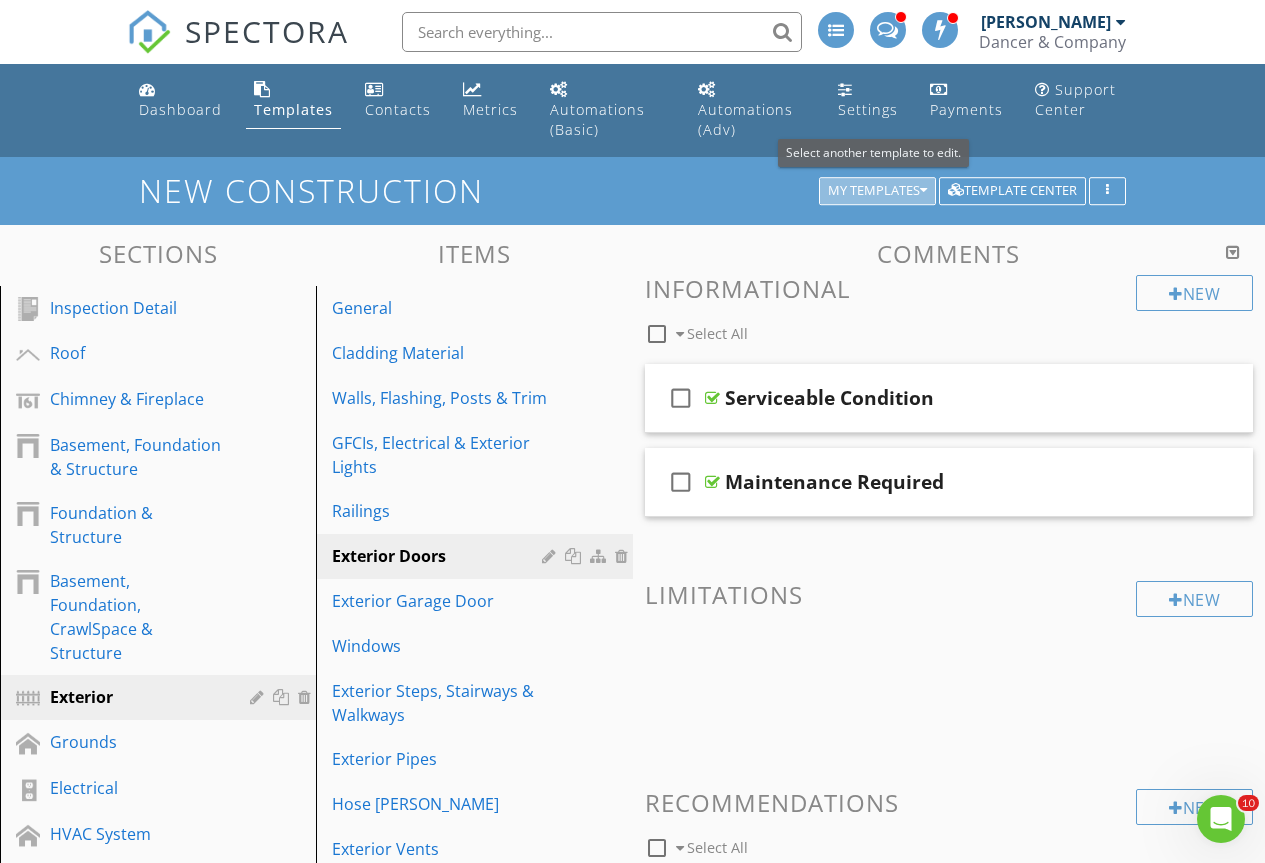 click on "My Templates" at bounding box center [877, 191] 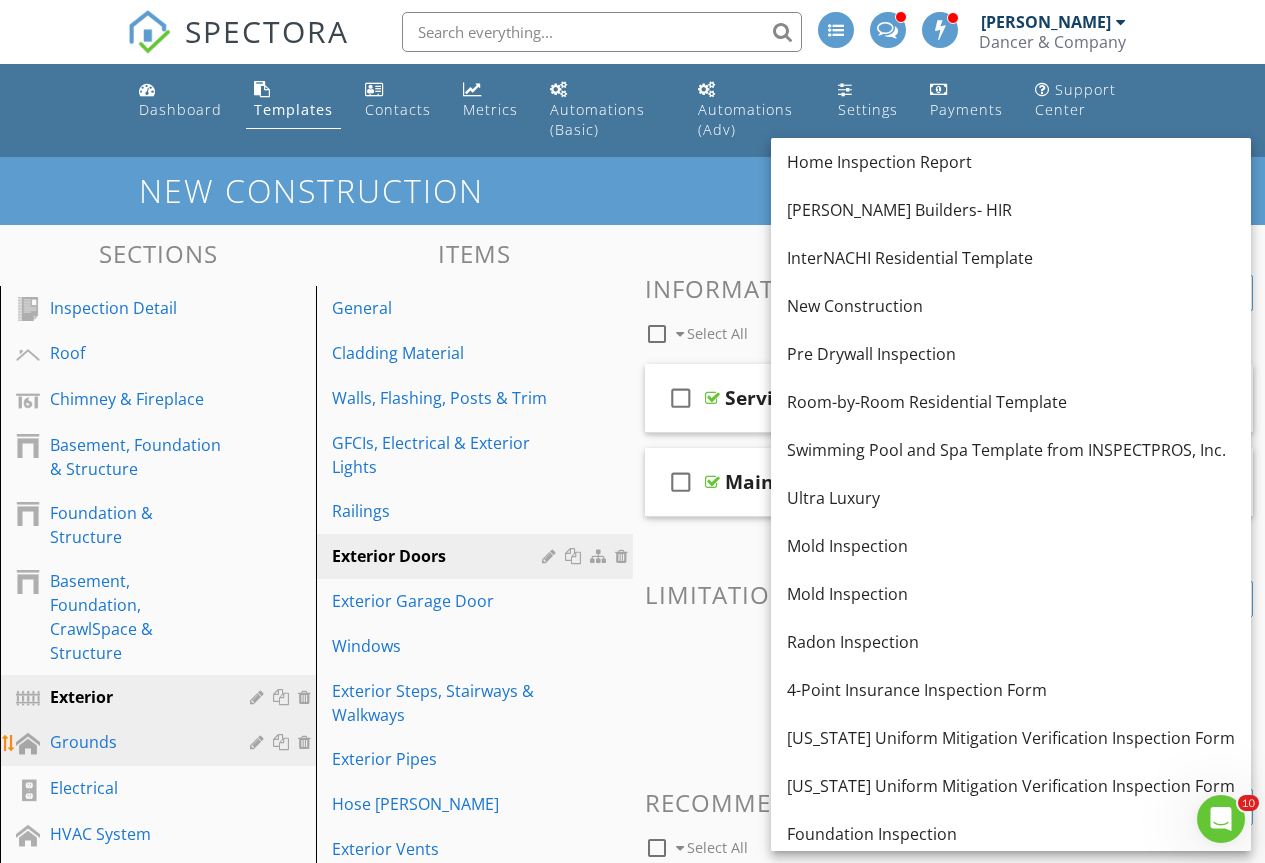 click on "Grounds" at bounding box center [135, 742] 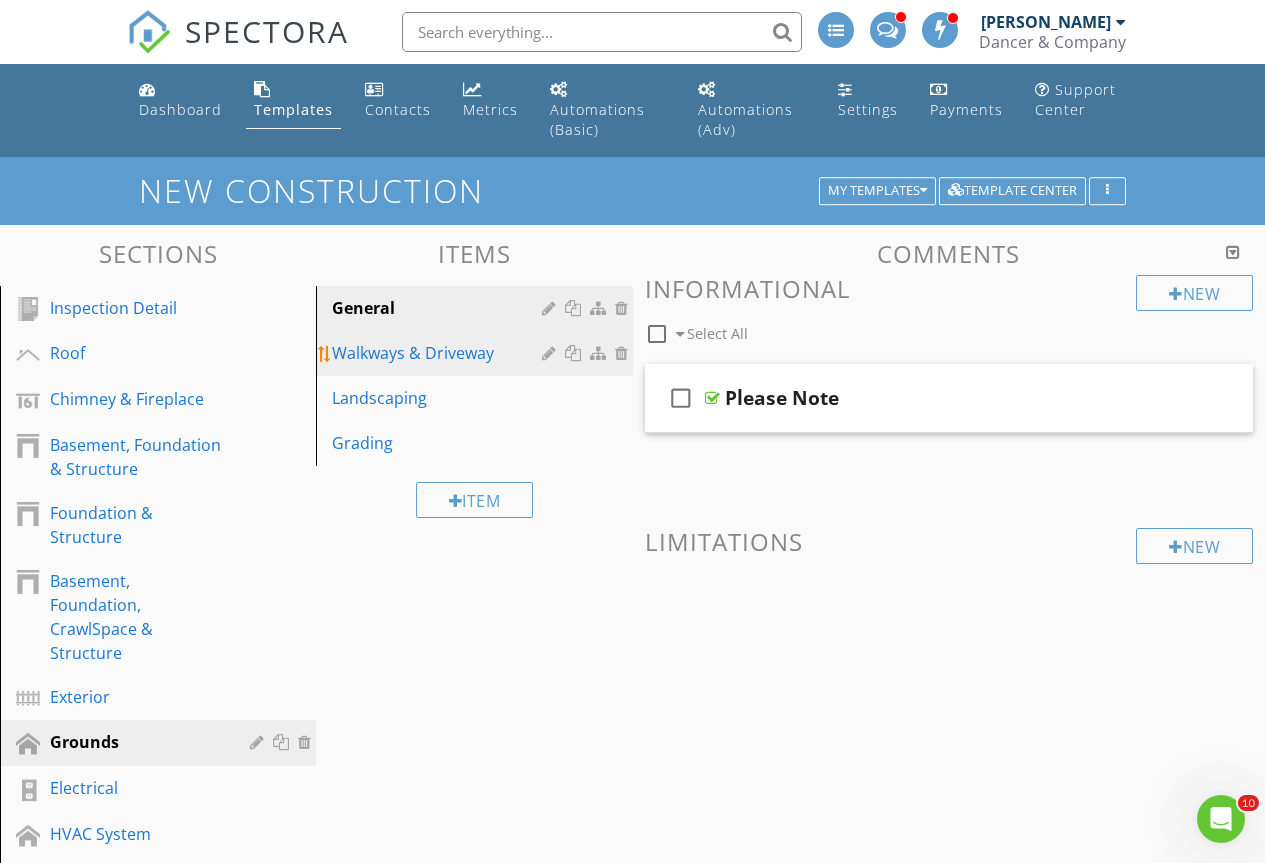 click on "Walkways & Driveway" at bounding box center (439, 353) 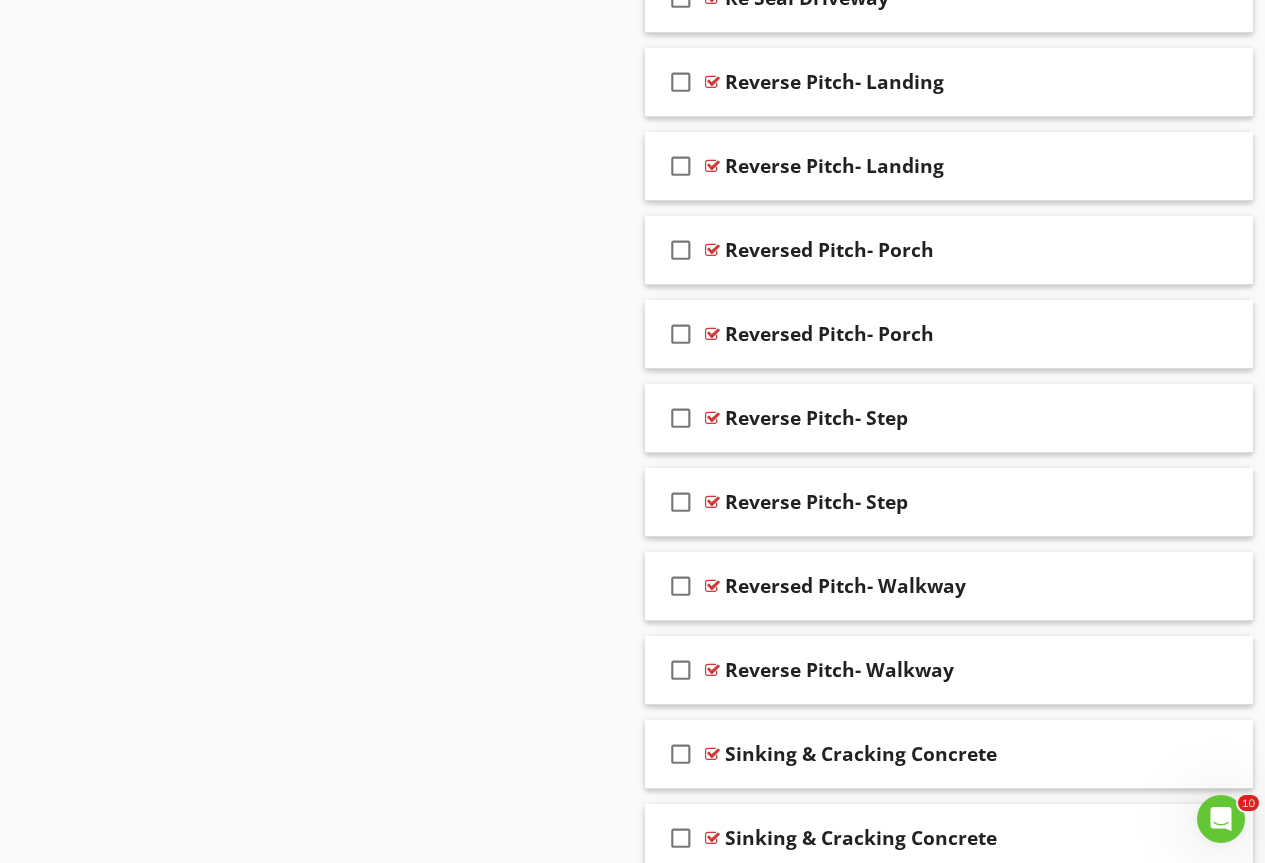 scroll, scrollTop: 13937, scrollLeft: 0, axis: vertical 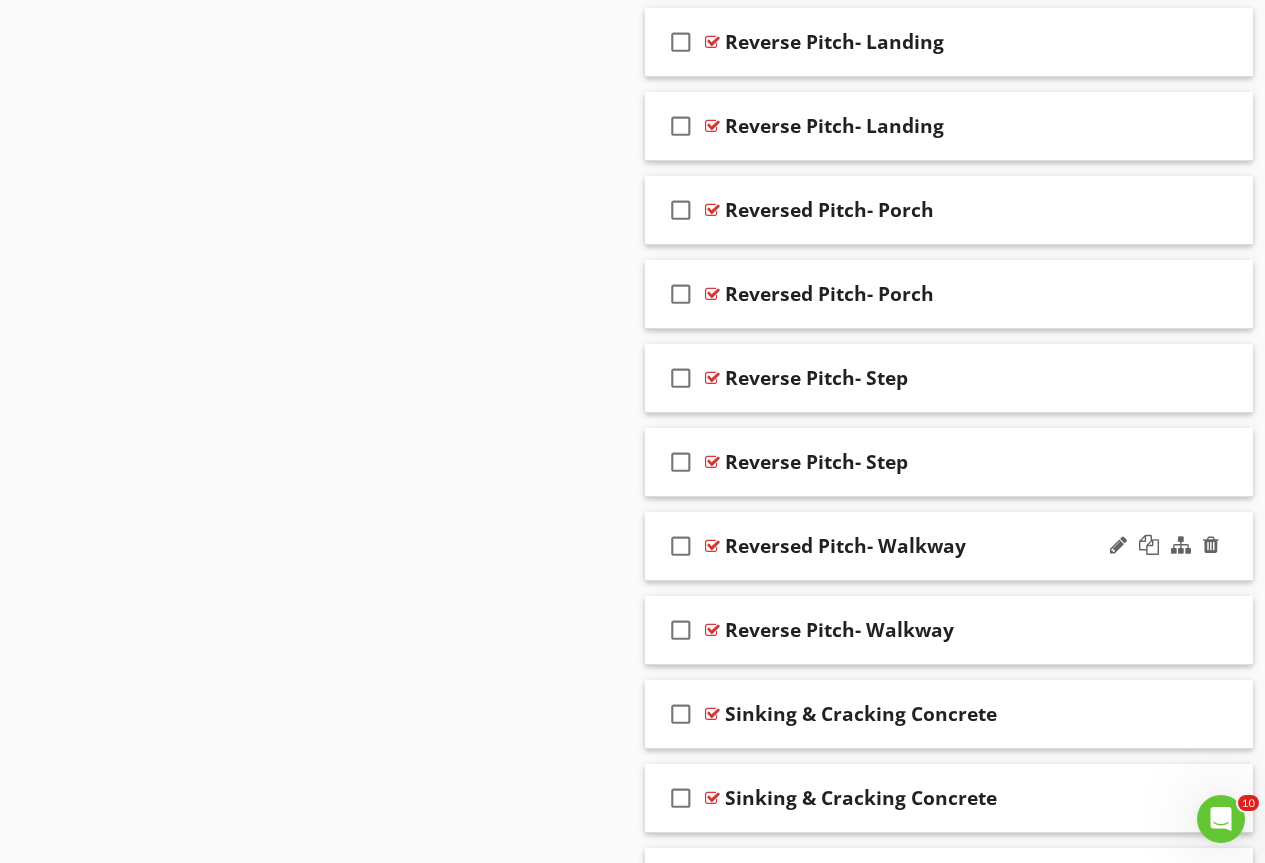 click at bounding box center (712, 546) 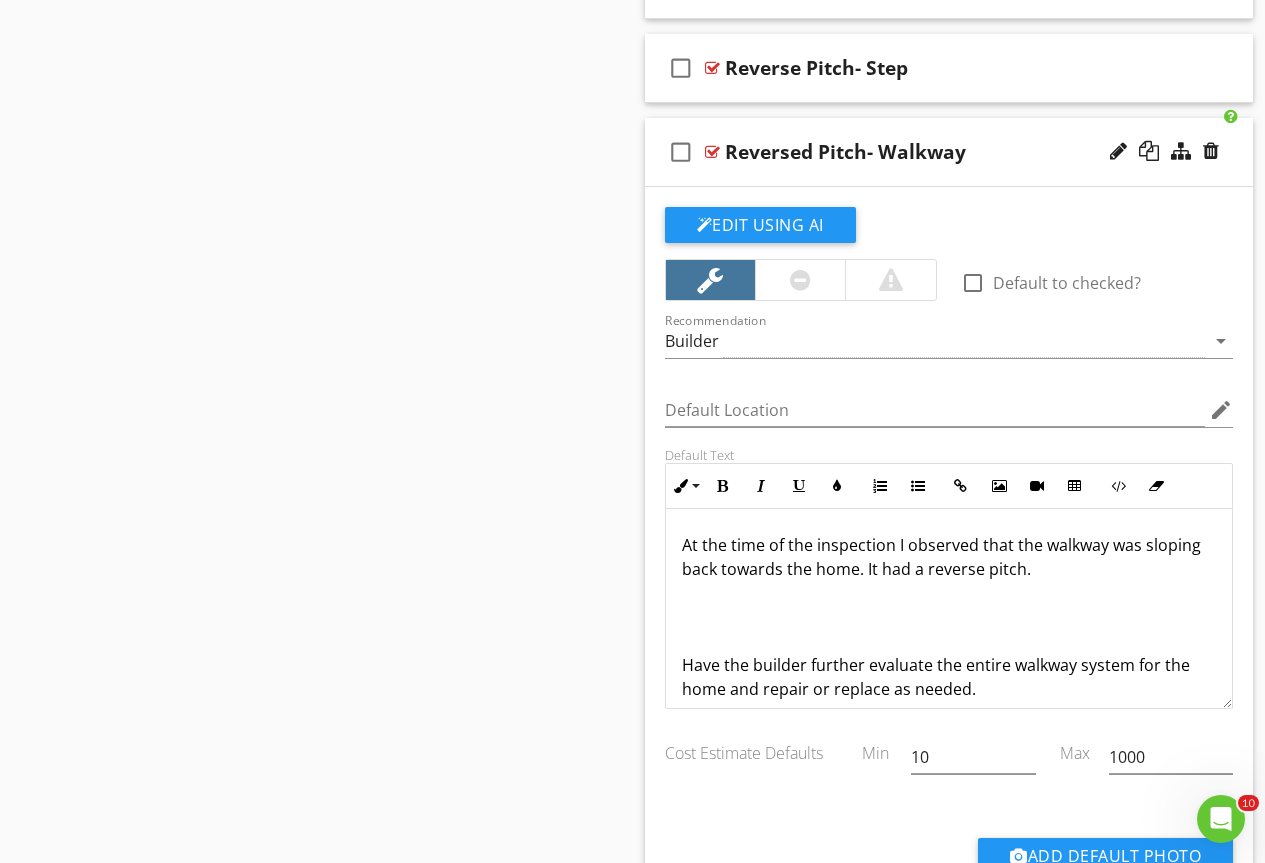 scroll, scrollTop: 14337, scrollLeft: 0, axis: vertical 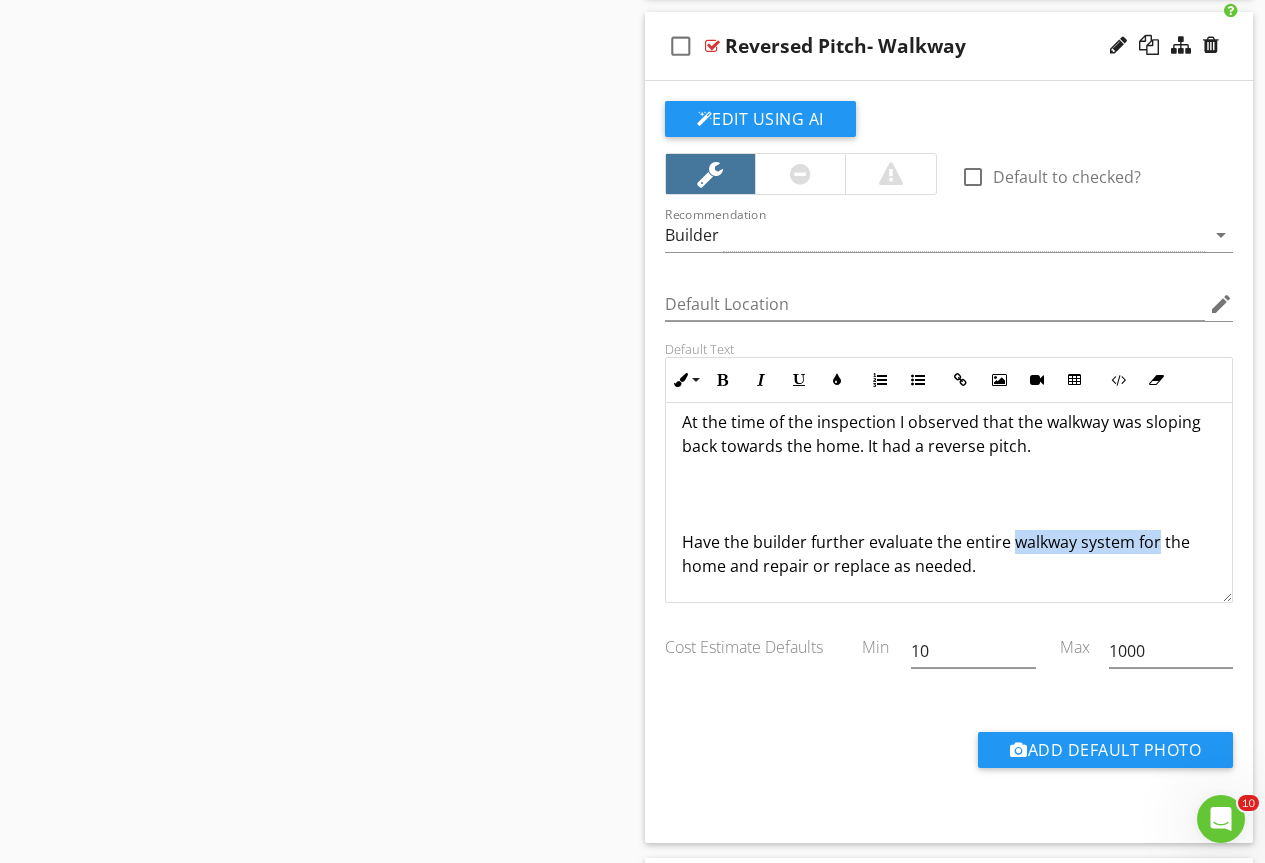 drag, startPoint x: 1011, startPoint y: 541, endPoint x: 1155, endPoint y: 547, distance: 144.12494 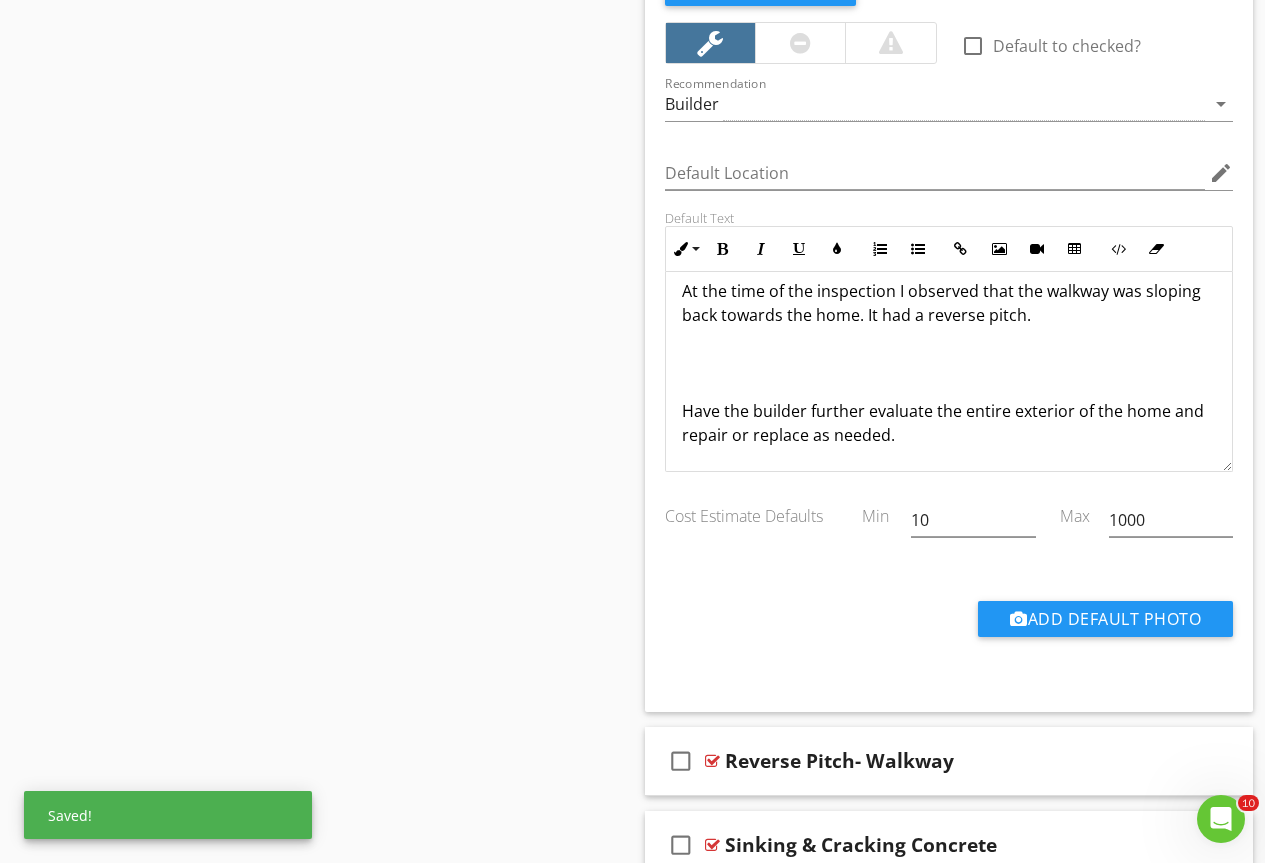 scroll, scrollTop: 14837, scrollLeft: 0, axis: vertical 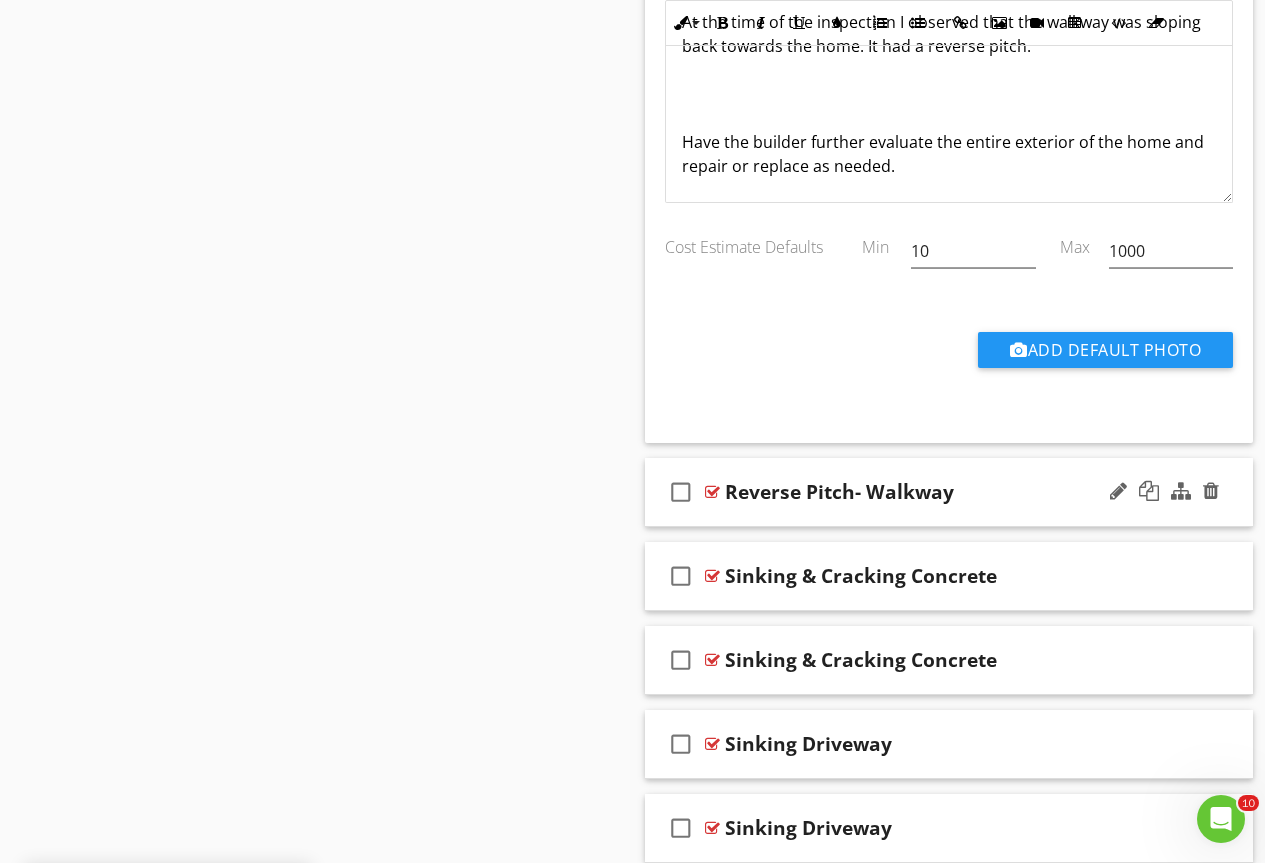 click at bounding box center [712, 492] 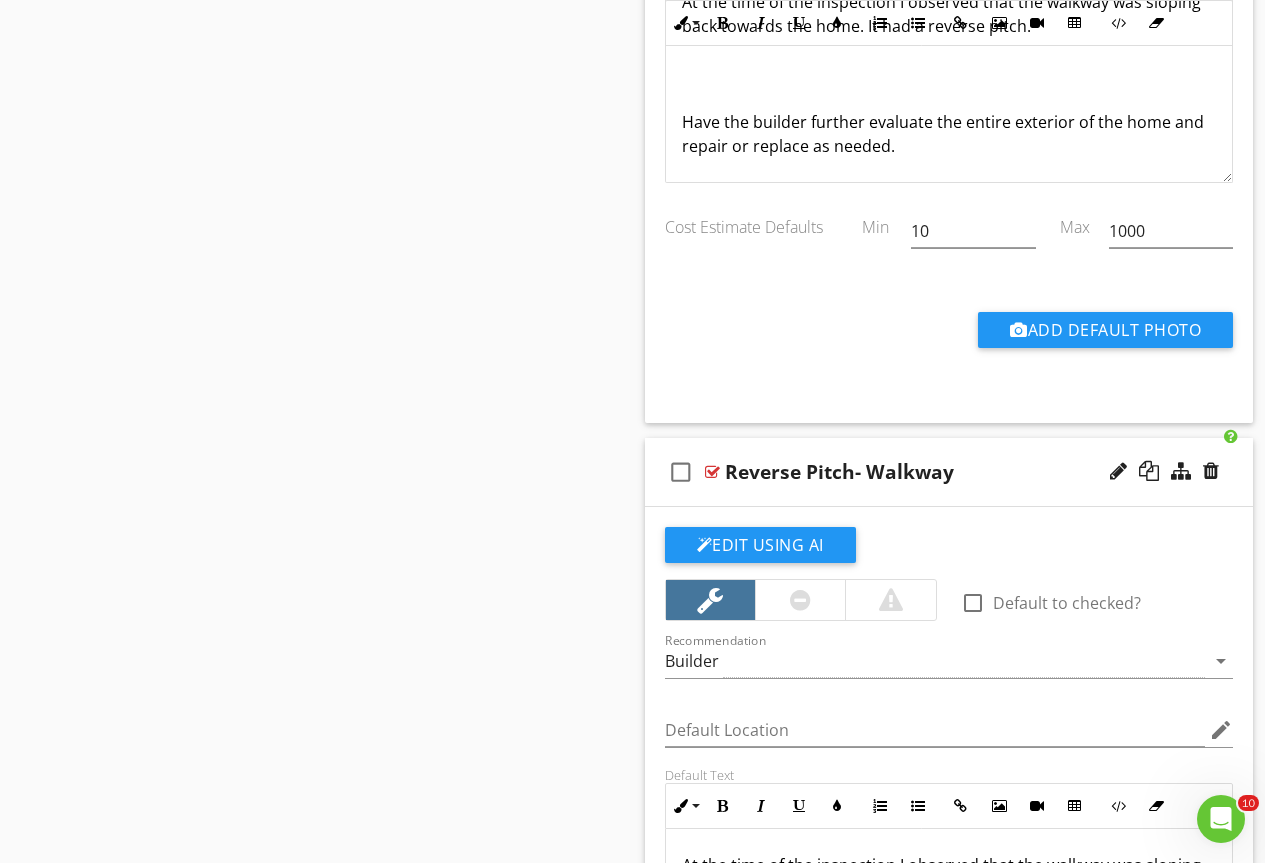 scroll, scrollTop: 15237, scrollLeft: 0, axis: vertical 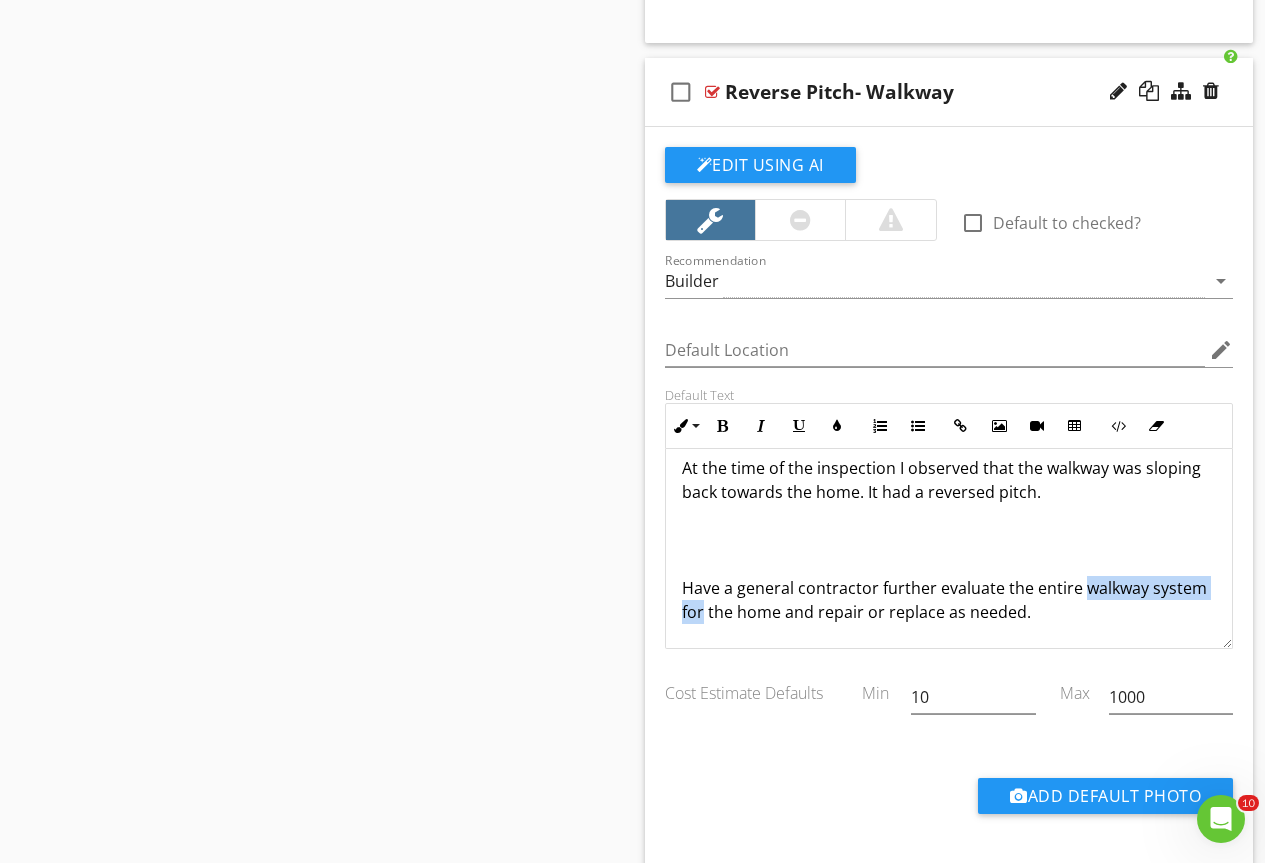 drag, startPoint x: 1084, startPoint y: 588, endPoint x: 705, endPoint y: 622, distance: 380.522 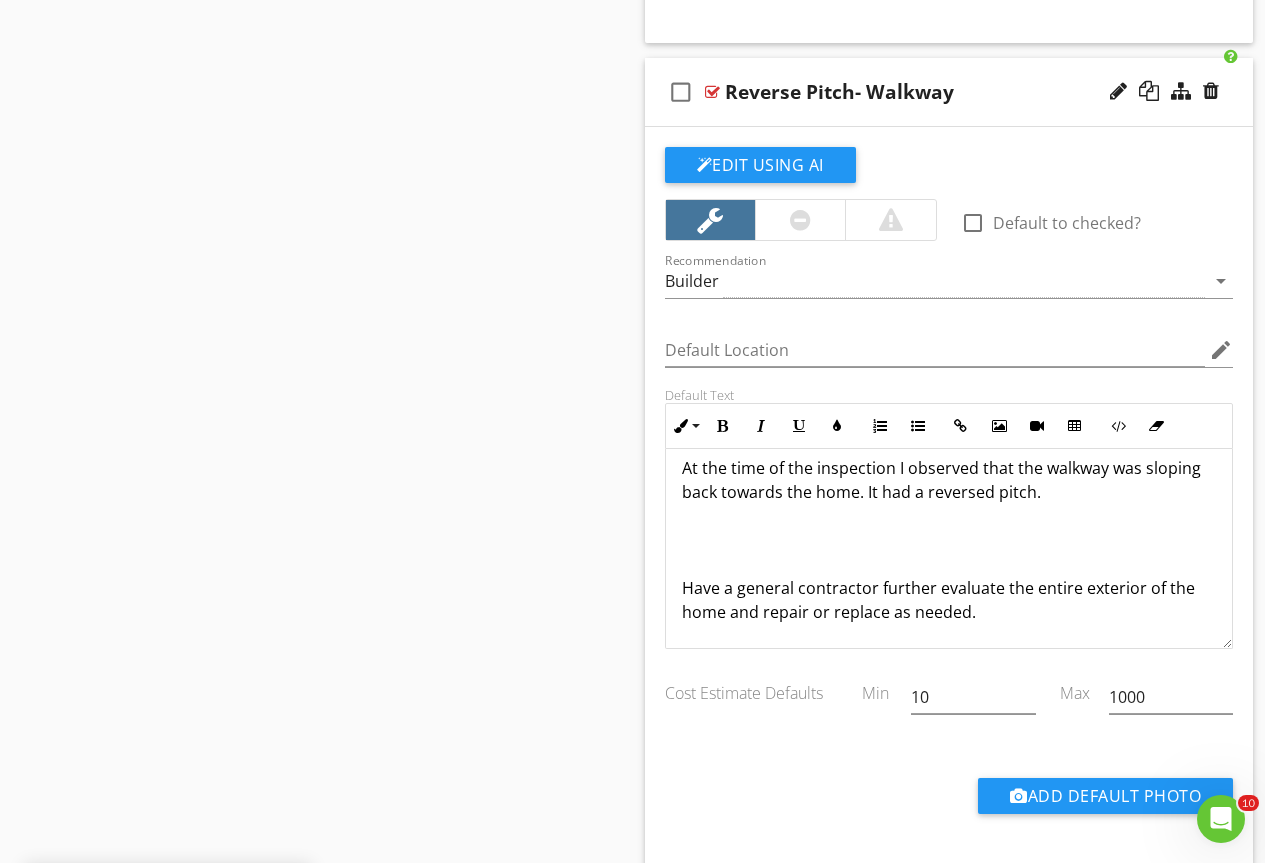 scroll, scrollTop: 0, scrollLeft: 0, axis: both 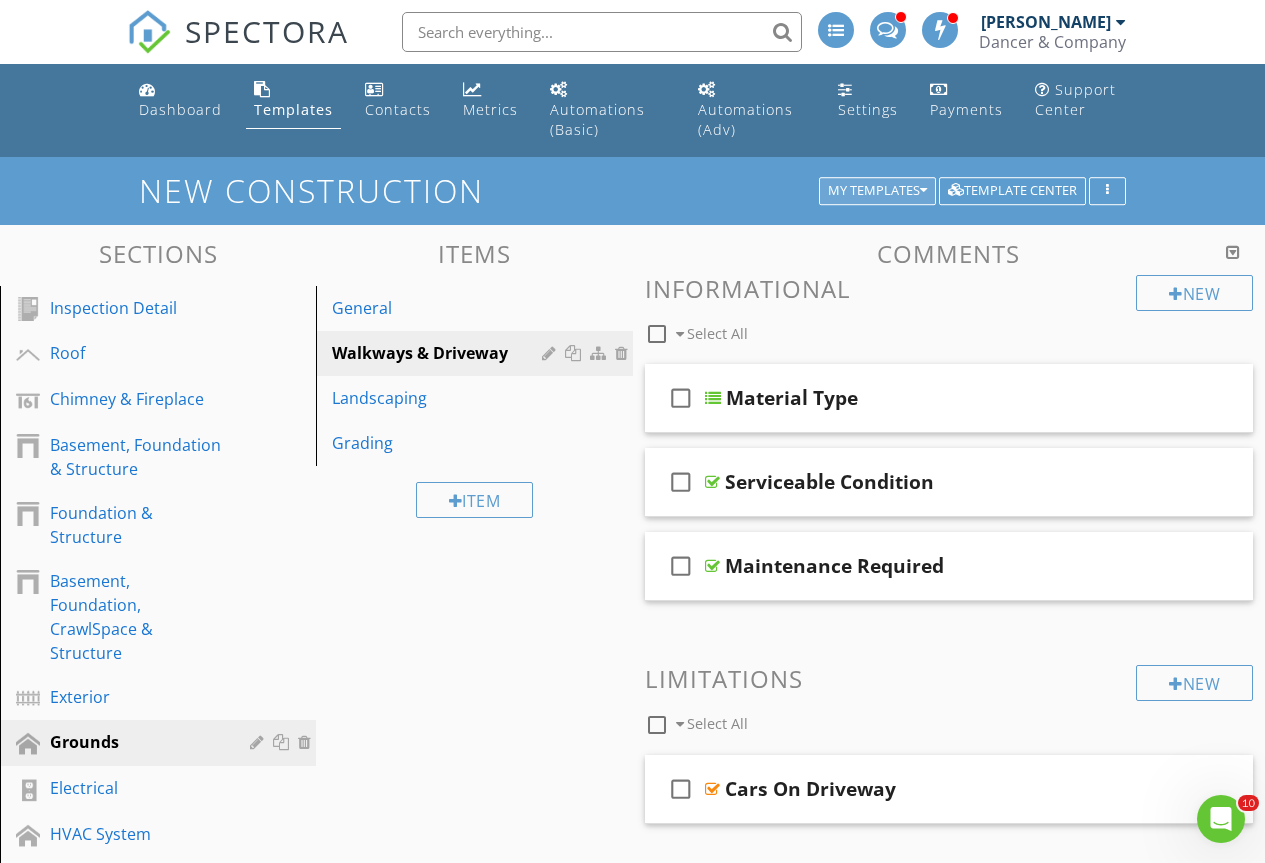 click on "My Templates" at bounding box center [877, 191] 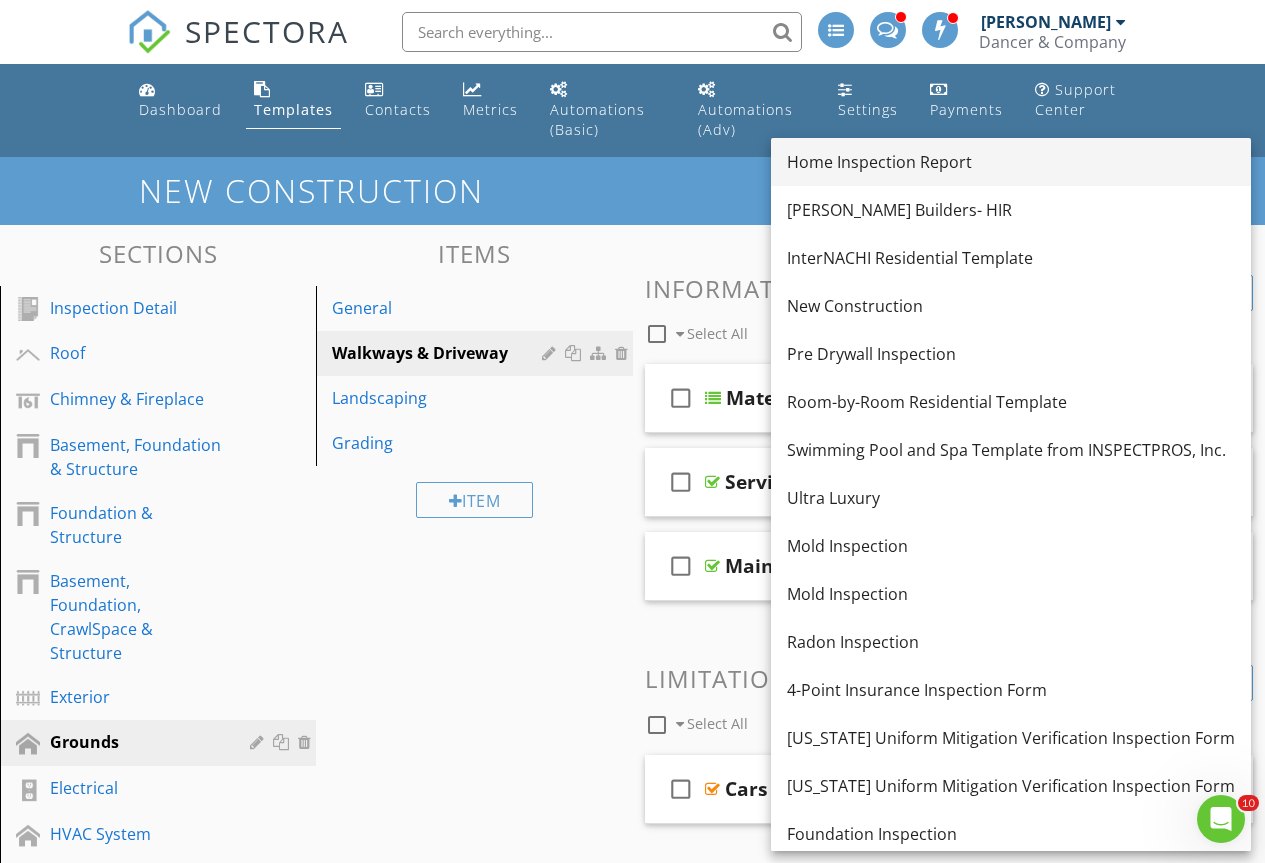 click on "Home Inspection Report" at bounding box center [1011, 162] 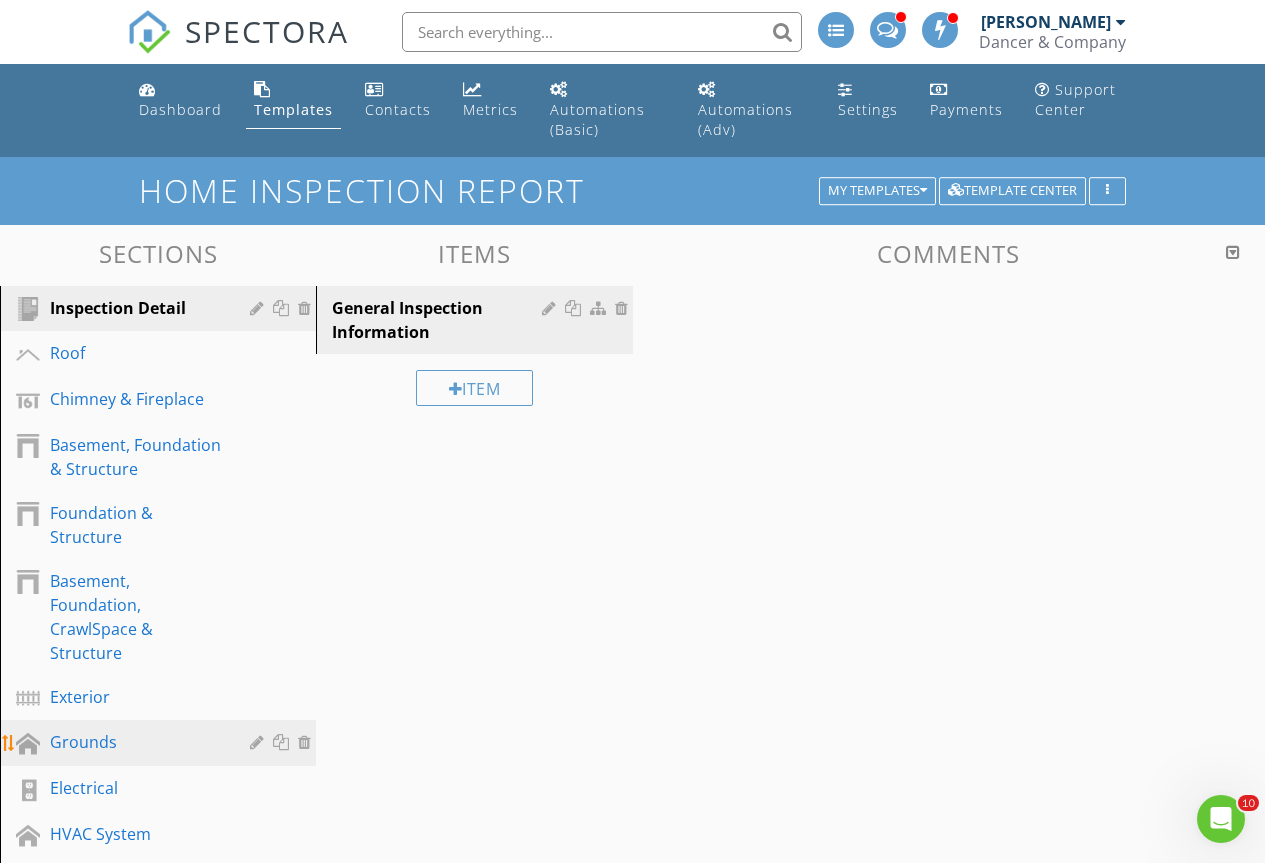 click on "Grounds" at bounding box center (135, 742) 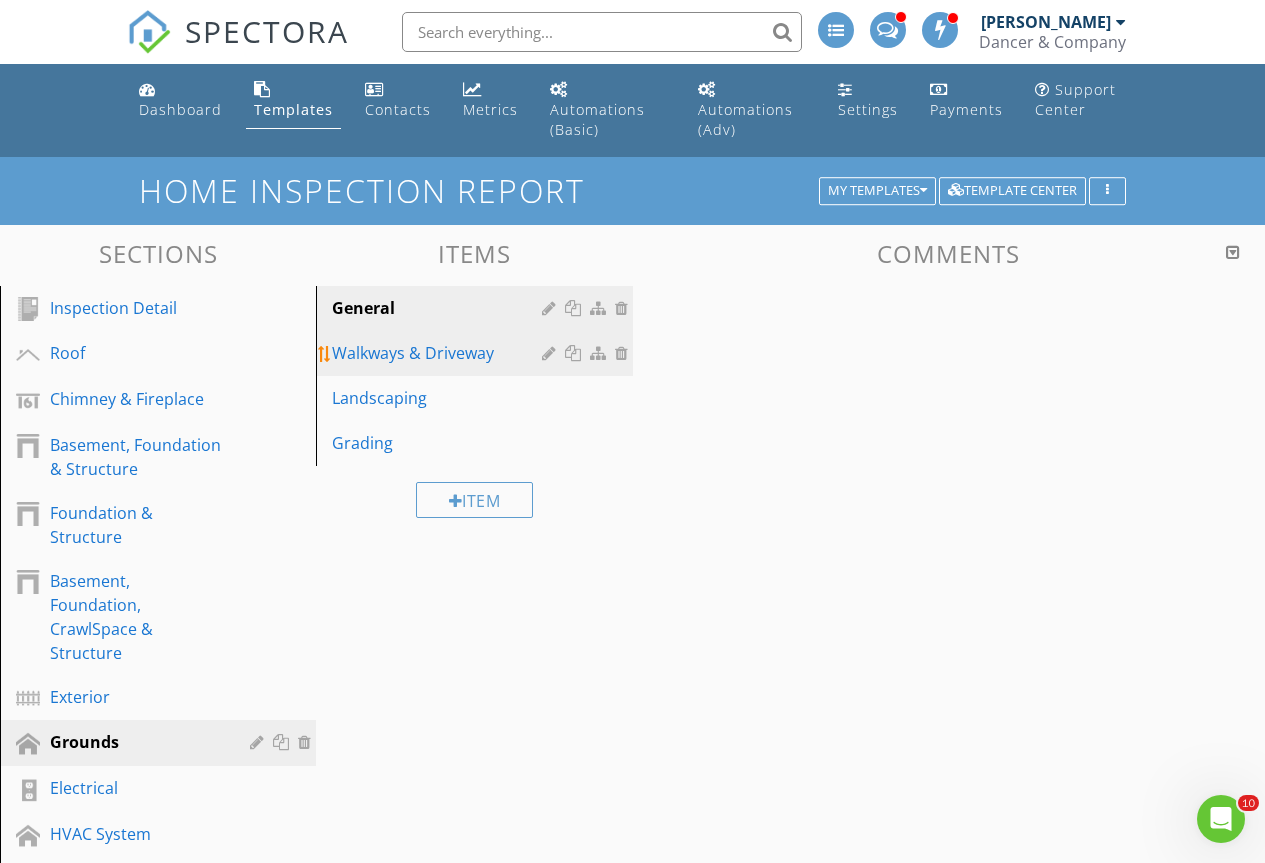 click on "Walkways & Driveway" at bounding box center (439, 353) 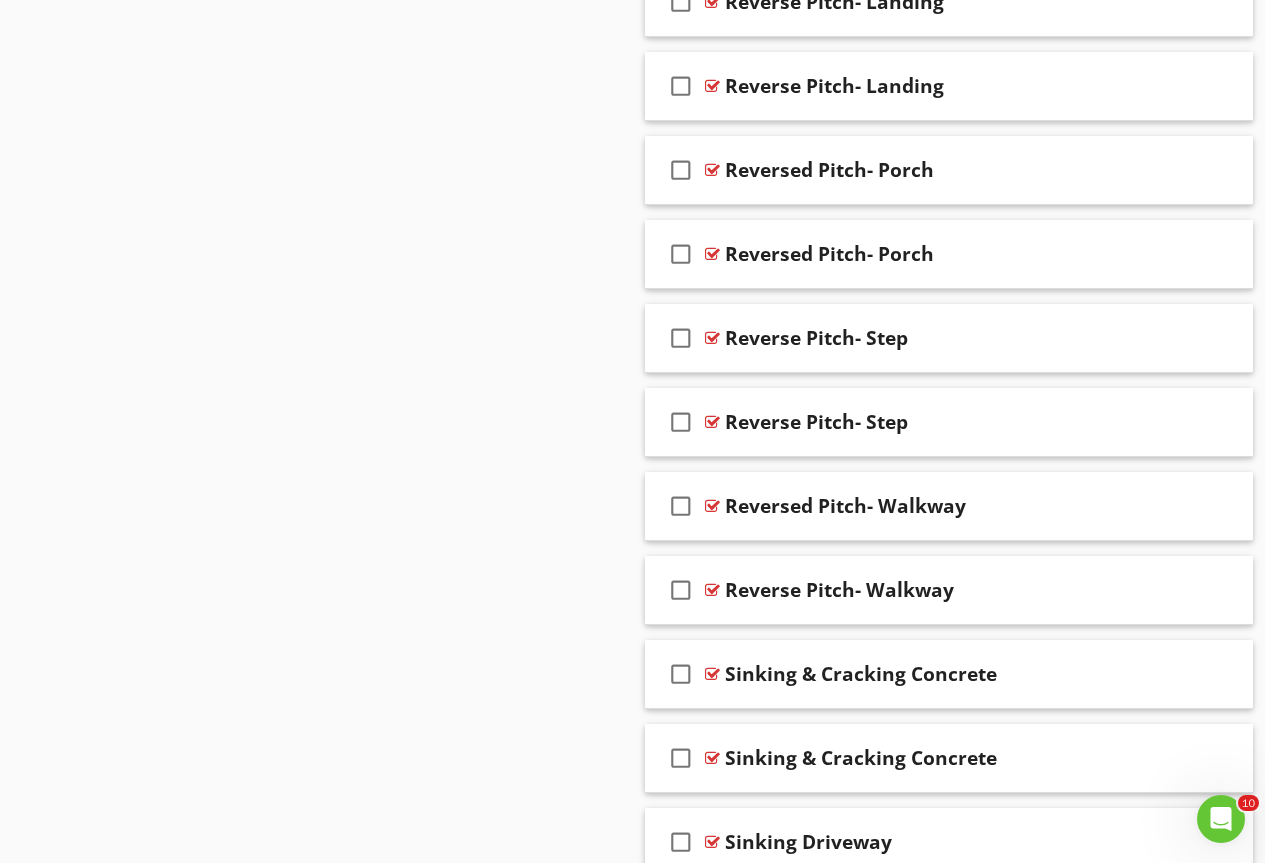 scroll, scrollTop: 14195, scrollLeft: 0, axis: vertical 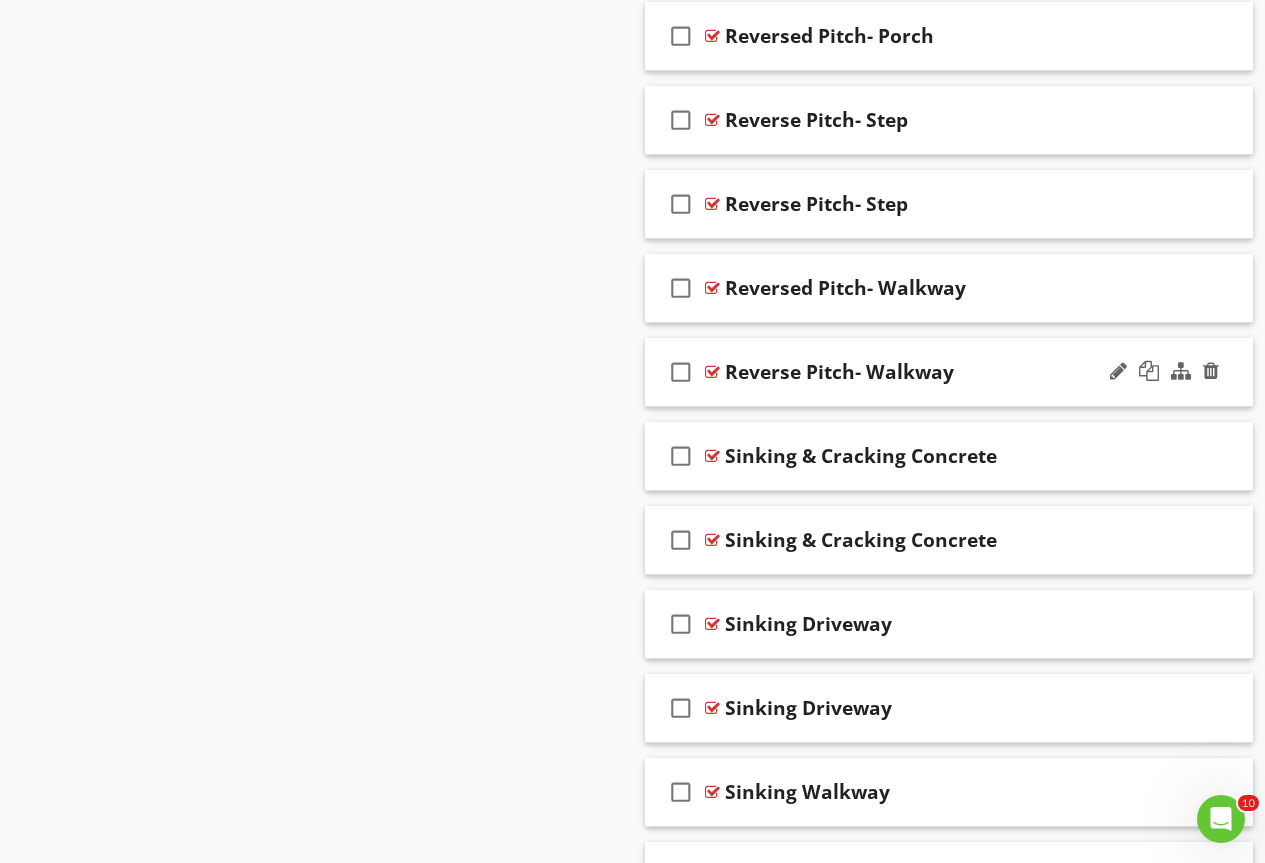 click at bounding box center [712, 372] 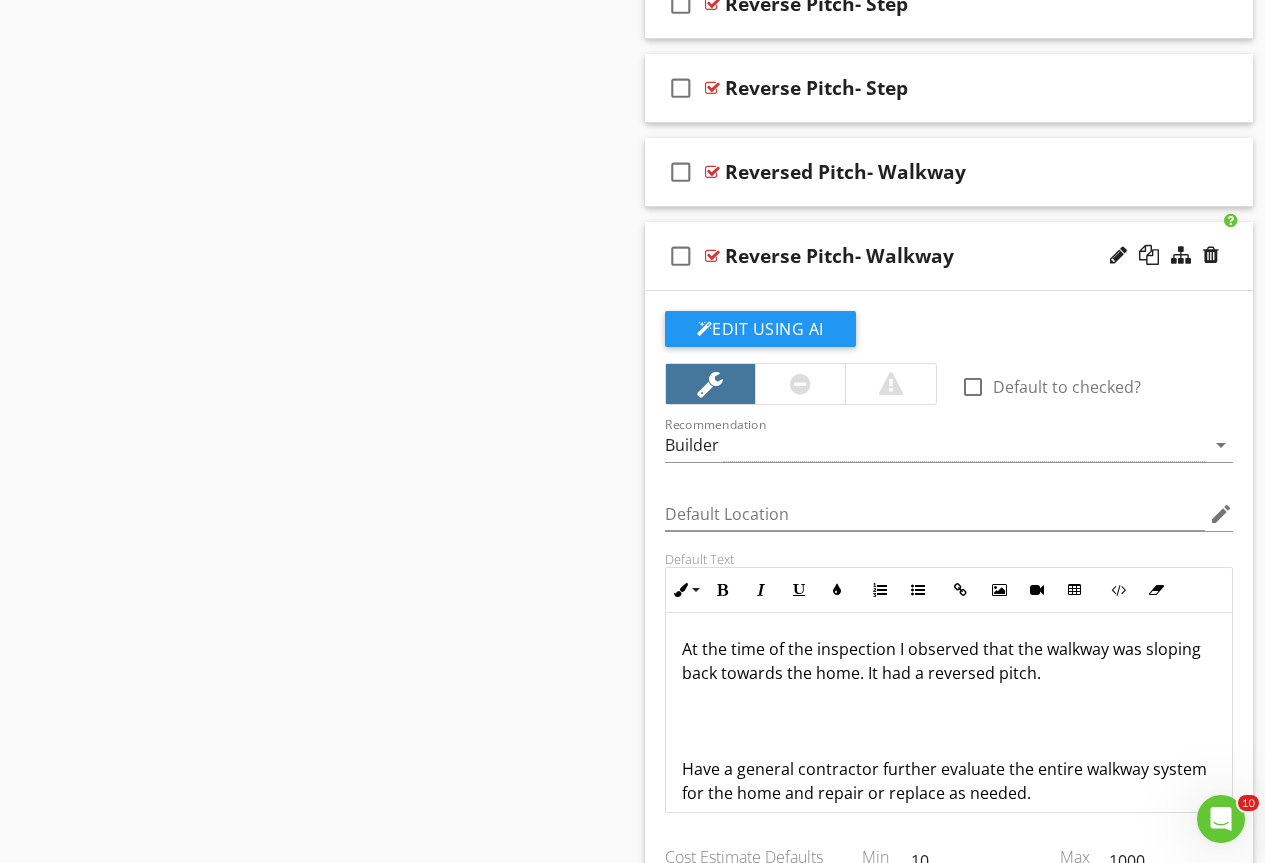 scroll, scrollTop: 14495, scrollLeft: 0, axis: vertical 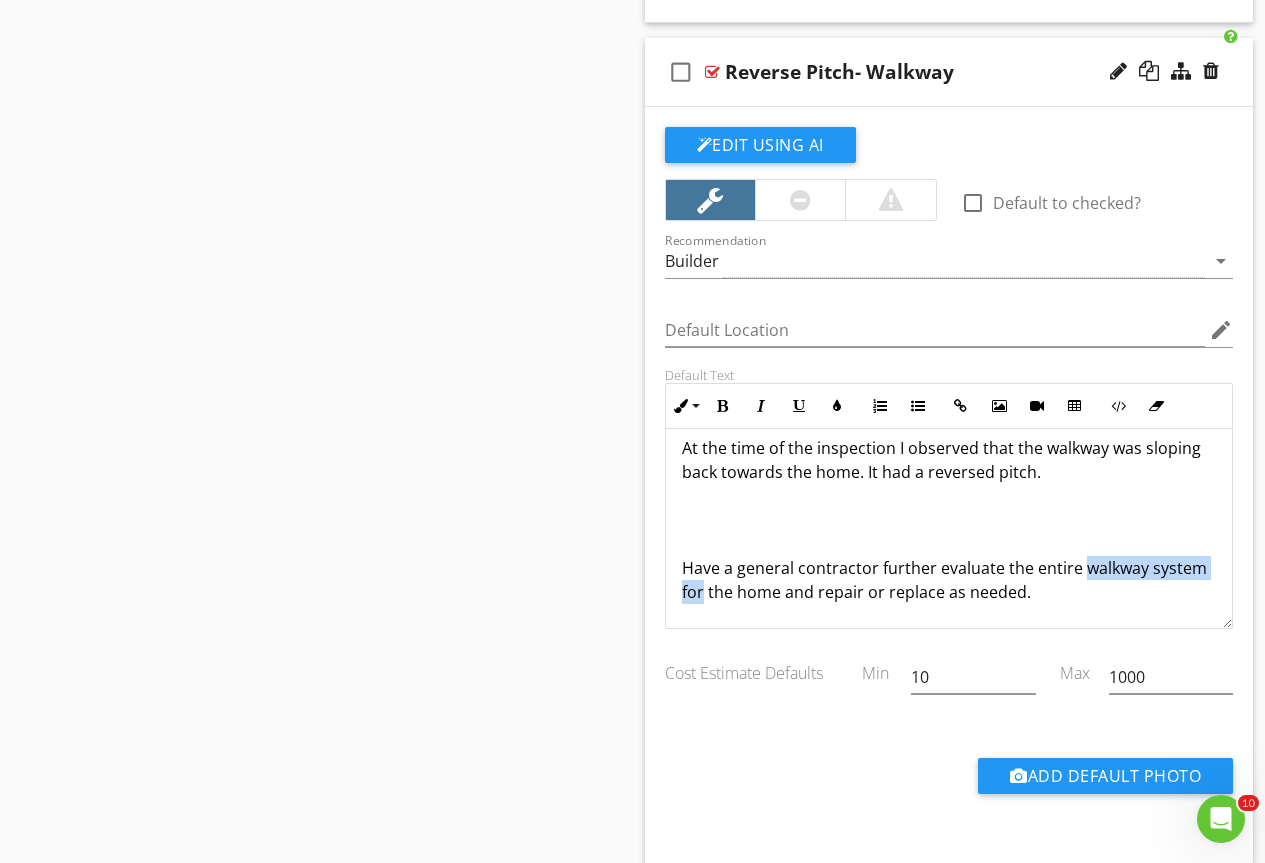 drag, startPoint x: 1080, startPoint y: 568, endPoint x: 702, endPoint y: 608, distance: 380.1105 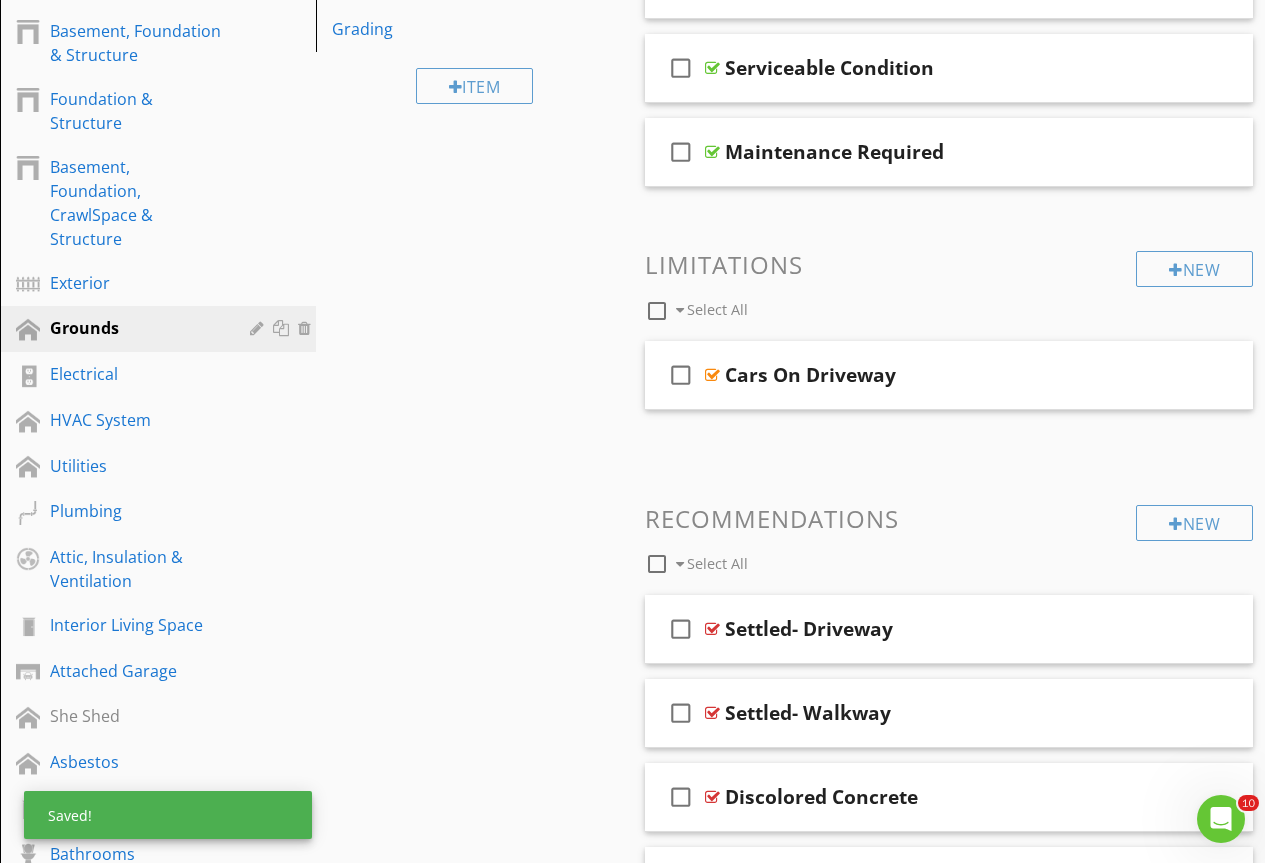 scroll, scrollTop: 0, scrollLeft: 0, axis: both 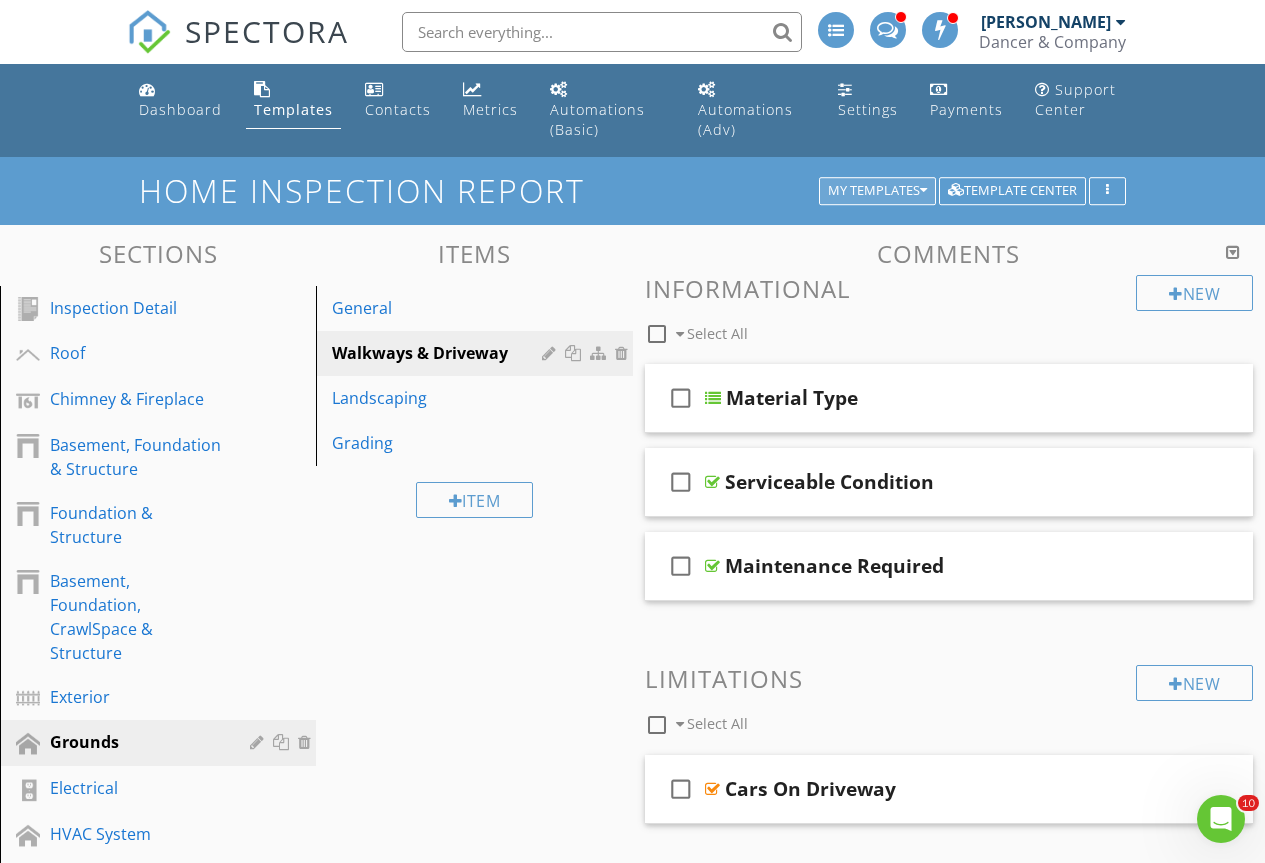 click on "My Templates" at bounding box center (877, 191) 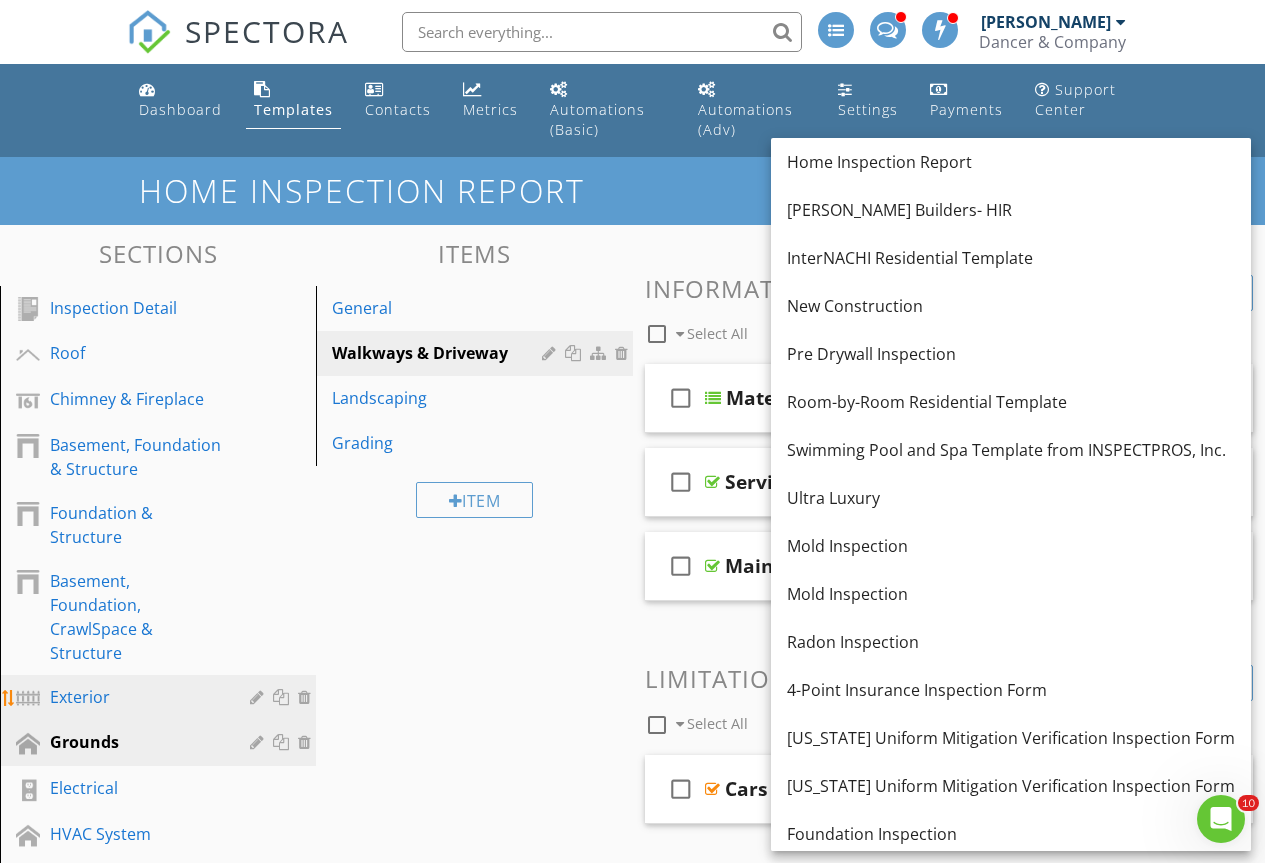 click on "Exterior" at bounding box center [135, 697] 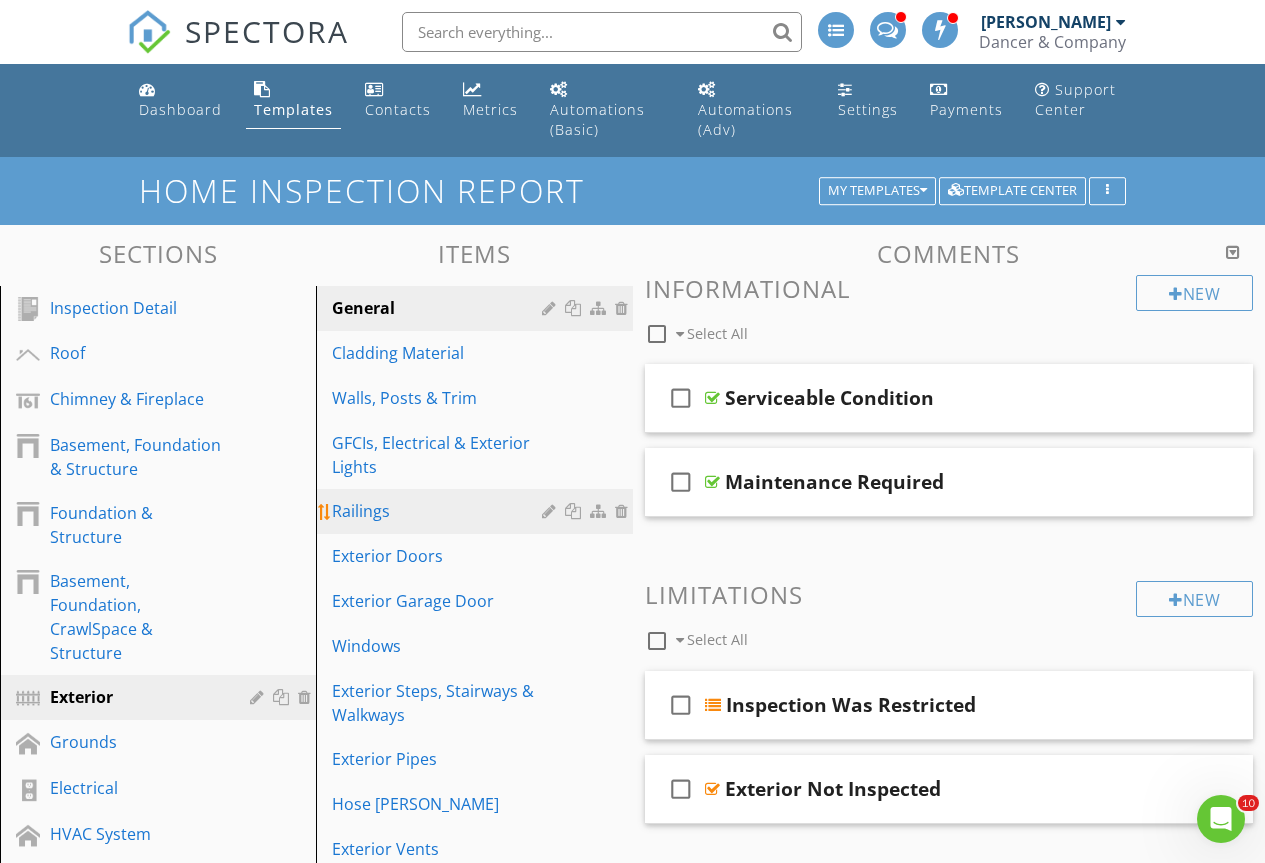 click on "Railings" at bounding box center (439, 511) 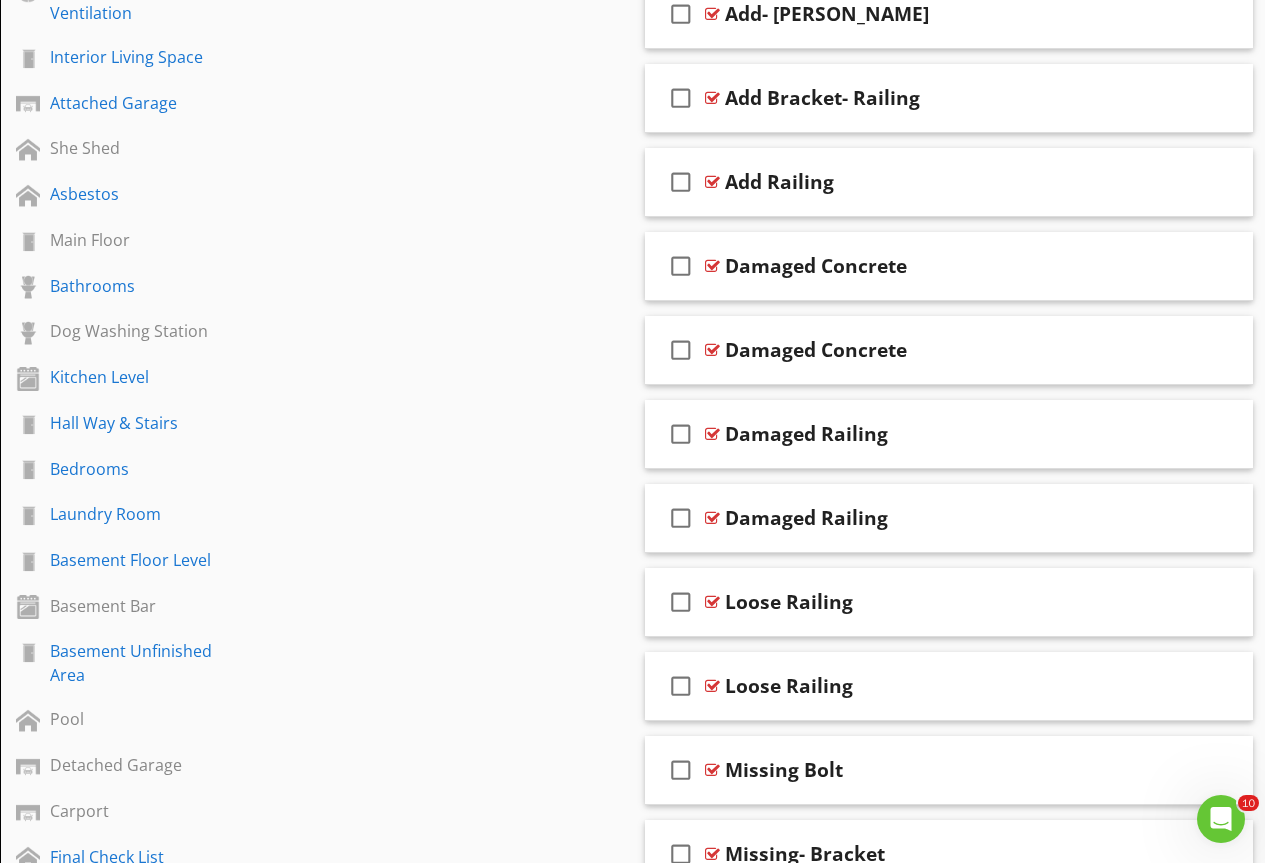 scroll, scrollTop: 0, scrollLeft: 0, axis: both 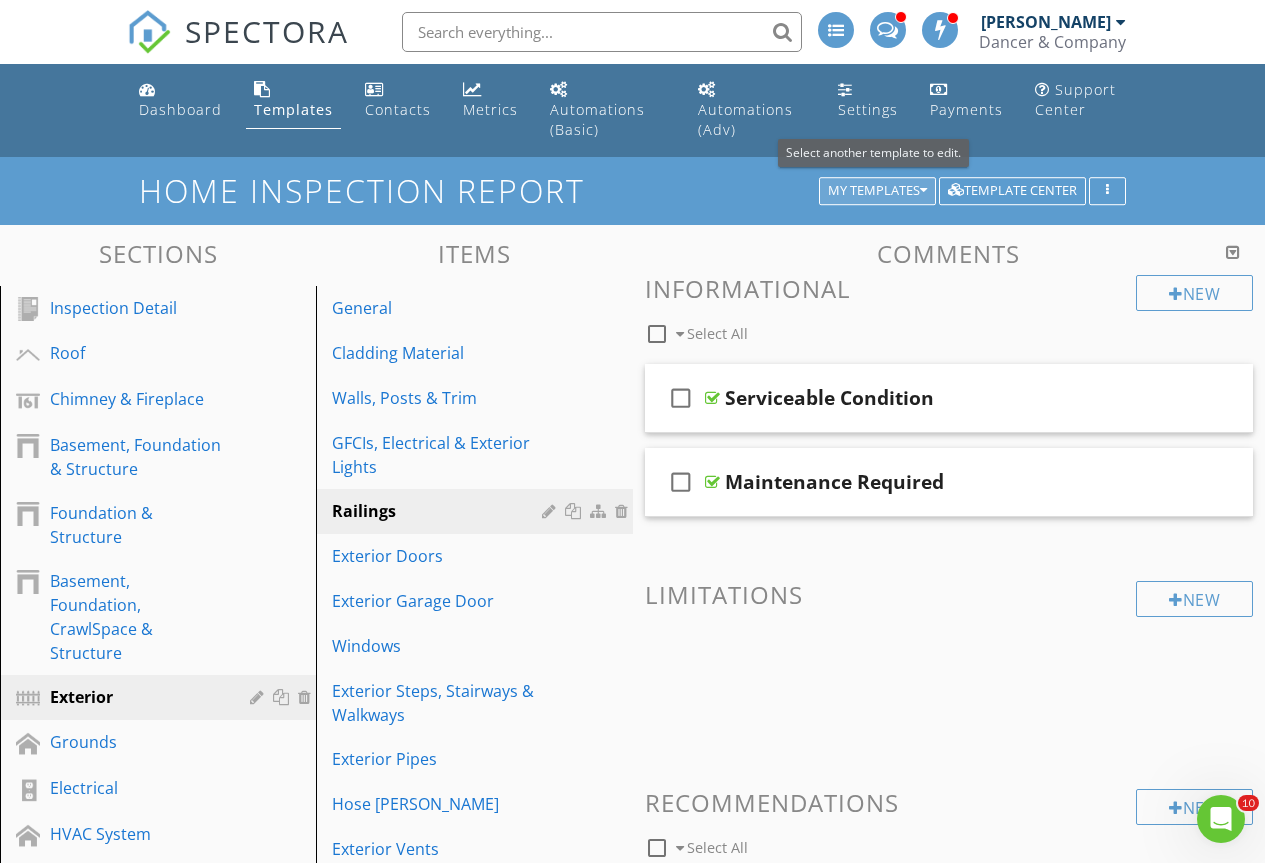 click on "My Templates" at bounding box center (877, 191) 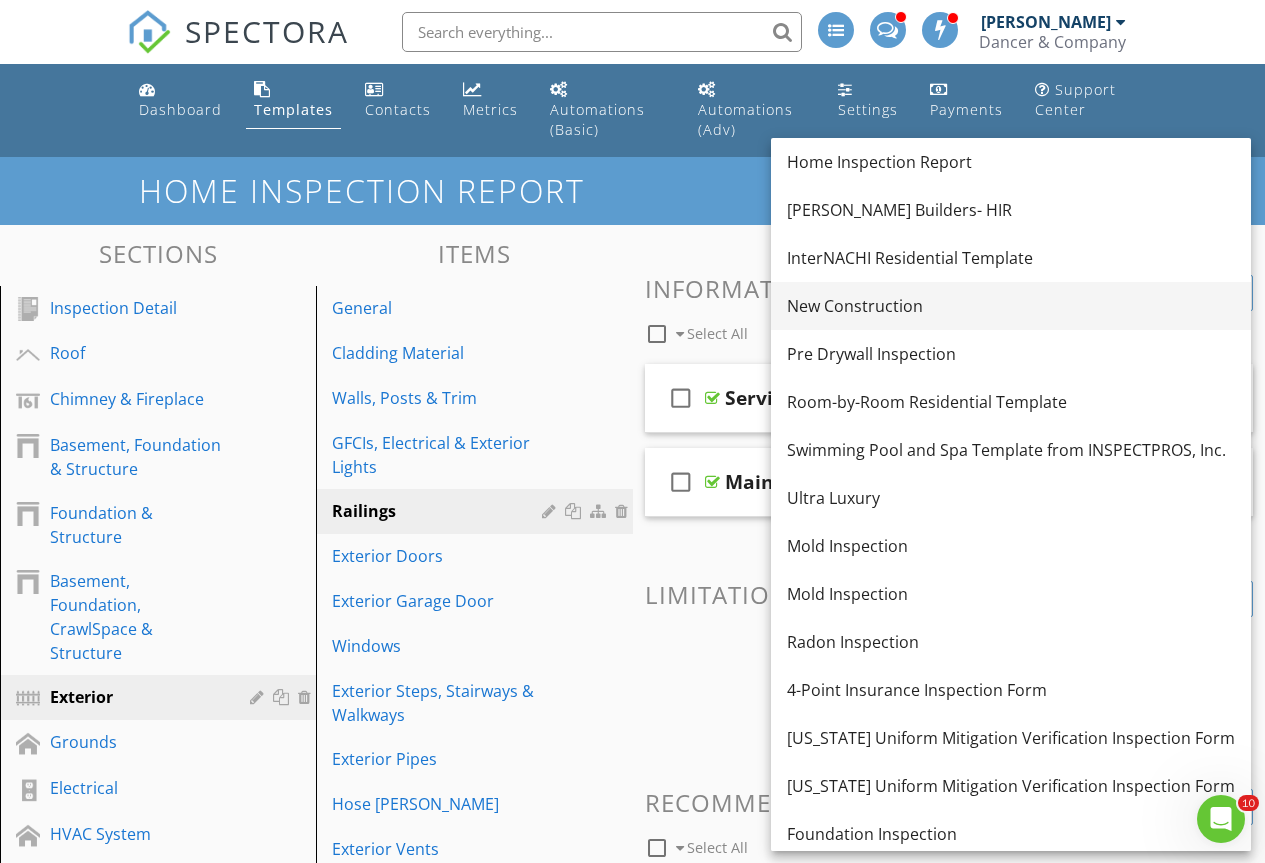 click on "New Construction" at bounding box center [1011, 306] 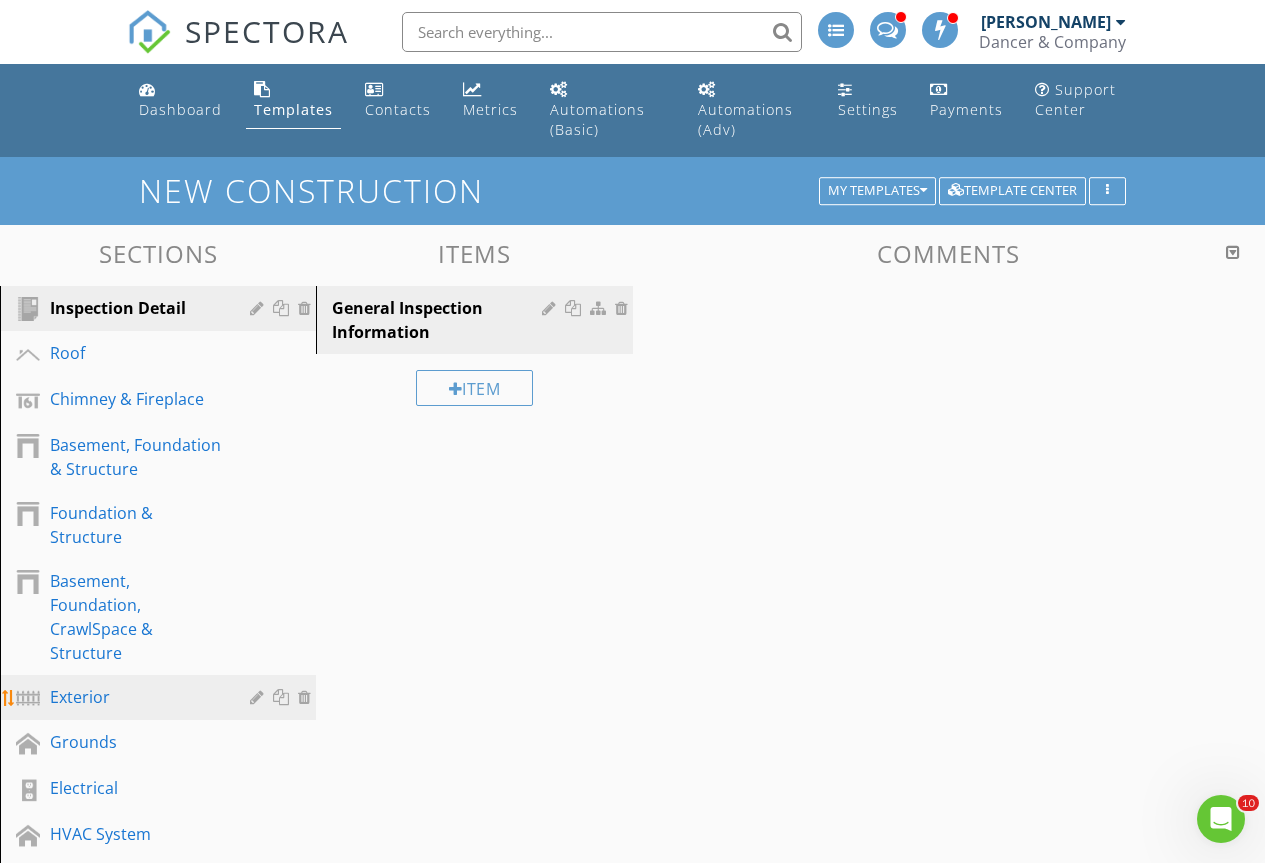 click on "Exterior" at bounding box center [135, 697] 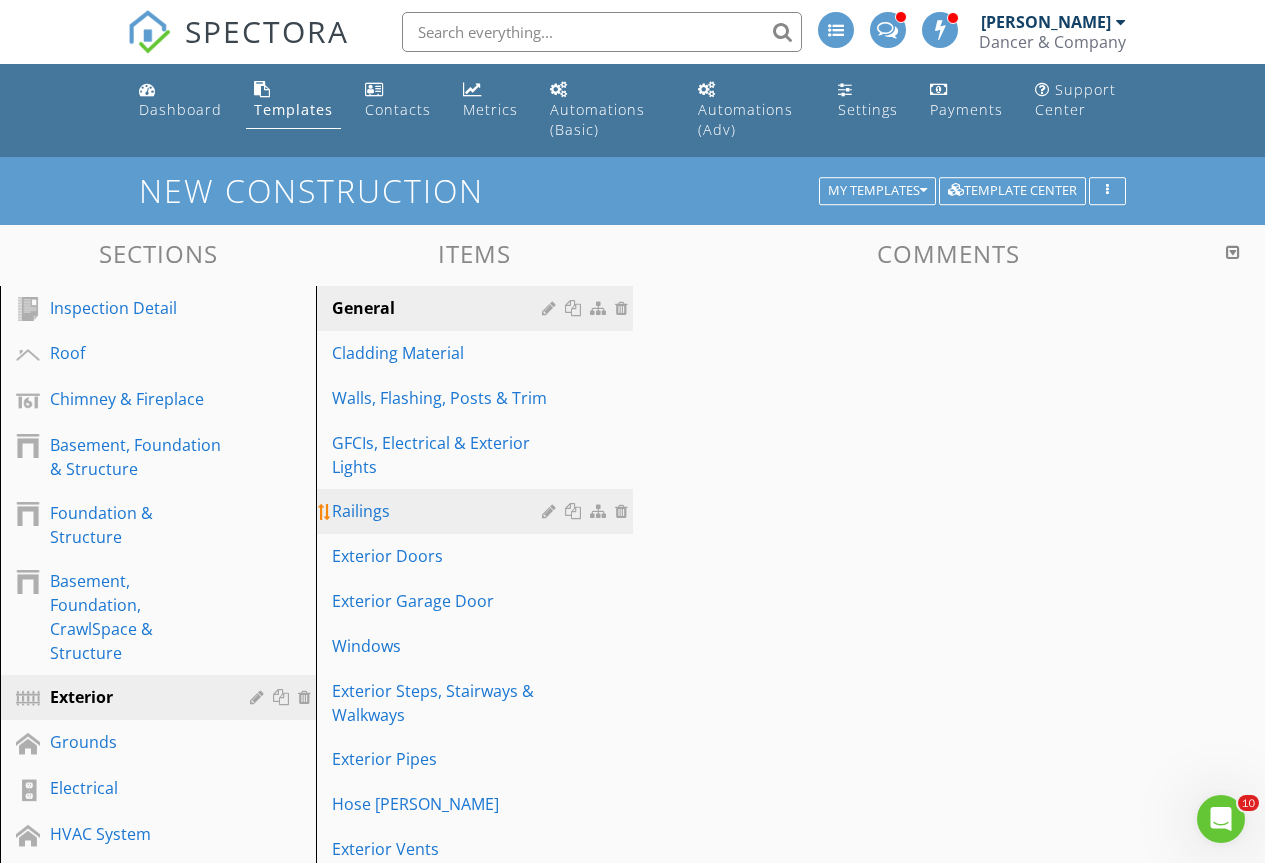click on "Railings" at bounding box center (439, 511) 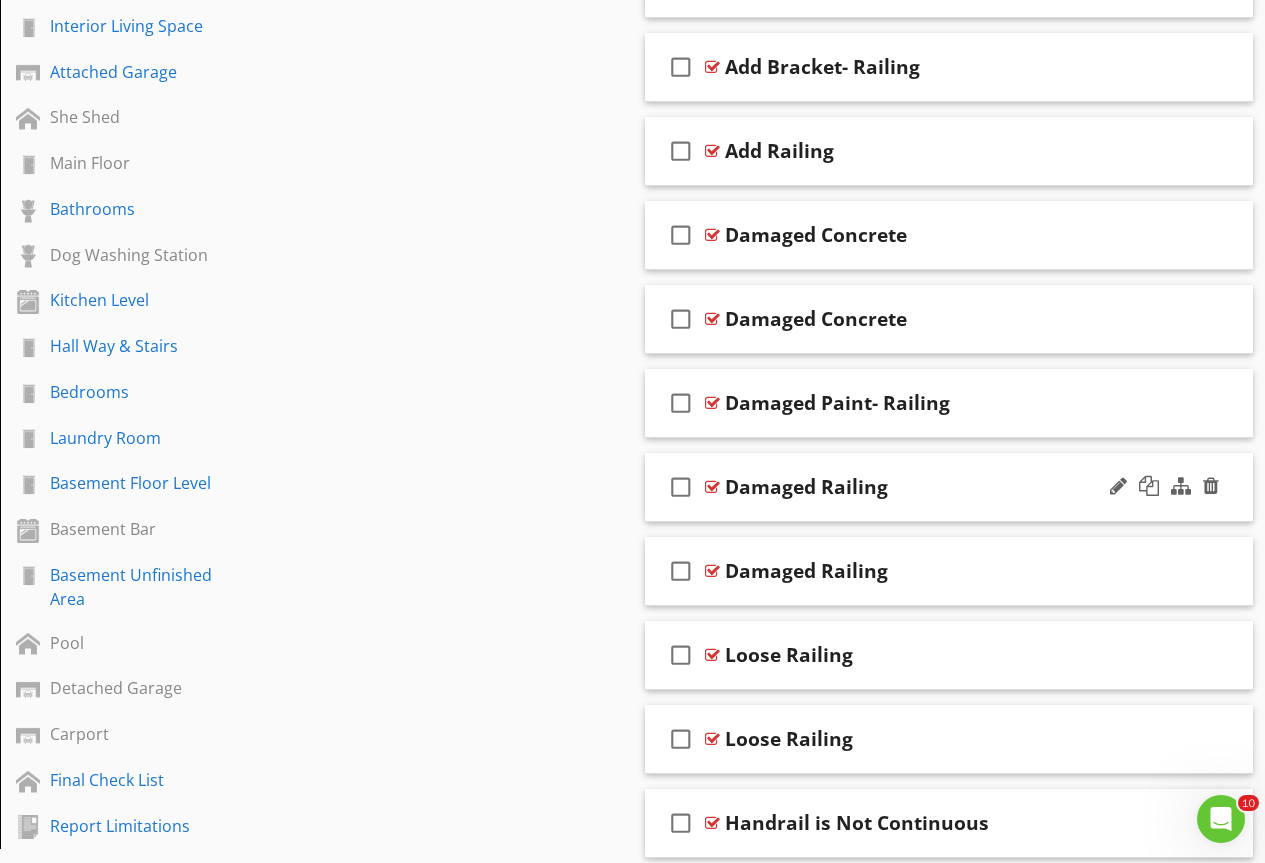 scroll, scrollTop: 1015, scrollLeft: 0, axis: vertical 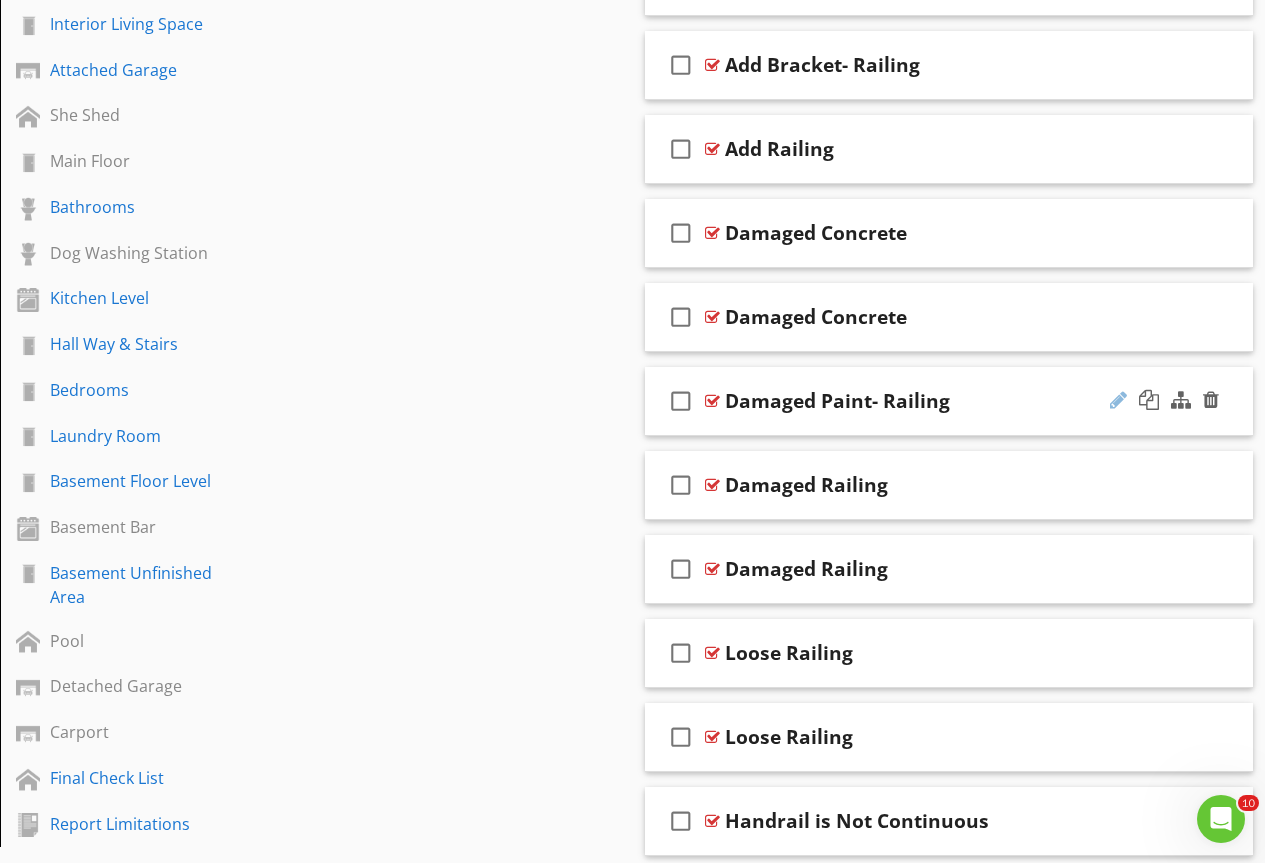 click at bounding box center [1118, 400] 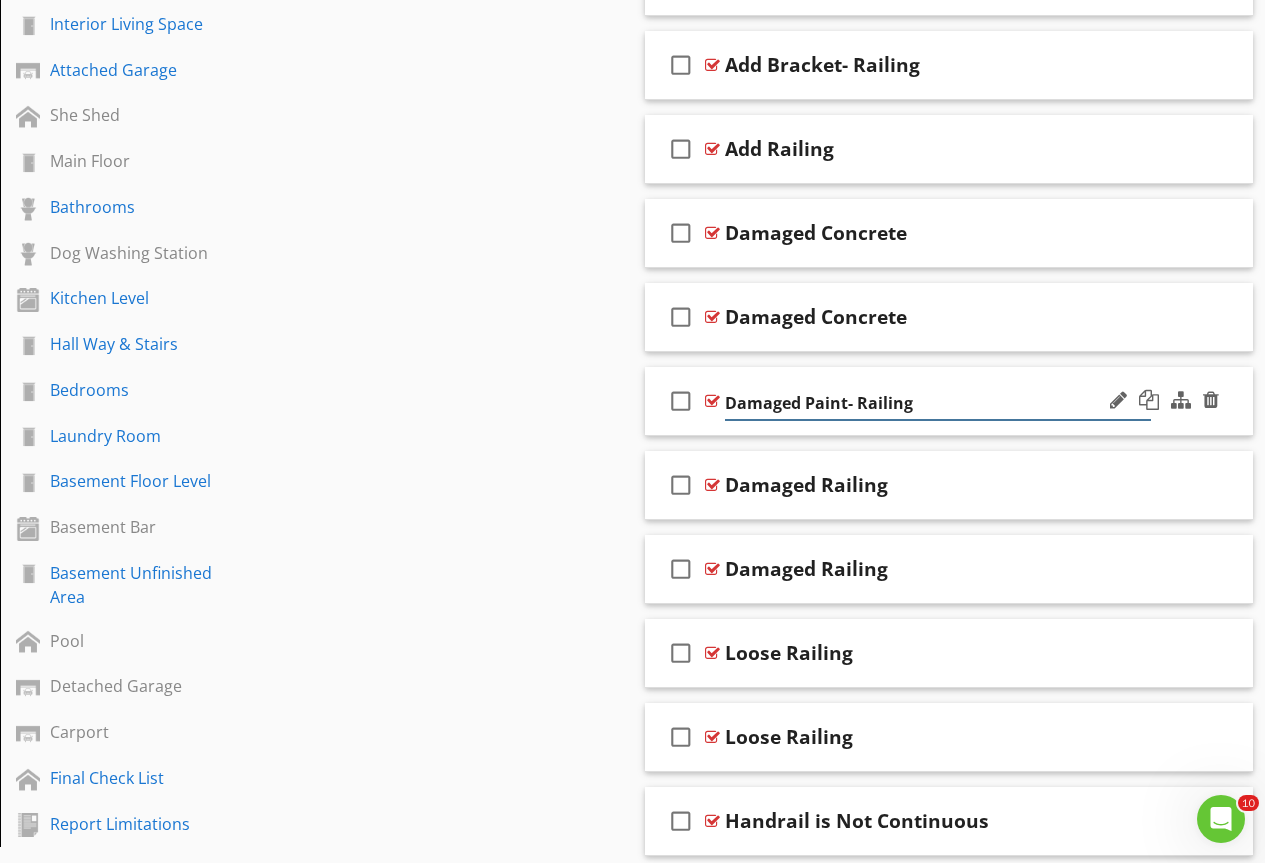 click on "Damaged Paint- Railing" at bounding box center (938, 403) 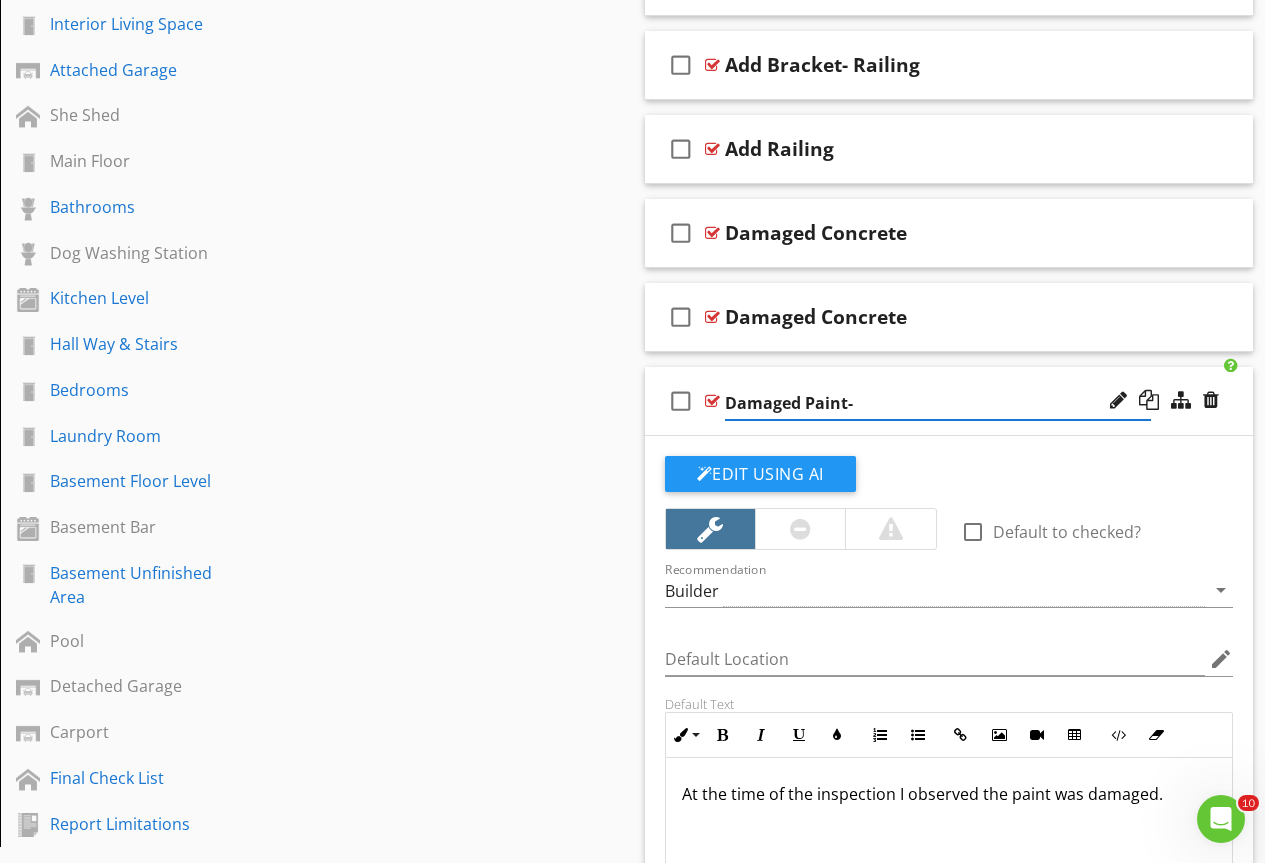 type on "Damaged Paint" 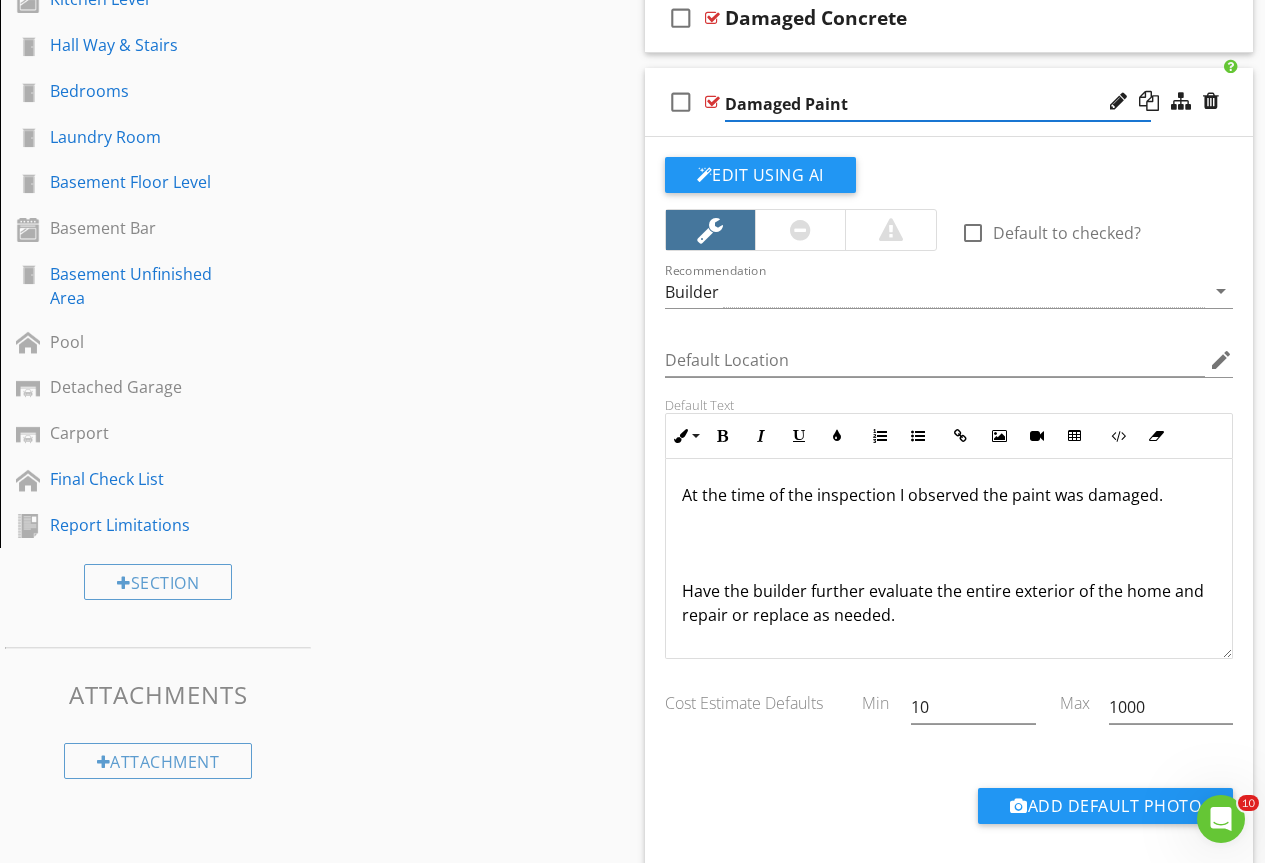 scroll, scrollTop: 1315, scrollLeft: 0, axis: vertical 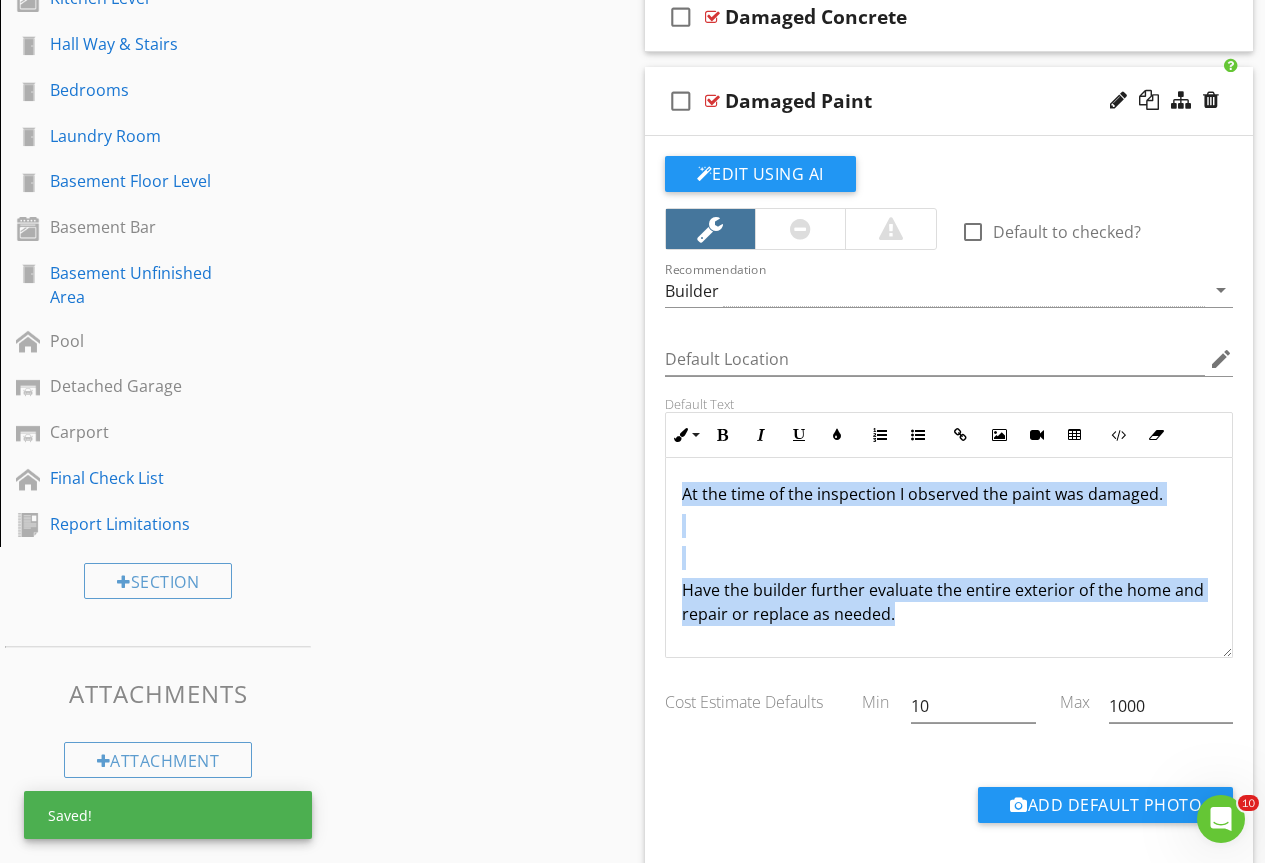 drag, startPoint x: 906, startPoint y: 614, endPoint x: 604, endPoint y: 463, distance: 337.64627 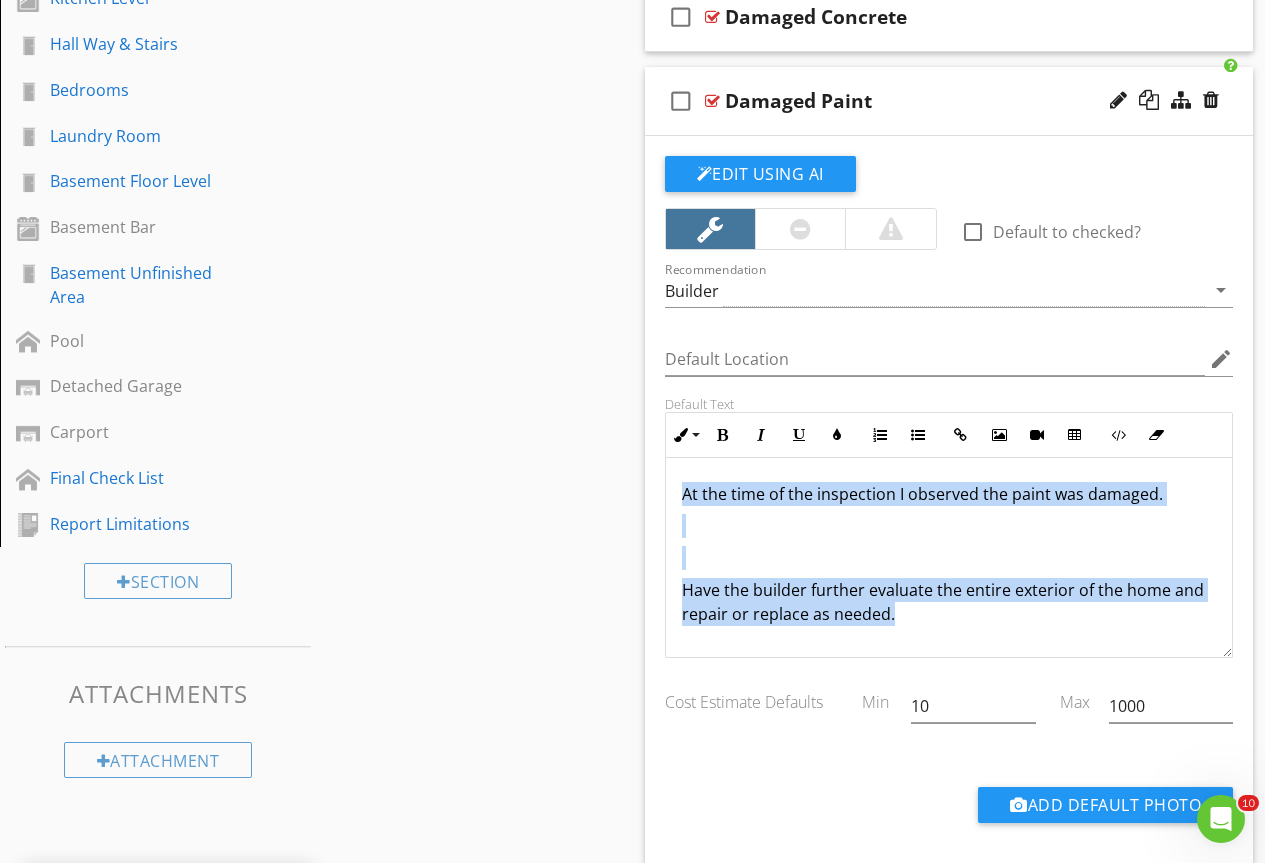 copy on "At the time of the inspection I observed the paint was damaged.  Have the builder further evaluate the entire exterior of the home and repair or replace as needed." 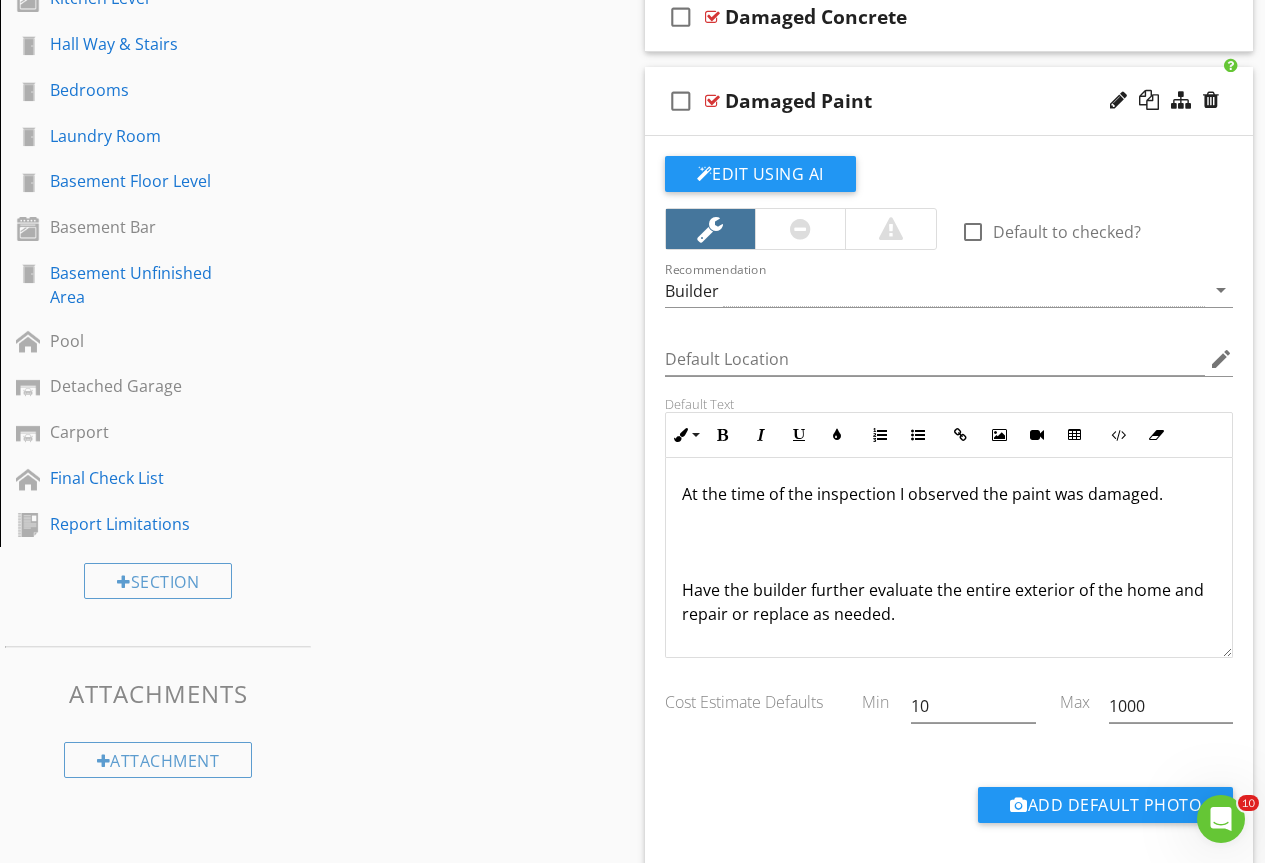 click at bounding box center (712, 101) 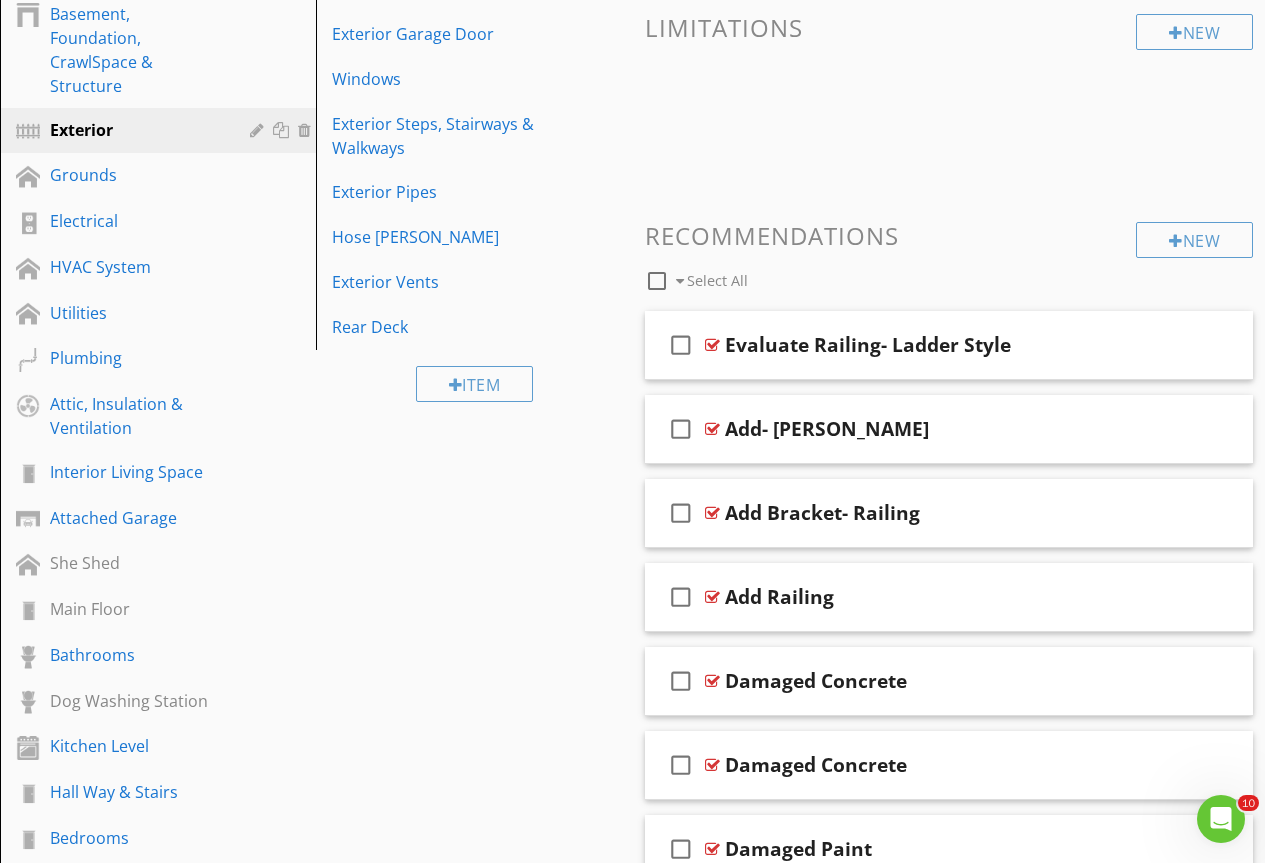 scroll, scrollTop: 0, scrollLeft: 0, axis: both 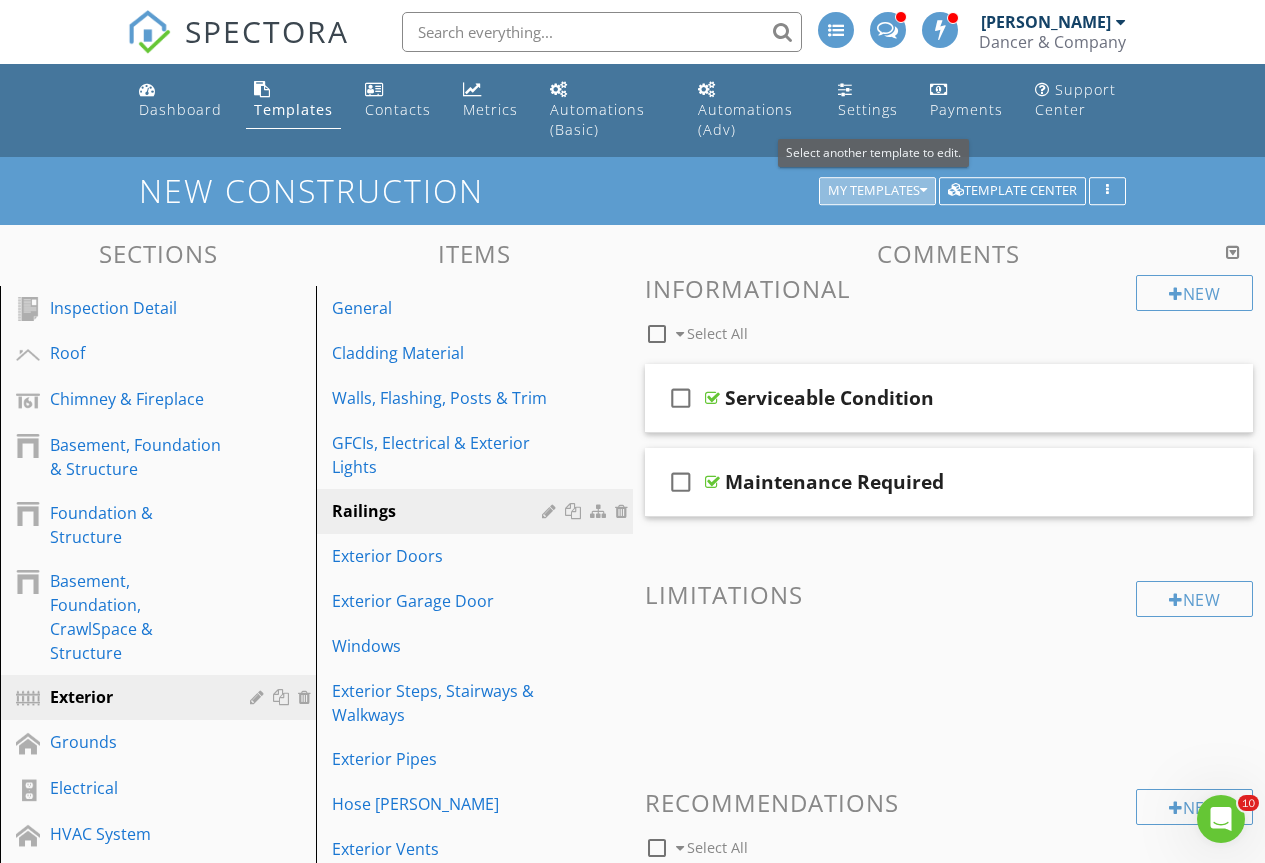 click on "My Templates" at bounding box center [877, 191] 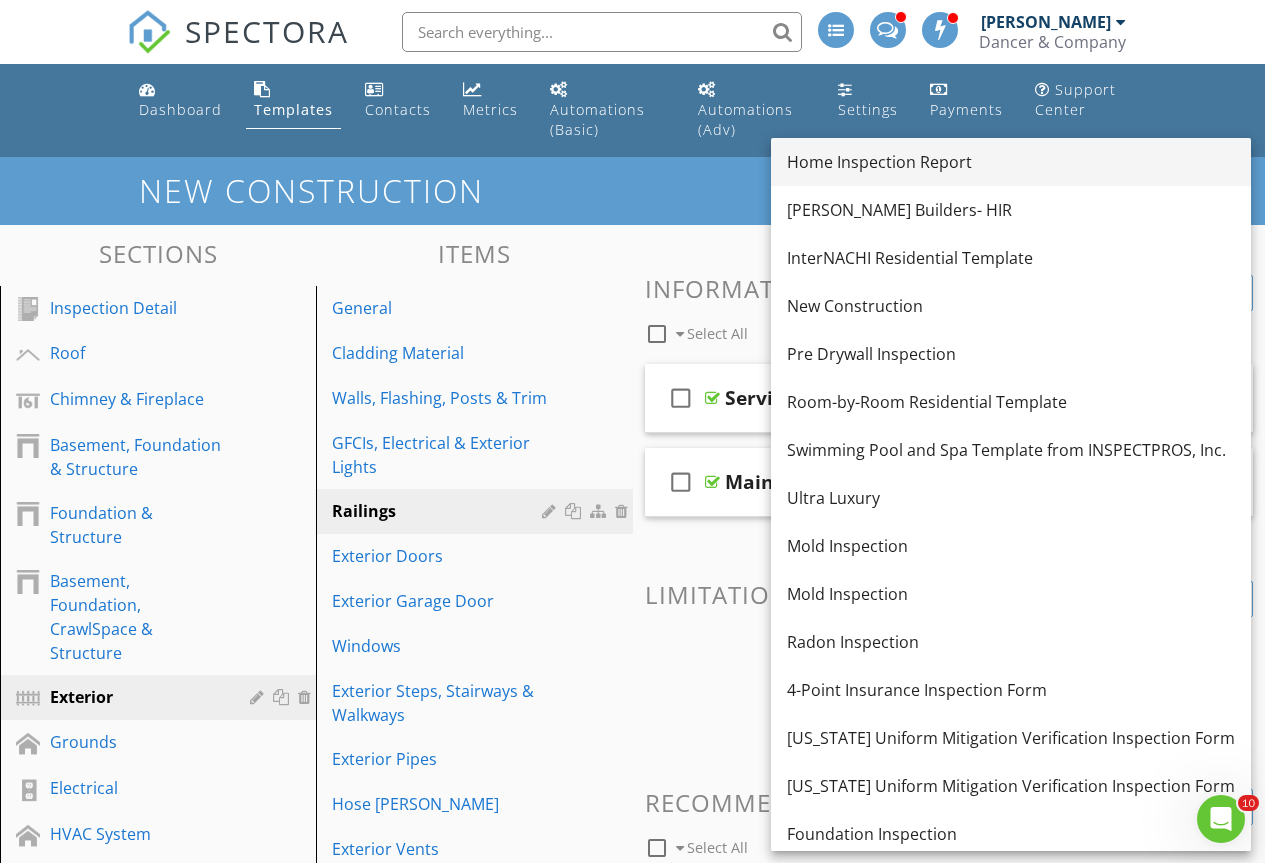 click on "Home Inspection Report" at bounding box center [1011, 162] 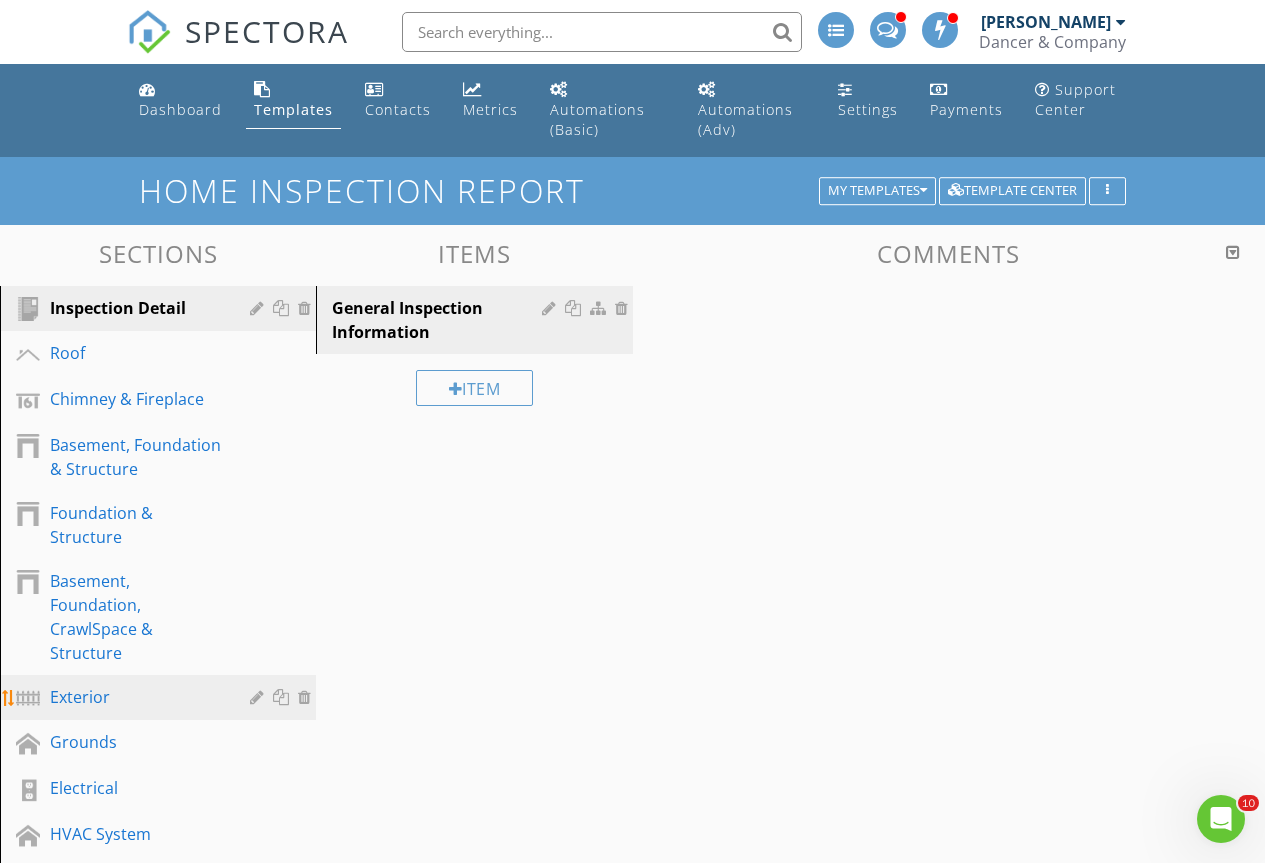 click on "Exterior" at bounding box center (135, 697) 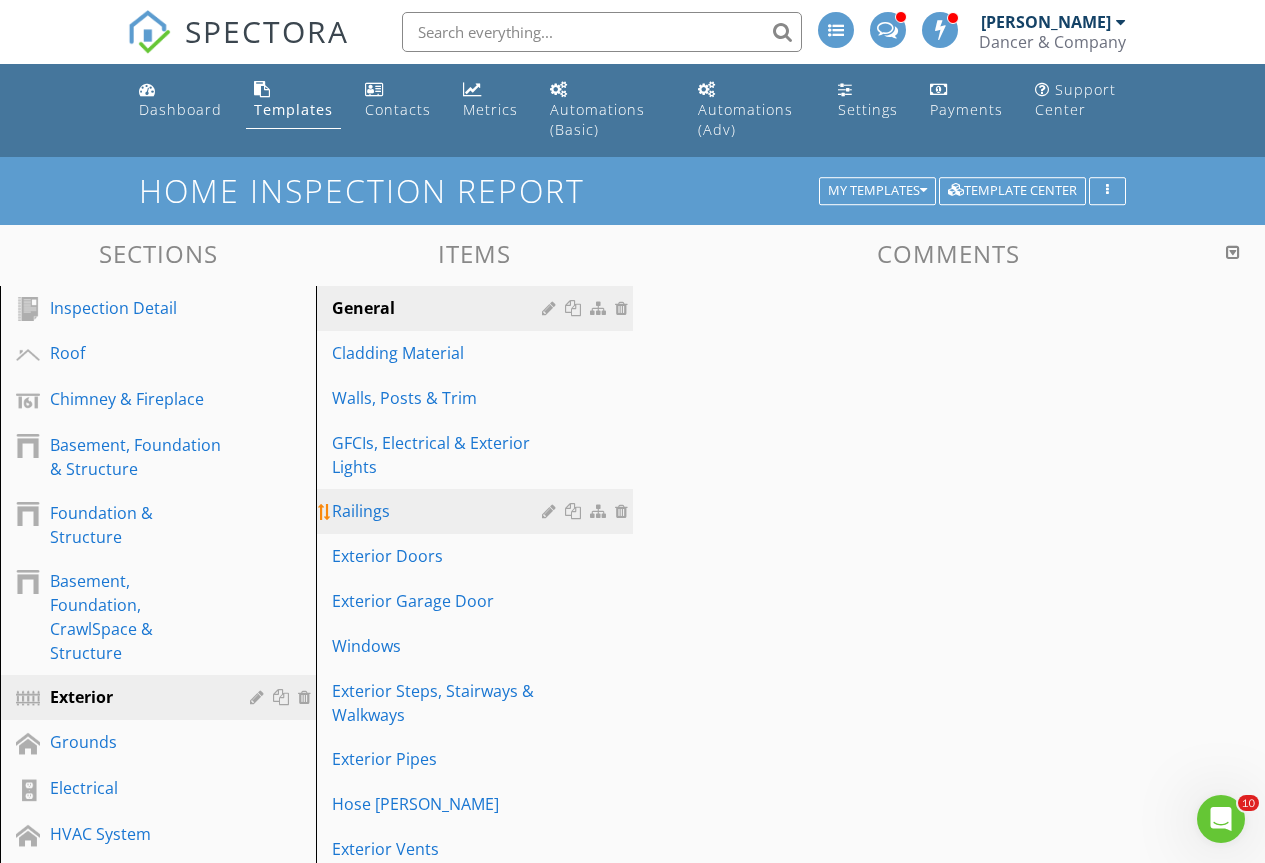 click on "Railings" at bounding box center [439, 511] 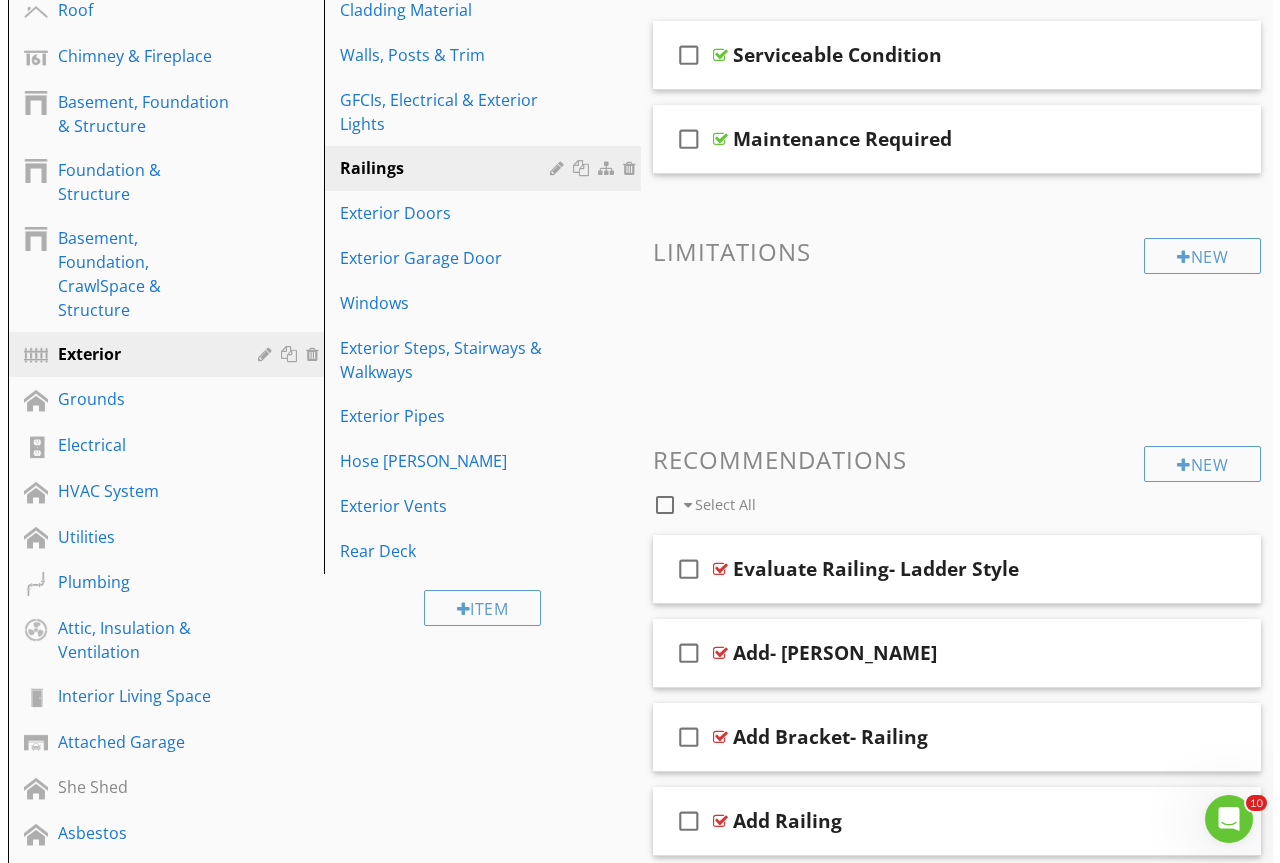 scroll, scrollTop: 500, scrollLeft: 0, axis: vertical 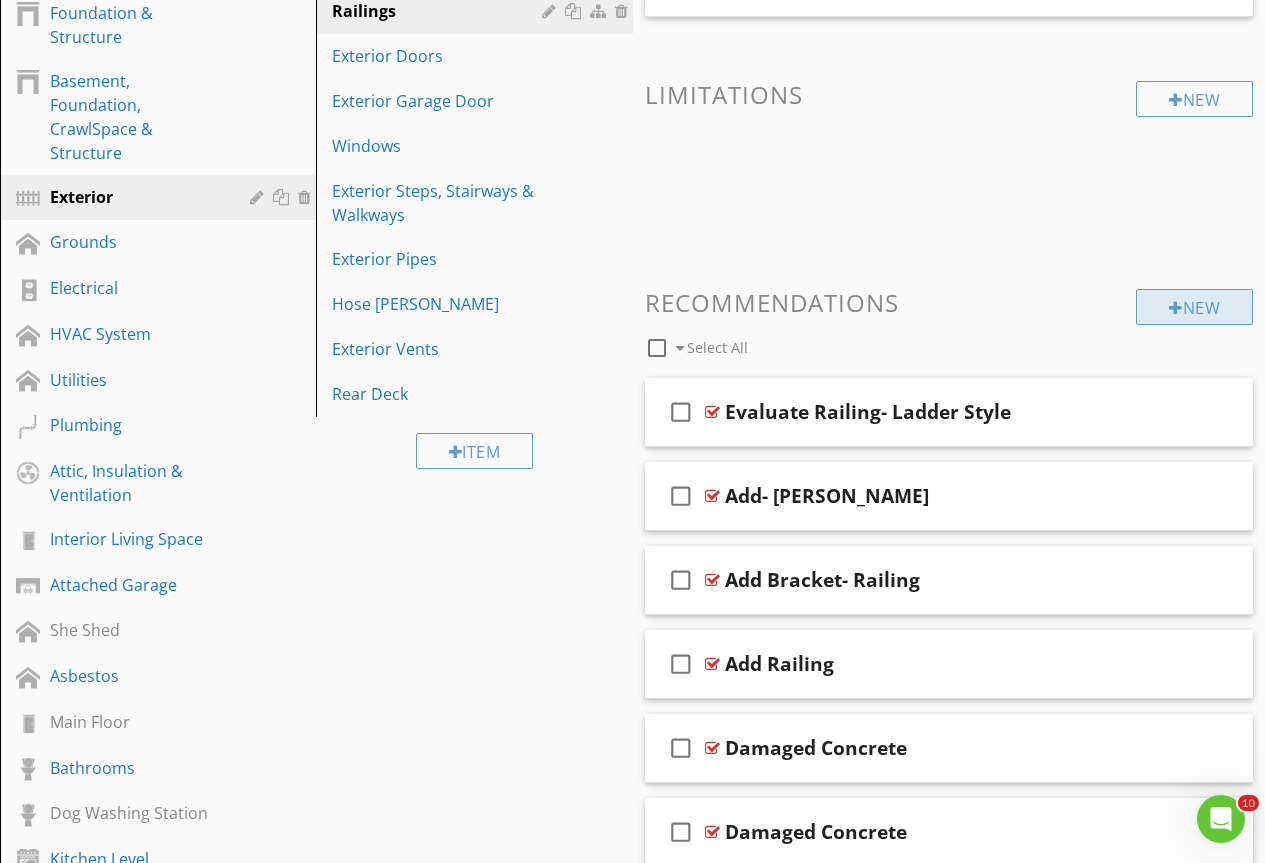 click on "New" at bounding box center [1194, 307] 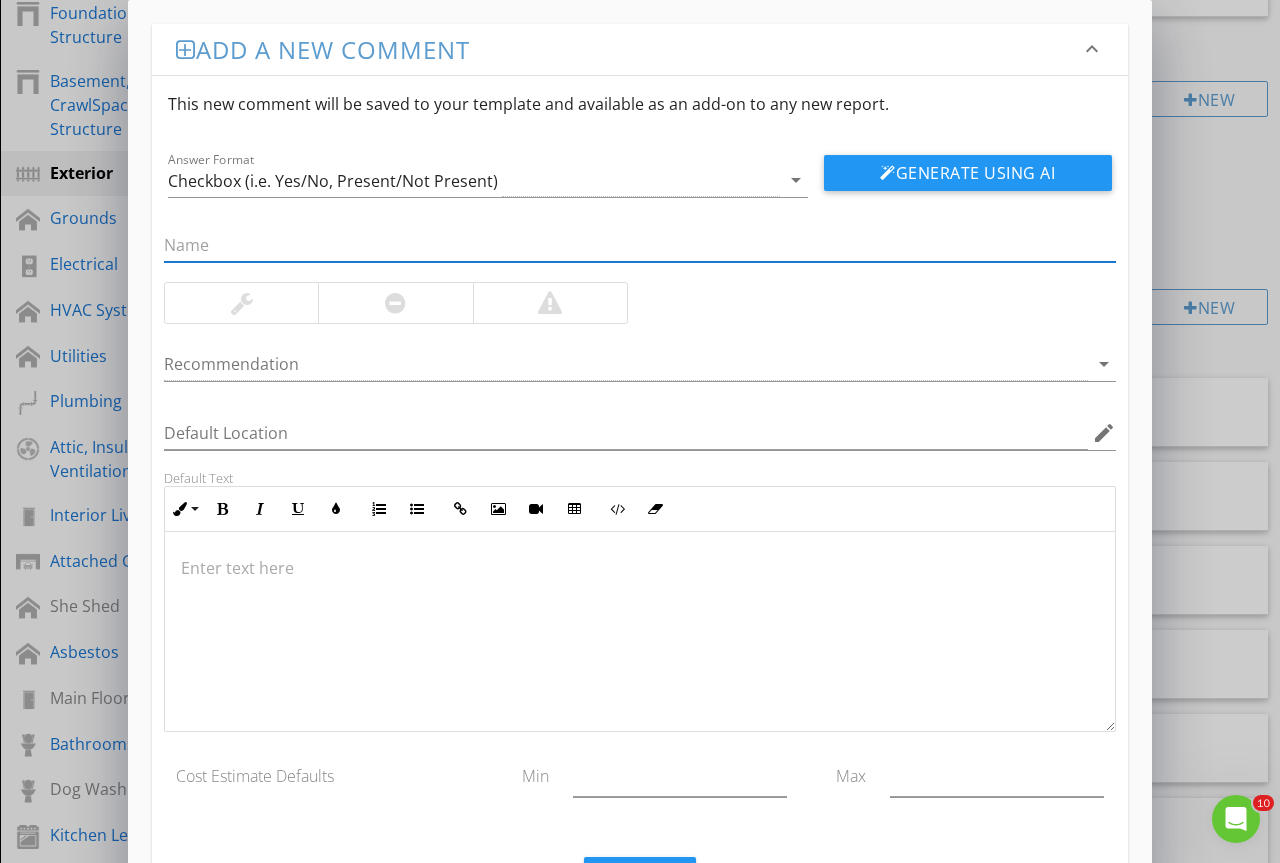 click at bounding box center [640, 245] 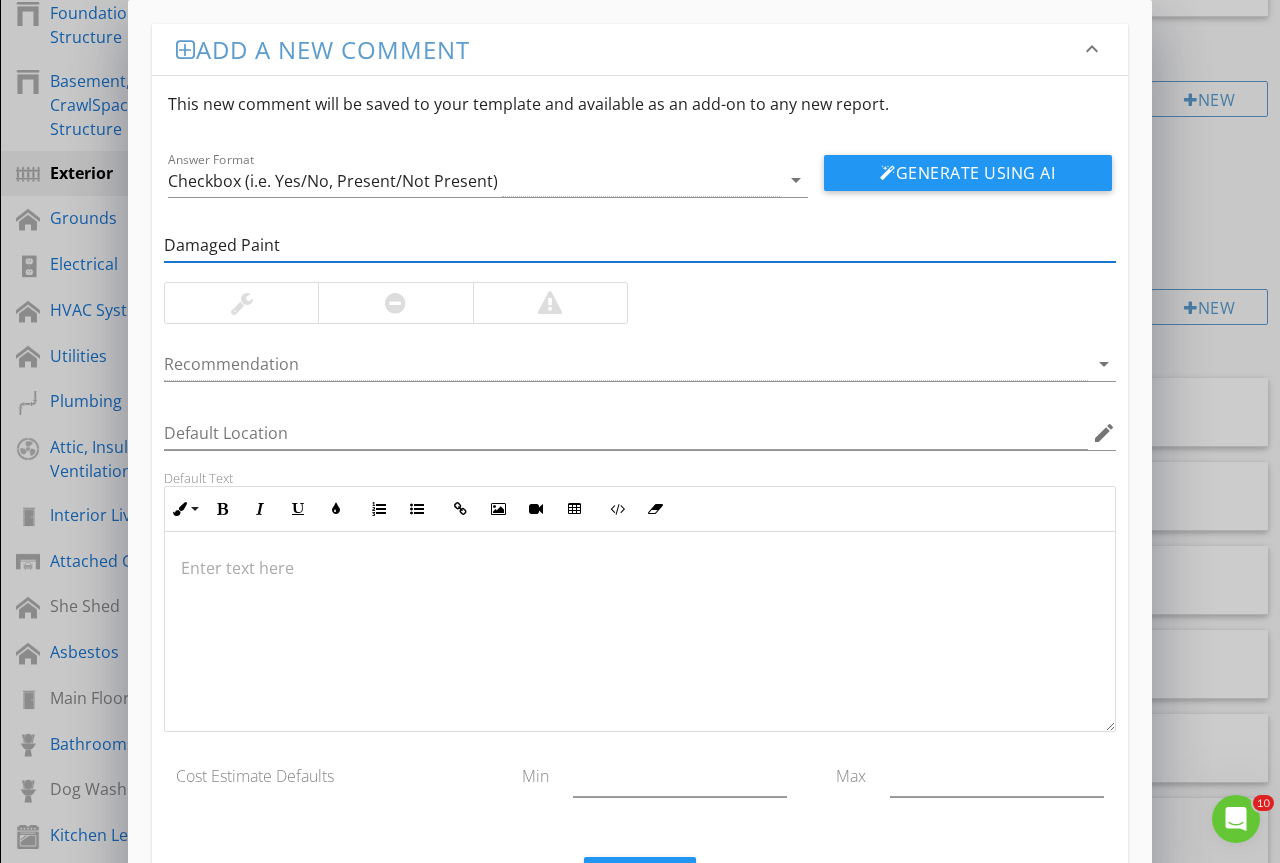 type on "Damaged Paint" 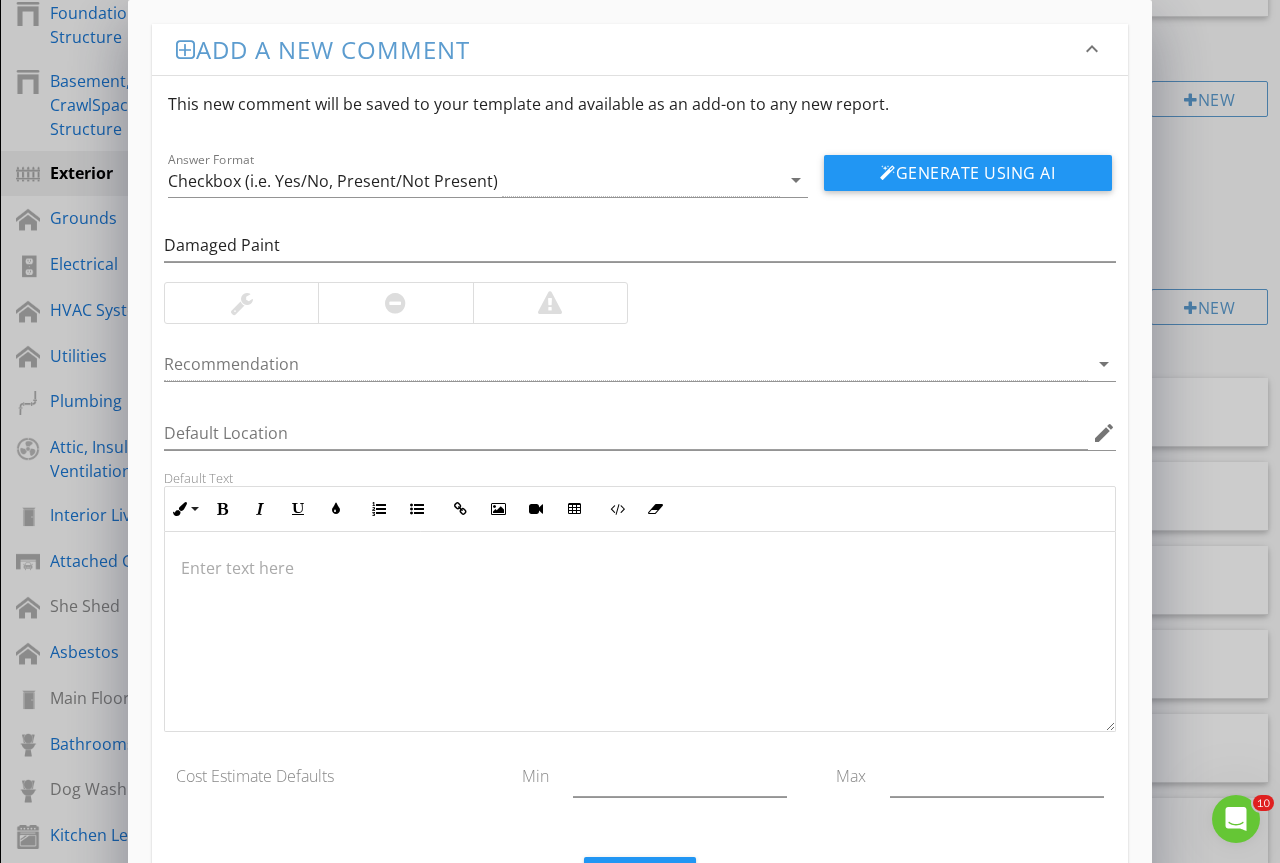 click at bounding box center (242, 303) 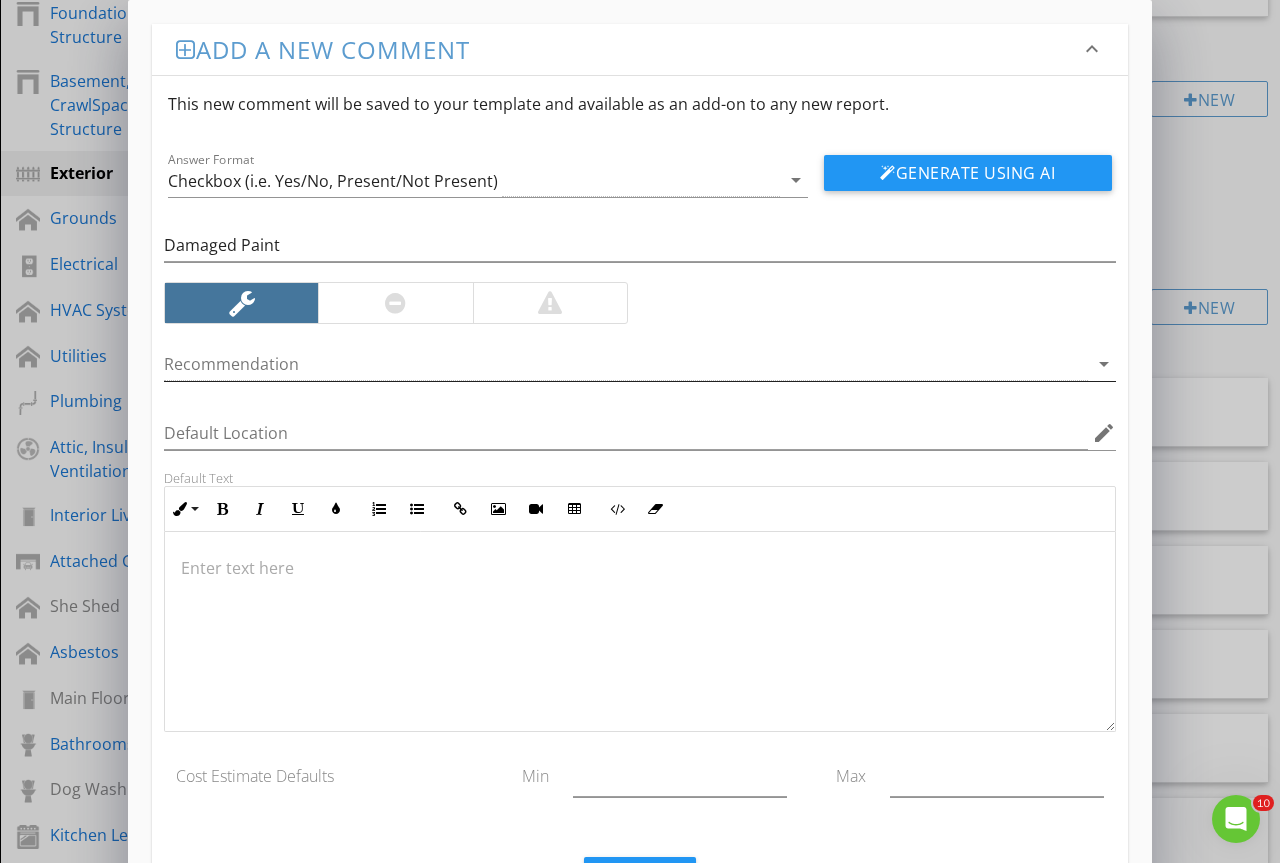 click at bounding box center (626, 364) 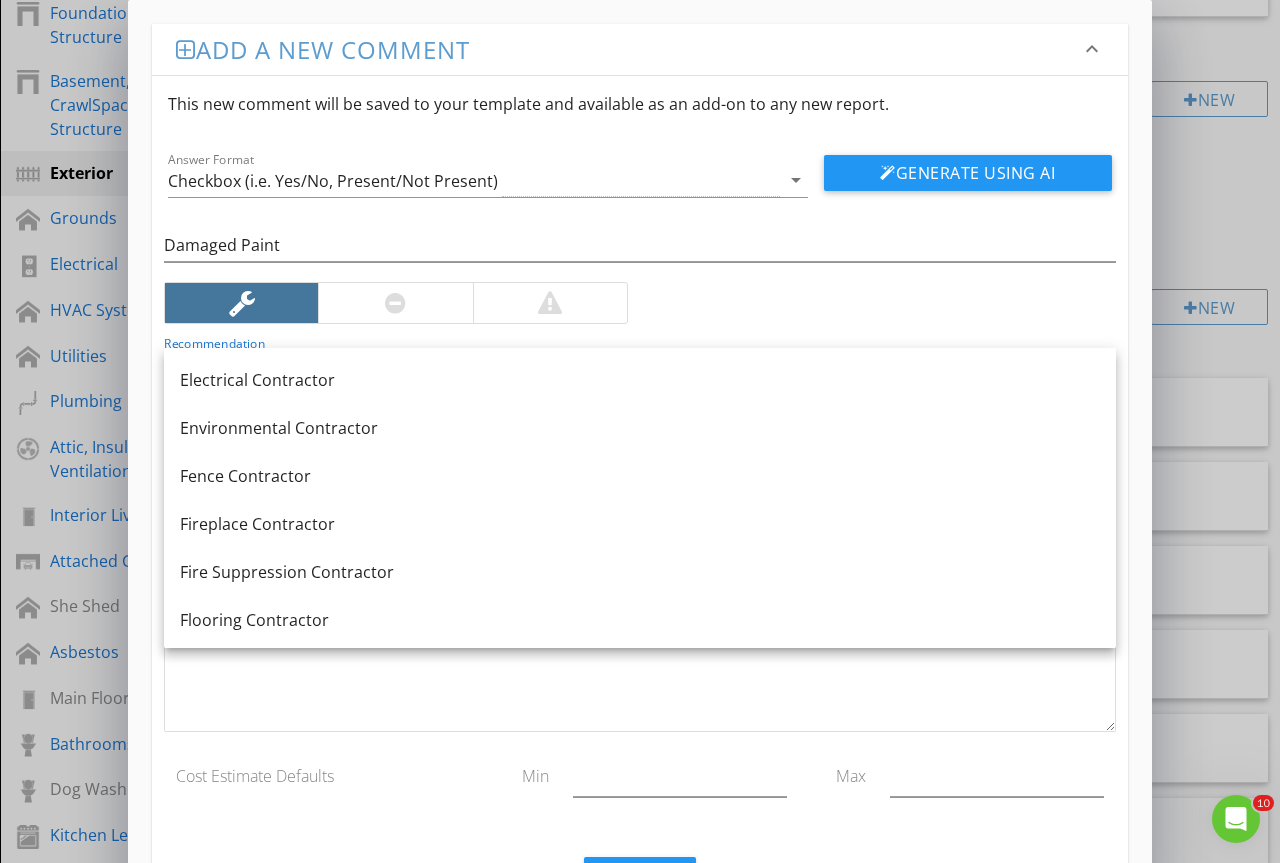 scroll, scrollTop: 960, scrollLeft: 0, axis: vertical 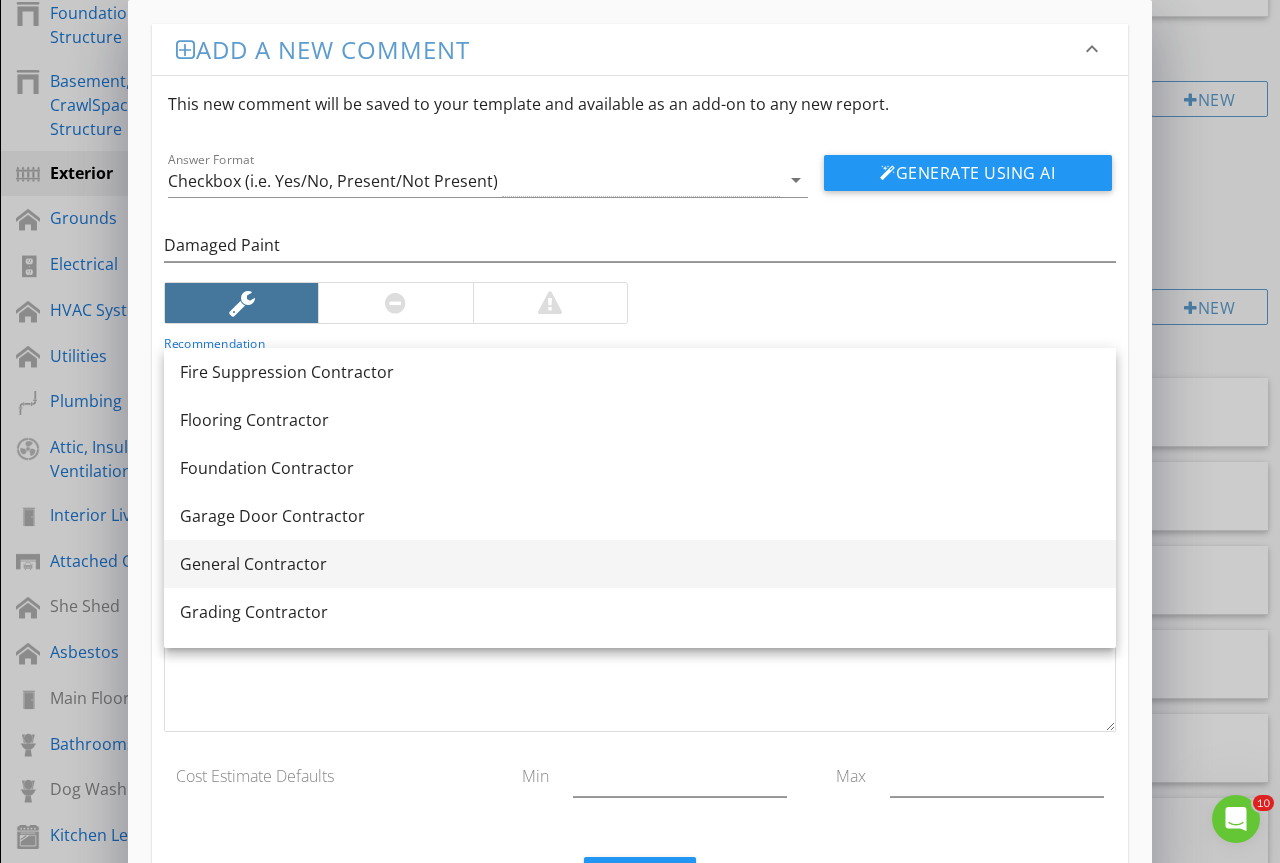 click on "General Contractor" at bounding box center [640, 564] 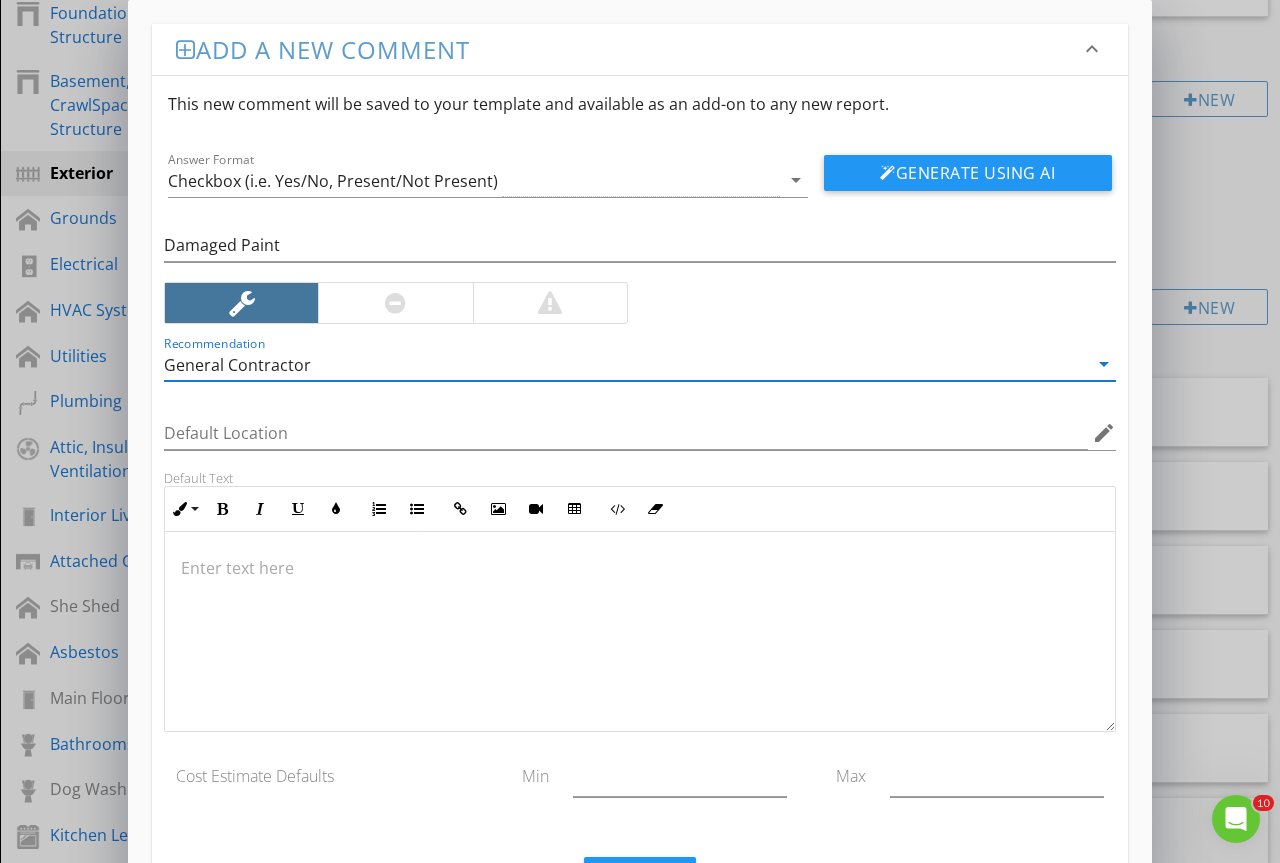 click at bounding box center (640, 568) 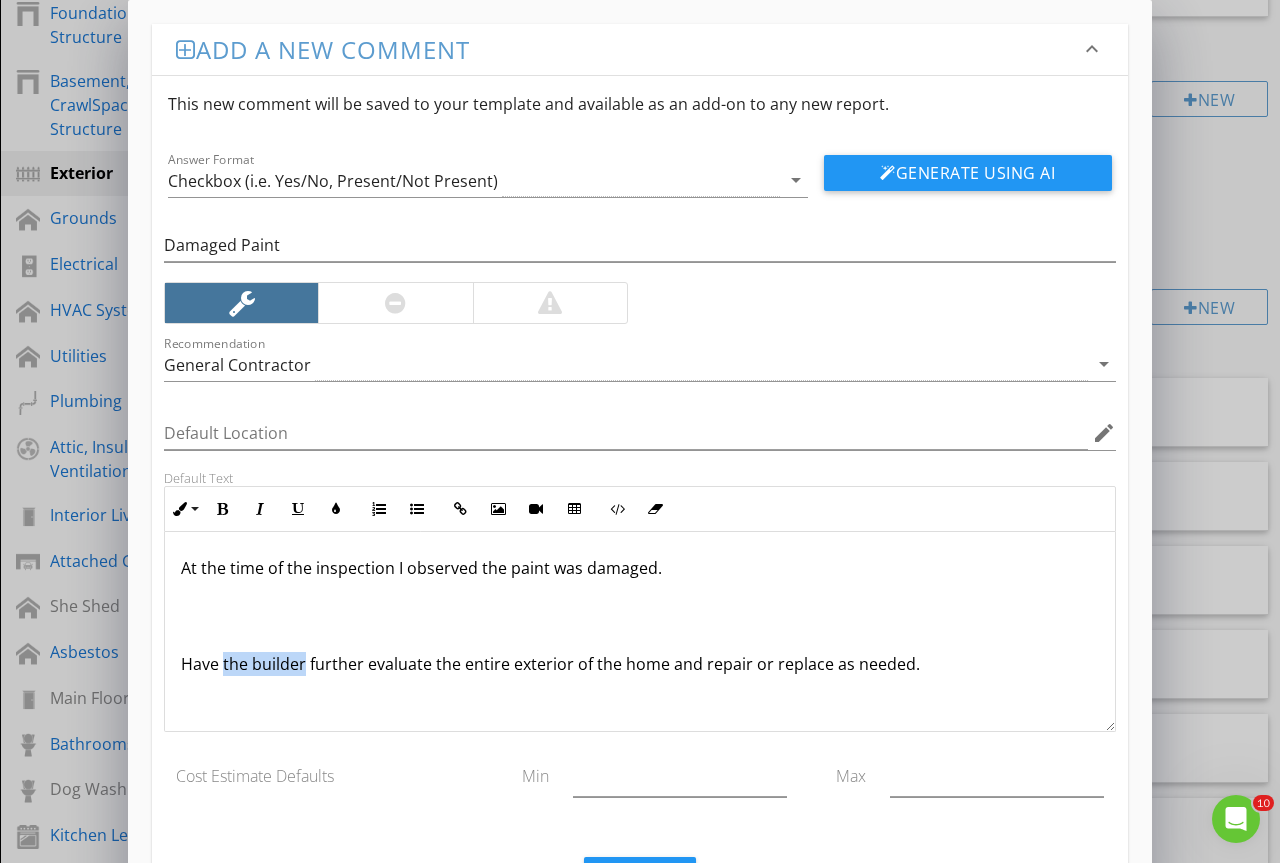 drag, startPoint x: 304, startPoint y: 668, endPoint x: 221, endPoint y: 667, distance: 83.00603 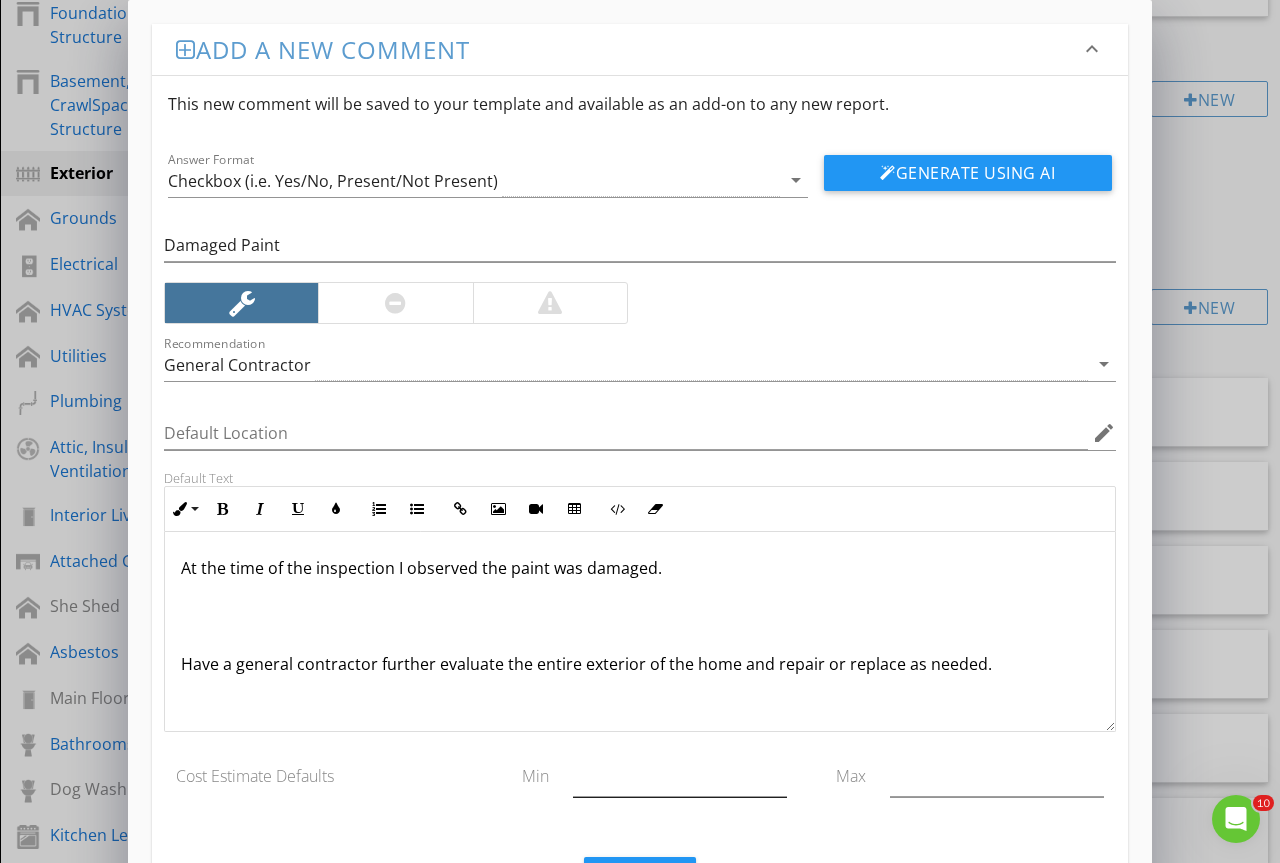 scroll, scrollTop: 1, scrollLeft: 0, axis: vertical 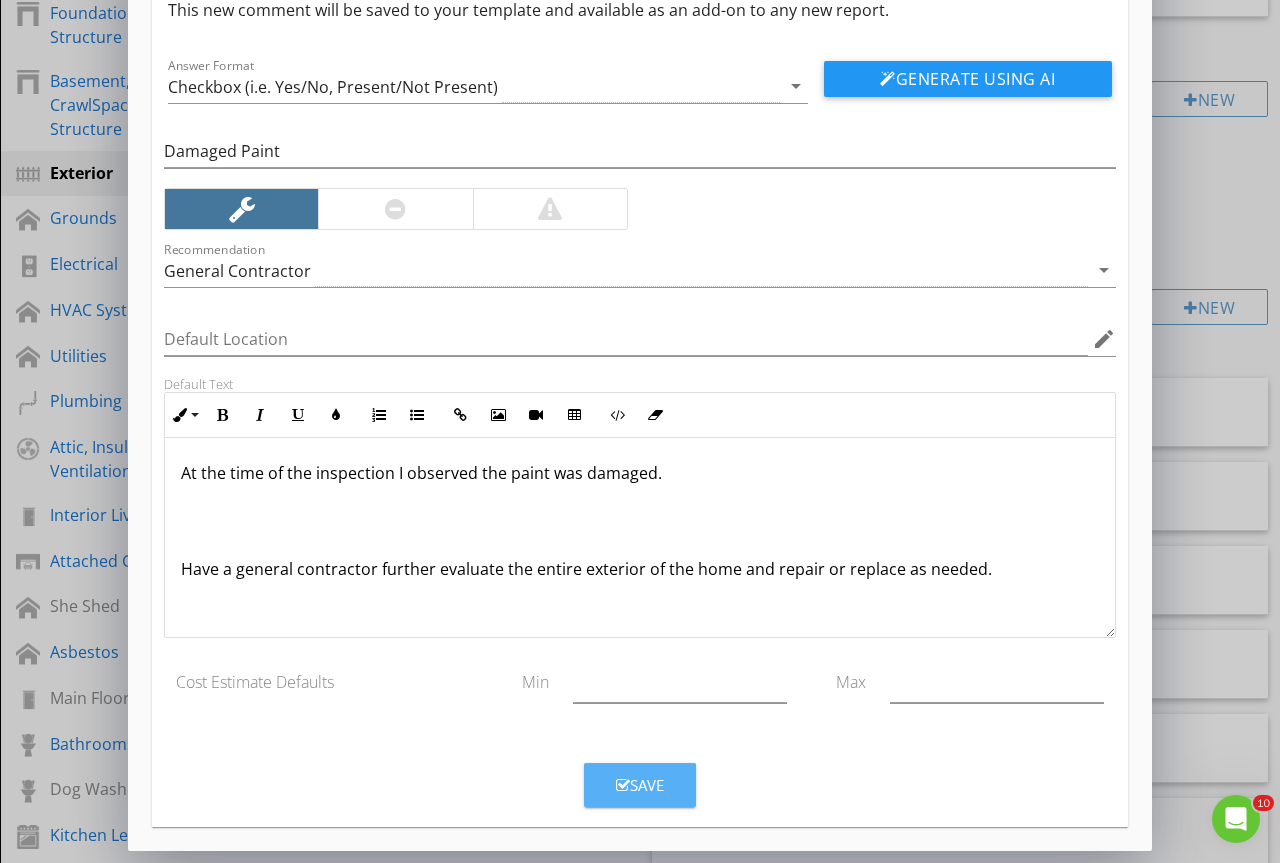 click on "Save" at bounding box center (640, 785) 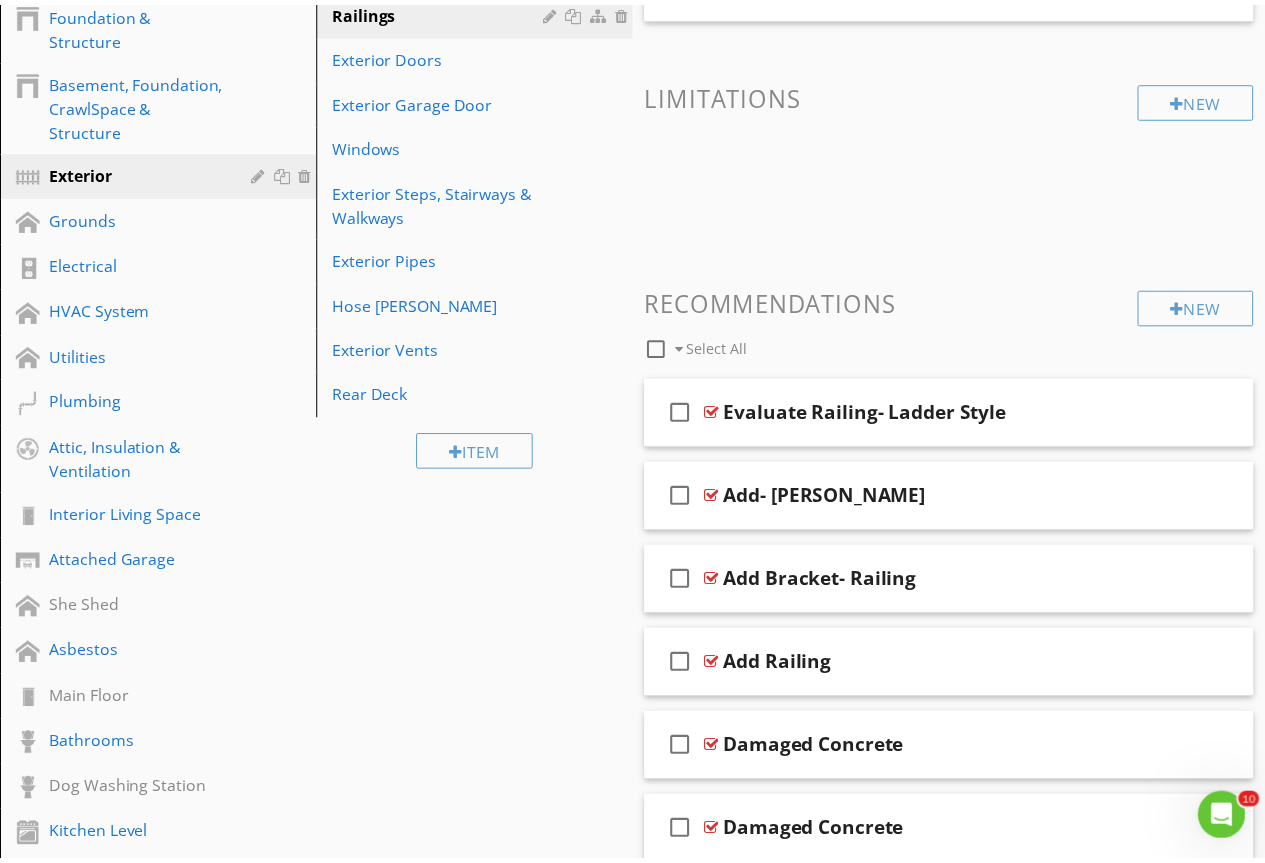 scroll, scrollTop: 0, scrollLeft: 0, axis: both 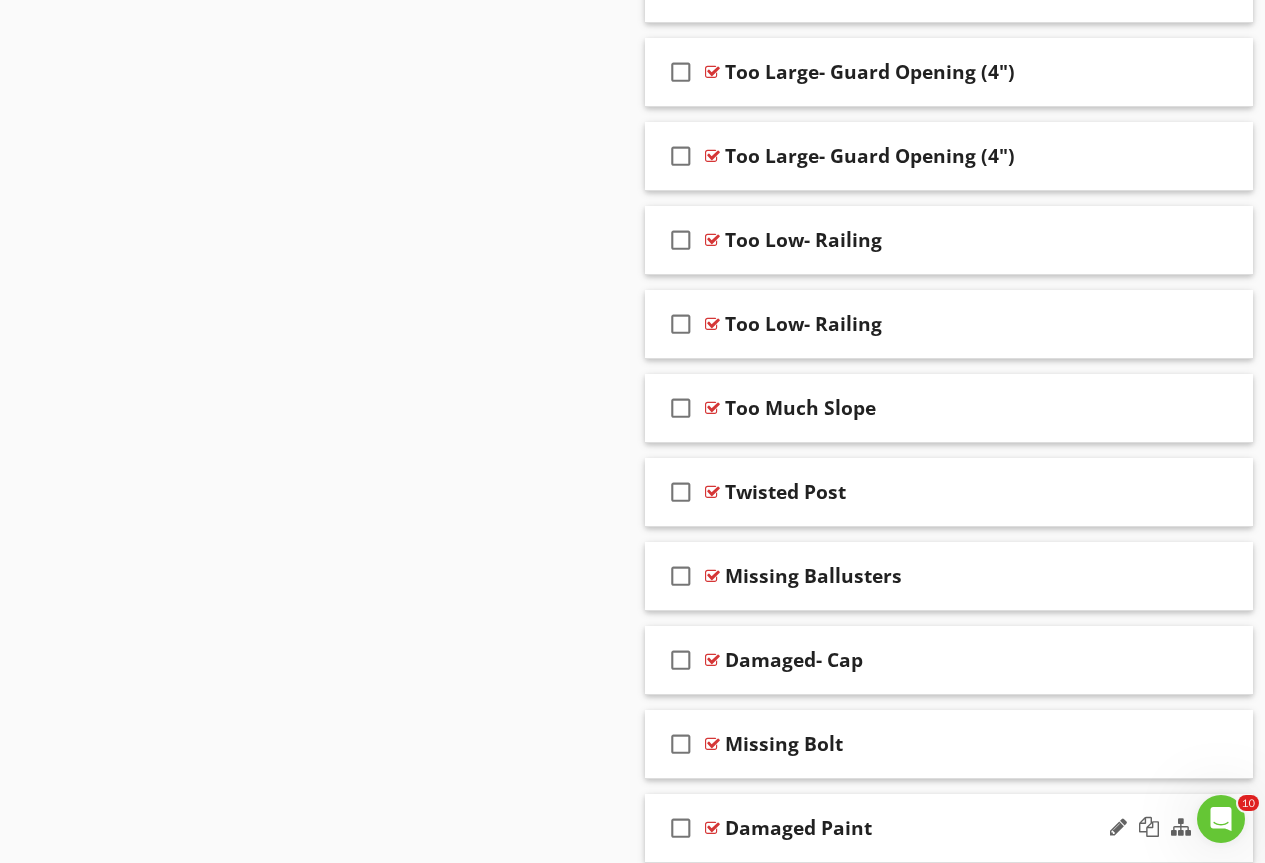type 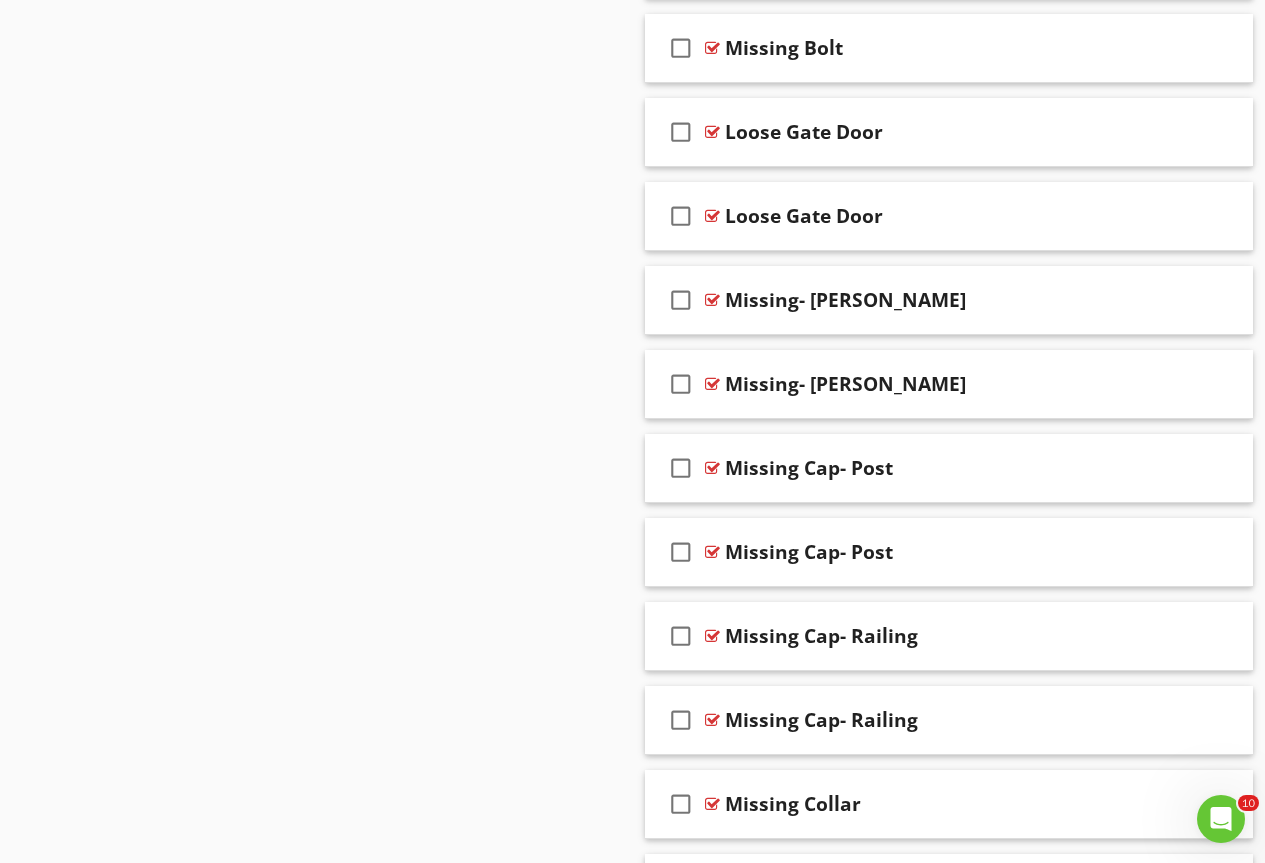 scroll, scrollTop: 3300, scrollLeft: 0, axis: vertical 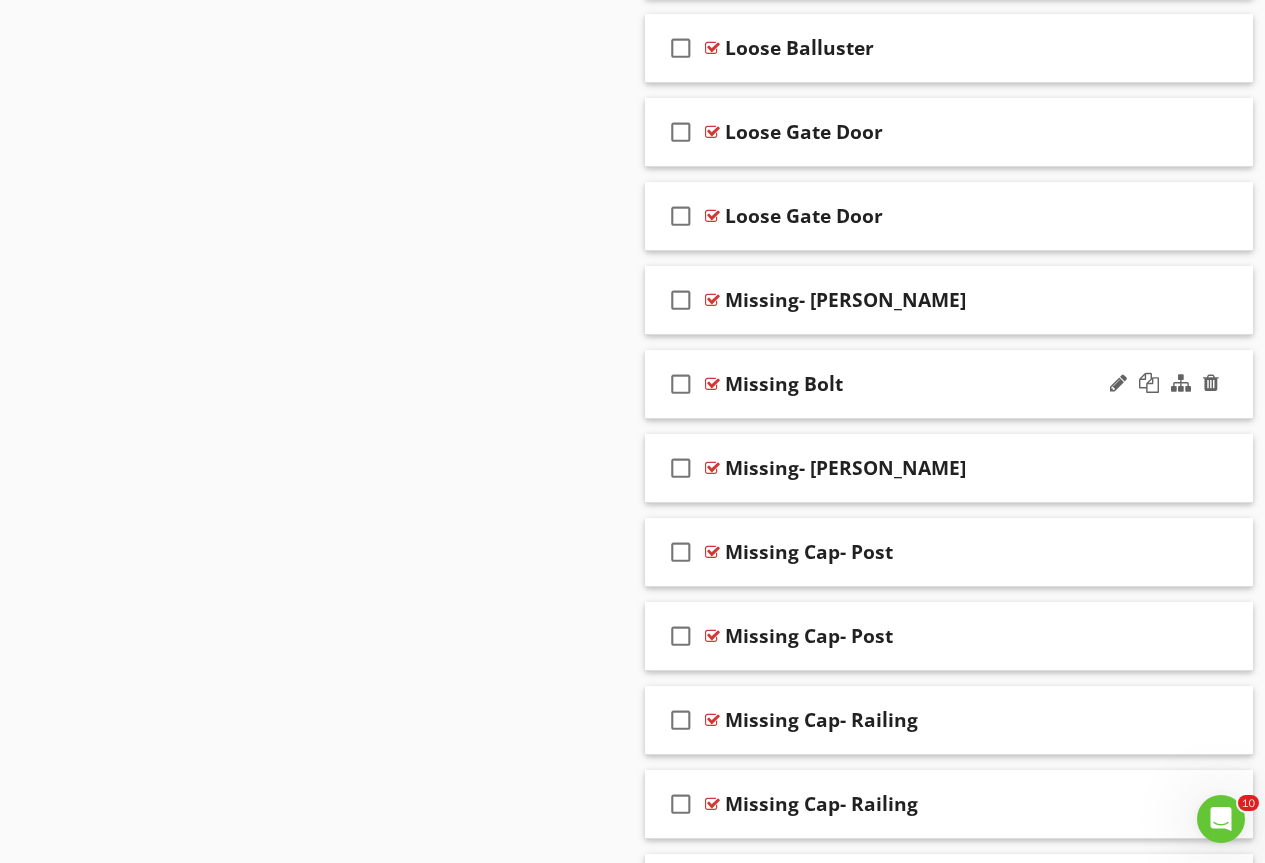 click at bounding box center [712, 384] 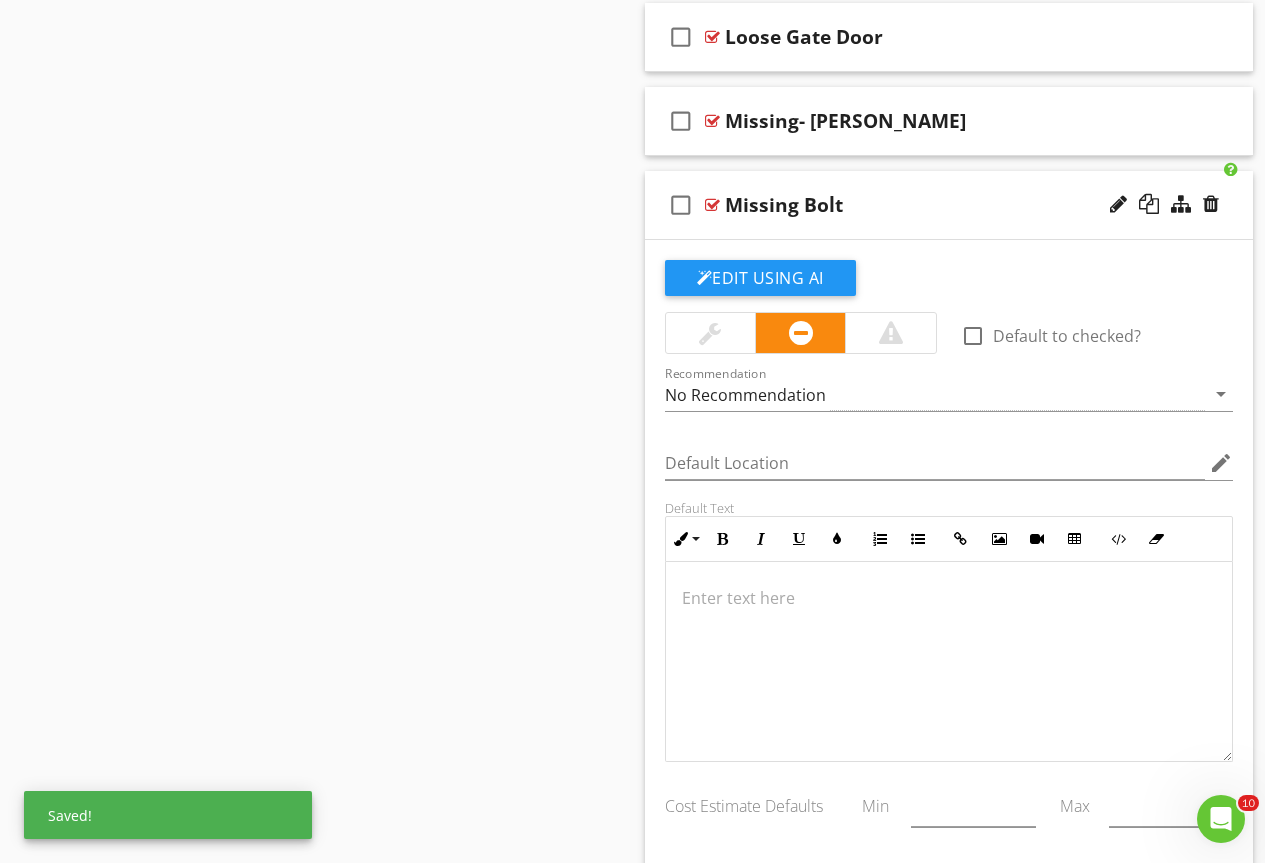 scroll, scrollTop: 3700, scrollLeft: 0, axis: vertical 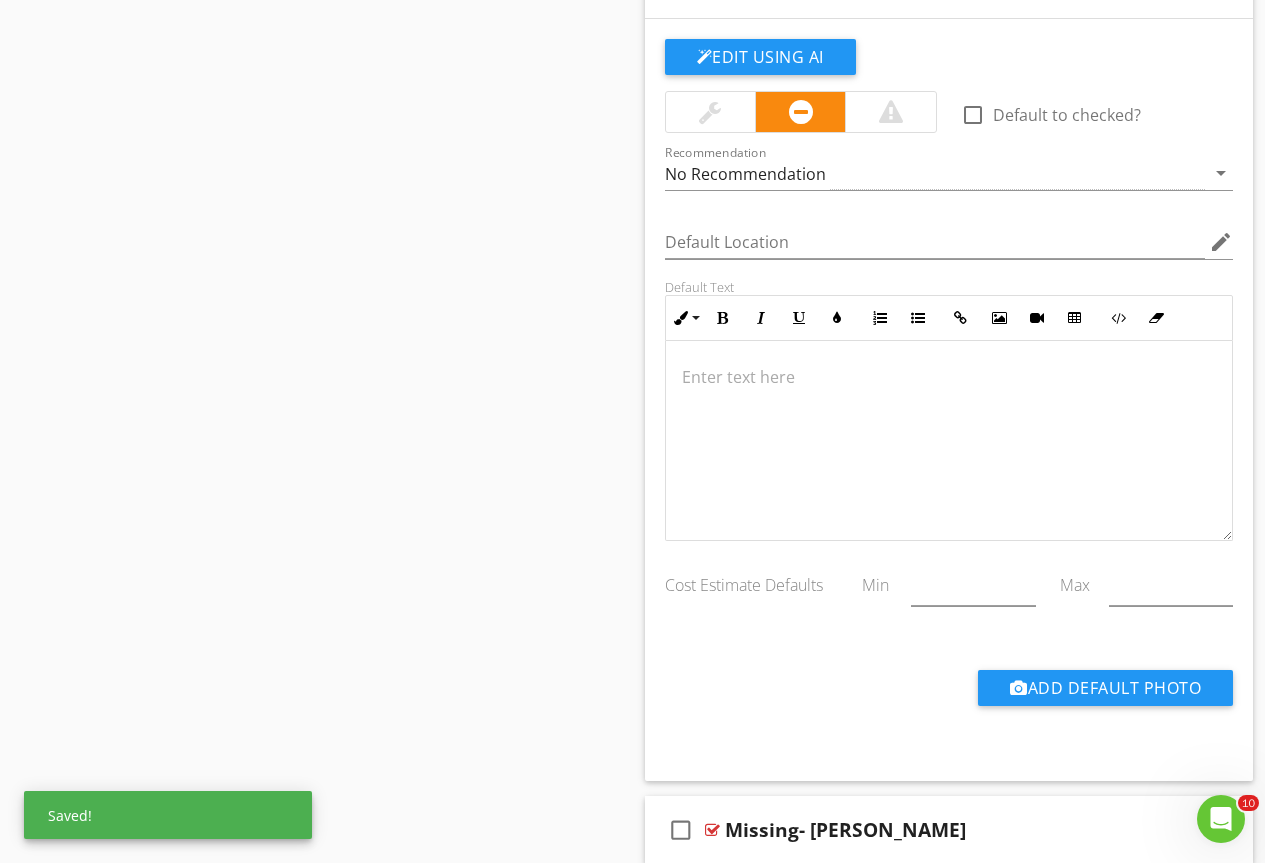 click at bounding box center [710, 112] 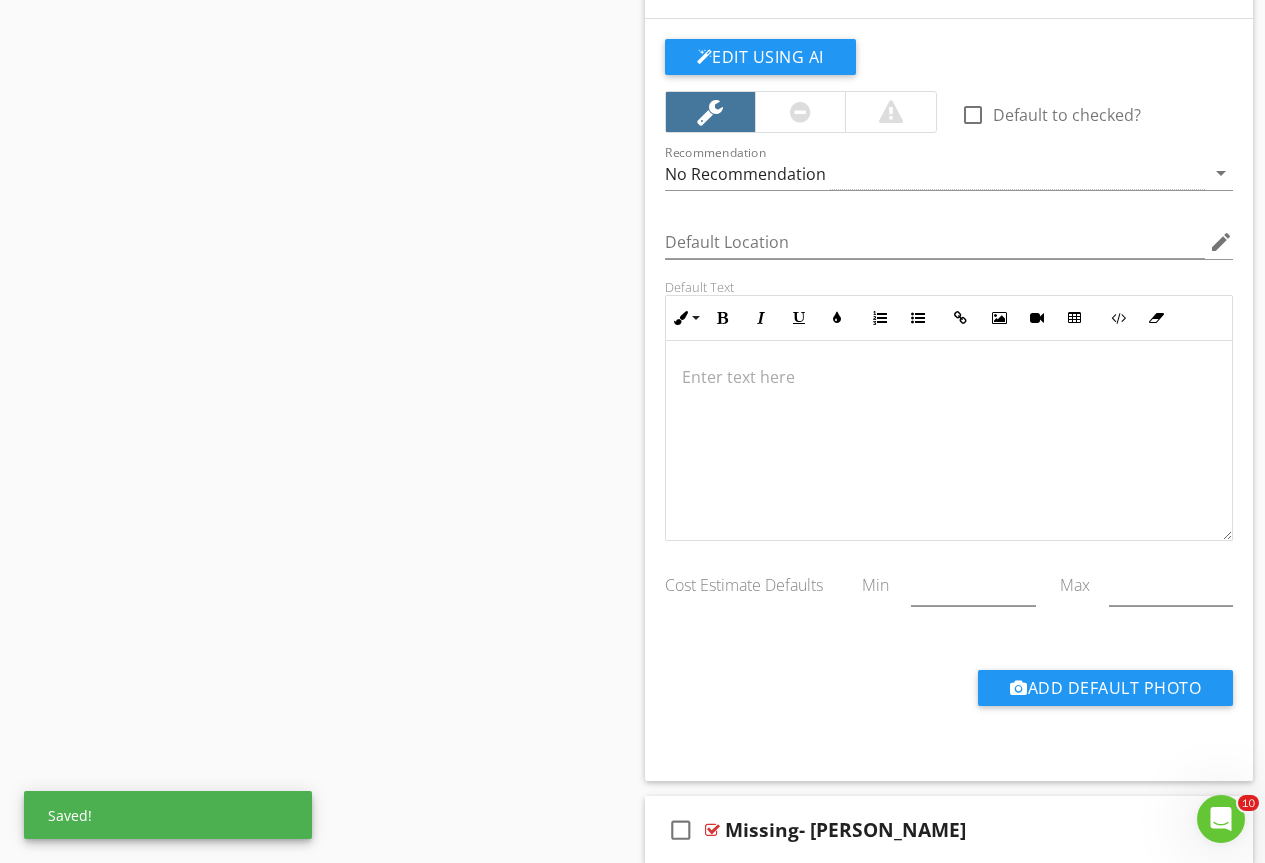 click at bounding box center [949, 377] 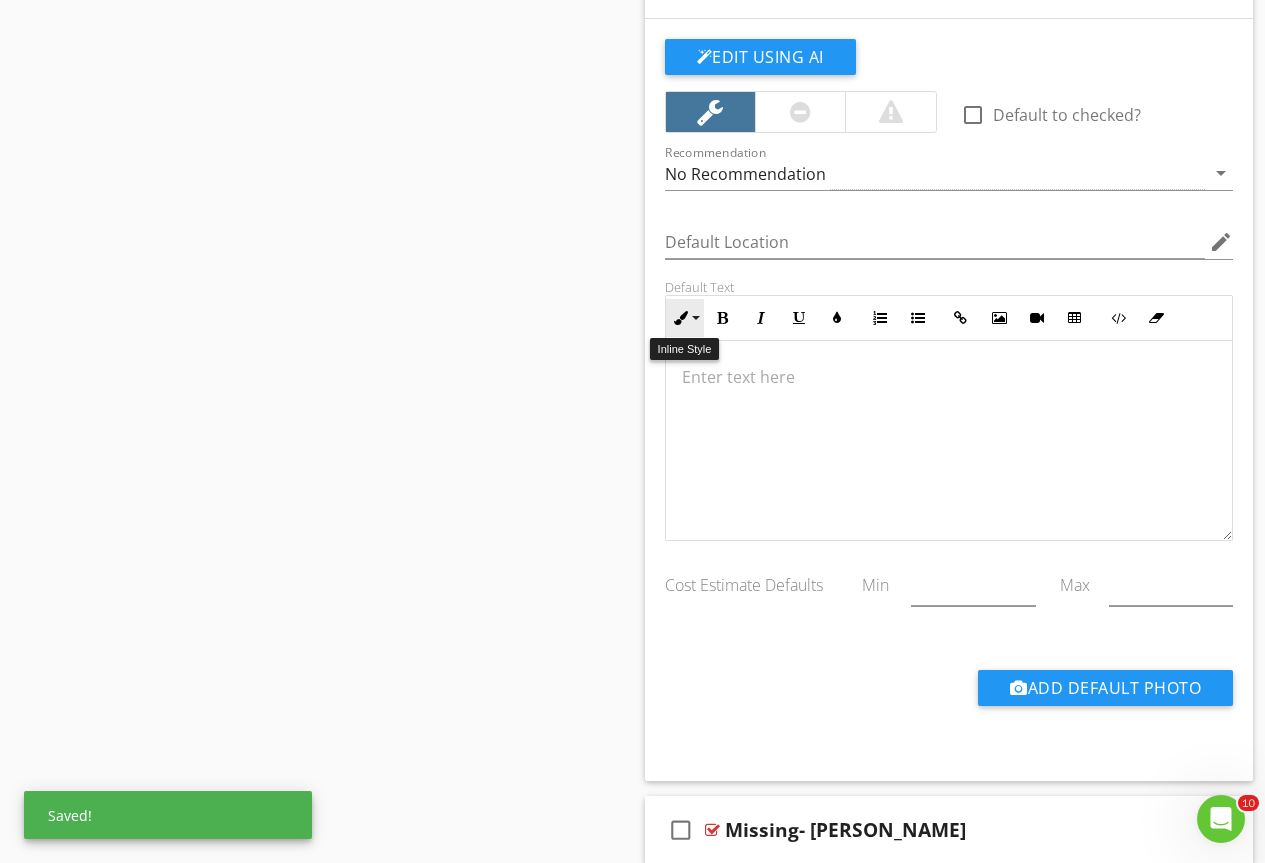 type 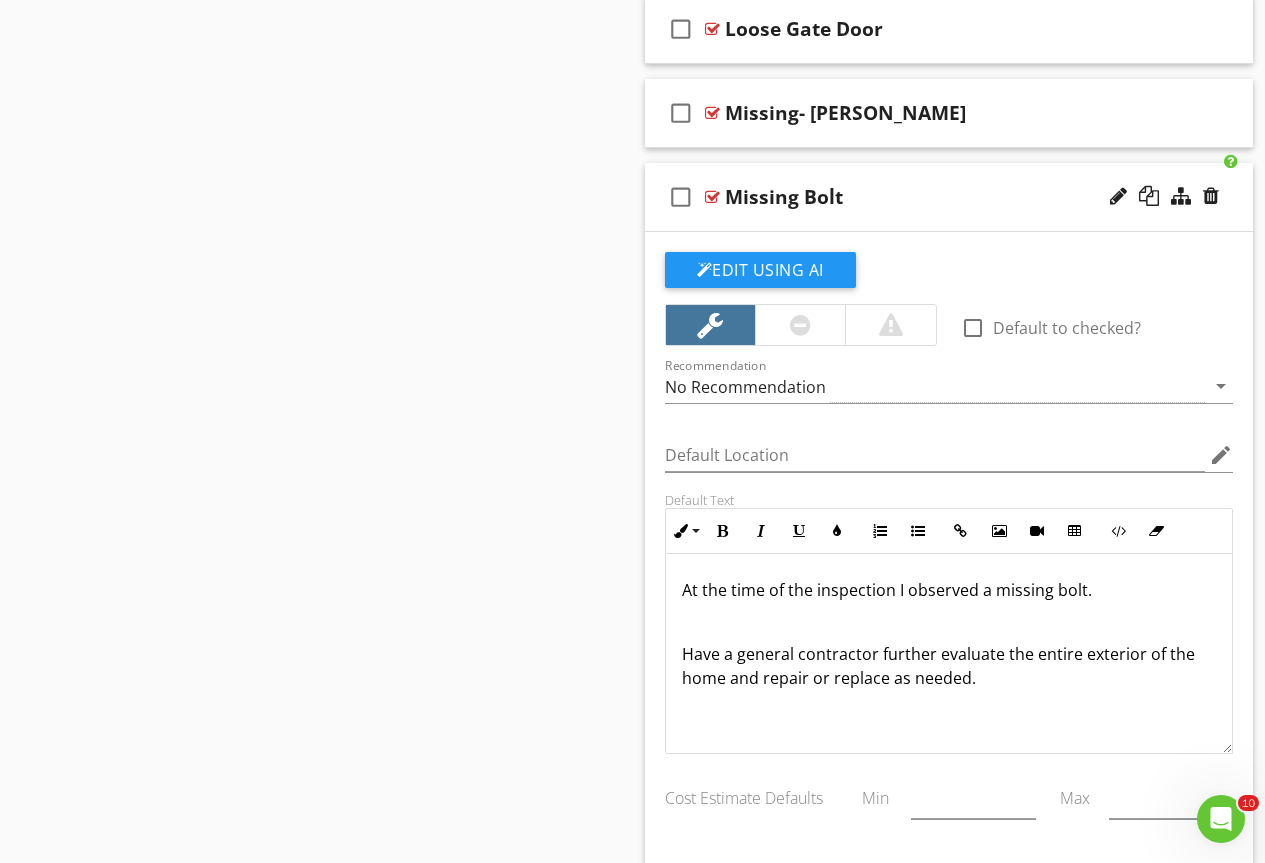 scroll, scrollTop: 3400, scrollLeft: 0, axis: vertical 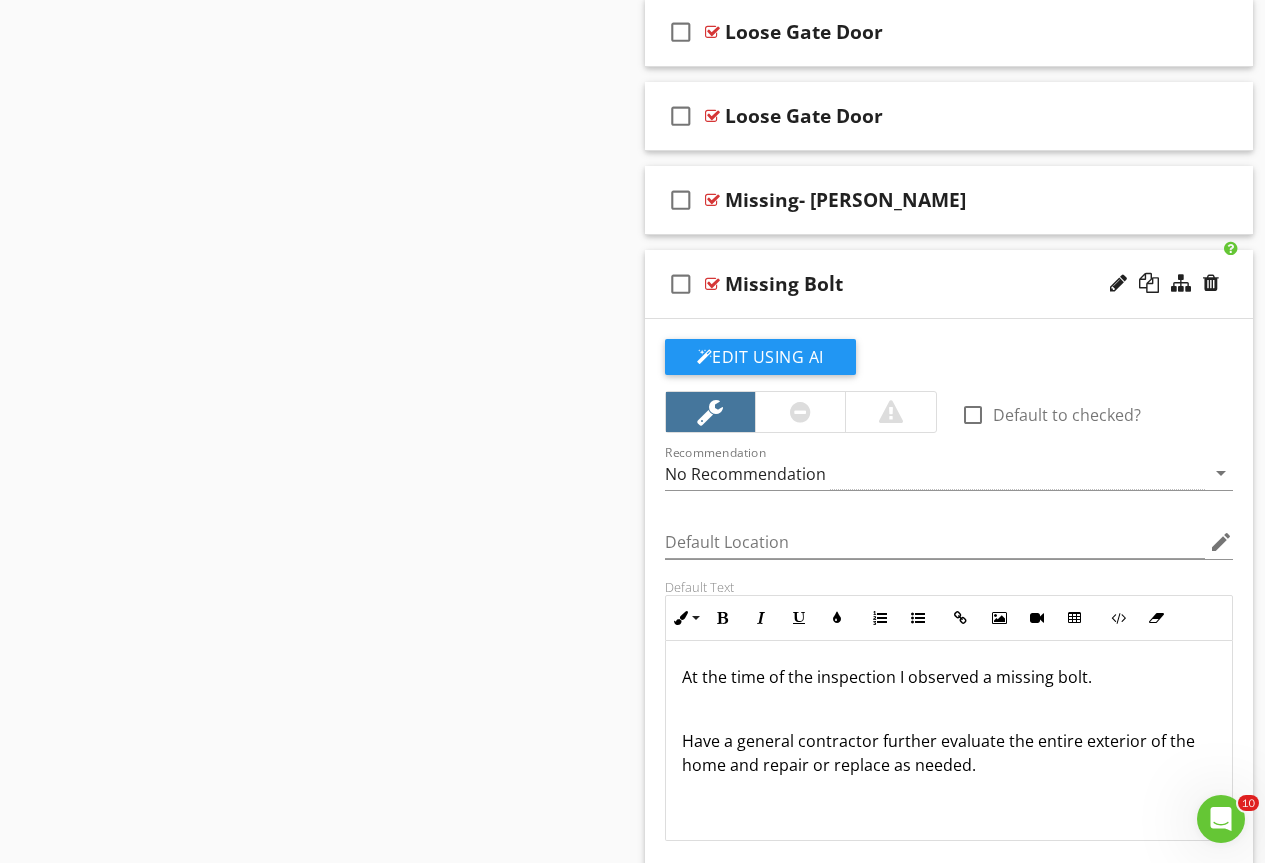 click at bounding box center [712, 284] 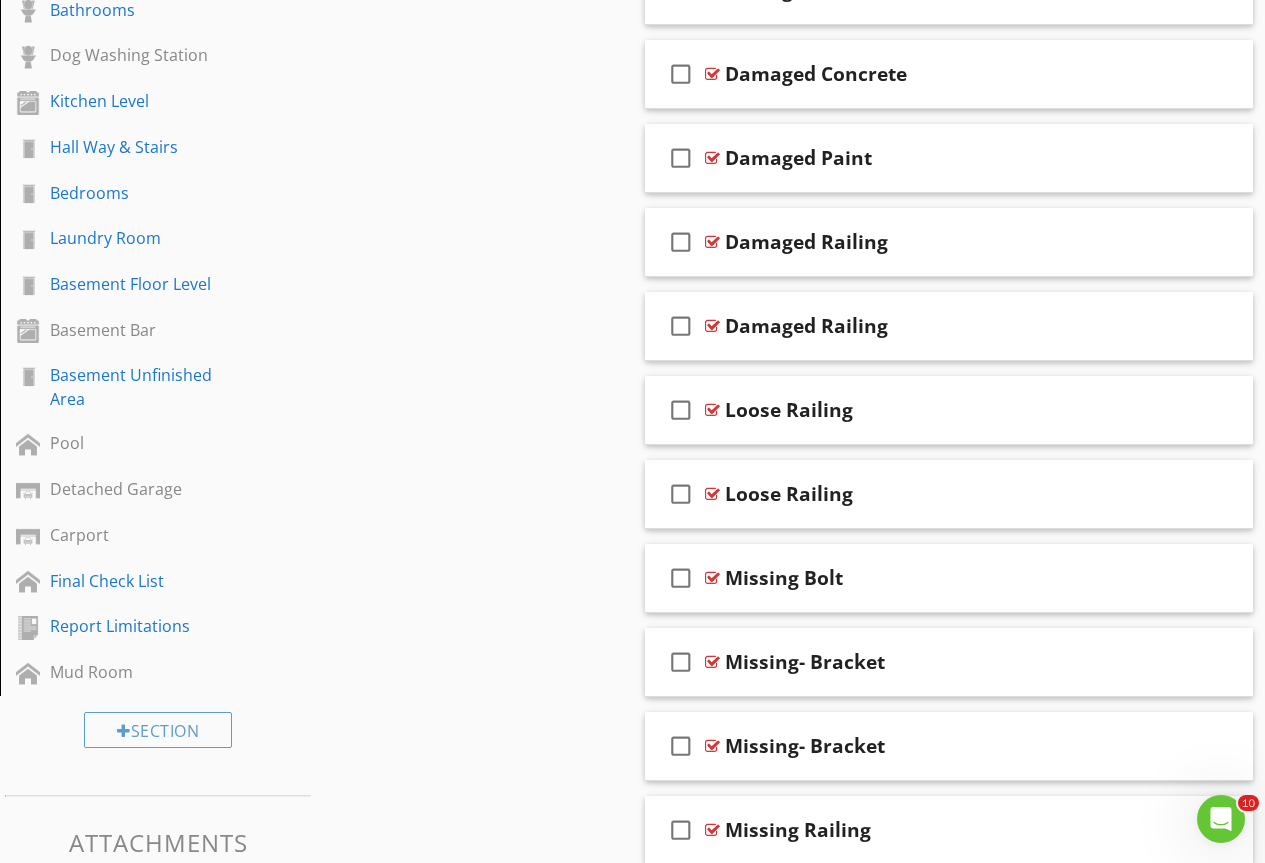 scroll, scrollTop: 1169, scrollLeft: 0, axis: vertical 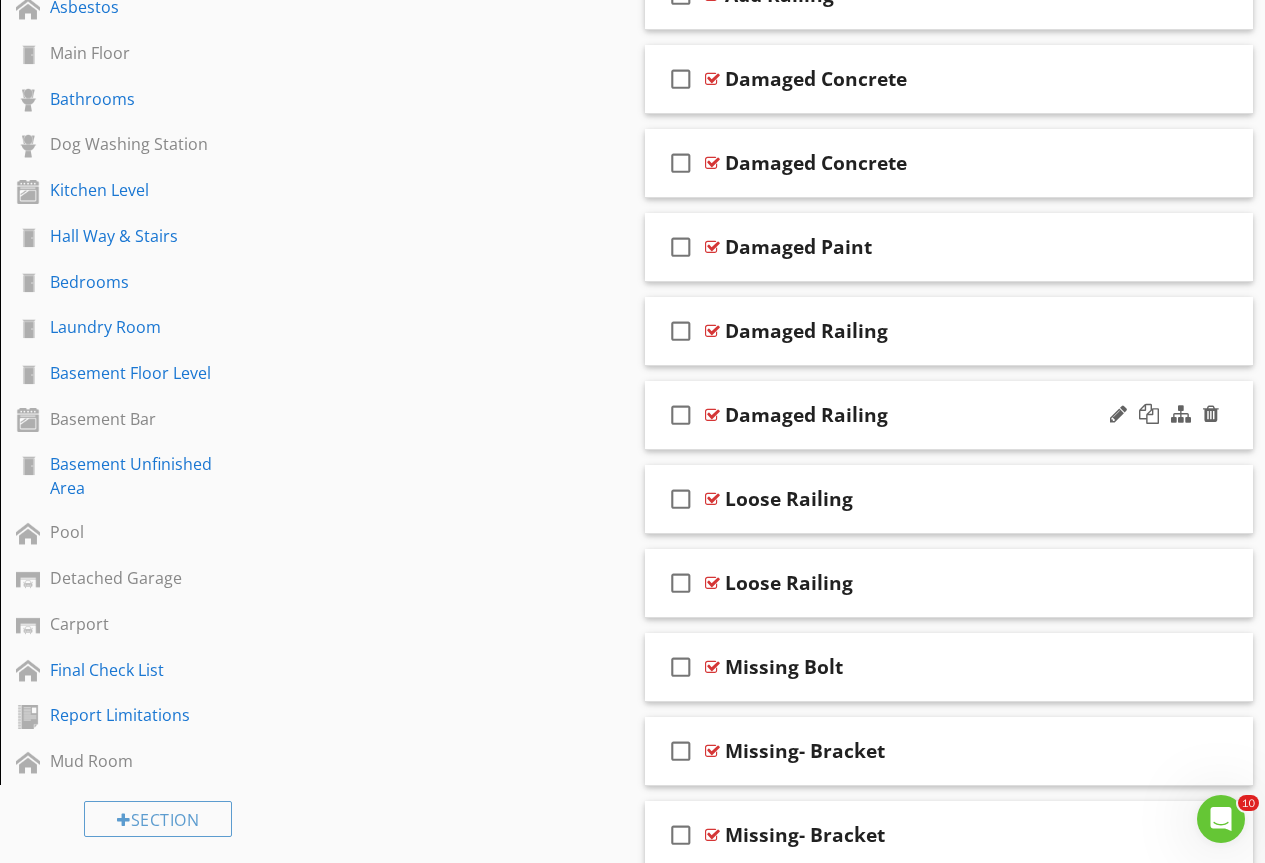 click at bounding box center (712, 415) 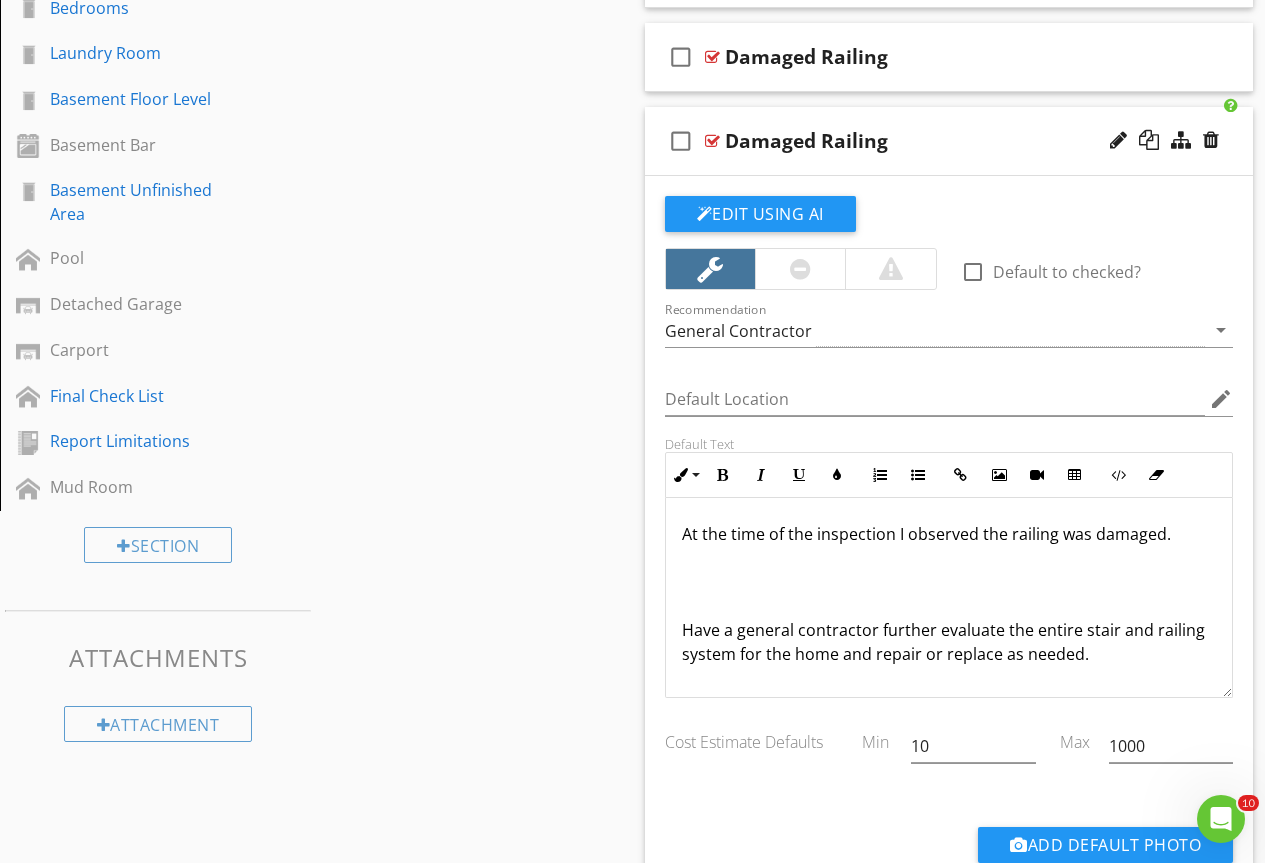 scroll, scrollTop: 1669, scrollLeft: 0, axis: vertical 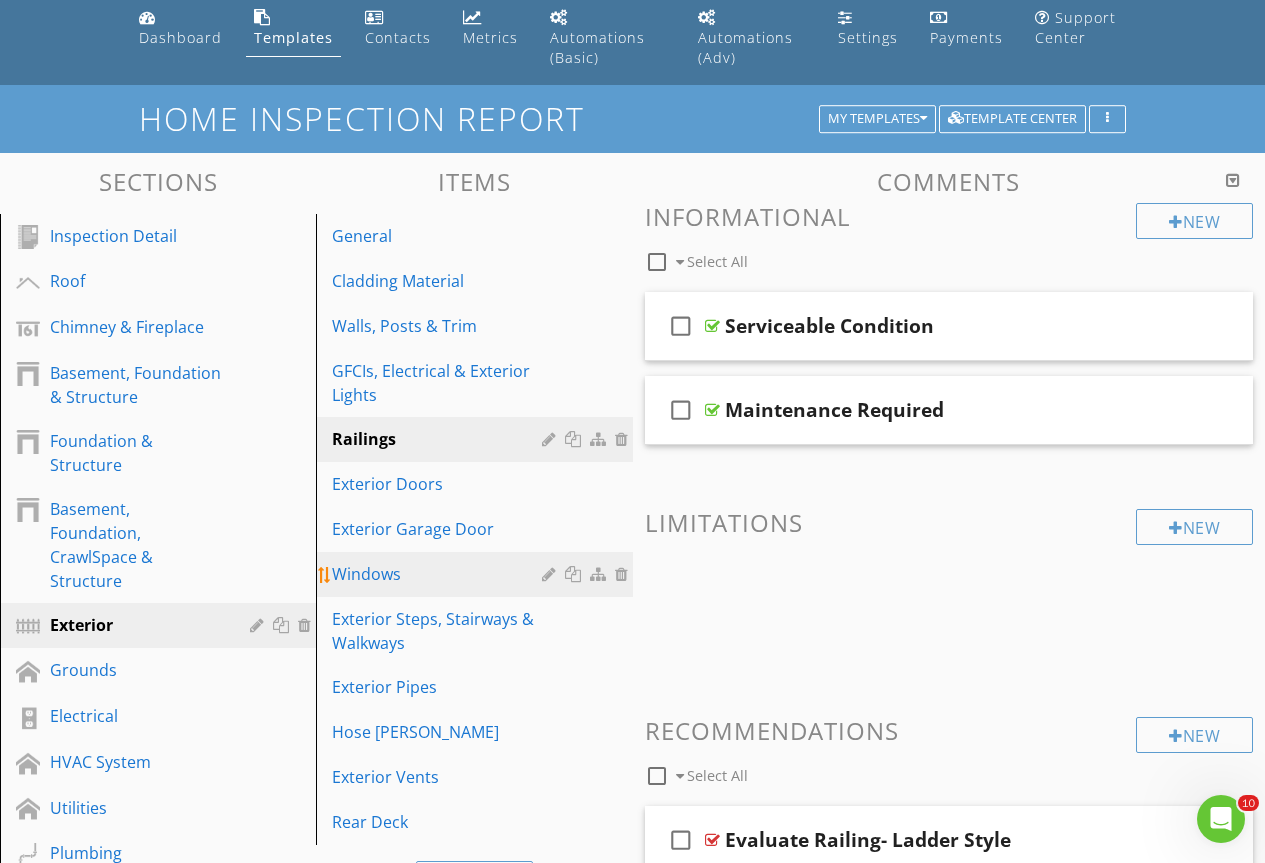 click on "Windows" at bounding box center (439, 574) 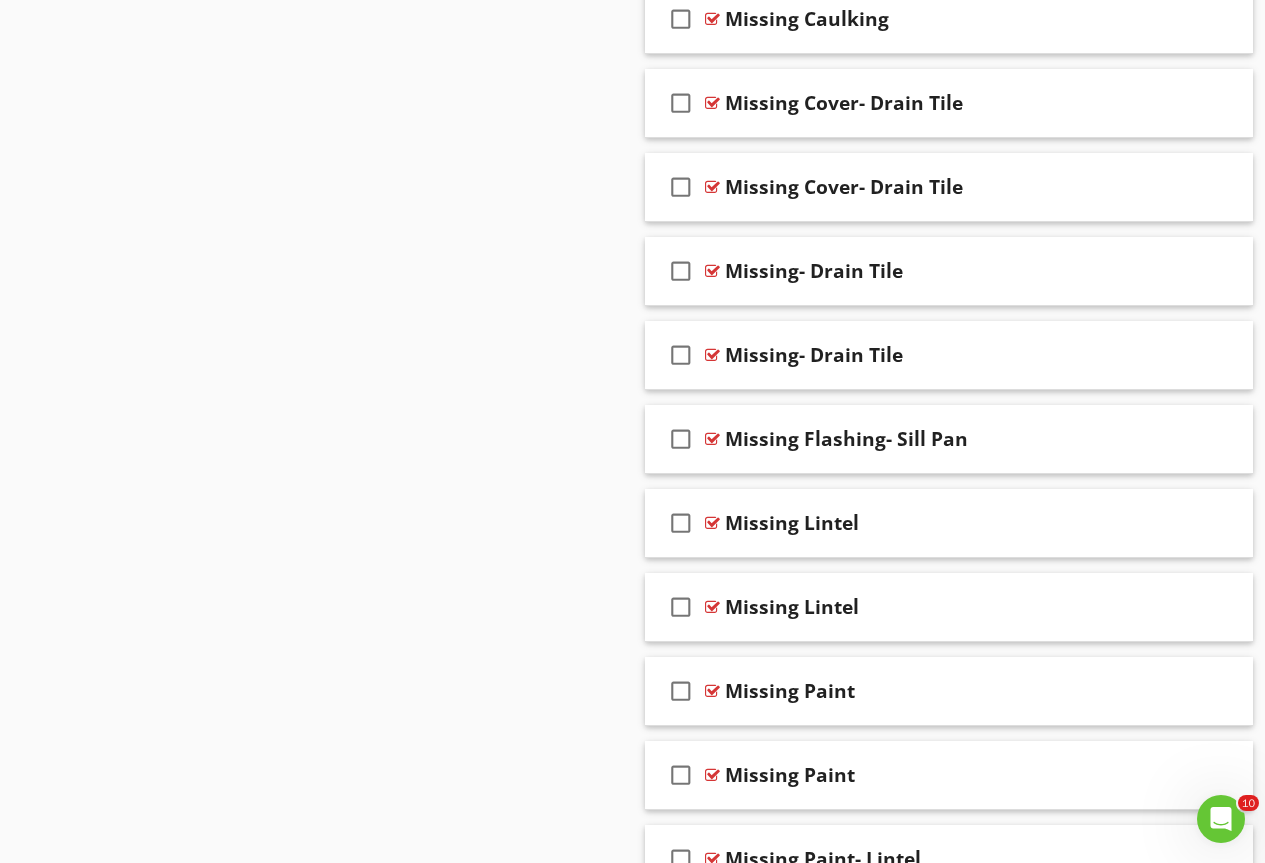 scroll, scrollTop: 8561, scrollLeft: 0, axis: vertical 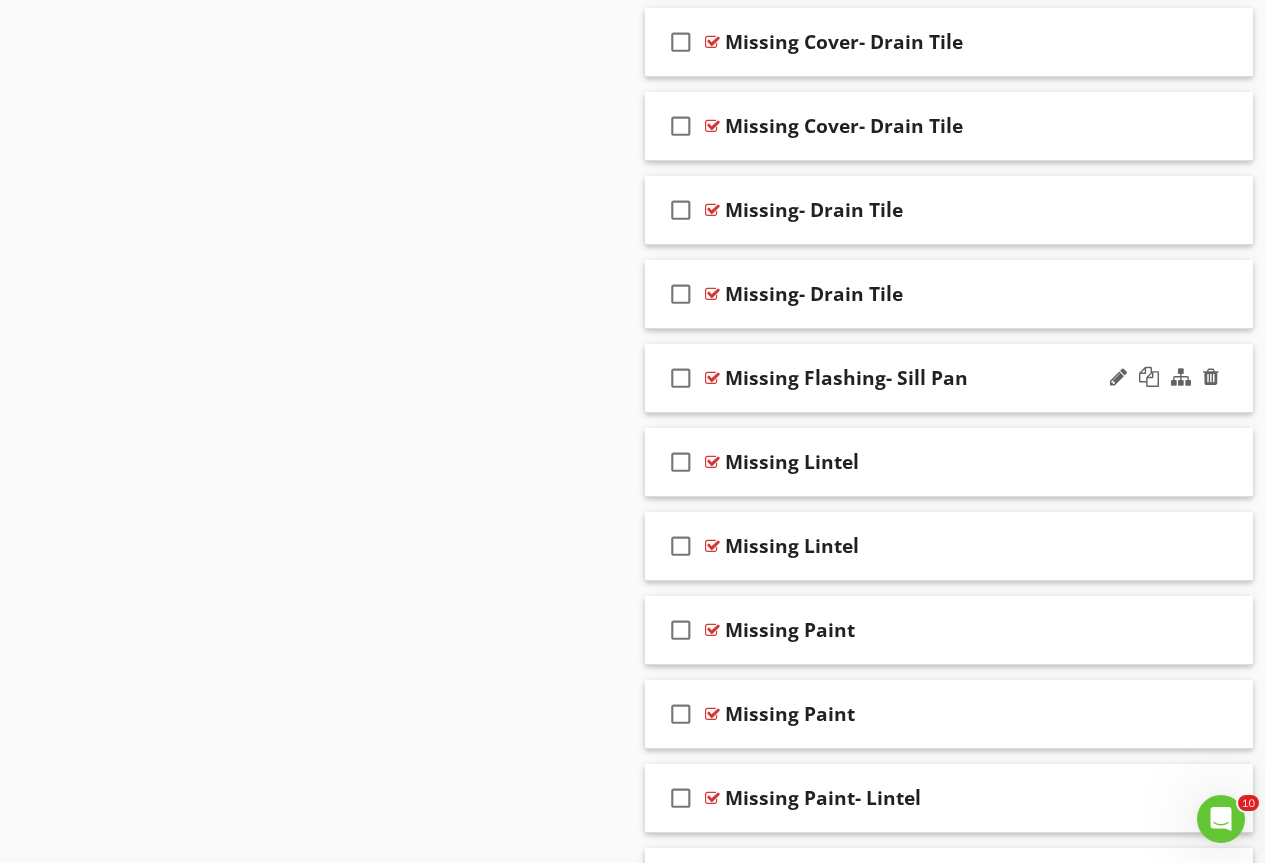 click at bounding box center (712, 378) 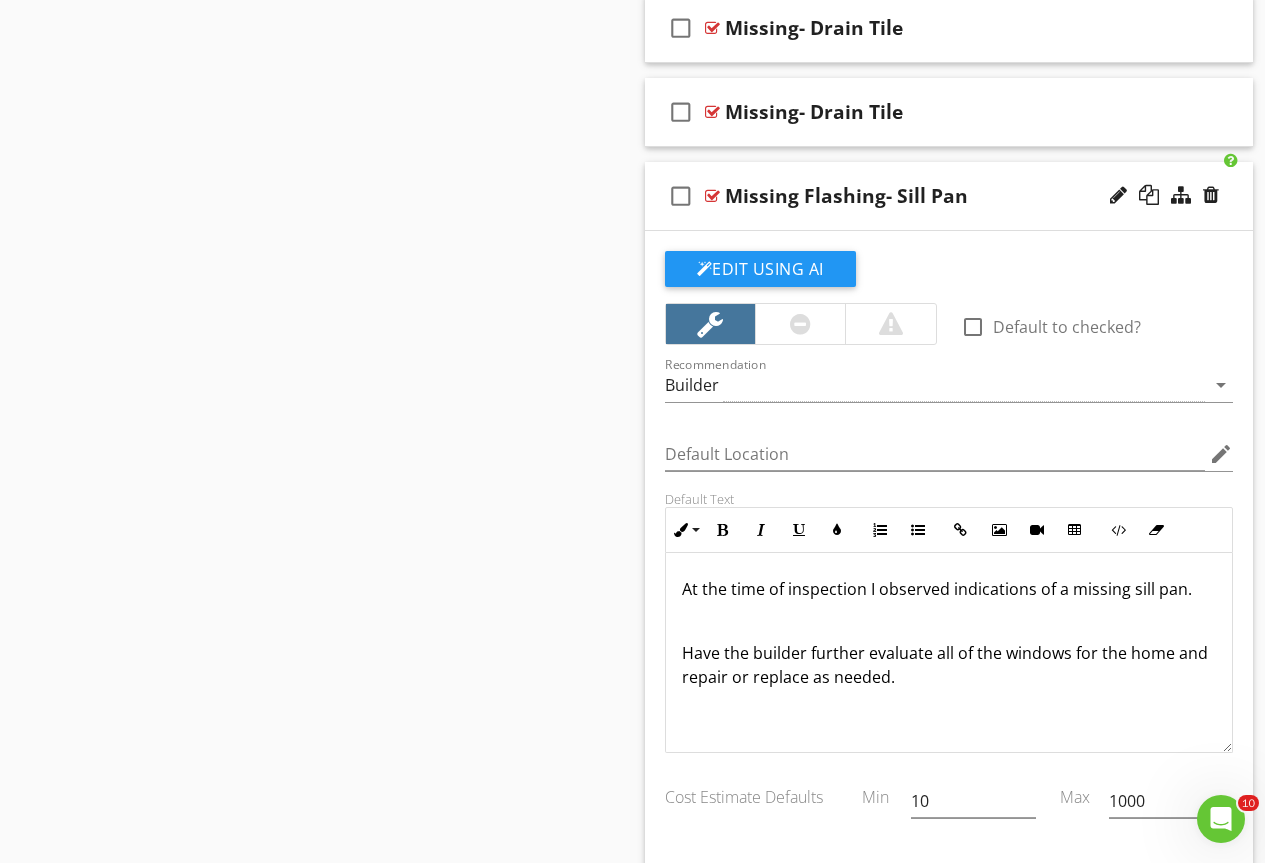 scroll, scrollTop: 8761, scrollLeft: 0, axis: vertical 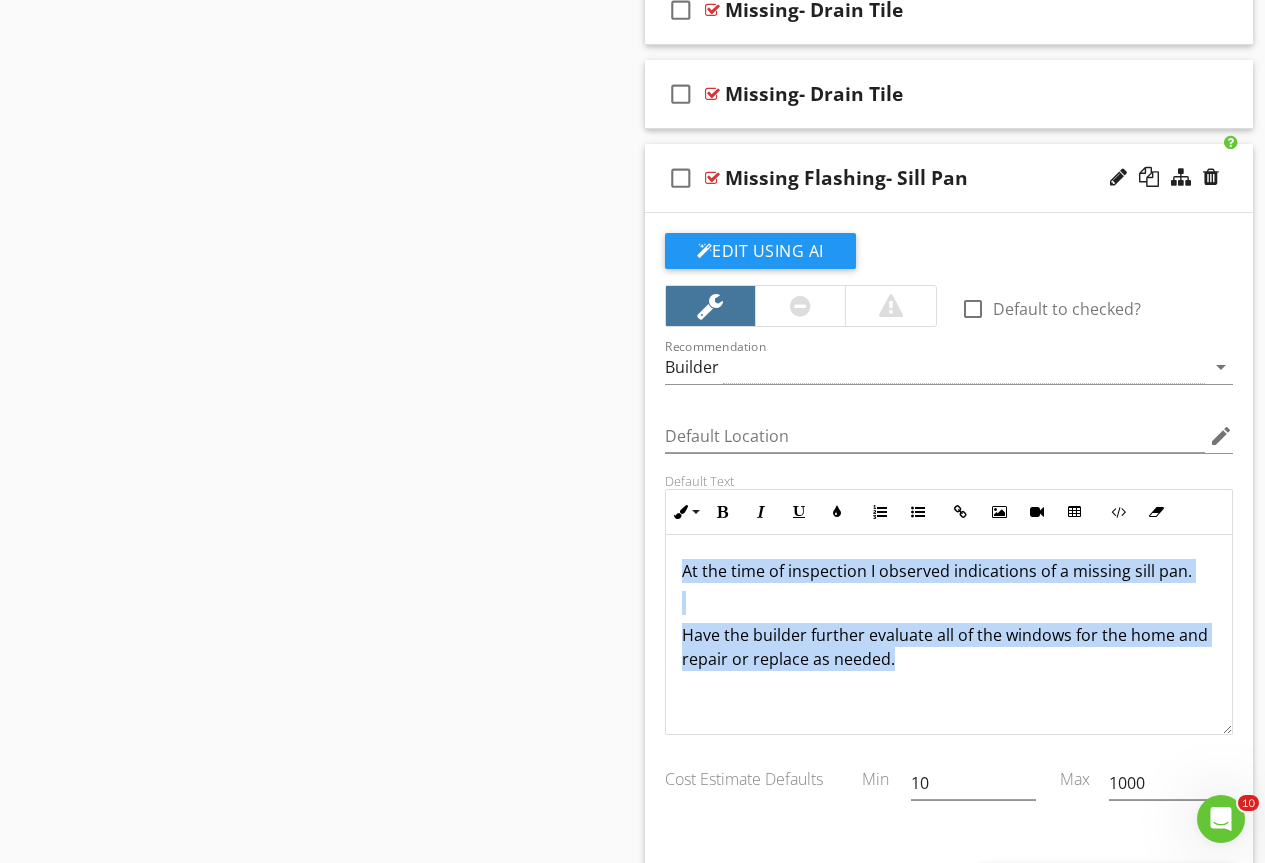 drag, startPoint x: 981, startPoint y: 668, endPoint x: 546, endPoint y: 519, distance: 459.81082 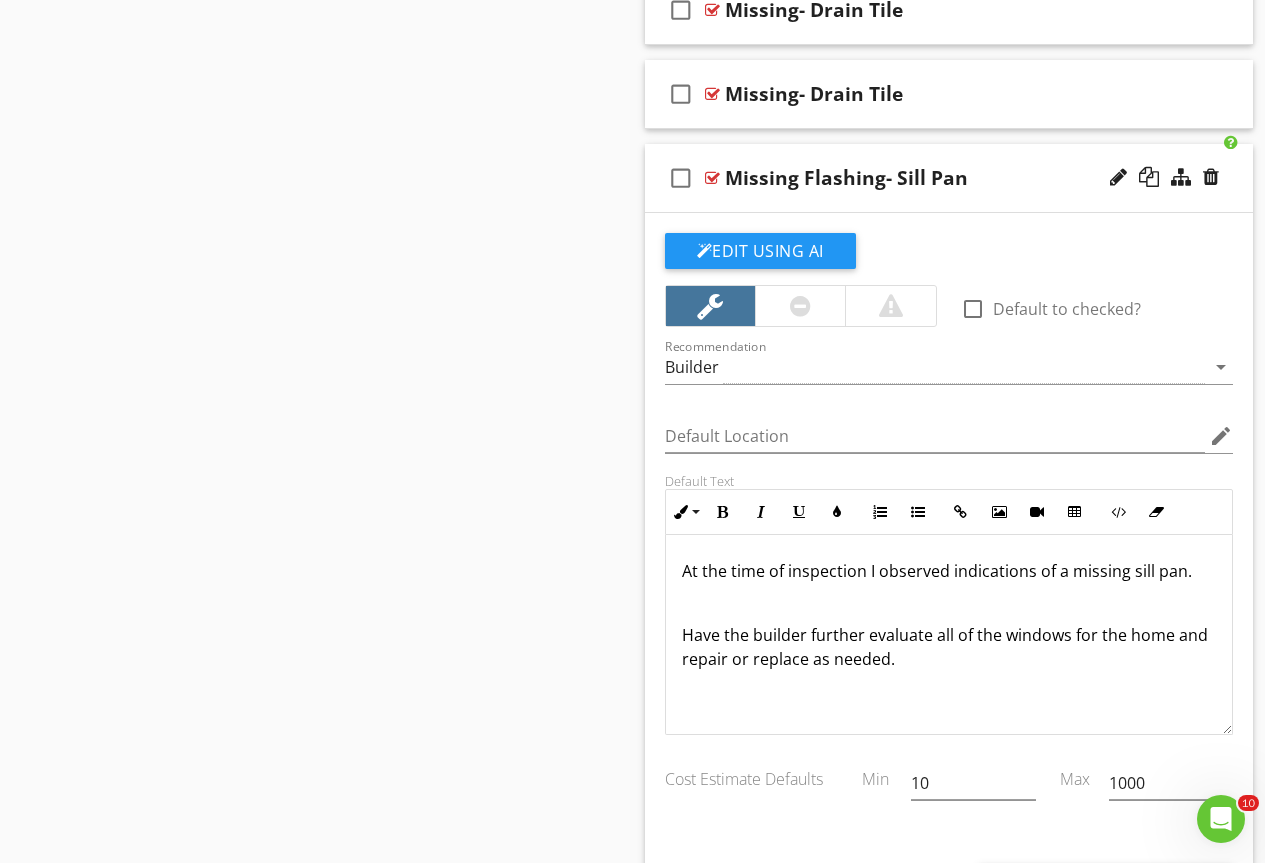 click at bounding box center [712, 178] 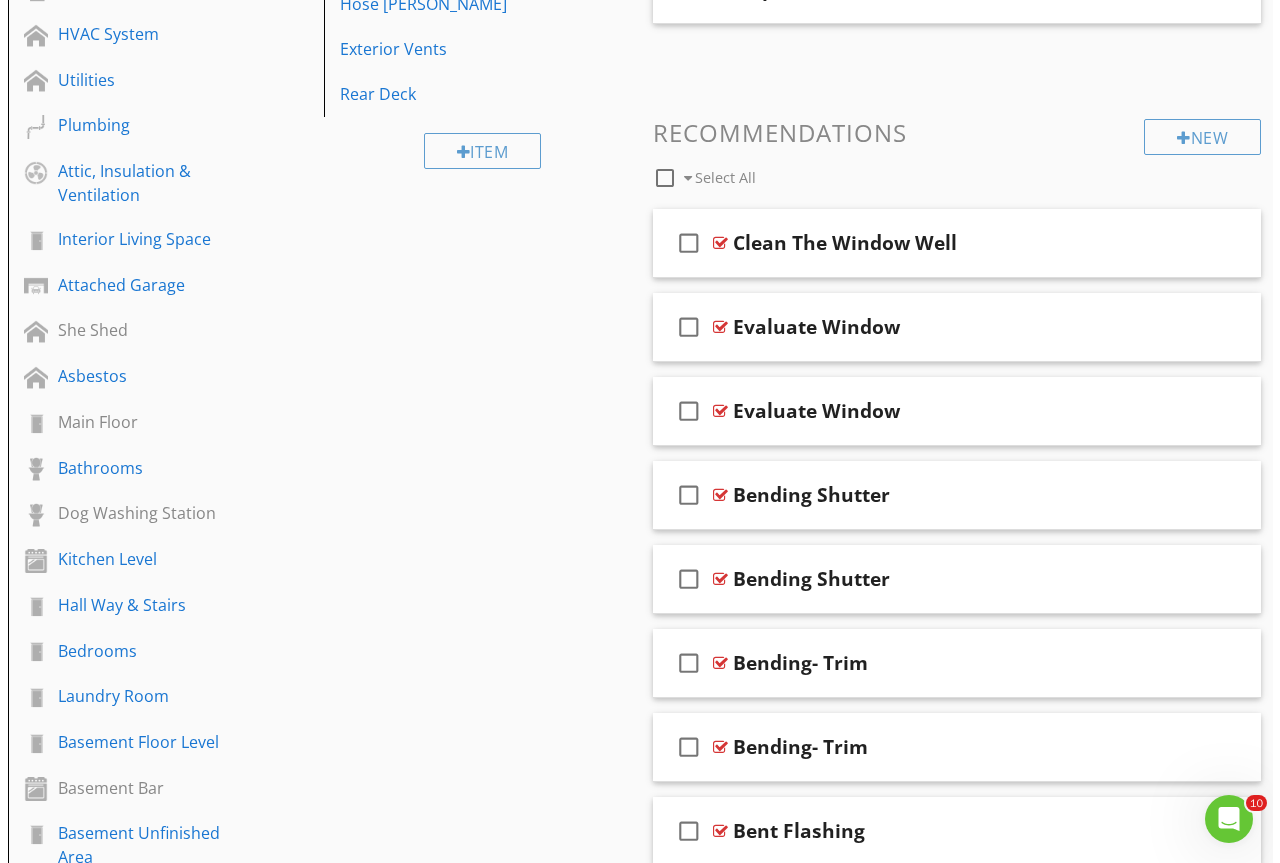 scroll, scrollTop: 739, scrollLeft: 0, axis: vertical 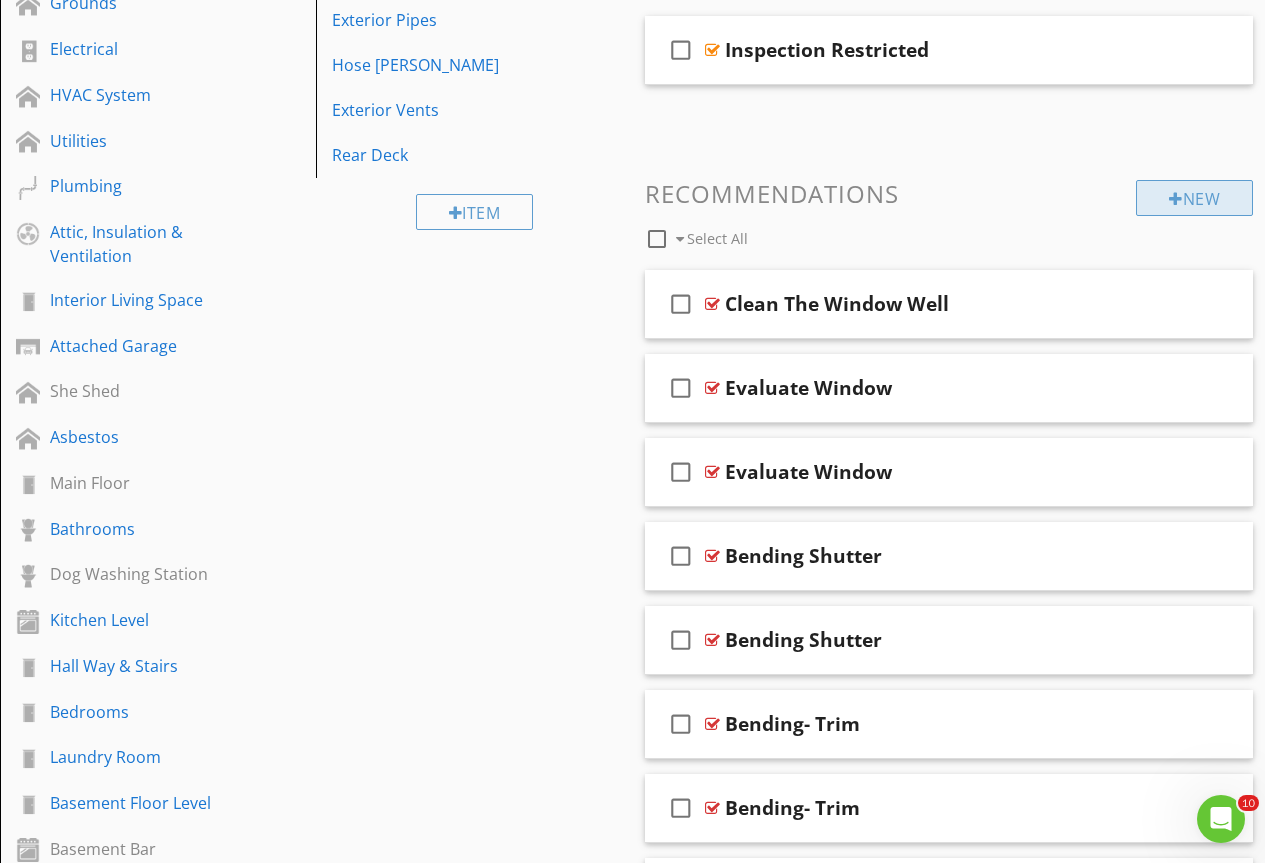 click at bounding box center [1176, 199] 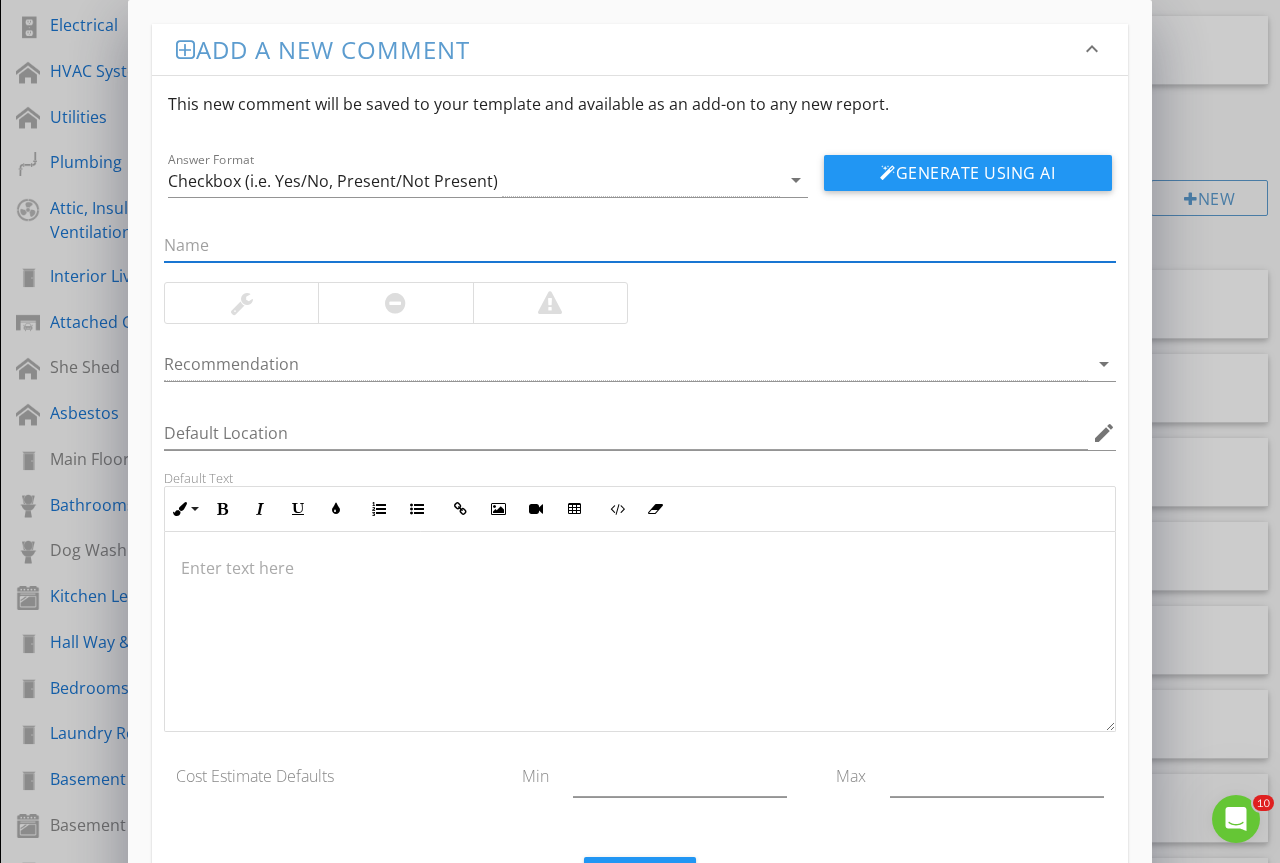 click at bounding box center [640, 245] 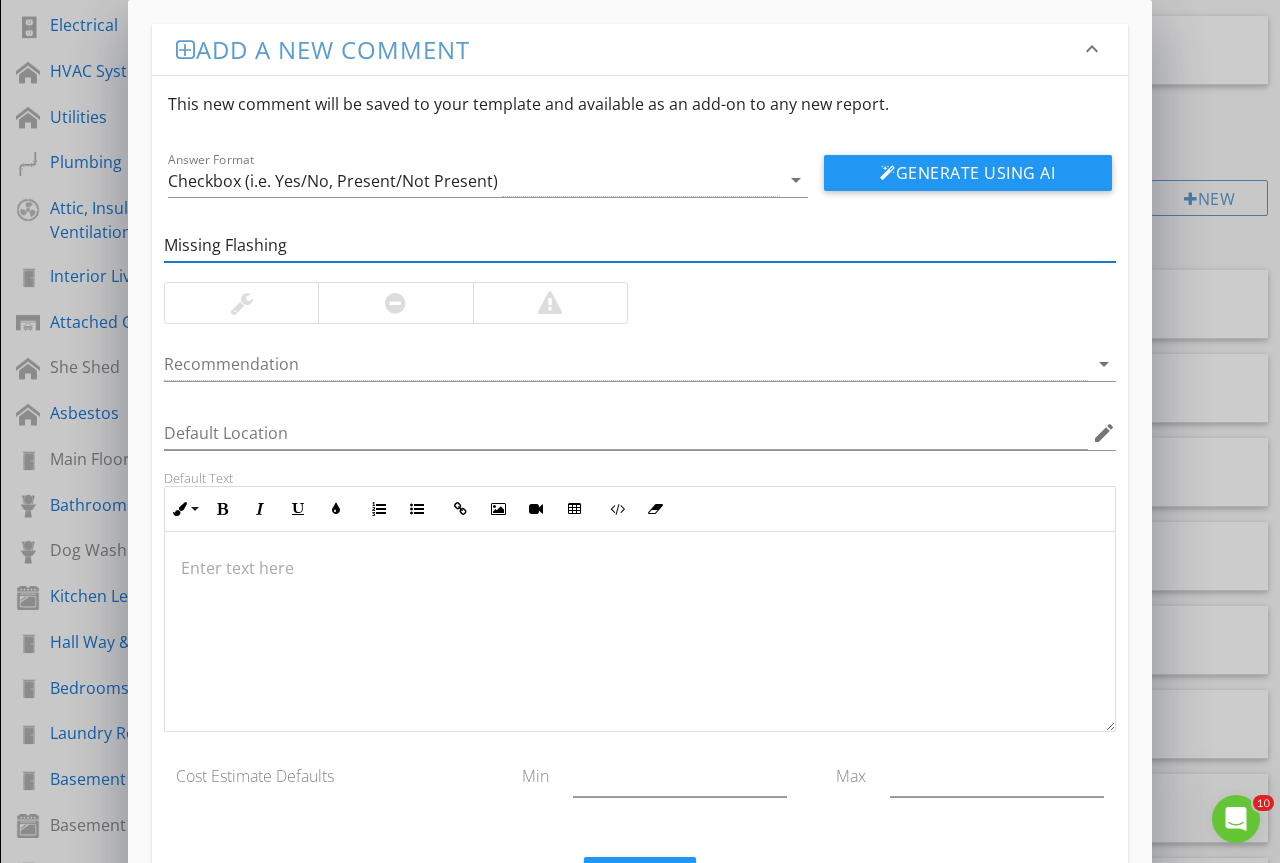 type on "Missing Flashing" 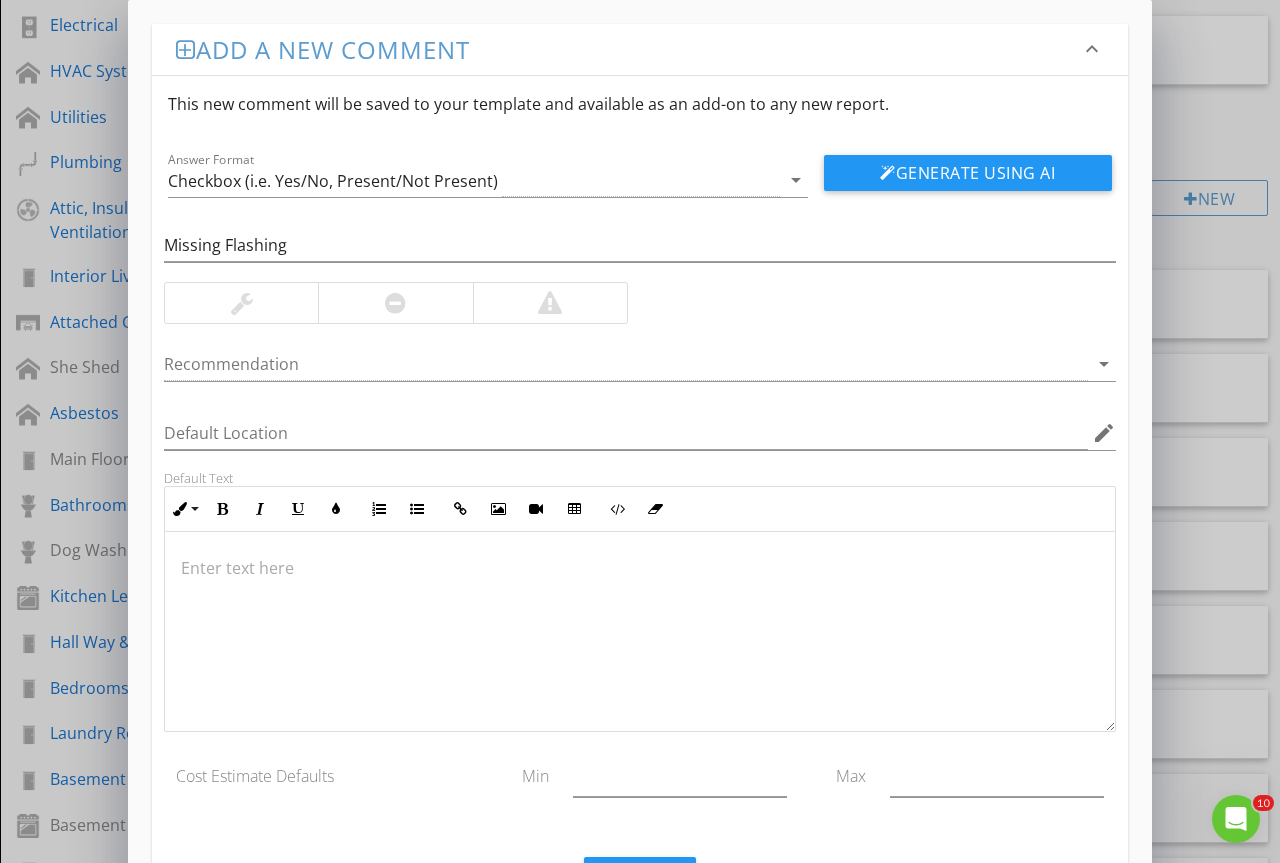 click at bounding box center [640, 276] 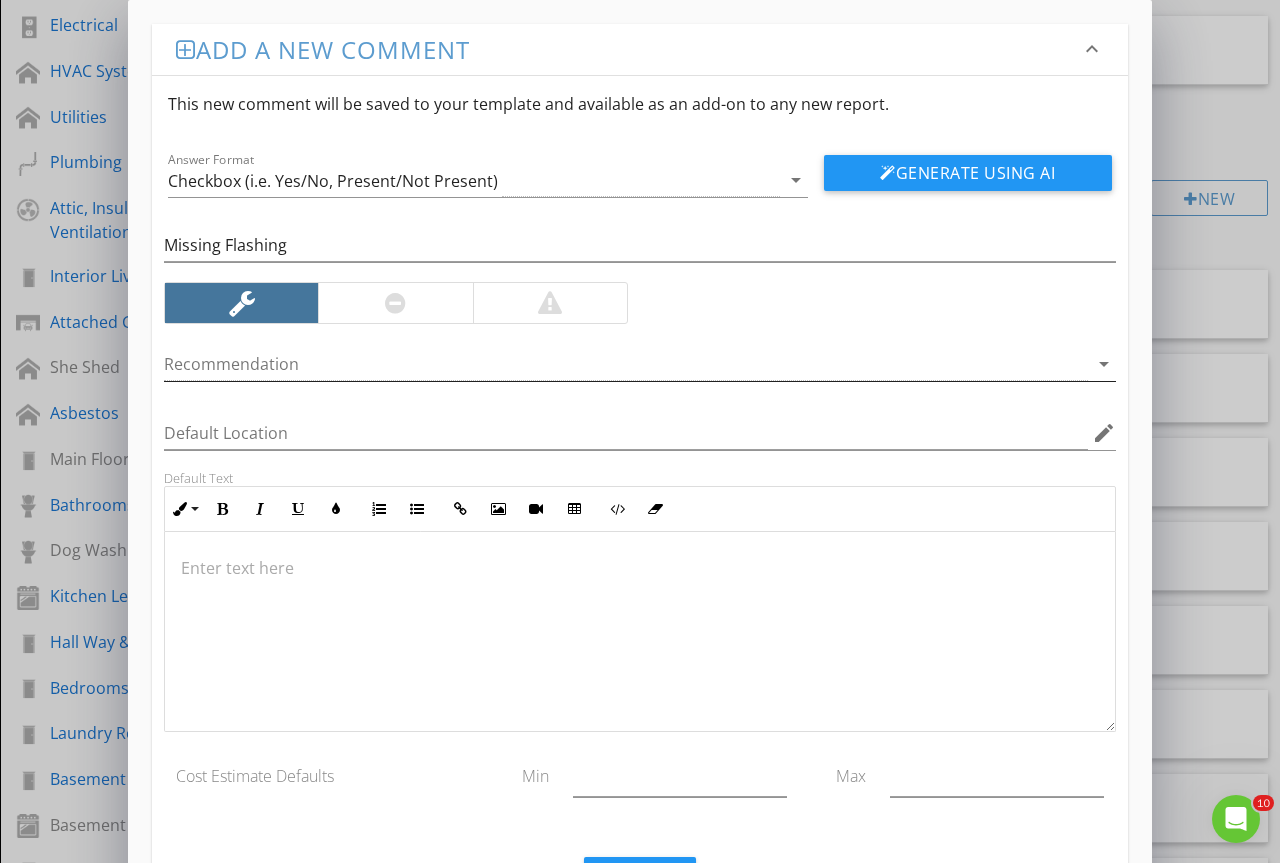 click at bounding box center [626, 364] 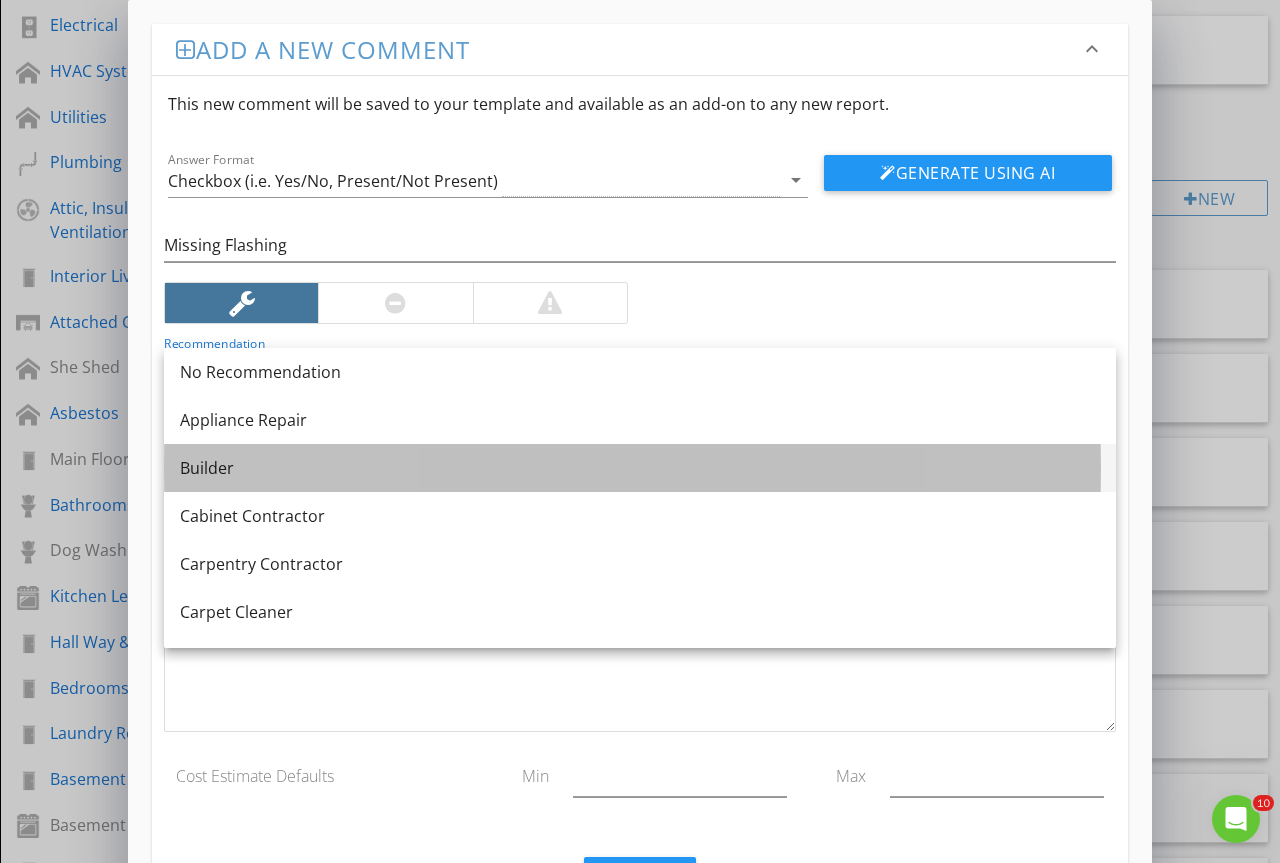 click on "Builder" at bounding box center (640, 468) 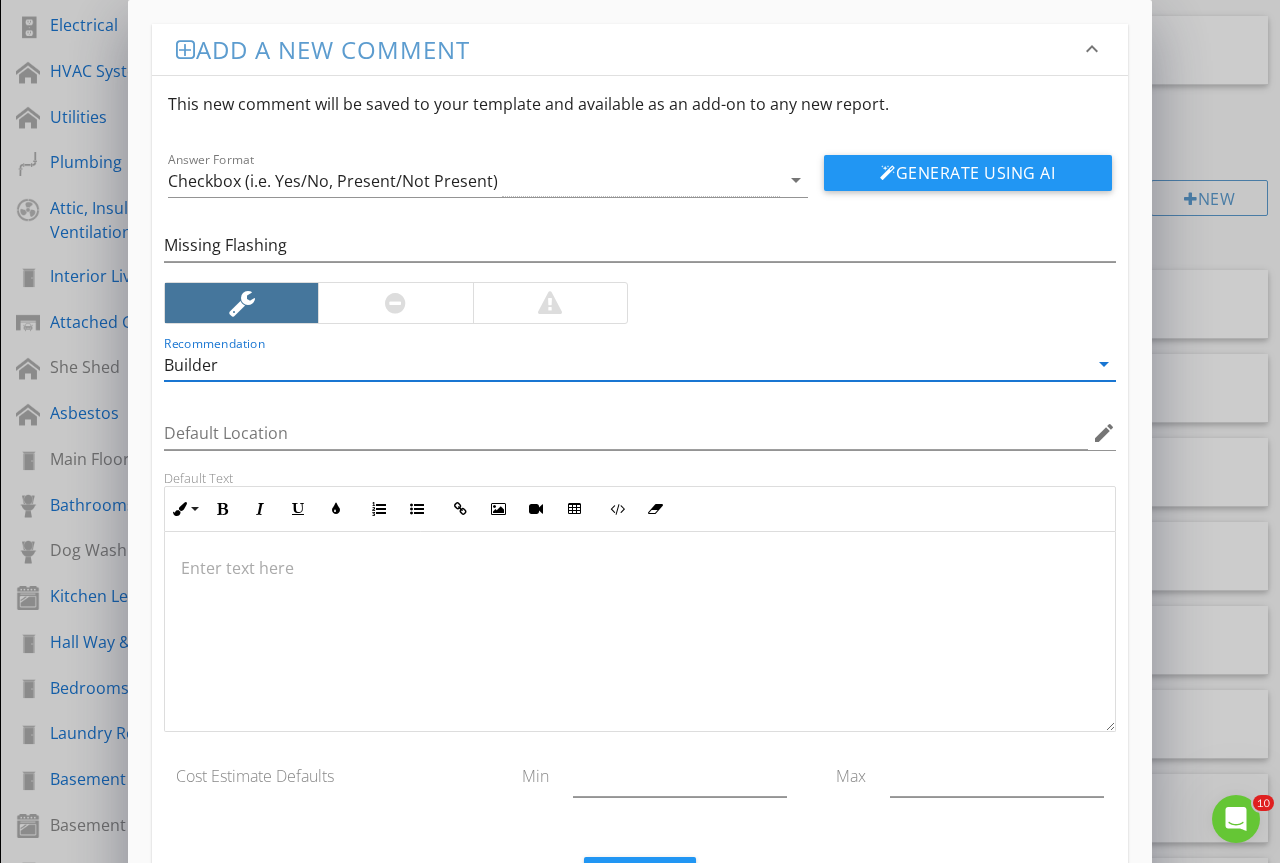 click at bounding box center [640, 632] 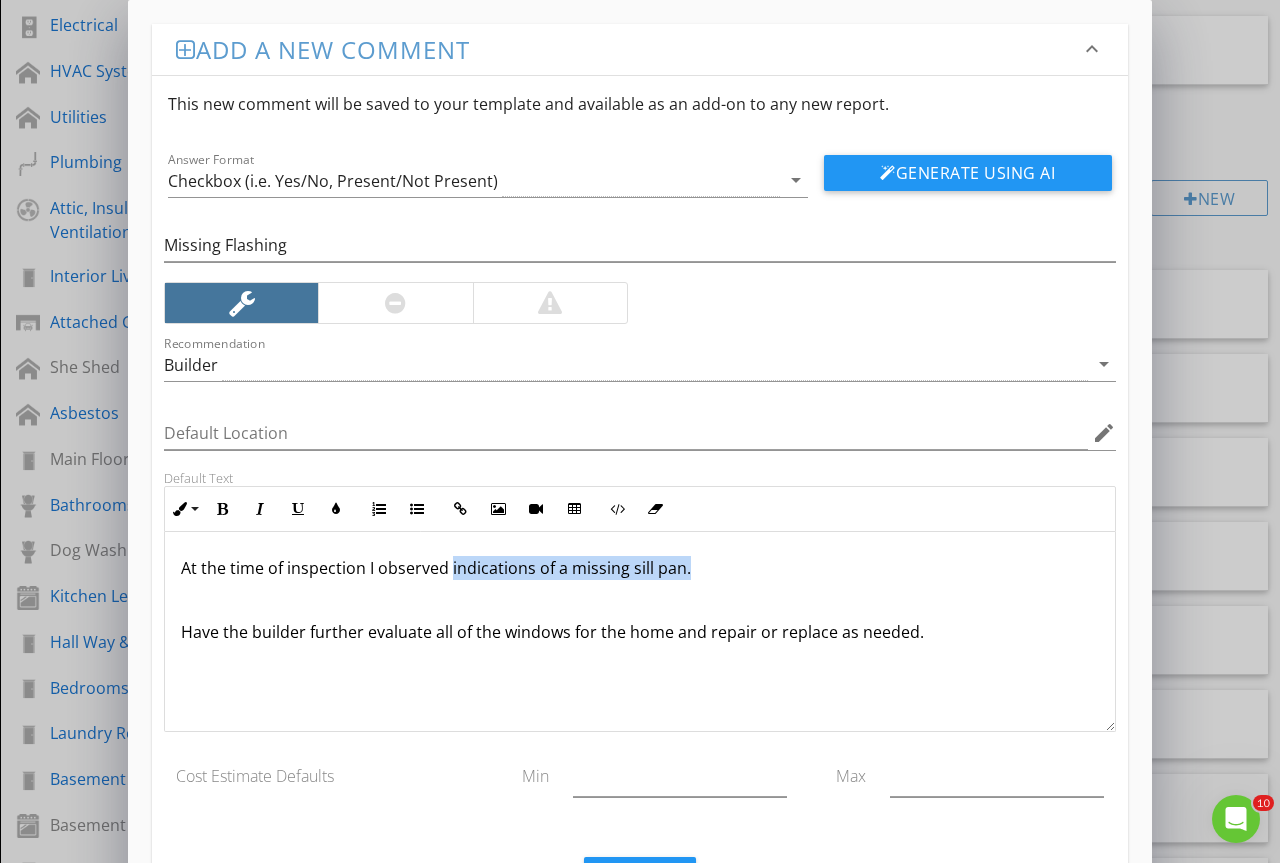 drag, startPoint x: 450, startPoint y: 562, endPoint x: 827, endPoint y: 572, distance: 377.1326 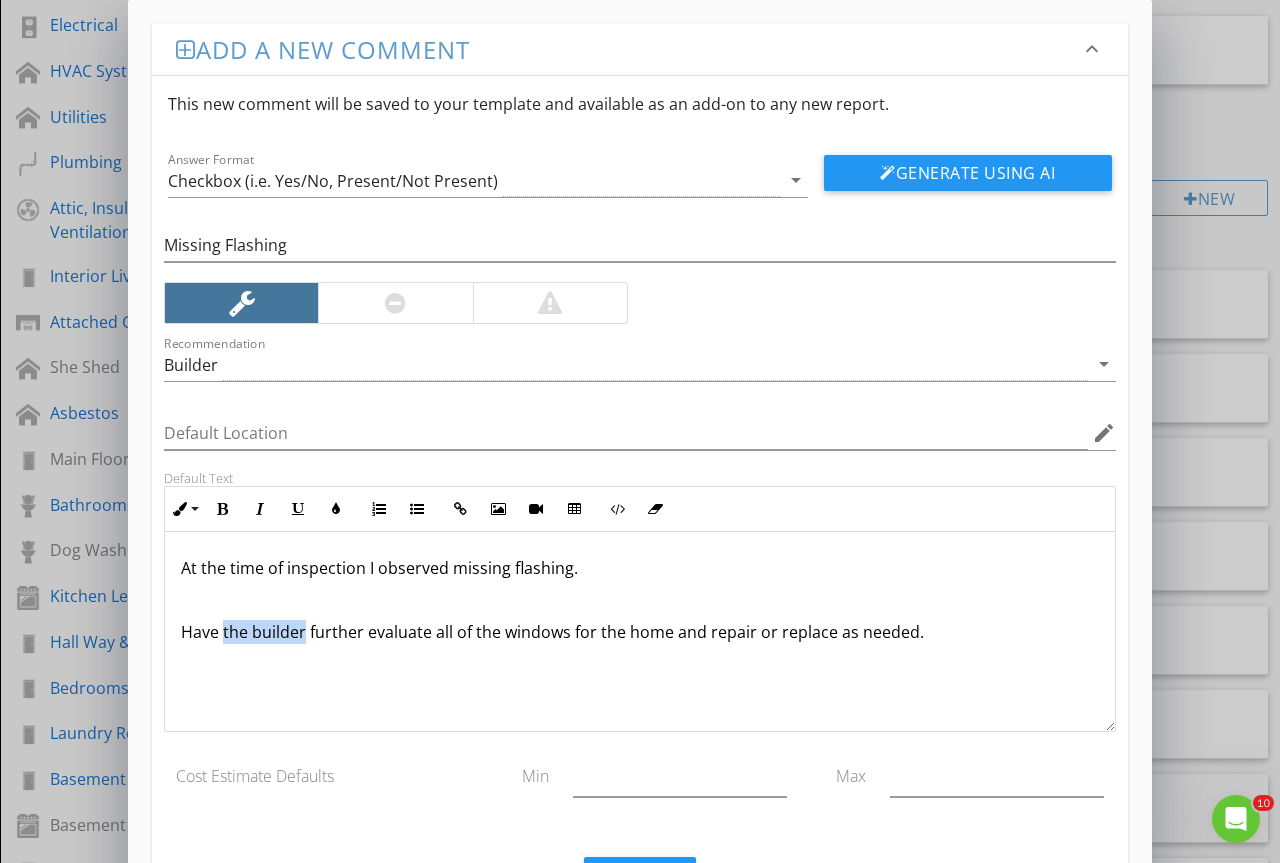 drag, startPoint x: 302, startPoint y: 635, endPoint x: 225, endPoint y: 643, distance: 77.41447 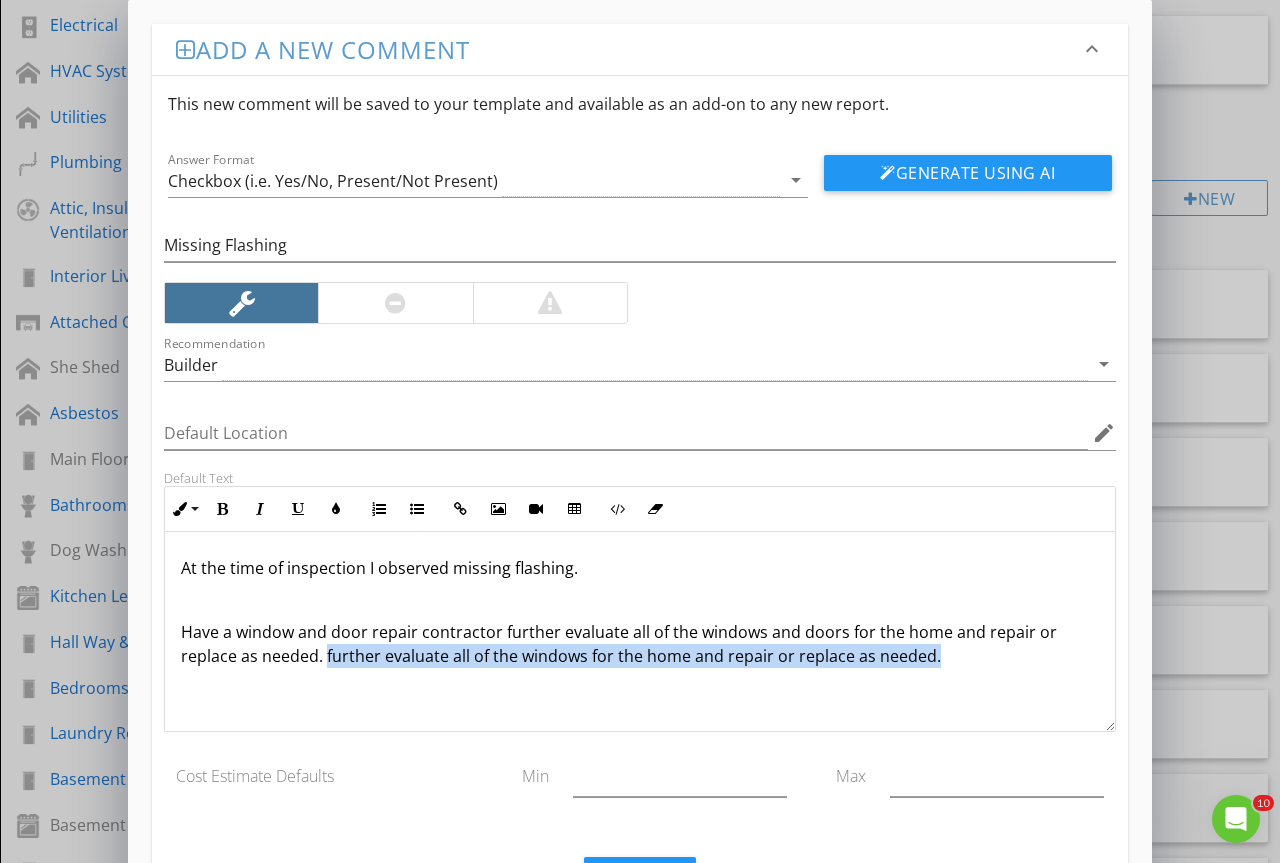 drag, startPoint x: 327, startPoint y: 655, endPoint x: 1072, endPoint y: 660, distance: 745.0168 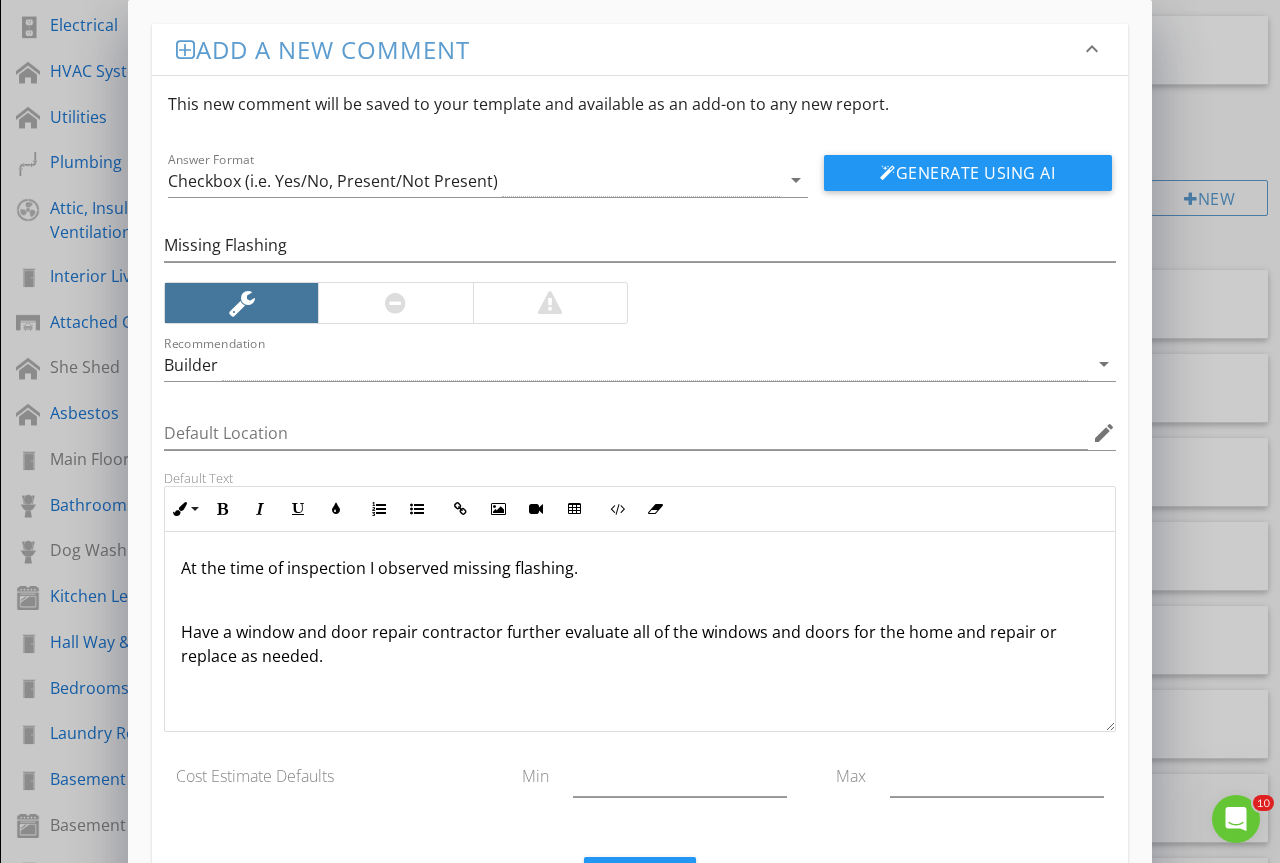 drag, startPoint x: 350, startPoint y: 656, endPoint x: 161, endPoint y: 530, distance: 227.14973 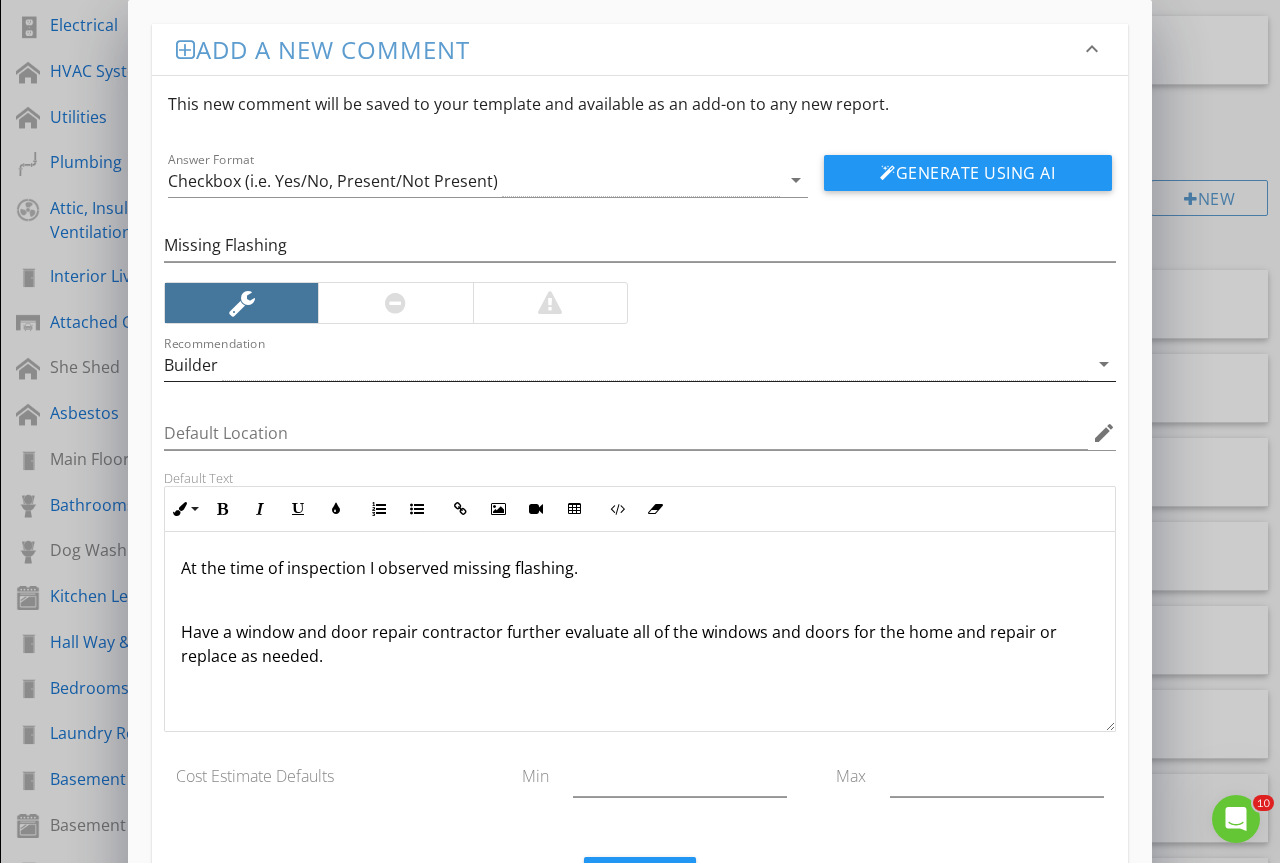 click on "Builder" at bounding box center [626, 364] 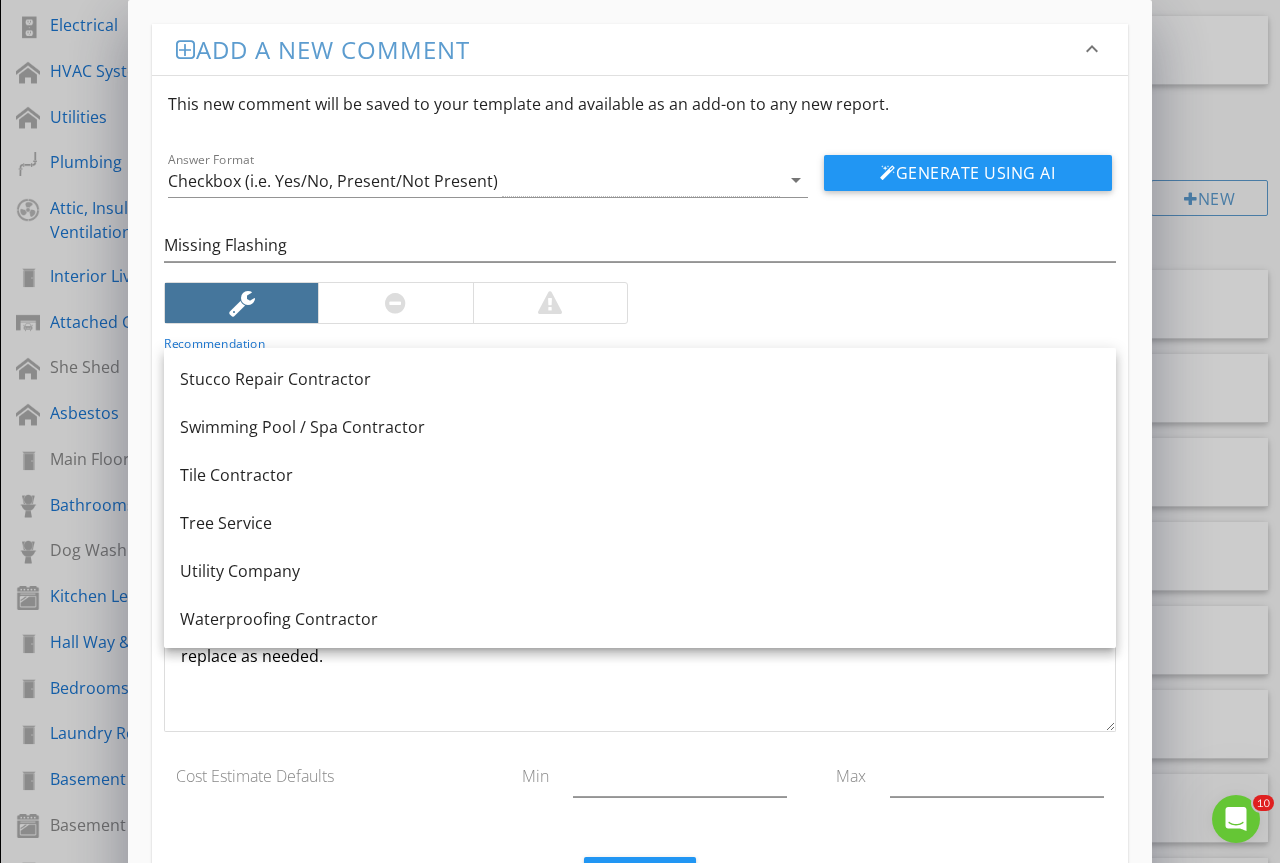 scroll, scrollTop: 2772, scrollLeft: 0, axis: vertical 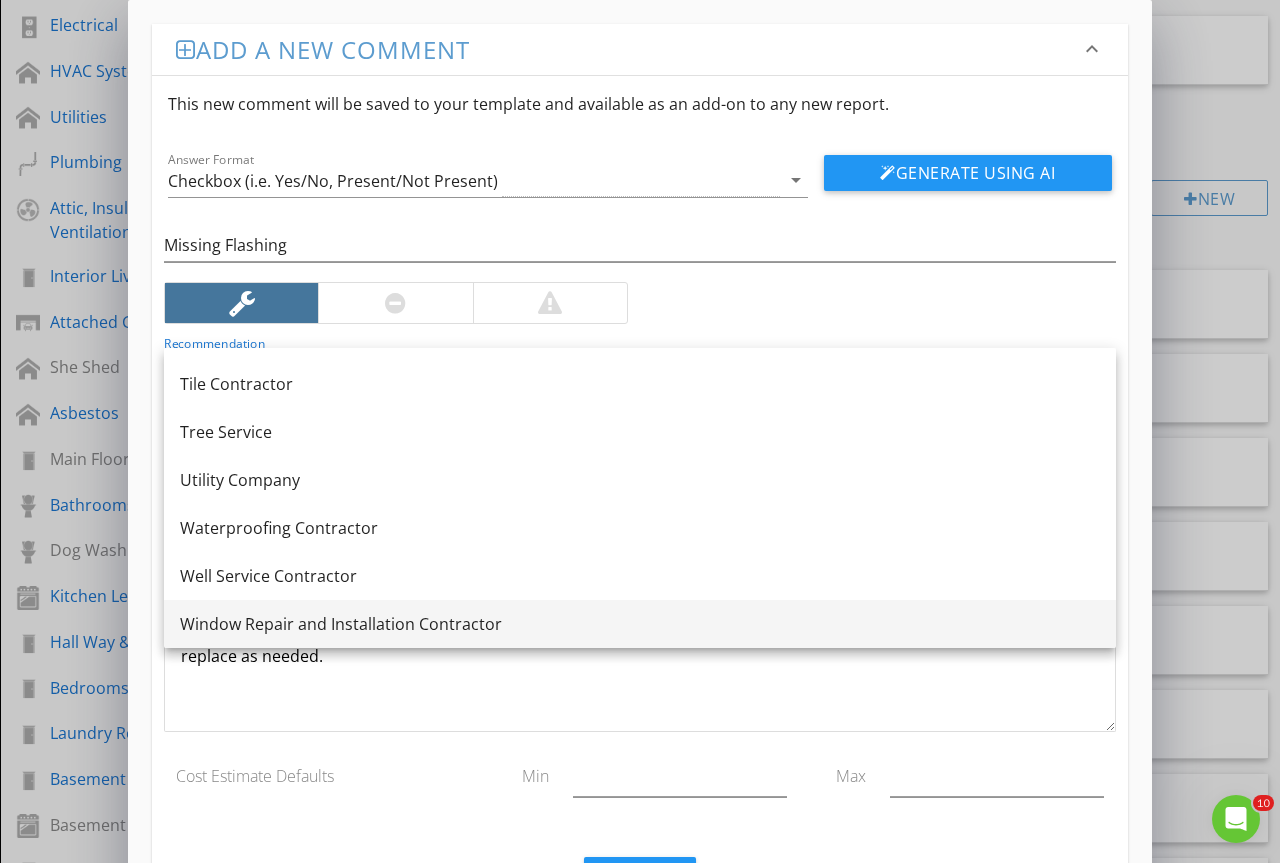 click on "Window Repair and Installation Contractor" at bounding box center (640, 624) 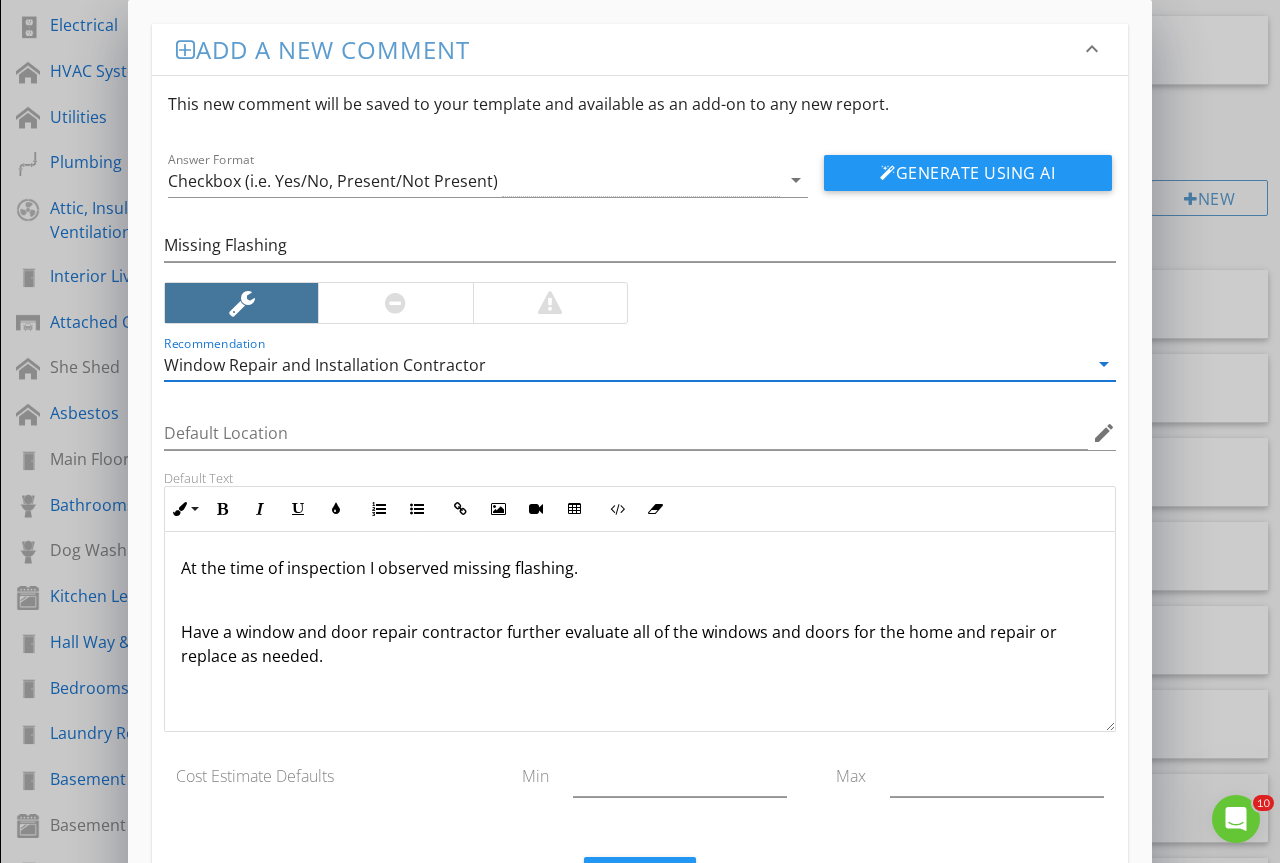 scroll, scrollTop: 1, scrollLeft: 0, axis: vertical 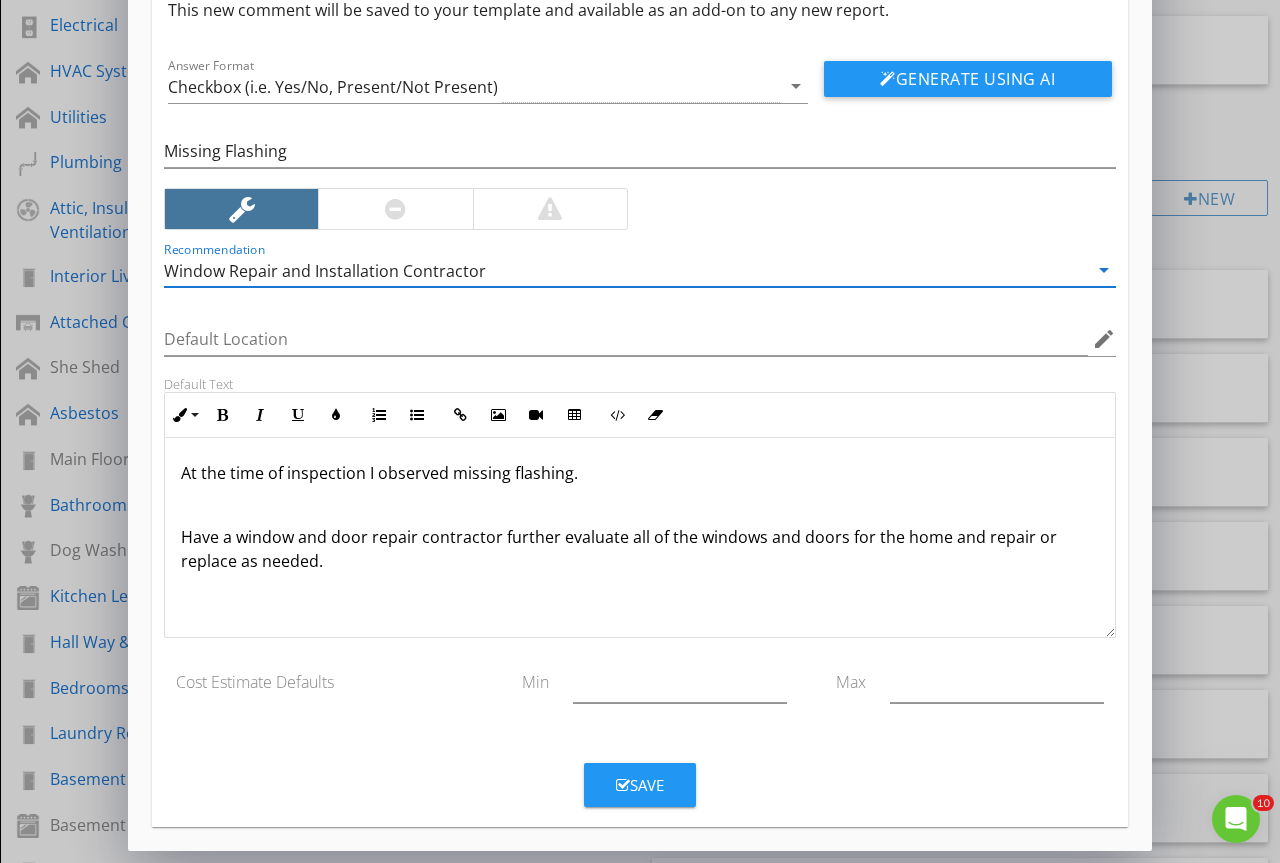 click at bounding box center [623, 785] 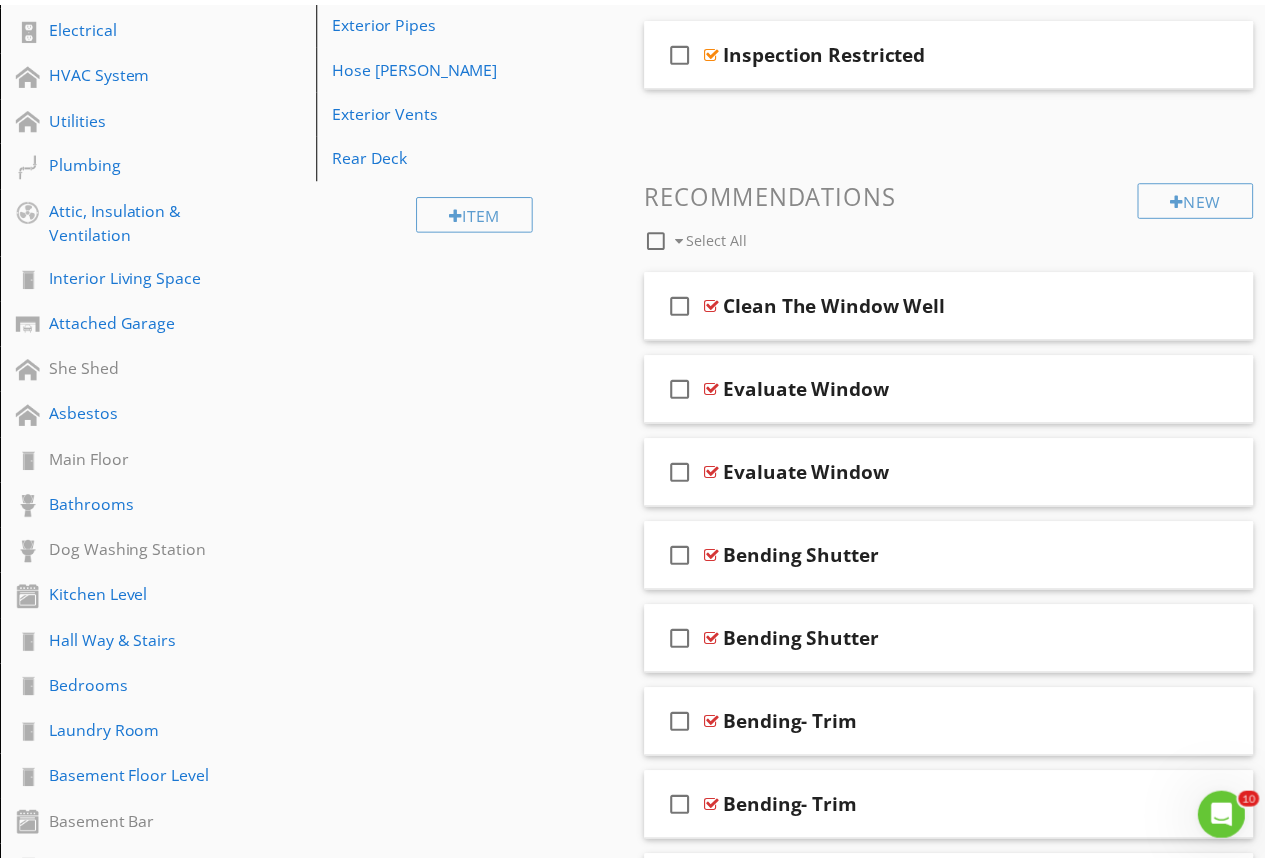 scroll, scrollTop: 0, scrollLeft: 0, axis: both 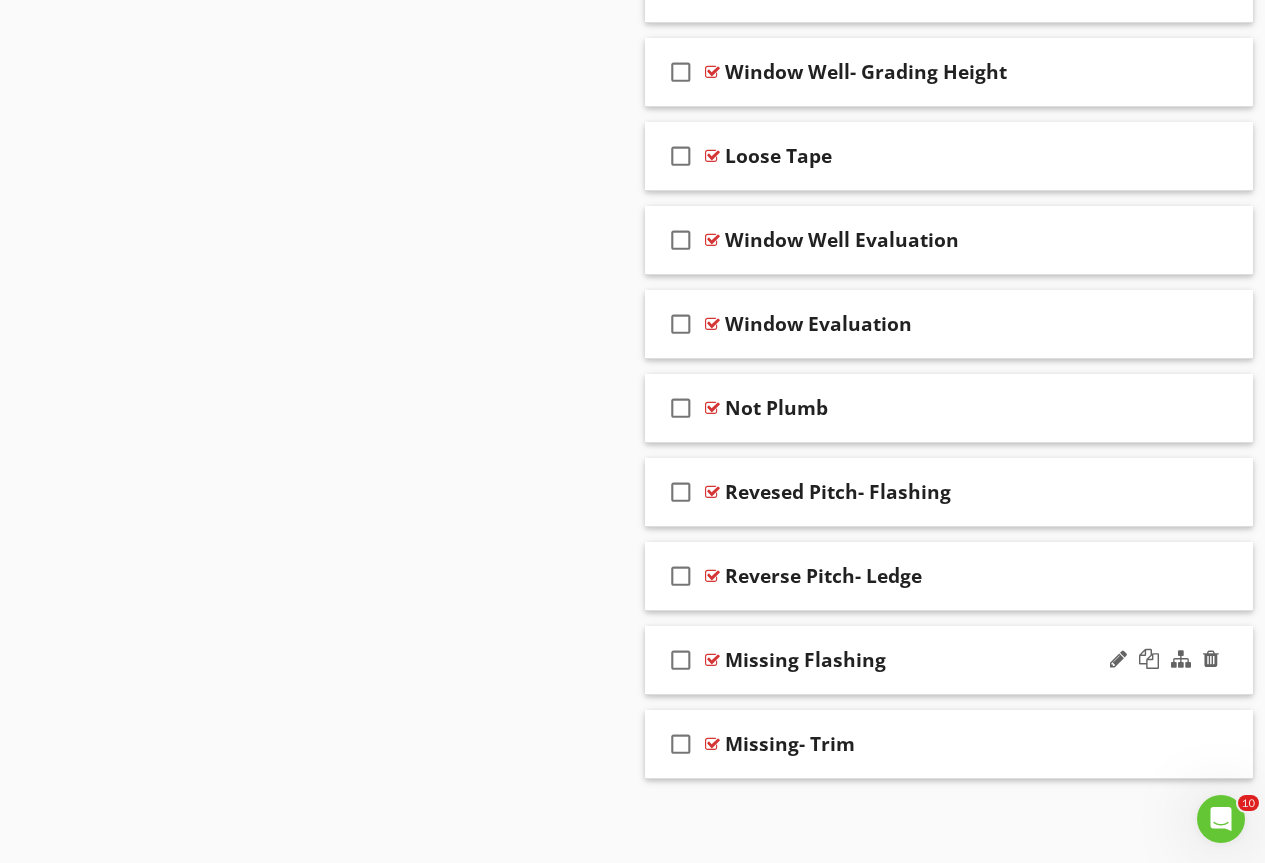type 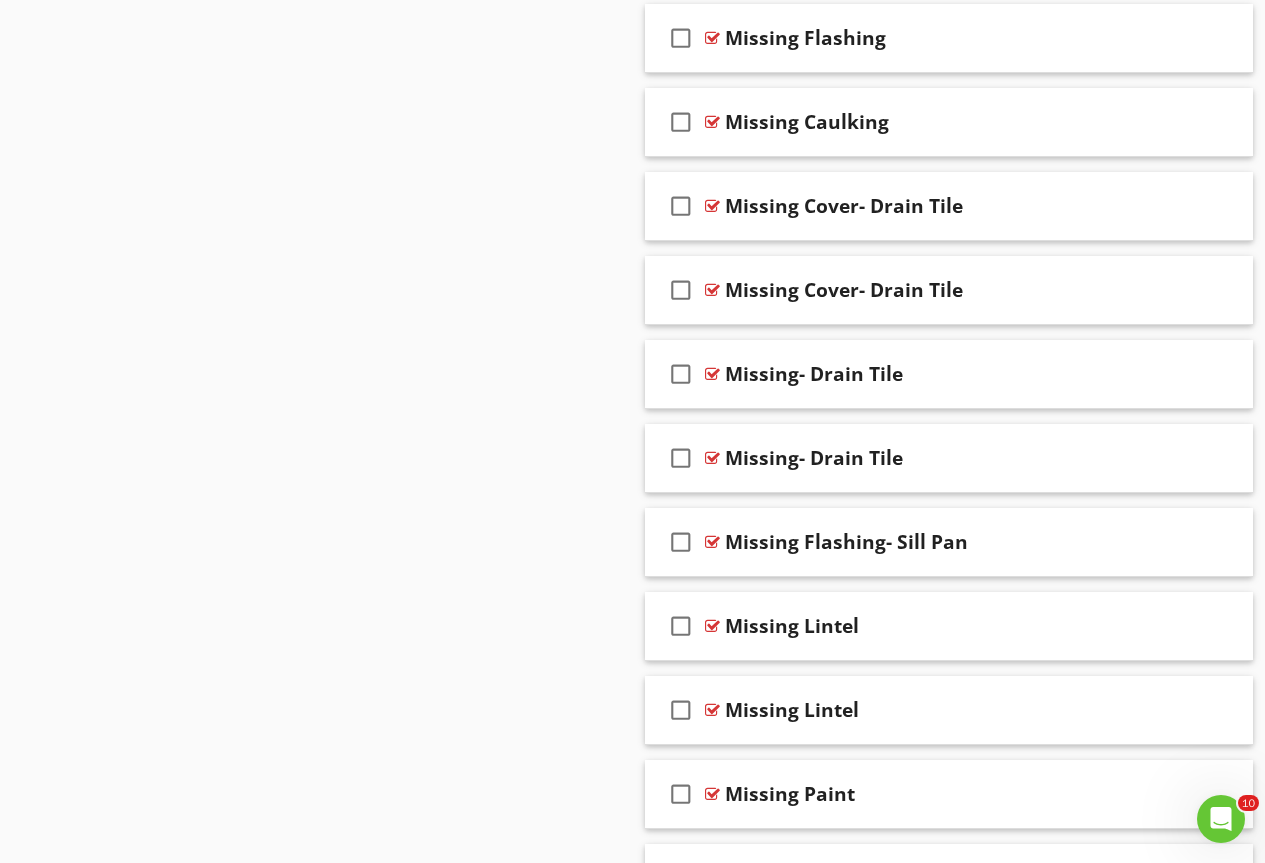 scroll, scrollTop: 8437, scrollLeft: 0, axis: vertical 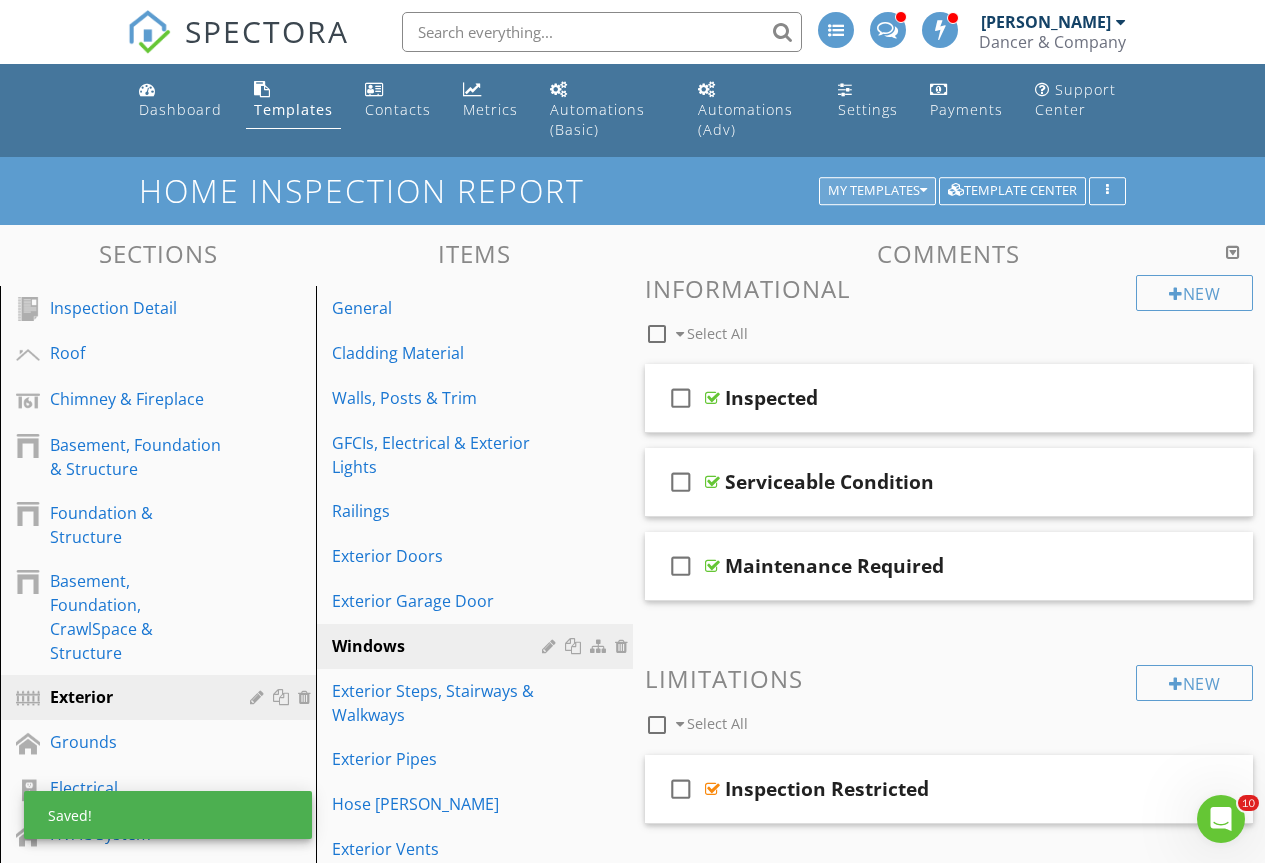 click on "My Templates" at bounding box center [877, 191] 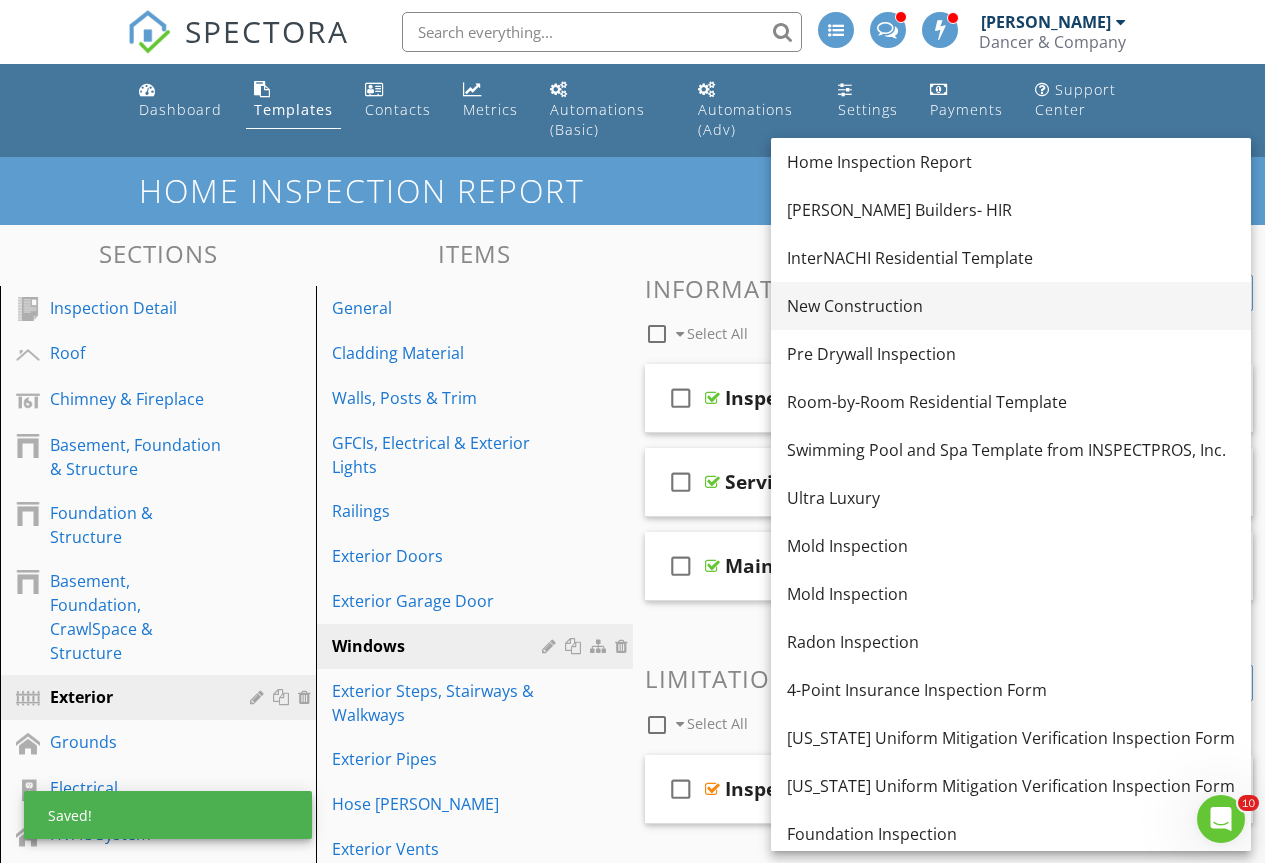 click on "New Construction" at bounding box center [1011, 306] 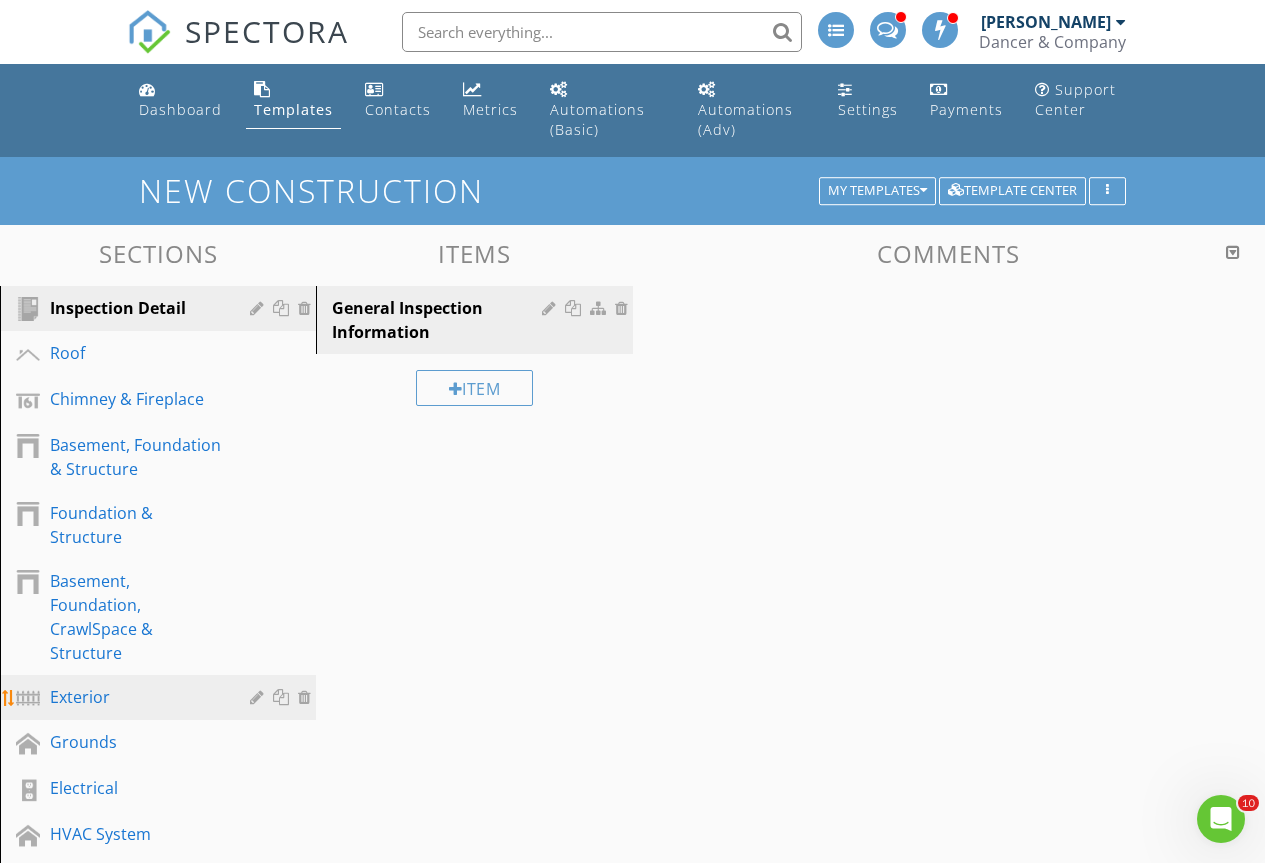 click on "Exterior" at bounding box center (161, 698) 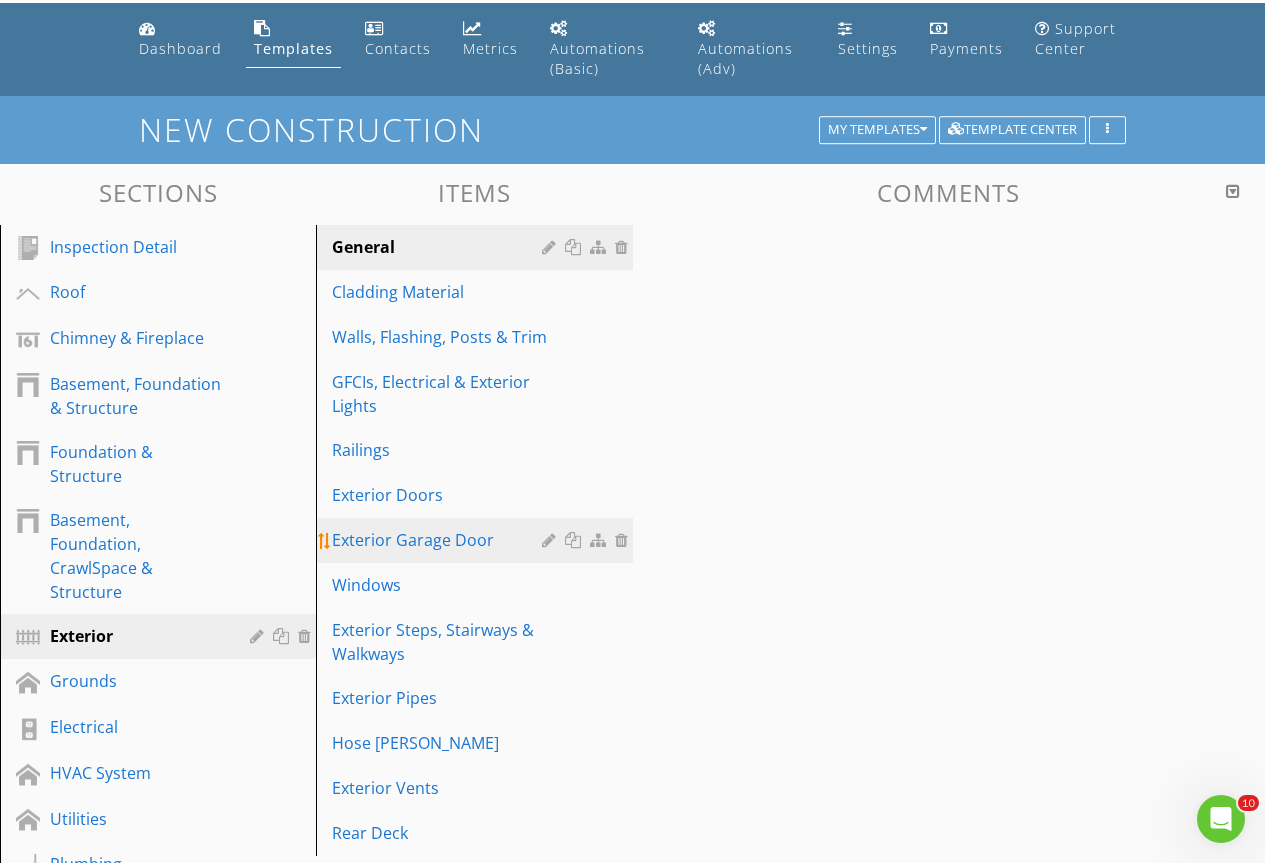 scroll, scrollTop: 200, scrollLeft: 0, axis: vertical 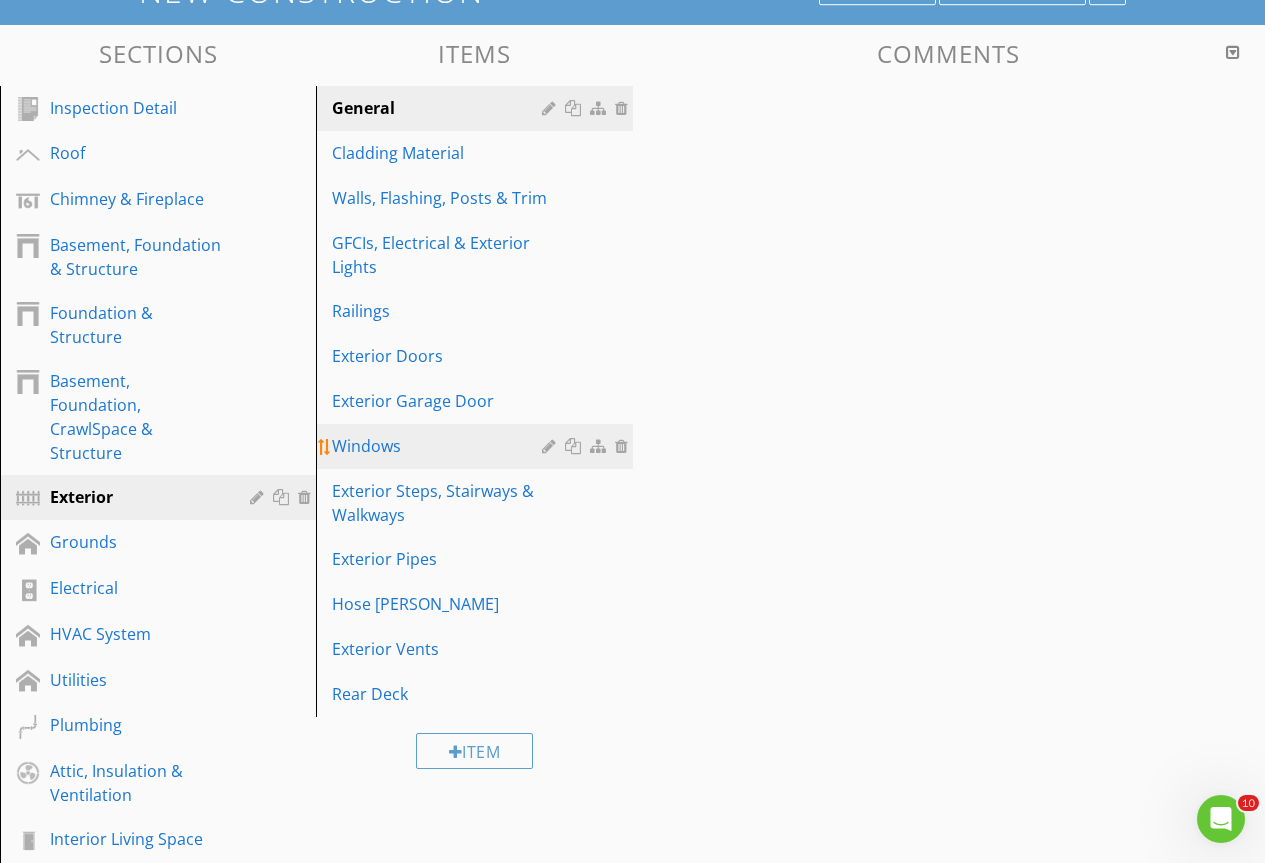 click on "Windows" at bounding box center (477, 446) 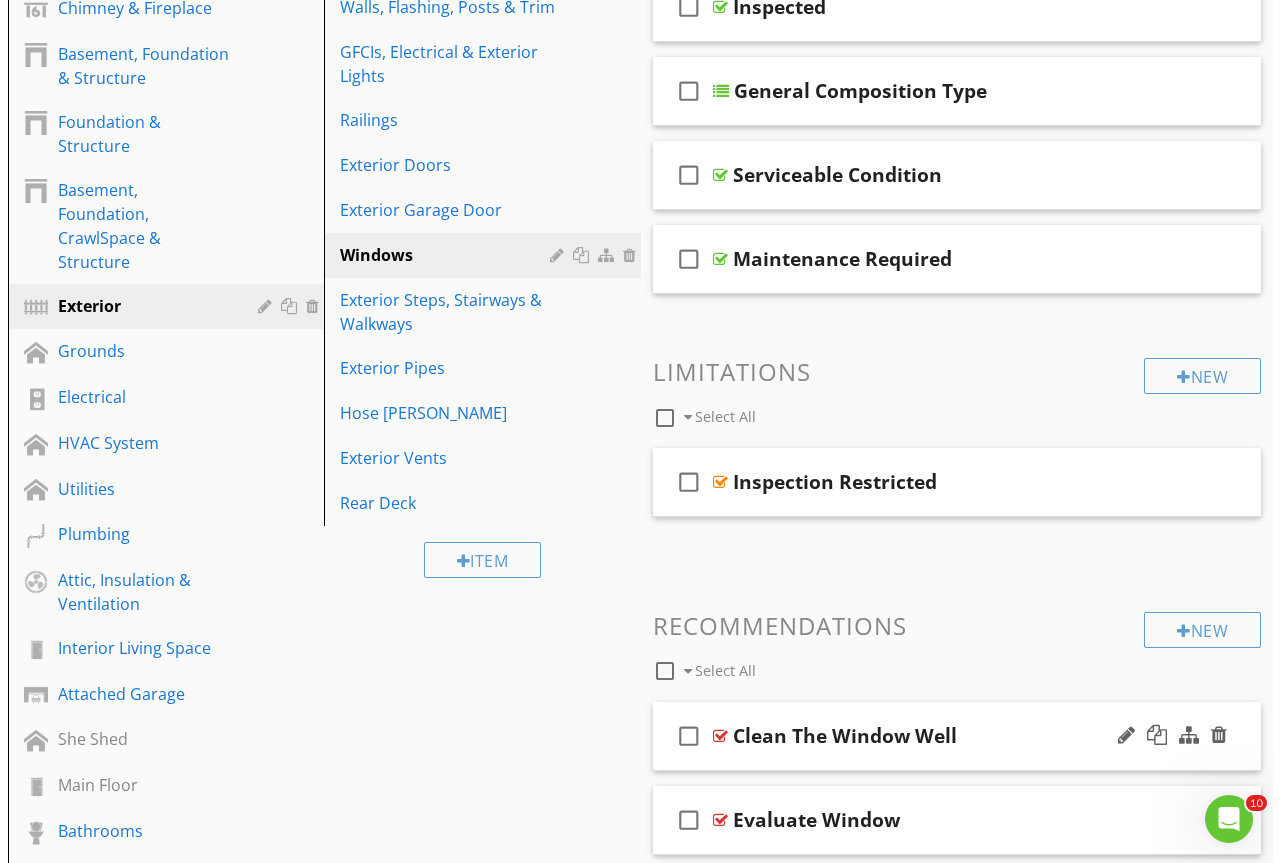 scroll, scrollTop: 700, scrollLeft: 0, axis: vertical 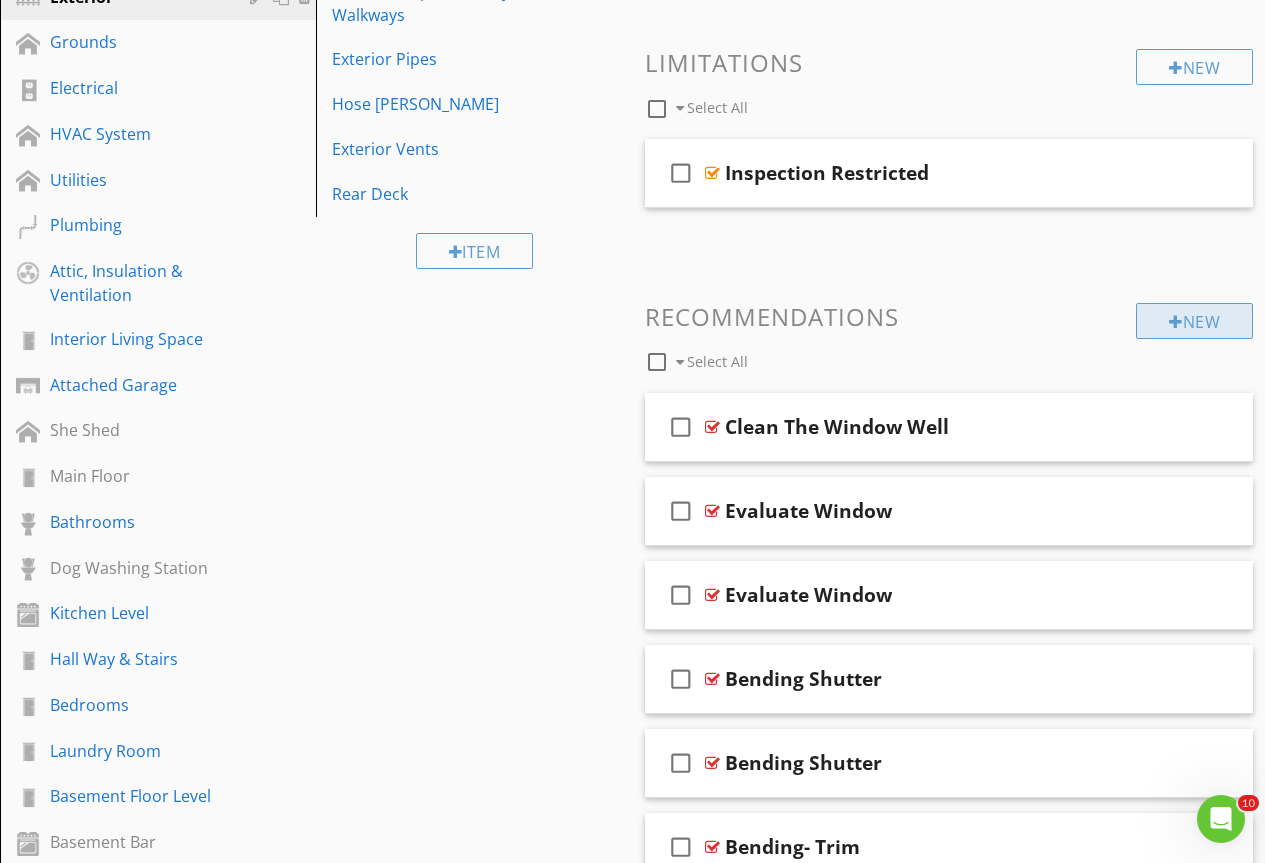 click on "New" at bounding box center (1194, 321) 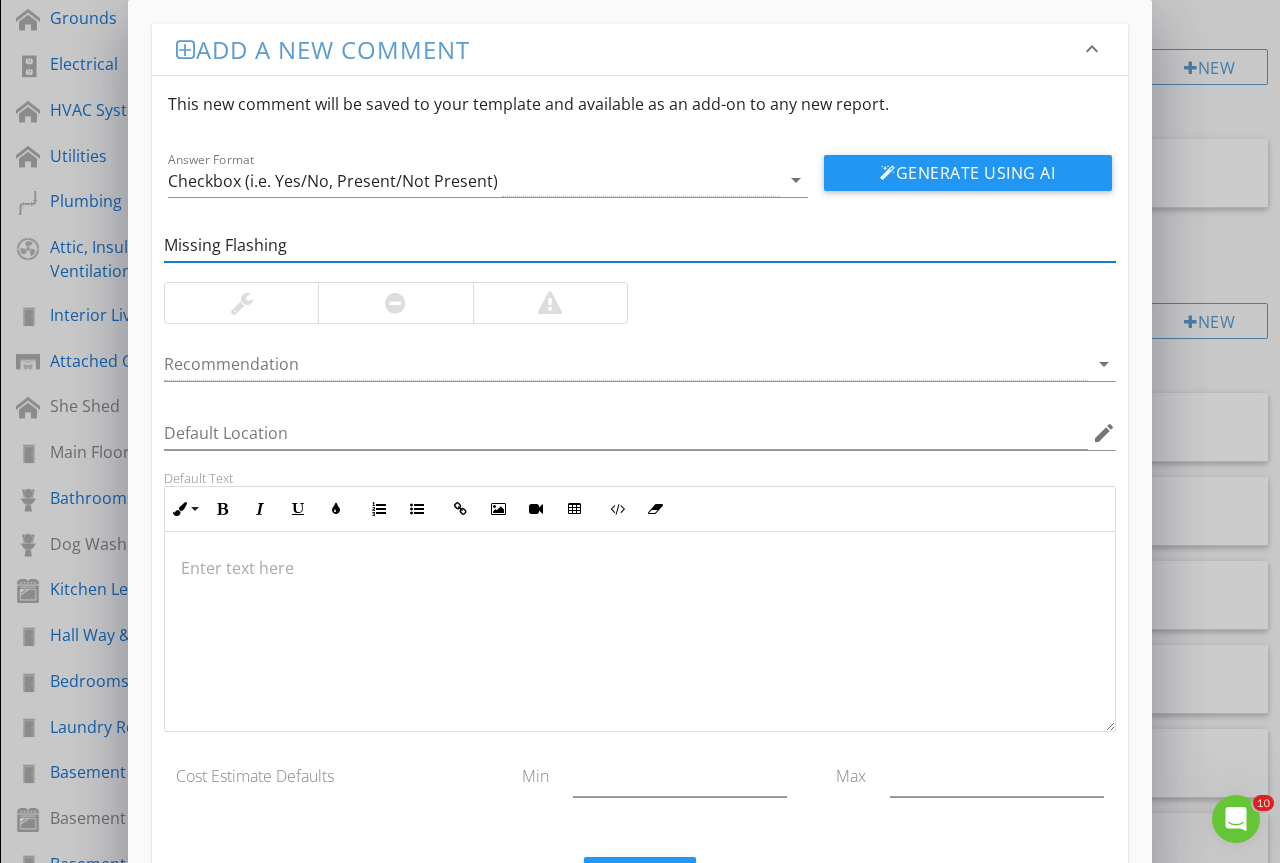 type on "Missing Flashing" 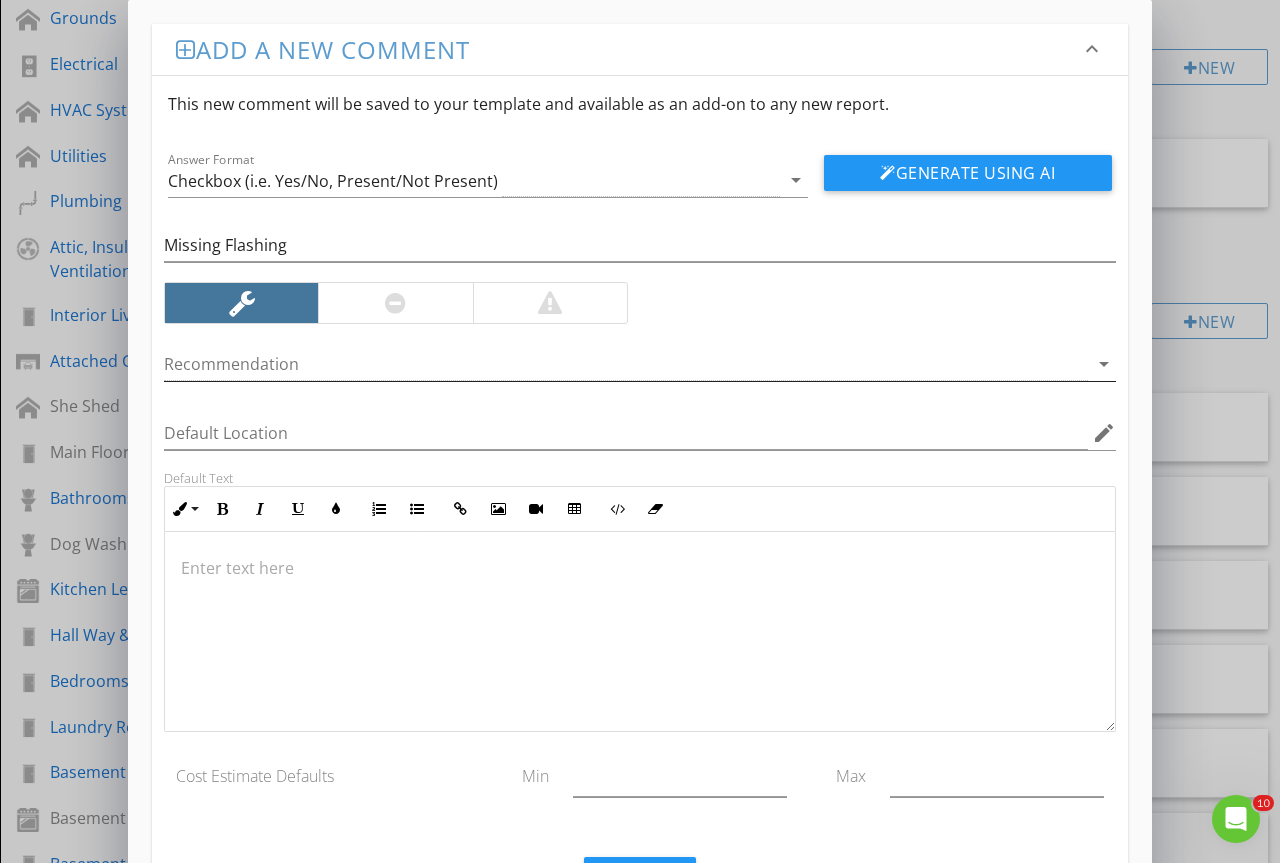 click at bounding box center (626, 364) 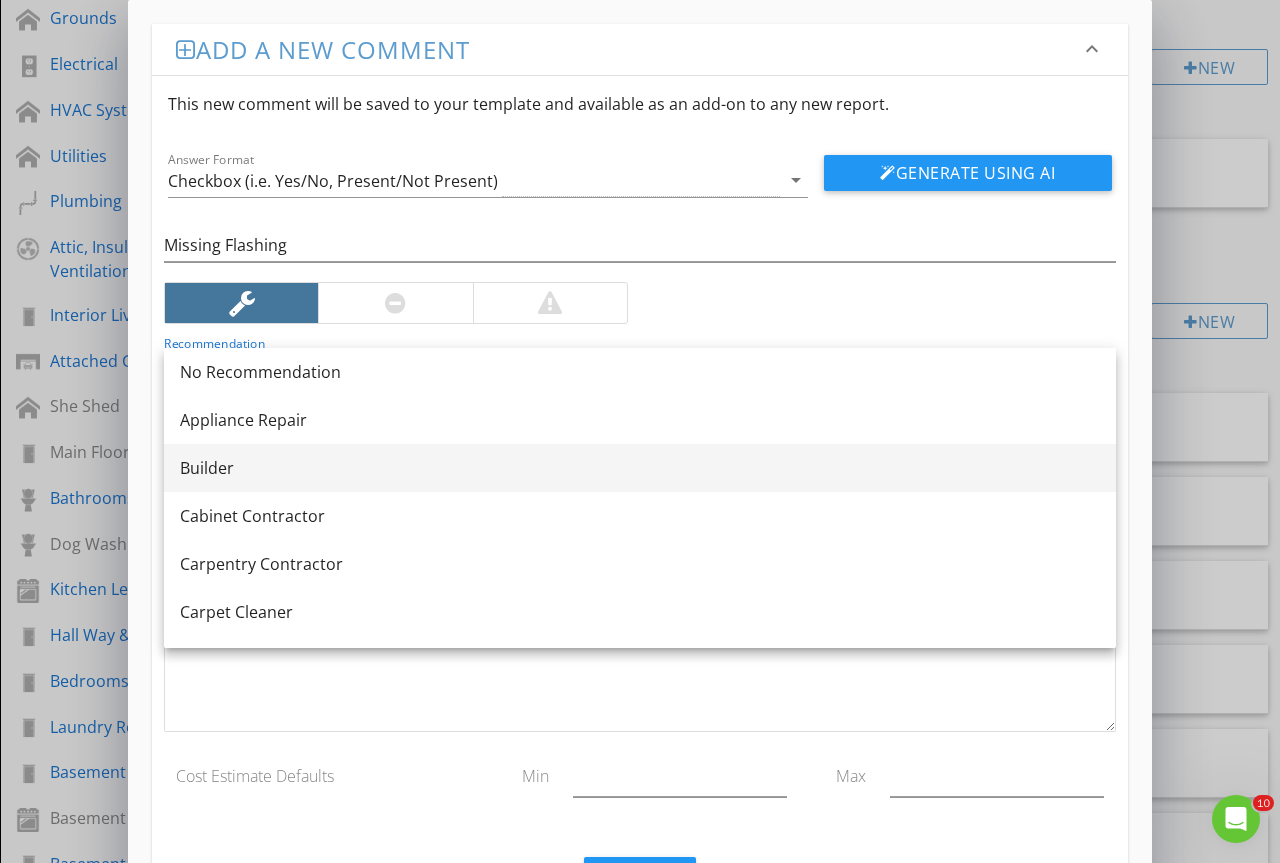click on "Builder" at bounding box center [640, 468] 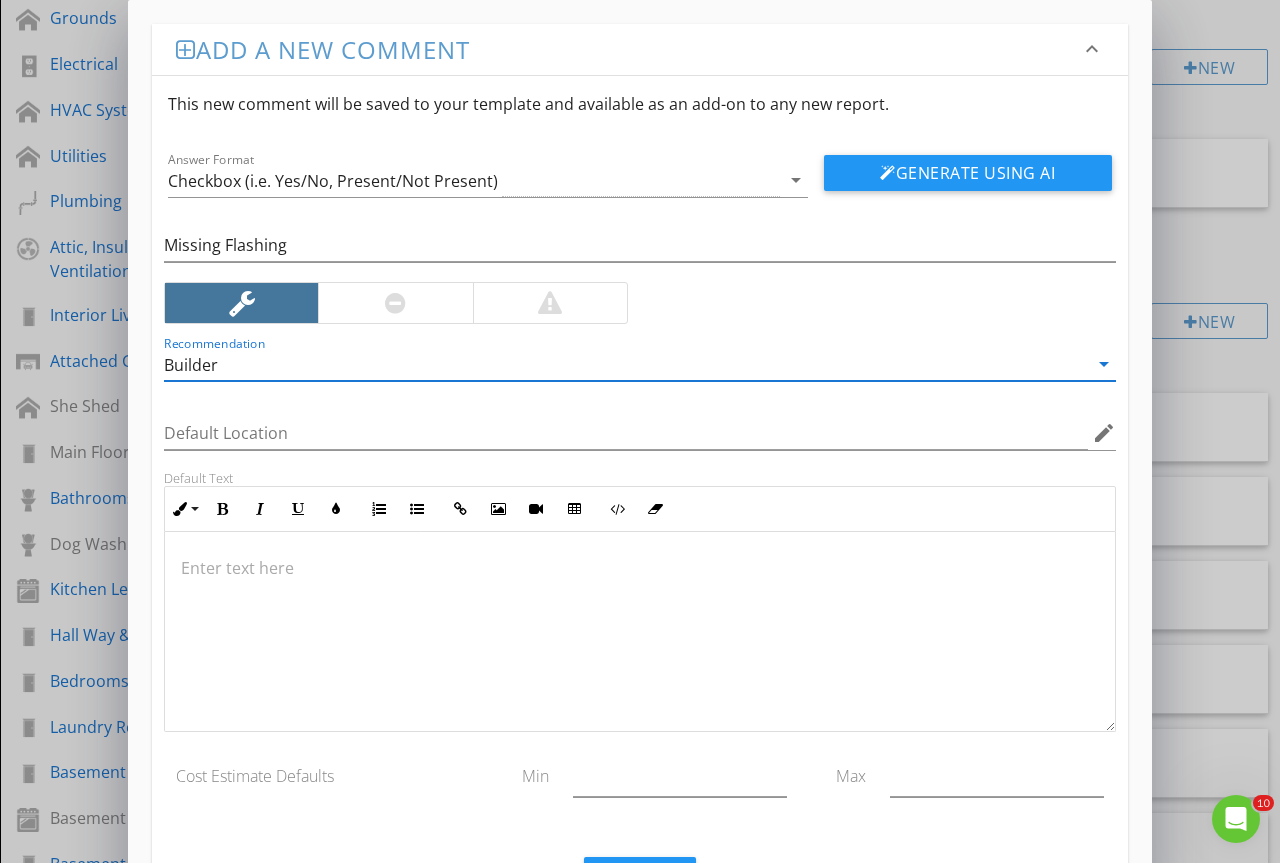 click at bounding box center (640, 632) 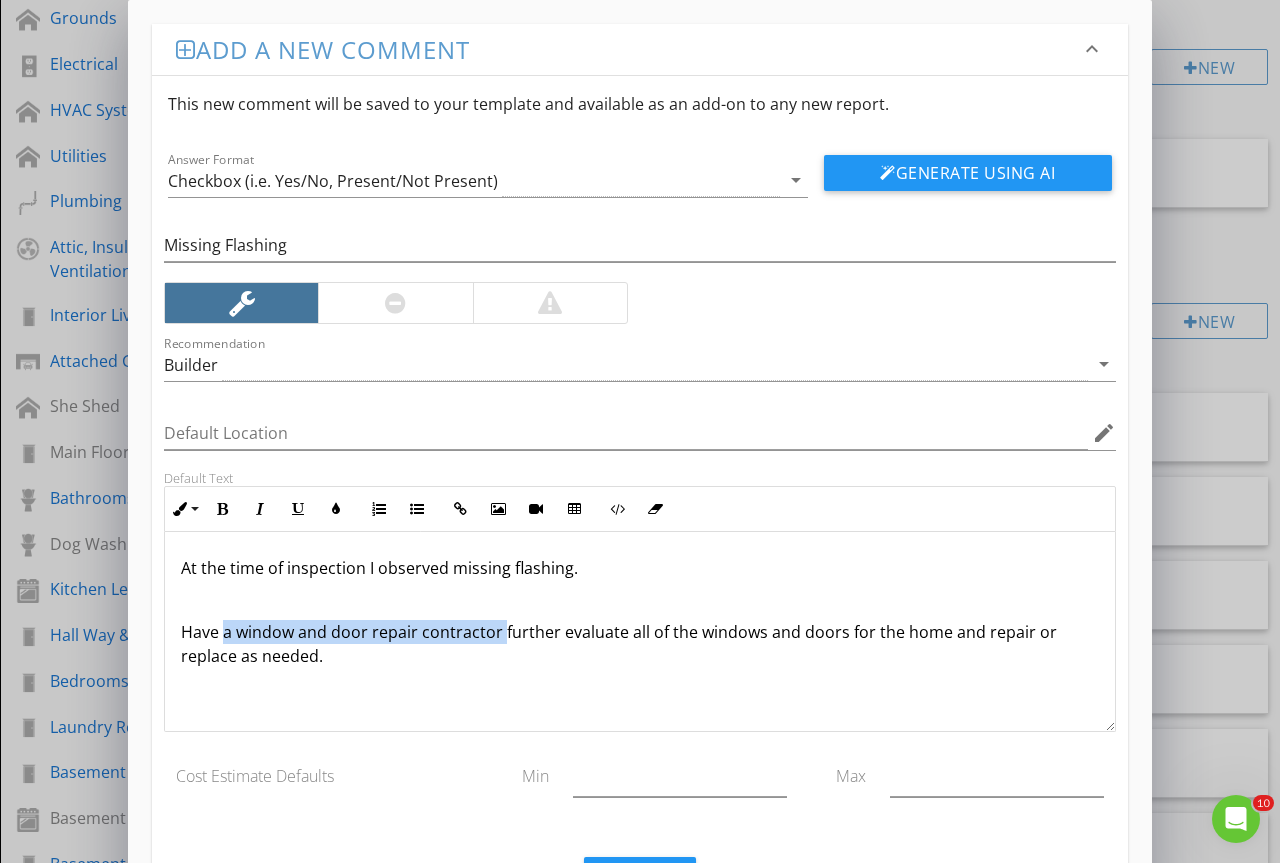 drag, startPoint x: 221, startPoint y: 633, endPoint x: 500, endPoint y: 639, distance: 279.0645 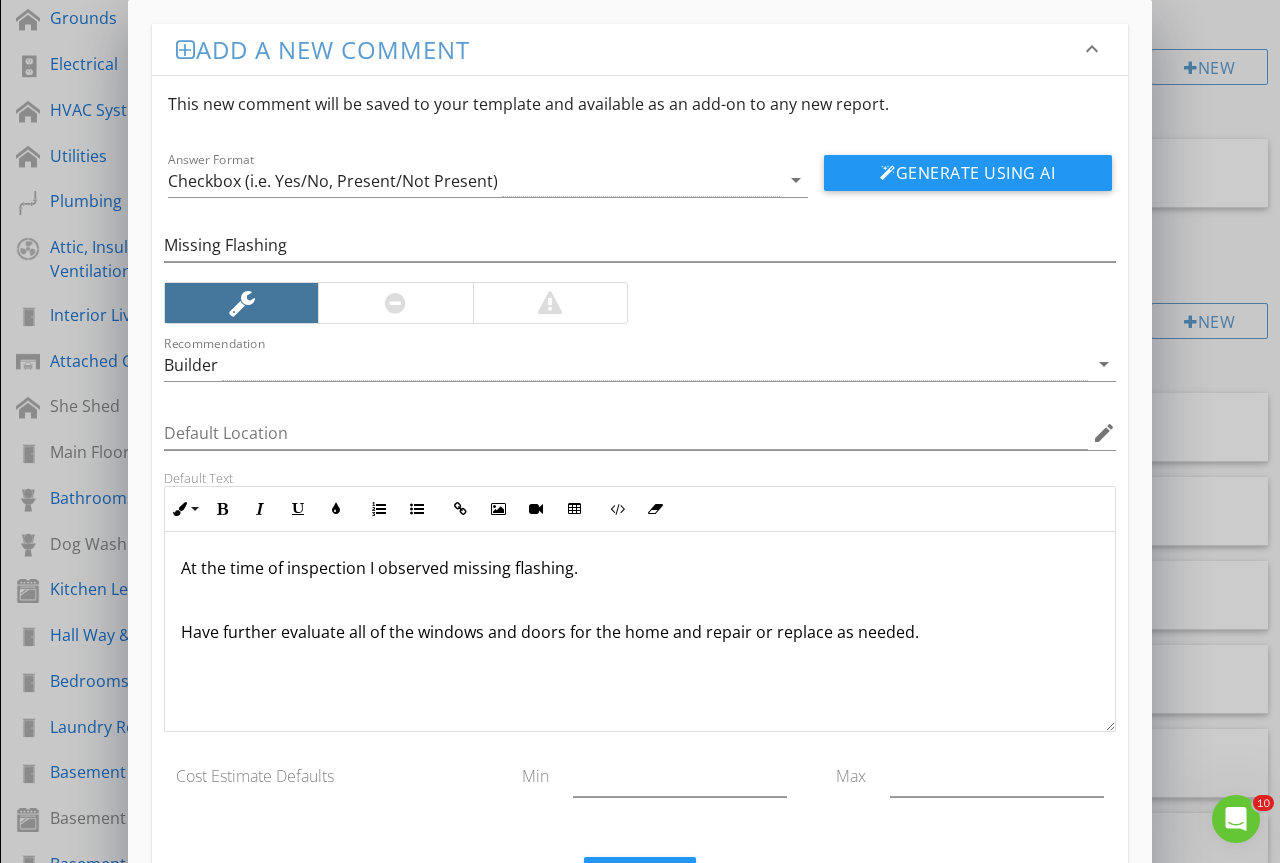 type 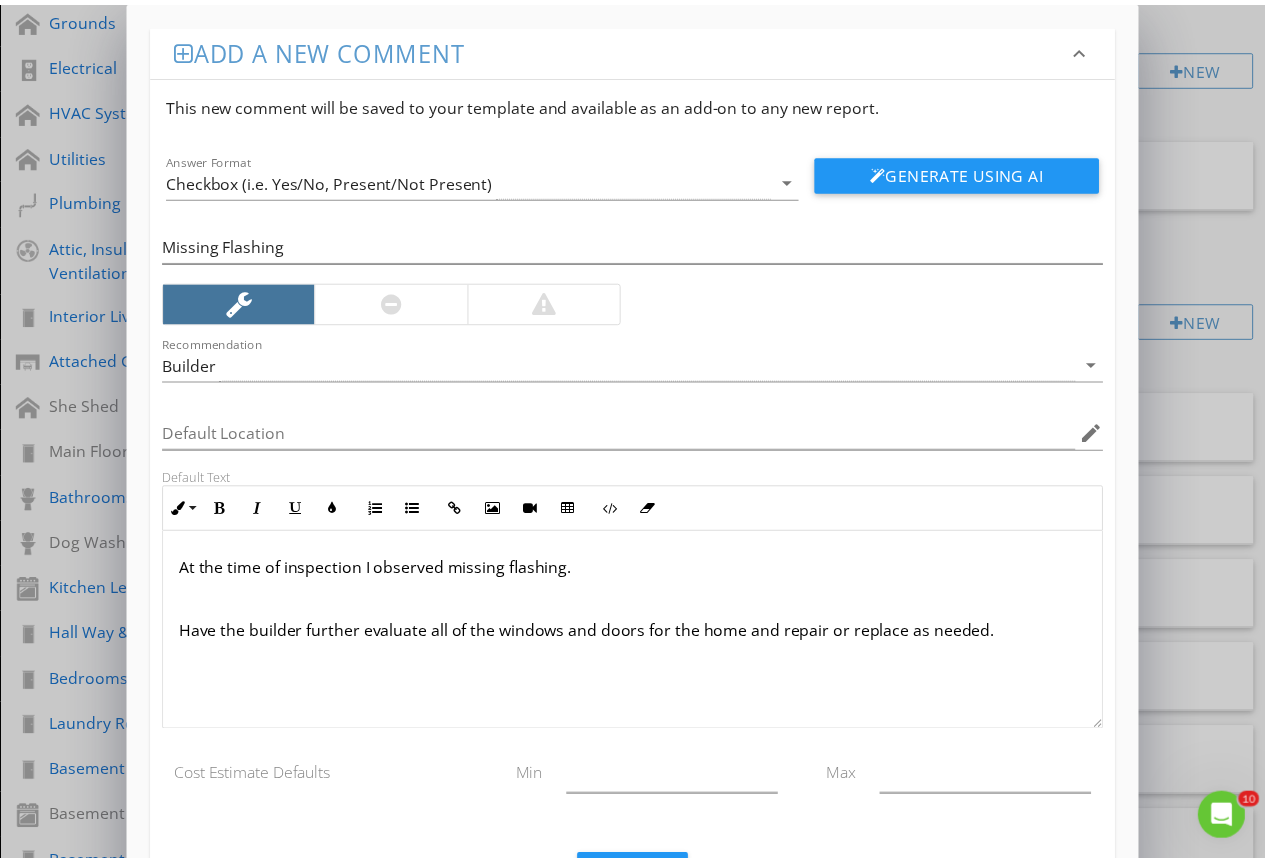 scroll, scrollTop: 1, scrollLeft: 0, axis: vertical 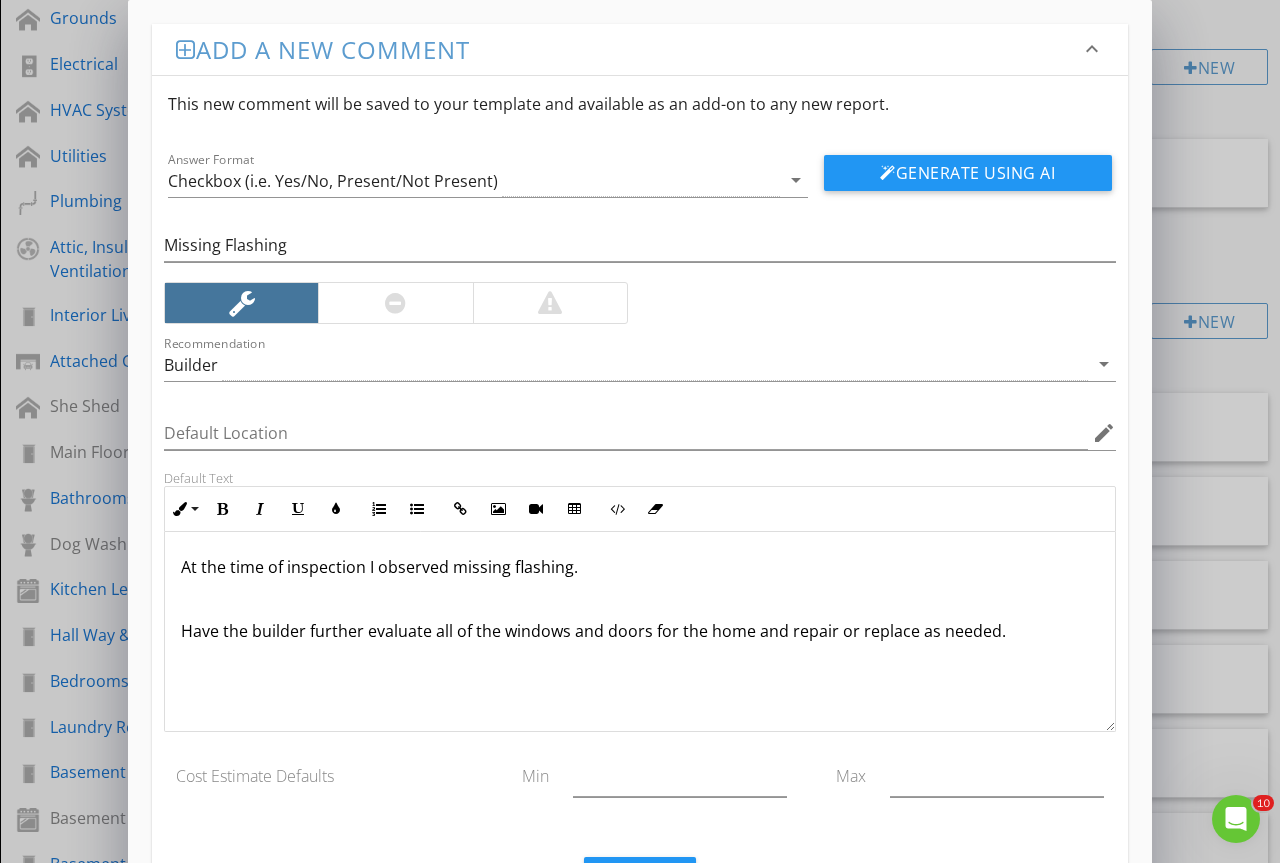 click on "Save" at bounding box center [640, 879] 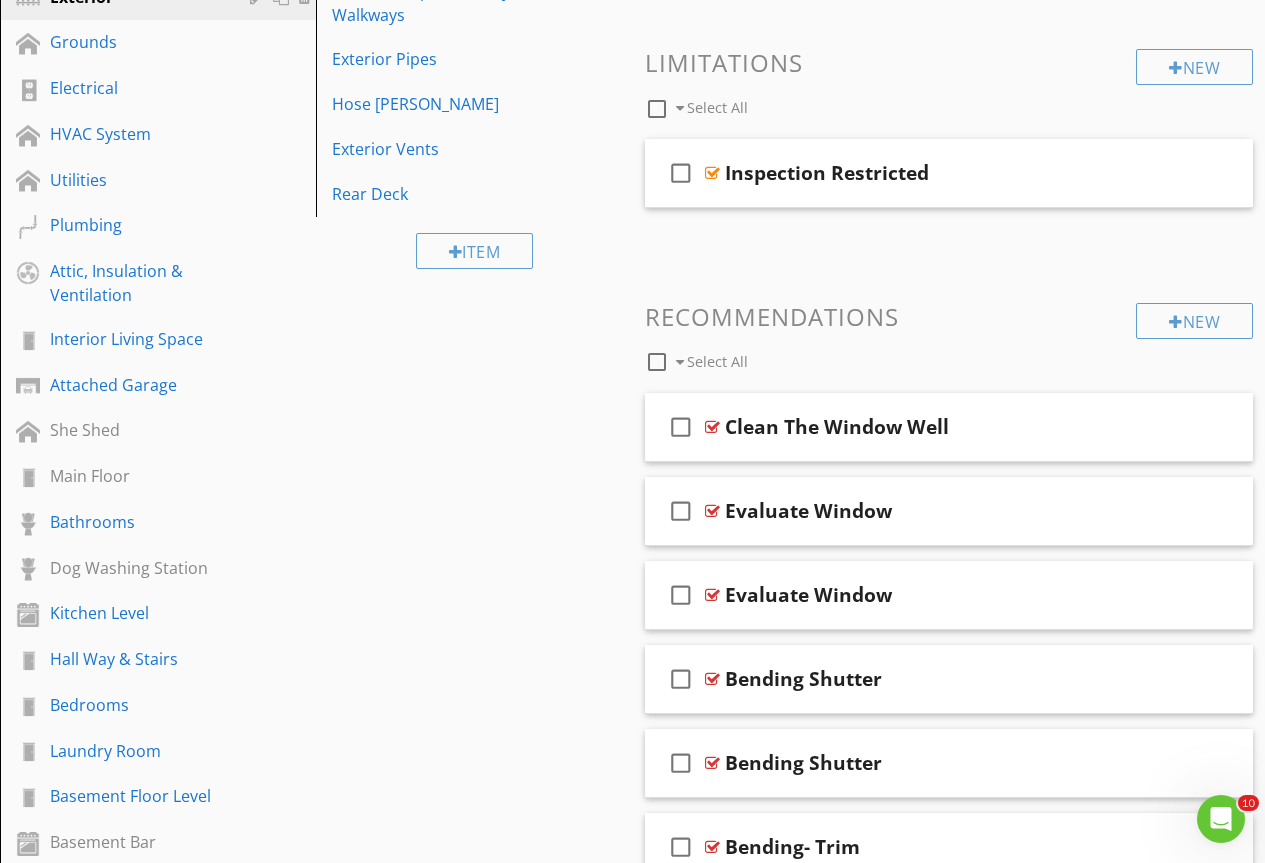 scroll, scrollTop: 16175, scrollLeft: 0, axis: vertical 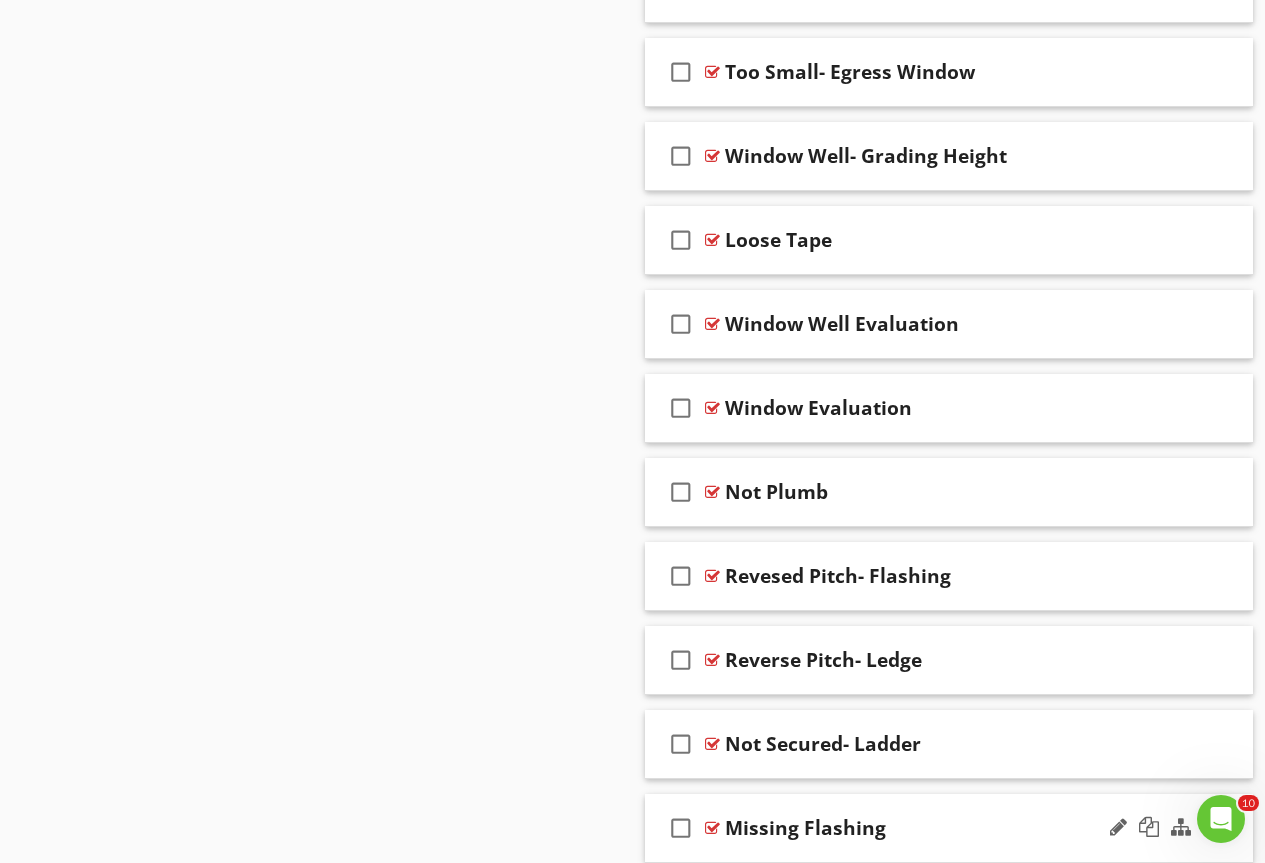 type 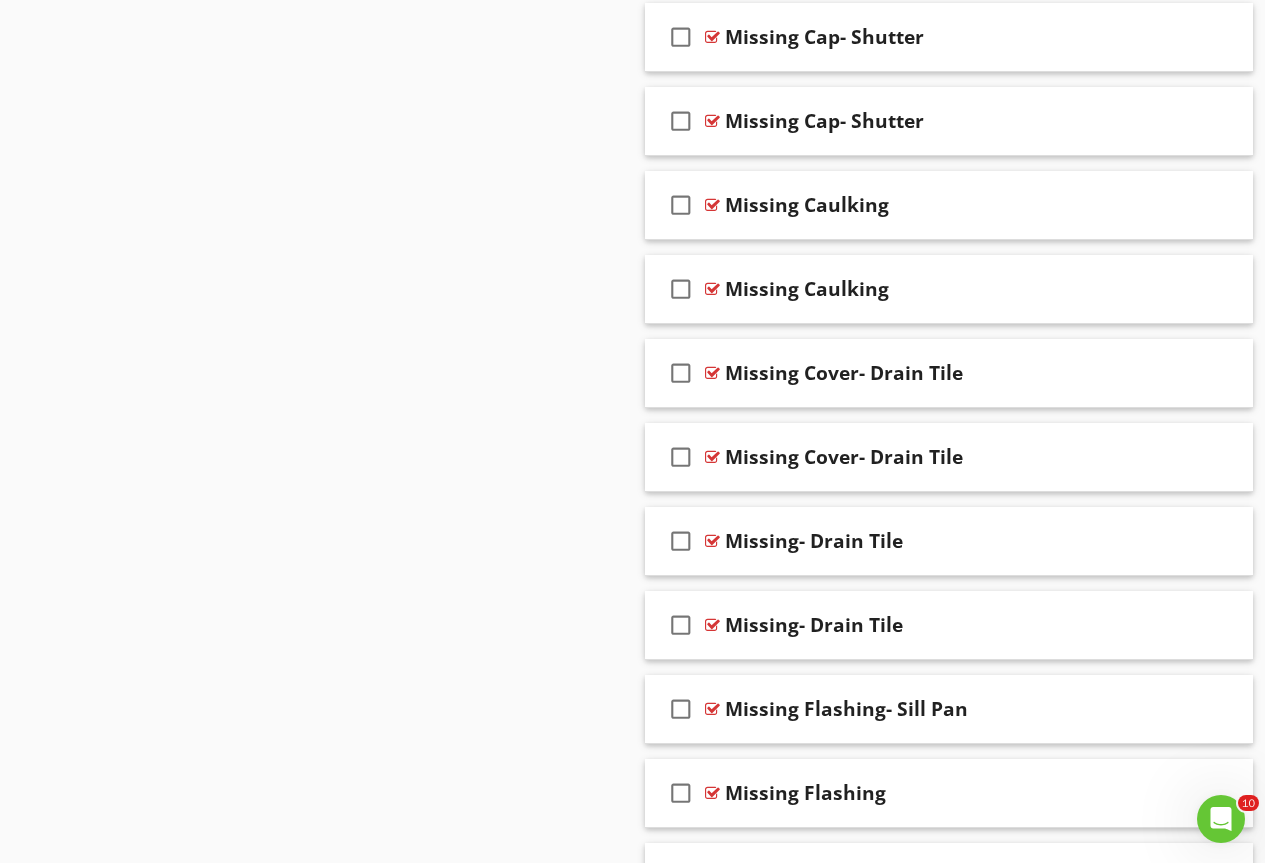 scroll, scrollTop: 8422, scrollLeft: 0, axis: vertical 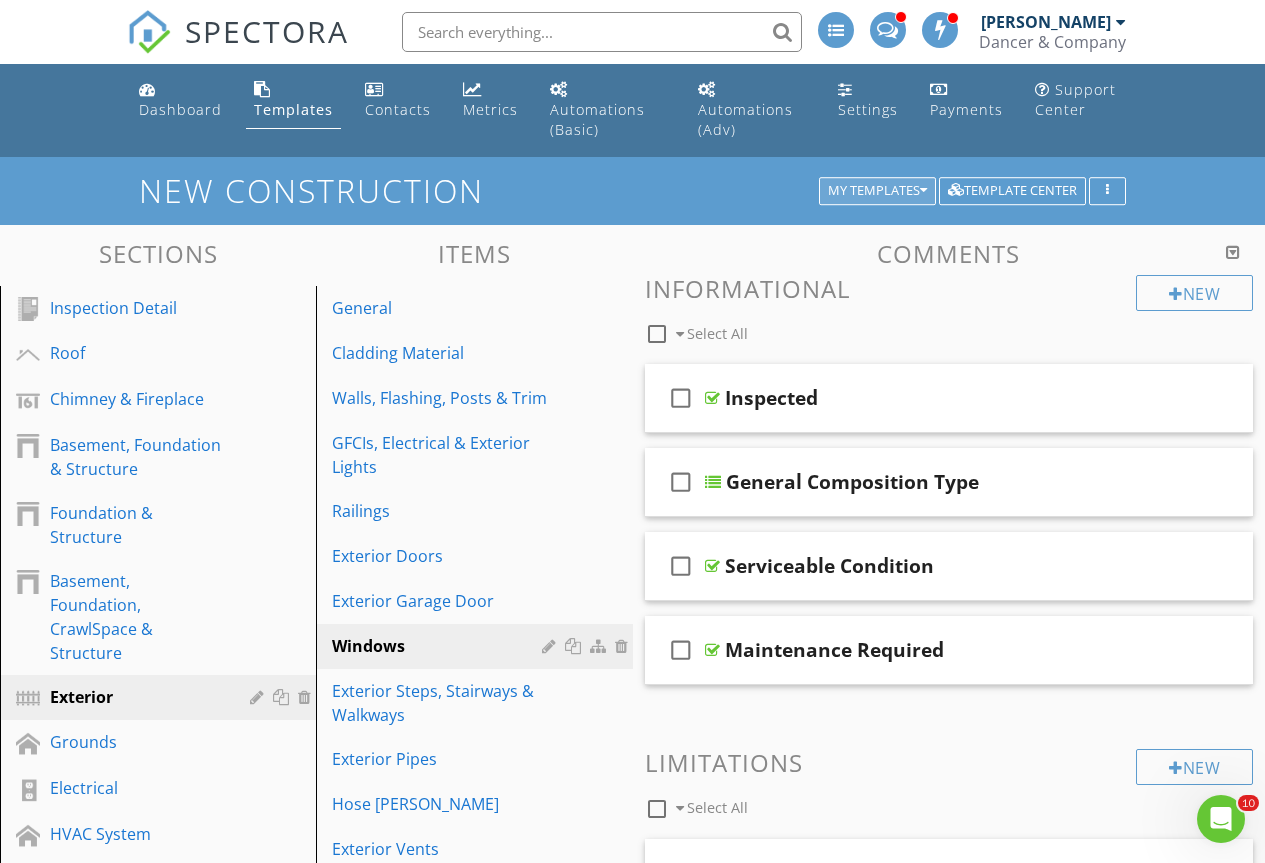 click on "My Templates" at bounding box center [877, 191] 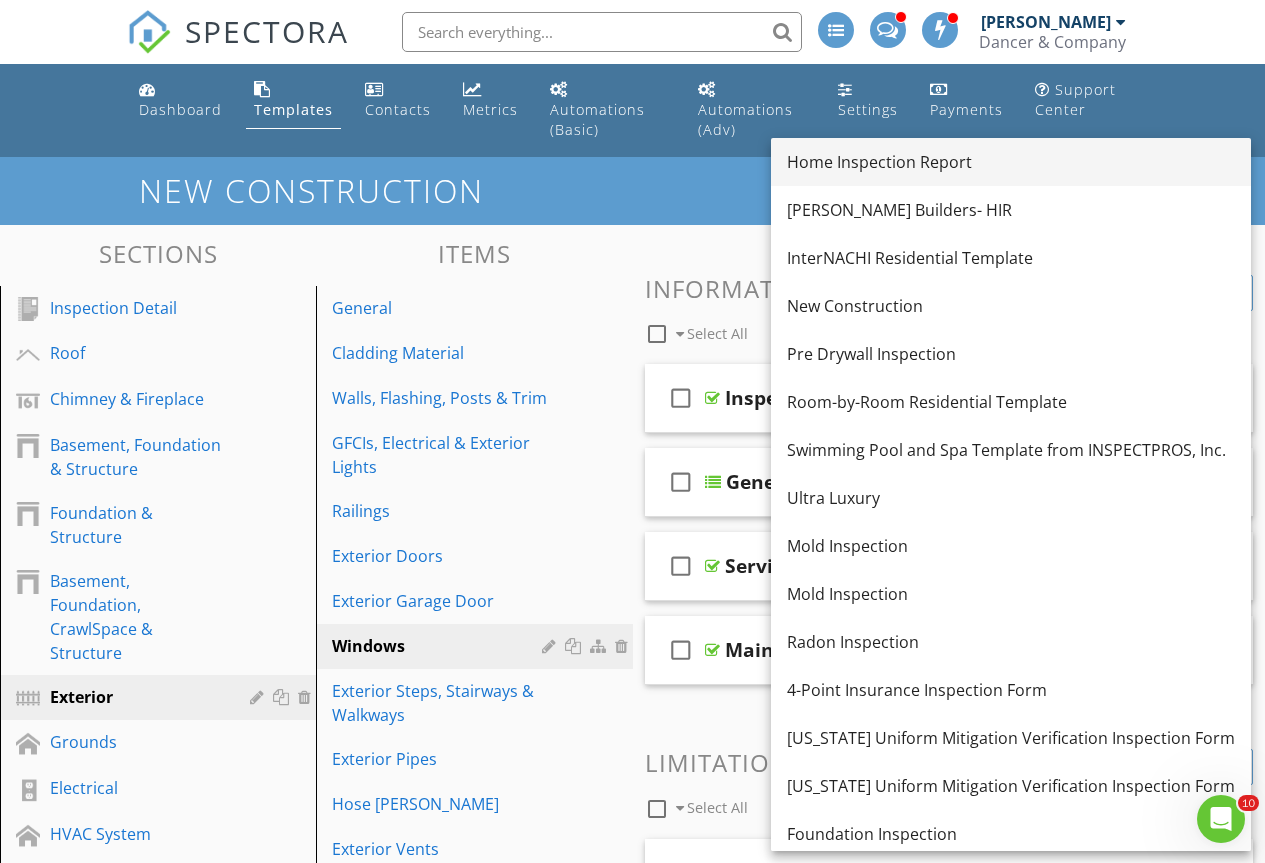 click on "Home Inspection Report" at bounding box center [1011, 162] 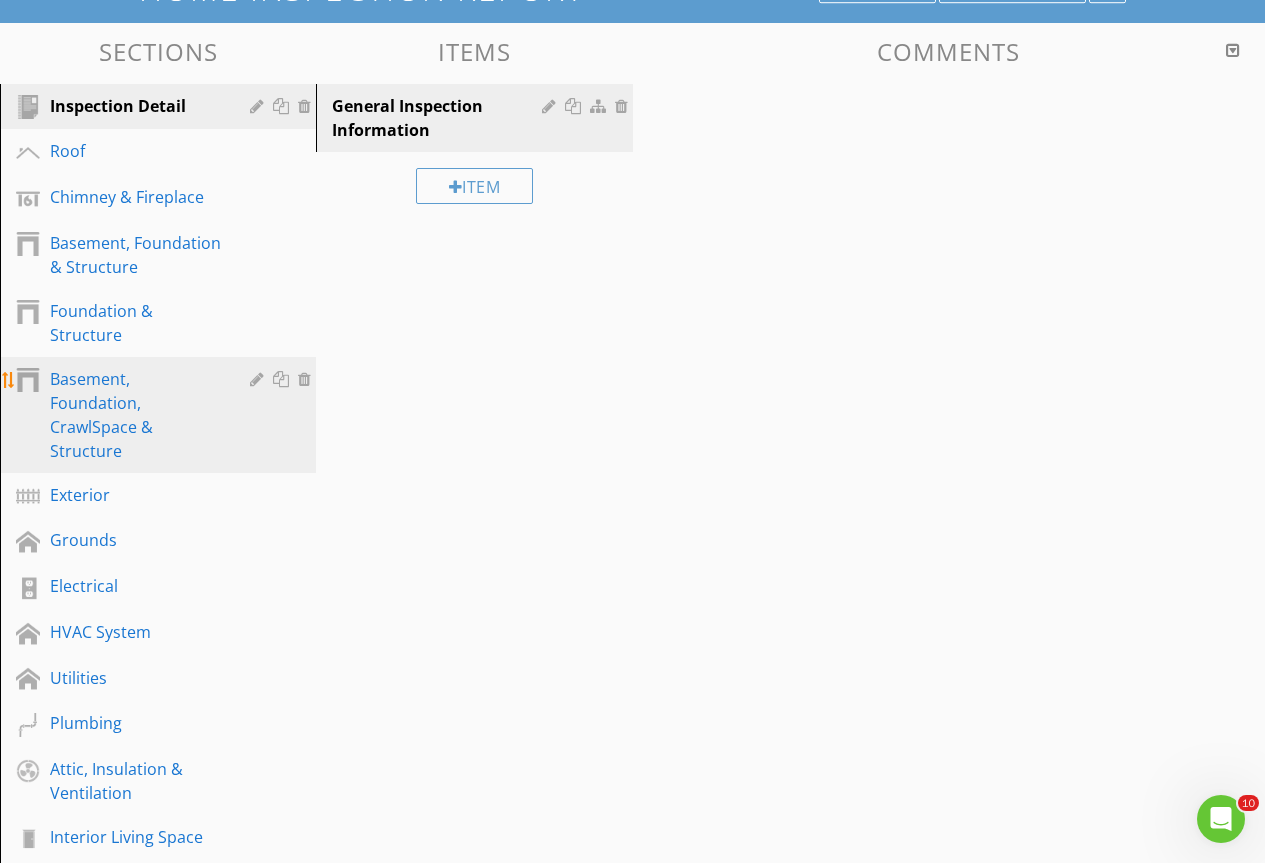 scroll, scrollTop: 200, scrollLeft: 0, axis: vertical 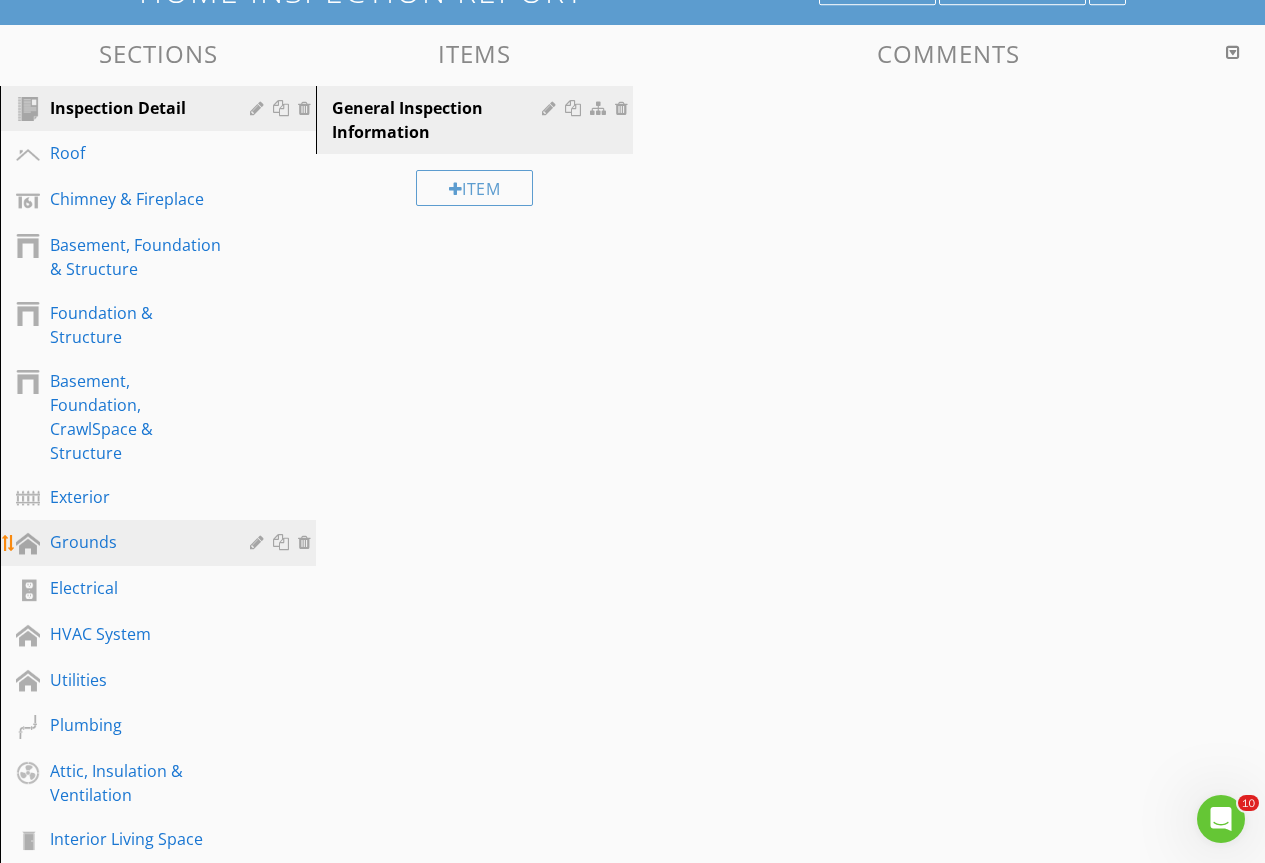 click on "Grounds" at bounding box center [161, 543] 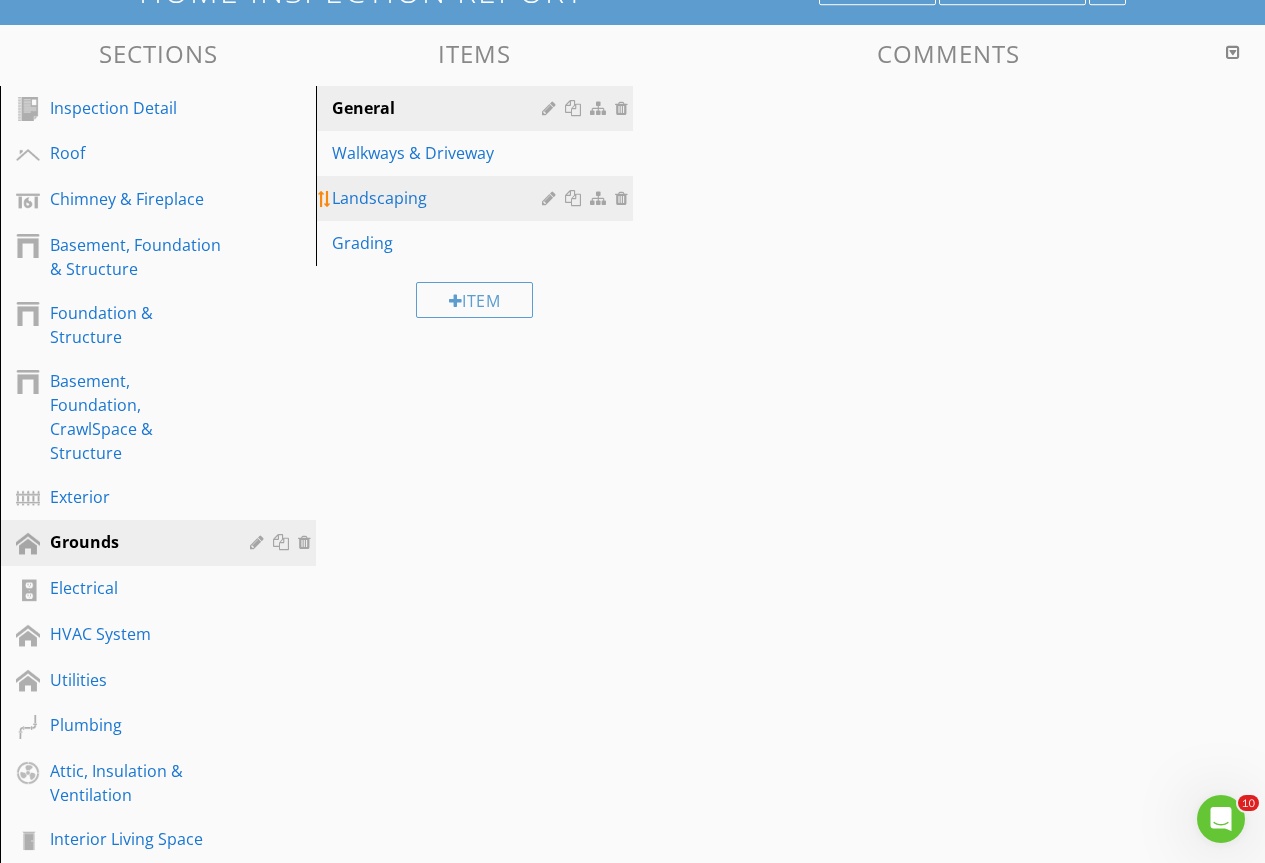 click on "Walkways & Driveway" at bounding box center (439, 153) 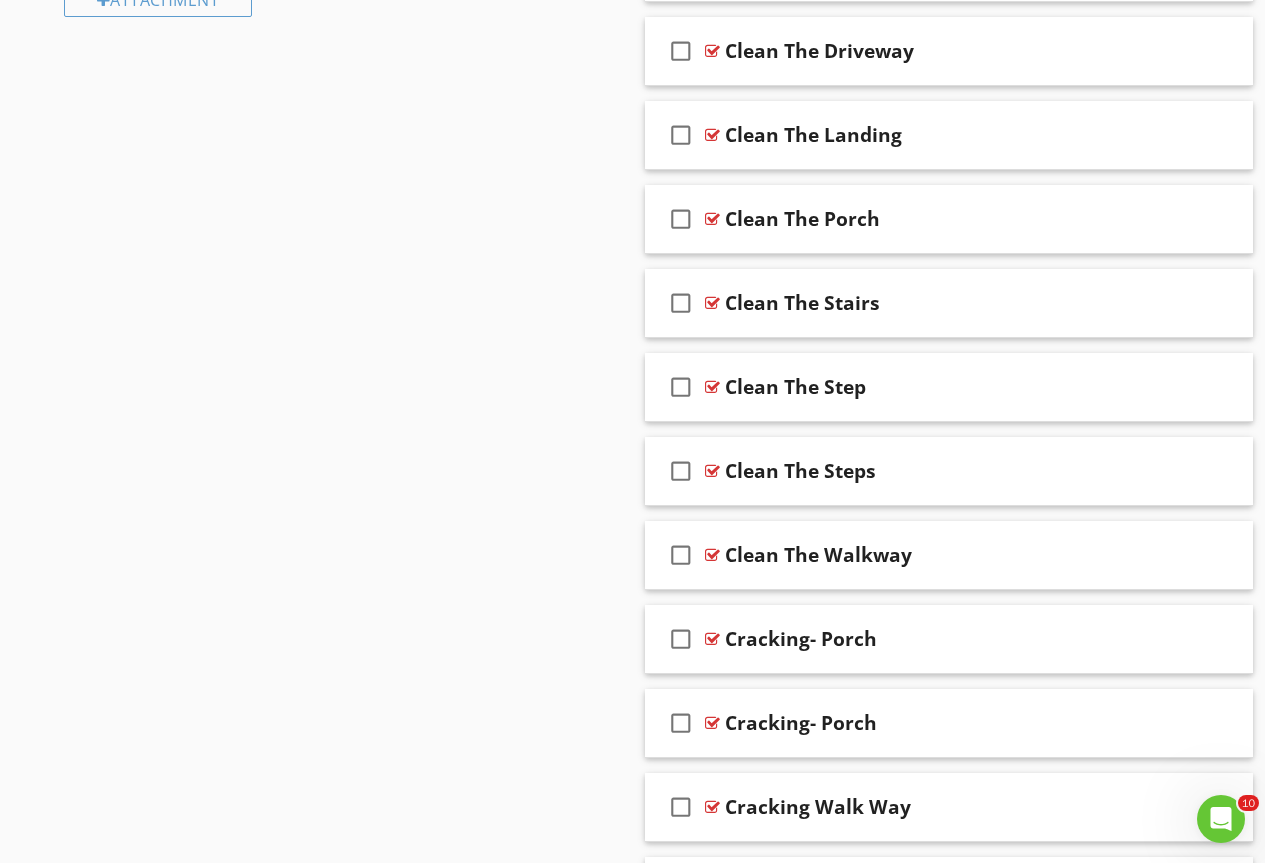 scroll, scrollTop: 3461, scrollLeft: 0, axis: vertical 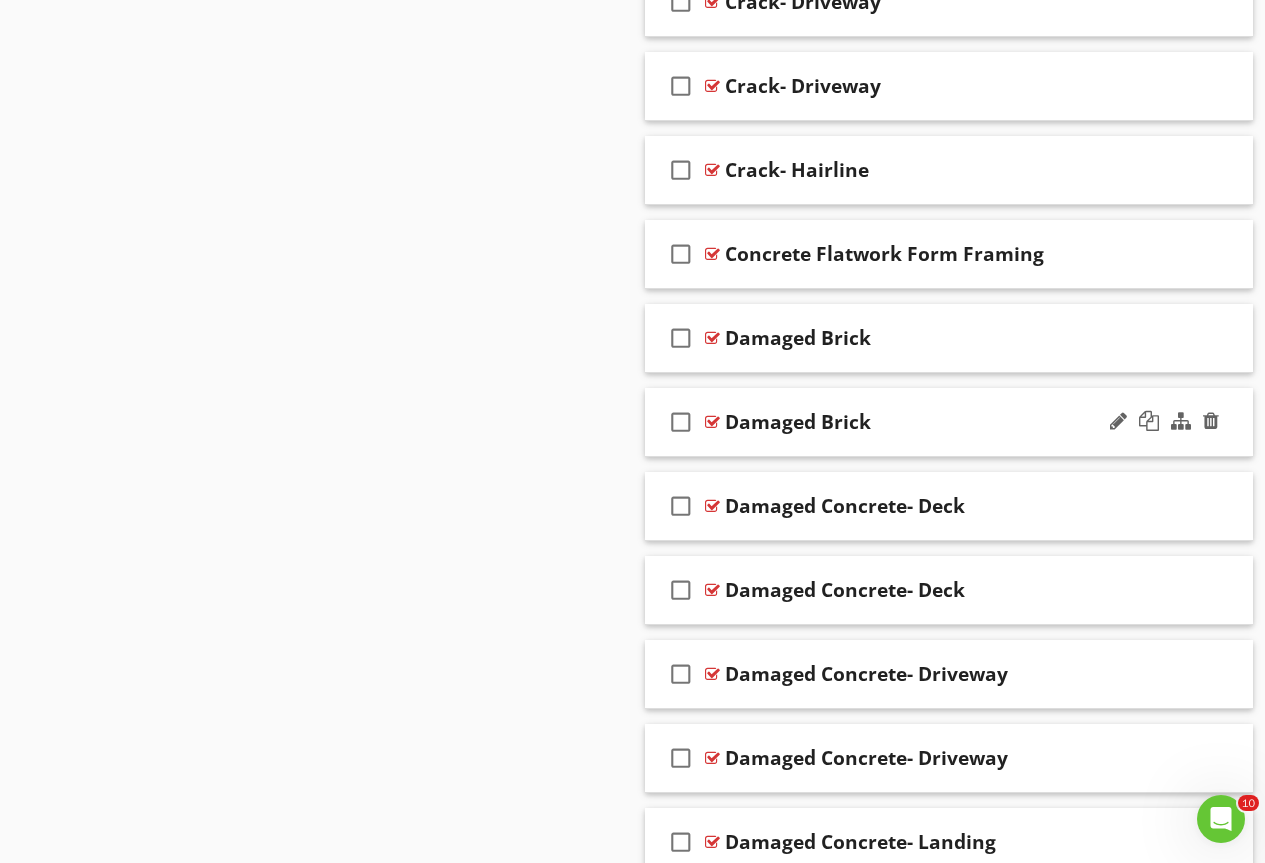 click at bounding box center (712, 422) 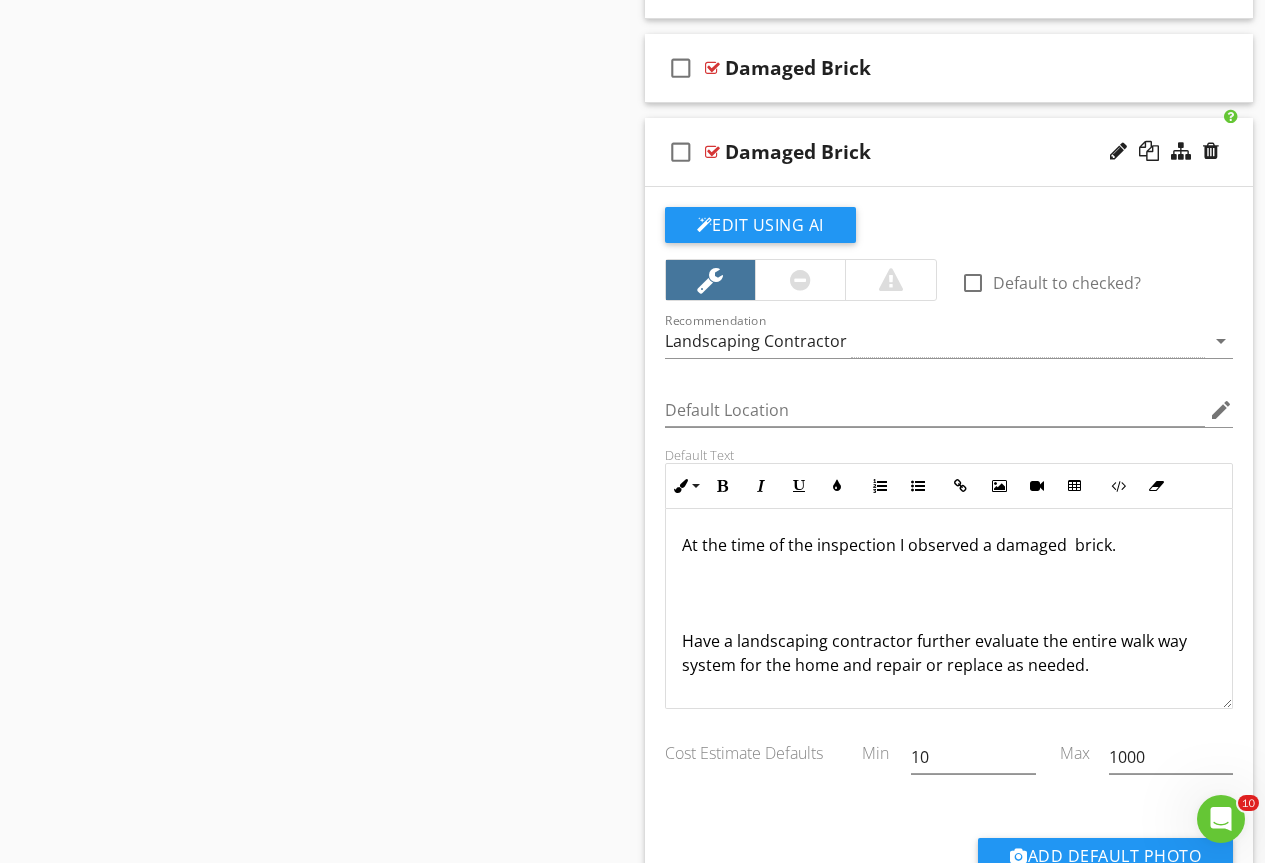 scroll, scrollTop: 3441, scrollLeft: 0, axis: vertical 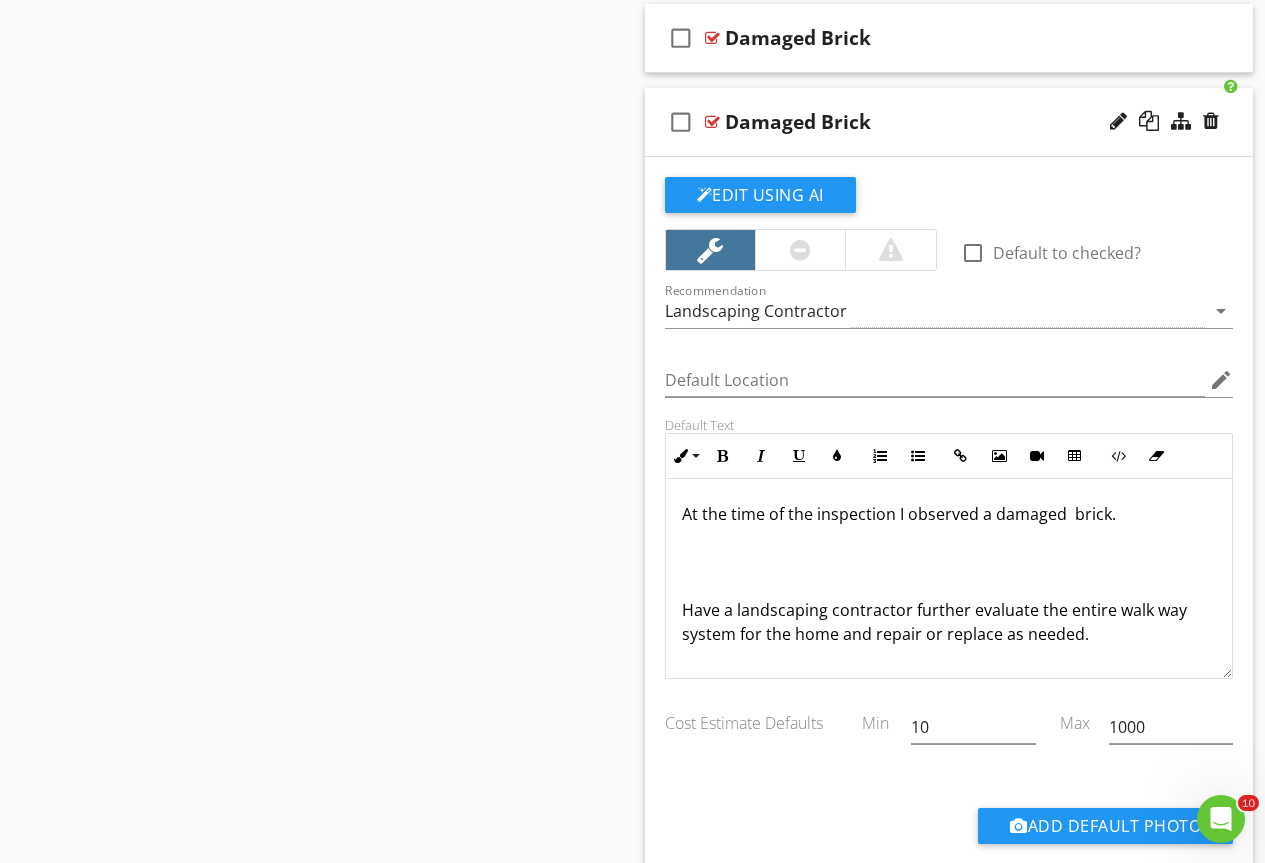 click on "Have a landscaping contractor further evaluate the entire walk way system for the home and repair or replace as needed." at bounding box center [949, 622] 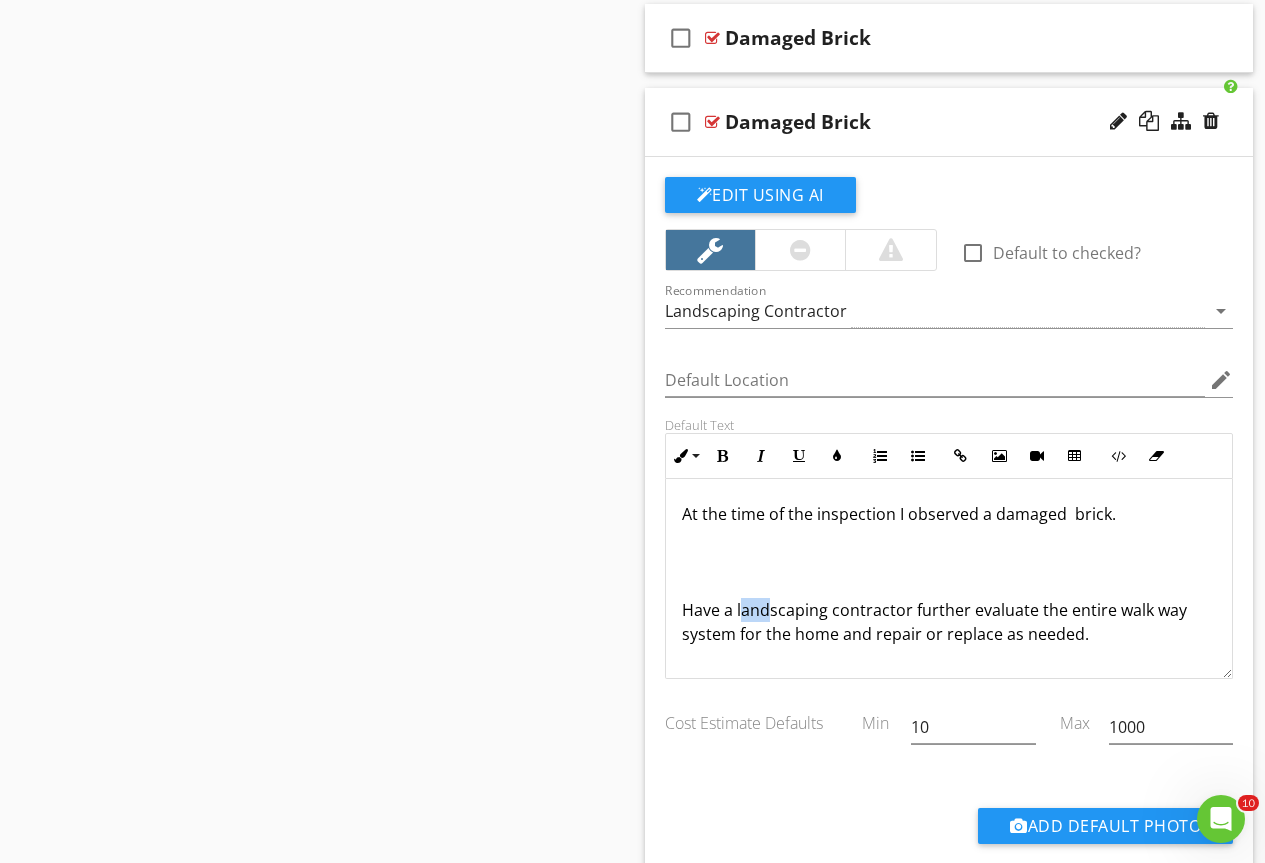 drag, startPoint x: 739, startPoint y: 606, endPoint x: 771, endPoint y: 613, distance: 32.75668 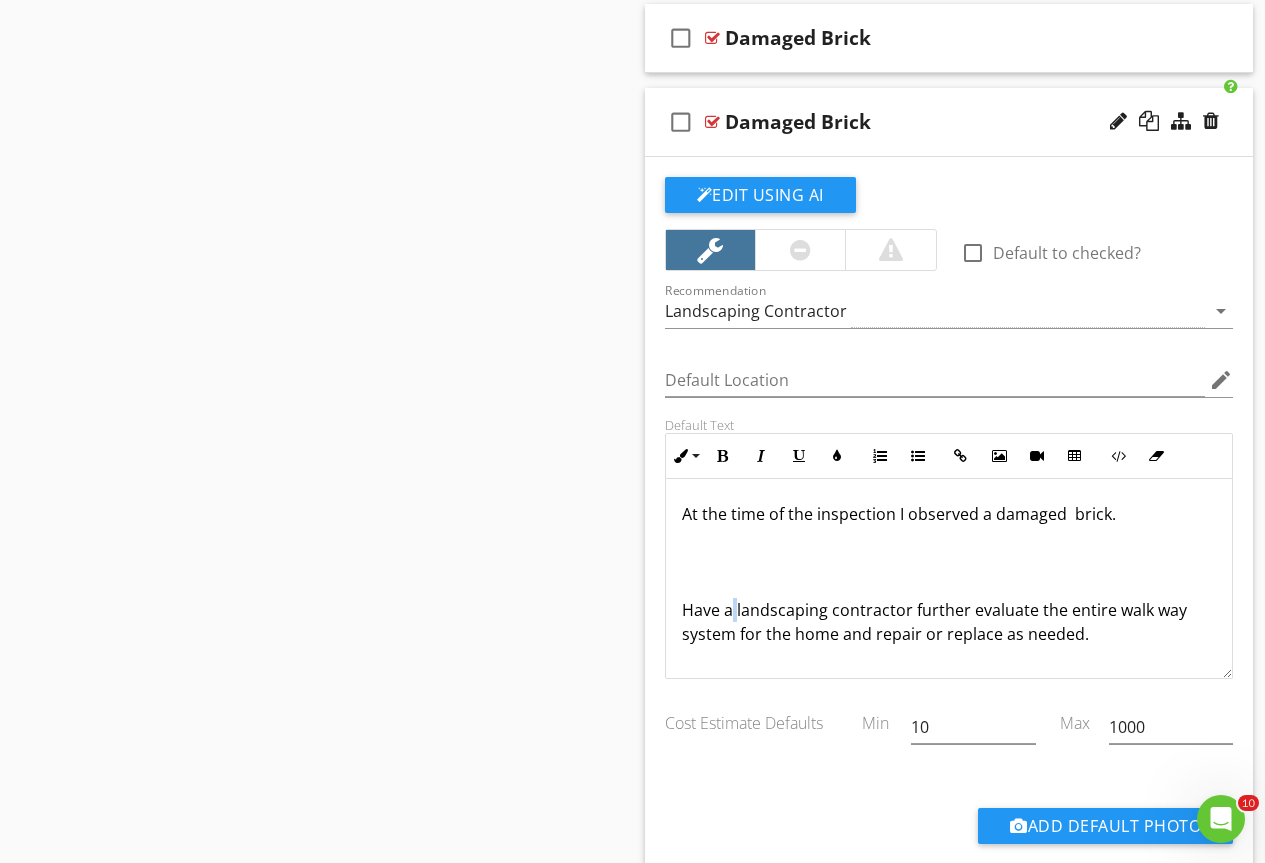 click on "Have a landscaping contractor further evaluate the entire walk way system for the home and repair or replace as needed." at bounding box center (949, 622) 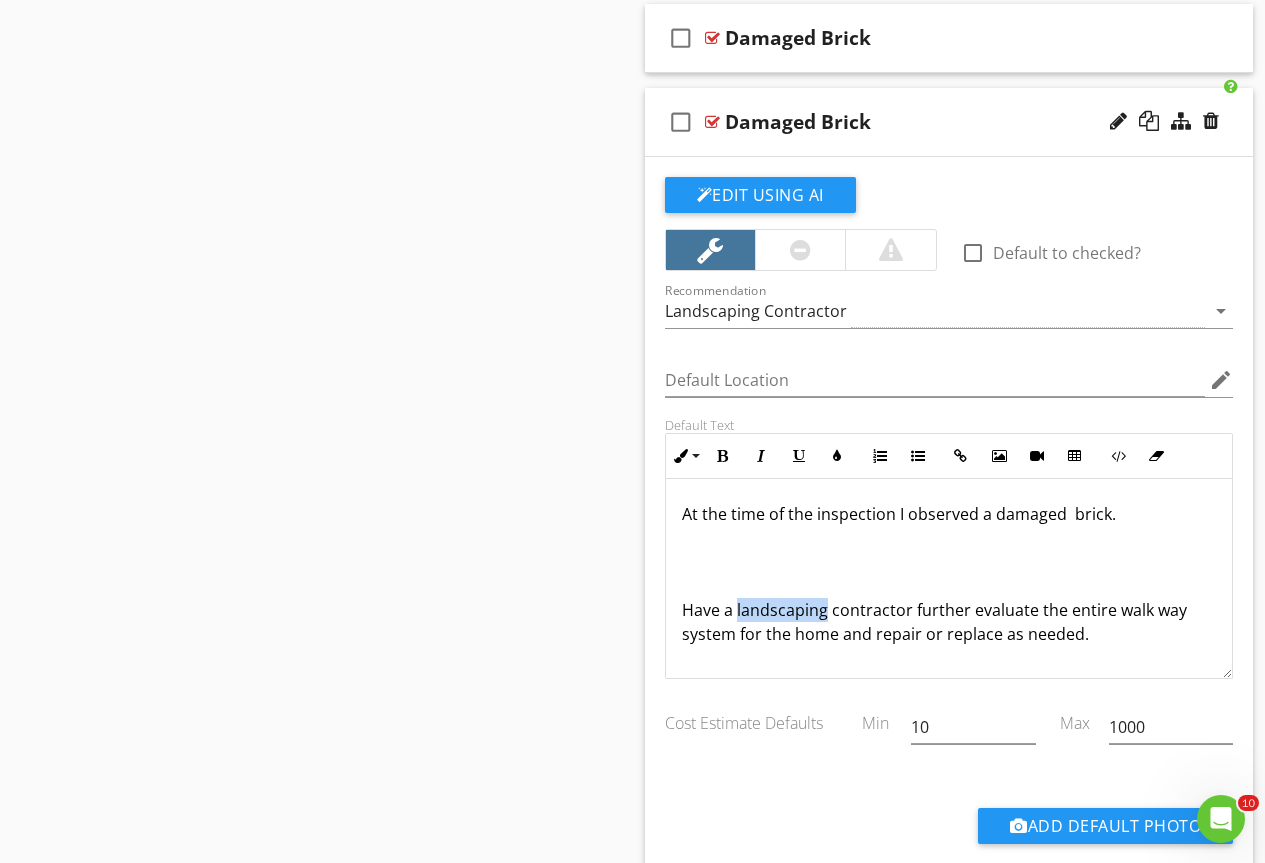 drag, startPoint x: 735, startPoint y: 607, endPoint x: 816, endPoint y: 616, distance: 81.49847 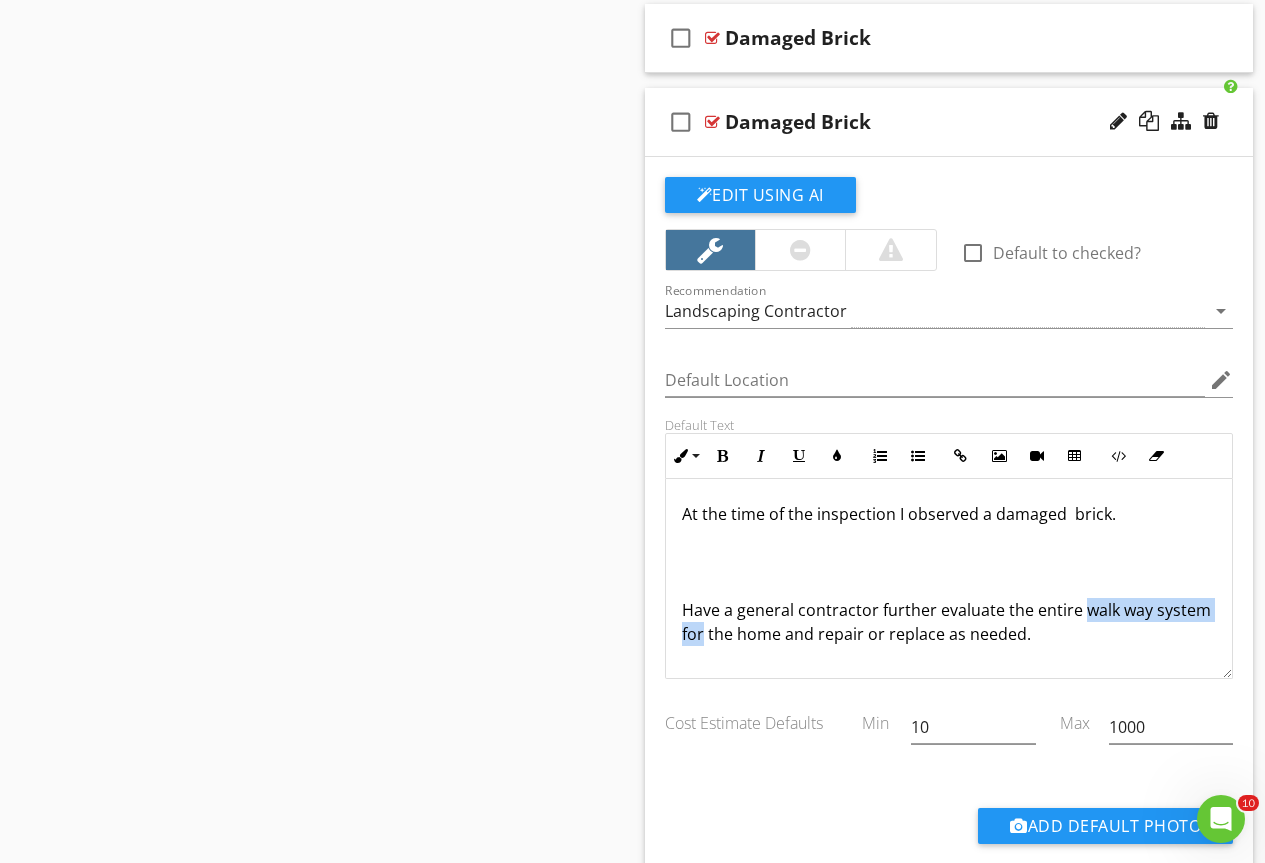 drag, startPoint x: 1083, startPoint y: 615, endPoint x: 757, endPoint y: 641, distance: 327.03516 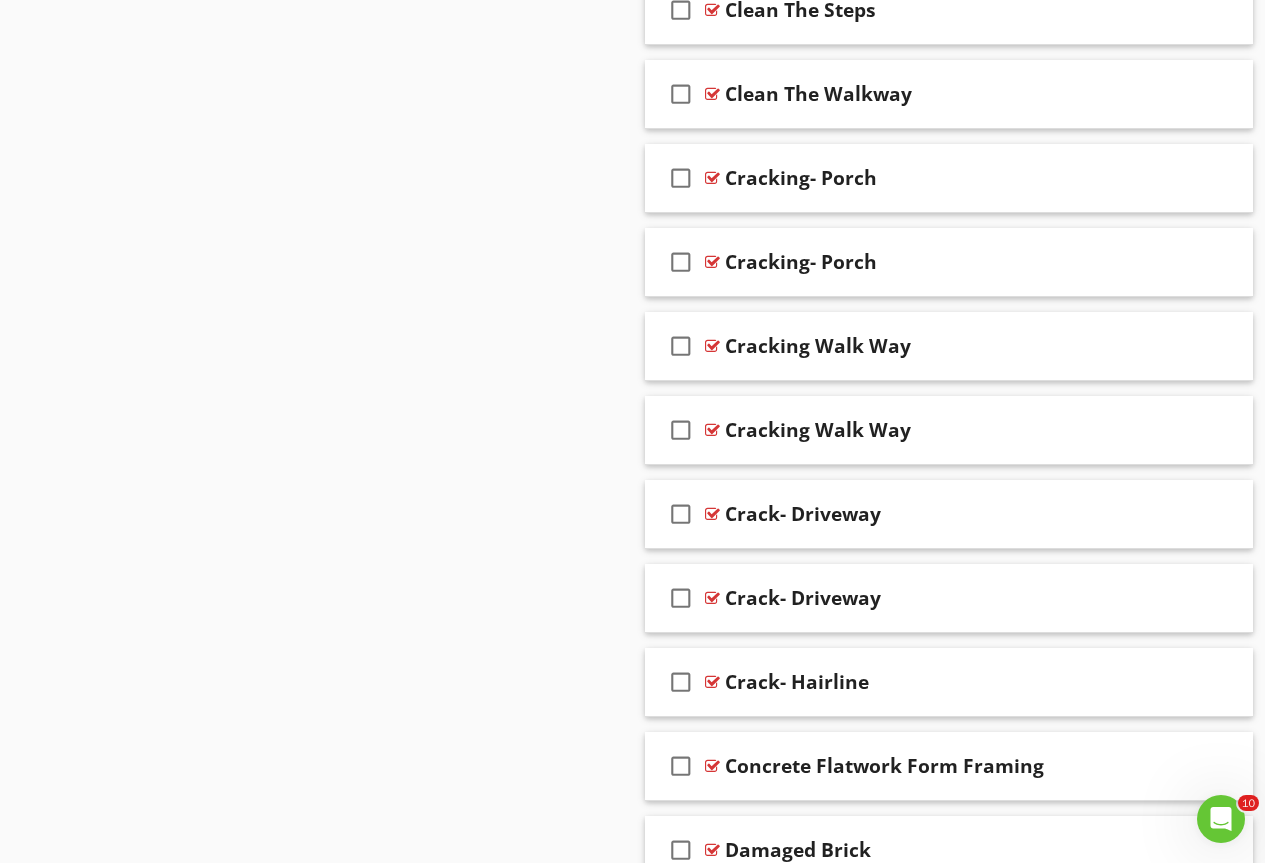 scroll, scrollTop: 0, scrollLeft: 0, axis: both 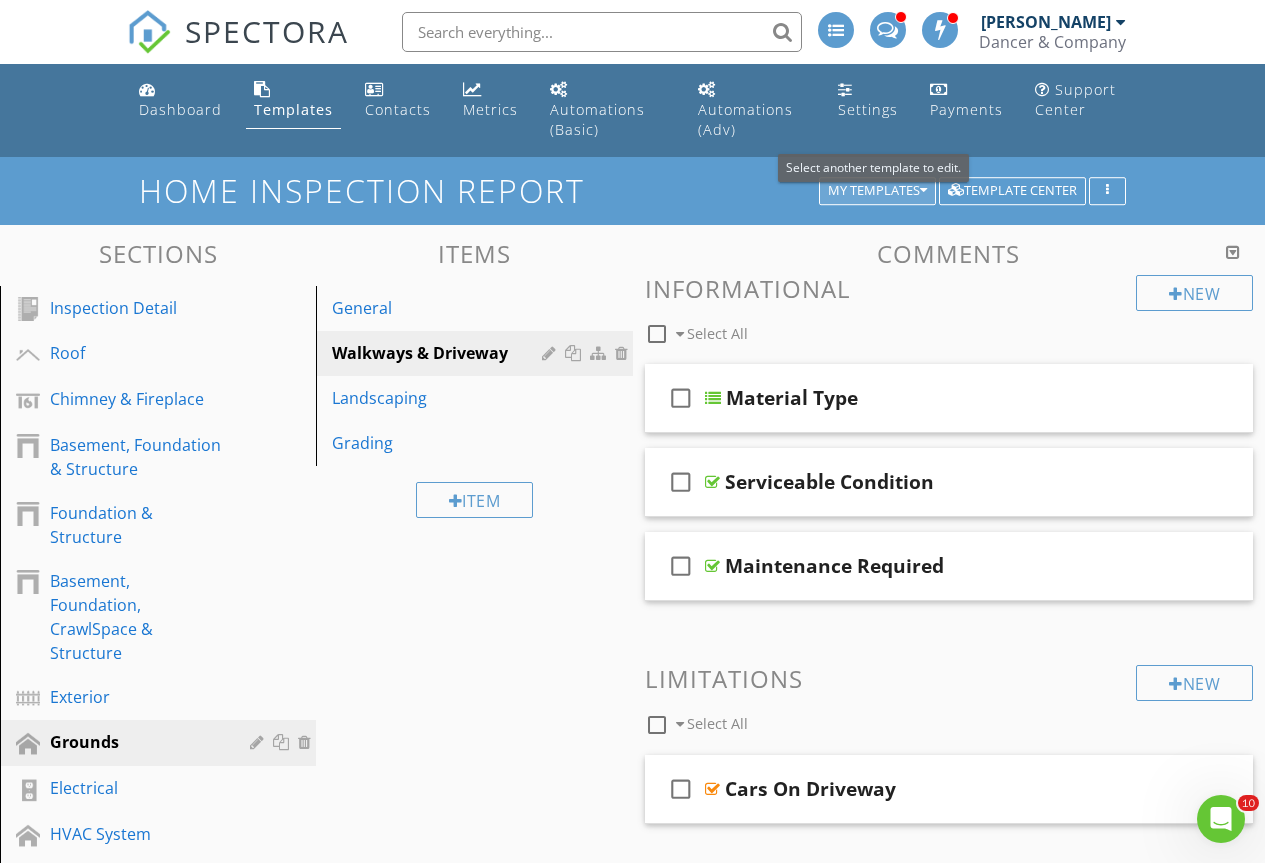 click on "My Templates" at bounding box center (877, 191) 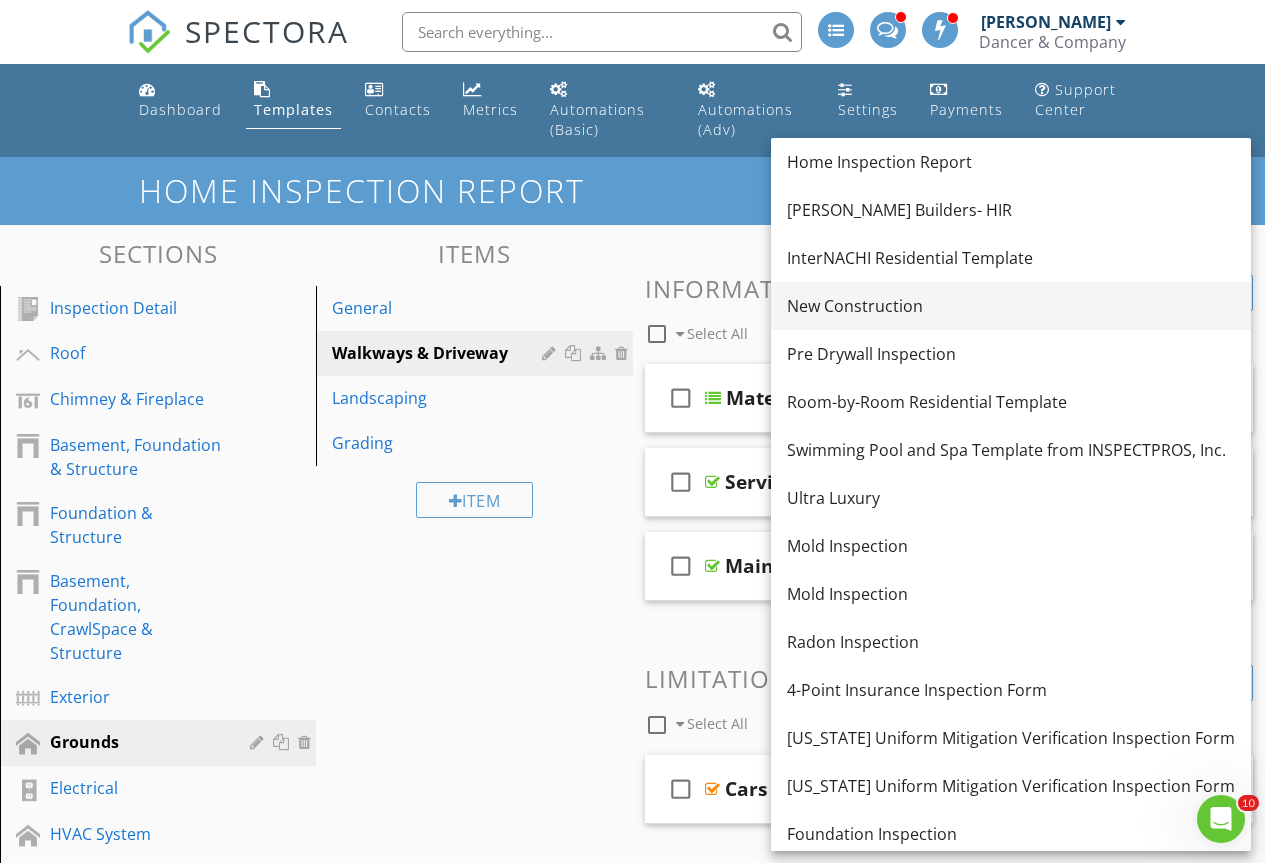click on "New Construction" at bounding box center (1011, 306) 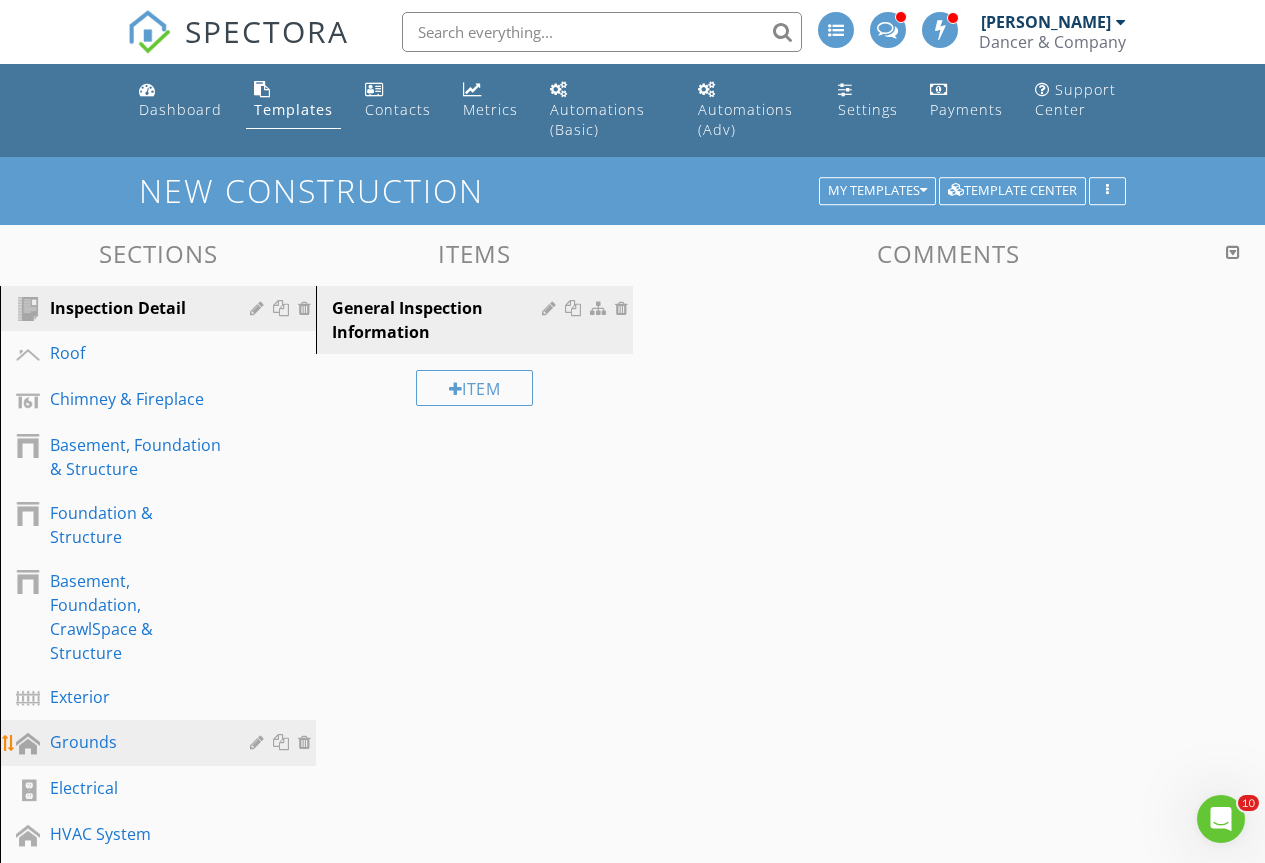 click on "Grounds" at bounding box center [135, 742] 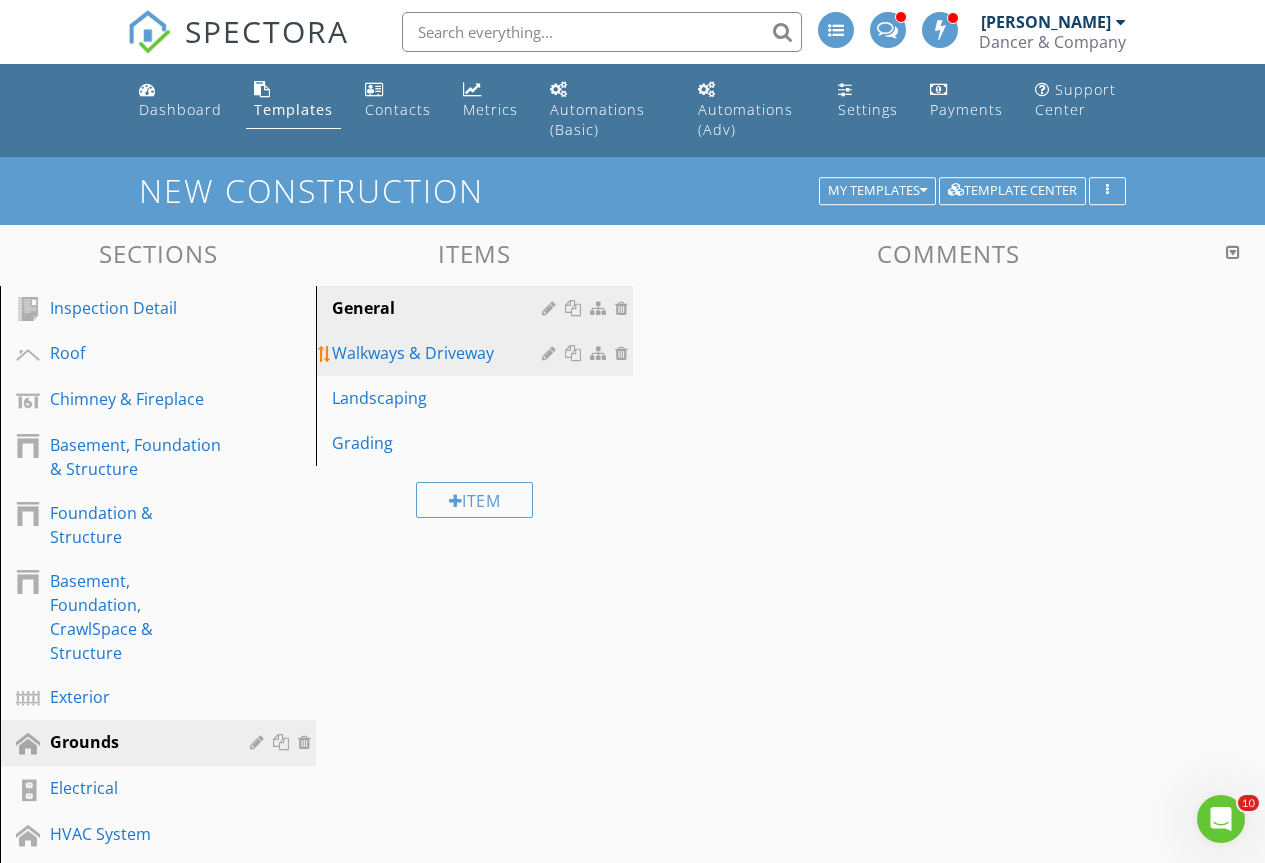 click on "Walkways & Driveway" at bounding box center [439, 353] 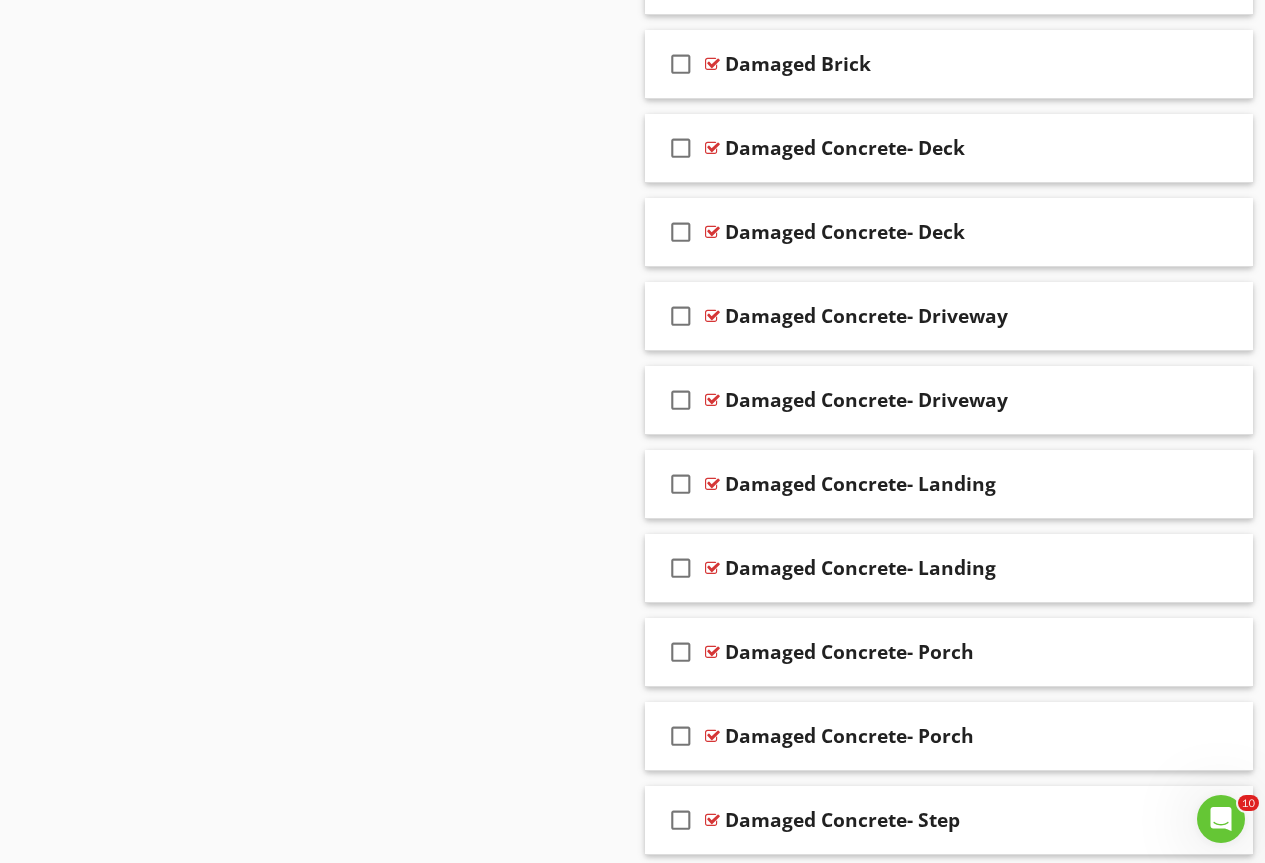 scroll, scrollTop: 3241, scrollLeft: 0, axis: vertical 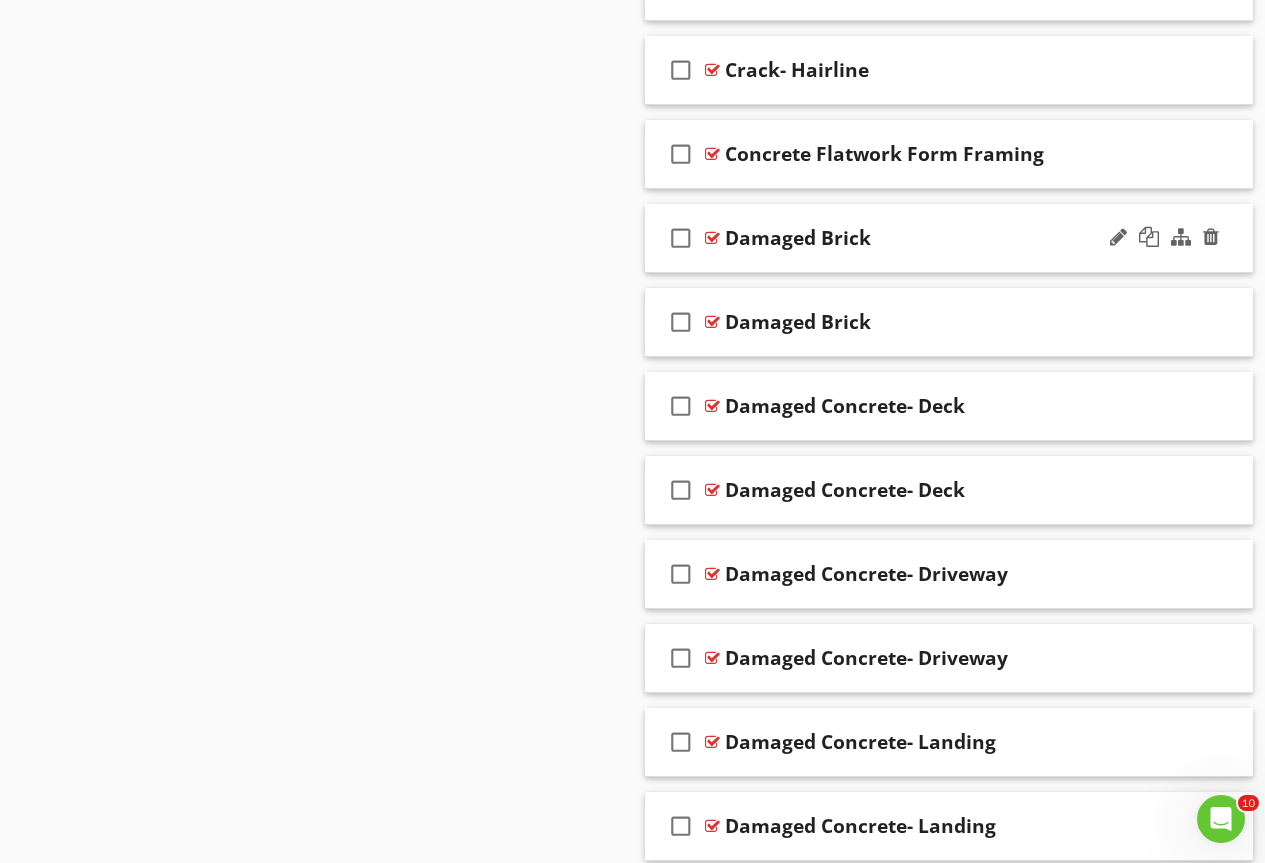 click at bounding box center [712, 238] 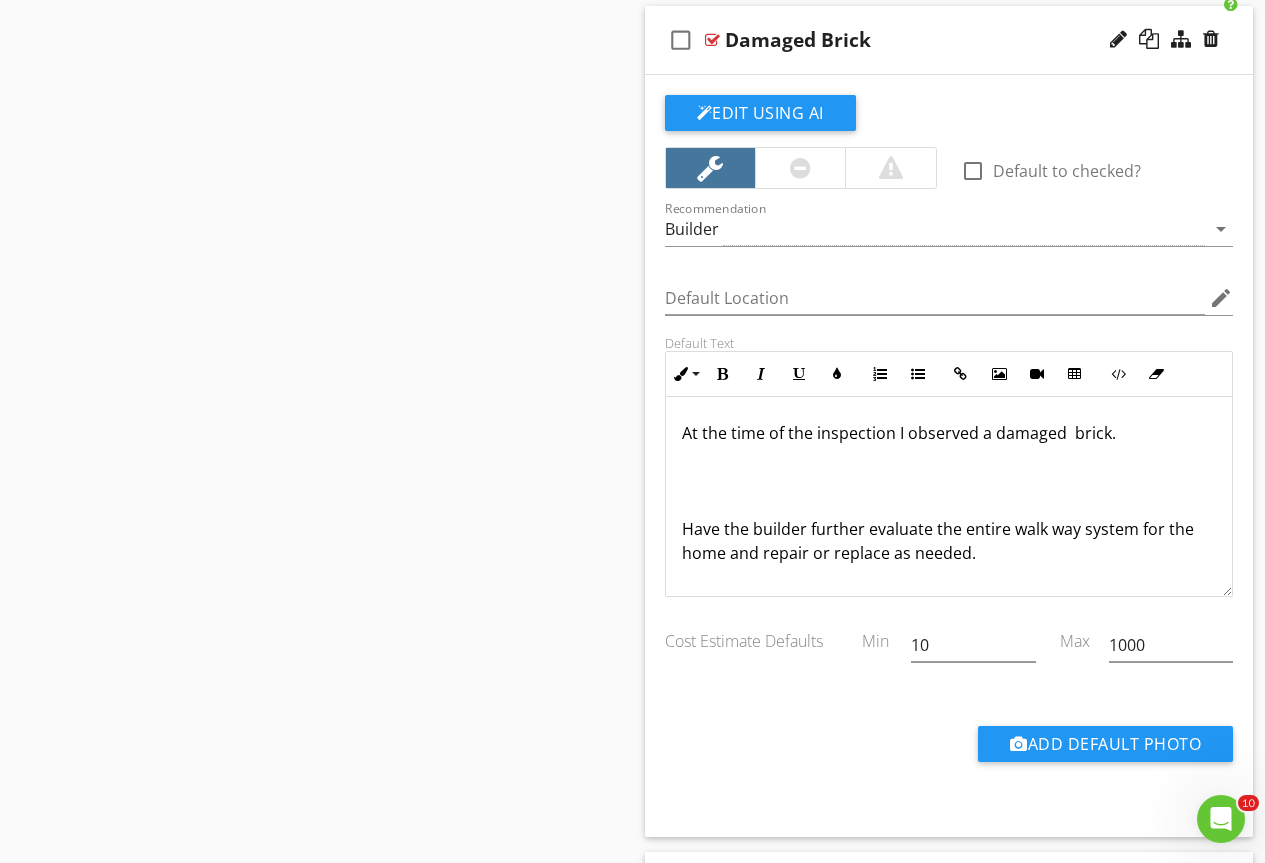 scroll, scrollTop: 3441, scrollLeft: 0, axis: vertical 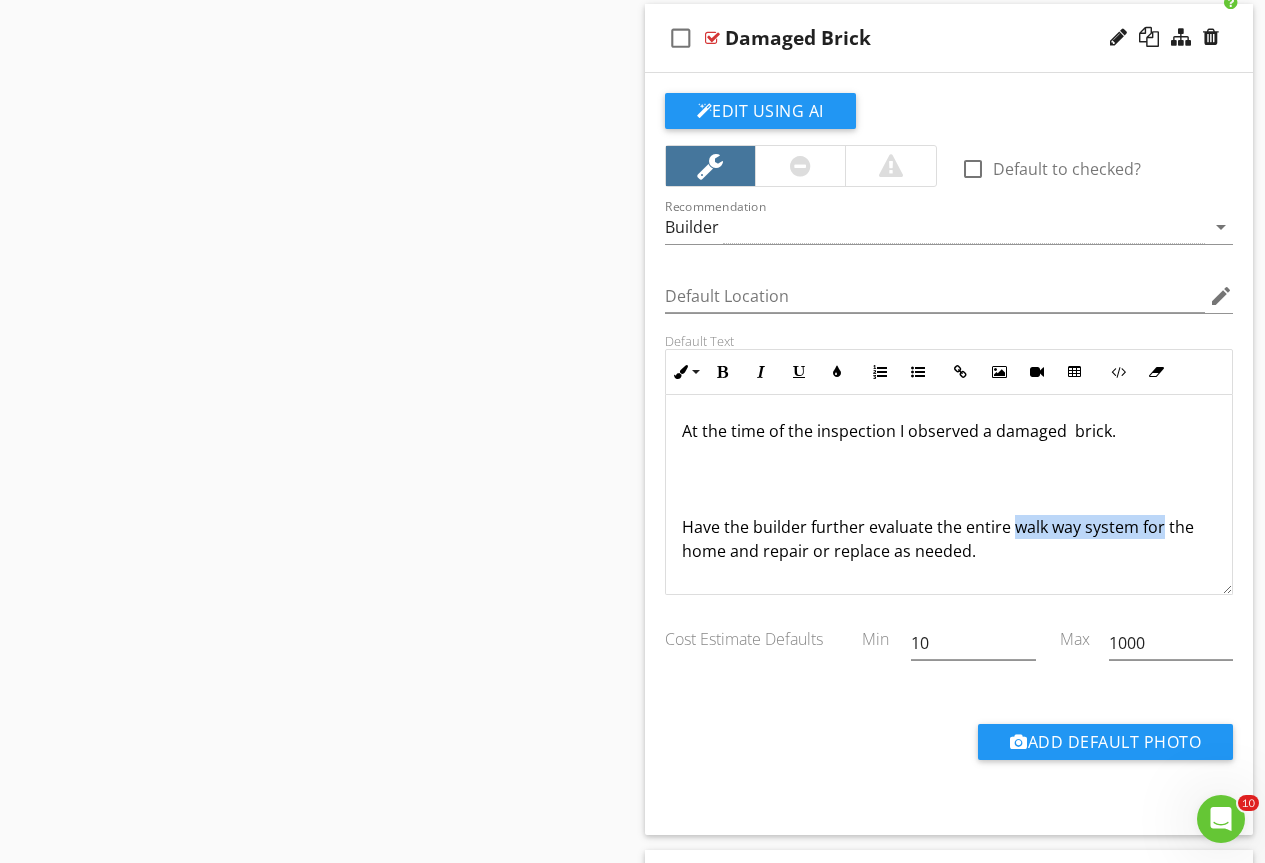 drag, startPoint x: 1014, startPoint y: 528, endPoint x: 1159, endPoint y: 536, distance: 145.22052 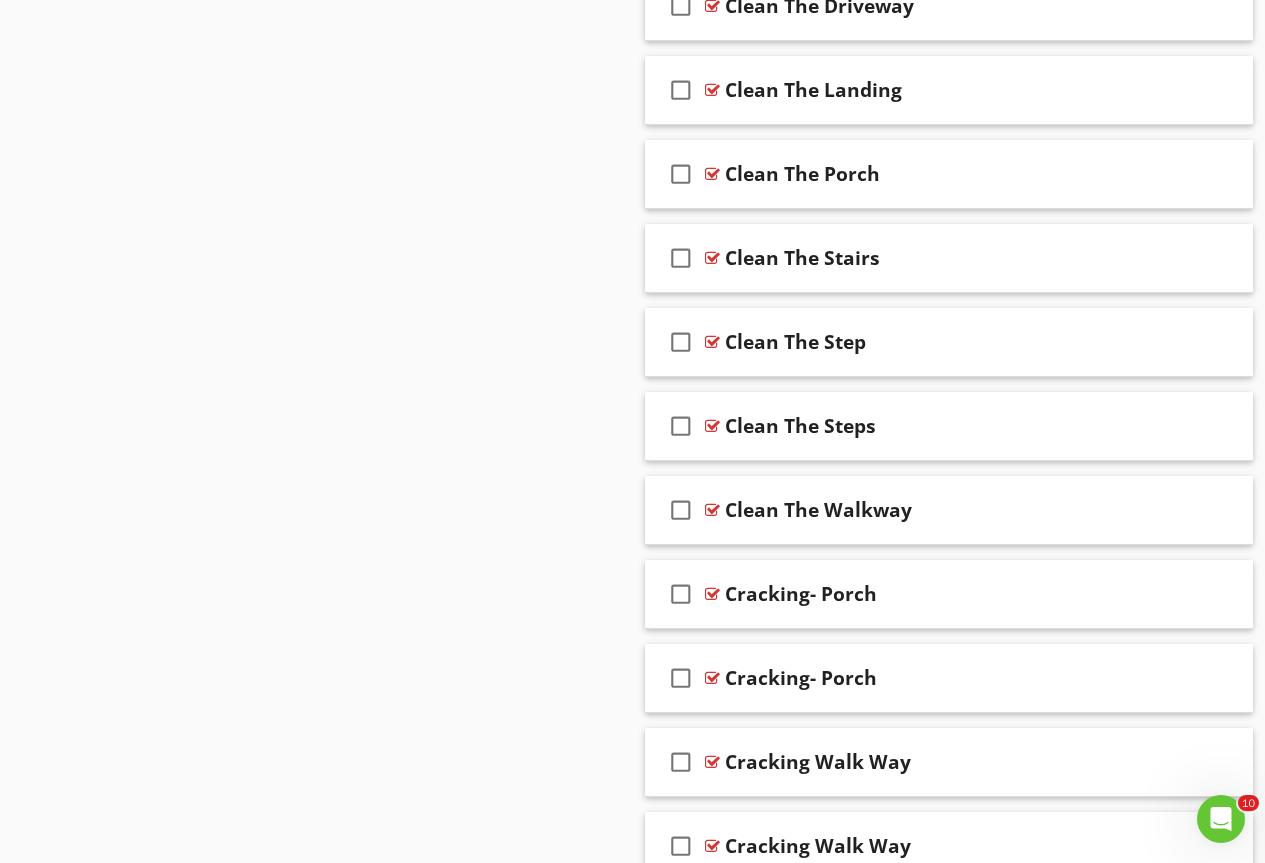 scroll, scrollTop: 1028, scrollLeft: 0, axis: vertical 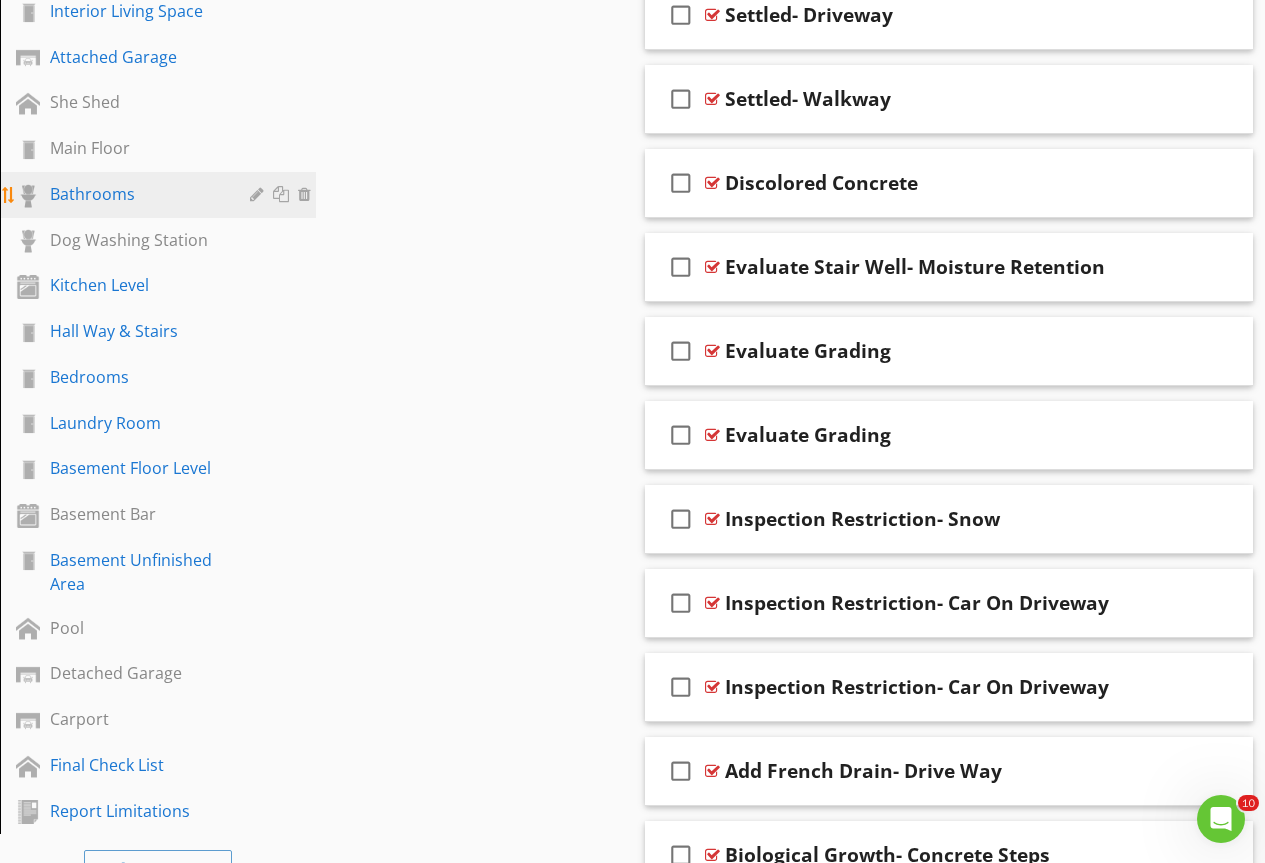 click on "Bathrooms" at bounding box center [135, 194] 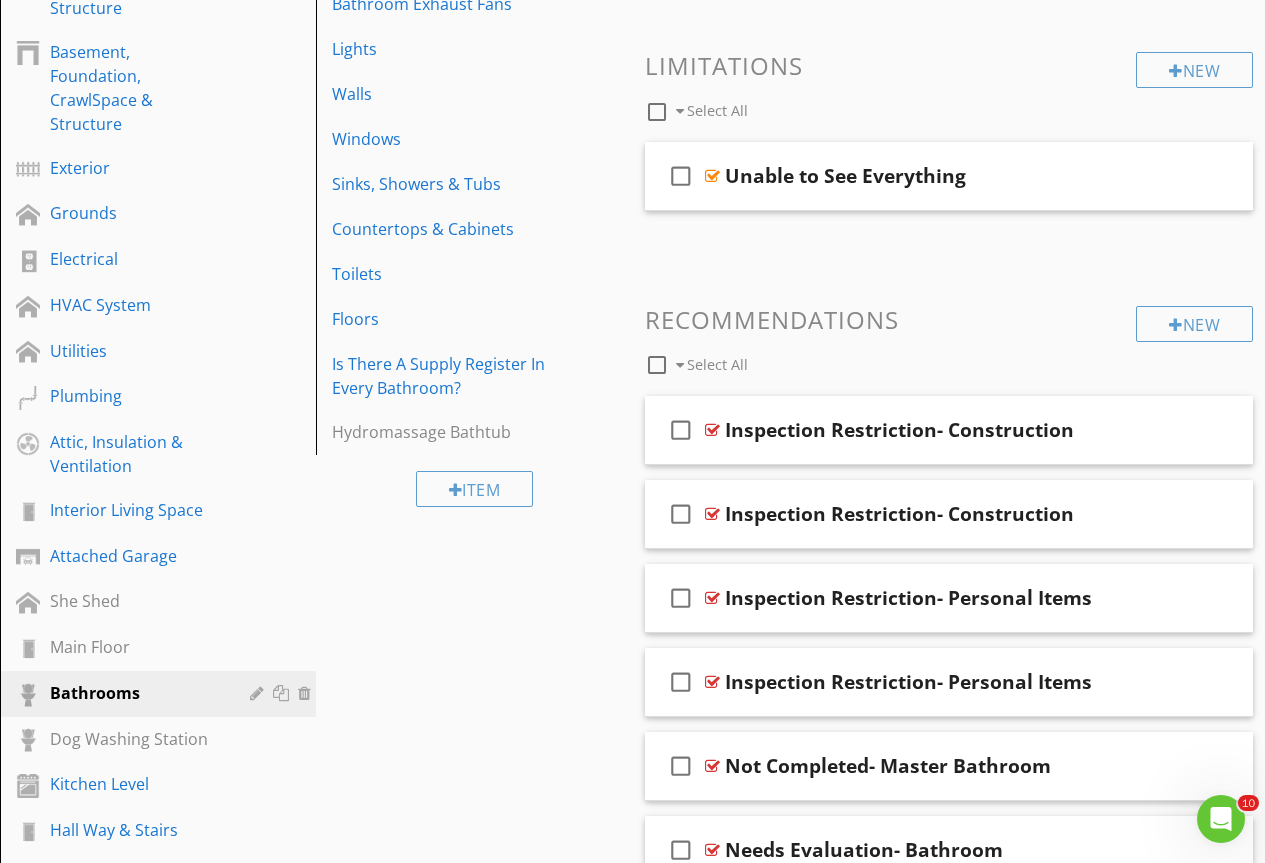 scroll, scrollTop: 528, scrollLeft: 0, axis: vertical 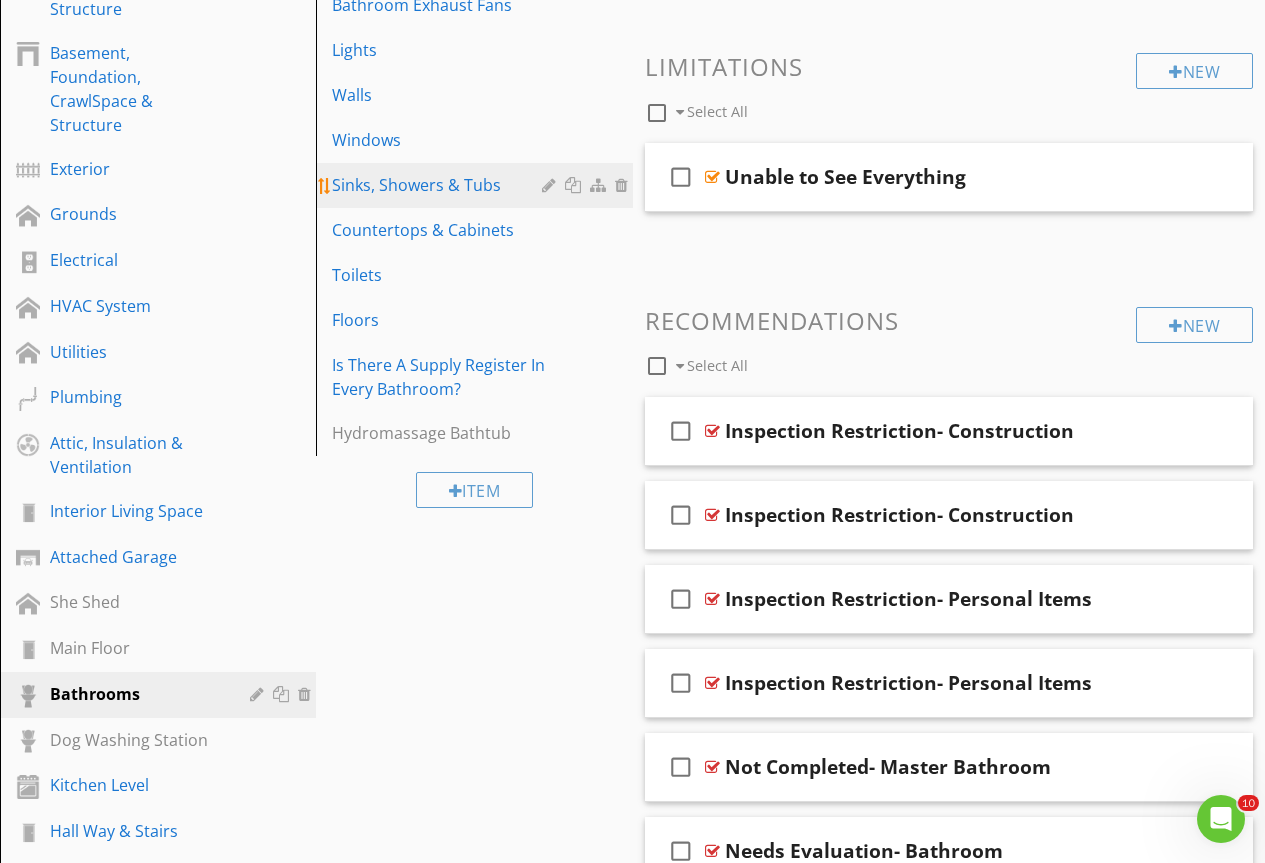 click on "Sinks, Showers & Tubs" at bounding box center [477, 185] 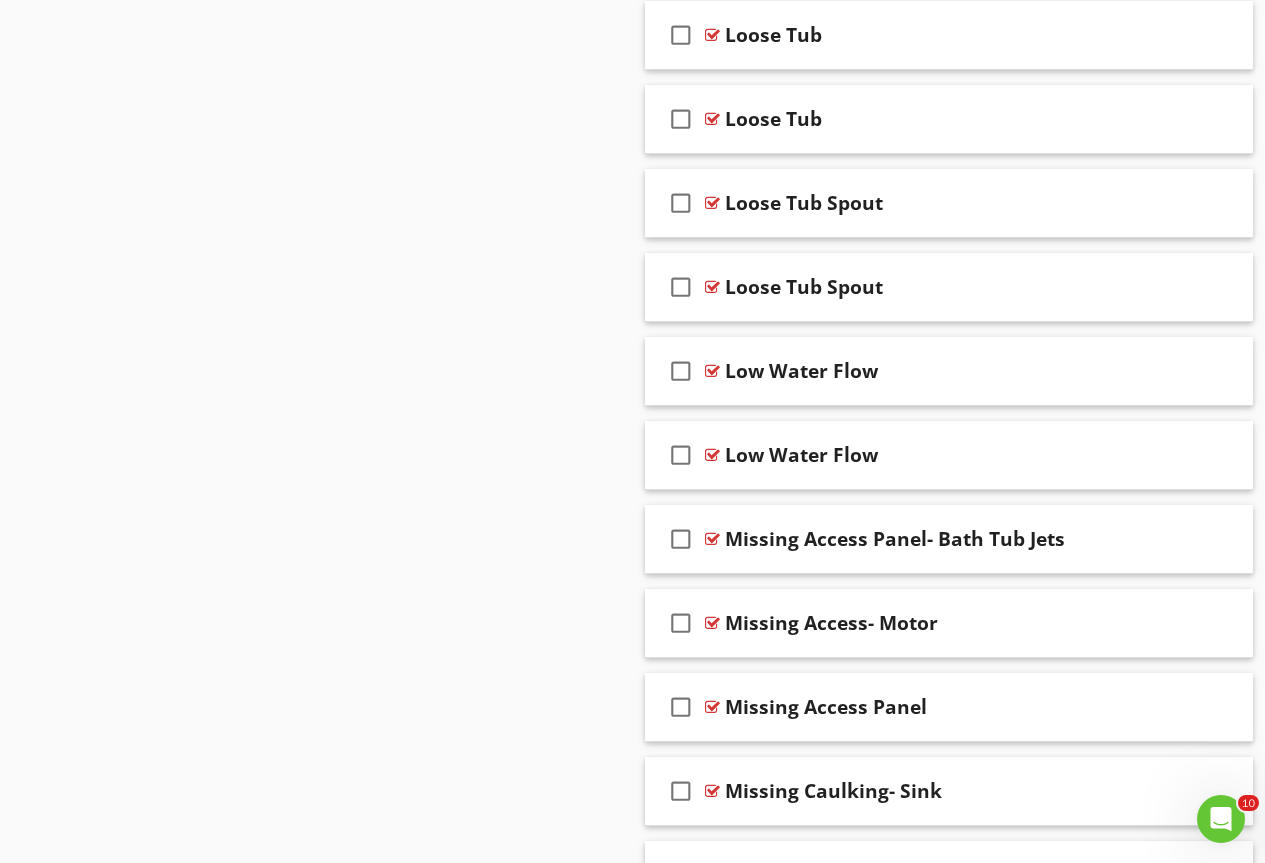 scroll, scrollTop: 16912, scrollLeft: 0, axis: vertical 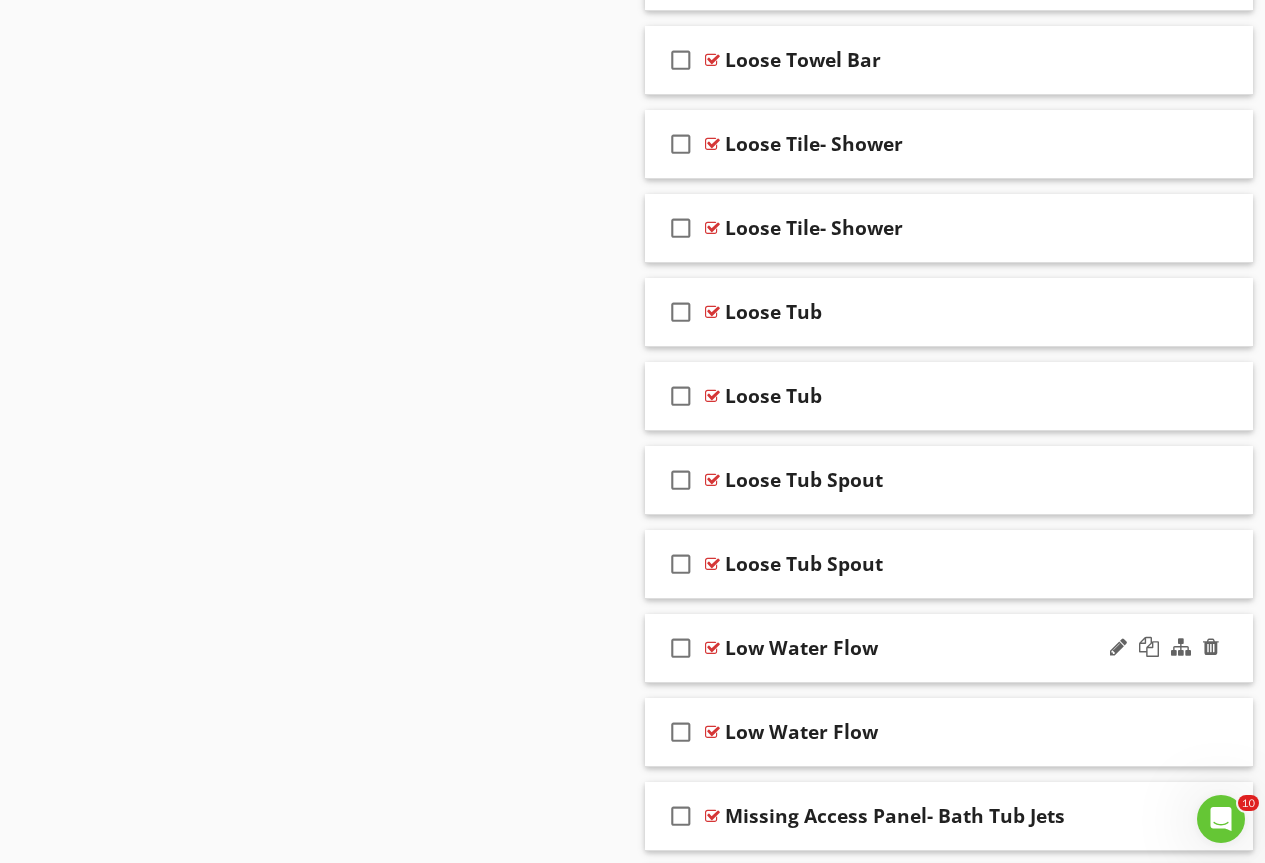 click at bounding box center [712, 648] 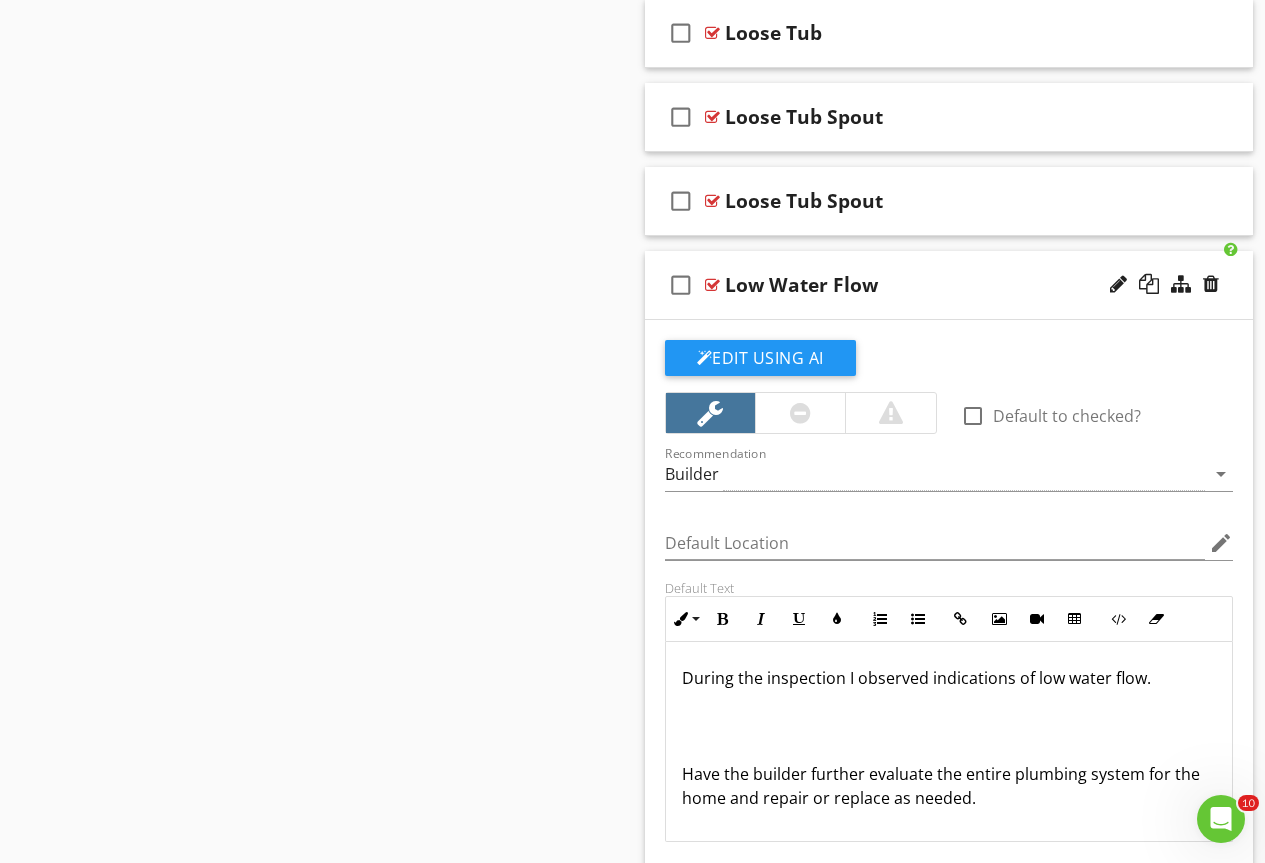 scroll, scrollTop: 17312, scrollLeft: 0, axis: vertical 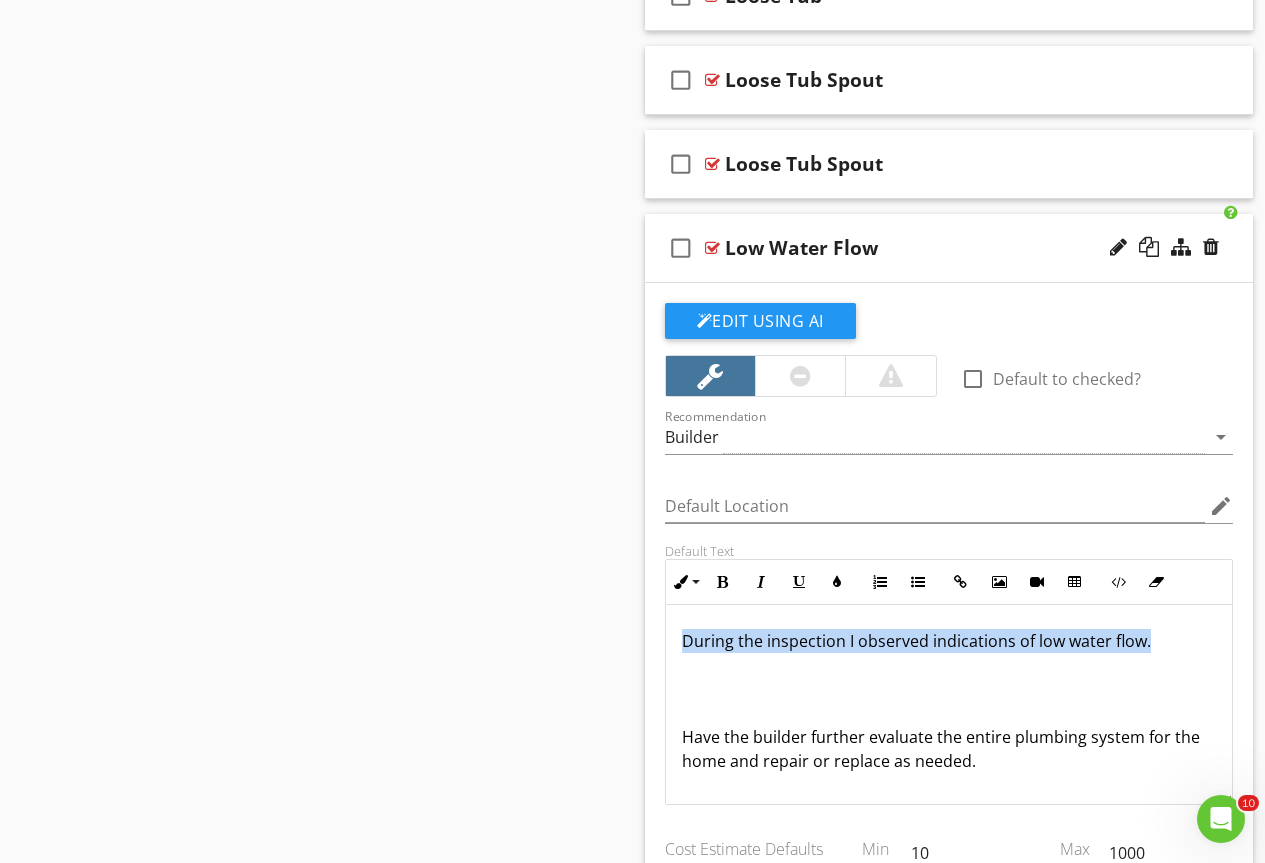 drag, startPoint x: 1143, startPoint y: 637, endPoint x: 467, endPoint y: 644, distance: 676.03625 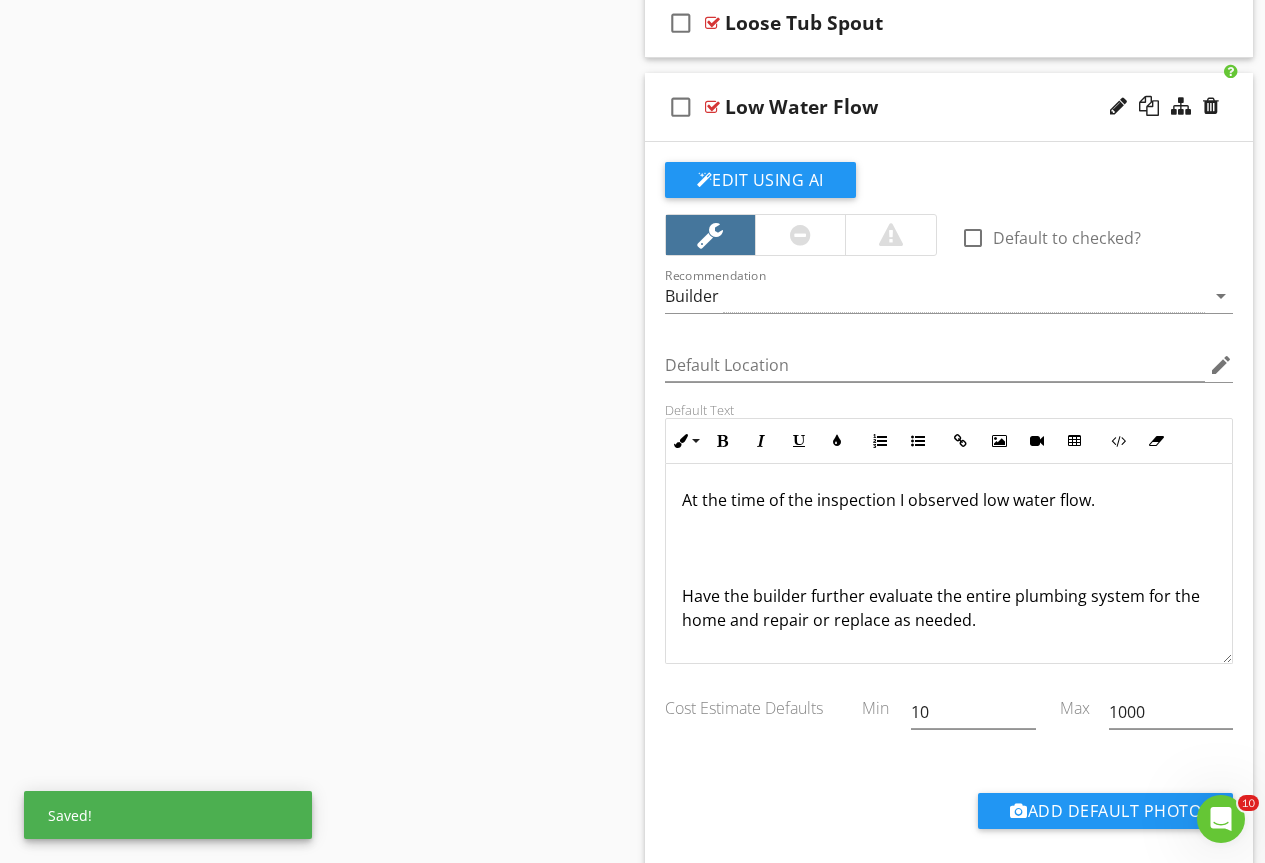 scroll, scrollTop: 17712, scrollLeft: 0, axis: vertical 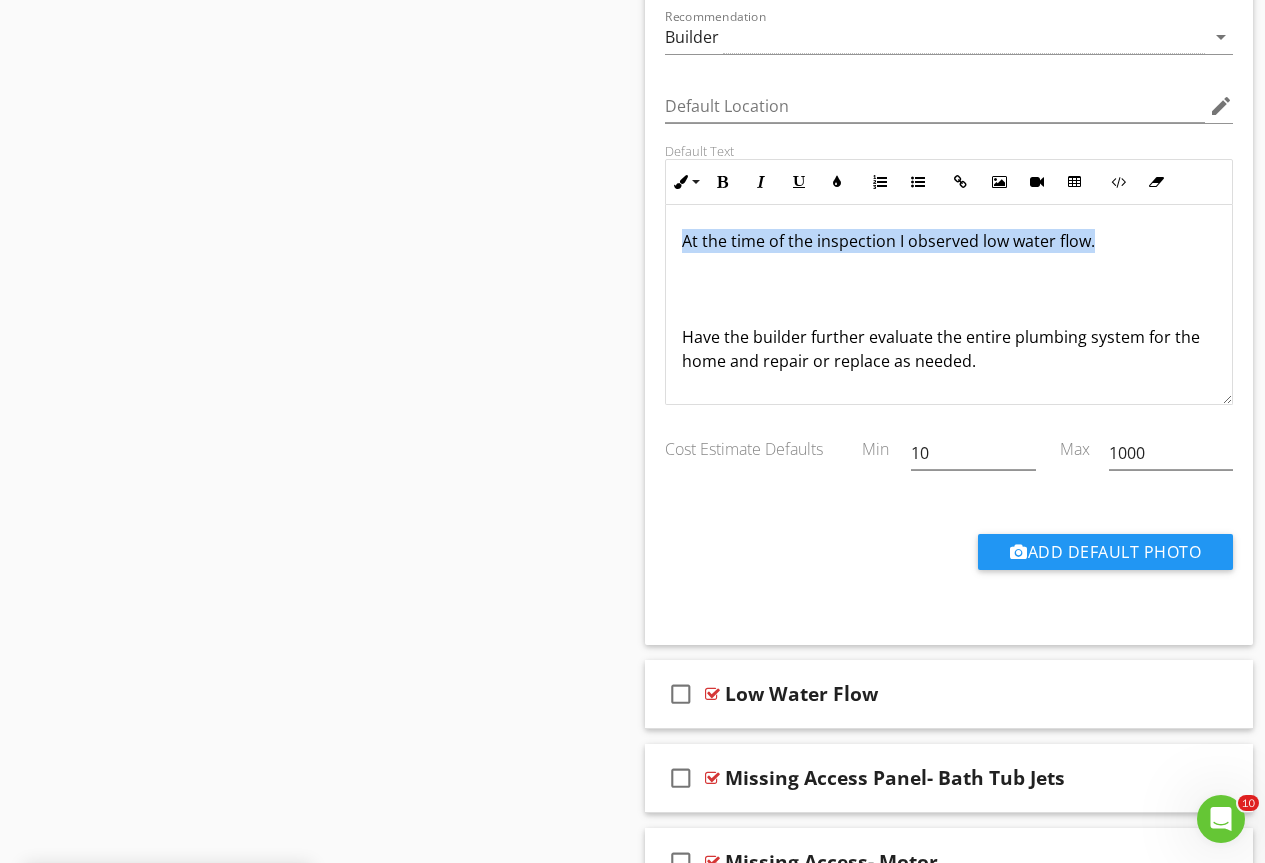 drag, startPoint x: 1119, startPoint y: 234, endPoint x: 587, endPoint y: 252, distance: 532.30444 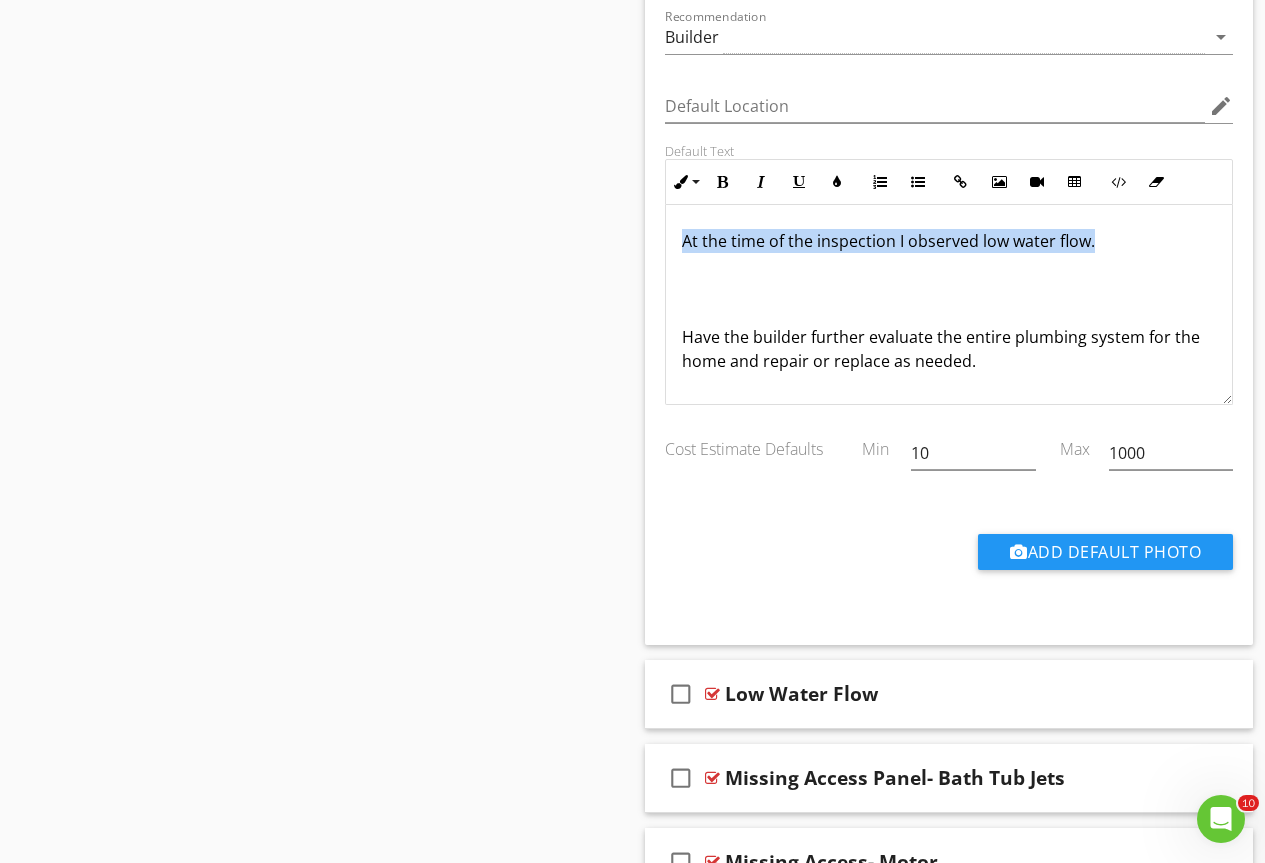 copy on "At the time of the inspection I observed low water flow." 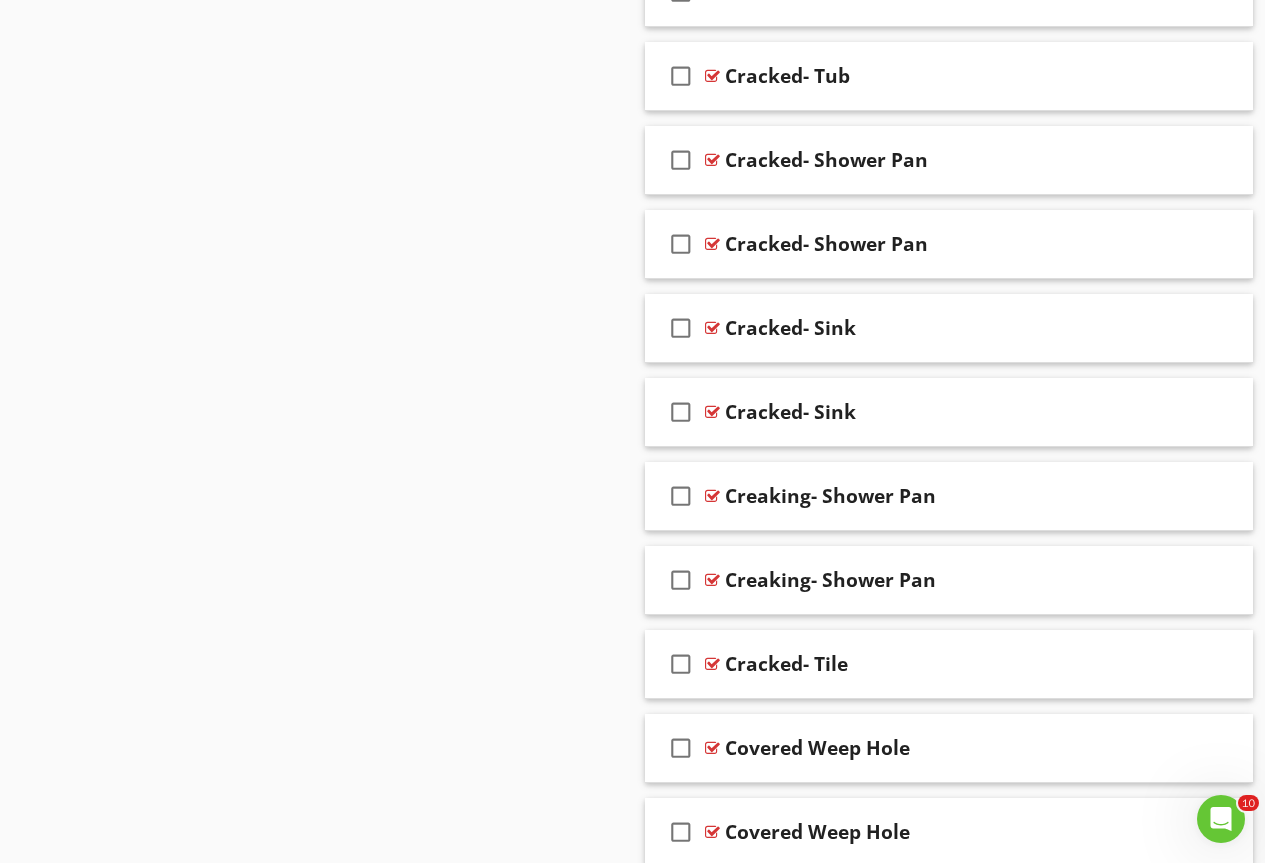scroll, scrollTop: 0, scrollLeft: 0, axis: both 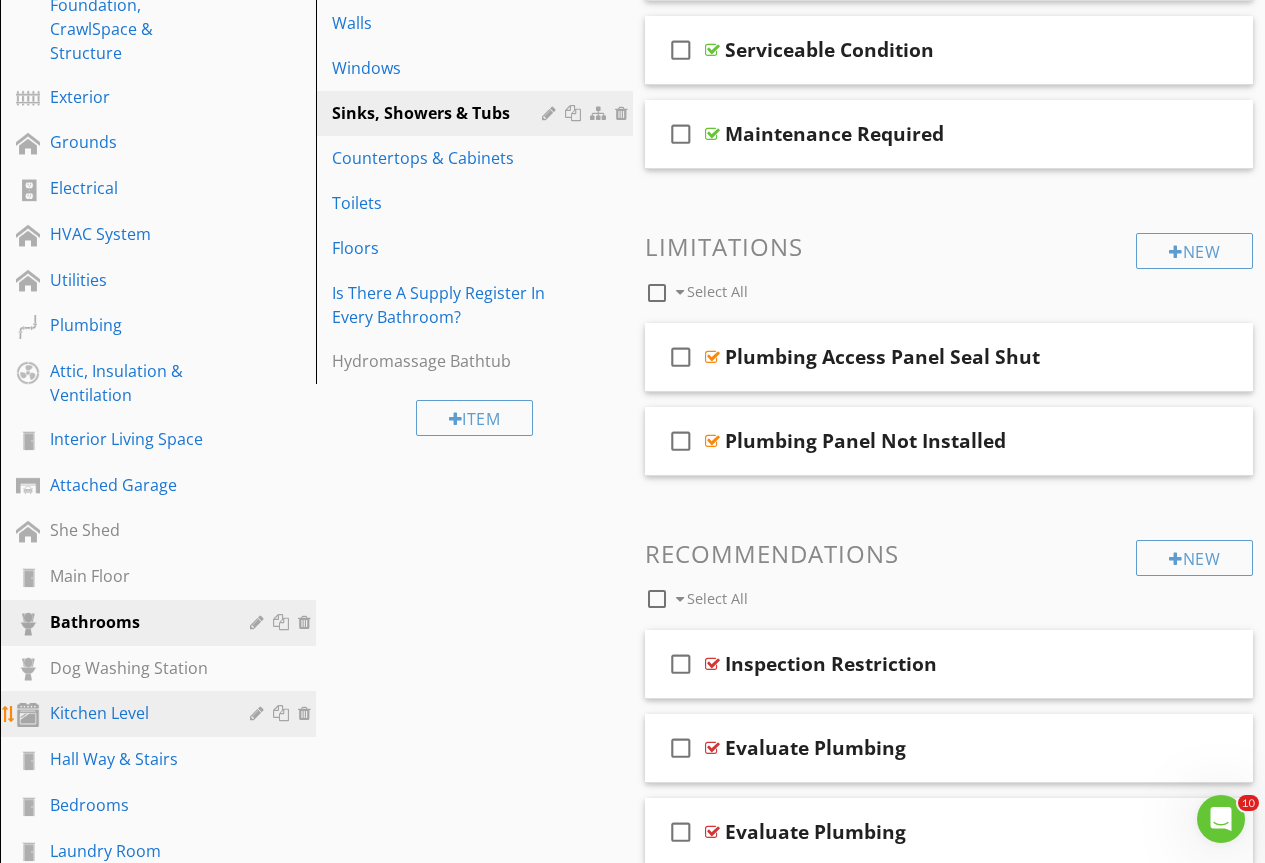 click on "Kitchen Level" at bounding box center [135, 713] 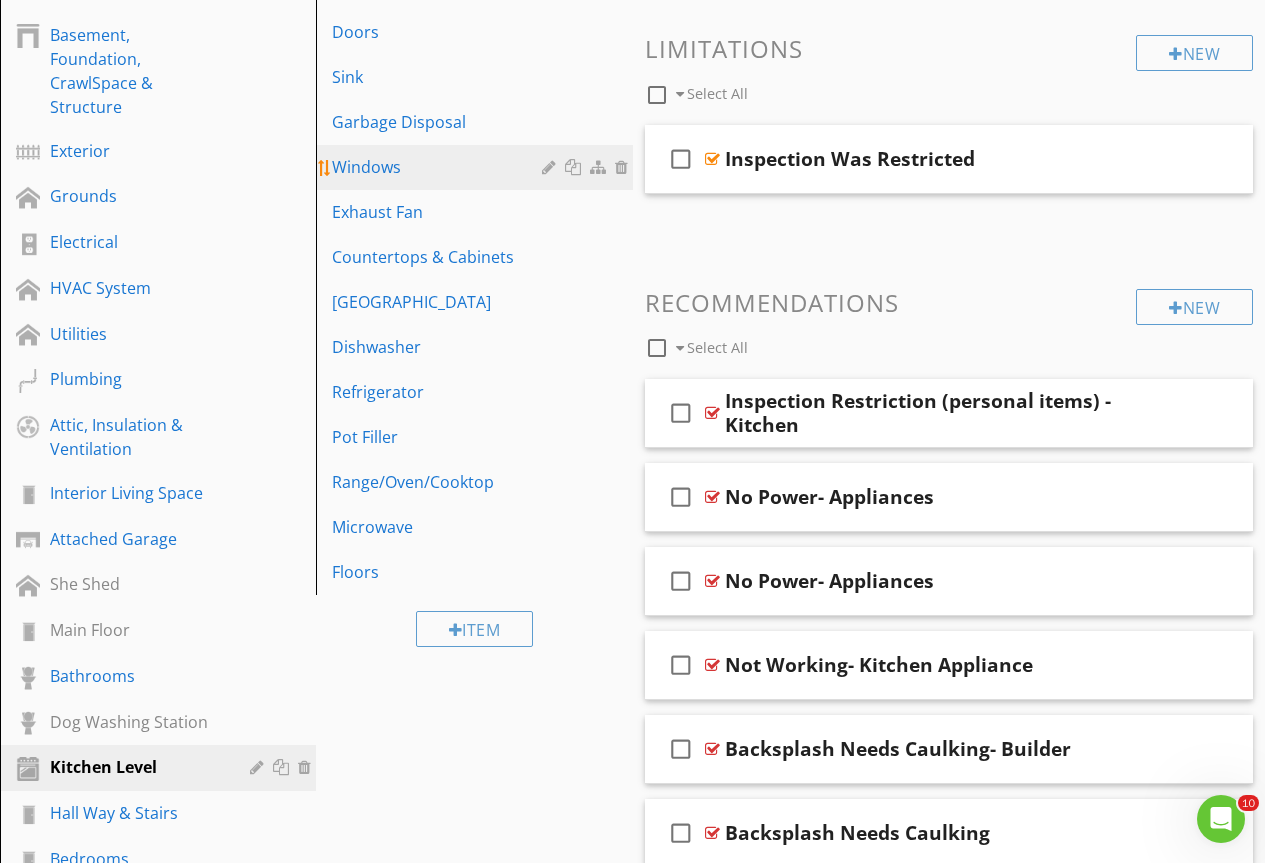 scroll, scrollTop: 500, scrollLeft: 0, axis: vertical 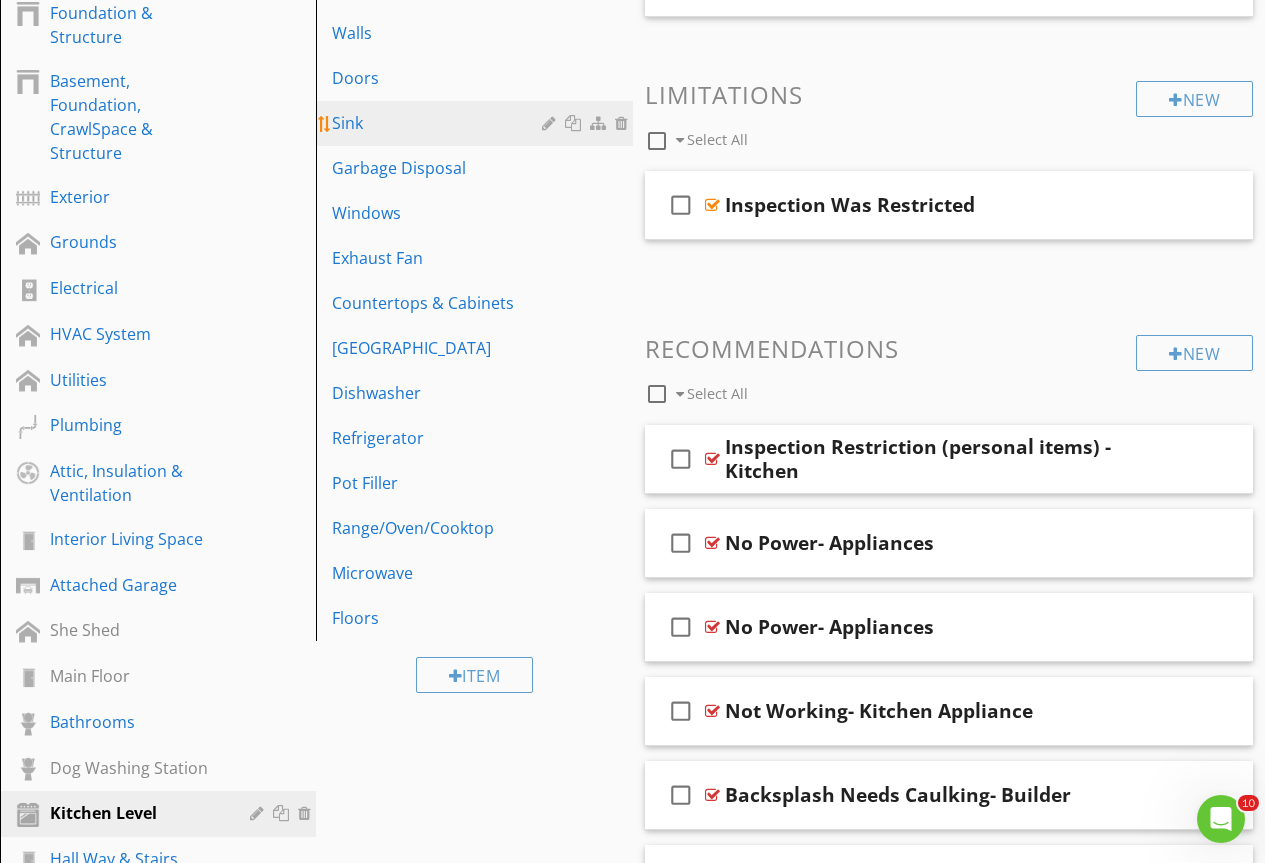 click on "Sink" at bounding box center [477, 123] 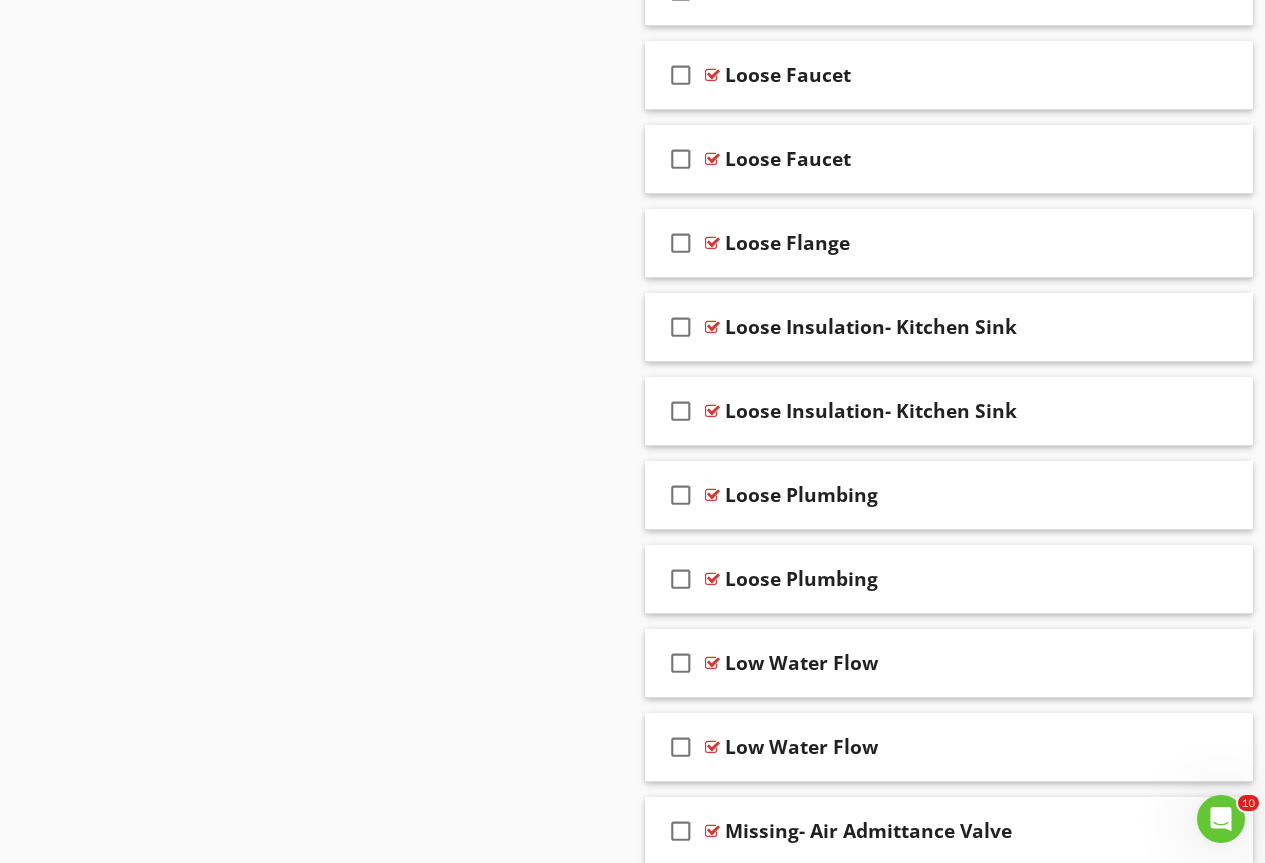 scroll, scrollTop: 3687, scrollLeft: 0, axis: vertical 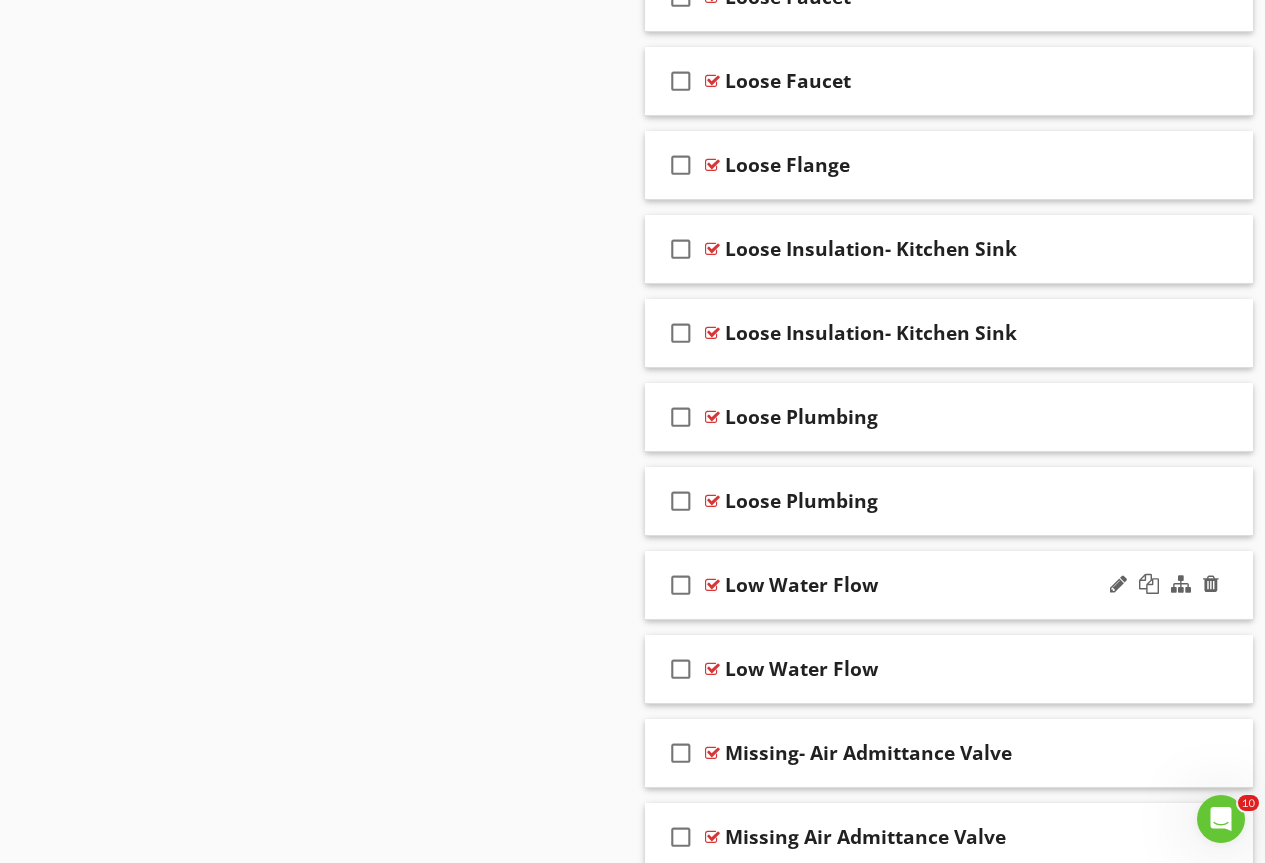 click at bounding box center [712, 585] 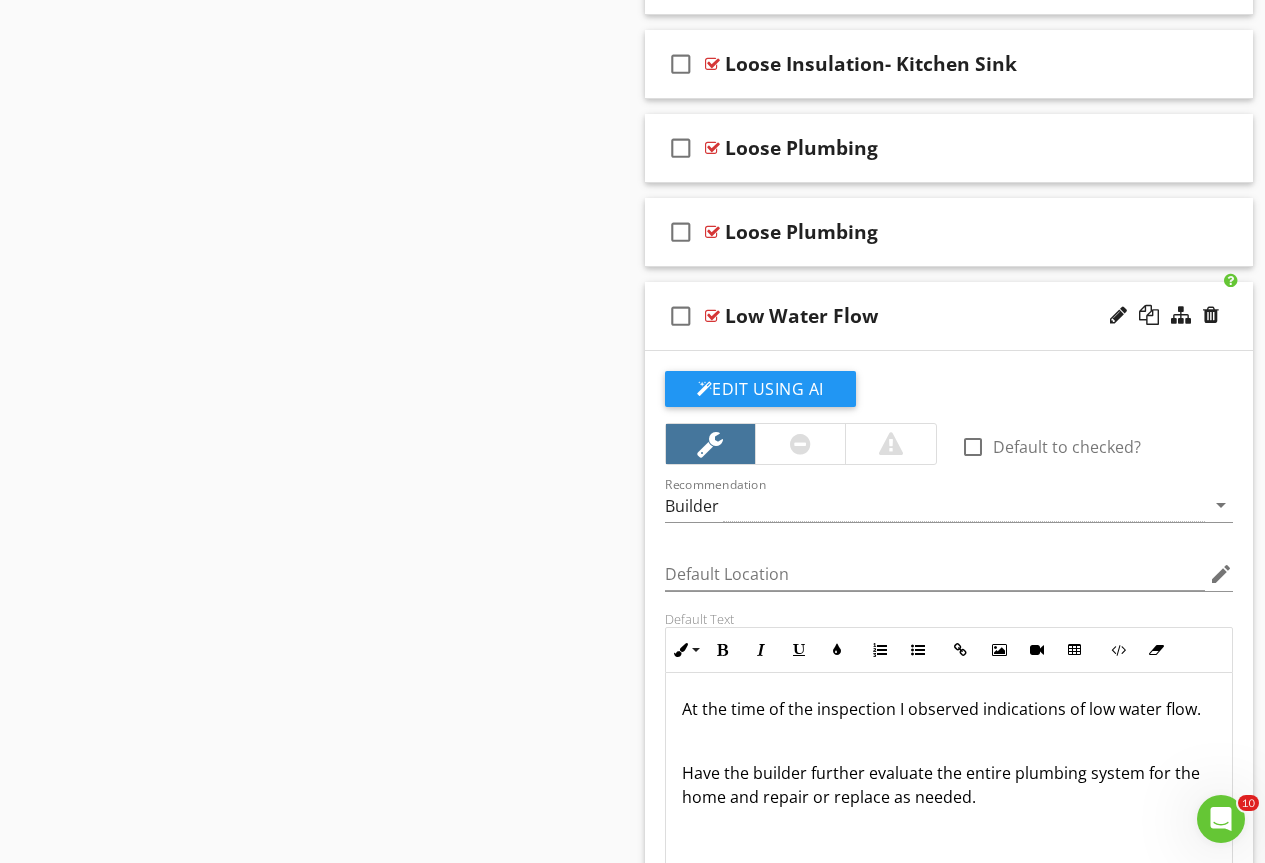 scroll, scrollTop: 4087, scrollLeft: 0, axis: vertical 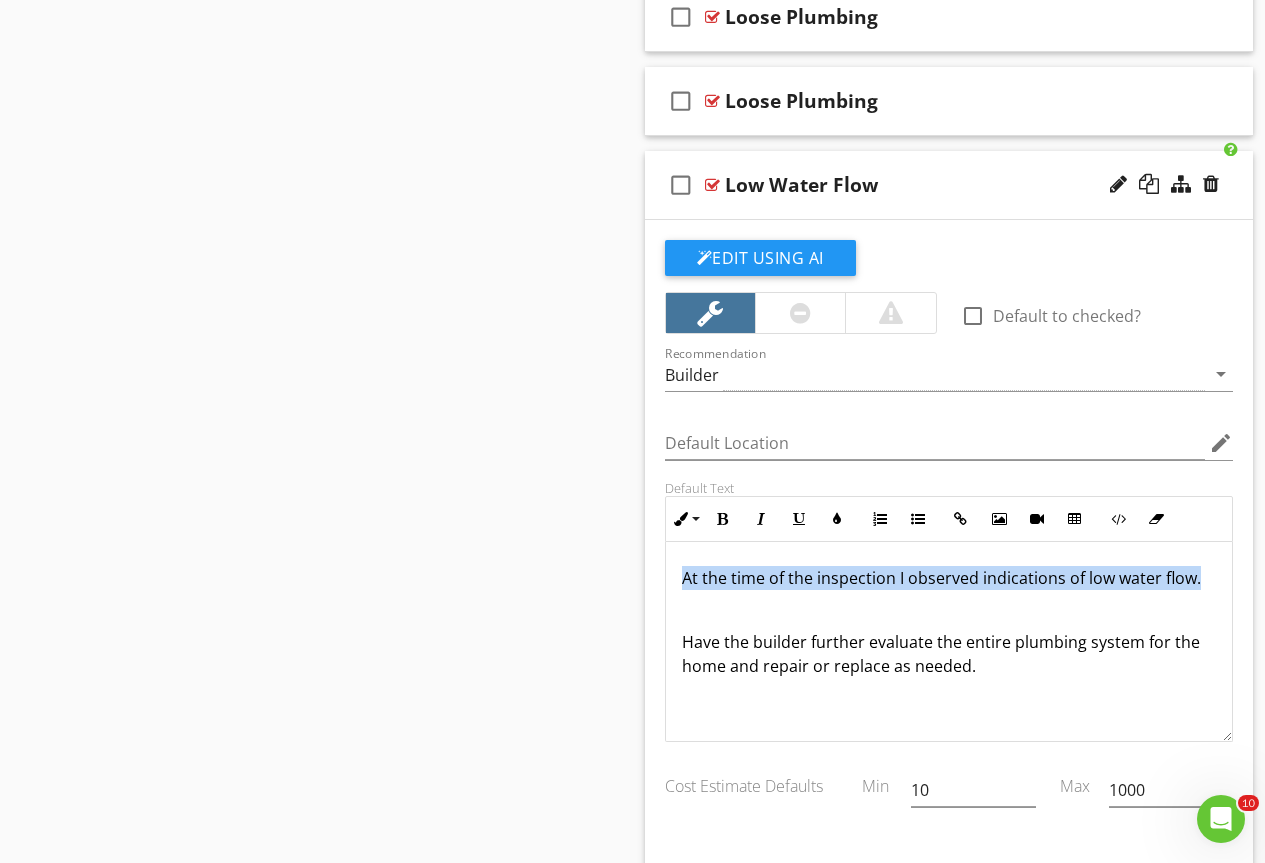 drag, startPoint x: 1199, startPoint y: 582, endPoint x: 655, endPoint y: 583, distance: 544.0009 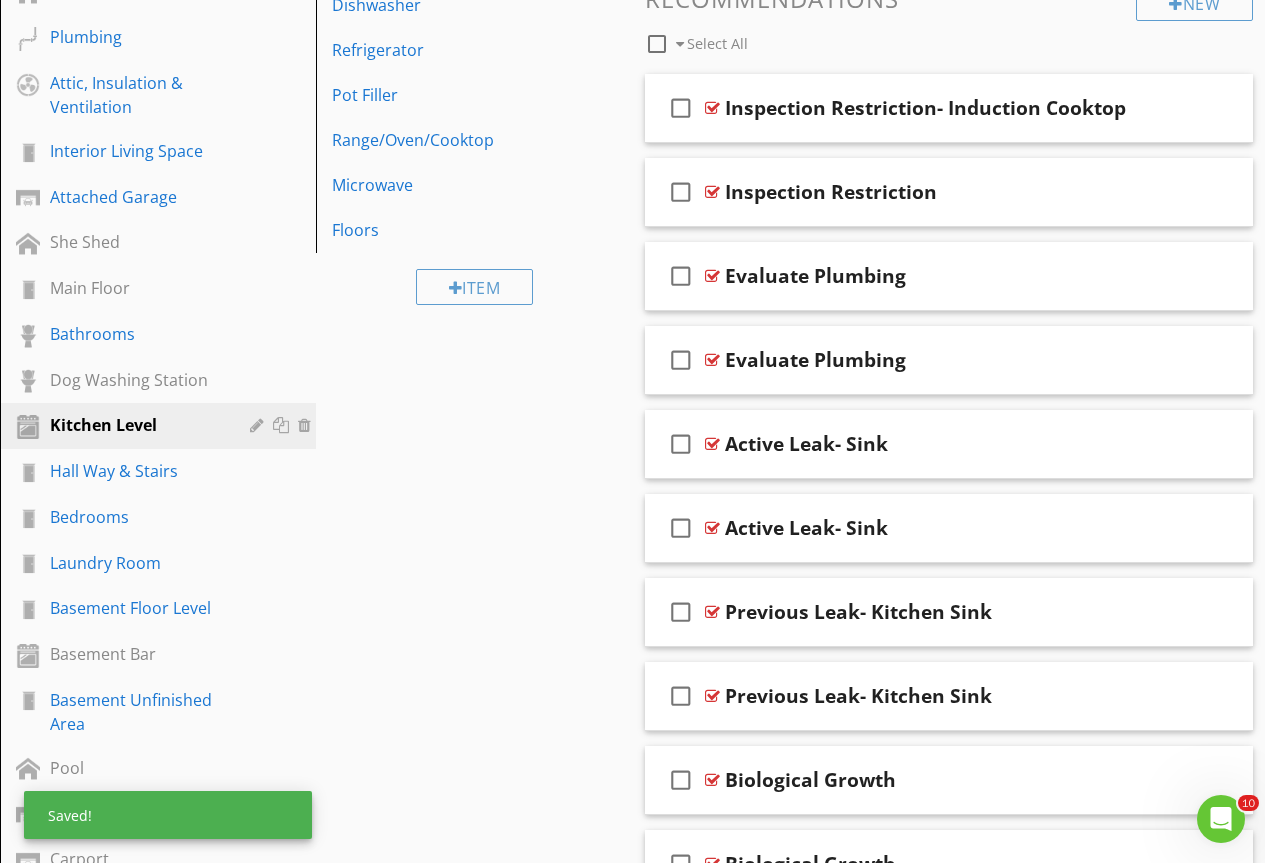 scroll, scrollTop: 900, scrollLeft: 0, axis: vertical 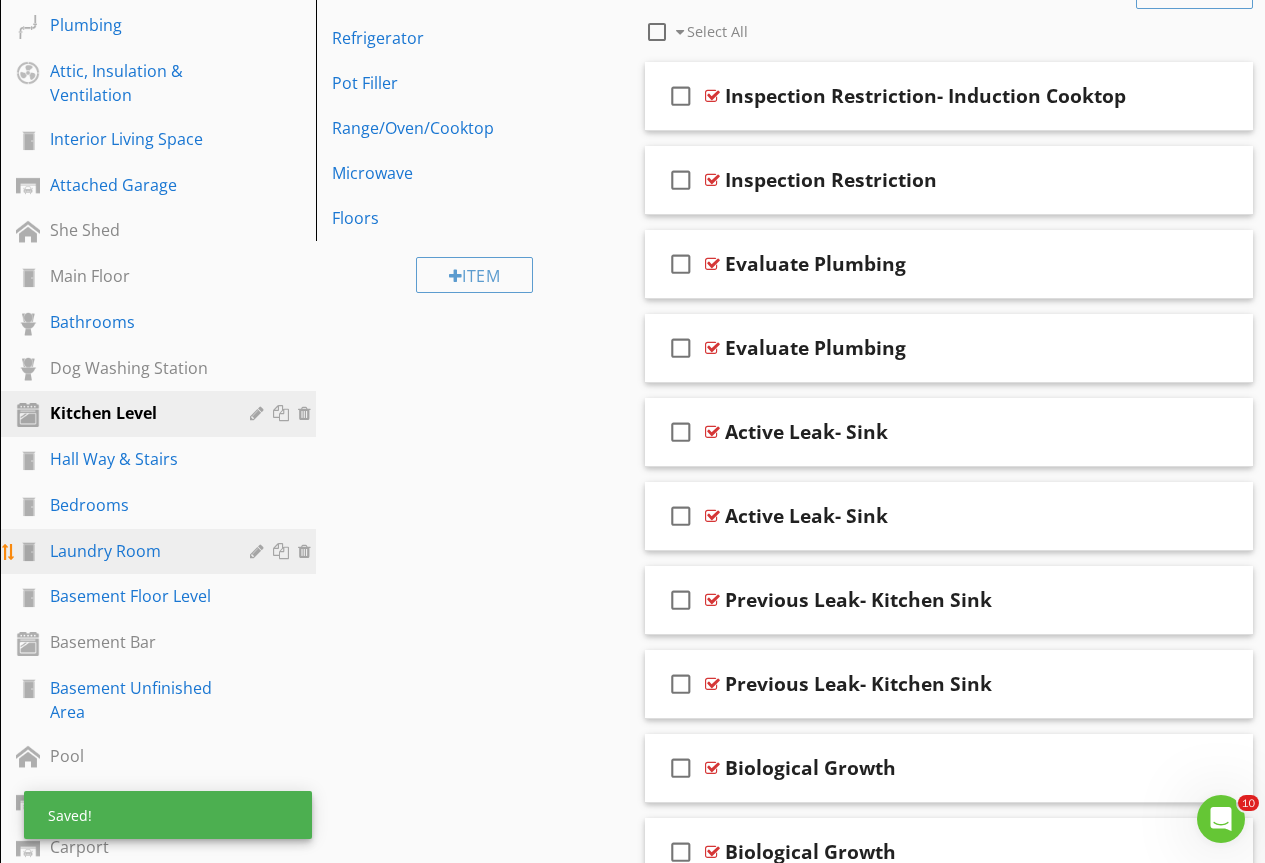 click on "Laundry Room" at bounding box center [135, 551] 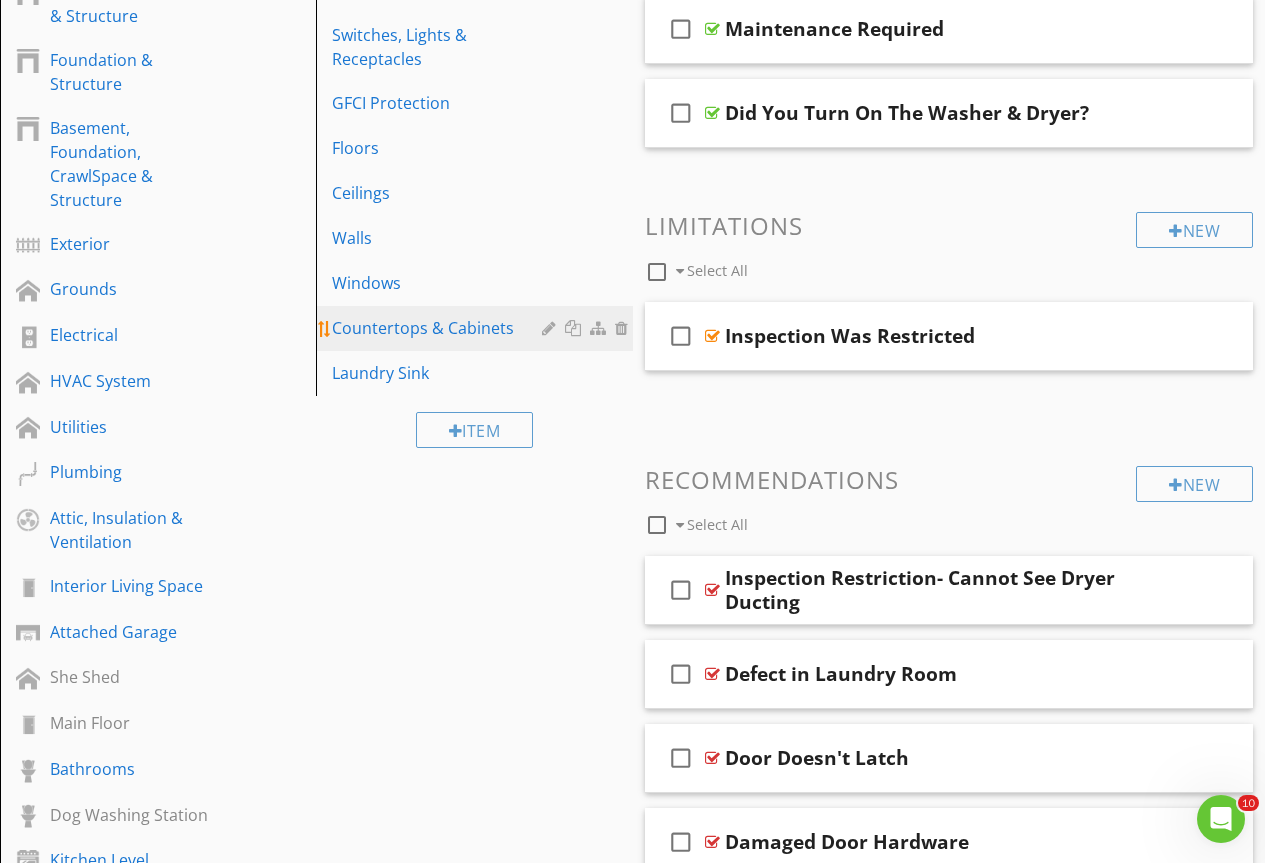 scroll, scrollTop: 200, scrollLeft: 0, axis: vertical 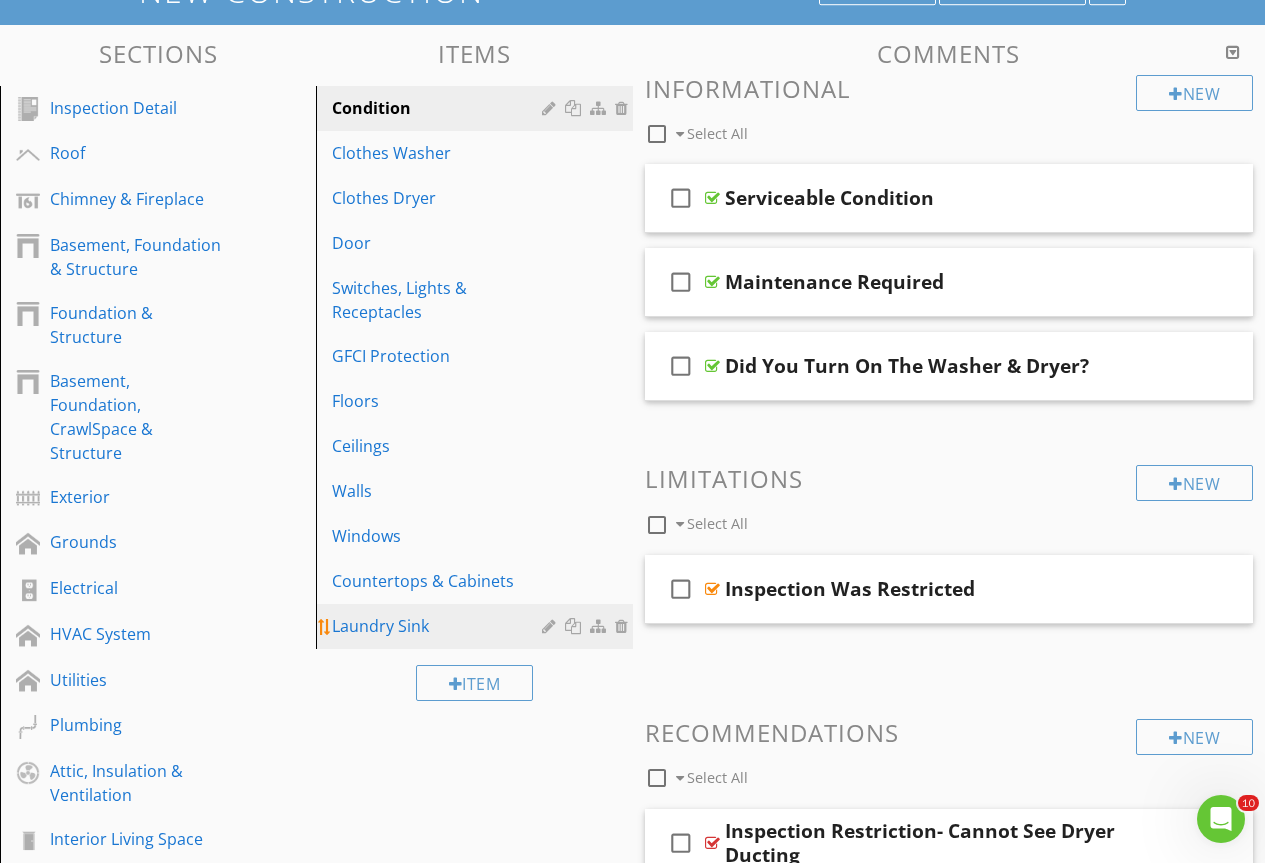 click on "Laundry Sink" at bounding box center [439, 626] 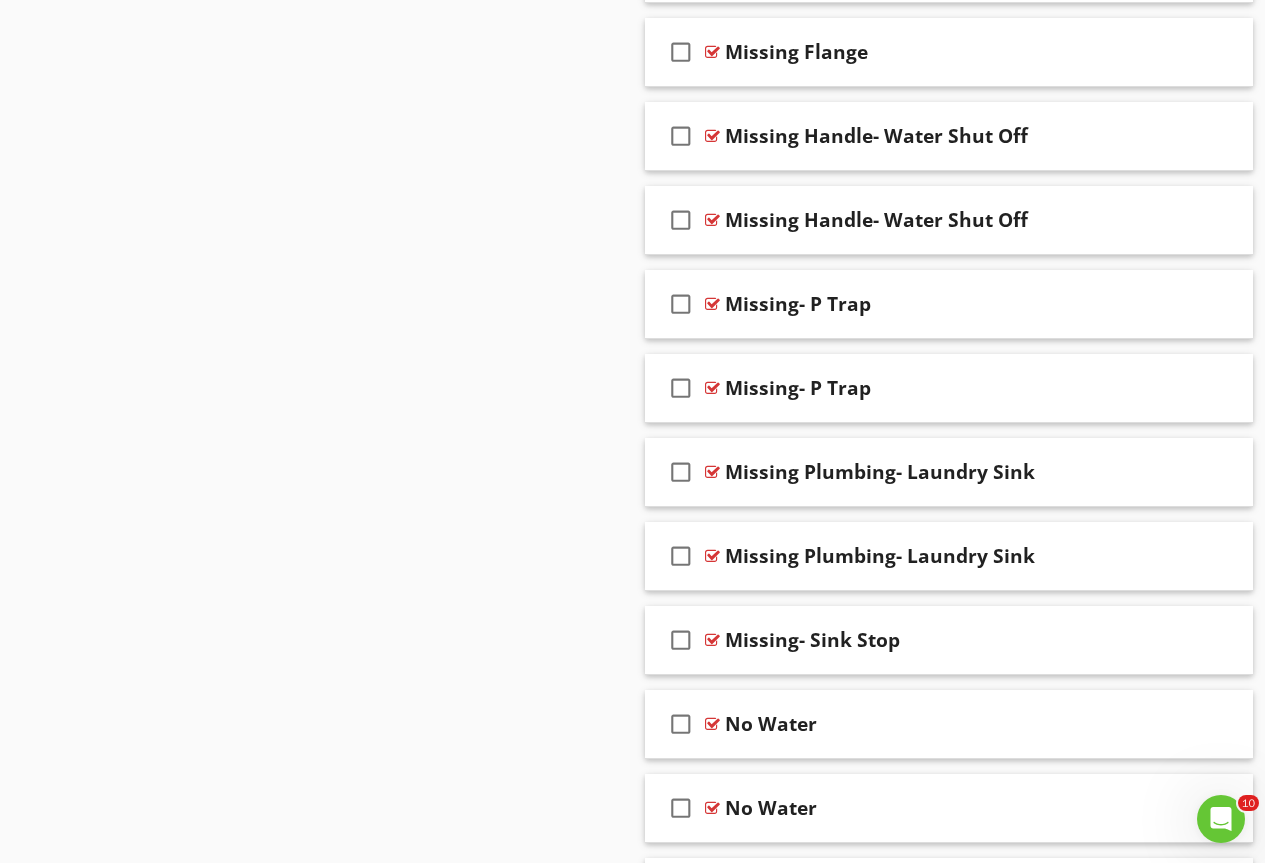 scroll, scrollTop: 0, scrollLeft: 0, axis: both 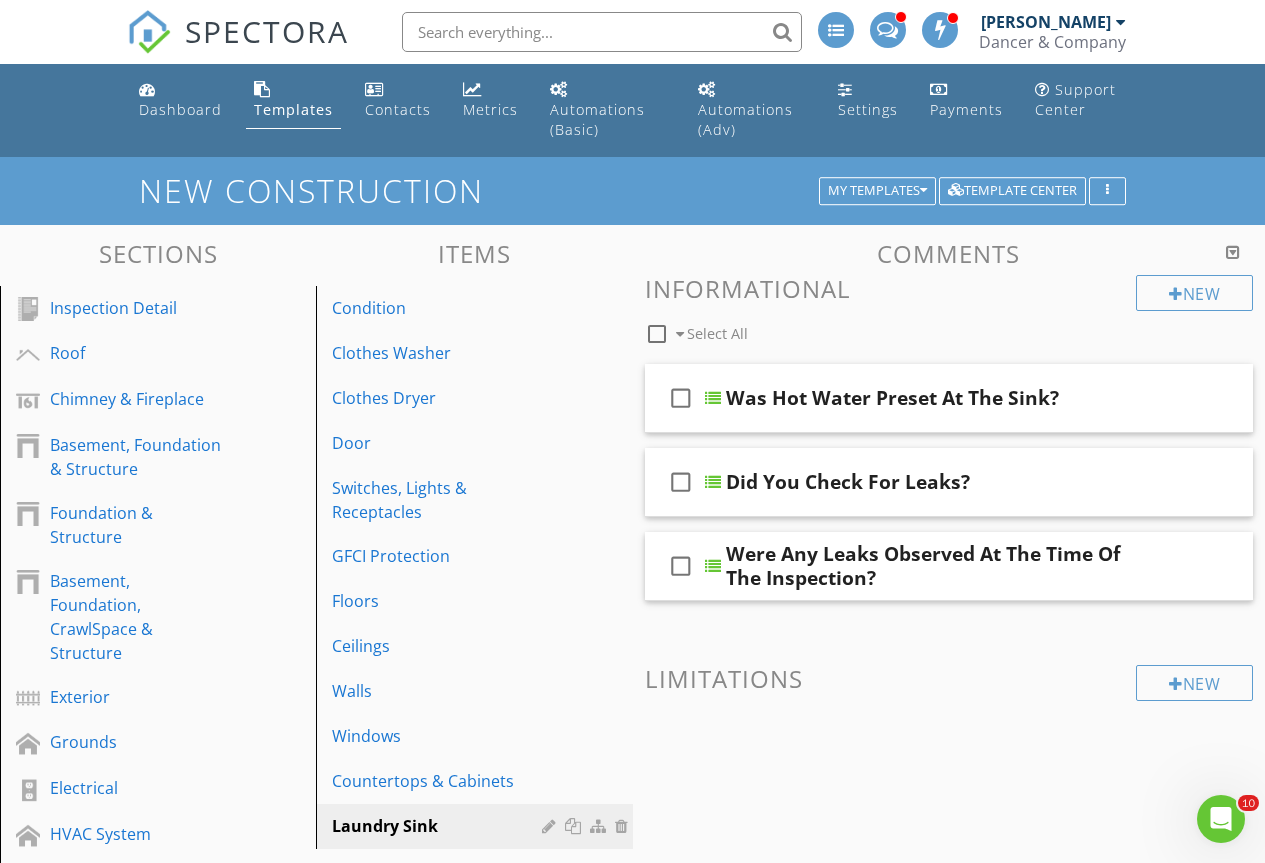 click on "New Construction
My Templates
Template Center" at bounding box center [632, 190] 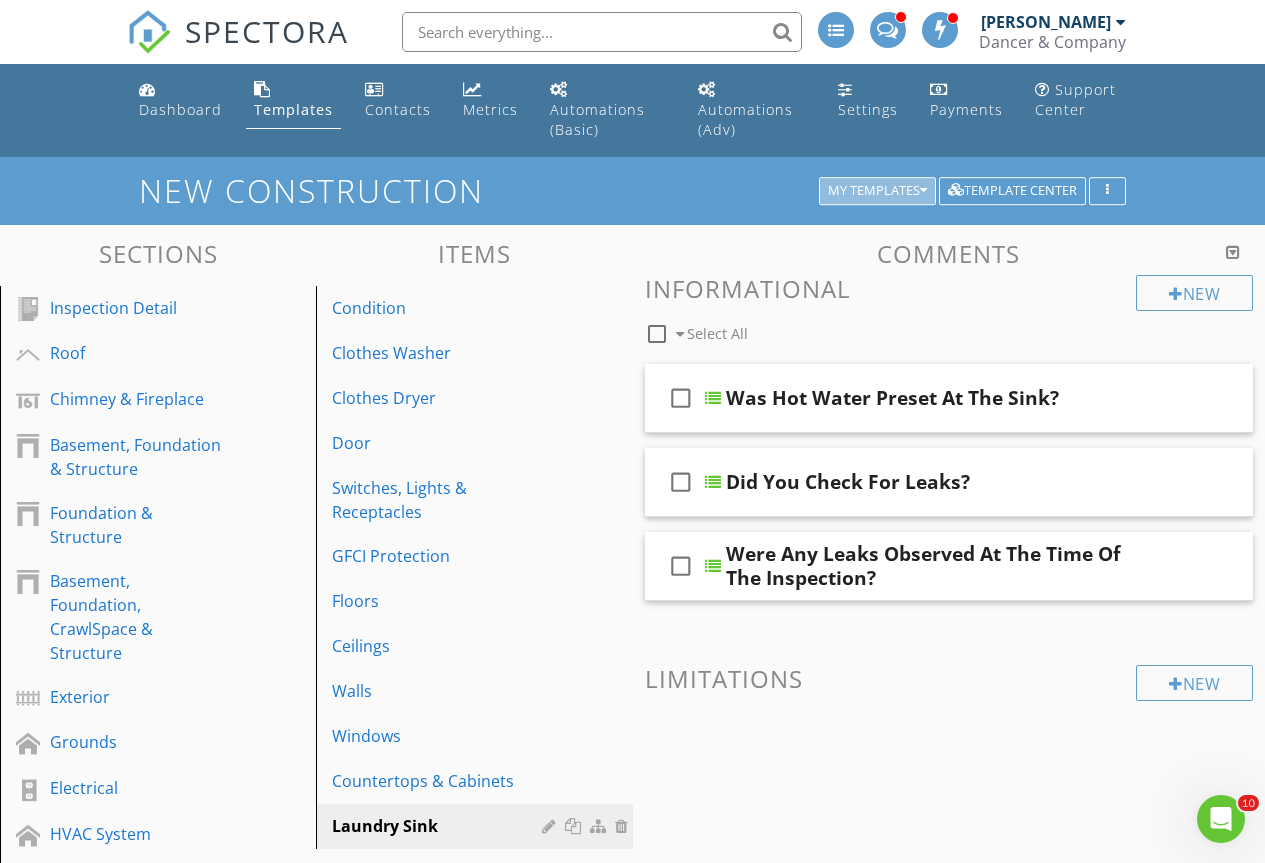 click on "My Templates" at bounding box center (877, 191) 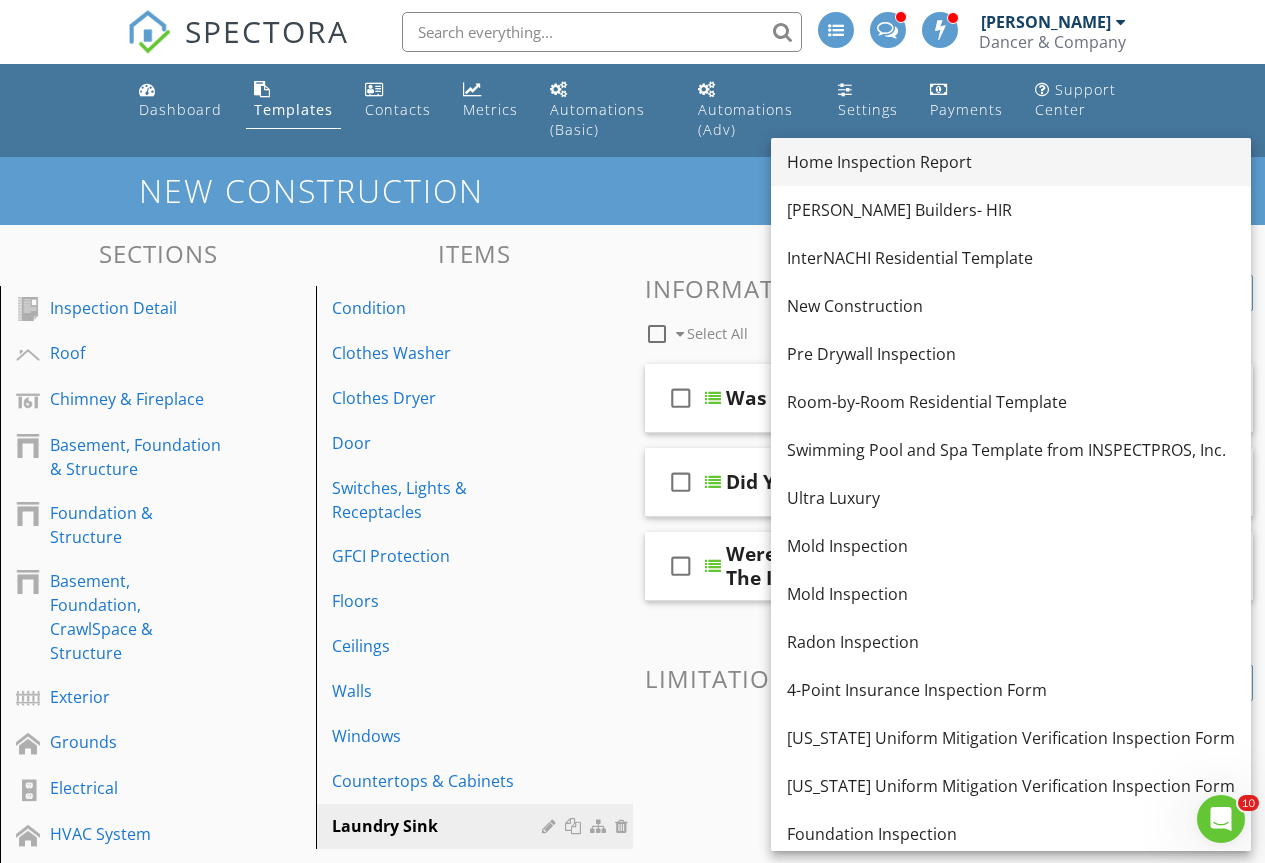 click on "Home Inspection Report" at bounding box center (1011, 162) 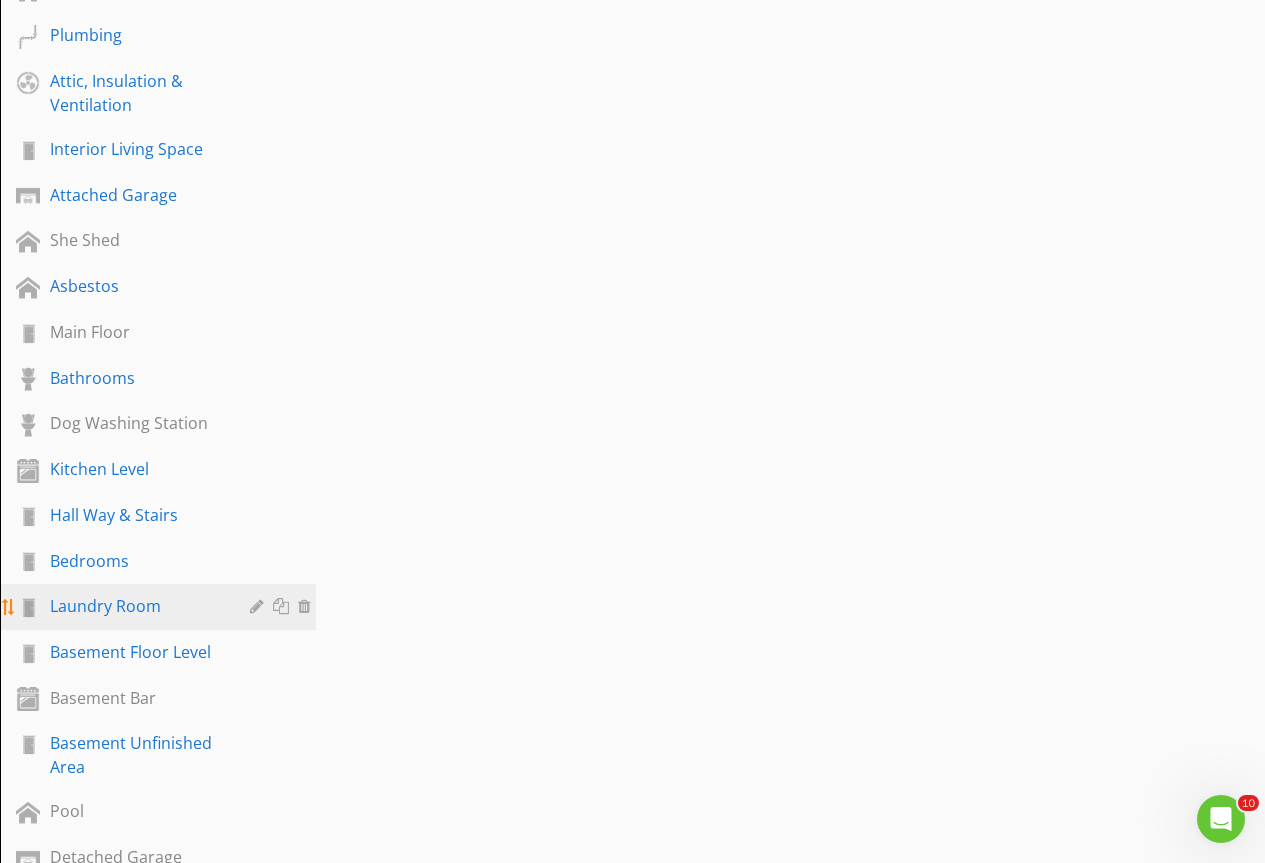 scroll, scrollTop: 900, scrollLeft: 0, axis: vertical 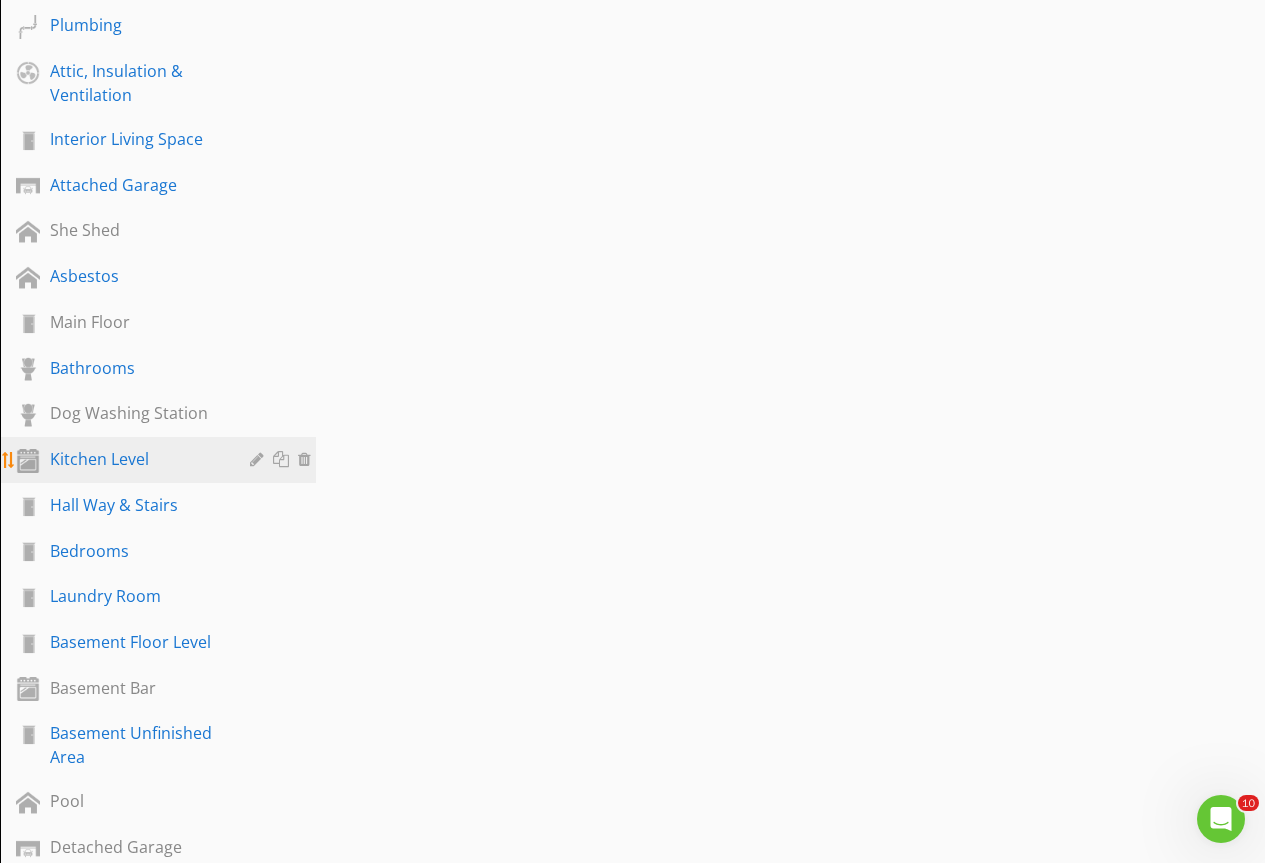 click on "Kitchen Level" at bounding box center (135, 459) 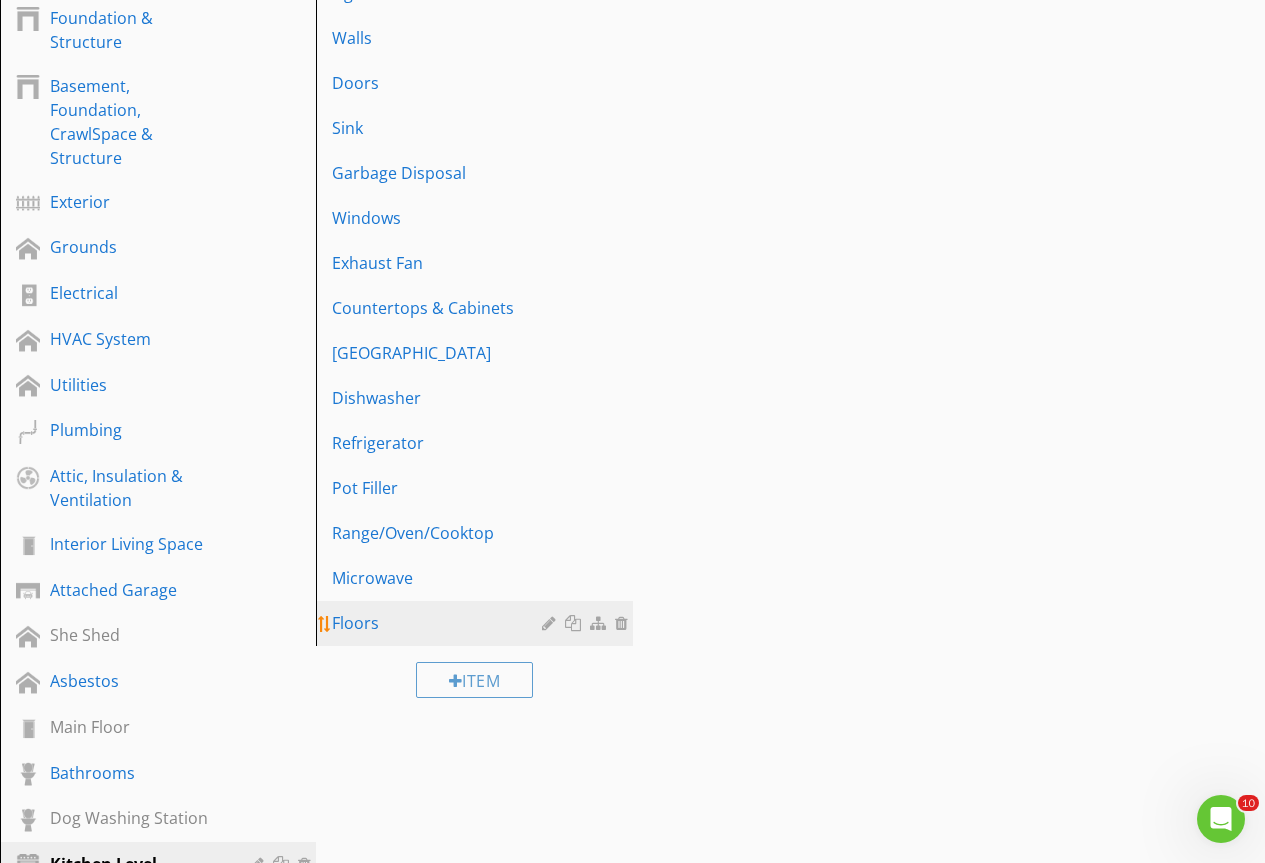 scroll, scrollTop: 200, scrollLeft: 0, axis: vertical 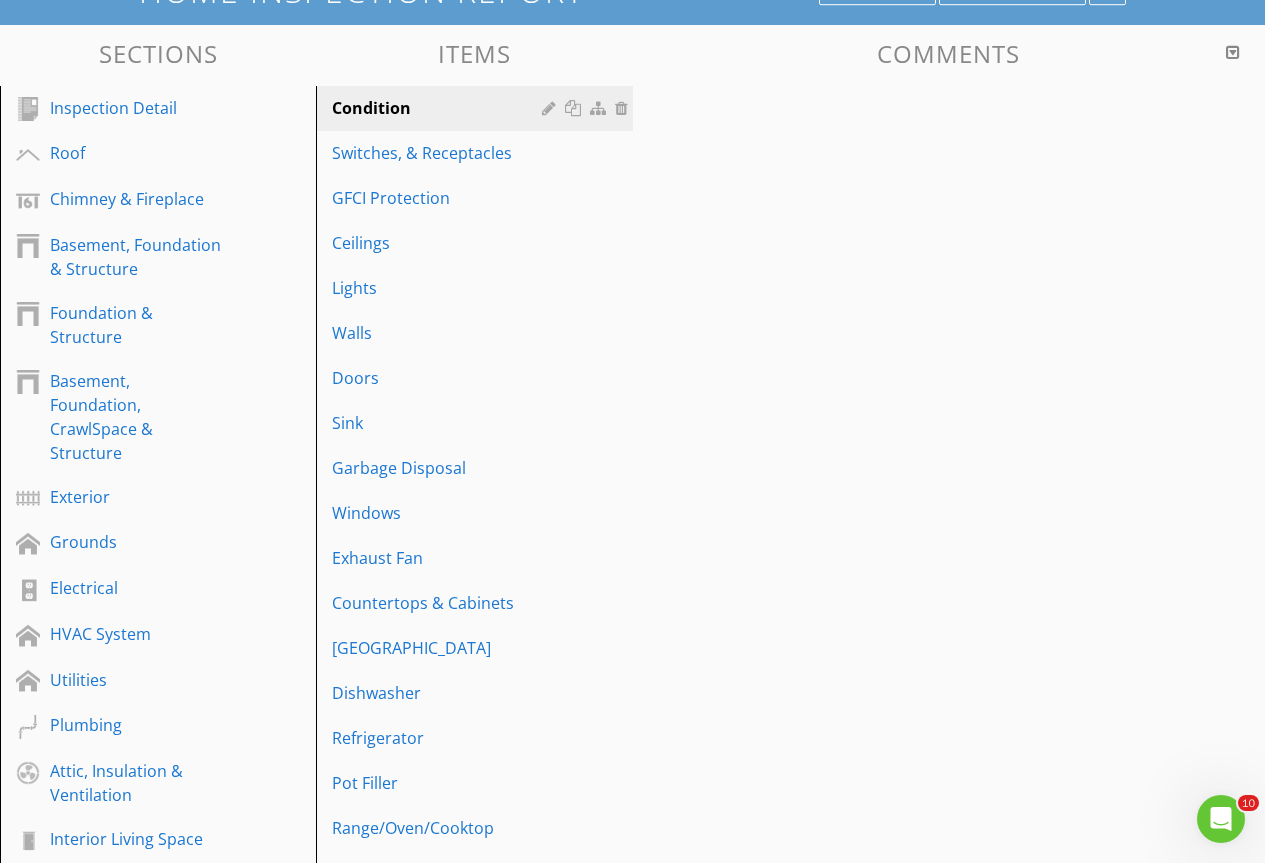click on "Sink" at bounding box center [439, 423] 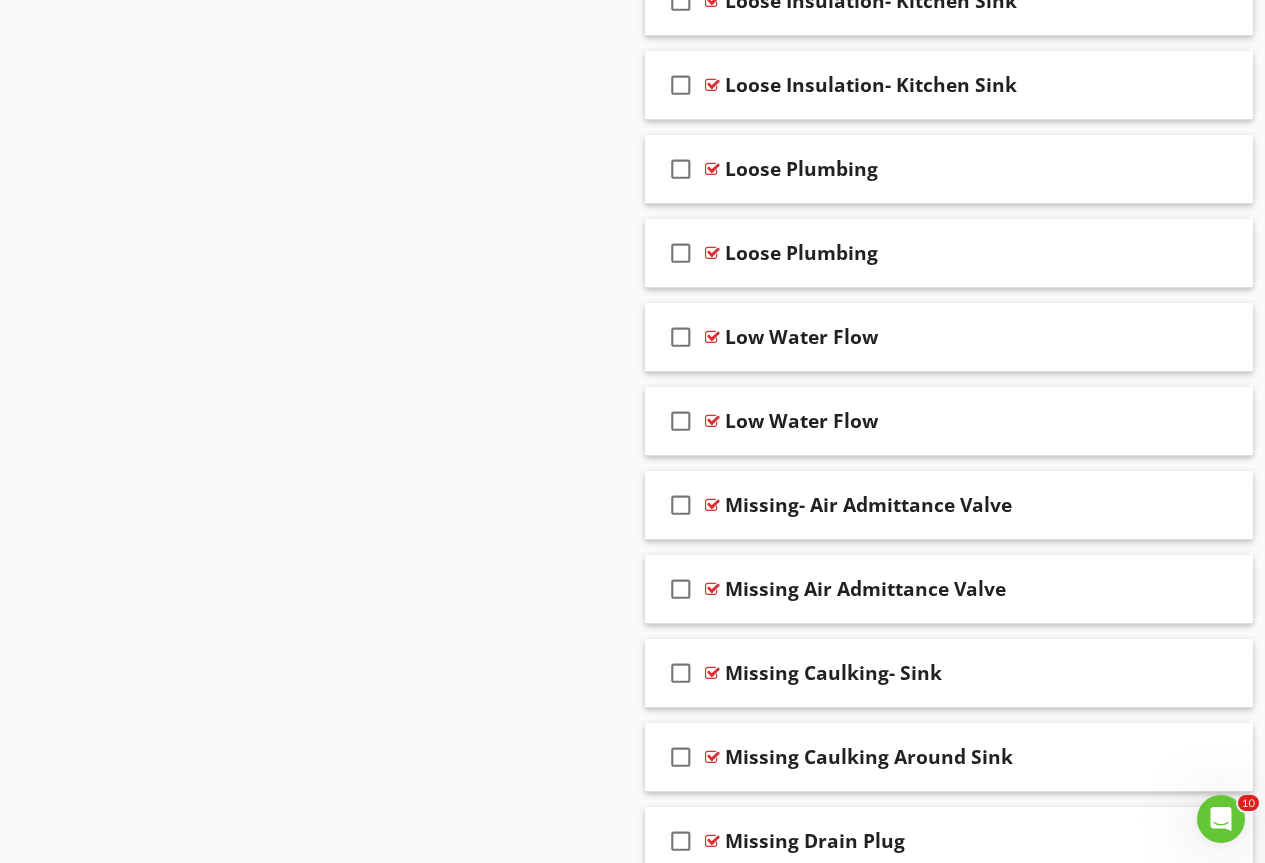 scroll, scrollTop: 3896, scrollLeft: 0, axis: vertical 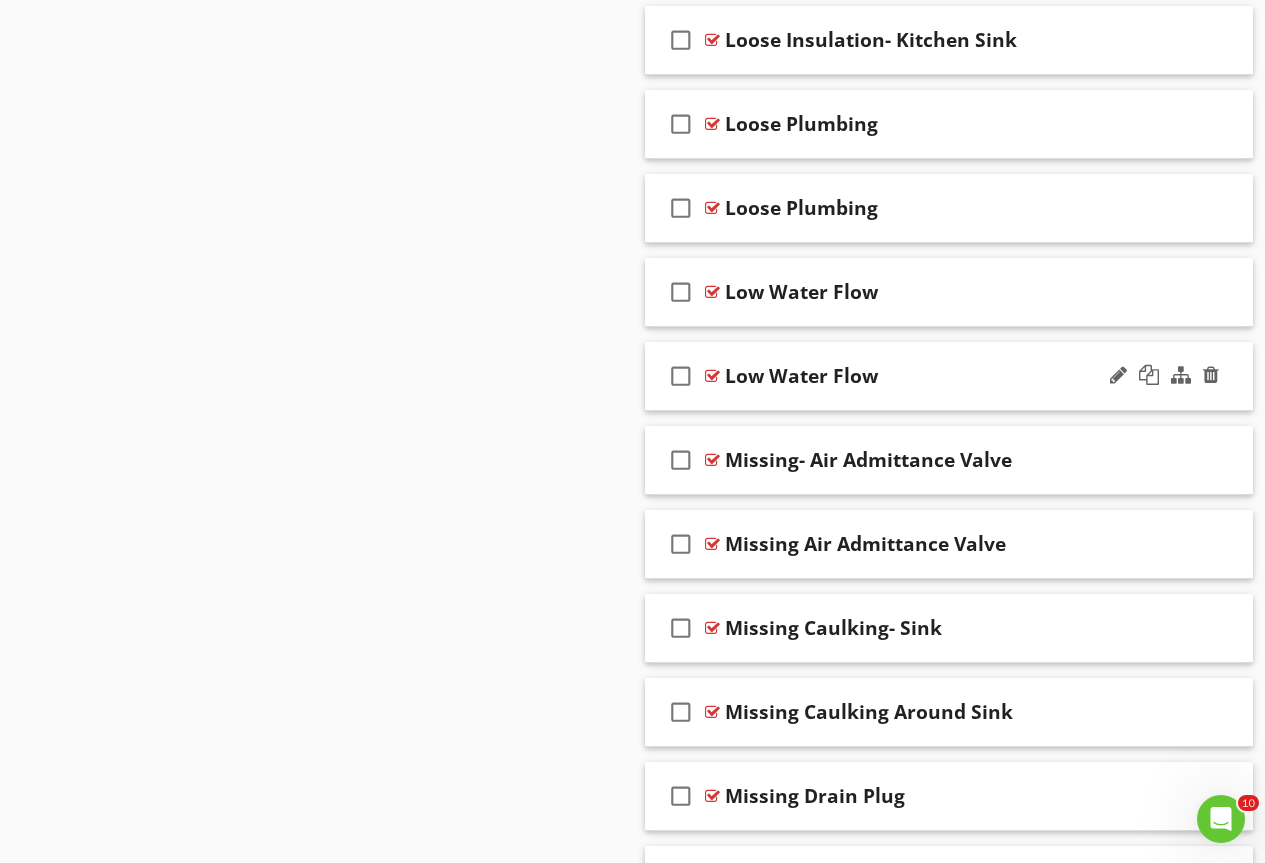 click on "check_box_outline_blank
Low Water Flow" at bounding box center (949, 376) 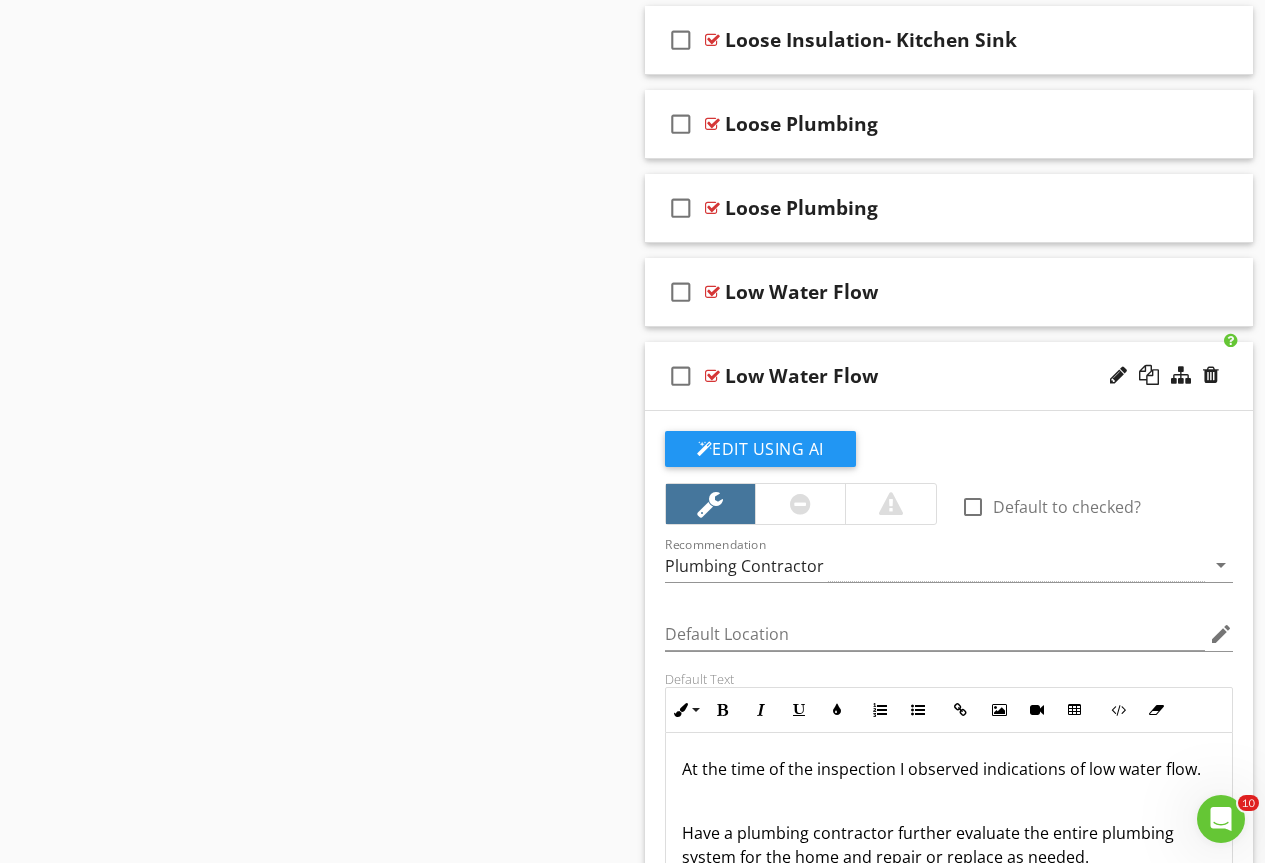 scroll, scrollTop: 4196, scrollLeft: 0, axis: vertical 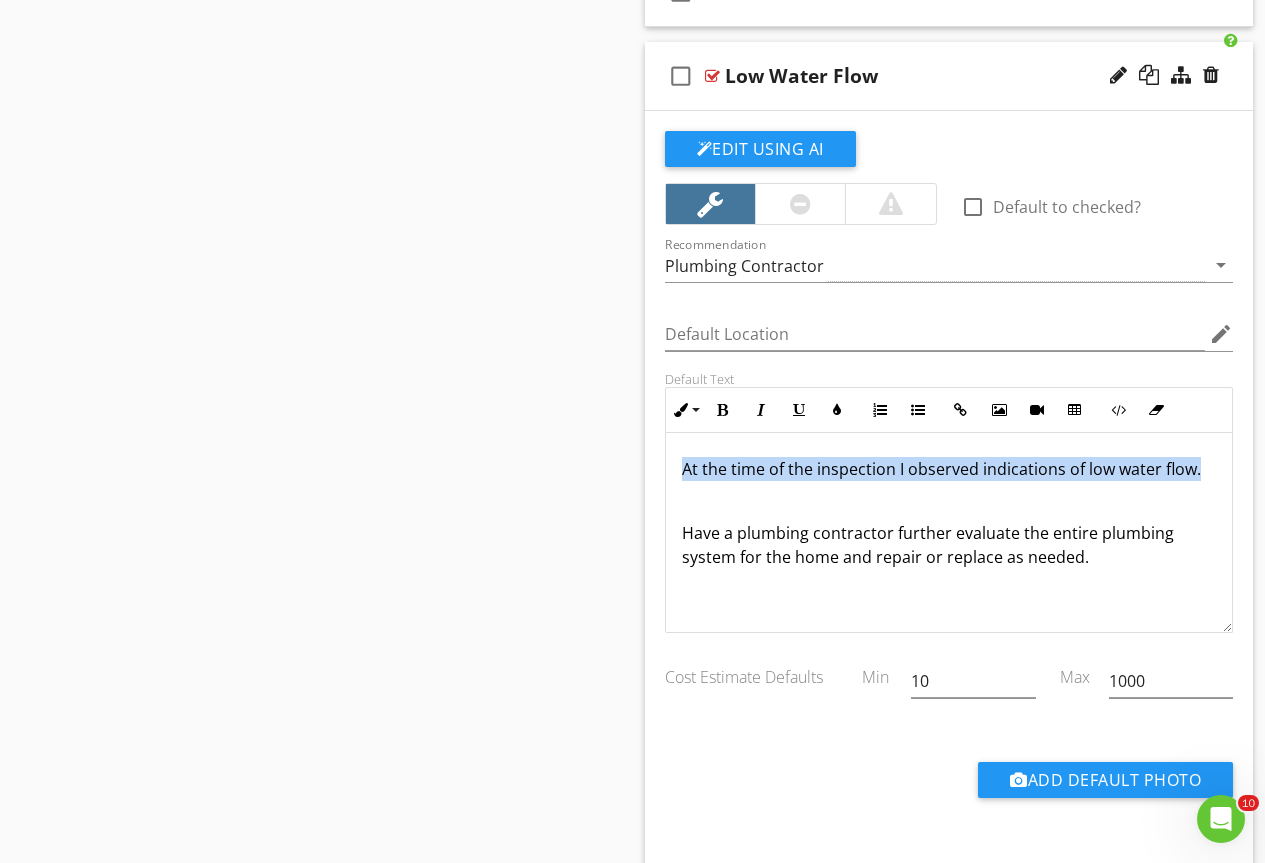 drag, startPoint x: 1197, startPoint y: 465, endPoint x: 564, endPoint y: 471, distance: 633.02844 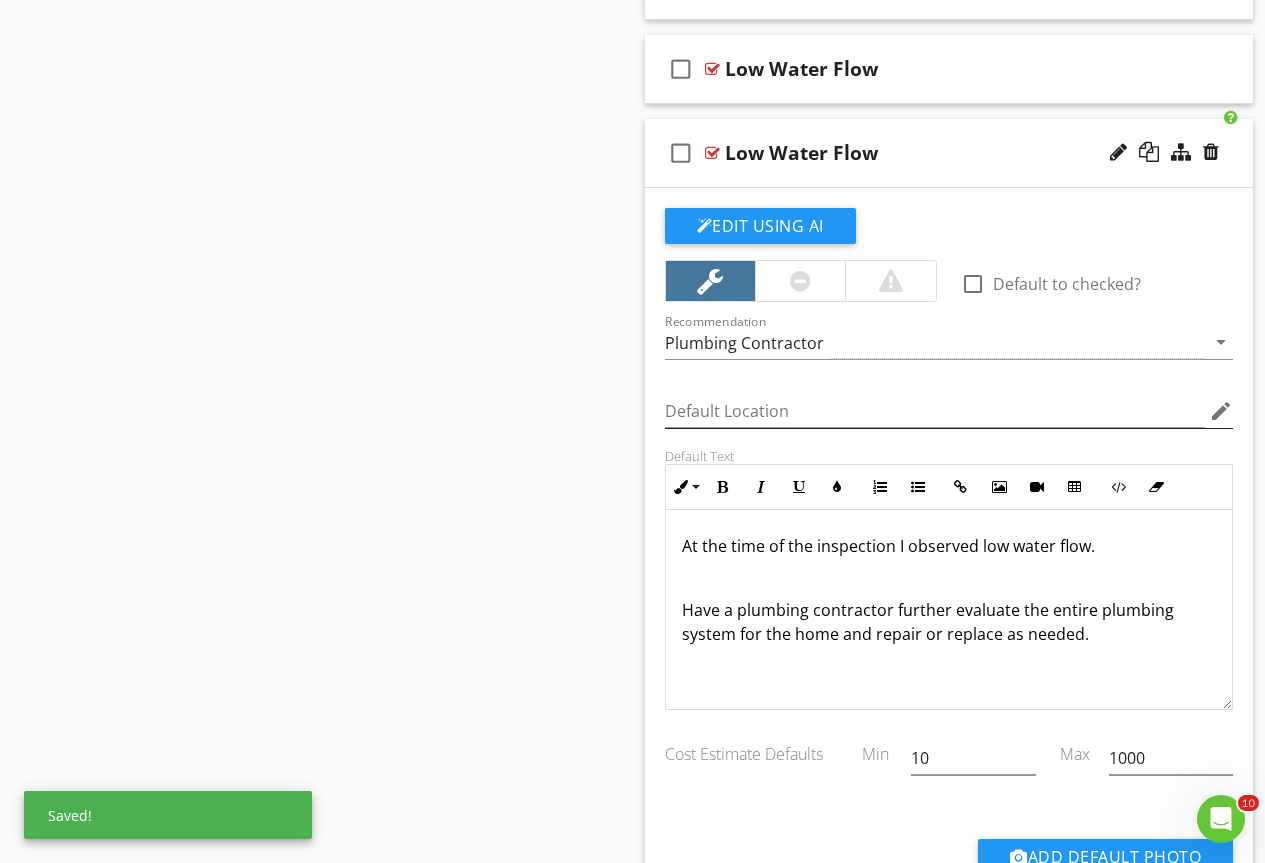 scroll, scrollTop: 4096, scrollLeft: 0, axis: vertical 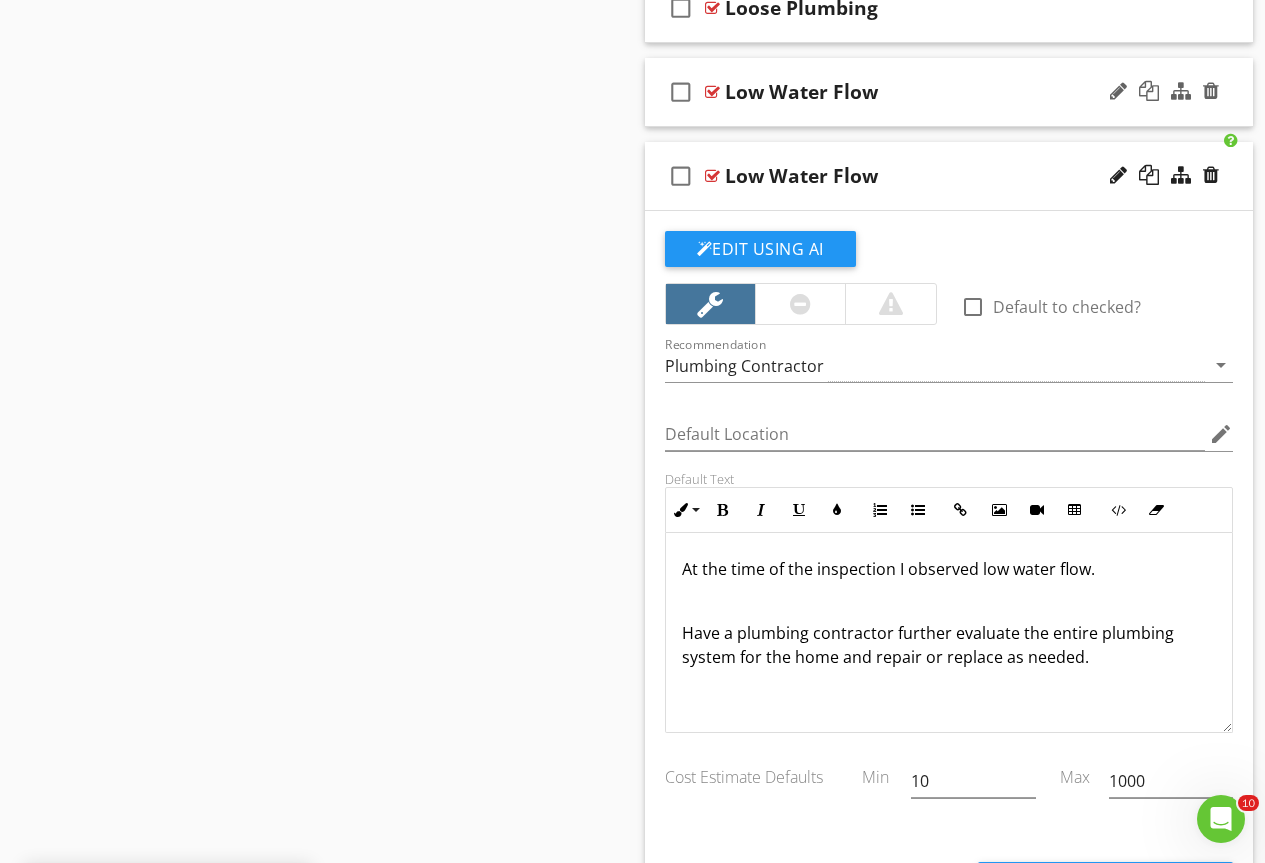 click at bounding box center (712, 92) 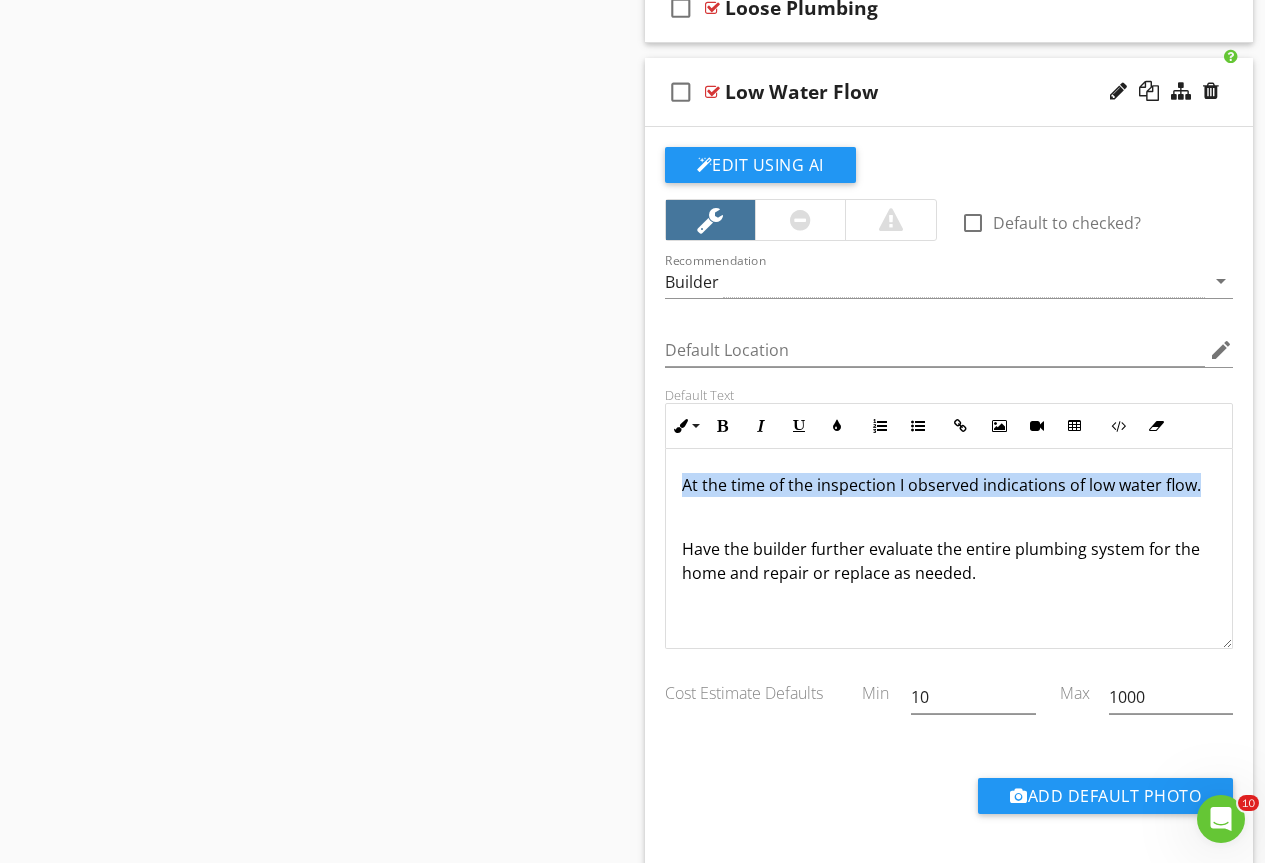 drag, startPoint x: 1197, startPoint y: 477, endPoint x: 519, endPoint y: 437, distance: 679.1789 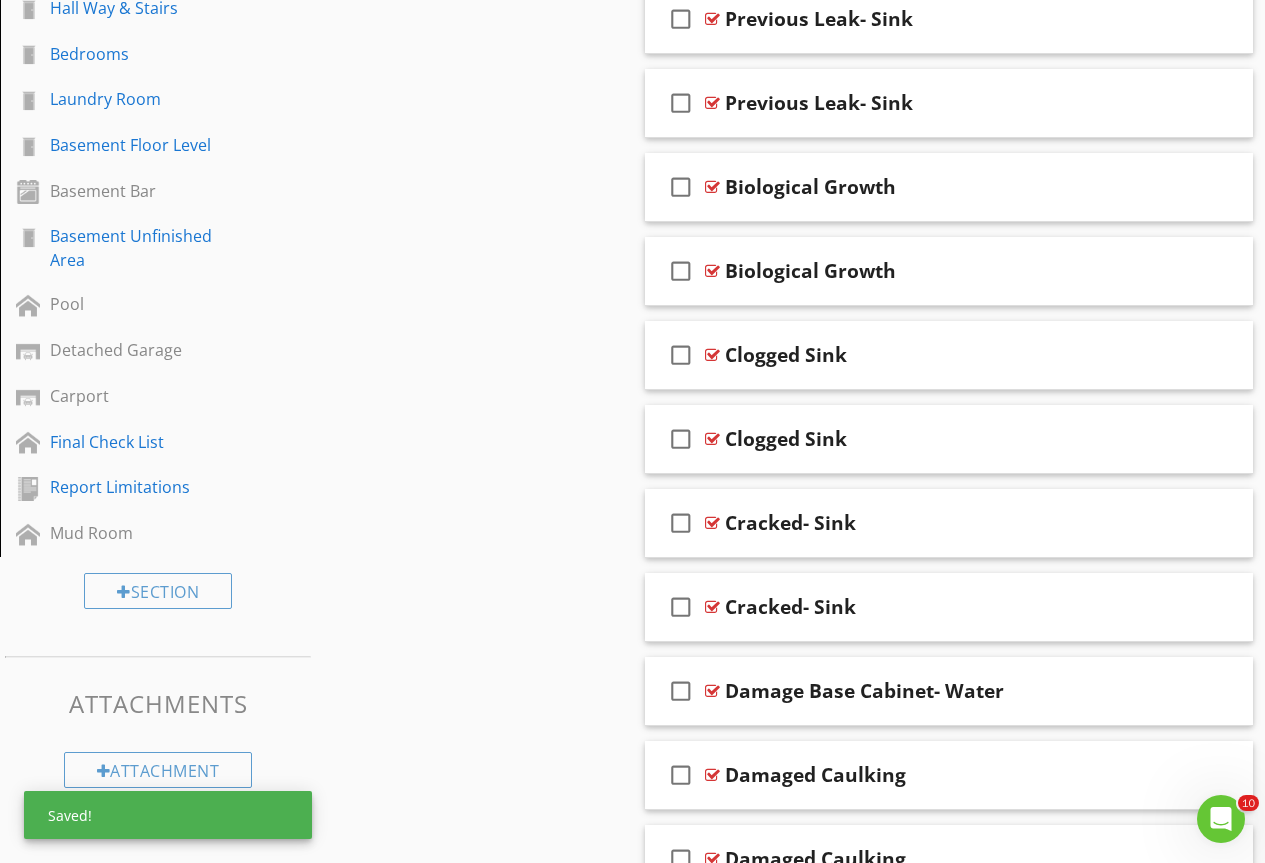 scroll, scrollTop: 1071, scrollLeft: 0, axis: vertical 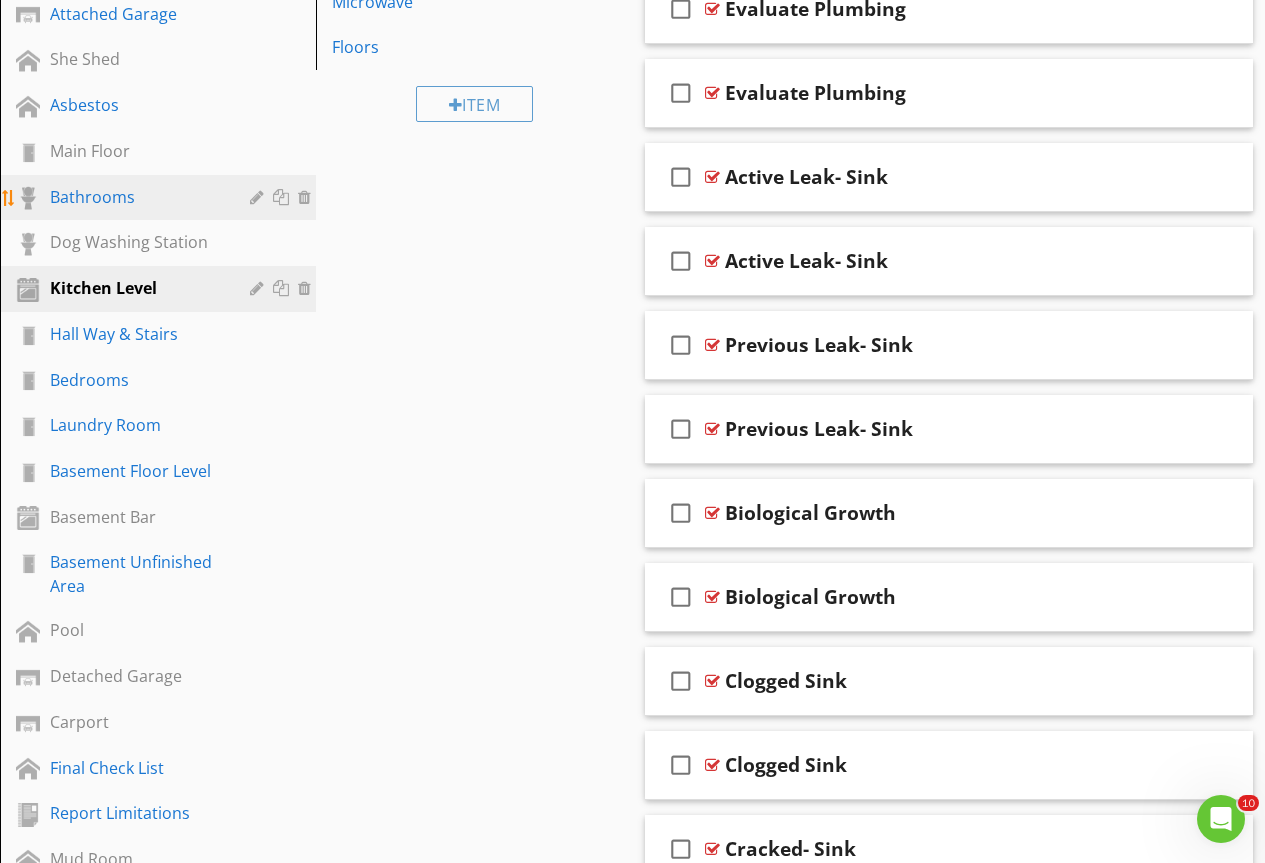 click on "Bathrooms" at bounding box center [135, 197] 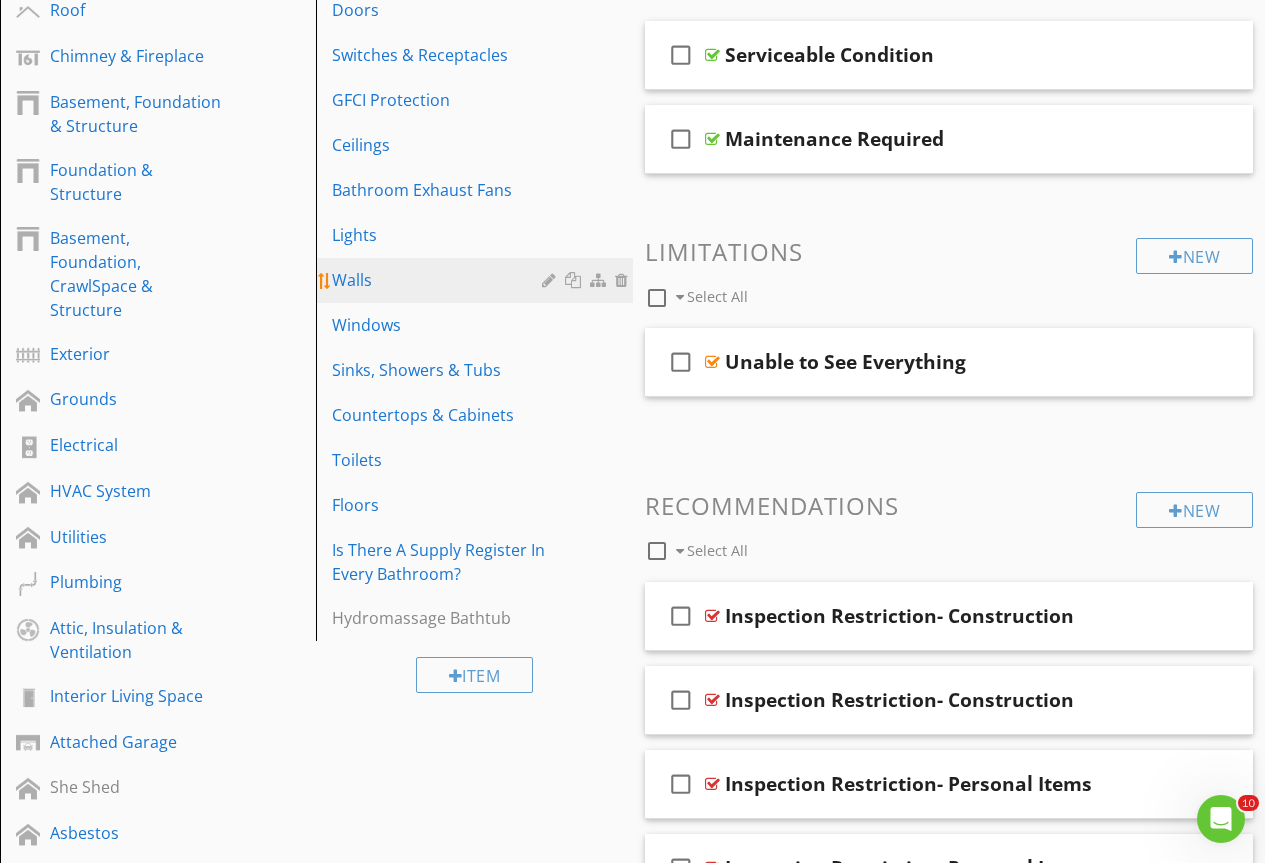 scroll, scrollTop: 271, scrollLeft: 0, axis: vertical 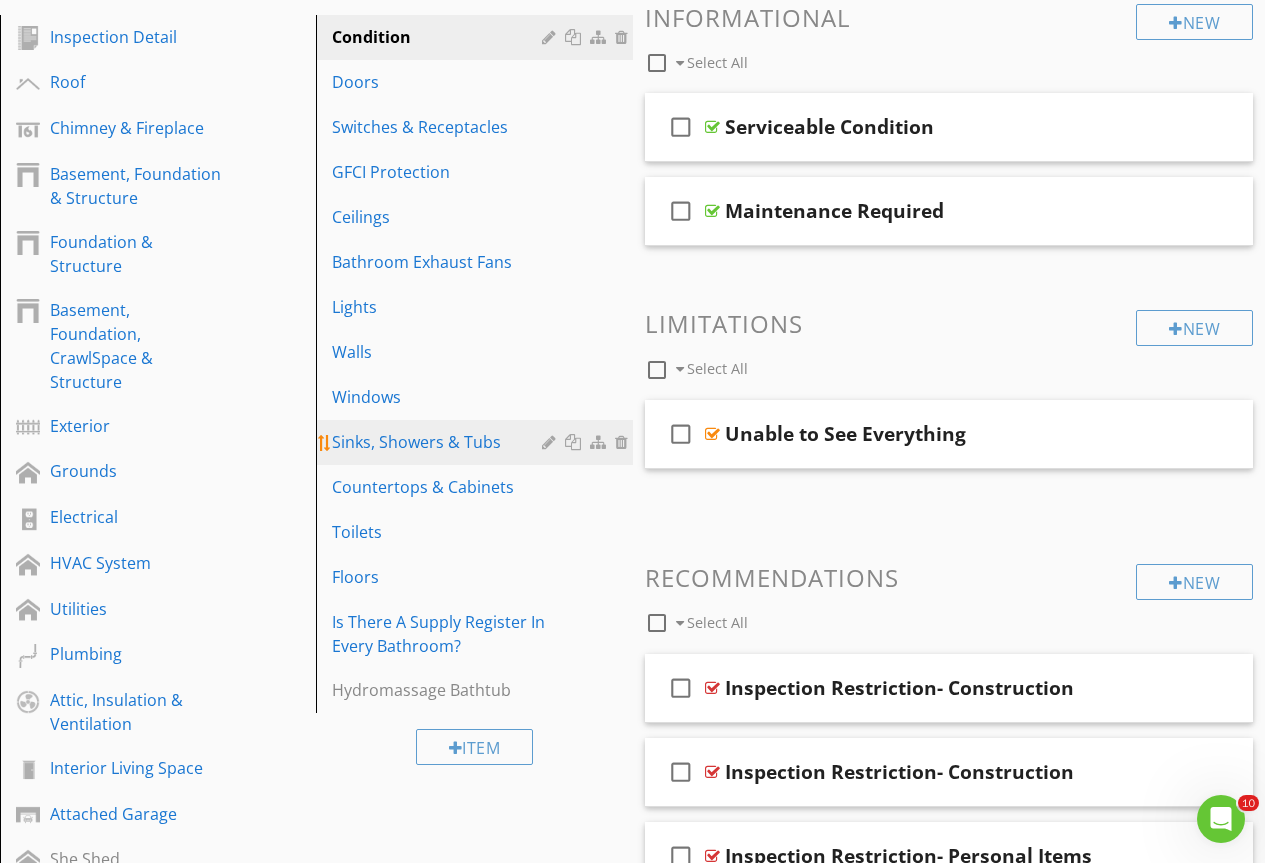 click on "Sinks, Showers & Tubs" at bounding box center [439, 442] 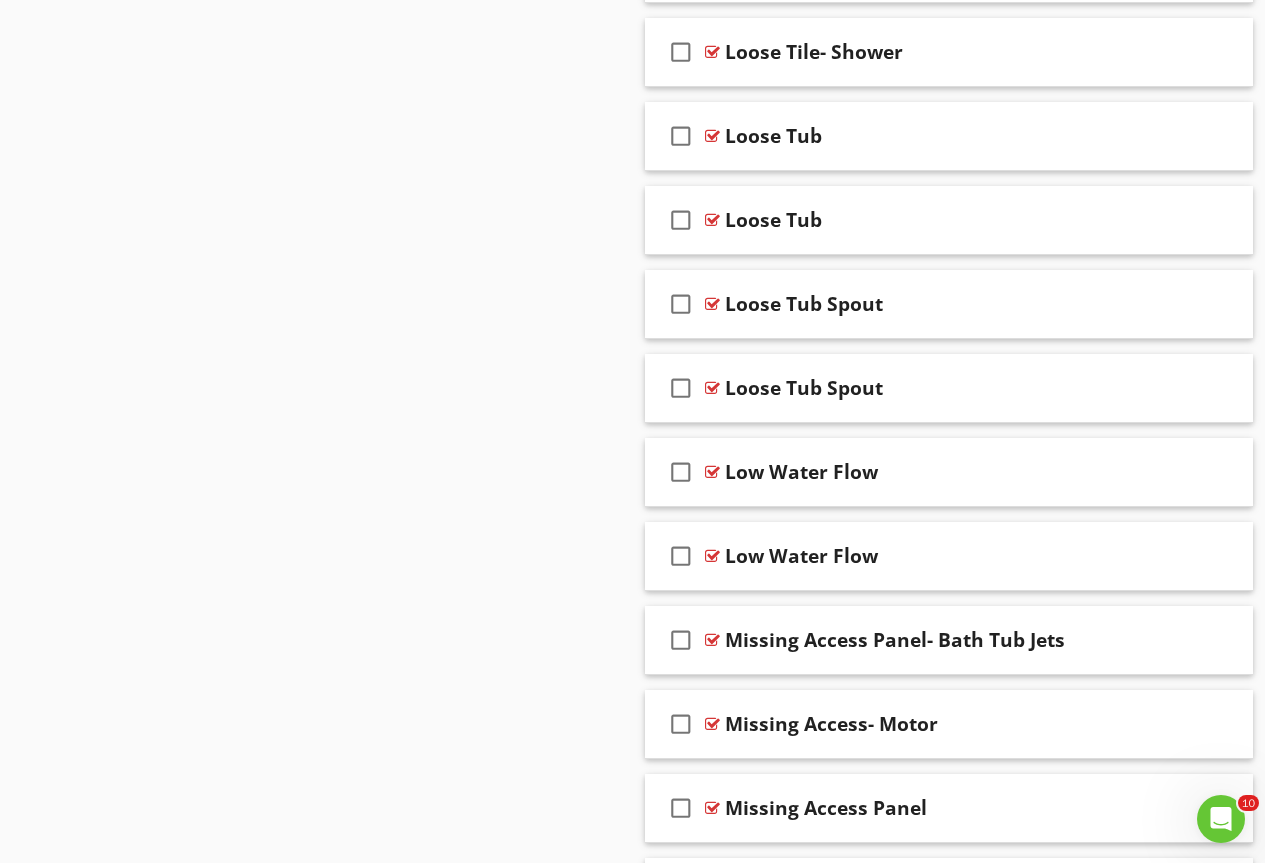 scroll, scrollTop: 17103, scrollLeft: 0, axis: vertical 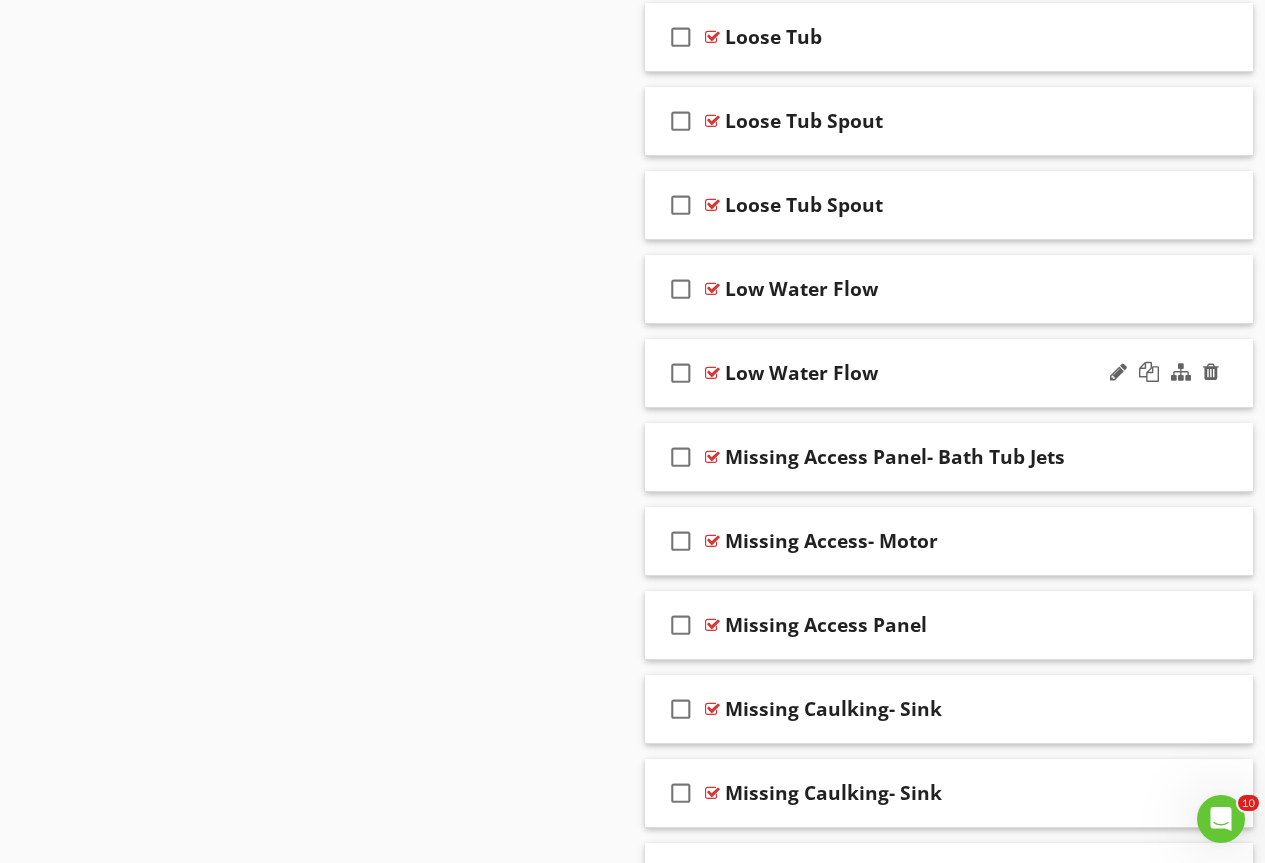 click at bounding box center (712, 373) 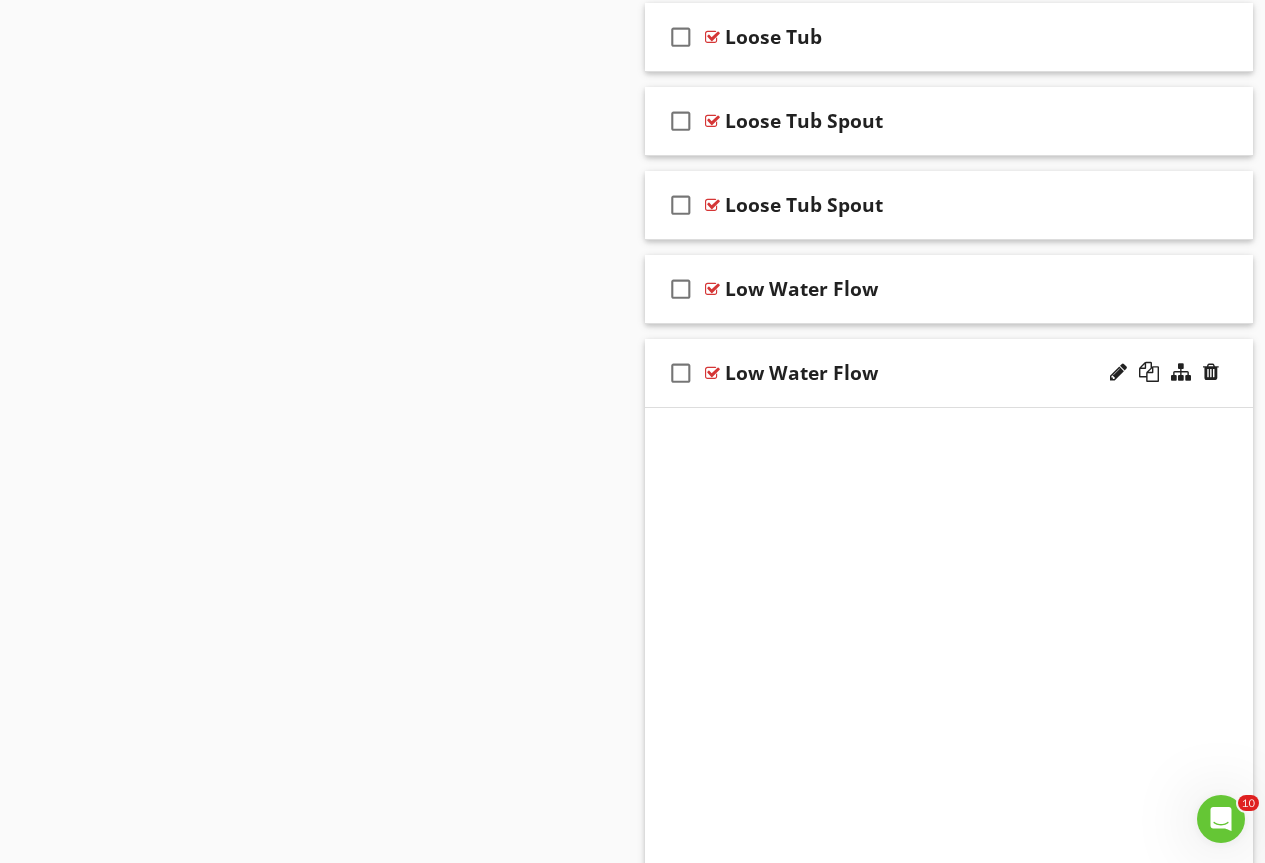 scroll, scrollTop: 17403, scrollLeft: 0, axis: vertical 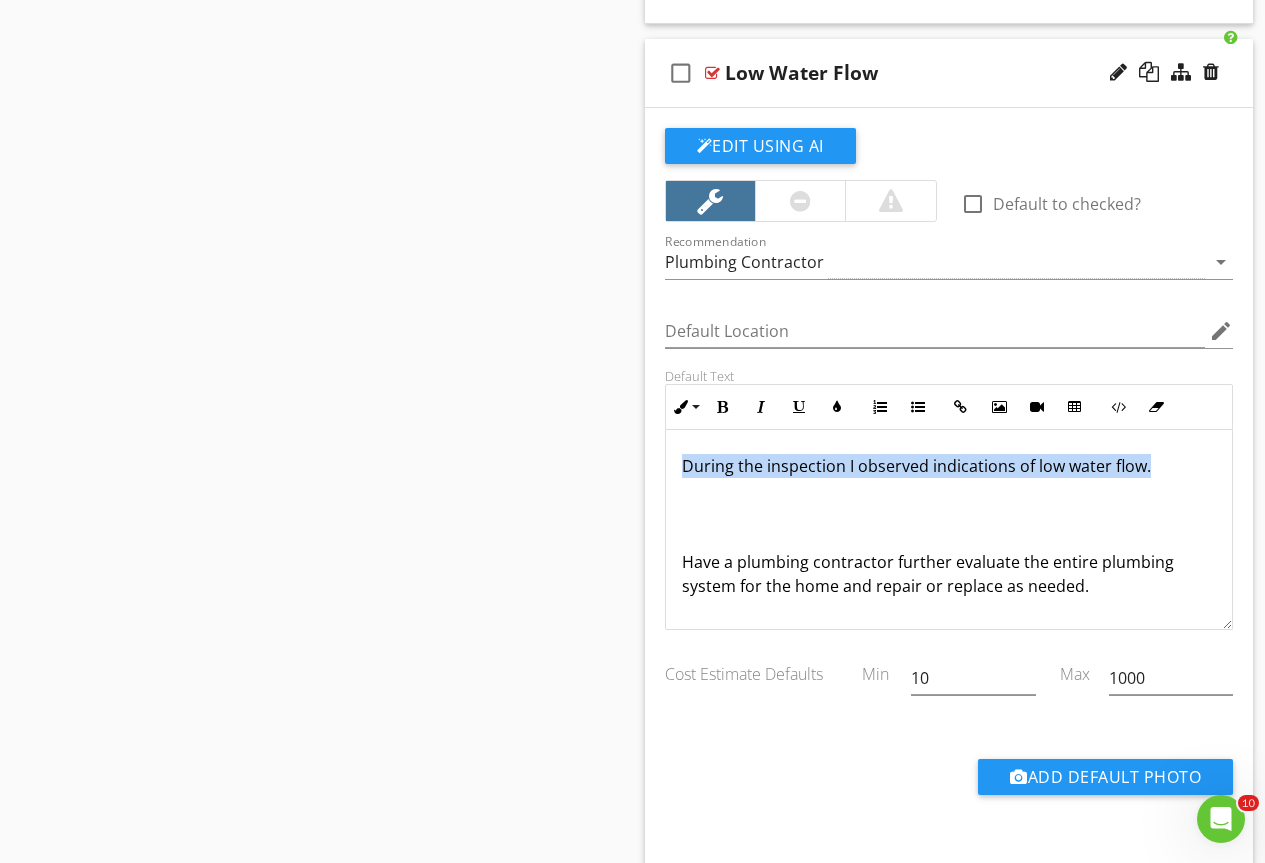 drag, startPoint x: 1164, startPoint y: 462, endPoint x: 630, endPoint y: 459, distance: 534.0084 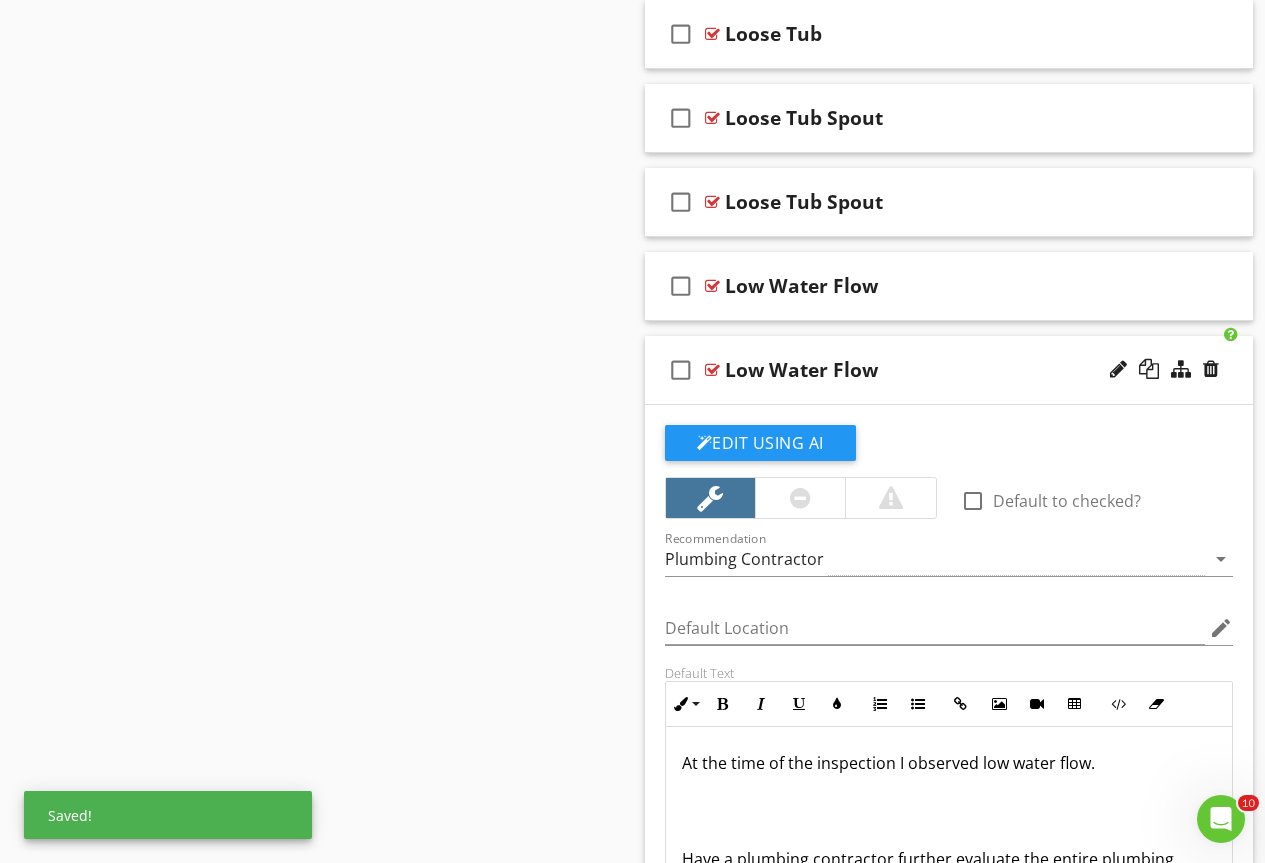 scroll, scrollTop: 17103, scrollLeft: 0, axis: vertical 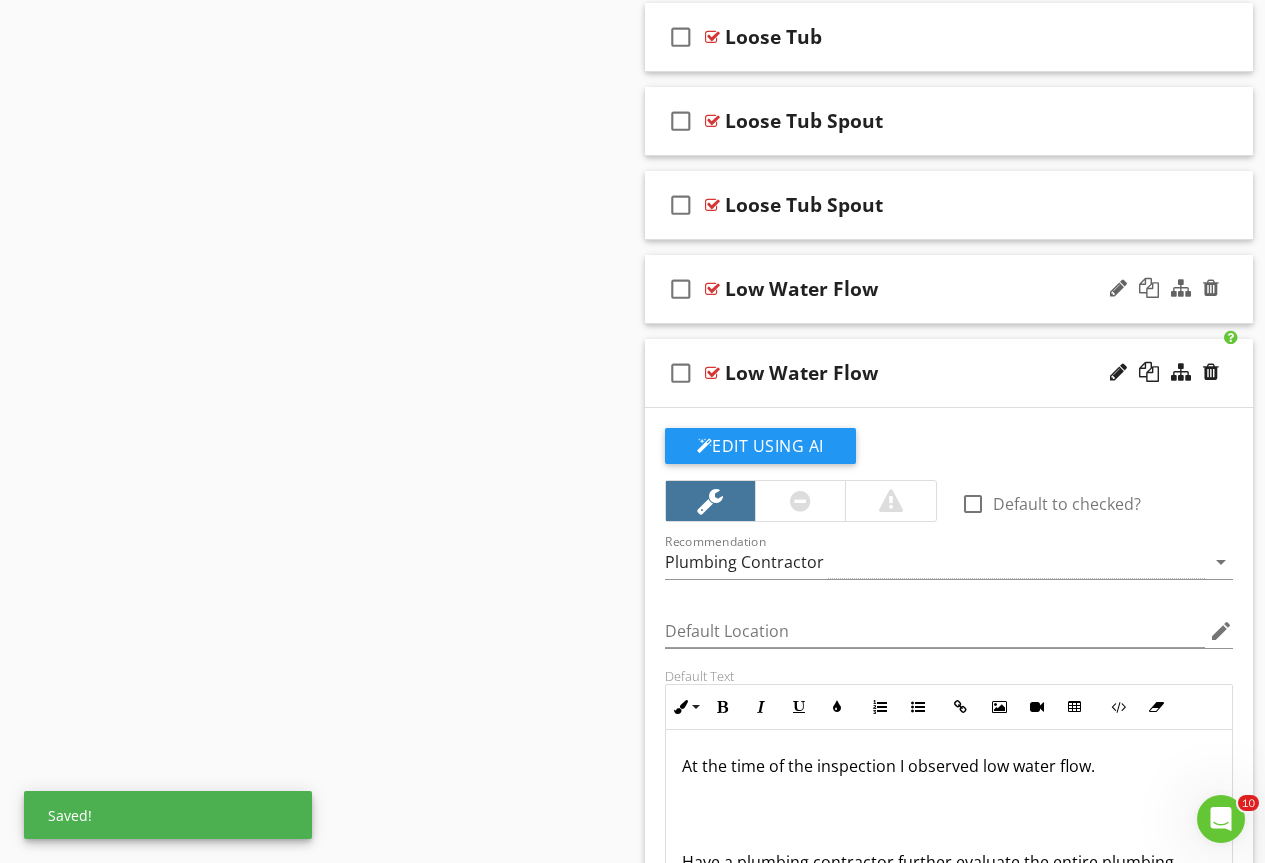 click at bounding box center (712, 289) 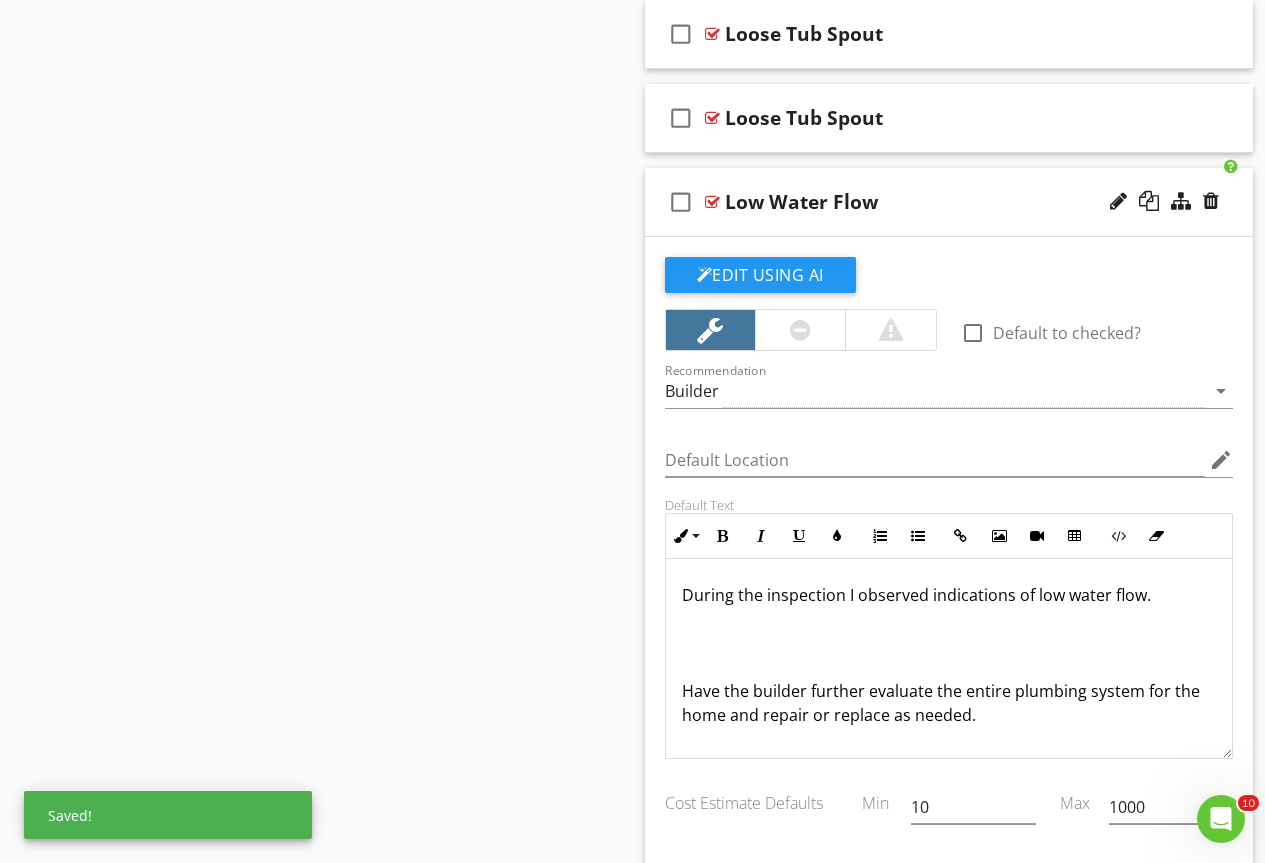 scroll, scrollTop: 17303, scrollLeft: 0, axis: vertical 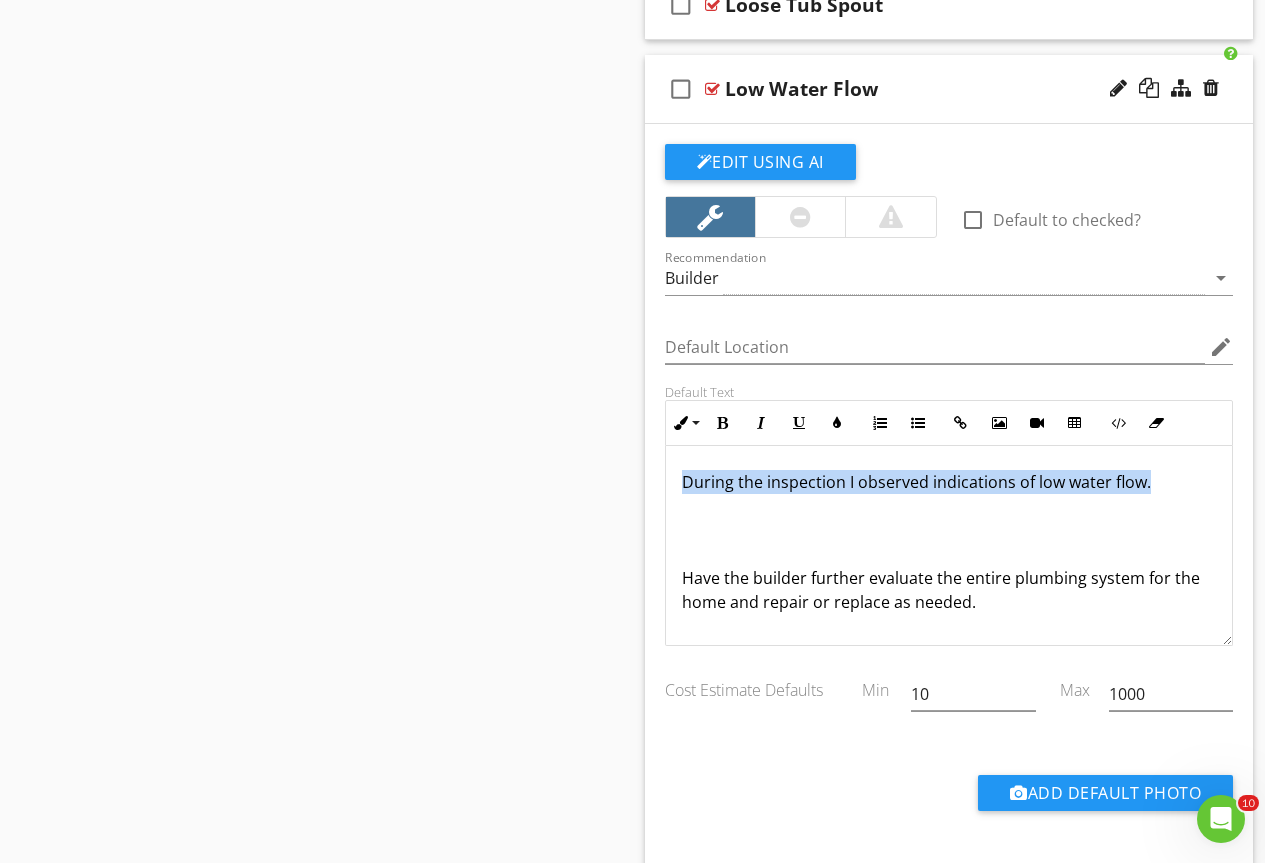 drag, startPoint x: 1160, startPoint y: 483, endPoint x: 506, endPoint y: 470, distance: 654.1292 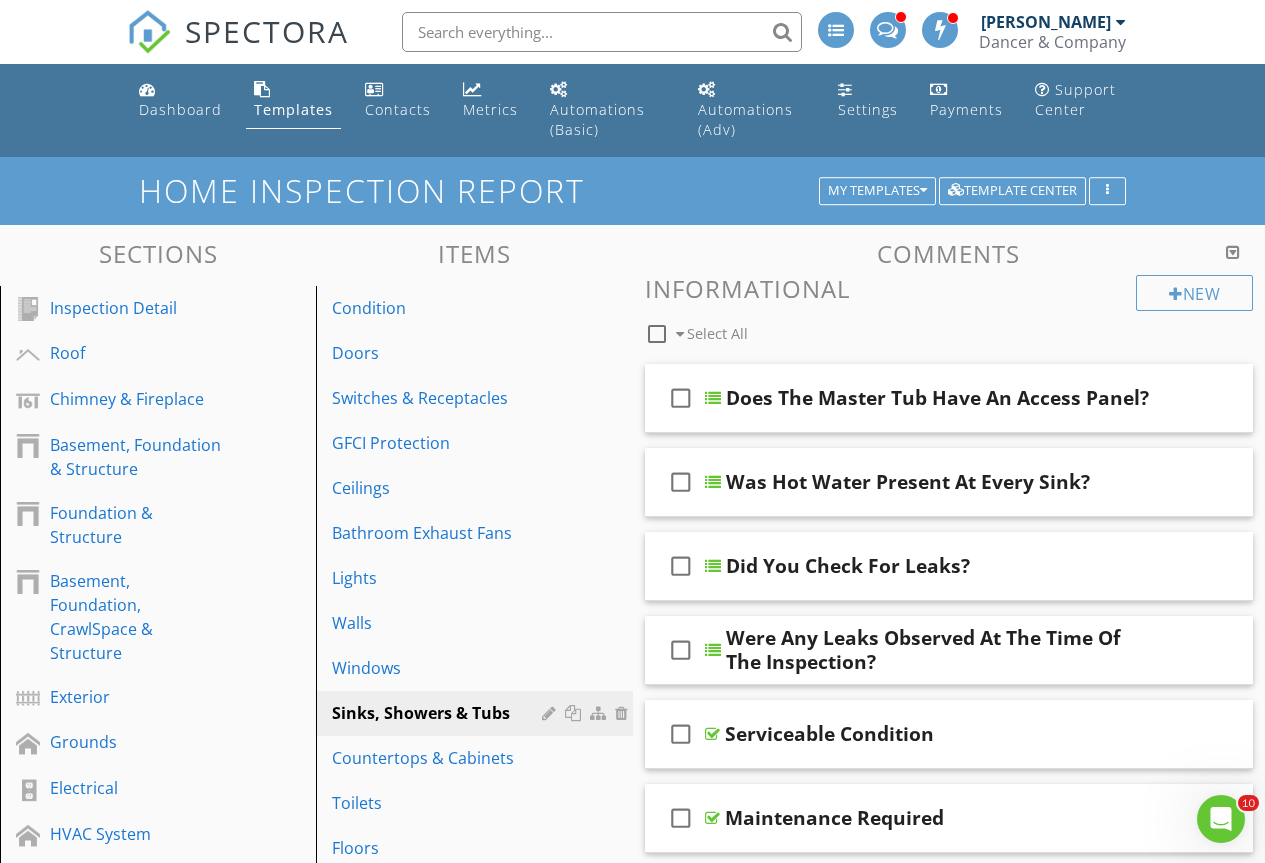 scroll, scrollTop: 658, scrollLeft: 0, axis: vertical 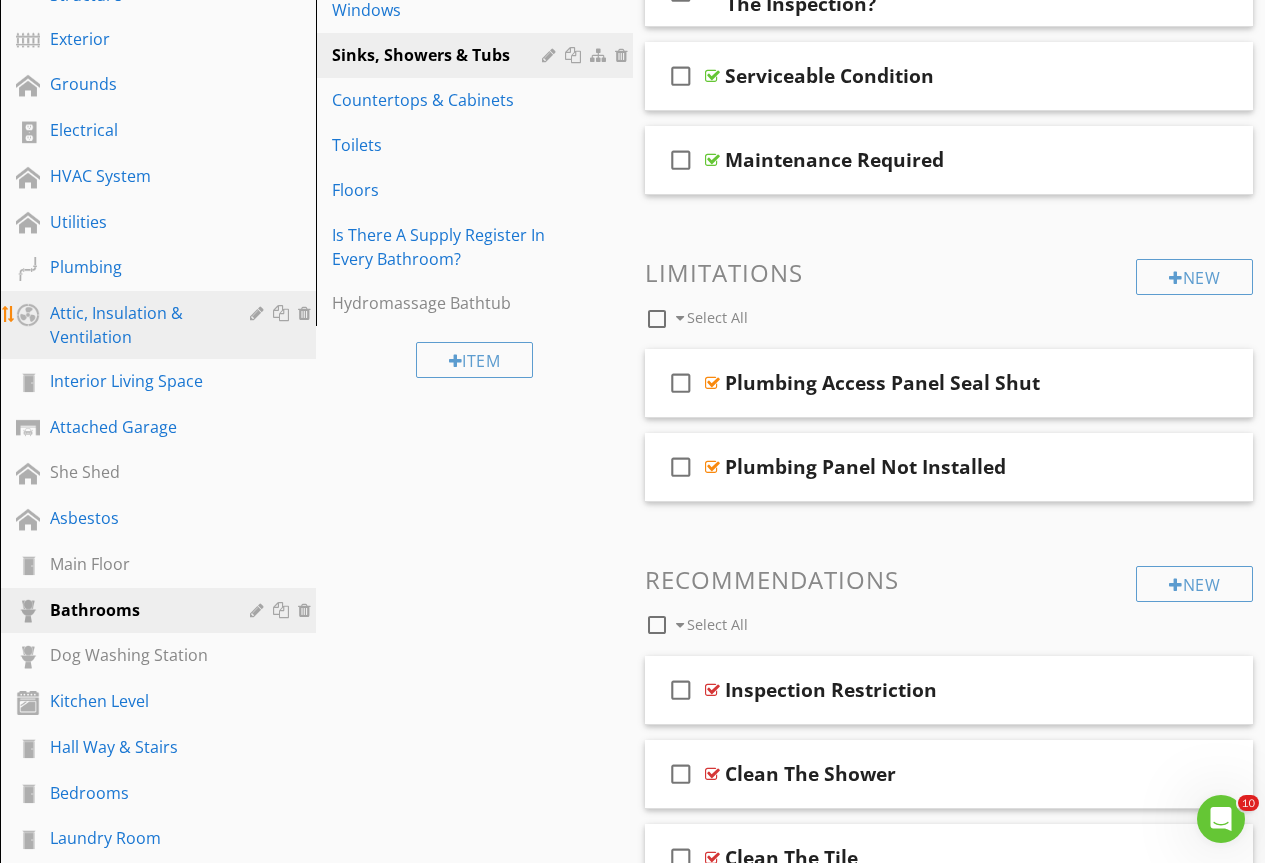 click on "Attic, Insulation & Ventilation" at bounding box center (135, 325) 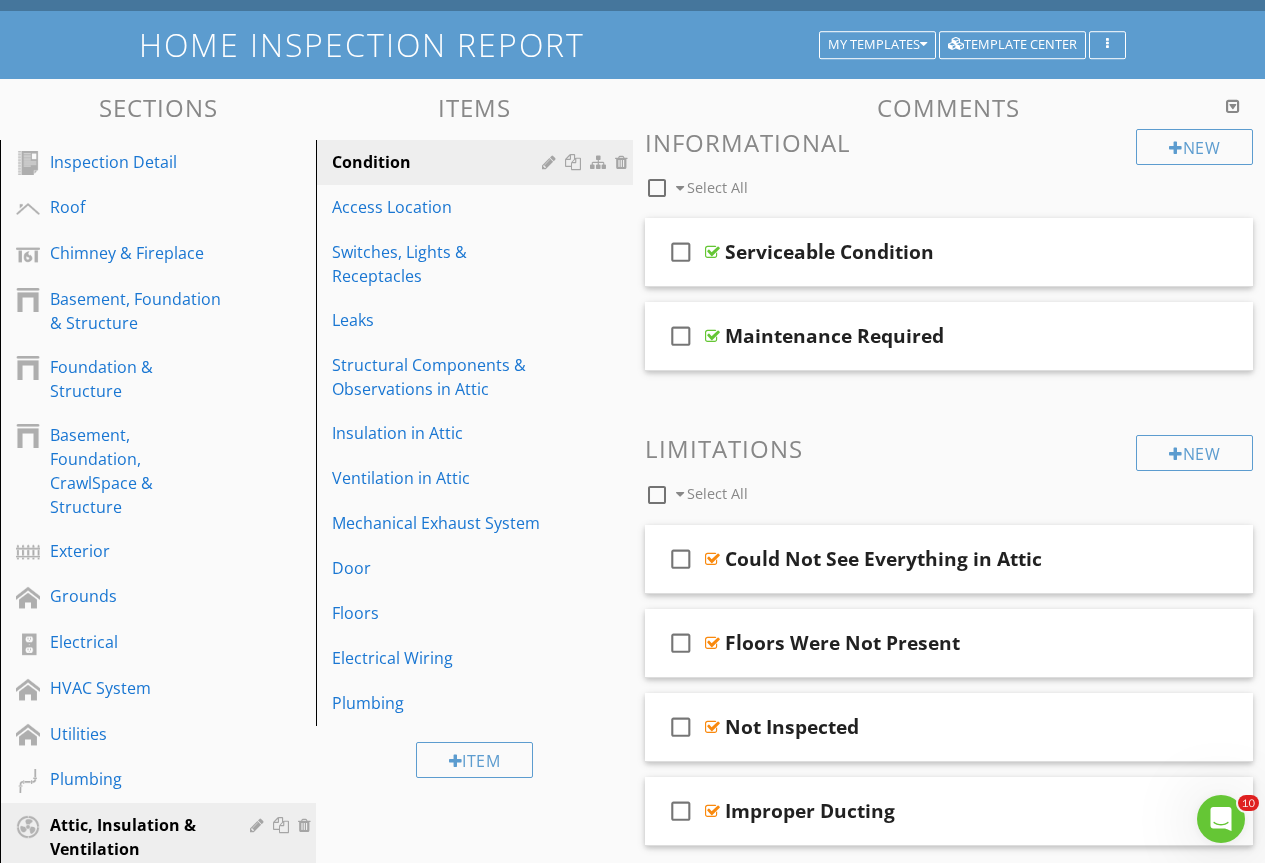 scroll, scrollTop: 0, scrollLeft: 0, axis: both 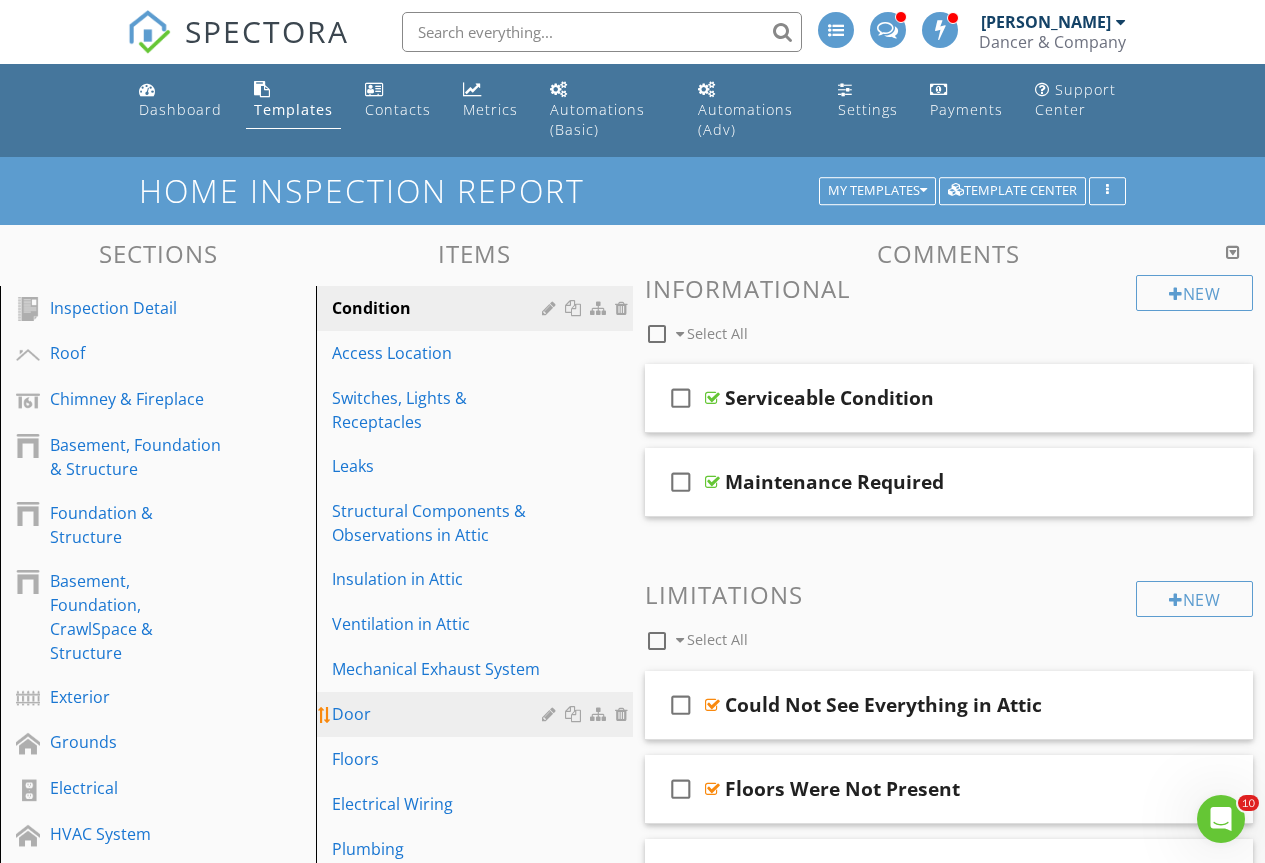 click on "Door" at bounding box center (477, 714) 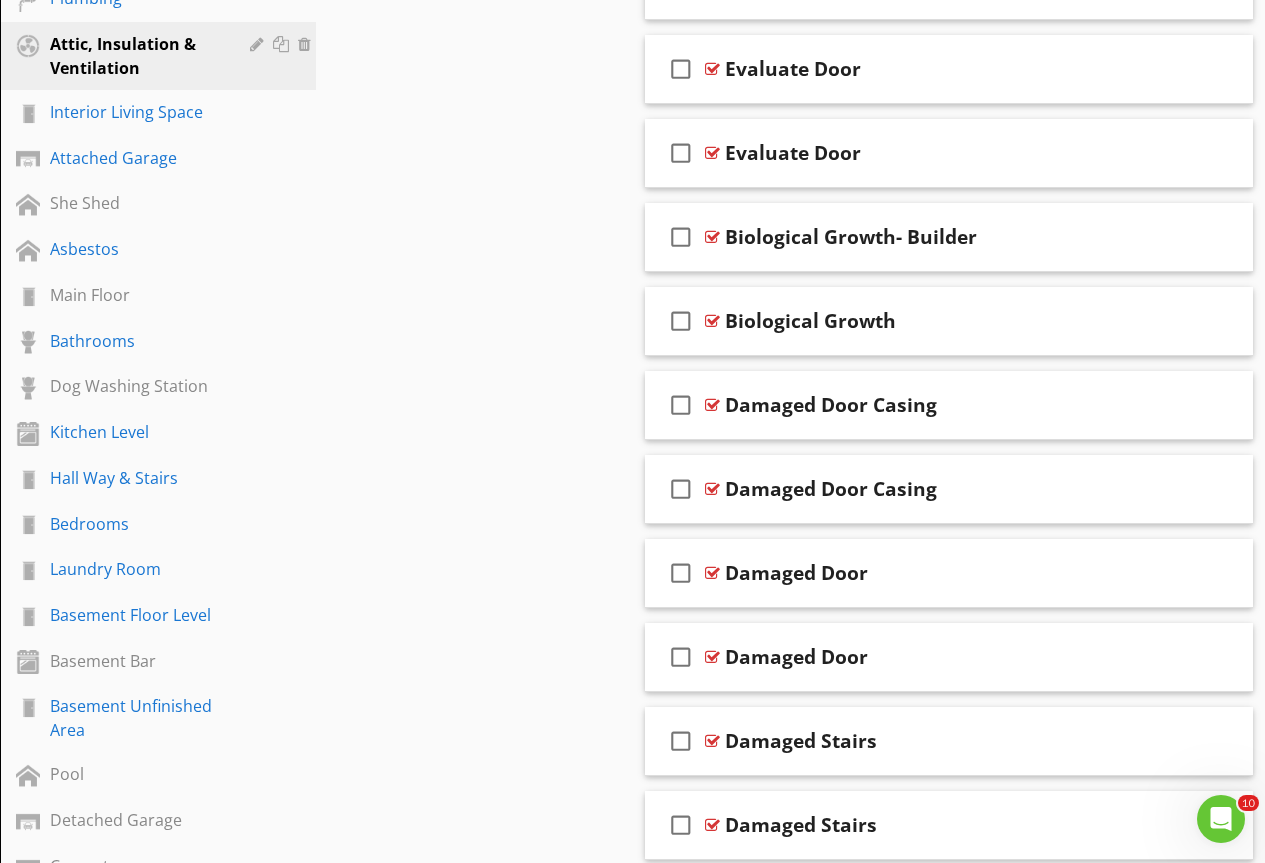 scroll, scrollTop: 959, scrollLeft: 0, axis: vertical 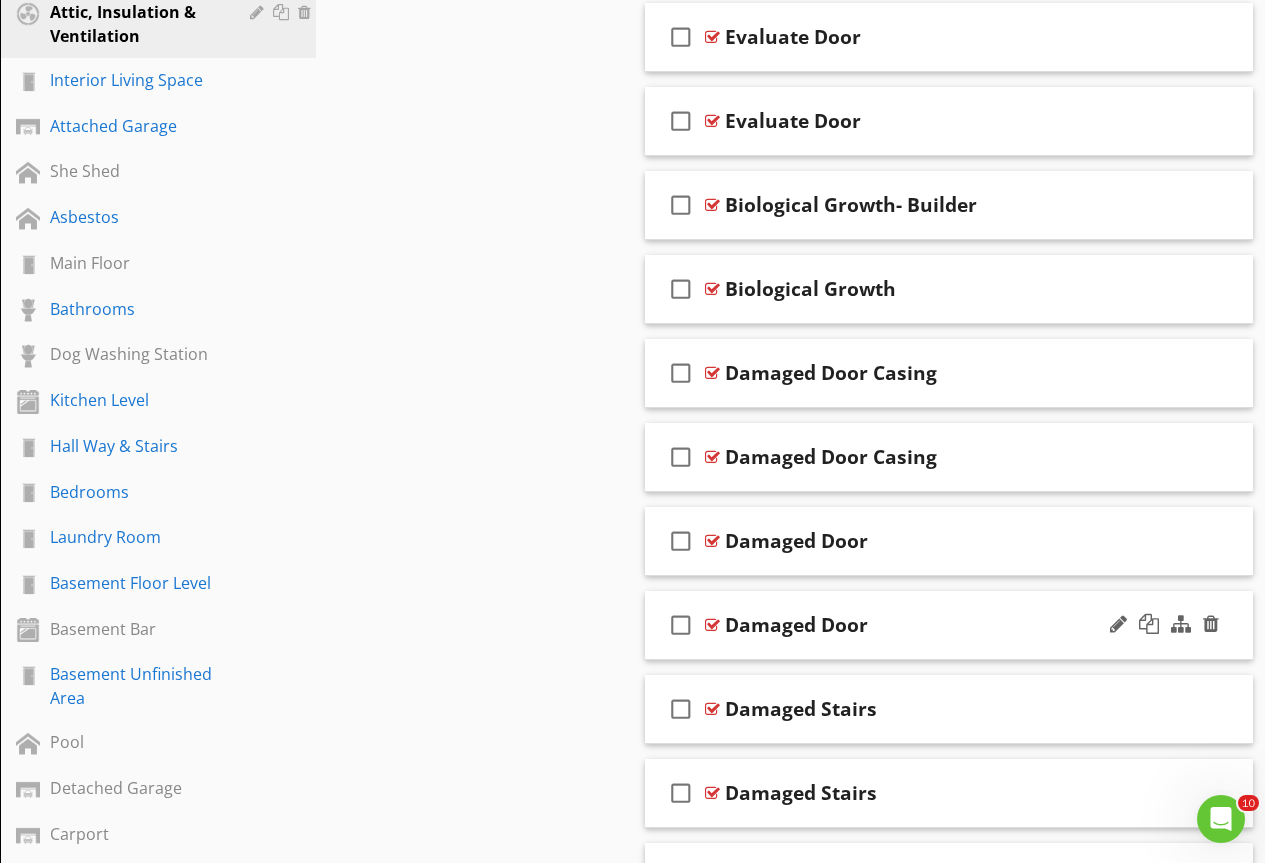 click at bounding box center (712, 625) 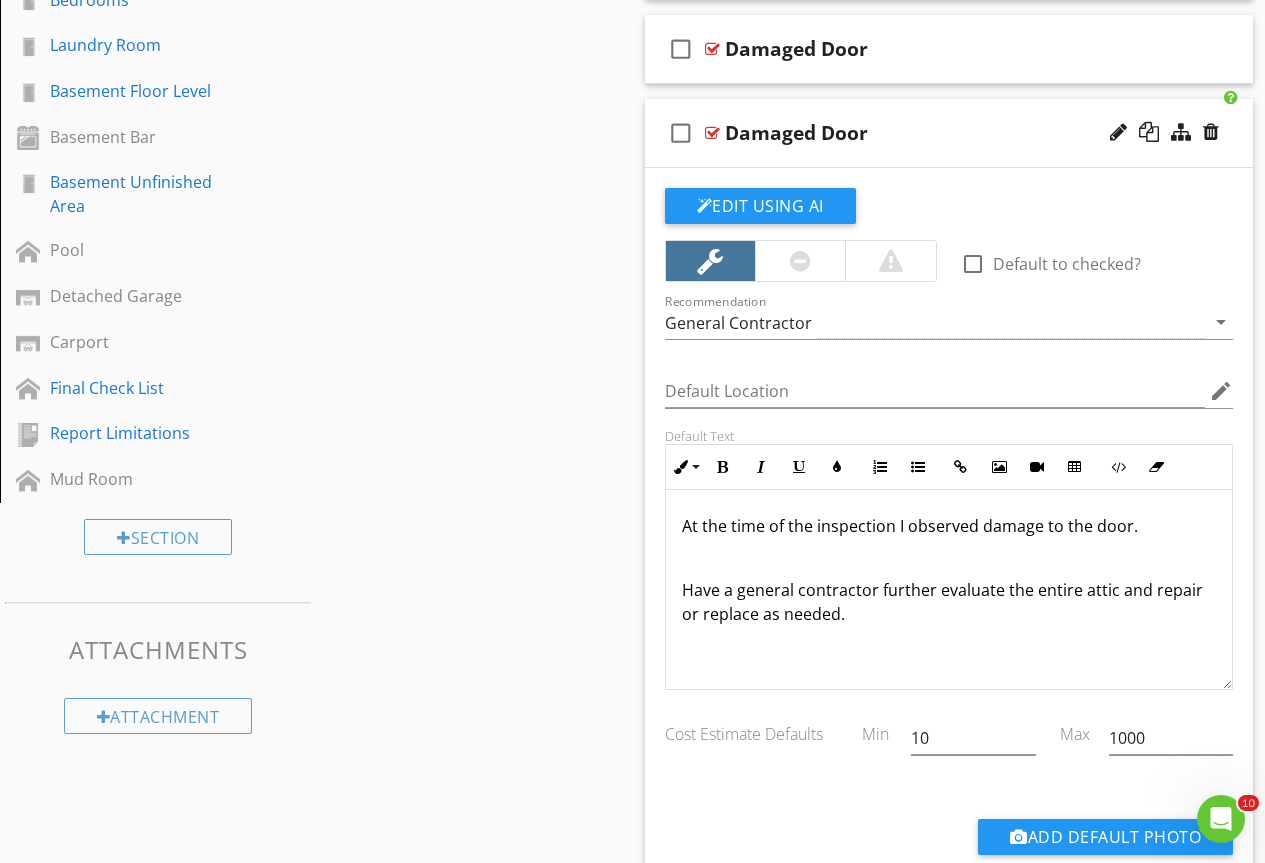 scroll, scrollTop: 1459, scrollLeft: 0, axis: vertical 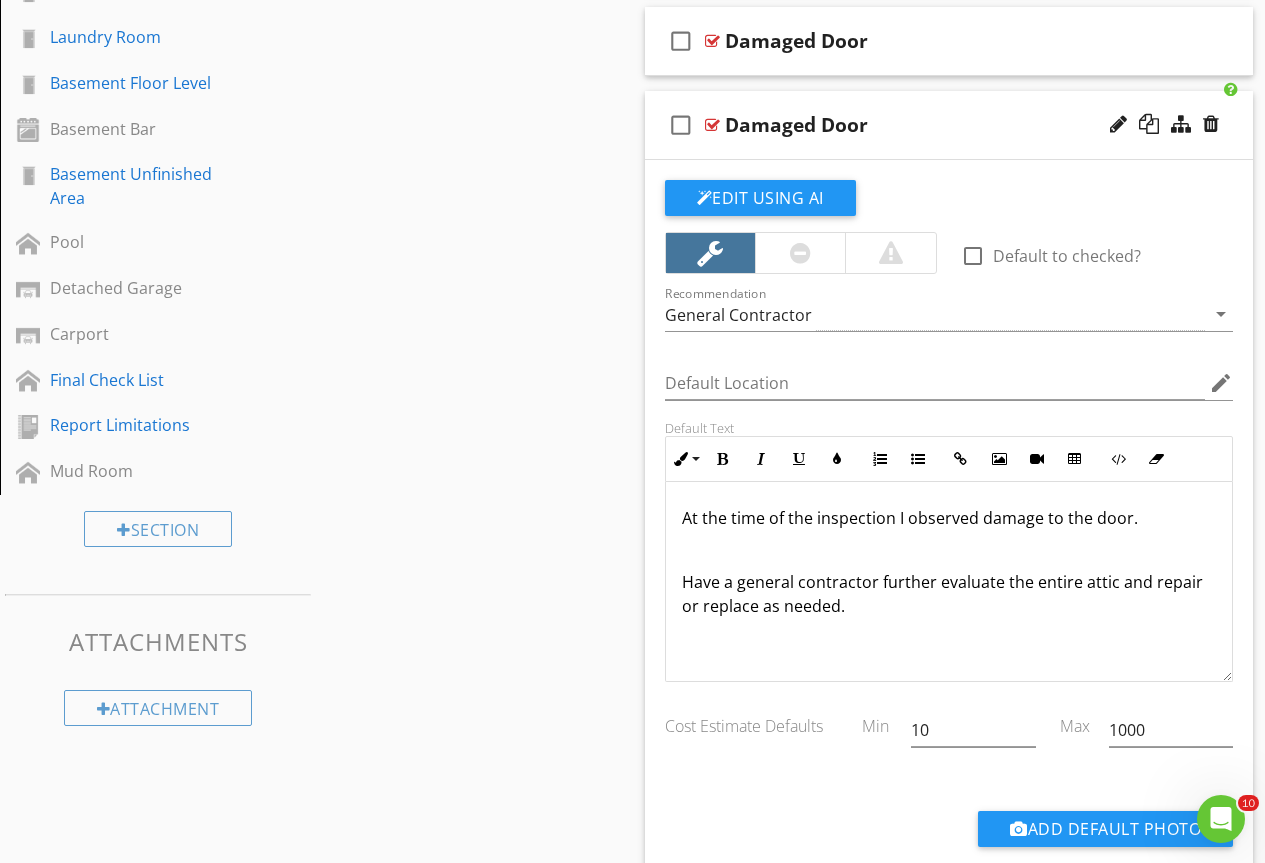 drag, startPoint x: 1137, startPoint y: 522, endPoint x: 981, endPoint y: 521, distance: 156.0032 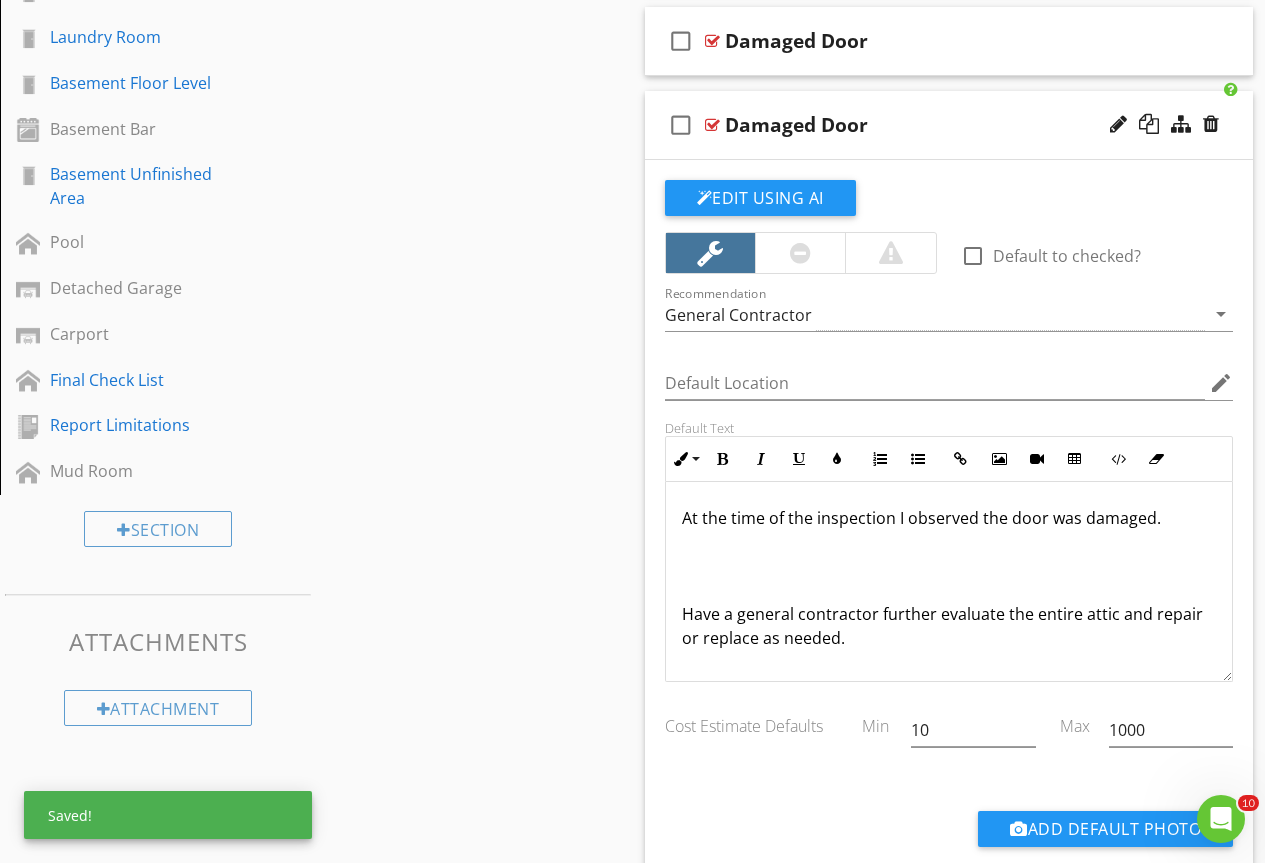 scroll, scrollTop: 0, scrollLeft: 0, axis: both 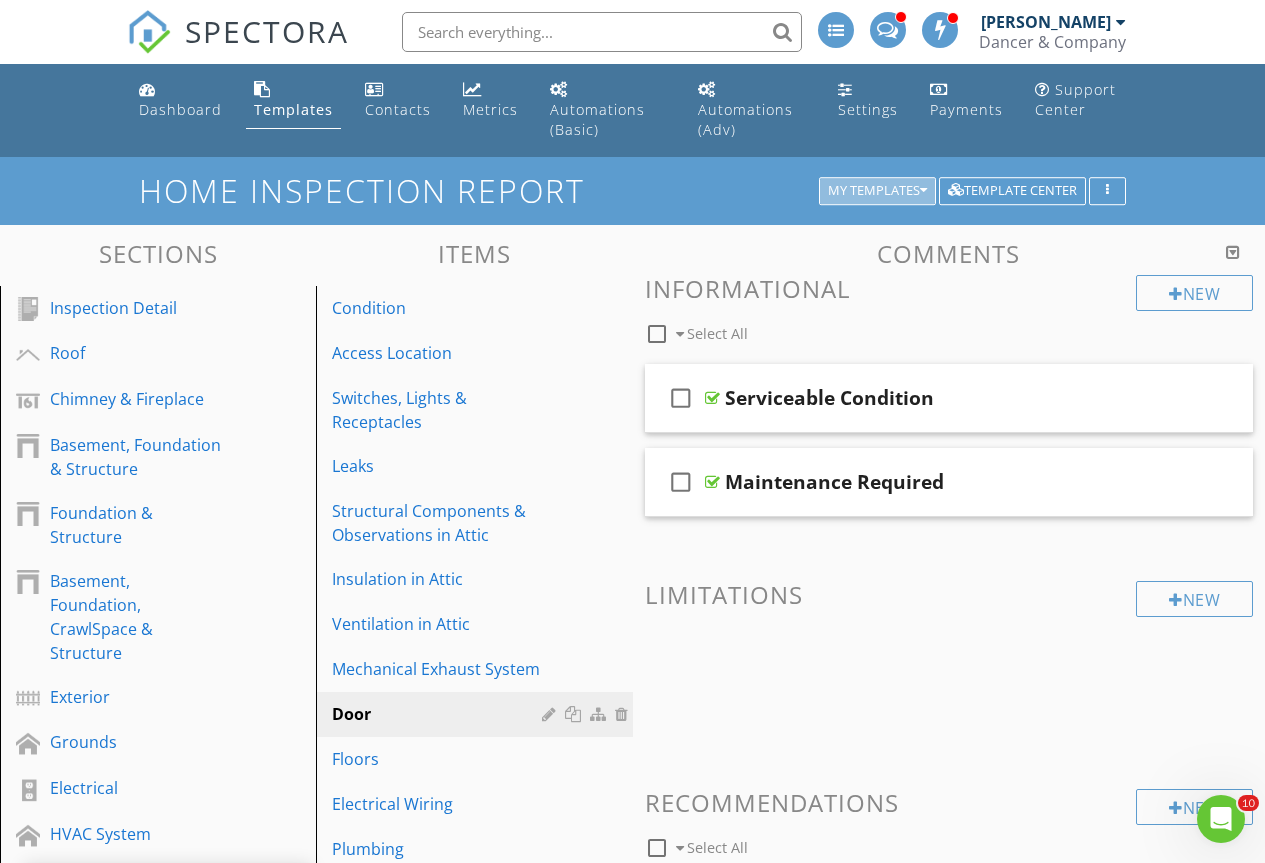 click on "My Templates" at bounding box center (877, 191) 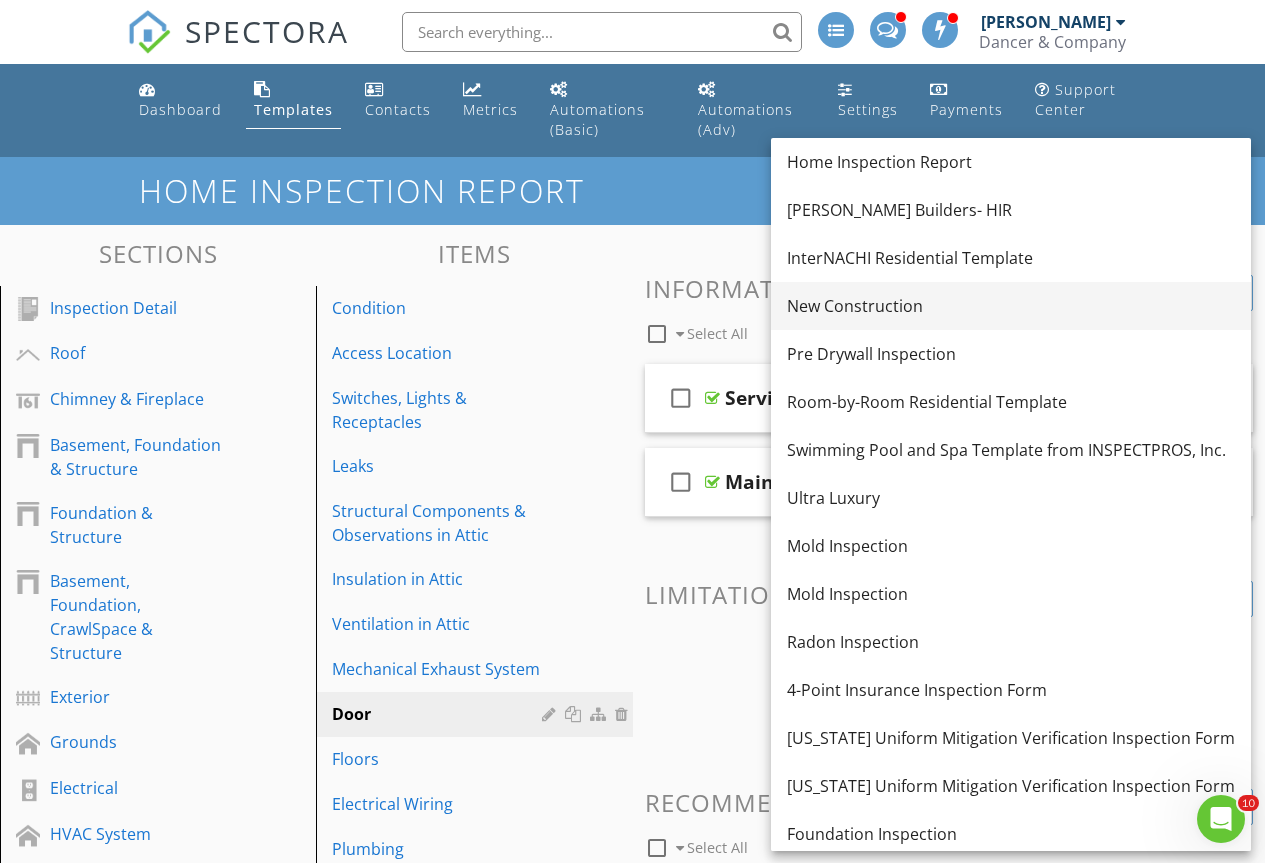 click on "New Construction" at bounding box center [1011, 306] 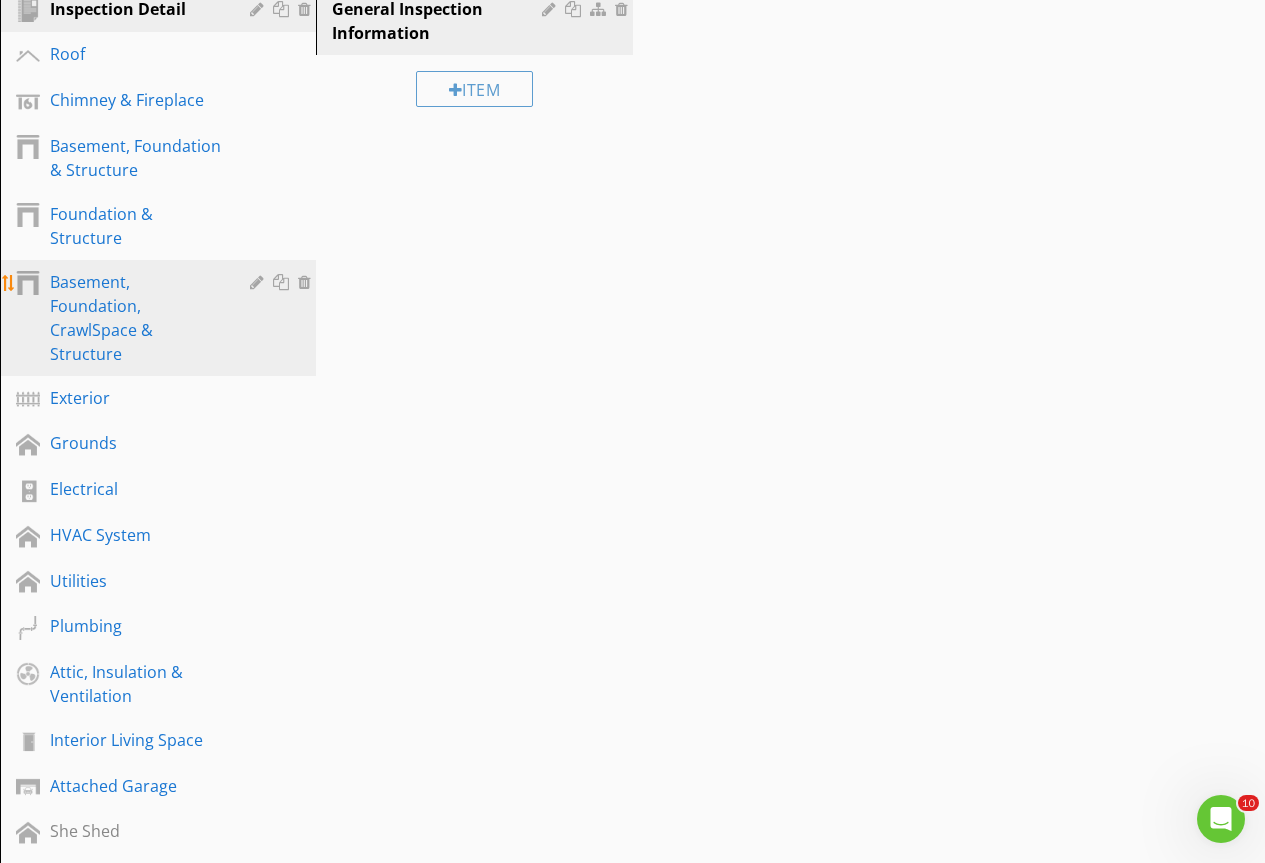 scroll, scrollTop: 300, scrollLeft: 0, axis: vertical 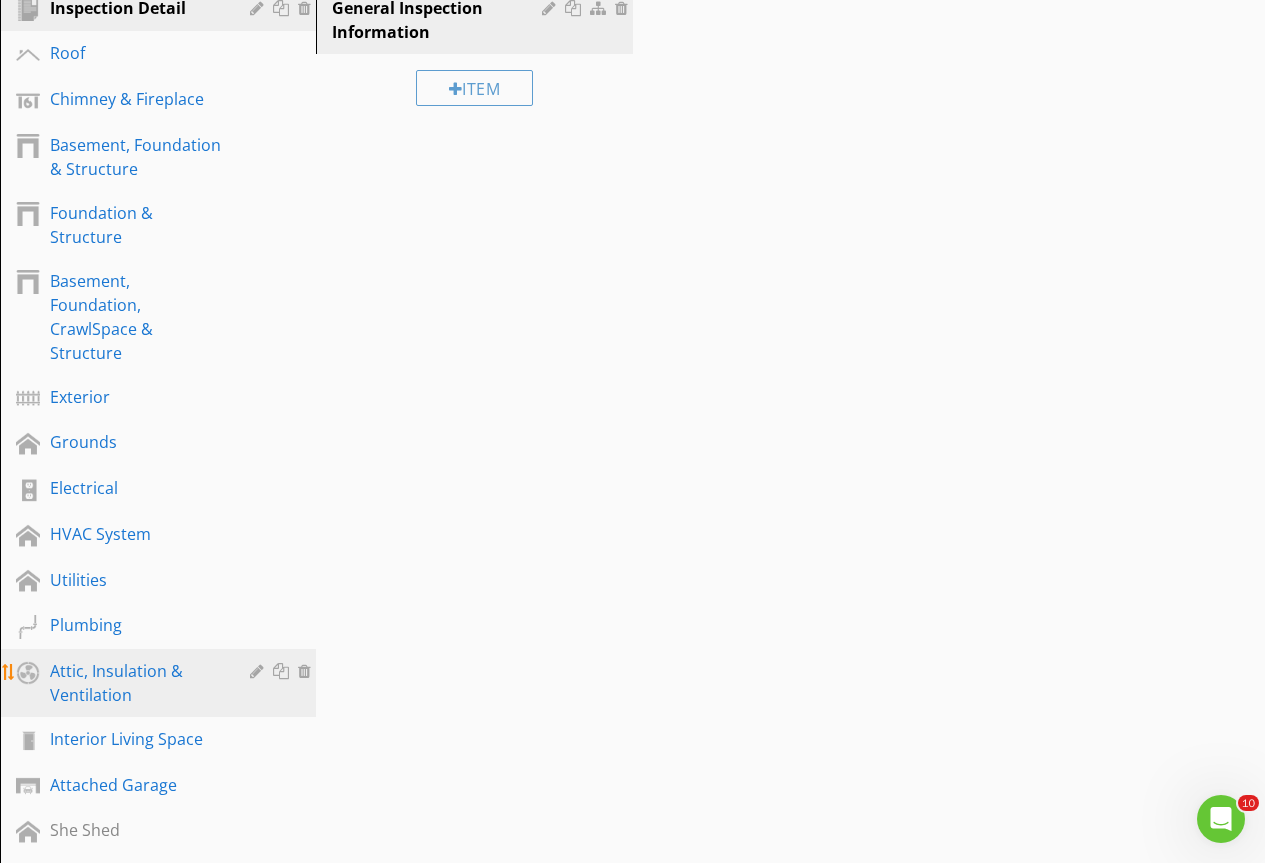 click on "Attic, Insulation & Ventilation" at bounding box center (135, 683) 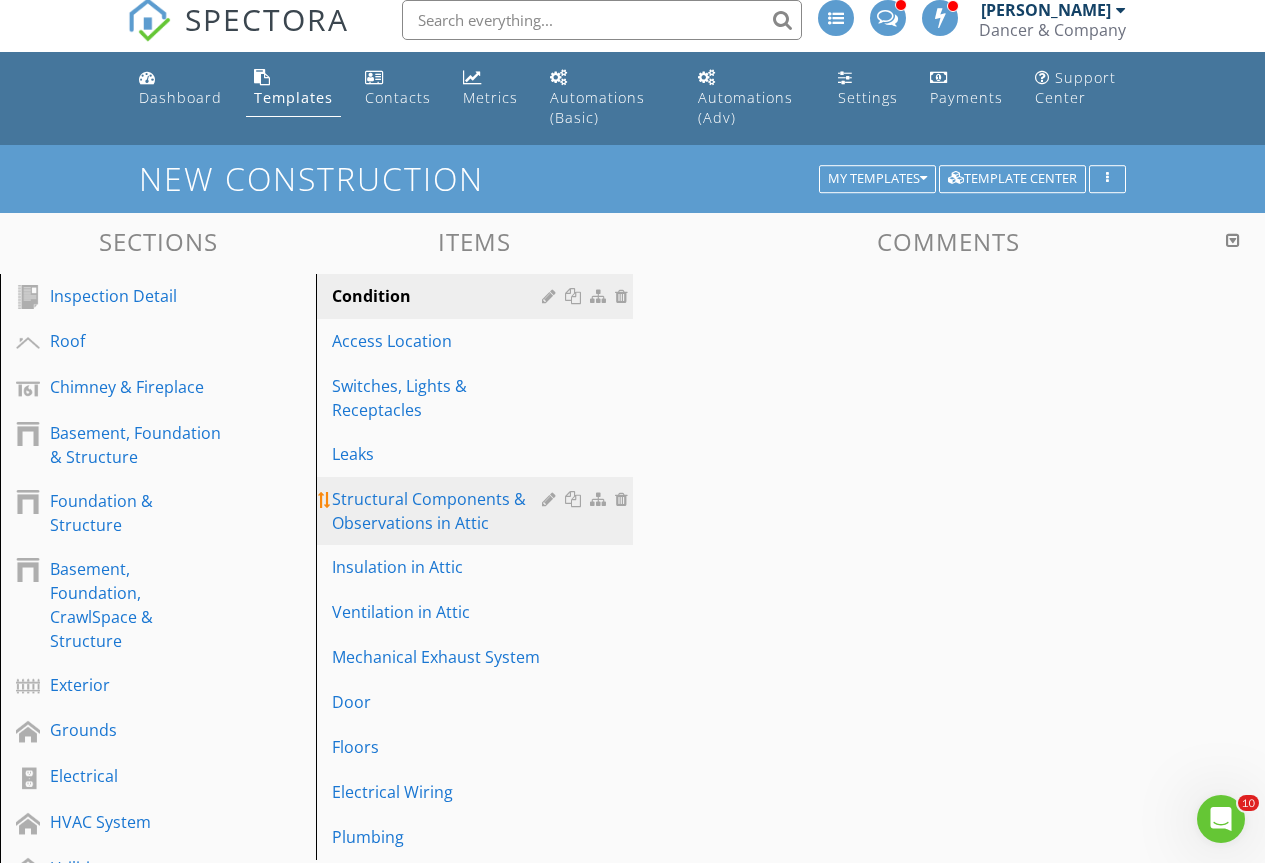 scroll, scrollTop: 0, scrollLeft: 0, axis: both 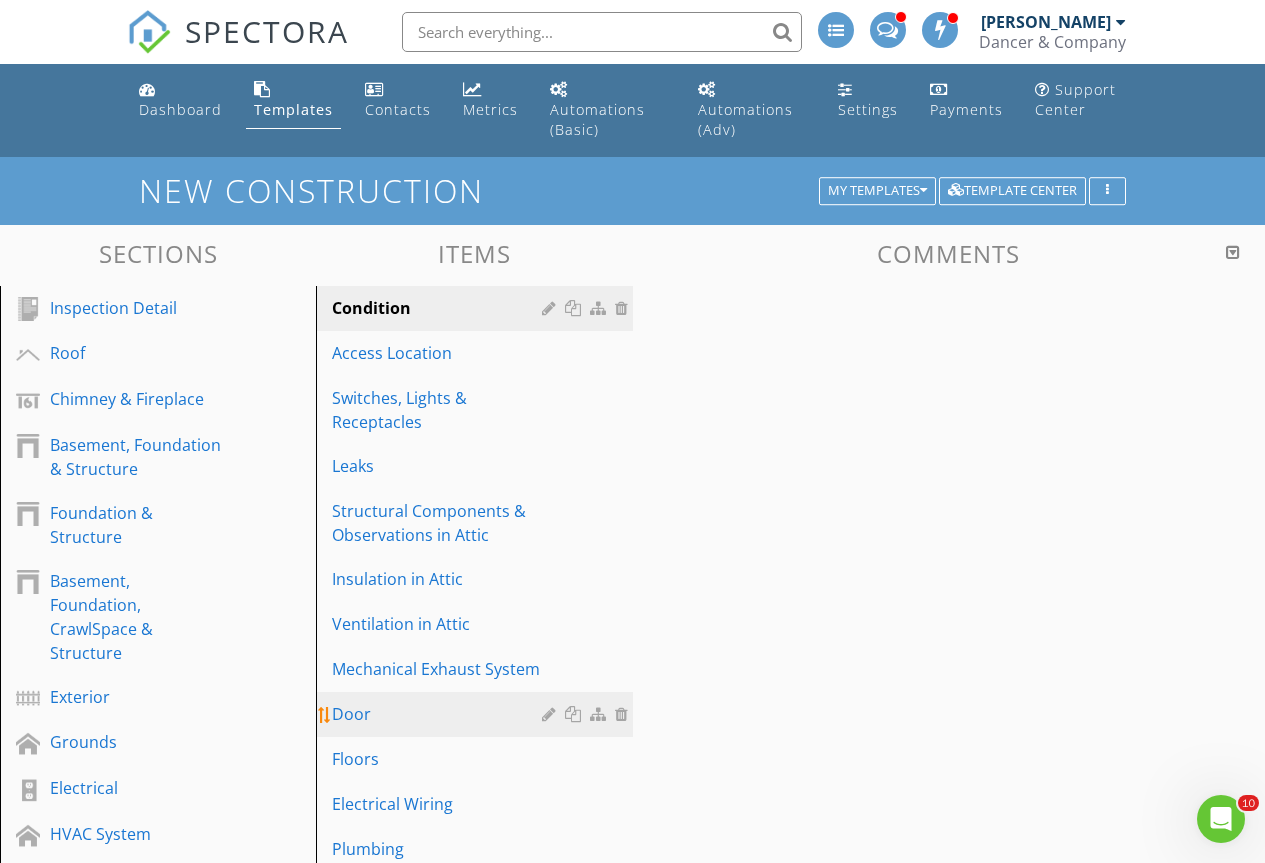 click on "Door" at bounding box center (439, 714) 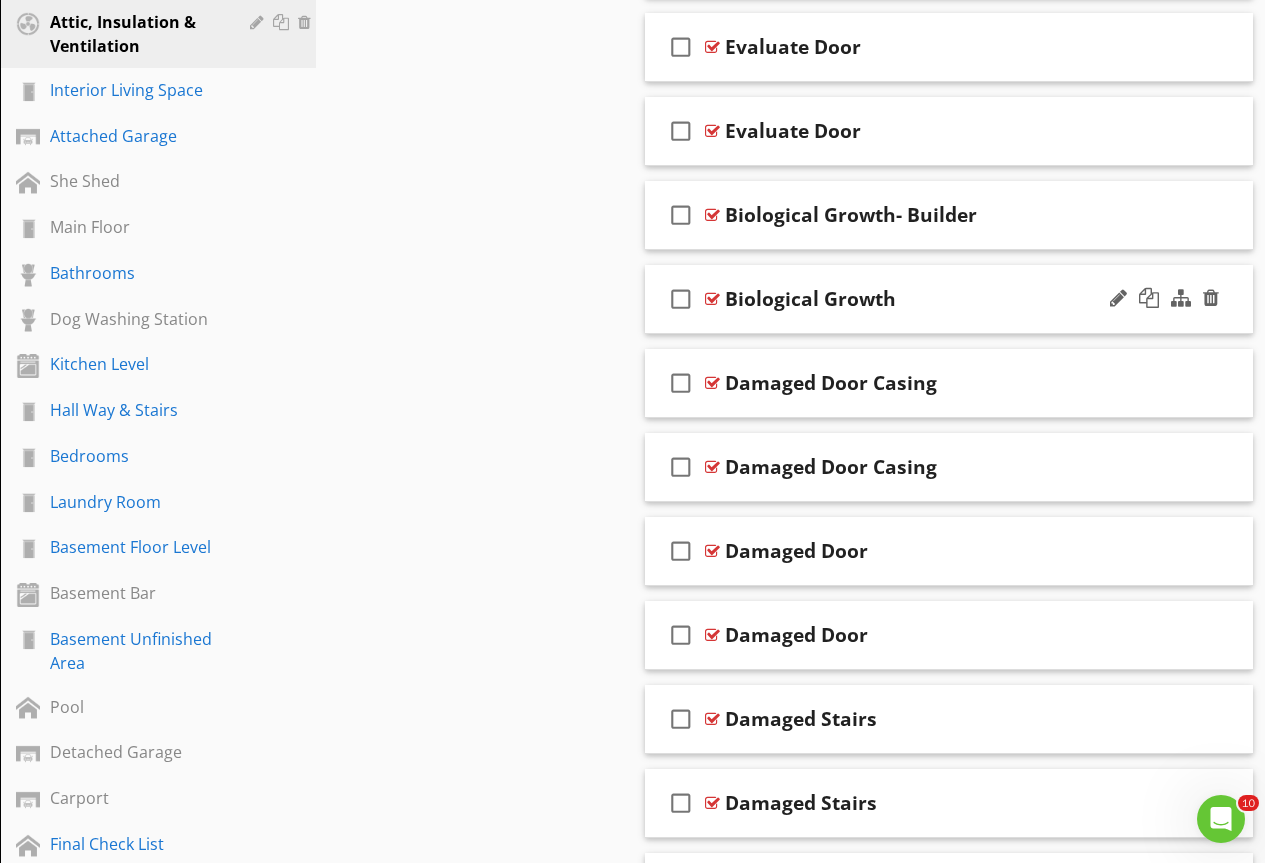 scroll, scrollTop: 962, scrollLeft: 0, axis: vertical 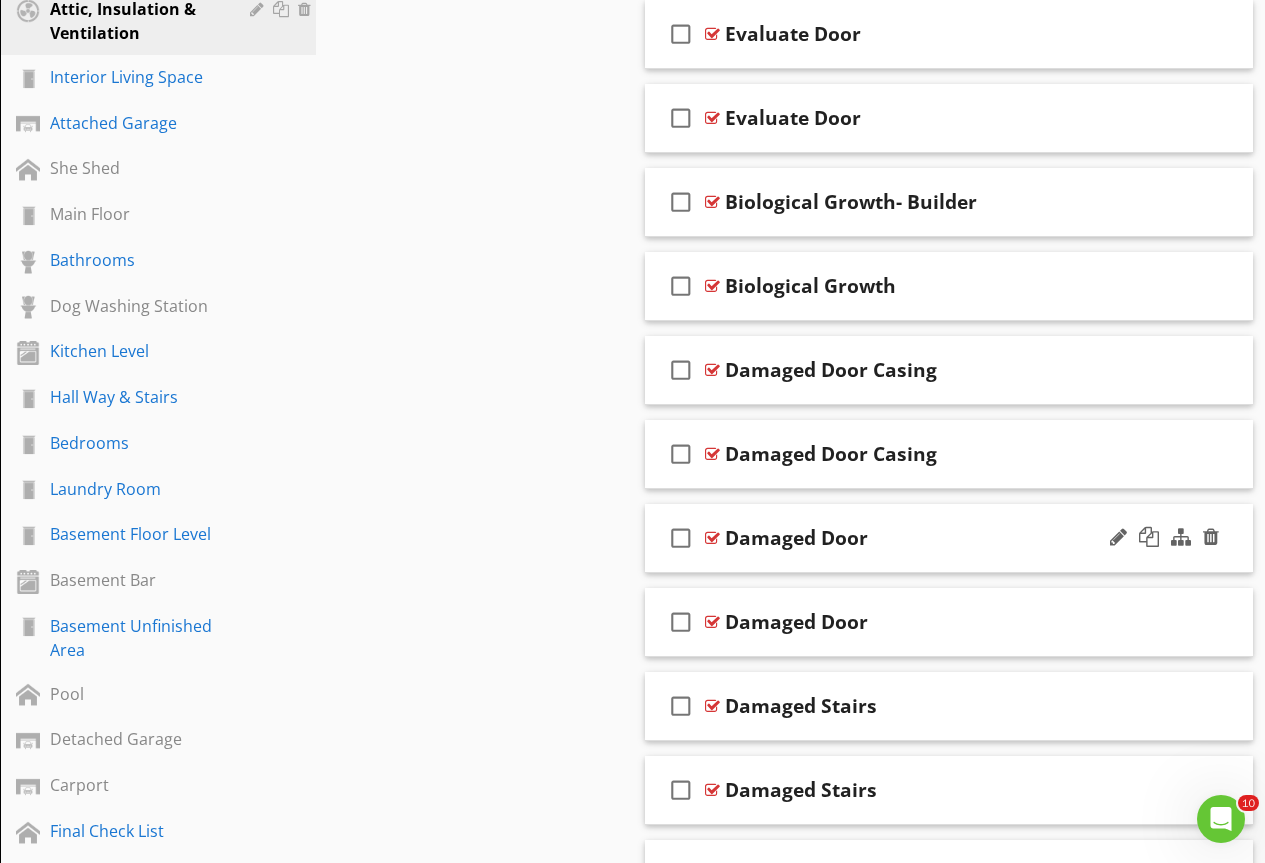 click at bounding box center [712, 538] 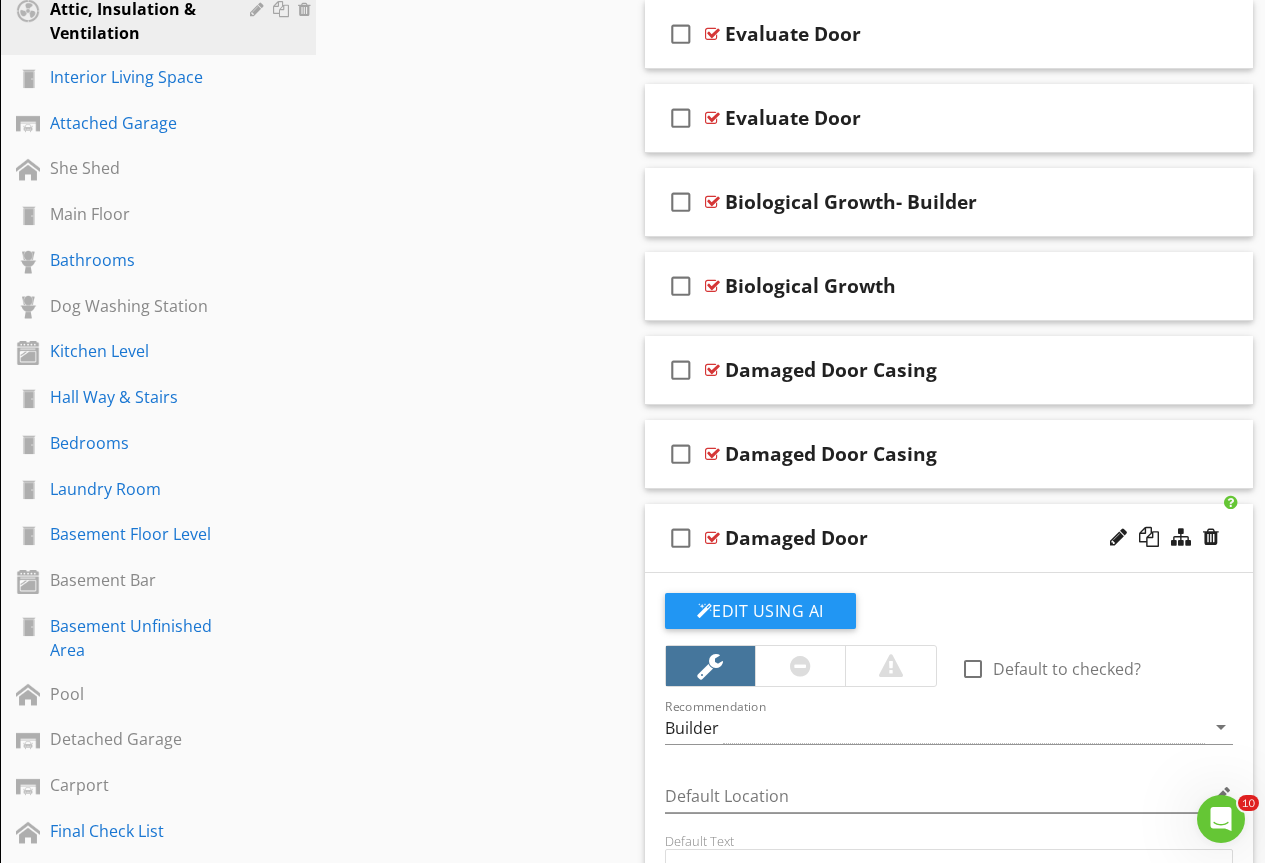 scroll, scrollTop: 1262, scrollLeft: 0, axis: vertical 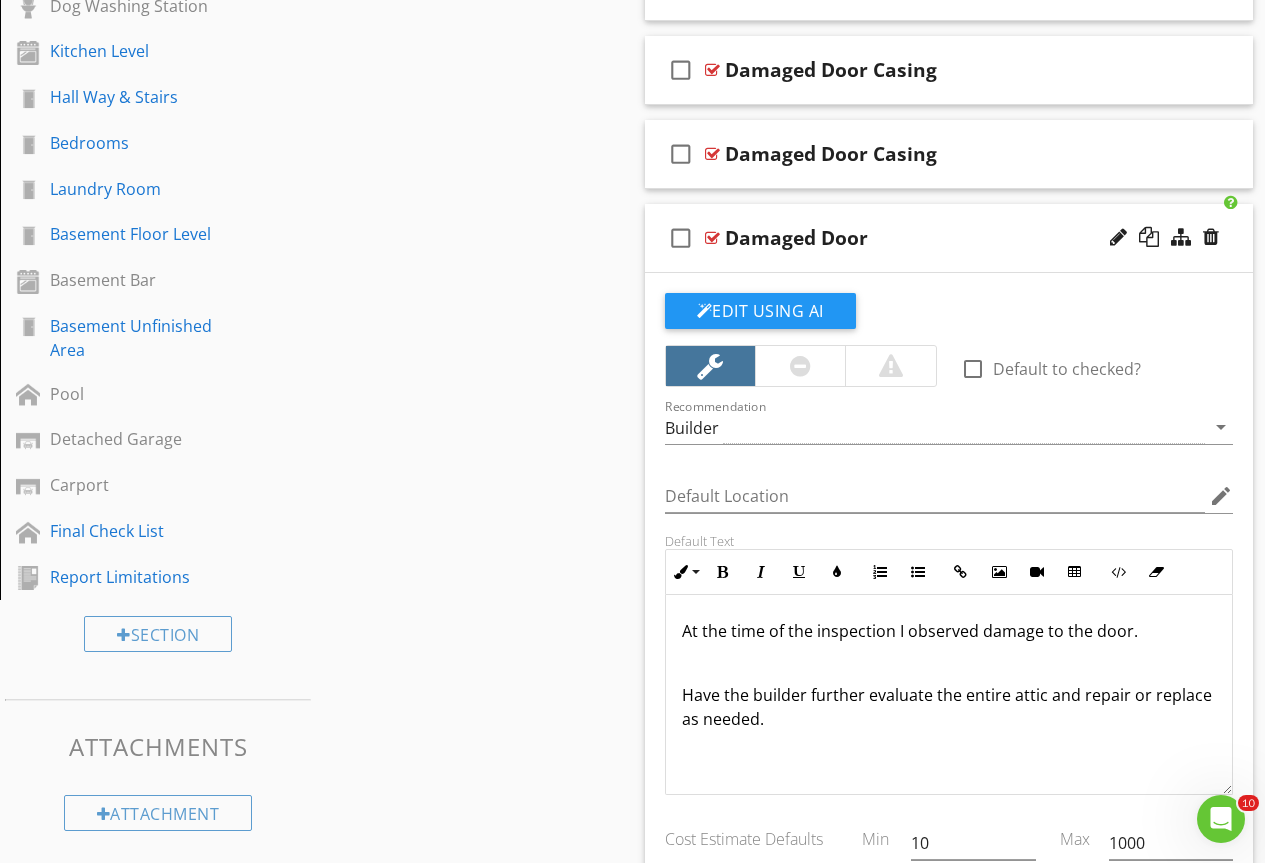 drag, startPoint x: 1164, startPoint y: 634, endPoint x: 978, endPoint y: 637, distance: 186.02419 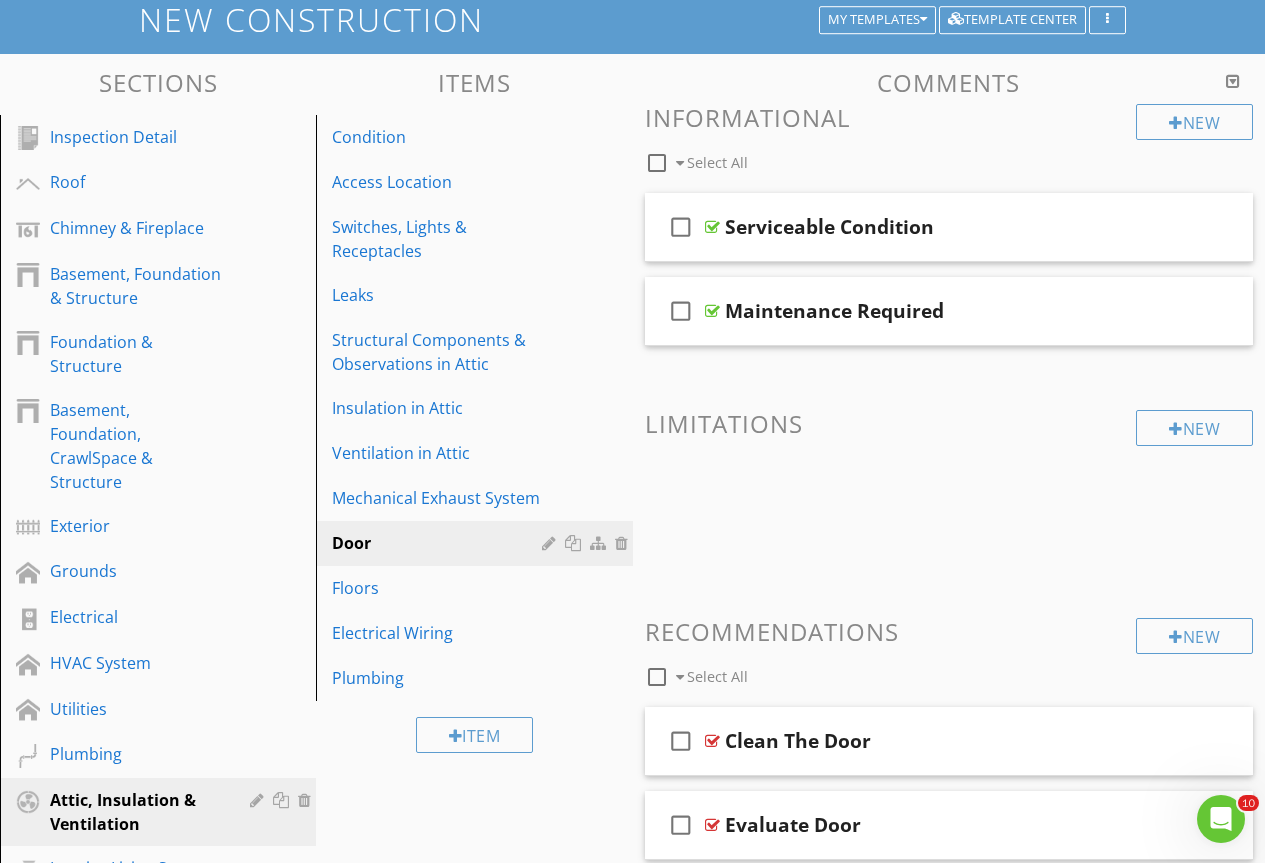 scroll, scrollTop: 400, scrollLeft: 0, axis: vertical 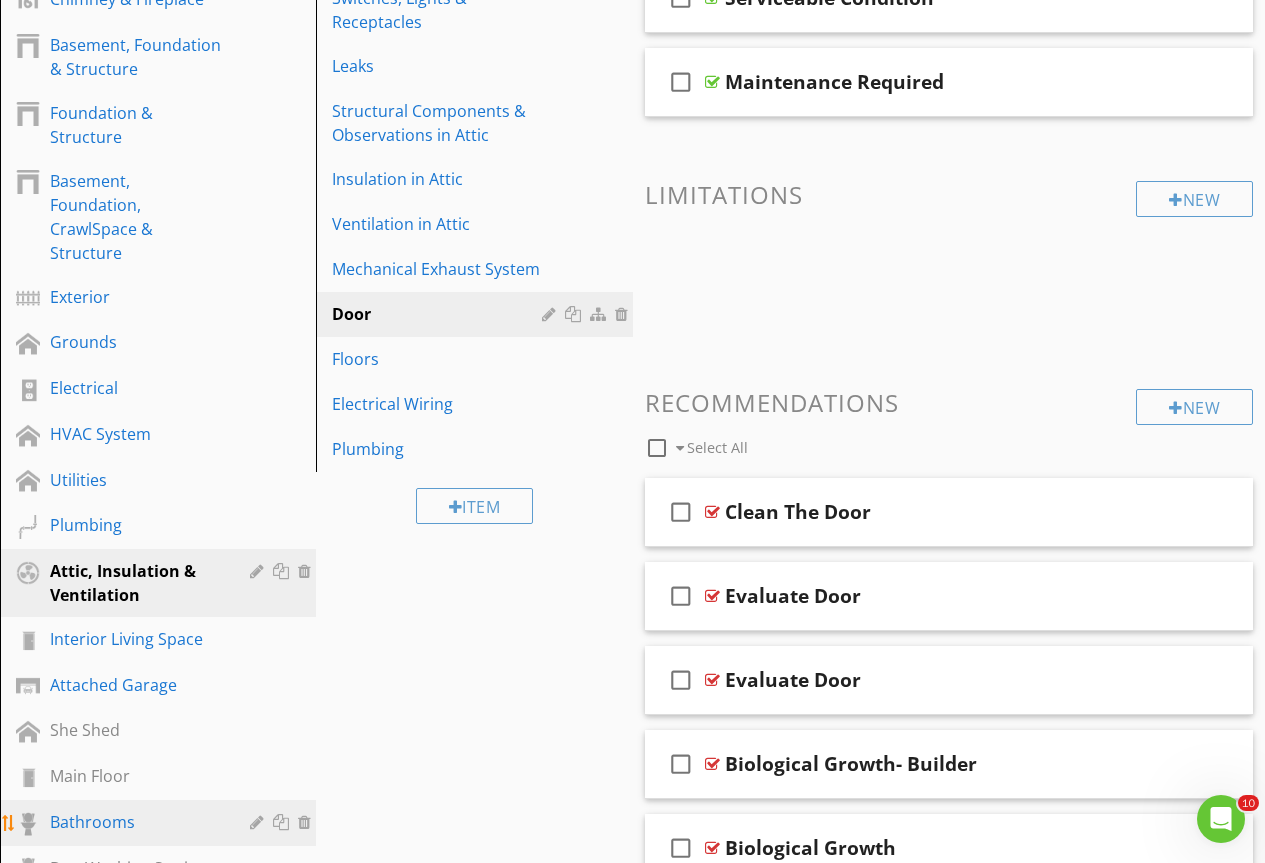 click on "Bathrooms" at bounding box center [135, 822] 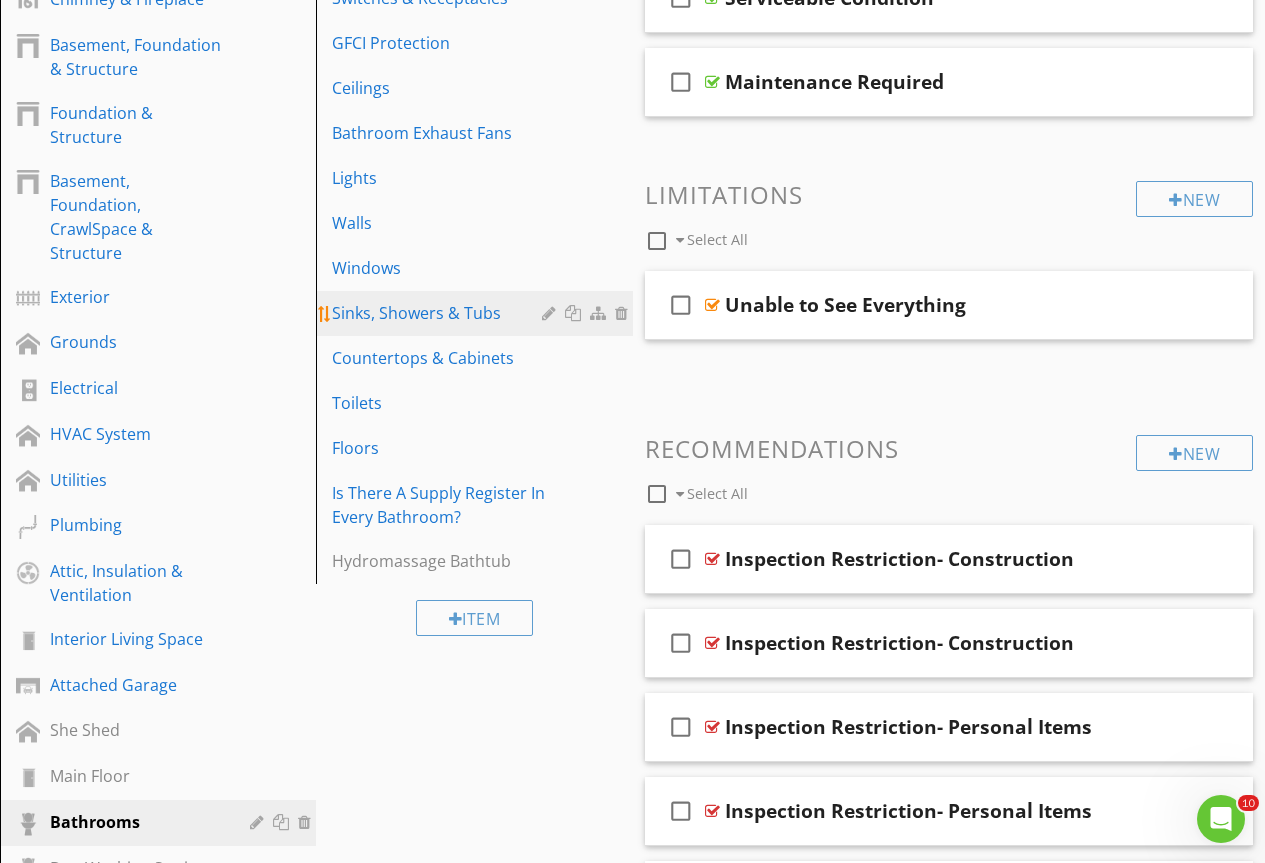 click on "Sinks, Showers & Tubs" at bounding box center (439, 313) 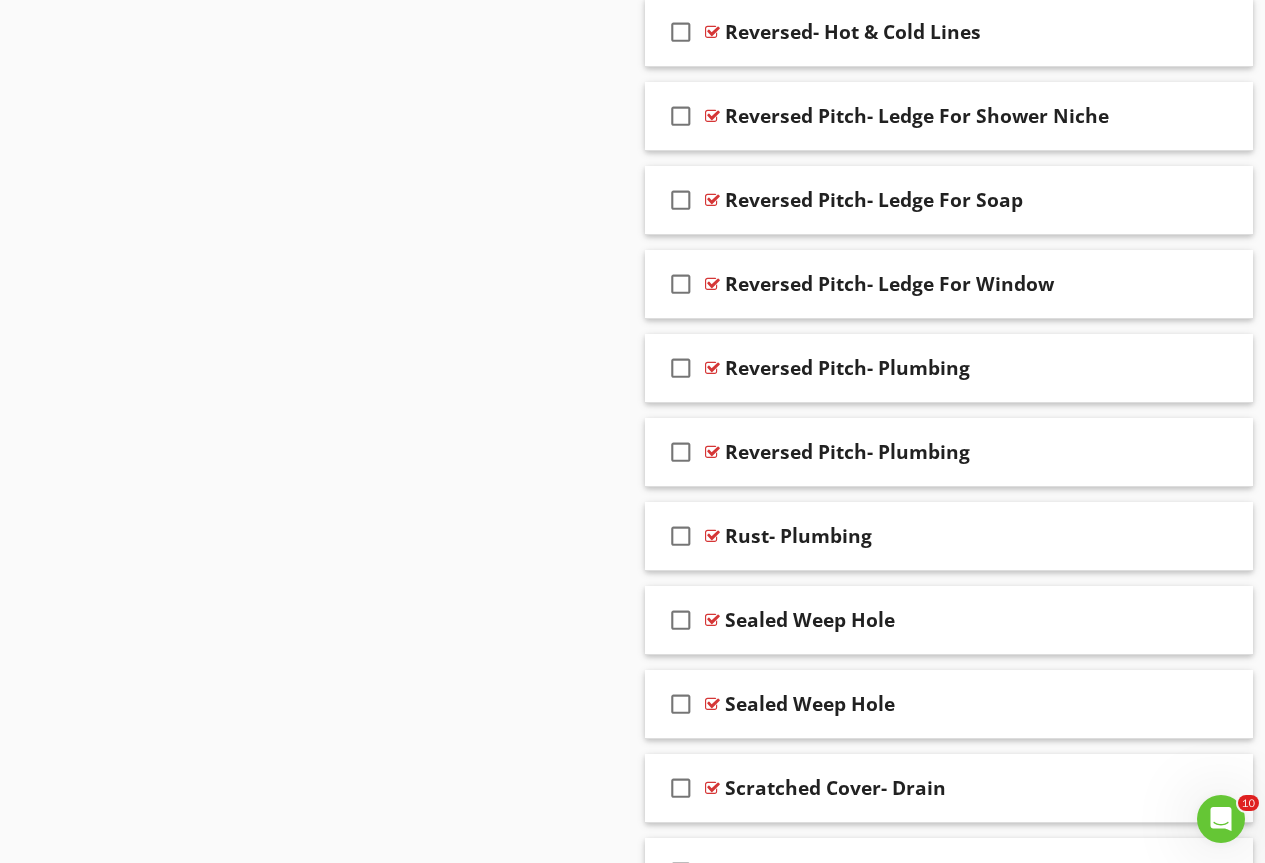scroll, scrollTop: 31409, scrollLeft: 0, axis: vertical 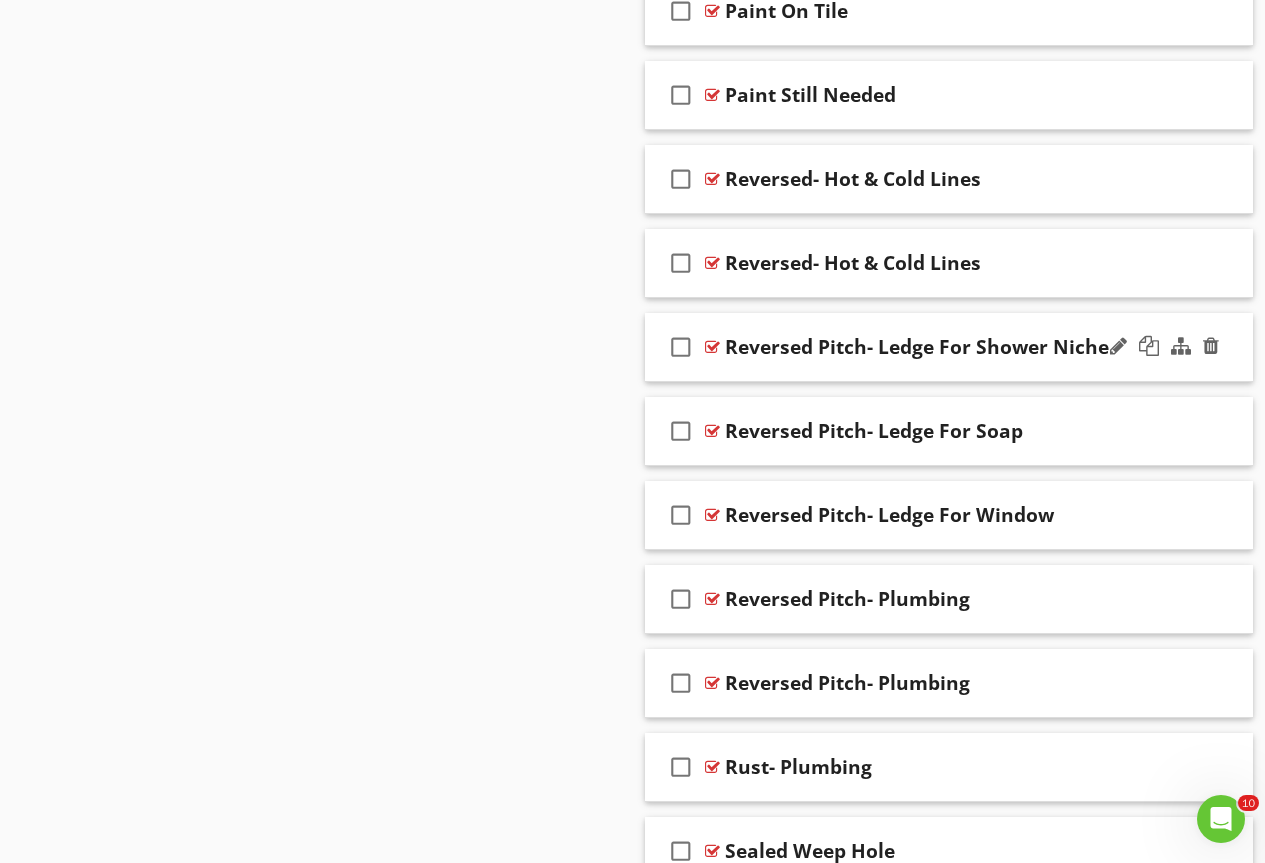 click at bounding box center (712, 347) 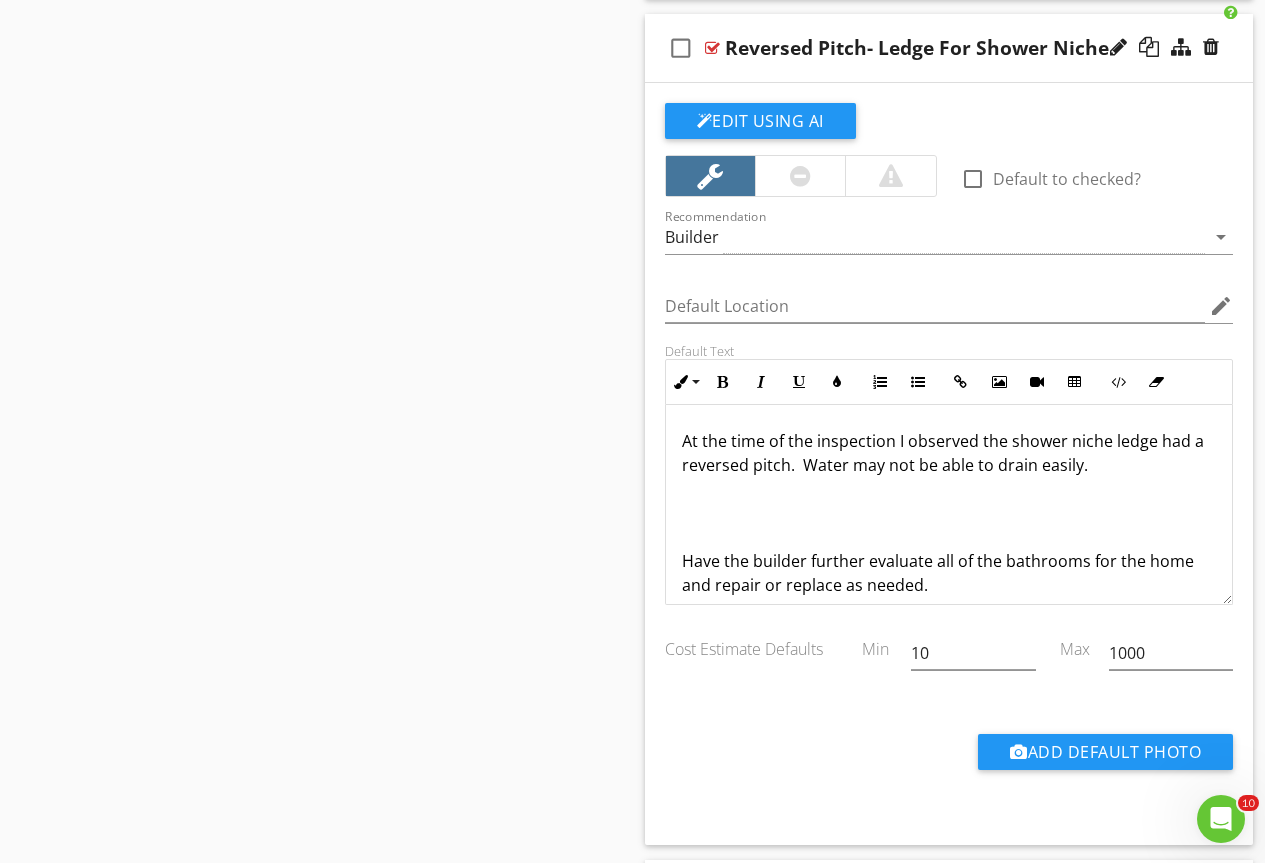 scroll, scrollTop: 31709, scrollLeft: 0, axis: vertical 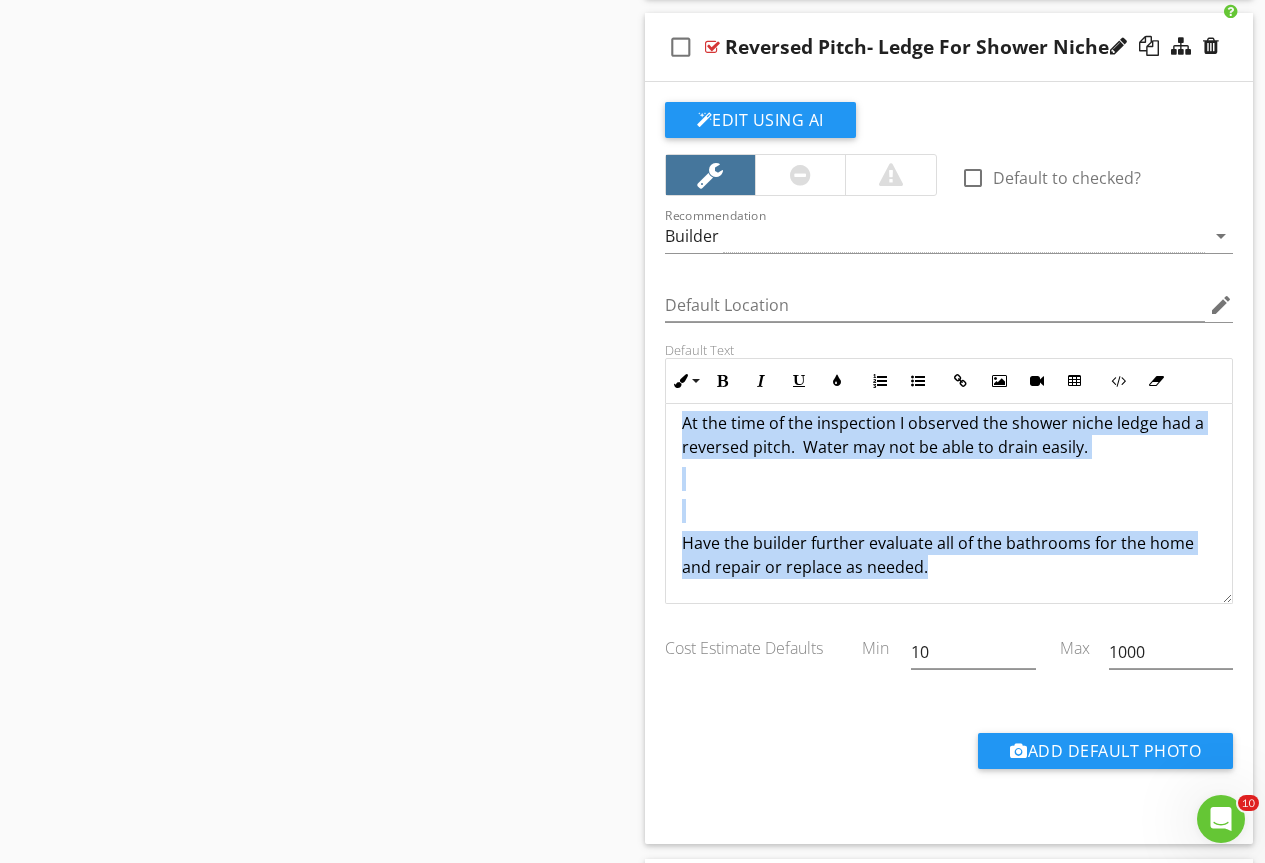 drag, startPoint x: 677, startPoint y: 433, endPoint x: 936, endPoint y: 597, distance: 306.55667 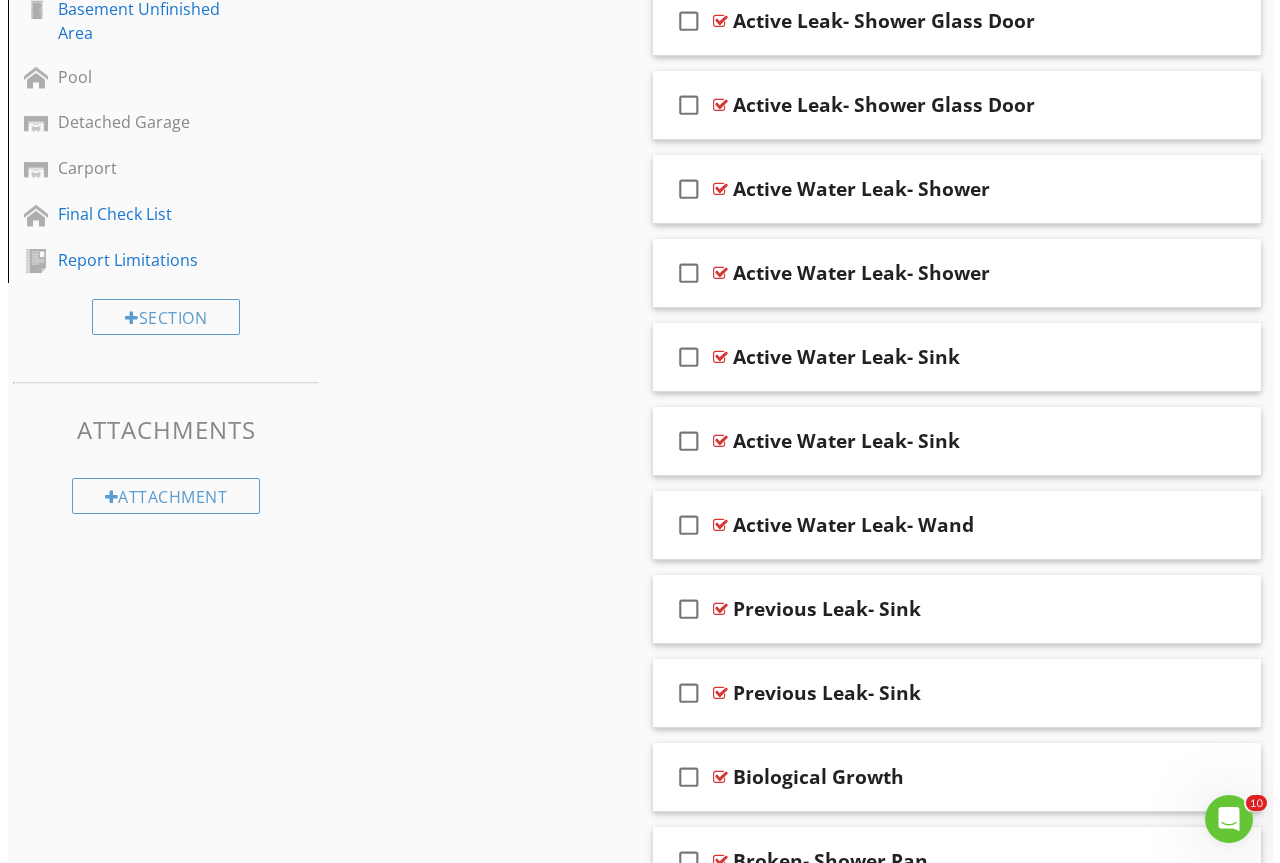 scroll, scrollTop: 978, scrollLeft: 0, axis: vertical 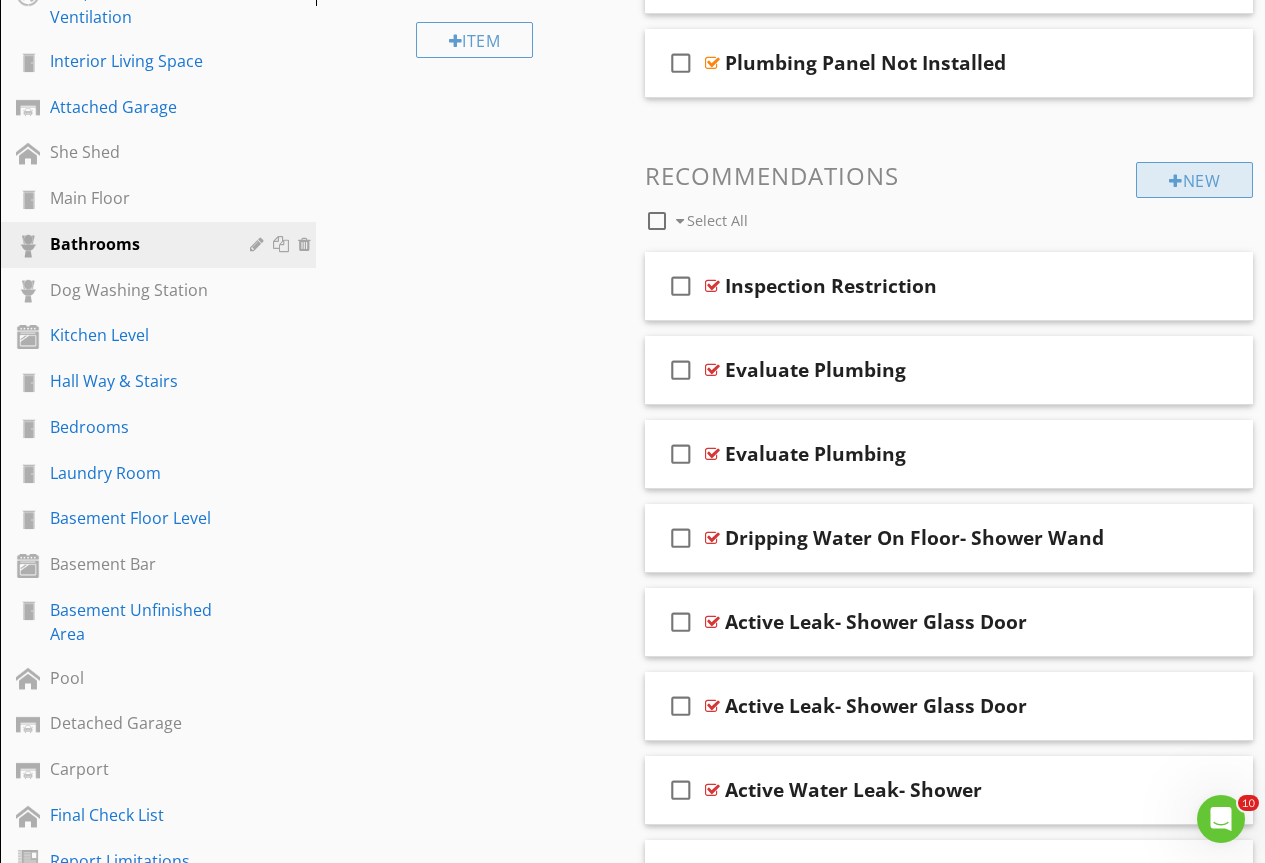 click on "New" at bounding box center [1194, 180] 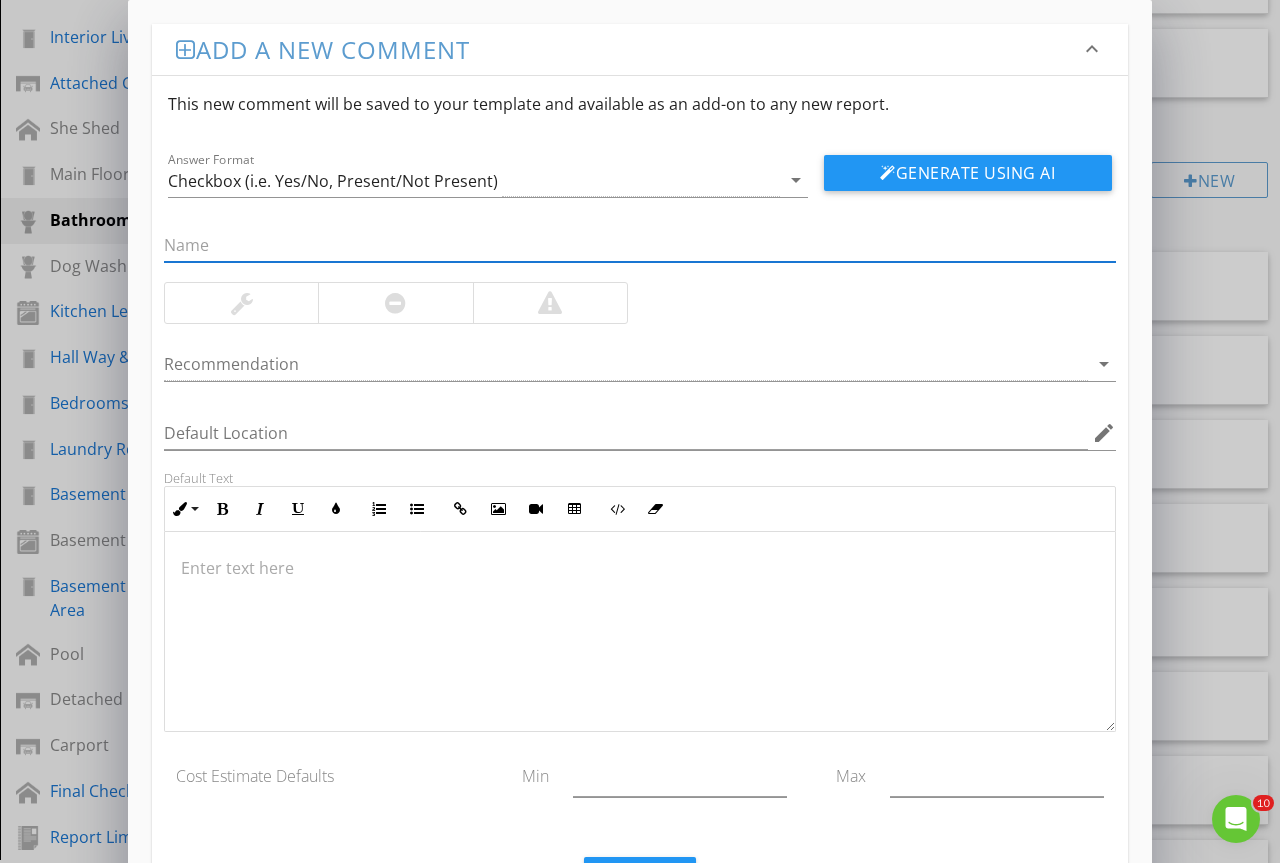 click at bounding box center (640, 245) 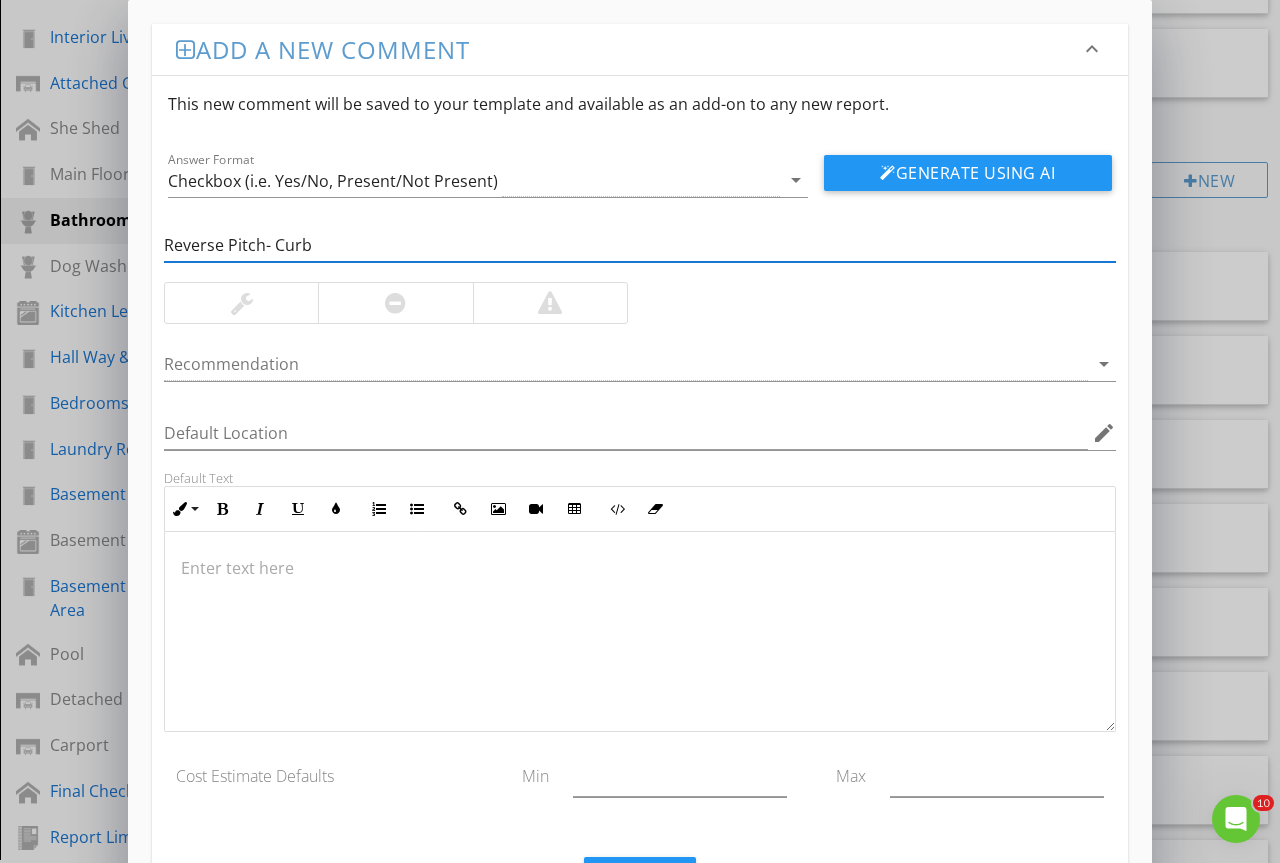 type on "Reverse Pitch- Curb" 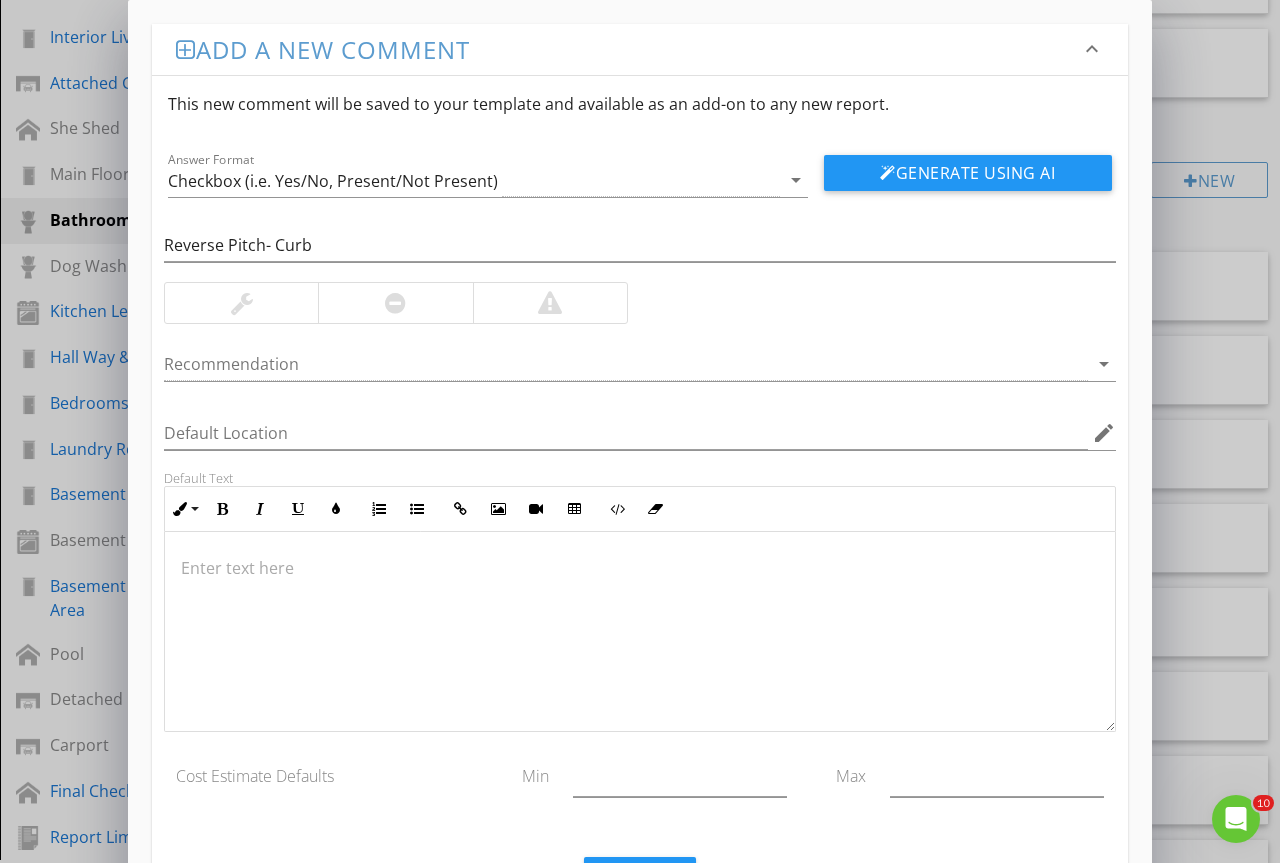 click at bounding box center [242, 303] 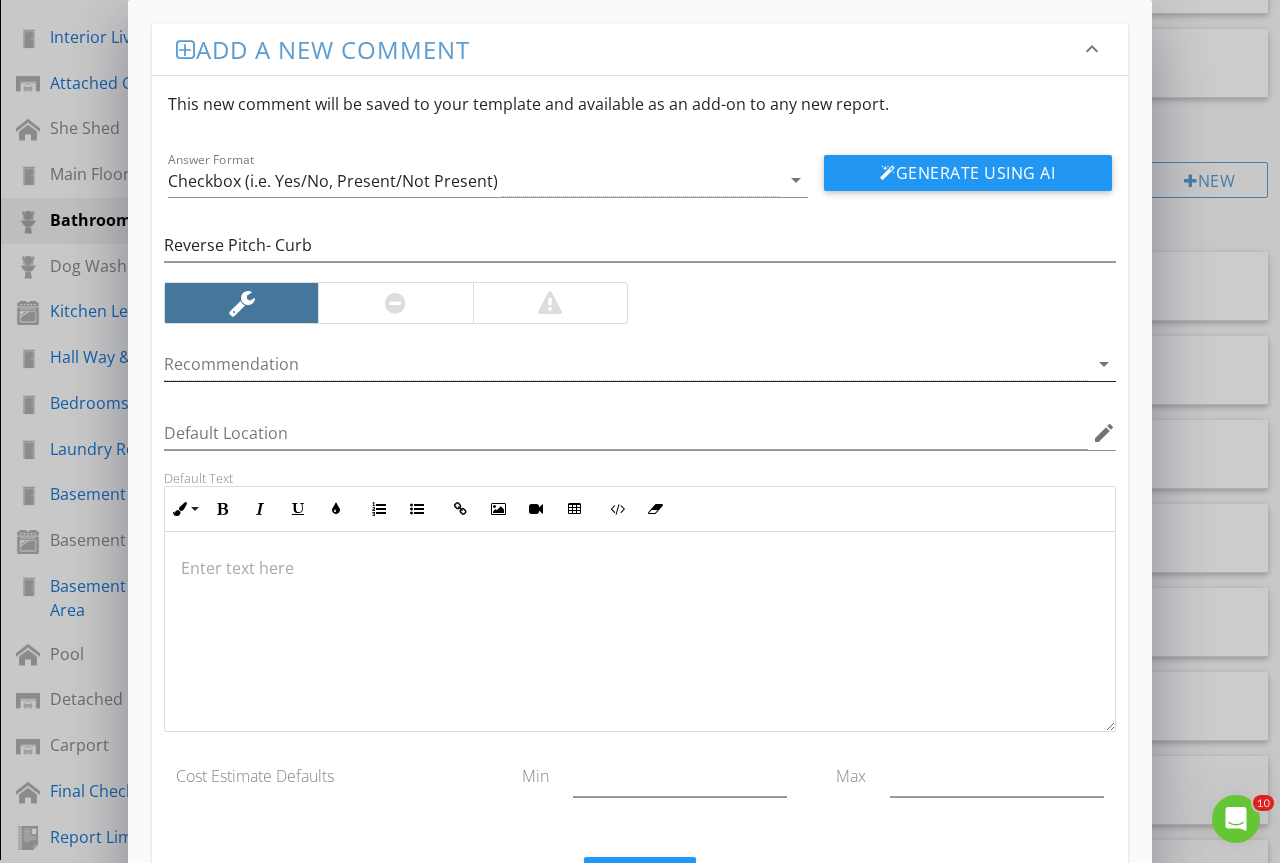 click at bounding box center (626, 364) 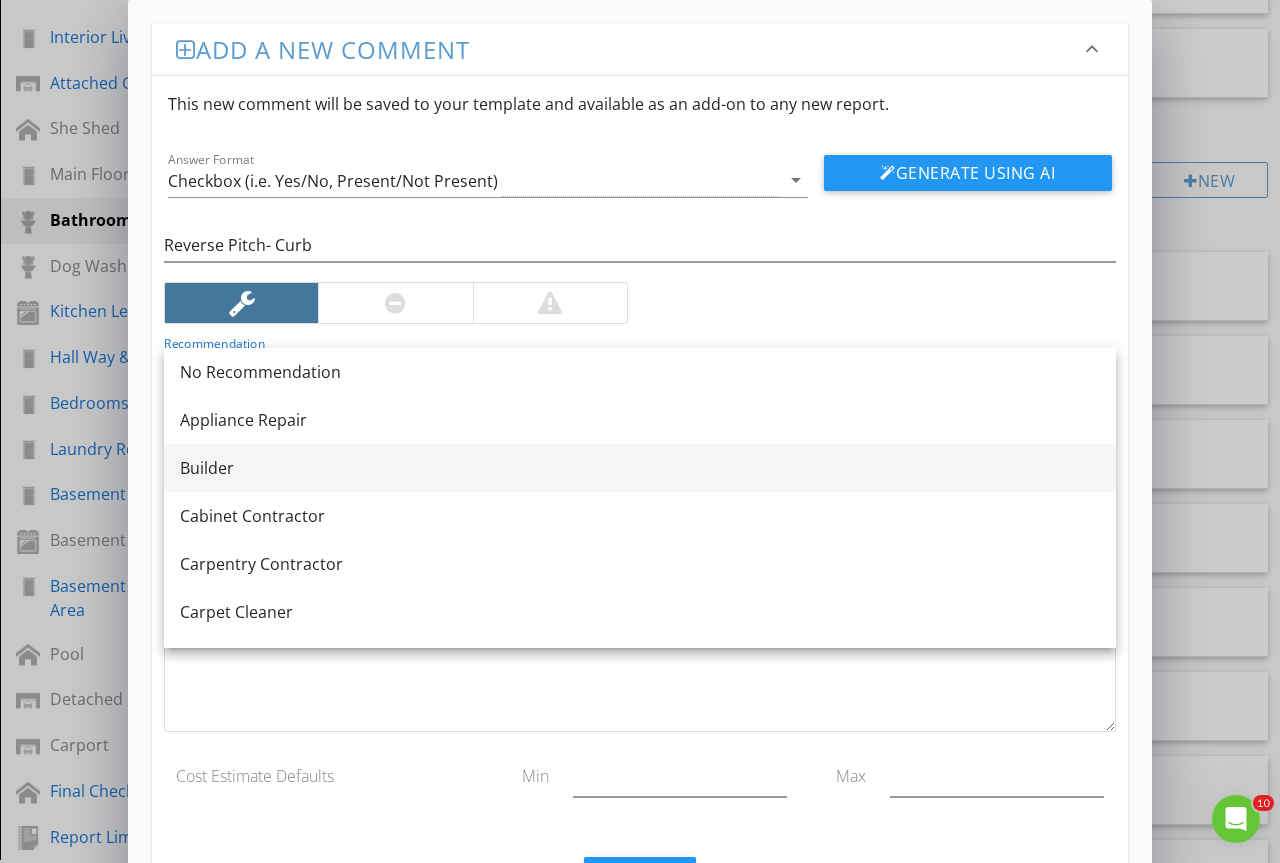 click on "Builder" at bounding box center (640, 468) 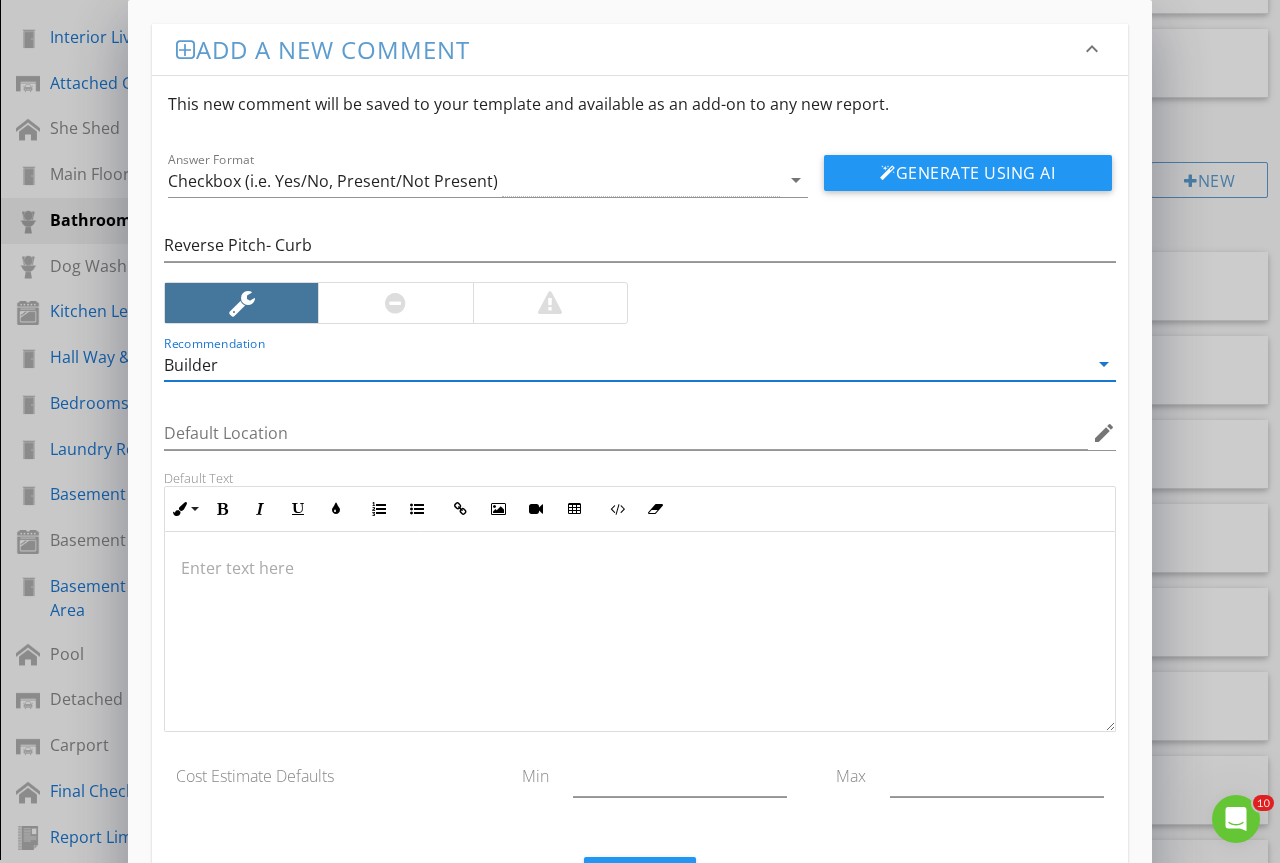 click at bounding box center [640, 632] 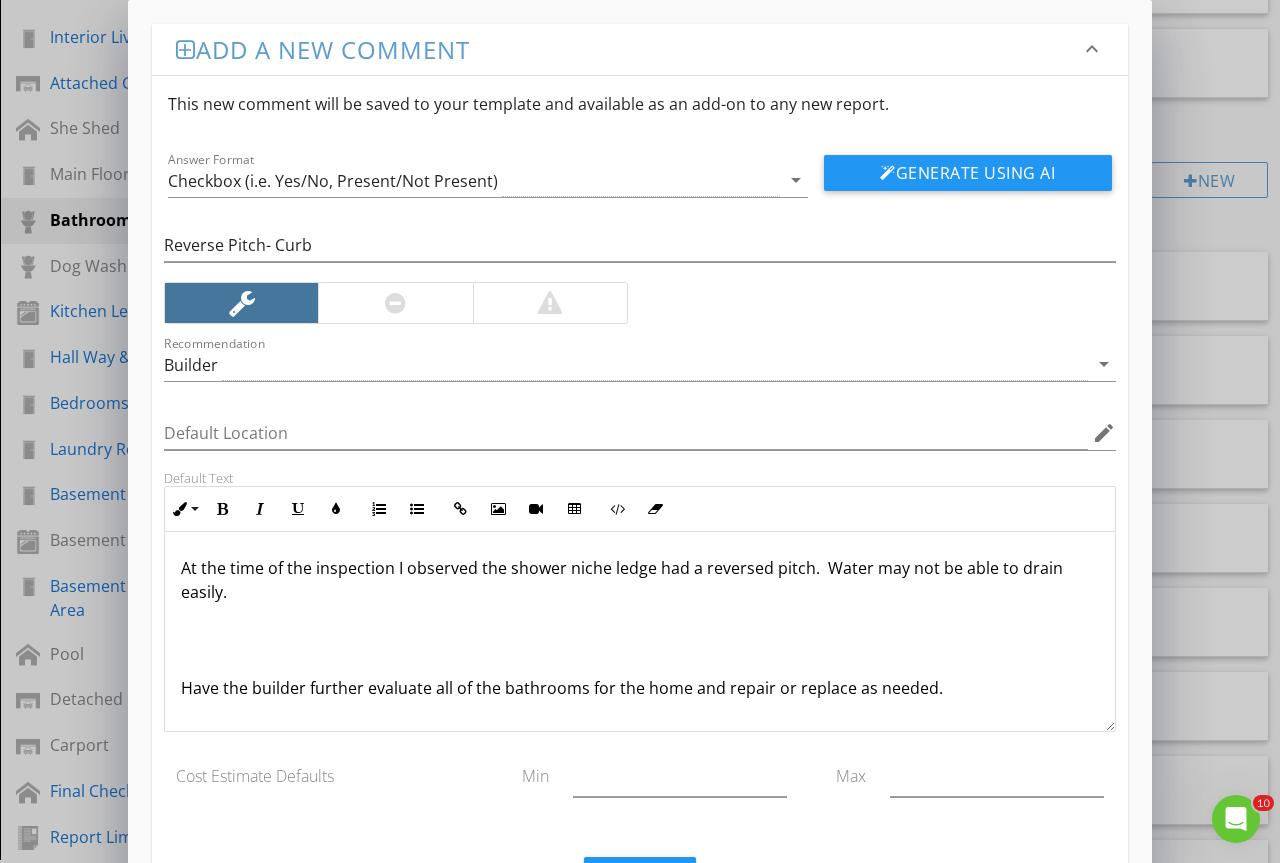 click on "At the time of the inspection I observed the shower niche ledge had a reversed pitch.  Water may not be able to drain easily." at bounding box center [640, 580] 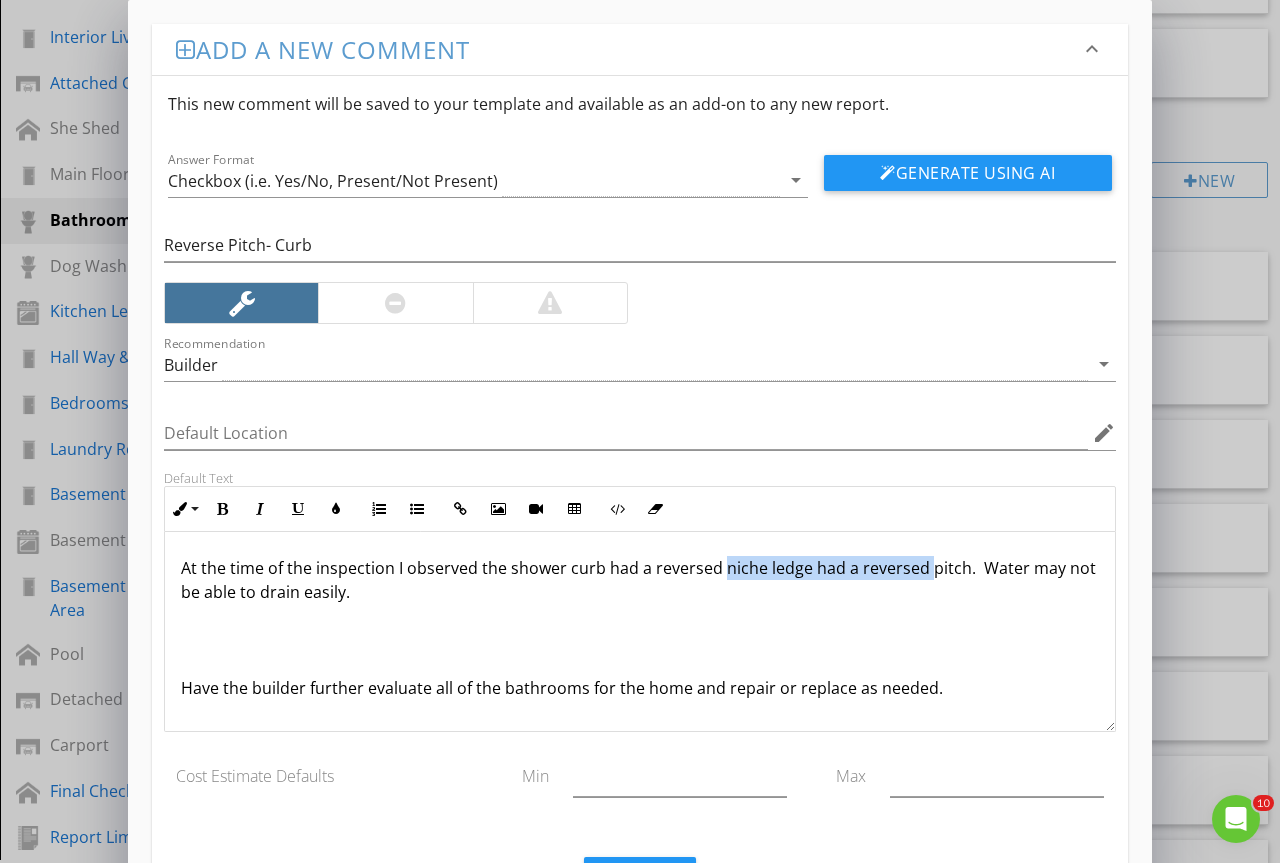 drag, startPoint x: 721, startPoint y: 569, endPoint x: 922, endPoint y: 570, distance: 201.00249 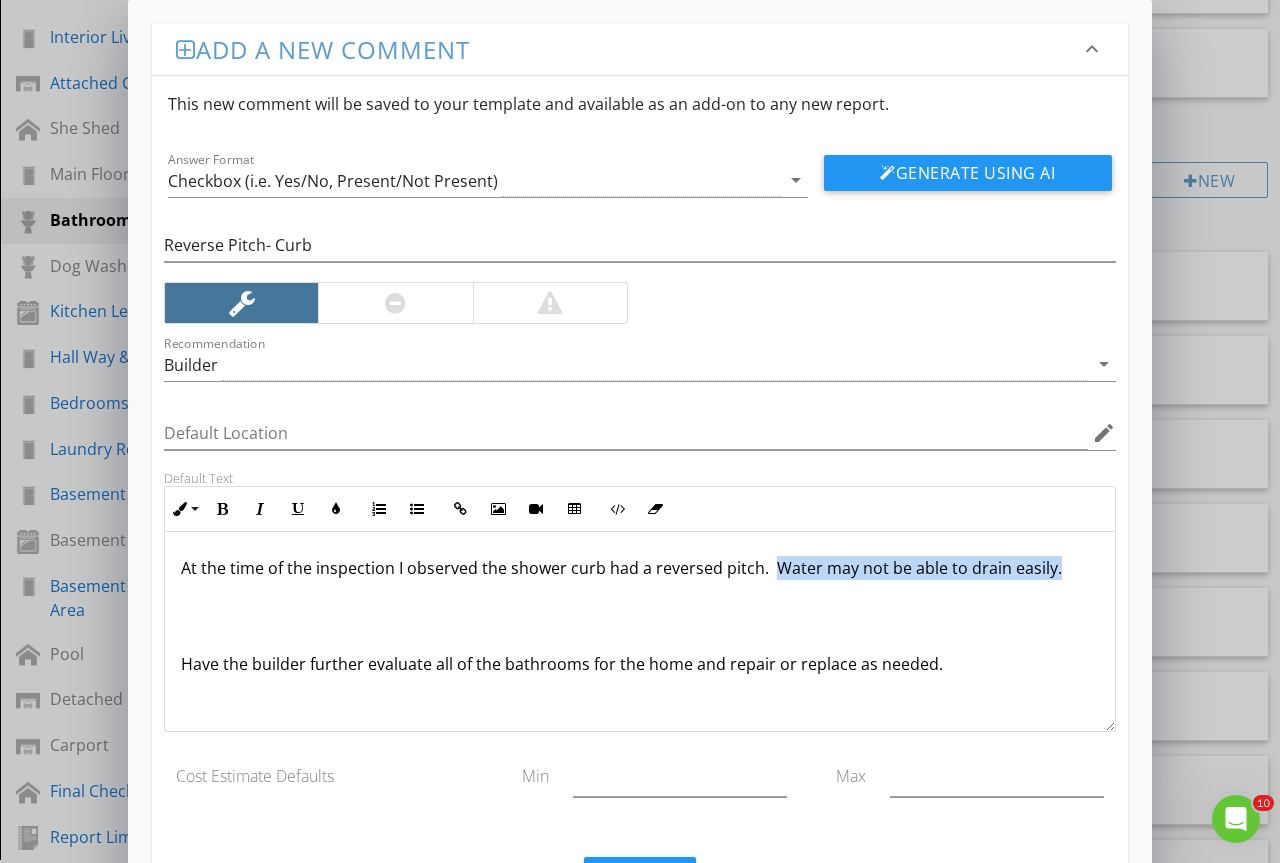 drag, startPoint x: 1060, startPoint y: 568, endPoint x: 771, endPoint y: 575, distance: 289.08478 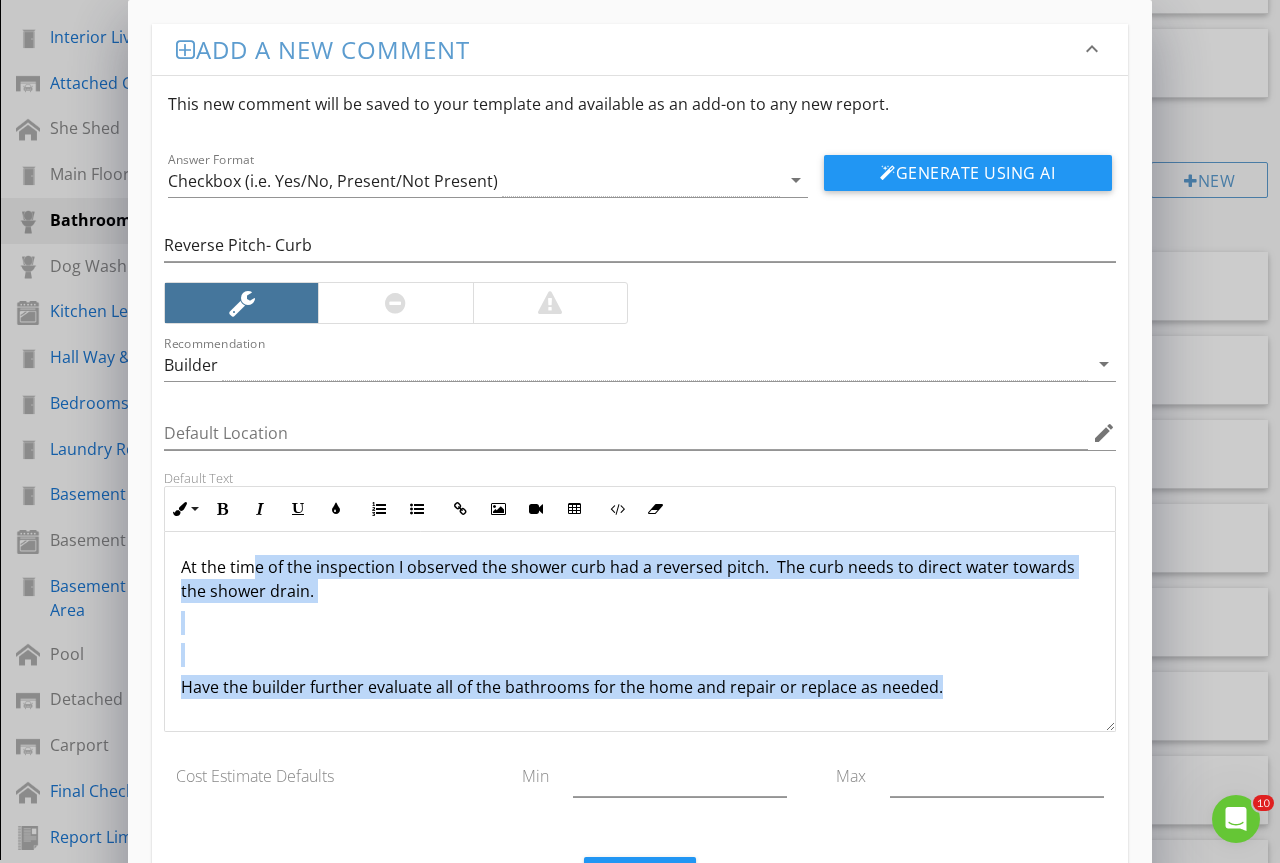 scroll, scrollTop: 0, scrollLeft: 0, axis: both 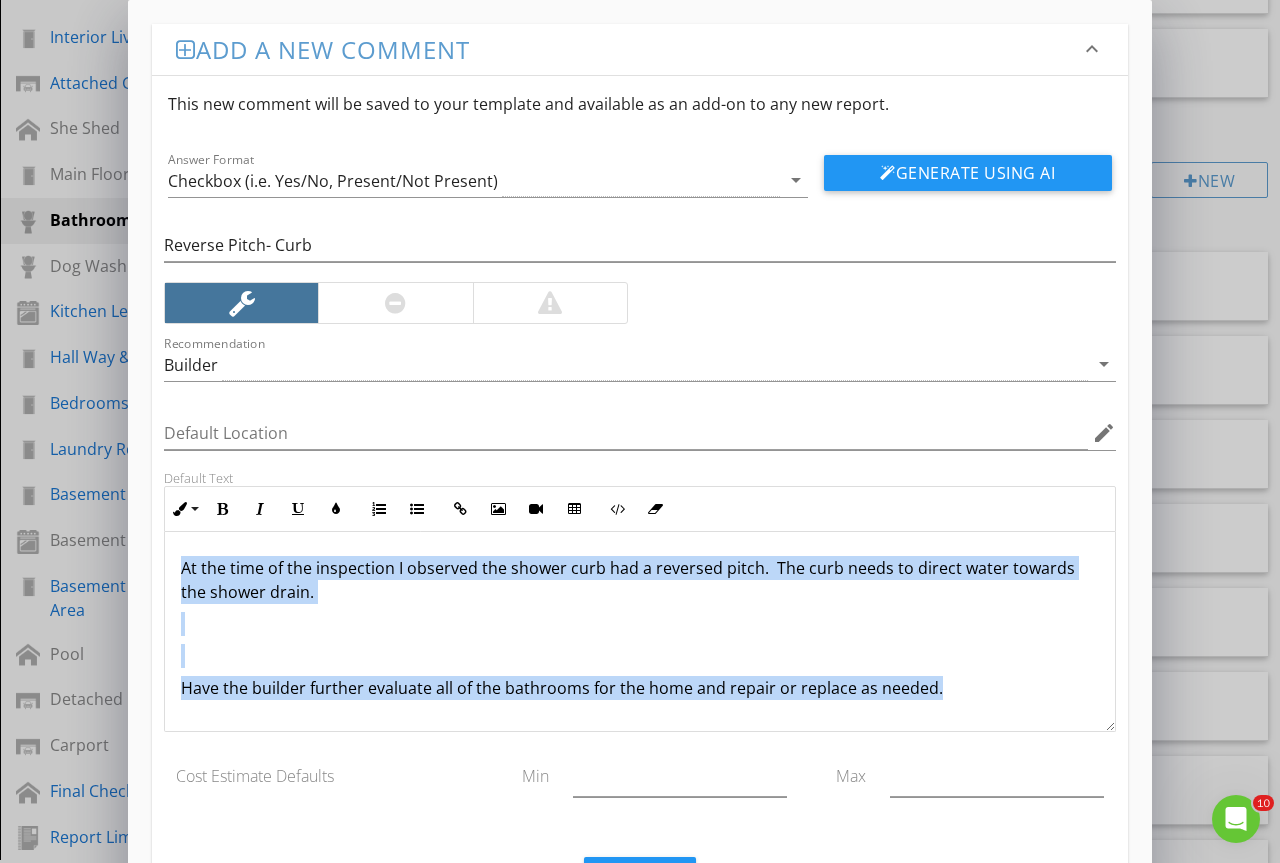 drag, startPoint x: 977, startPoint y: 709, endPoint x: 161, endPoint y: 562, distance: 829.1351 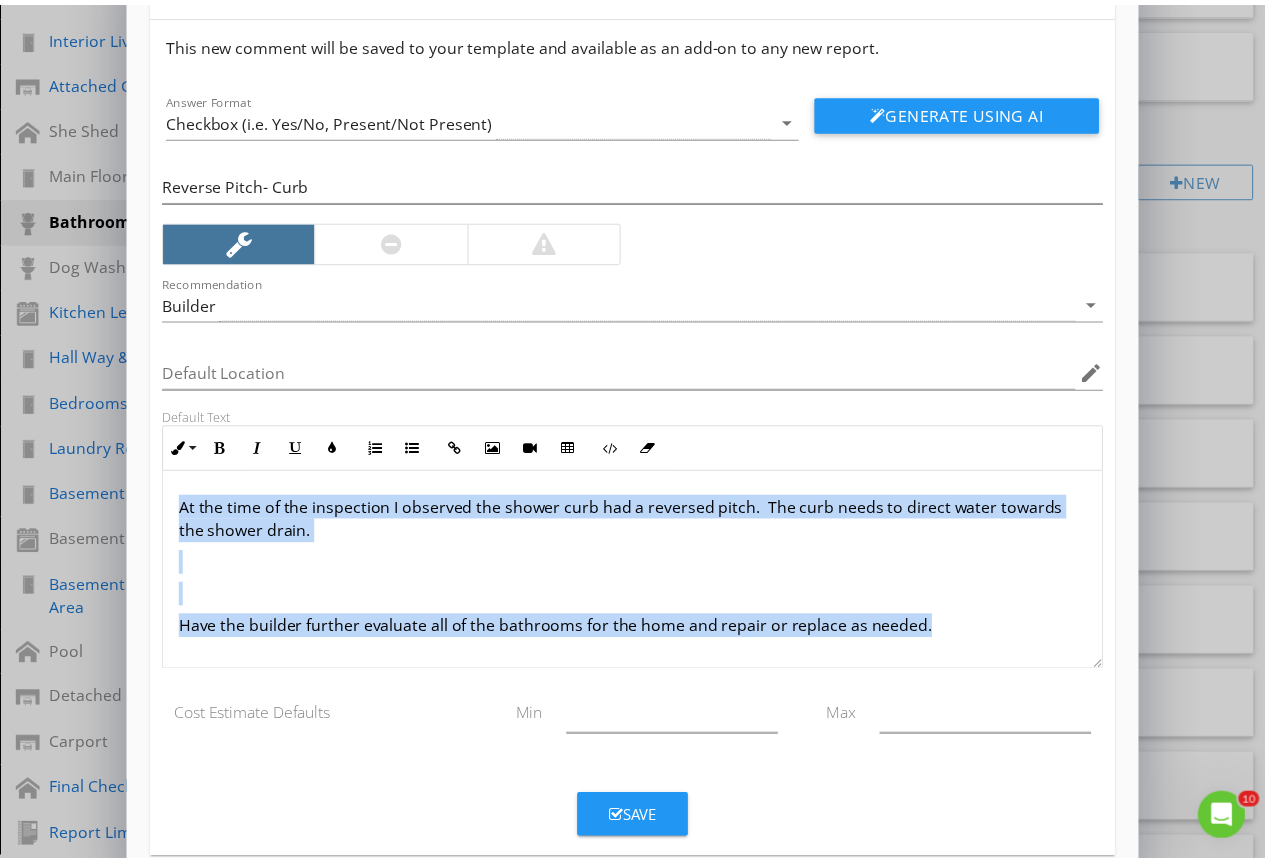 scroll, scrollTop: 94, scrollLeft: 0, axis: vertical 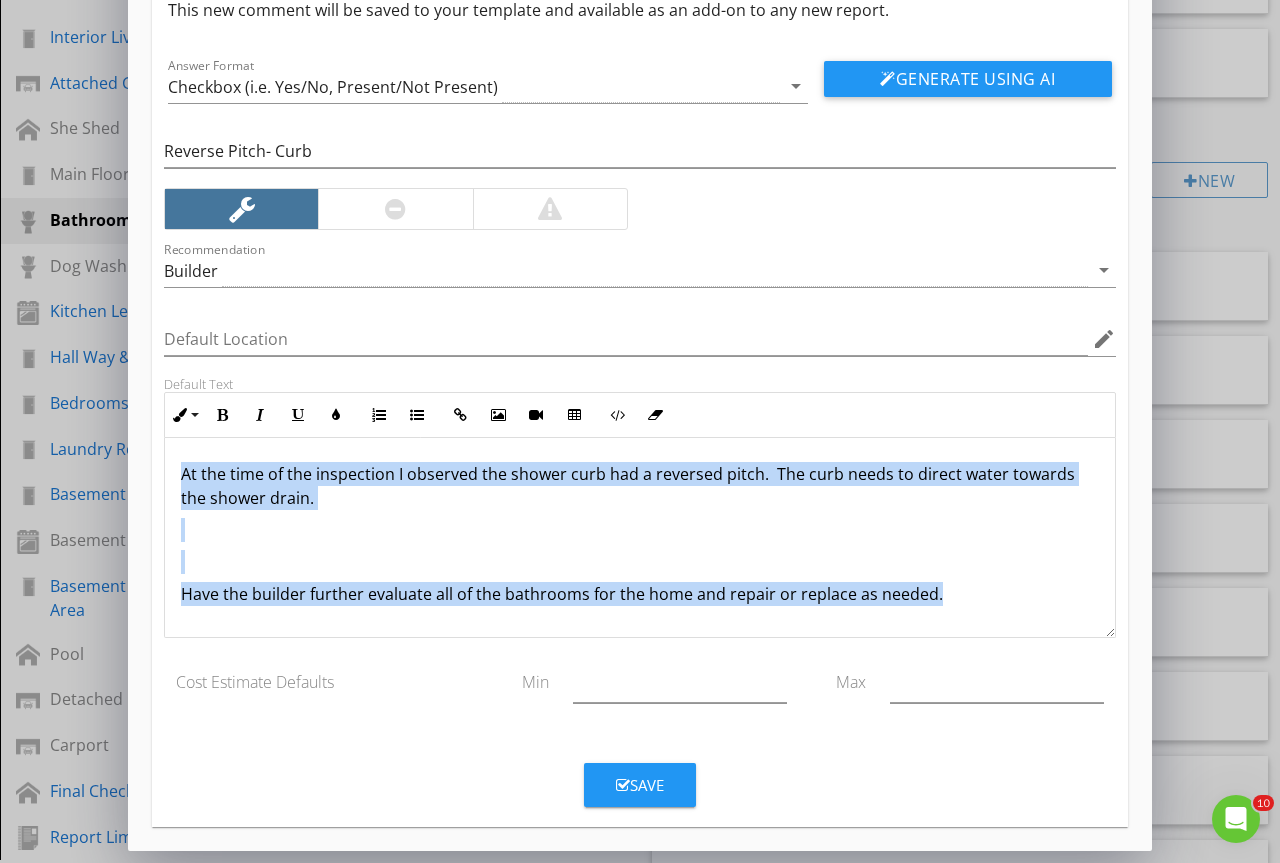 click on "Save" at bounding box center [640, 785] 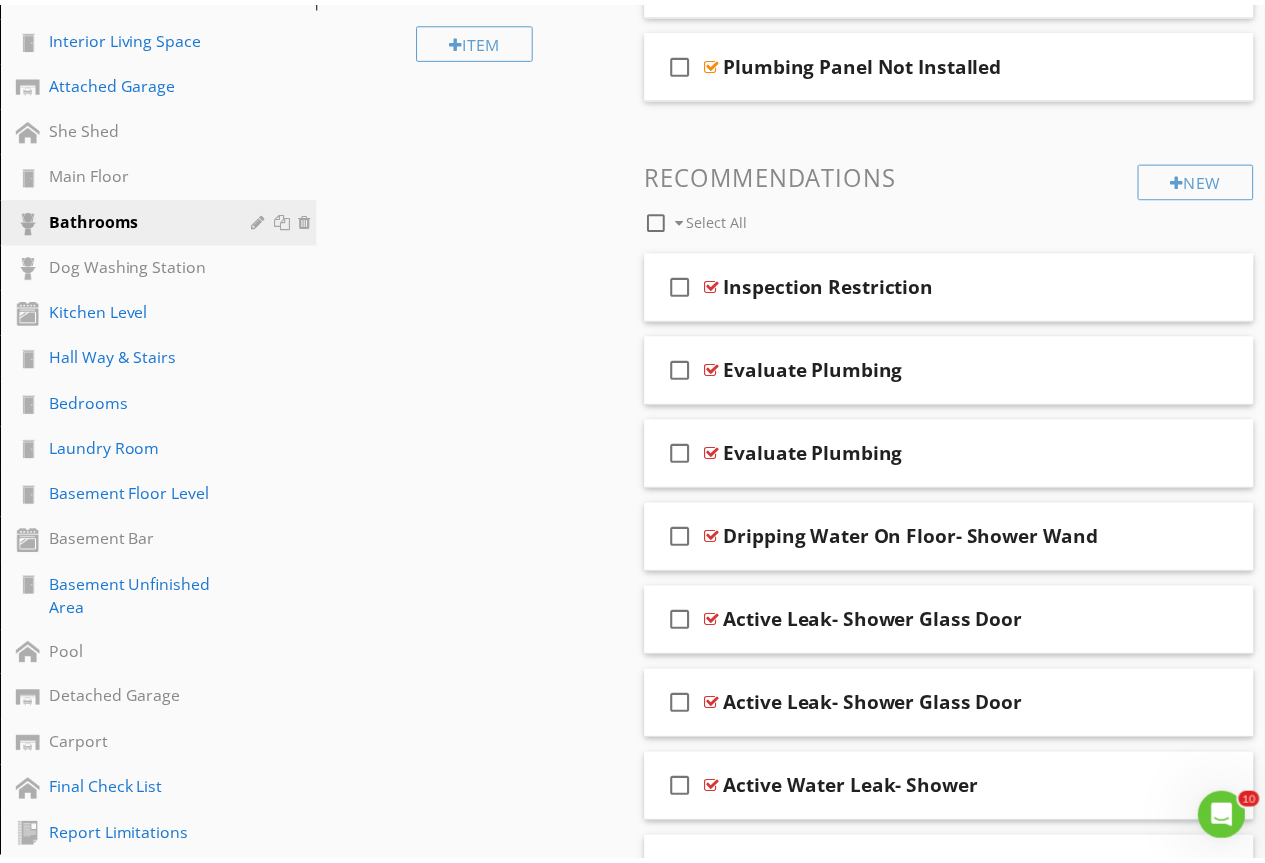 scroll, scrollTop: 0, scrollLeft: 0, axis: both 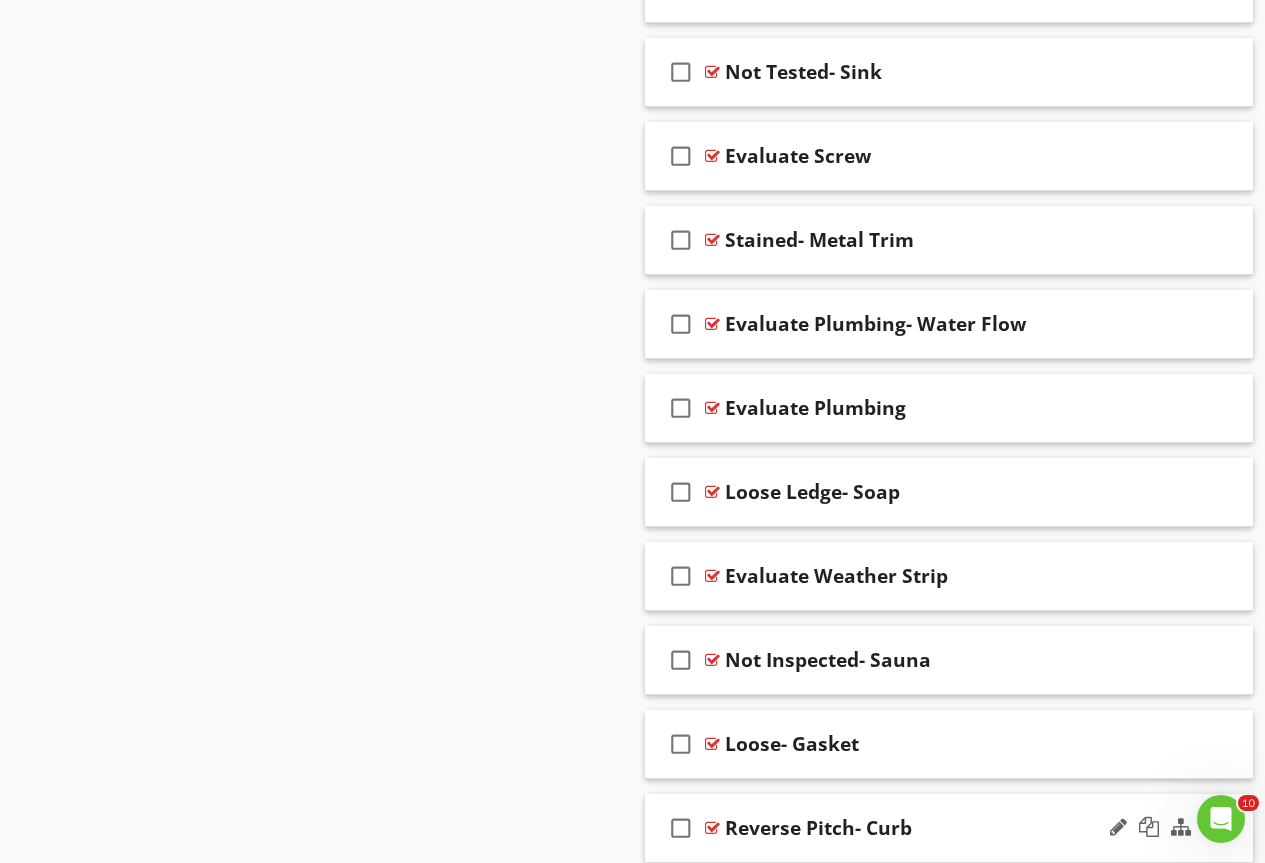 type 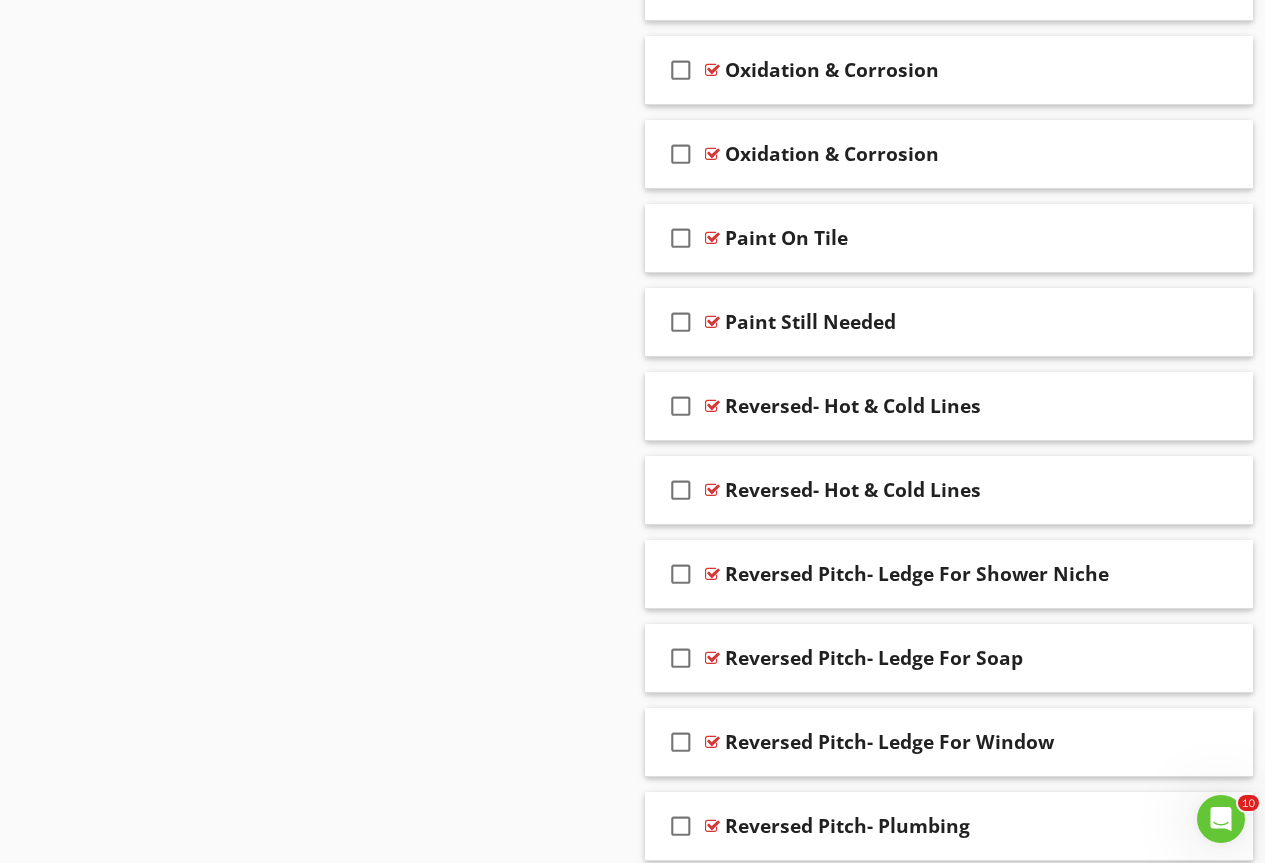 scroll, scrollTop: 31200, scrollLeft: 0, axis: vertical 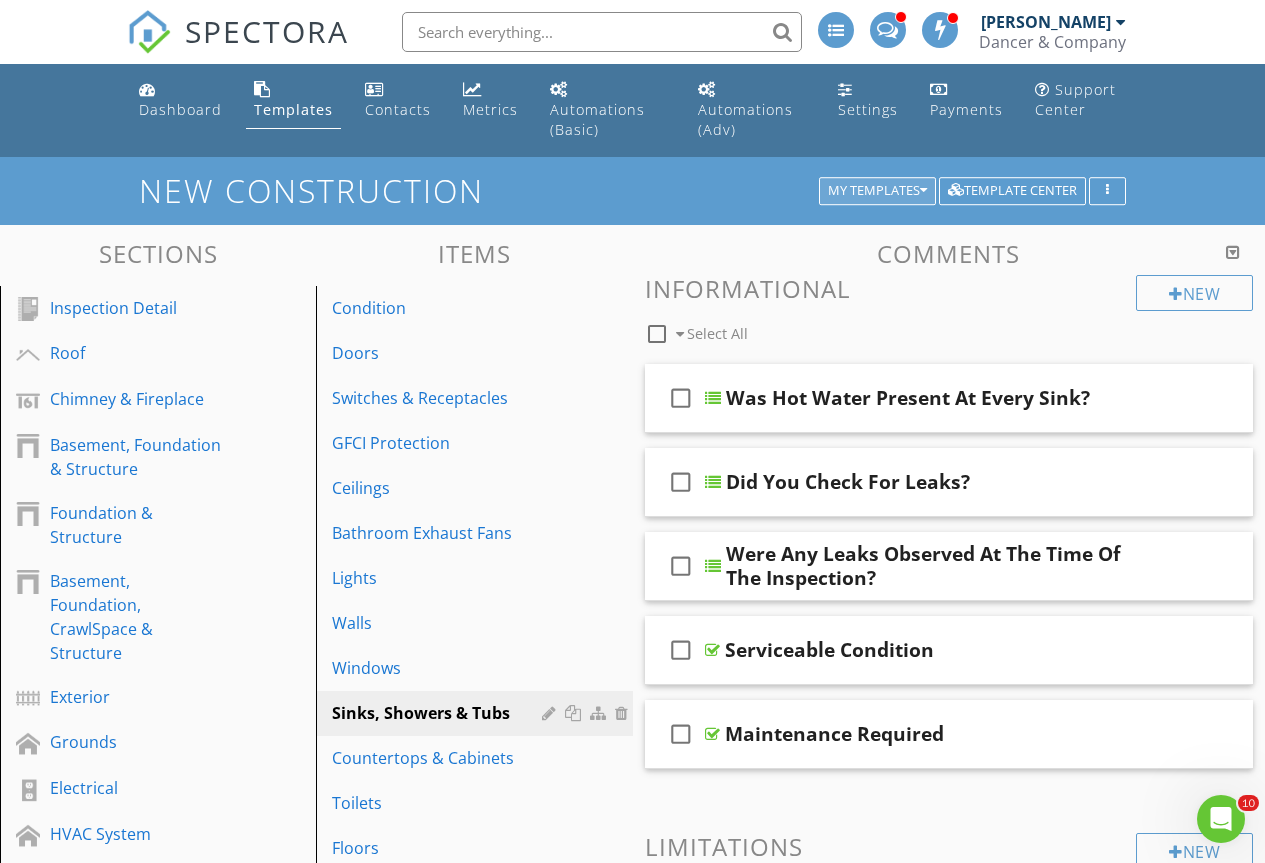 click on "My Templates" at bounding box center (877, 191) 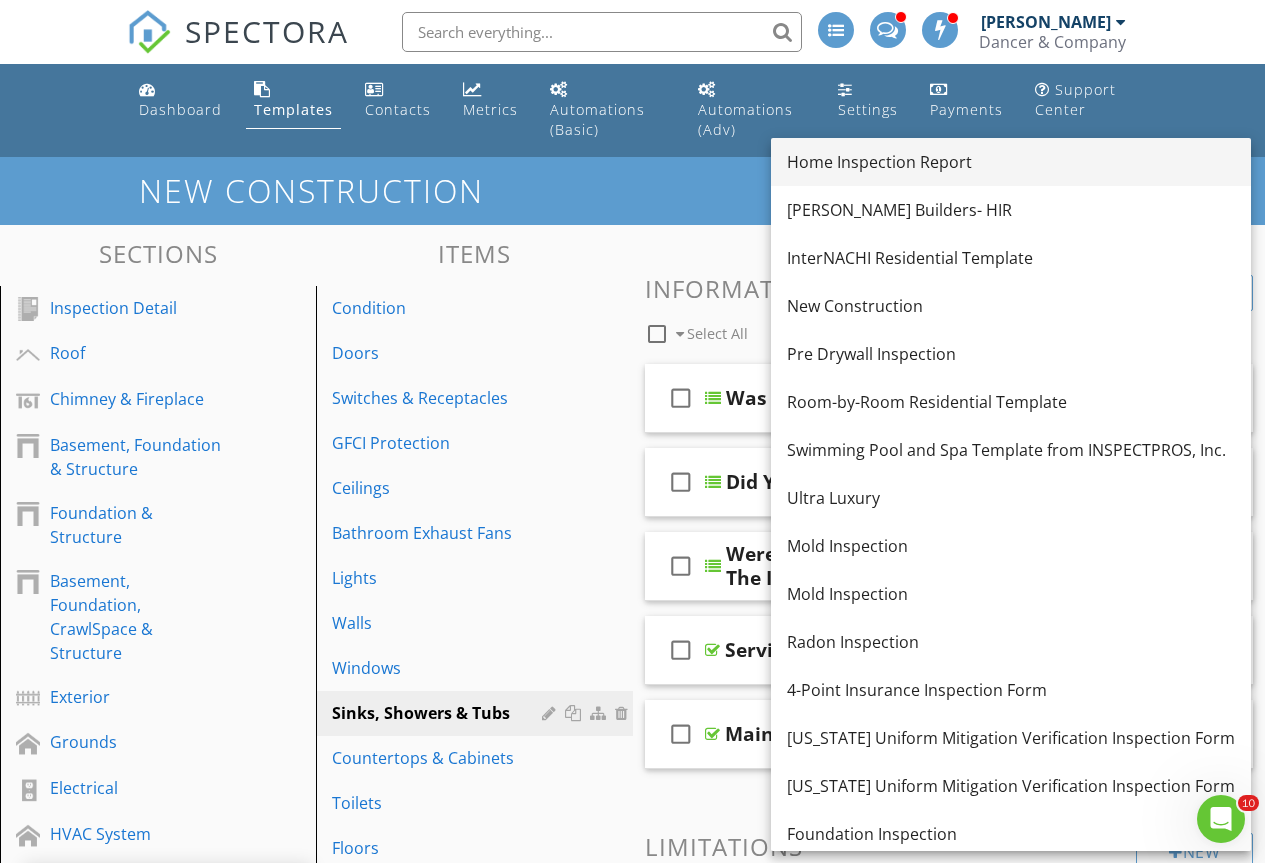 click on "Home Inspection Report" at bounding box center (1011, 162) 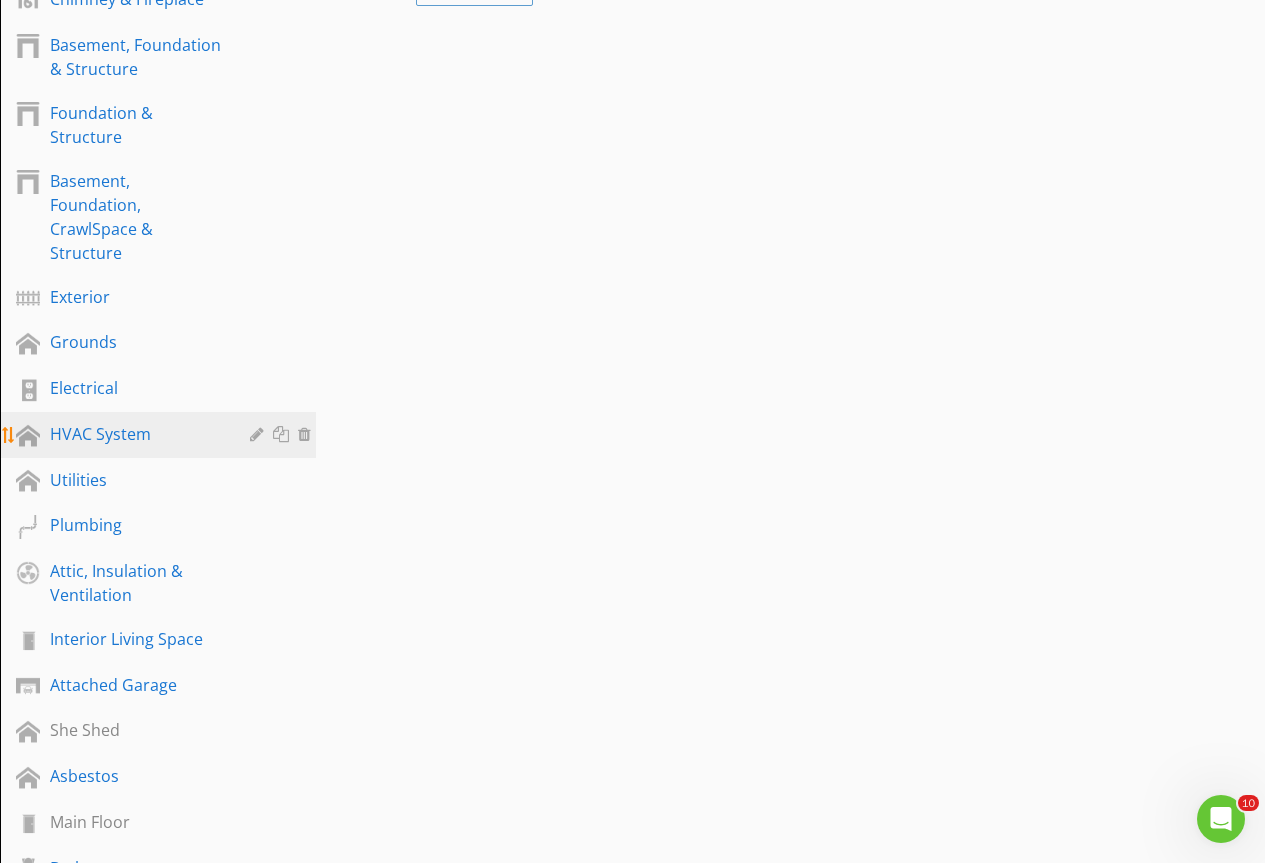 scroll, scrollTop: 600, scrollLeft: 0, axis: vertical 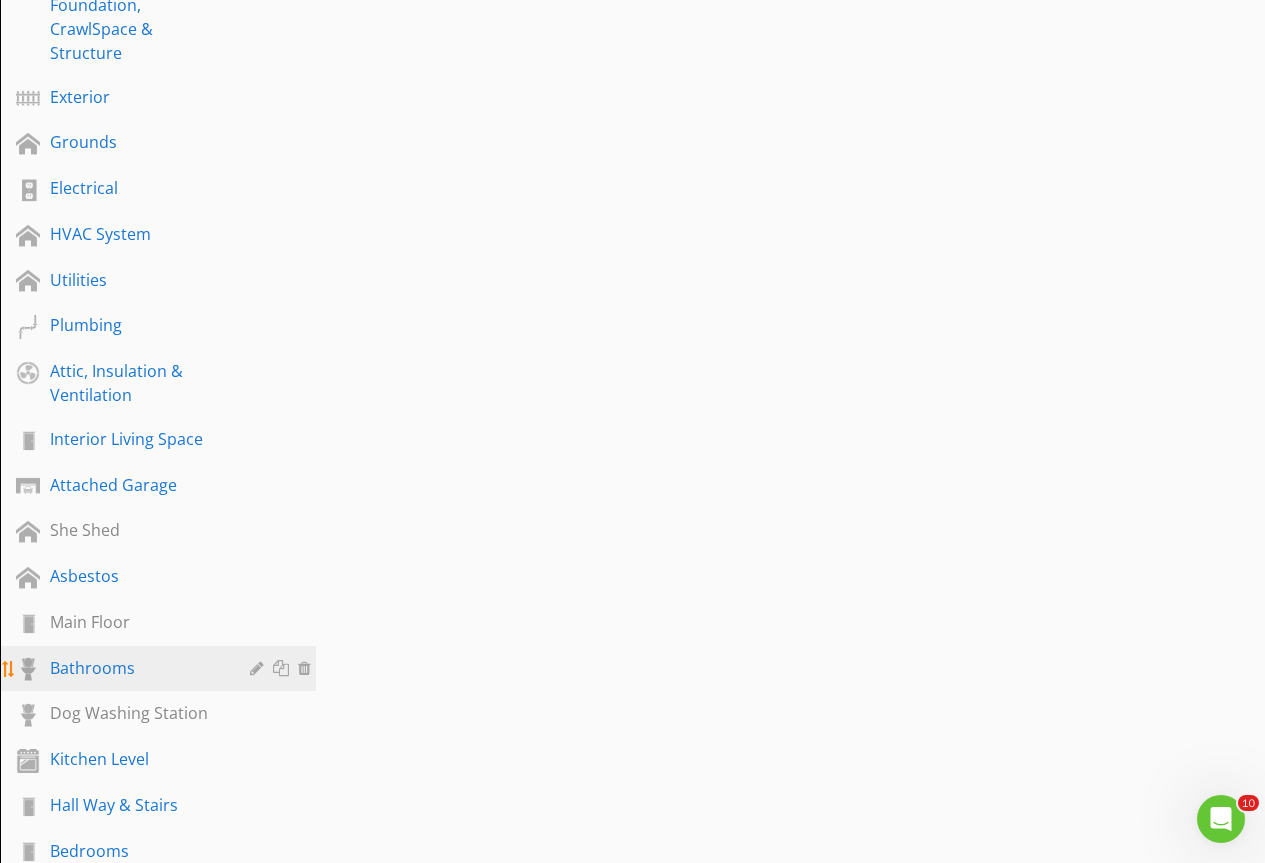 click on "Bathrooms" at bounding box center (135, 668) 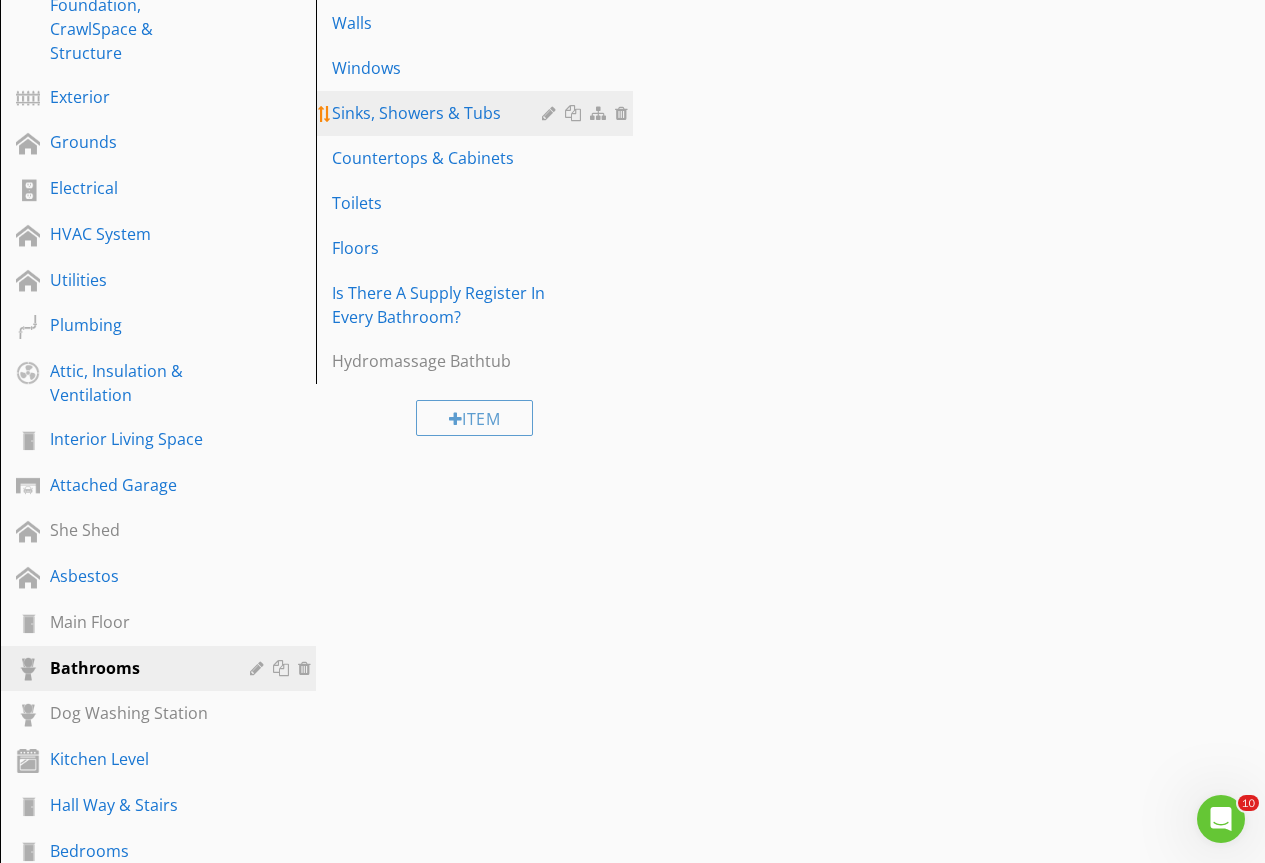 click on "Sinks, Showers & Tubs" at bounding box center [439, 113] 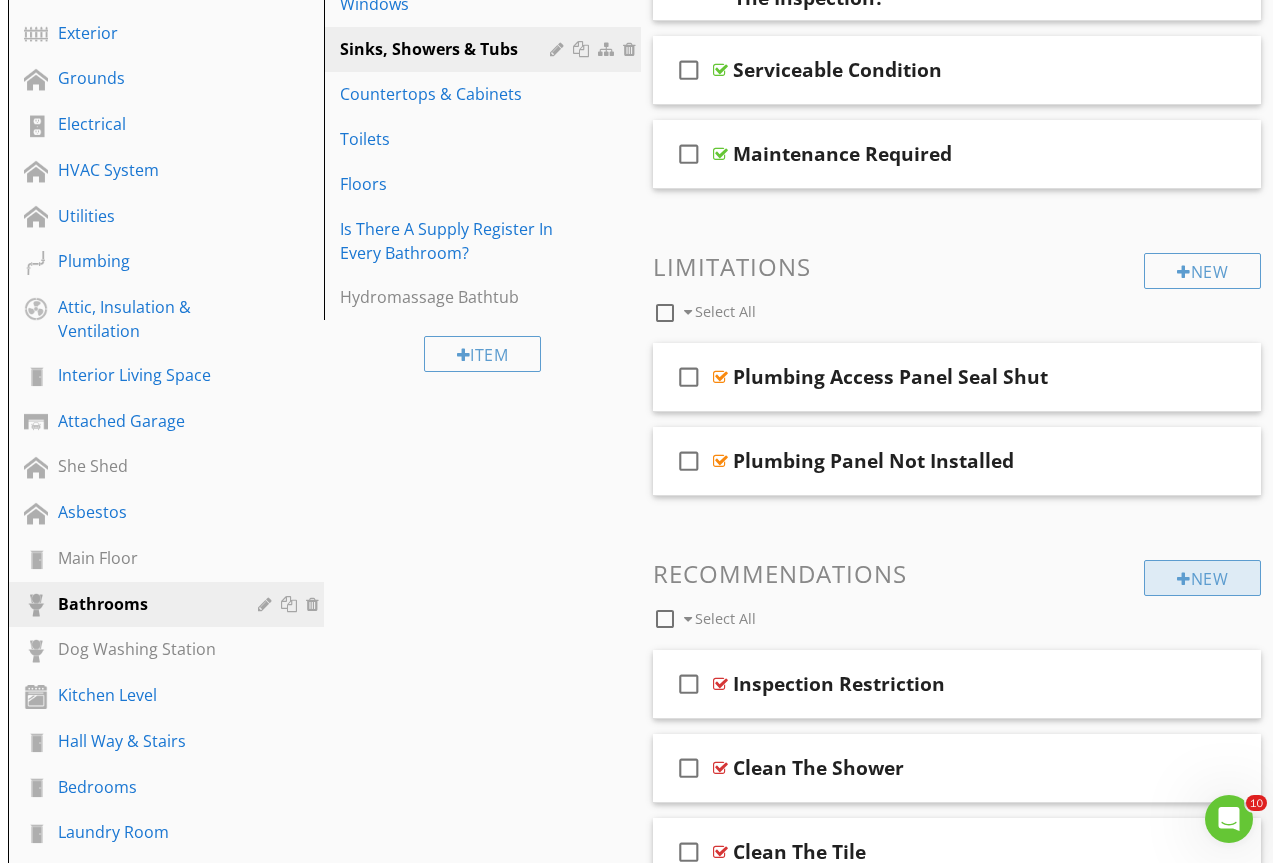 scroll, scrollTop: 700, scrollLeft: 0, axis: vertical 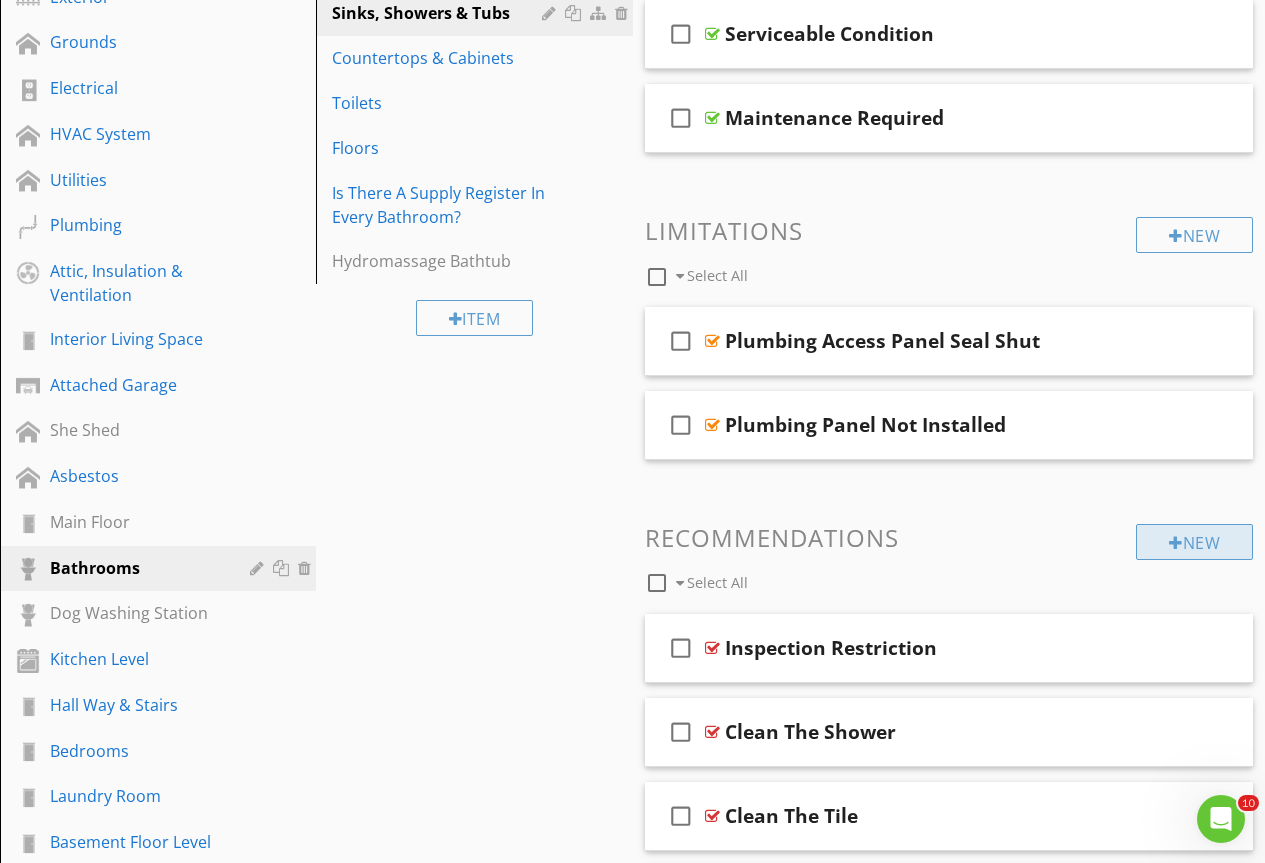 click at bounding box center (1176, 543) 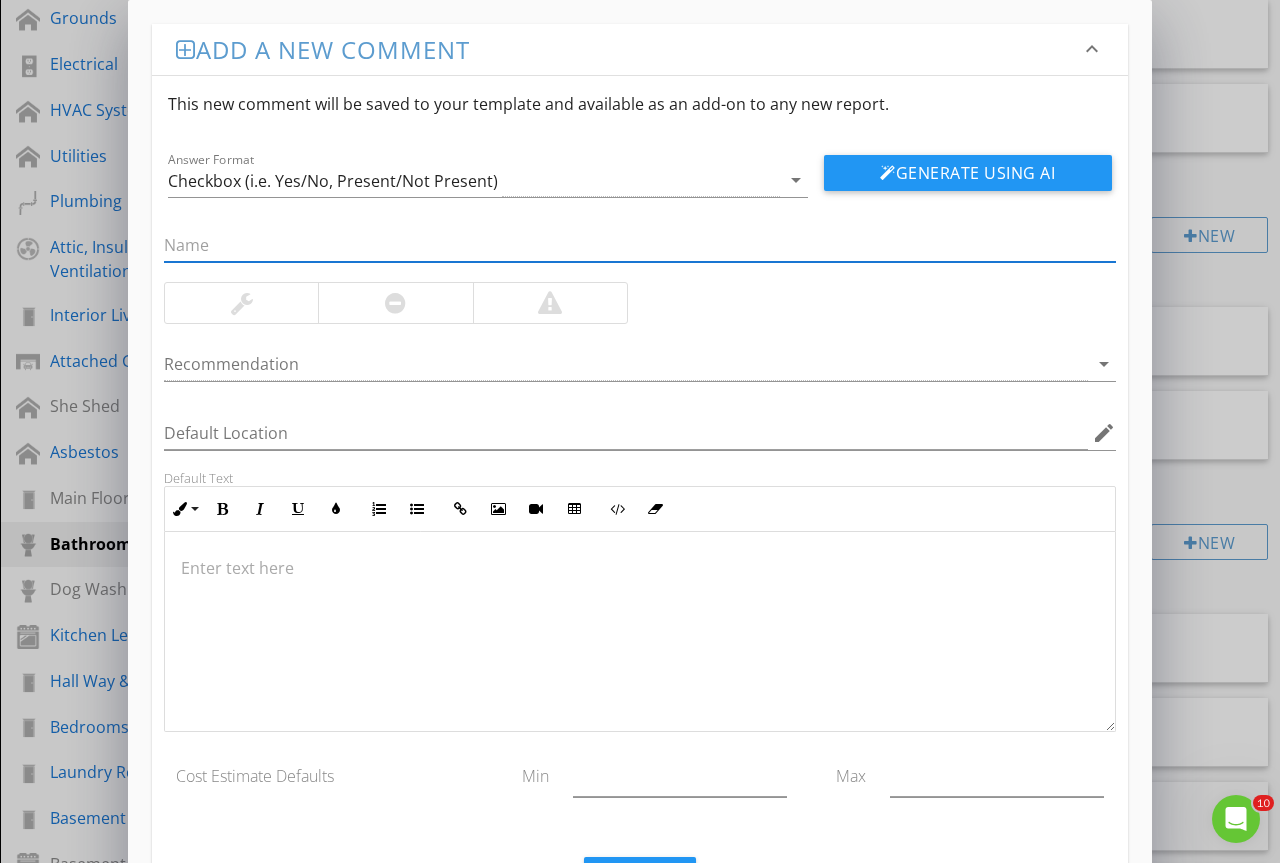 click at bounding box center (640, 245) 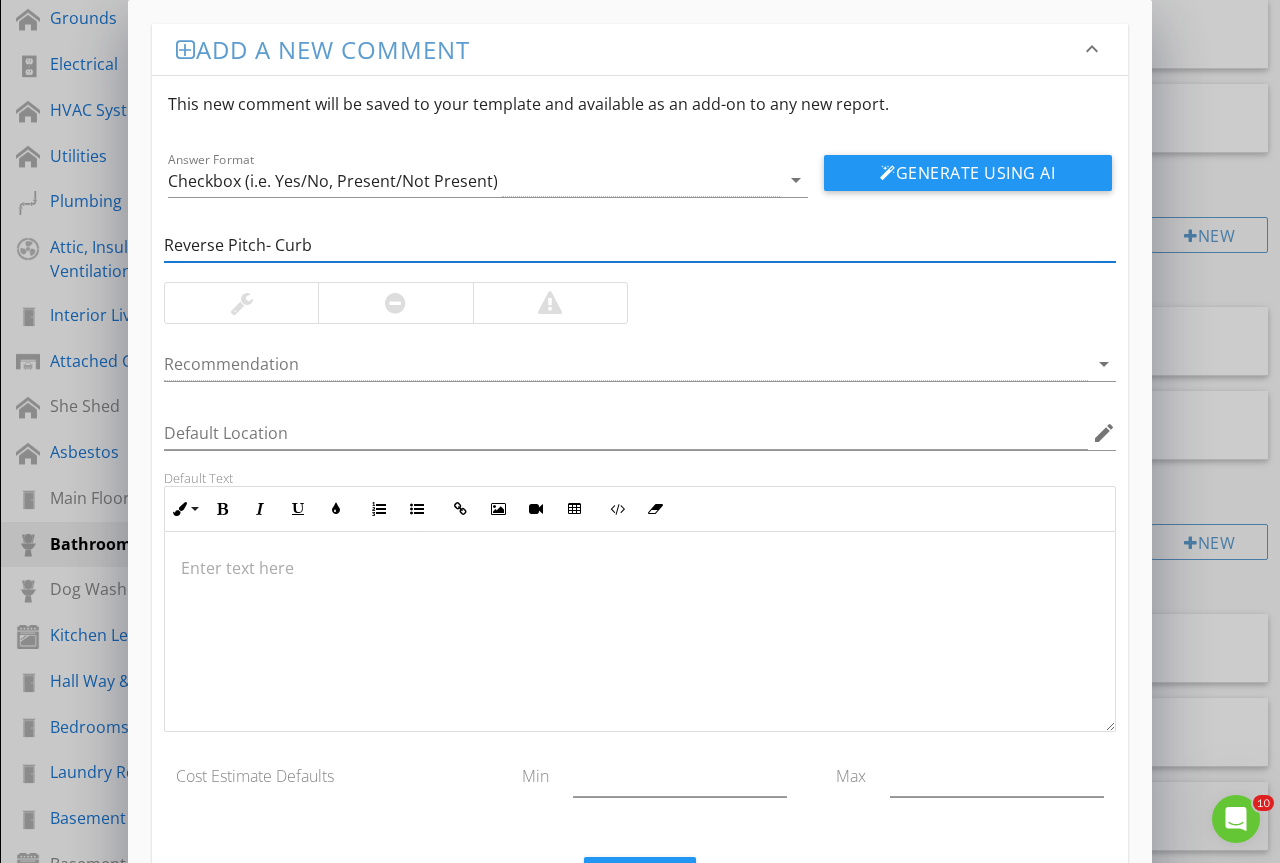 click on "Reverse Pitch- Curb" at bounding box center [640, 245] 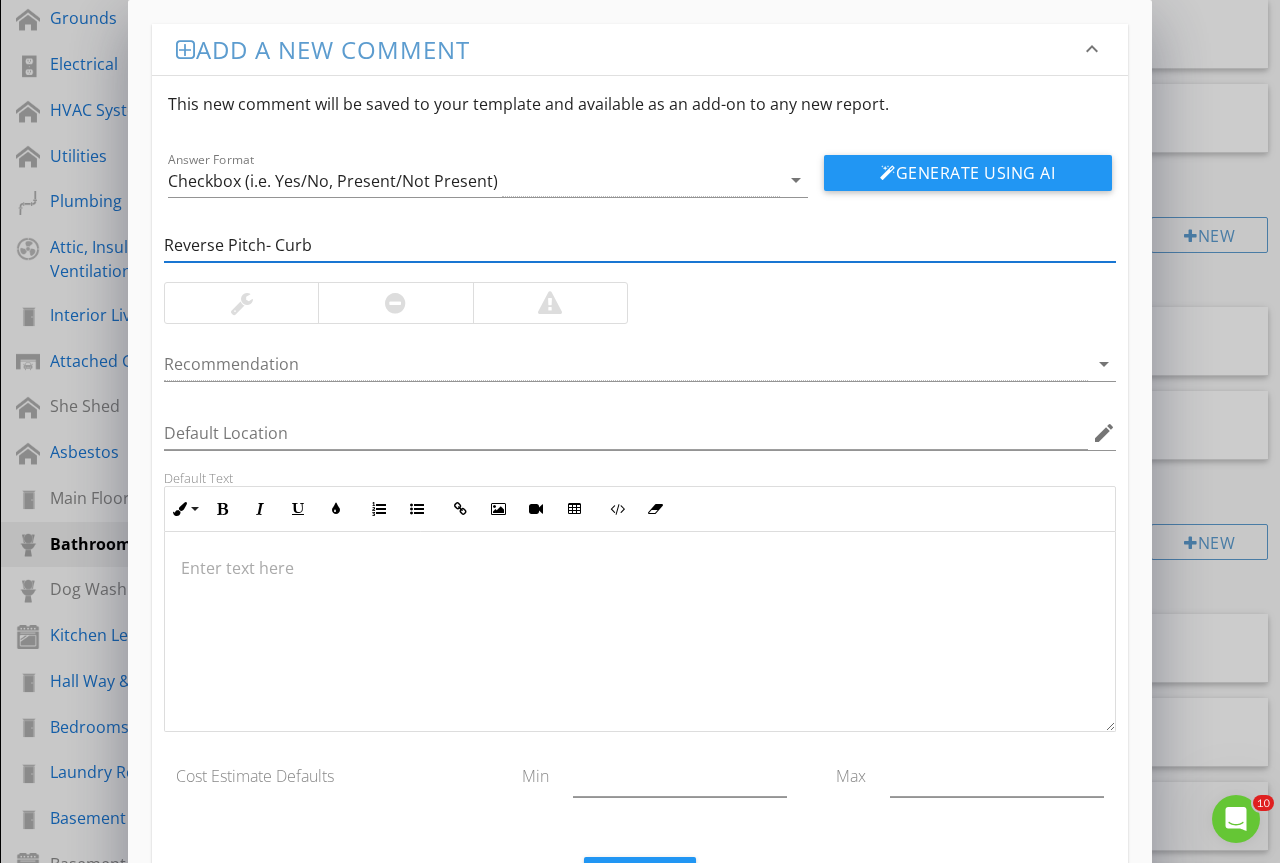 click on "Reverse Pitch- Curb" at bounding box center (640, 245) 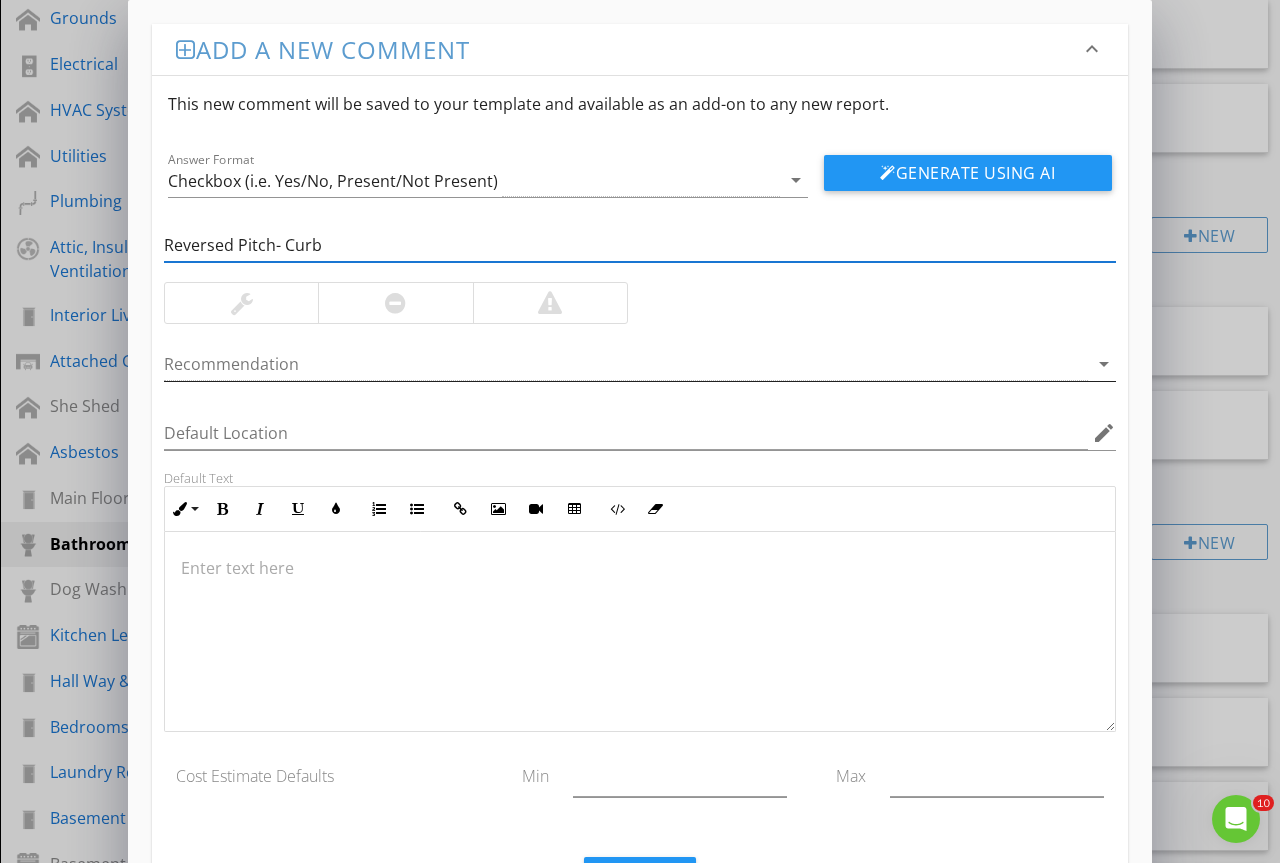 type on "Reversed Pitch- Curb" 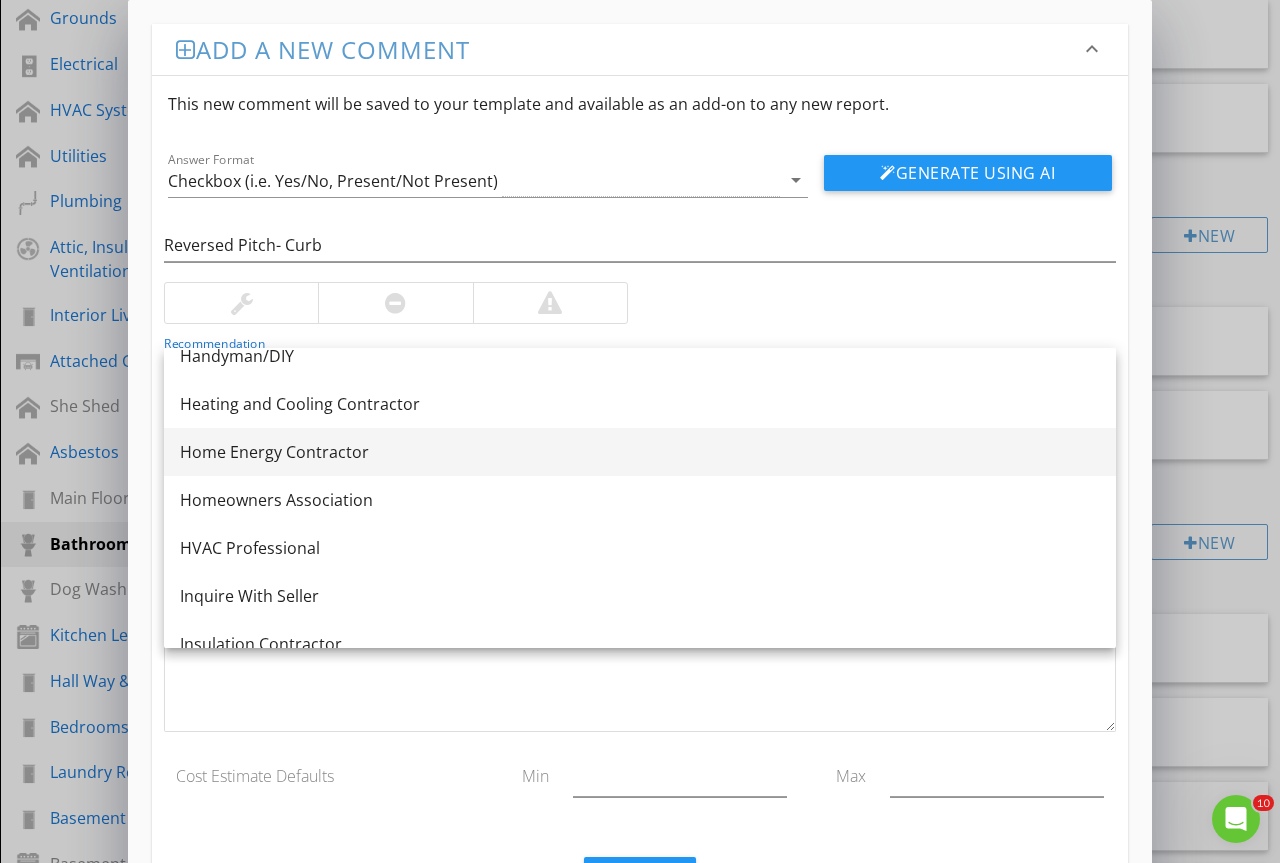 scroll, scrollTop: 1160, scrollLeft: 0, axis: vertical 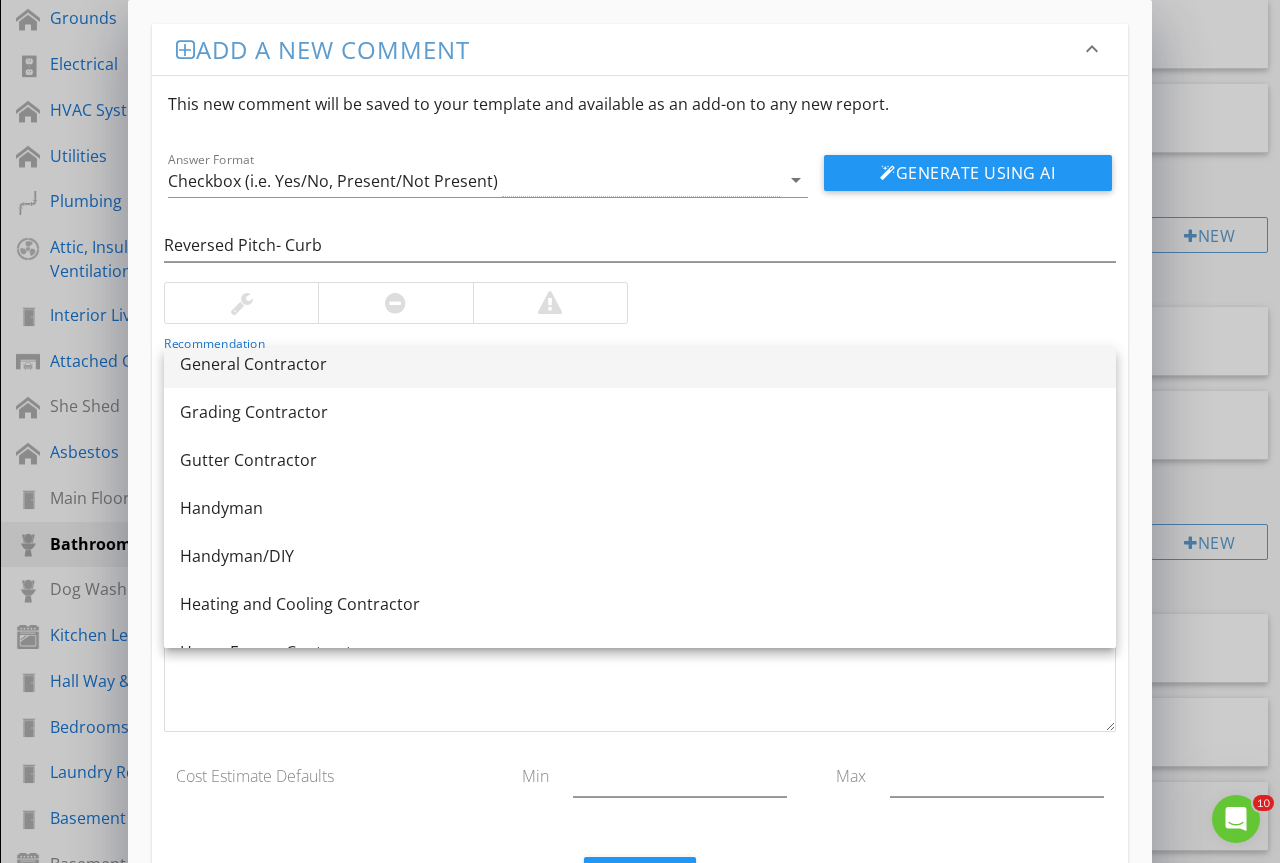 click on "General Contractor" at bounding box center [640, 364] 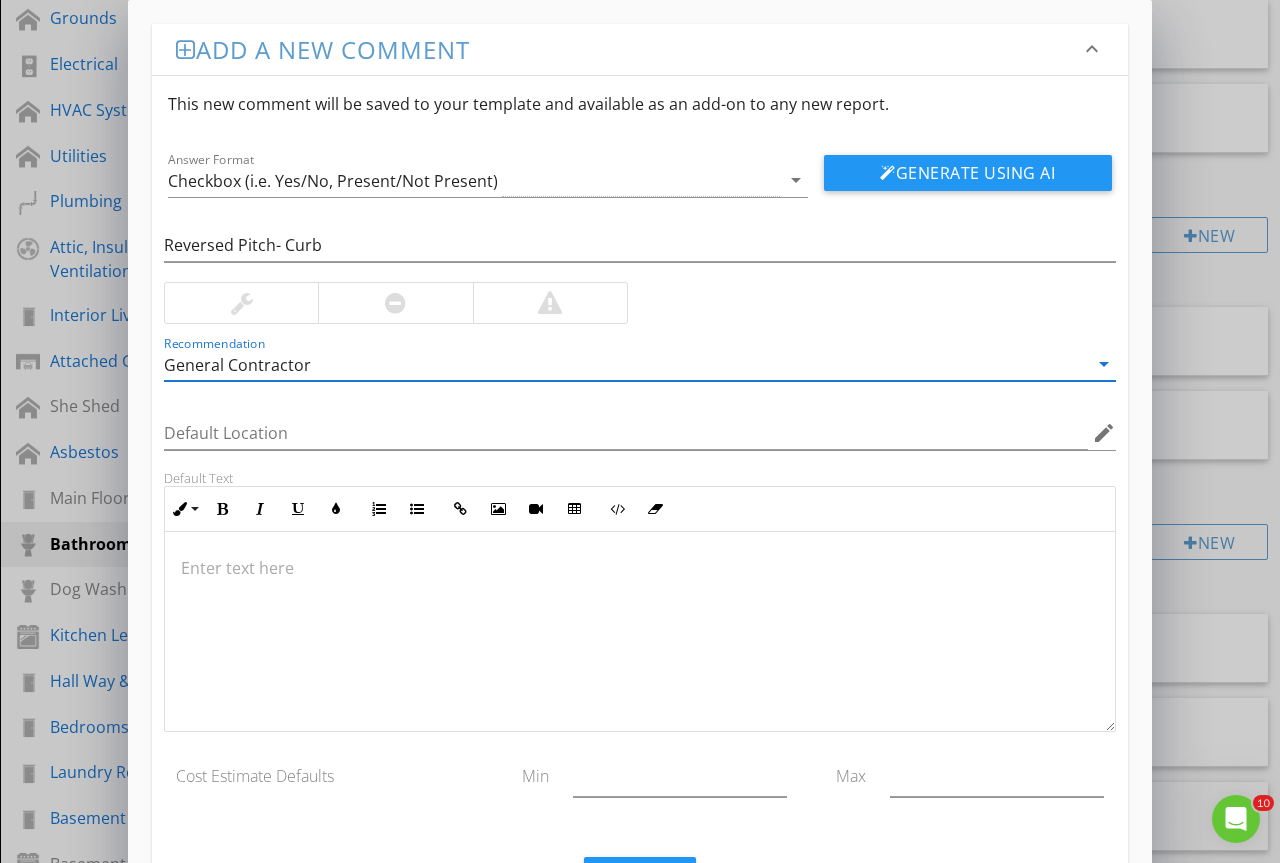 drag, startPoint x: 288, startPoint y: 673, endPoint x: 307, endPoint y: 639, distance: 38.948685 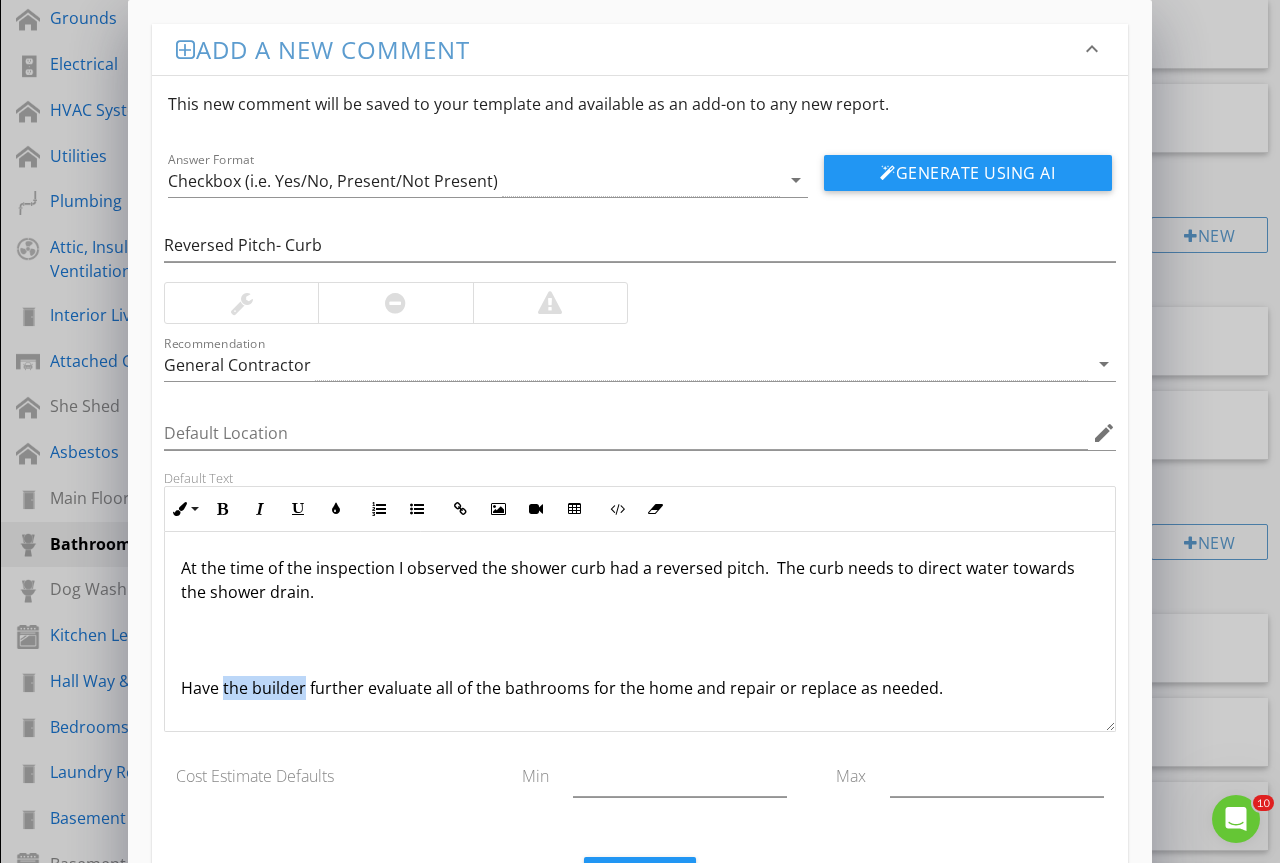 drag, startPoint x: 302, startPoint y: 689, endPoint x: 216, endPoint y: 689, distance: 86 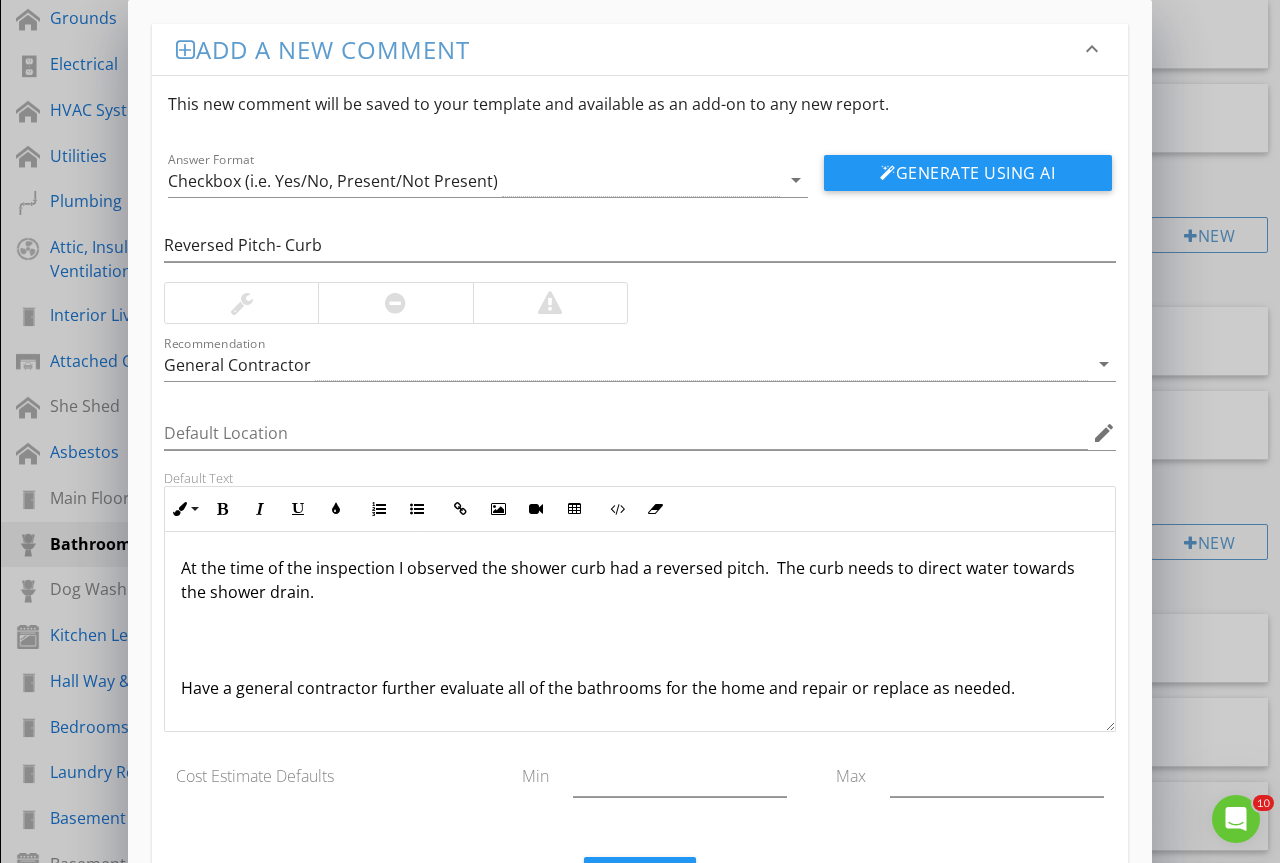 scroll, scrollTop: 1, scrollLeft: 0, axis: vertical 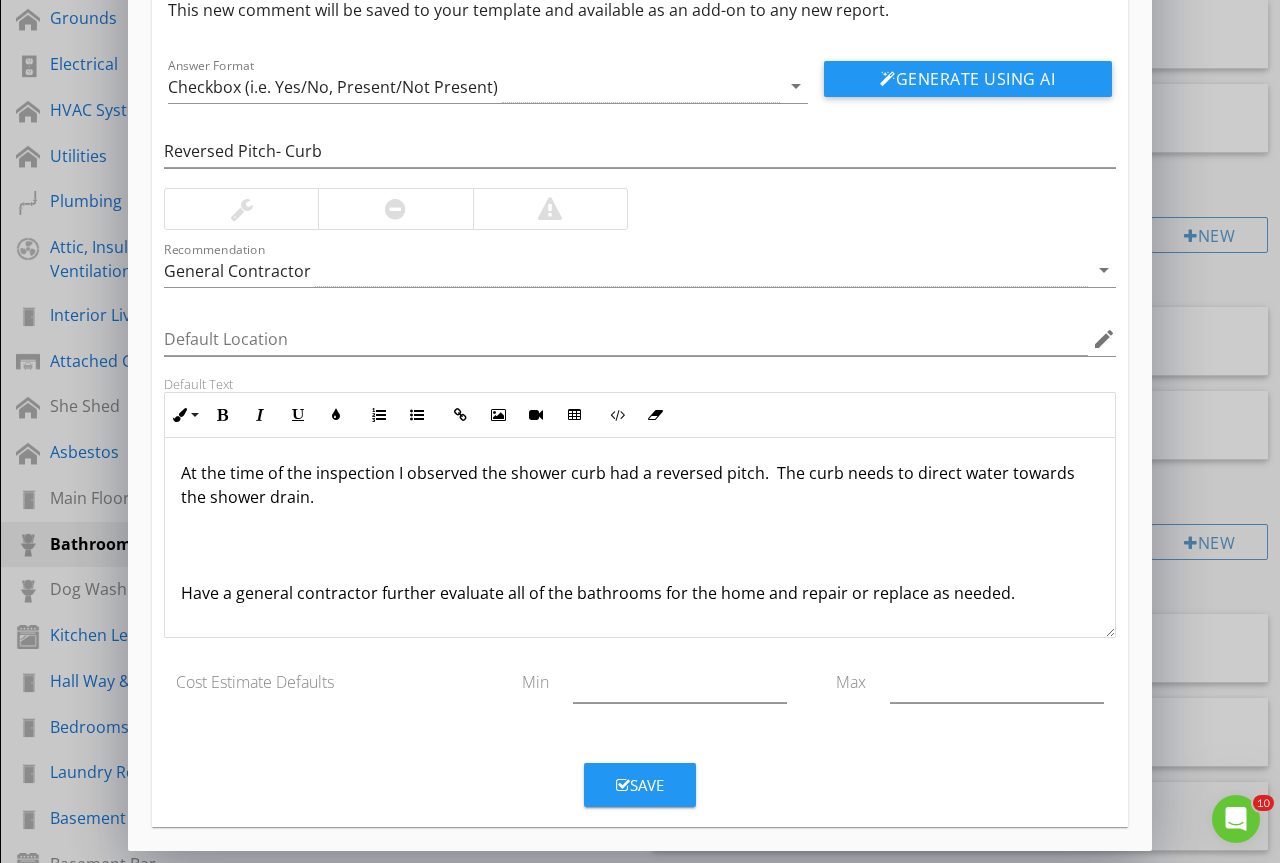 click on "Save" at bounding box center [640, 785] 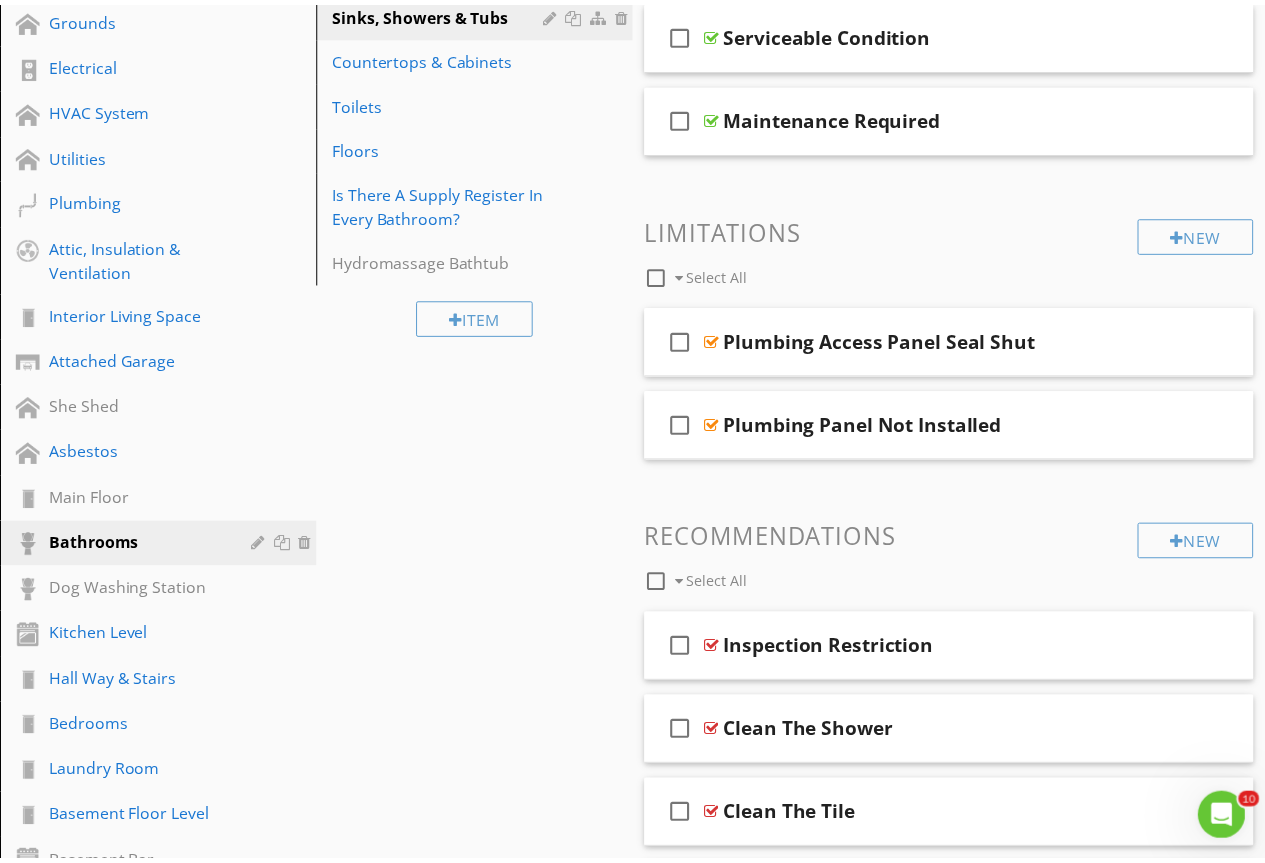 scroll, scrollTop: 0, scrollLeft: 0, axis: both 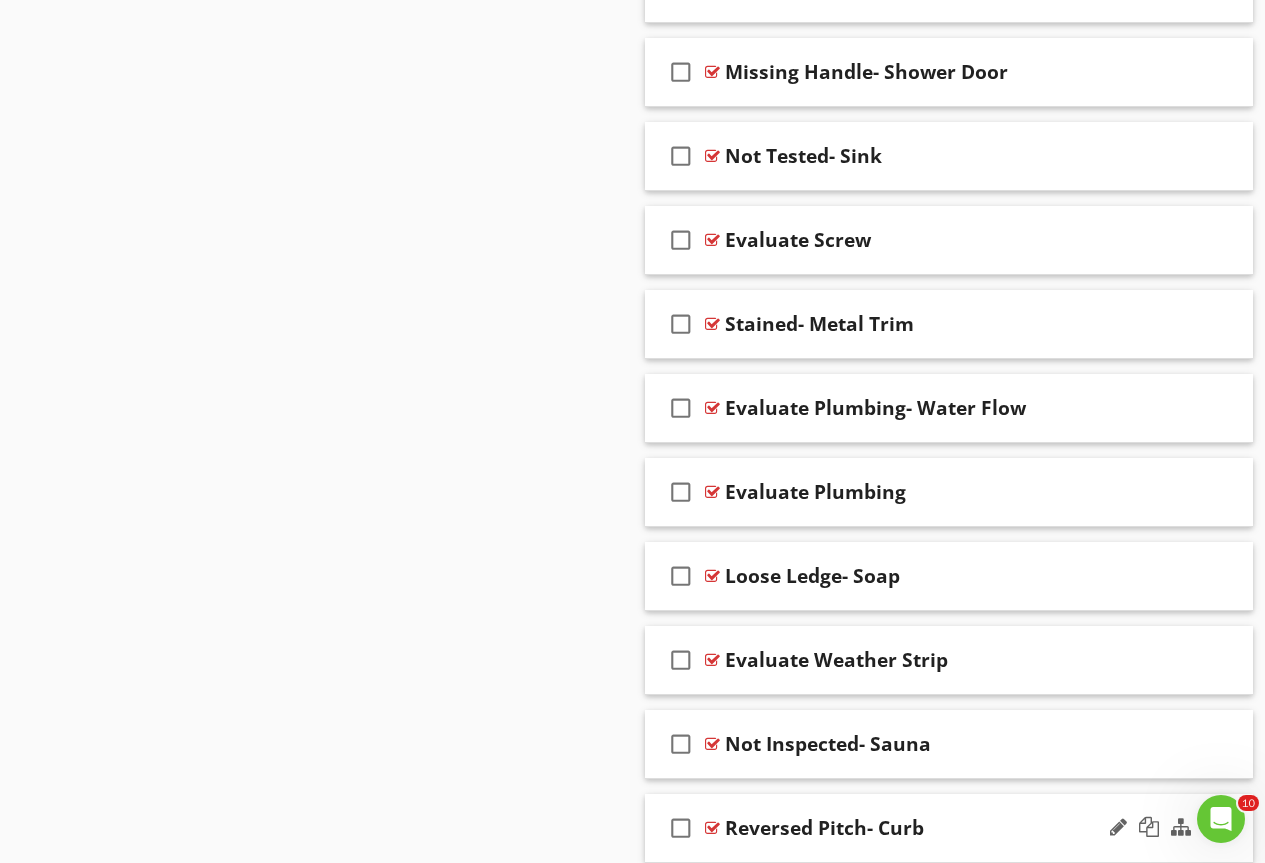 type 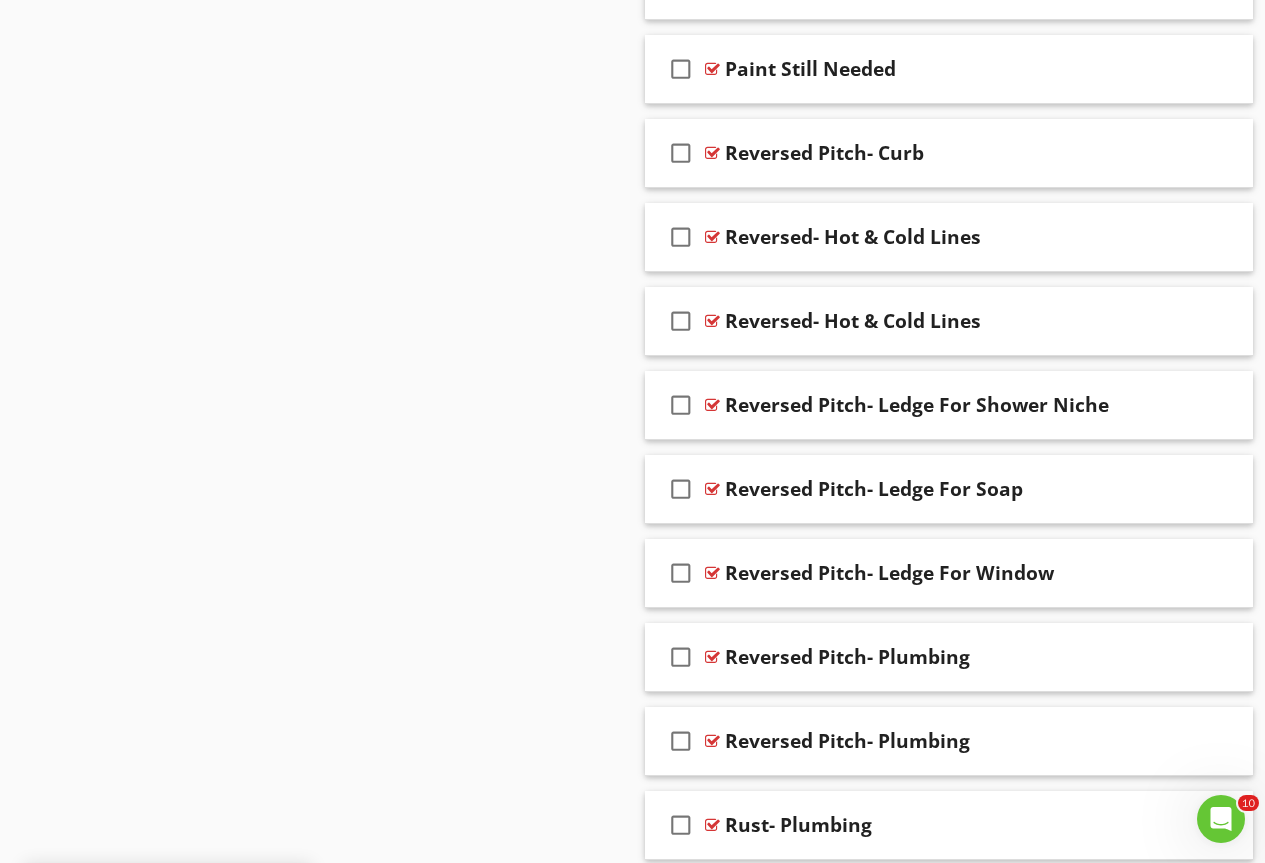 scroll, scrollTop: 0, scrollLeft: 0, axis: both 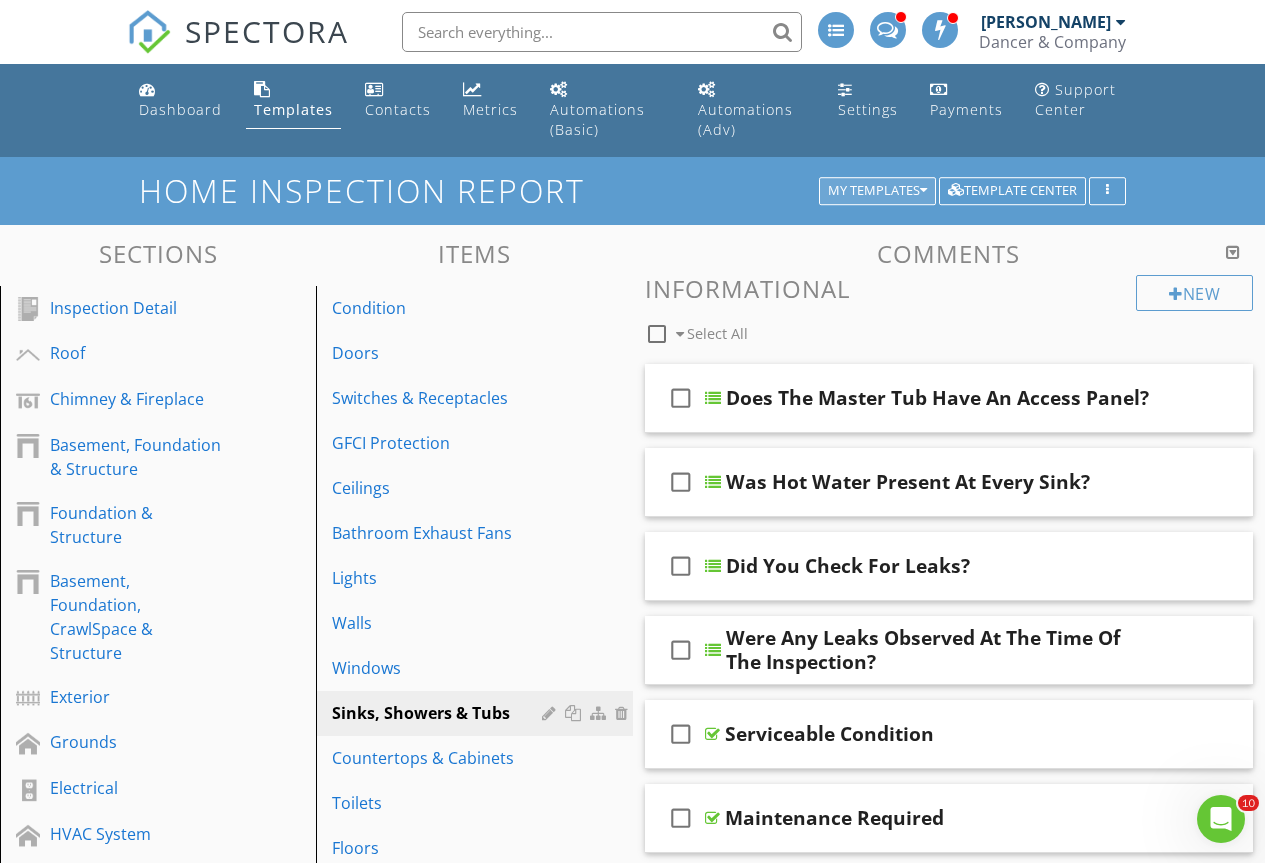 click on "My Templates" at bounding box center (877, 191) 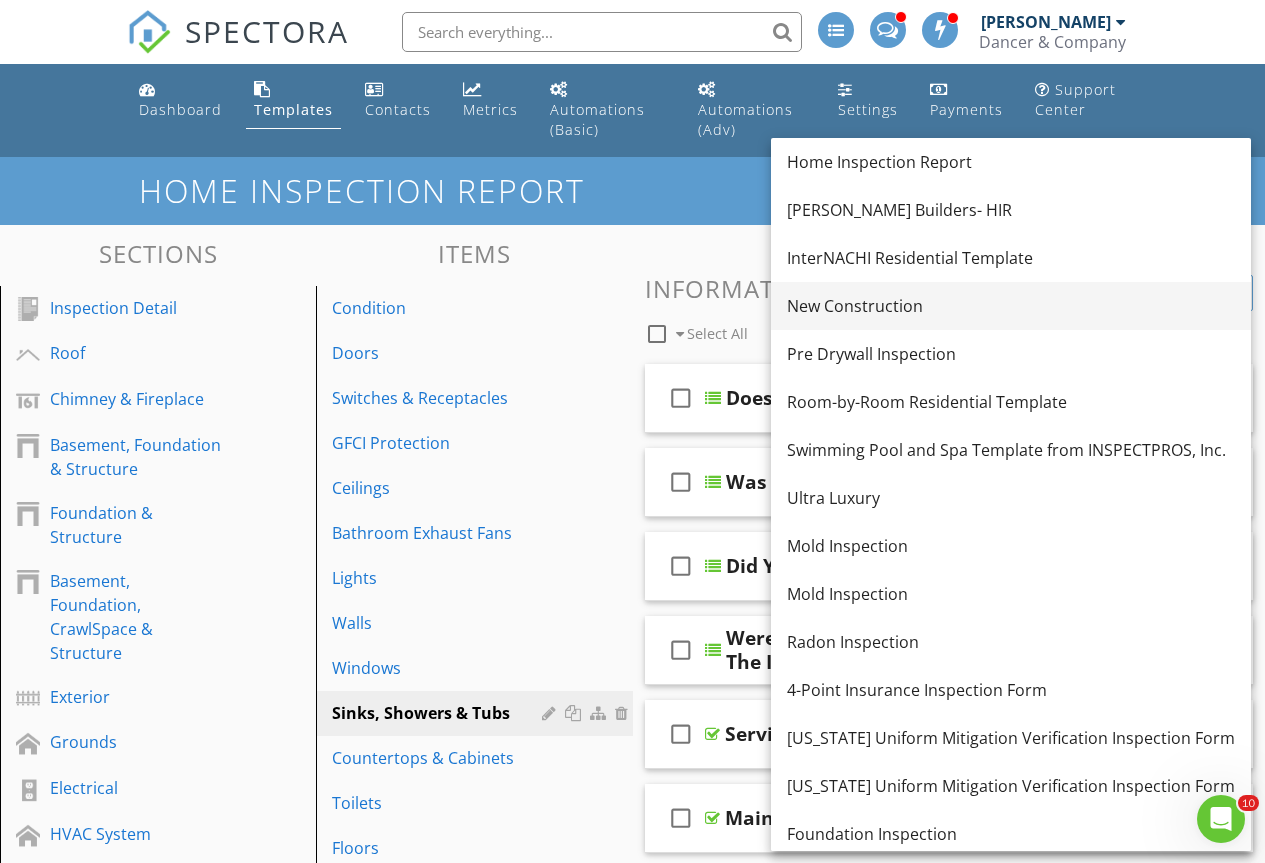 click on "New Construction" at bounding box center (1011, 306) 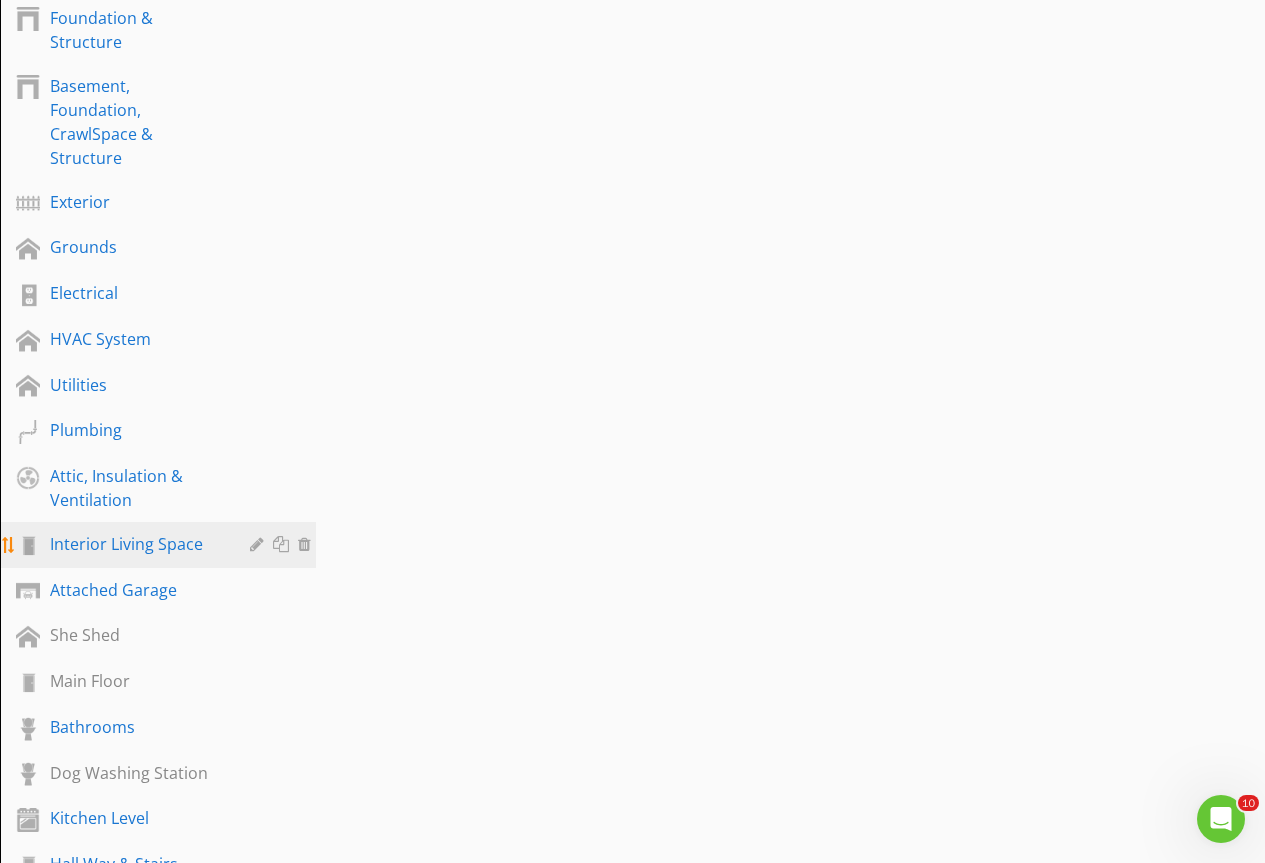 scroll, scrollTop: 500, scrollLeft: 0, axis: vertical 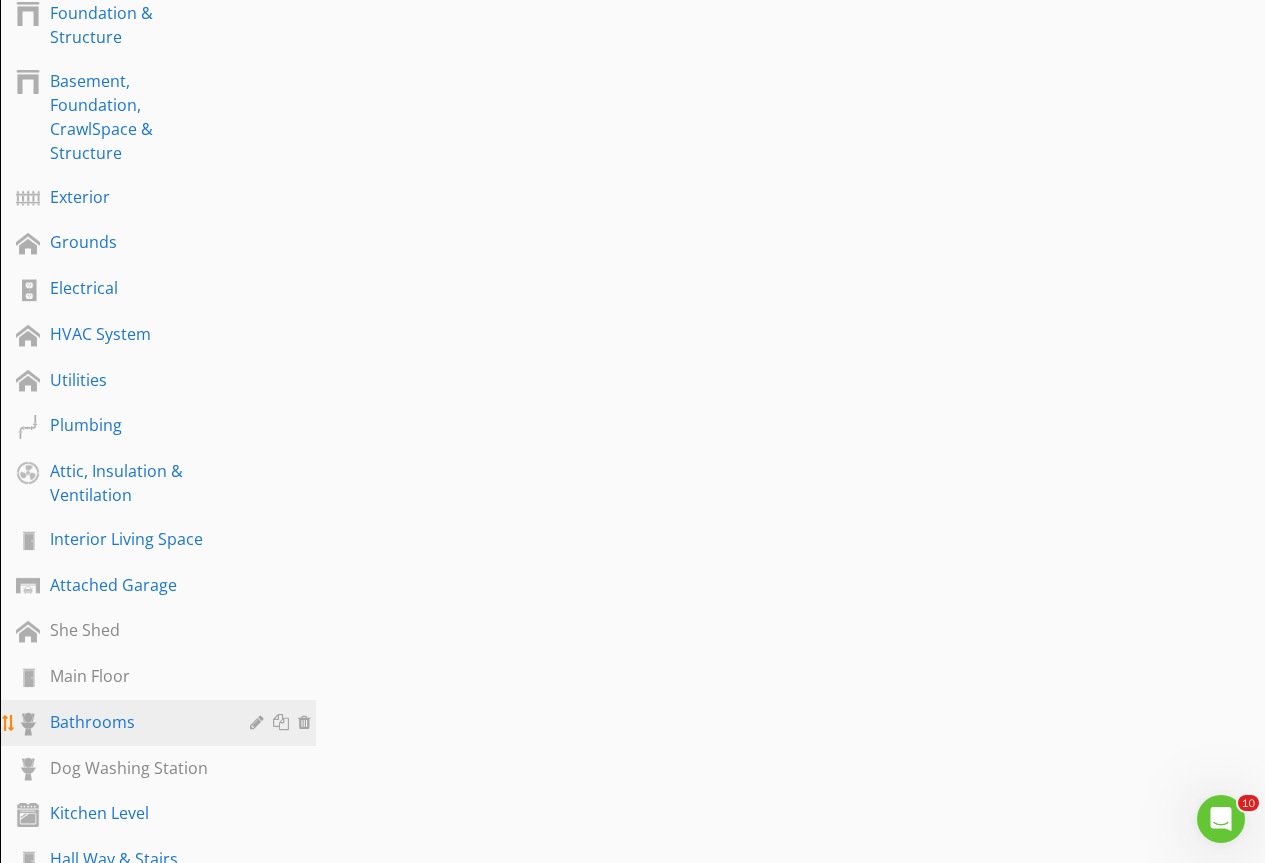click on "Bathrooms" at bounding box center (135, 722) 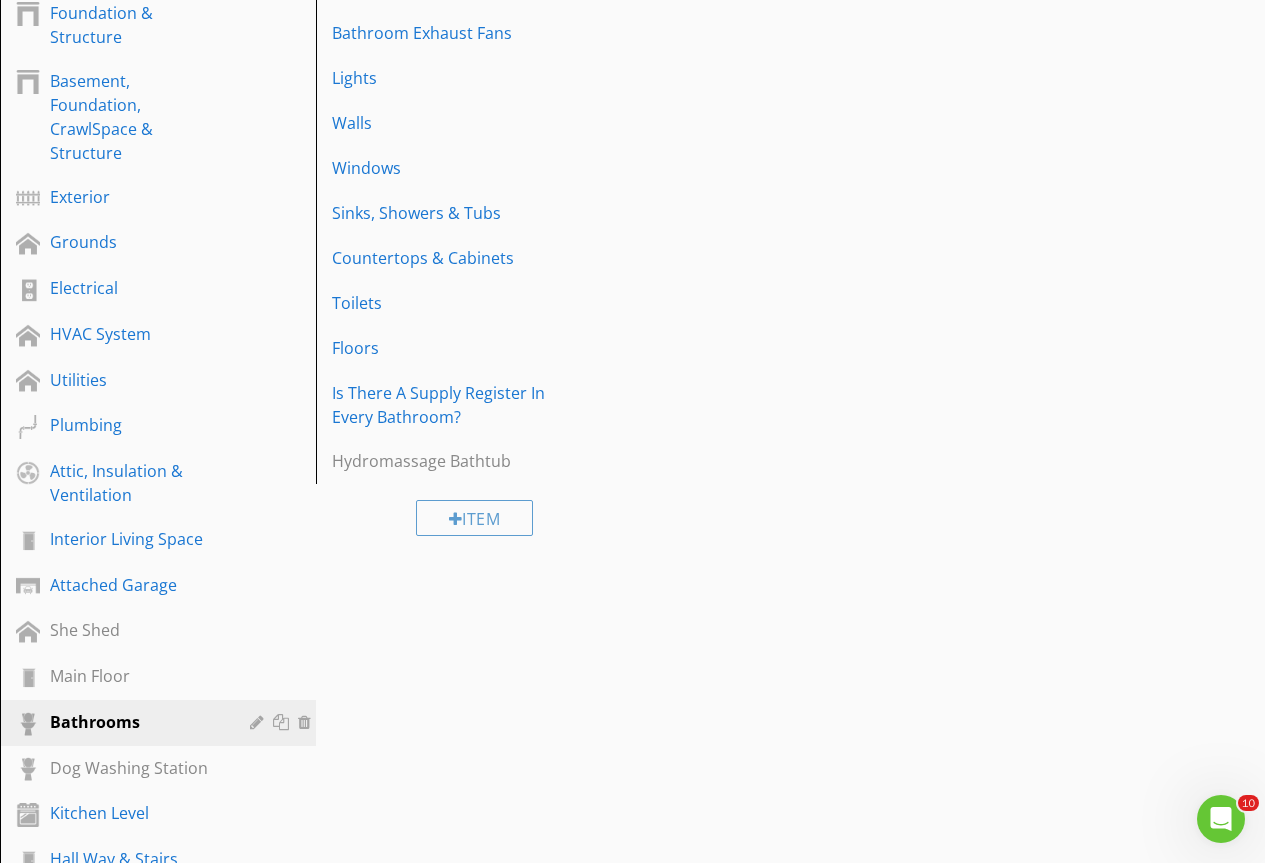 click on "Sinks, Showers & Tubs" at bounding box center [439, 213] 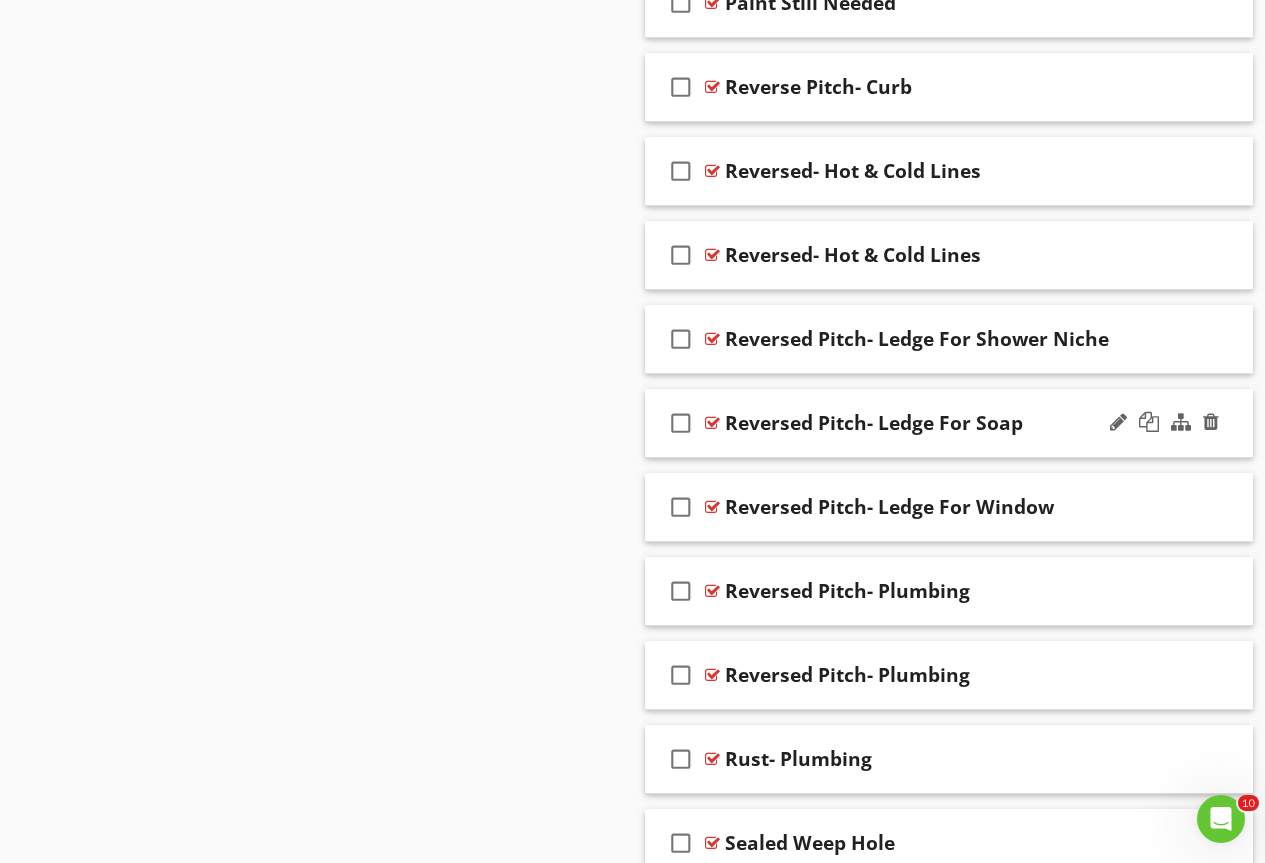 scroll, scrollTop: 31403, scrollLeft: 0, axis: vertical 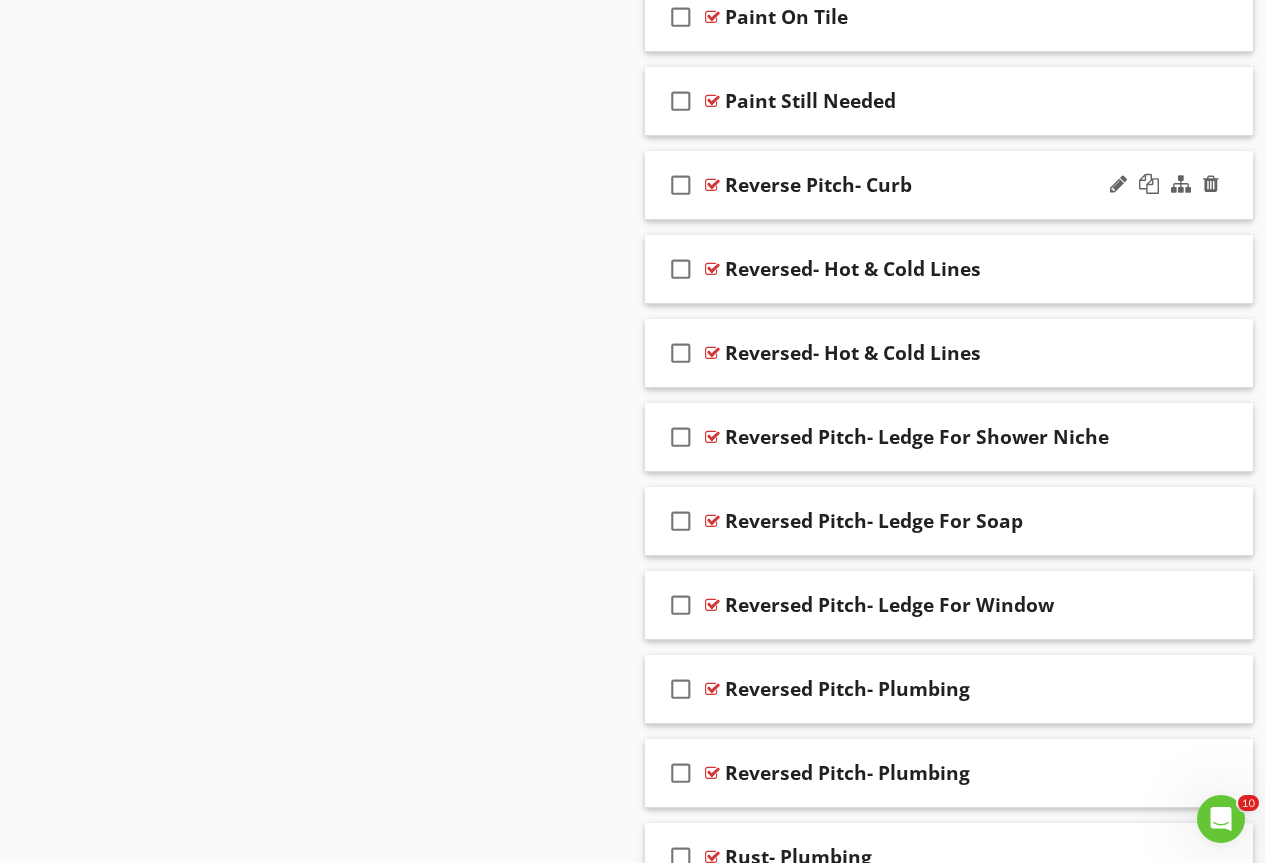 click at bounding box center [712, 185] 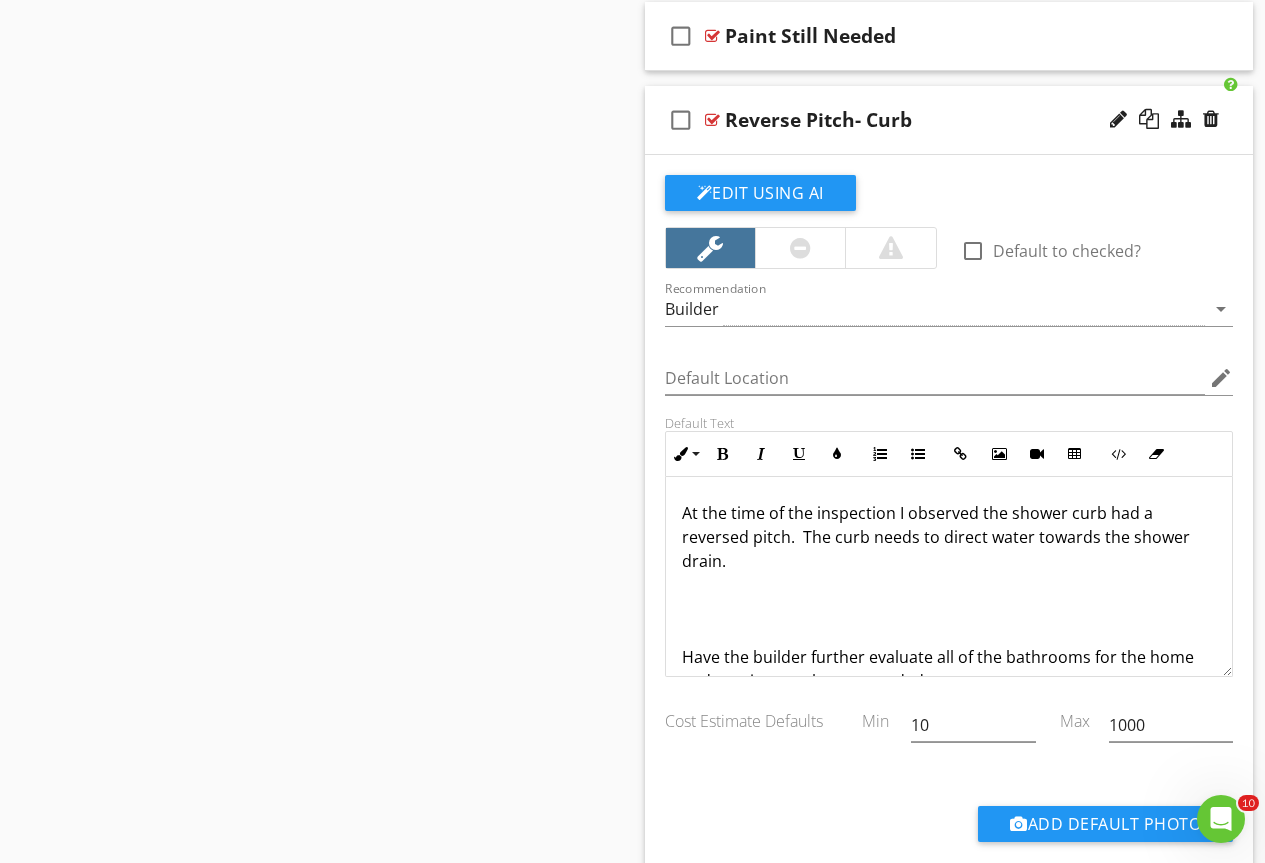 scroll, scrollTop: 31503, scrollLeft: 0, axis: vertical 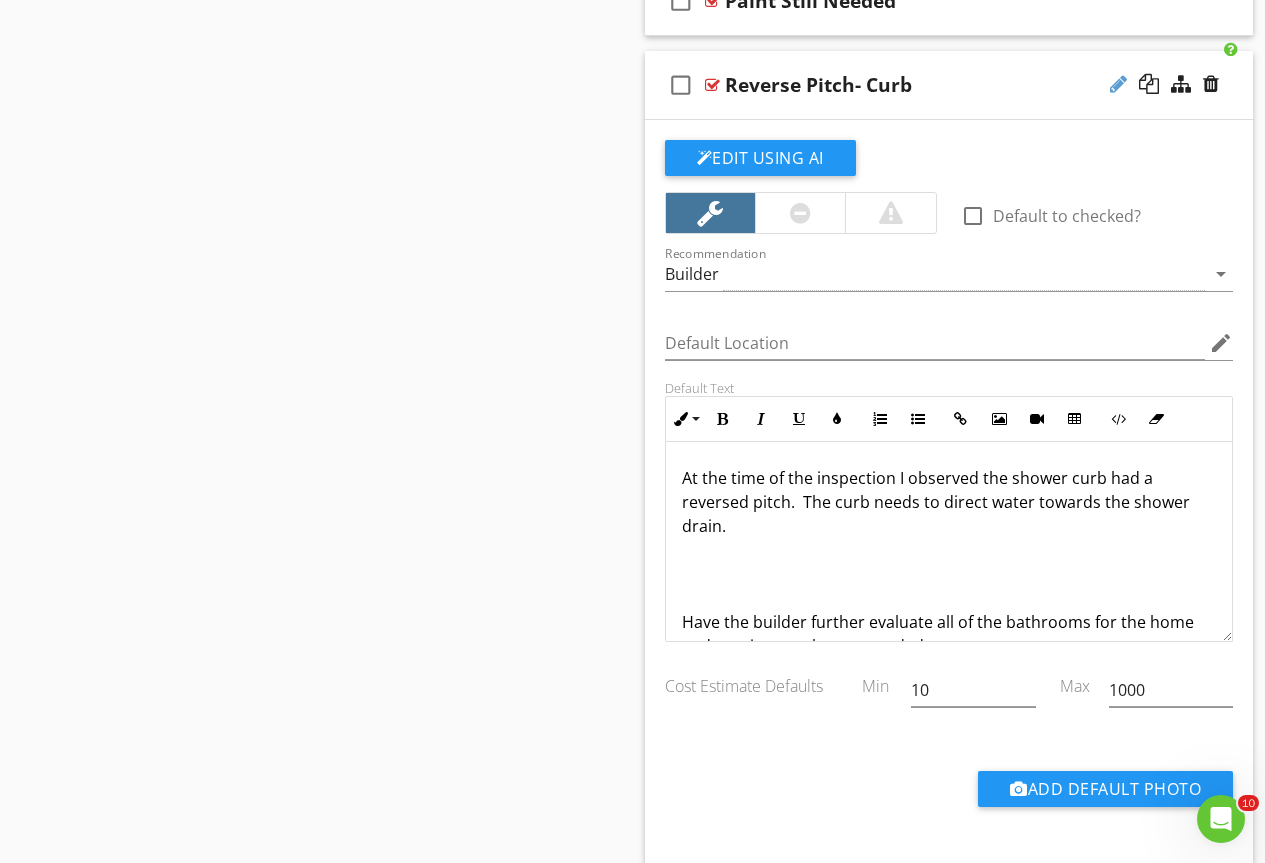 click at bounding box center (1118, 84) 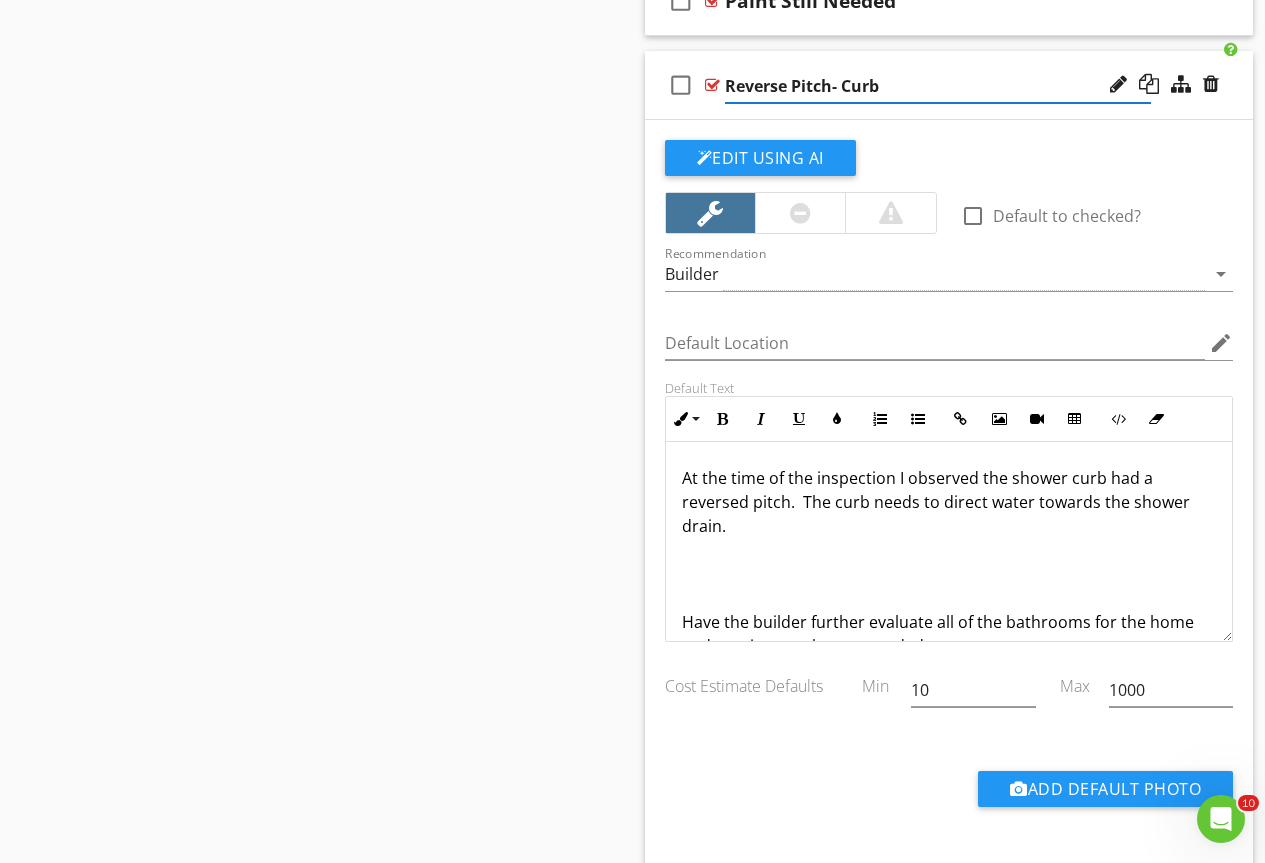click on "Reverse Pitch- Curb" at bounding box center (938, 86) 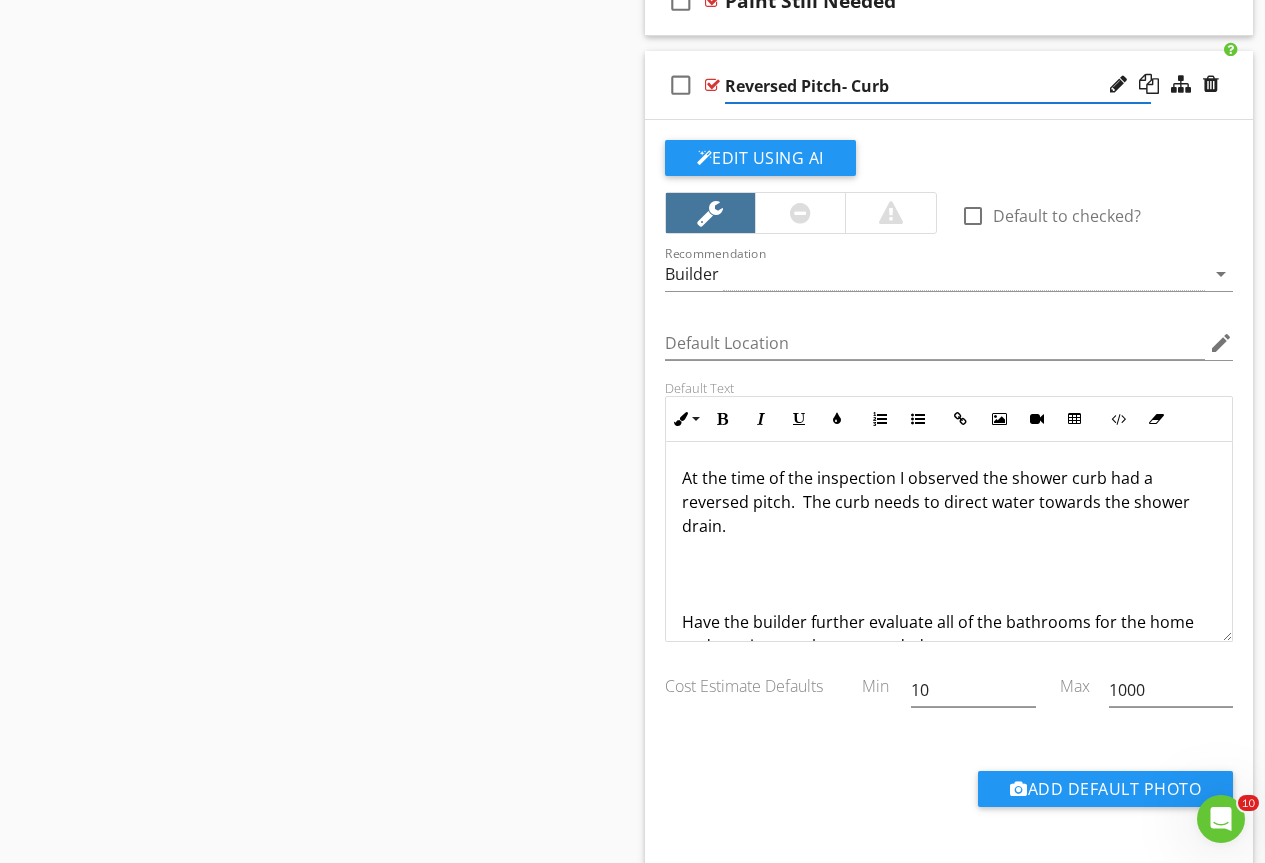 drag, startPoint x: 469, startPoint y: 299, endPoint x: 449, endPoint y: 286, distance: 23.853722 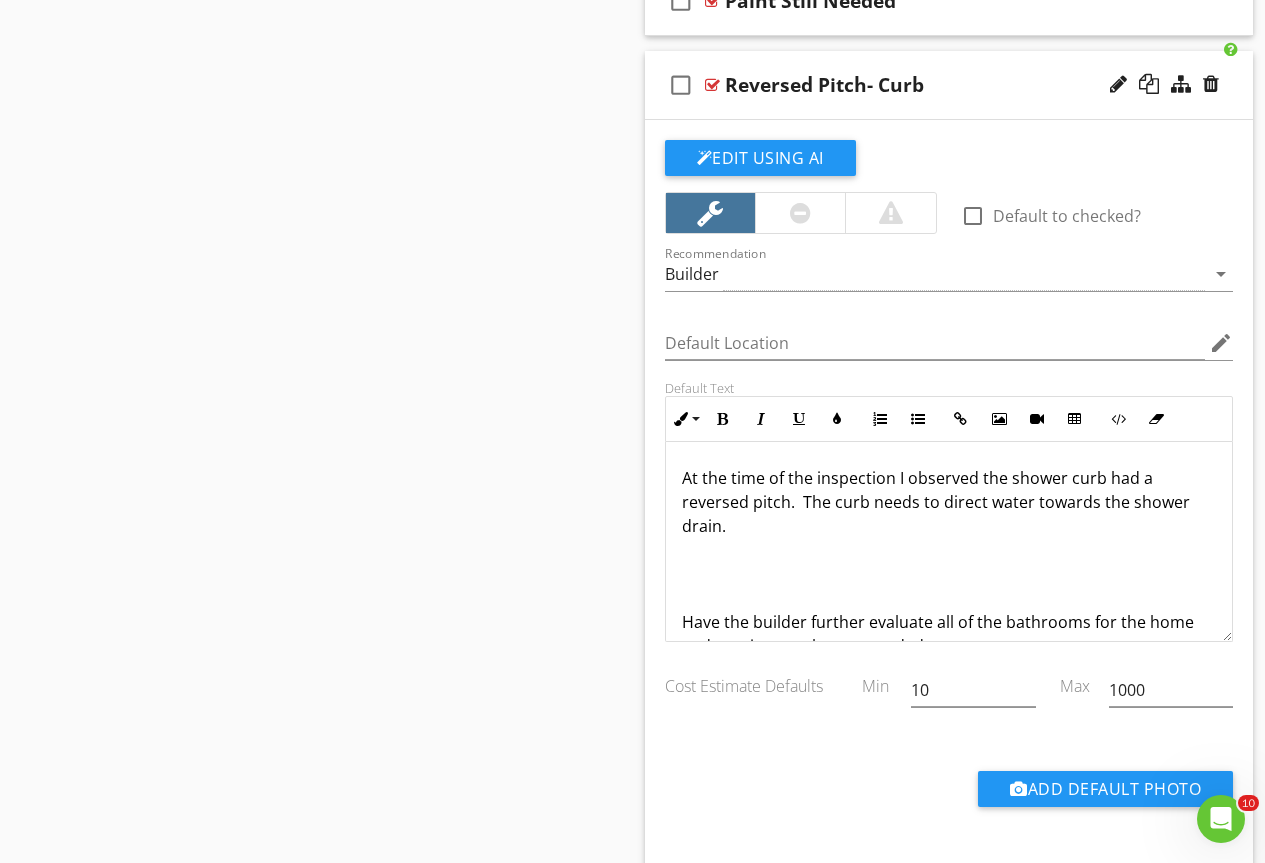 scroll, scrollTop: 32258, scrollLeft: 0, axis: vertical 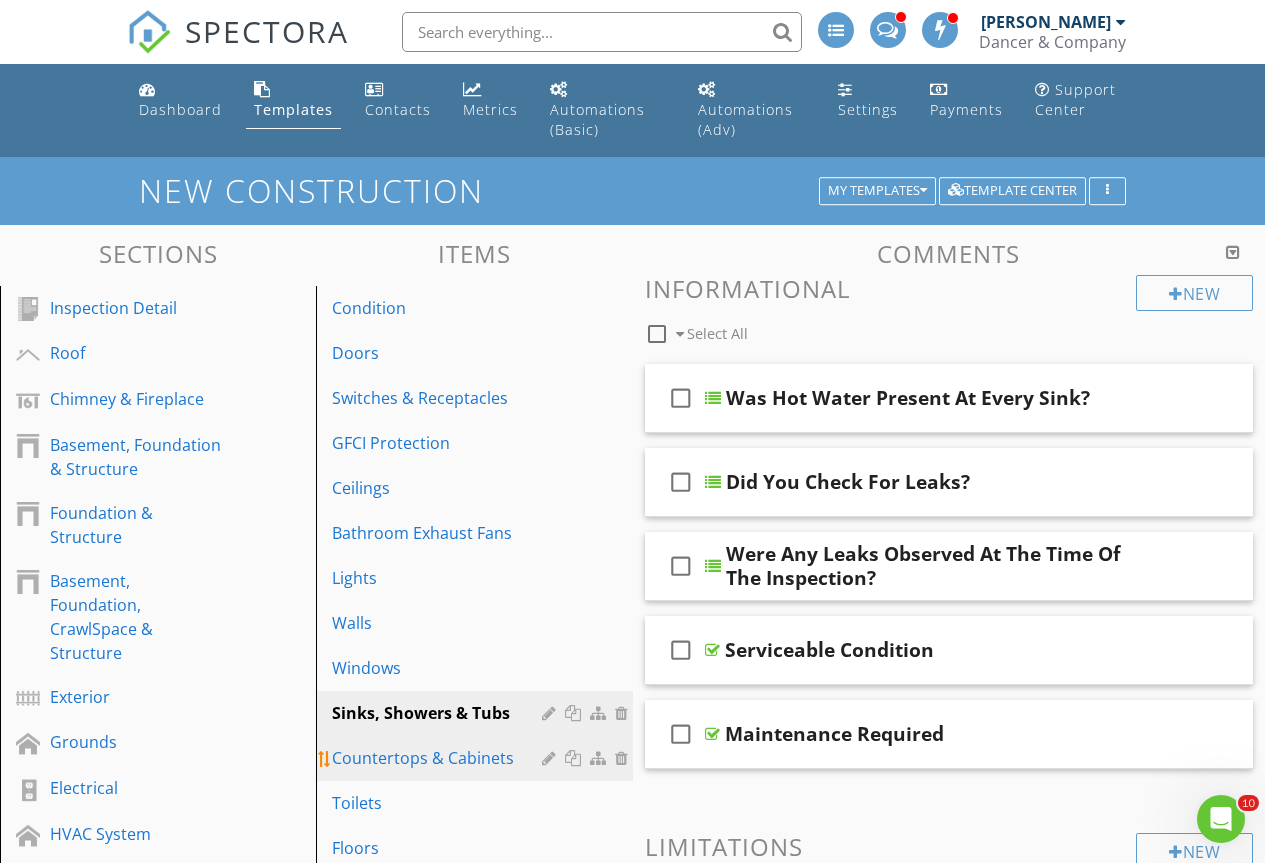 click on "Countertops & Cabinets" at bounding box center (439, 758) 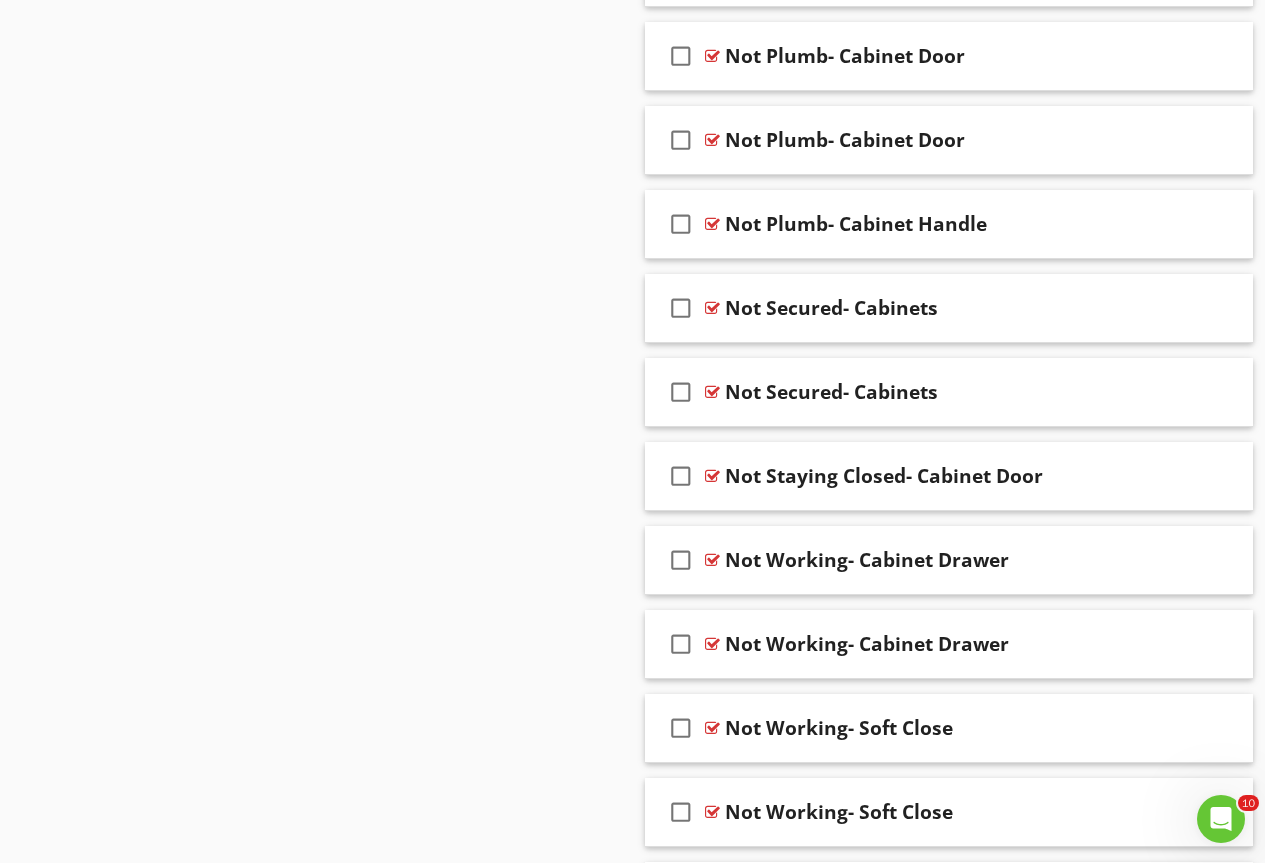 scroll, scrollTop: 16951, scrollLeft: 0, axis: vertical 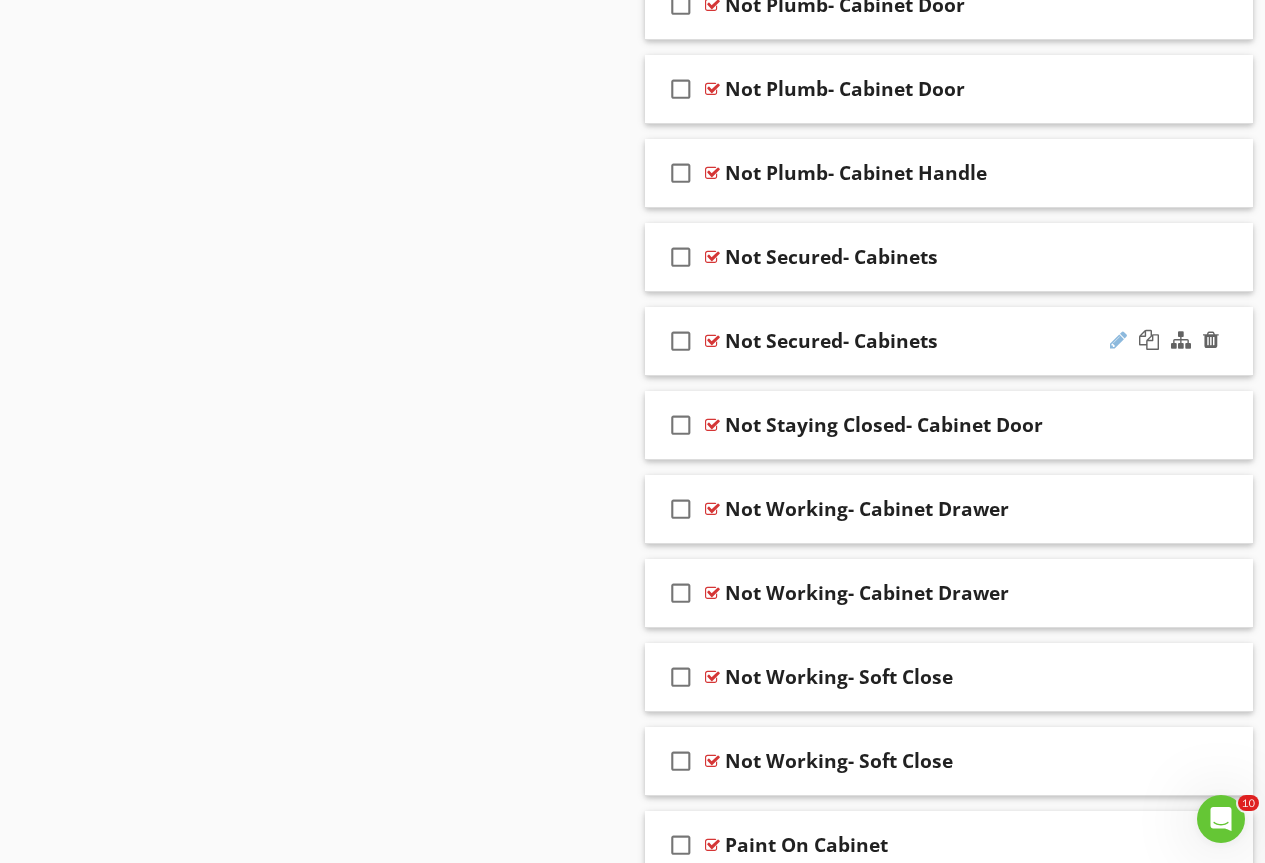 click at bounding box center [1118, 340] 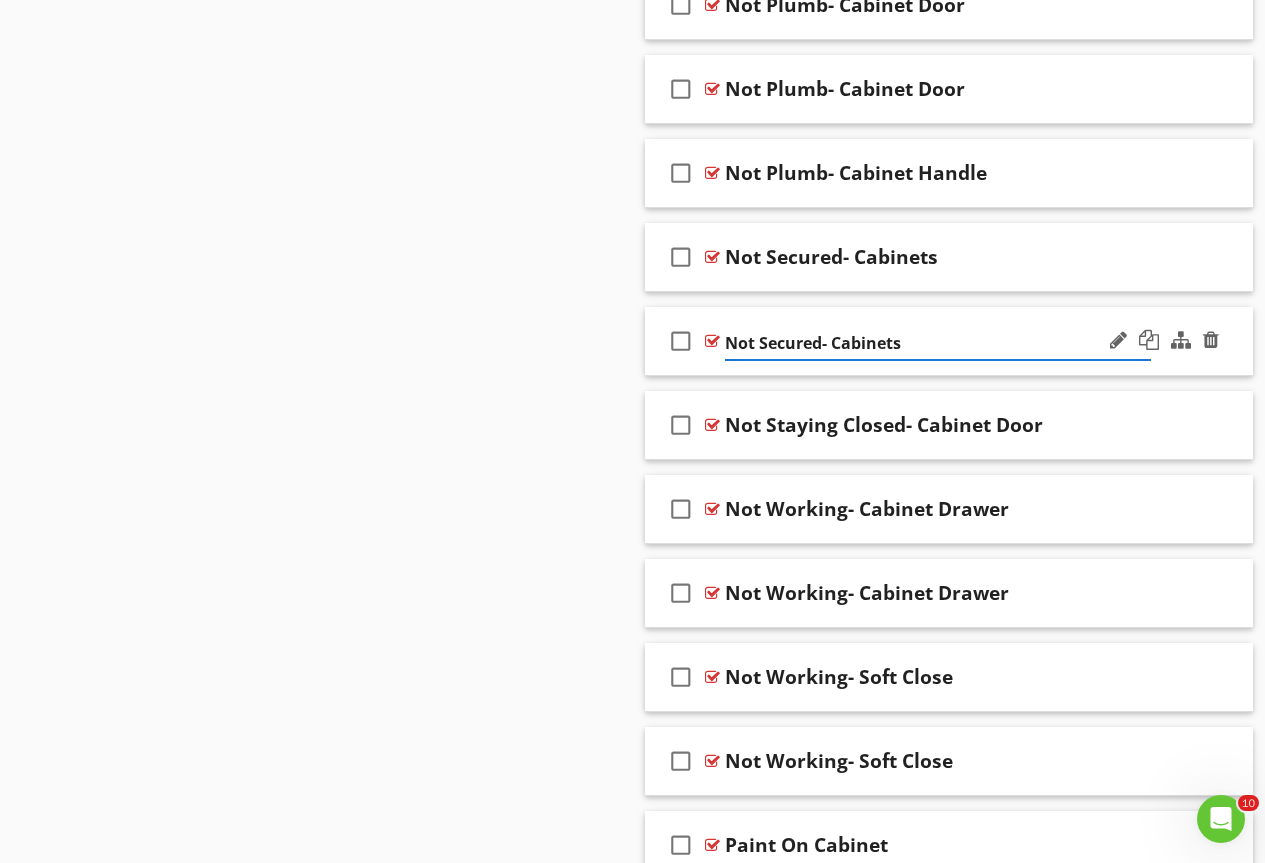 click on "Not Secured- Cabinets" at bounding box center (938, 343) 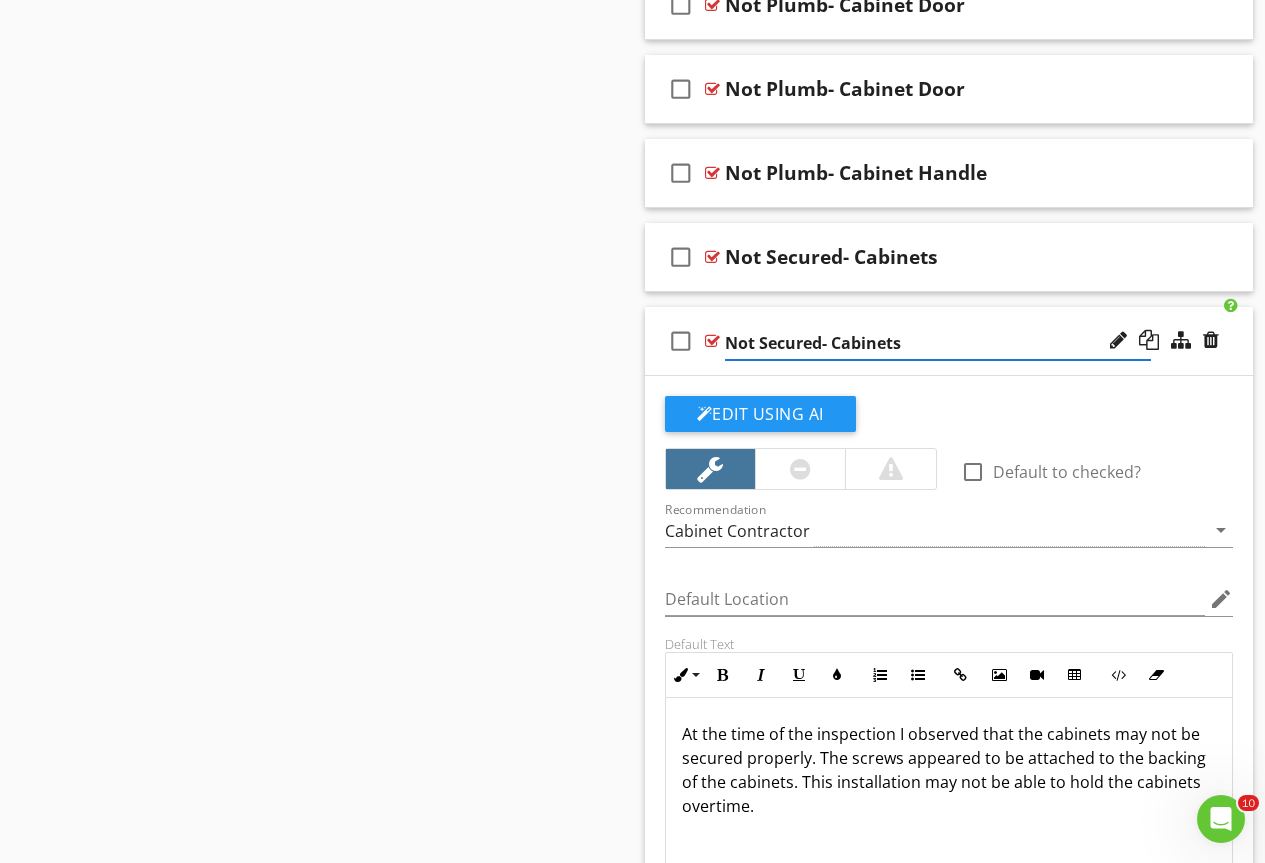type on "Not Secured- Cabinet" 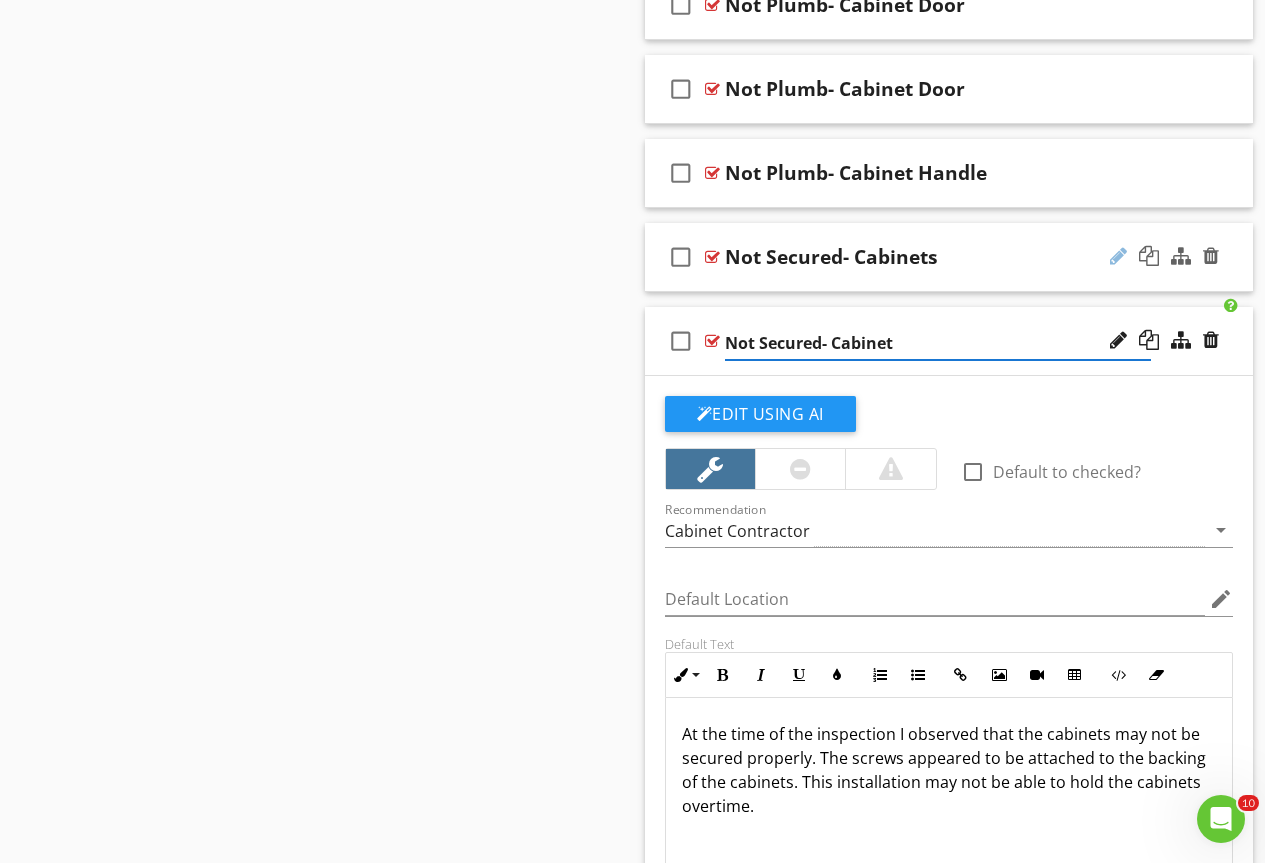click at bounding box center (1118, 256) 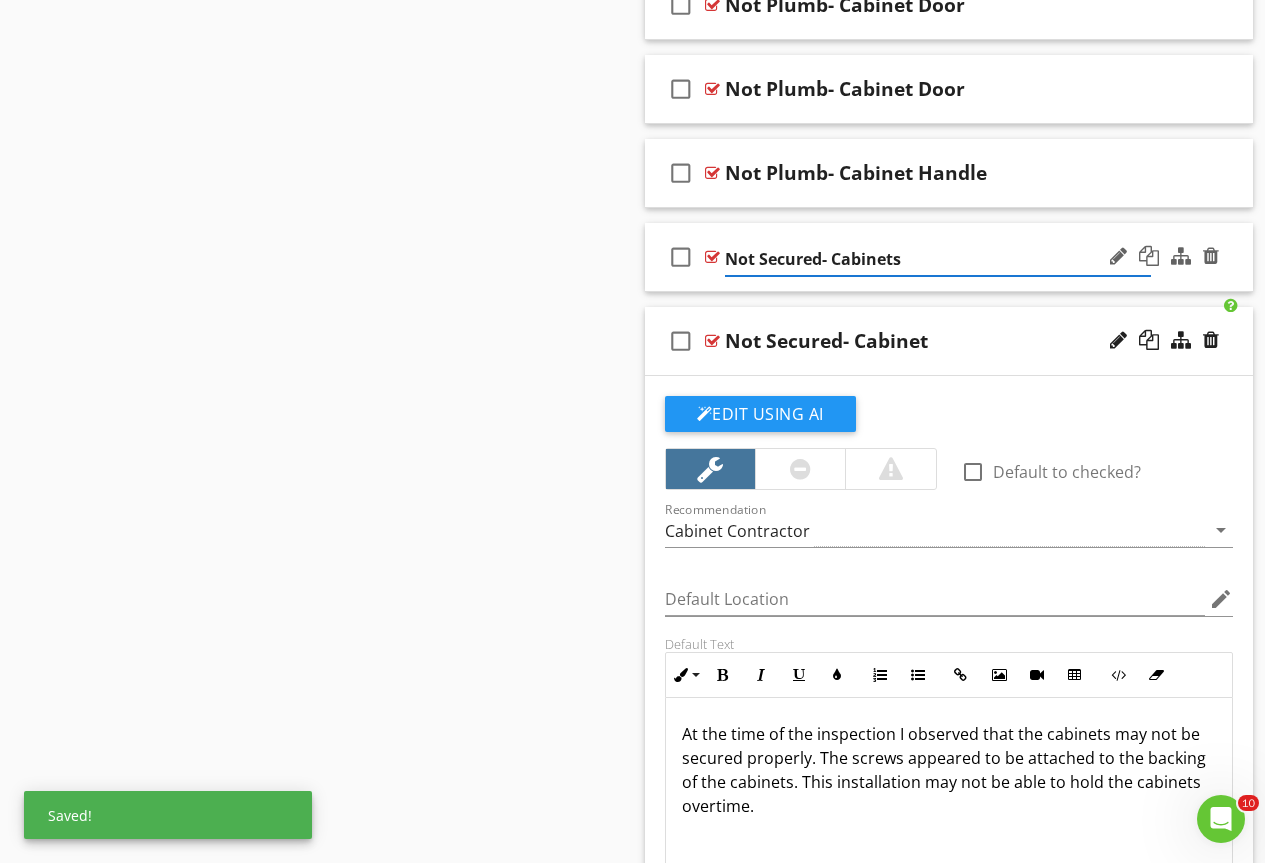 click on "Not Secured- Cabinets" at bounding box center (938, 259) 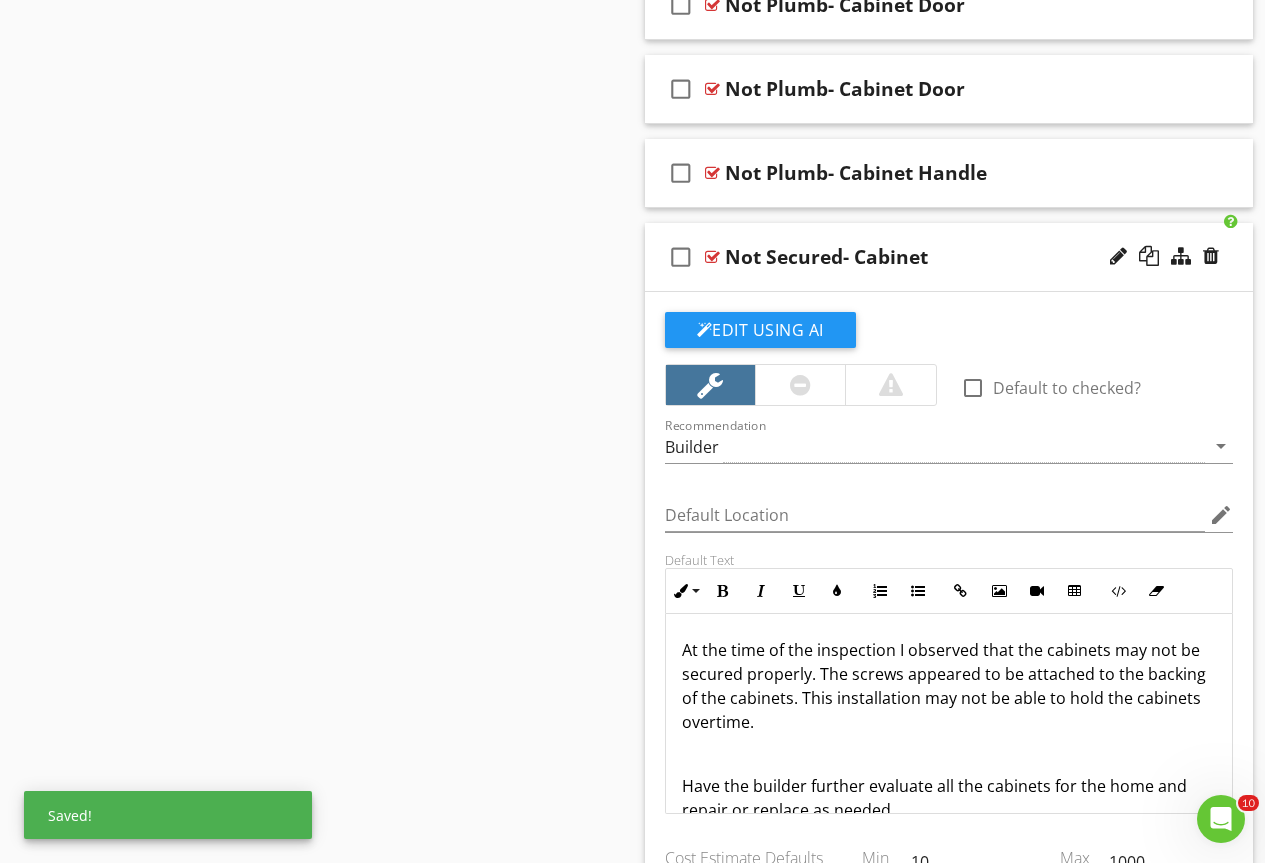 click at bounding box center [712, 257] 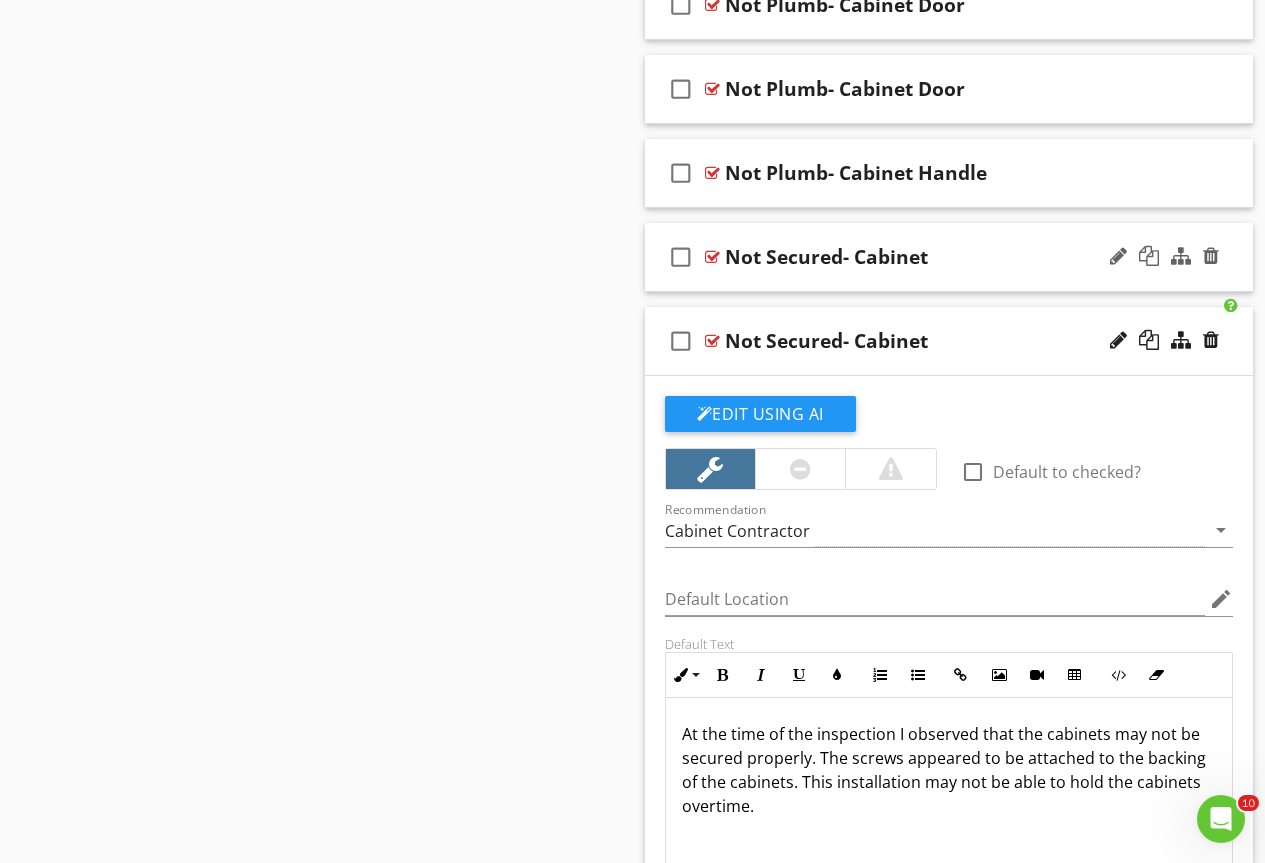 click at bounding box center (712, 257) 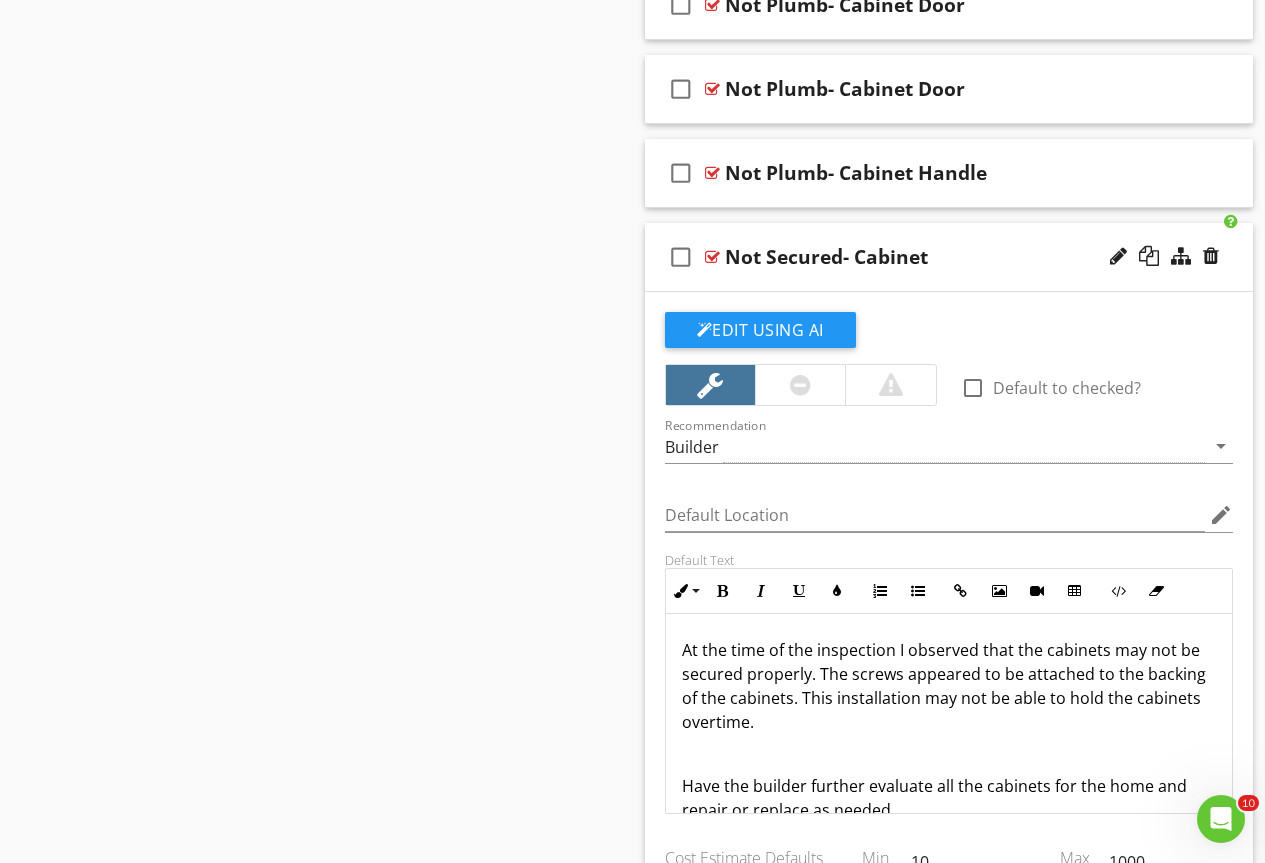 click on "At the time of the inspection I observed that the cabinets may not be secured properly. The screws appeared to be attached to the backing of the cabinets. This installation may not be able to hold the cabinets overtime." at bounding box center [949, 686] 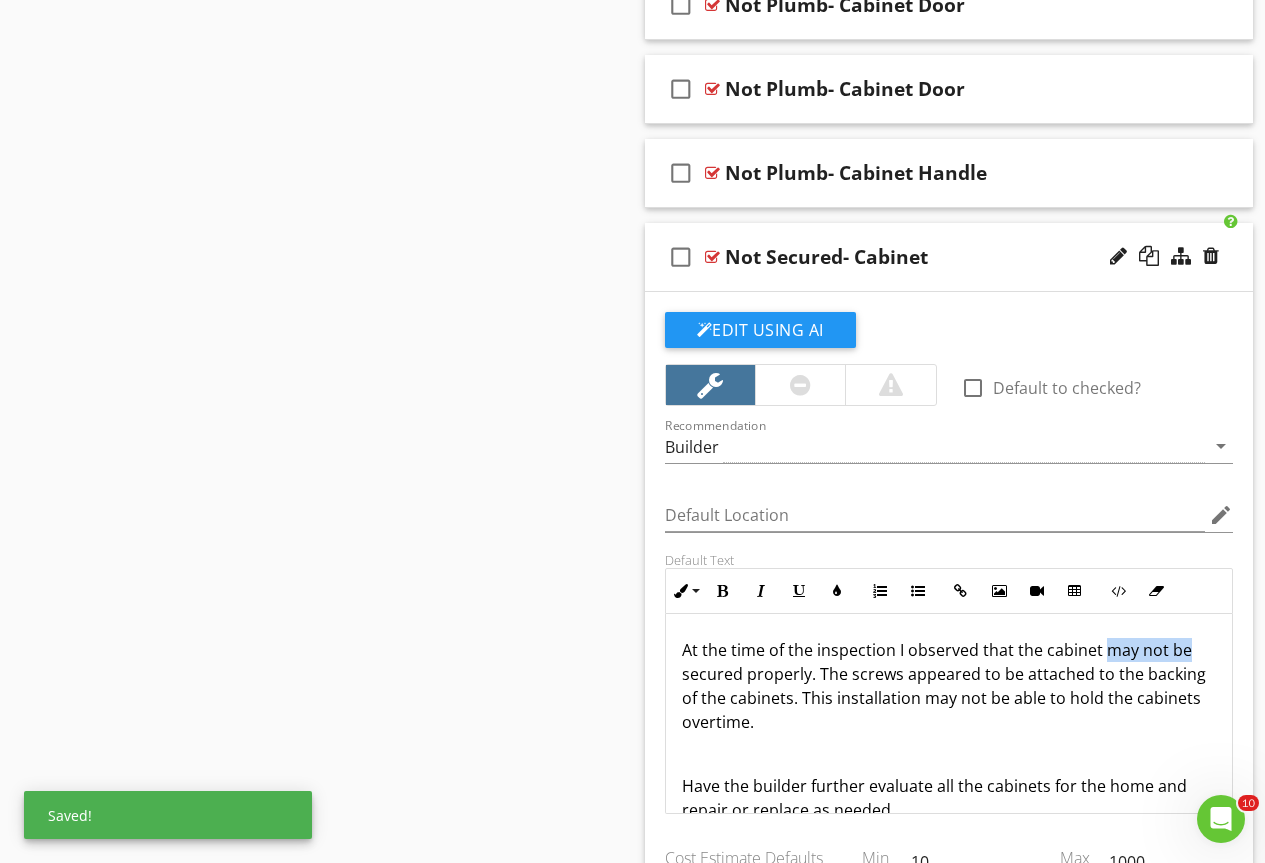 drag, startPoint x: 1102, startPoint y: 647, endPoint x: 1223, endPoint y: 645, distance: 121.016525 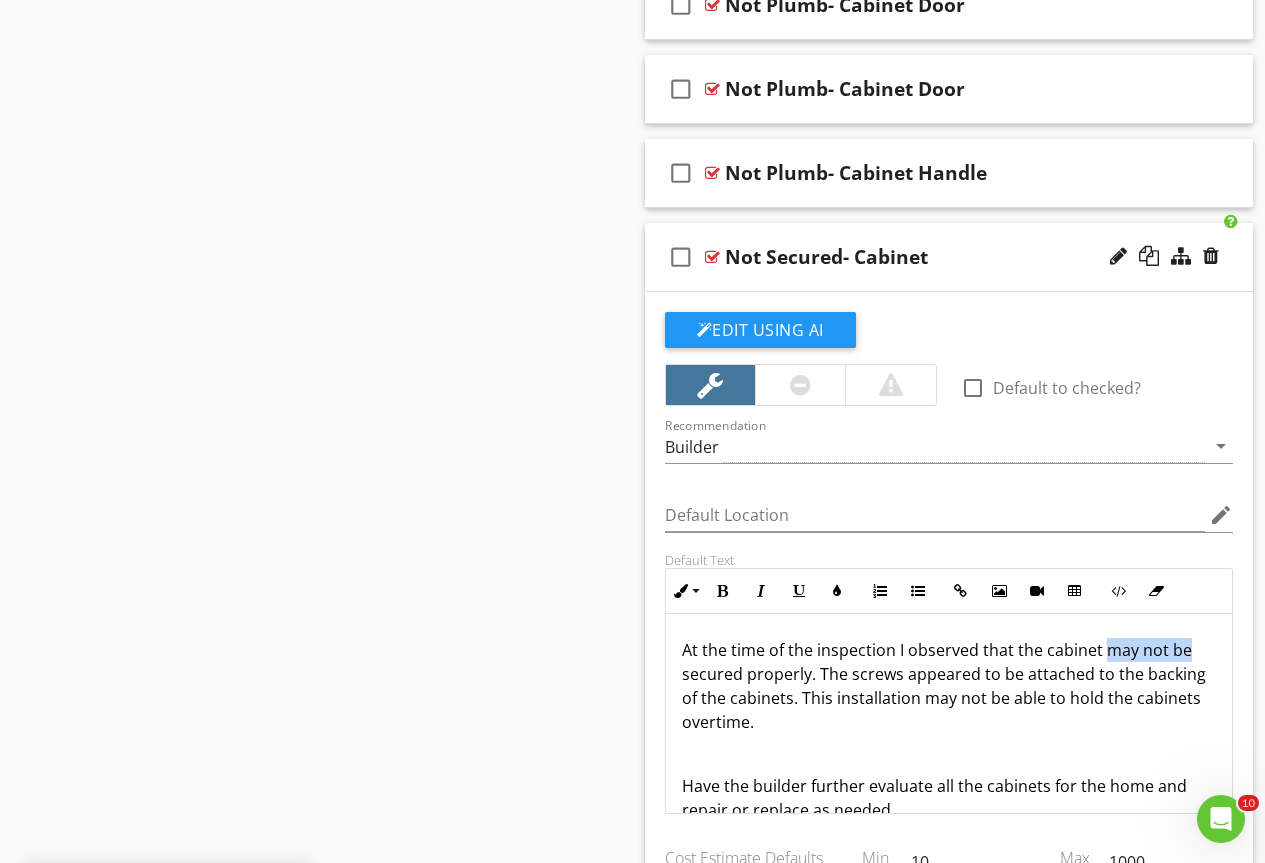 type 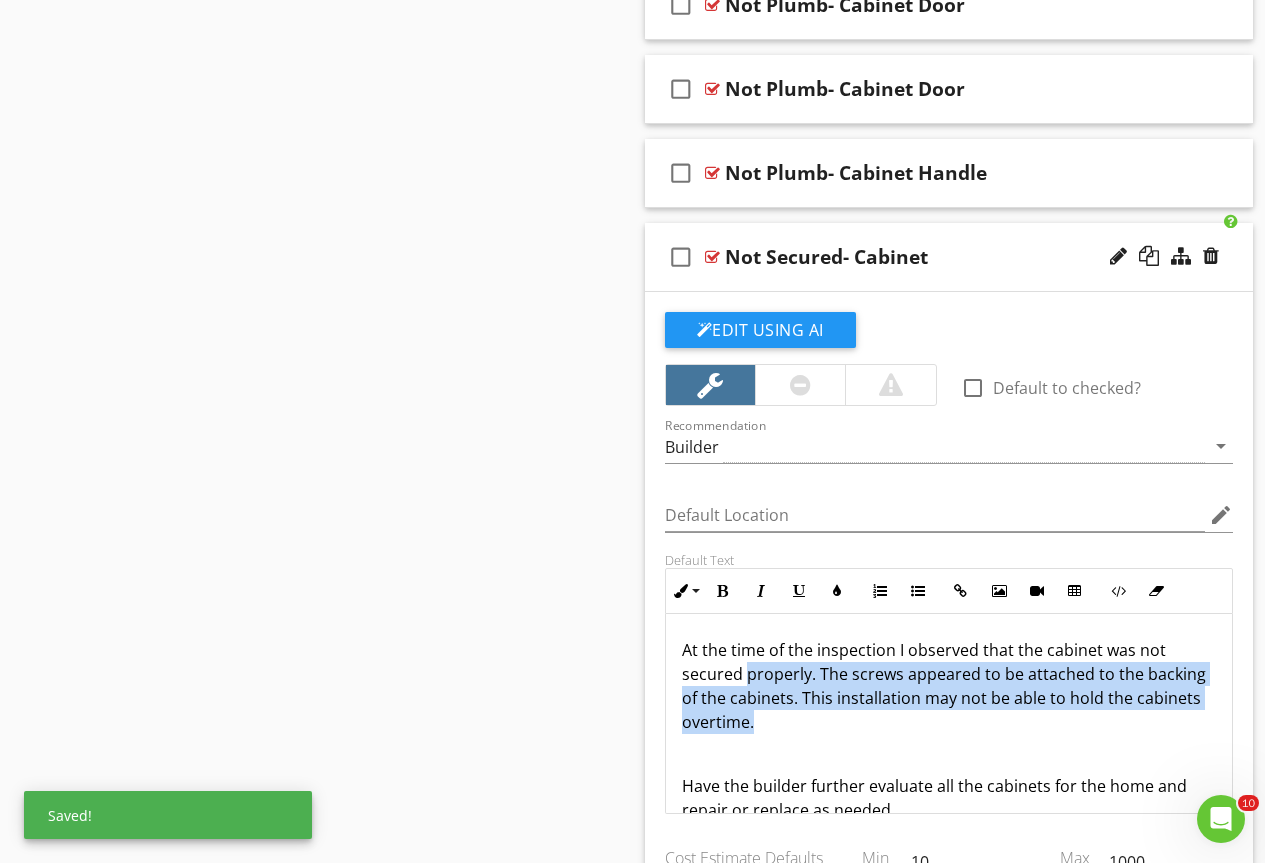 drag, startPoint x: 746, startPoint y: 669, endPoint x: 818, endPoint y: 730, distance: 94.36631 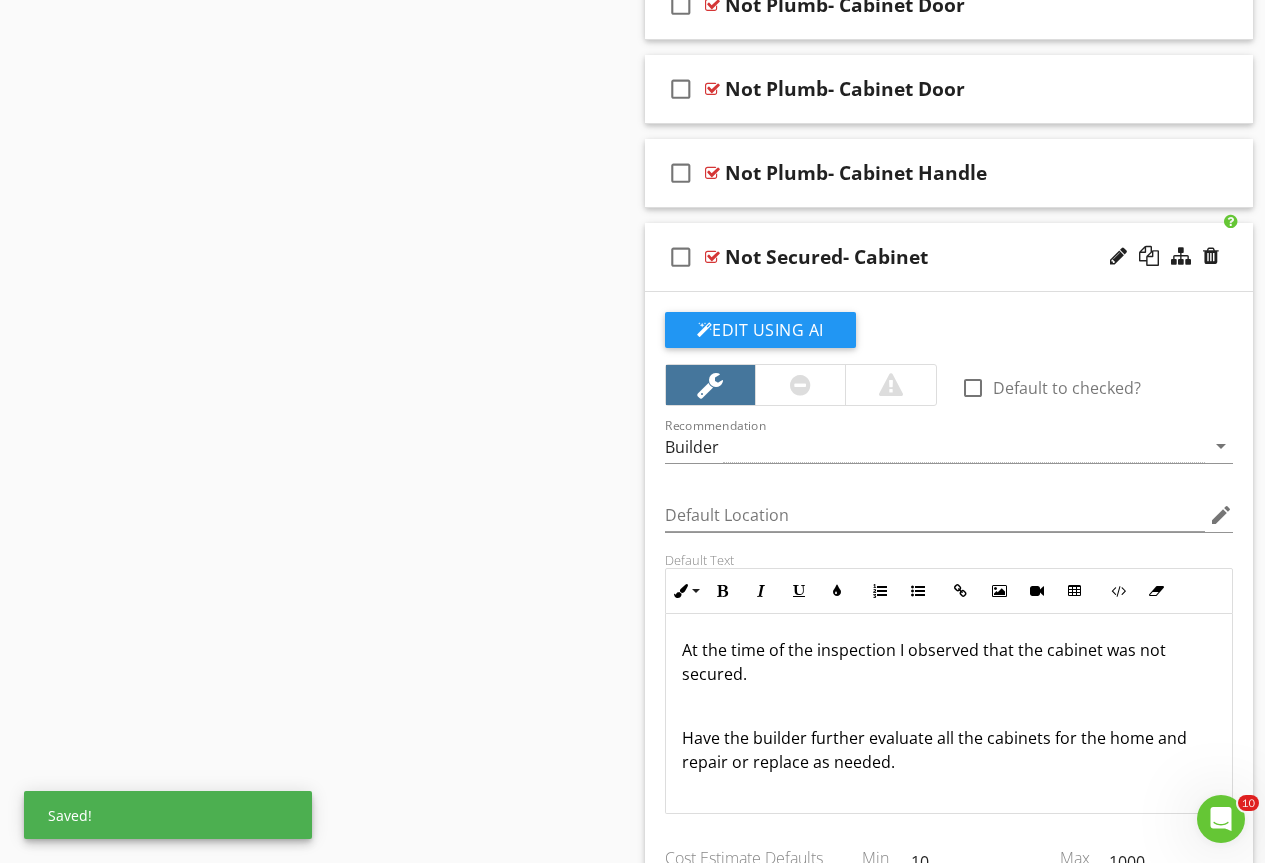 scroll, scrollTop: 73, scrollLeft: 0, axis: vertical 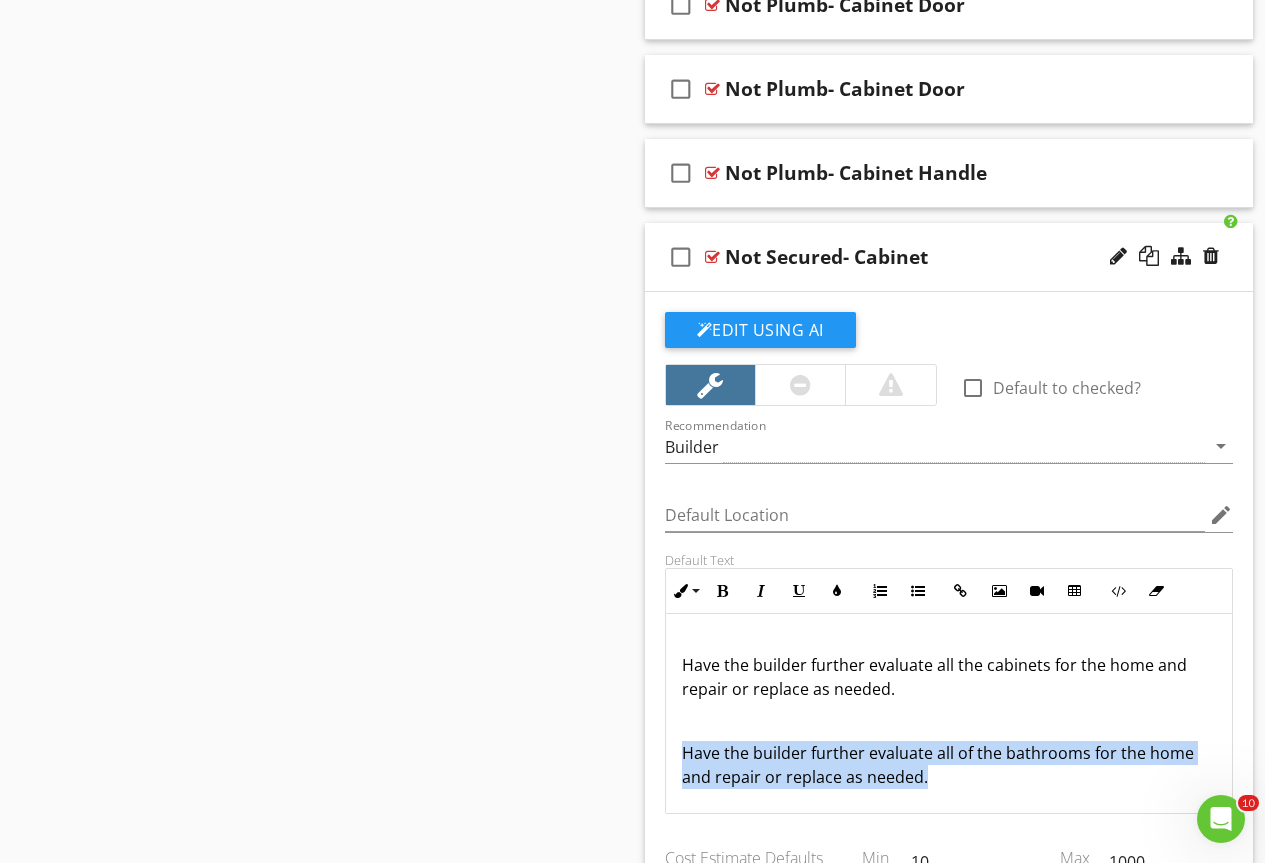 drag, startPoint x: 953, startPoint y: 776, endPoint x: 630, endPoint y: 736, distance: 325.46735 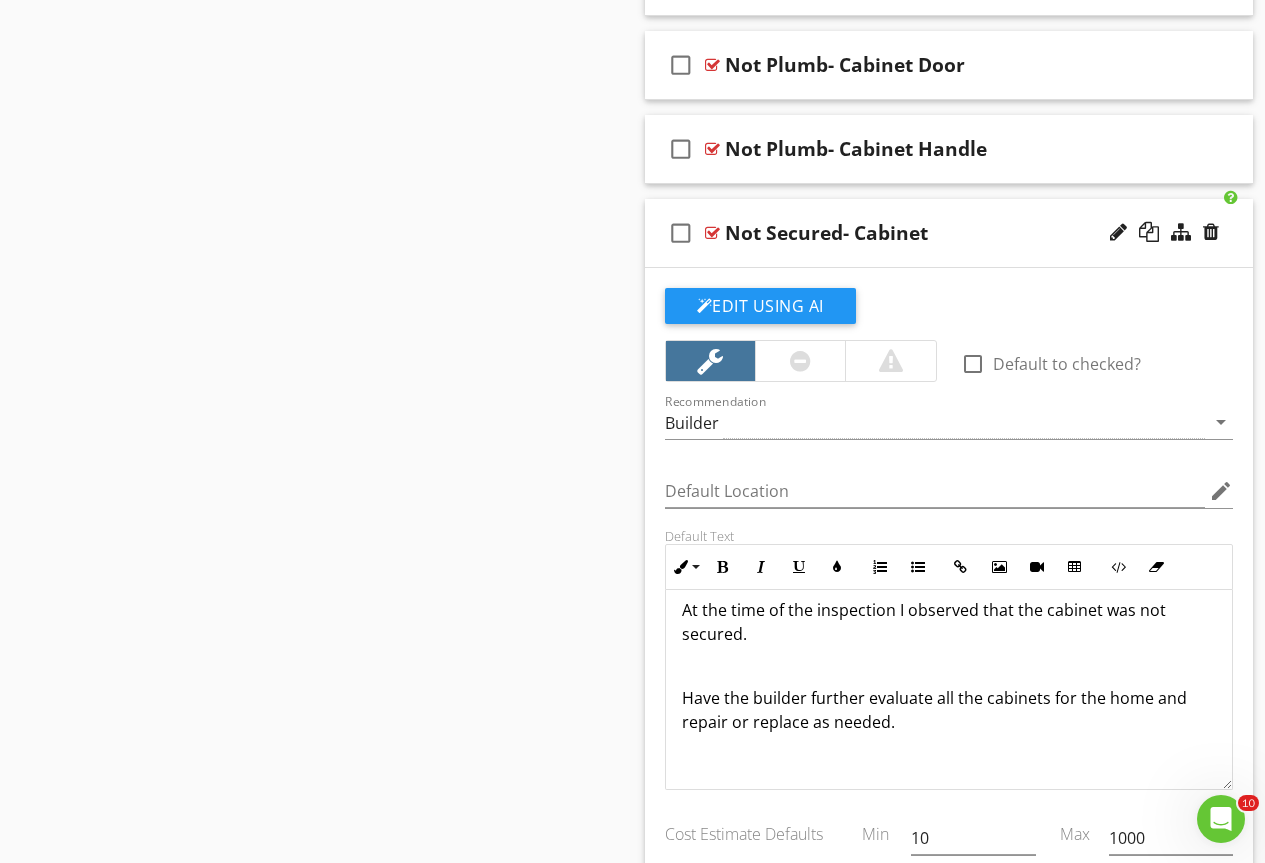 scroll, scrollTop: 0, scrollLeft: 0, axis: both 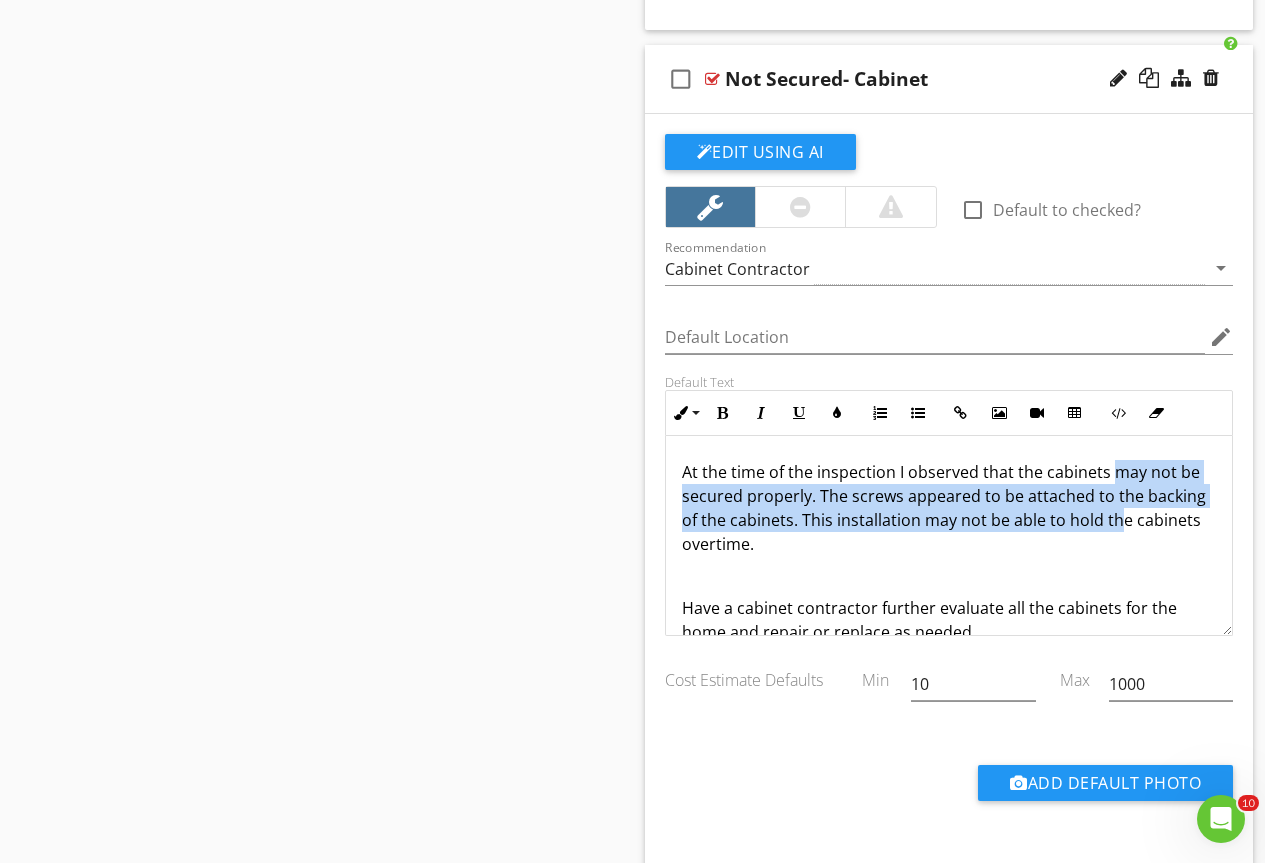 drag, startPoint x: 1114, startPoint y: 472, endPoint x: 1116, endPoint y: 529, distance: 57.035076 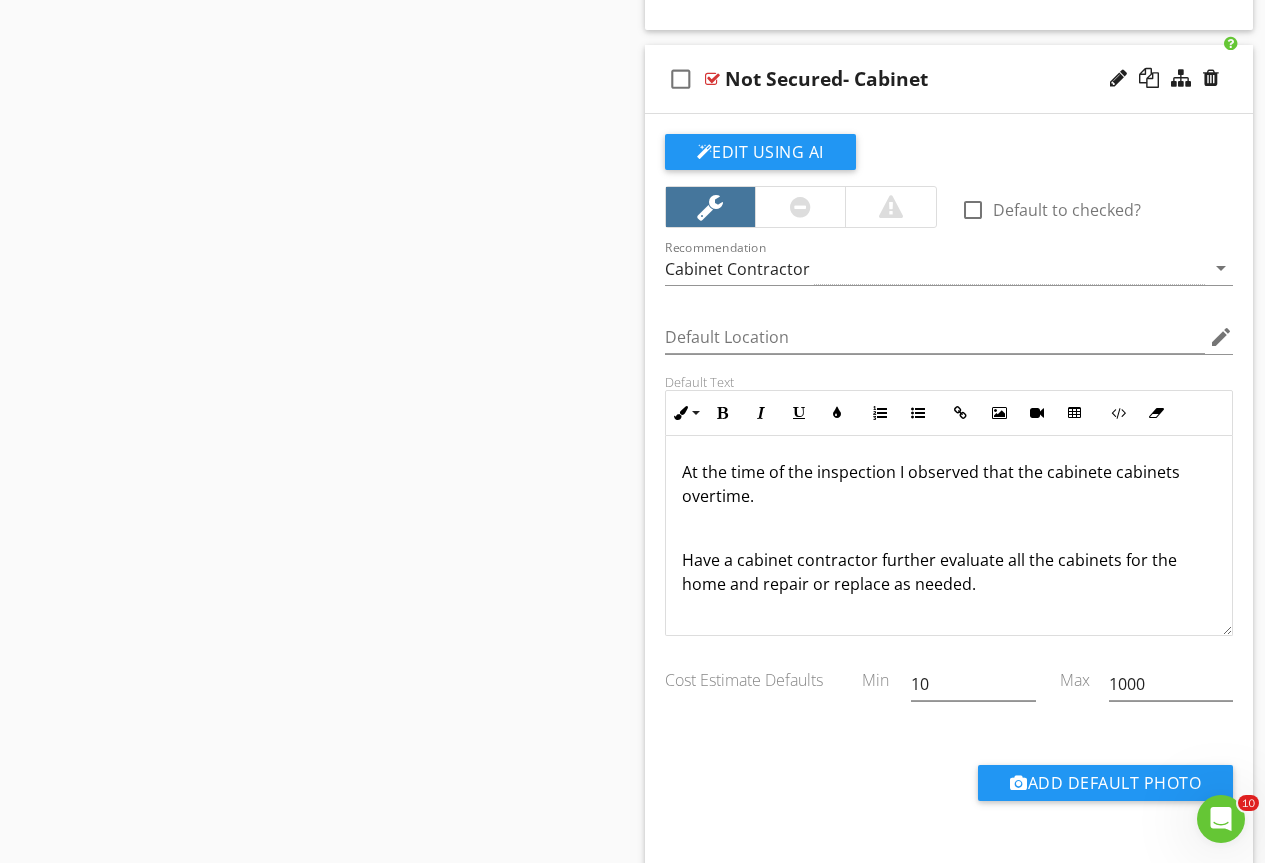 type 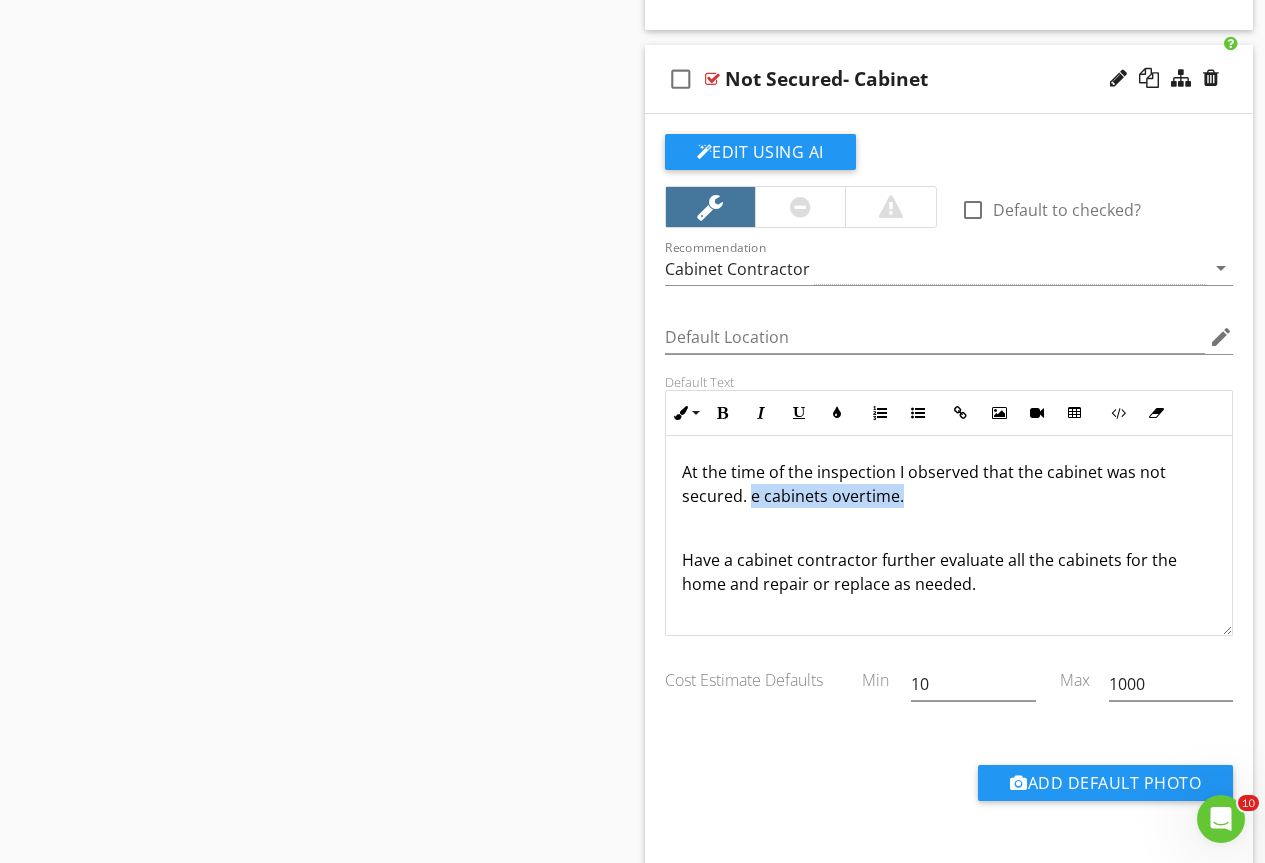 drag, startPoint x: 748, startPoint y: 493, endPoint x: 969, endPoint y: 506, distance: 221.38202 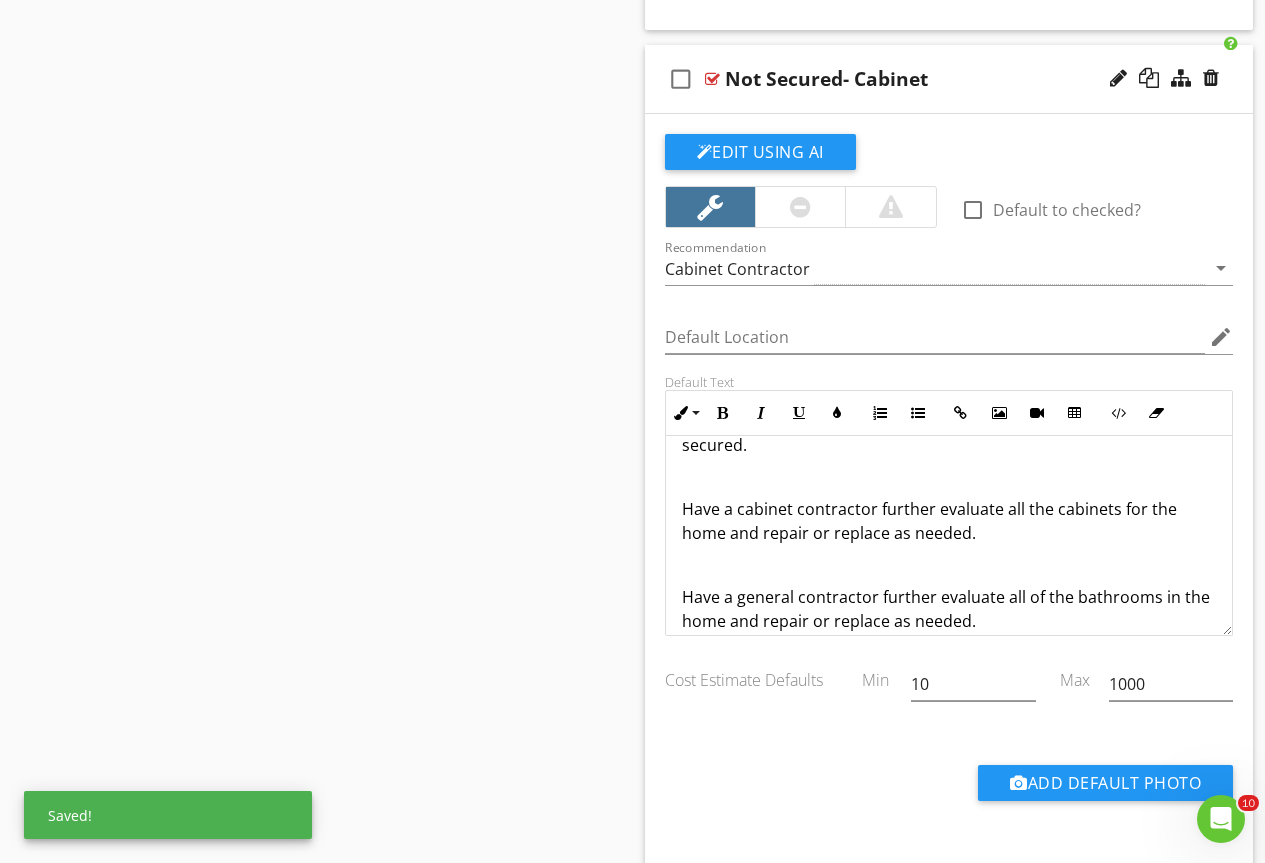 scroll, scrollTop: 73, scrollLeft: 0, axis: vertical 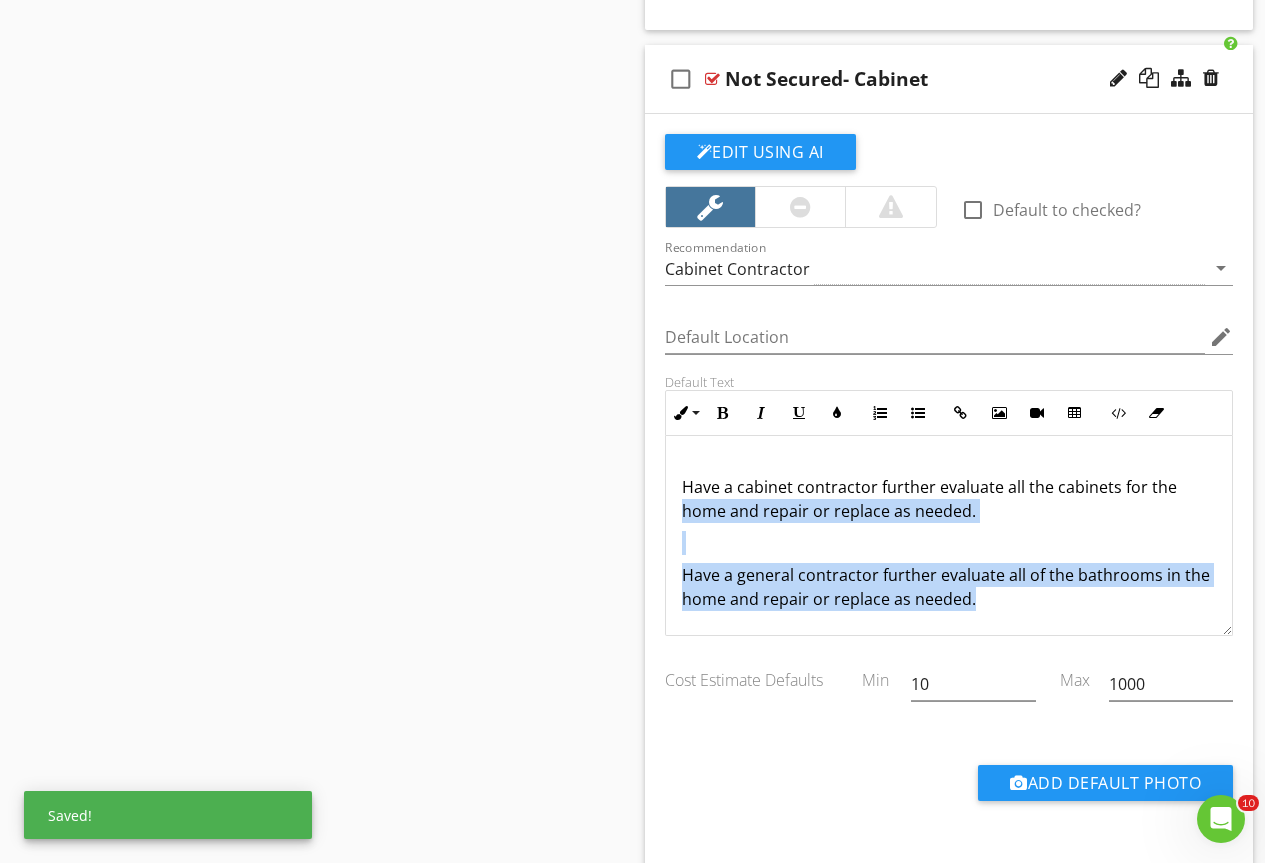 drag, startPoint x: 1002, startPoint y: 599, endPoint x: 592, endPoint y: 523, distance: 416.9844 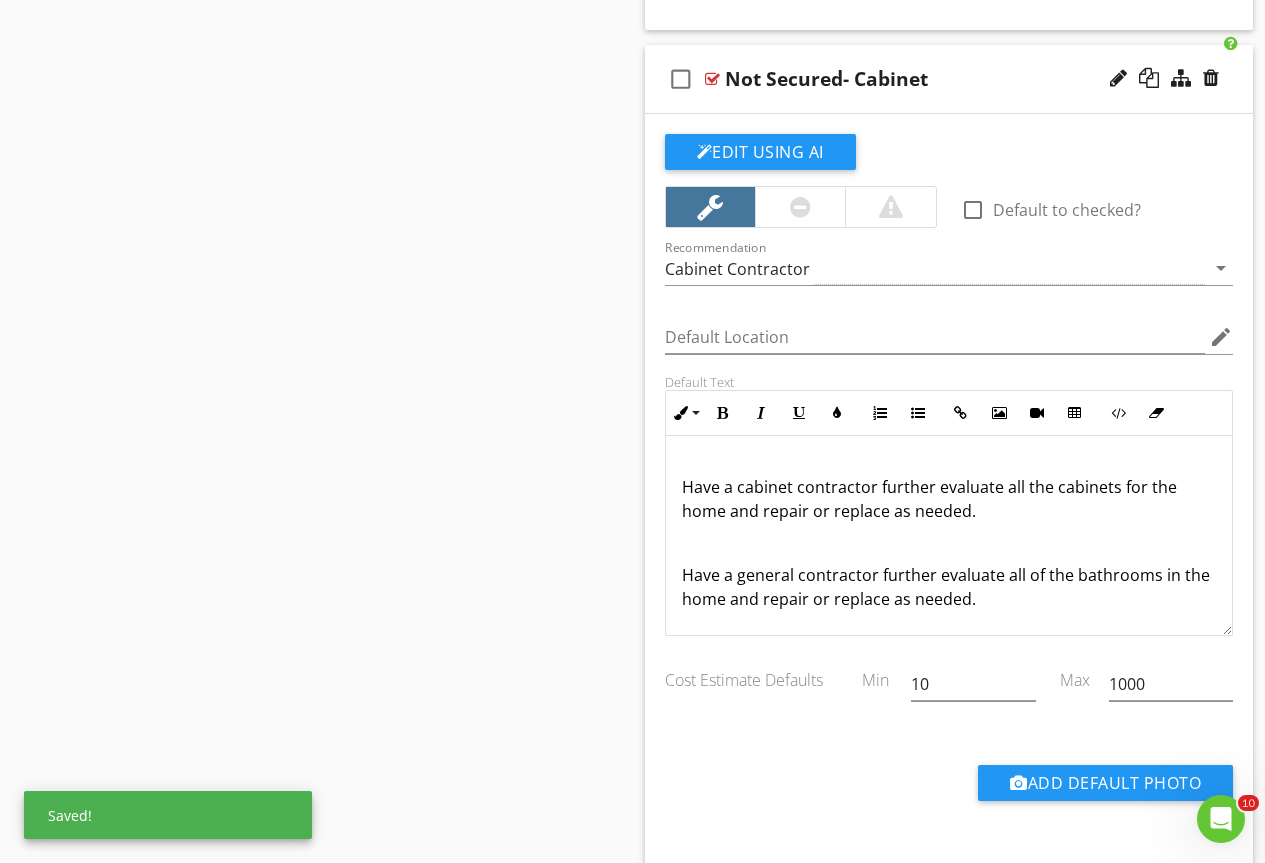 scroll, scrollTop: 1, scrollLeft: 0, axis: vertical 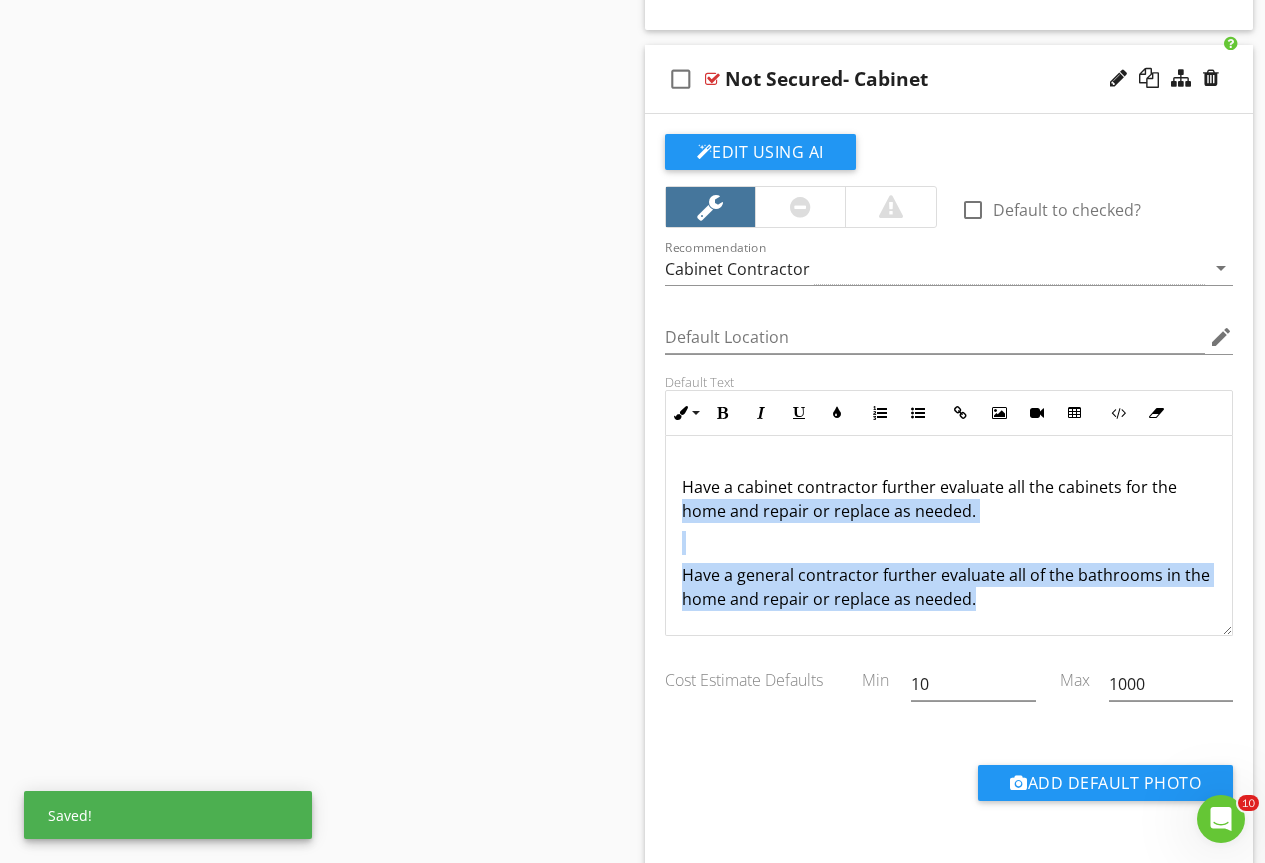 click on "Have a cabinet contractor further evaluate all the cabinets for the home and repair or replace as needed." at bounding box center [949, 499] 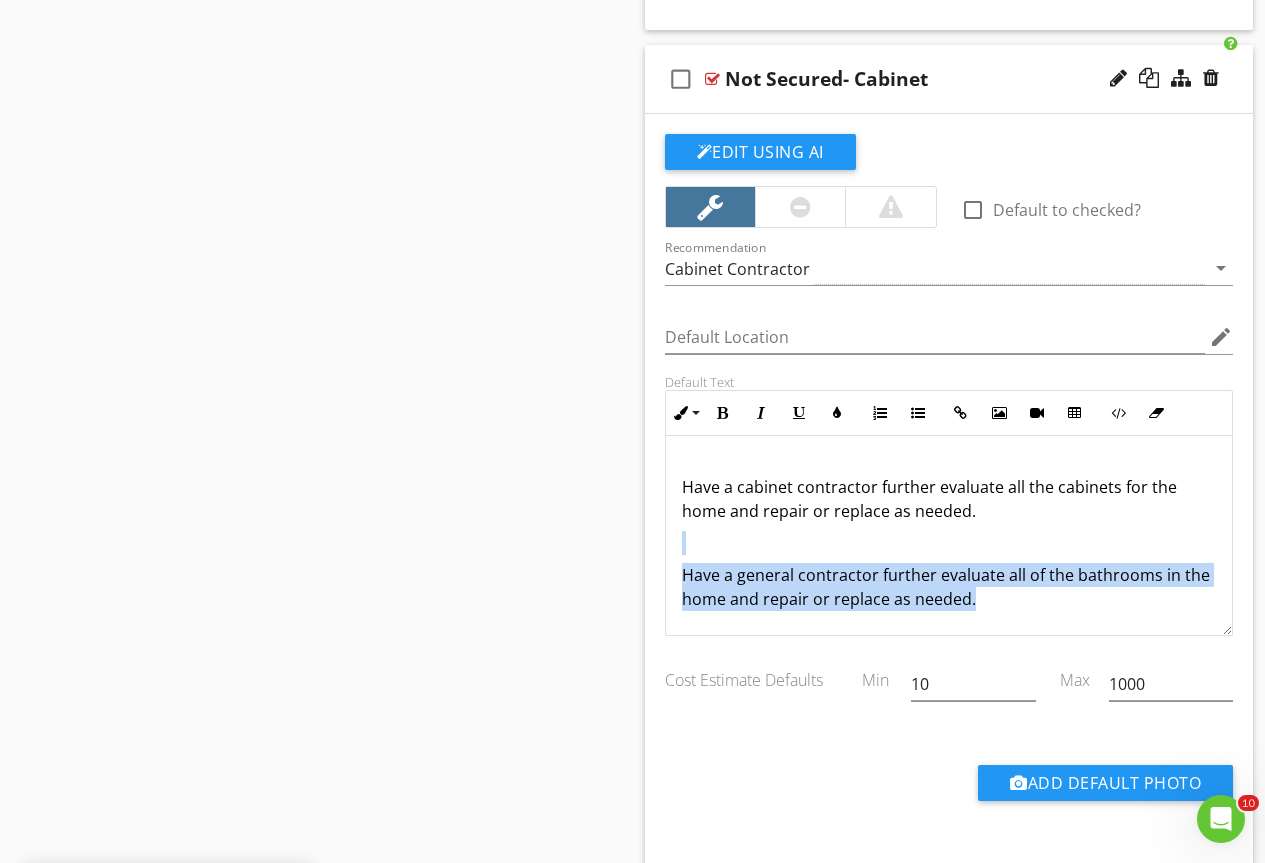 drag, startPoint x: 990, startPoint y: 600, endPoint x: 630, endPoint y: 555, distance: 362.8016 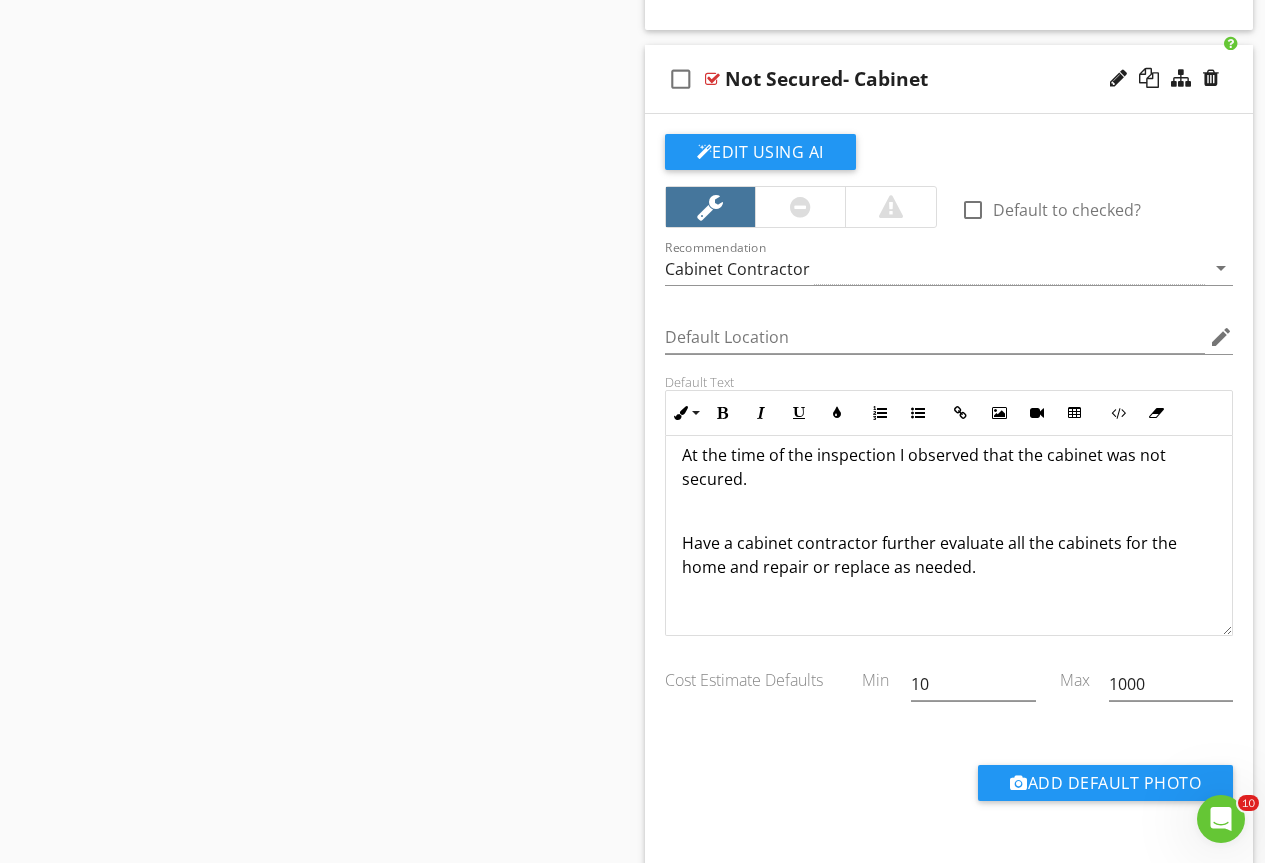 scroll, scrollTop: 17, scrollLeft: 0, axis: vertical 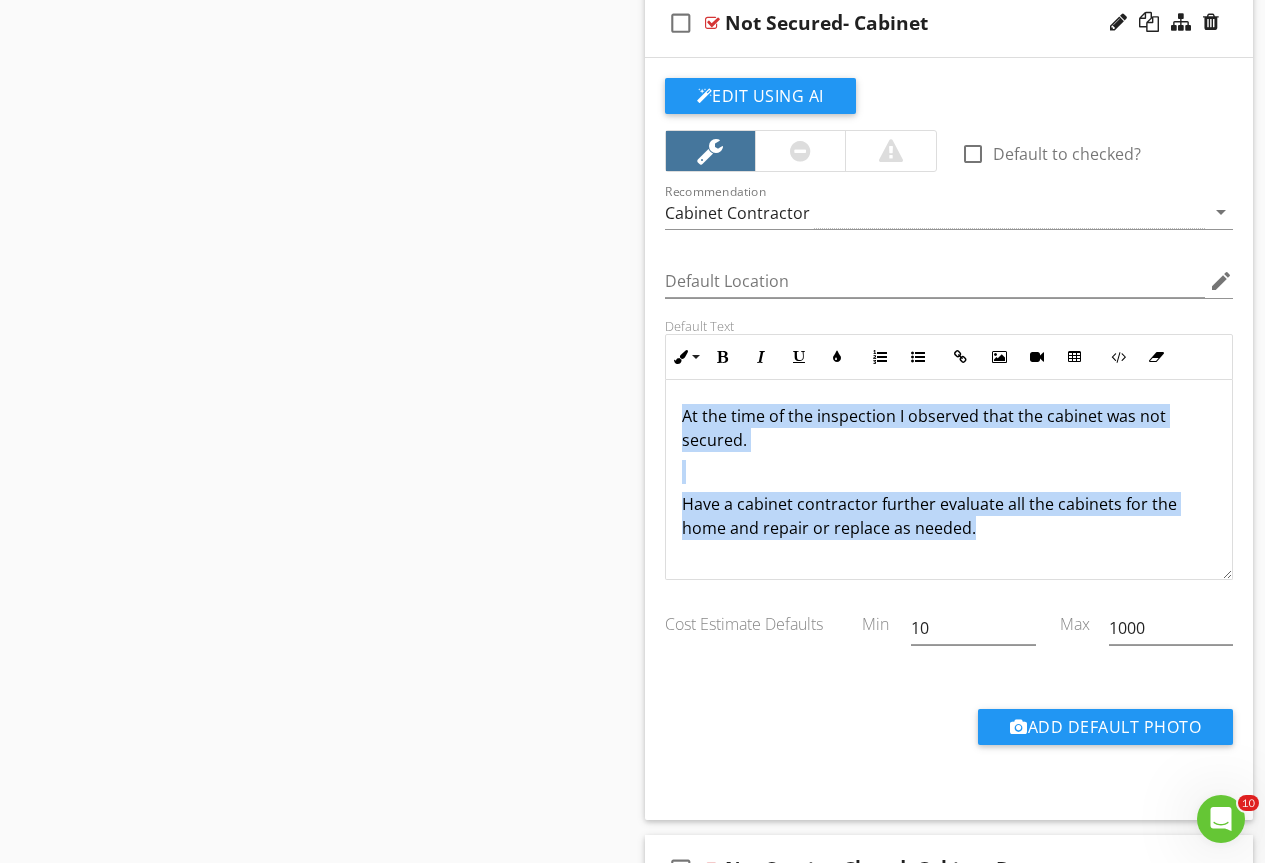 drag, startPoint x: 967, startPoint y: 509, endPoint x: 562, endPoint y: 323, distance: 445.66916 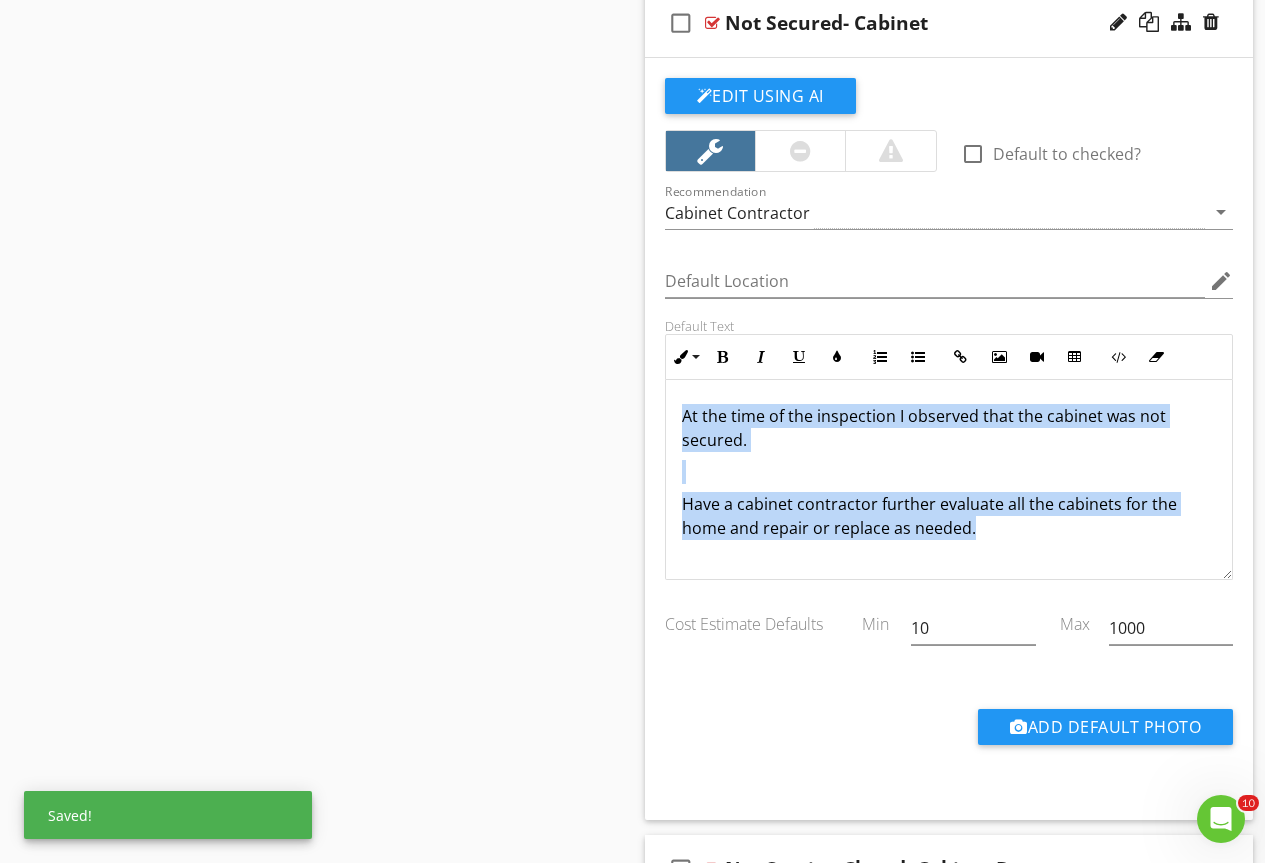 copy on "At the time of the inspection I observed that the cabinet was not secured.  Have a cabinet contractor further evaluate all the cabinets for the home and repair or replace as needed." 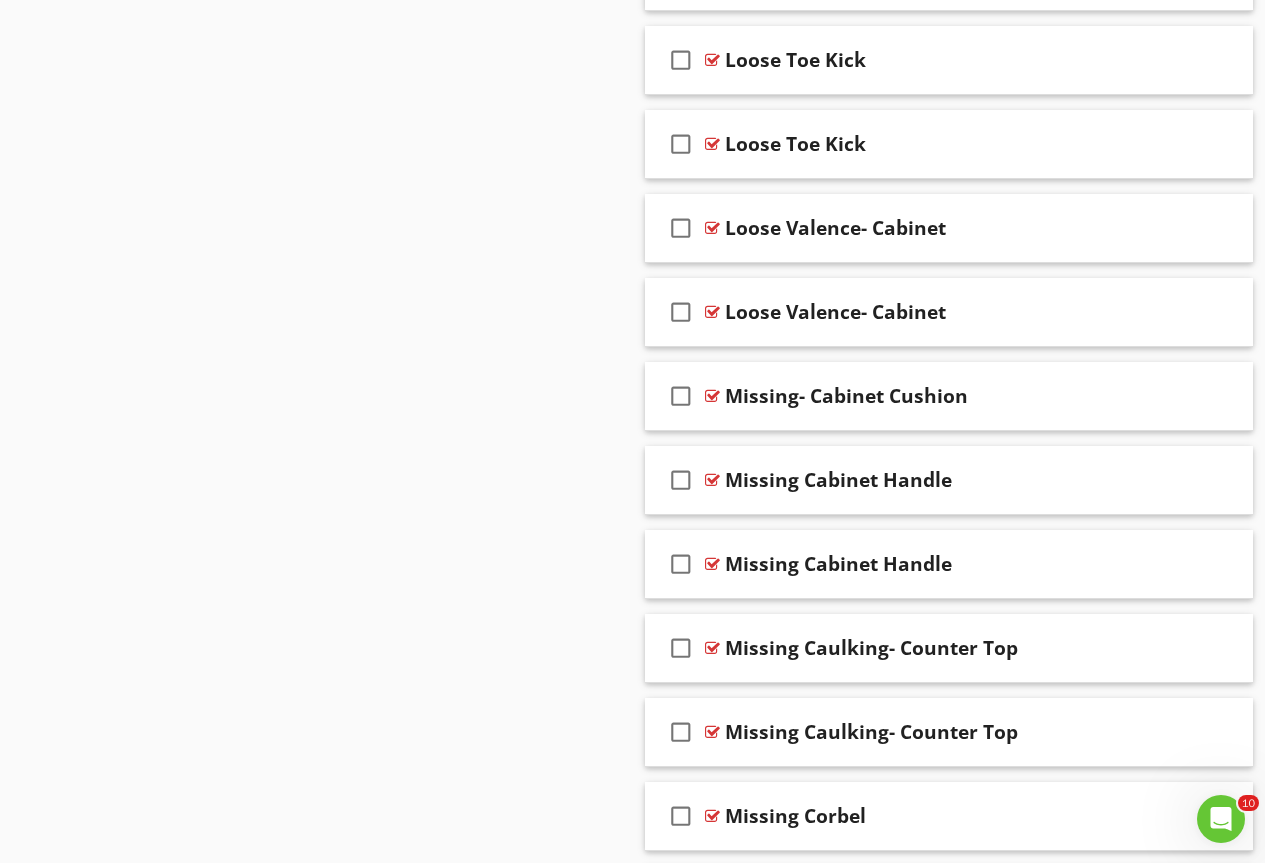 scroll, scrollTop: 0, scrollLeft: 0, axis: both 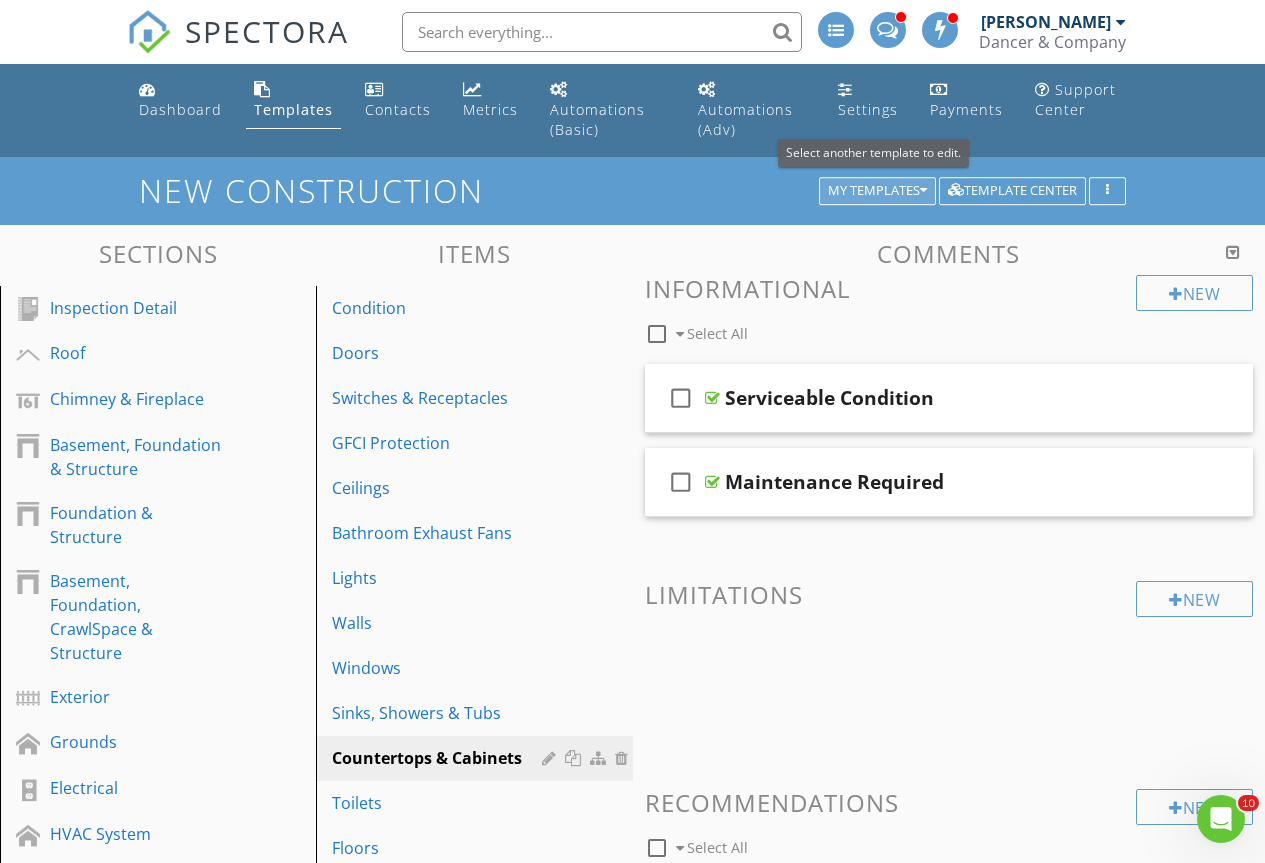 click on "My Templates" at bounding box center (877, 191) 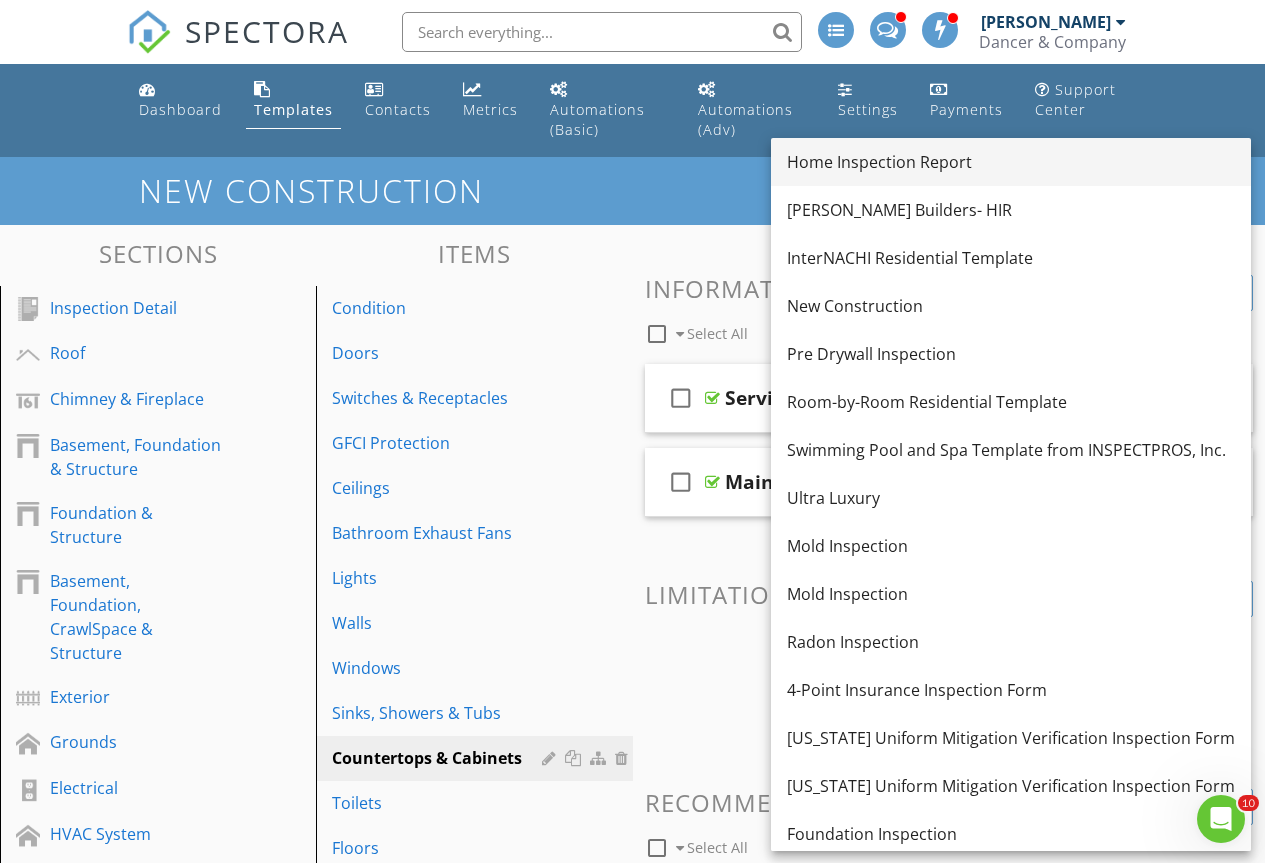 click on "Home Inspection Report" at bounding box center [1011, 162] 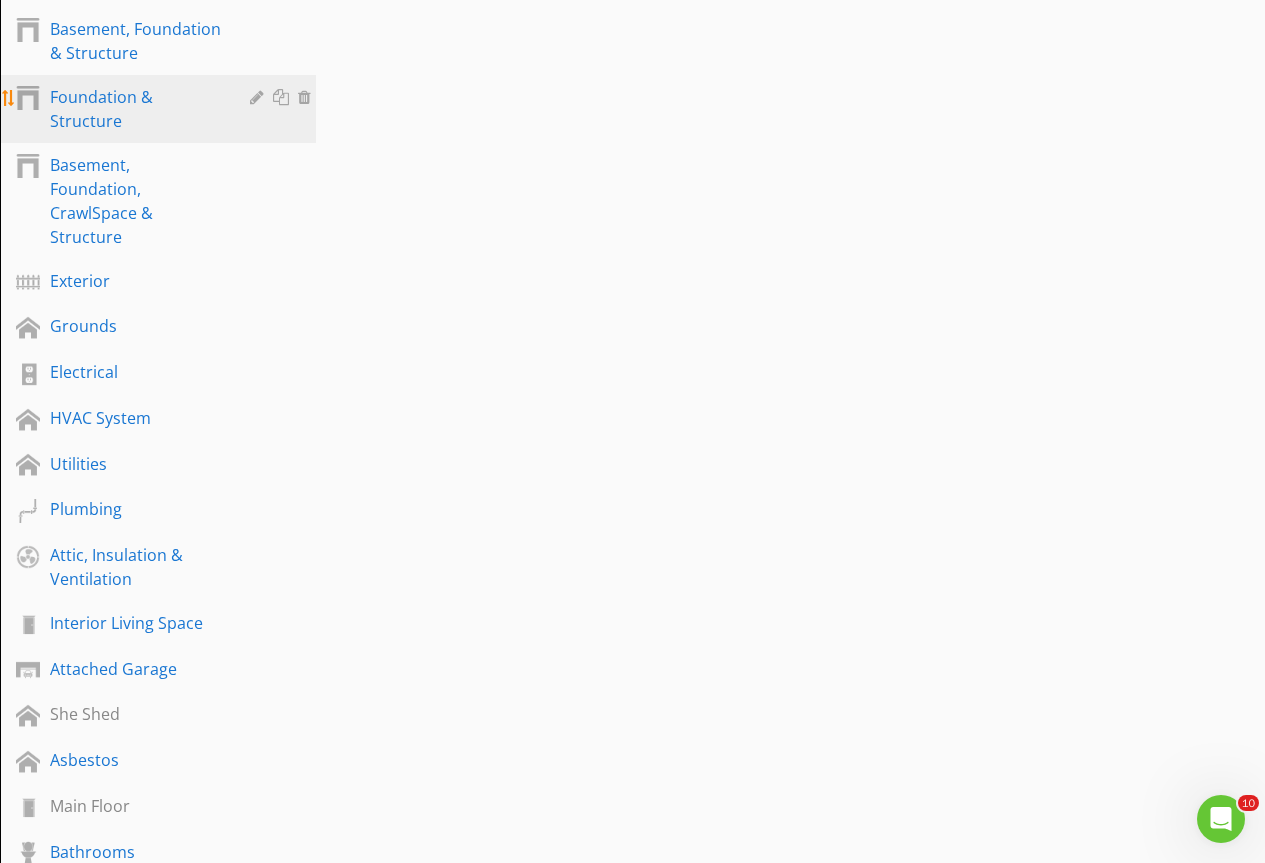 scroll, scrollTop: 600, scrollLeft: 0, axis: vertical 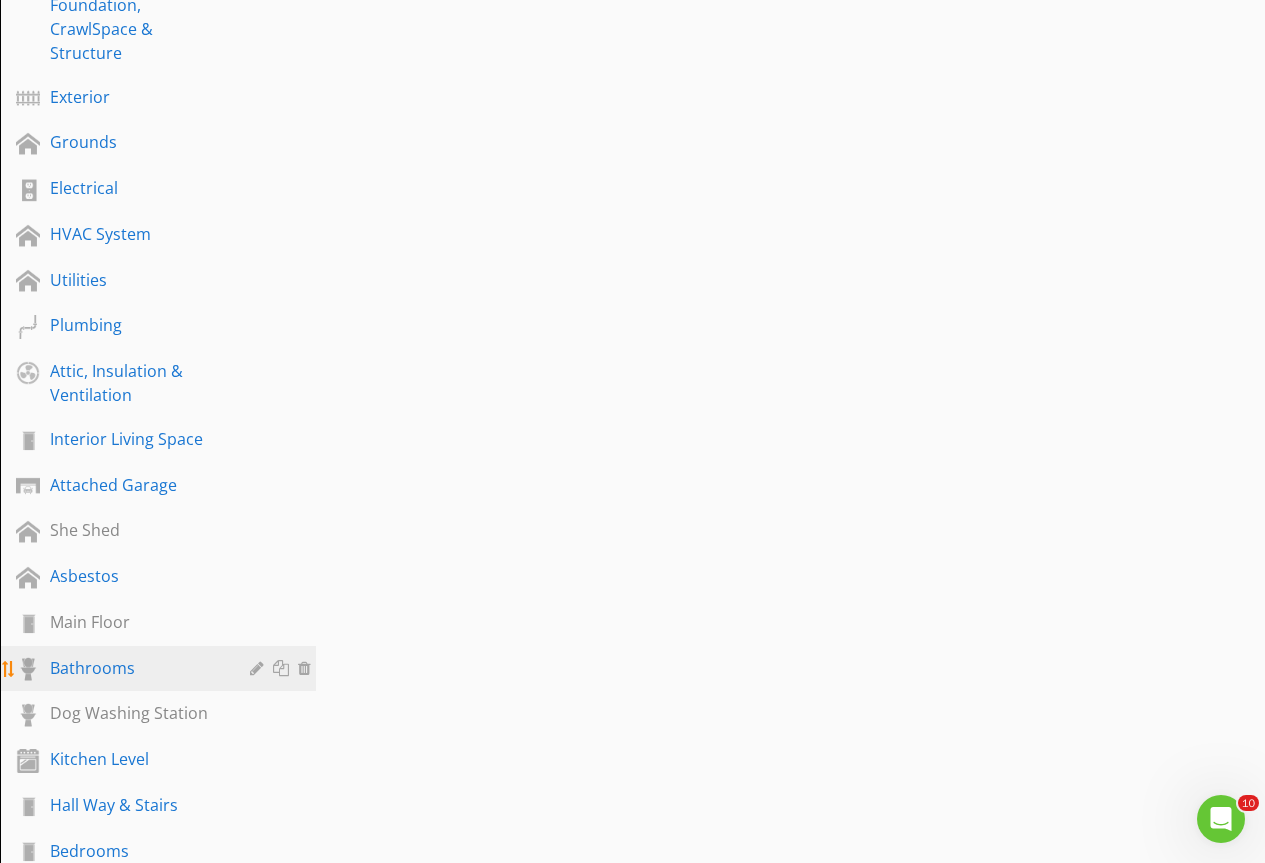 click on "Bathrooms" at bounding box center [135, 668] 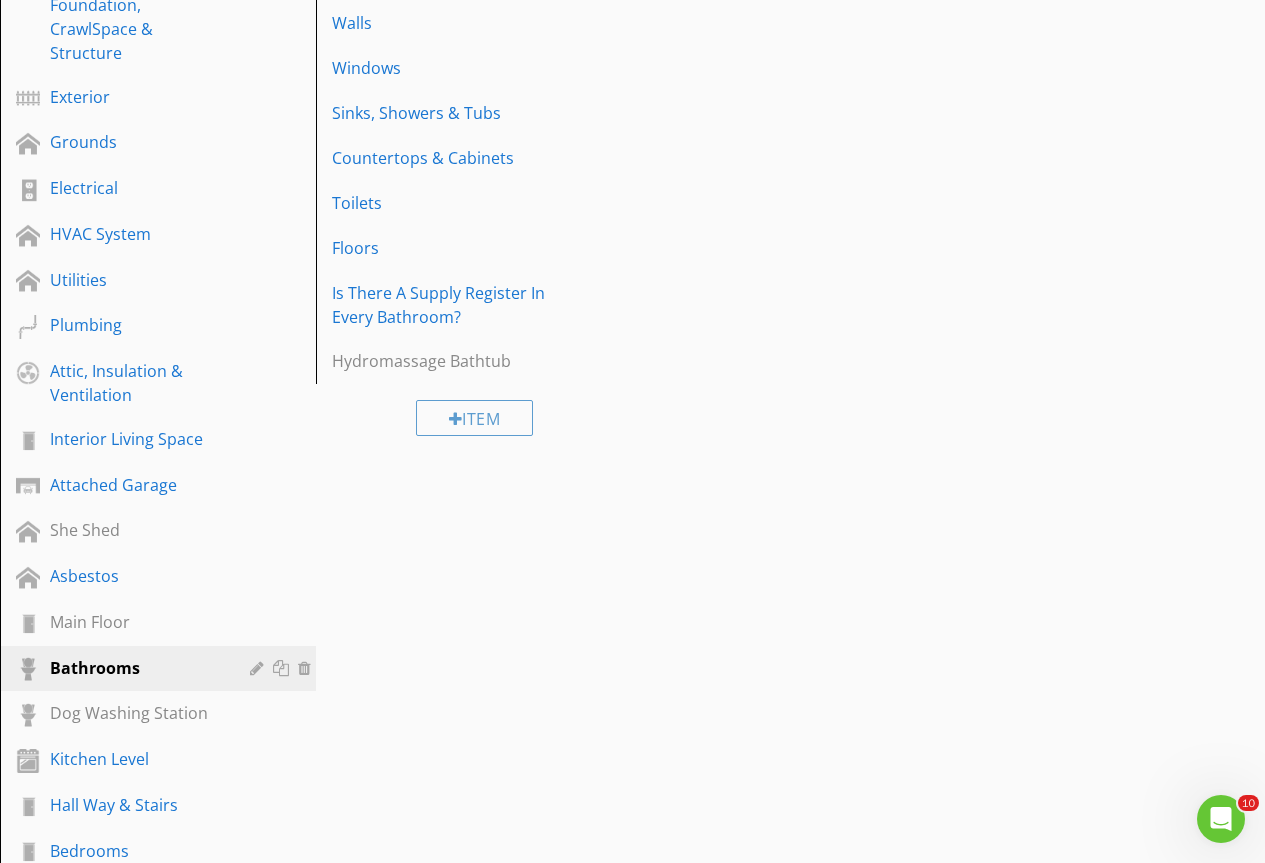 click on "Sections
Inspection Detail           Roof           Chimney & Fireplace           Basement, Foundation & Structure           Foundation & Structure           Basement, Foundation, CrawlSpace & Structure           Exterior           Grounds           Electrical           HVAC System           Utilities           Plumbing           Attic, Insulation & Ventilation           Interior Living Space           Attached Garage           She Shed           Asbestos           Main Floor           Bathrooms           Dog Washing Station           Kitchen Level           Hall Way & Stairs           Bedrooms           Laundry Room           Basement Floor Level           Basement Bar           Basement Unfinished Area           Pool           Detached Garage           Carport           Final Check List           Report Limitations           Mud Room
Section
Attachments
Attachment
Items" at bounding box center [632, 612] 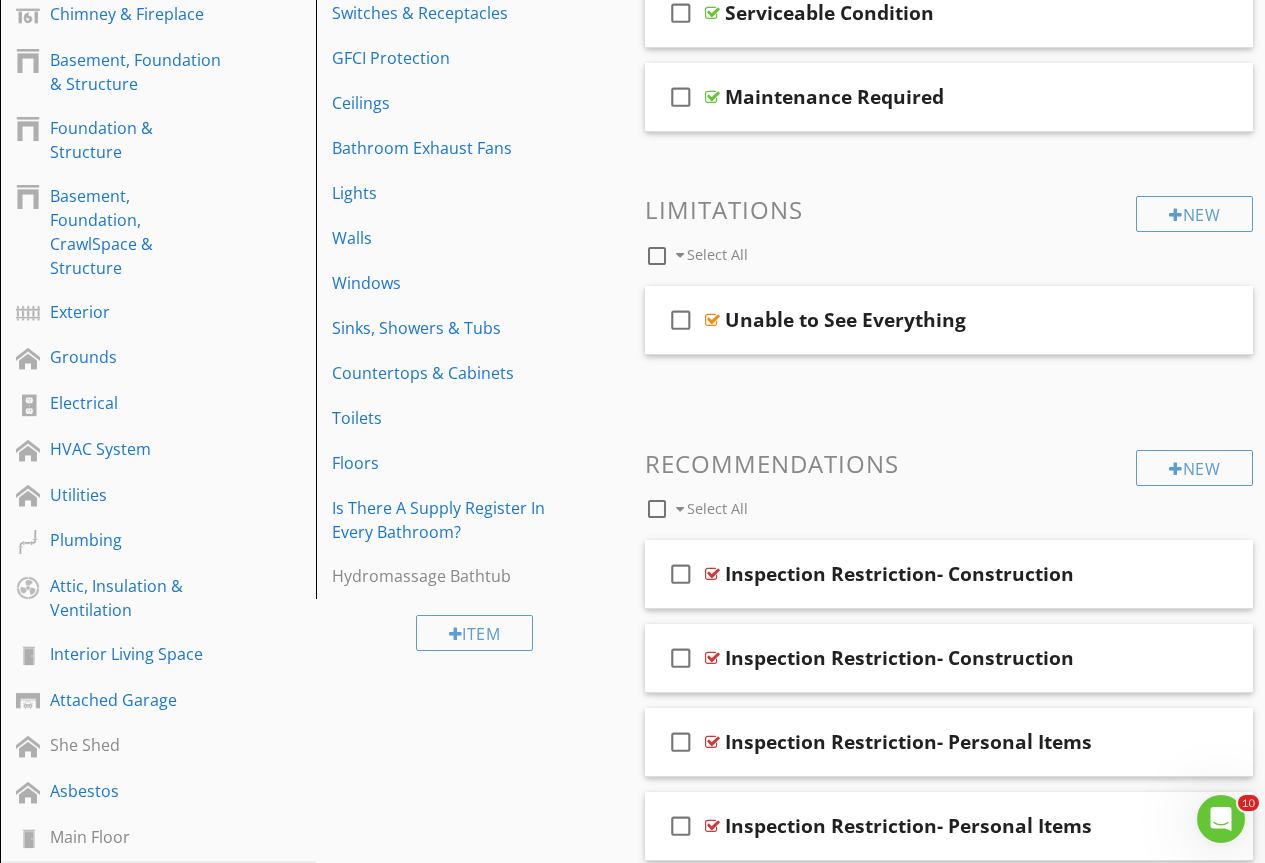 scroll, scrollTop: 100, scrollLeft: 0, axis: vertical 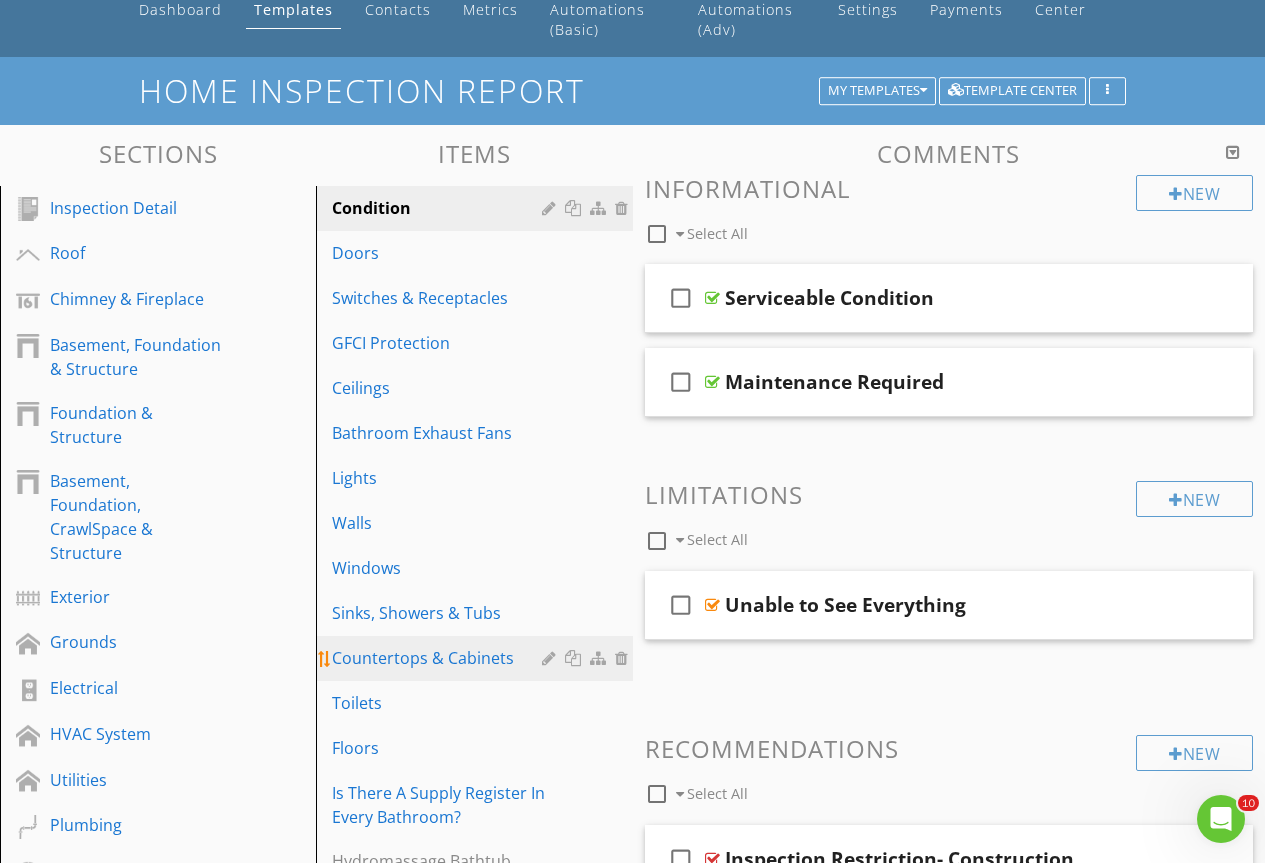 click on "Countertops & Cabinets" at bounding box center (439, 658) 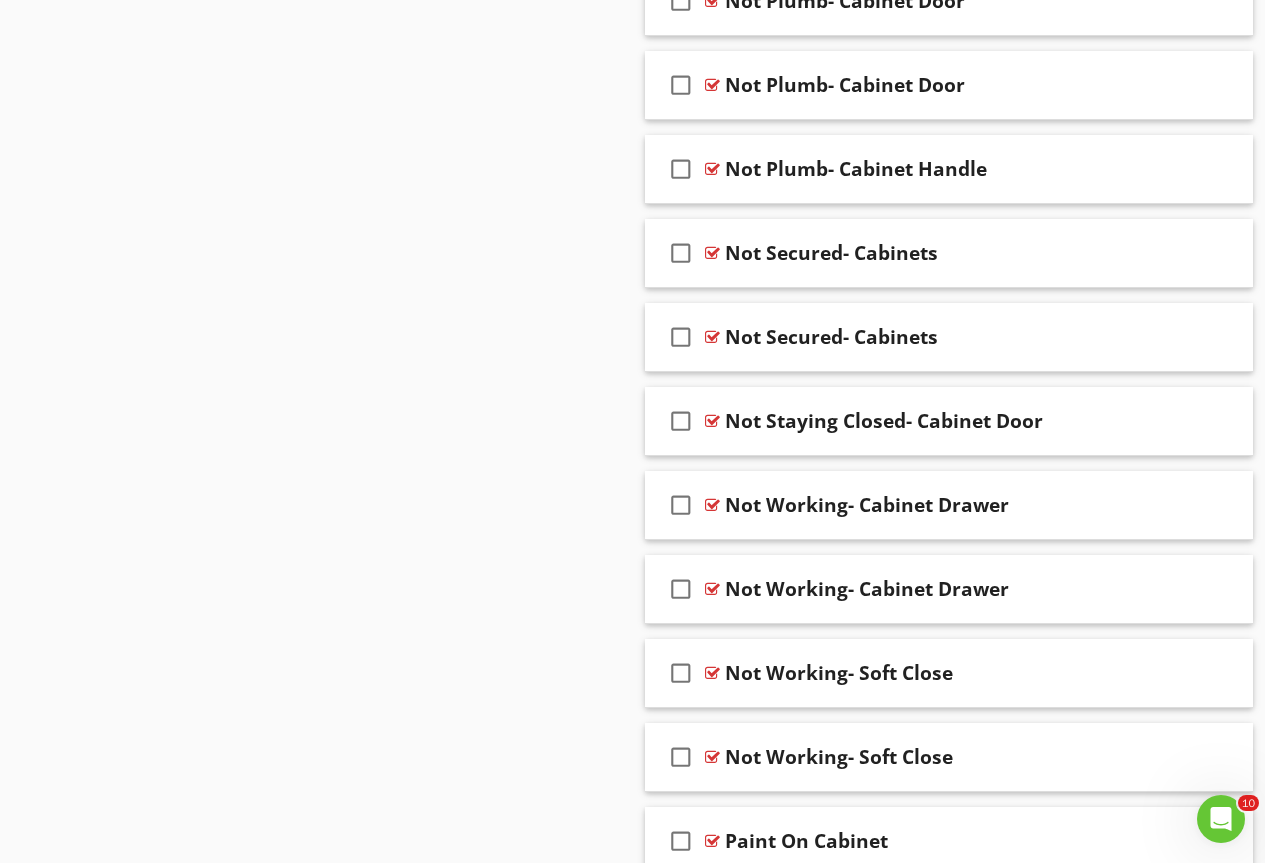 scroll, scrollTop: 16904, scrollLeft: 0, axis: vertical 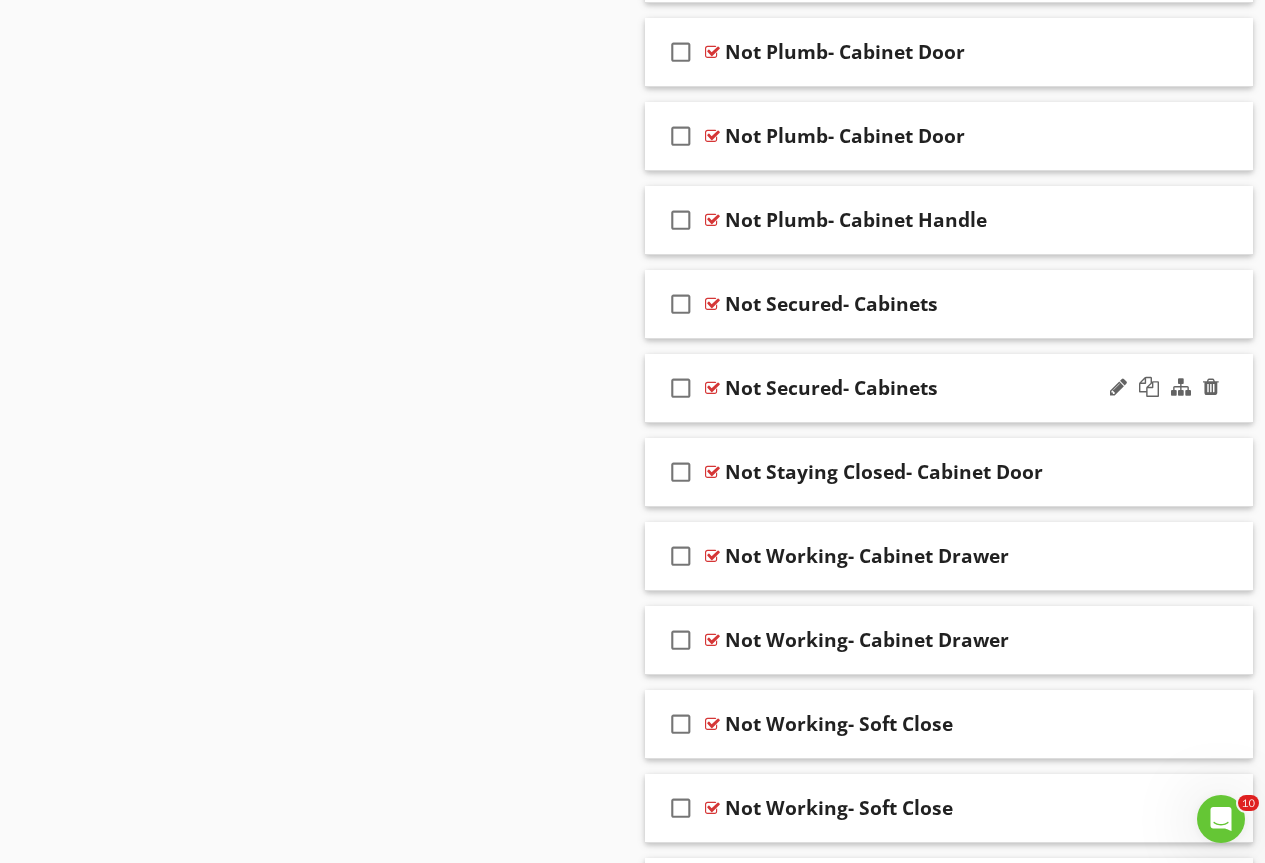 click at bounding box center (712, 388) 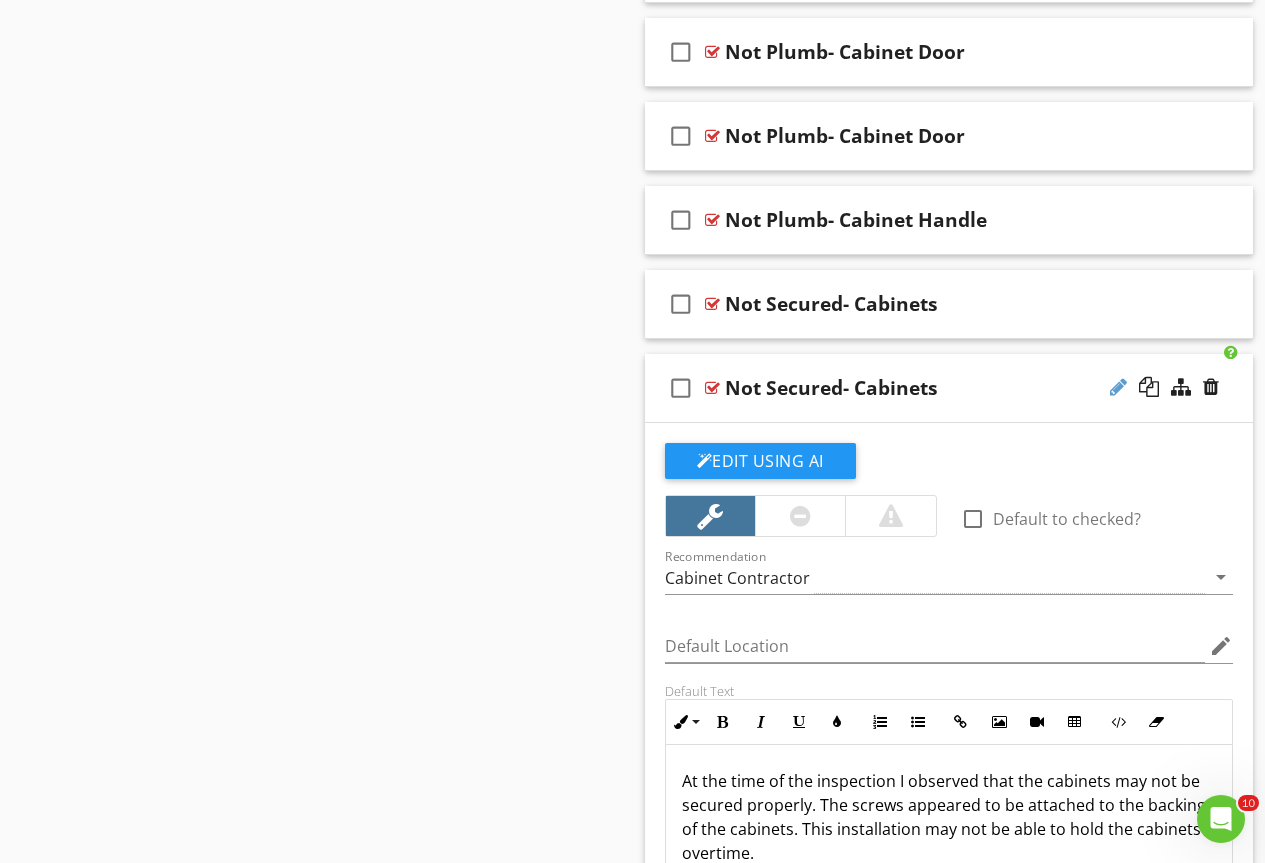 click at bounding box center [1118, 387] 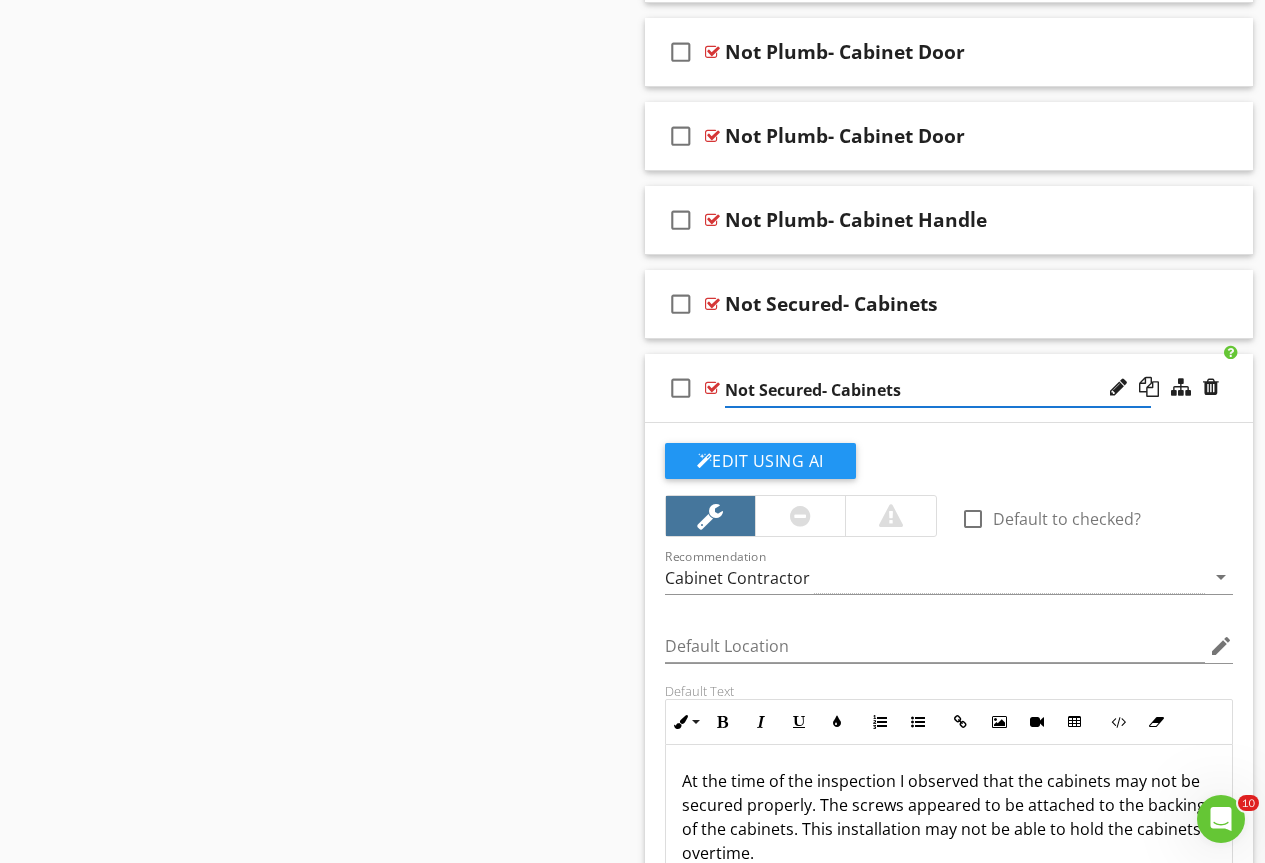 click on "Not Secured- Cabinets" at bounding box center (938, 390) 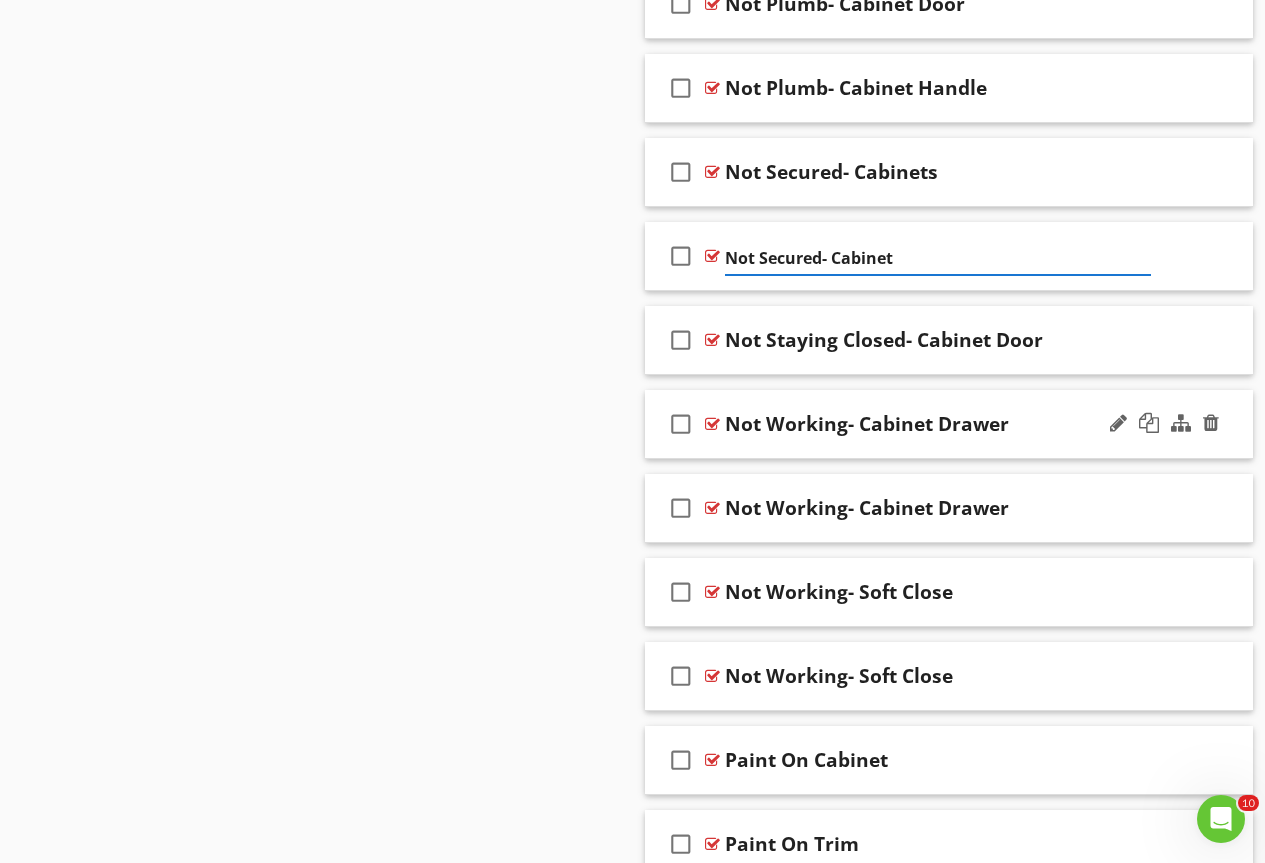 scroll, scrollTop: 17204, scrollLeft: 0, axis: vertical 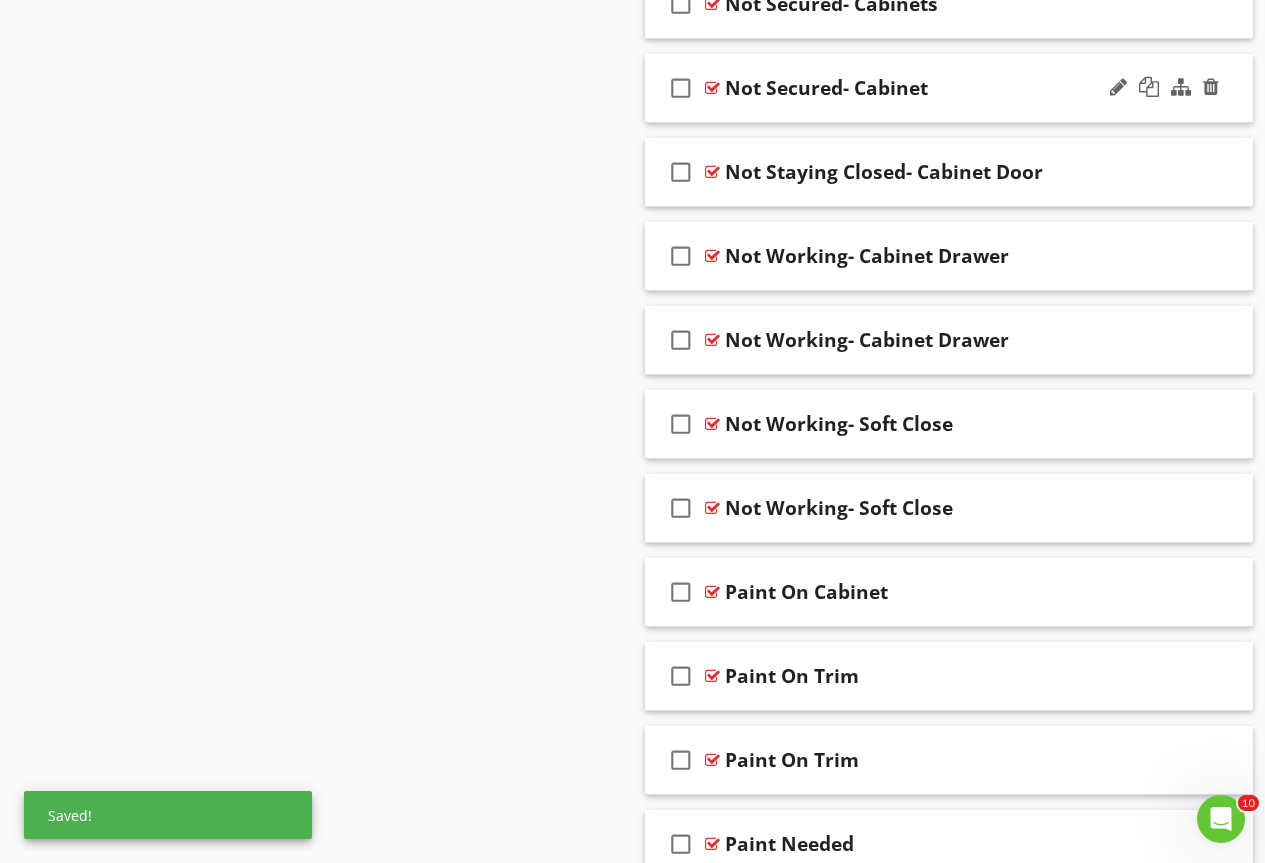 click at bounding box center (712, 88) 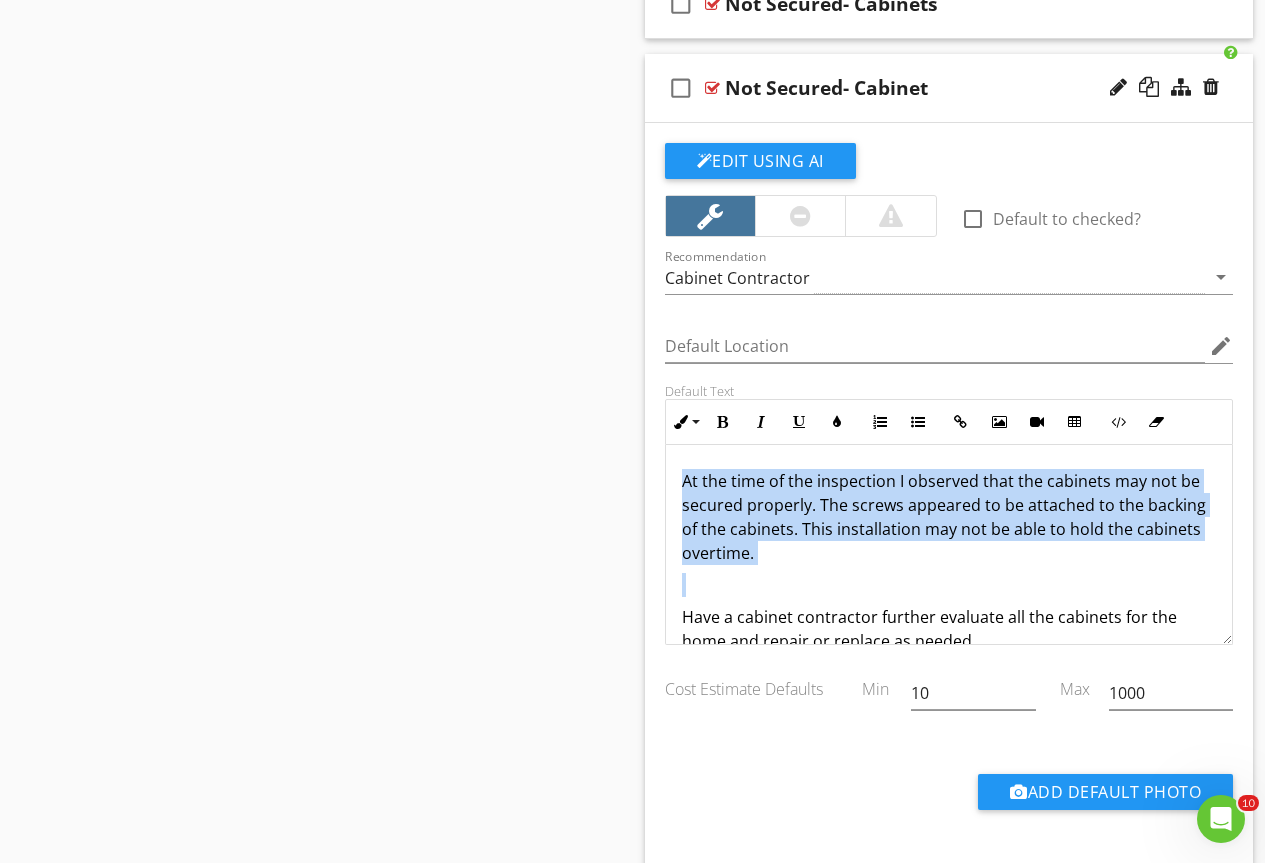 drag, startPoint x: 779, startPoint y: 564, endPoint x: 731, endPoint y: 509, distance: 73 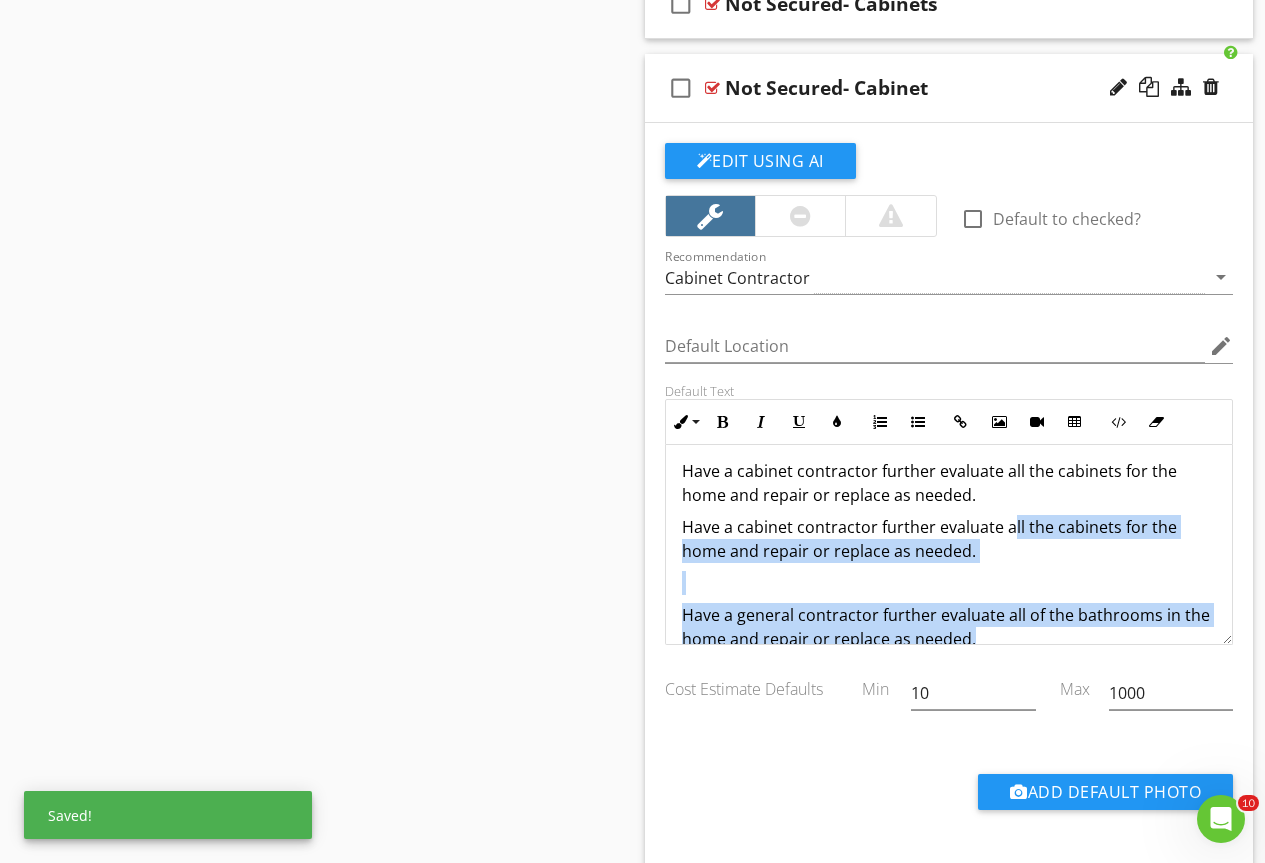 scroll, scrollTop: 129, scrollLeft: 0, axis: vertical 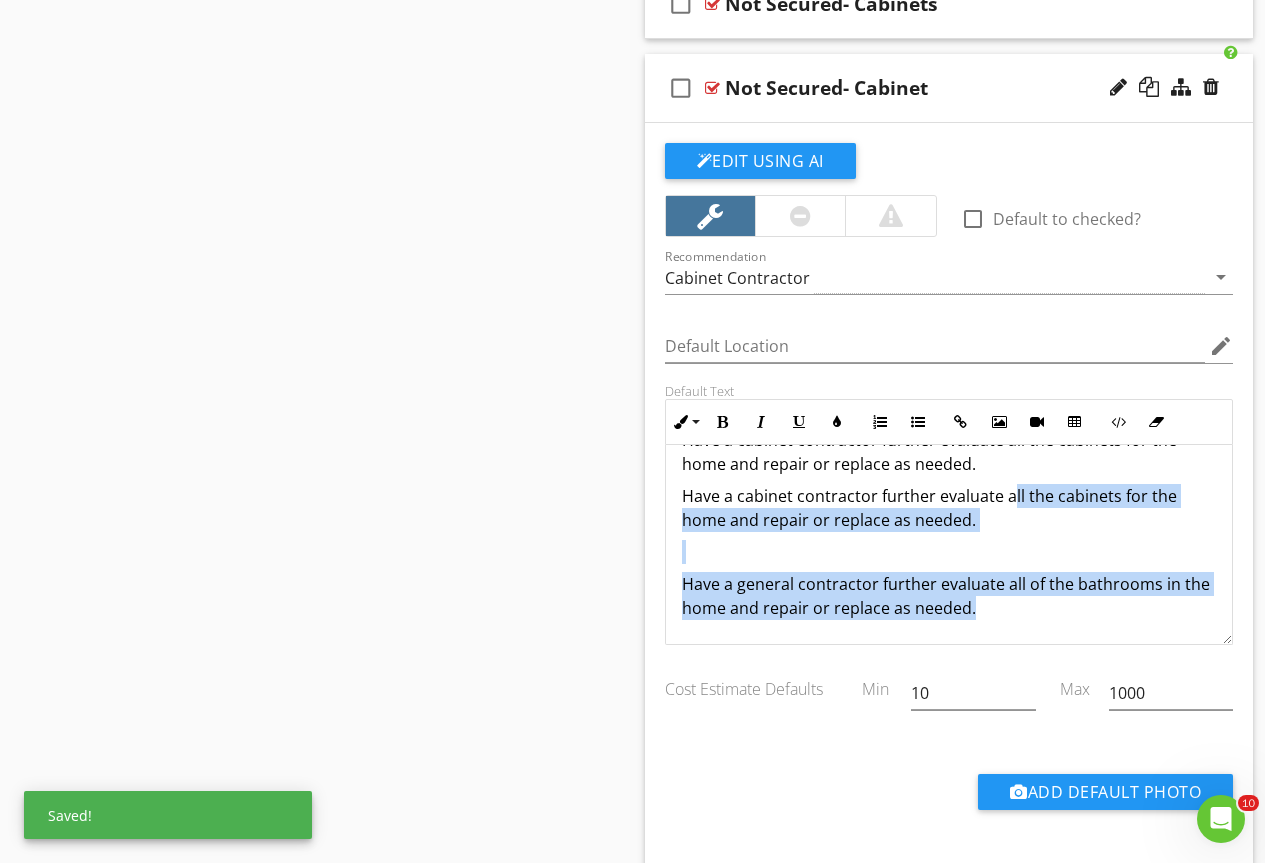 drag, startPoint x: 1008, startPoint y: 609, endPoint x: 1040, endPoint y: 656, distance: 56.859474 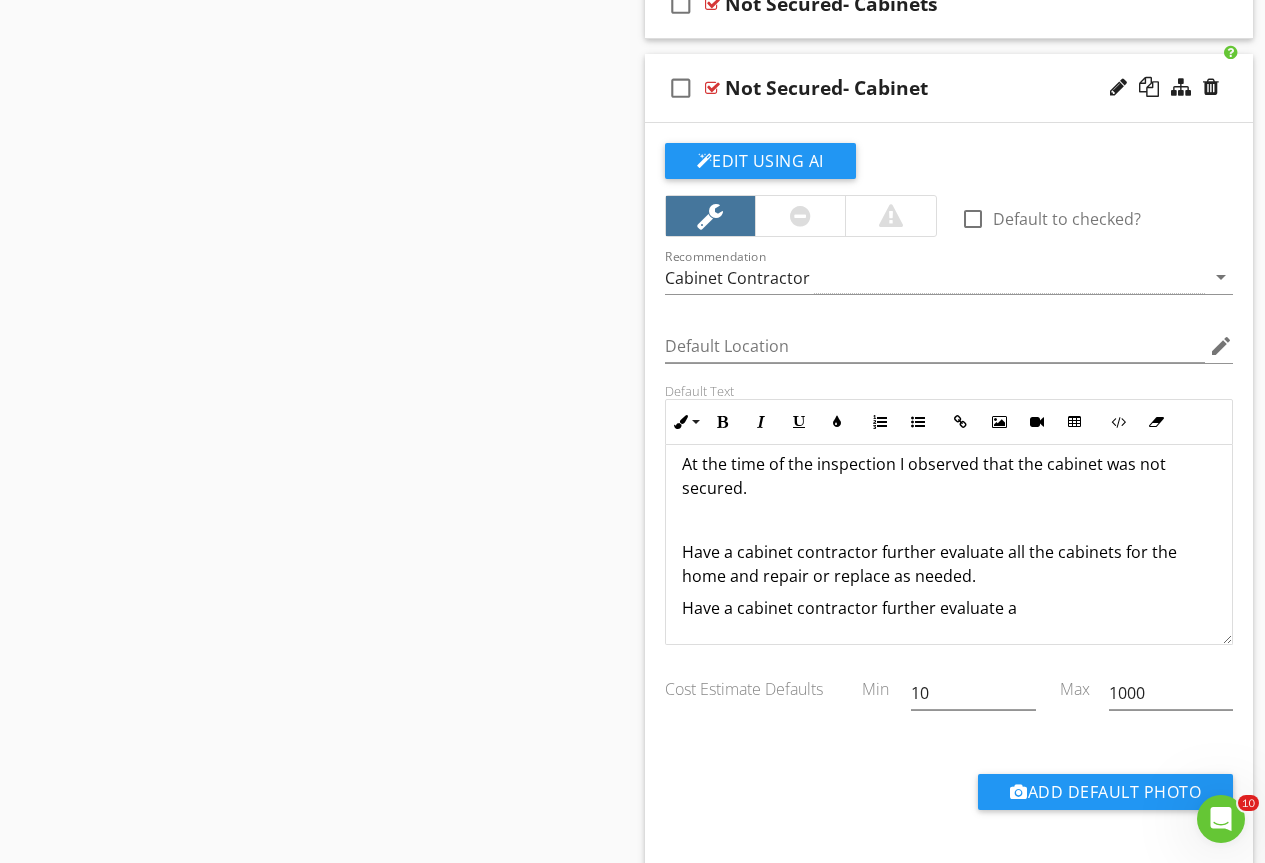 scroll, scrollTop: 17, scrollLeft: 0, axis: vertical 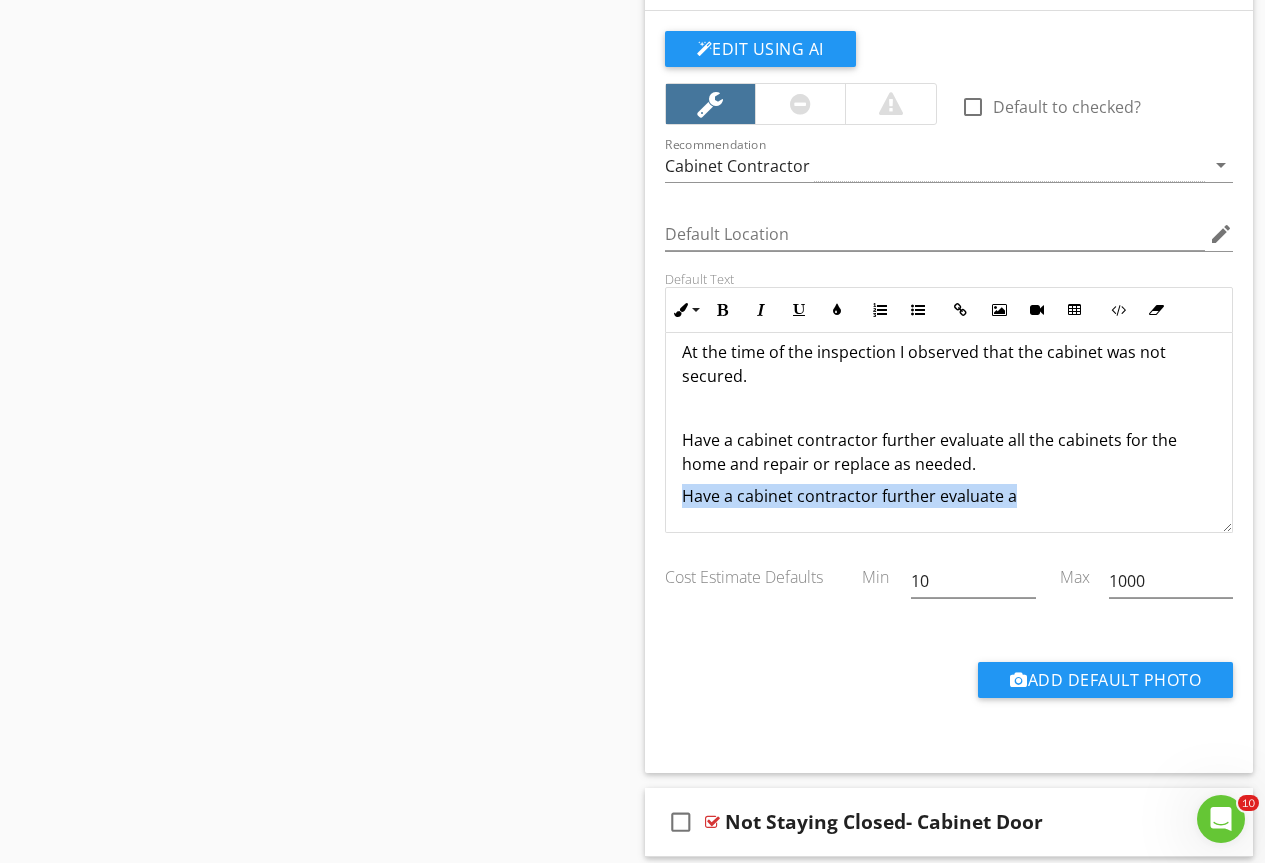 drag, startPoint x: 1032, startPoint y: 493, endPoint x: 671, endPoint y: 489, distance: 361.02216 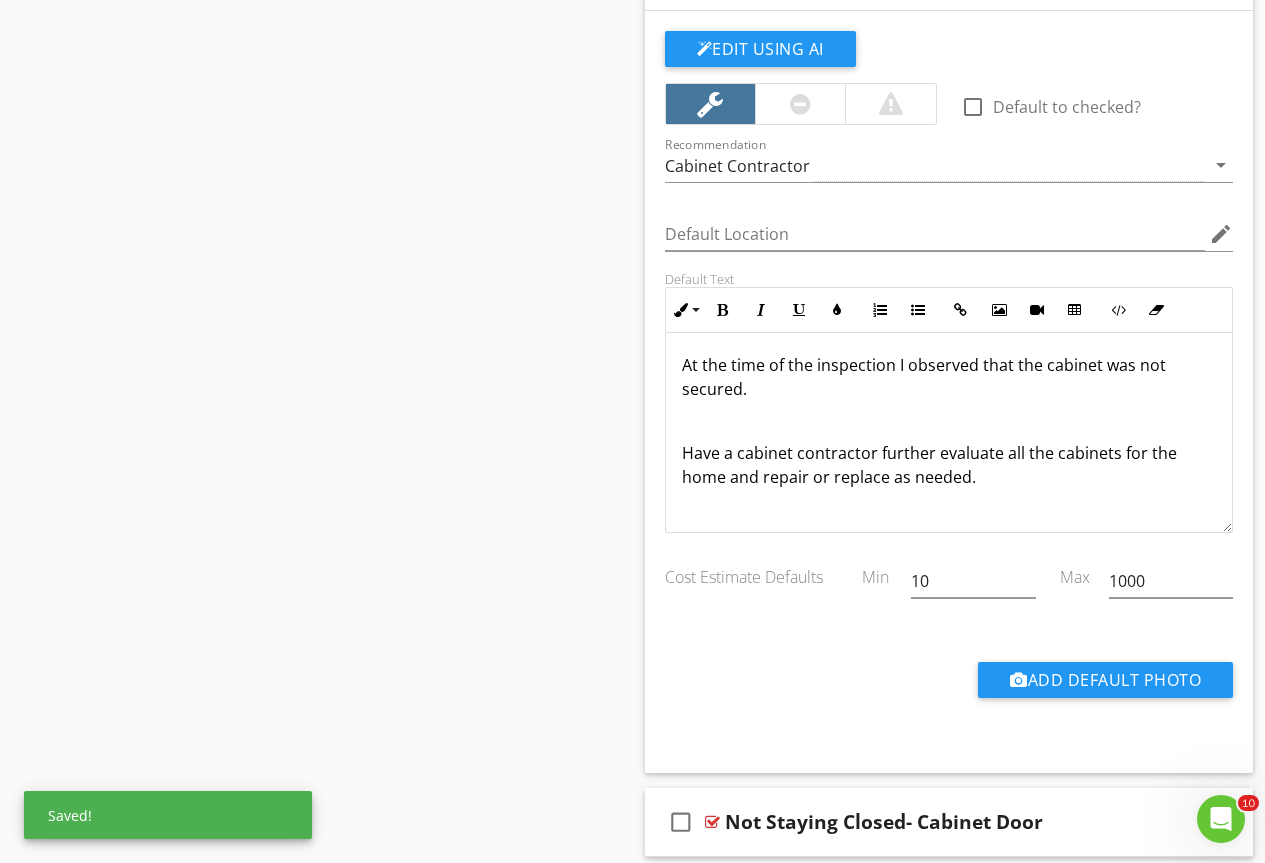 scroll, scrollTop: 0, scrollLeft: 0, axis: both 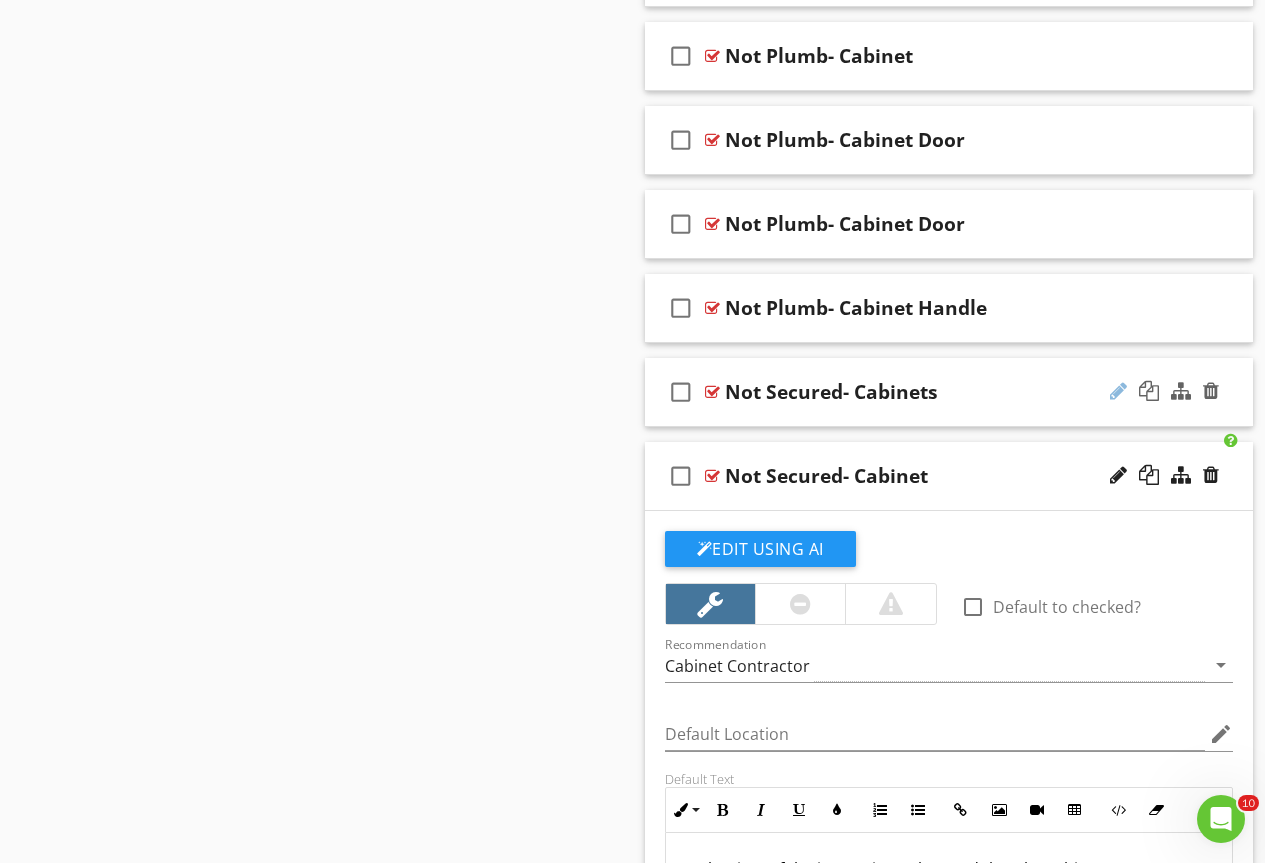 click at bounding box center (1118, 391) 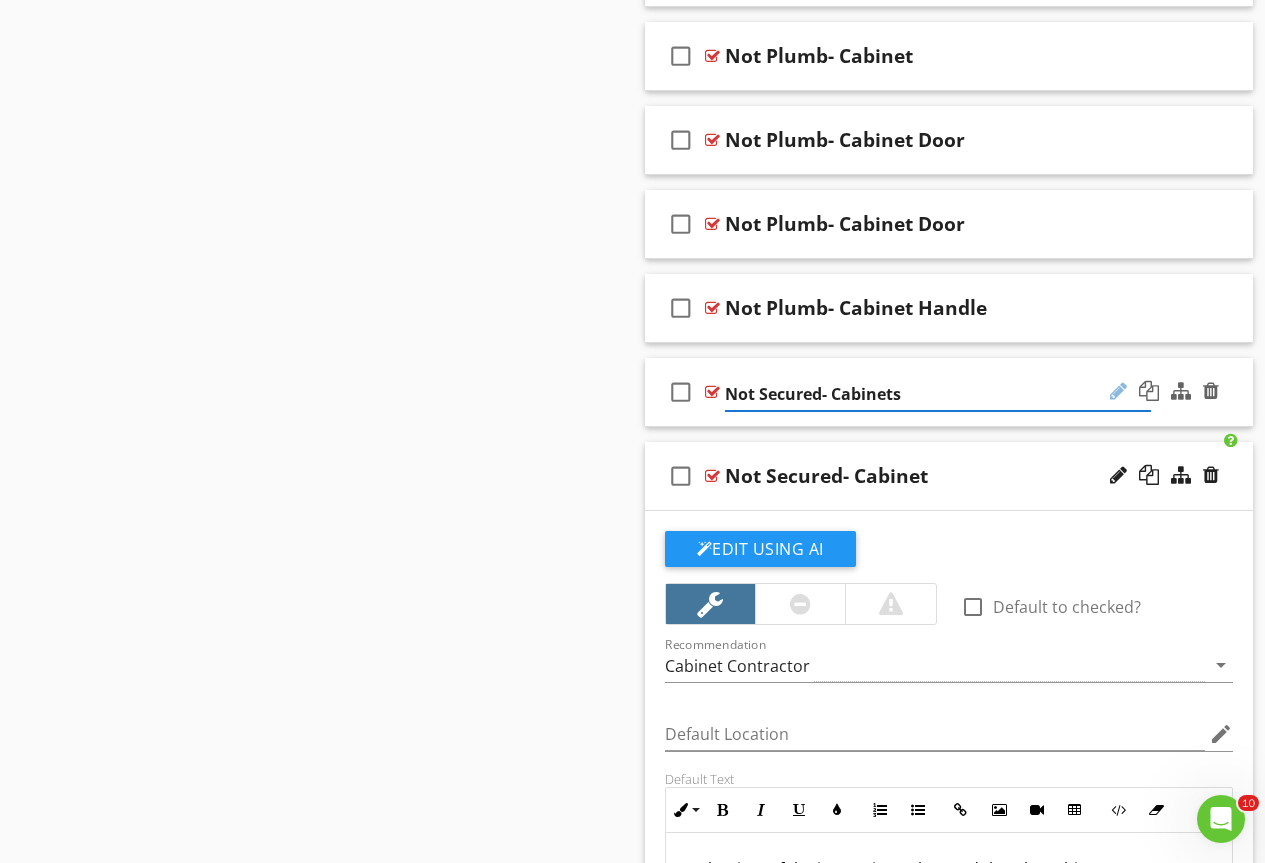 click on "Not Secured- Cabinets" at bounding box center [938, 394] 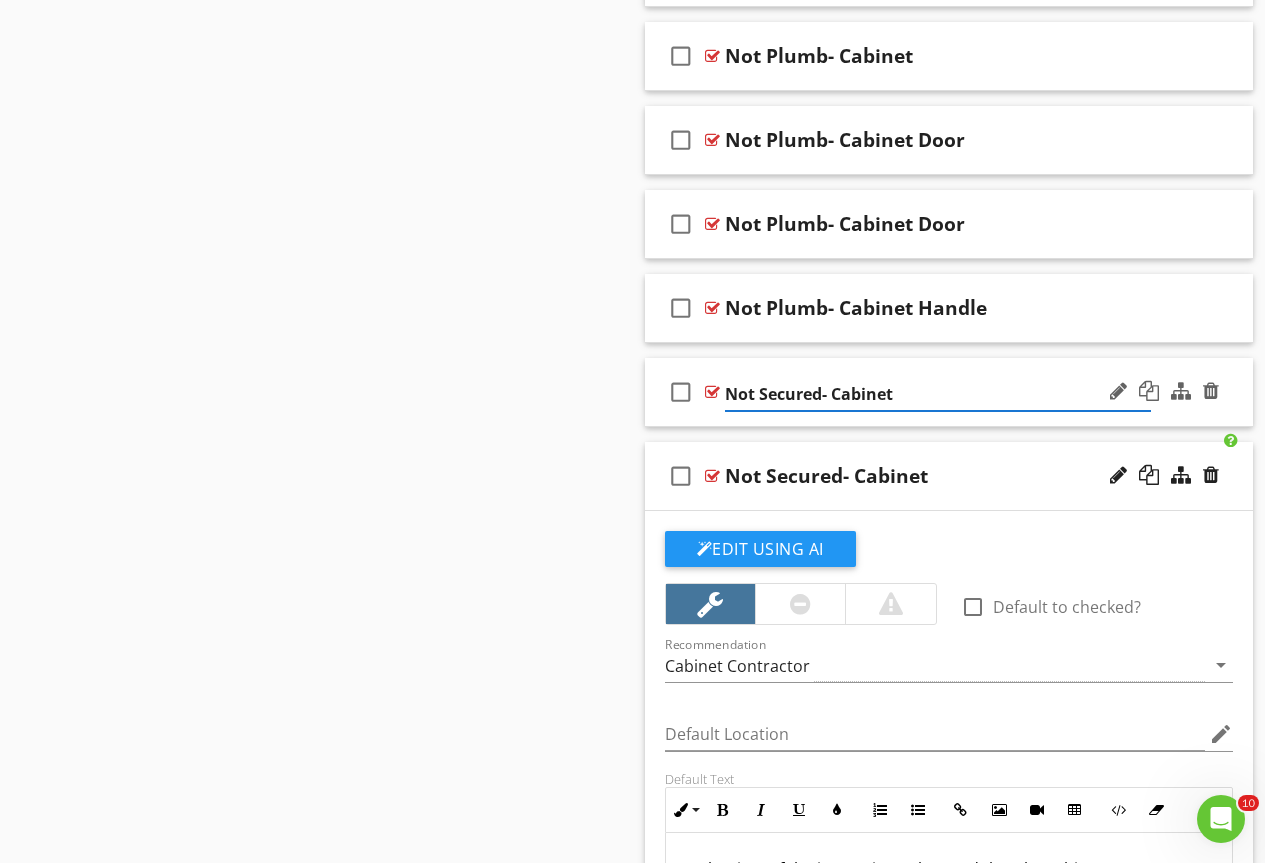 click at bounding box center [712, 392] 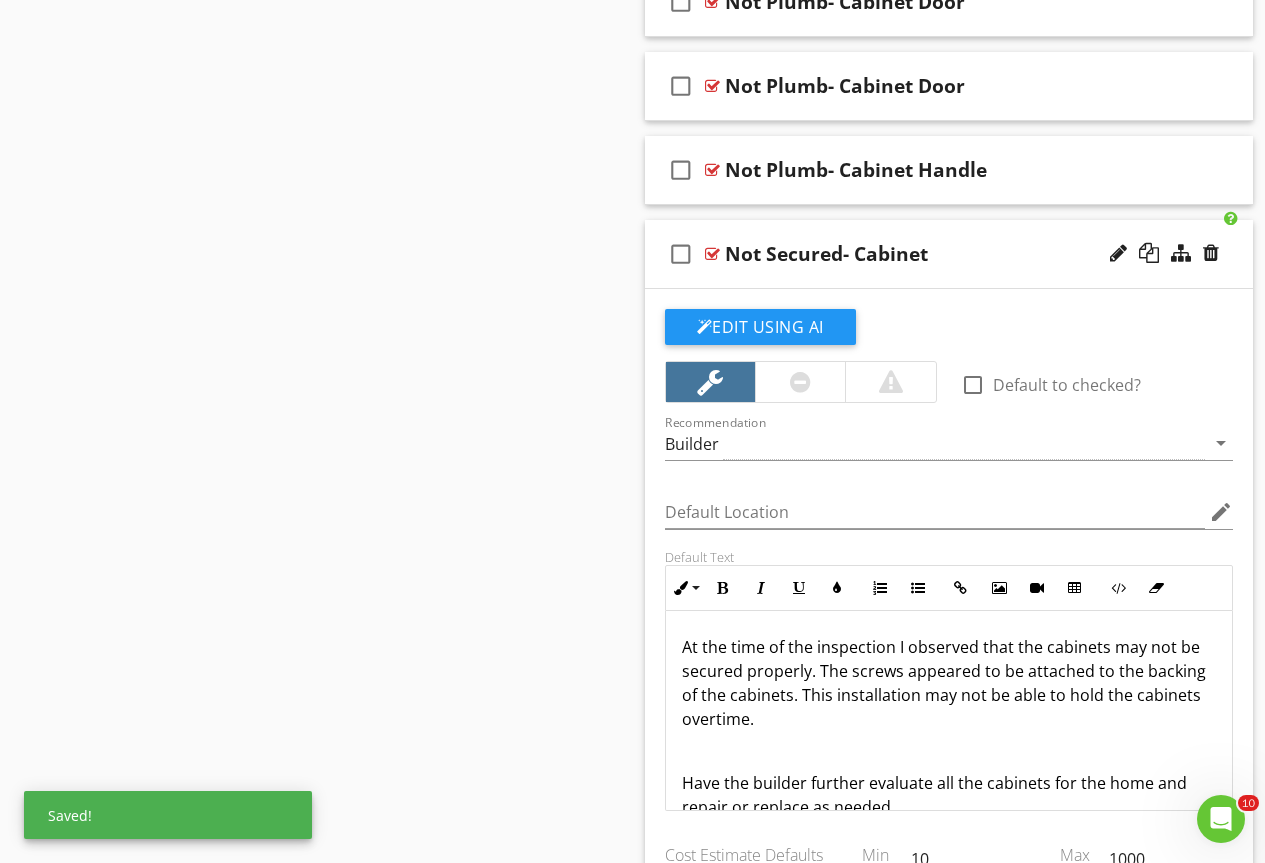 scroll, scrollTop: 17116, scrollLeft: 0, axis: vertical 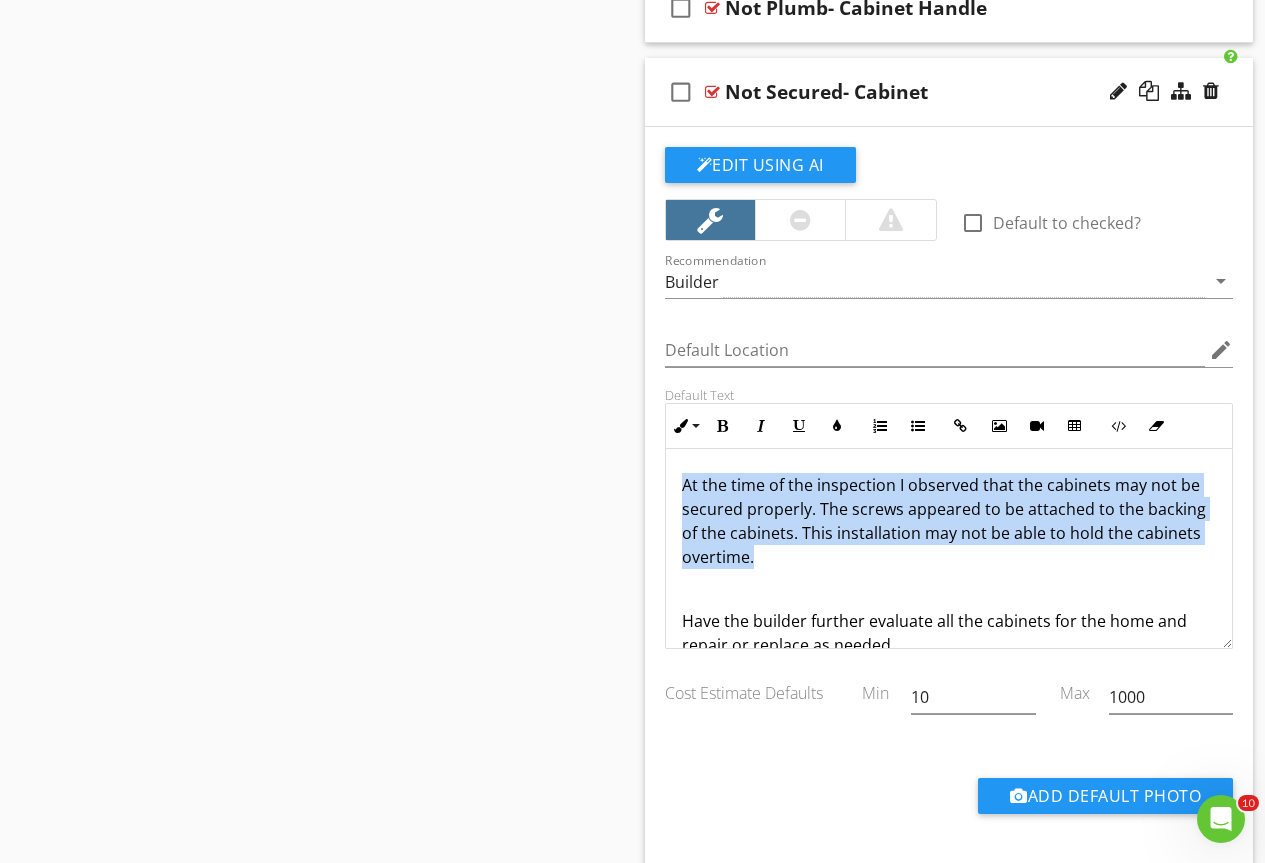 drag, startPoint x: 787, startPoint y: 562, endPoint x: 608, endPoint y: 477, distance: 198.15651 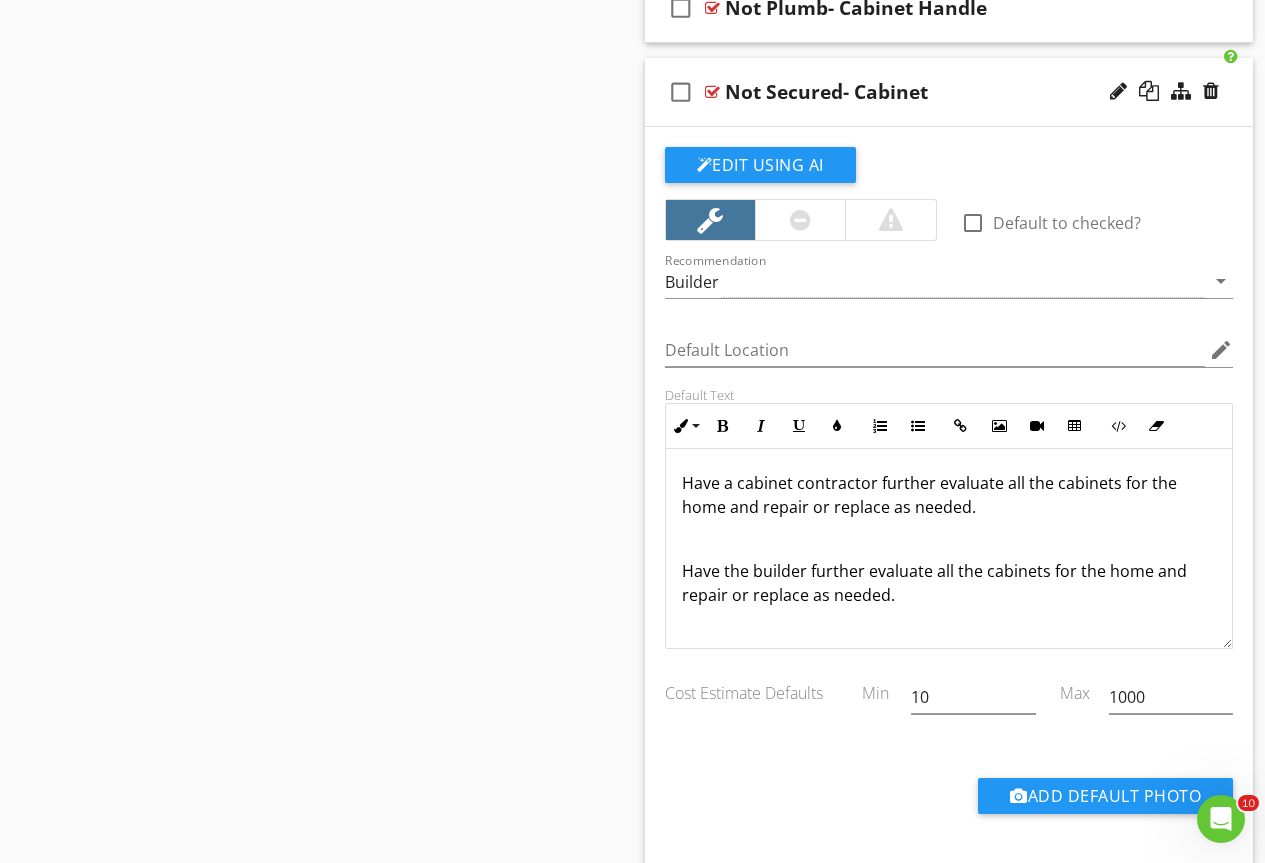 scroll, scrollTop: 161, scrollLeft: 0, axis: vertical 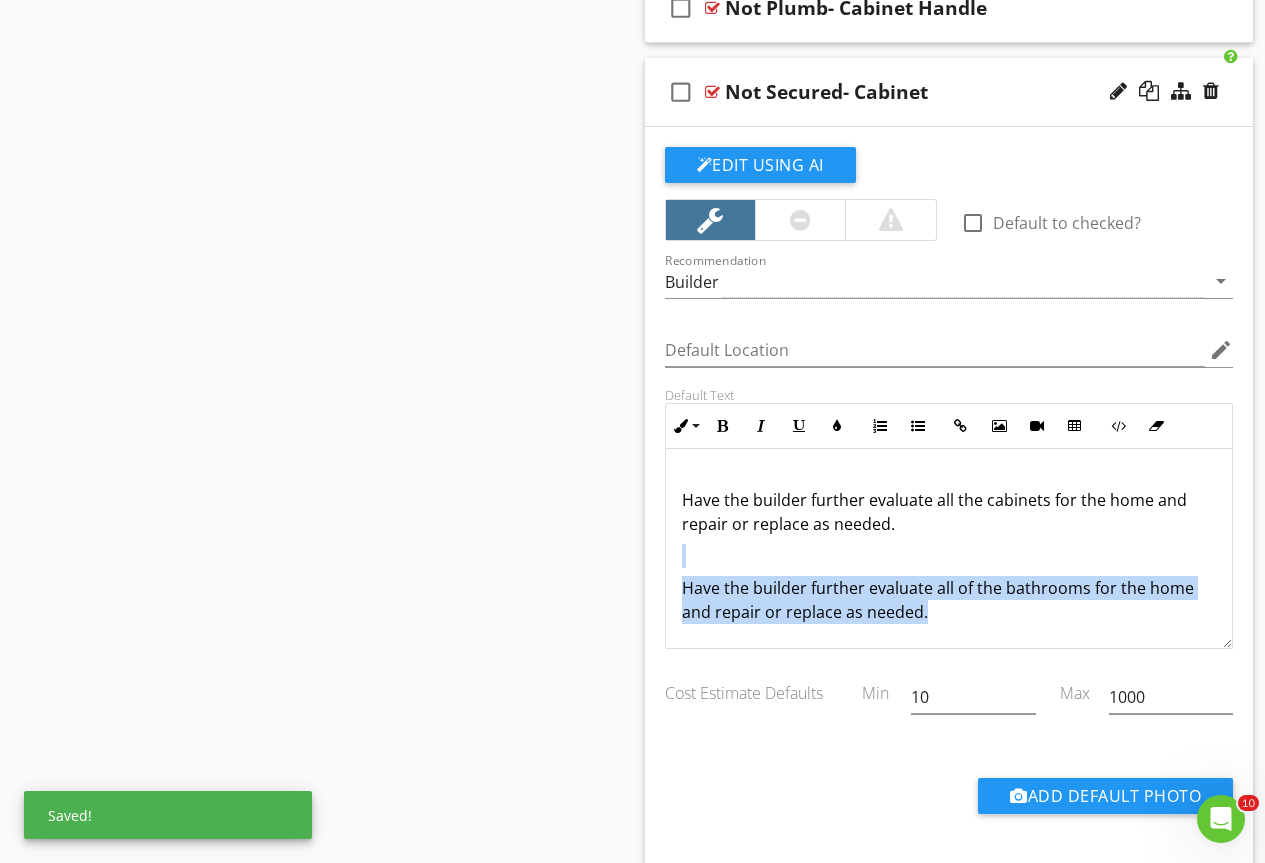 drag, startPoint x: 960, startPoint y: 622, endPoint x: 657, endPoint y: 554, distance: 310.53662 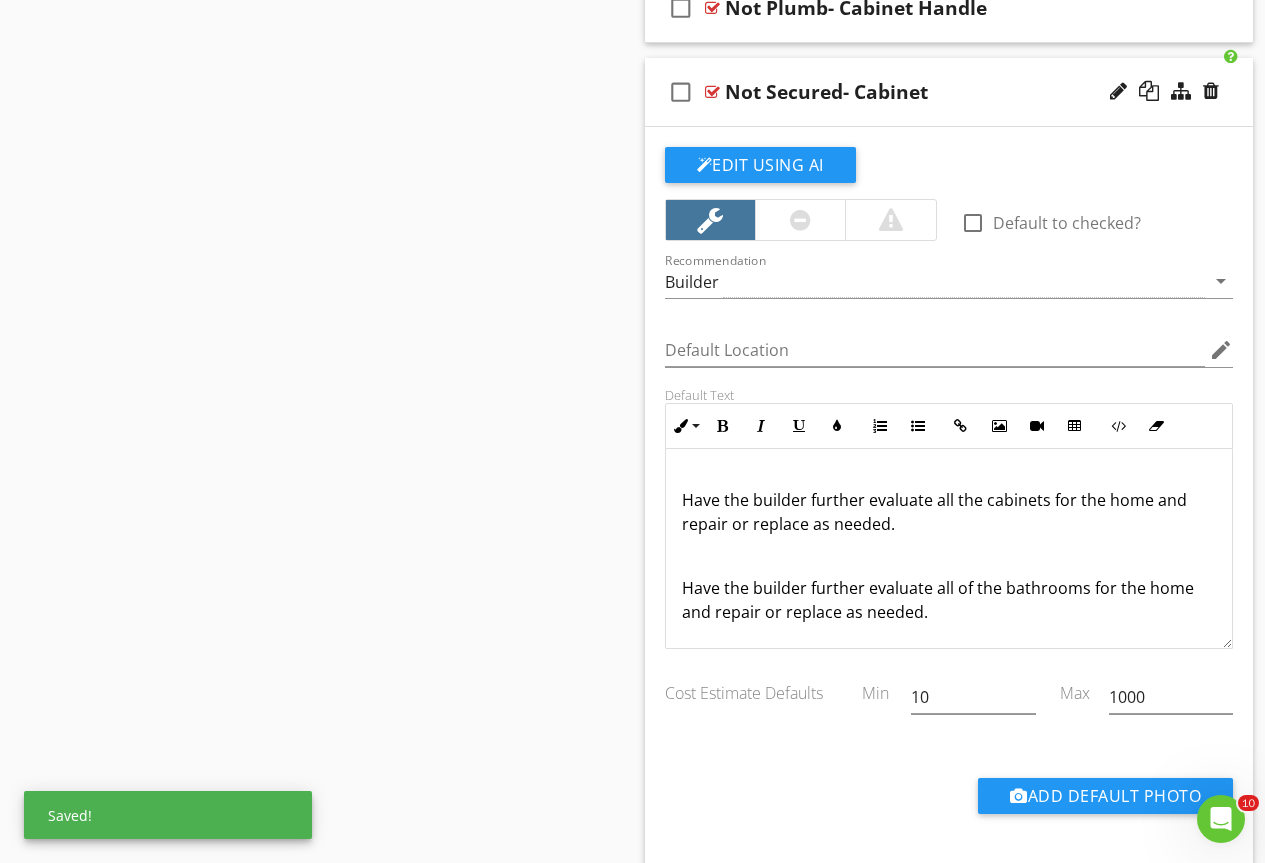 scroll, scrollTop: 105, scrollLeft: 0, axis: vertical 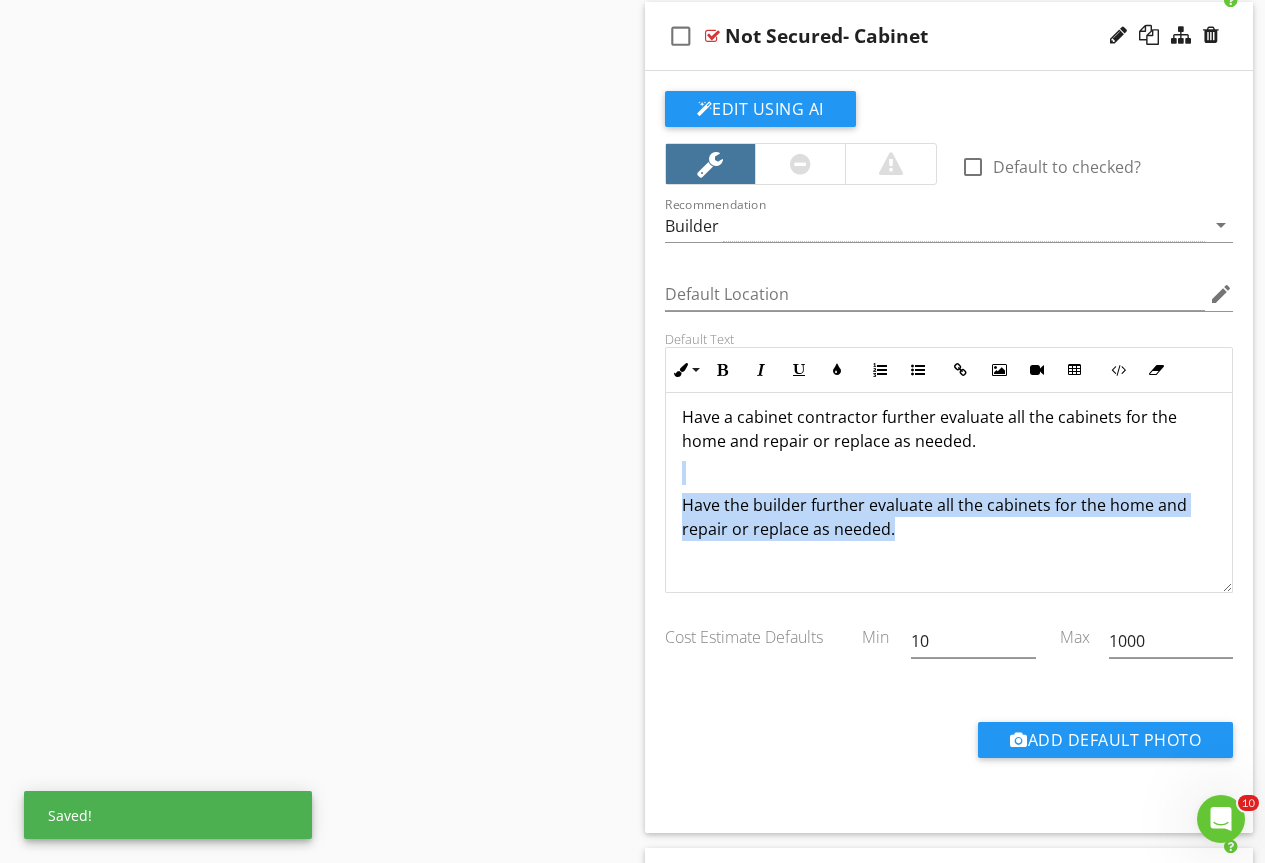 drag, startPoint x: 847, startPoint y: 512, endPoint x: 650, endPoint y: 462, distance: 203.24615 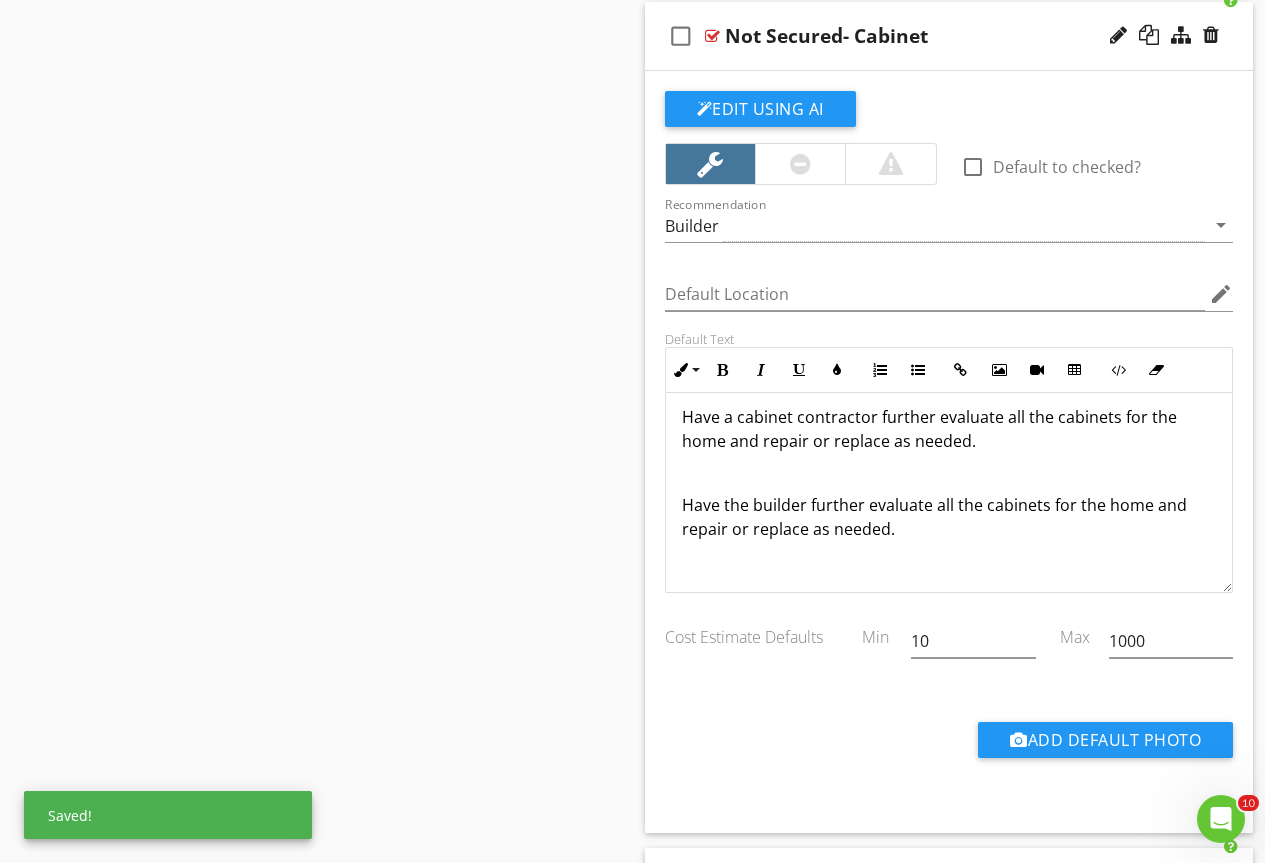 scroll, scrollTop: 49, scrollLeft: 0, axis: vertical 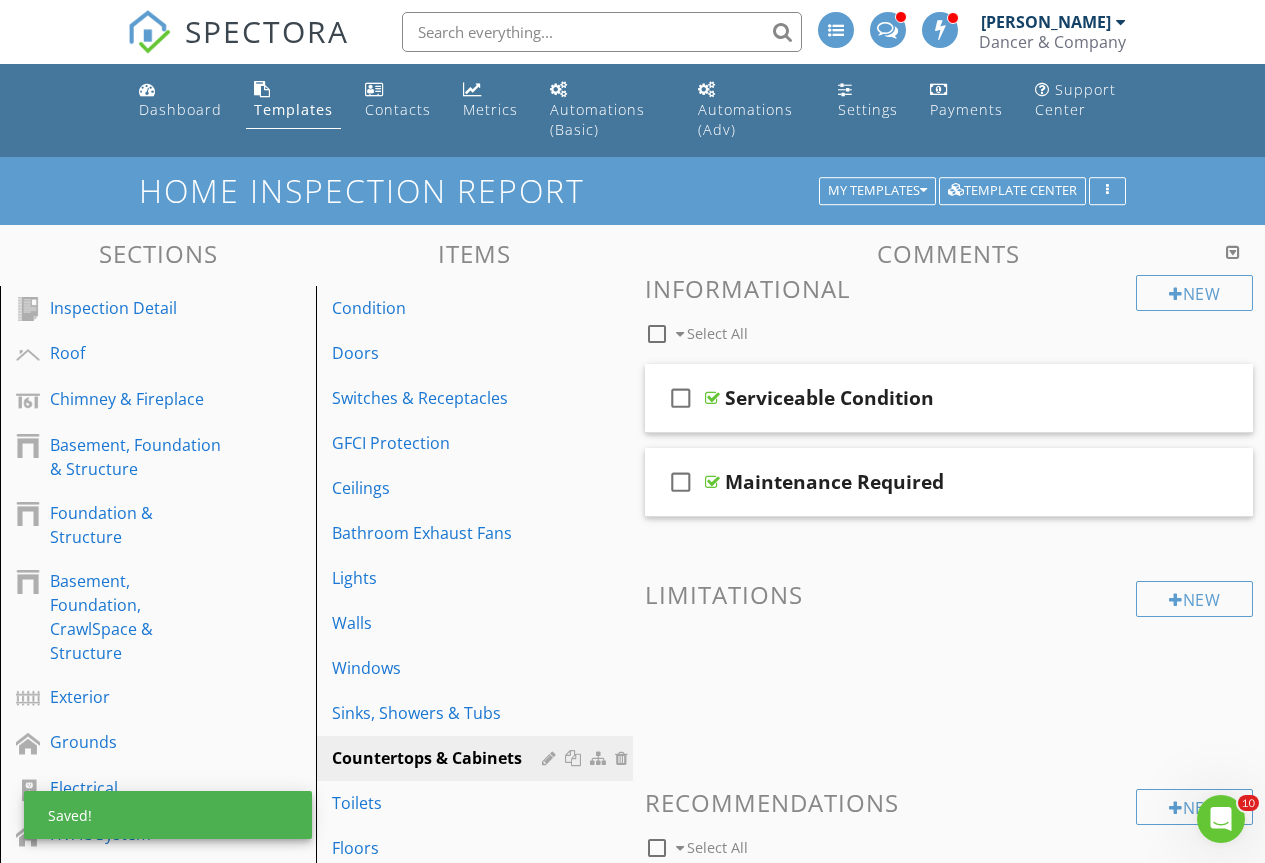 click on "Home Inspection Report
My Templates
Template Center" at bounding box center (632, 190) 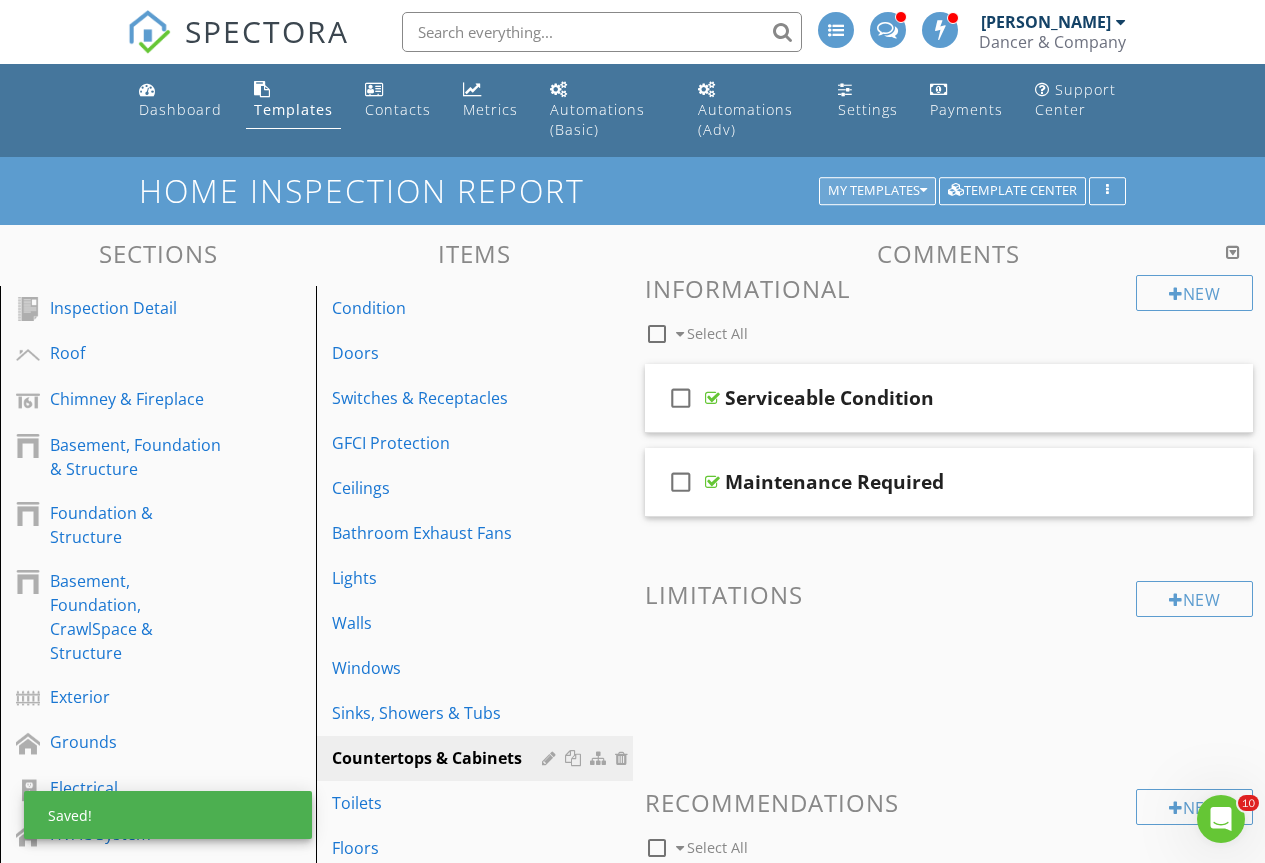 click on "My Templates" at bounding box center (877, 191) 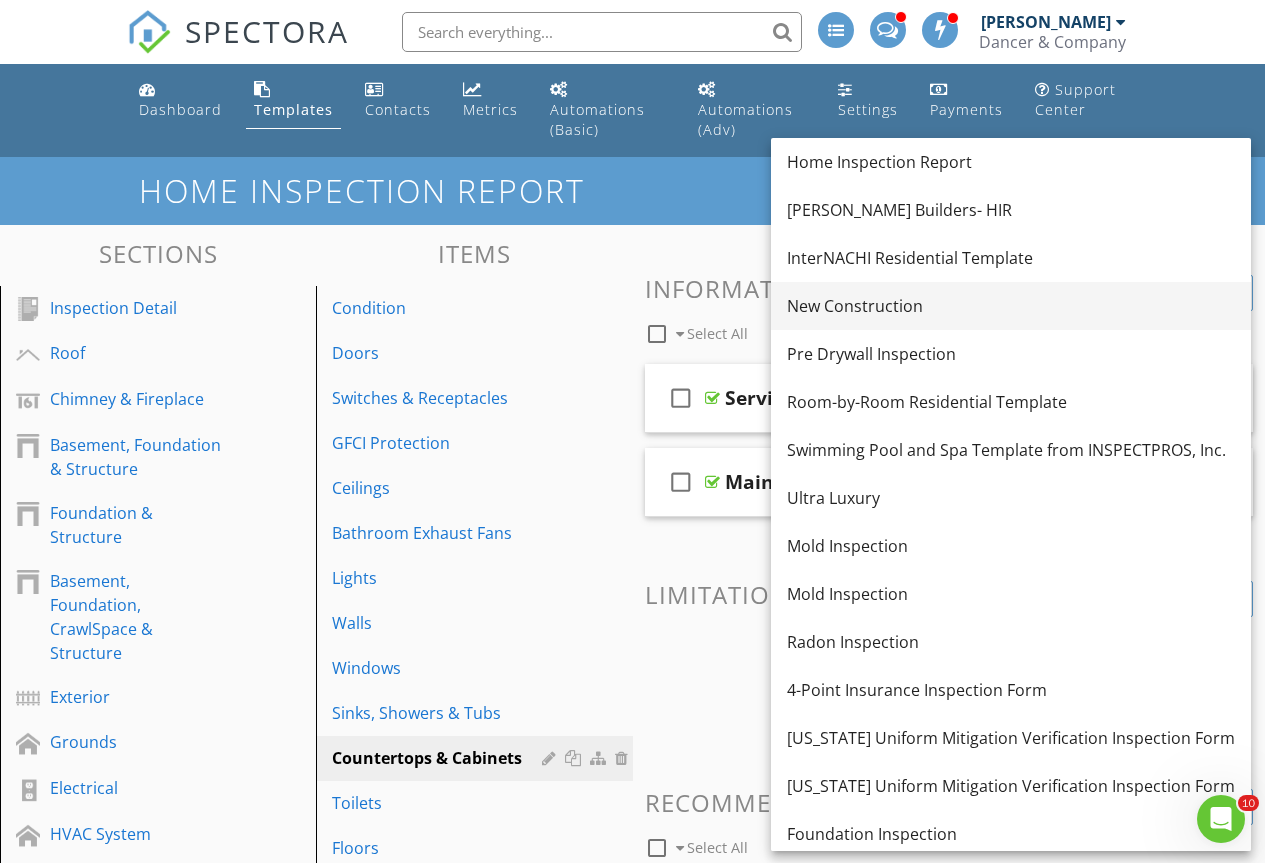 click on "New Construction" at bounding box center [1011, 306] 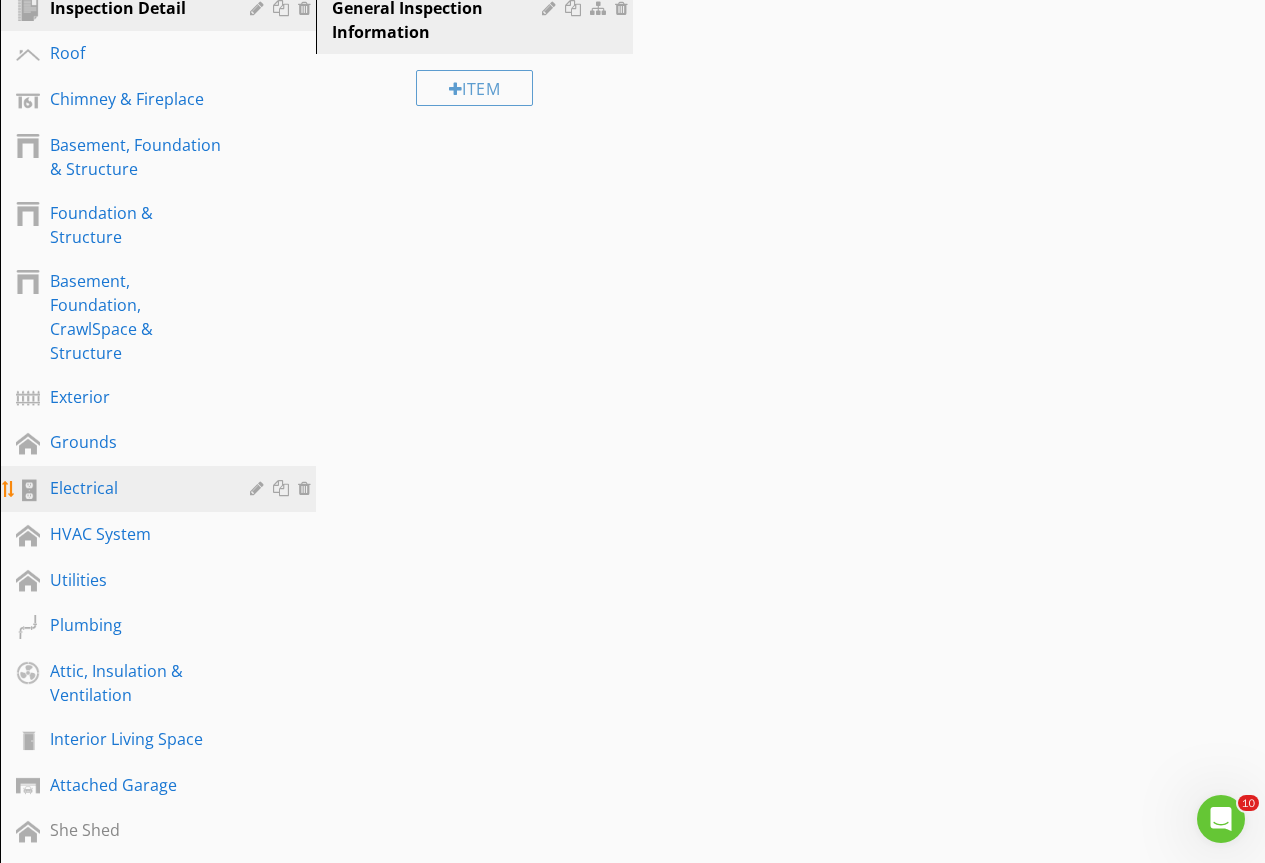scroll, scrollTop: 500, scrollLeft: 0, axis: vertical 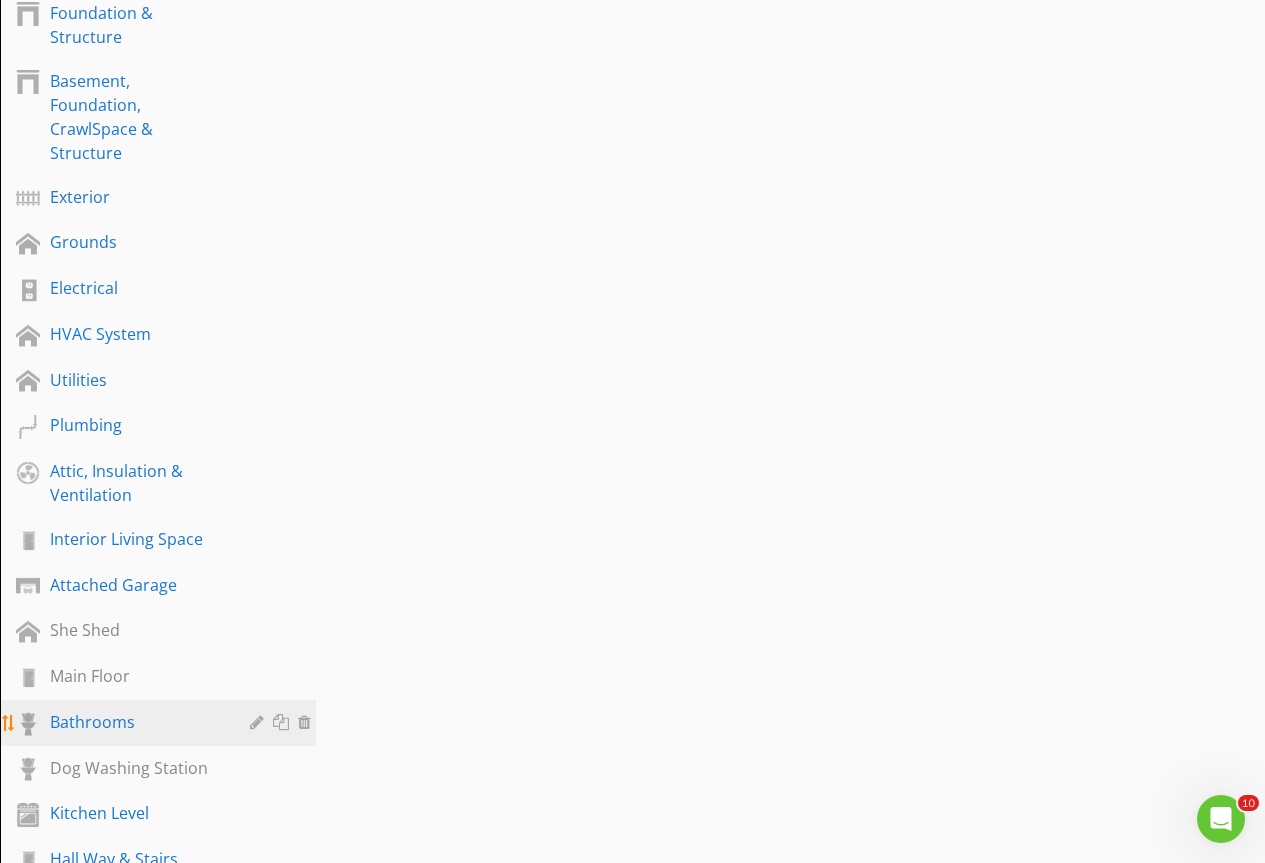click on "Bathrooms" at bounding box center (135, 722) 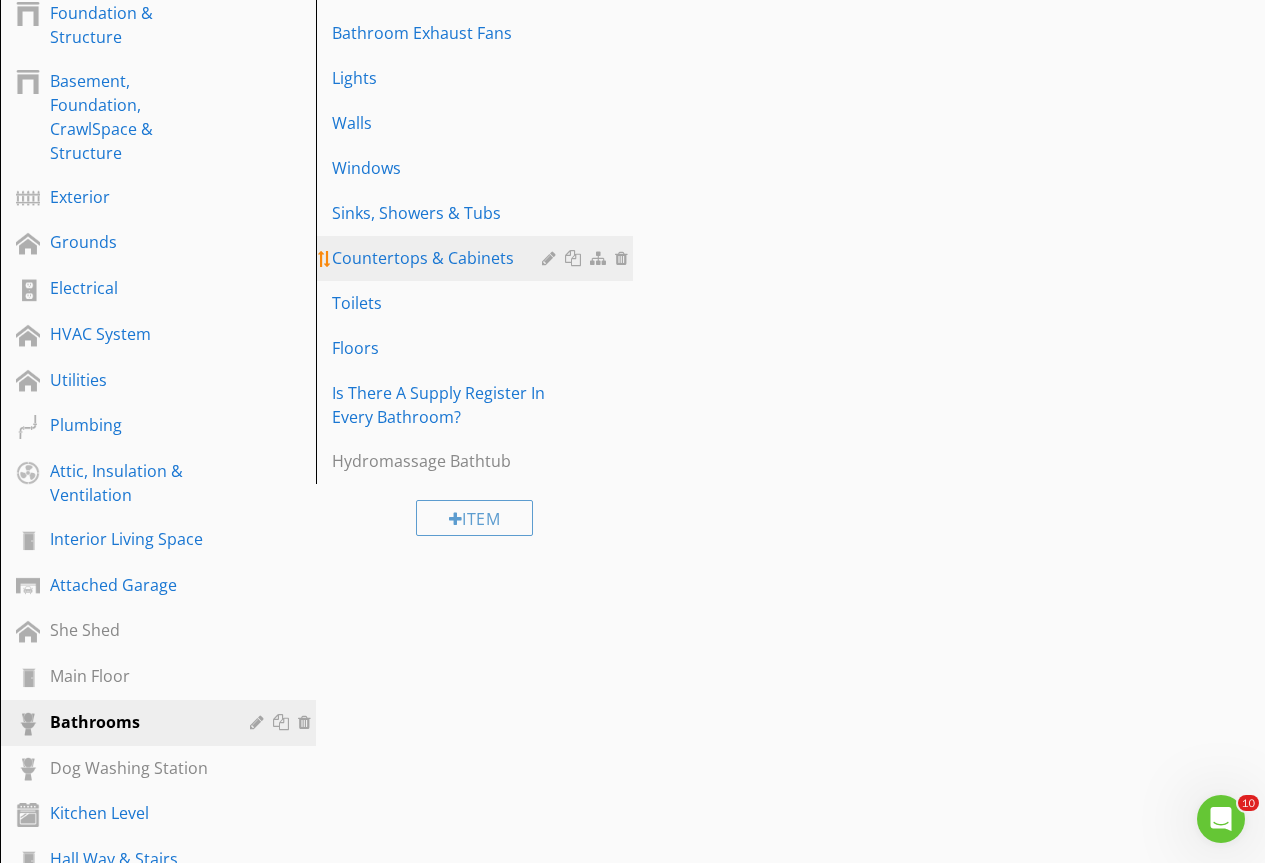 click on "Countertops & Cabinets" at bounding box center (439, 258) 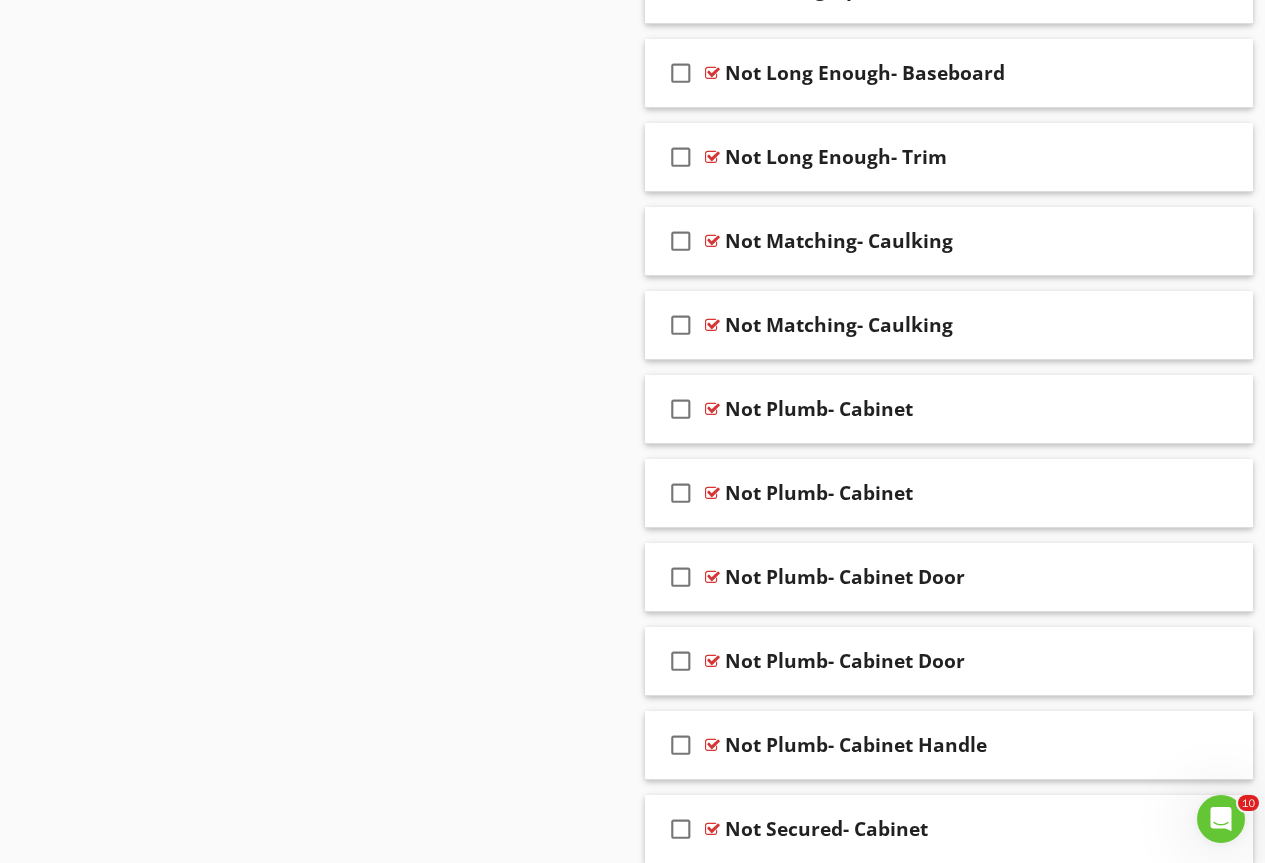 scroll, scrollTop: 16889, scrollLeft: 0, axis: vertical 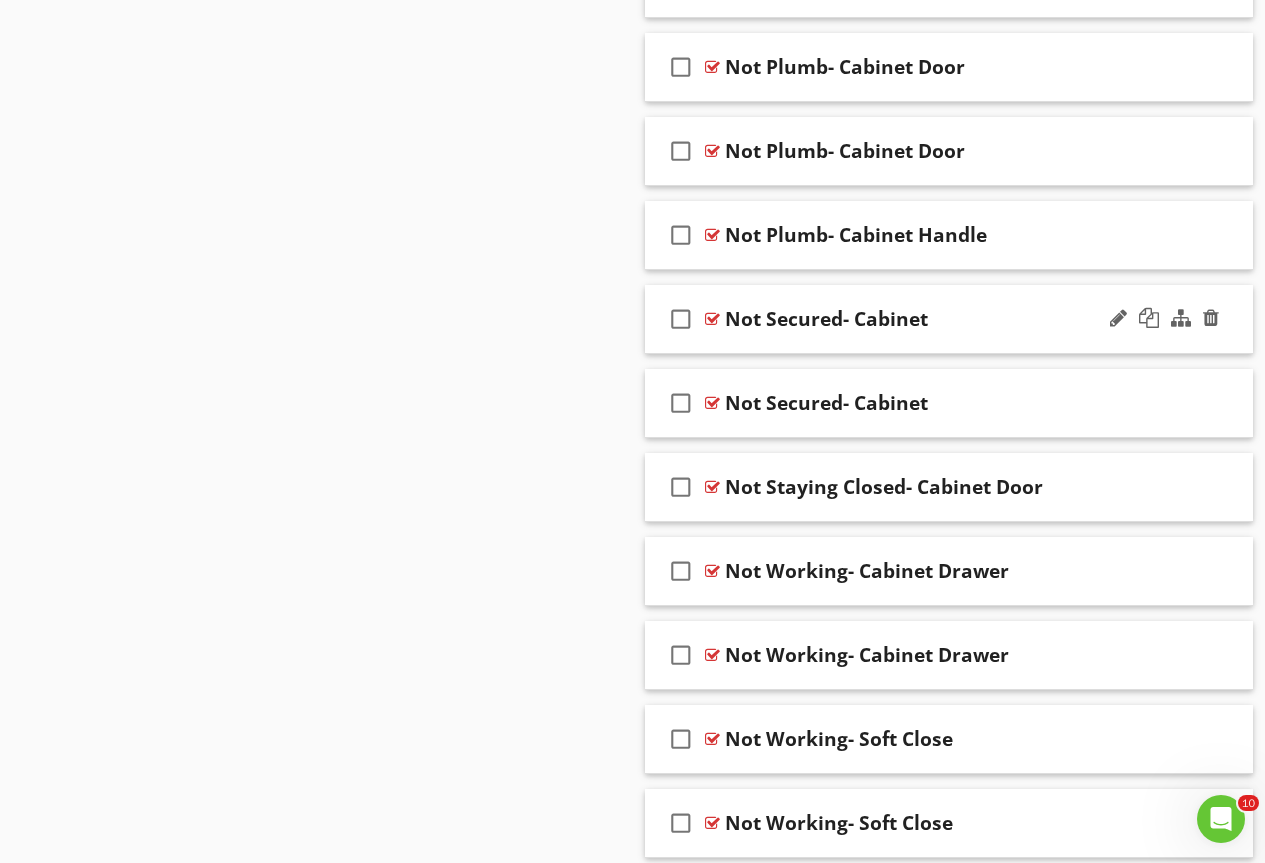 click at bounding box center (712, 319) 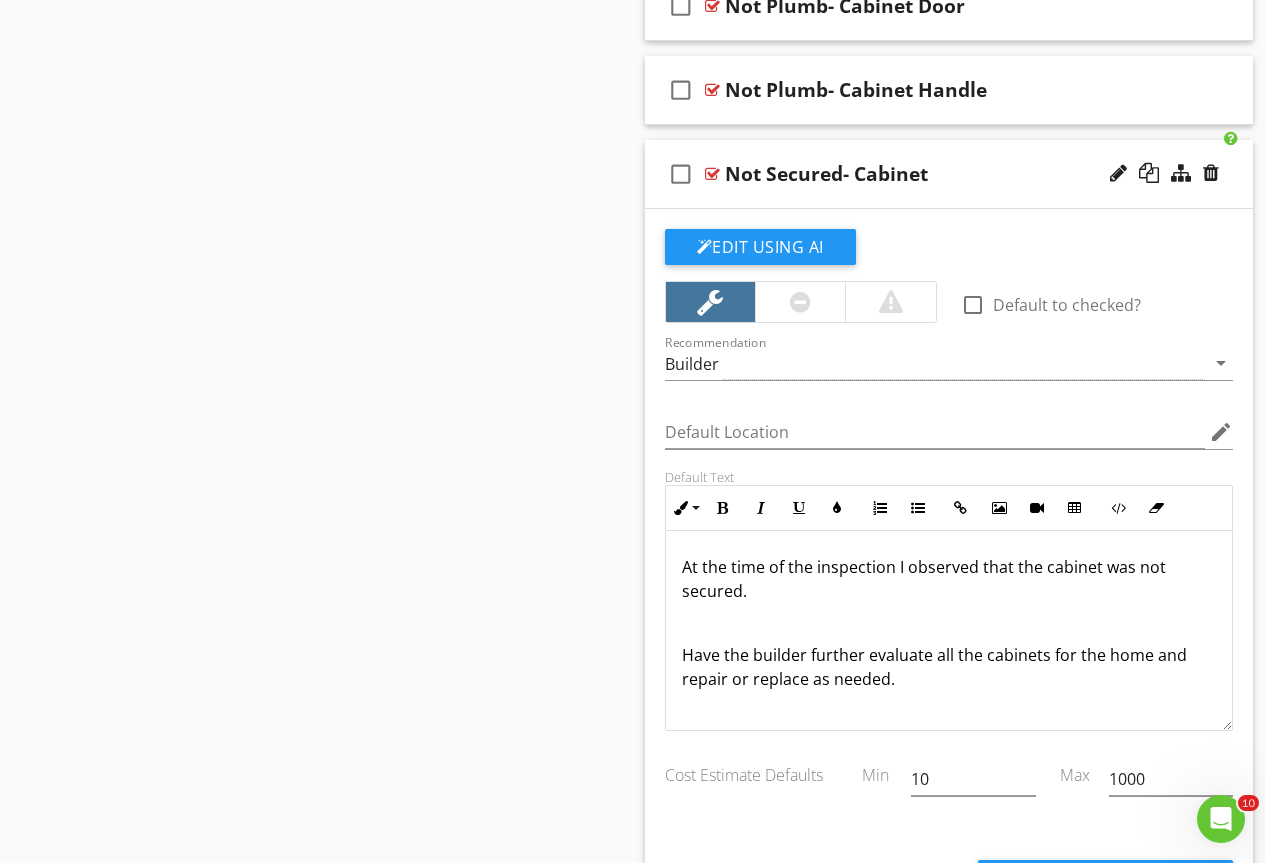 scroll, scrollTop: 17189, scrollLeft: 0, axis: vertical 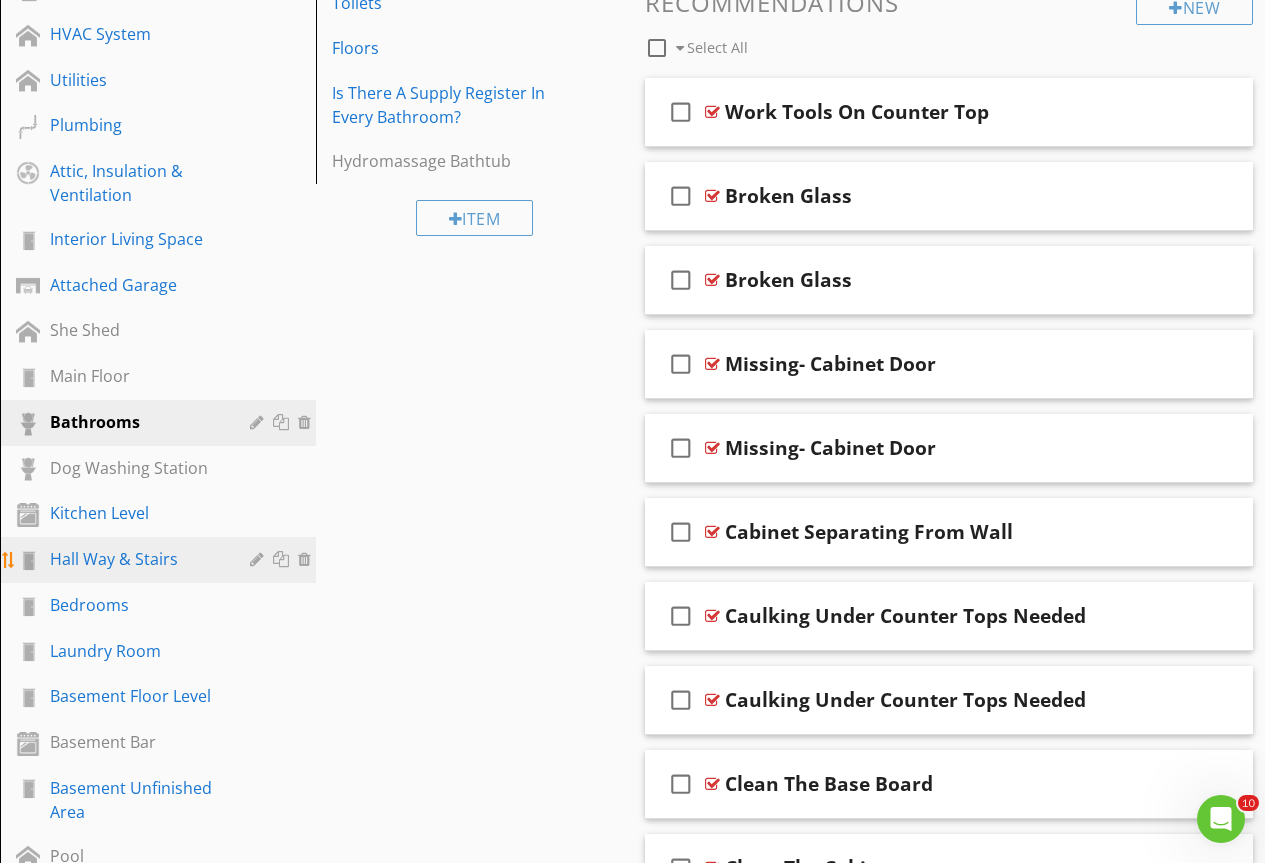 click on "Hall Way & Stairs" at bounding box center (135, 559) 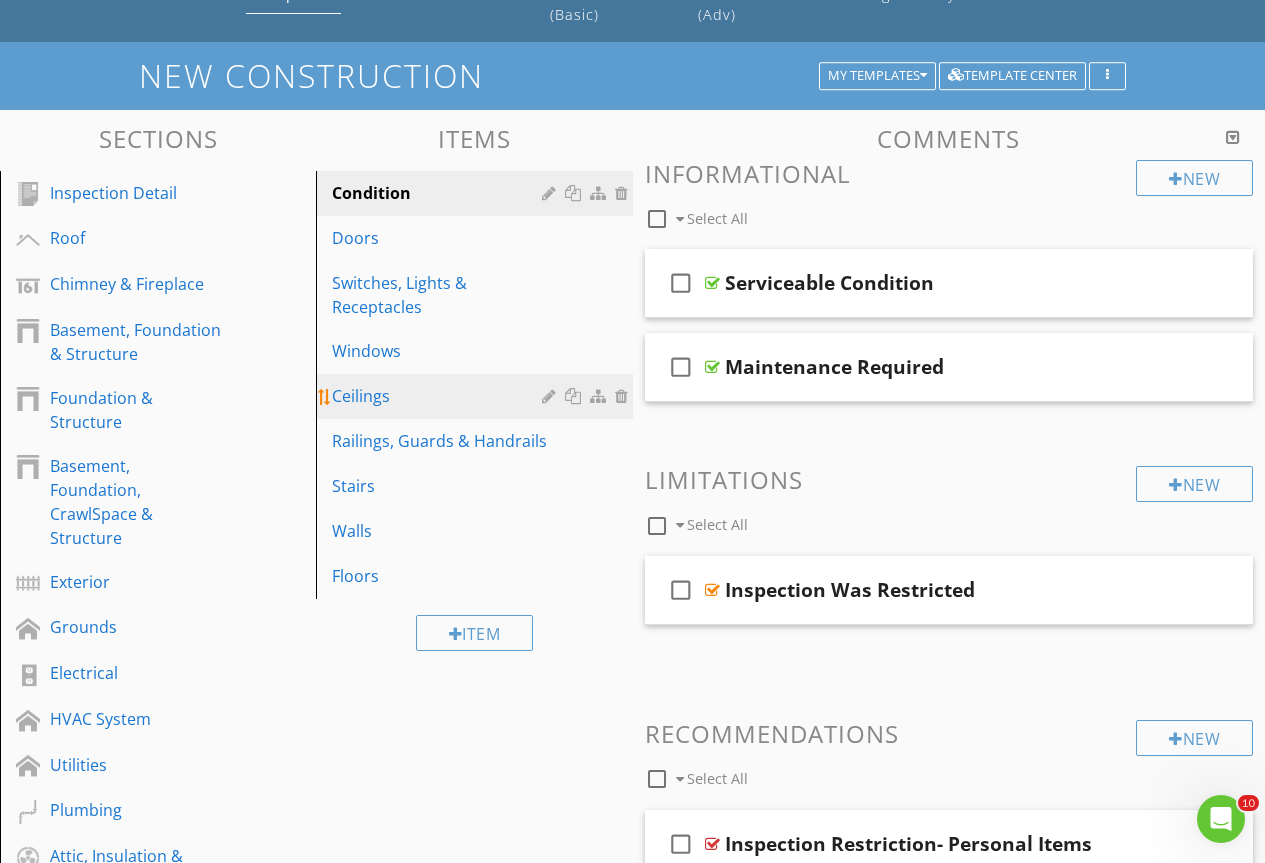scroll, scrollTop: 100, scrollLeft: 0, axis: vertical 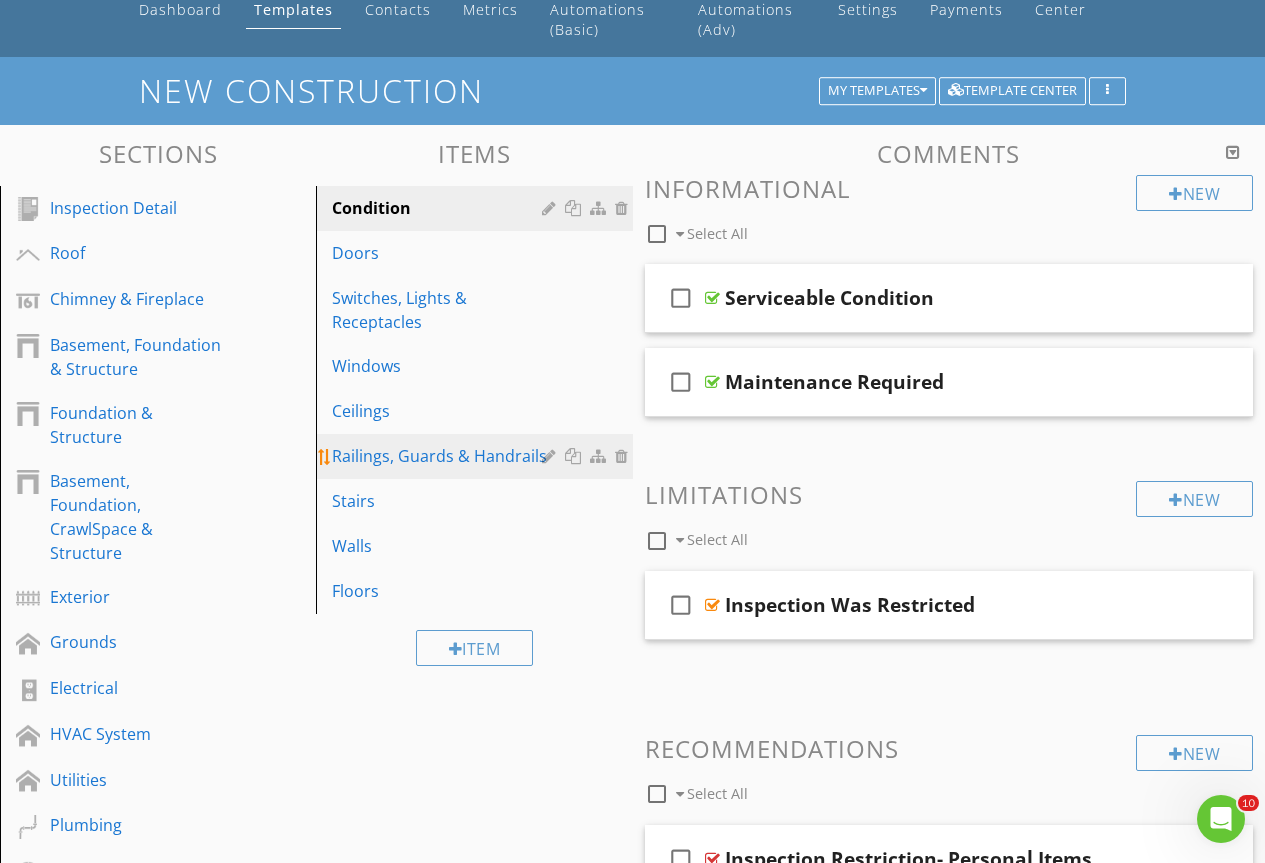 click on "Railings, Guards & Handrails" at bounding box center (477, 456) 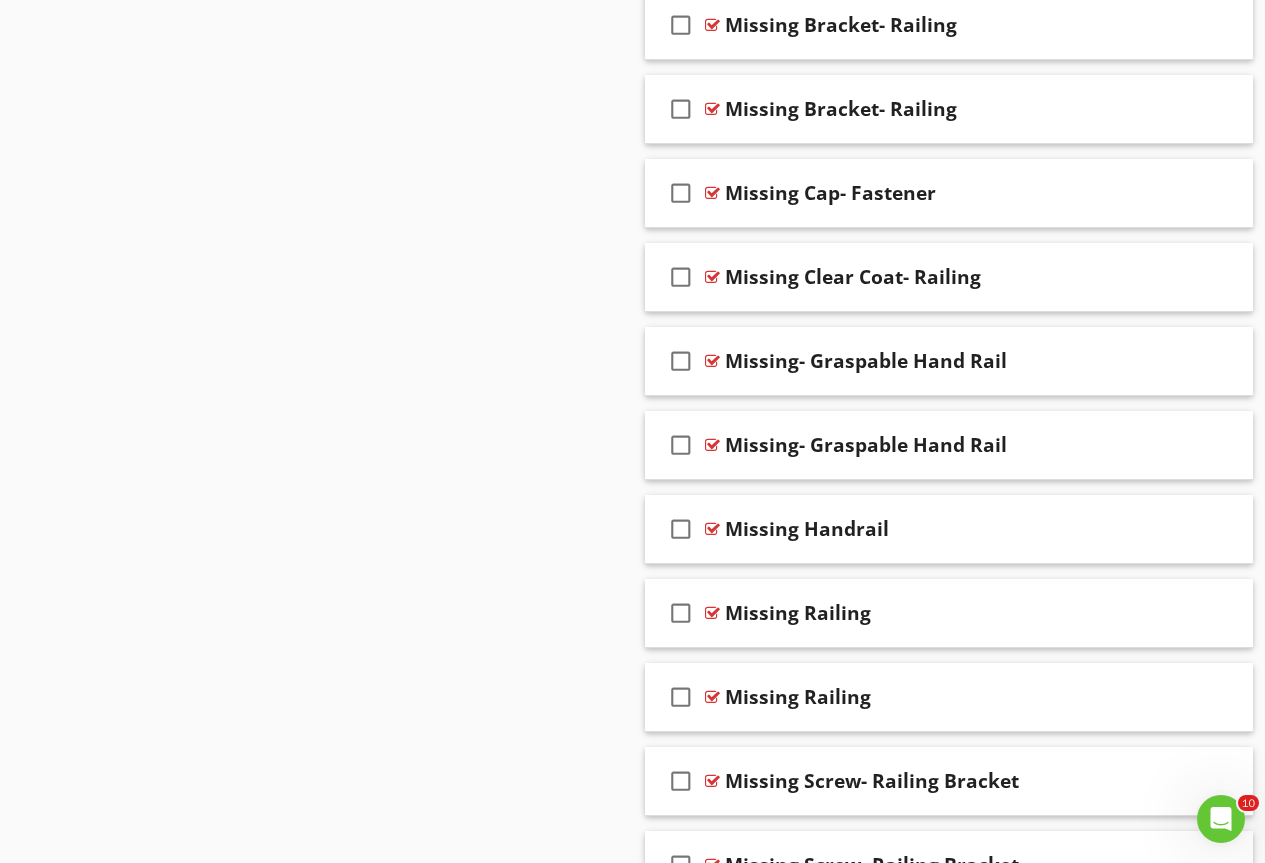 scroll, scrollTop: 3752, scrollLeft: 0, axis: vertical 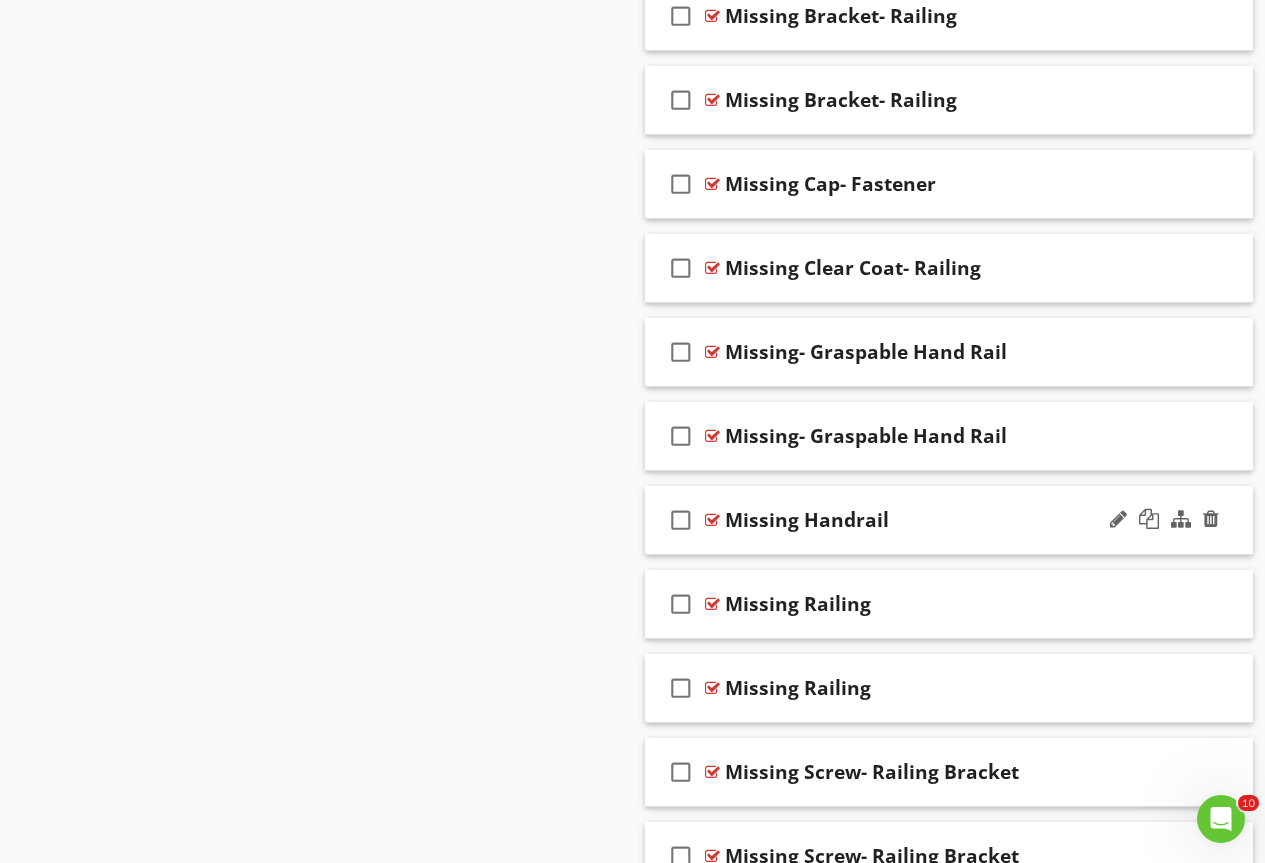click at bounding box center [712, 520] 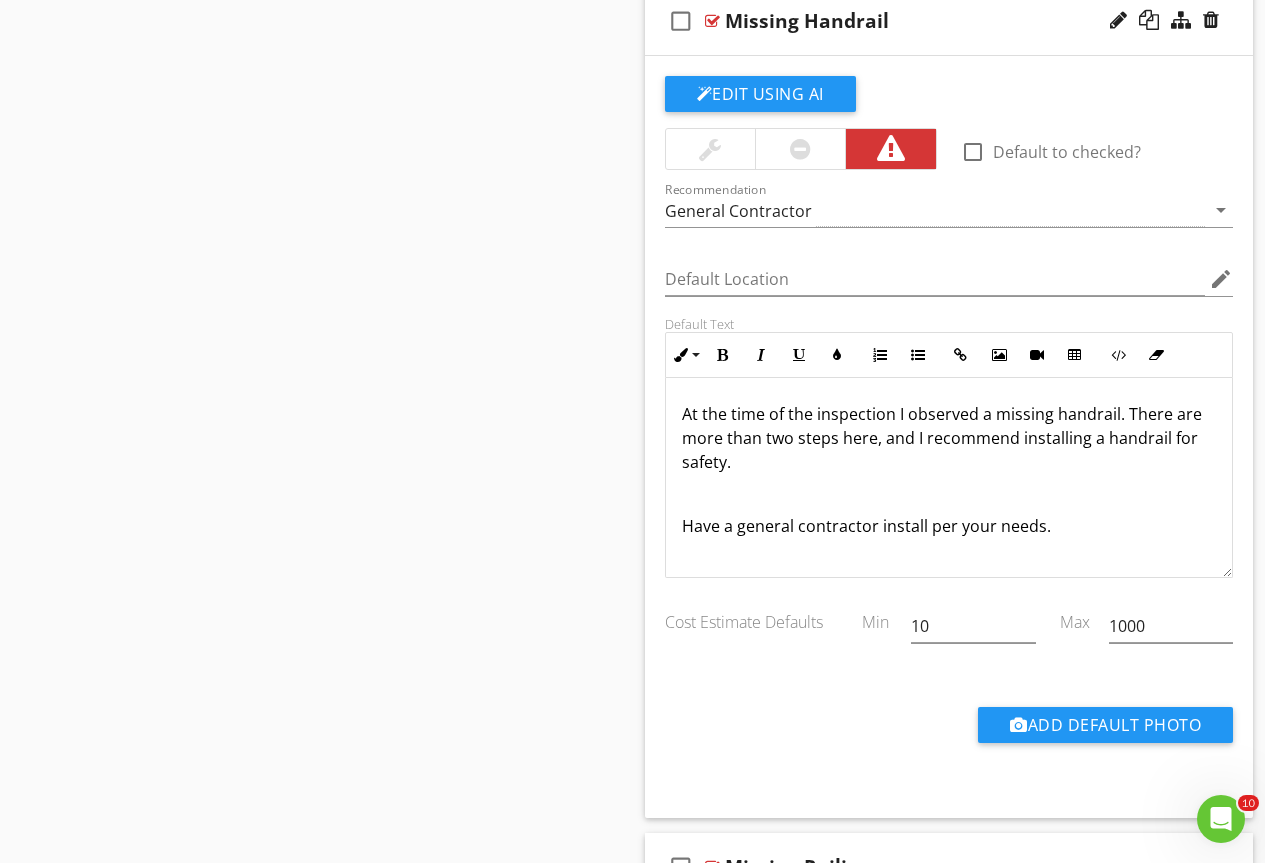 scroll, scrollTop: 4252, scrollLeft: 0, axis: vertical 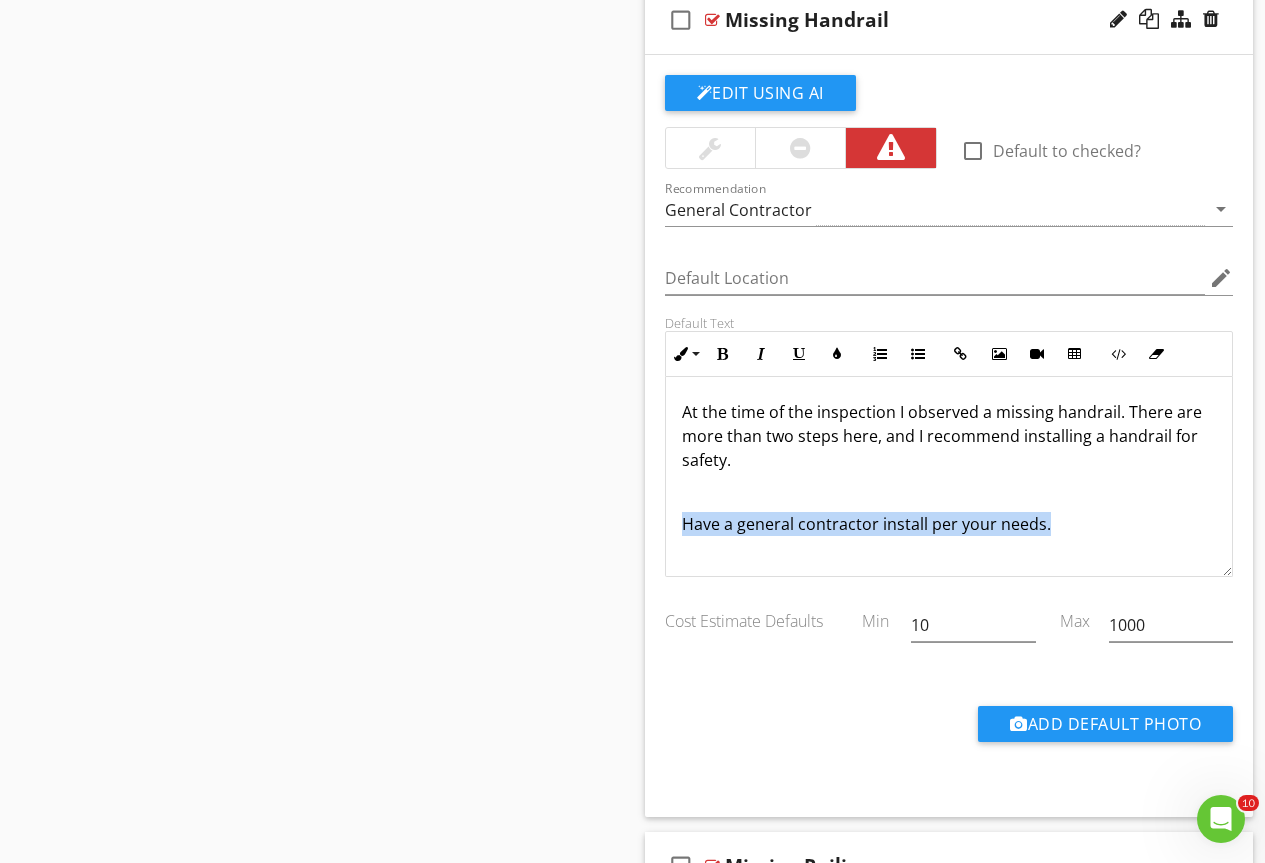 drag, startPoint x: 1072, startPoint y: 531, endPoint x: 598, endPoint y: 528, distance: 474.0095 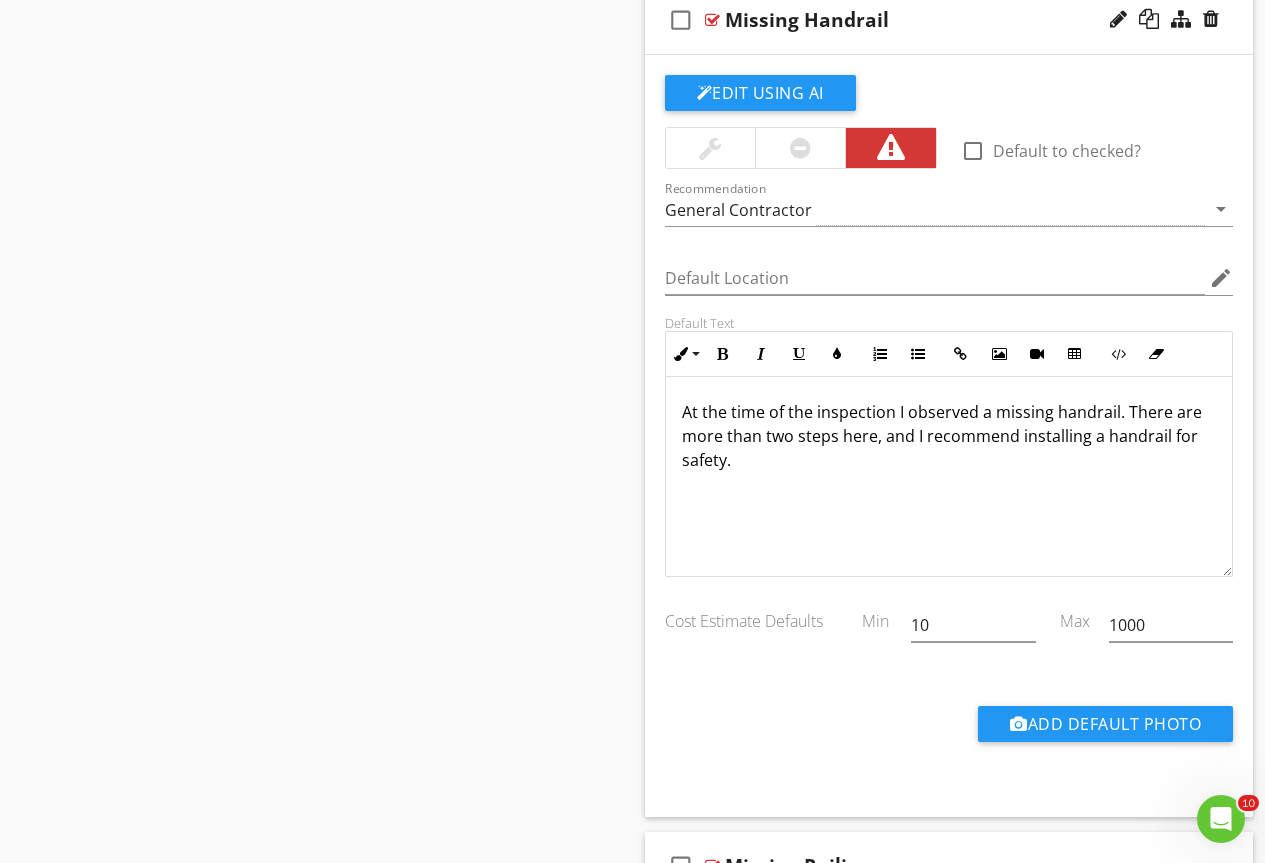 type 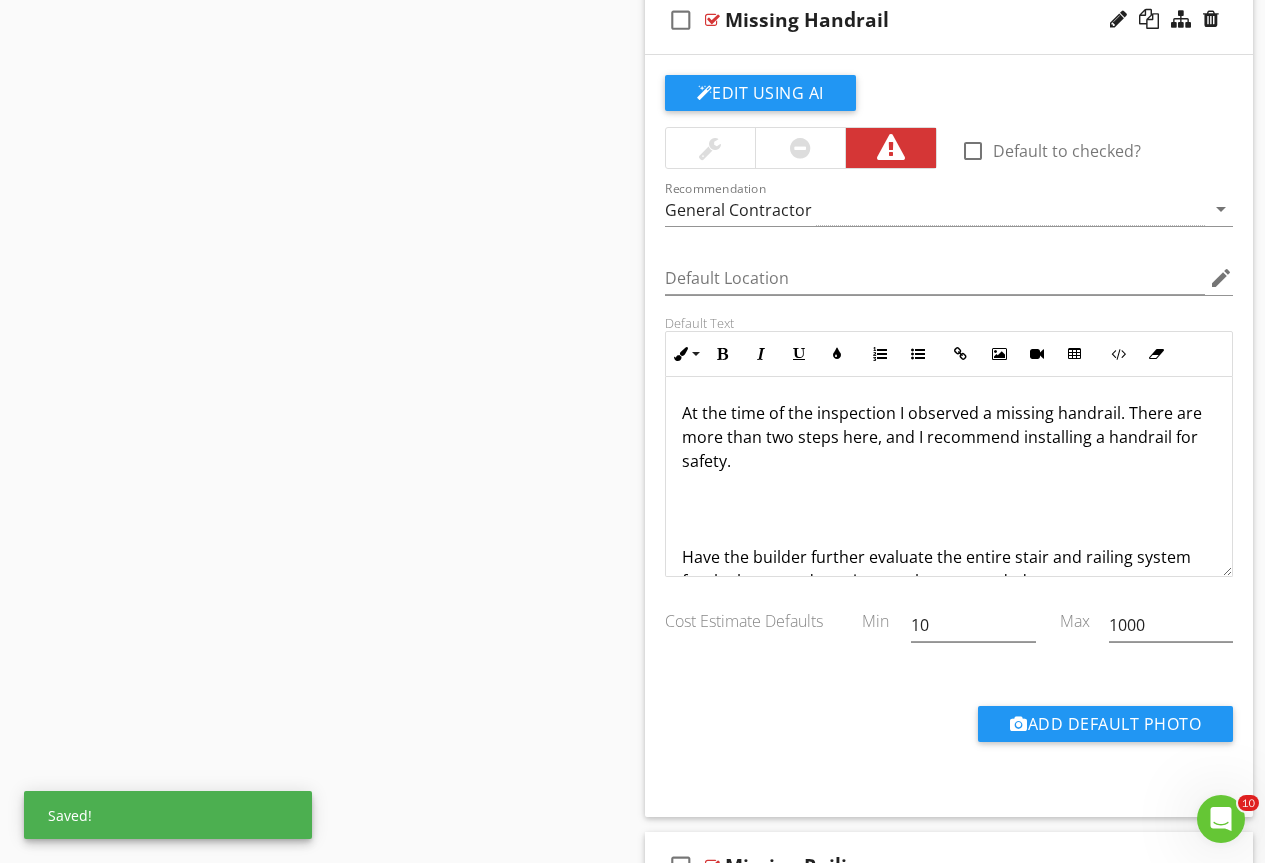 scroll, scrollTop: 41, scrollLeft: 0, axis: vertical 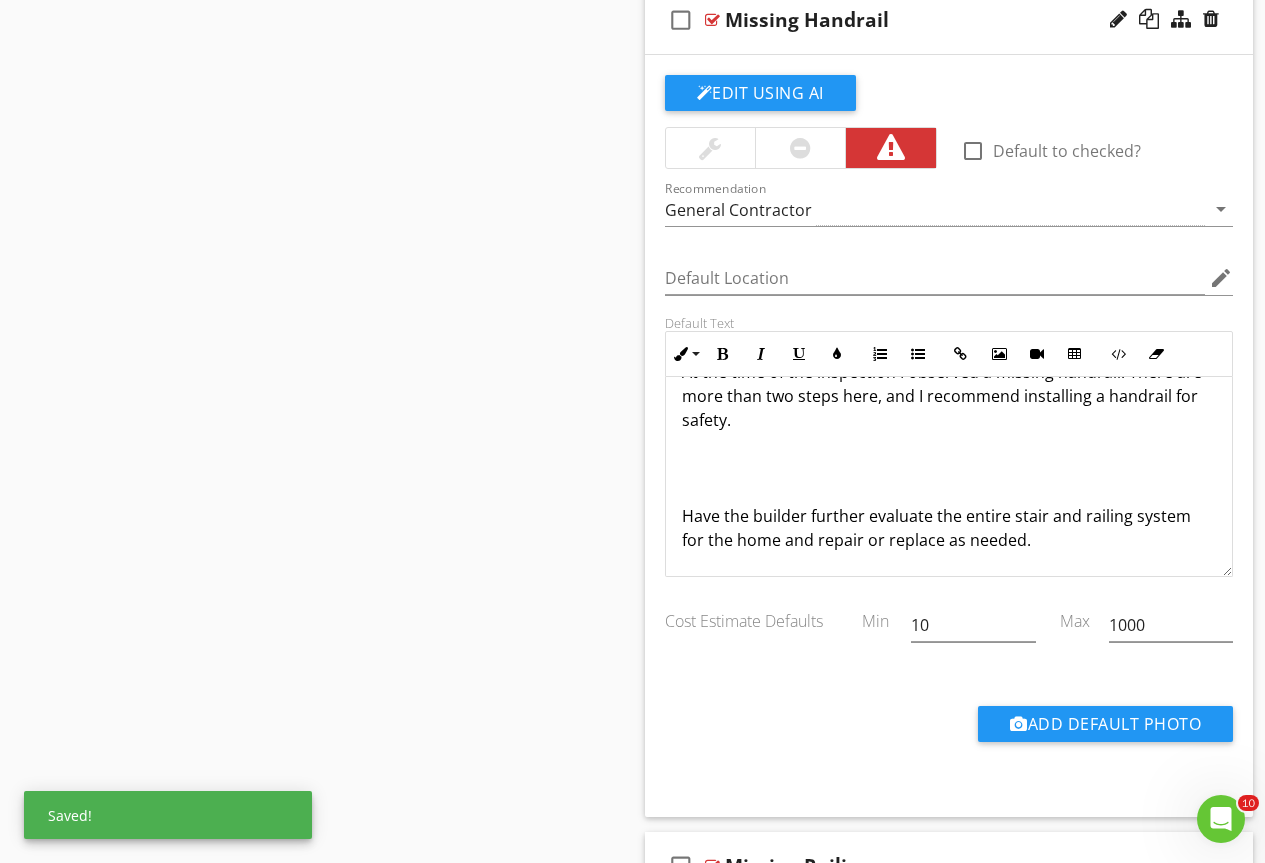 click on "Have the builder further evaluate the entire stair and railing system for the home and repair or replace as needed." at bounding box center (949, 528) 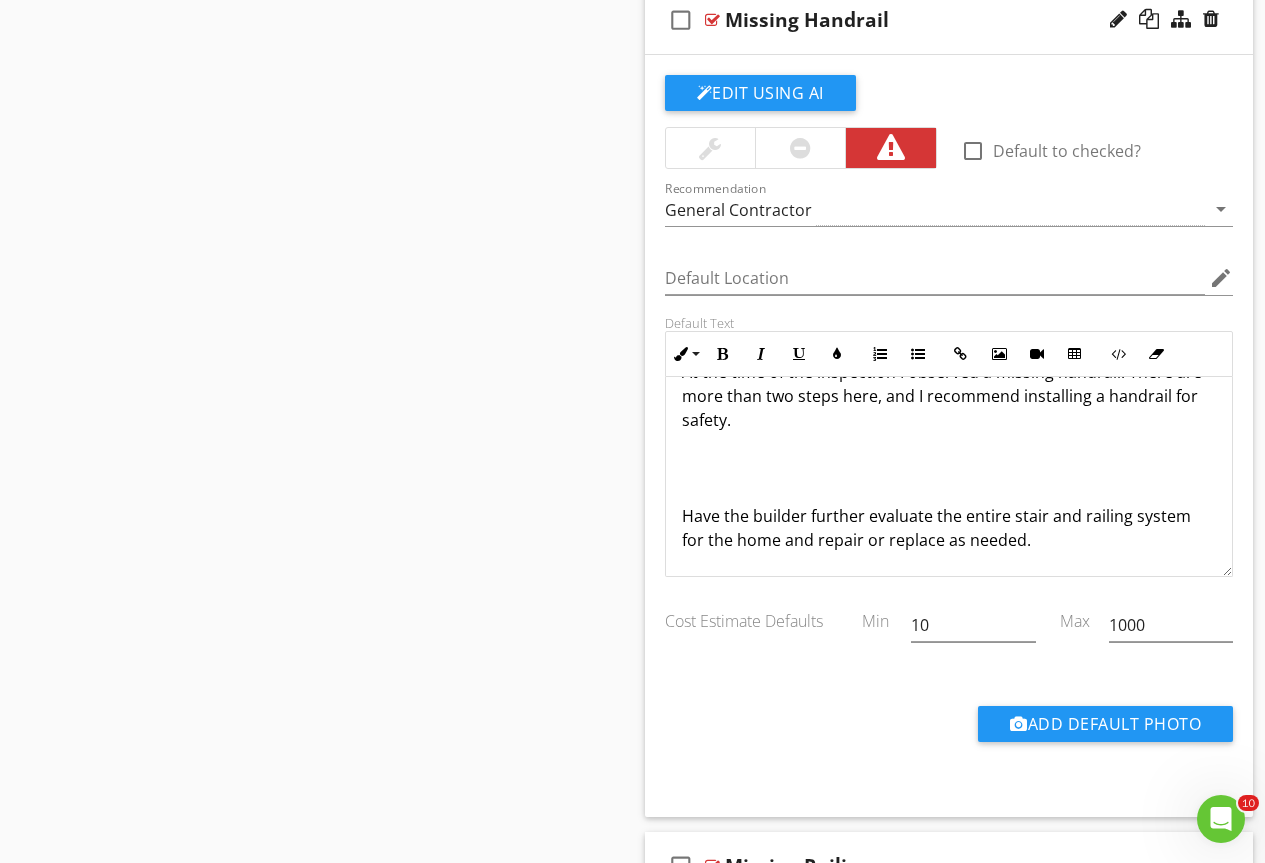 click on "At the time of the inspection I observed a missing handrail. There are more than two steps here, and I recommend installing a handrail for safety.  Have the builder further evaluate the entire stair and railing system for the home and repair or replace as needed." at bounding box center (949, 456) 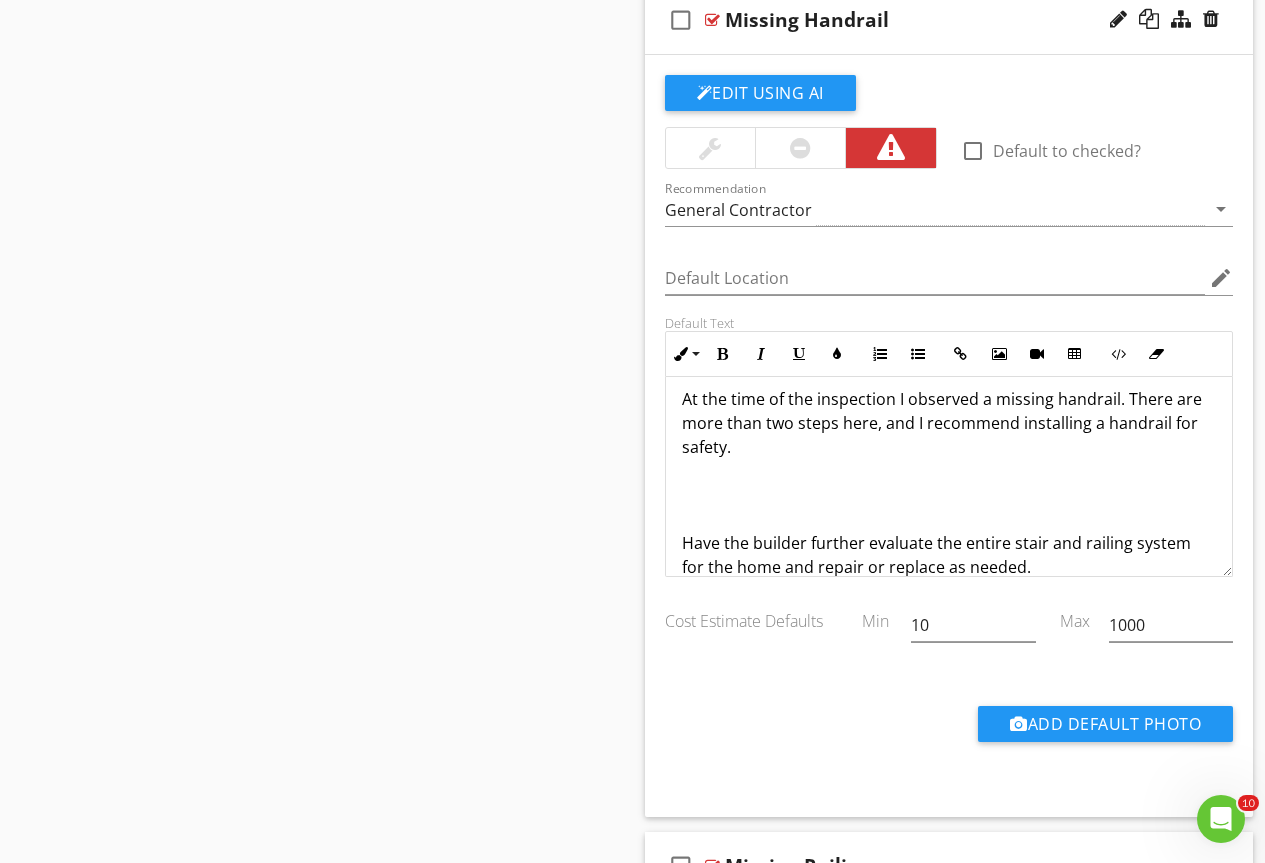 scroll, scrollTop: 0, scrollLeft: 0, axis: both 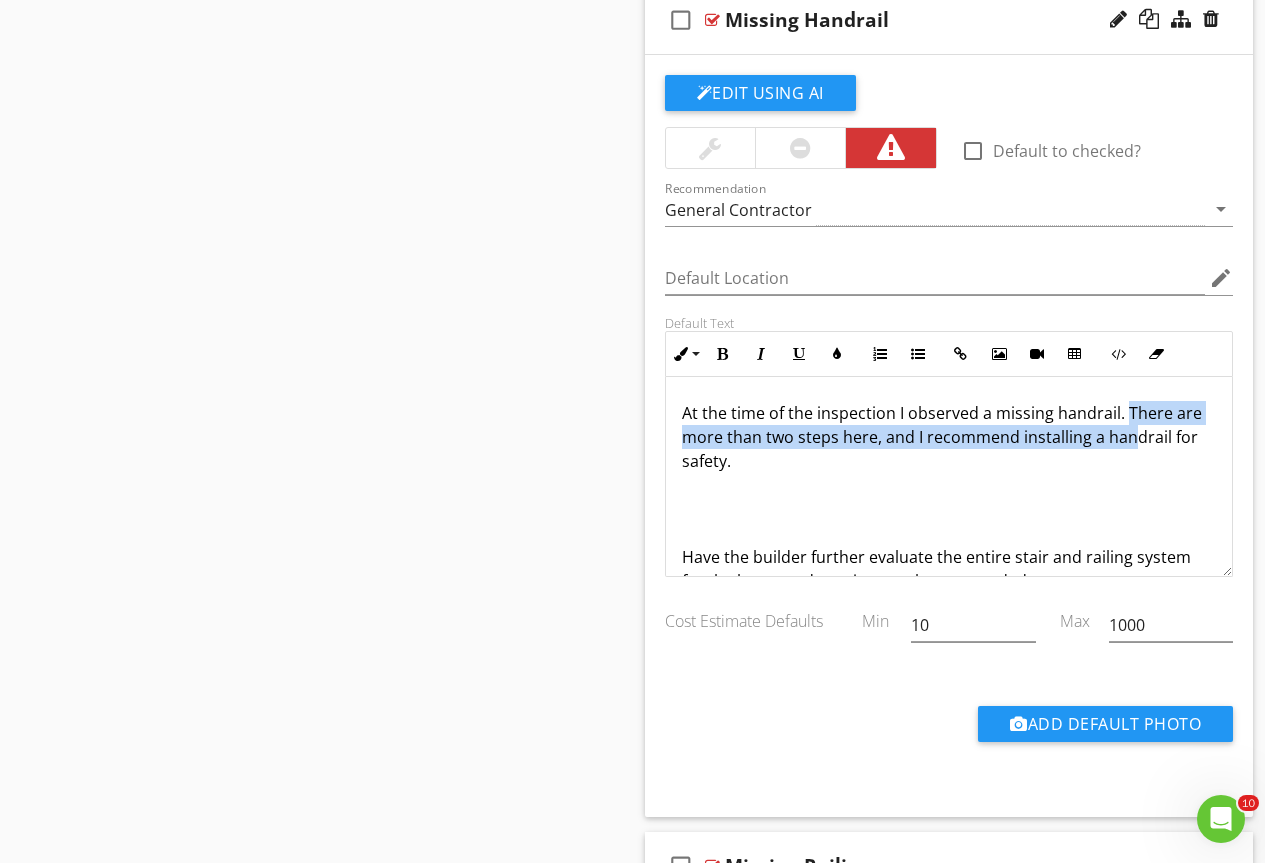 drag, startPoint x: 1124, startPoint y: 411, endPoint x: 1132, endPoint y: 448, distance: 37.85499 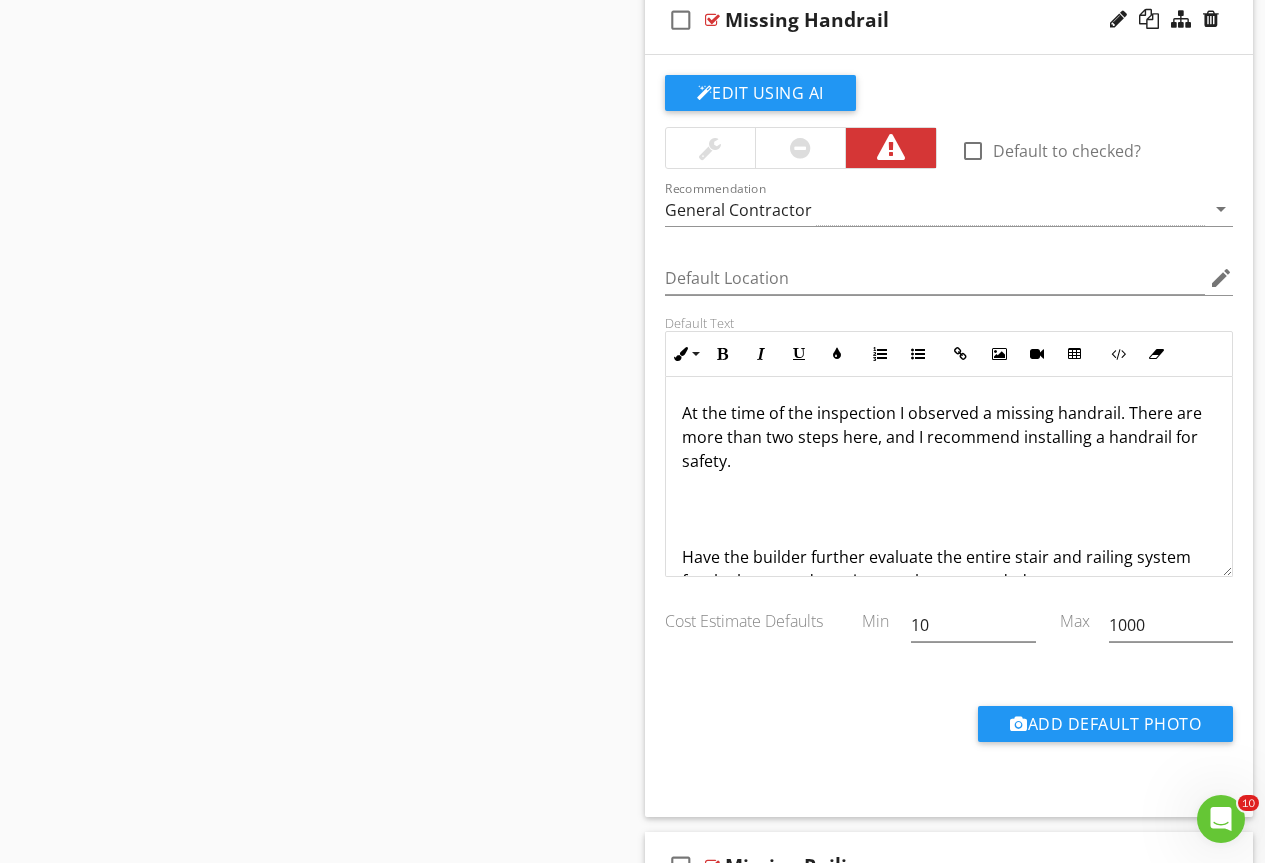 drag, startPoint x: 1133, startPoint y: 449, endPoint x: 1136, endPoint y: 470, distance: 21.213203 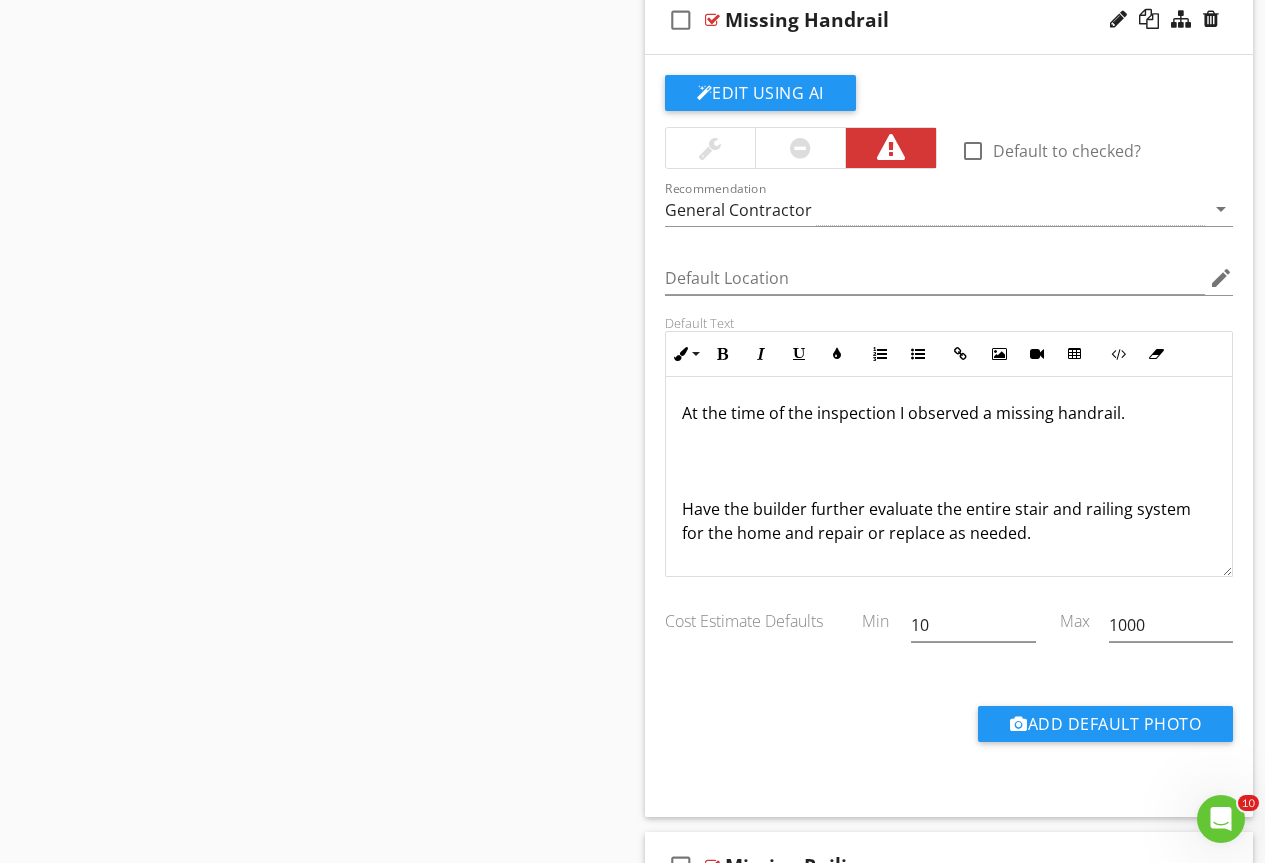 click at bounding box center (710, 148) 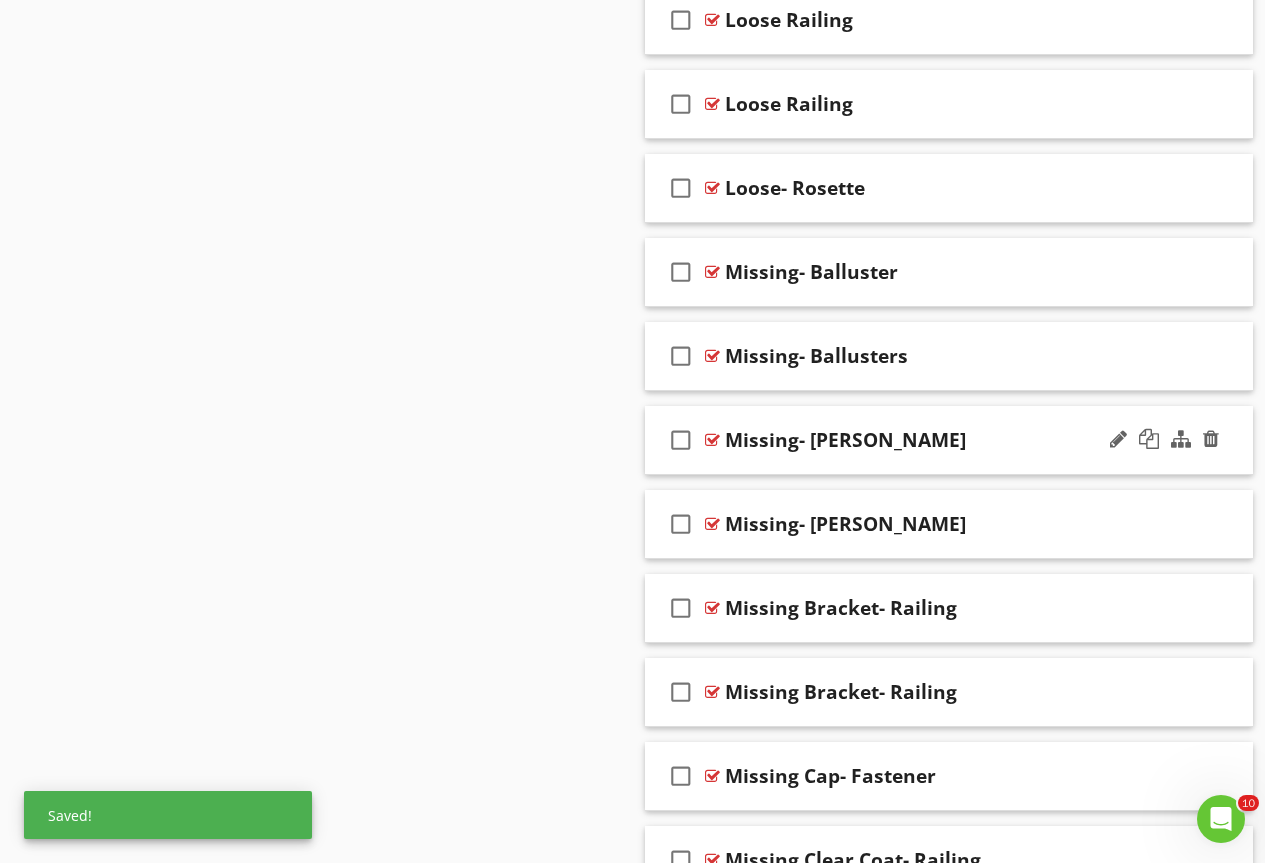 scroll, scrollTop: 3152, scrollLeft: 0, axis: vertical 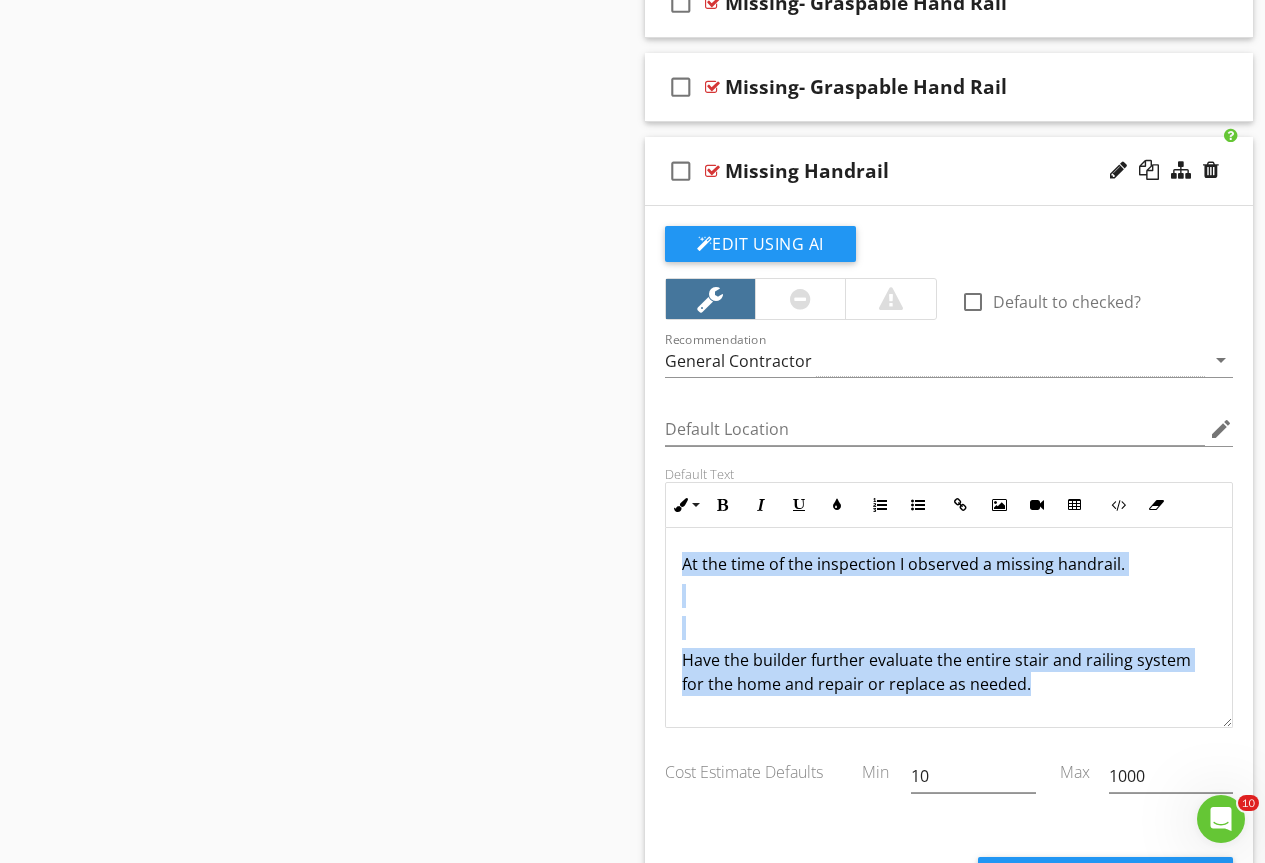 drag, startPoint x: 1043, startPoint y: 682, endPoint x: 534, endPoint y: 458, distance: 556.1088 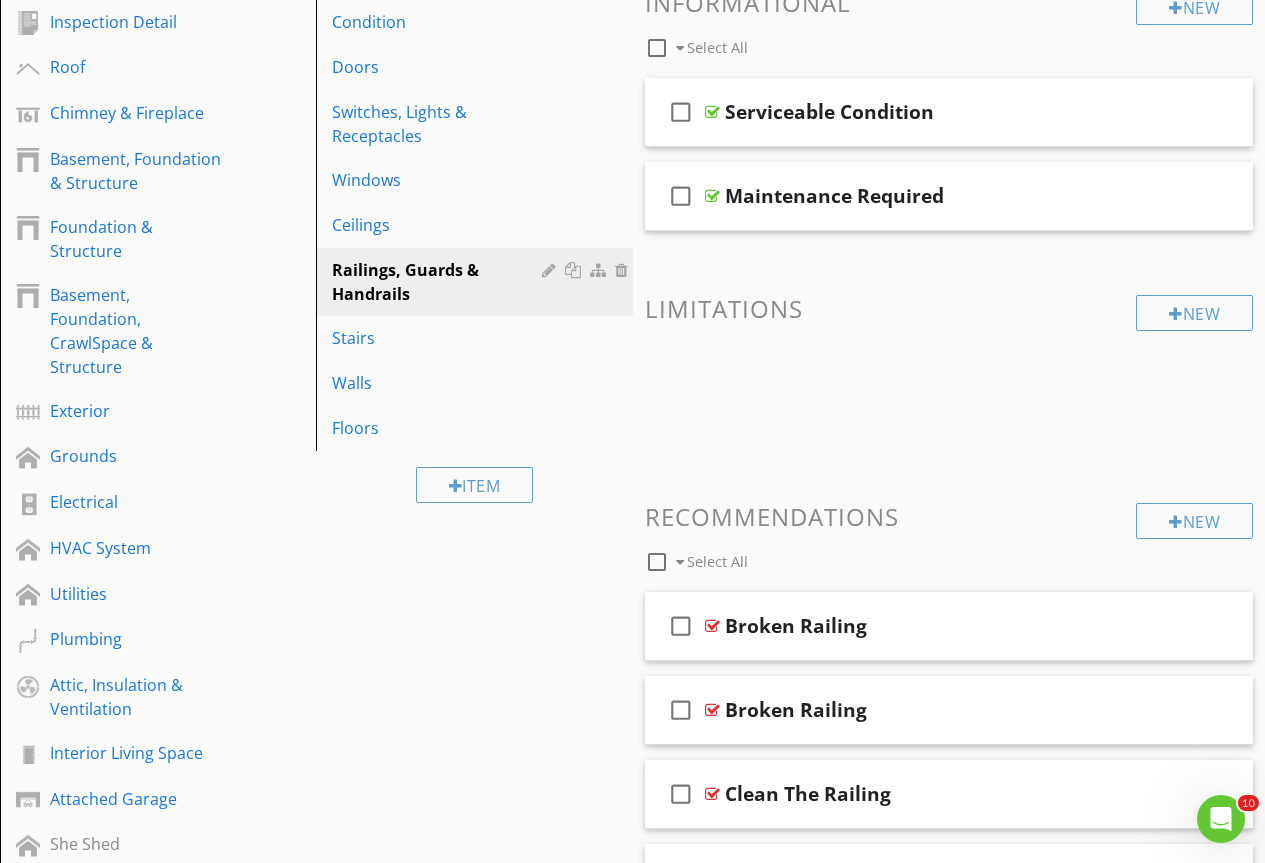 scroll, scrollTop: 0, scrollLeft: 0, axis: both 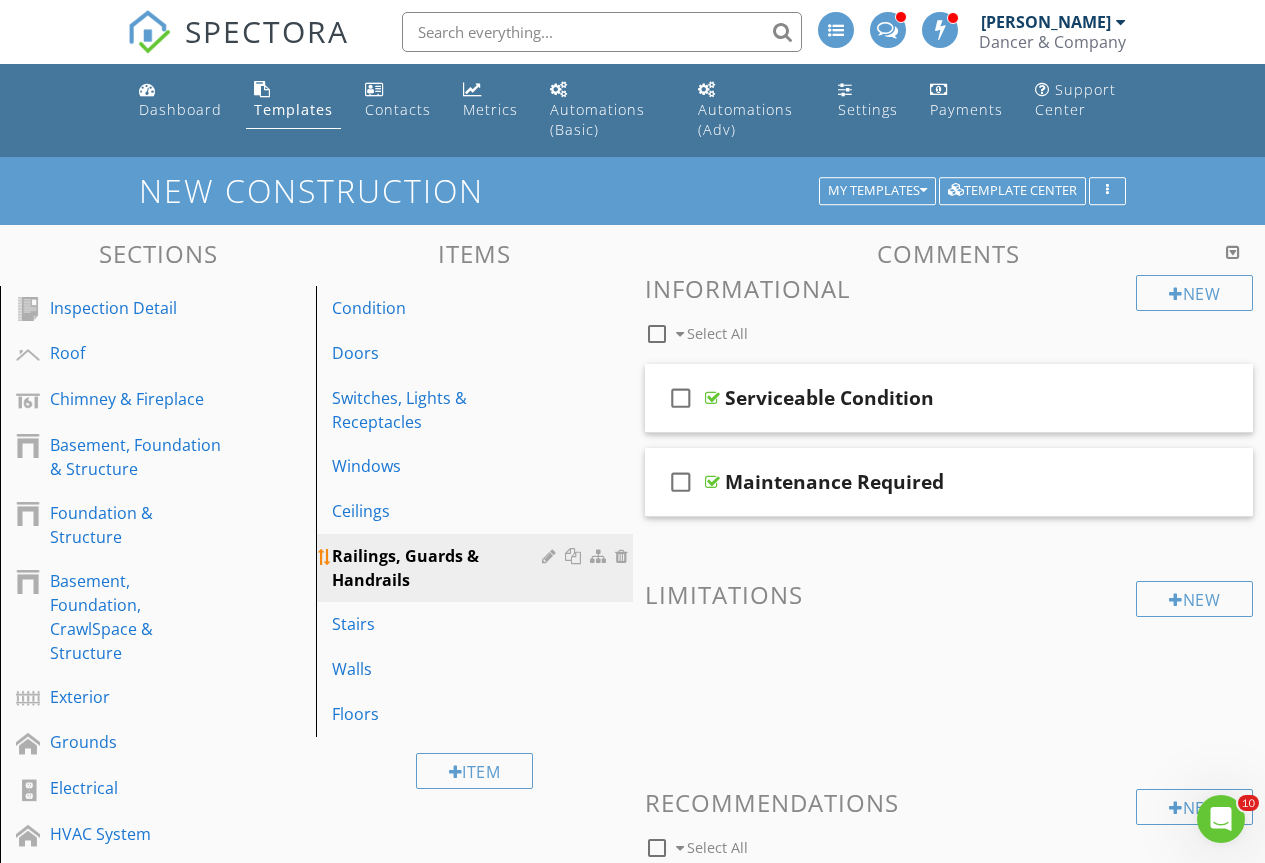 click at bounding box center [551, 556] 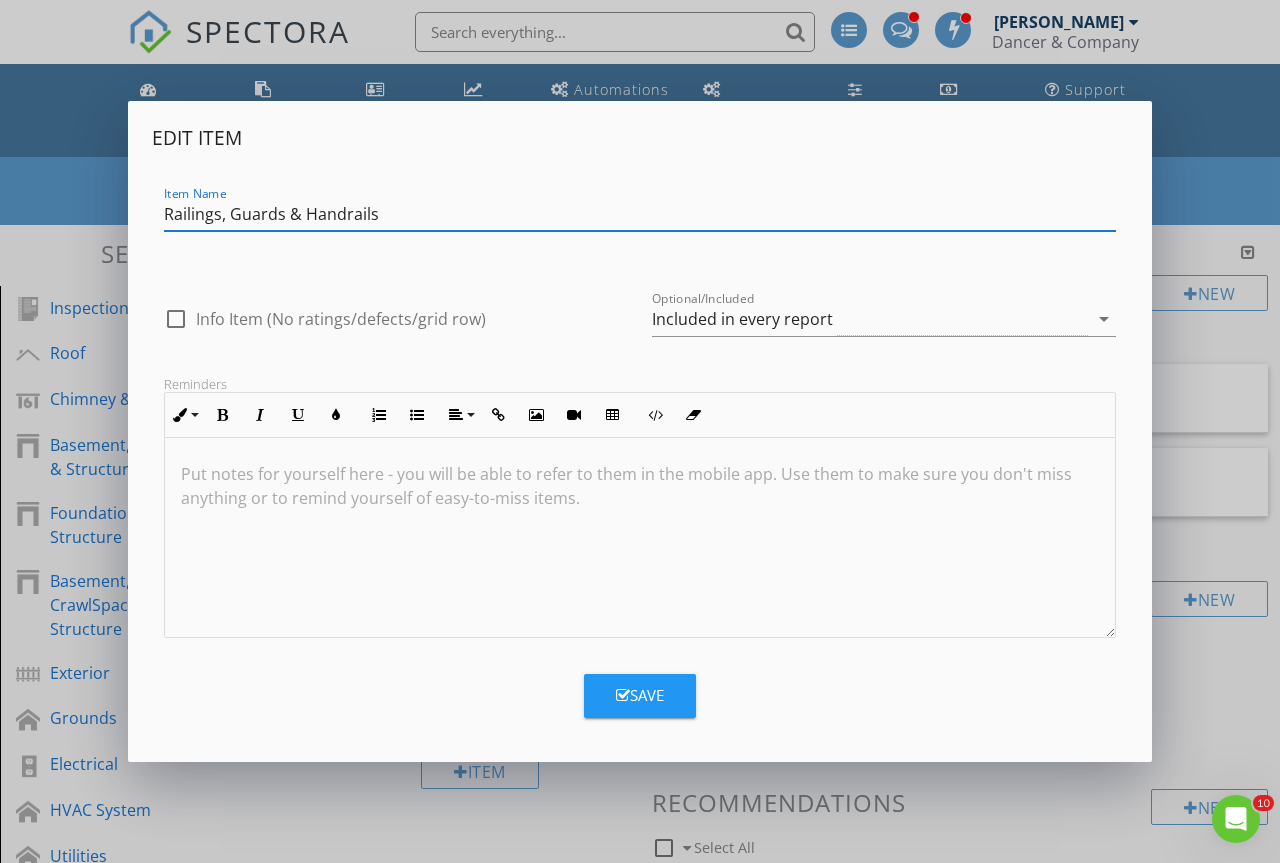click on "Railings, Guards & Handrails" at bounding box center [640, 214] 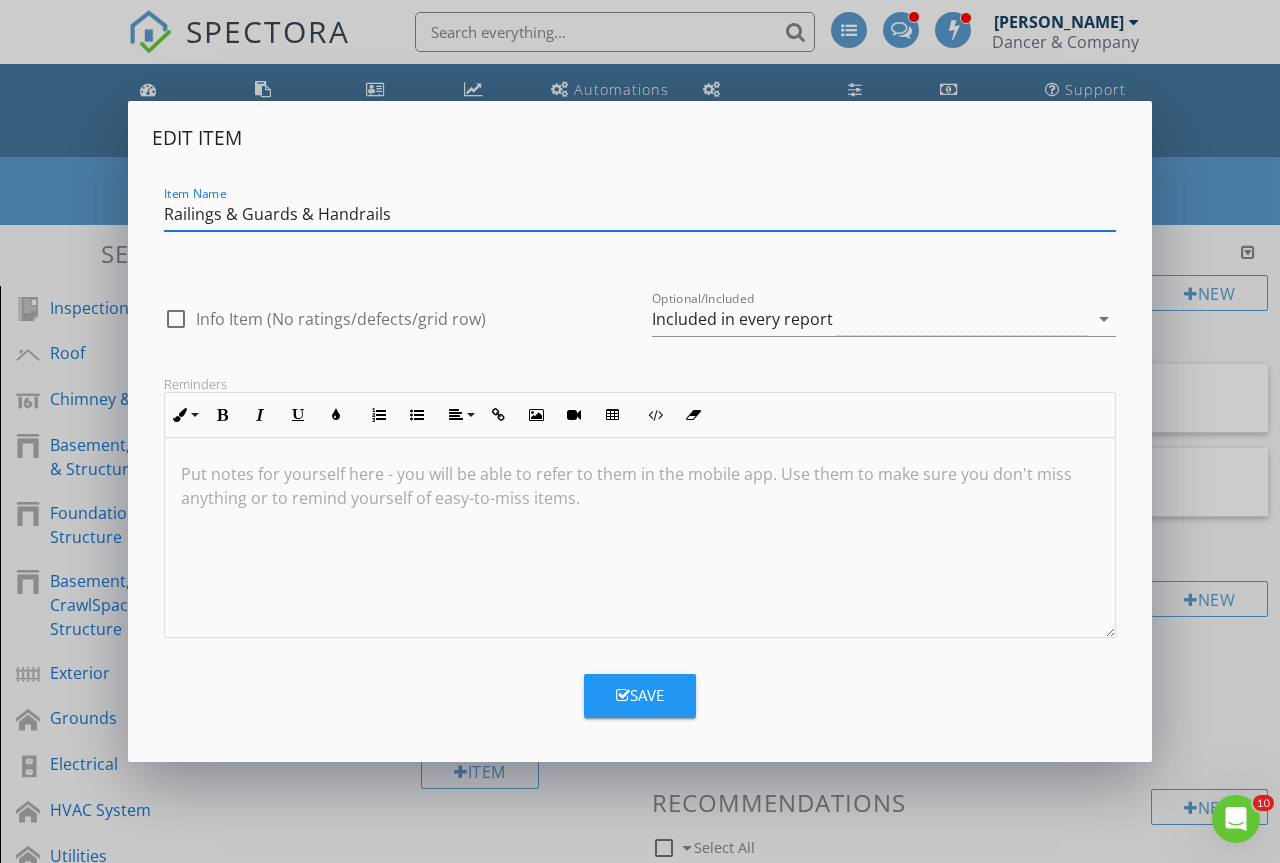 click on "Railings & Guards & Handrails" at bounding box center (640, 214) 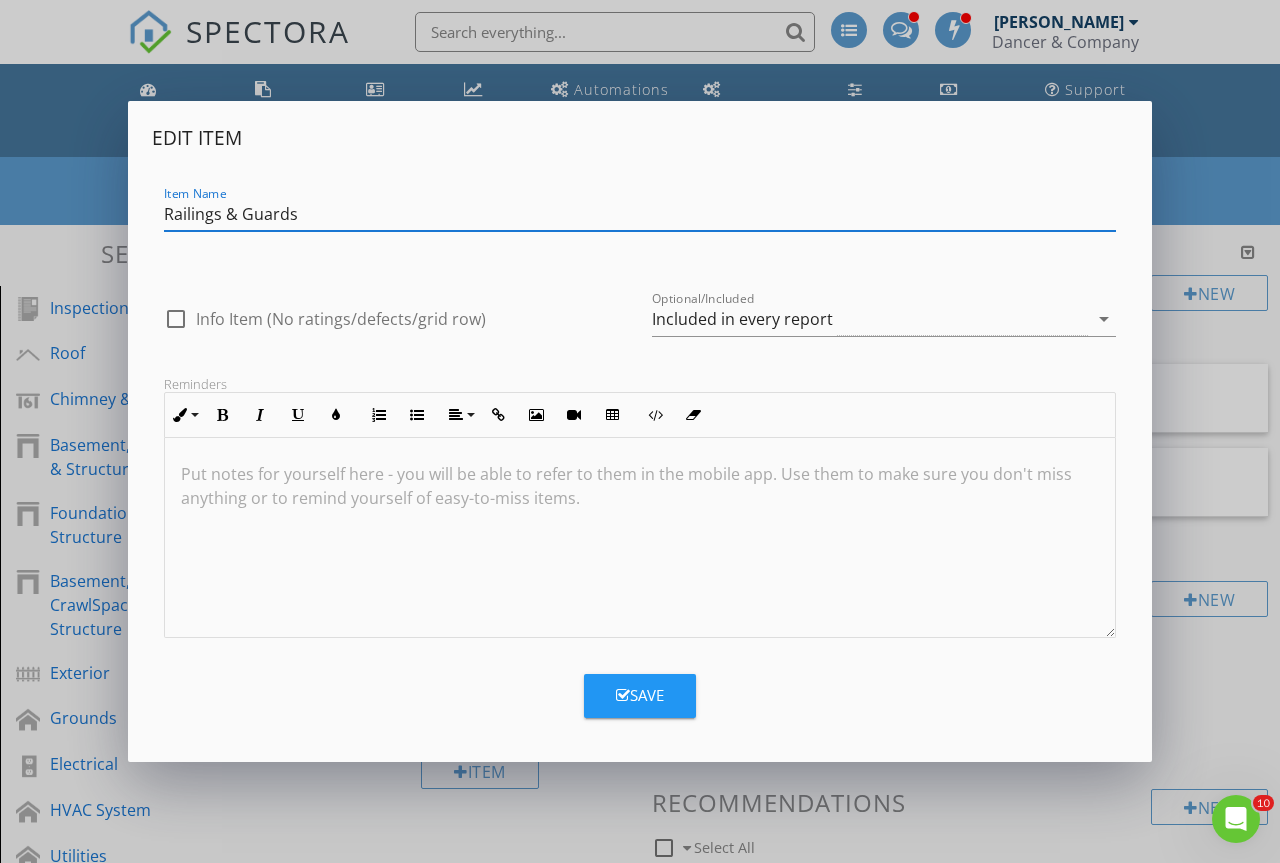 type on "Railings & Guards" 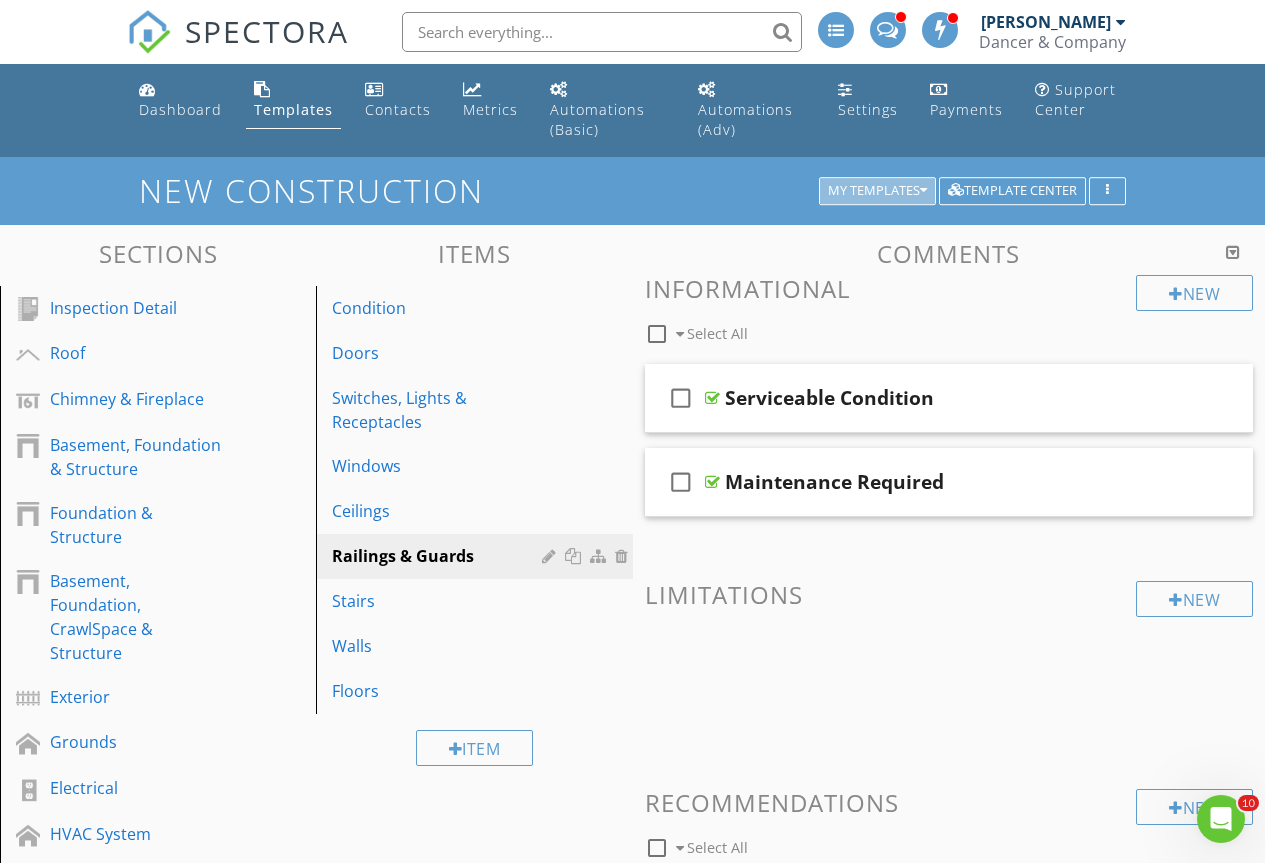 click on "My Templates" at bounding box center [877, 191] 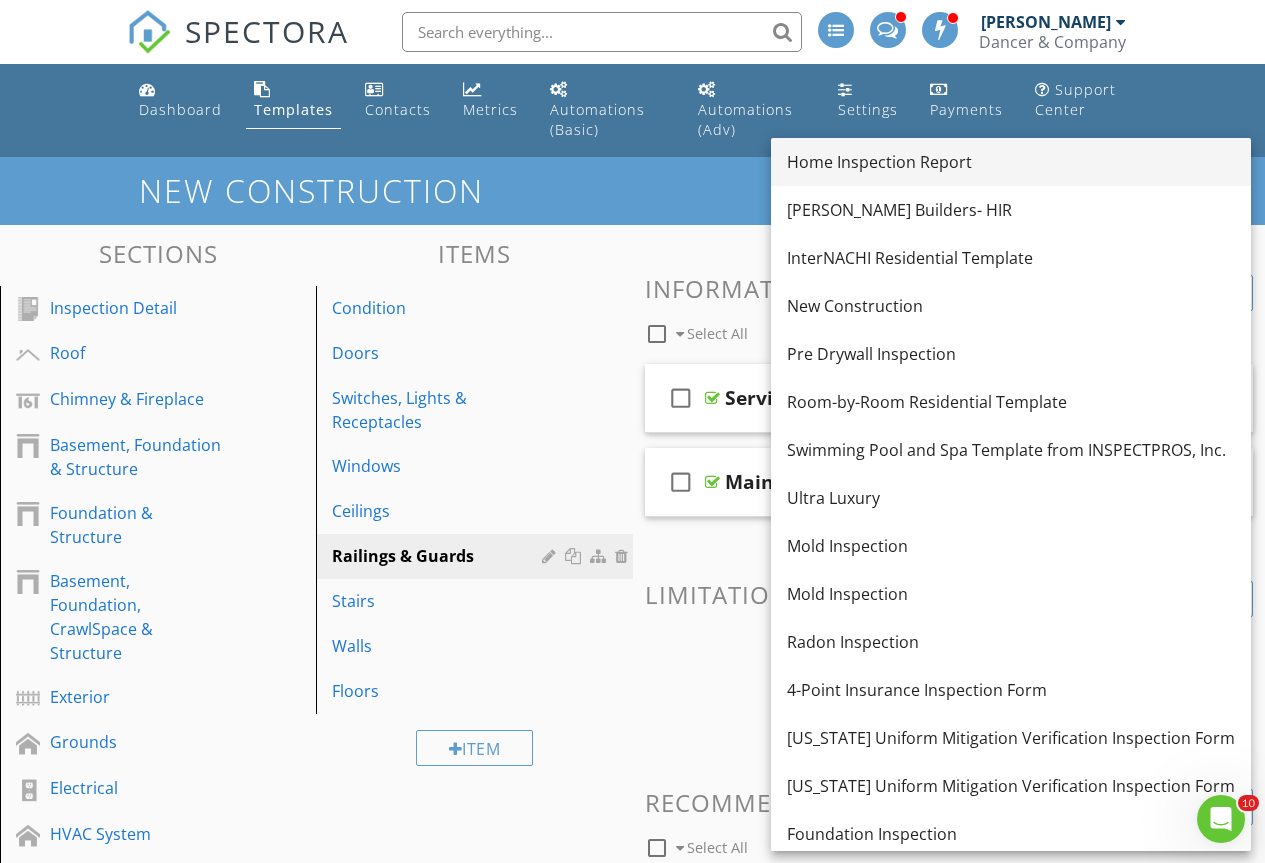 click on "Home Inspection Report" at bounding box center (1011, 162) 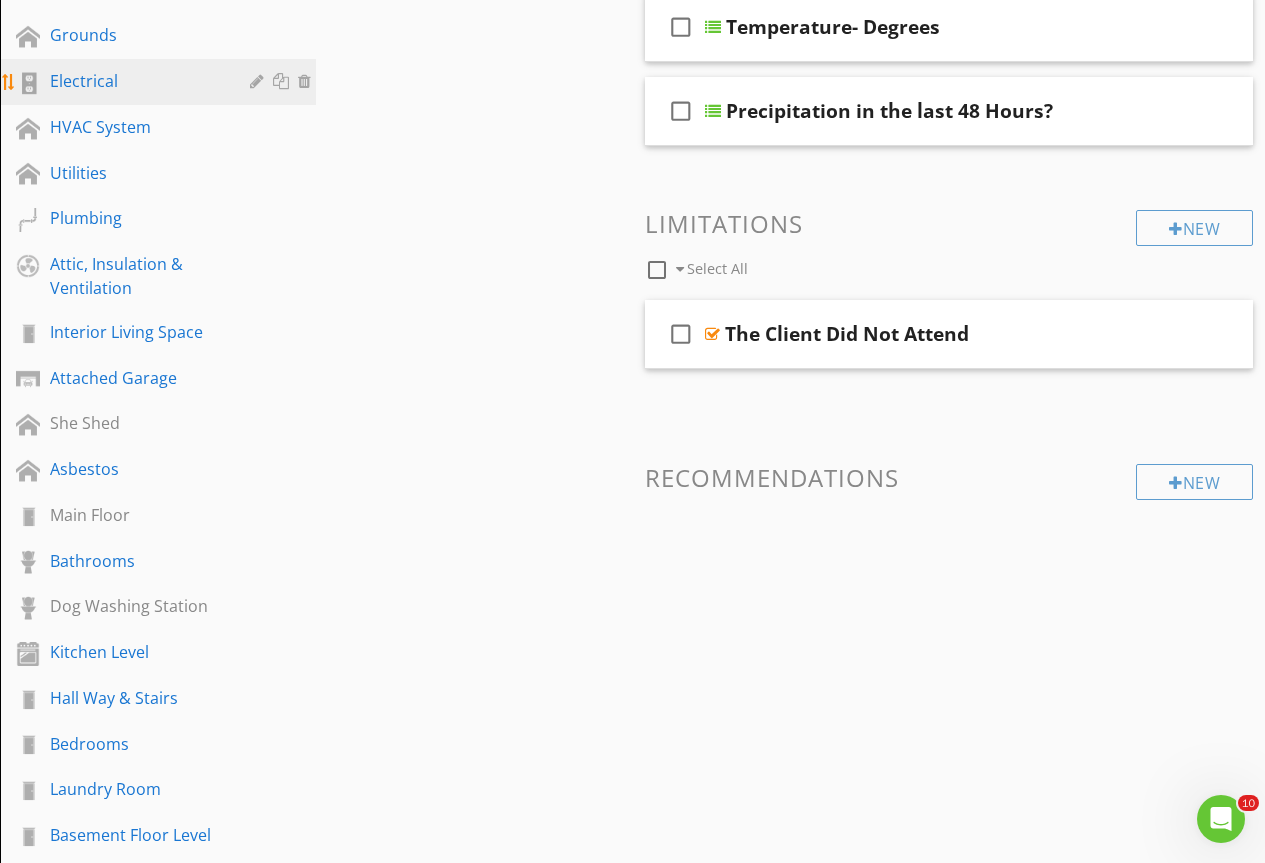 scroll, scrollTop: 900, scrollLeft: 0, axis: vertical 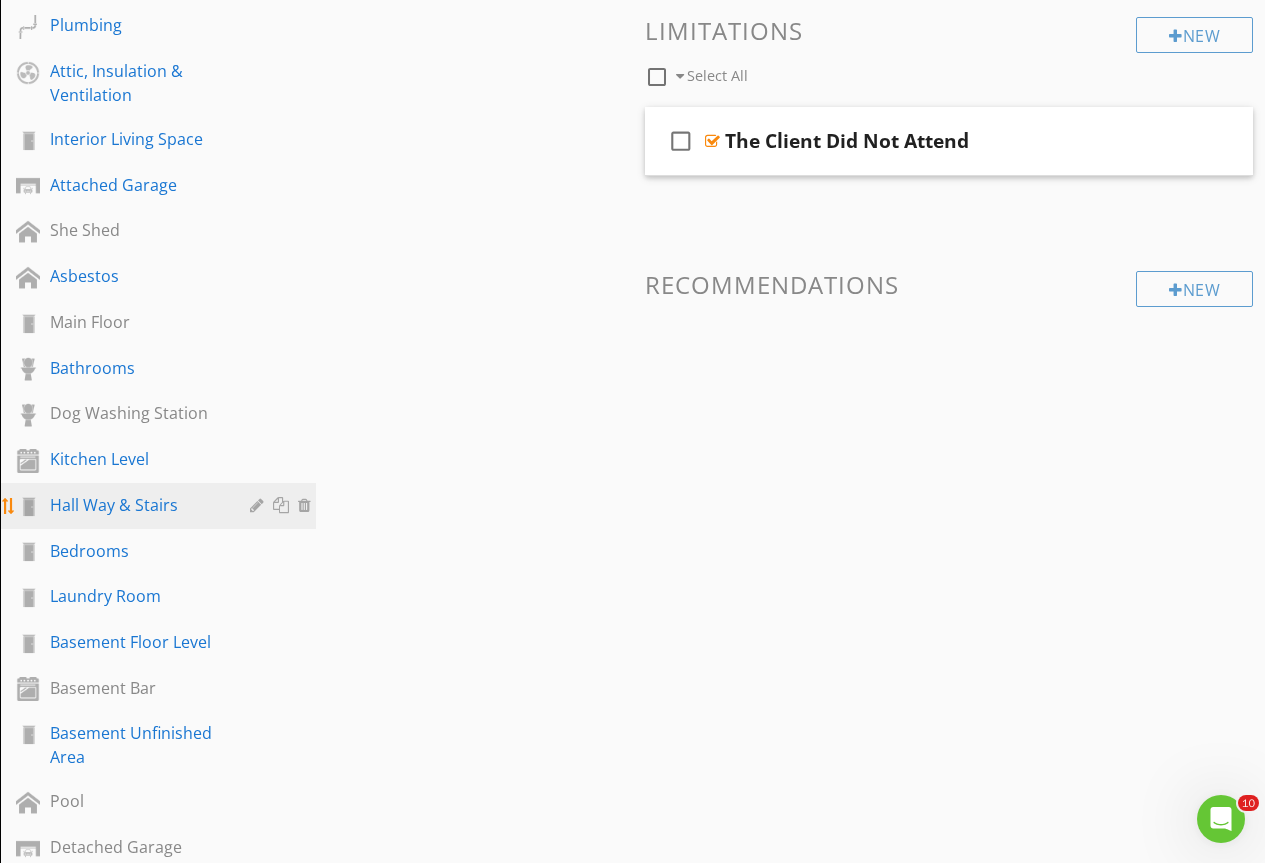 click on "Hall Way & Stairs" at bounding box center (135, 505) 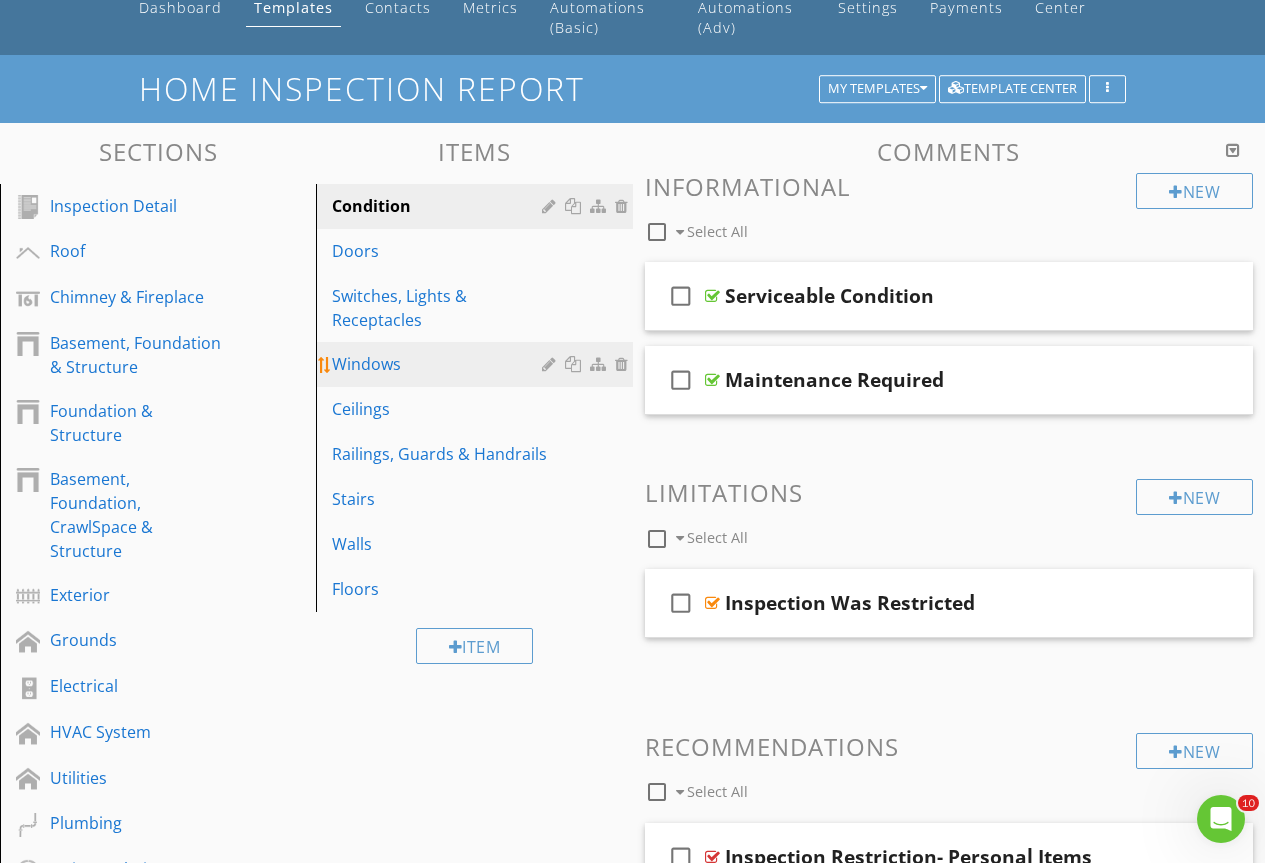 scroll, scrollTop: 100, scrollLeft: 0, axis: vertical 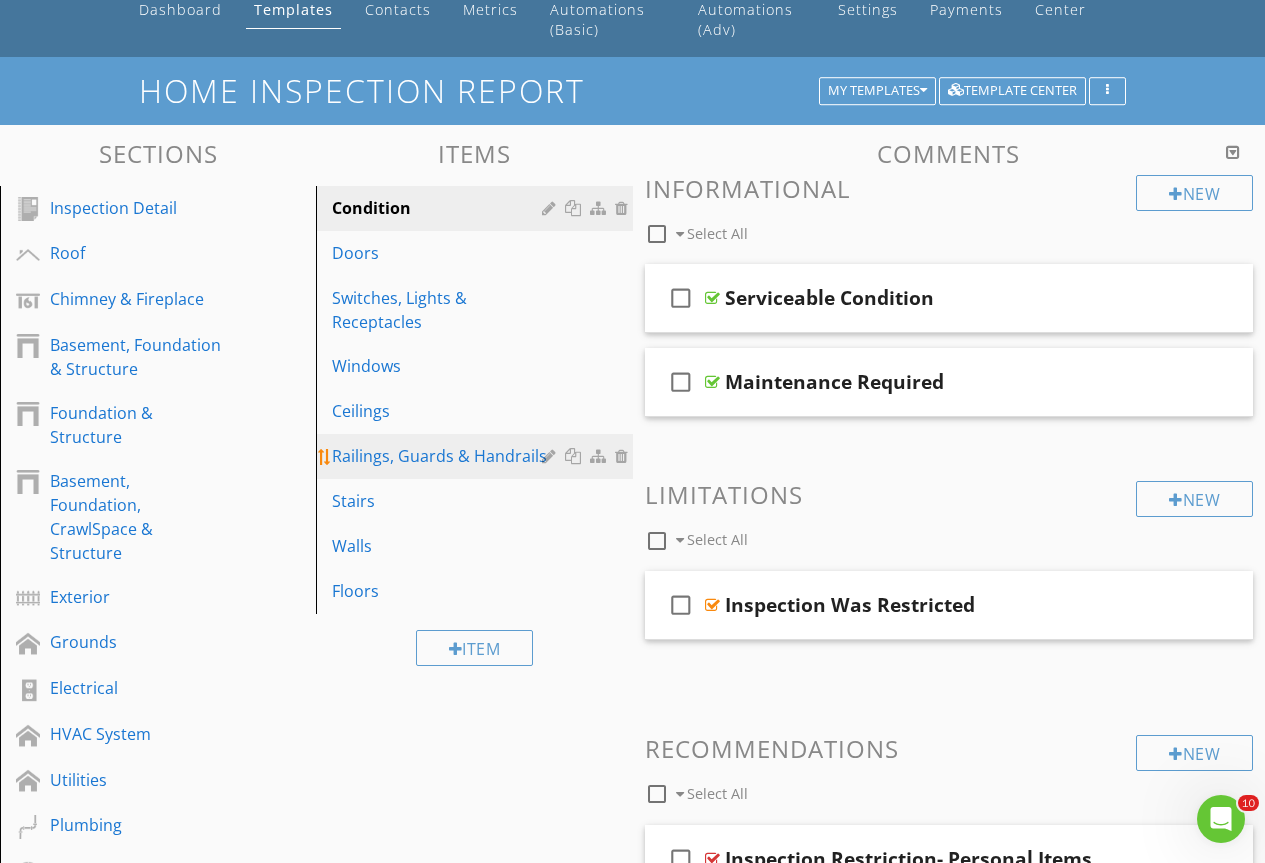 click on "Railings, Guards & Handrails" at bounding box center (439, 456) 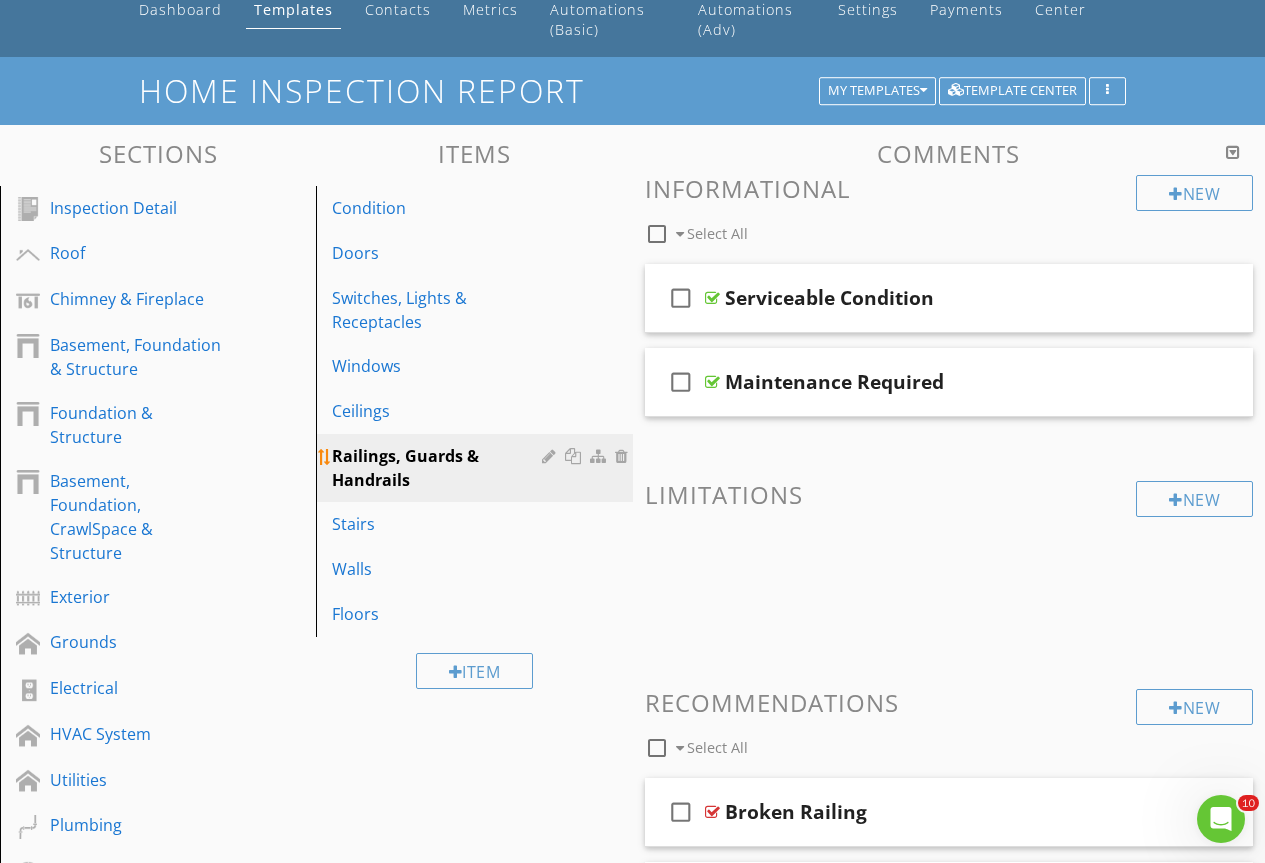 click at bounding box center (551, 456) 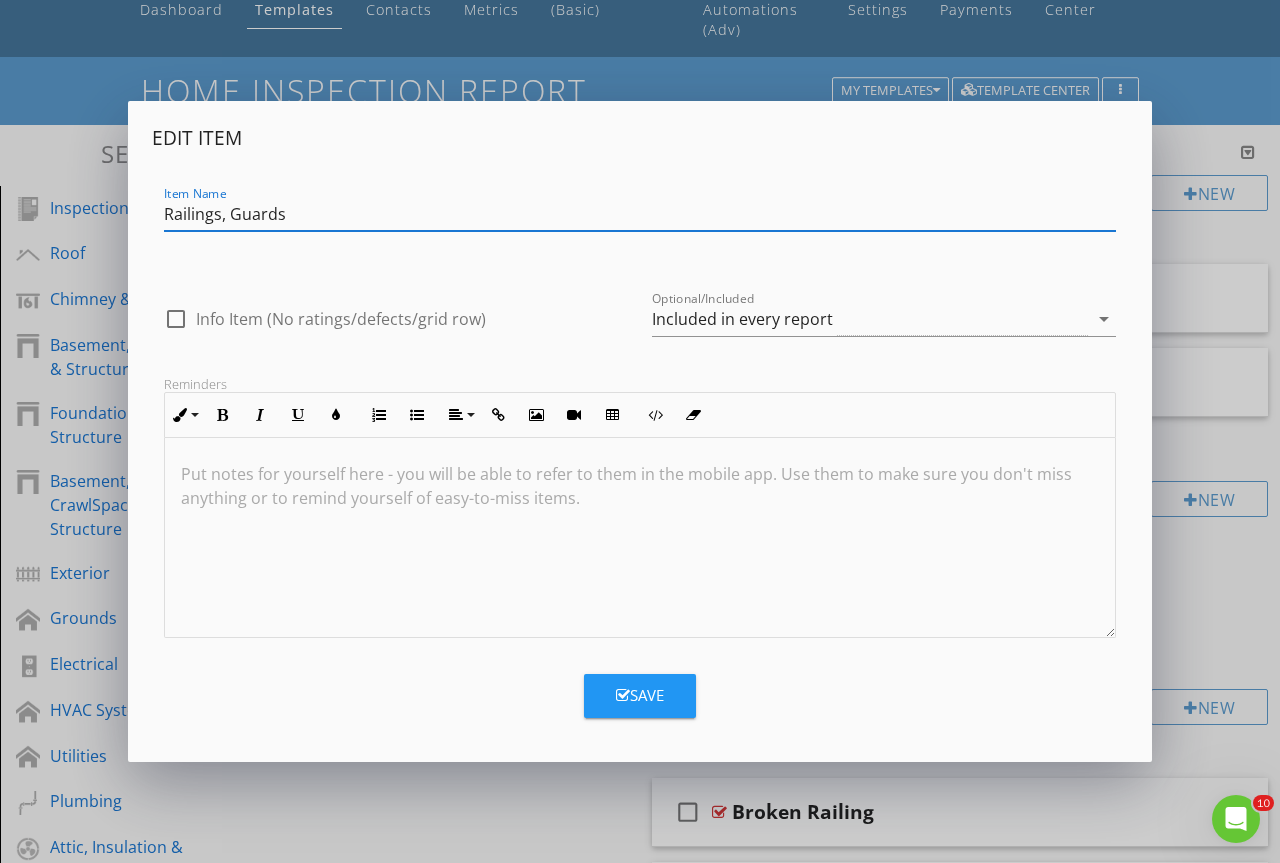 click on "Railings, Guards" at bounding box center [640, 214] 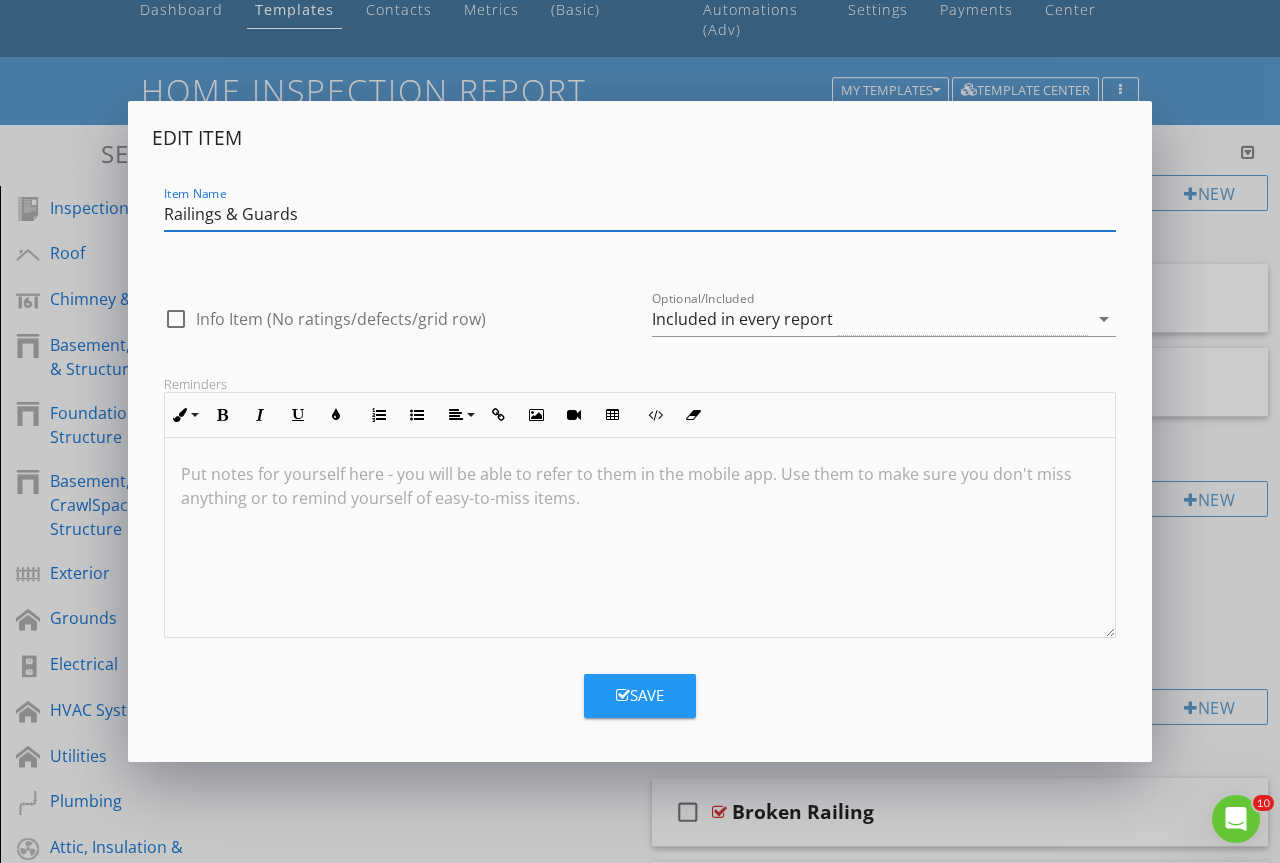 type on "Railings & Guards" 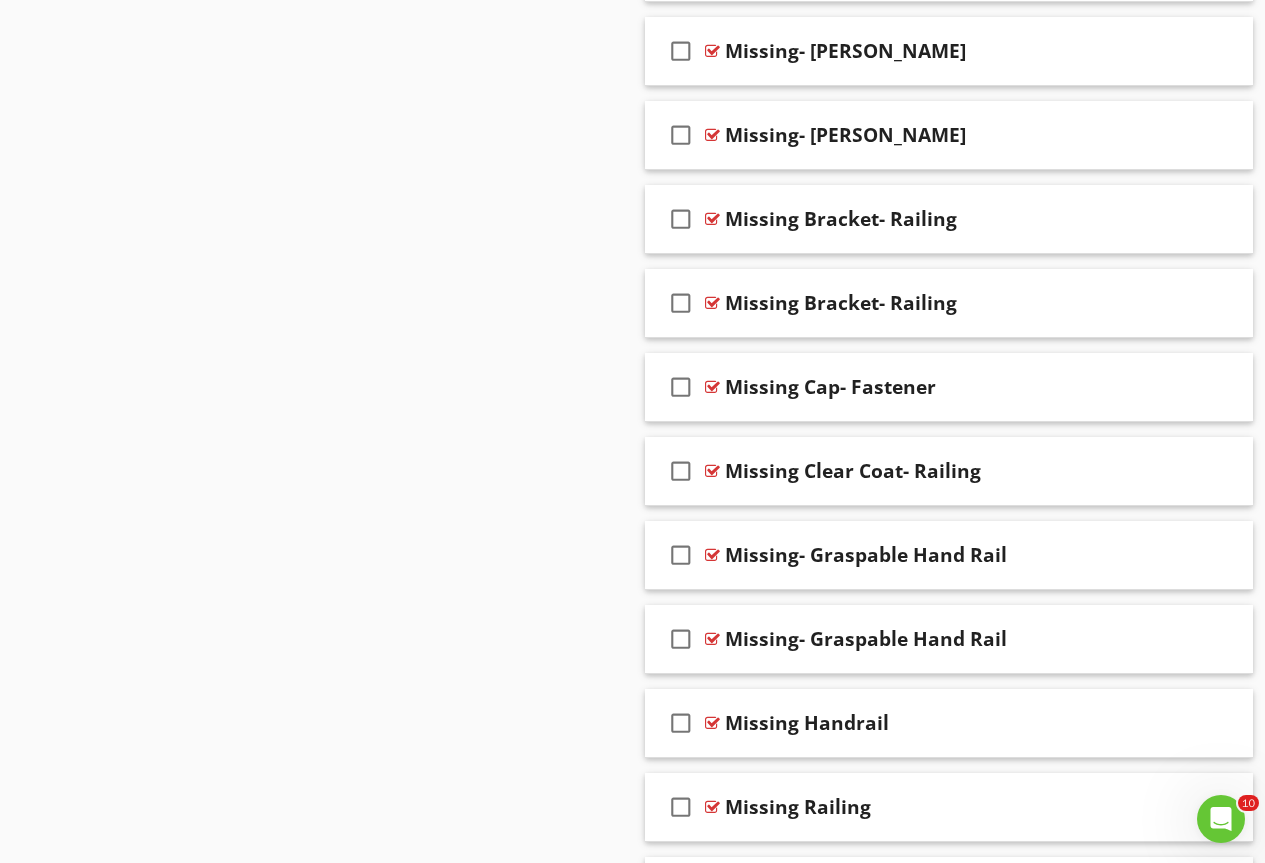 scroll, scrollTop: 3653, scrollLeft: 0, axis: vertical 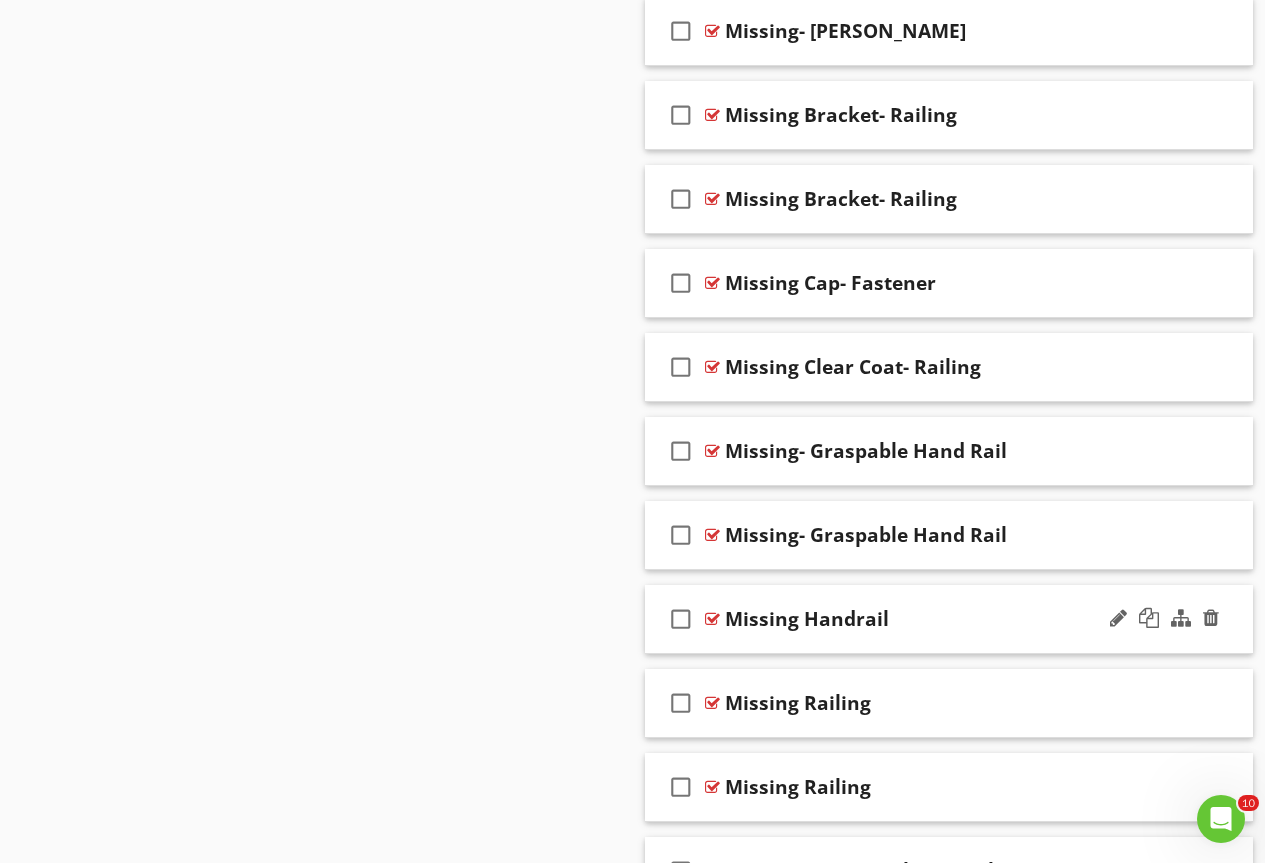 click at bounding box center (712, 619) 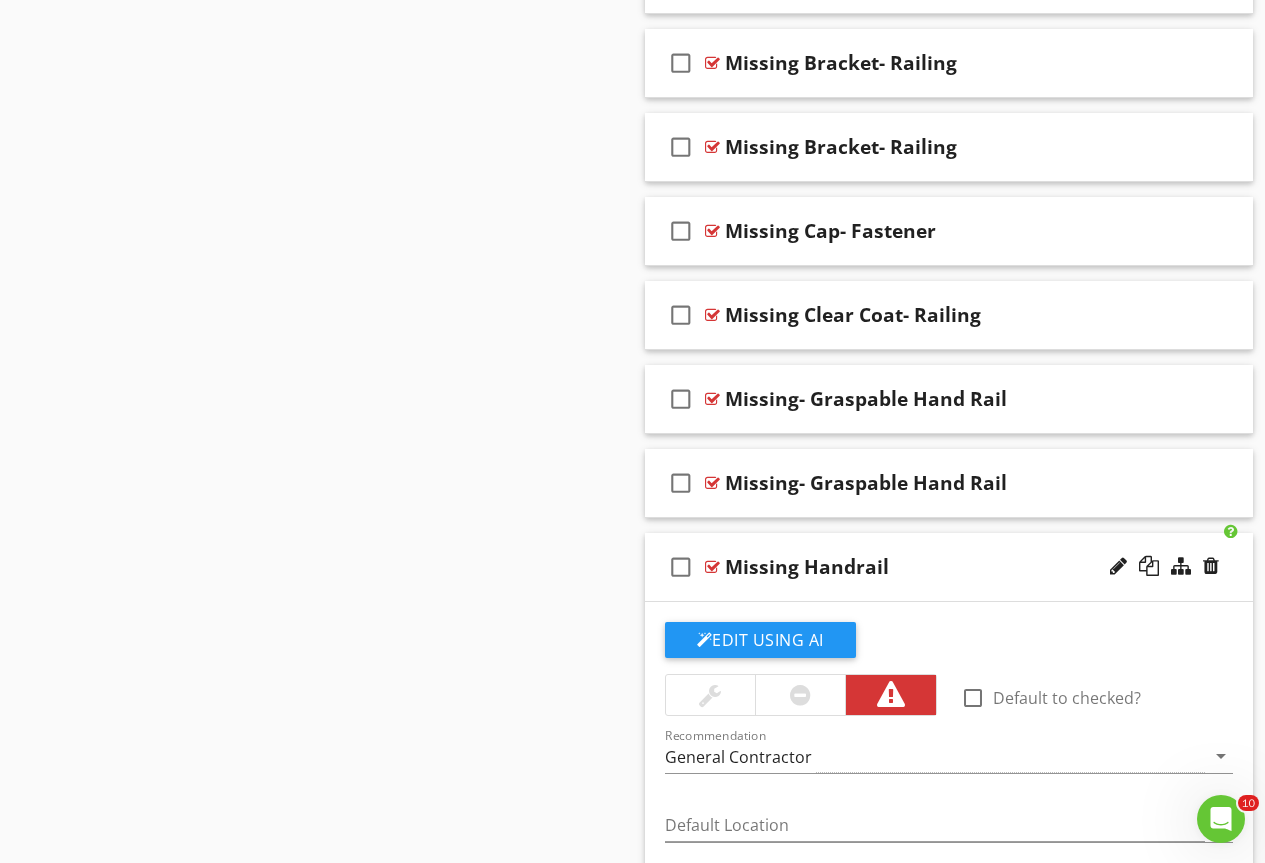 scroll, scrollTop: 4153, scrollLeft: 0, axis: vertical 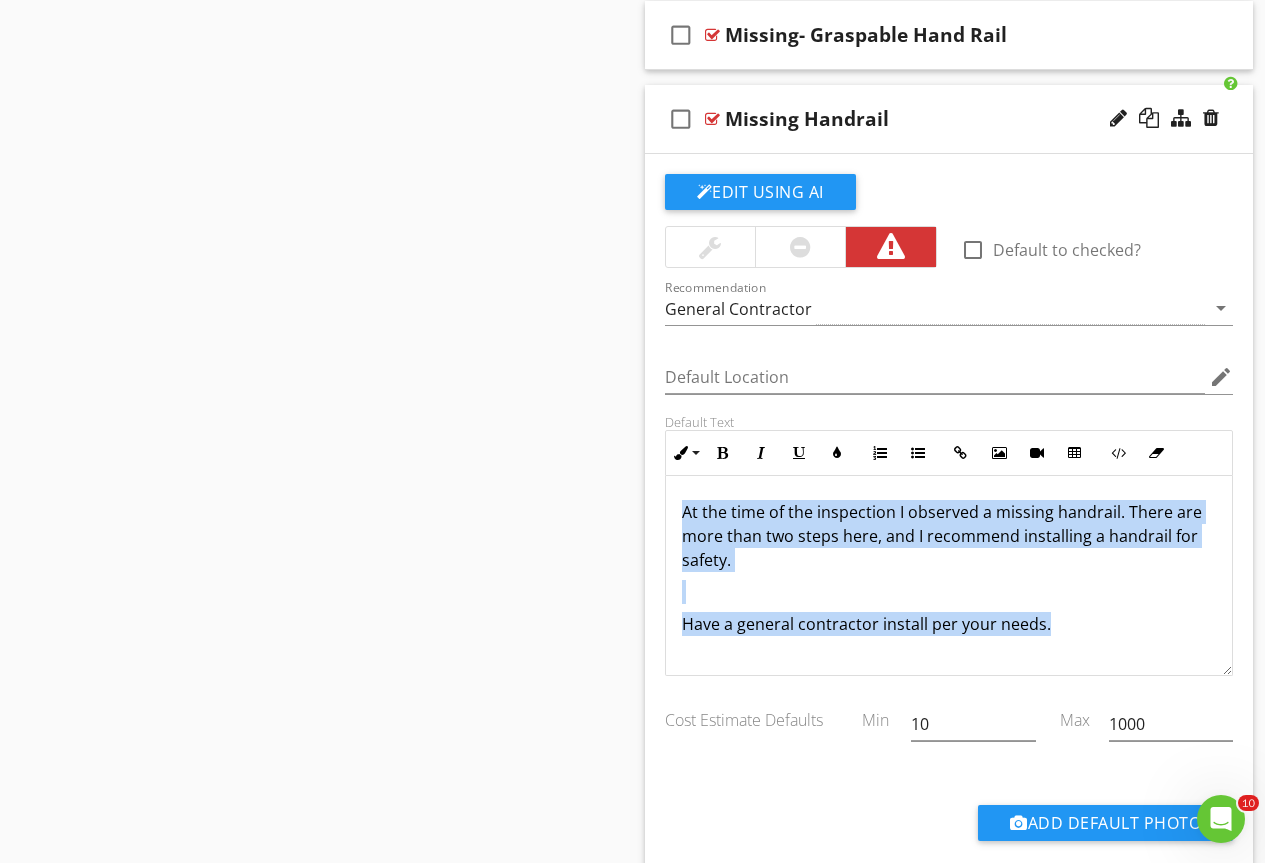 drag, startPoint x: 1090, startPoint y: 630, endPoint x: 587, endPoint y: 429, distance: 541.67334 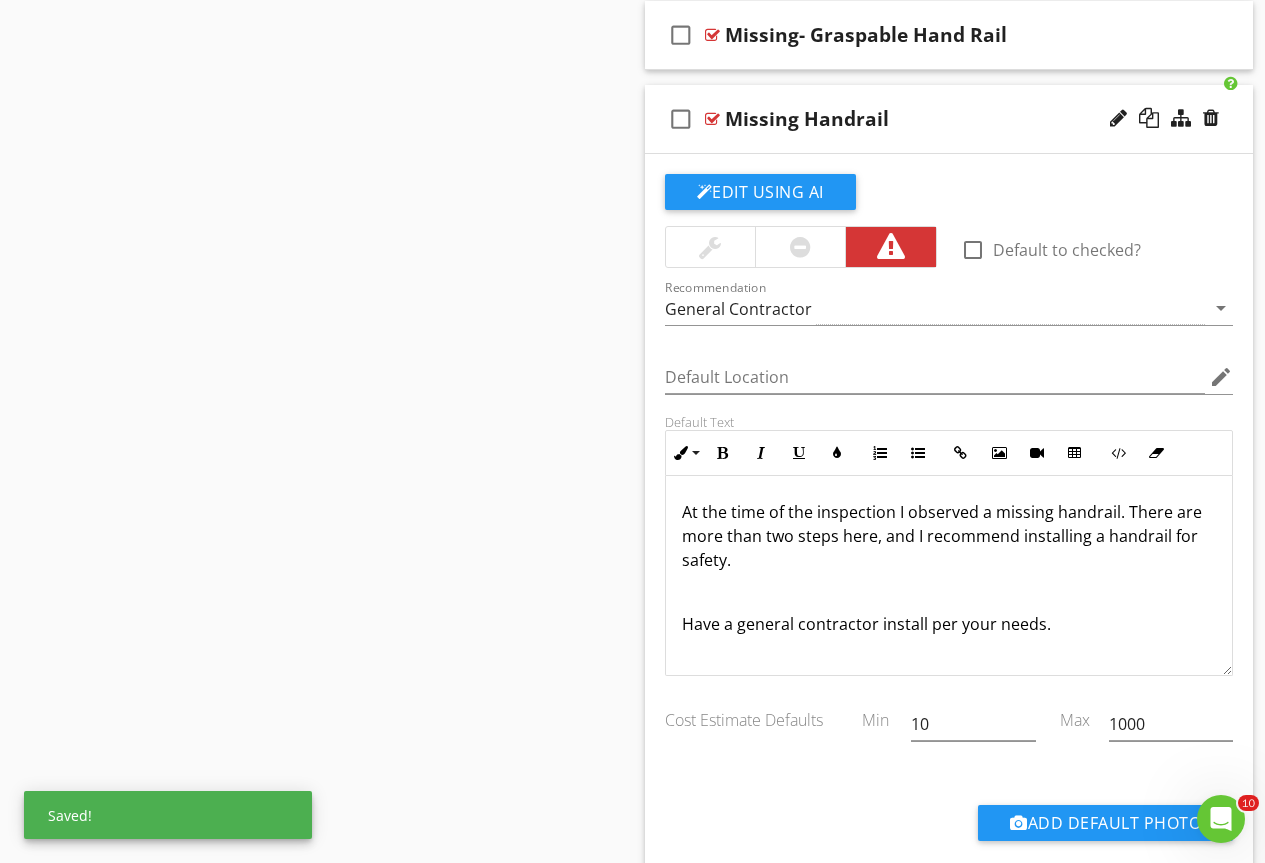 click on "At the time of the inspection I observed a missing handrail. There are more than two steps here, and I recommend installing a handrail for safety.  Have a general contractor install per your needs." at bounding box center (949, 576) 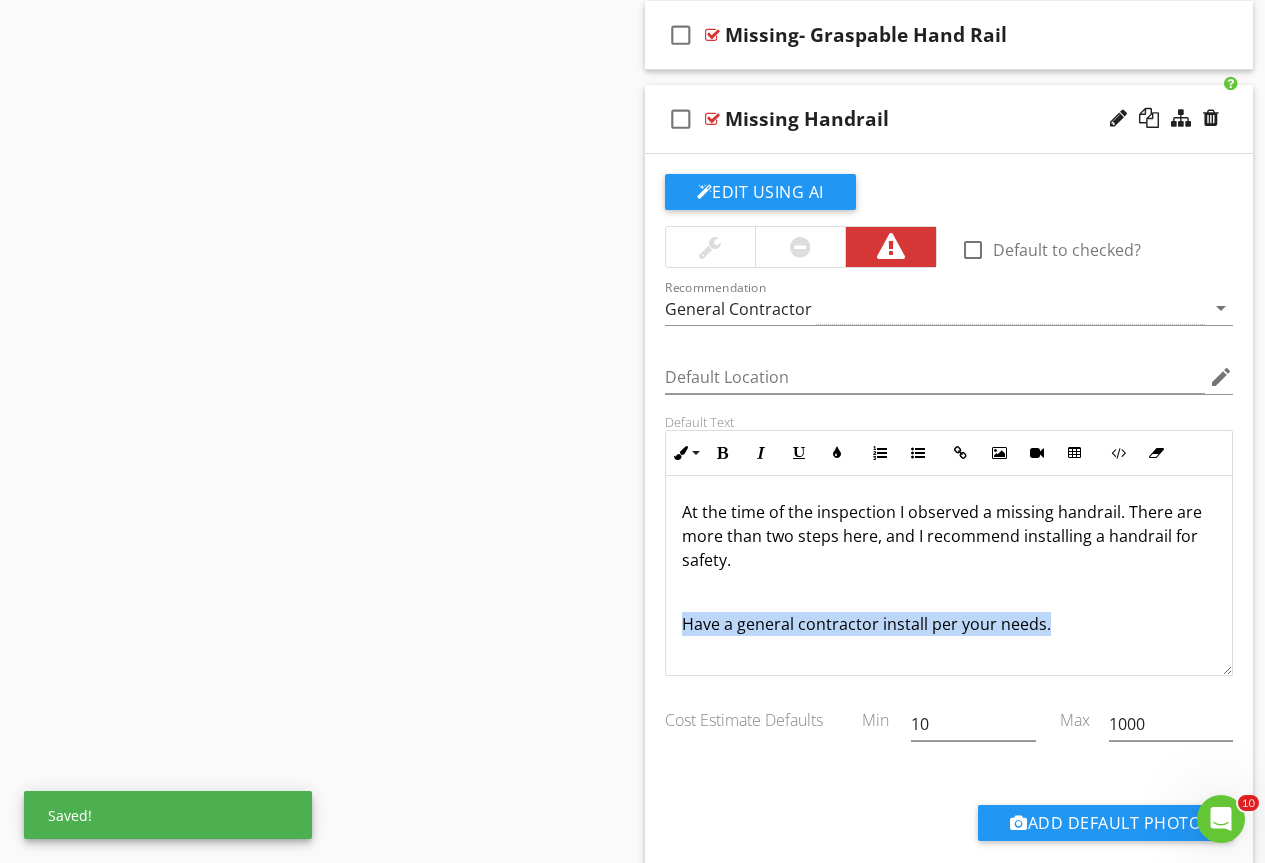 drag, startPoint x: 1081, startPoint y: 622, endPoint x: 621, endPoint y: 622, distance: 460 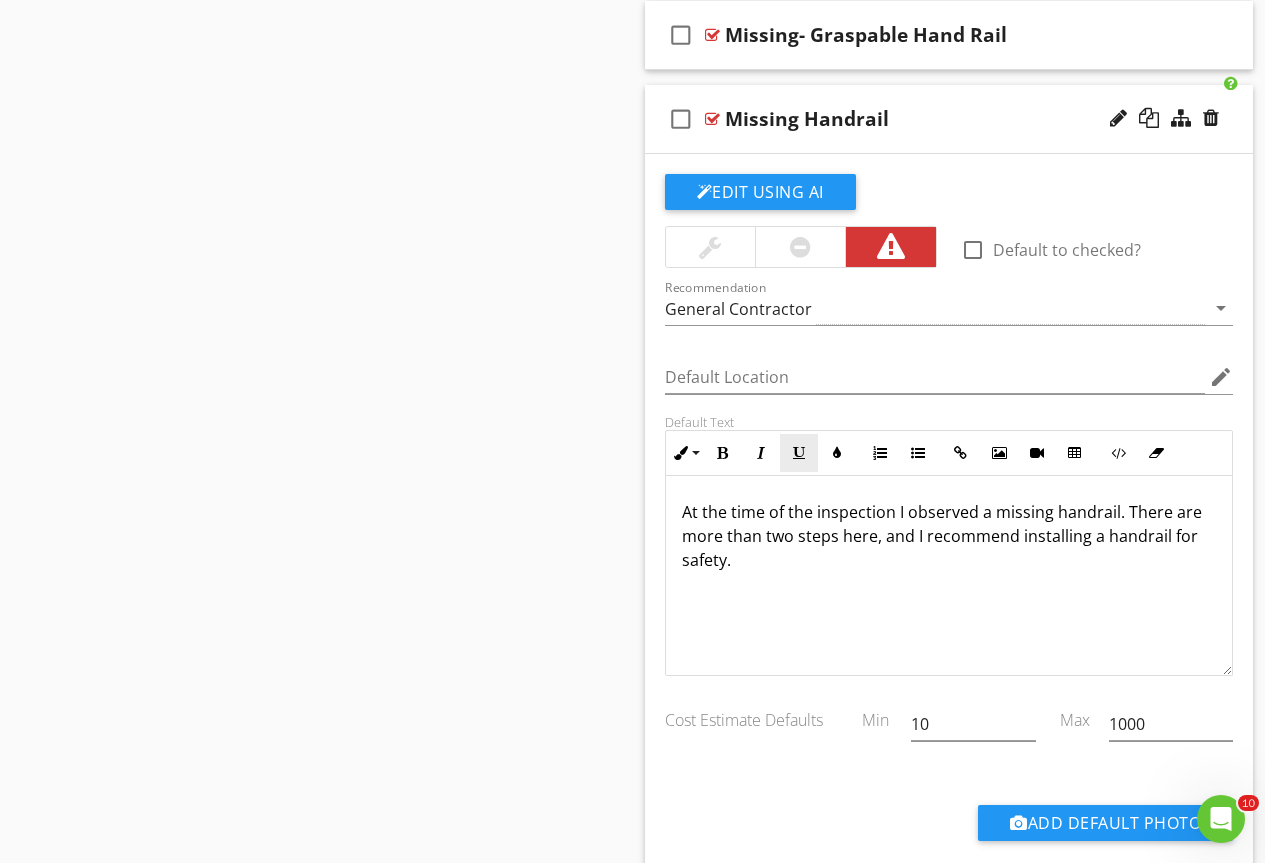 scroll, scrollTop: 78, scrollLeft: 0, axis: vertical 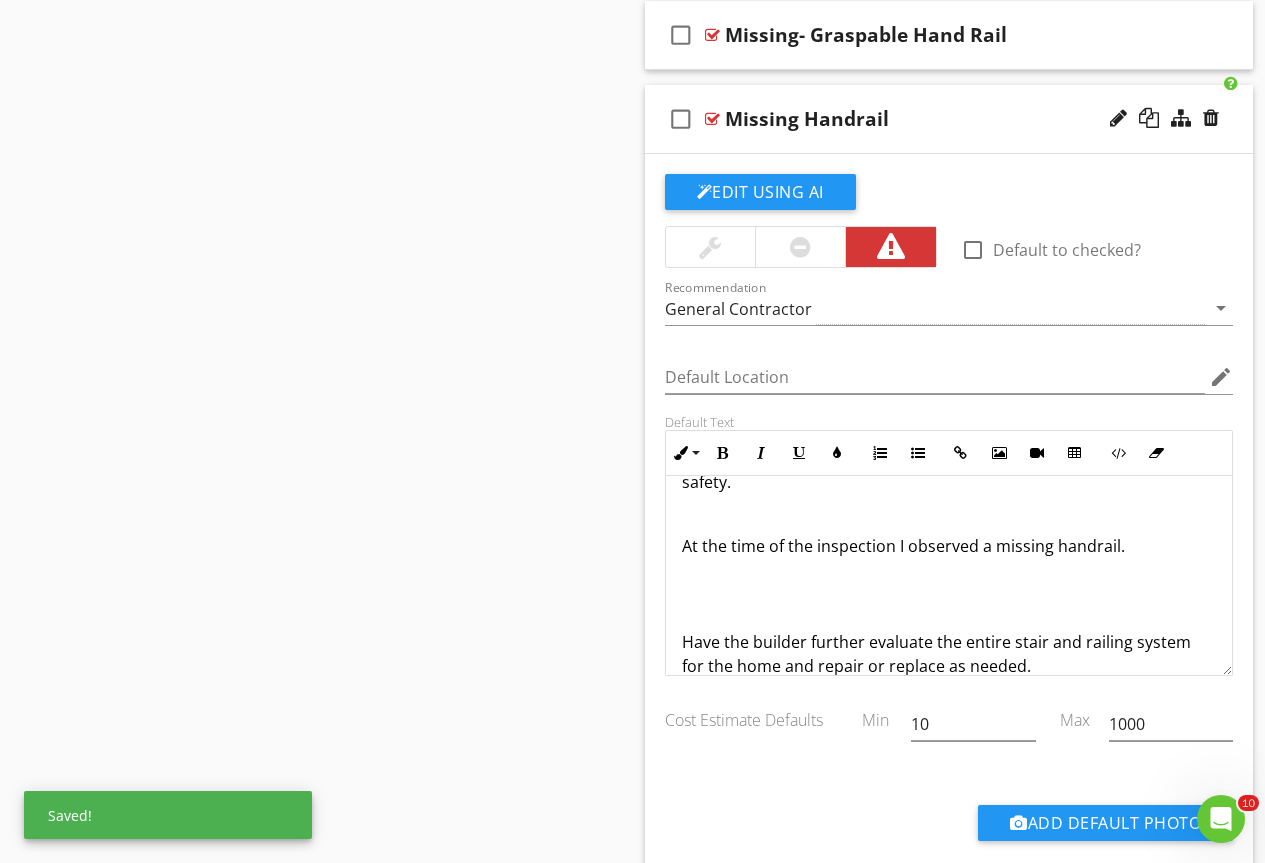 drag, startPoint x: 1126, startPoint y: 550, endPoint x: 456, endPoint y: 532, distance: 670.24176 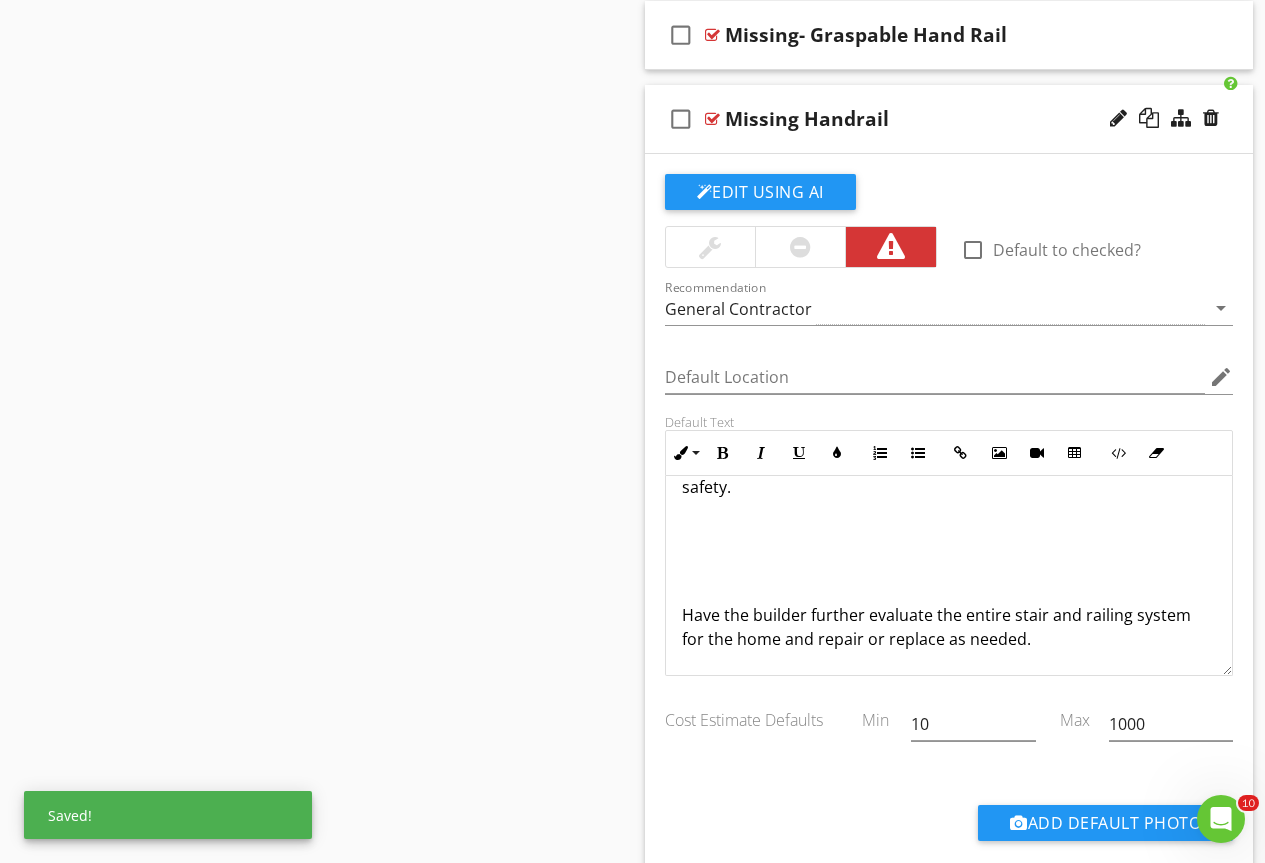 scroll, scrollTop: 73, scrollLeft: 0, axis: vertical 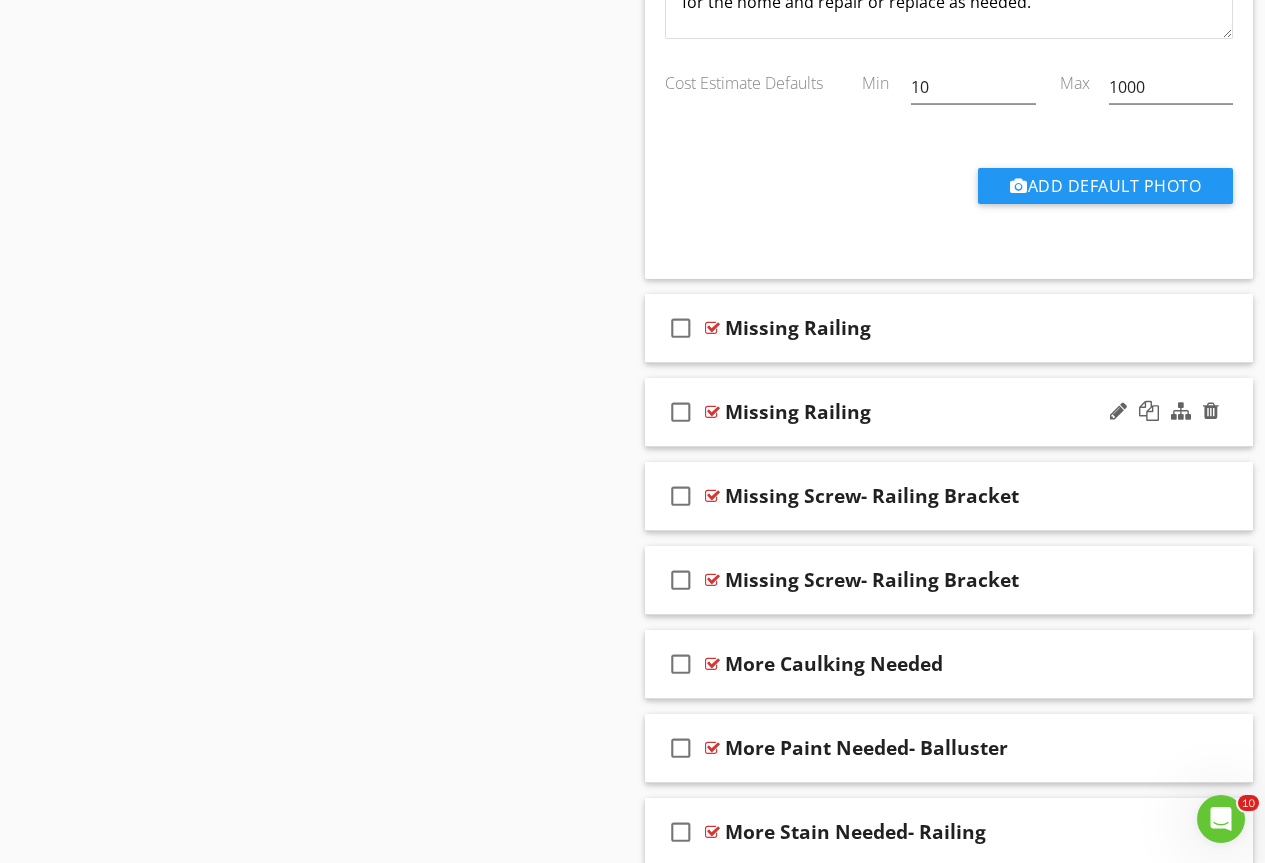 click on "check_box_outline_blank
Missing Railing" at bounding box center (949, 412) 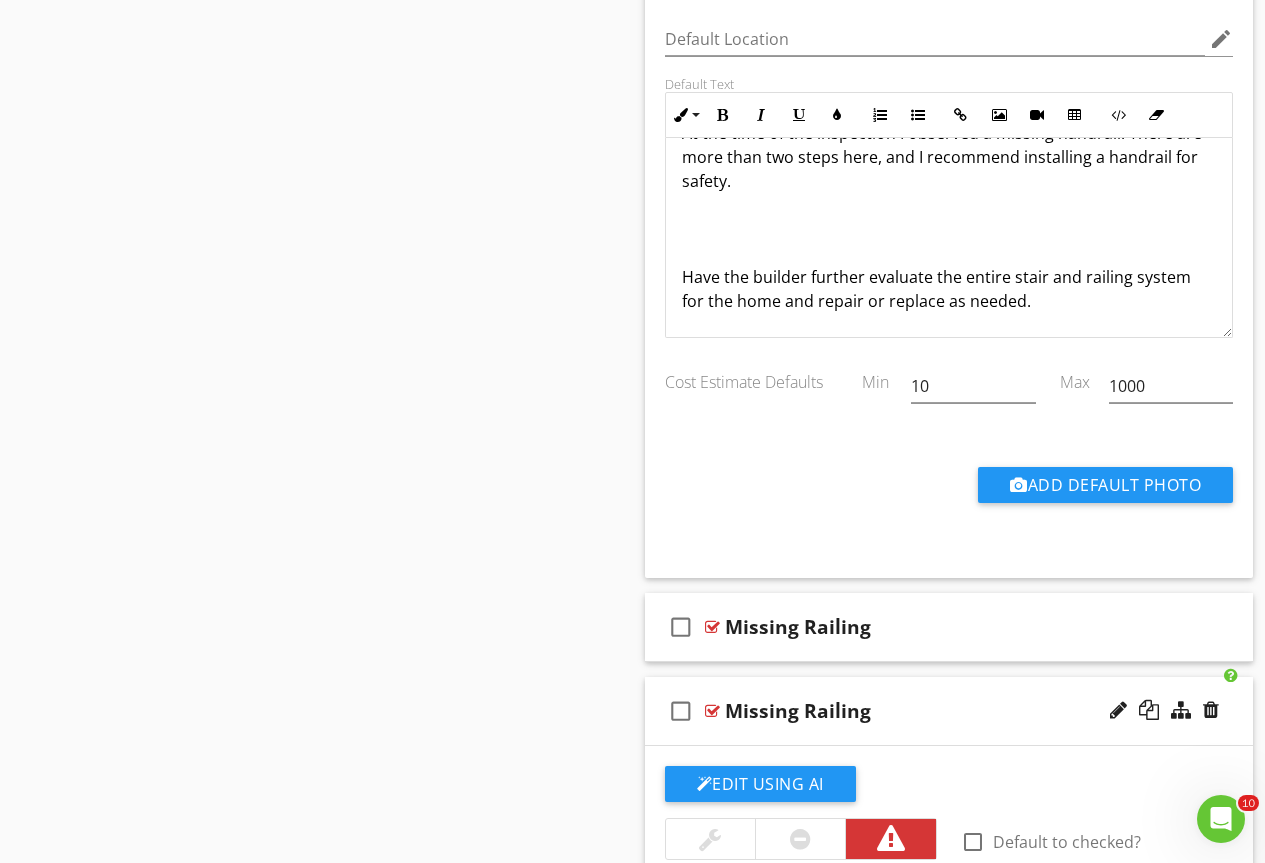 scroll, scrollTop: 4490, scrollLeft: 0, axis: vertical 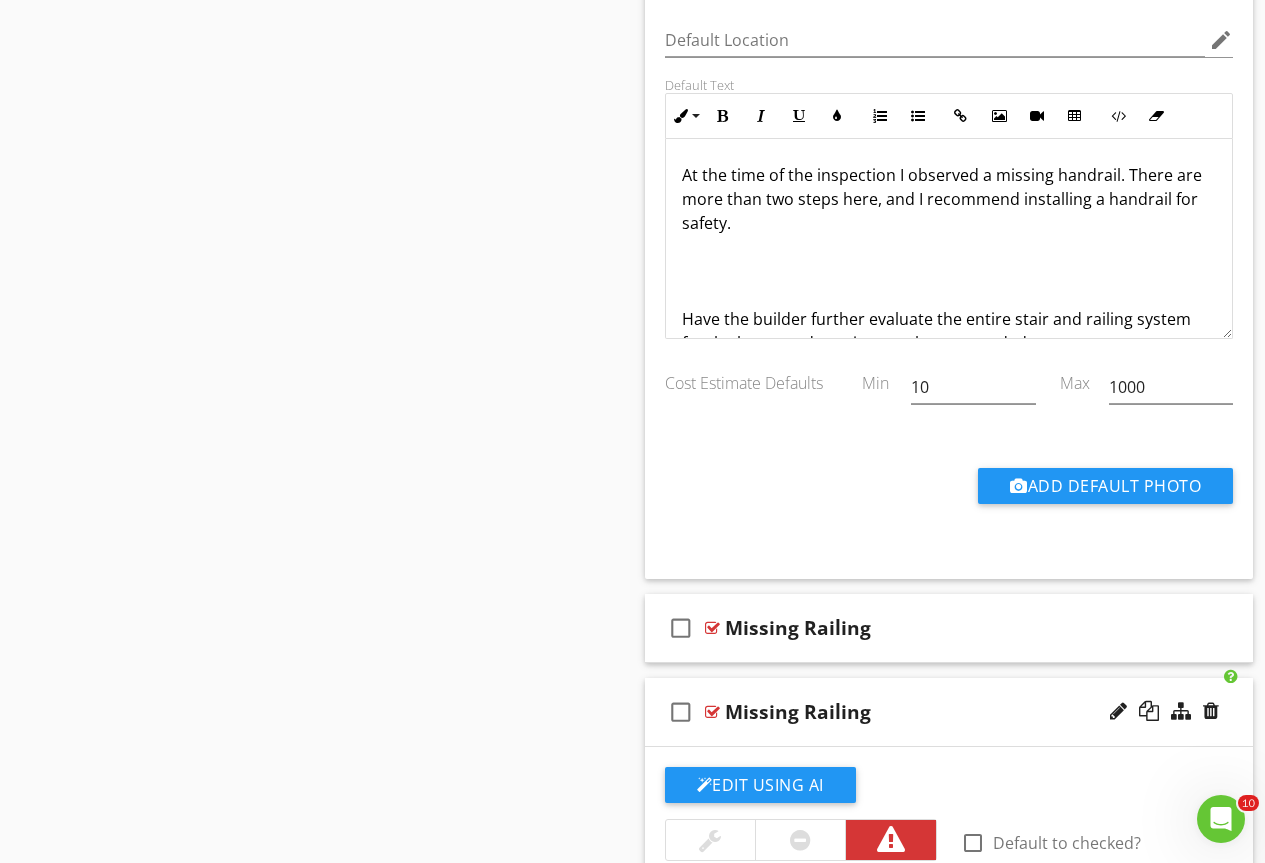 drag, startPoint x: 1128, startPoint y: 165, endPoint x: 1136, endPoint y: 222, distance: 57.558666 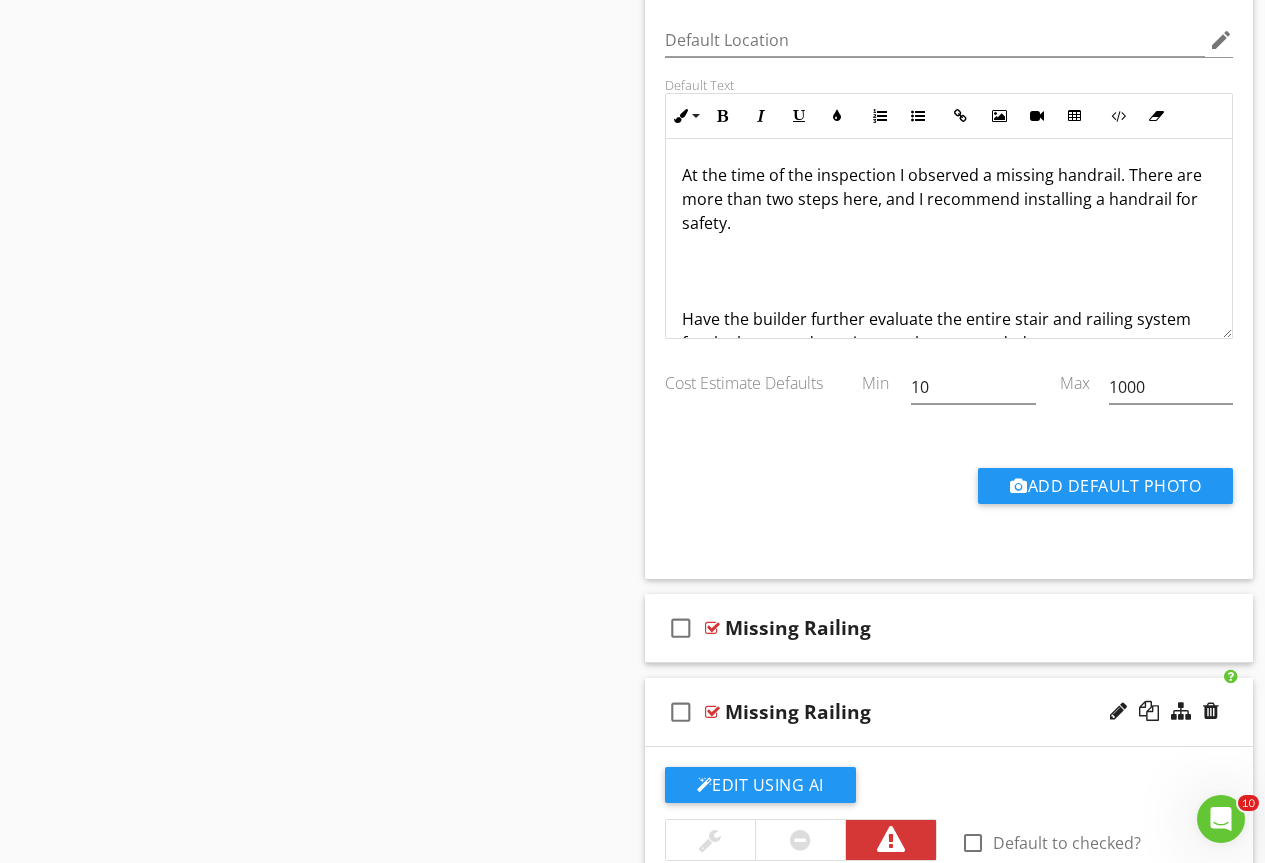scroll, scrollTop: 4190, scrollLeft: 0, axis: vertical 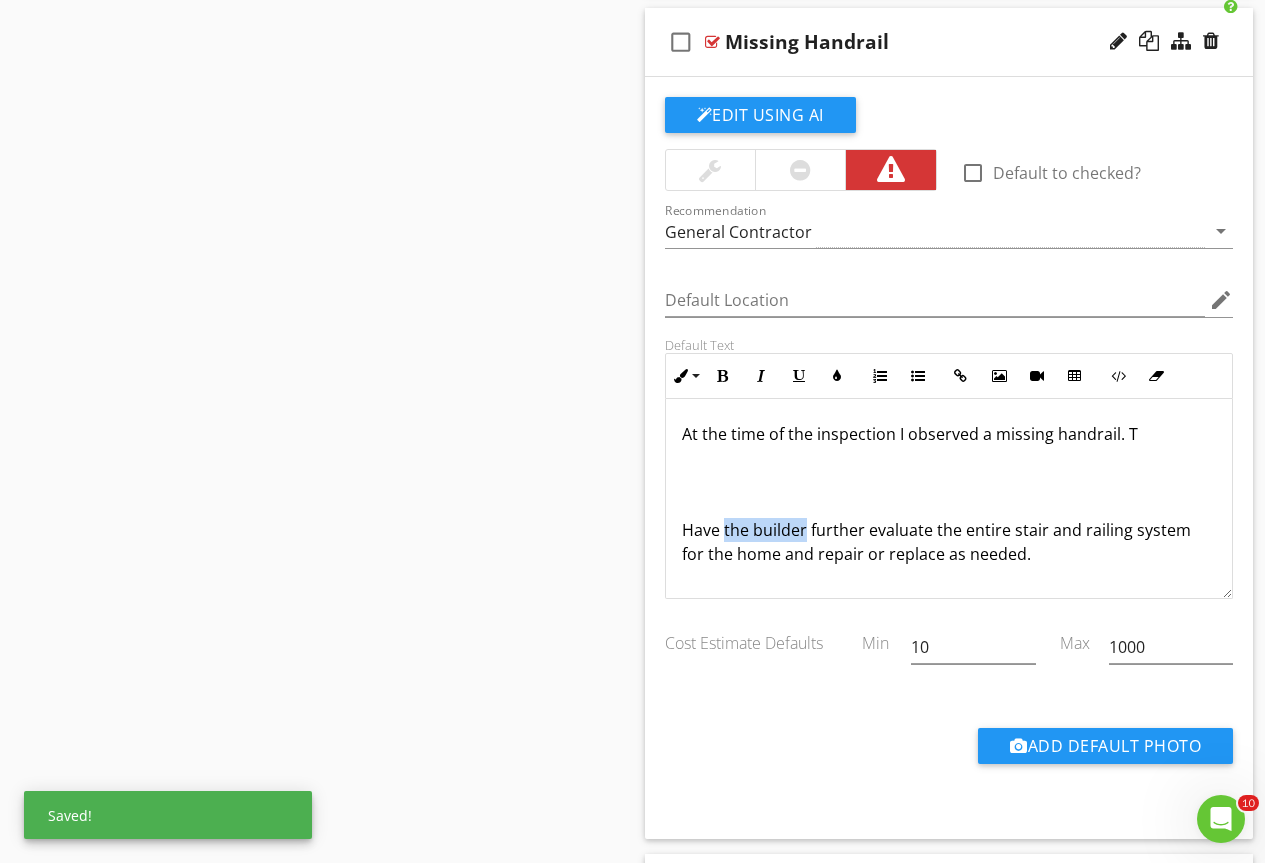 drag, startPoint x: 803, startPoint y: 529, endPoint x: 723, endPoint y: 526, distance: 80.05623 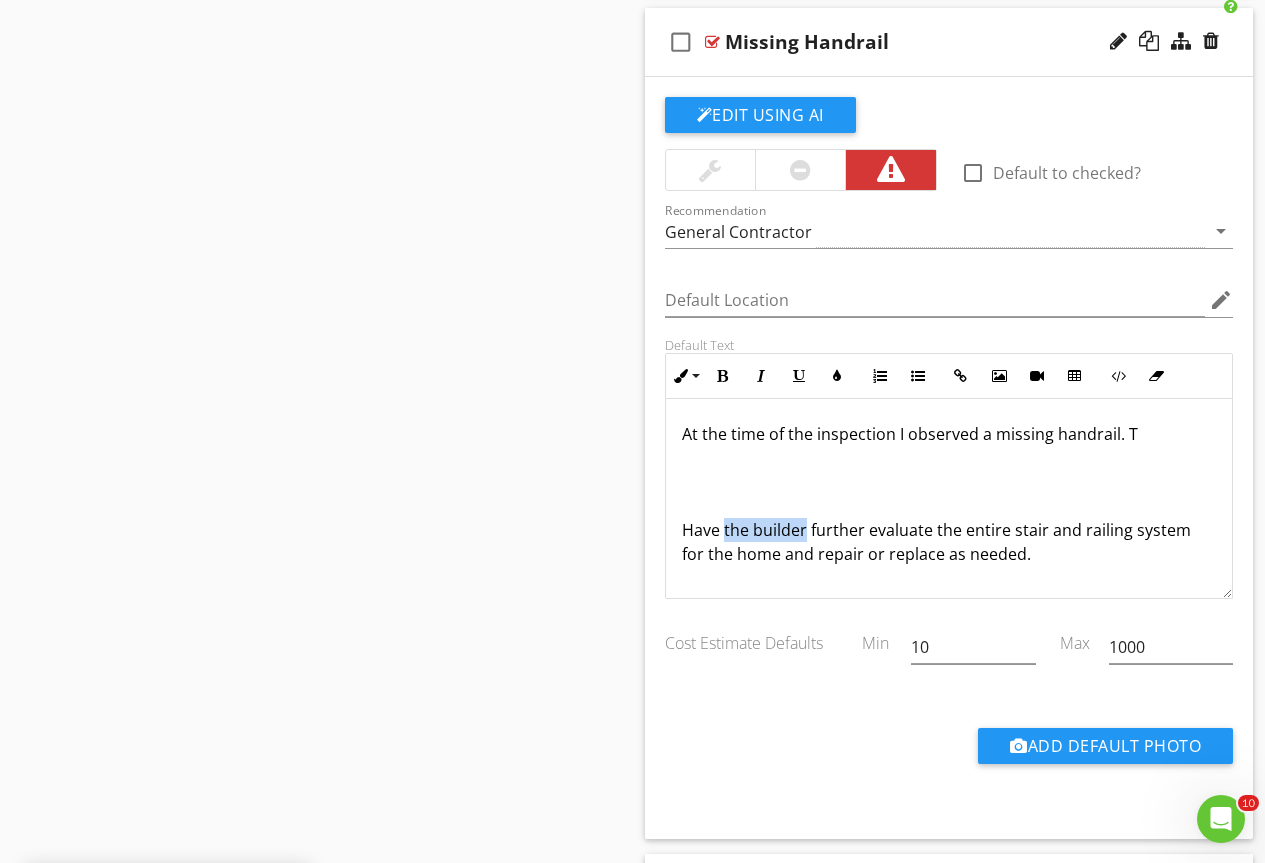 type 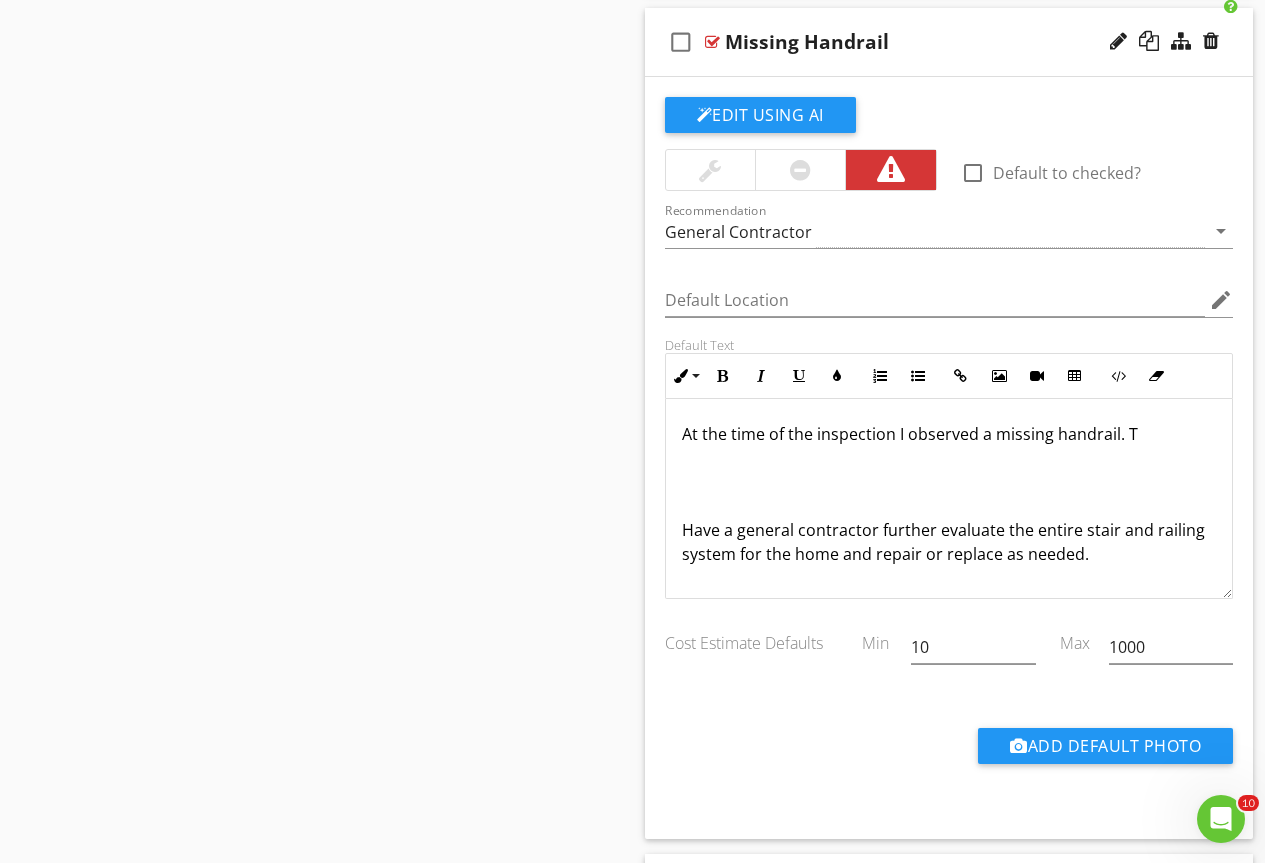 scroll, scrollTop: 0, scrollLeft: 0, axis: both 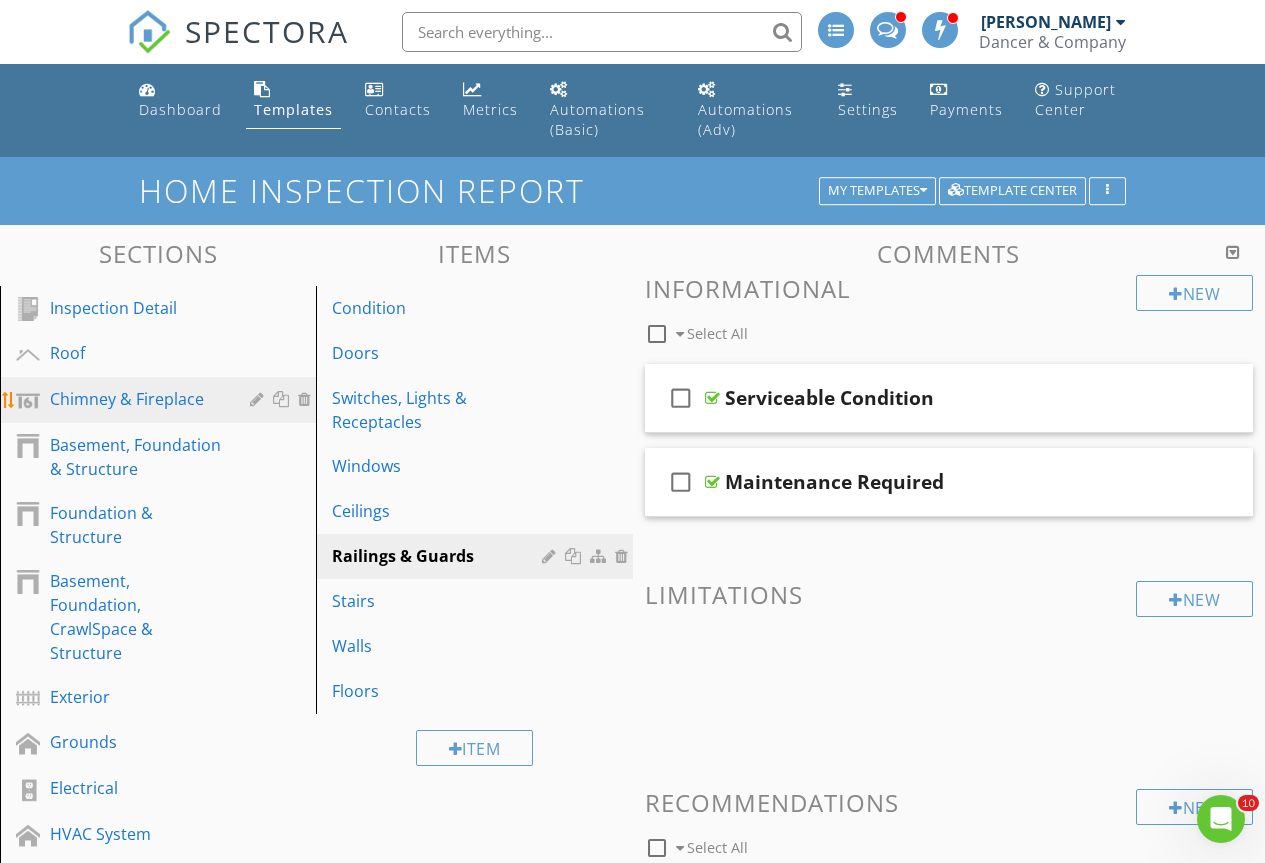 click on "Chimney & Fireplace" at bounding box center (135, 399) 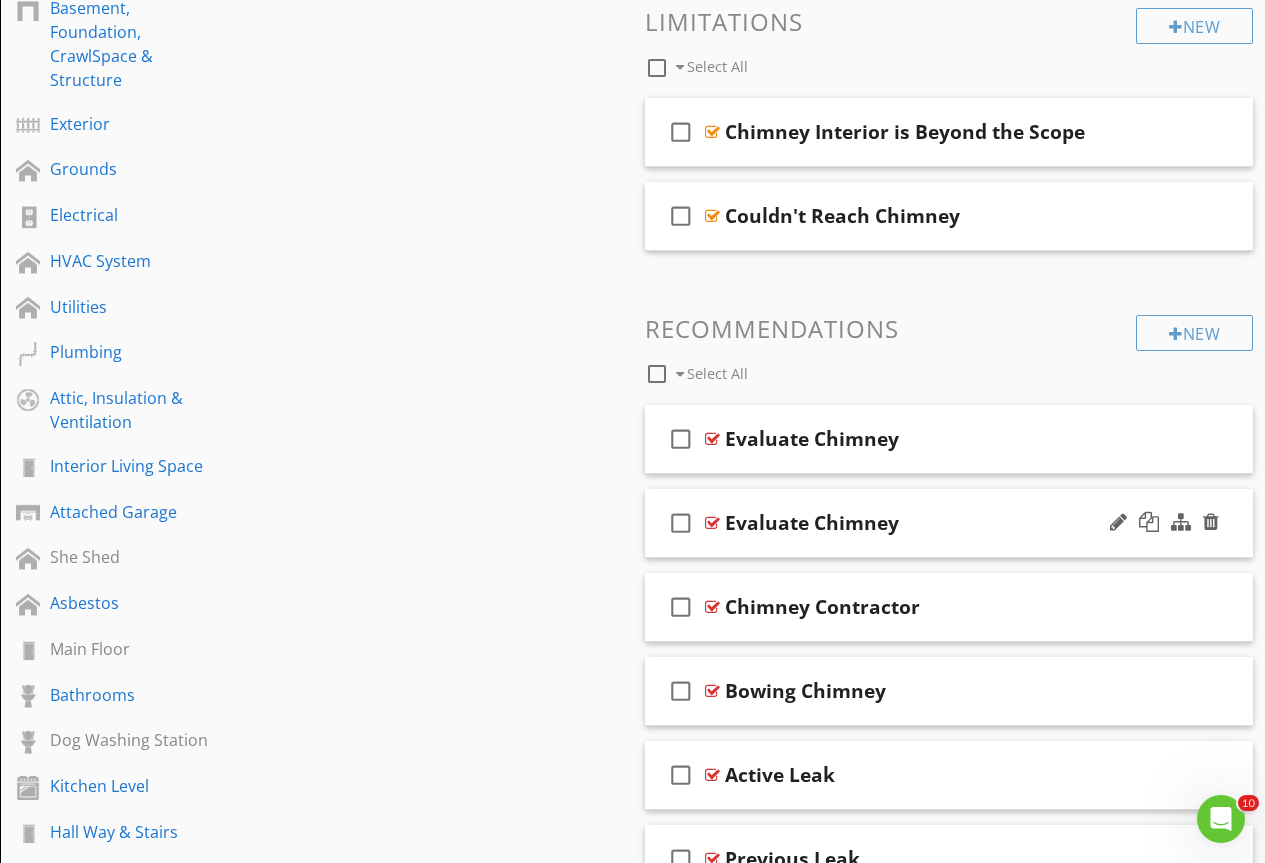 scroll, scrollTop: 600, scrollLeft: 0, axis: vertical 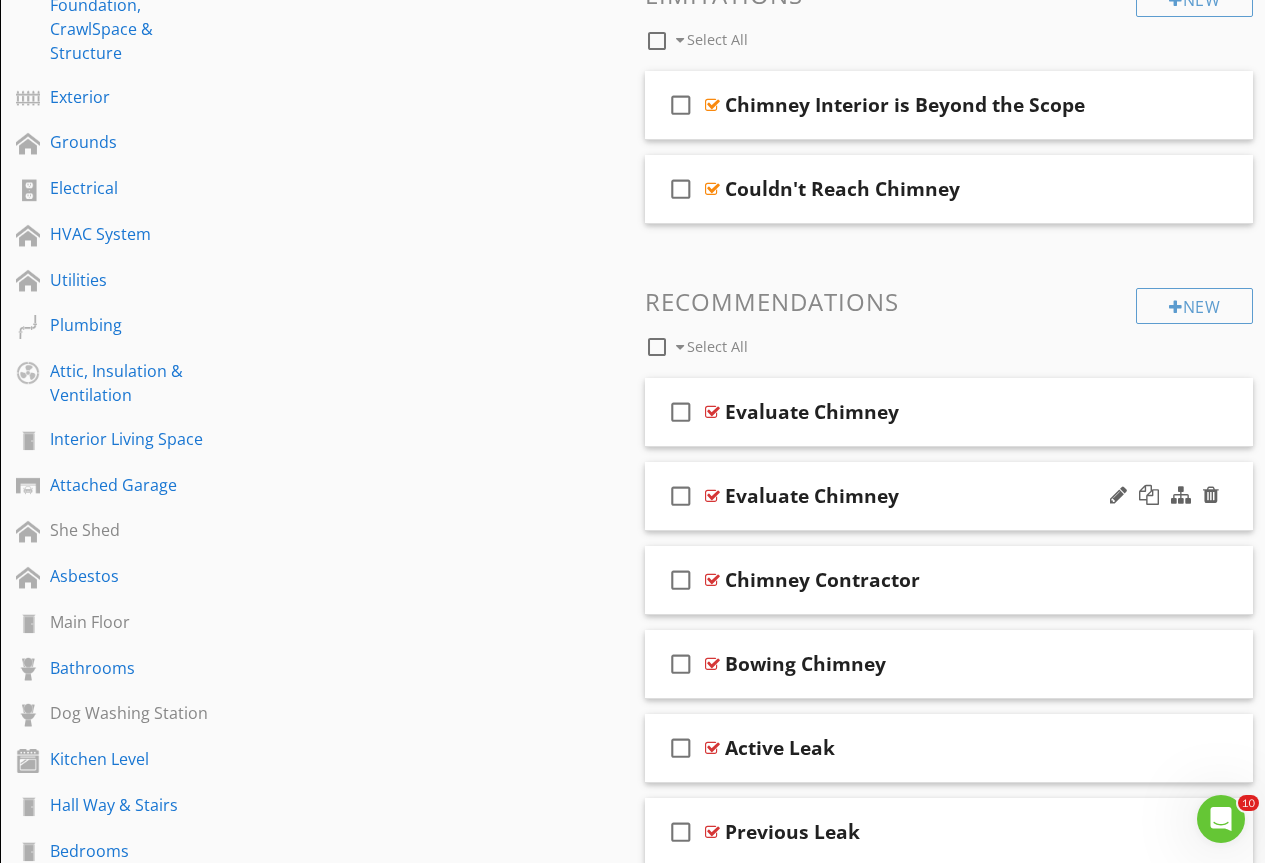 click at bounding box center [712, 496] 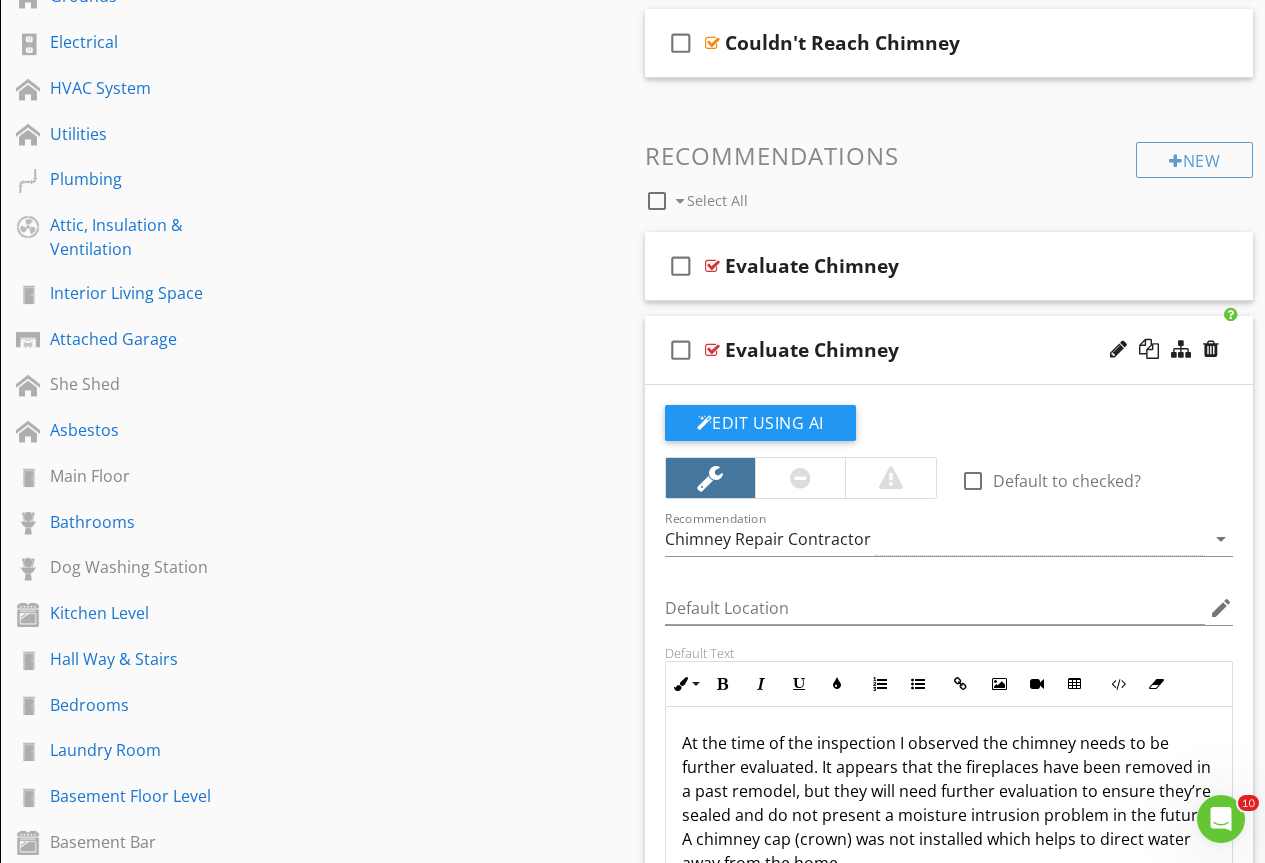 scroll, scrollTop: 1000, scrollLeft: 0, axis: vertical 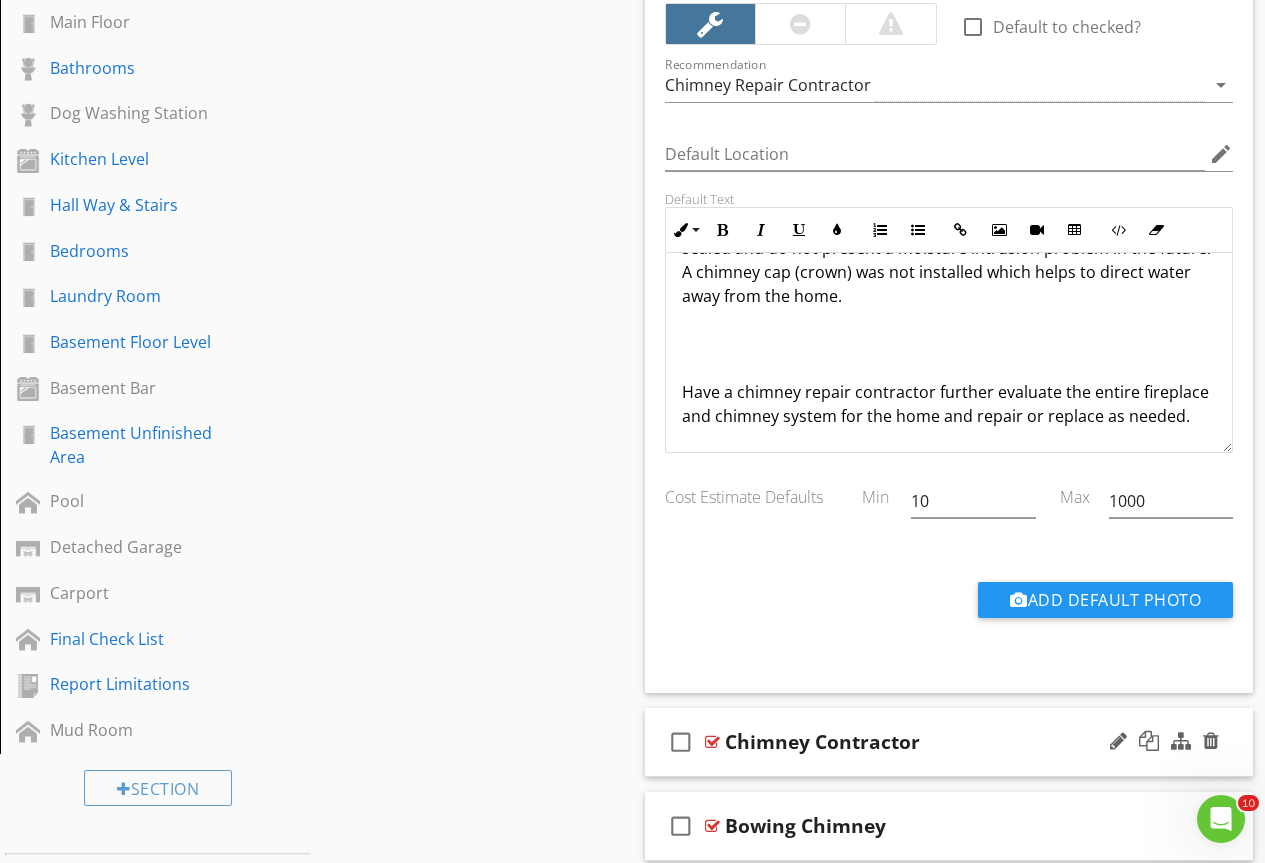click at bounding box center (712, 742) 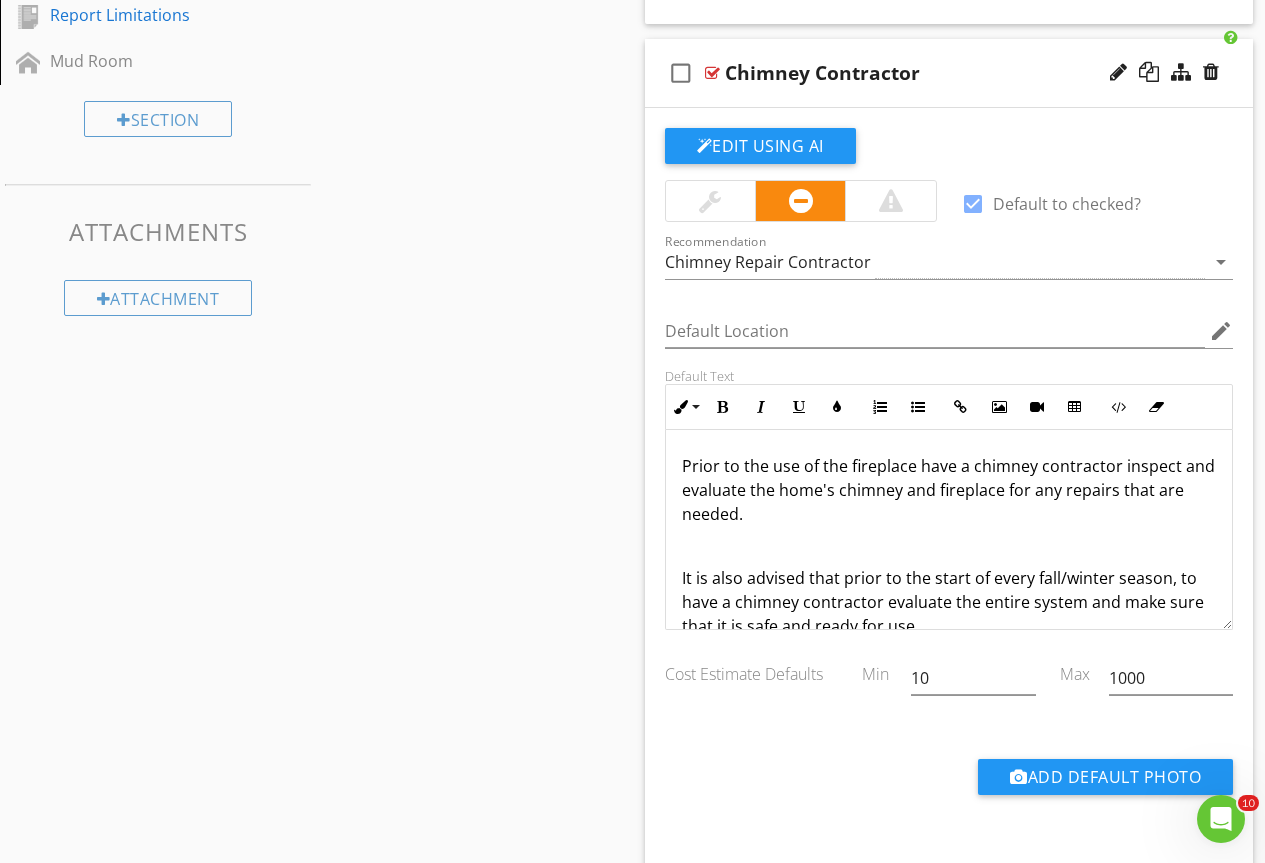 scroll, scrollTop: 1900, scrollLeft: 0, axis: vertical 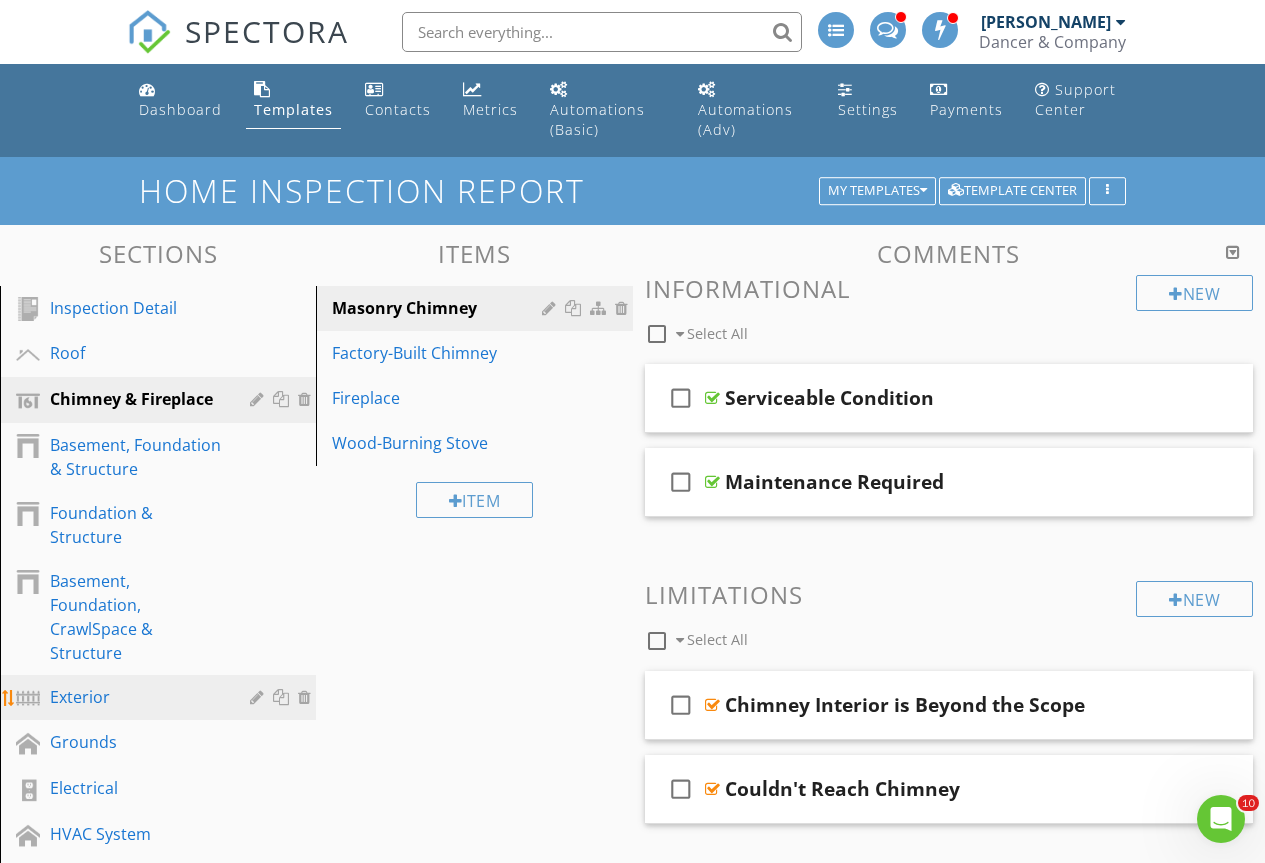 click on "Exterior" at bounding box center [135, 697] 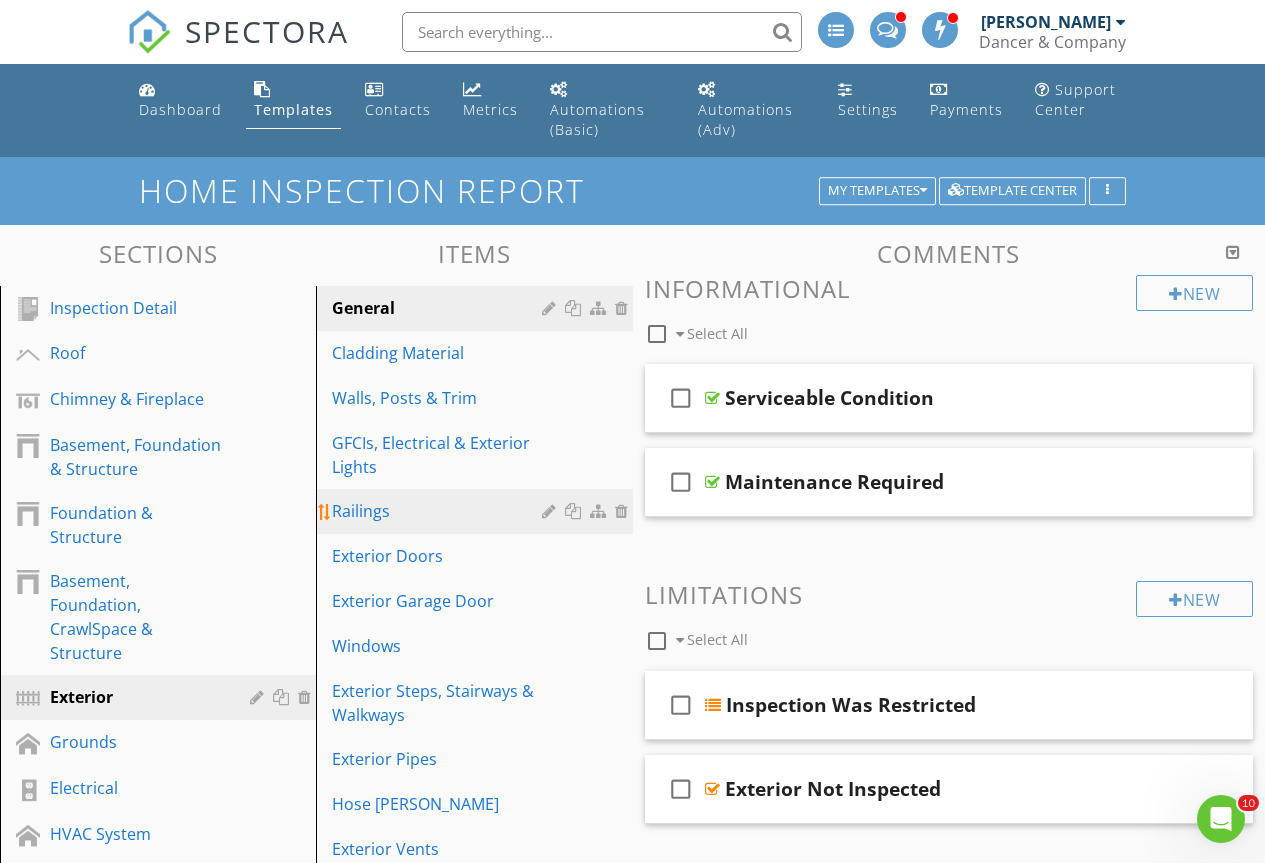 click on "Railings" at bounding box center [439, 511] 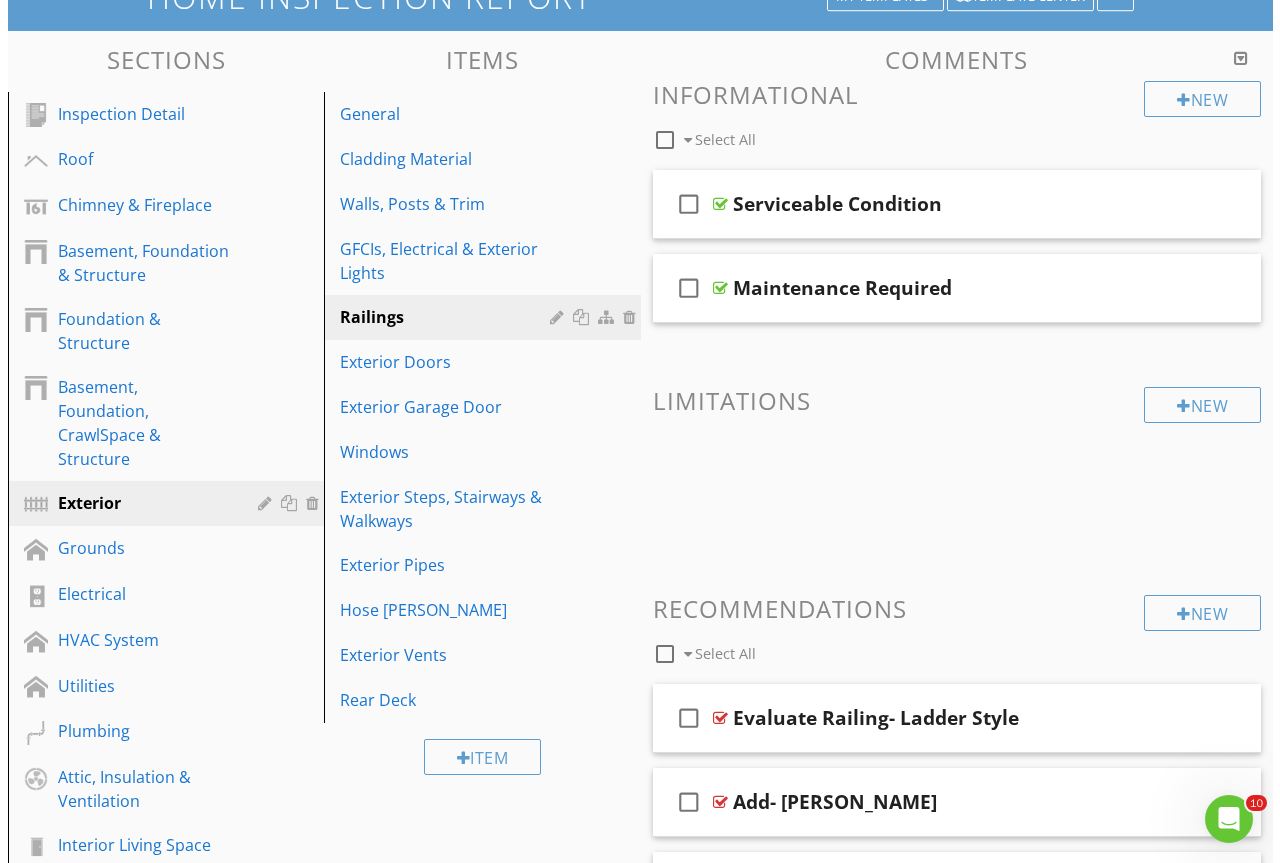 scroll, scrollTop: 200, scrollLeft: 0, axis: vertical 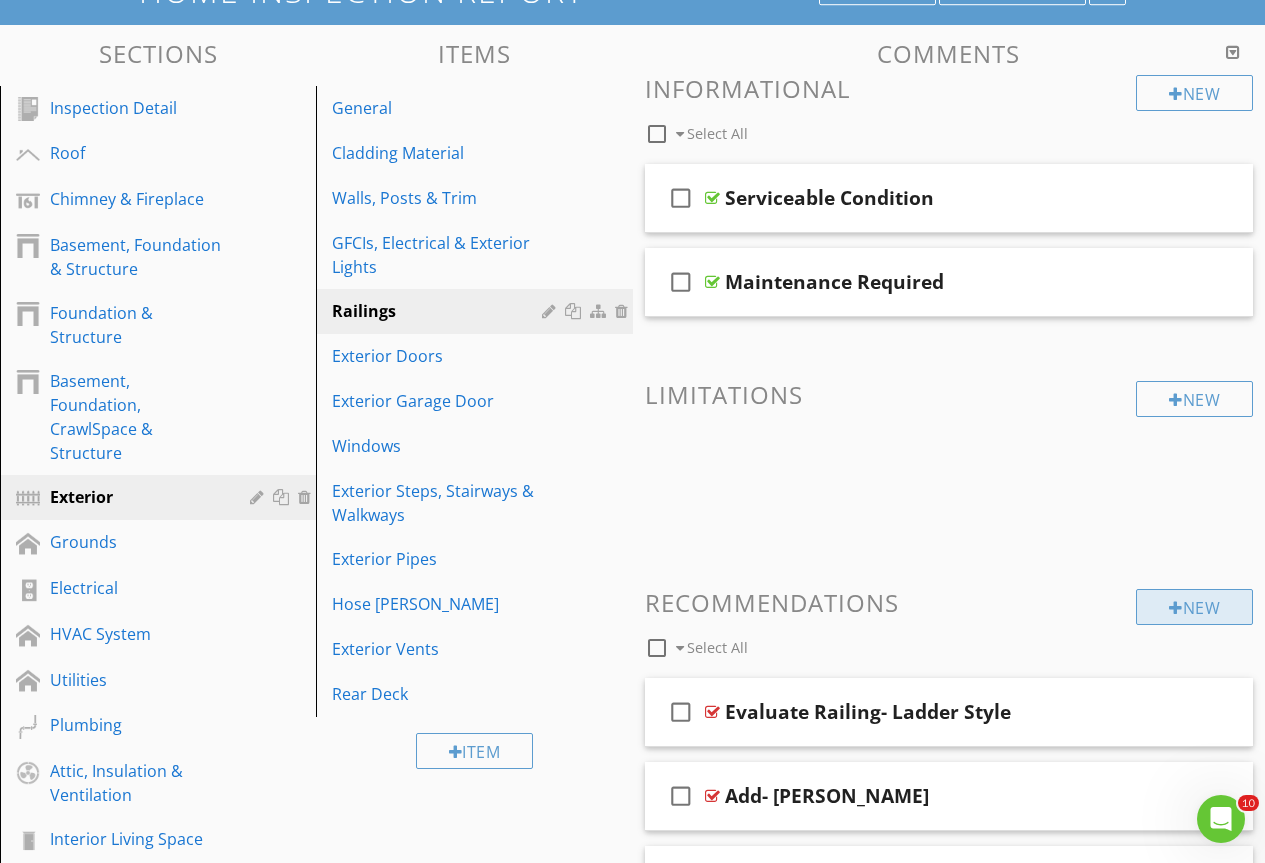 click on "New" at bounding box center [1194, 607] 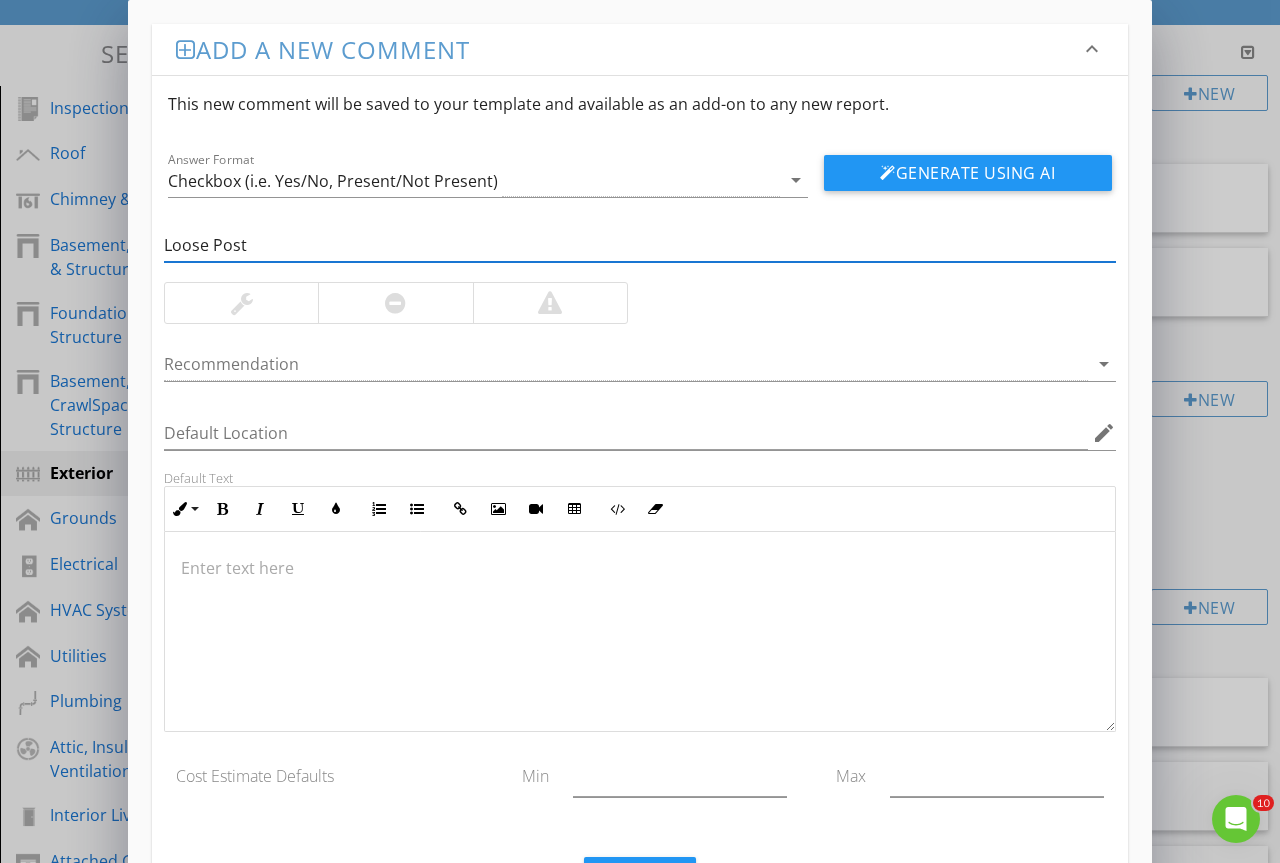 type on "Loose Post" 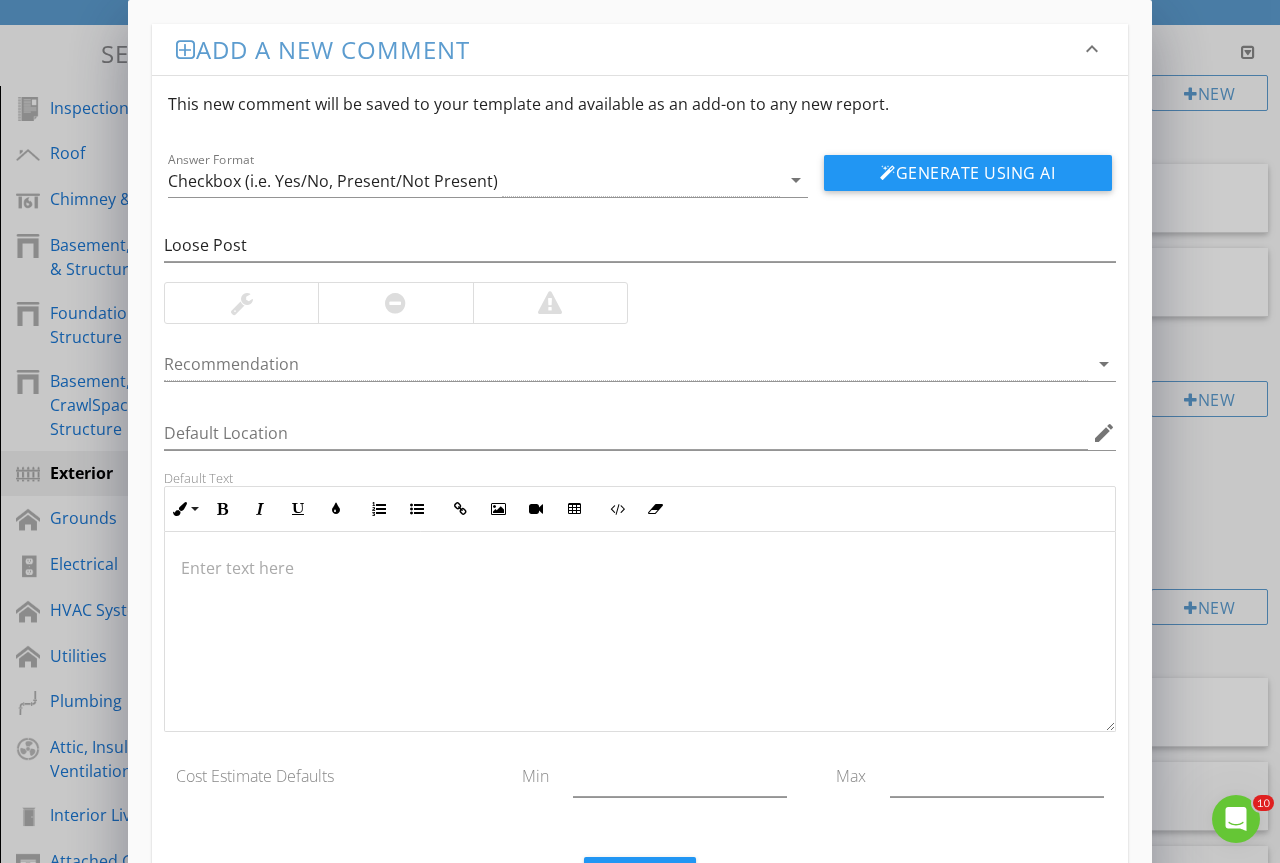click at bounding box center [242, 303] 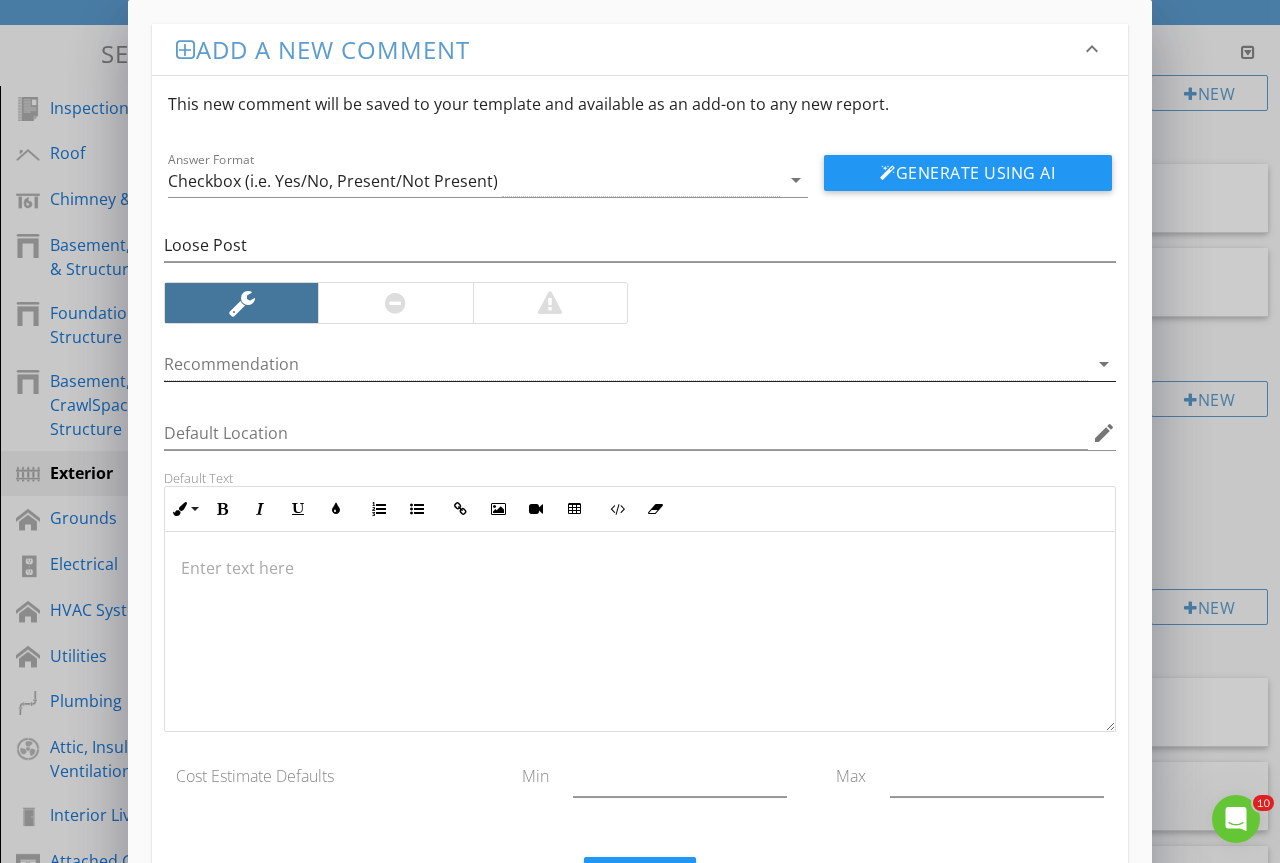 click at bounding box center (626, 364) 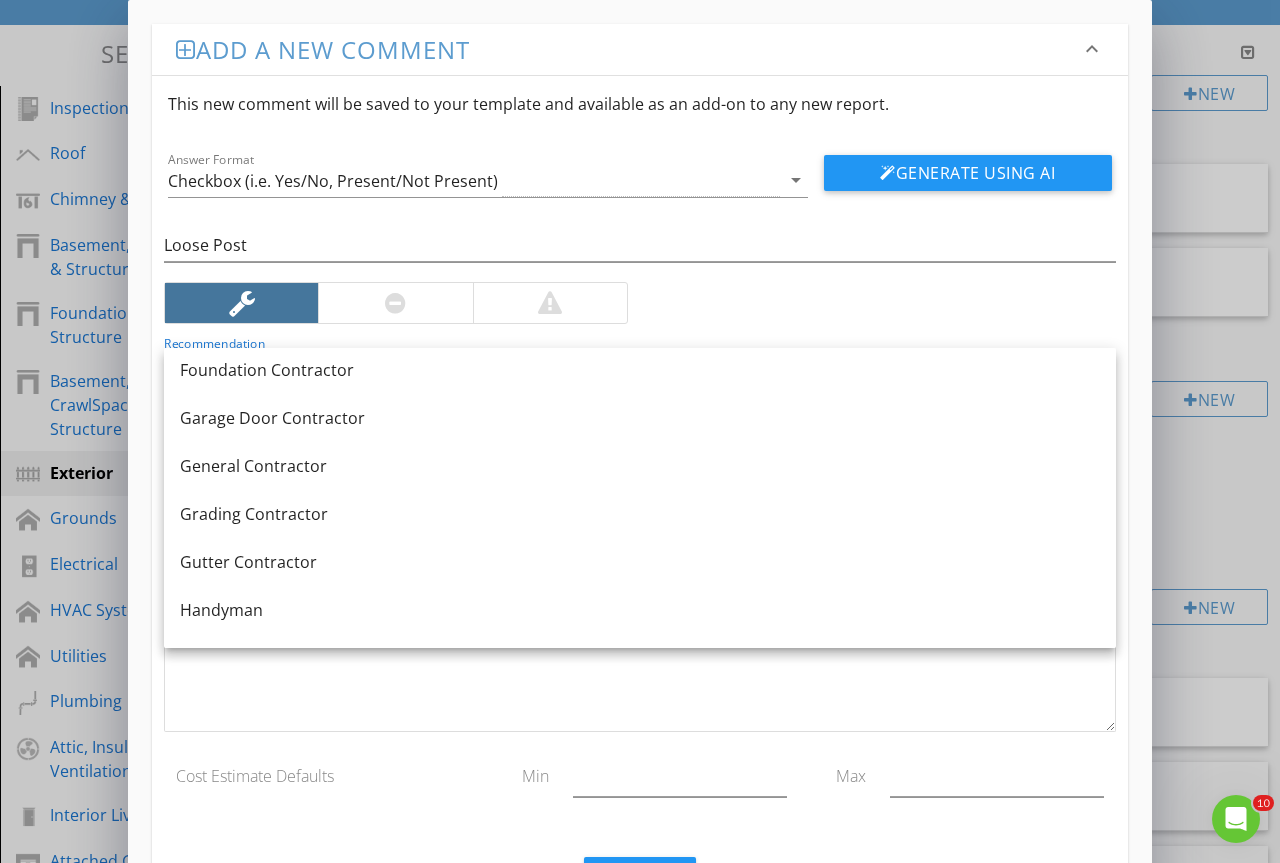 scroll, scrollTop: 1060, scrollLeft: 0, axis: vertical 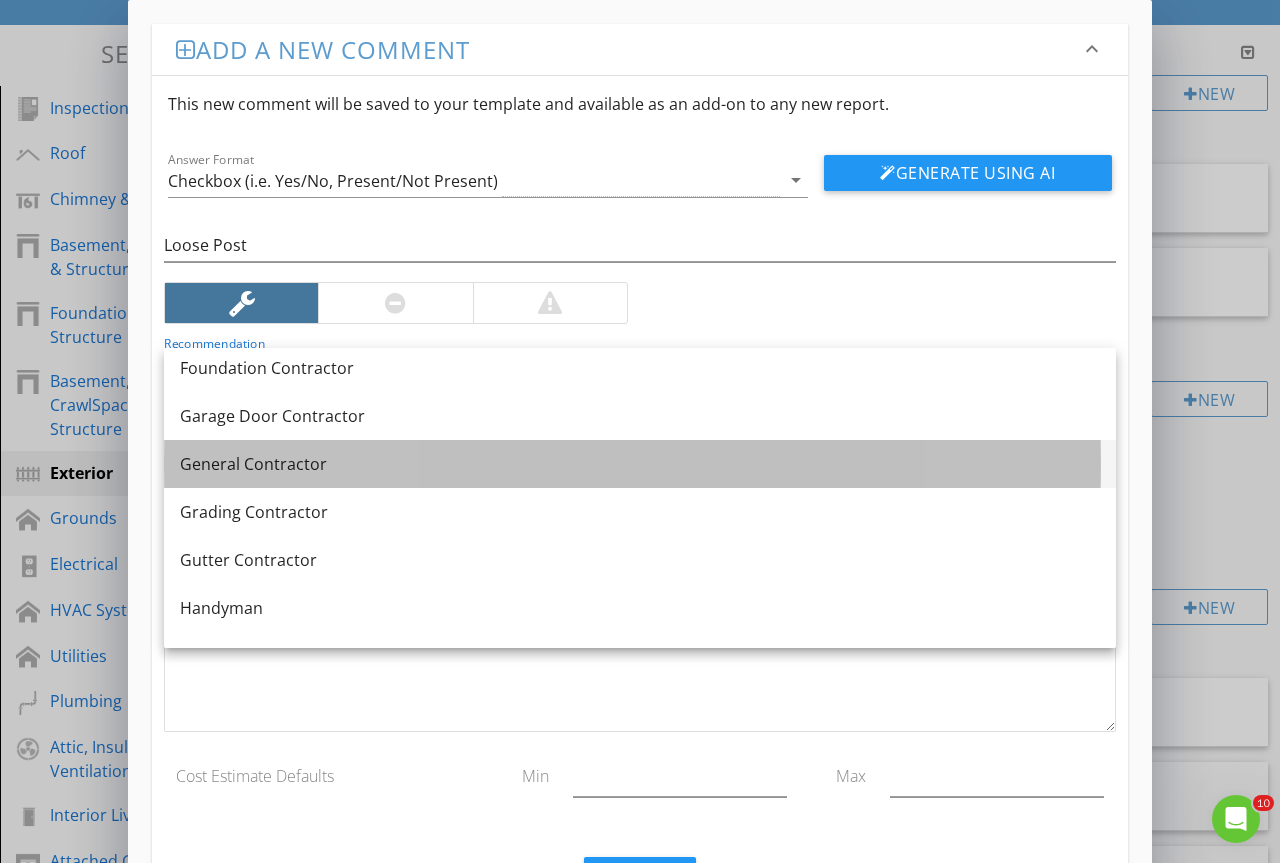 click on "General Contractor" at bounding box center [640, 464] 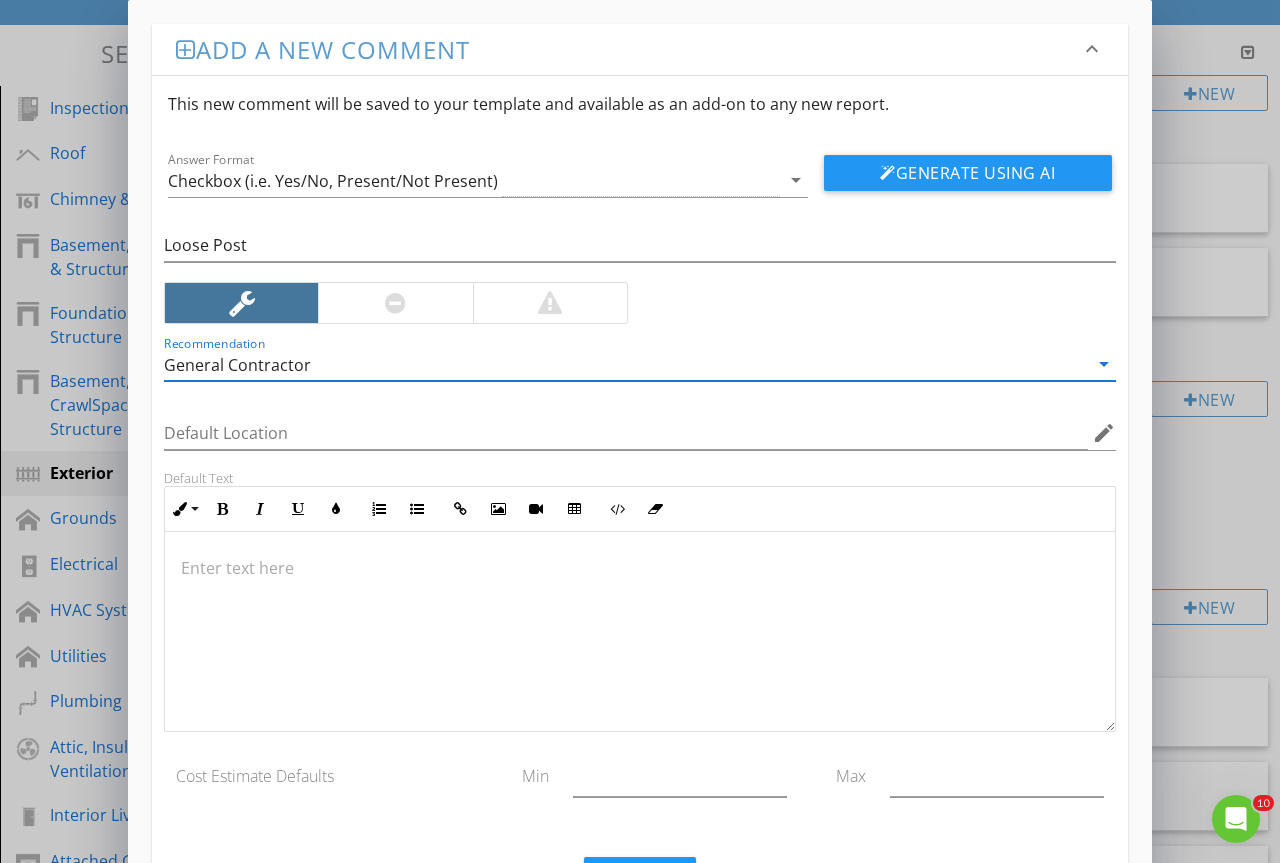 click at bounding box center (640, 632) 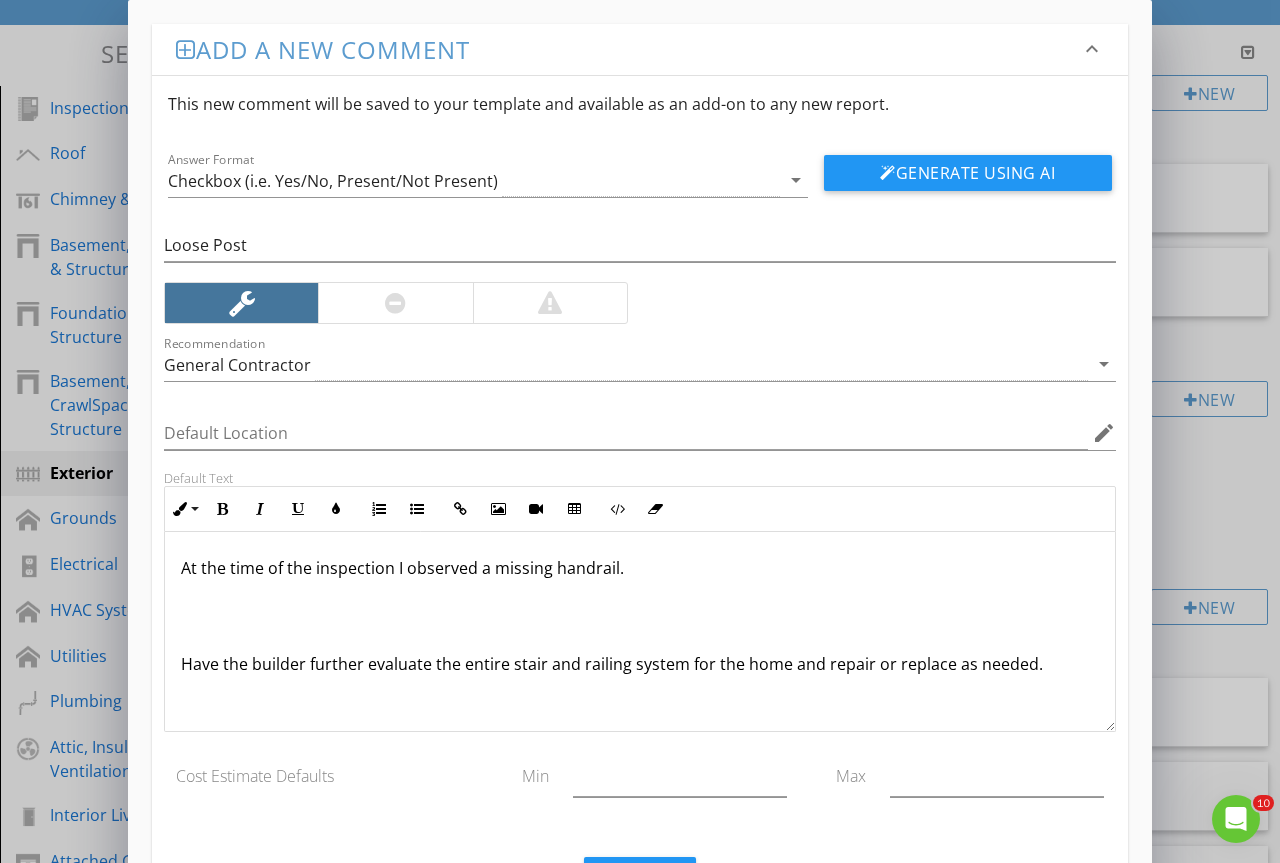 drag, startPoint x: 627, startPoint y: 558, endPoint x: 481, endPoint y: 570, distance: 146.49232 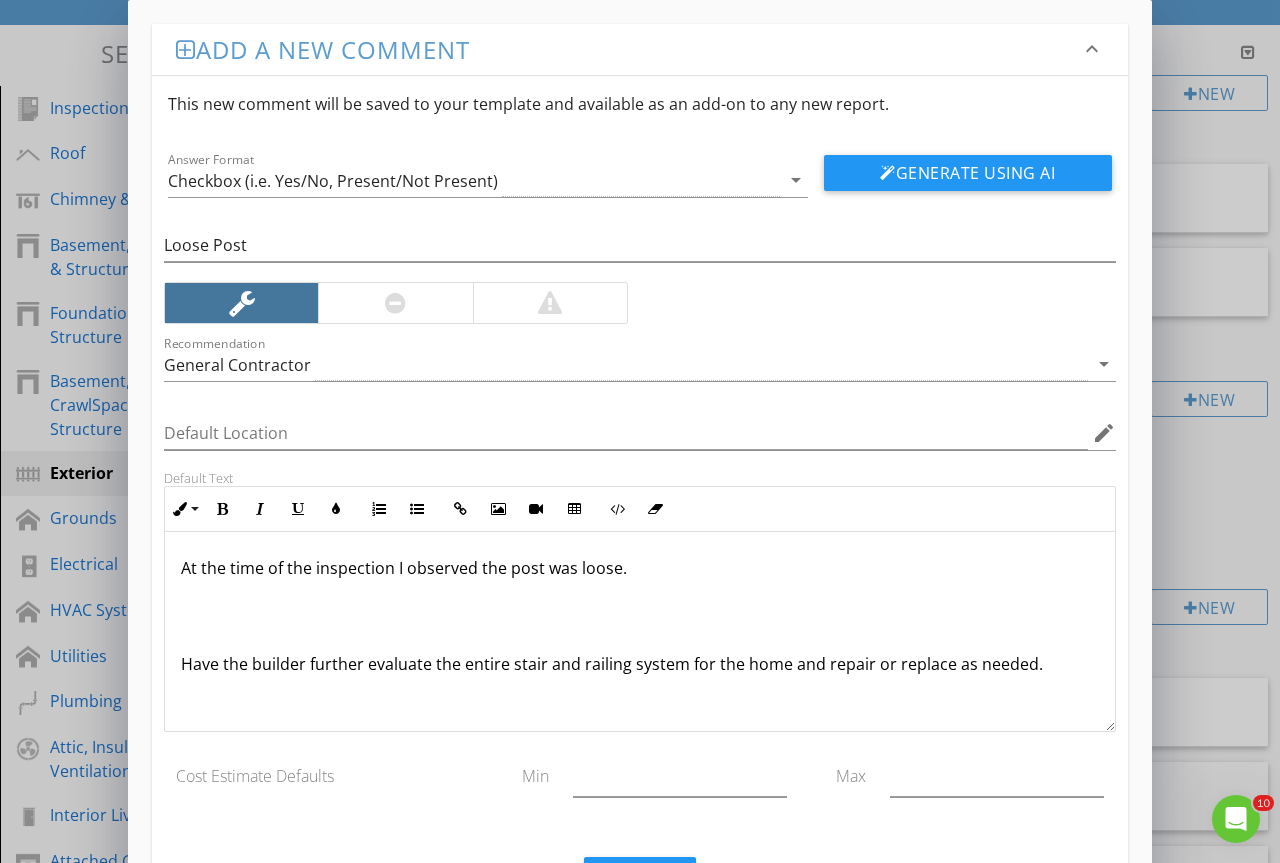 scroll, scrollTop: 1, scrollLeft: 0, axis: vertical 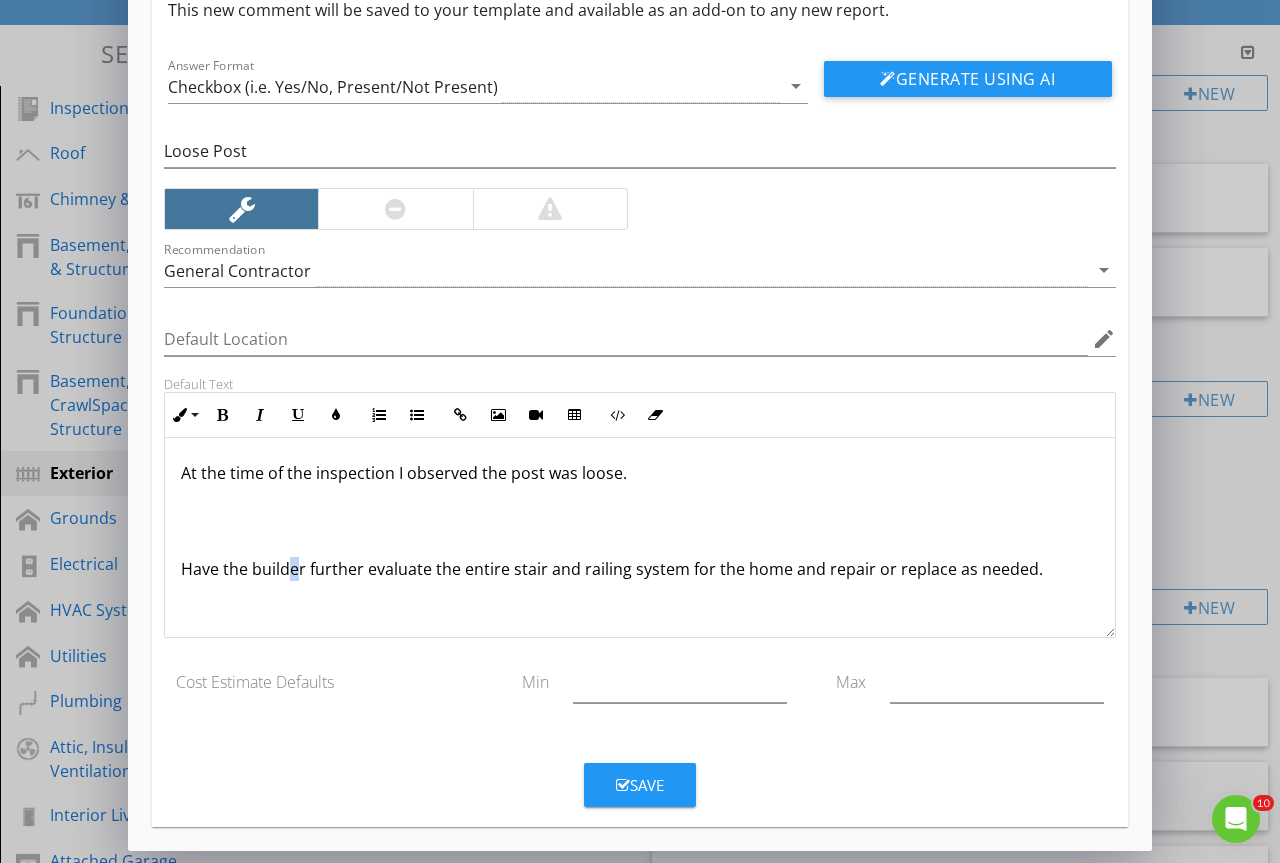 drag, startPoint x: 301, startPoint y: 568, endPoint x: 291, endPoint y: 573, distance: 11.18034 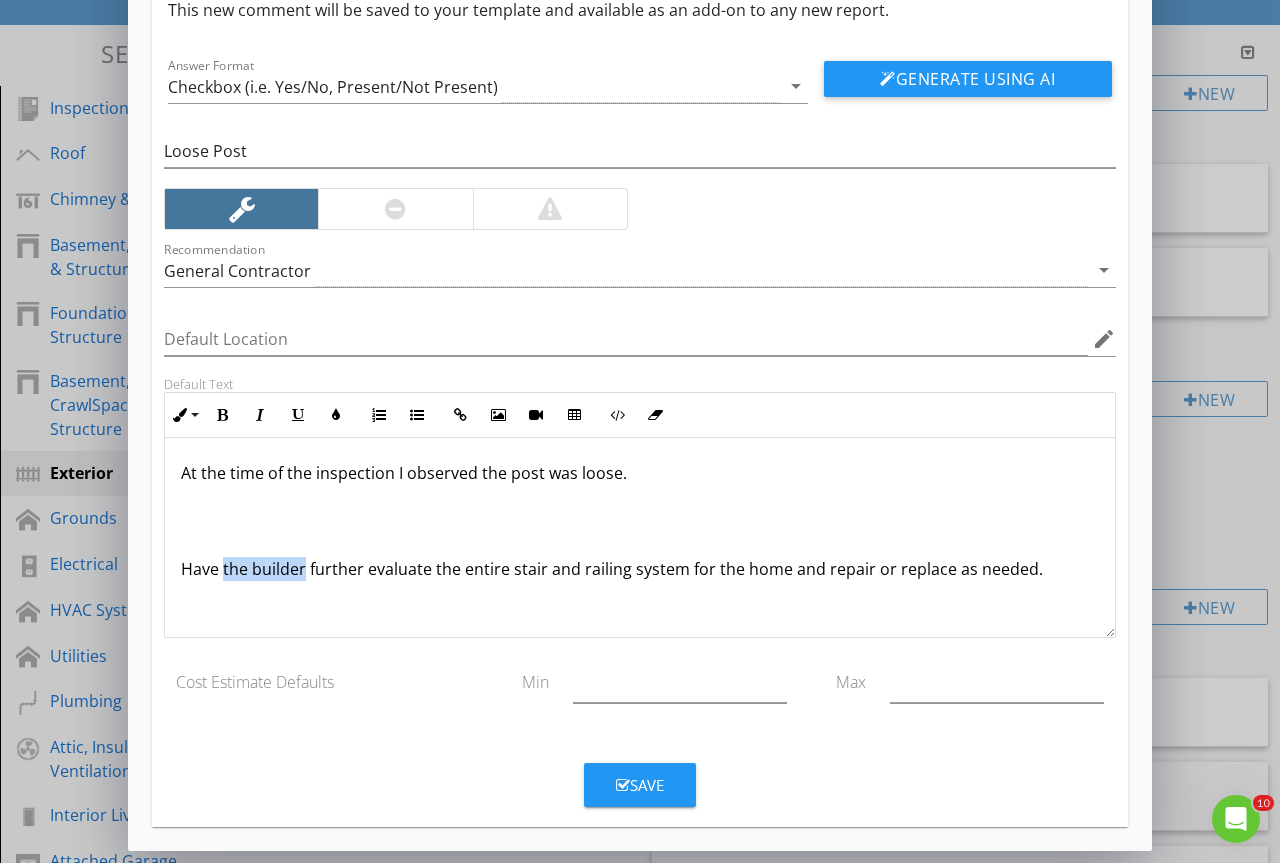 drag, startPoint x: 302, startPoint y: 572, endPoint x: 224, endPoint y: 573, distance: 78.00641 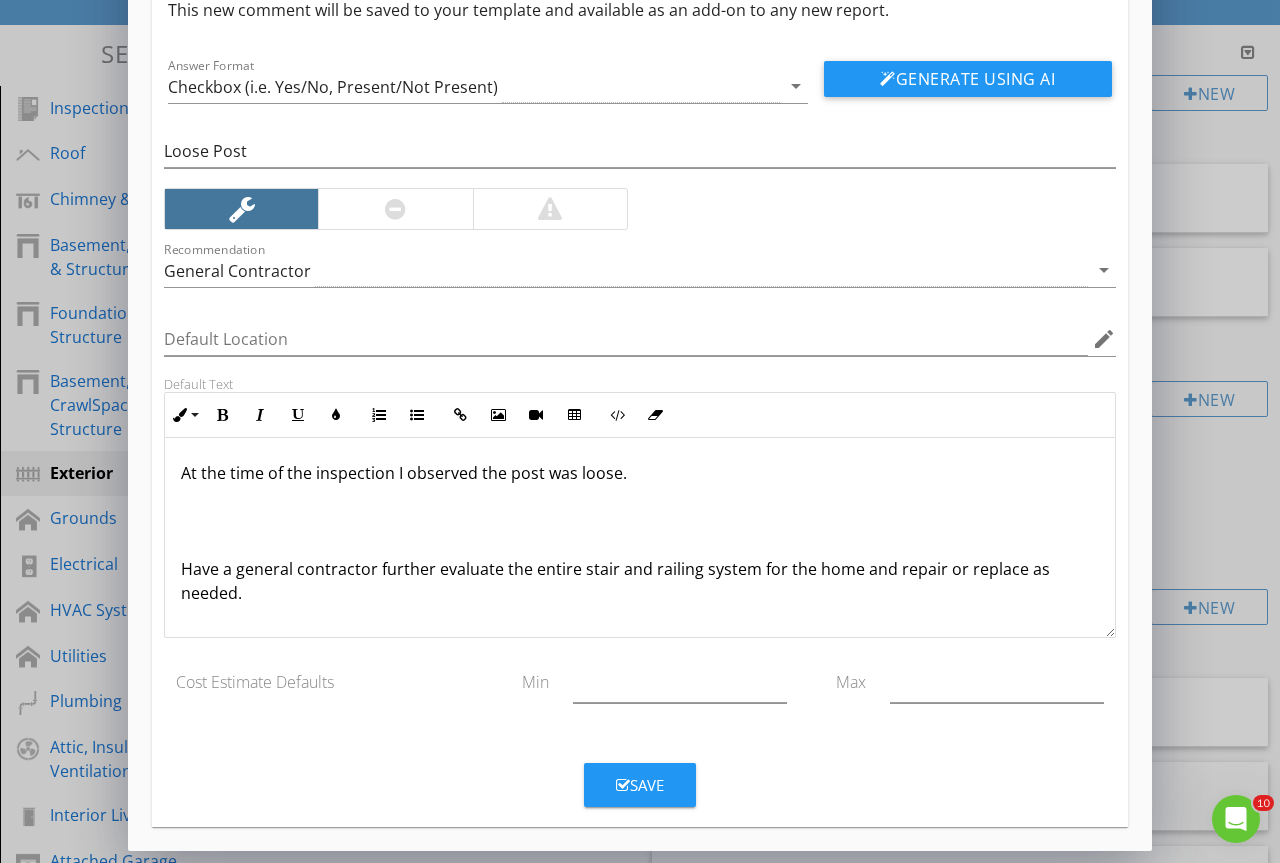click on "Save" at bounding box center [640, 785] 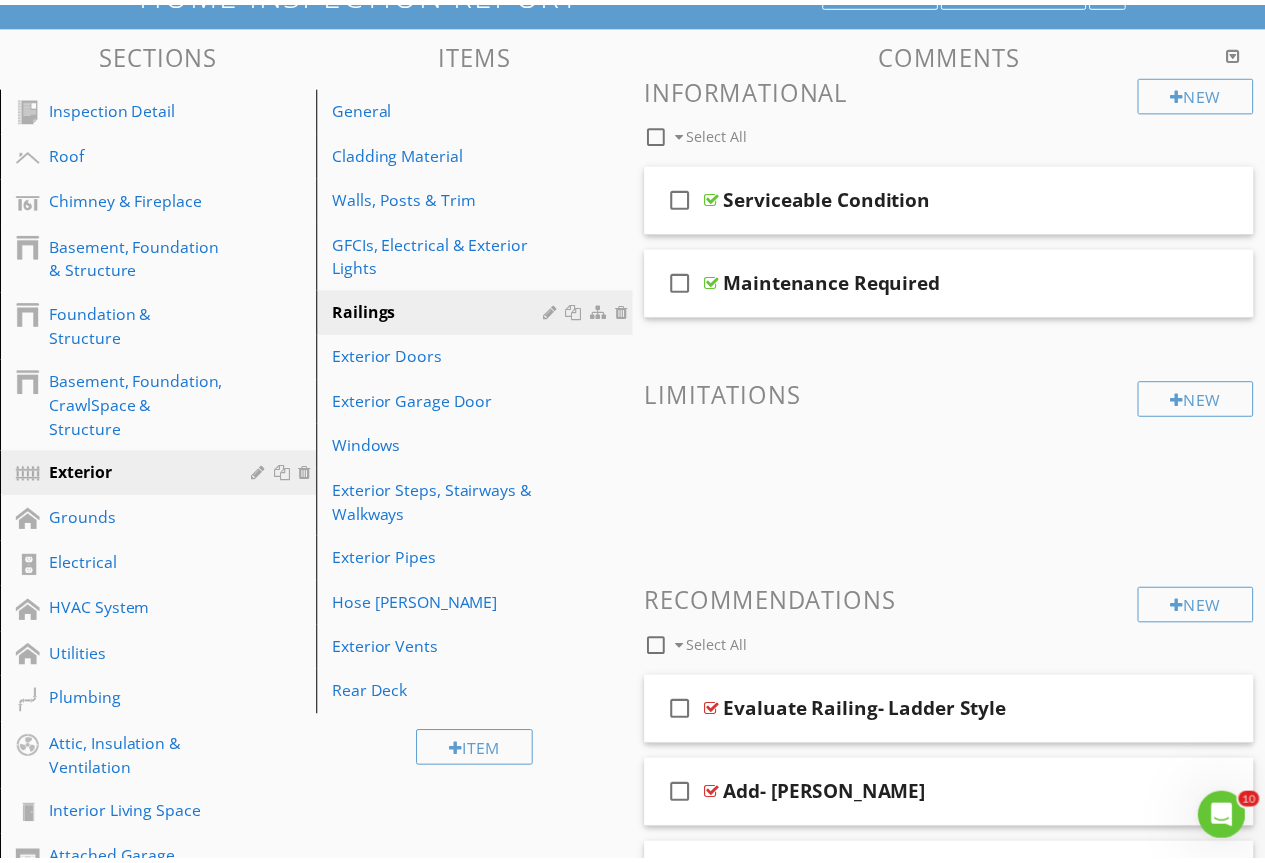 scroll, scrollTop: 0, scrollLeft: 0, axis: both 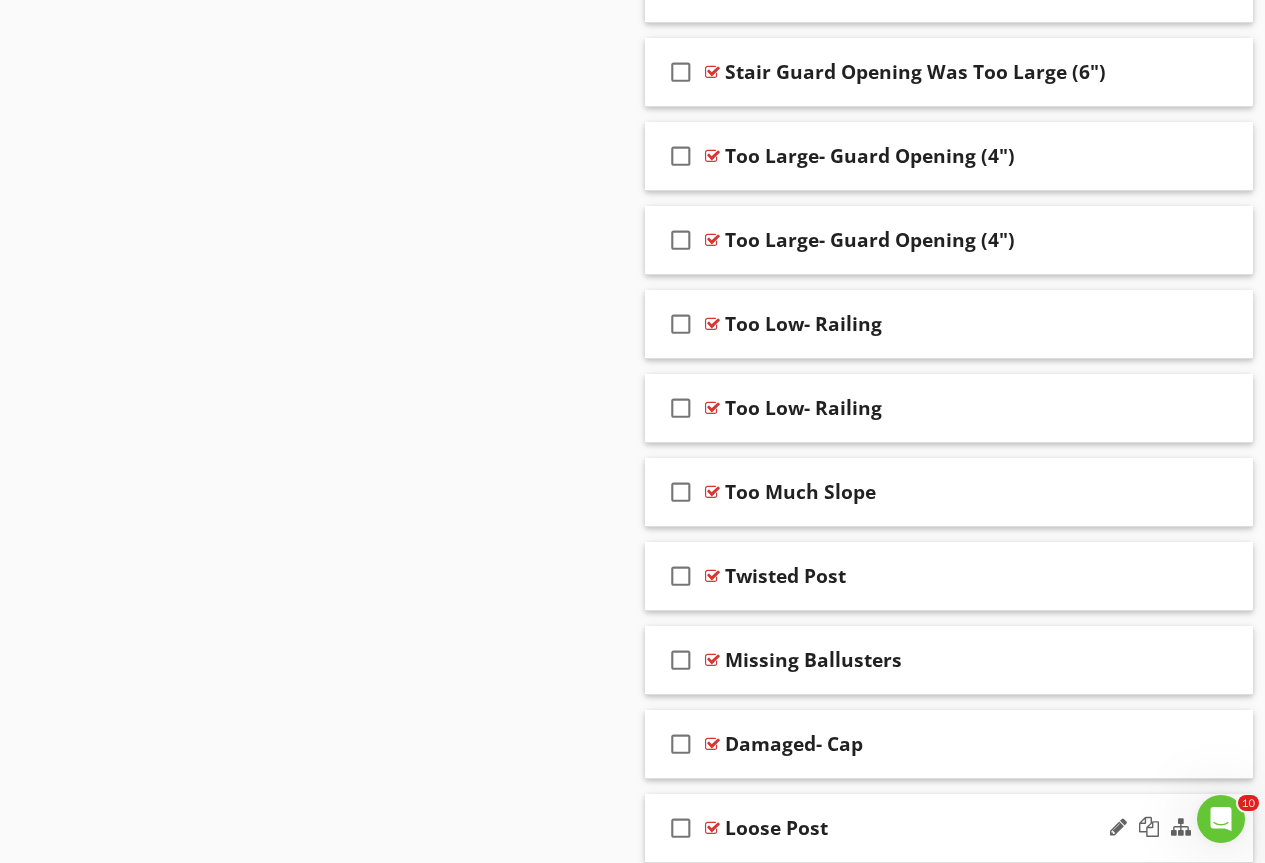 type 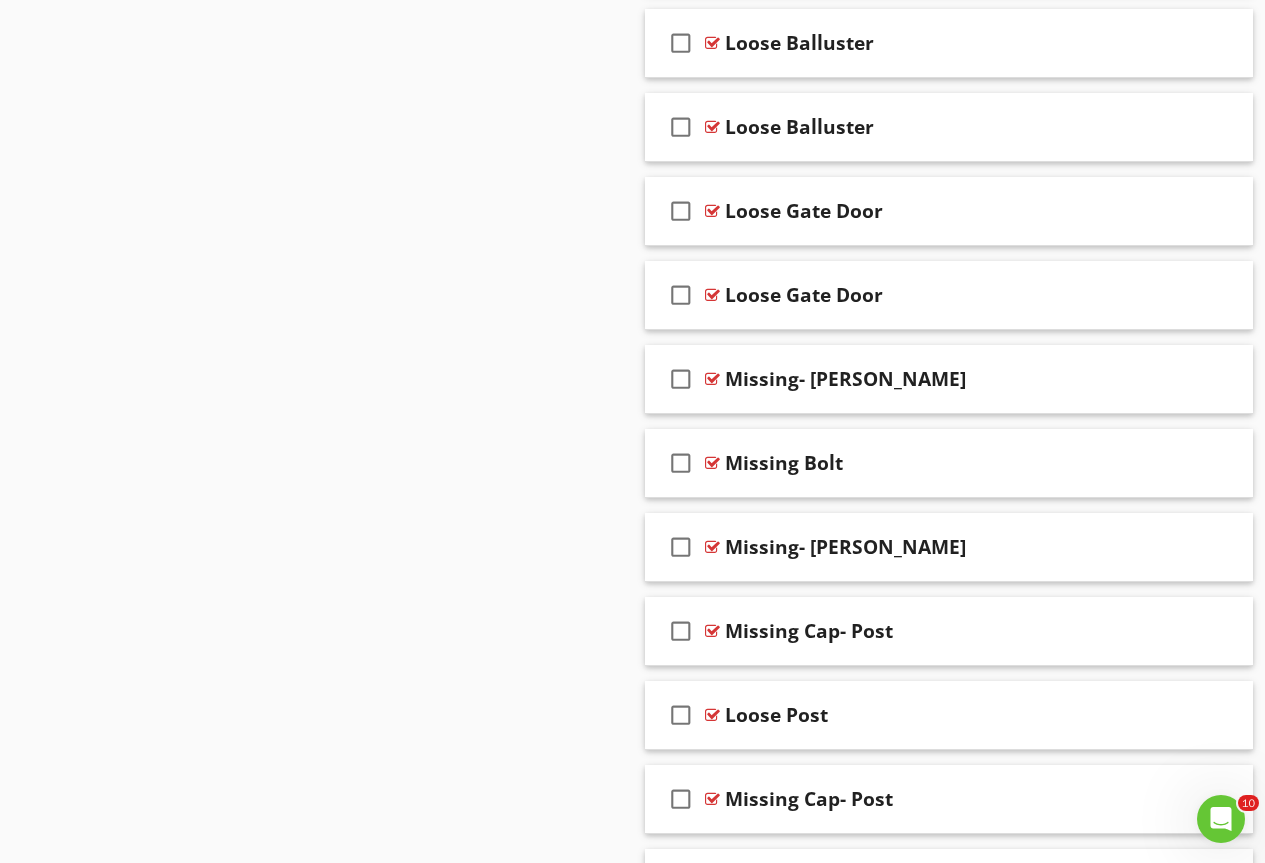scroll, scrollTop: 3228, scrollLeft: 0, axis: vertical 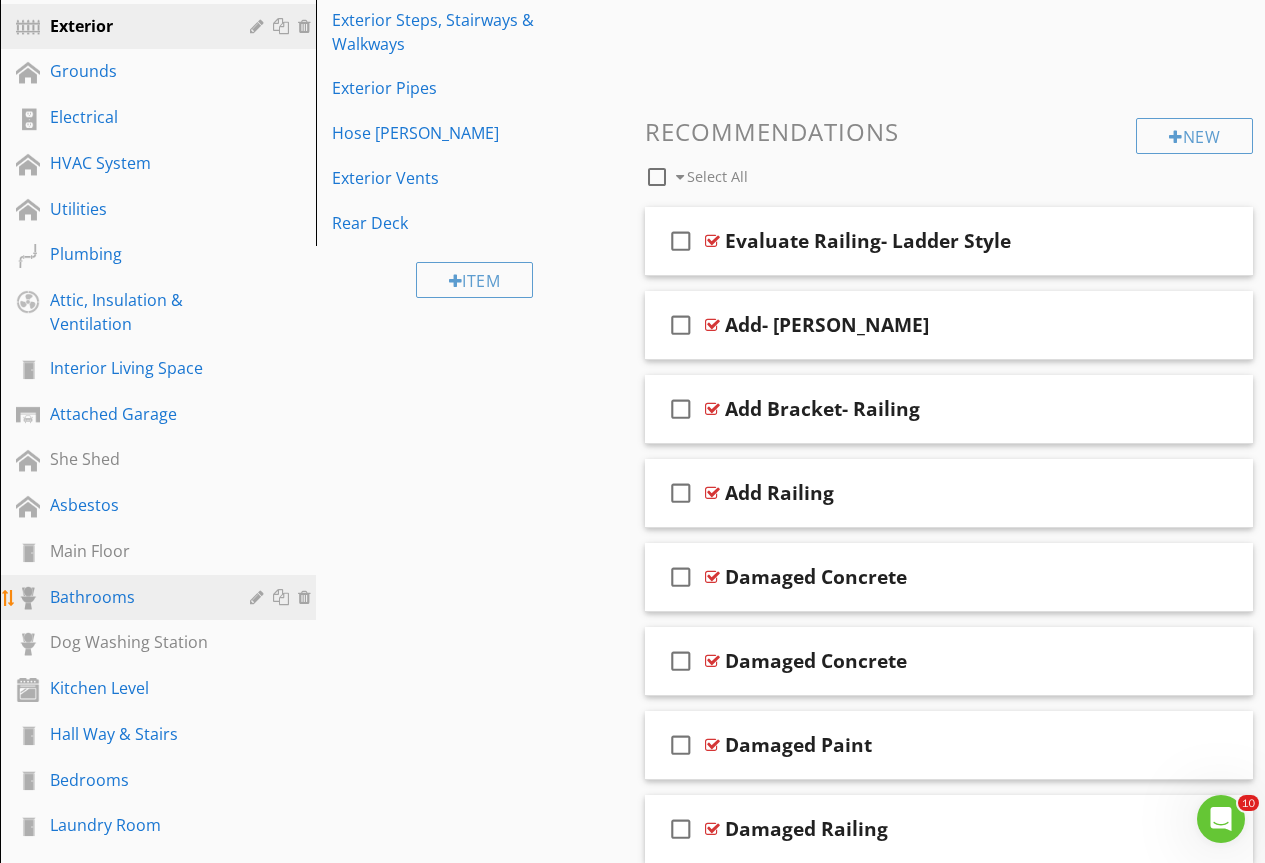 click on "Bathrooms" at bounding box center [161, 598] 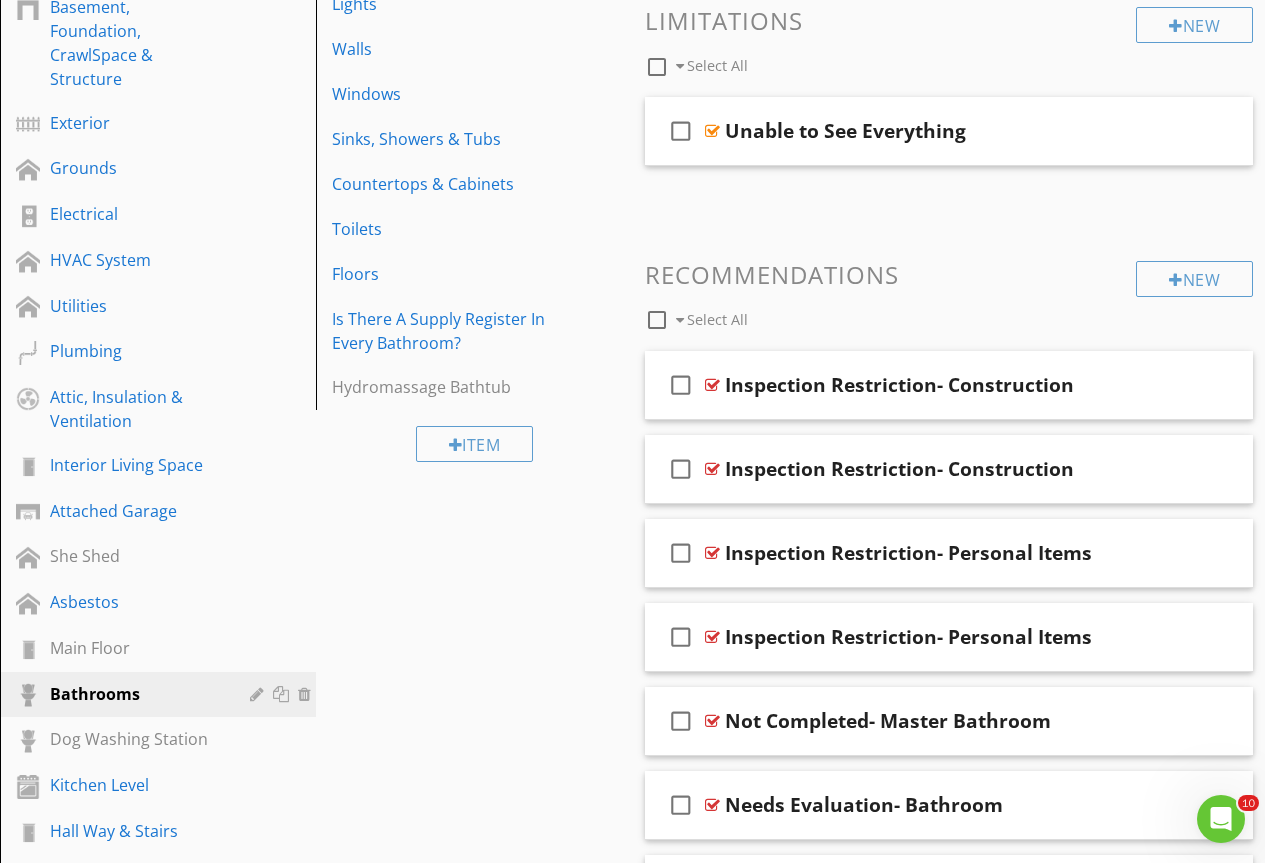 scroll, scrollTop: 271, scrollLeft: 0, axis: vertical 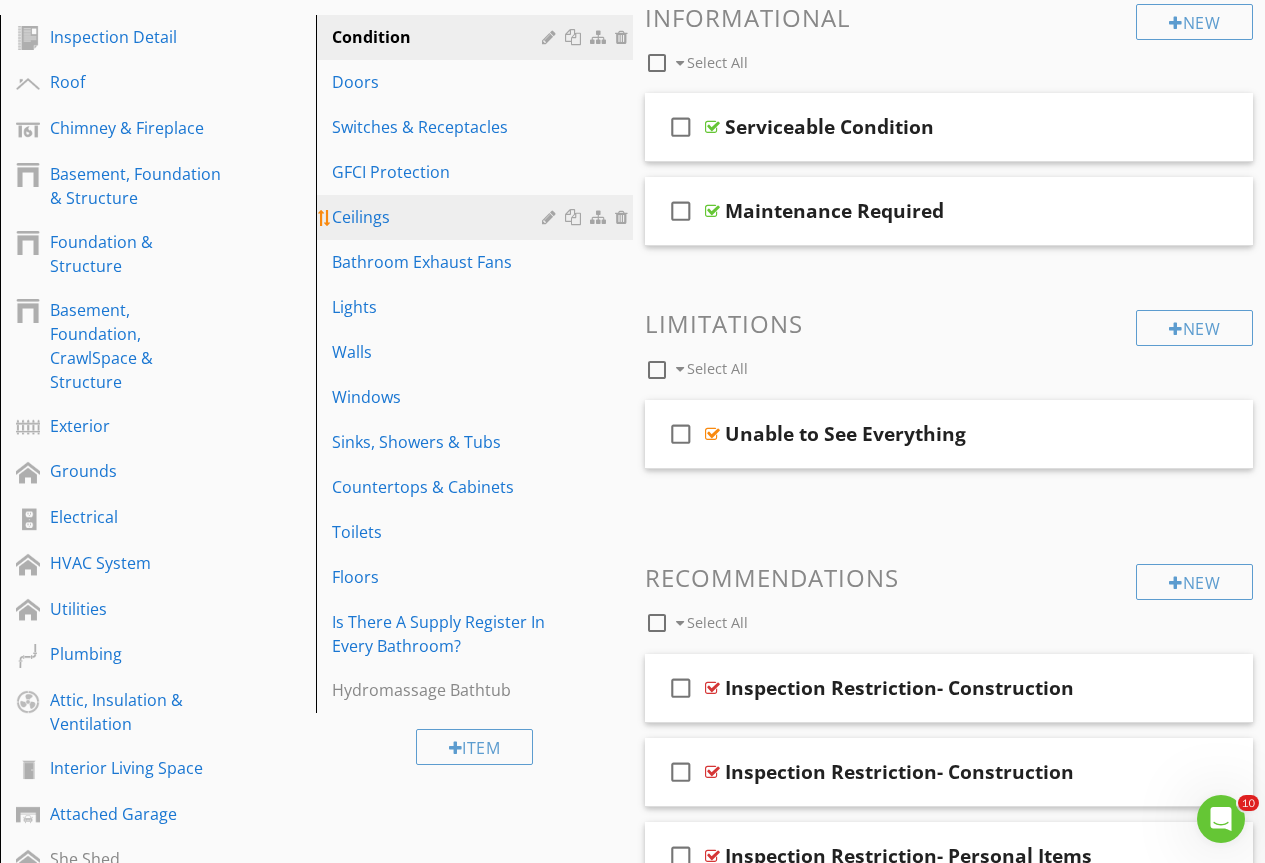 click on "Ceilings" at bounding box center [439, 217] 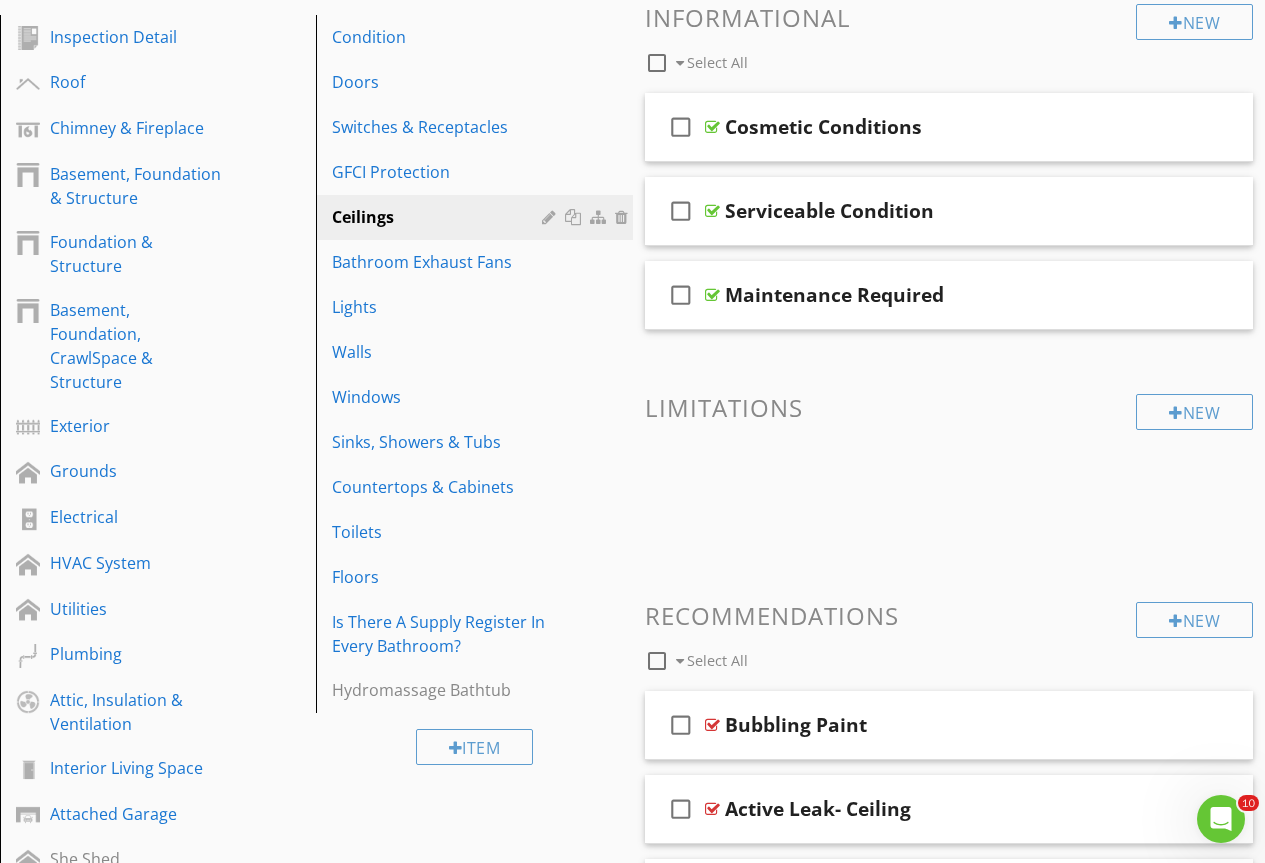 scroll, scrollTop: 1155, scrollLeft: 0, axis: vertical 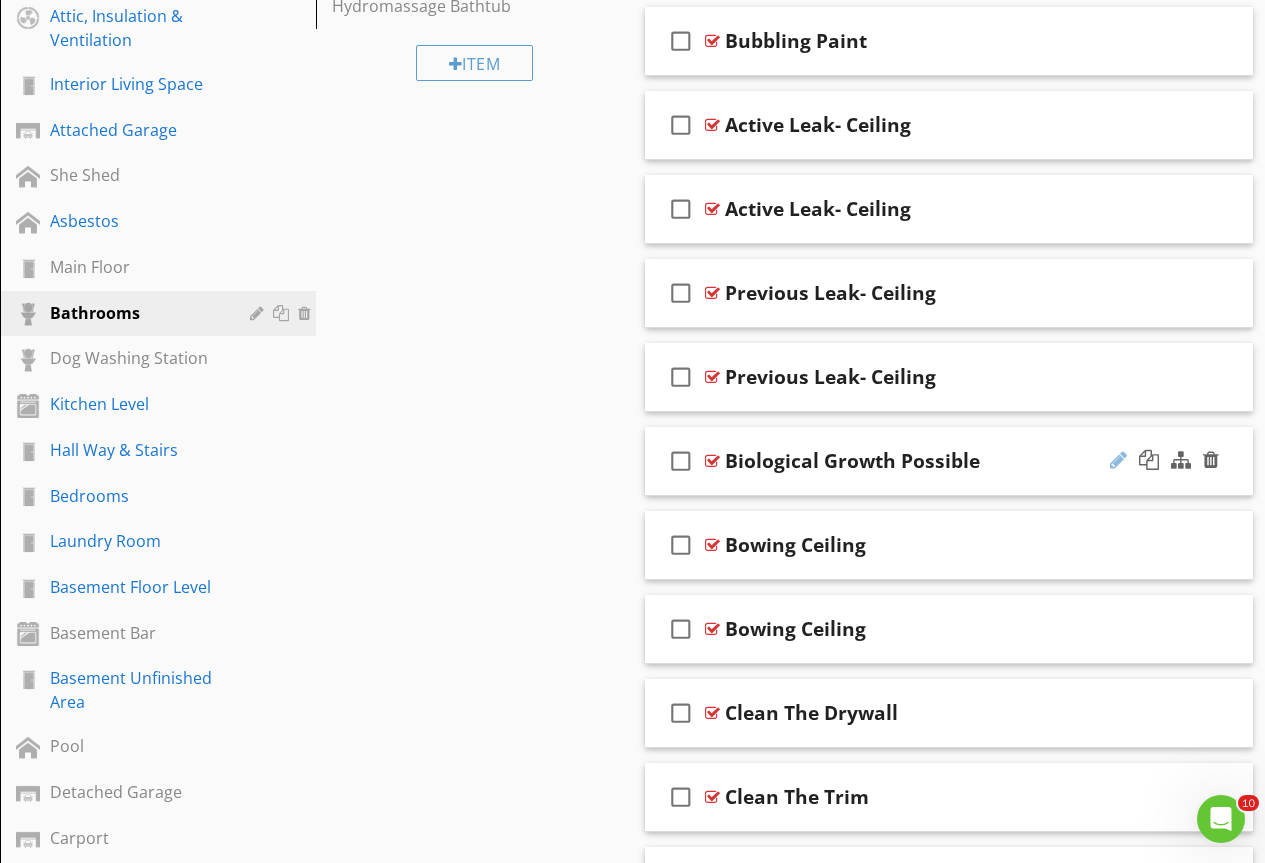 click at bounding box center [1118, 460] 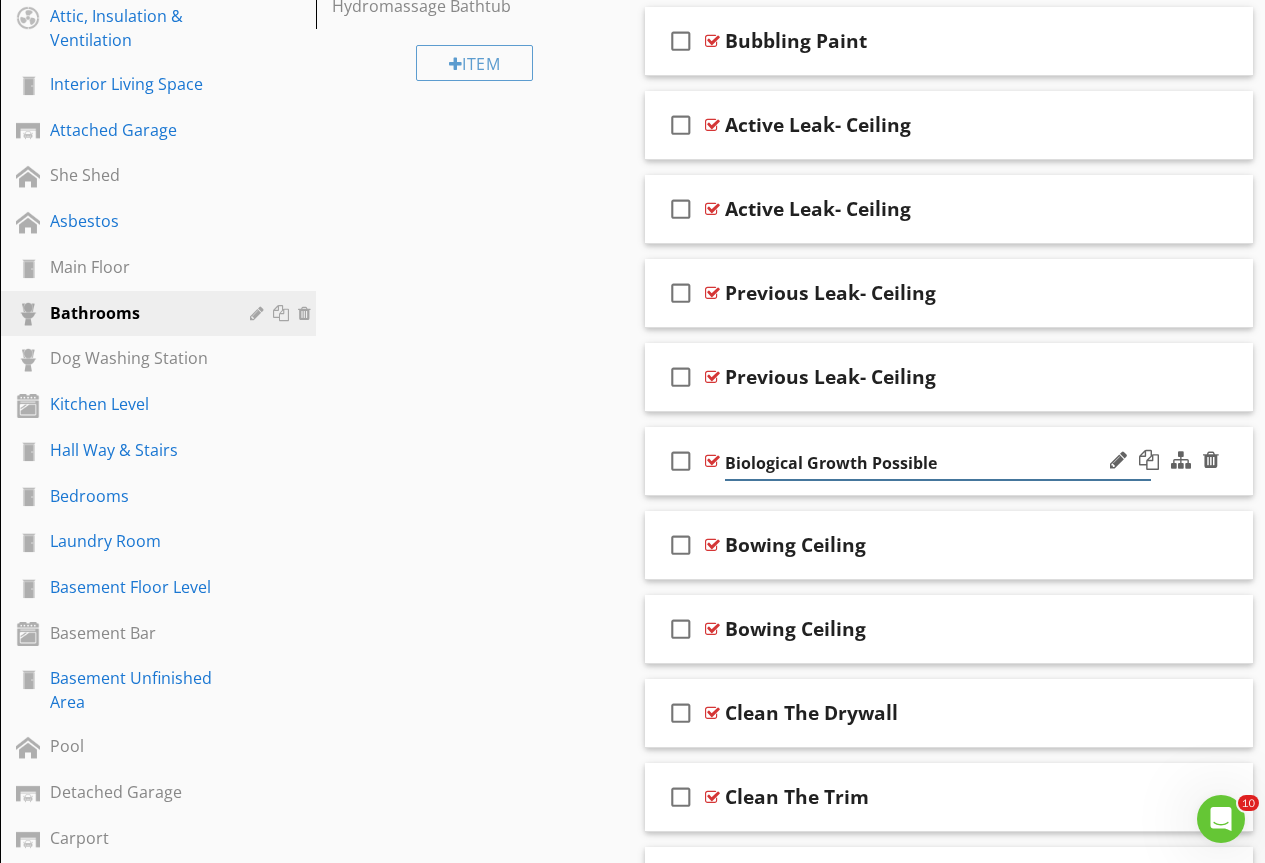 click on "Biological Growth Possible" at bounding box center (938, 463) 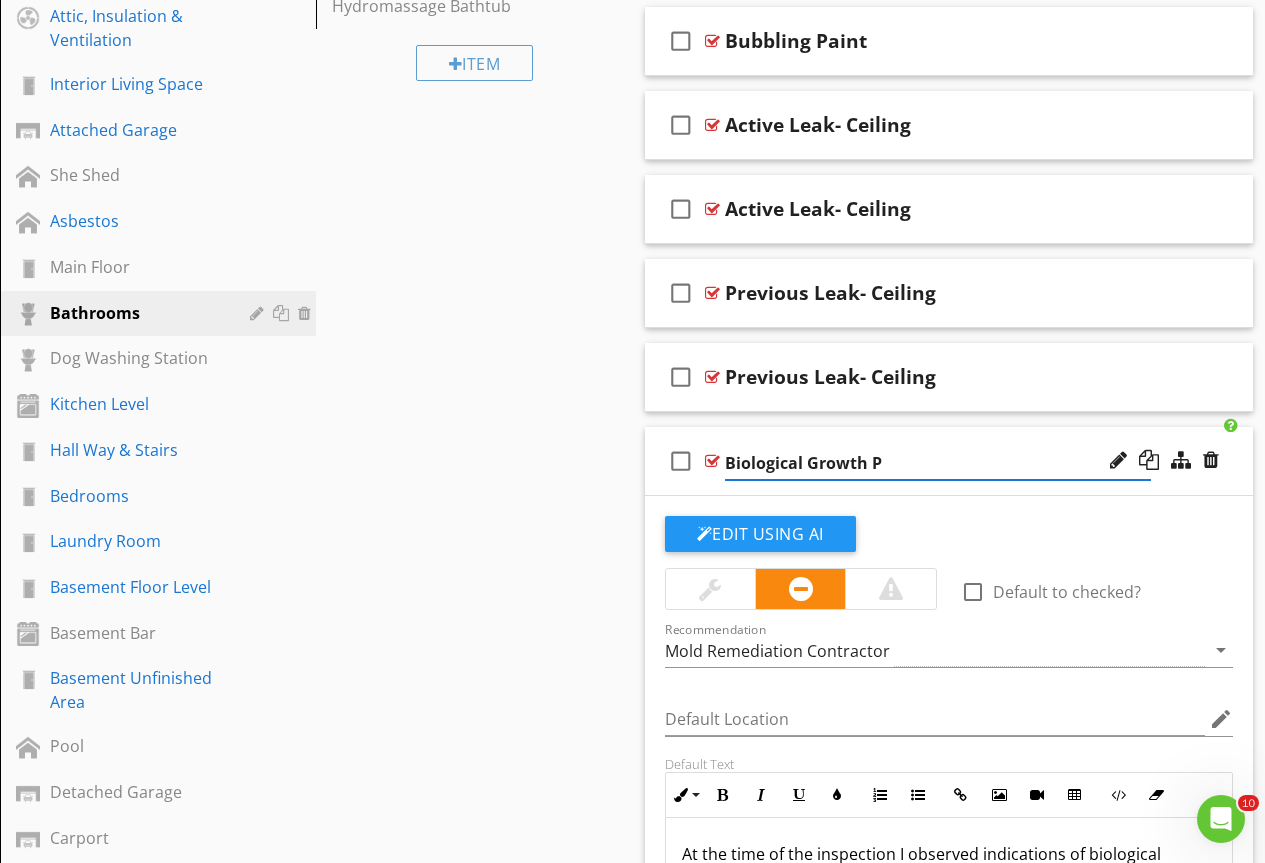 type on "Biological Growth" 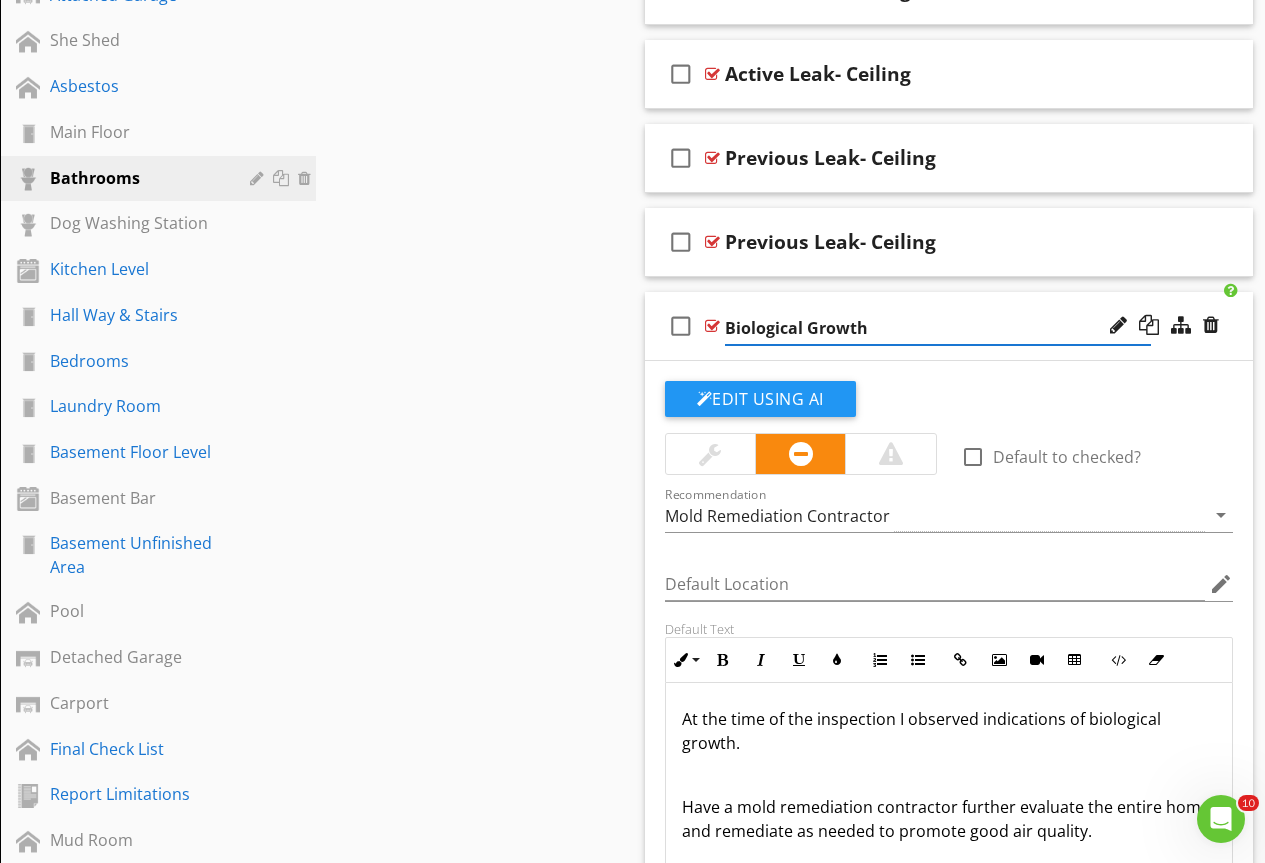 scroll, scrollTop: 1355, scrollLeft: 0, axis: vertical 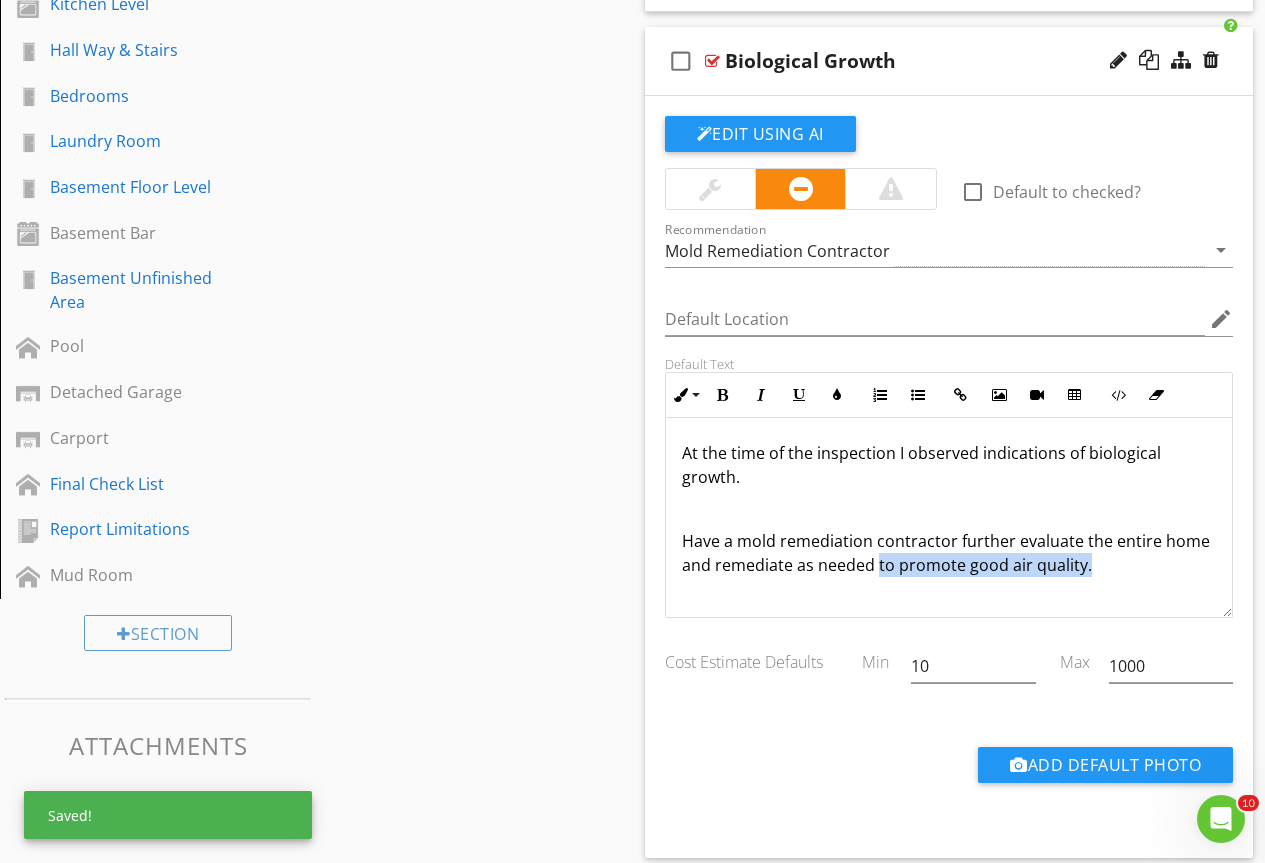 drag, startPoint x: 875, startPoint y: 564, endPoint x: 1182, endPoint y: 575, distance: 307.197 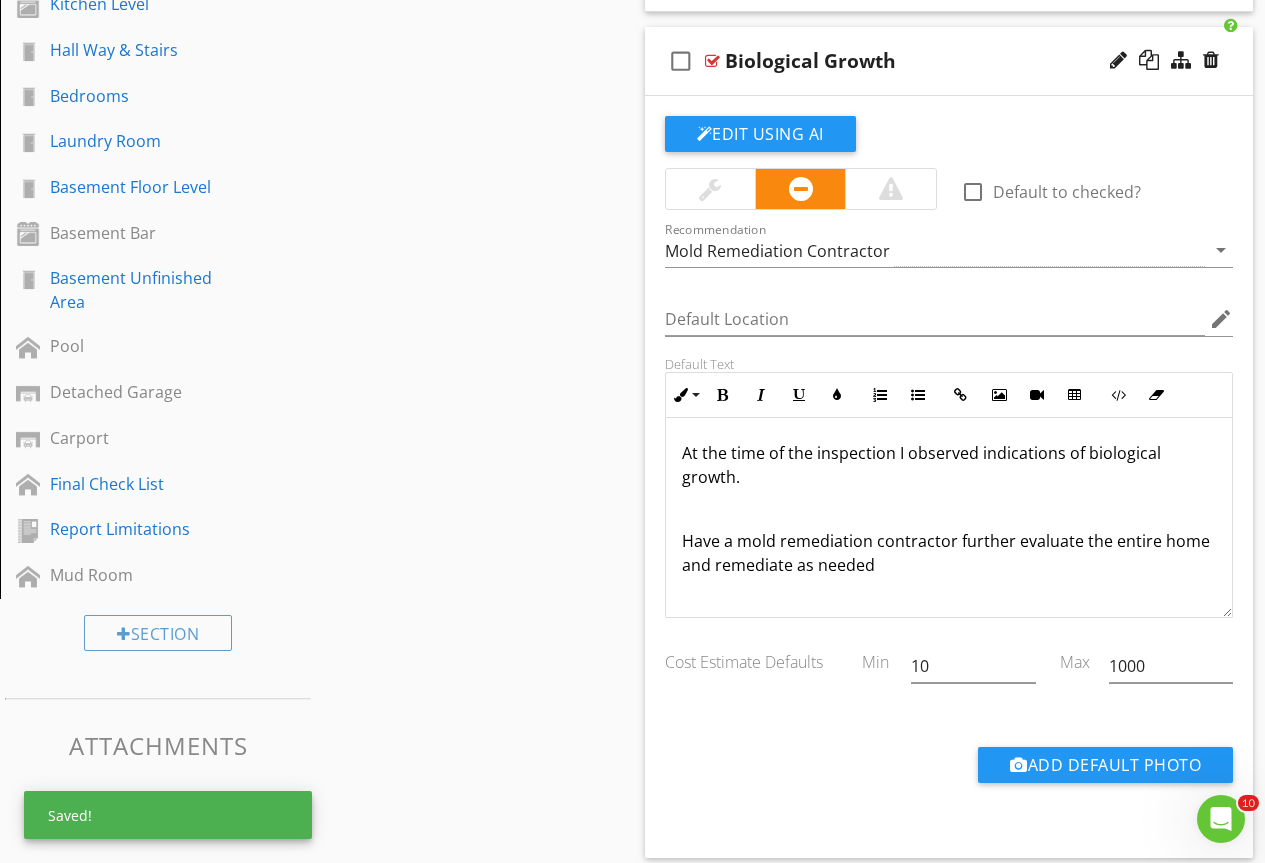 type 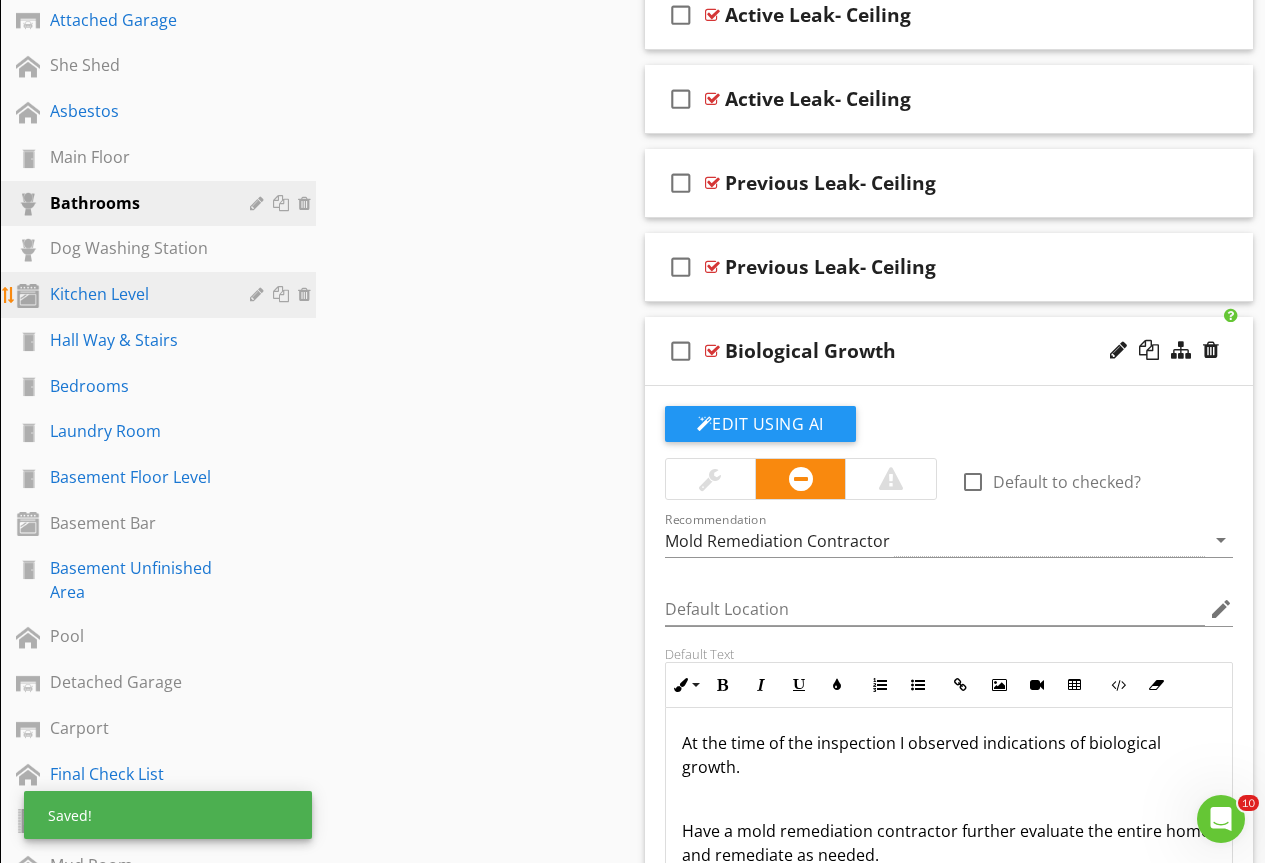 scroll, scrollTop: 1055, scrollLeft: 0, axis: vertical 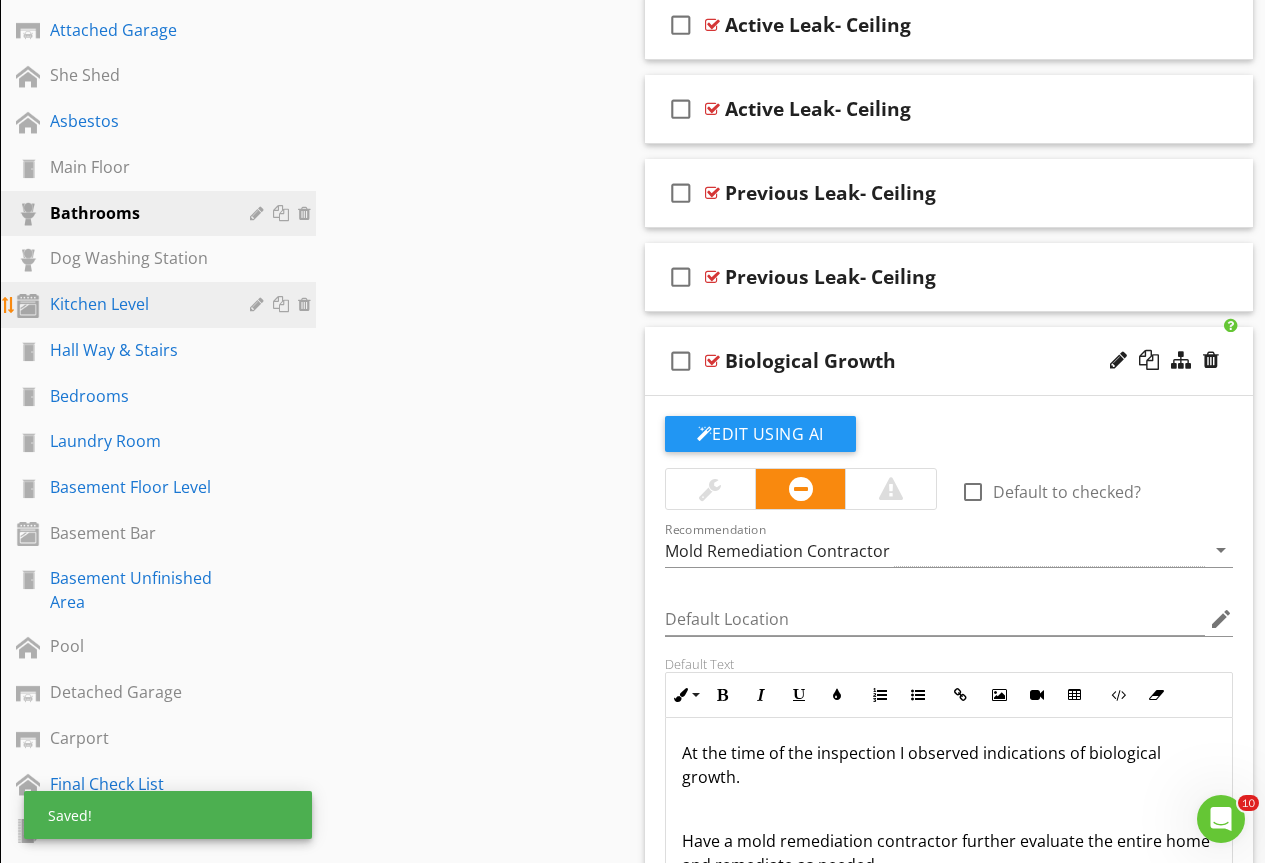 click on "Kitchen Level" at bounding box center [135, 304] 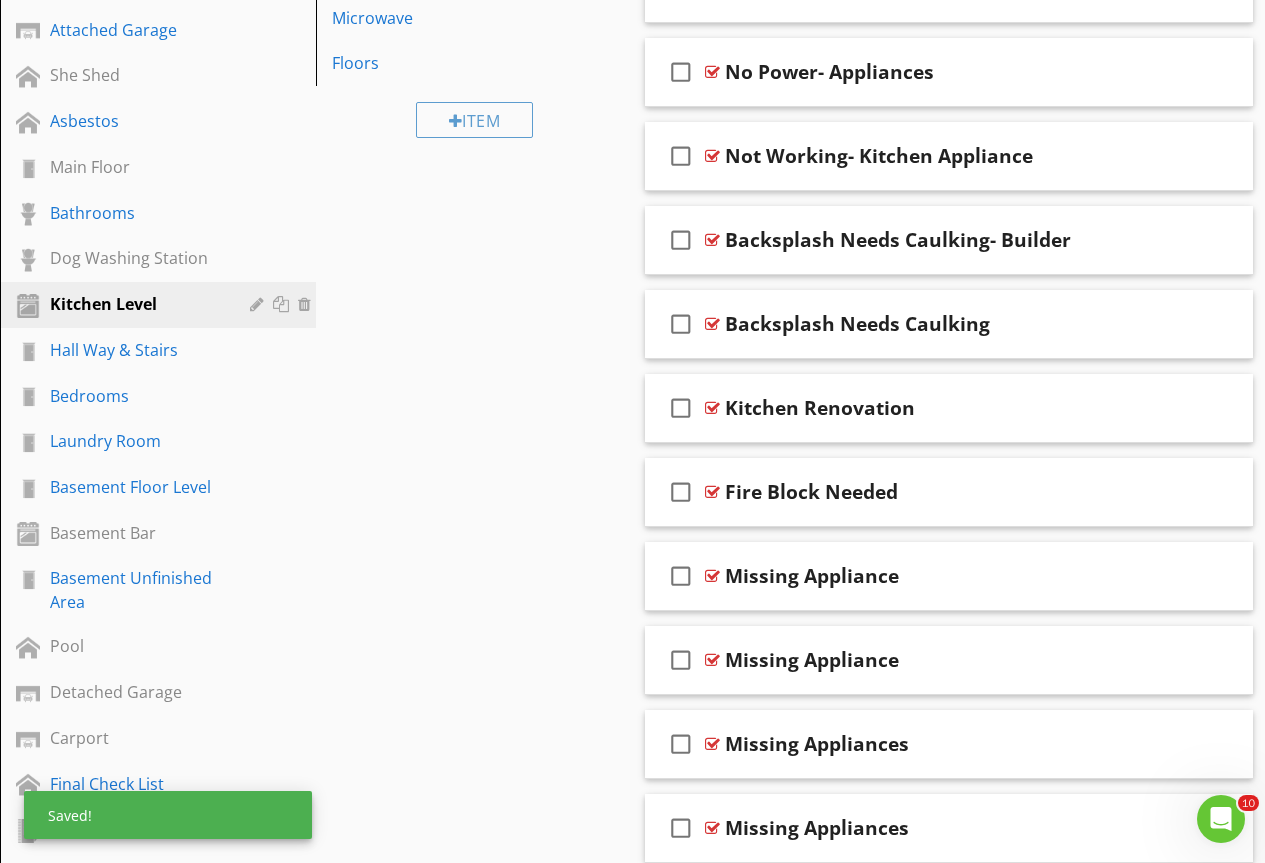 scroll, scrollTop: 255, scrollLeft: 0, axis: vertical 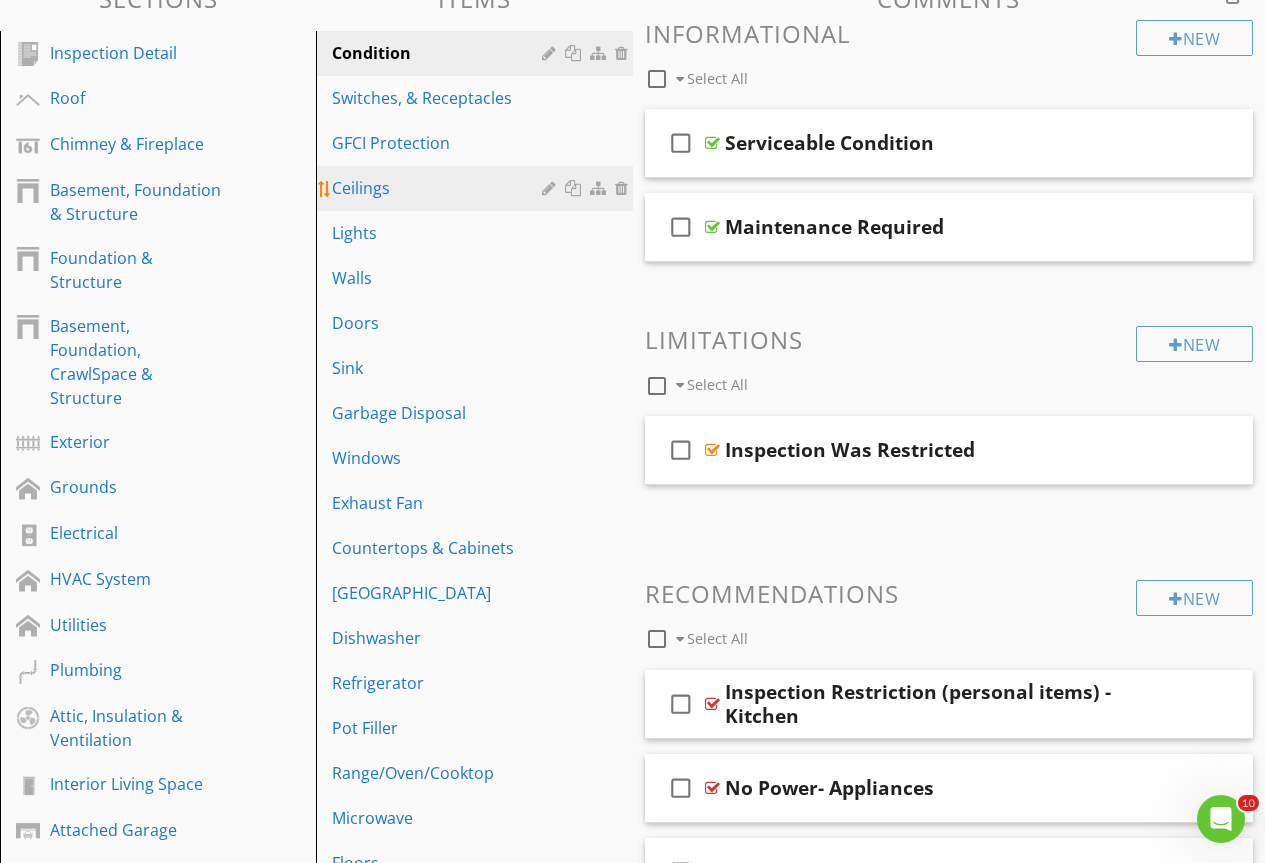 click on "Ceilings" at bounding box center [439, 188] 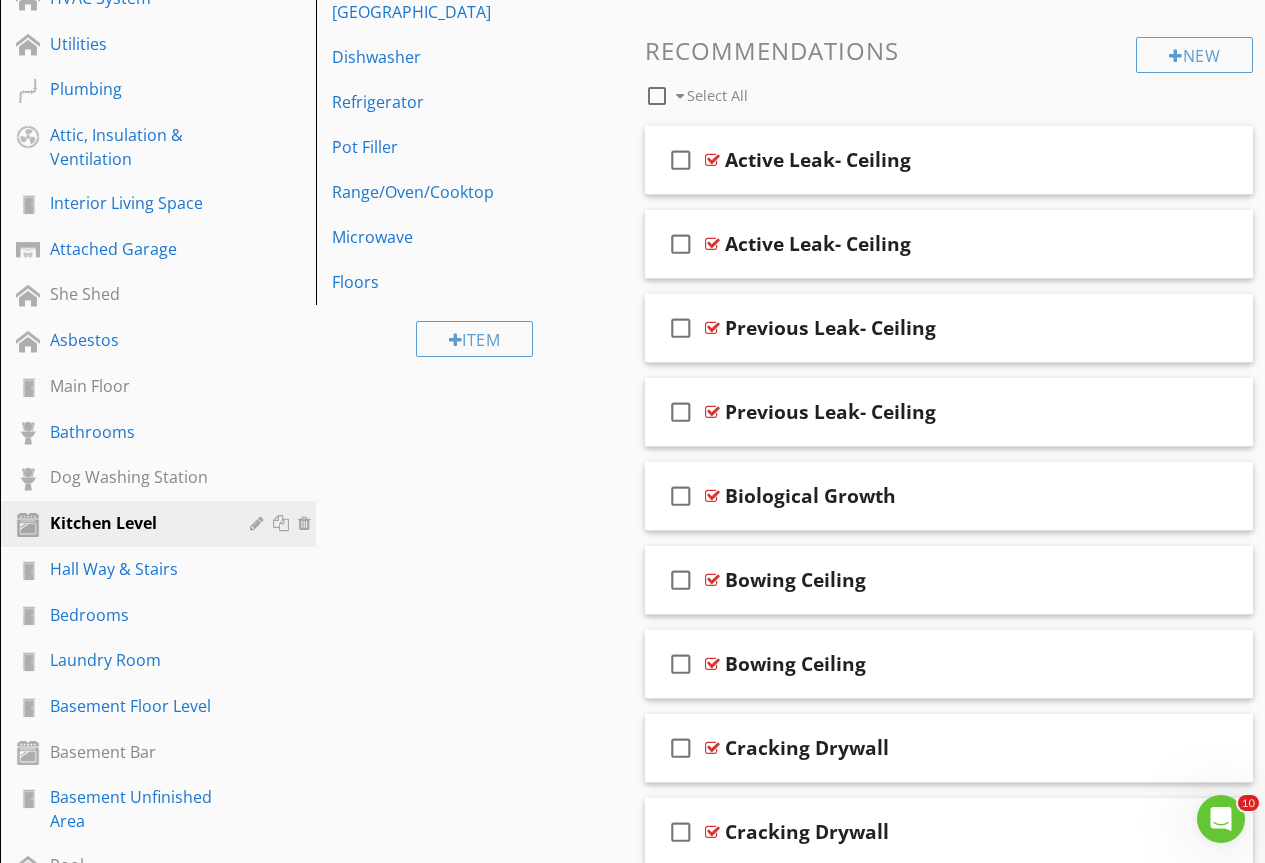 scroll, scrollTop: 853, scrollLeft: 0, axis: vertical 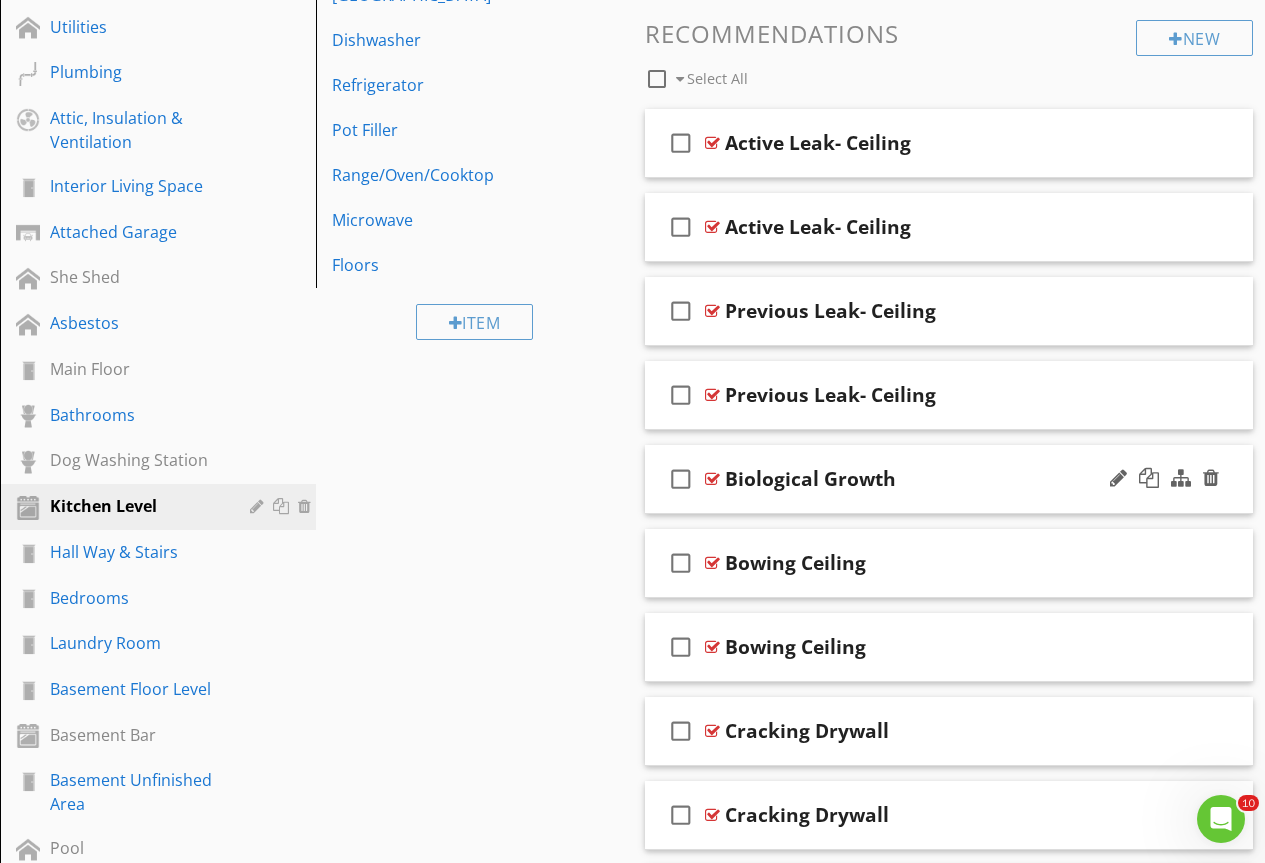 click at bounding box center (712, 479) 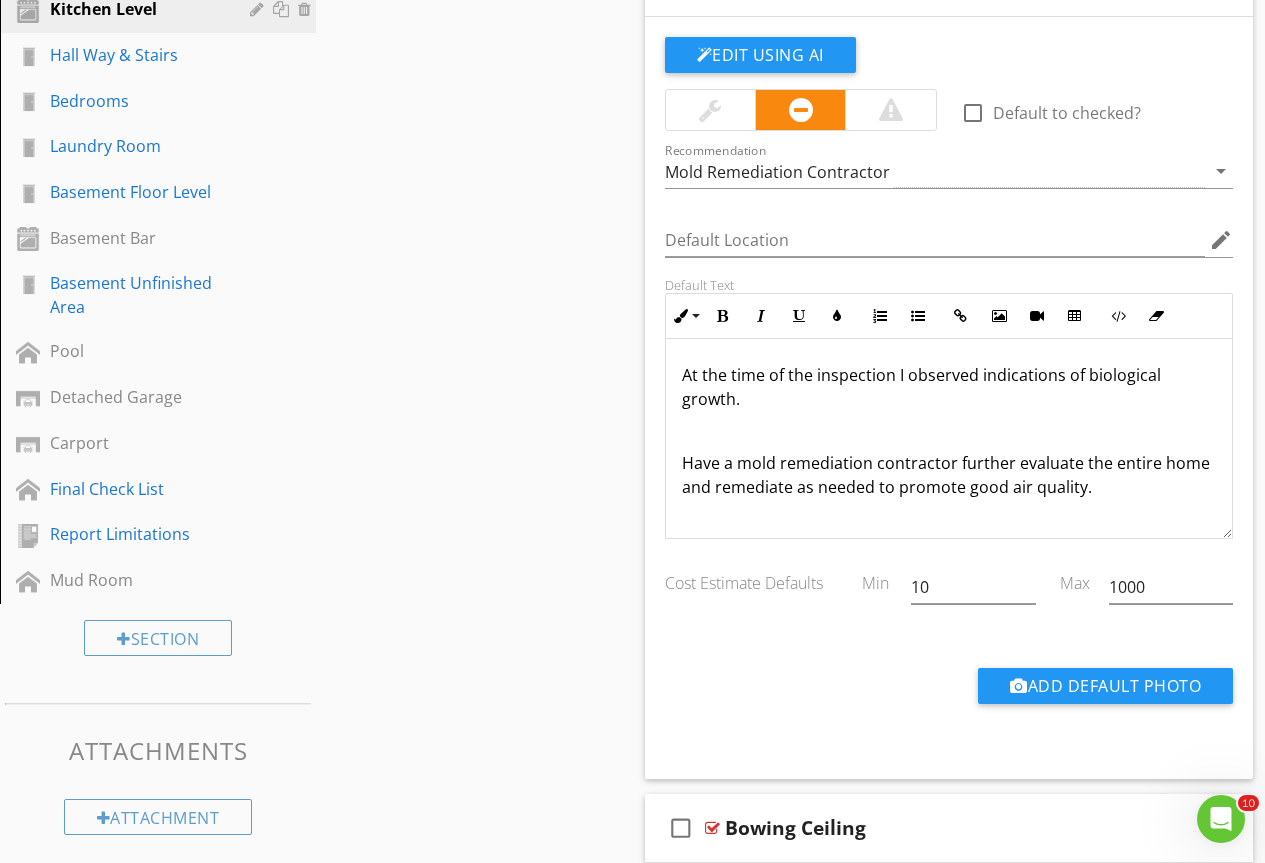 scroll, scrollTop: 1353, scrollLeft: 0, axis: vertical 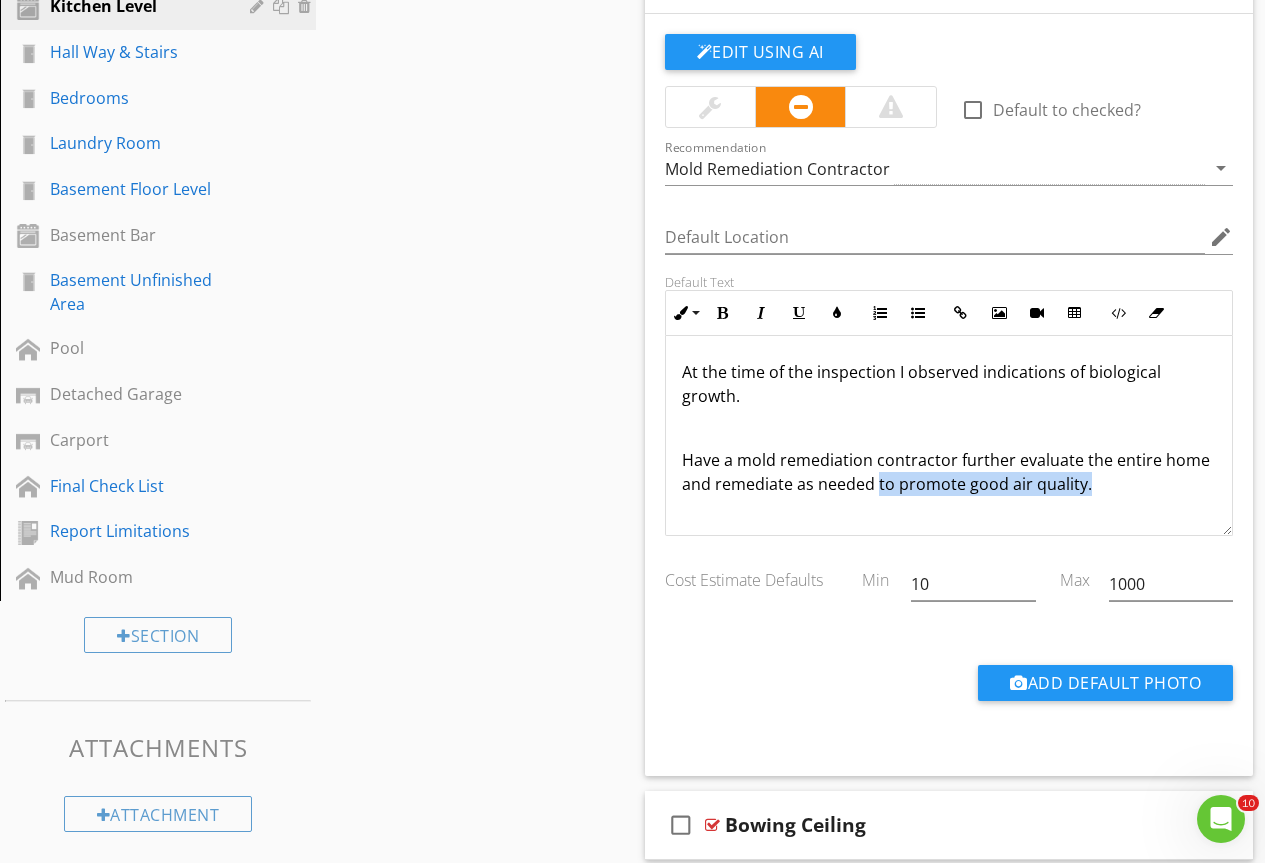 drag, startPoint x: 1141, startPoint y: 493, endPoint x: 877, endPoint y: 492, distance: 264.0019 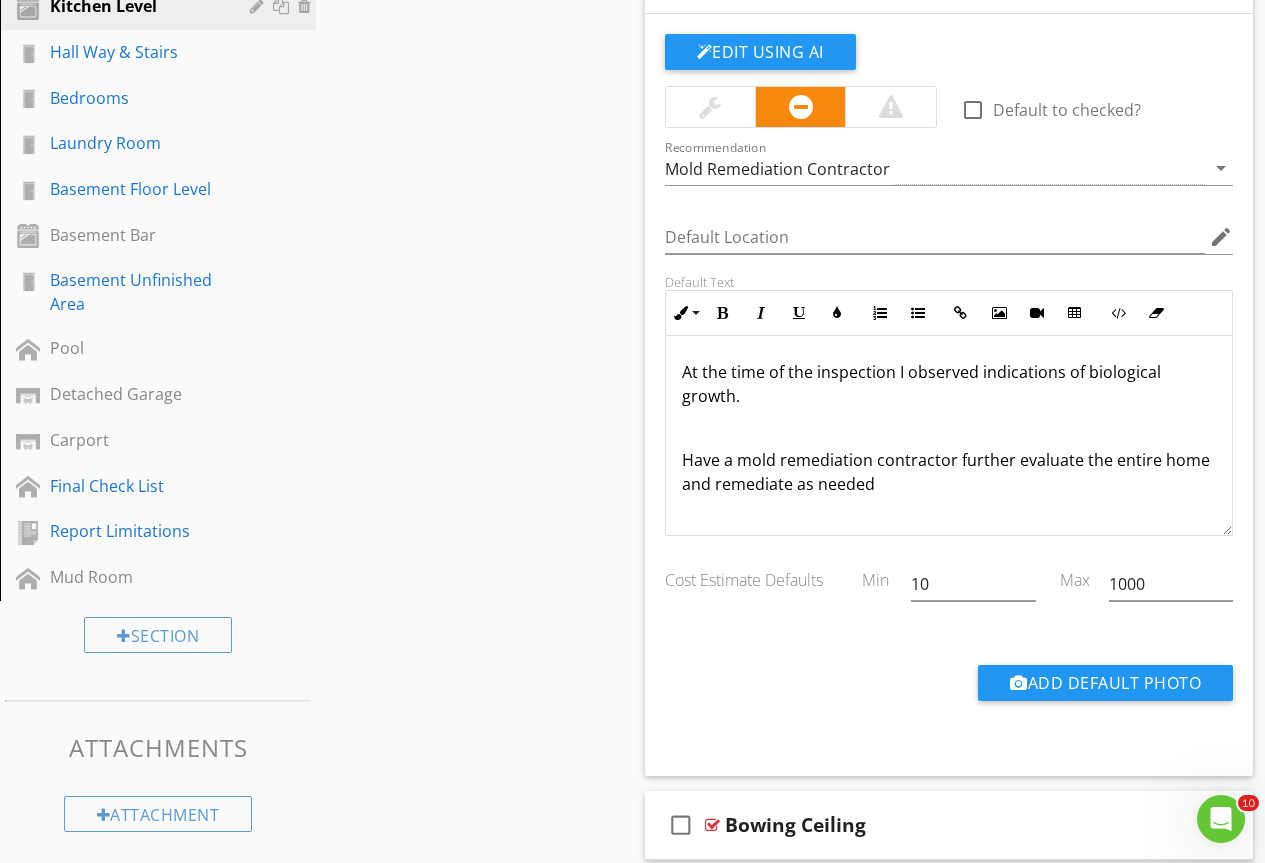 type 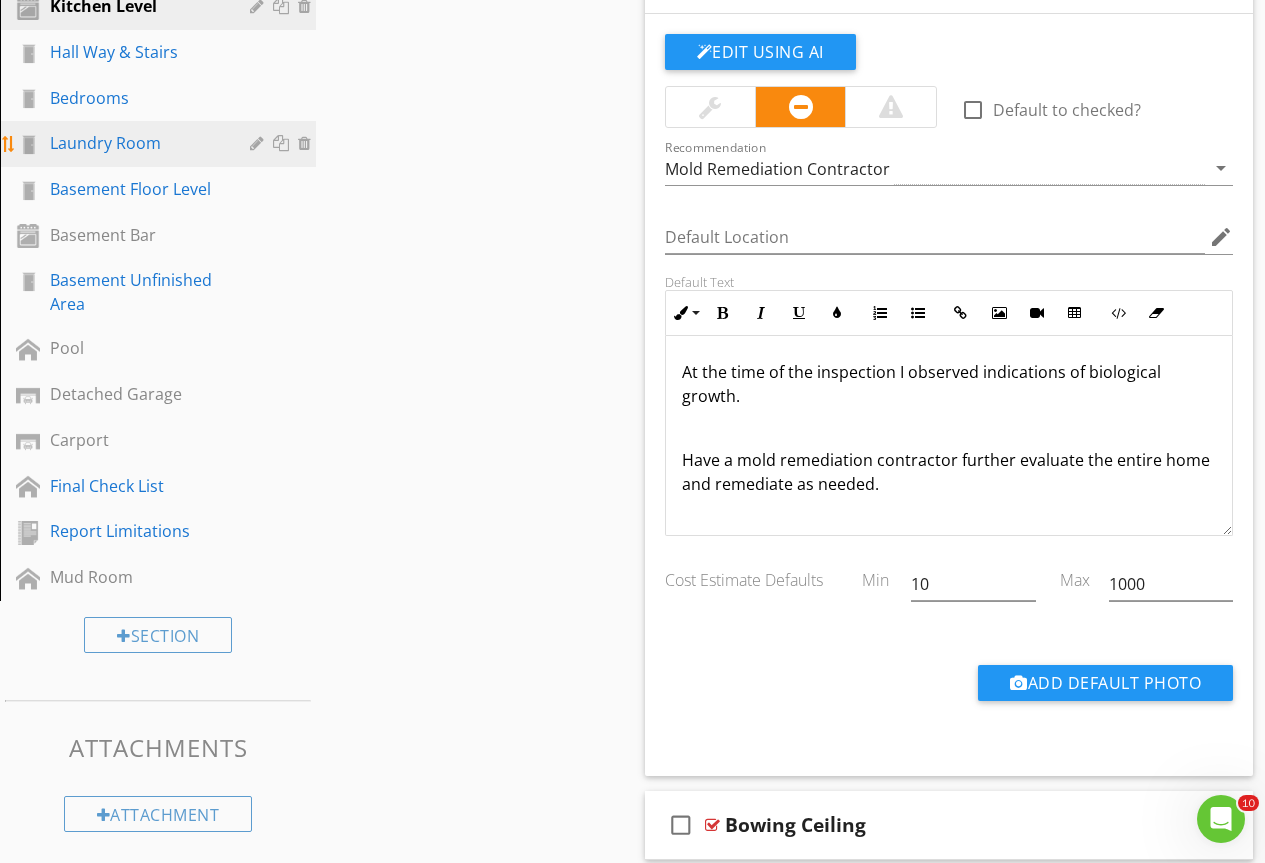 click on "Laundry Room" at bounding box center (135, 143) 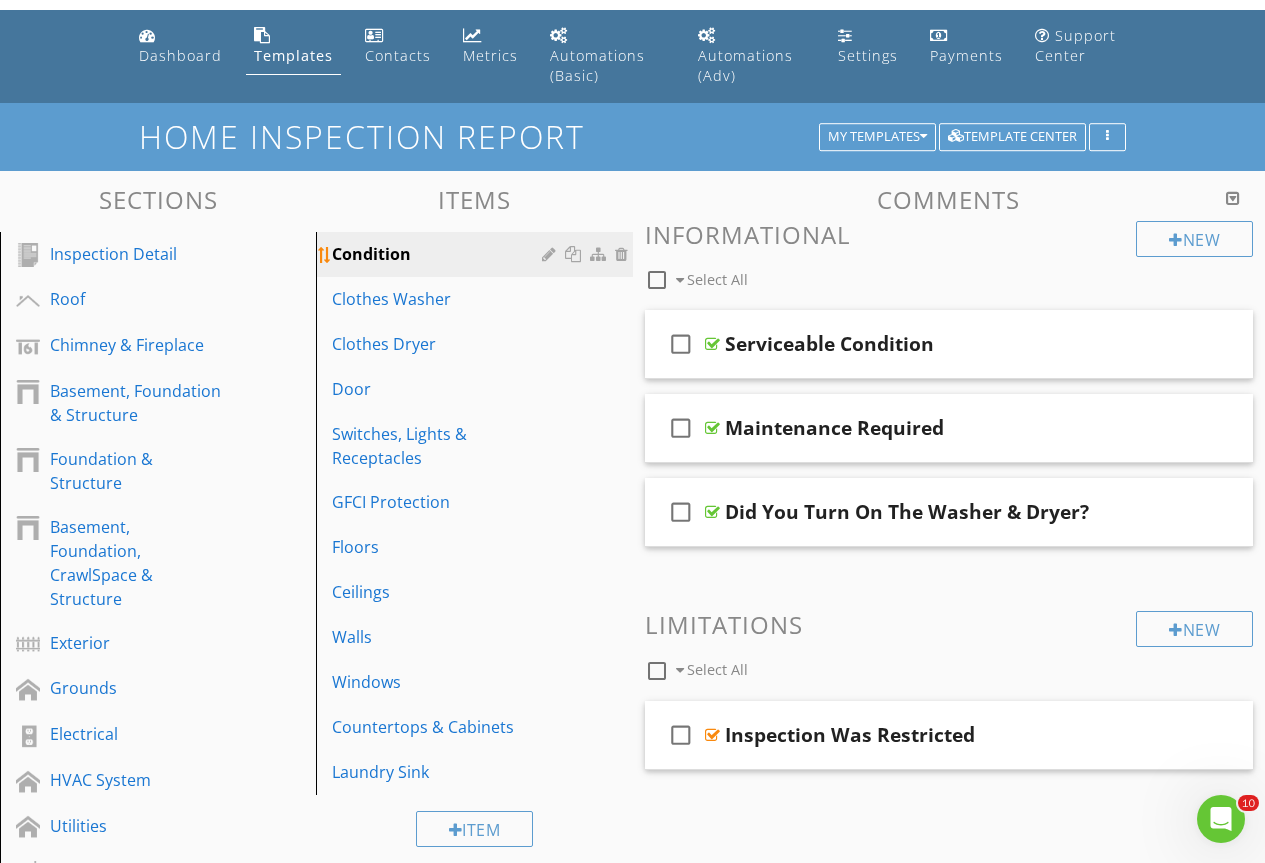 scroll, scrollTop: 53, scrollLeft: 0, axis: vertical 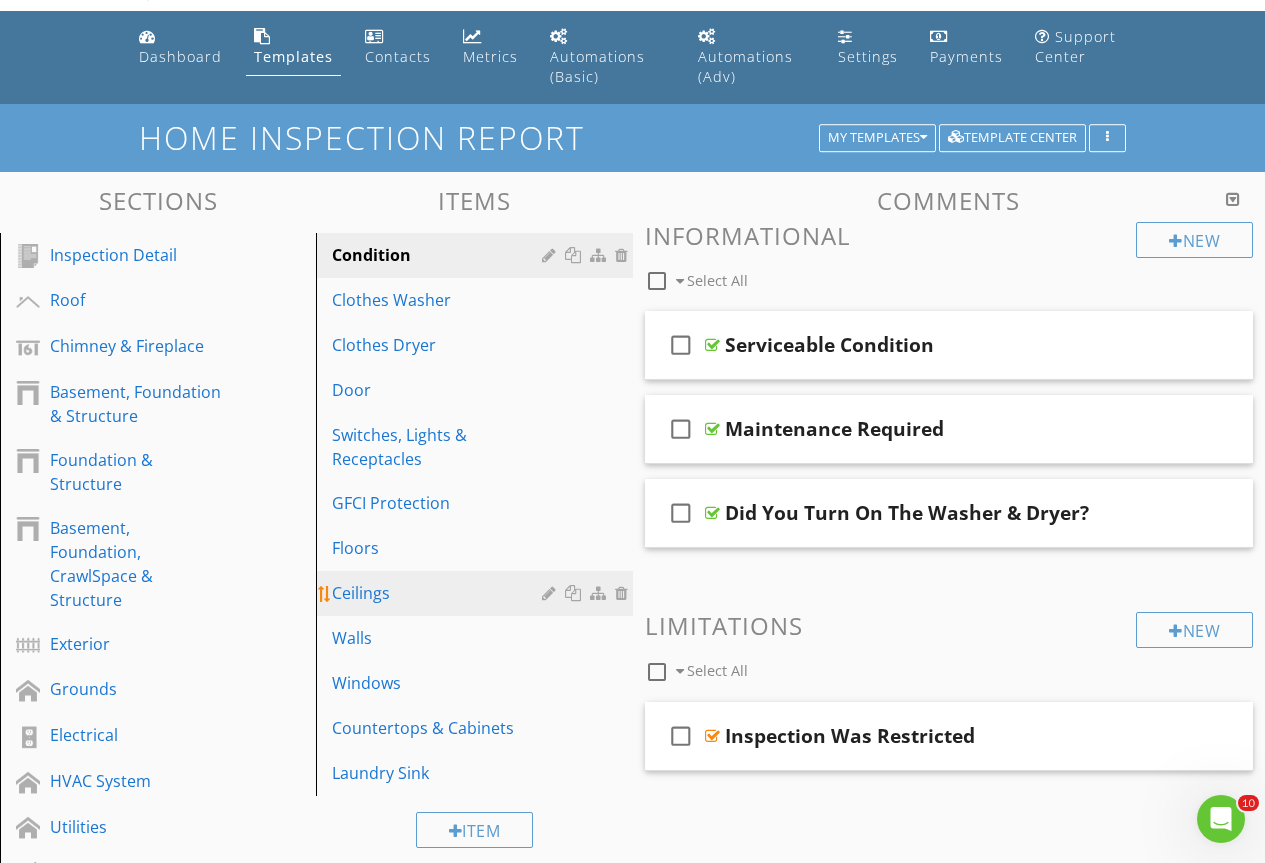 click on "Ceilings" at bounding box center [439, 593] 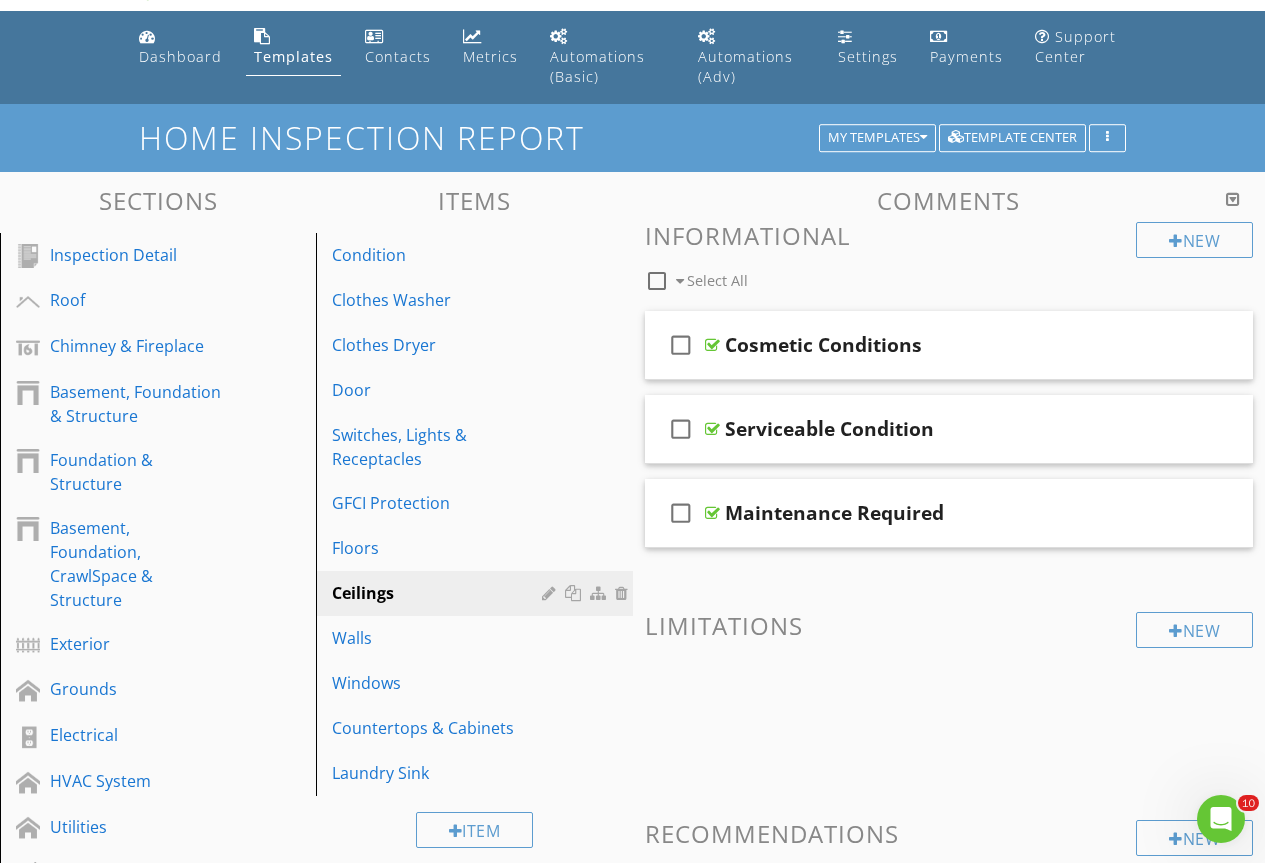 scroll, scrollTop: 1114, scrollLeft: 0, axis: vertical 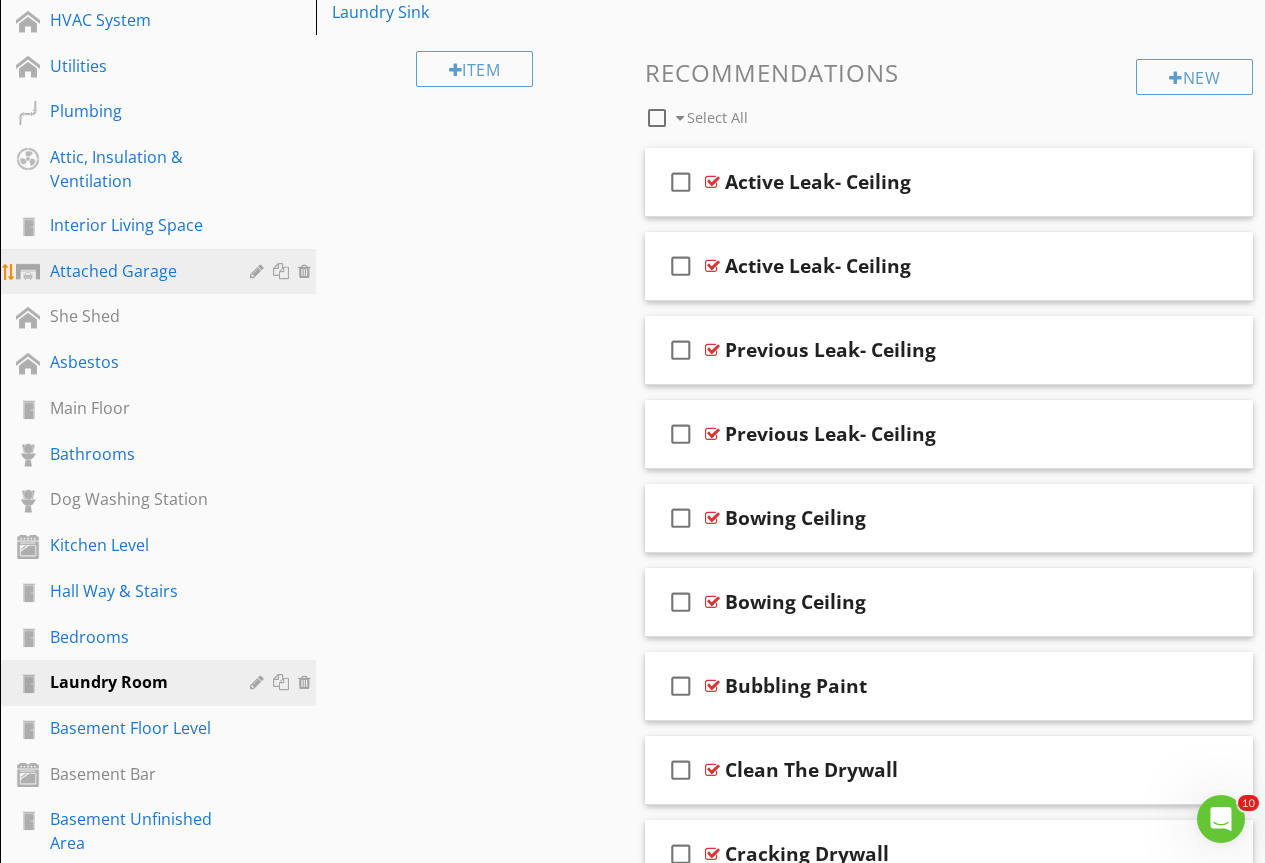 click on "Attached Garage" at bounding box center (161, 272) 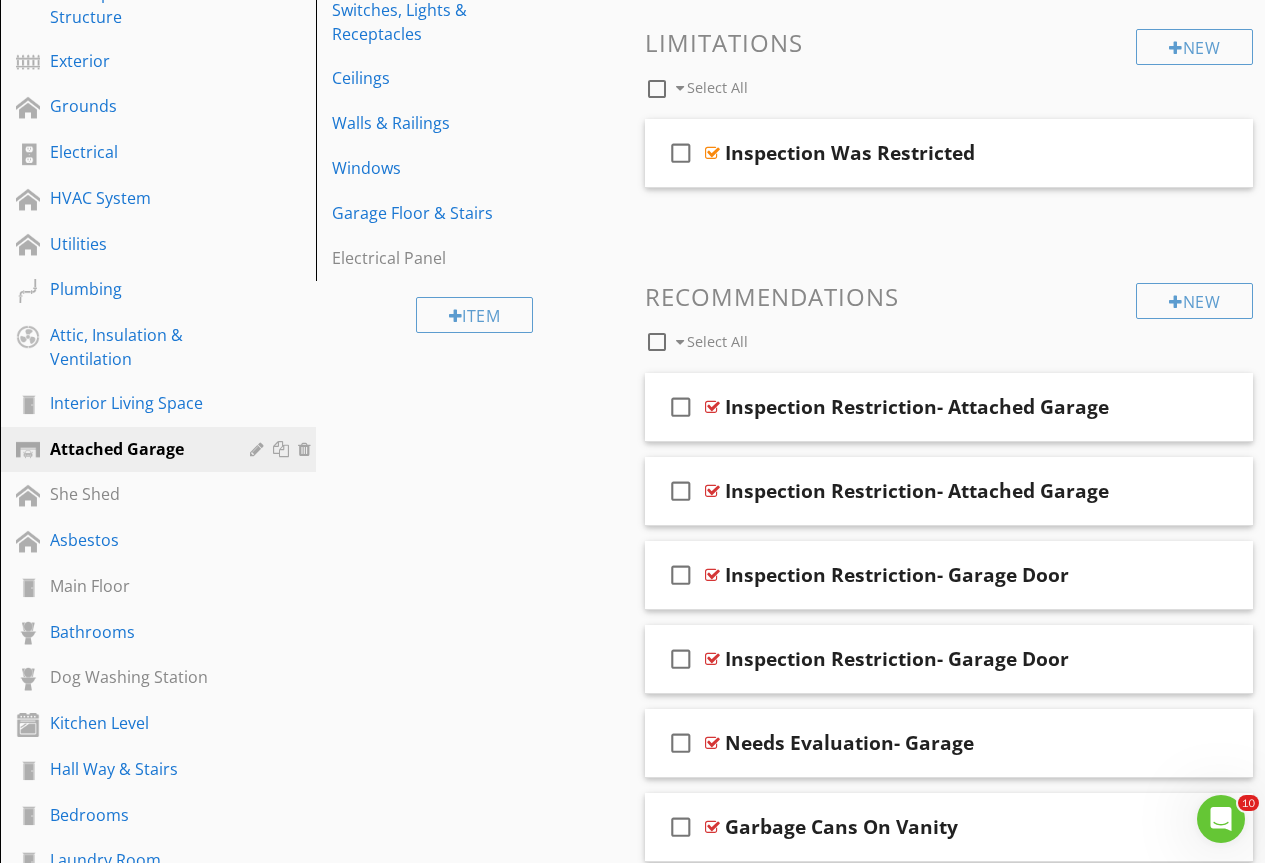 scroll, scrollTop: 214, scrollLeft: 0, axis: vertical 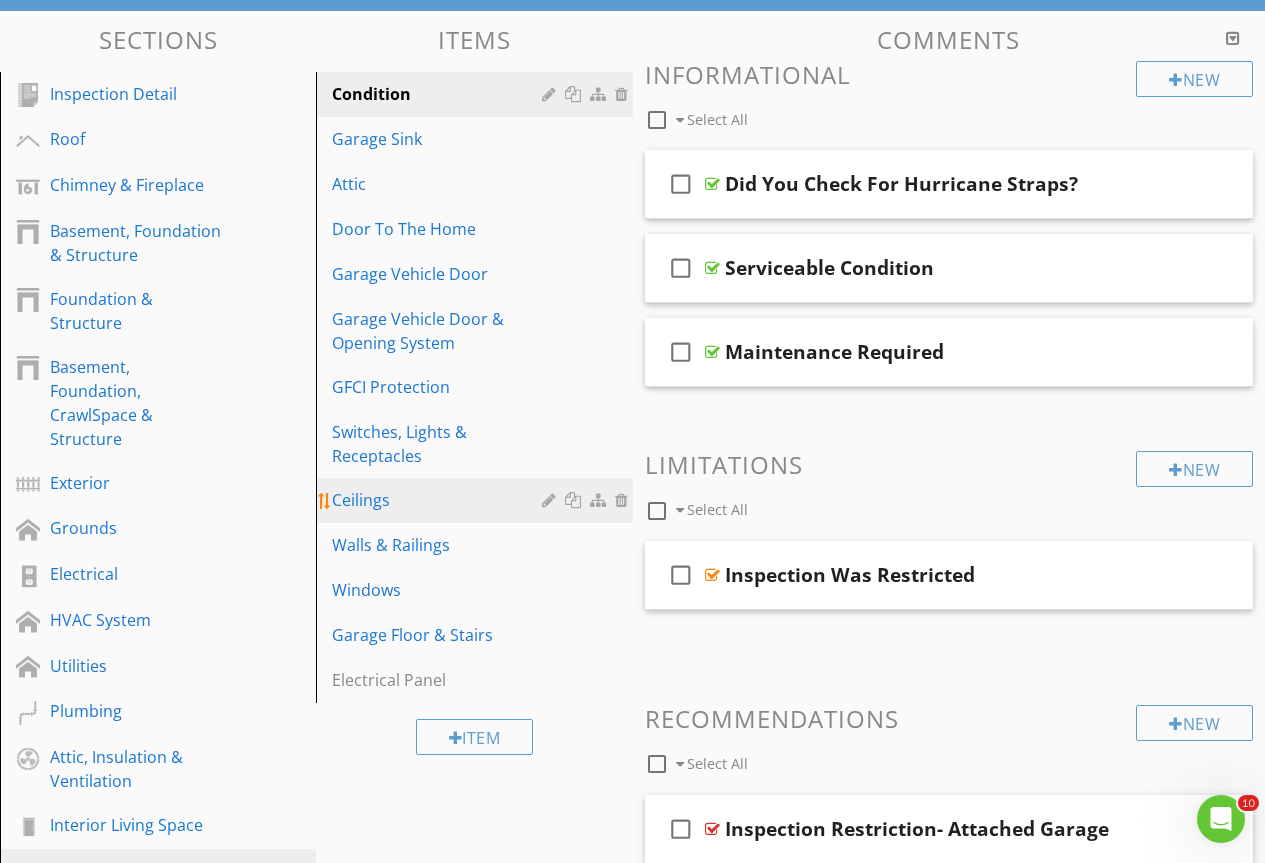 drag, startPoint x: 391, startPoint y: 485, endPoint x: 434, endPoint y: 485, distance: 43 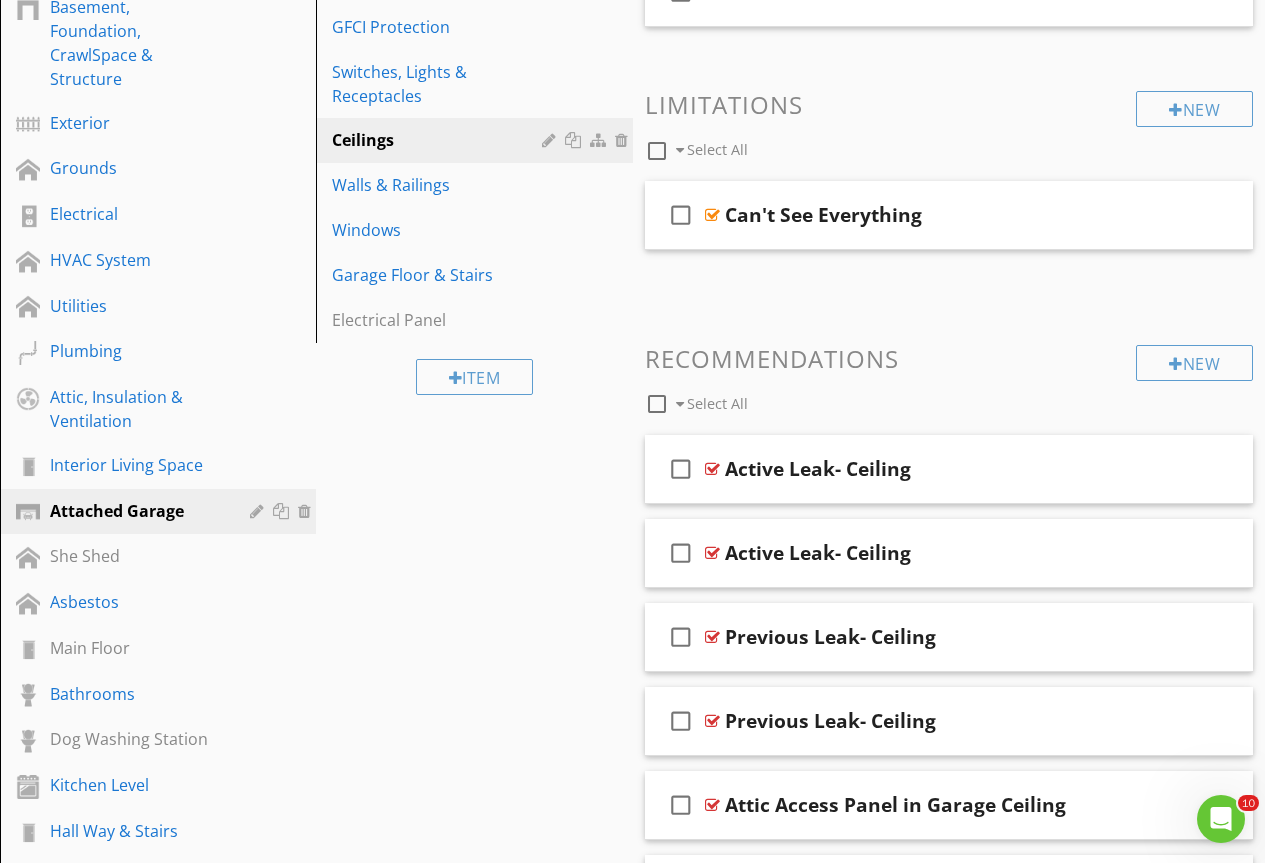 scroll, scrollTop: 1014, scrollLeft: 0, axis: vertical 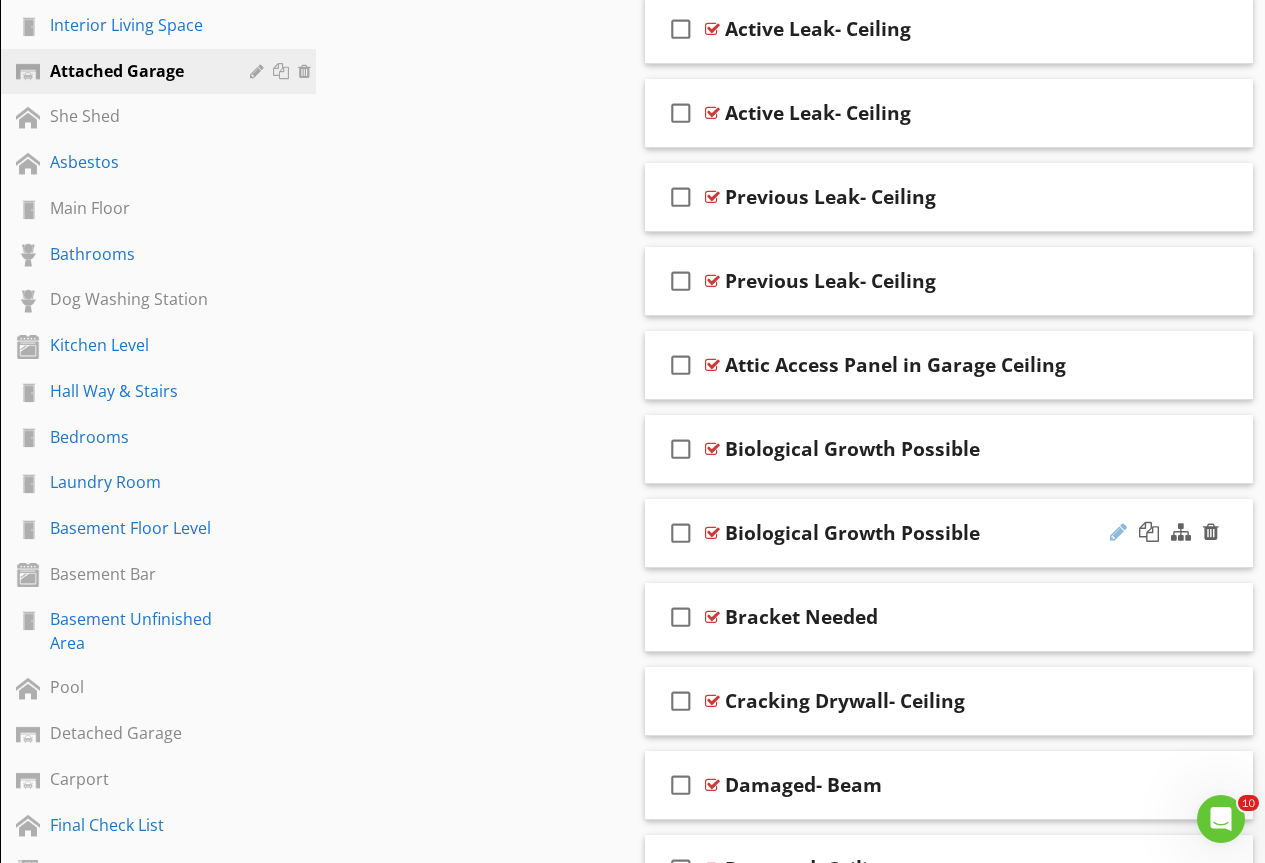 click at bounding box center (1118, 532) 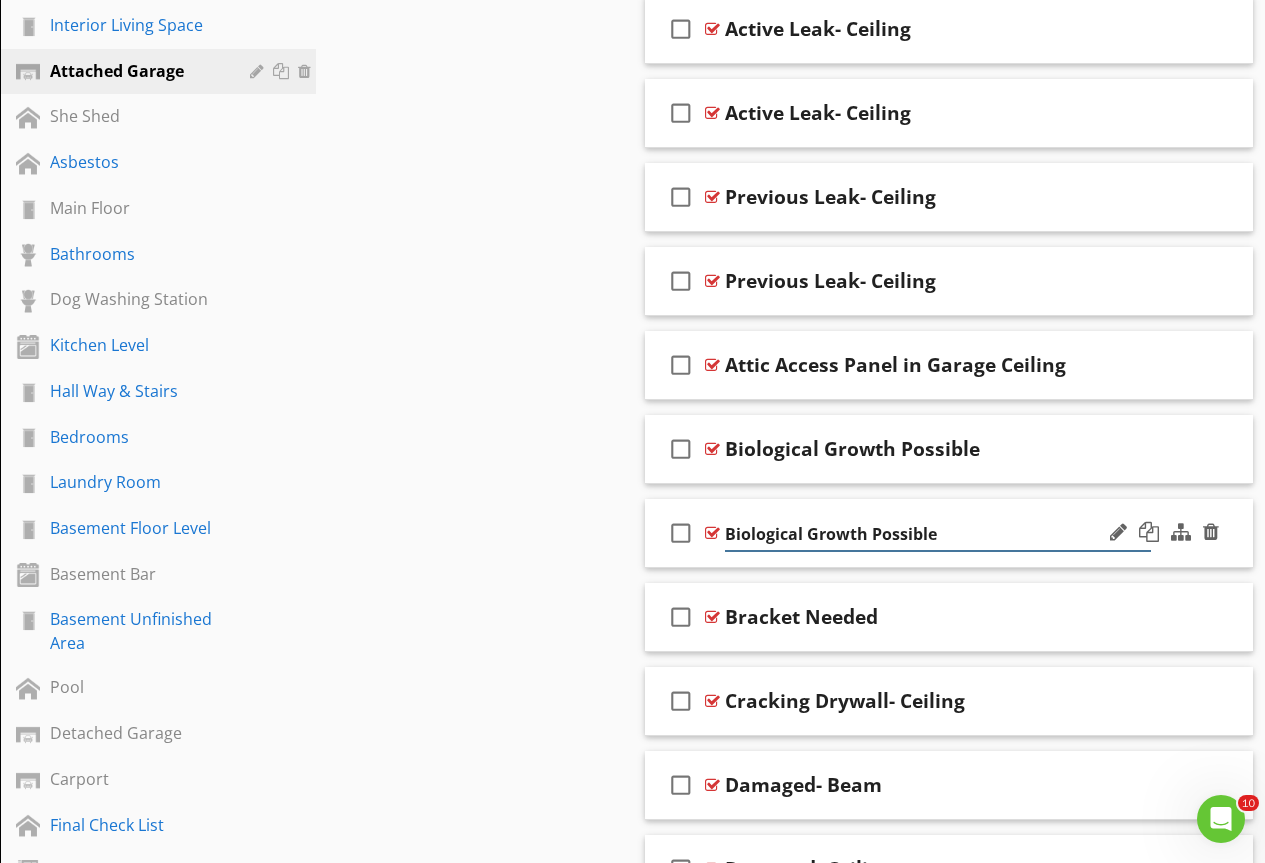 click on "Biological Growth Possible" at bounding box center (938, 534) 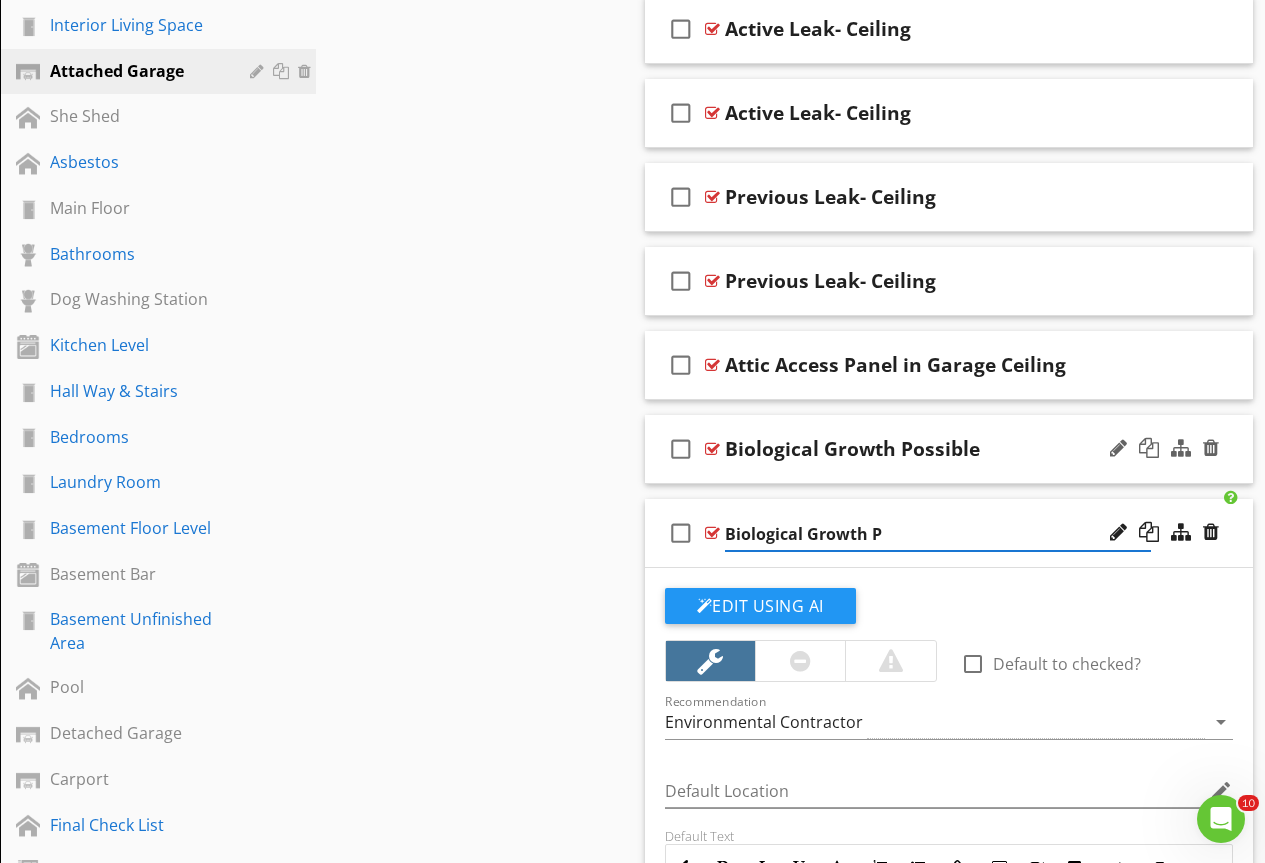 type on "Biological Growth" 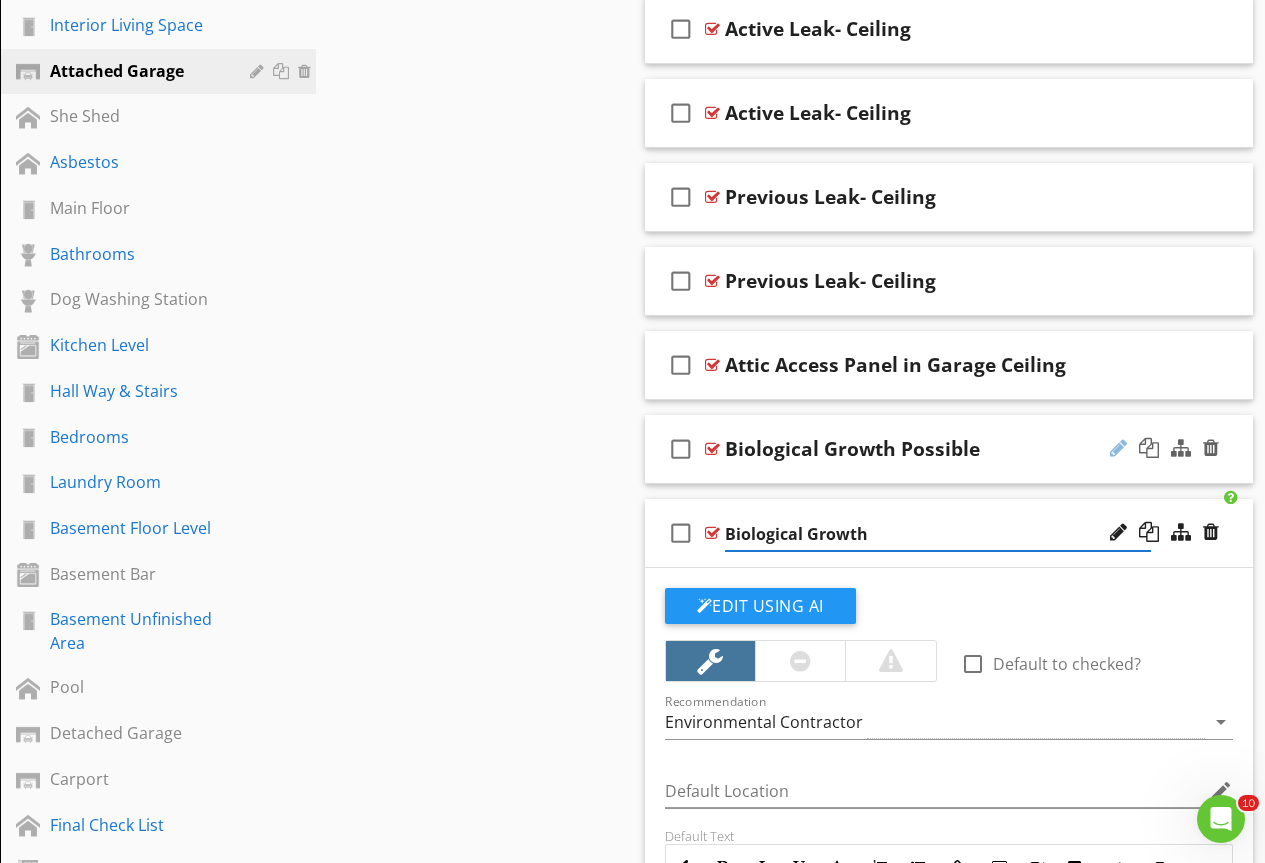 click at bounding box center [1118, 448] 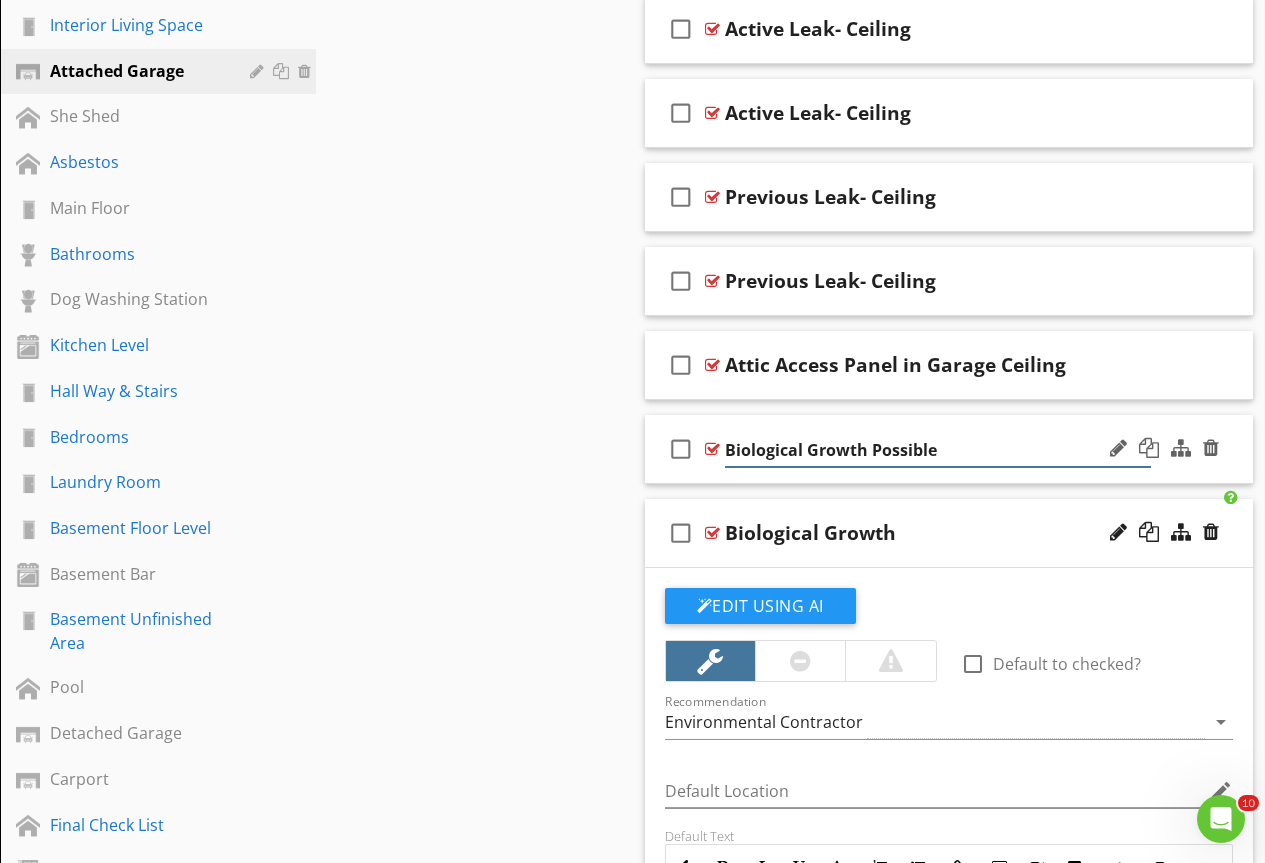 click on "Biological Growth Possible" at bounding box center (938, 450) 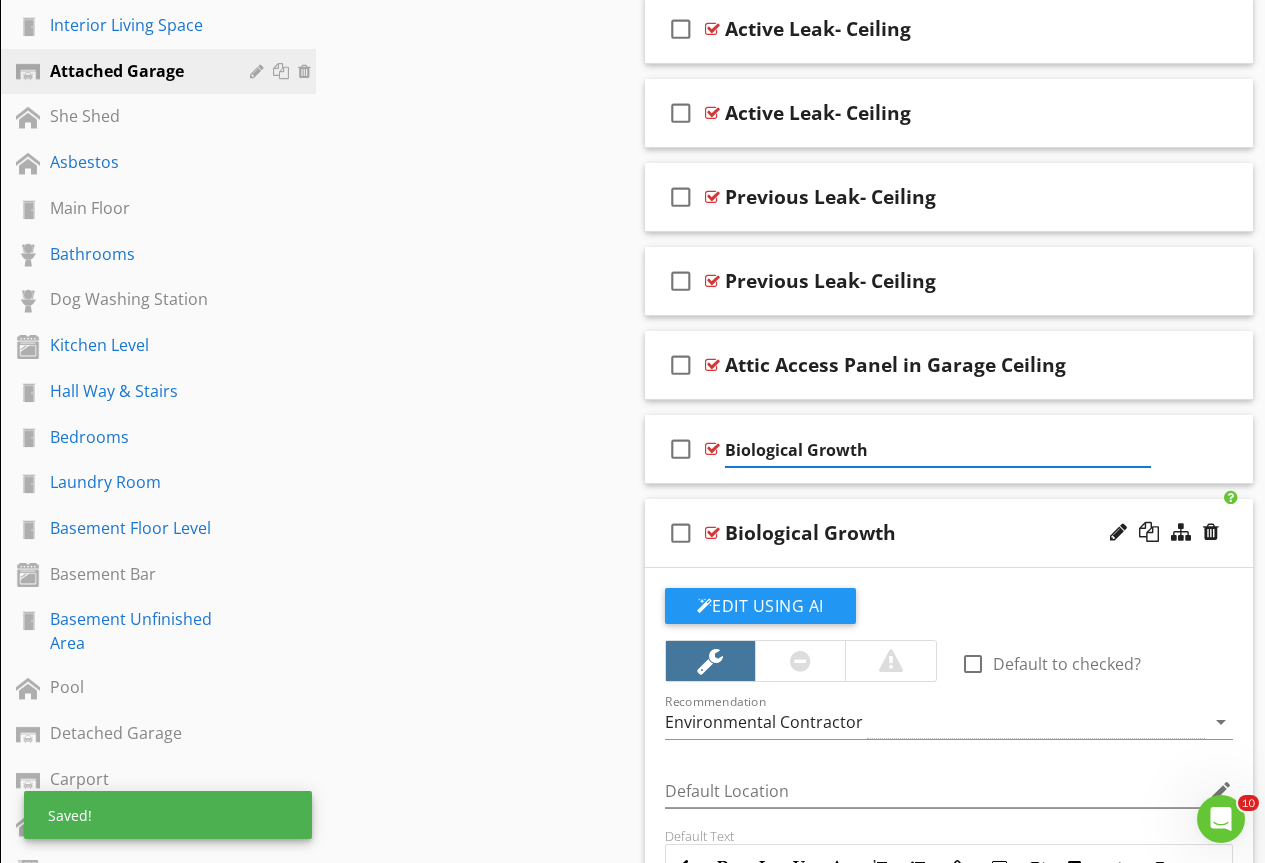 type on "Biological Growth" 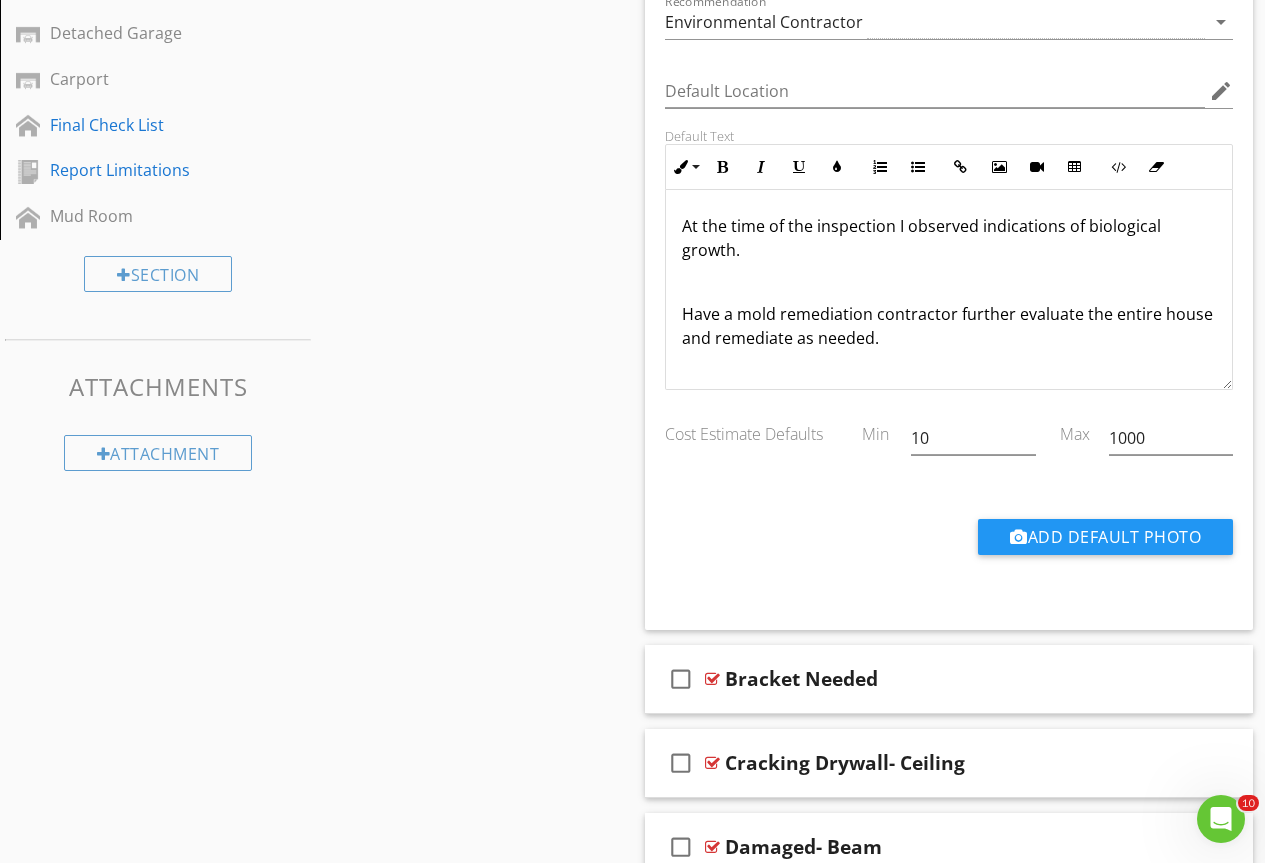 scroll, scrollTop: 1114, scrollLeft: 0, axis: vertical 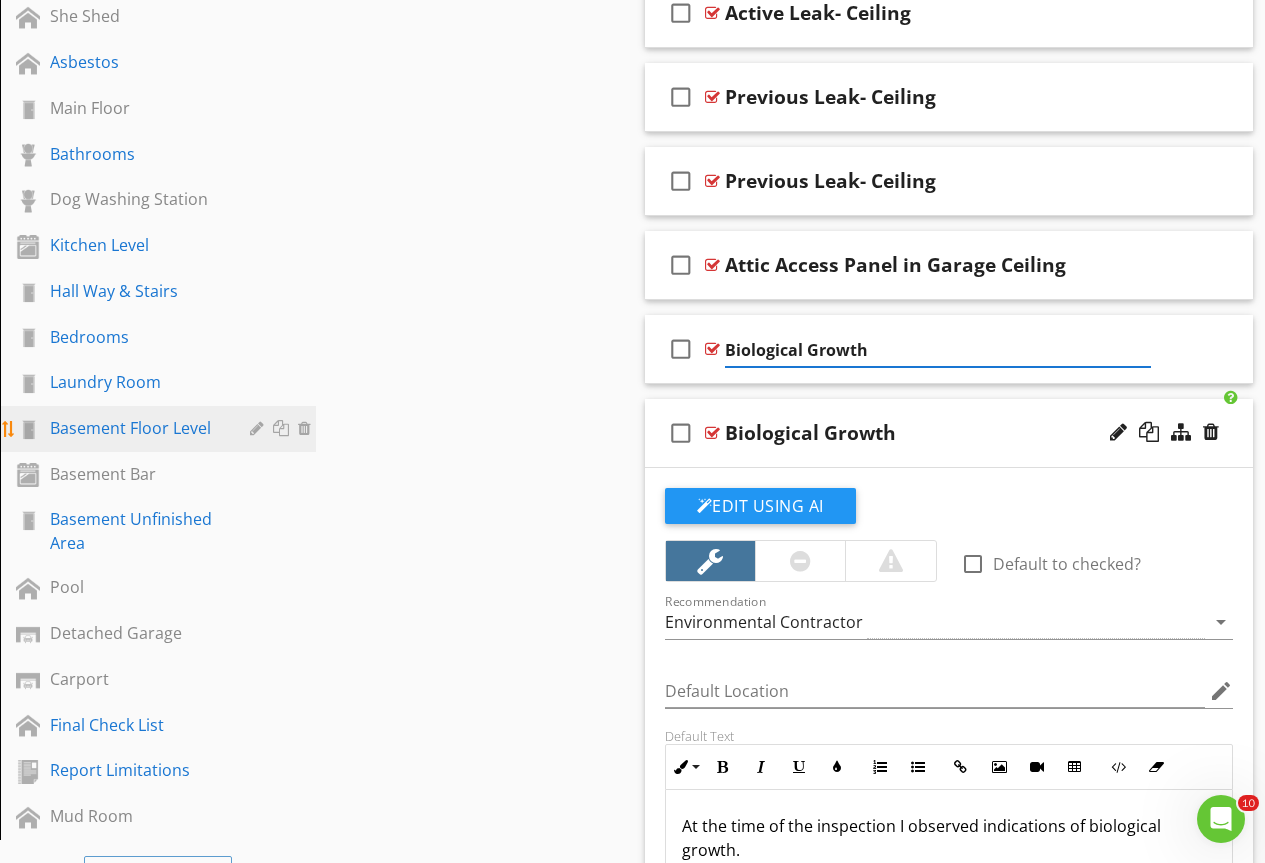 click on "Basement Floor Level" at bounding box center (135, 428) 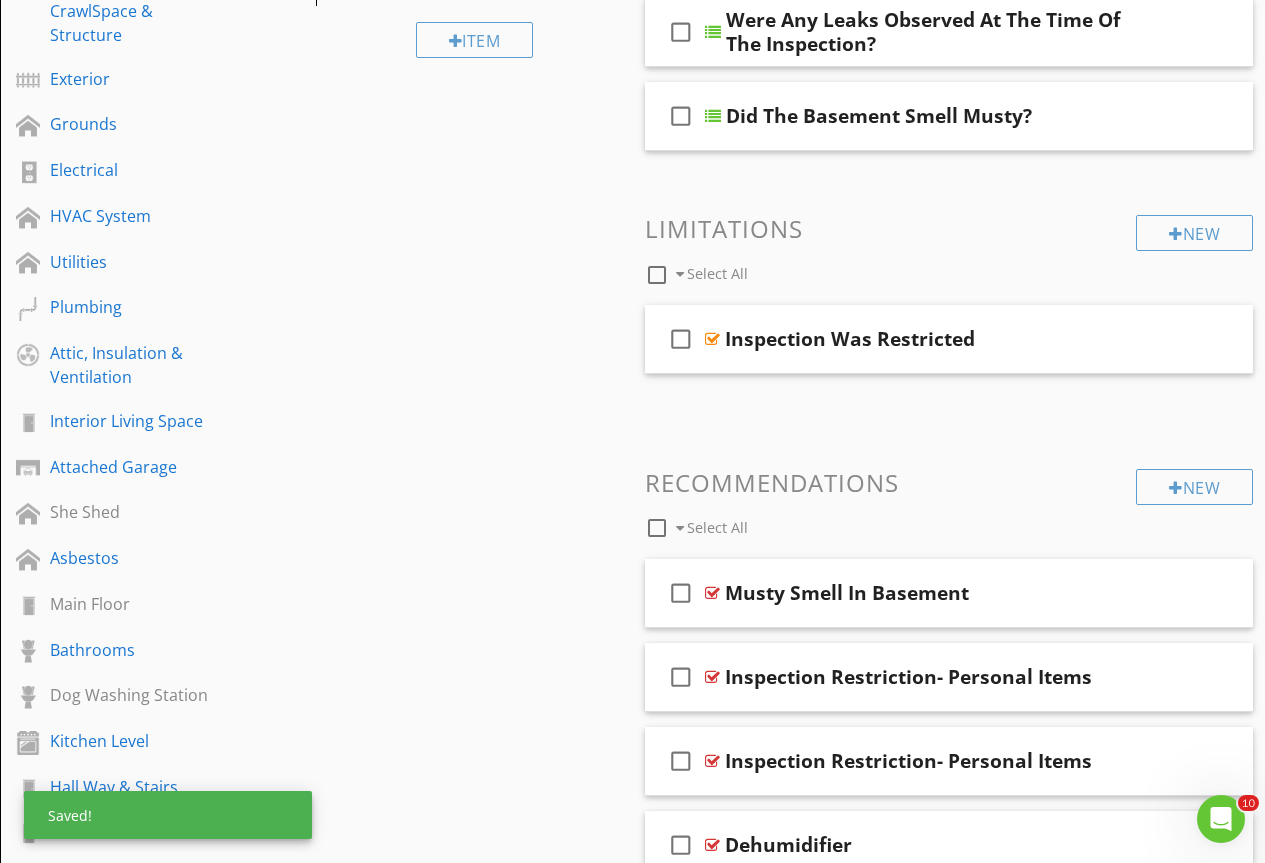 scroll, scrollTop: 214, scrollLeft: 0, axis: vertical 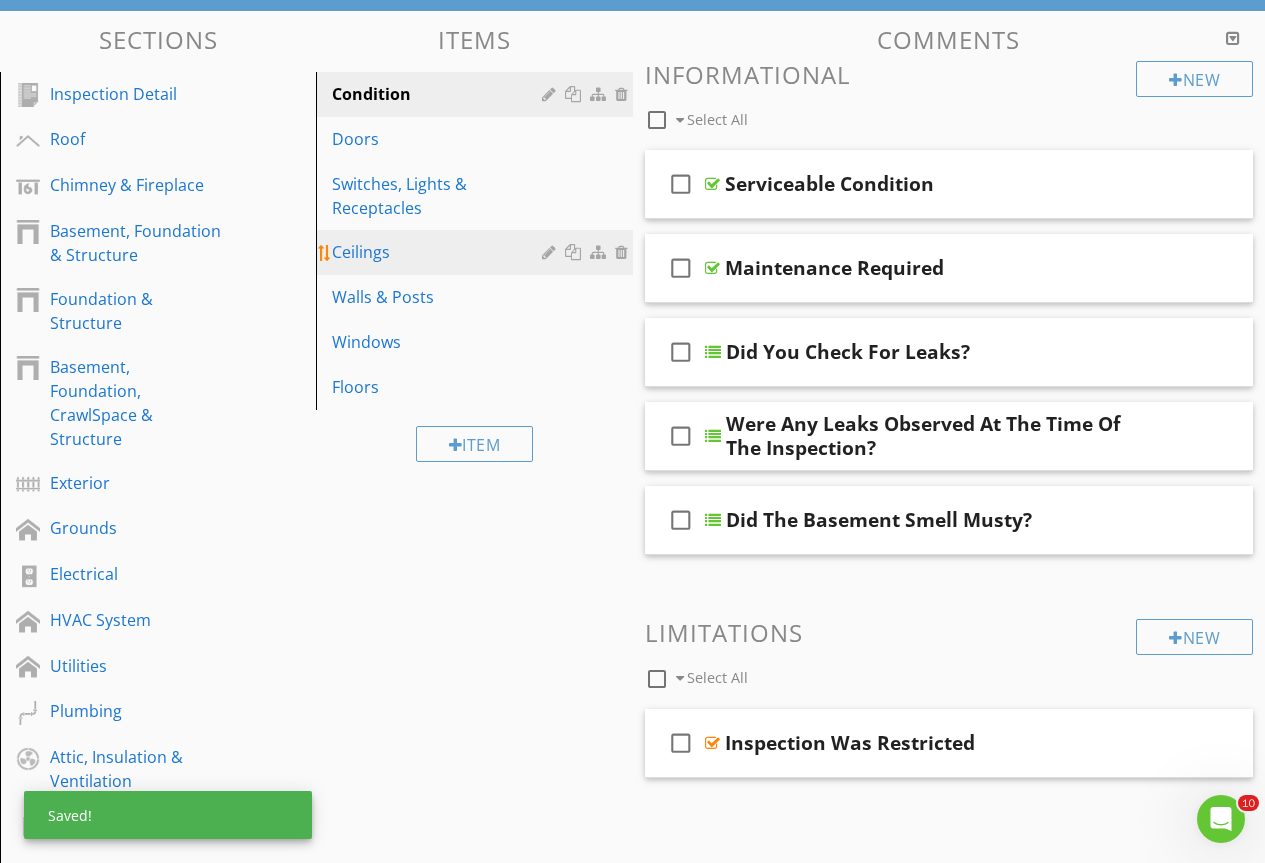 click on "Ceilings" at bounding box center (439, 252) 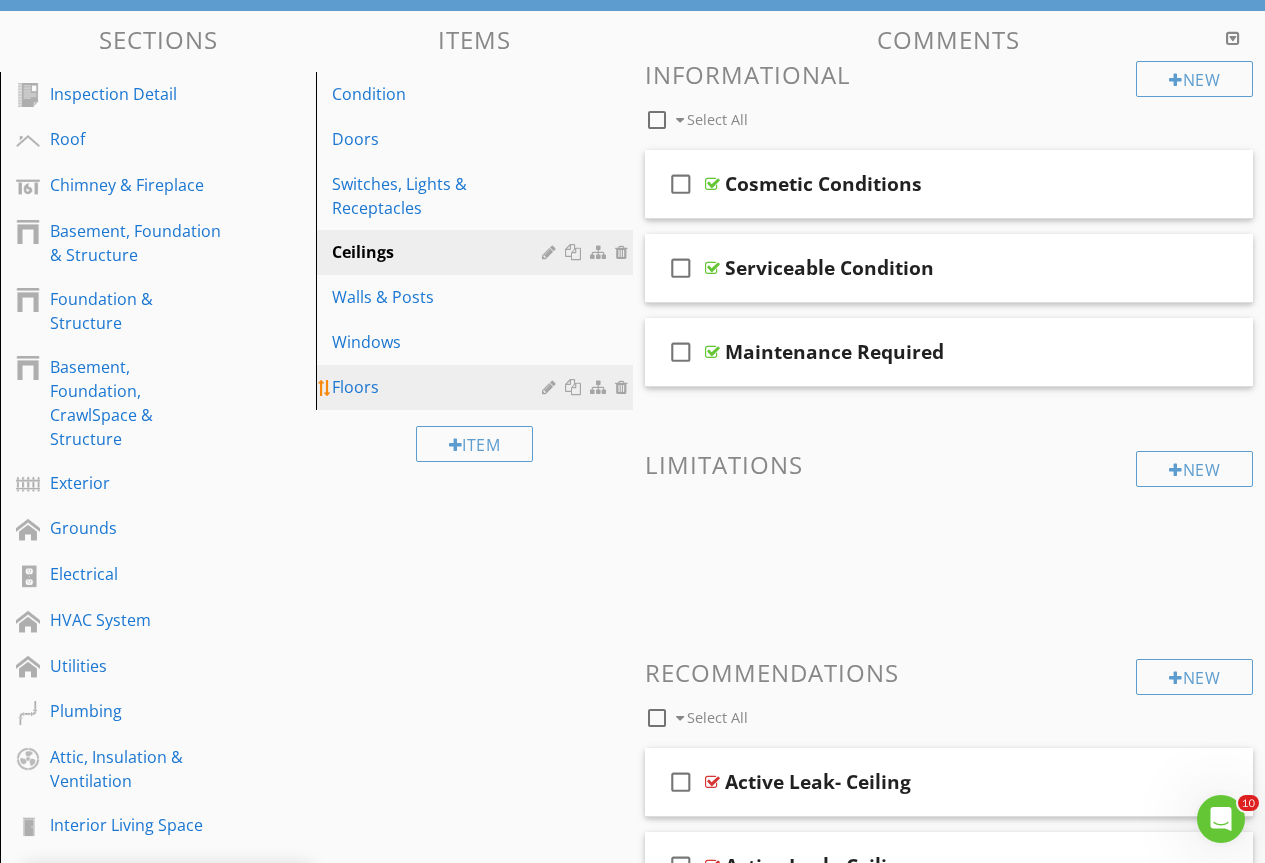 scroll, scrollTop: 1114, scrollLeft: 0, axis: vertical 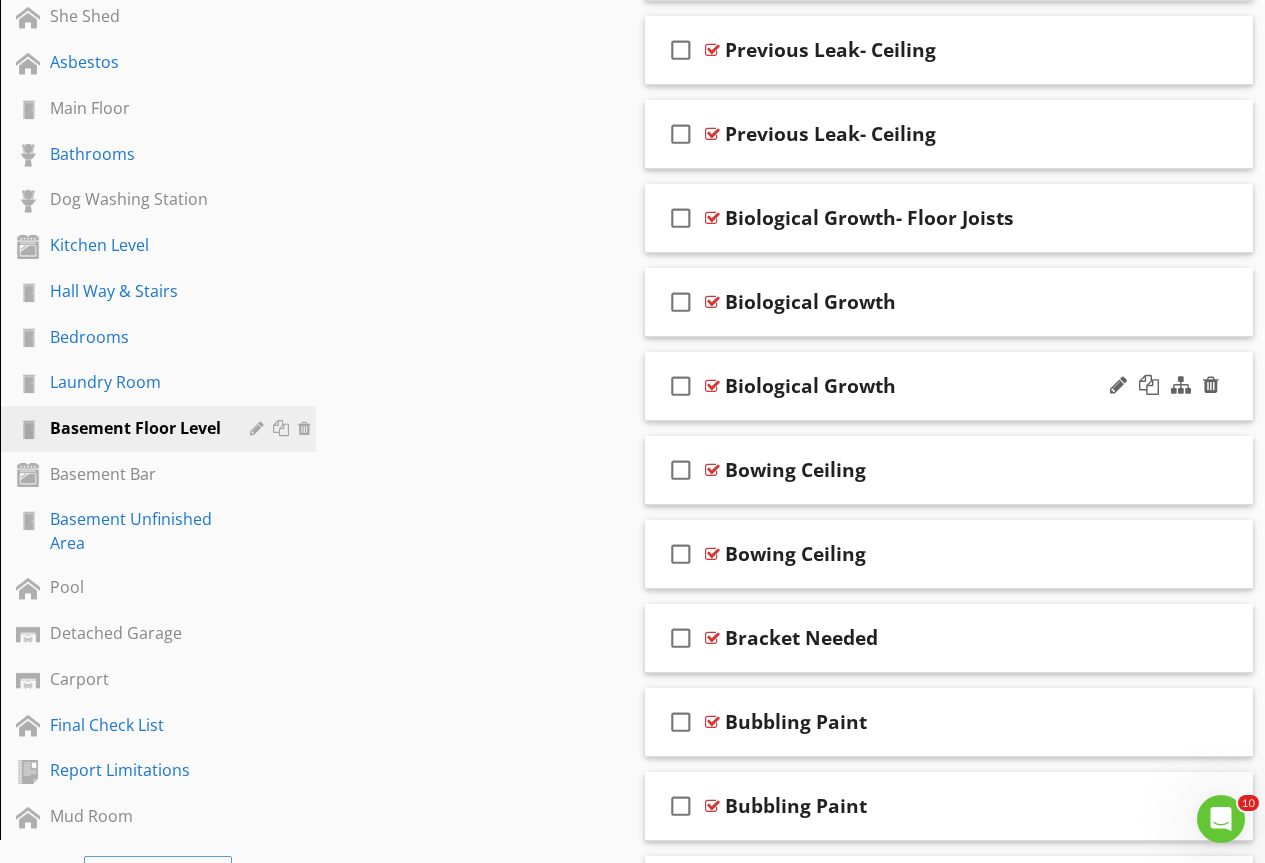click at bounding box center [712, 386] 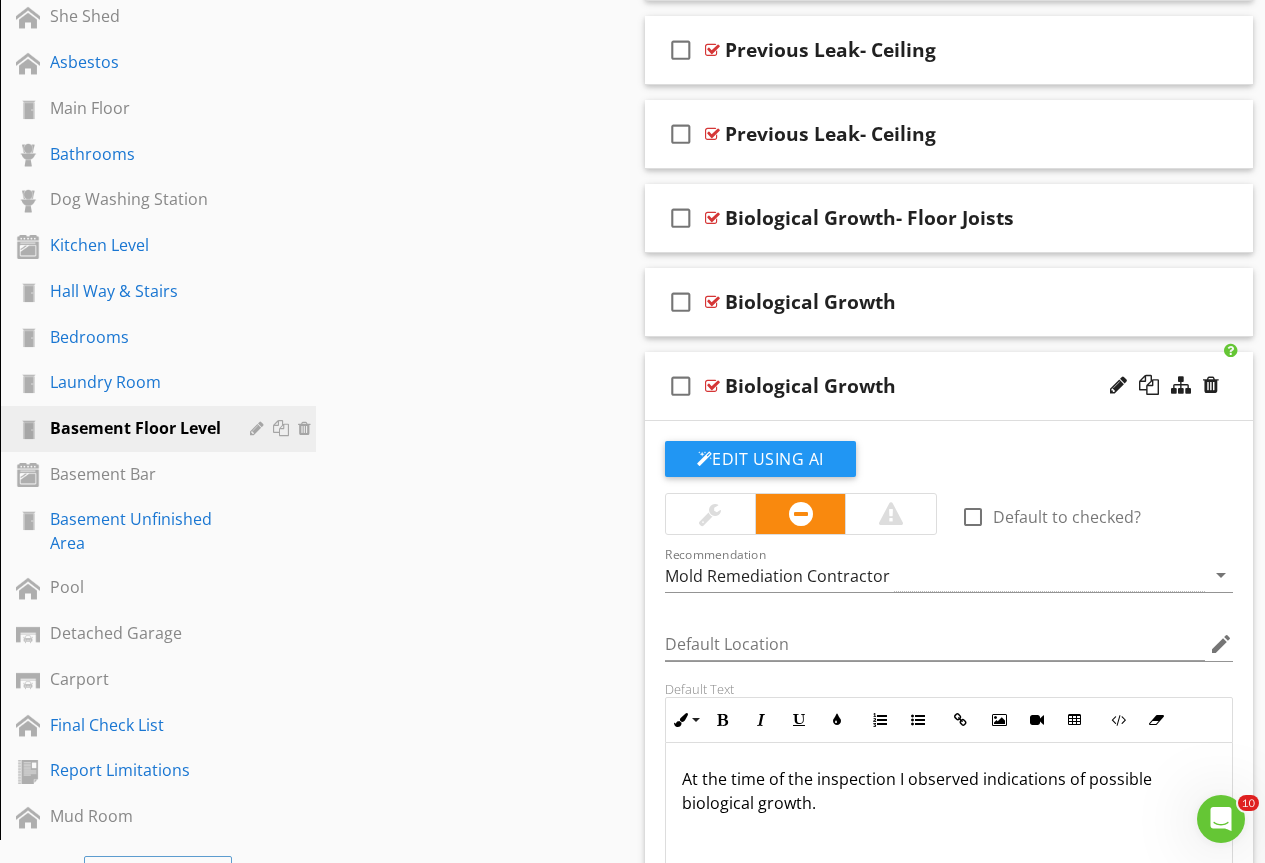 scroll, scrollTop: 1414, scrollLeft: 0, axis: vertical 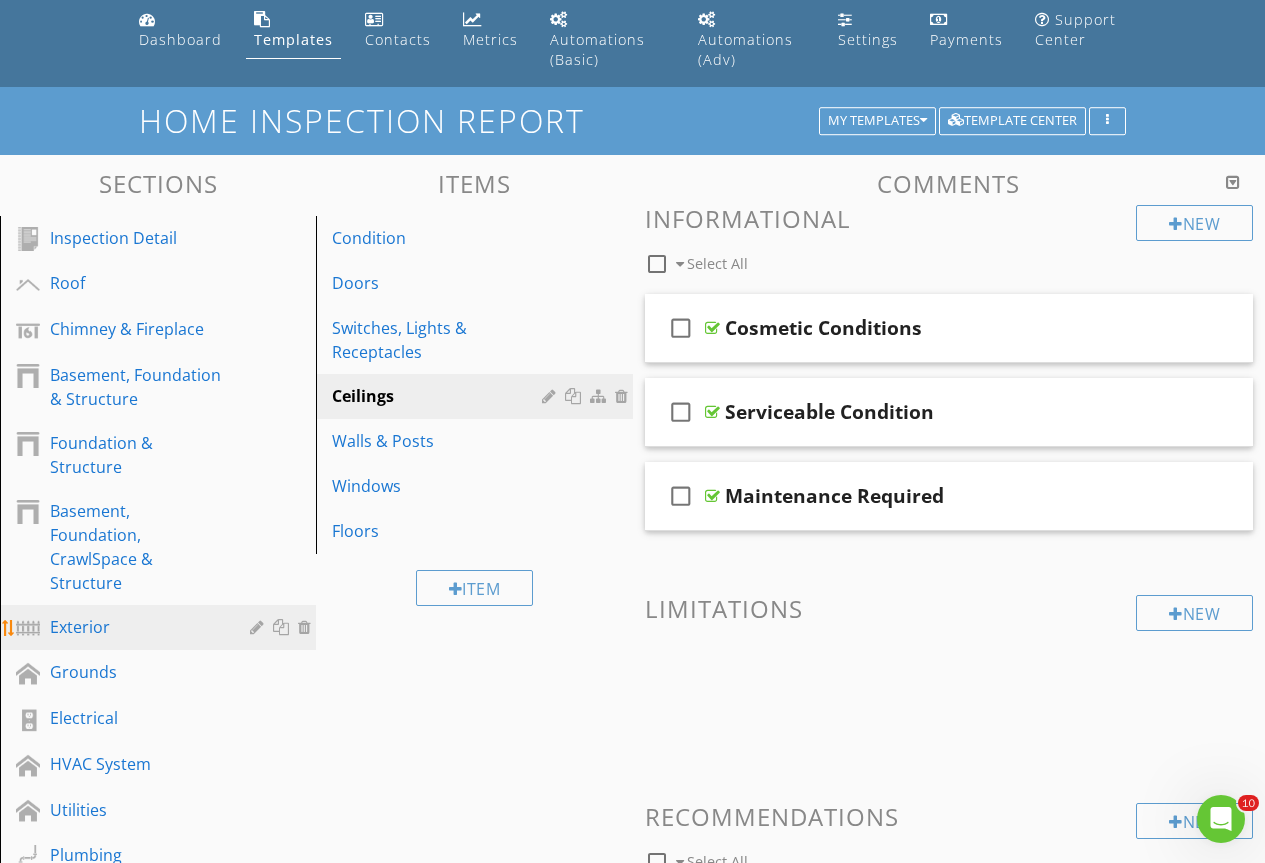 click on "Exterior" at bounding box center (135, 627) 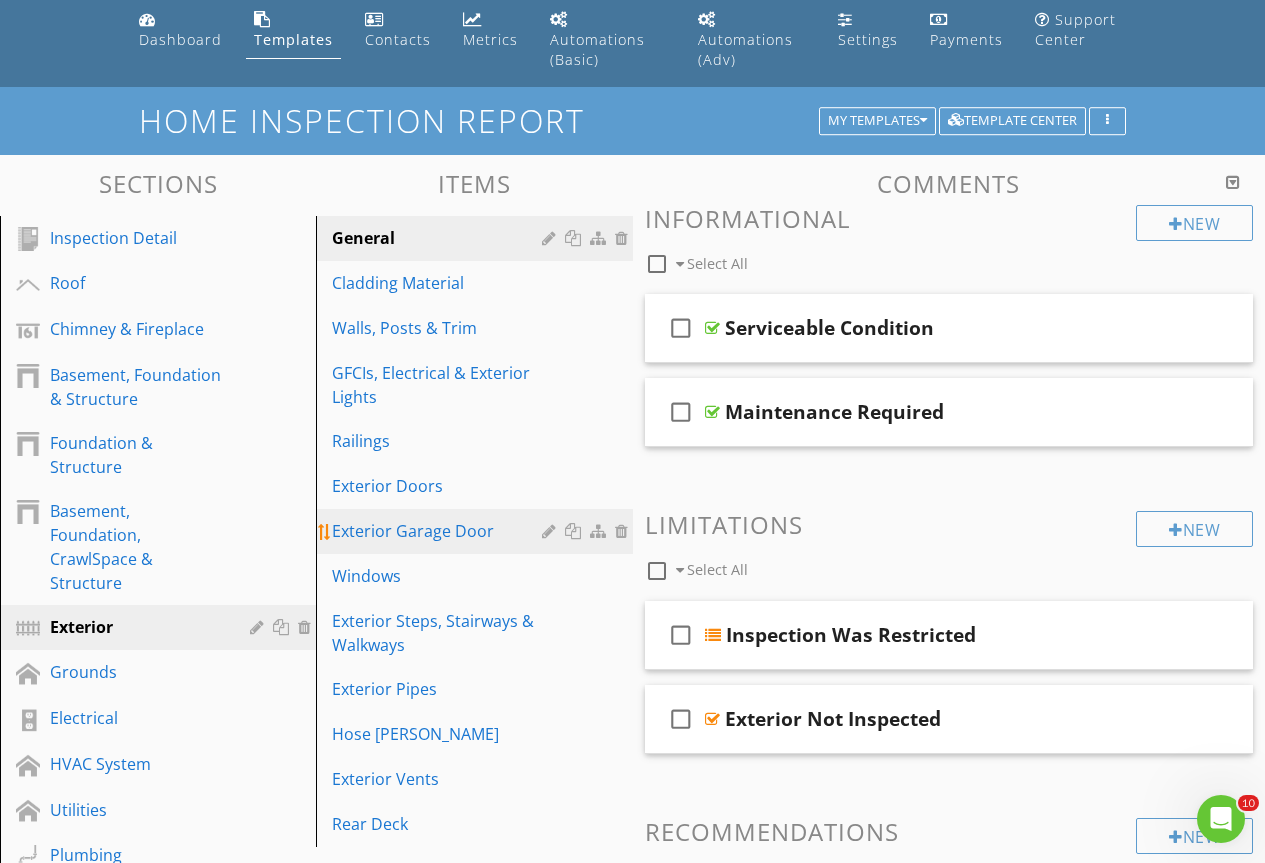 click on "Exterior Garage Door" at bounding box center (439, 531) 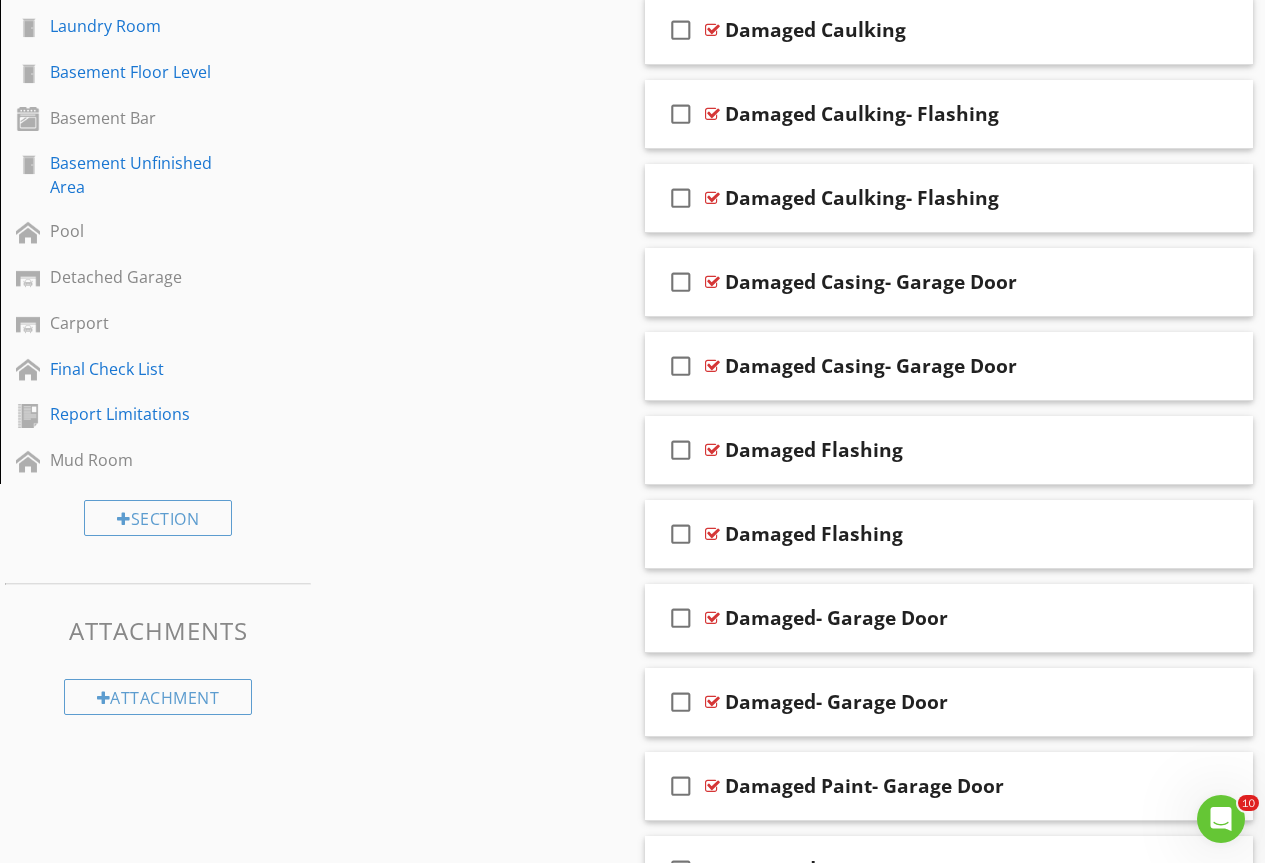scroll, scrollTop: 4872, scrollLeft: 0, axis: vertical 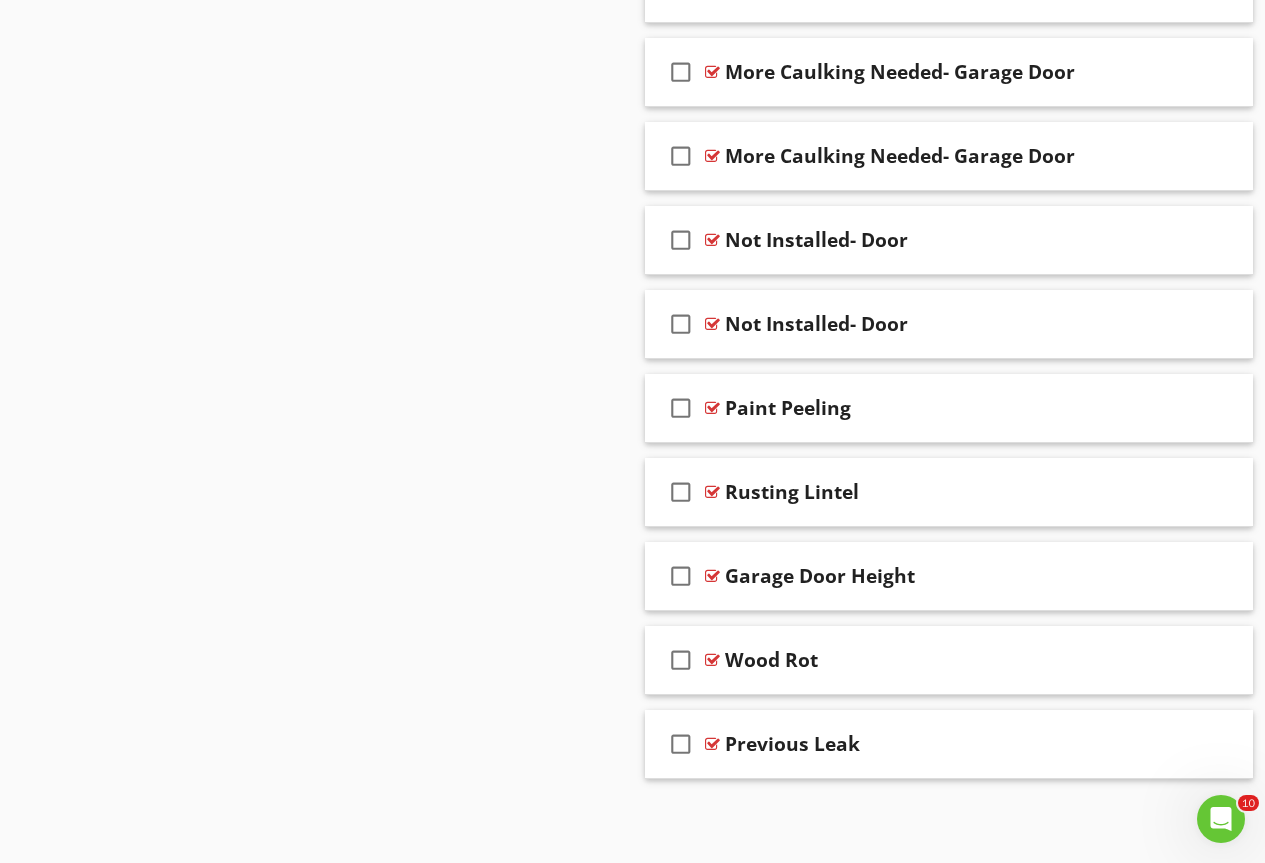 drag, startPoint x: 1278, startPoint y: 105, endPoint x: 34, endPoint y: 29, distance: 1246.3193 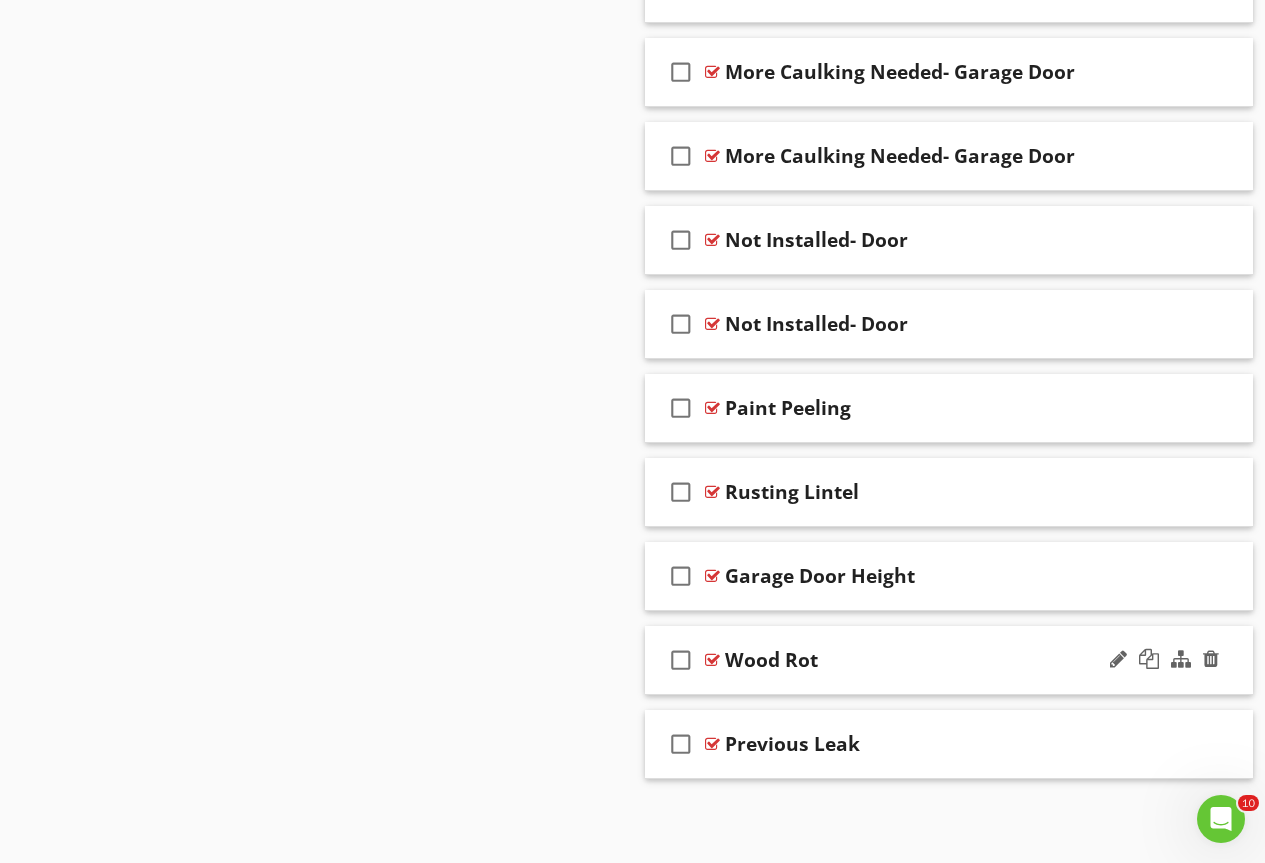 click at bounding box center [712, 660] 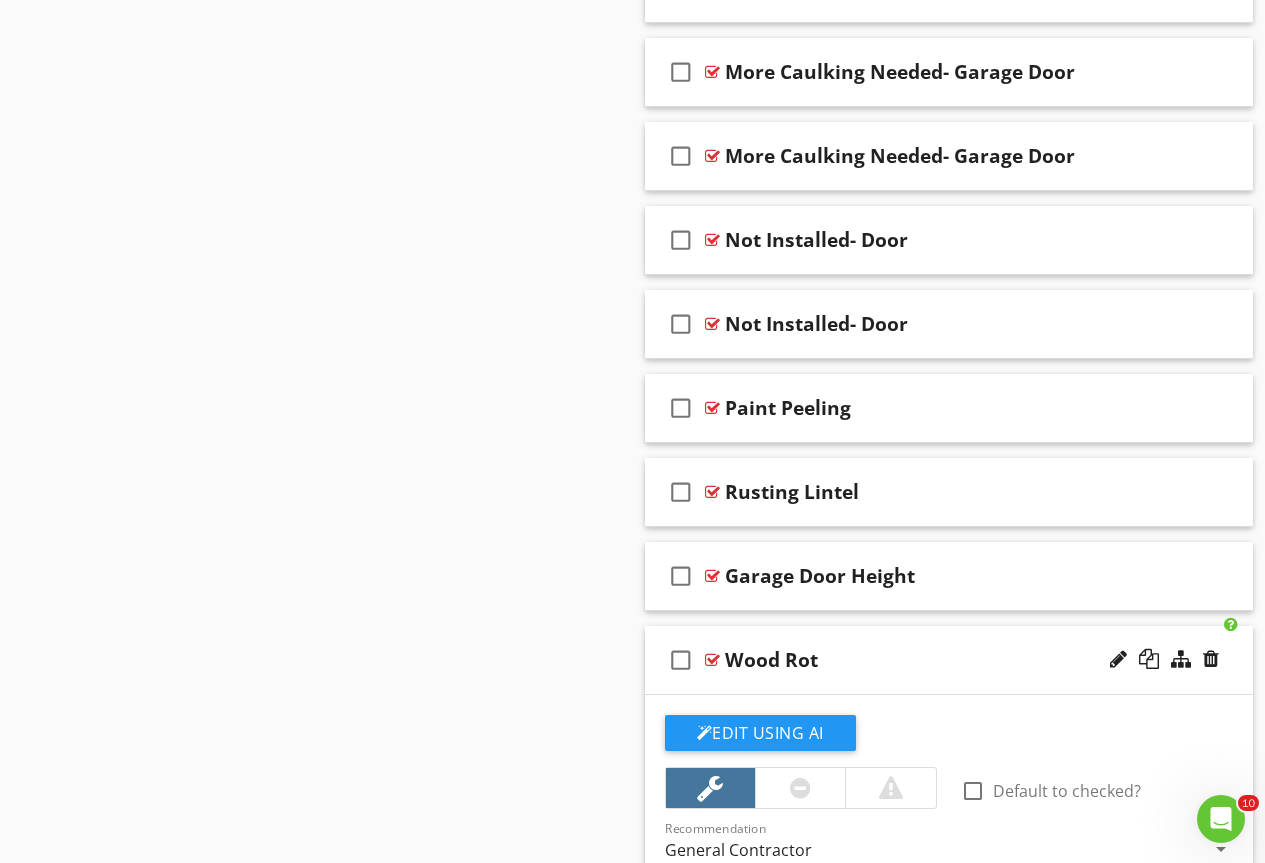 scroll, scrollTop: 5372, scrollLeft: 0, axis: vertical 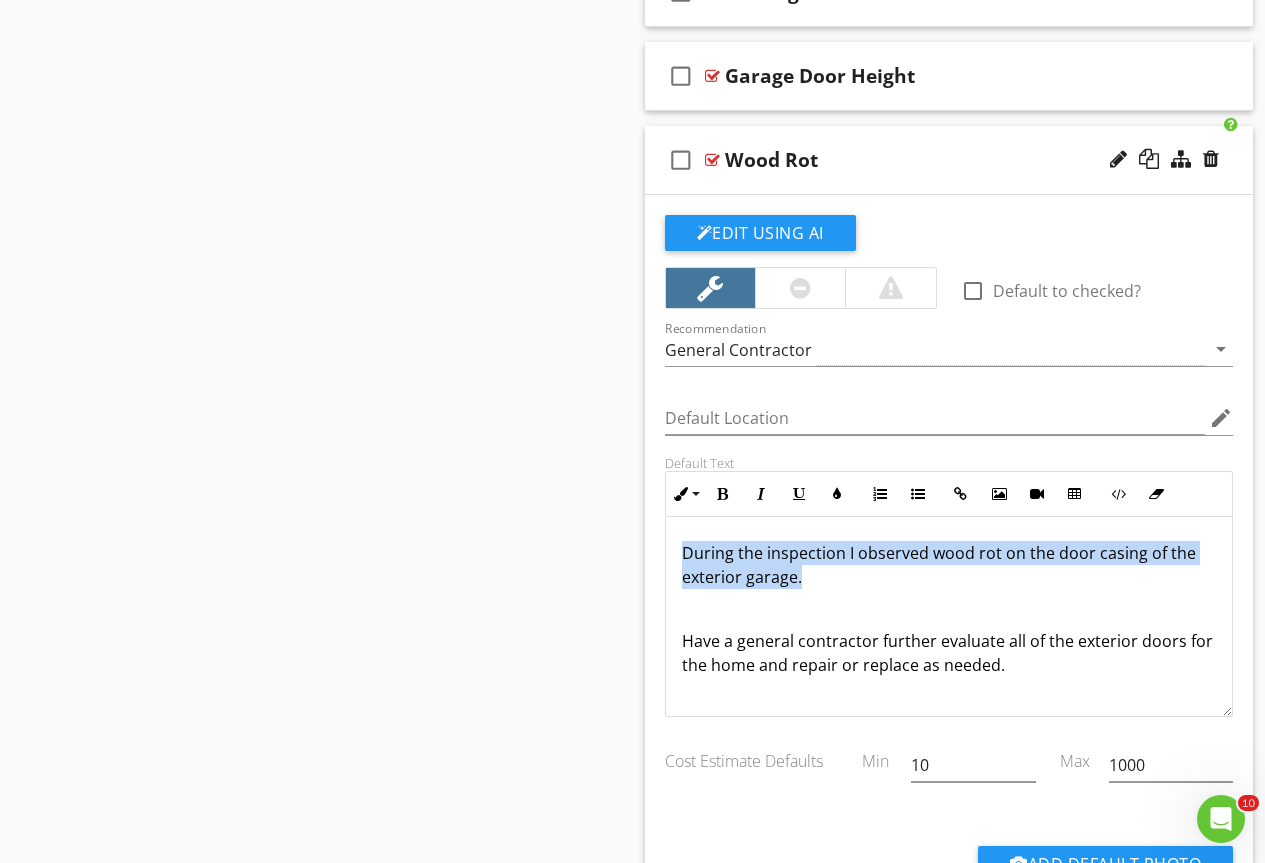 drag, startPoint x: 822, startPoint y: 584, endPoint x: 577, endPoint y: 530, distance: 250.88045 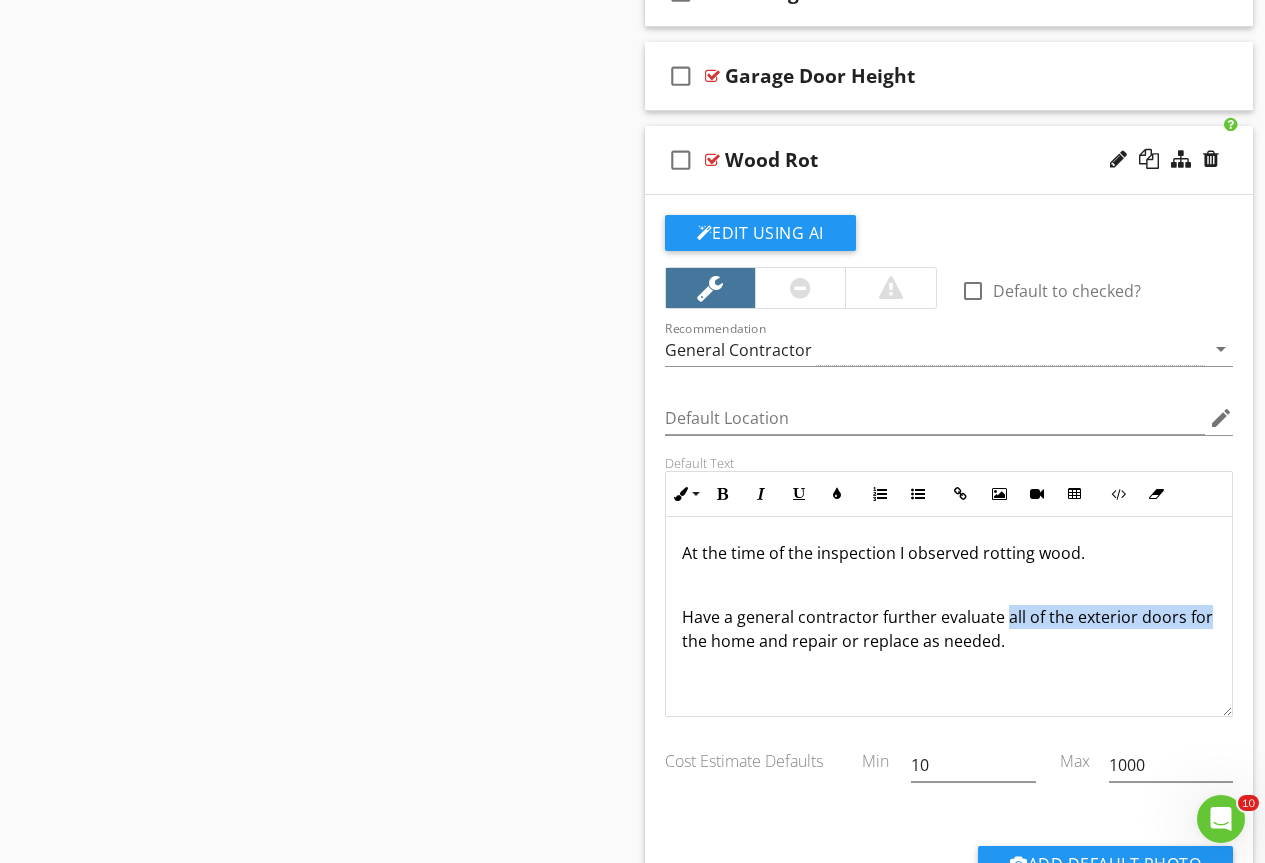 drag, startPoint x: 1003, startPoint y: 614, endPoint x: 701, endPoint y: 652, distance: 304.38135 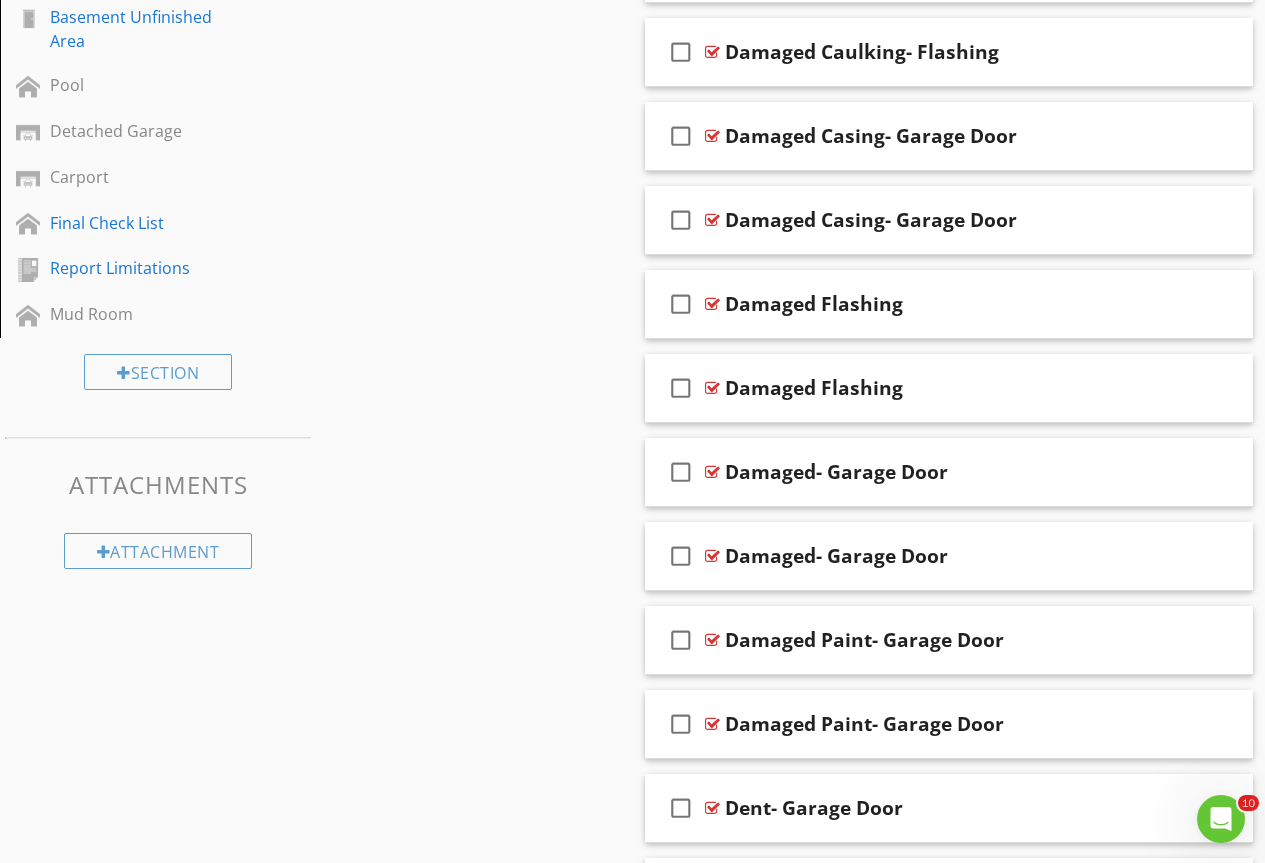 scroll, scrollTop: 0, scrollLeft: 0, axis: both 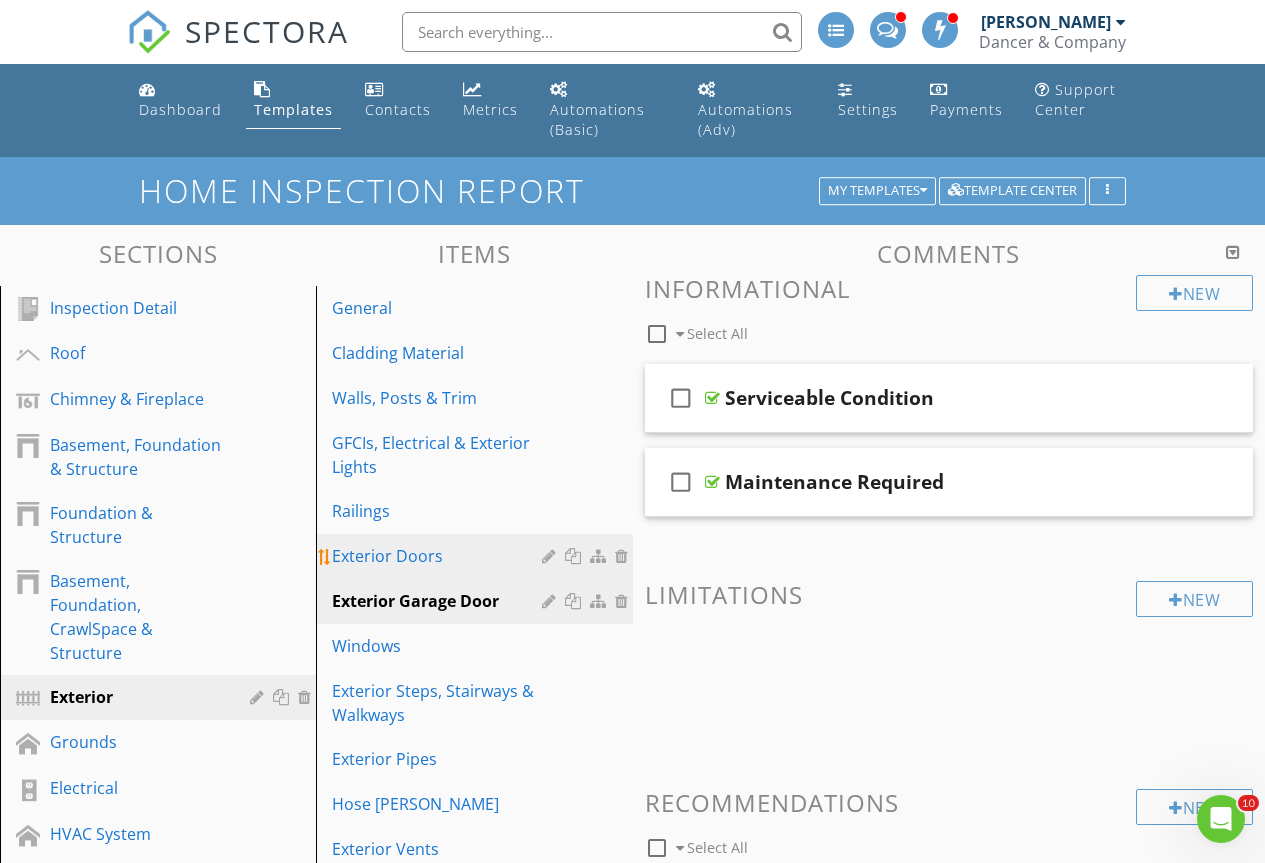 click on "Exterior Doors" at bounding box center (439, 556) 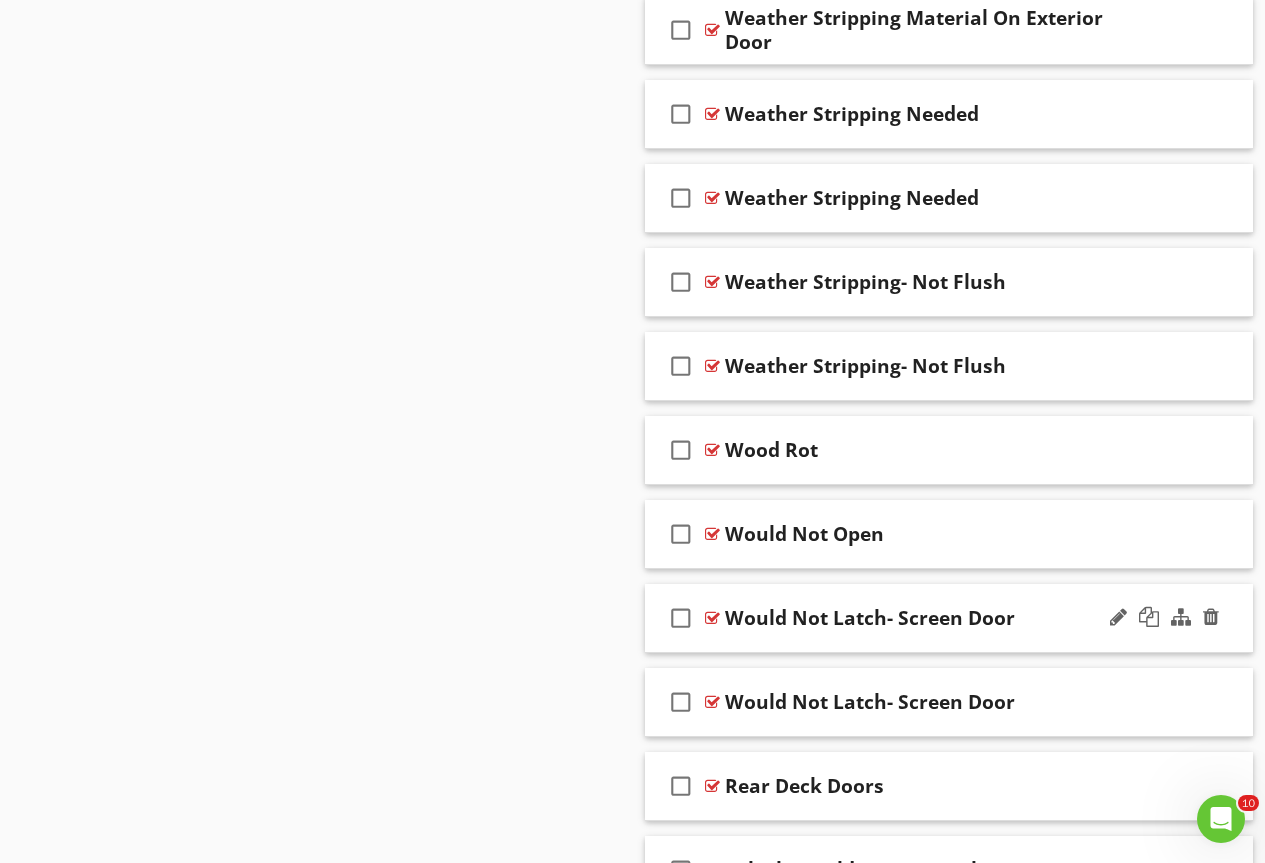 scroll, scrollTop: 26804, scrollLeft: 0, axis: vertical 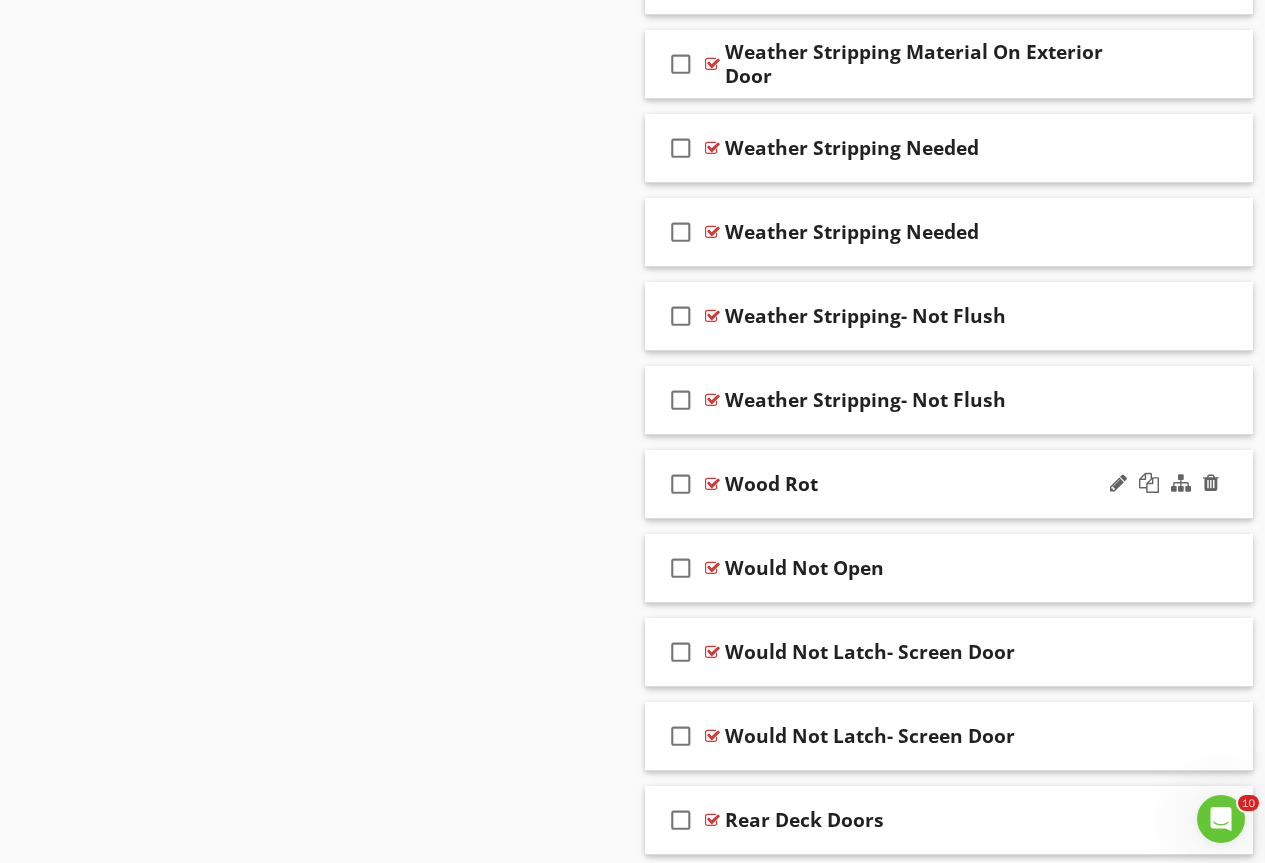 click at bounding box center (712, 484) 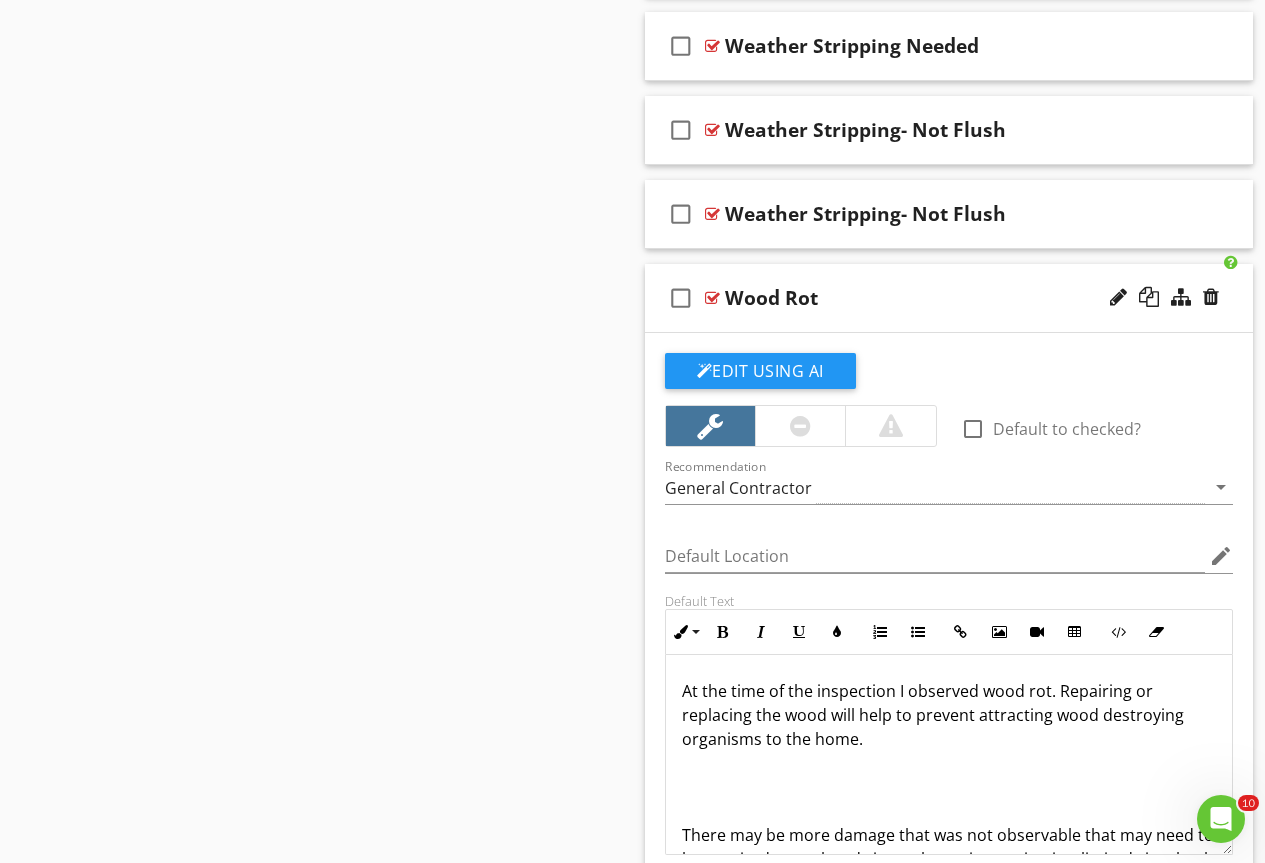 scroll, scrollTop: 27304, scrollLeft: 0, axis: vertical 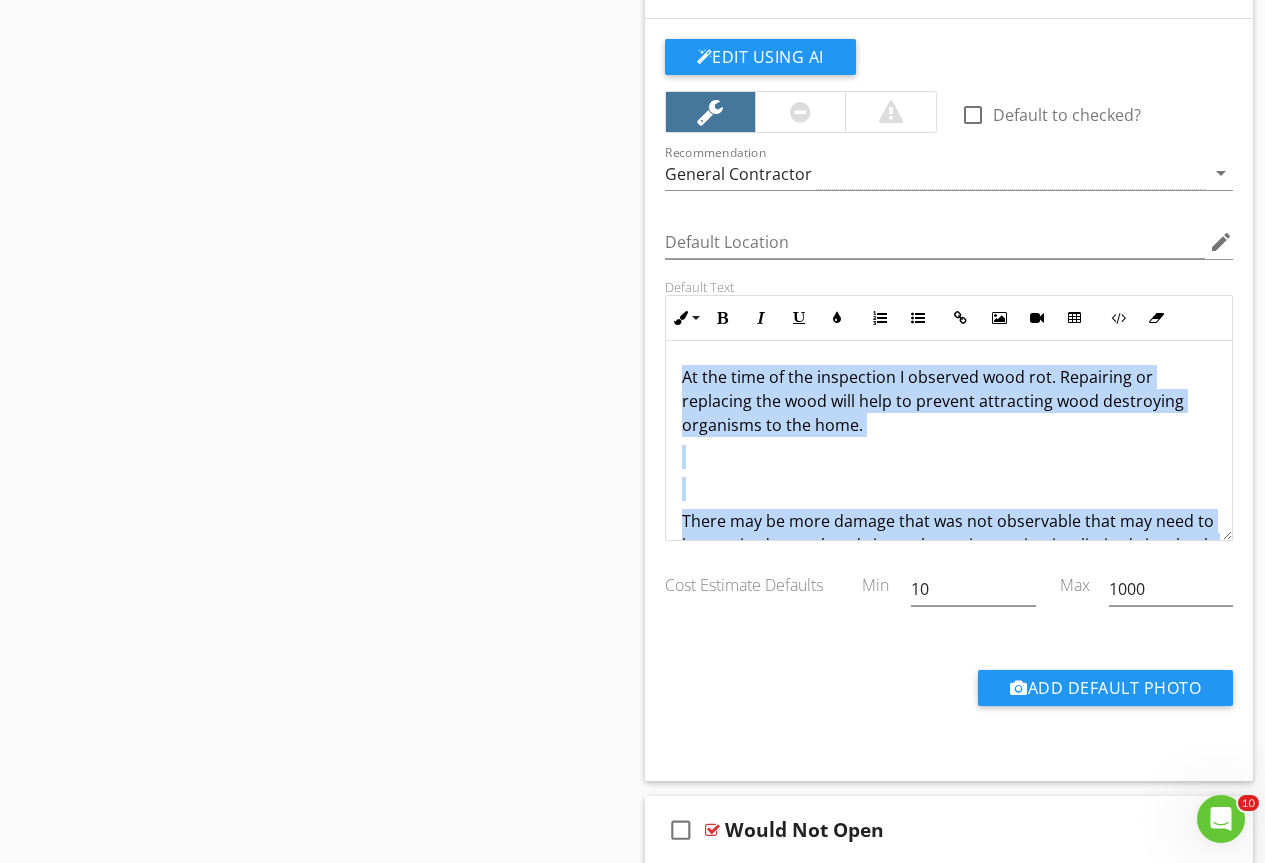 drag, startPoint x: 829, startPoint y: 469, endPoint x: 621, endPoint y: 279, distance: 281.71616 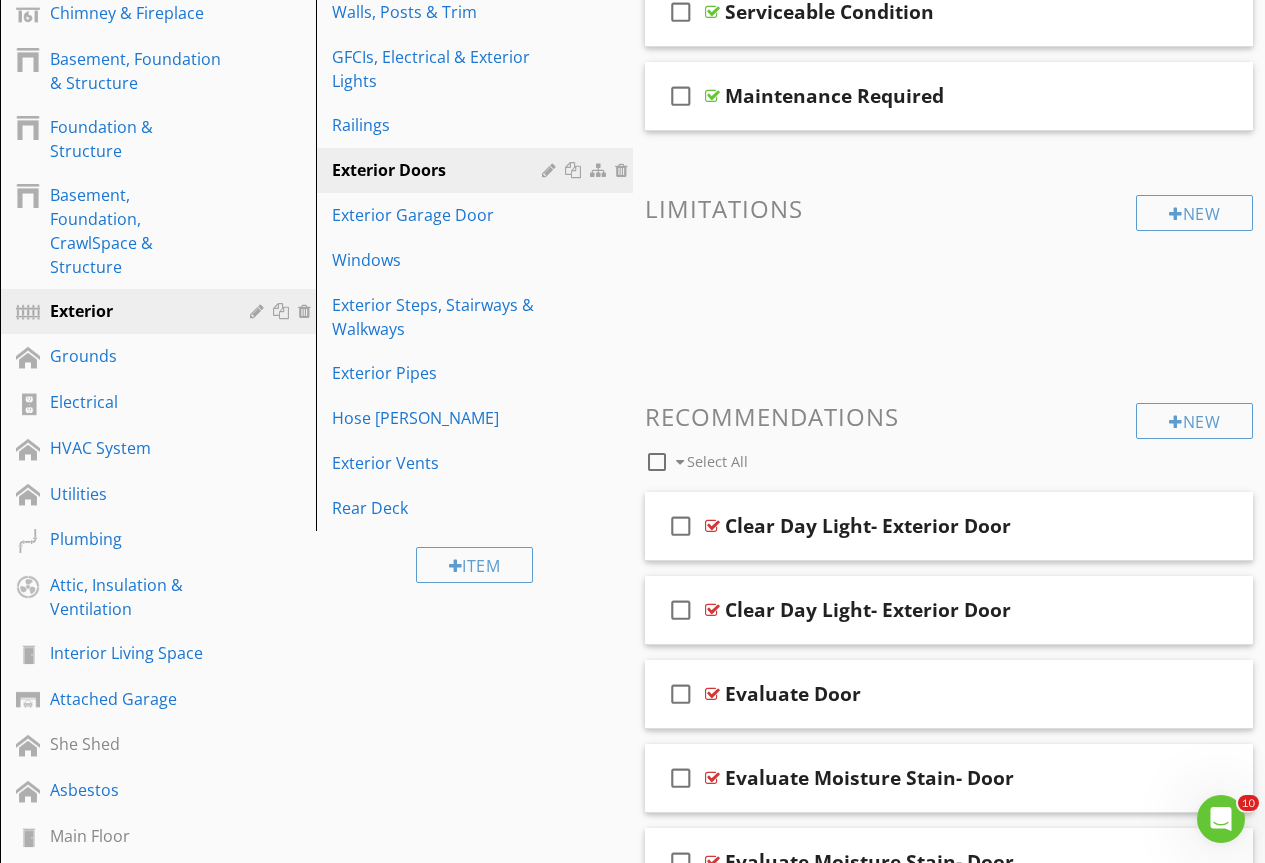 scroll, scrollTop: 0, scrollLeft: 0, axis: both 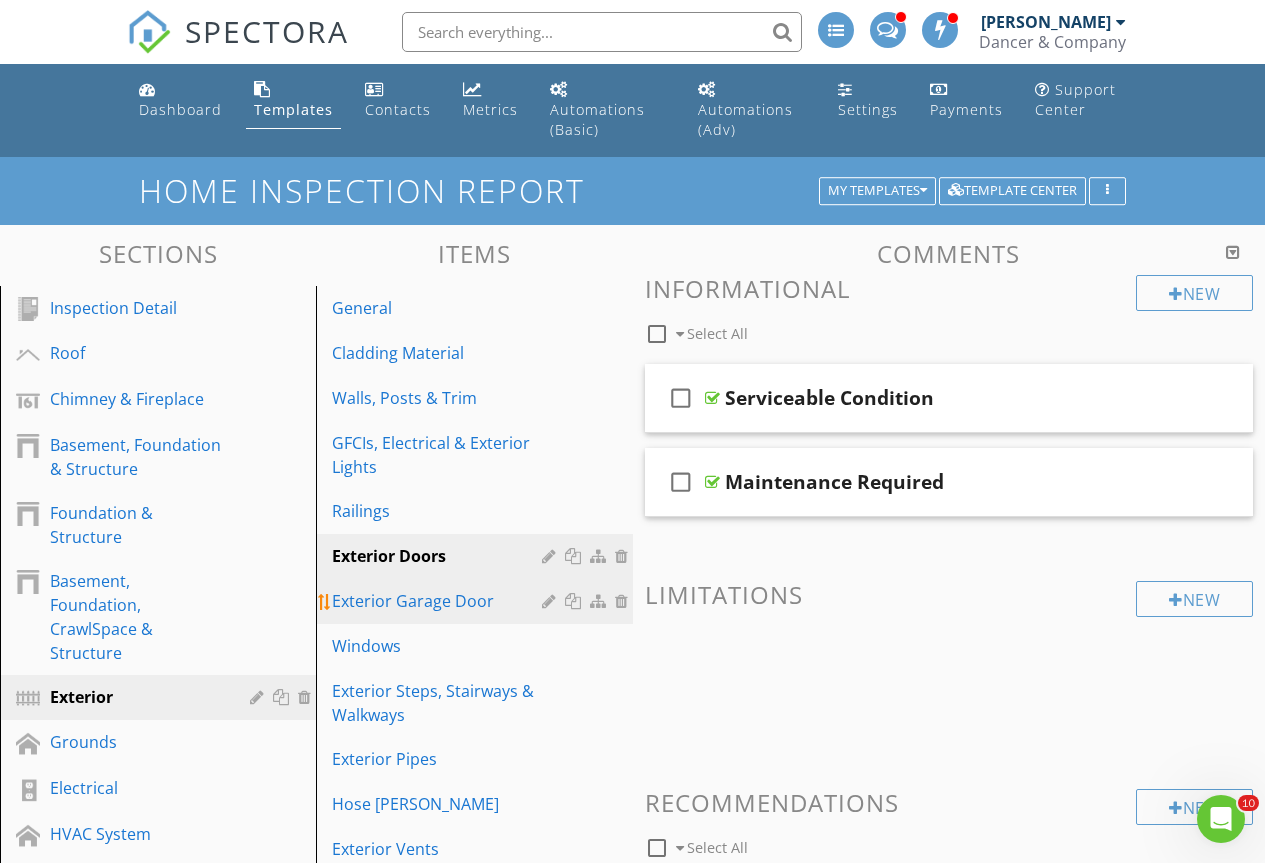 click on "Exterior Garage Door" at bounding box center (439, 601) 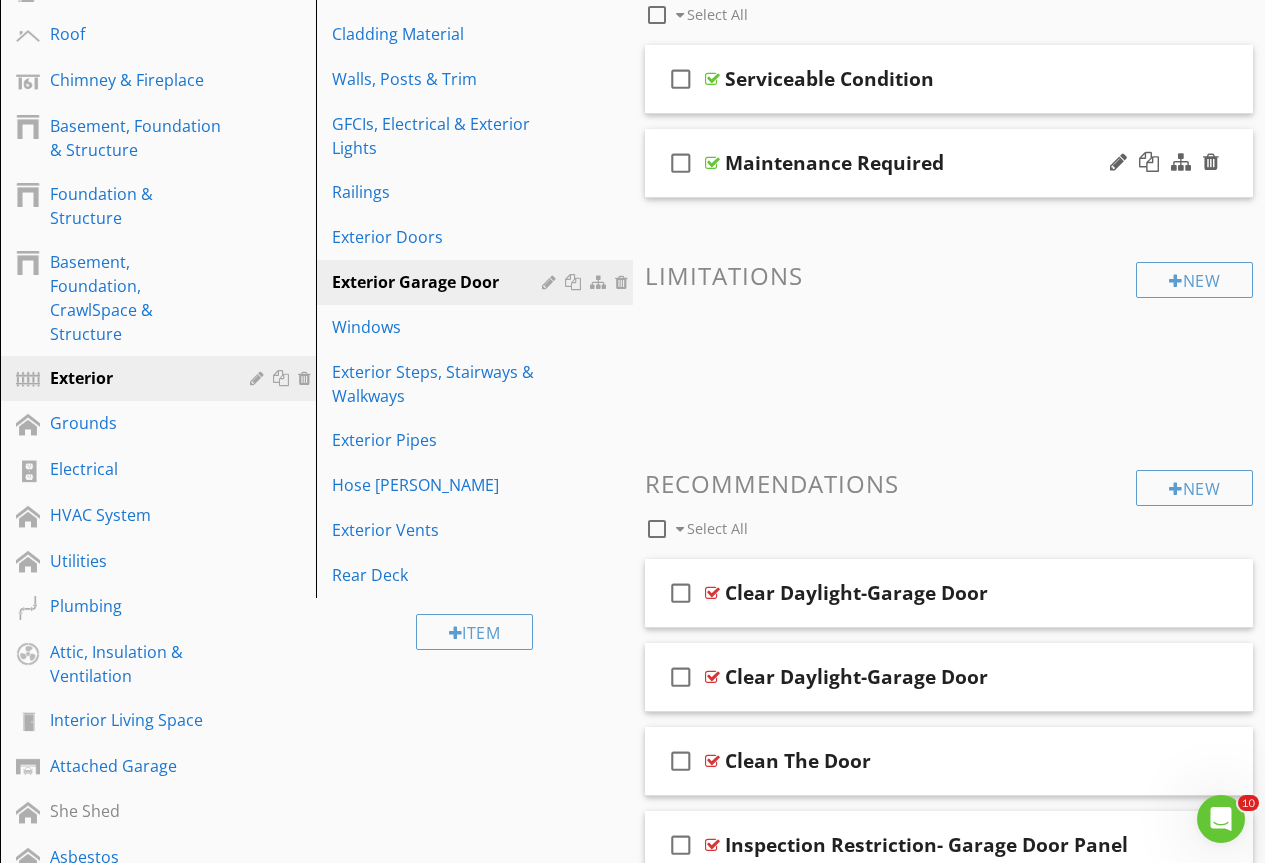 scroll, scrollTop: 700, scrollLeft: 0, axis: vertical 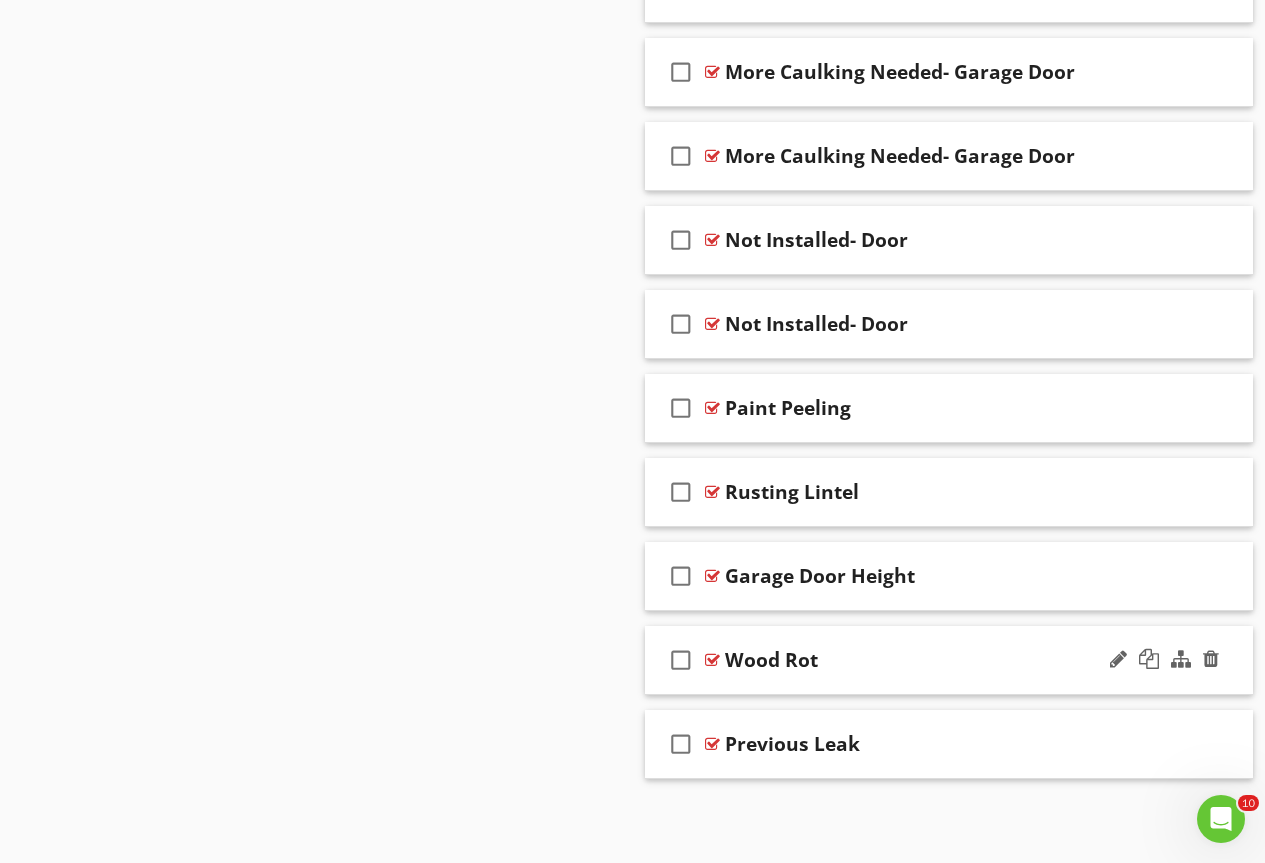 click at bounding box center (712, 660) 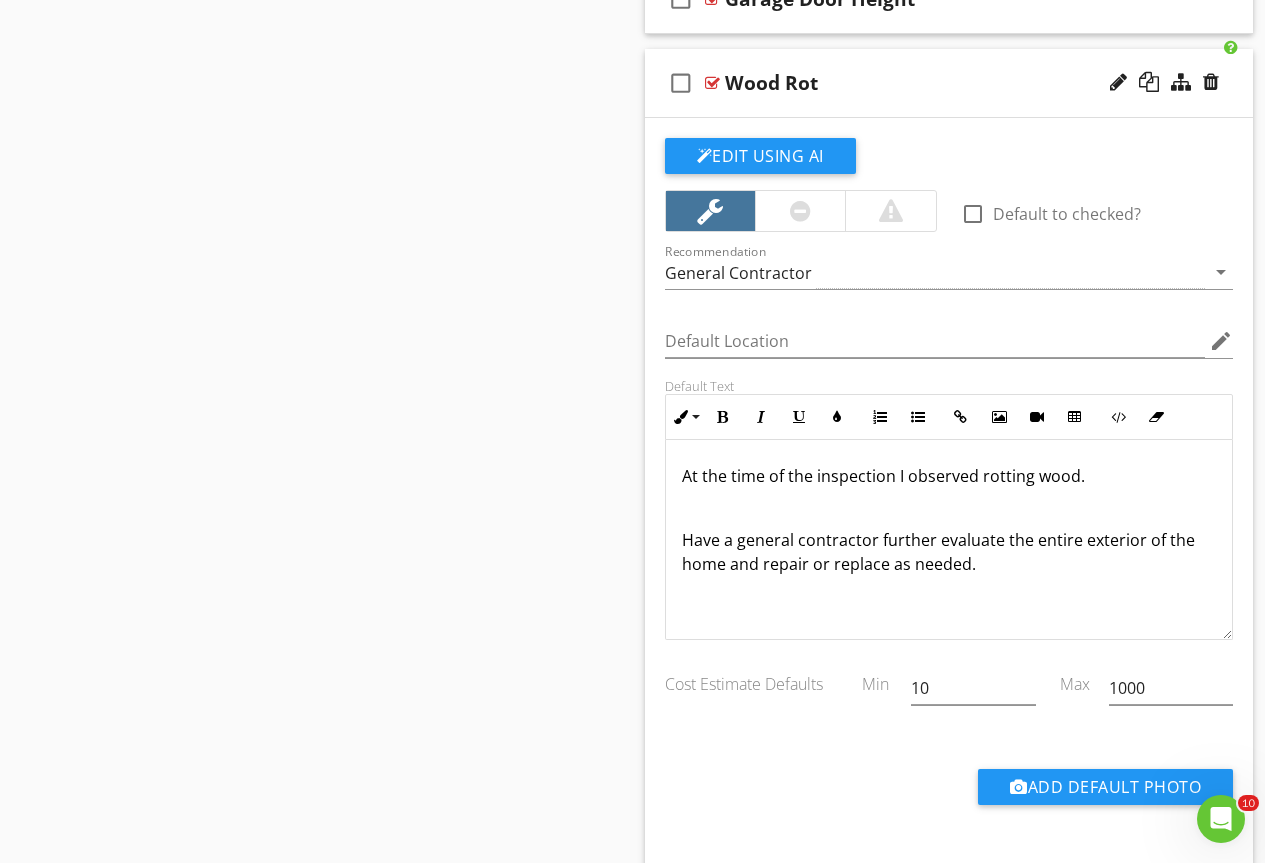 scroll, scrollTop: 5472, scrollLeft: 0, axis: vertical 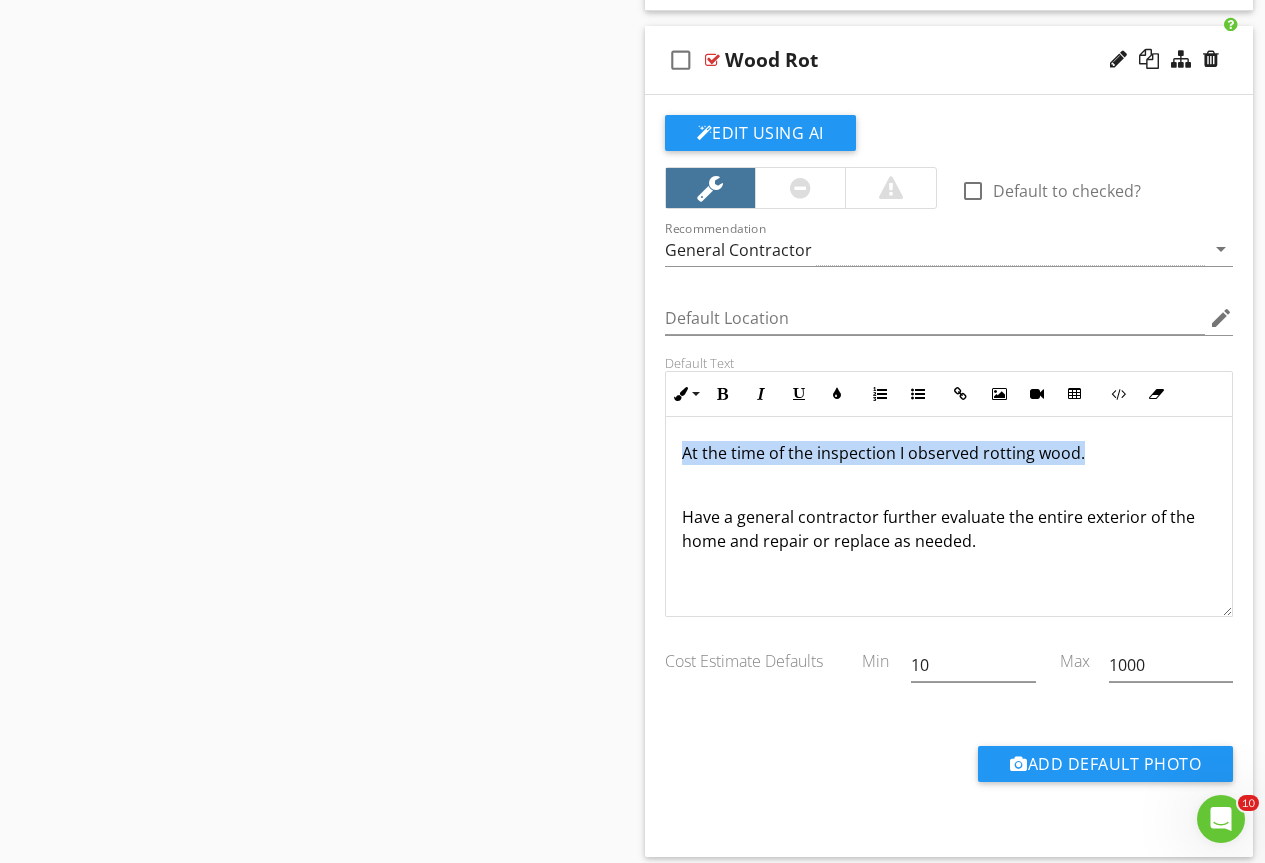 drag, startPoint x: 1107, startPoint y: 446, endPoint x: 488, endPoint y: 463, distance: 619.2334 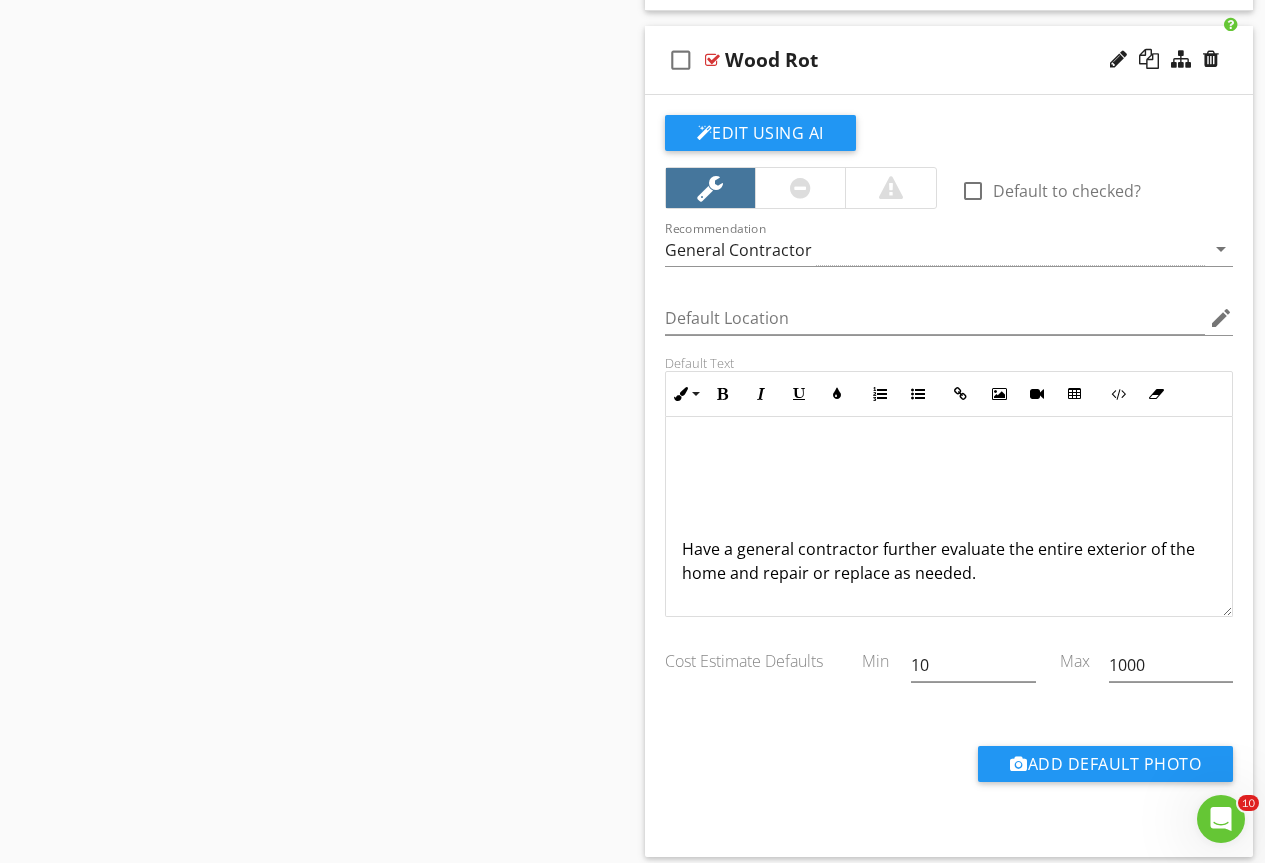 click on "Have a general contractor further evaluate the entire exterior of the home and repair or replace as needed." at bounding box center [949, 517] 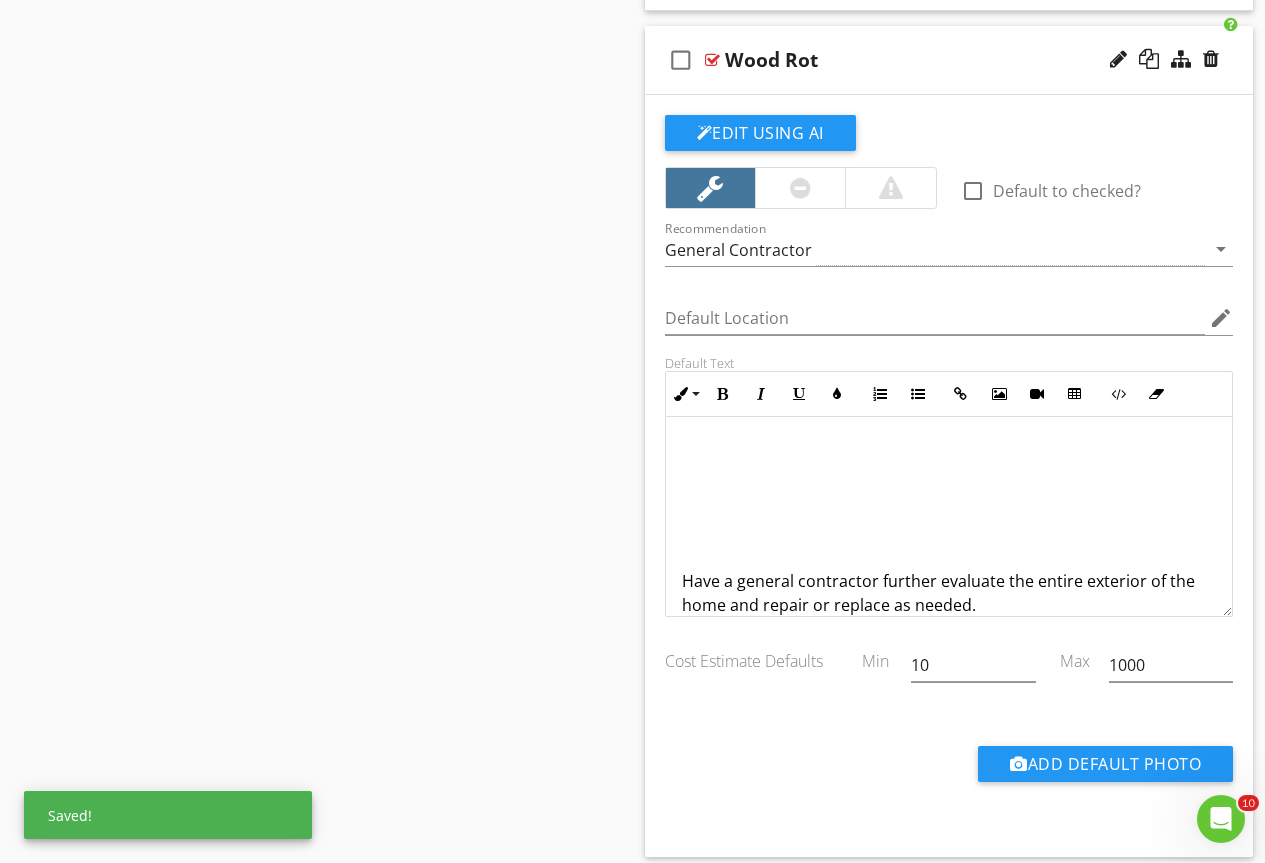 click on "Have a general contractor further evaluate the entire exterior of the home and repair or replace as needed." at bounding box center [949, 529] 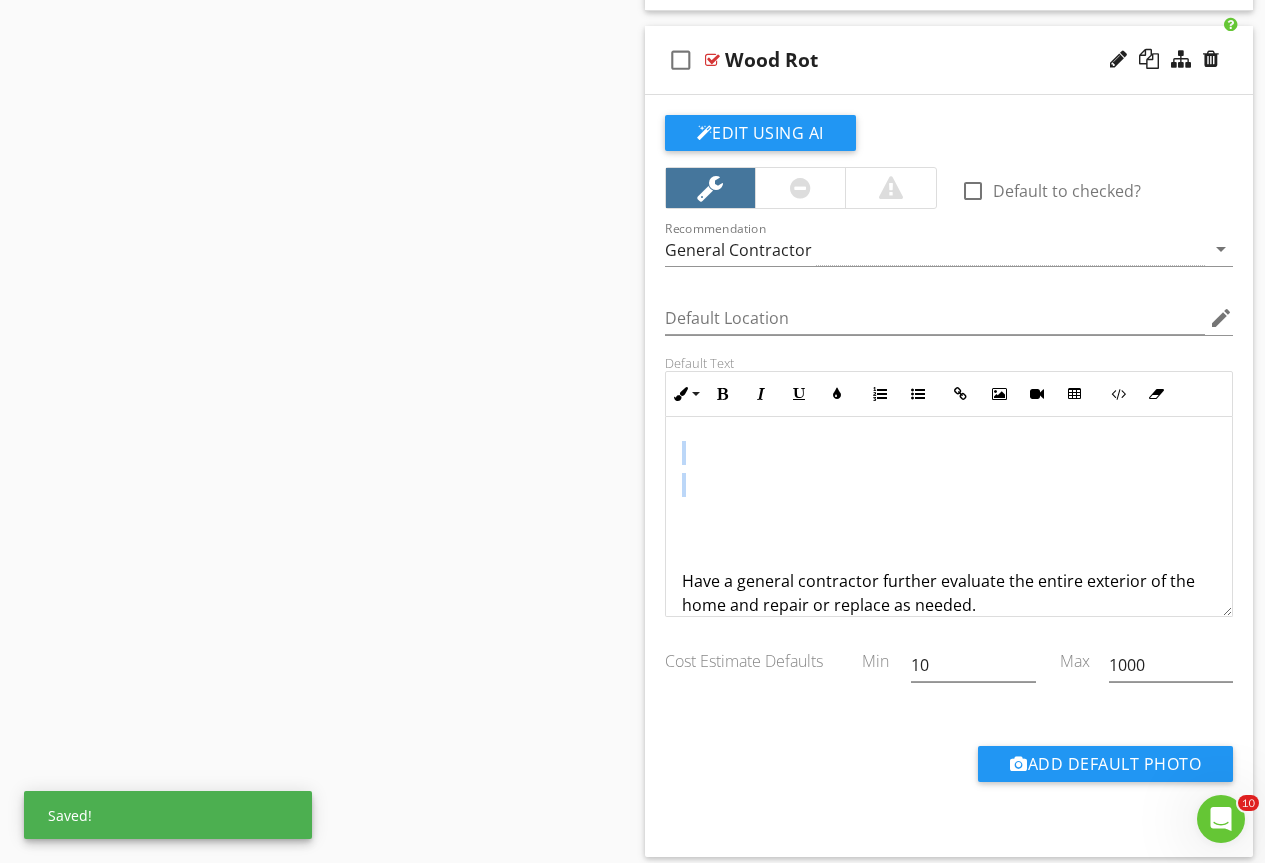 click on "Have a general contractor further evaluate the entire exterior of the home and repair or replace as needed." at bounding box center [949, 529] 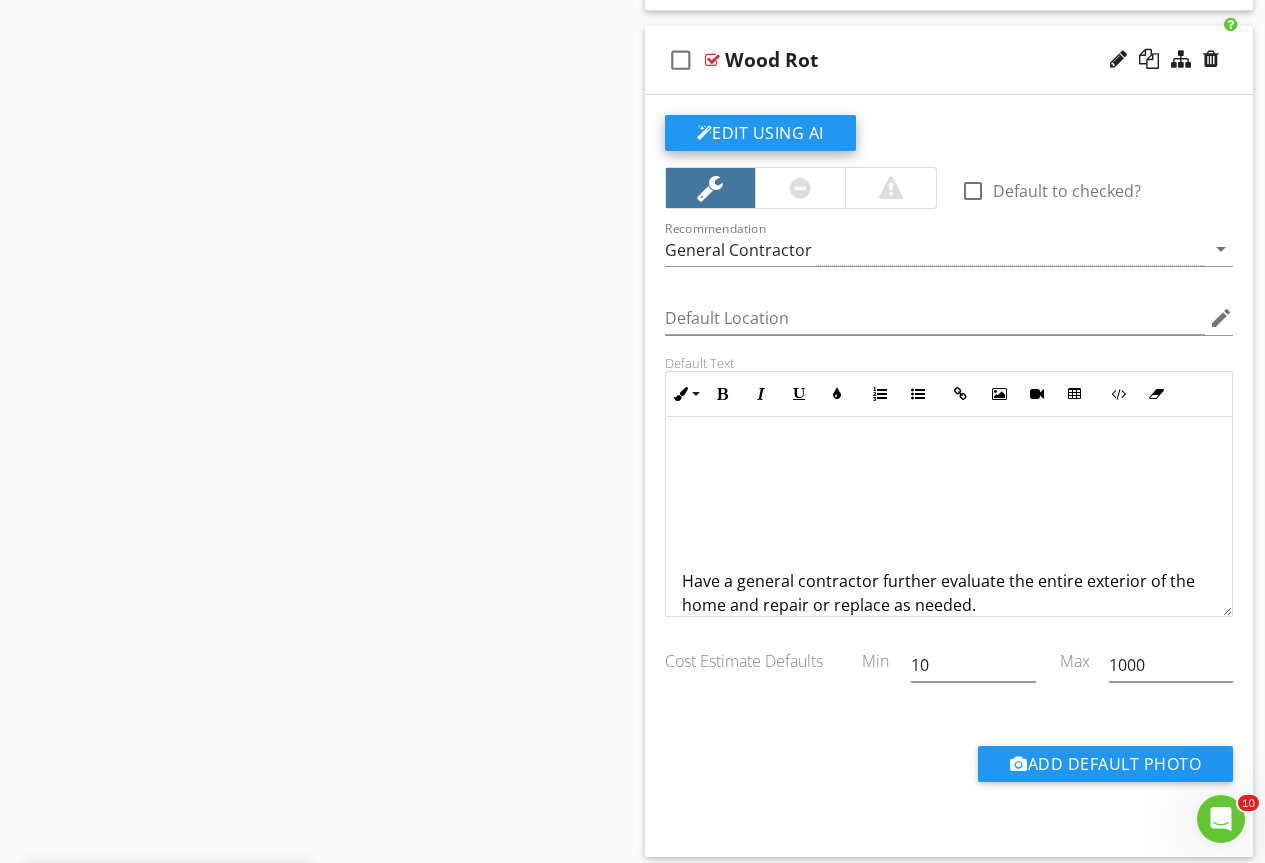 scroll, scrollTop: 38, scrollLeft: 0, axis: vertical 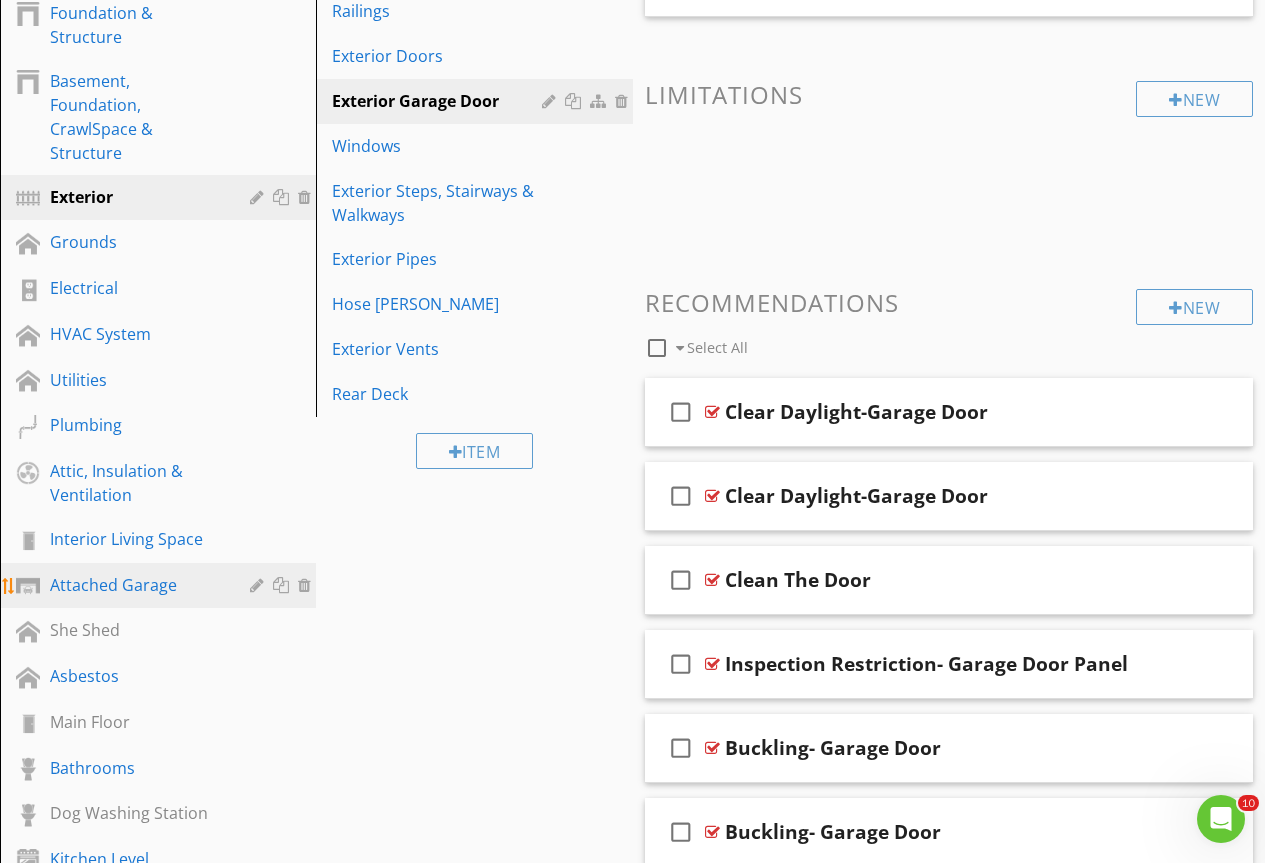 click on "Attached Garage" at bounding box center [135, 585] 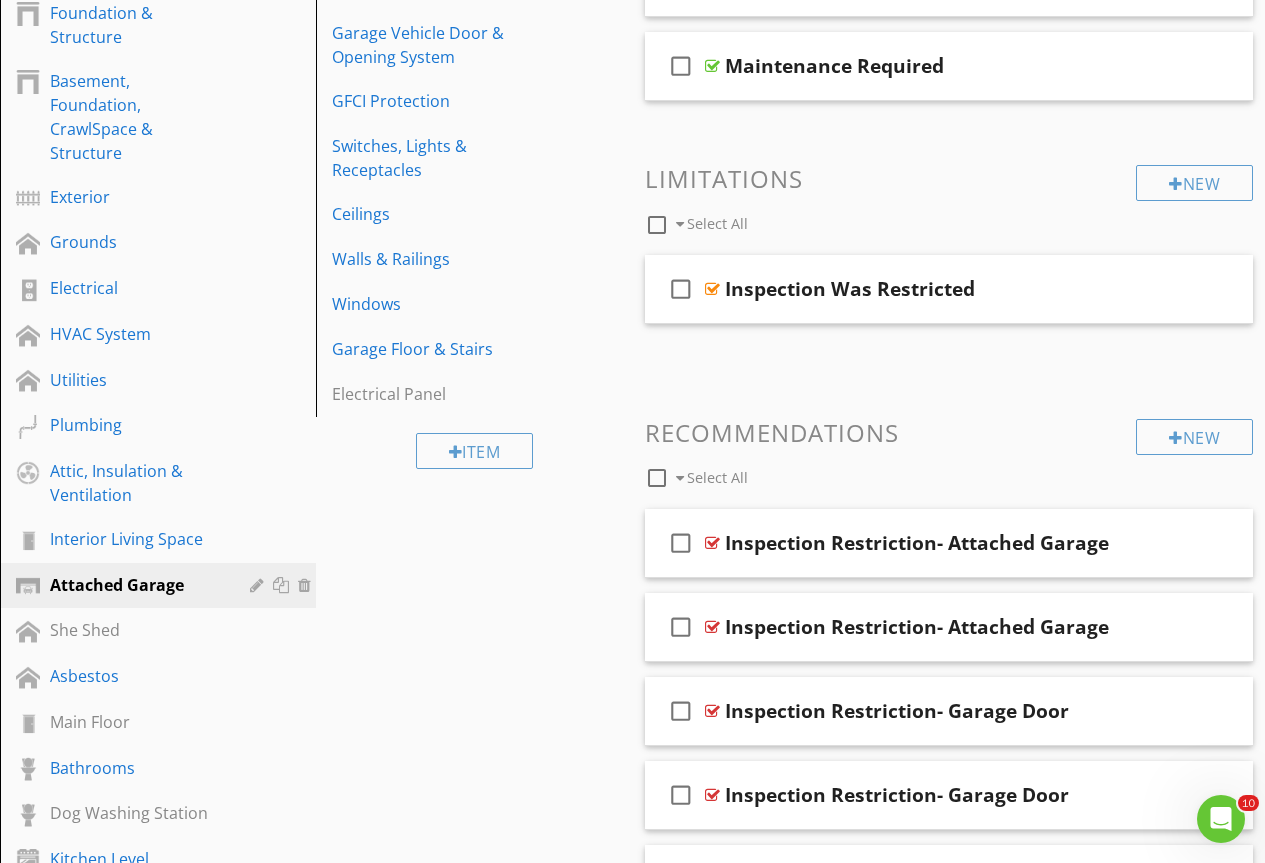 scroll, scrollTop: 0, scrollLeft: 0, axis: both 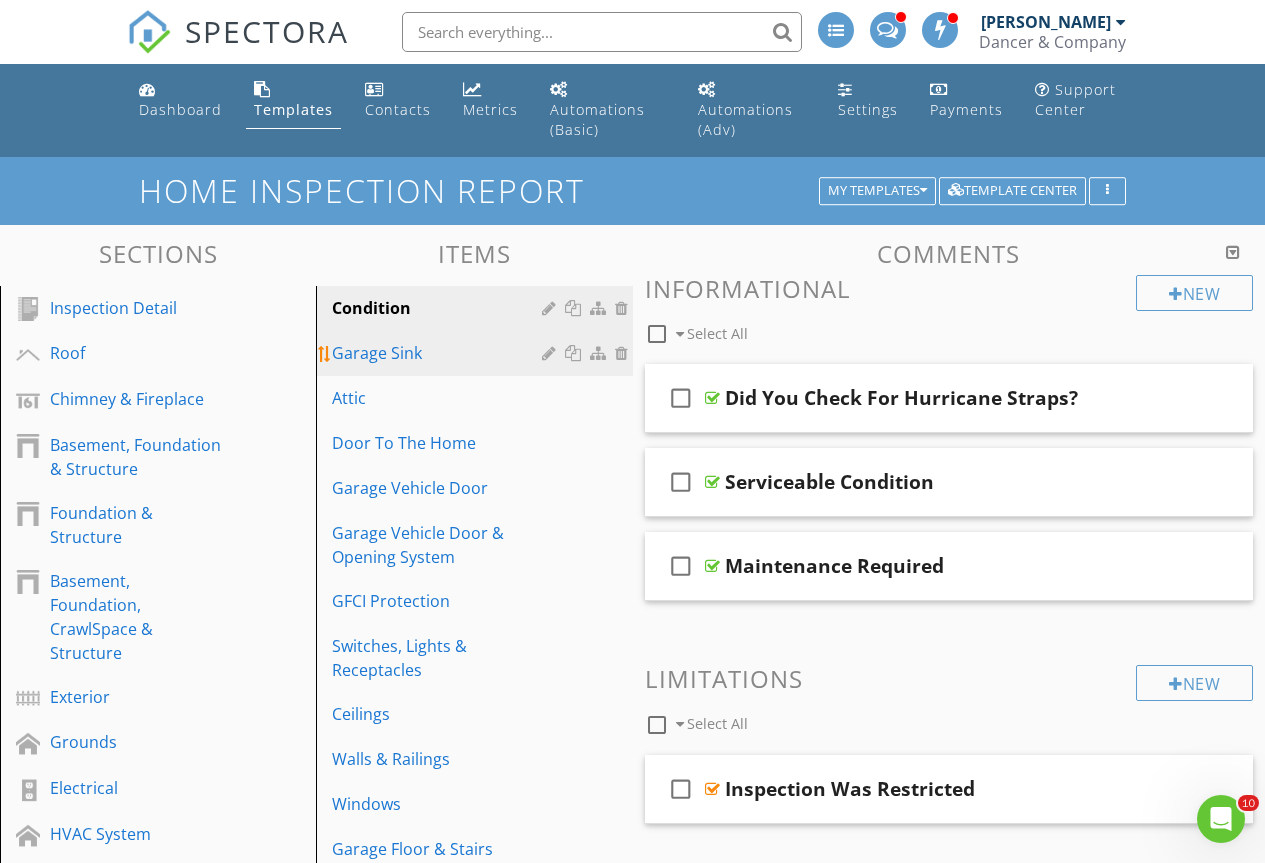click on "Garage Sink" at bounding box center (439, 353) 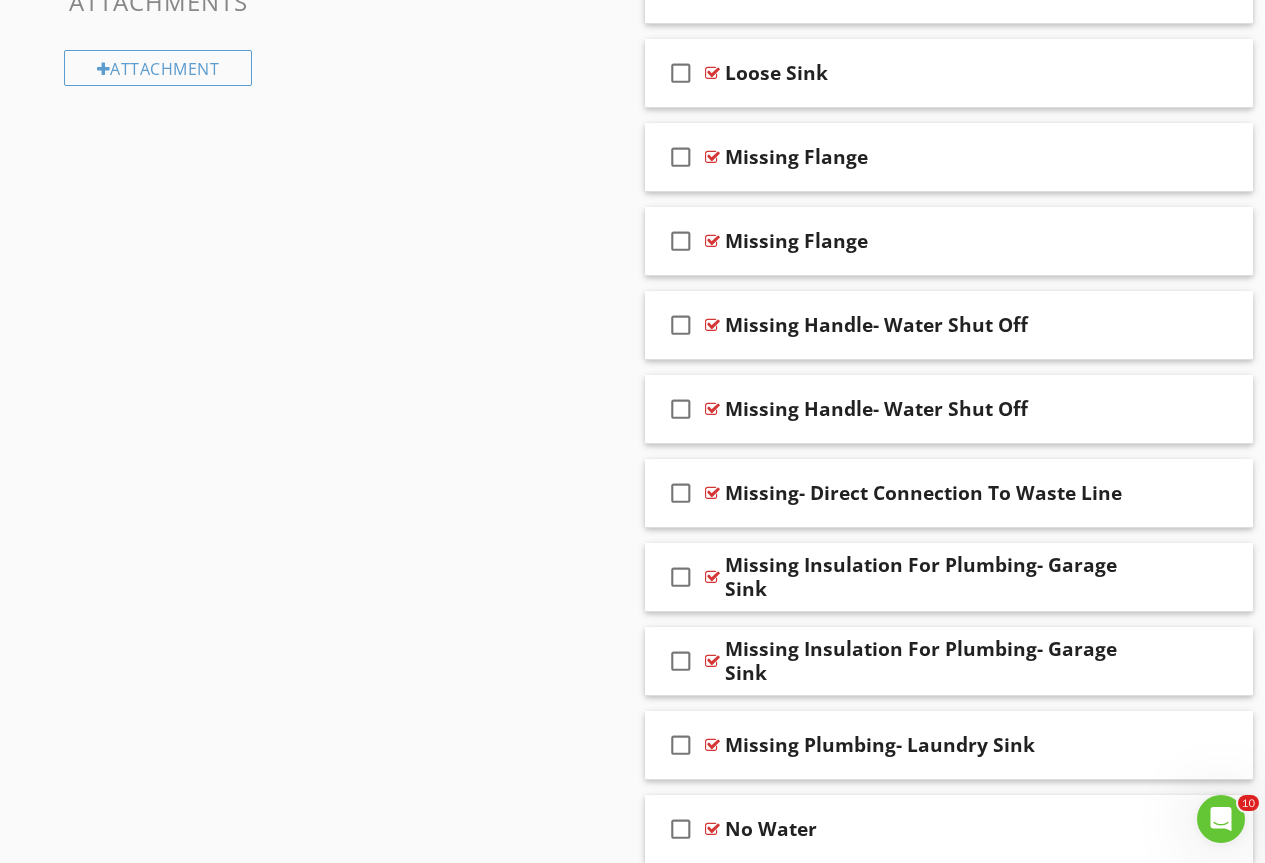 scroll, scrollTop: 3037, scrollLeft: 0, axis: vertical 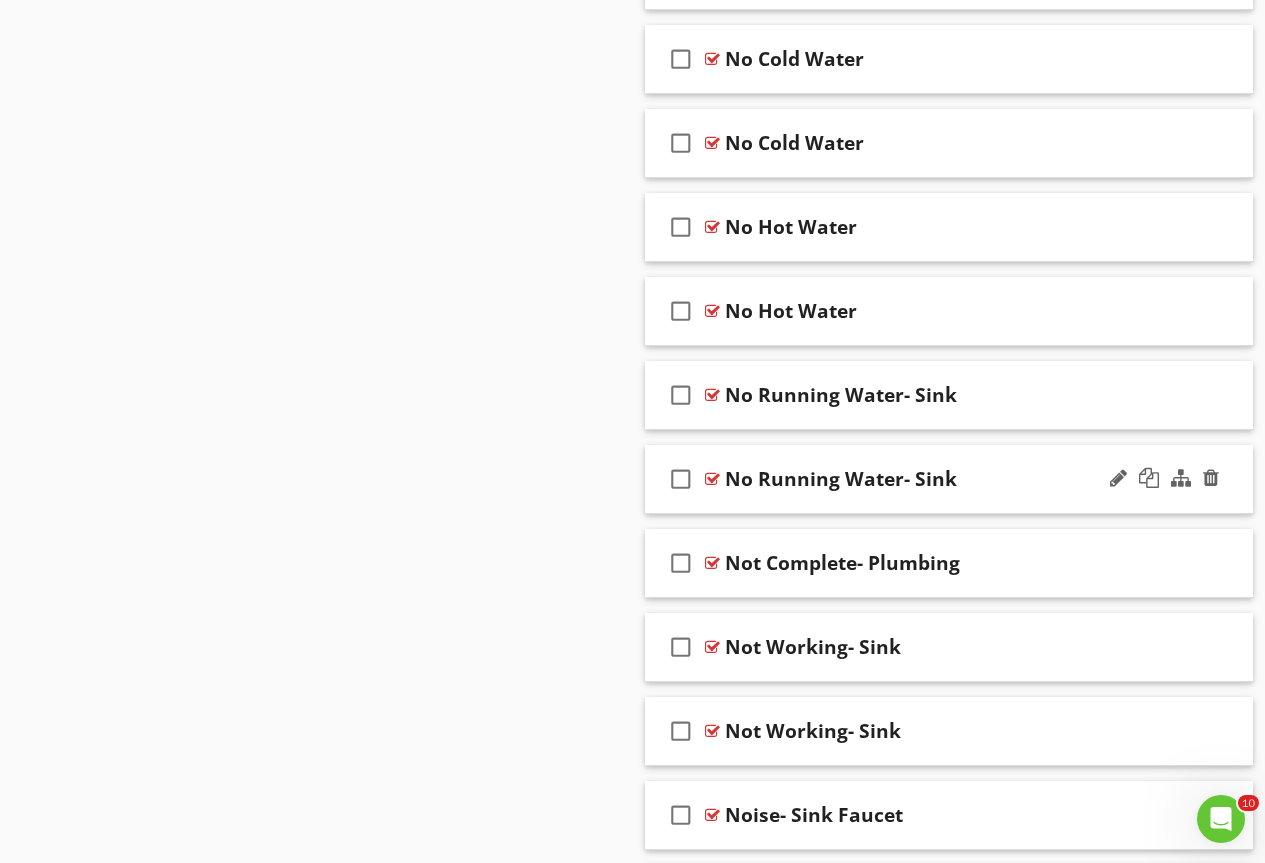 click at bounding box center (712, 479) 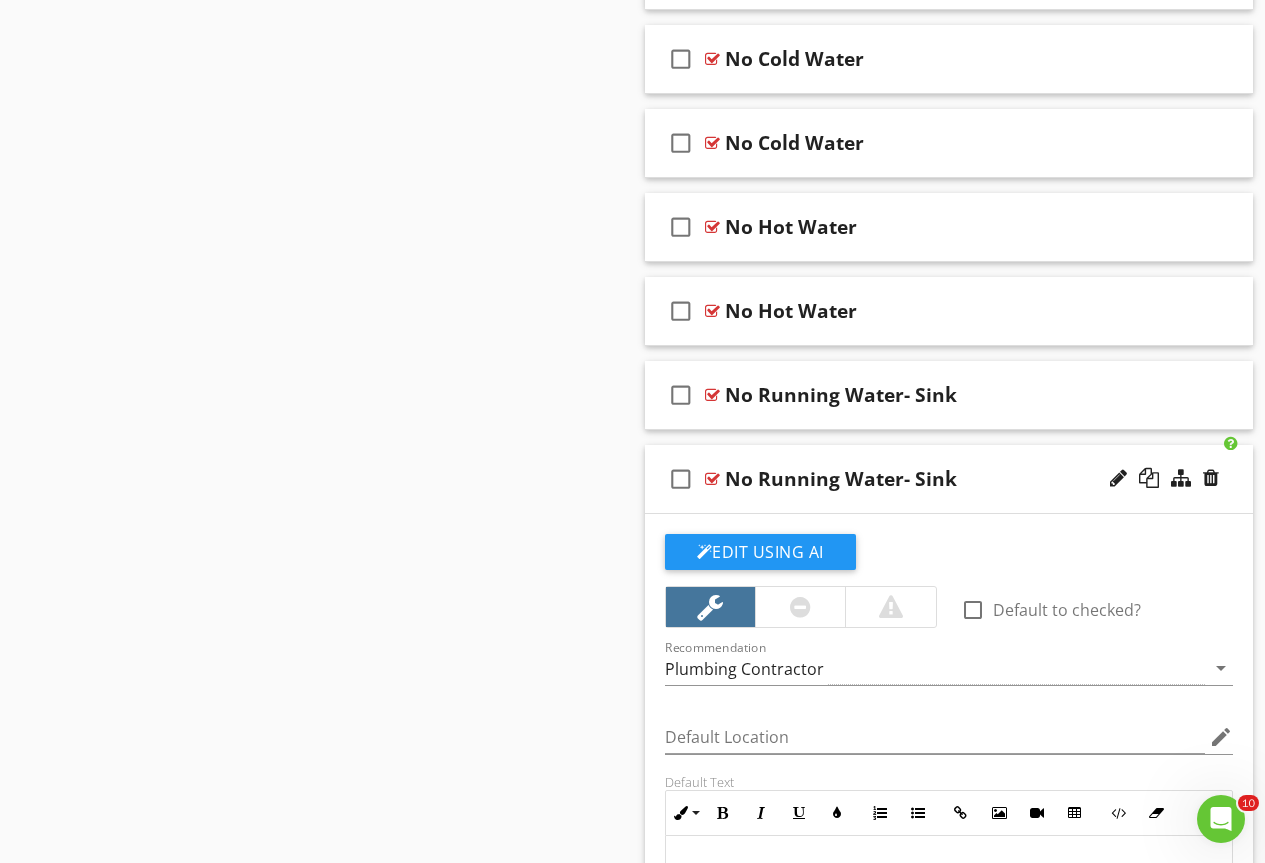 scroll, scrollTop: 3437, scrollLeft: 0, axis: vertical 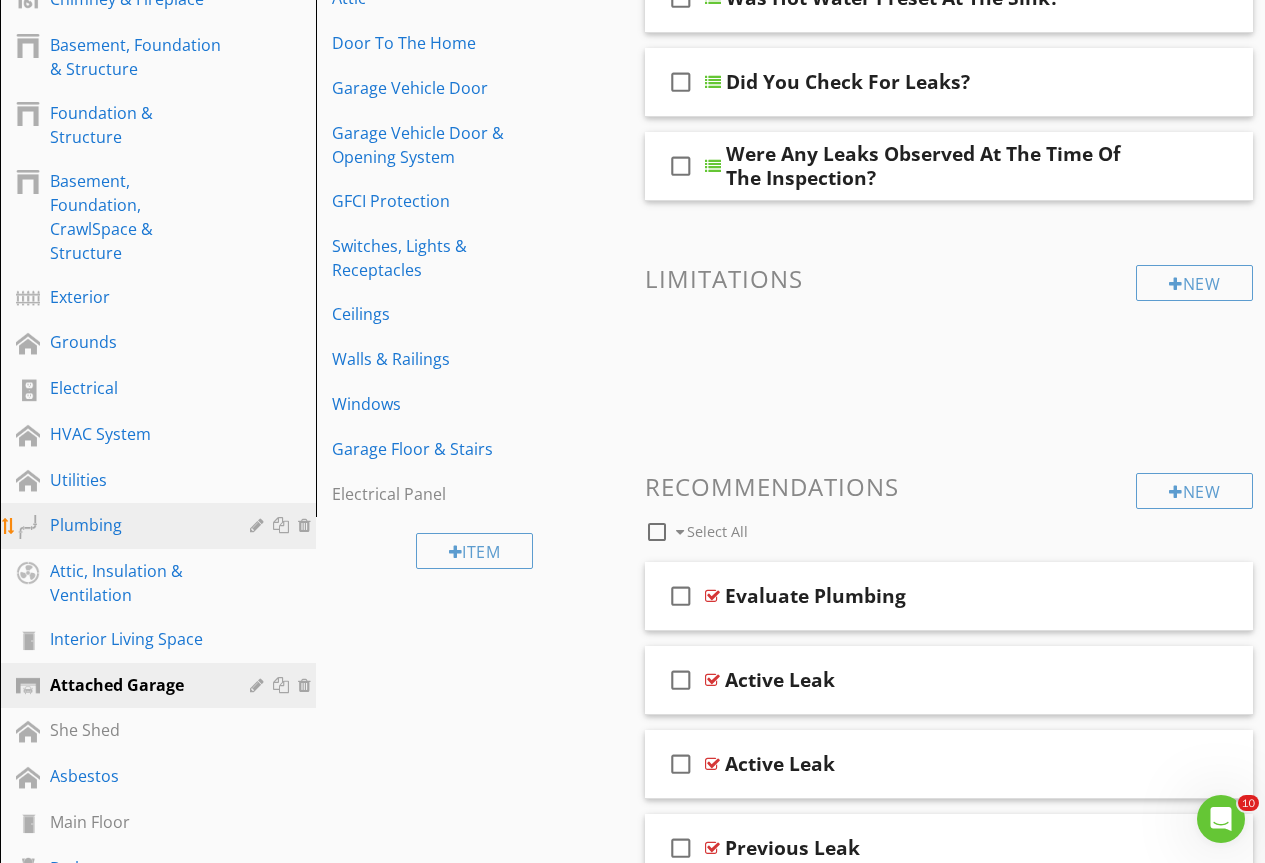 click on "Plumbing" at bounding box center (161, 526) 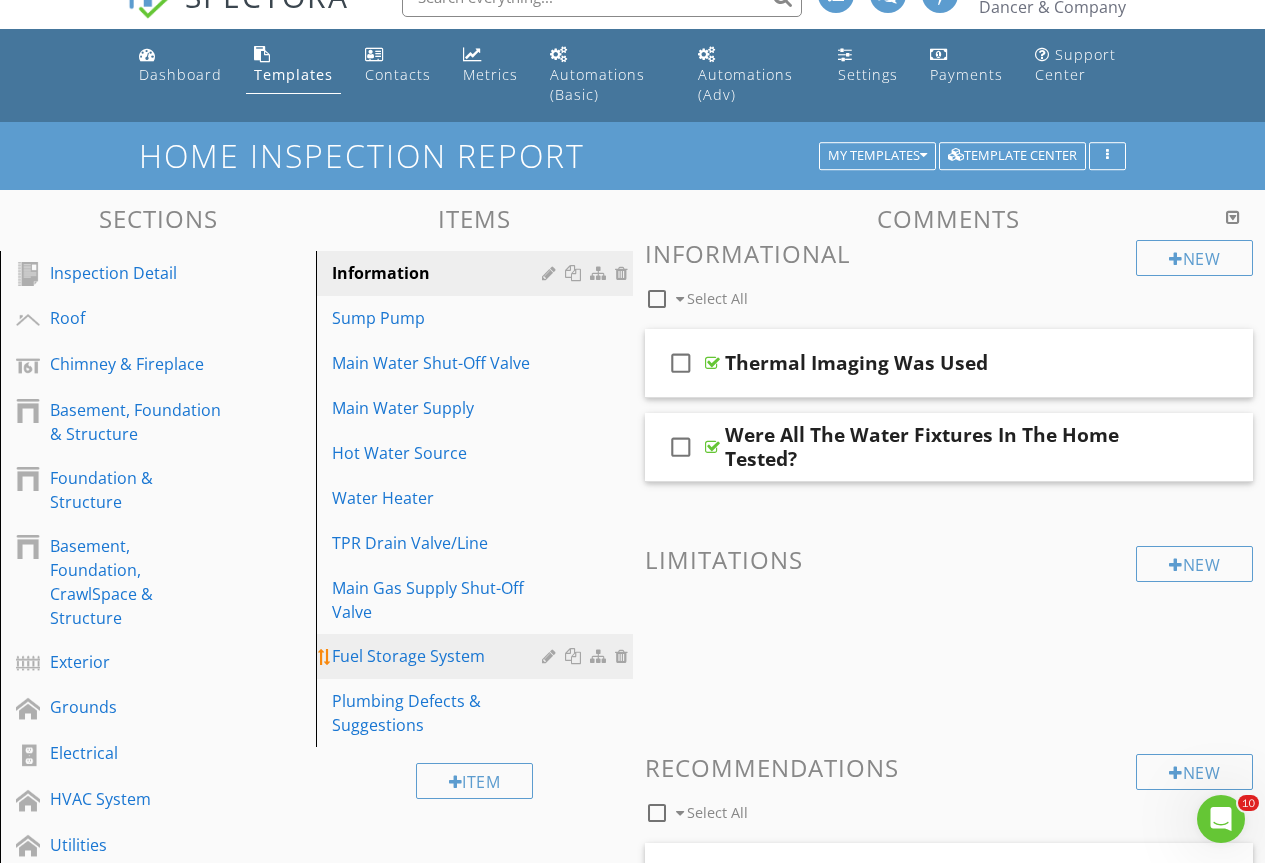 scroll, scrollTop: 0, scrollLeft: 0, axis: both 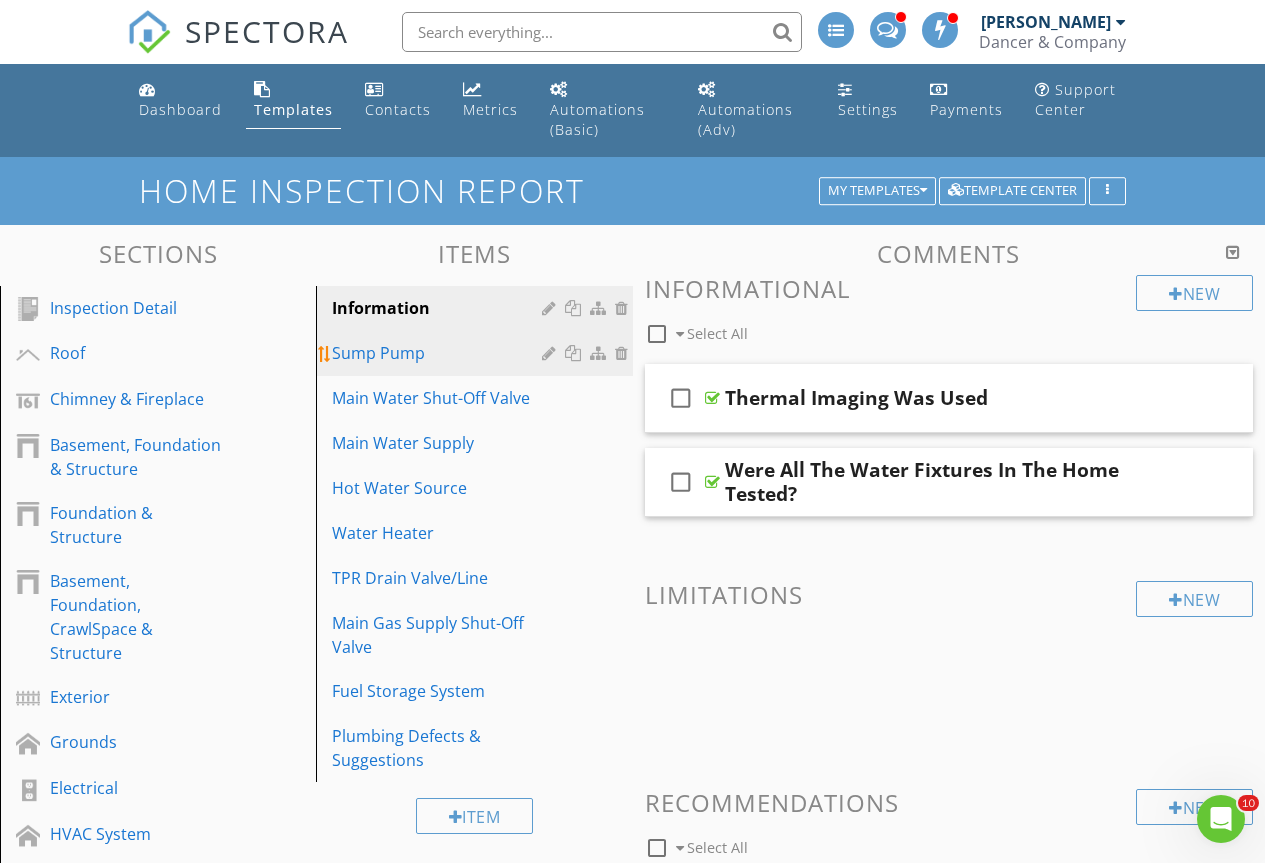 click on "Sump Pump" at bounding box center [439, 353] 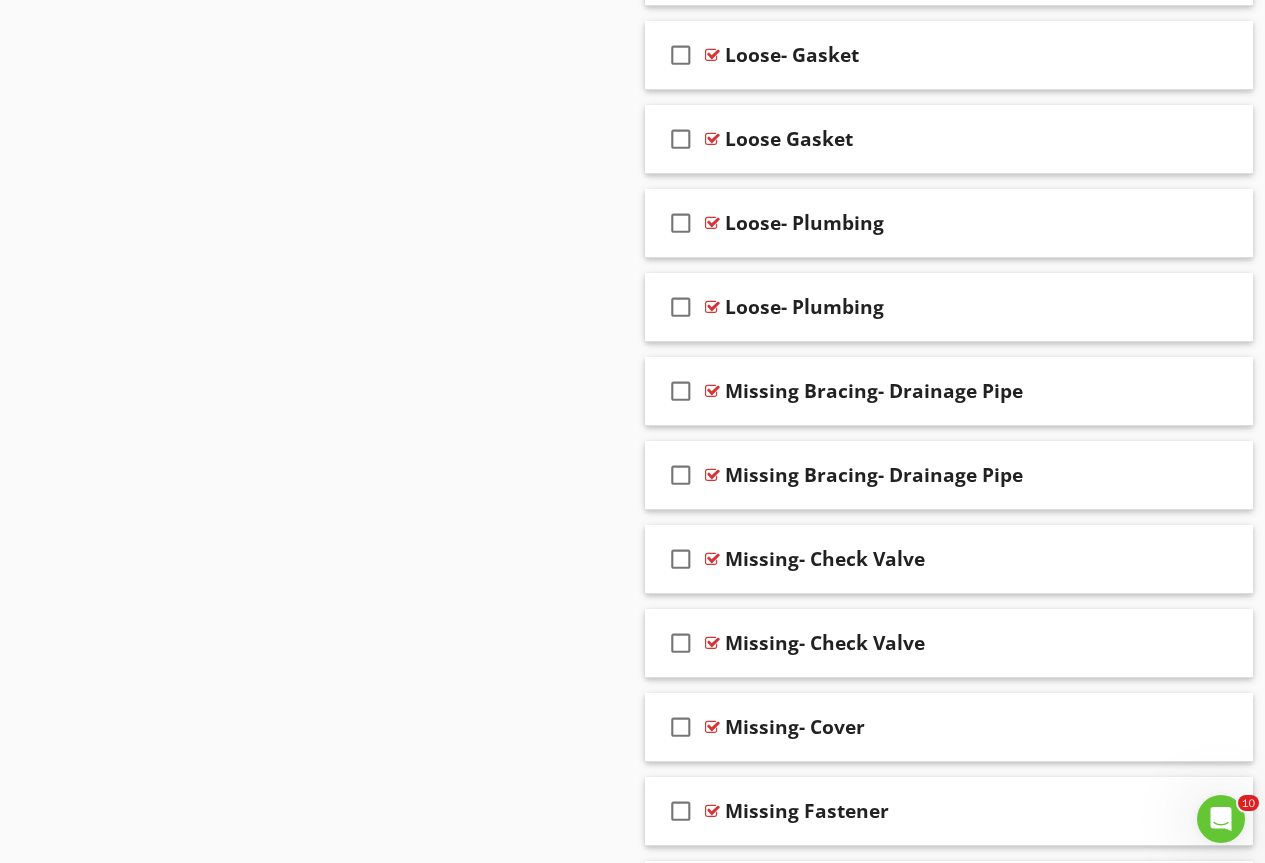 scroll, scrollTop: 3048, scrollLeft: 0, axis: vertical 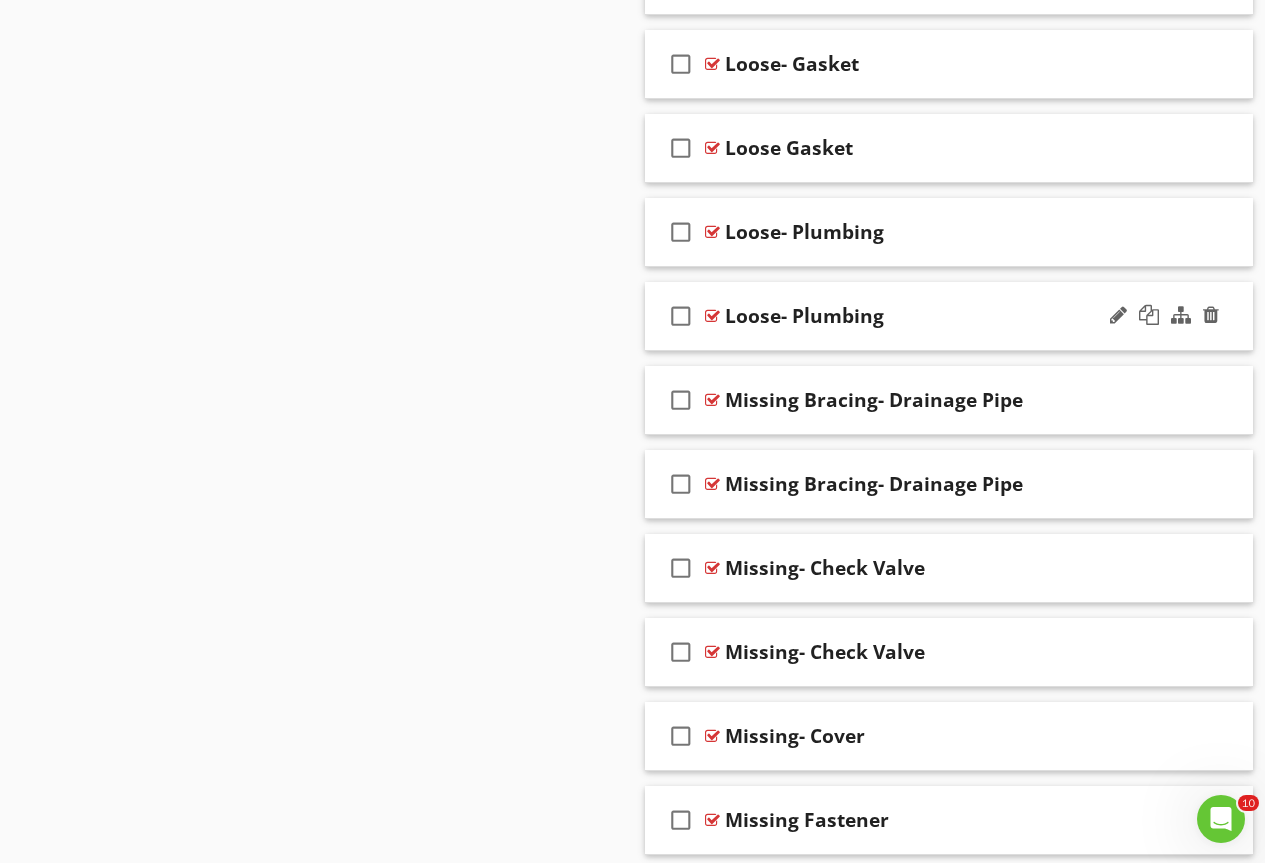 click at bounding box center [712, 316] 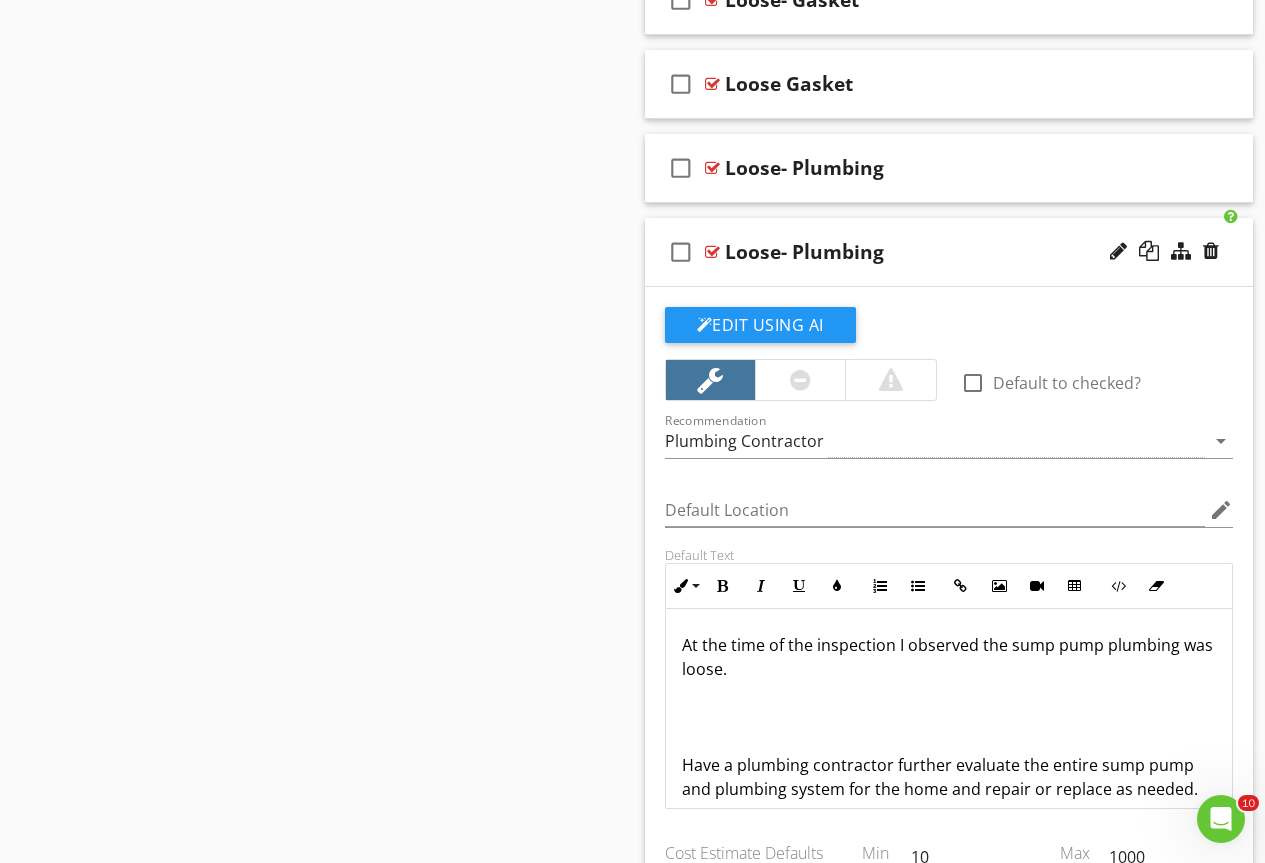 scroll, scrollTop: 3148, scrollLeft: 0, axis: vertical 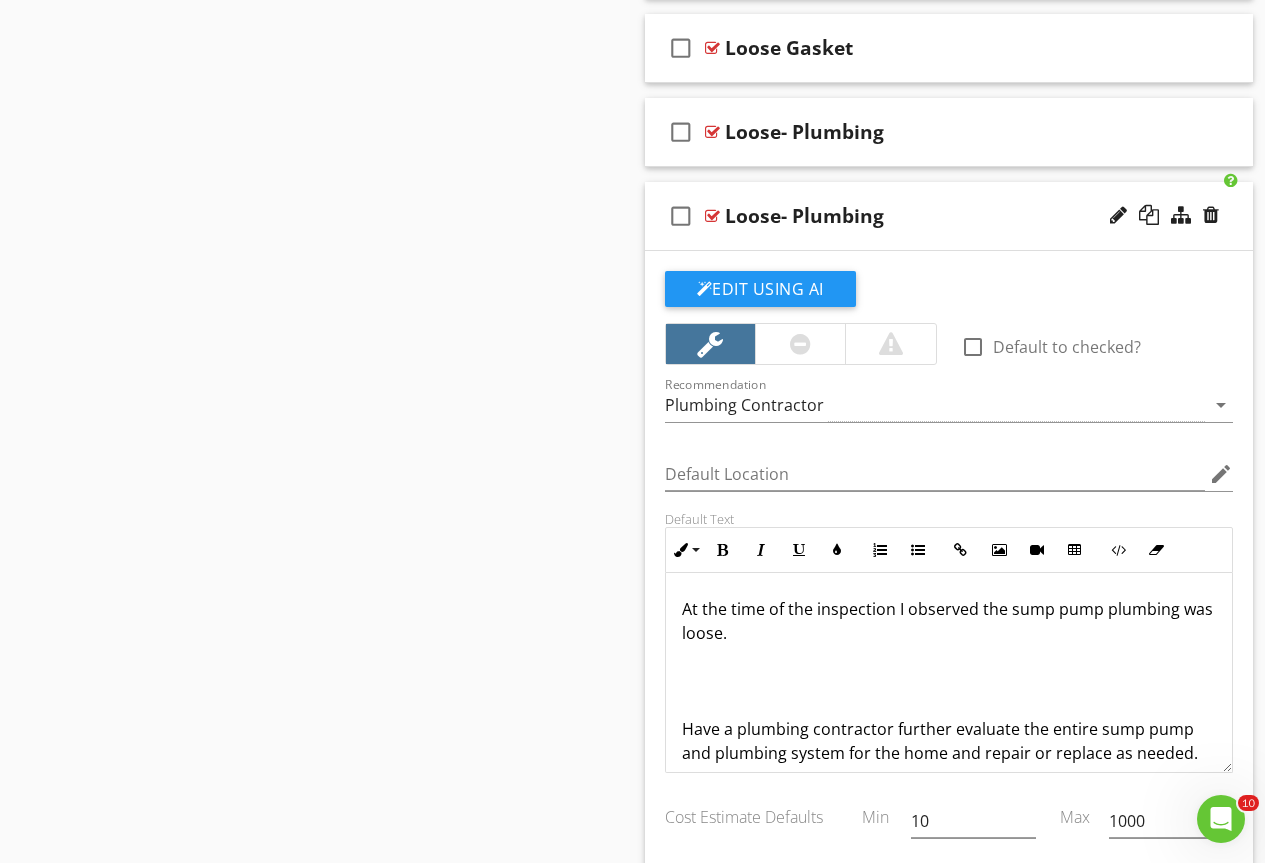 click on "At the time of the inspection I observed the sump pump plumbing was loose." at bounding box center [949, 621] 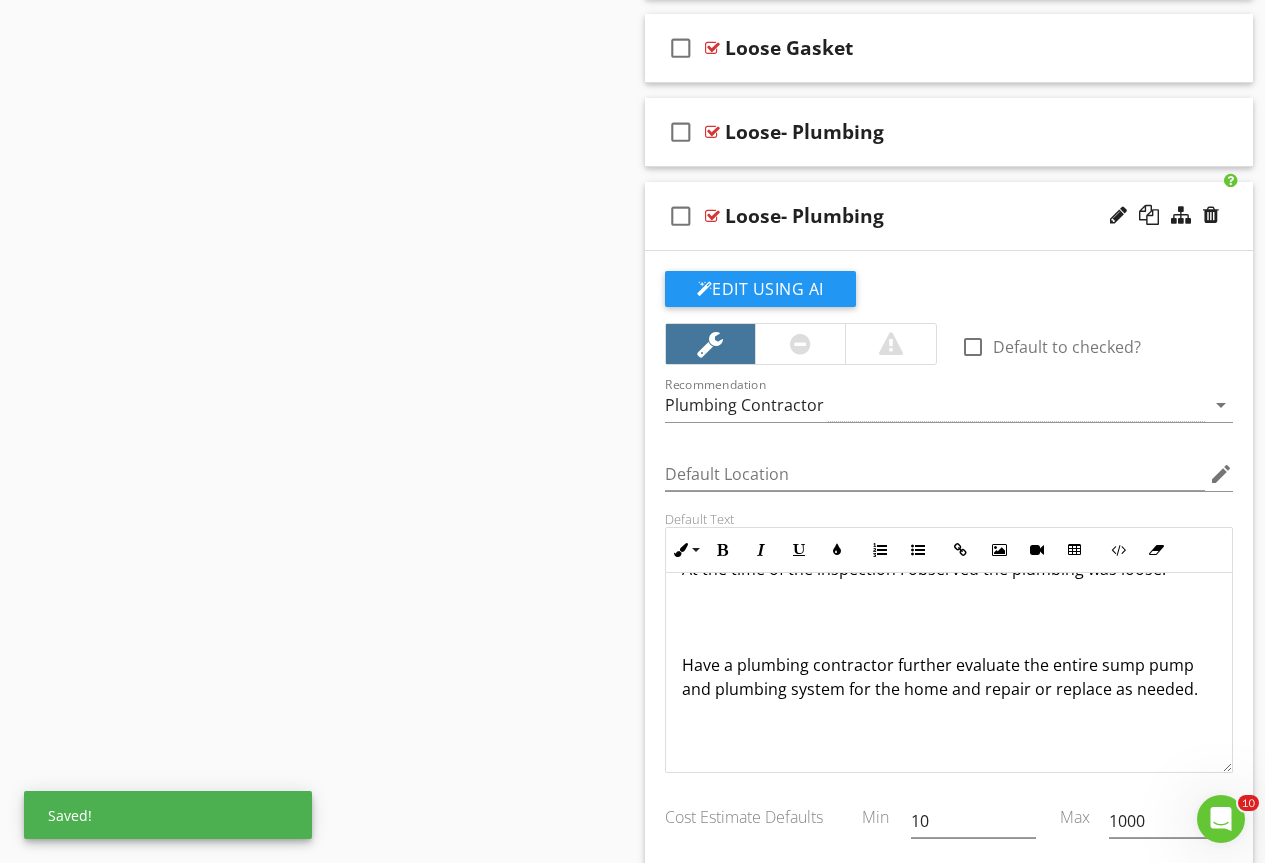scroll, scrollTop: 57, scrollLeft: 0, axis: vertical 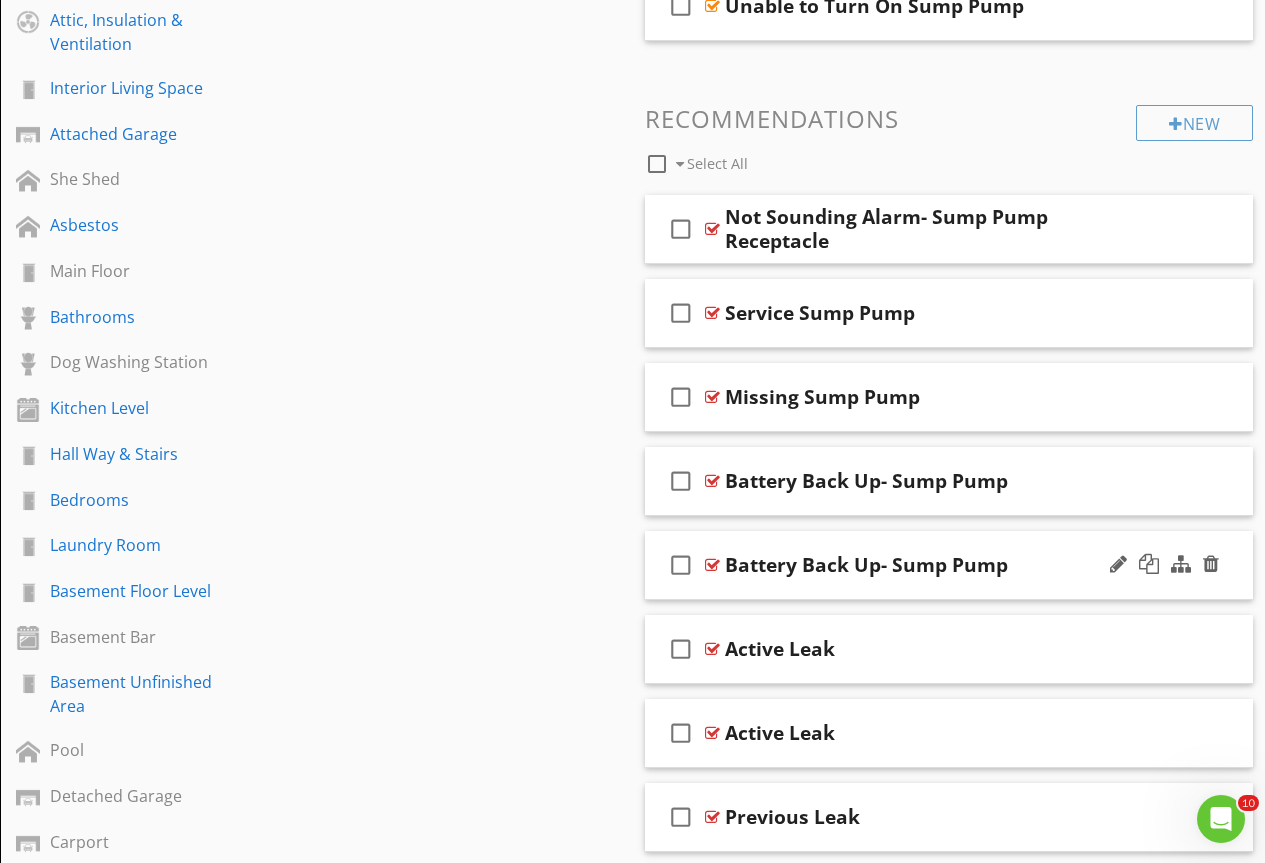 click on "check_box_outline_blank
Battery Back Up- Sump Pump" at bounding box center [949, 565] 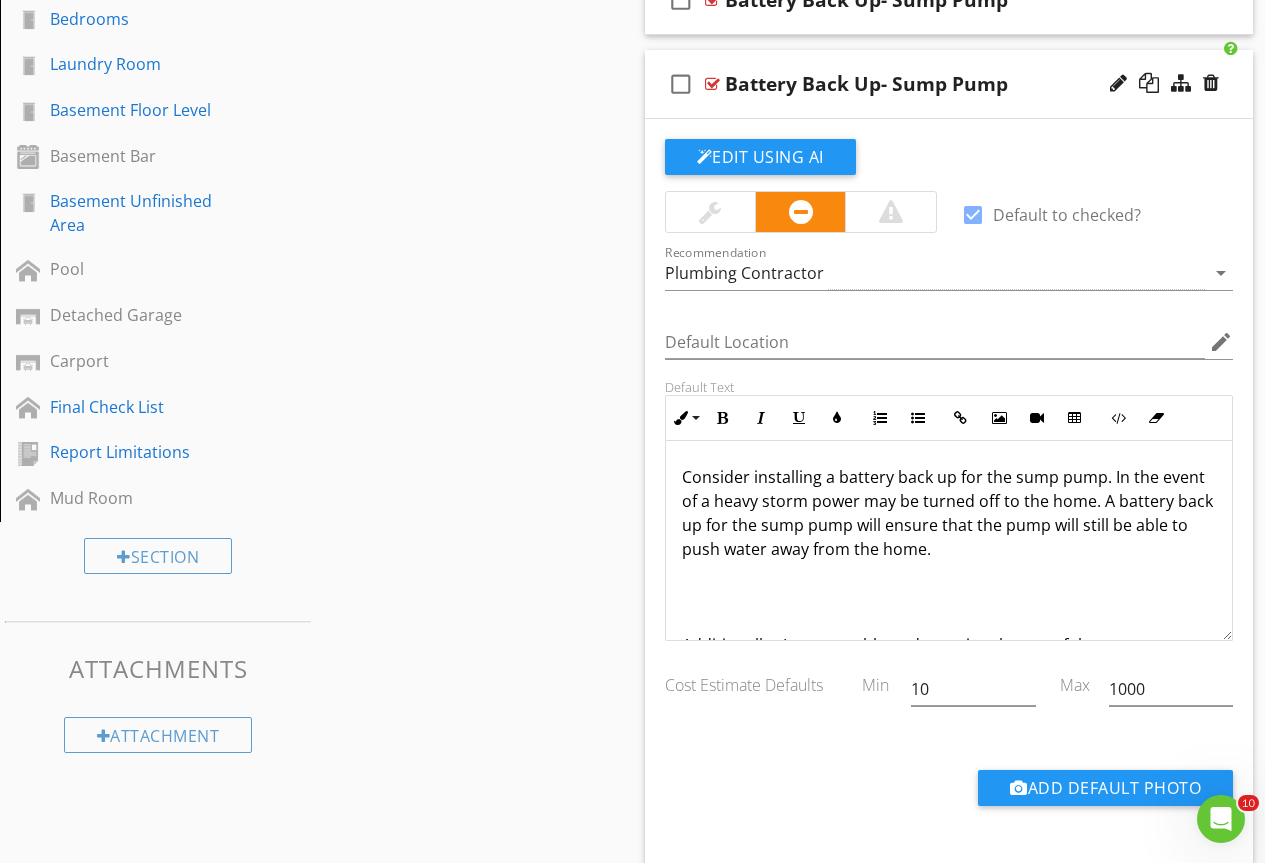scroll, scrollTop: 1451, scrollLeft: 0, axis: vertical 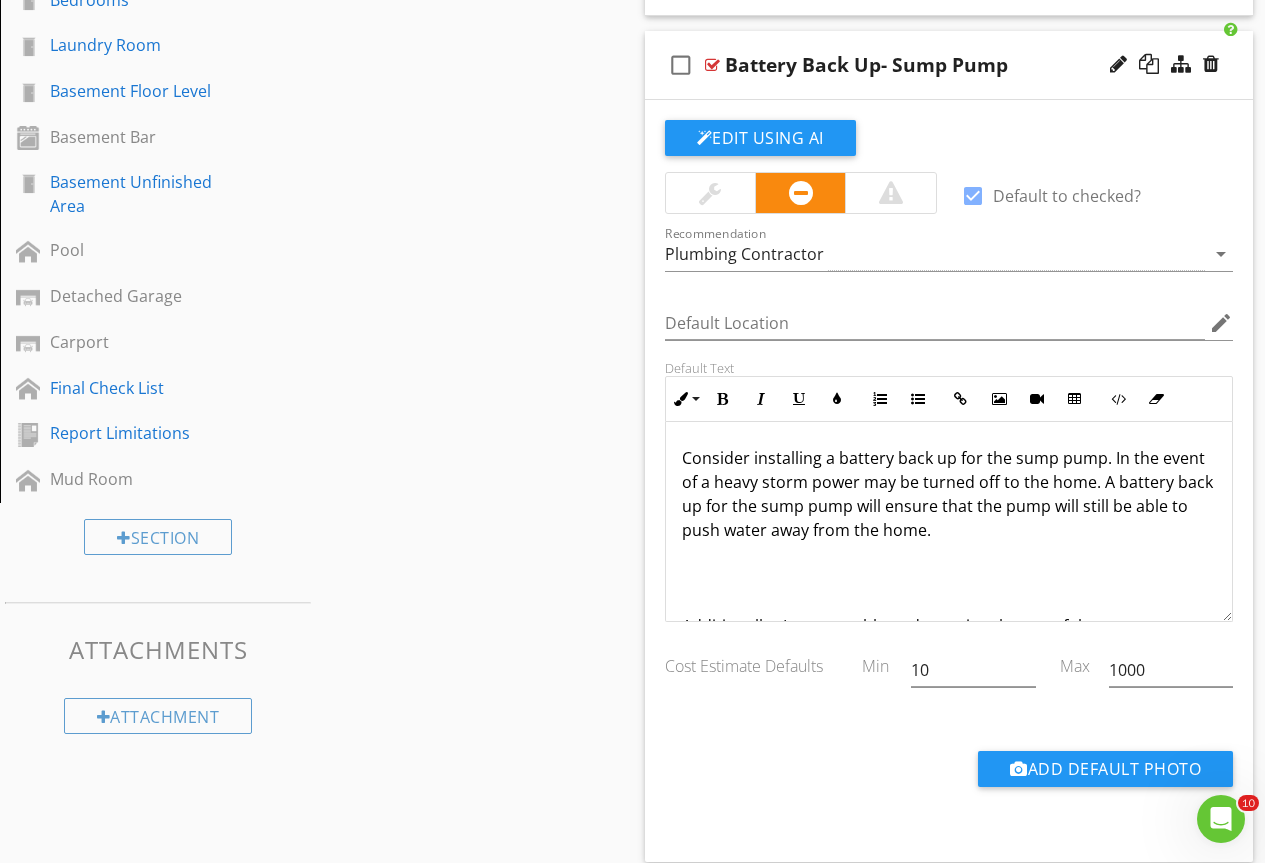 click on "Consider installing a battery back up for the sump pump. In the event of a heavy storm power may be turned off to the home. A battery back up for the sump pump will ensure that the pump will still be able to push water away from the home." at bounding box center [949, 494] 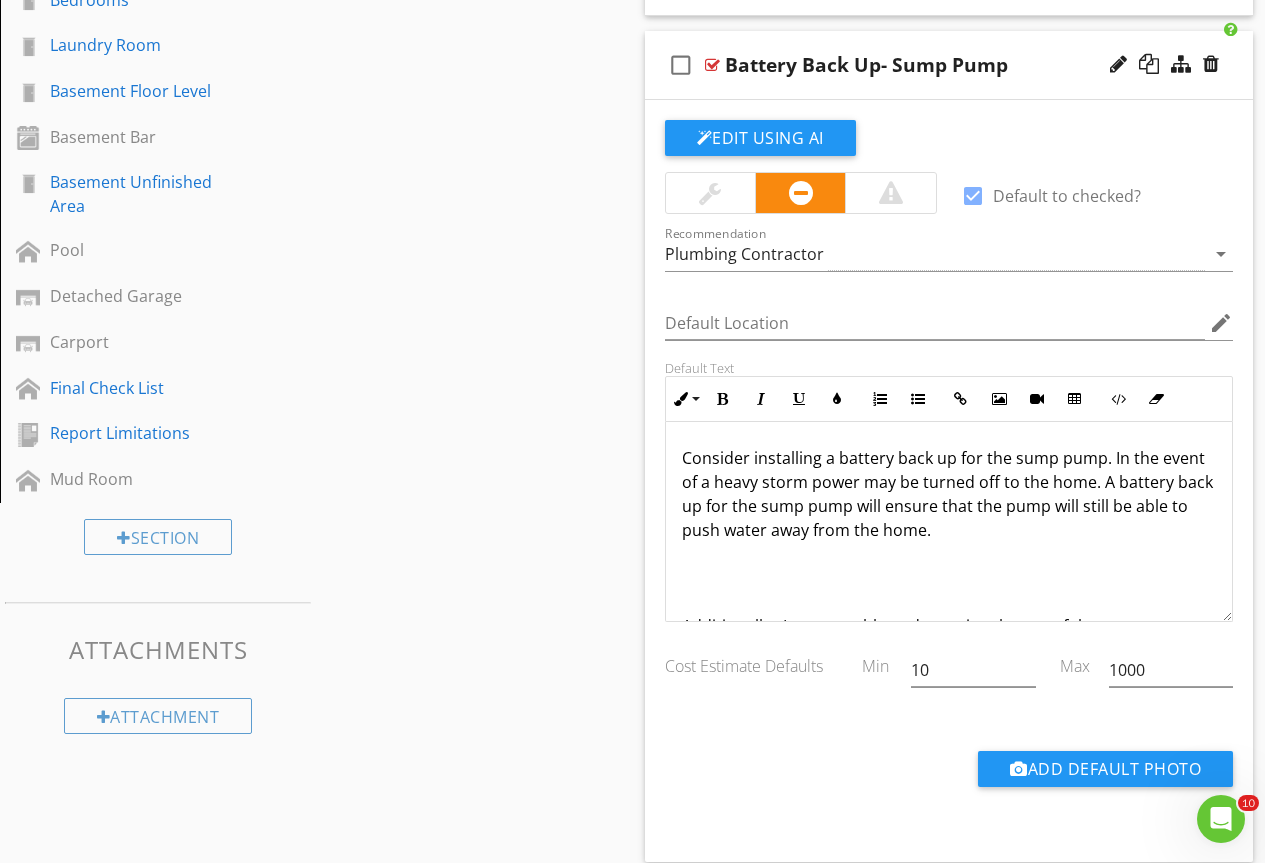 type 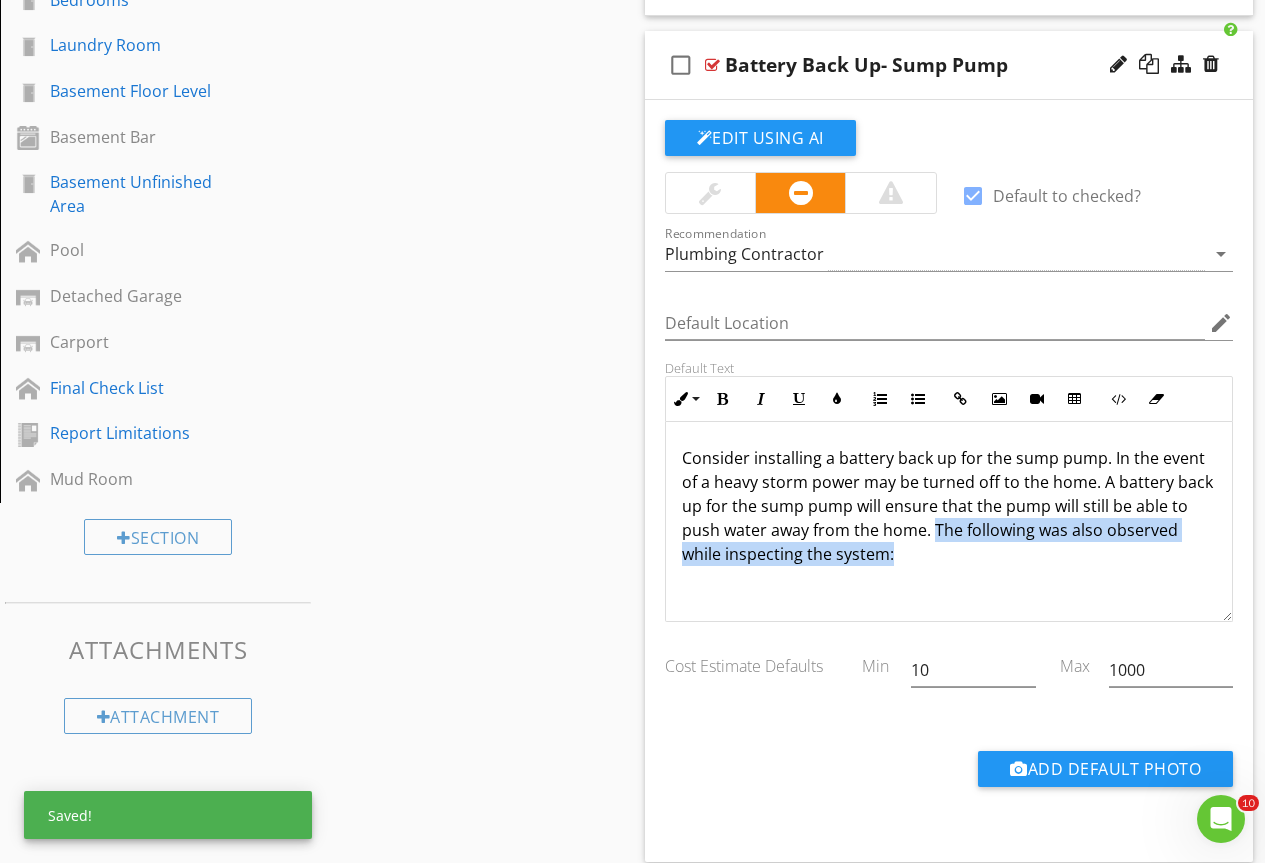 drag, startPoint x: 988, startPoint y: 526, endPoint x: 998, endPoint y: 557, distance: 32.572994 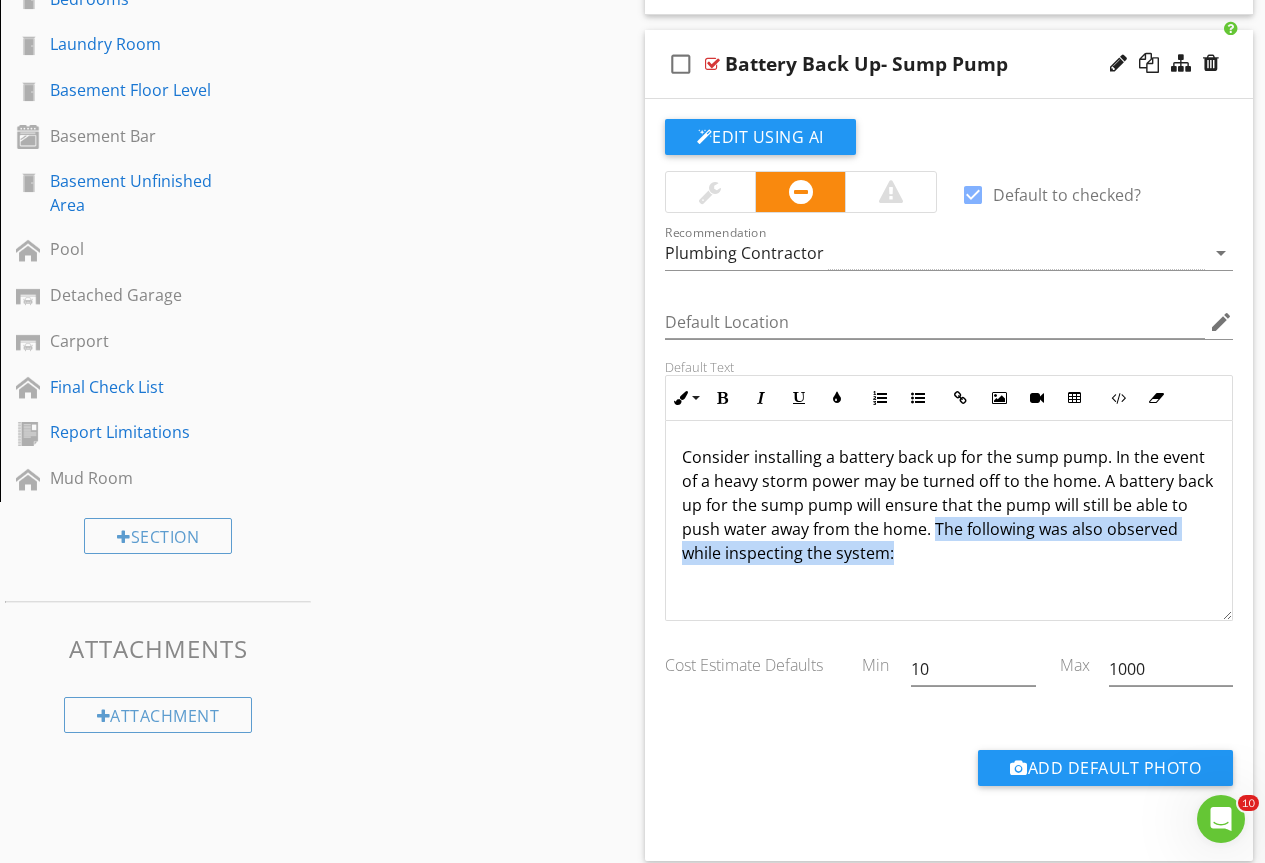 scroll, scrollTop: 1551, scrollLeft: 0, axis: vertical 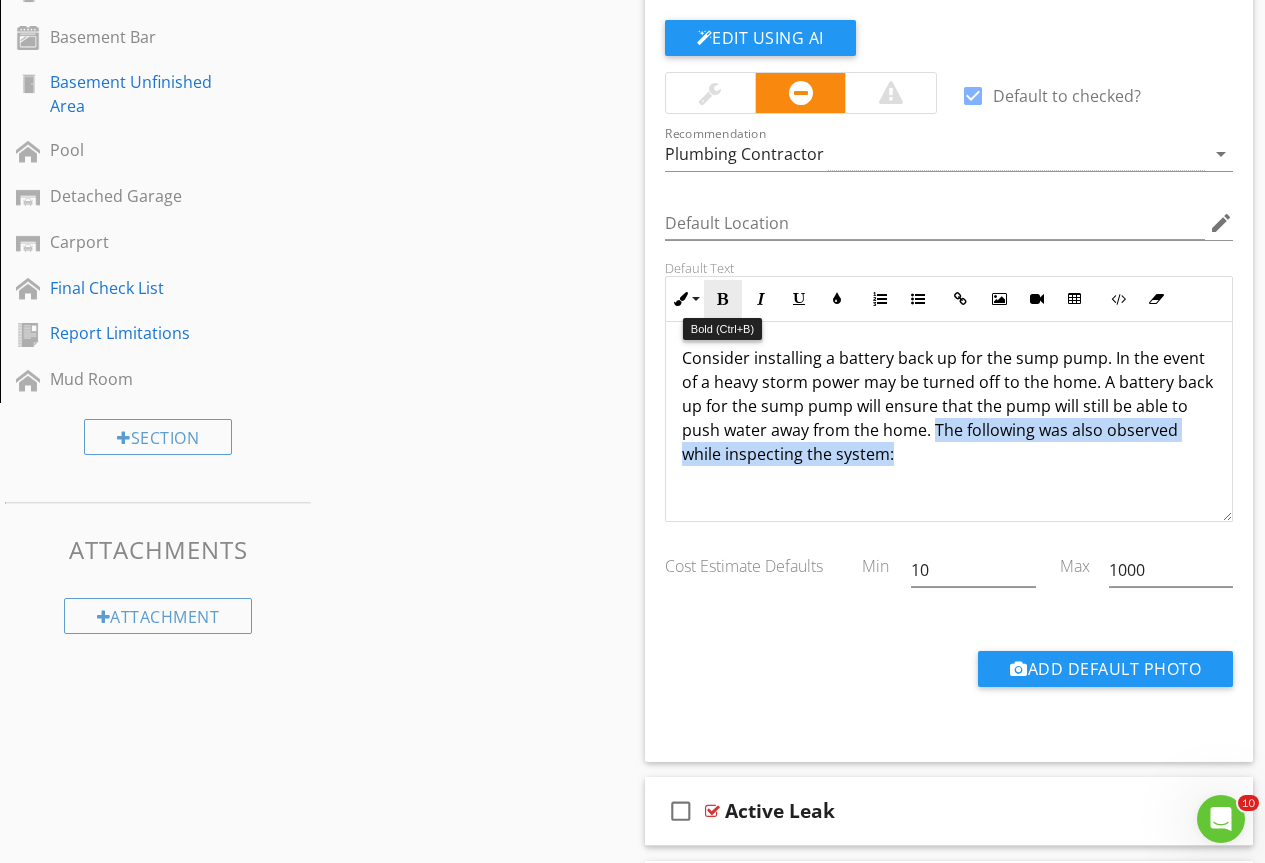 click on "Bold" at bounding box center [723, 299] 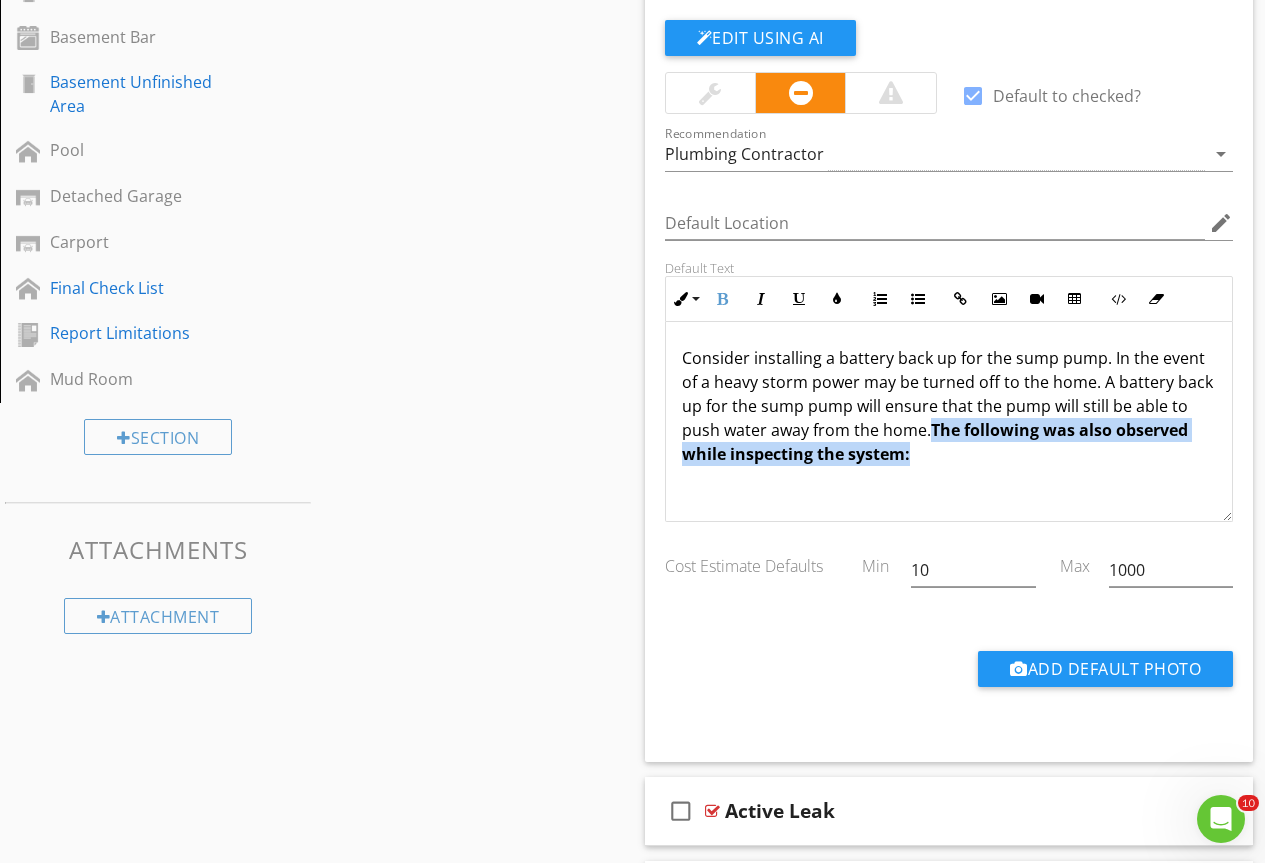 click on "Consider installing a battery back up for the sump pump. In the event of a heavy storm power may be turned off to the home. A battery back up for the sump pump will ensure that the pump will still be able to push water away from the home.  The following was also observed while inspecting the system:" at bounding box center (949, 406) 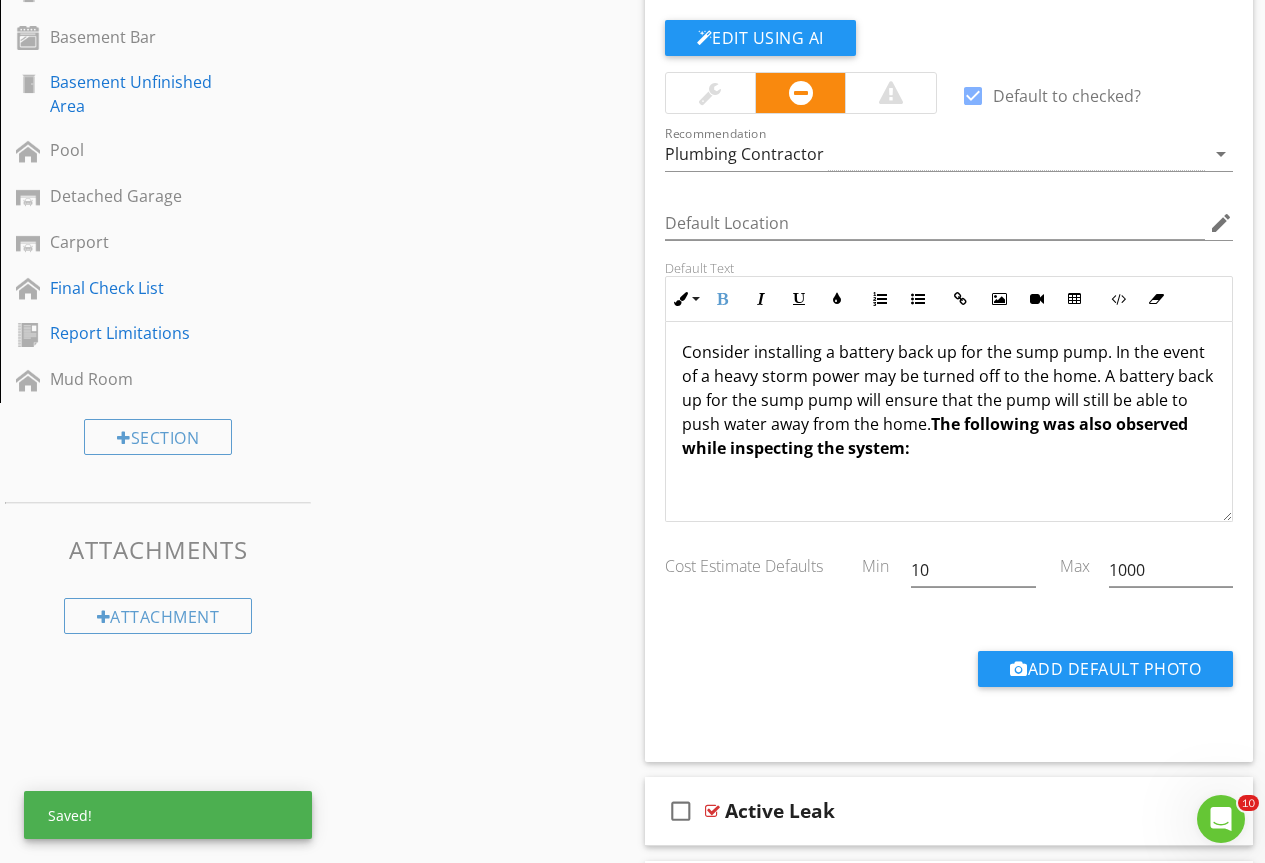 scroll, scrollTop: 38, scrollLeft: 0, axis: vertical 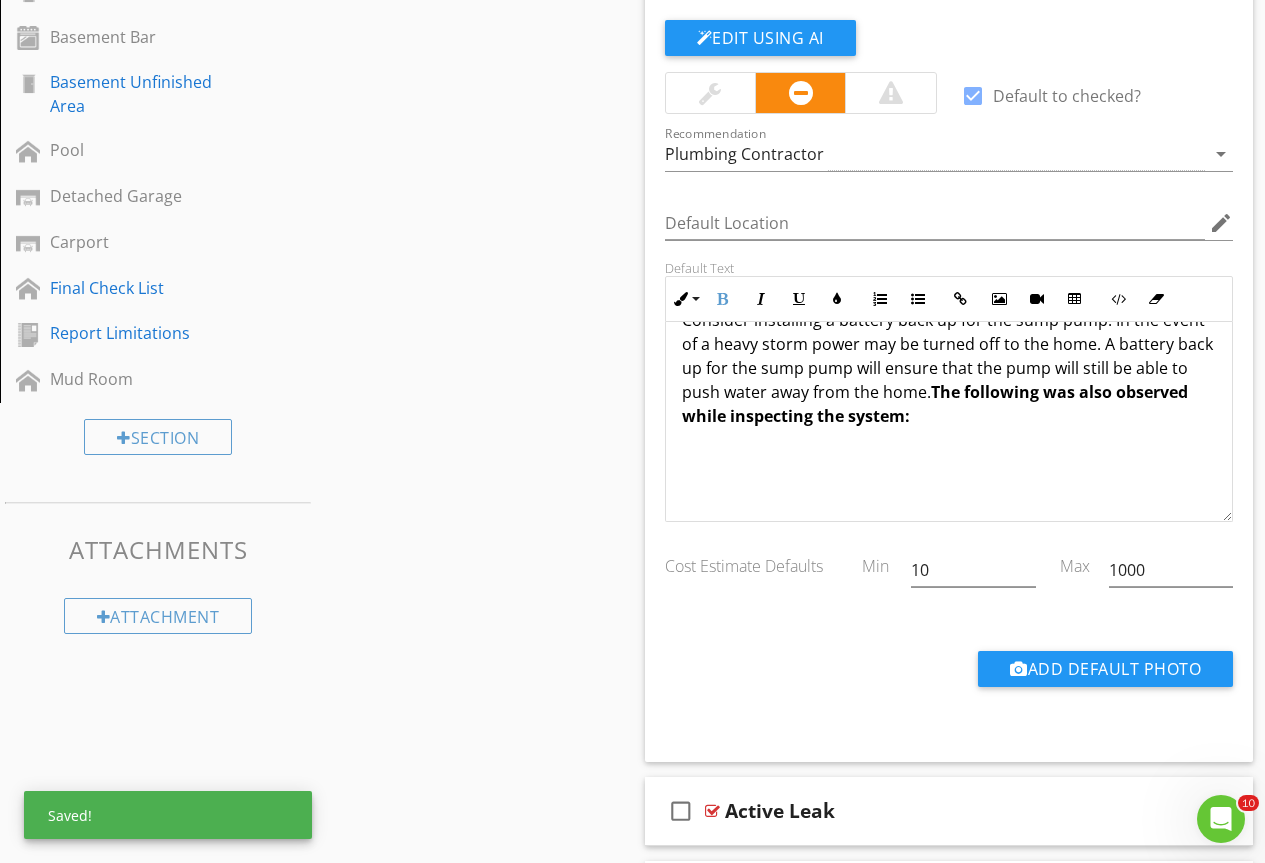 click on "​" at bounding box center (949, 480) 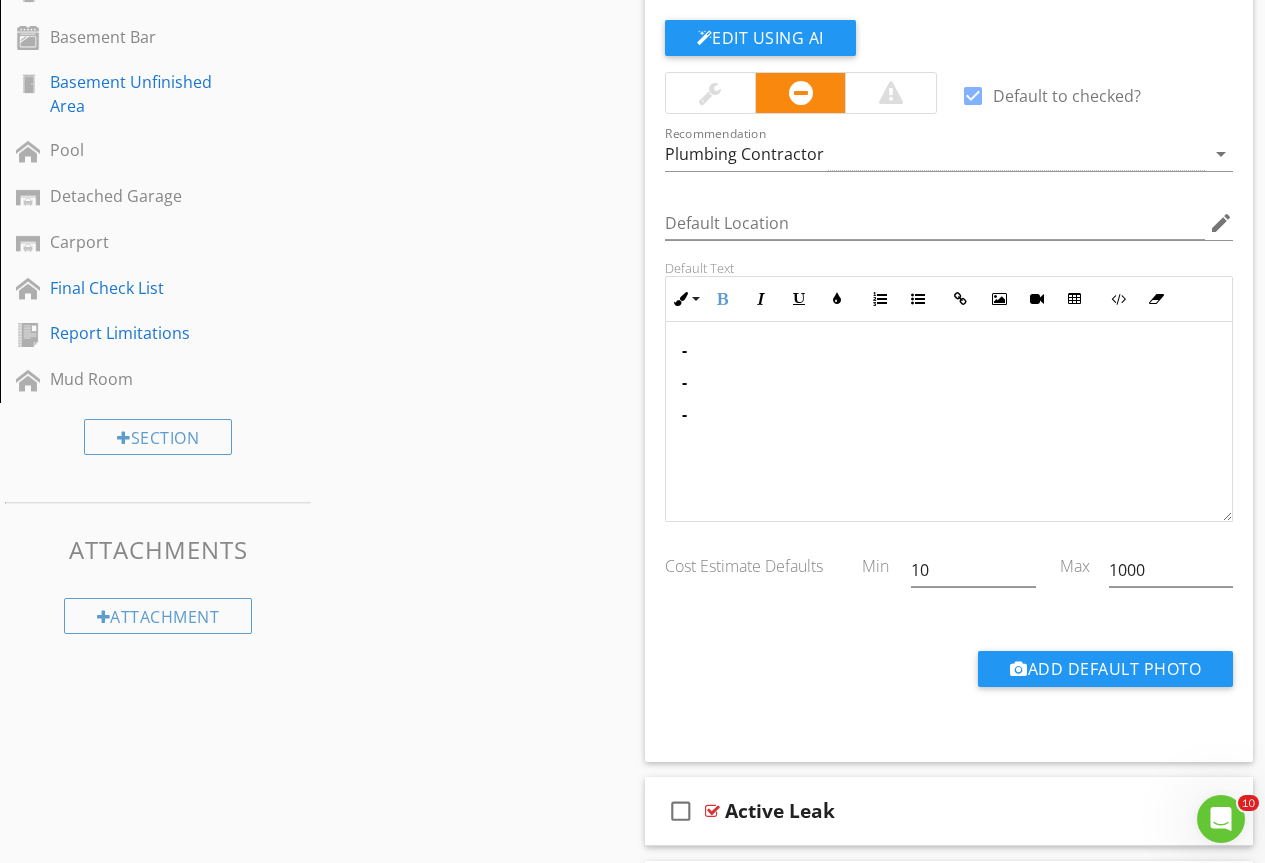 scroll, scrollTop: 100, scrollLeft: 0, axis: vertical 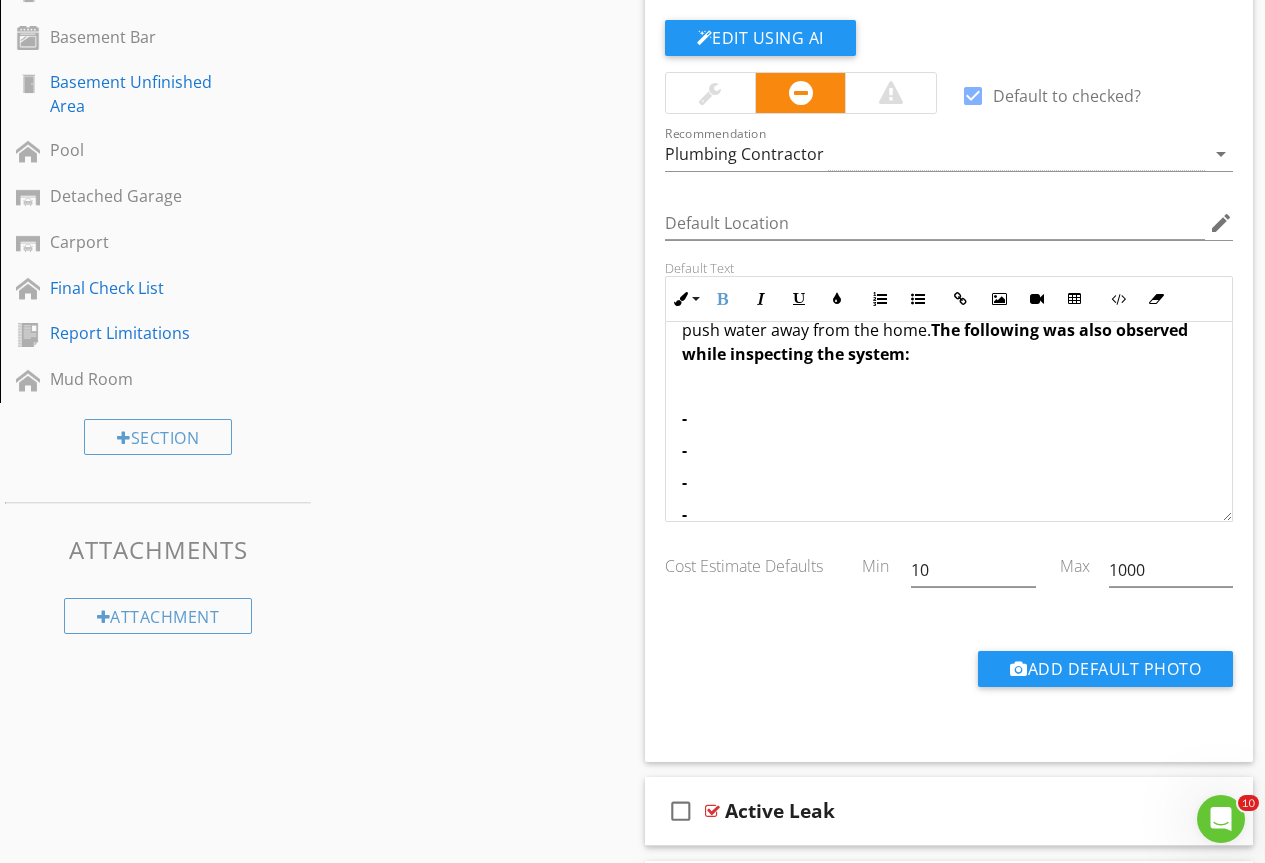 click at bounding box center [949, 386] 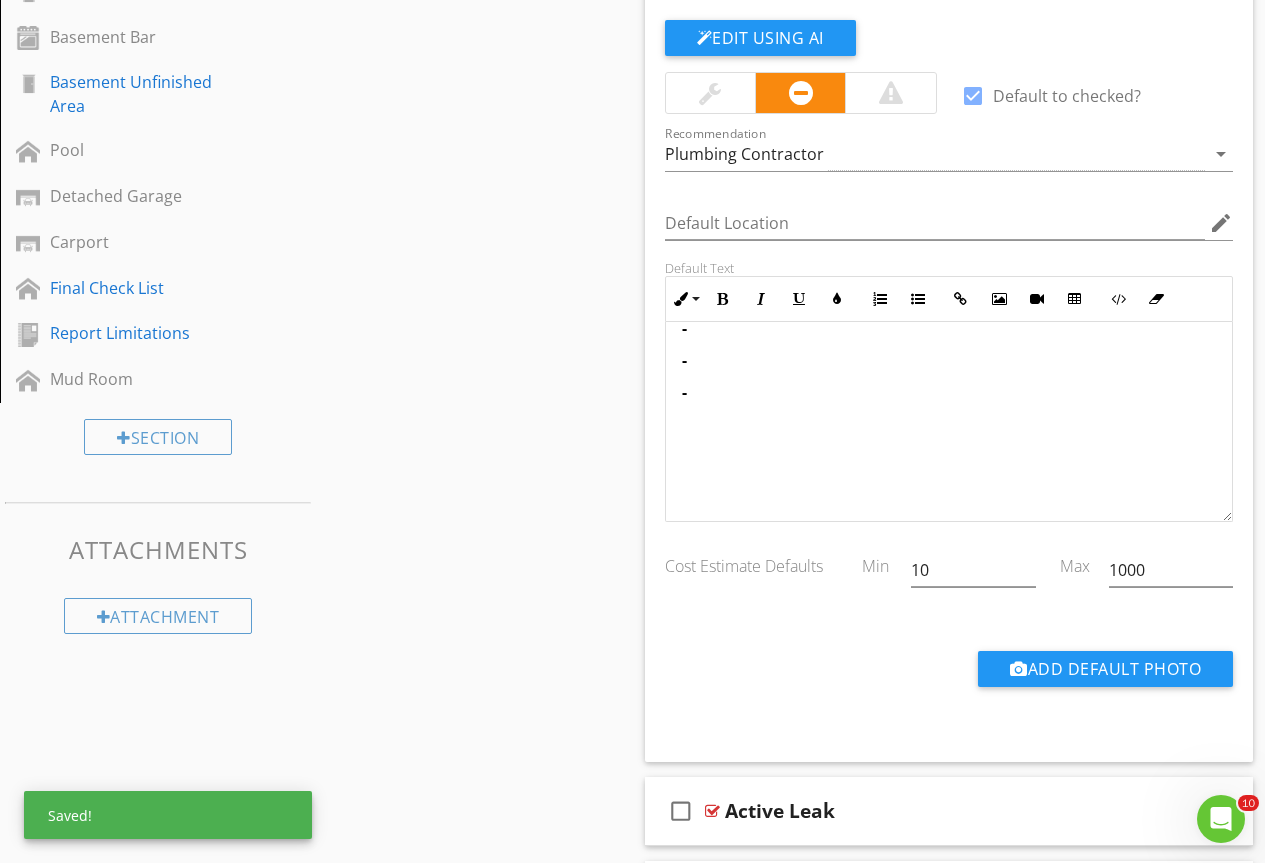 scroll, scrollTop: 300, scrollLeft: 0, axis: vertical 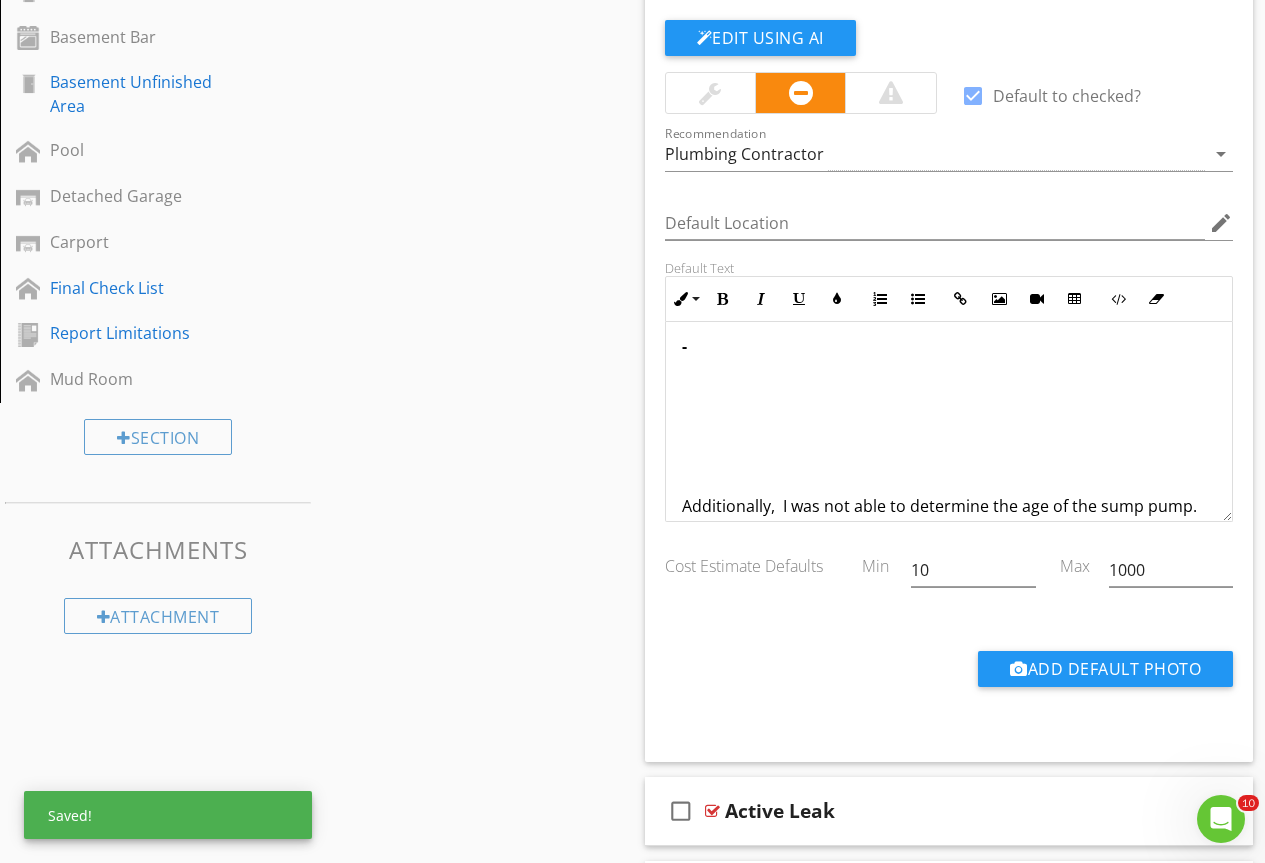 click on "Consider installing a battery back up for the sump pump. In the event of a heavy storm power may be turned off to the home. A battery back up for the sump pump will ensure that the pump will still be able to push water away from the home.  The following was also observed while inspecting the system: - - - - Additionally,  I was not able to determine the age of the sump pump.  Ask the seller as to the age.  This will give you a better idea as to when you should plan on replacing the system. Sump pumps typically last 10 years.  Sump pumps should be maintained every three to four months.  The sump pump pit and pump system should be cleaned annually." at bounding box center [949, 378] 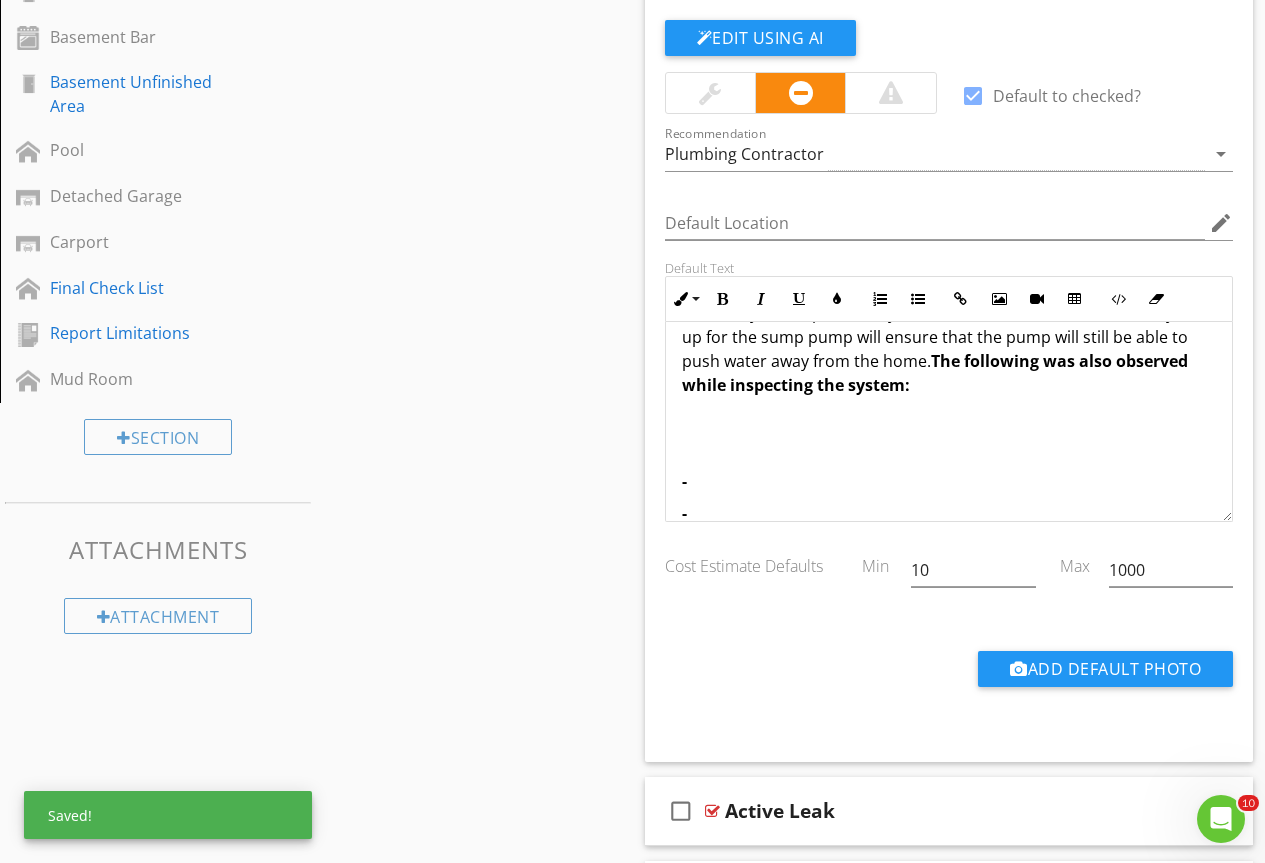 scroll, scrollTop: 0, scrollLeft: 0, axis: both 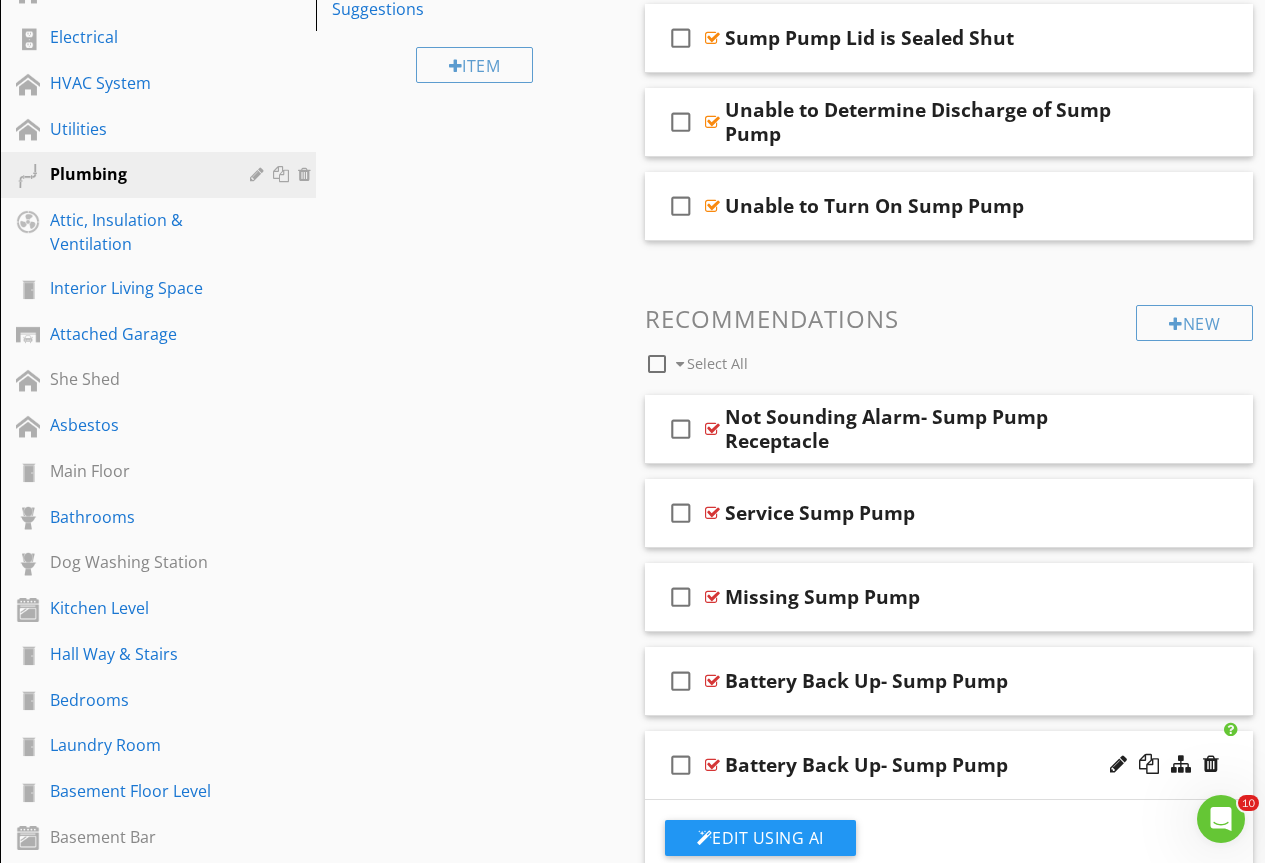 click on "check_box_outline_blank
Battery Back Up- Sump Pump" at bounding box center [949, 765] 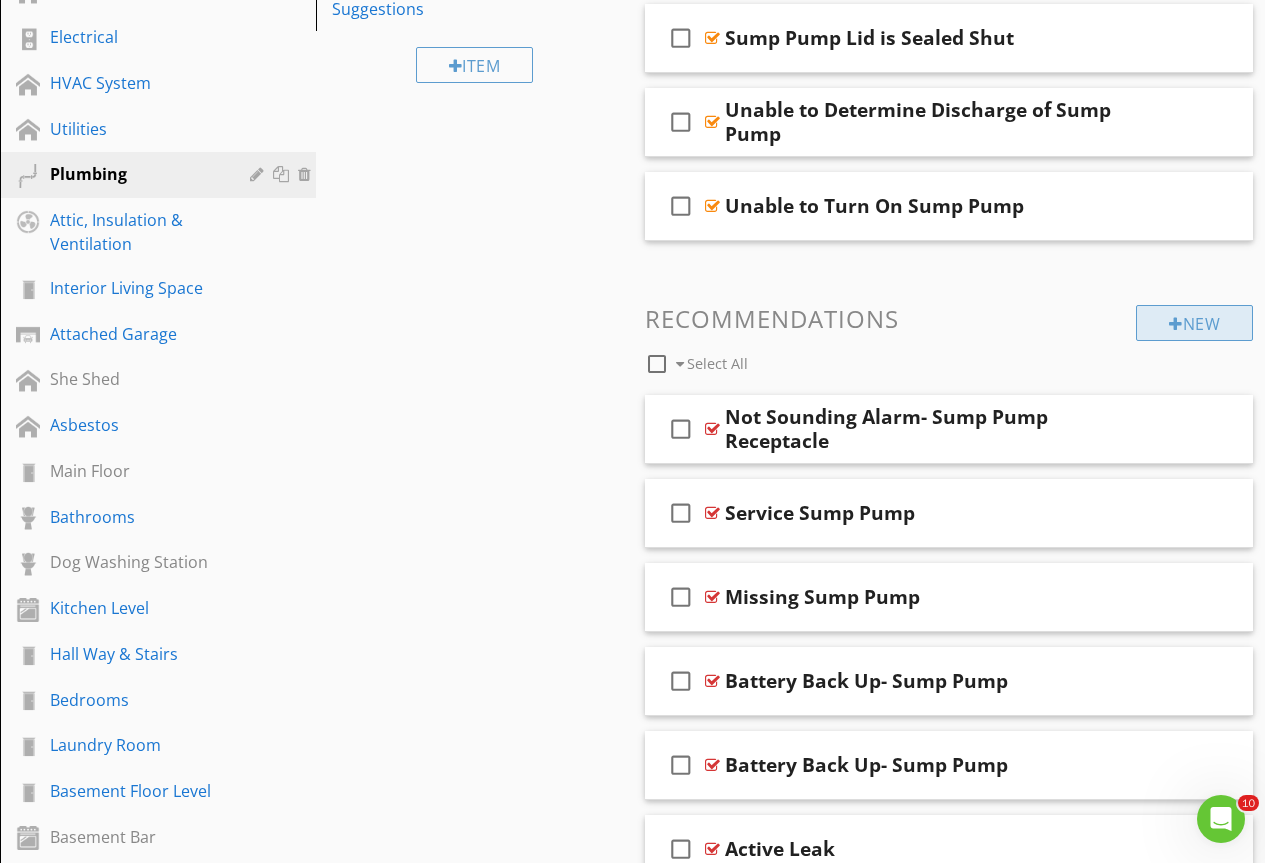 click at bounding box center (1176, 324) 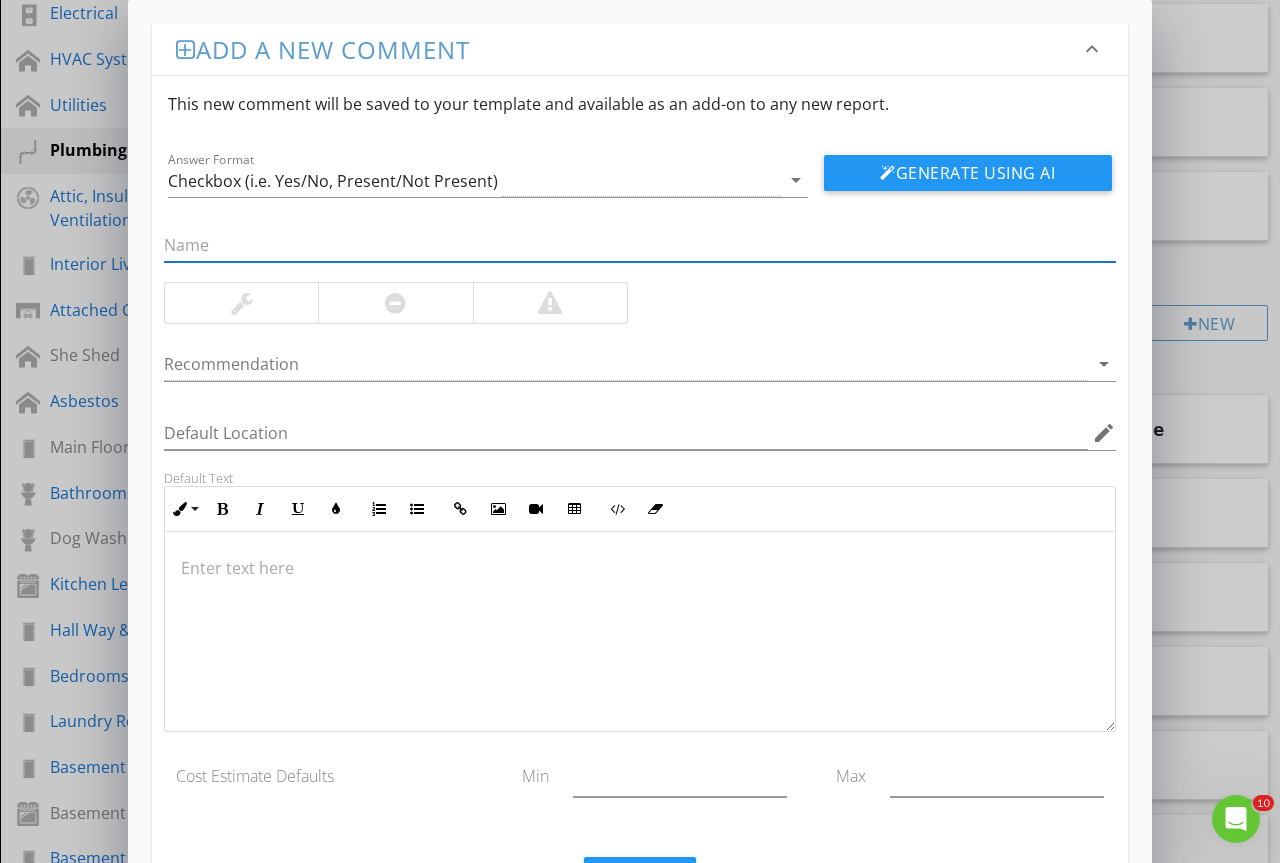 click at bounding box center [640, 245] 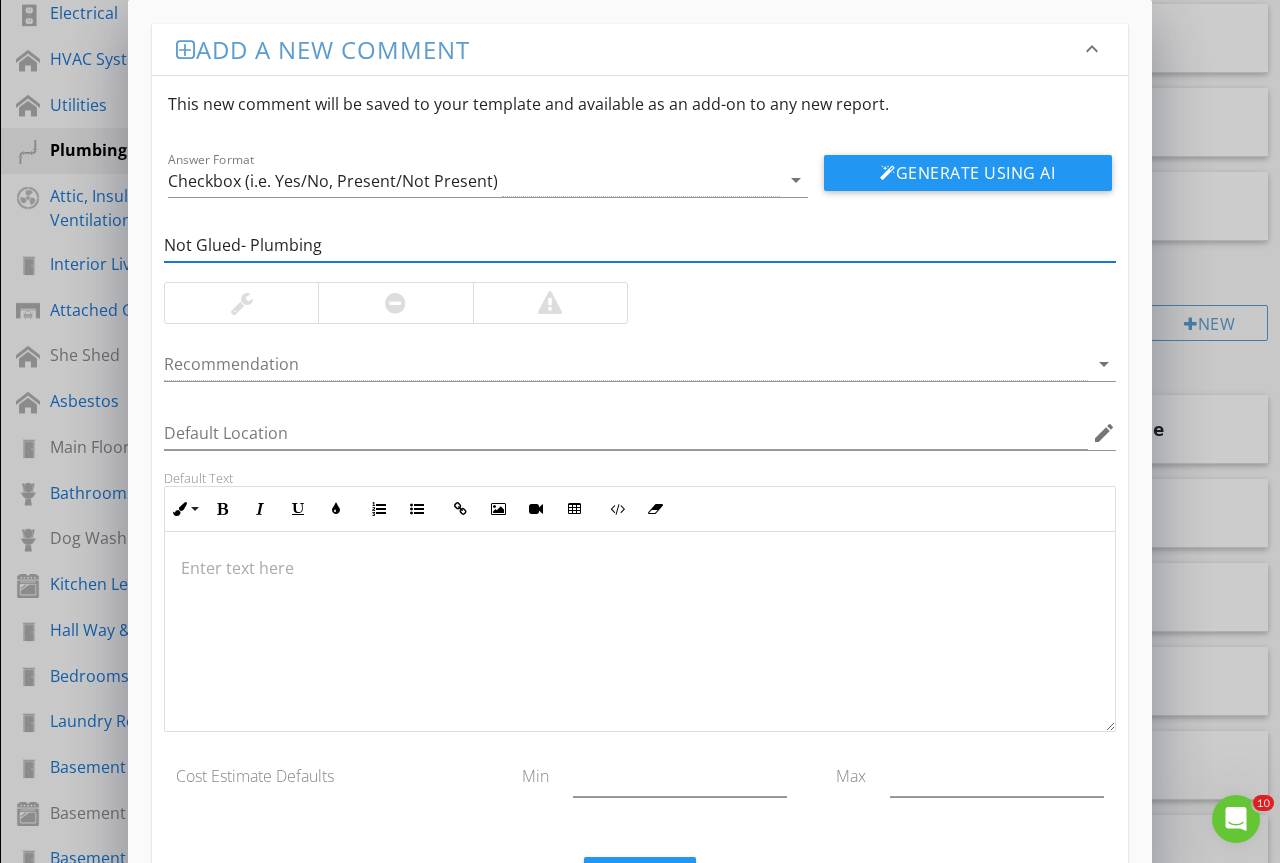 type on "Not Glued- Plumbing" 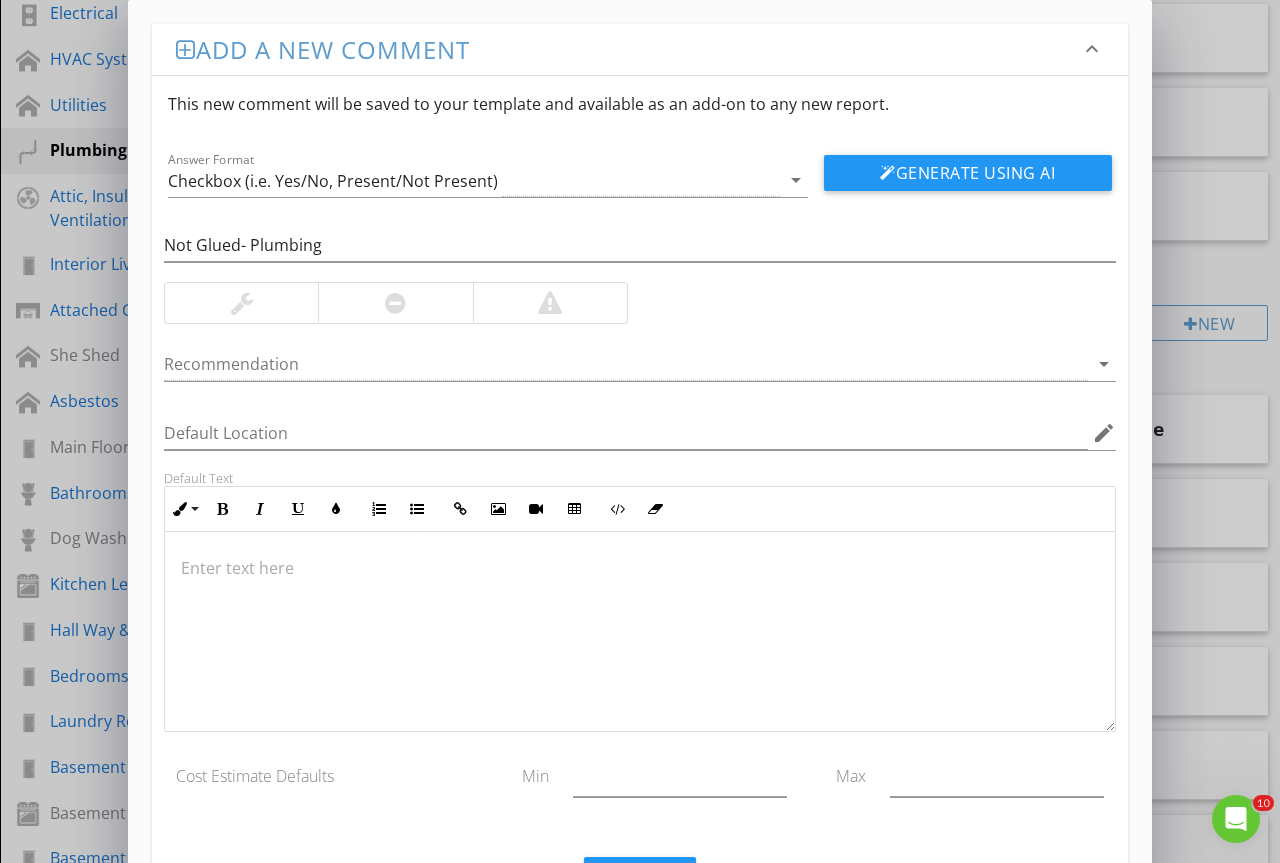 click at bounding box center (242, 303) 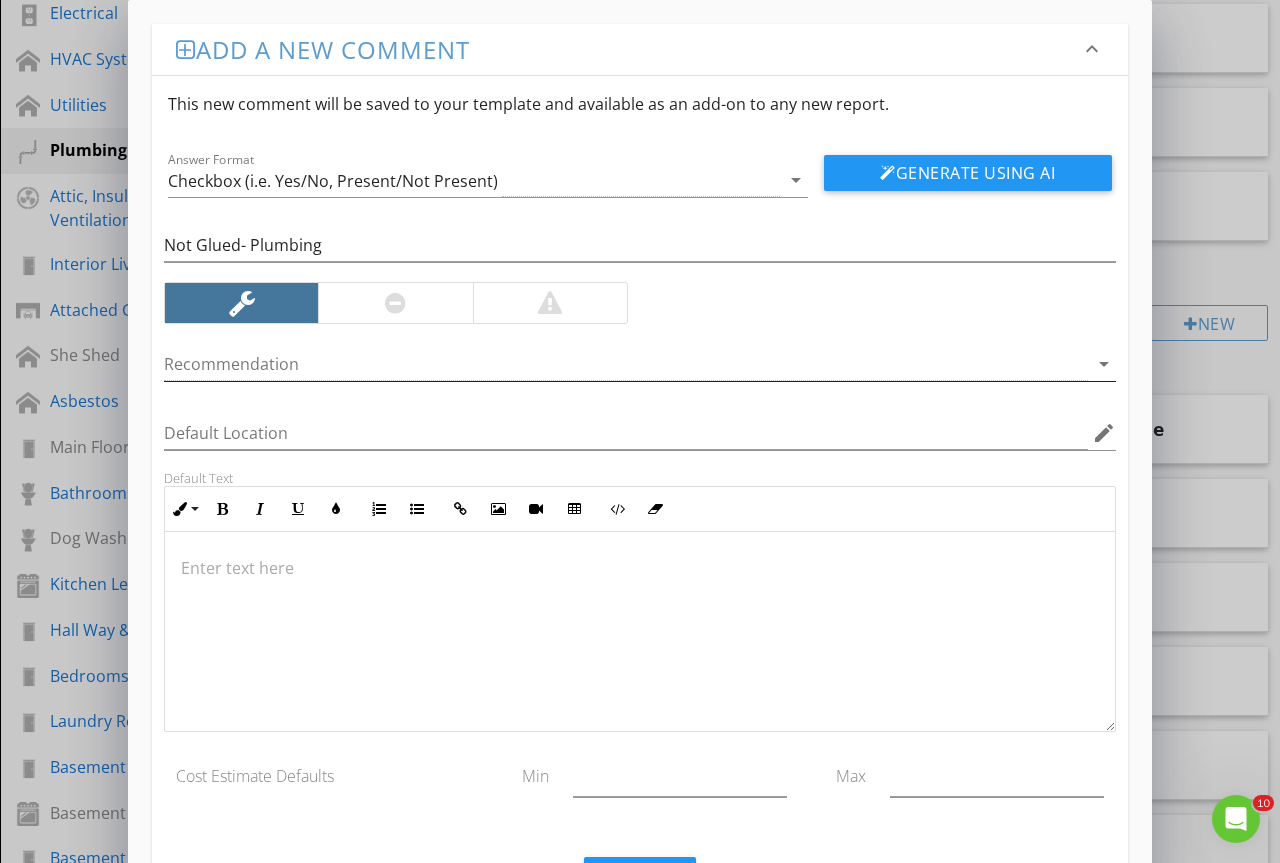 click at bounding box center (626, 364) 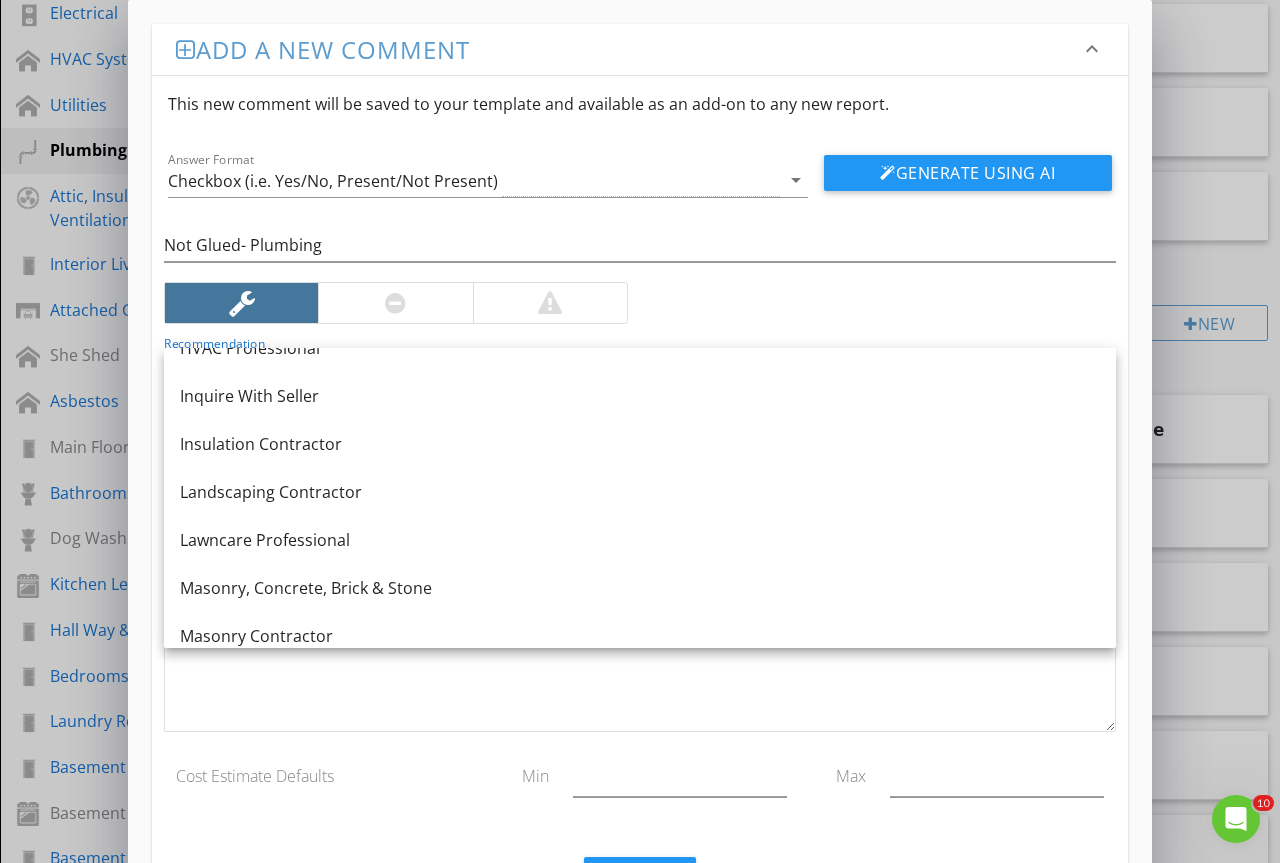 scroll, scrollTop: 1960, scrollLeft: 0, axis: vertical 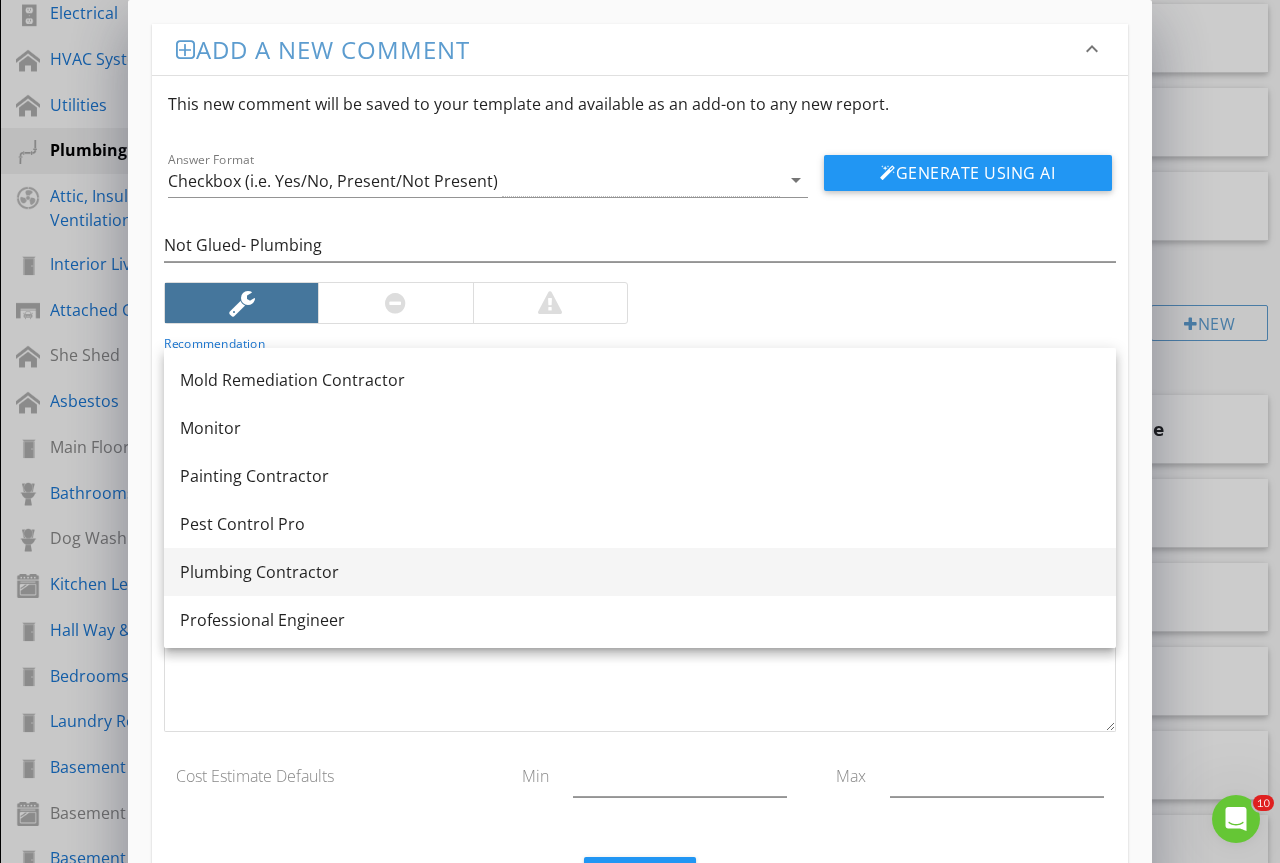 click on "Plumbing Contractor" at bounding box center [640, 572] 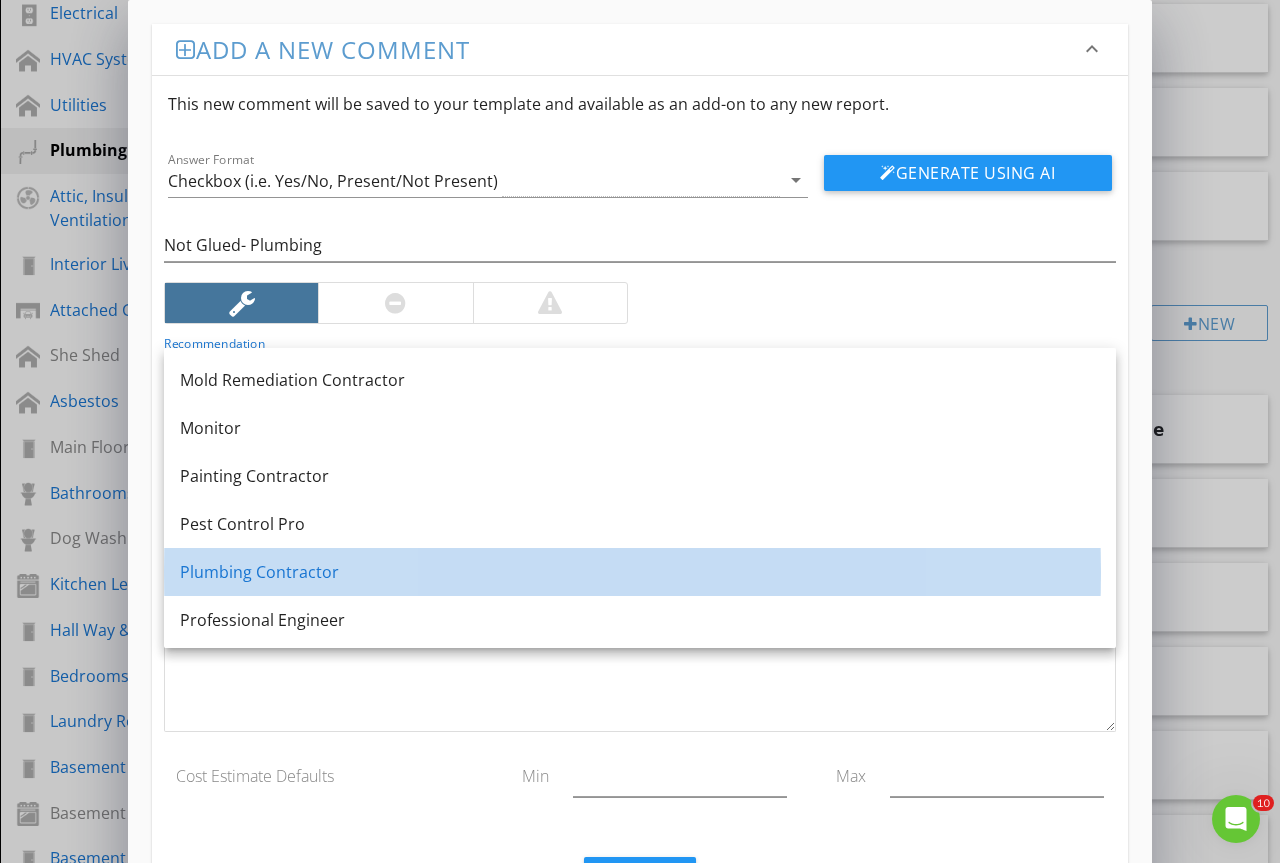 click at bounding box center (640, 632) 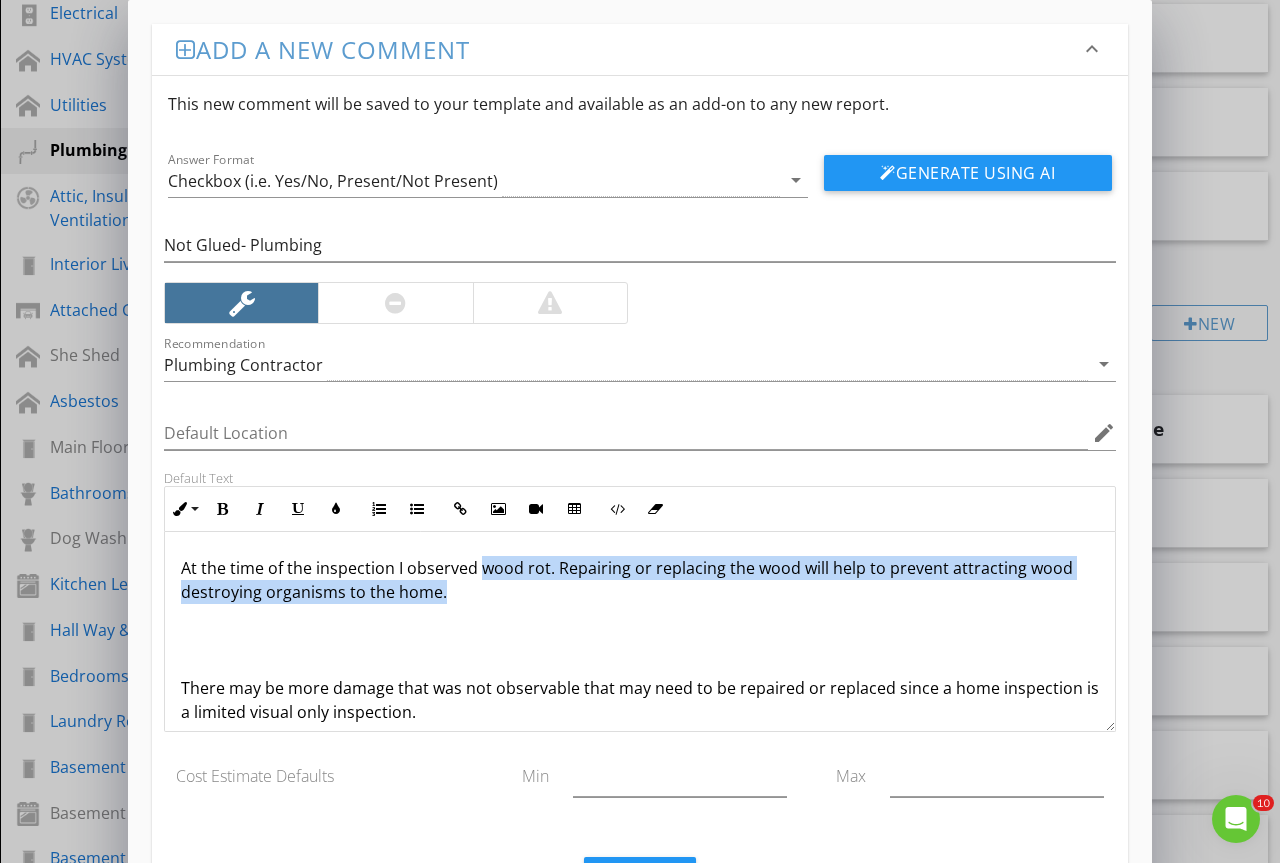 drag, startPoint x: 478, startPoint y: 564, endPoint x: 491, endPoint y: 597, distance: 35.468296 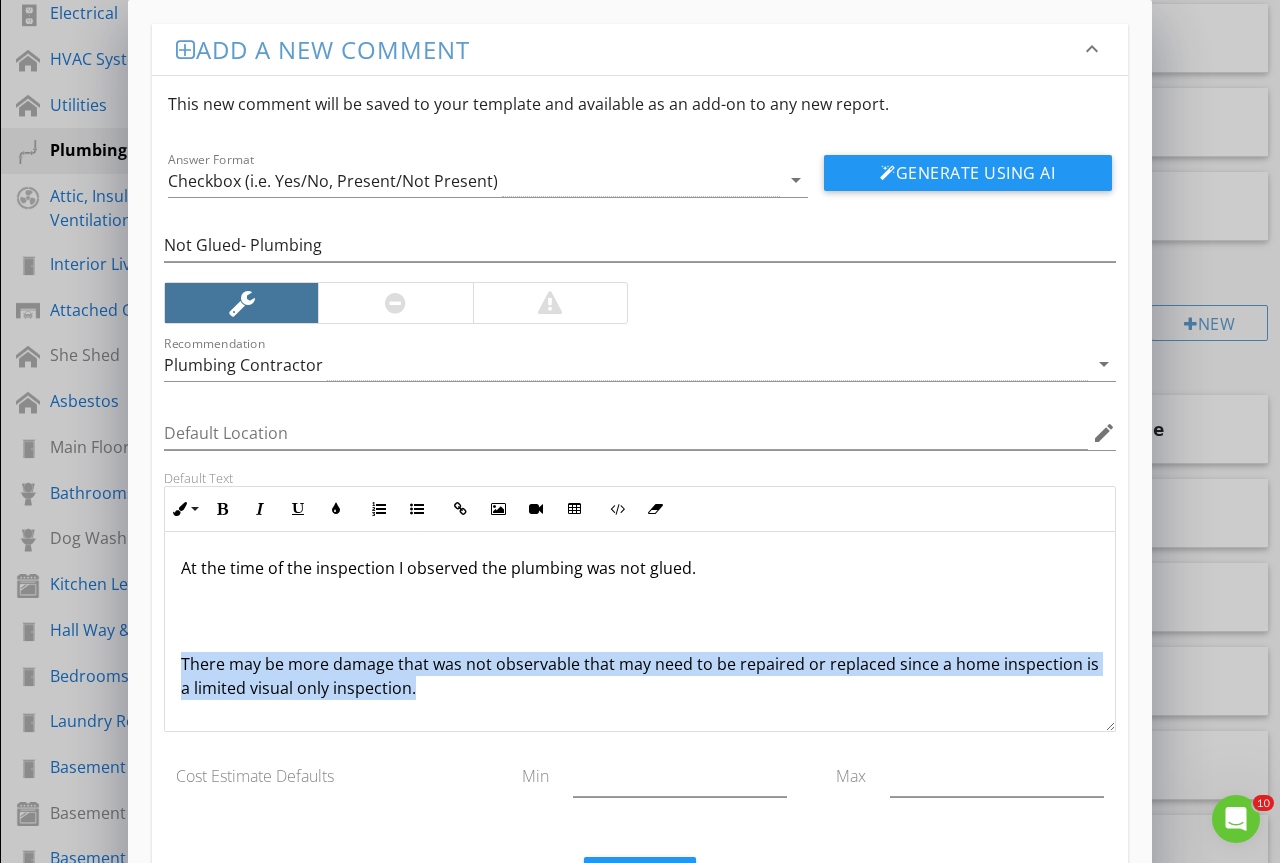 drag, startPoint x: 446, startPoint y: 688, endPoint x: 150, endPoint y: 655, distance: 297.83383 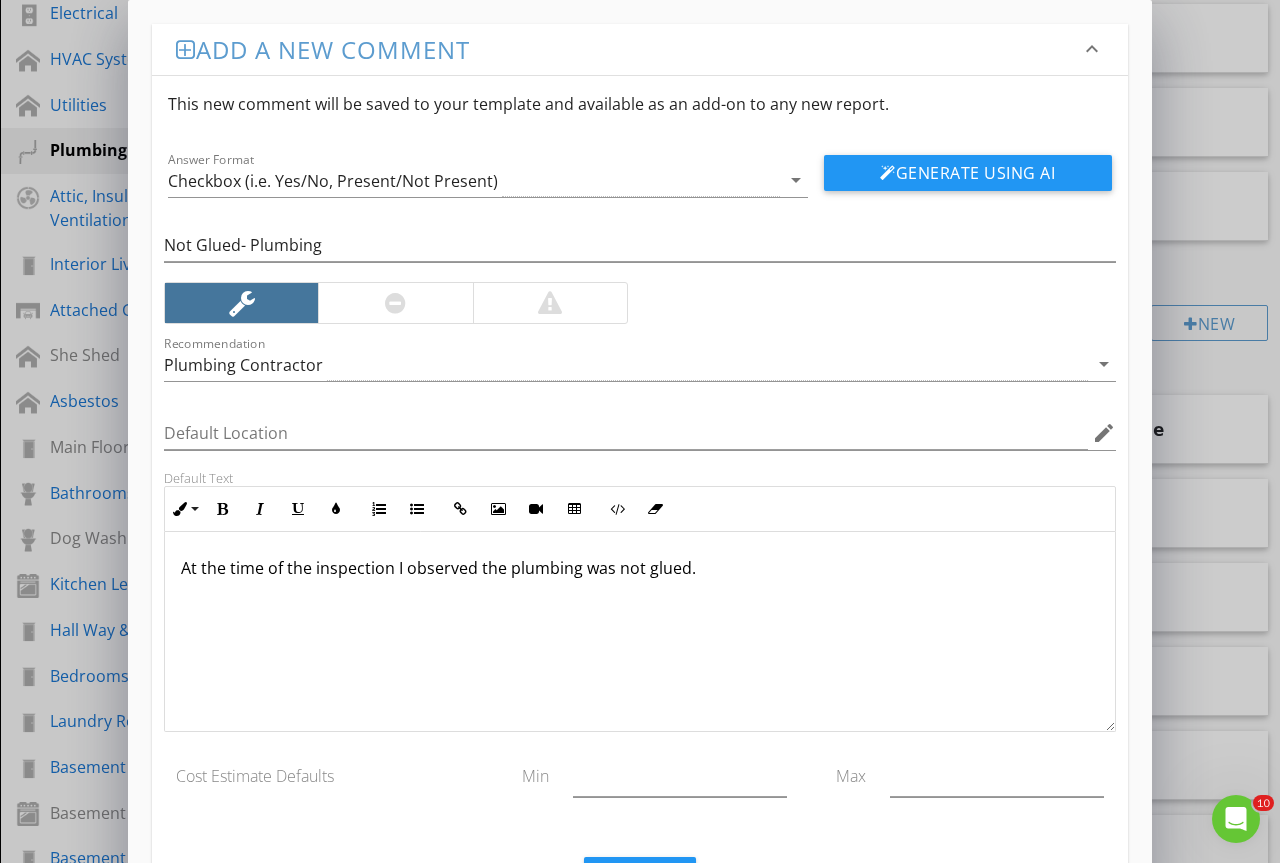 scroll, scrollTop: 1, scrollLeft: 0, axis: vertical 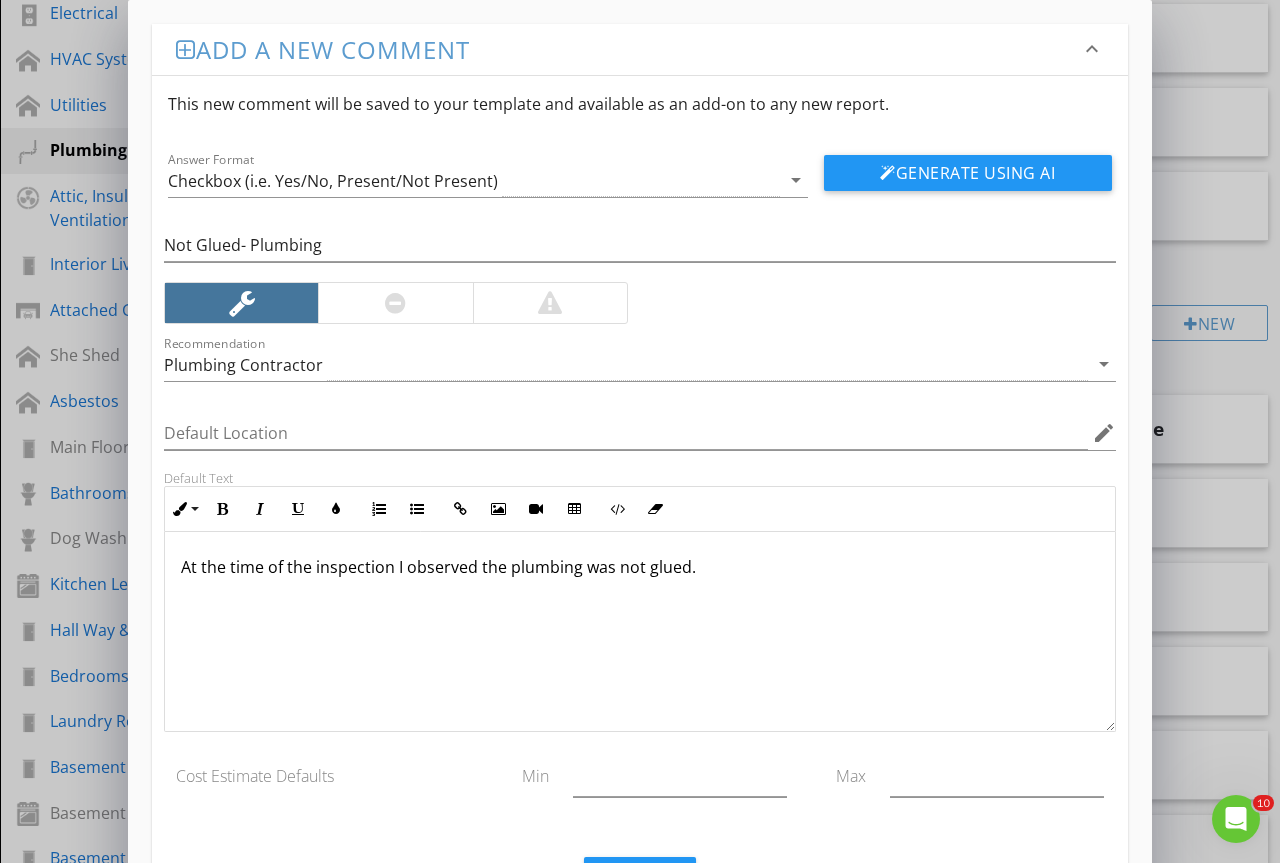 click on "At the time of the inspection I observed the plumbing was not glued." at bounding box center [640, 631] 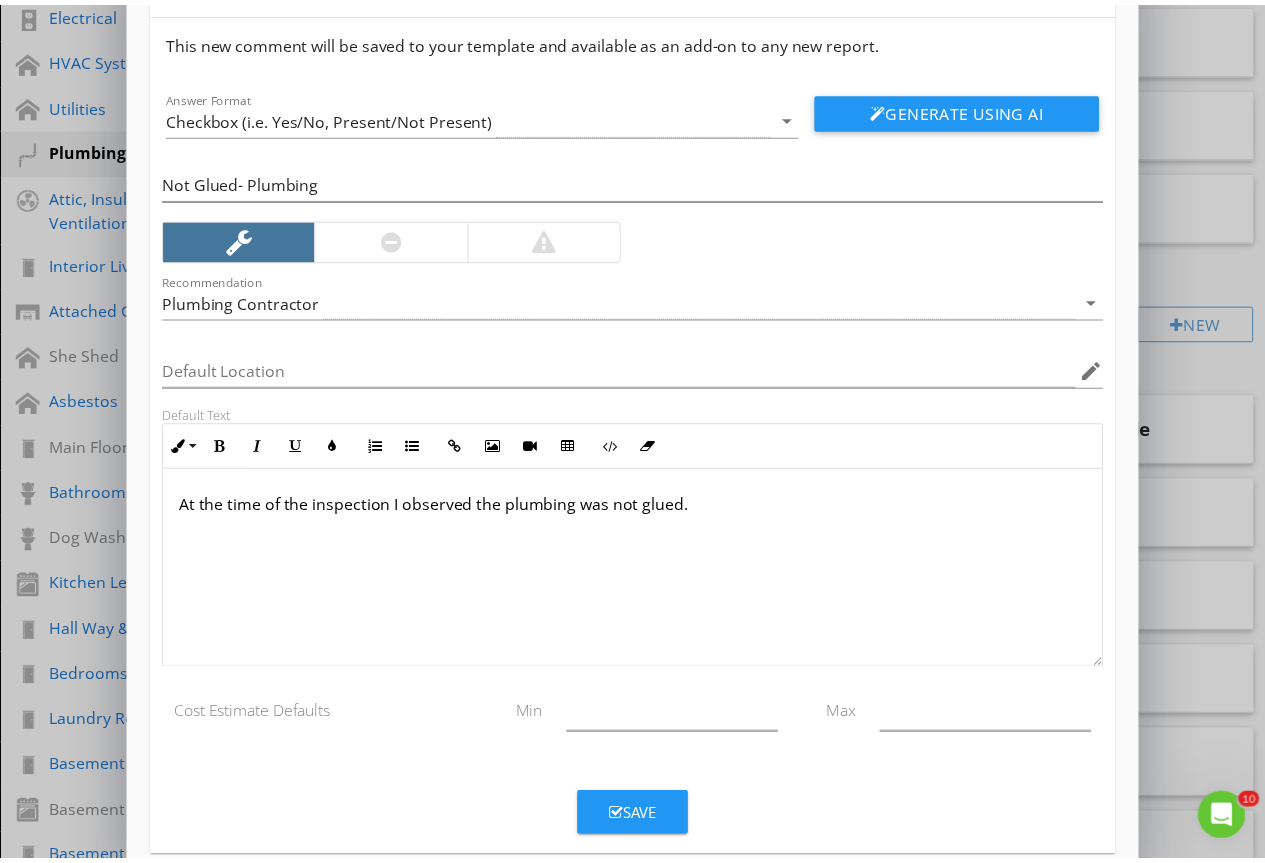 scroll, scrollTop: 94, scrollLeft: 0, axis: vertical 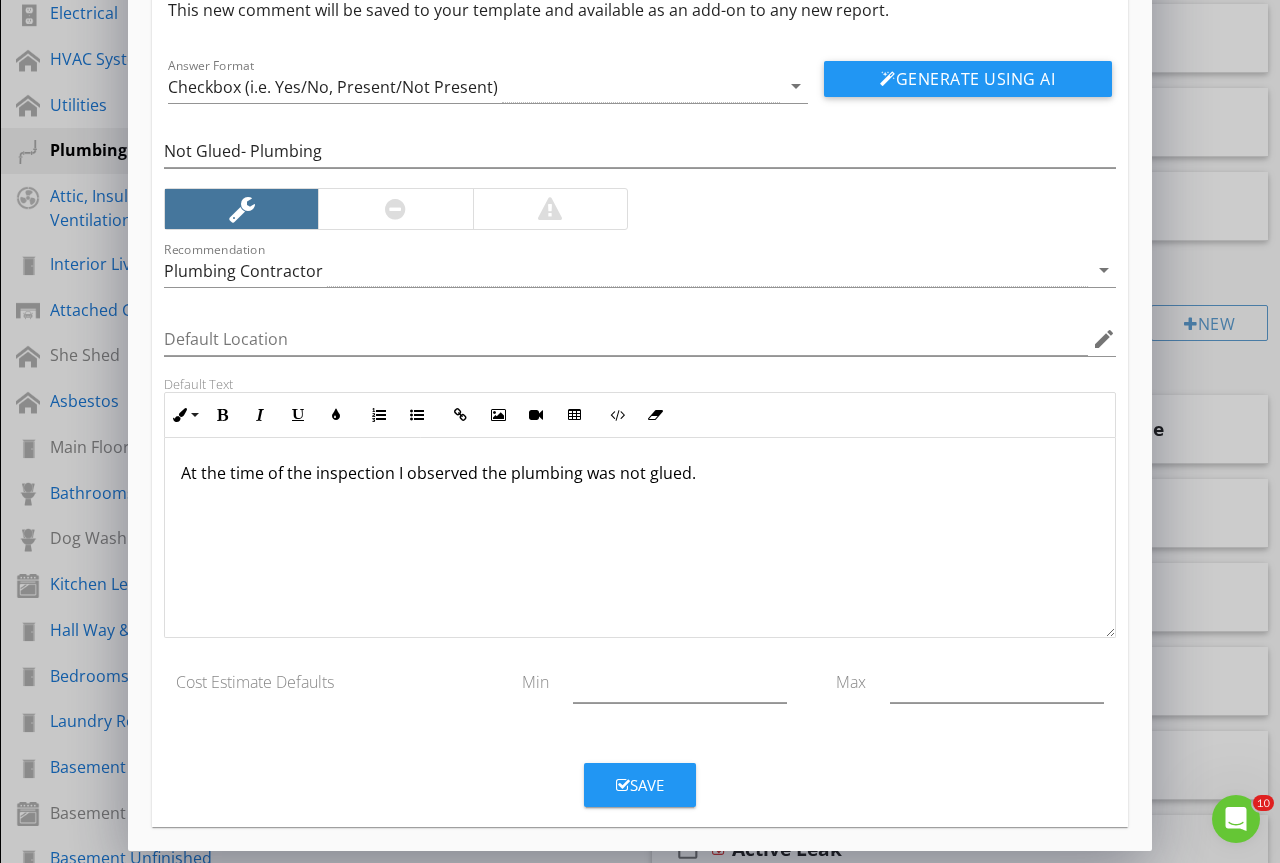 drag, startPoint x: 250, startPoint y: 598, endPoint x: 250, endPoint y: 586, distance: 12 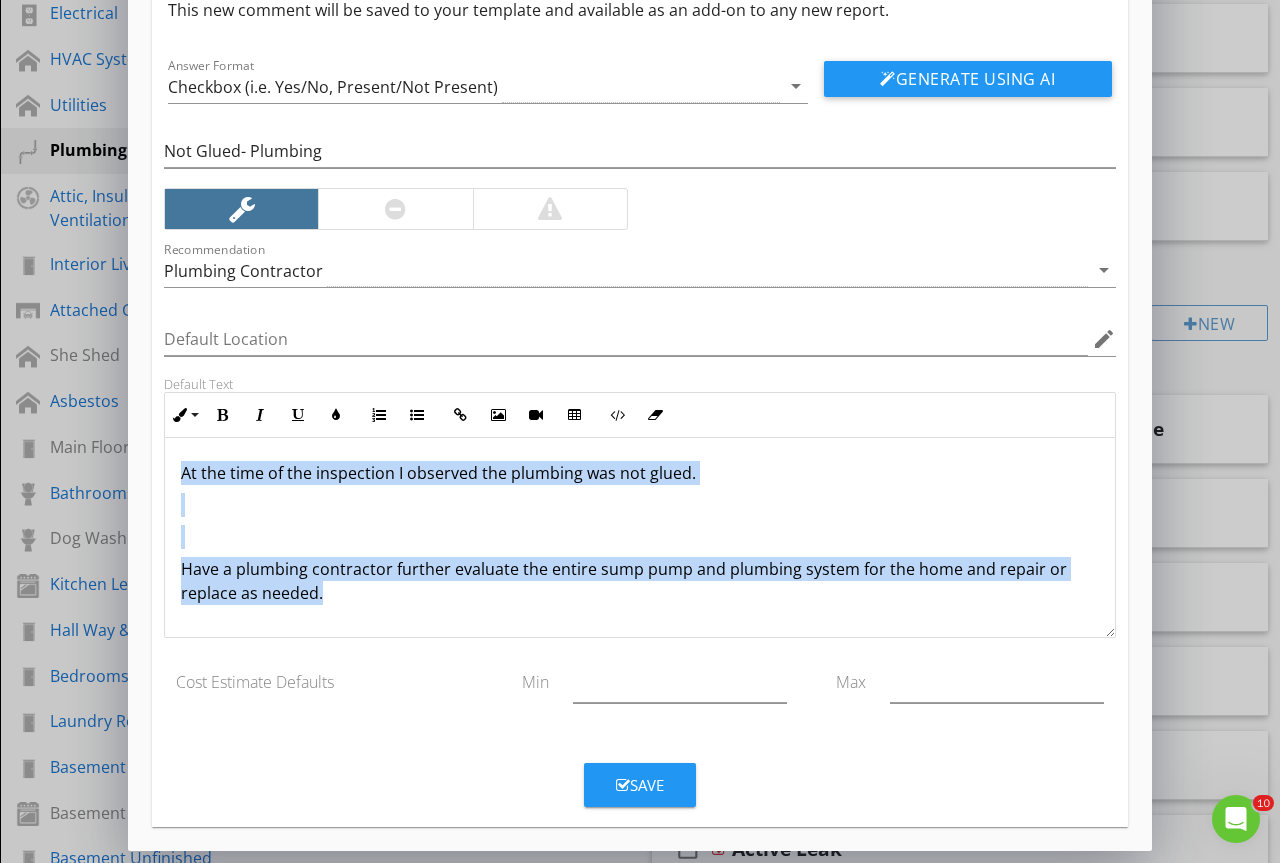 drag, startPoint x: 366, startPoint y: 613, endPoint x: 107, endPoint y: 465, distance: 298.30353 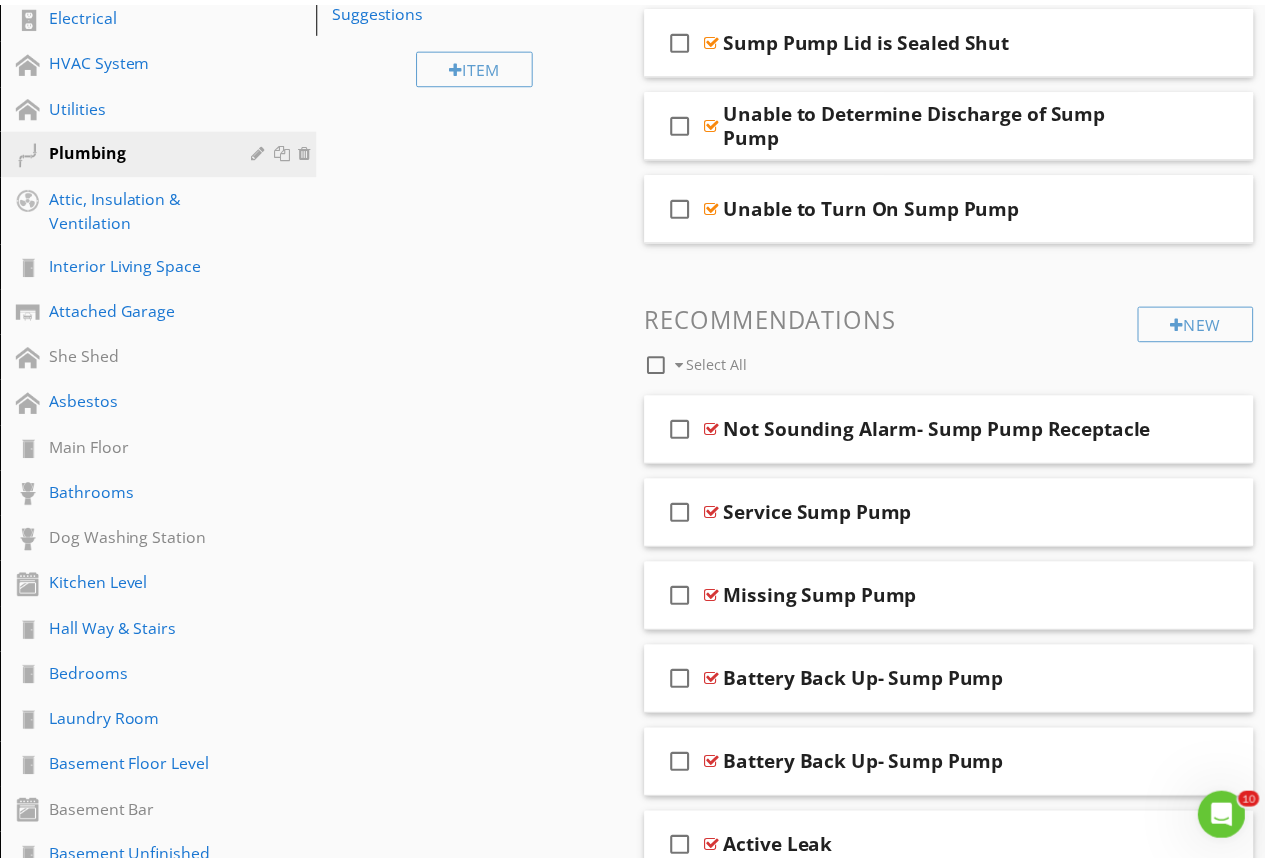 scroll, scrollTop: 0, scrollLeft: 0, axis: both 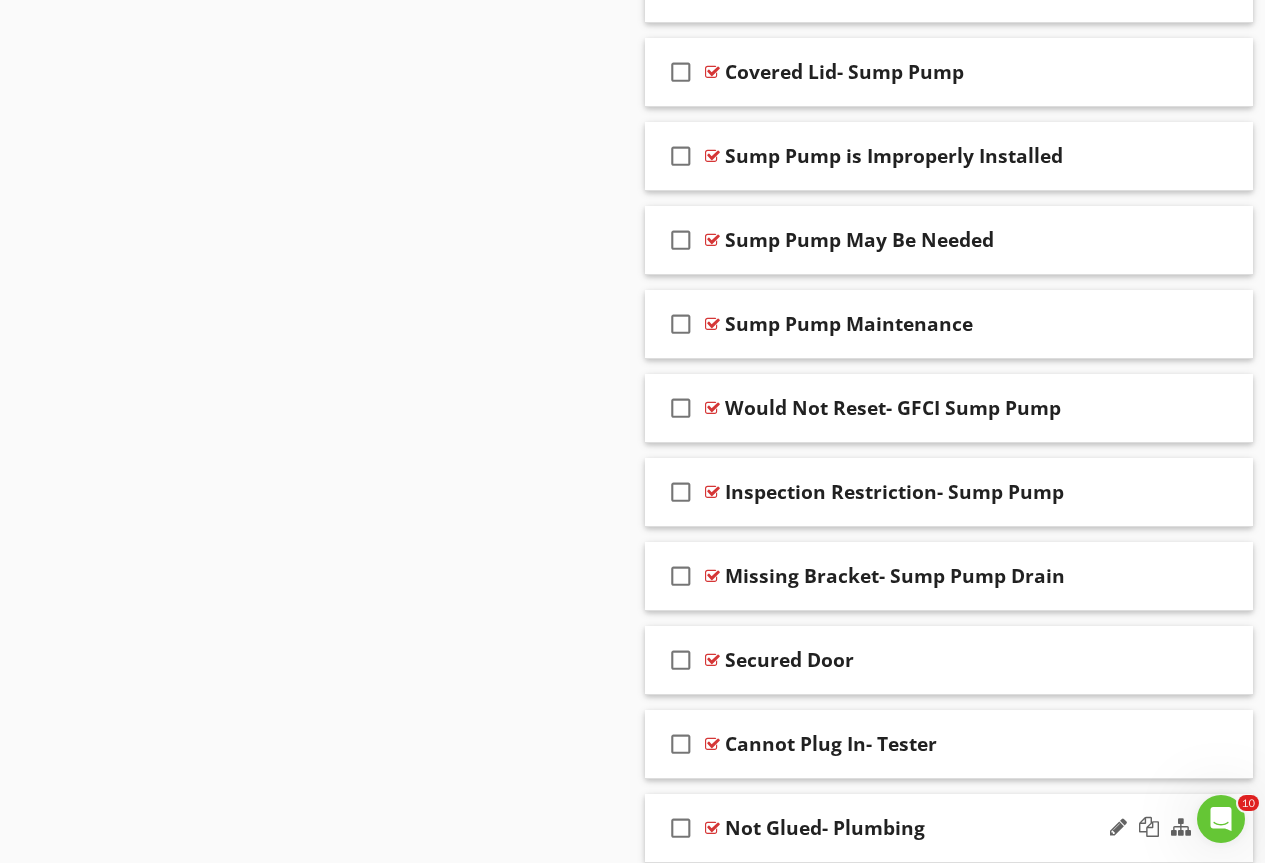 type 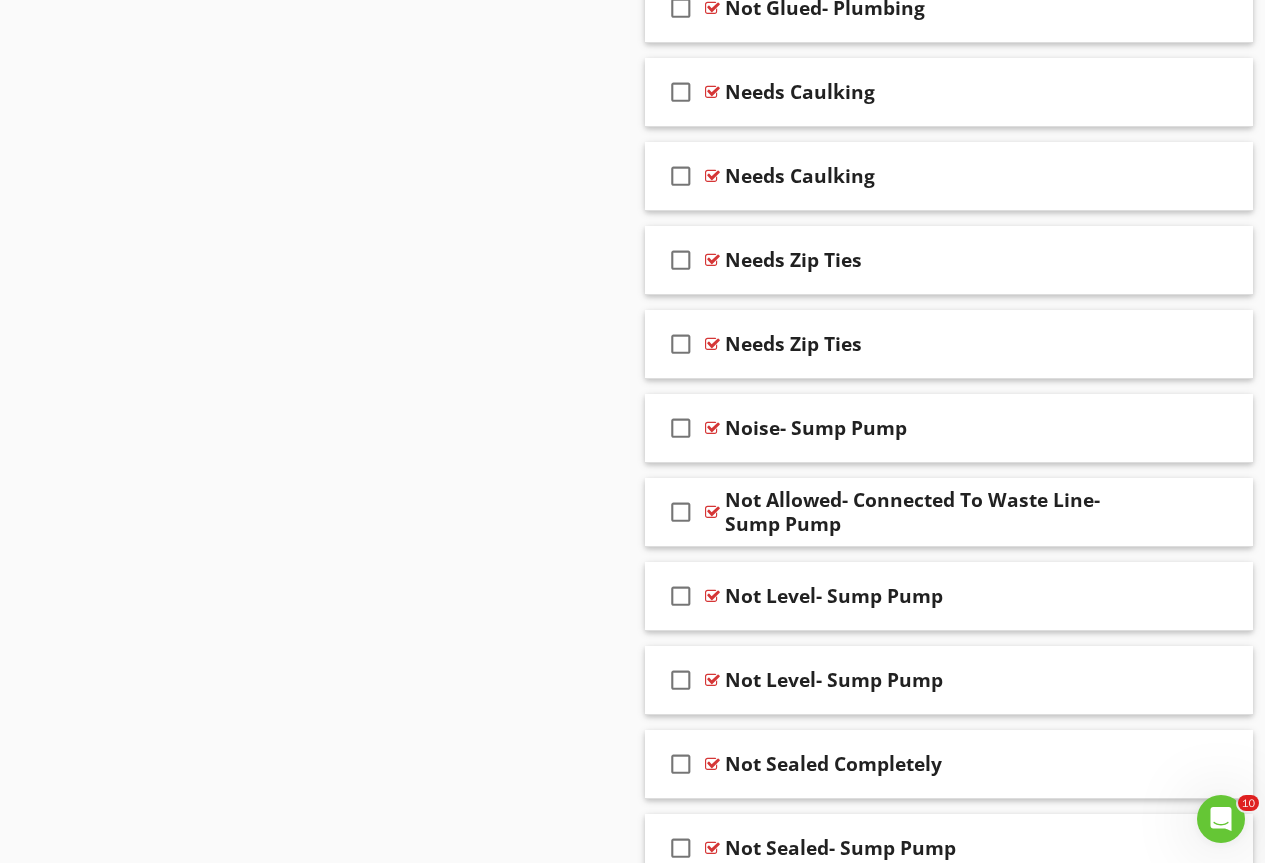 scroll, scrollTop: 5943, scrollLeft: 0, axis: vertical 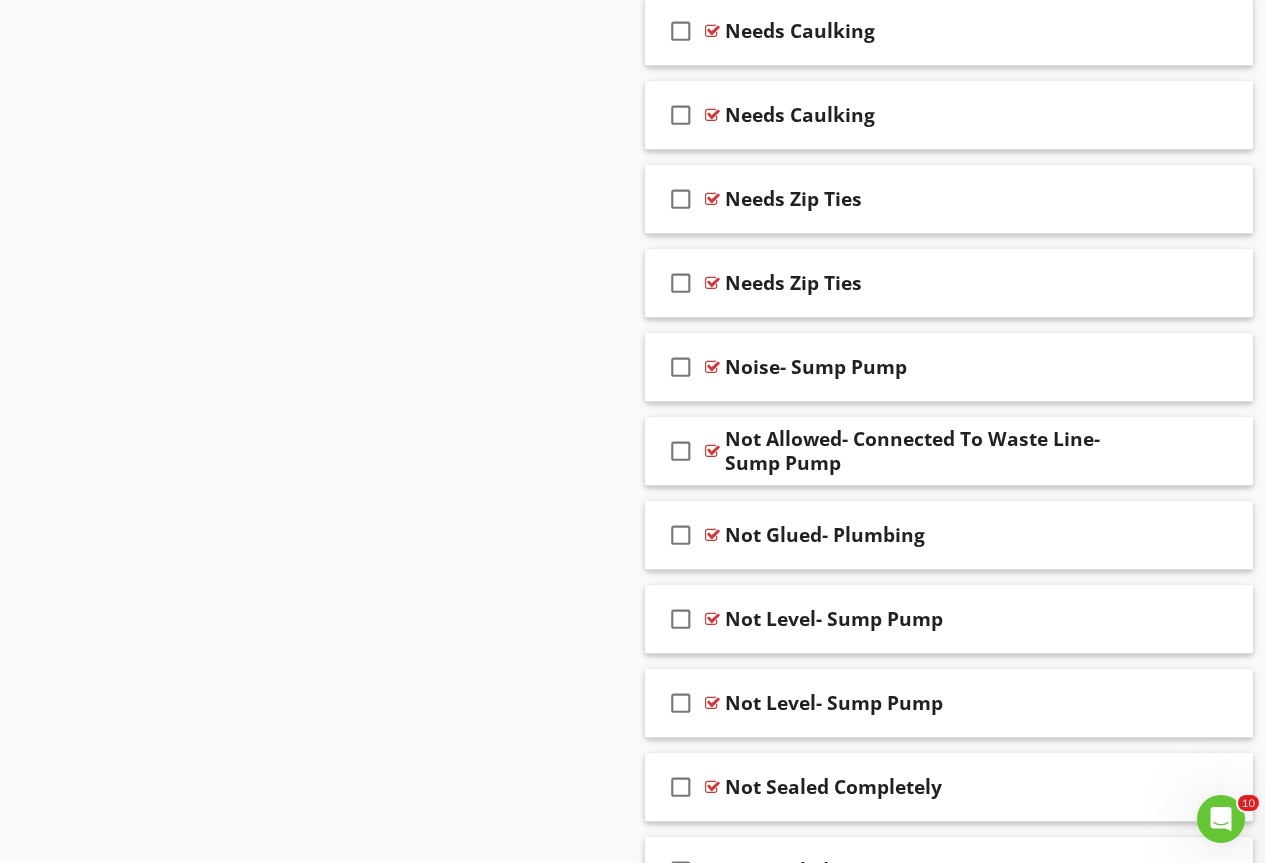 click on "Comments
New
Informational   check_box_outline_blank     Select All       check_box_outline_blank
Installed
check_box_outline_blank
Sump Pump Activated
check_box_outline_blank
Did The Sump Pump Have A Check Valve?
New
Limitations   check_box_outline_blank     Select All     check_box_outline_blank
Sump Pump Lid is Sealed Shut
check_box_outline_blank
Unable to Determine Discharge of Sump Pump
check_box_outline_blank
Unable to Turn On Sump Pump
New
Recommendations    check_box_outline_blank     Select All     check_box_outline_blank
Not Sounding Alarm- Sump Pump Receptacle
check_box_outline_blank                   check_box_outline_blank" at bounding box center (949, -1569) 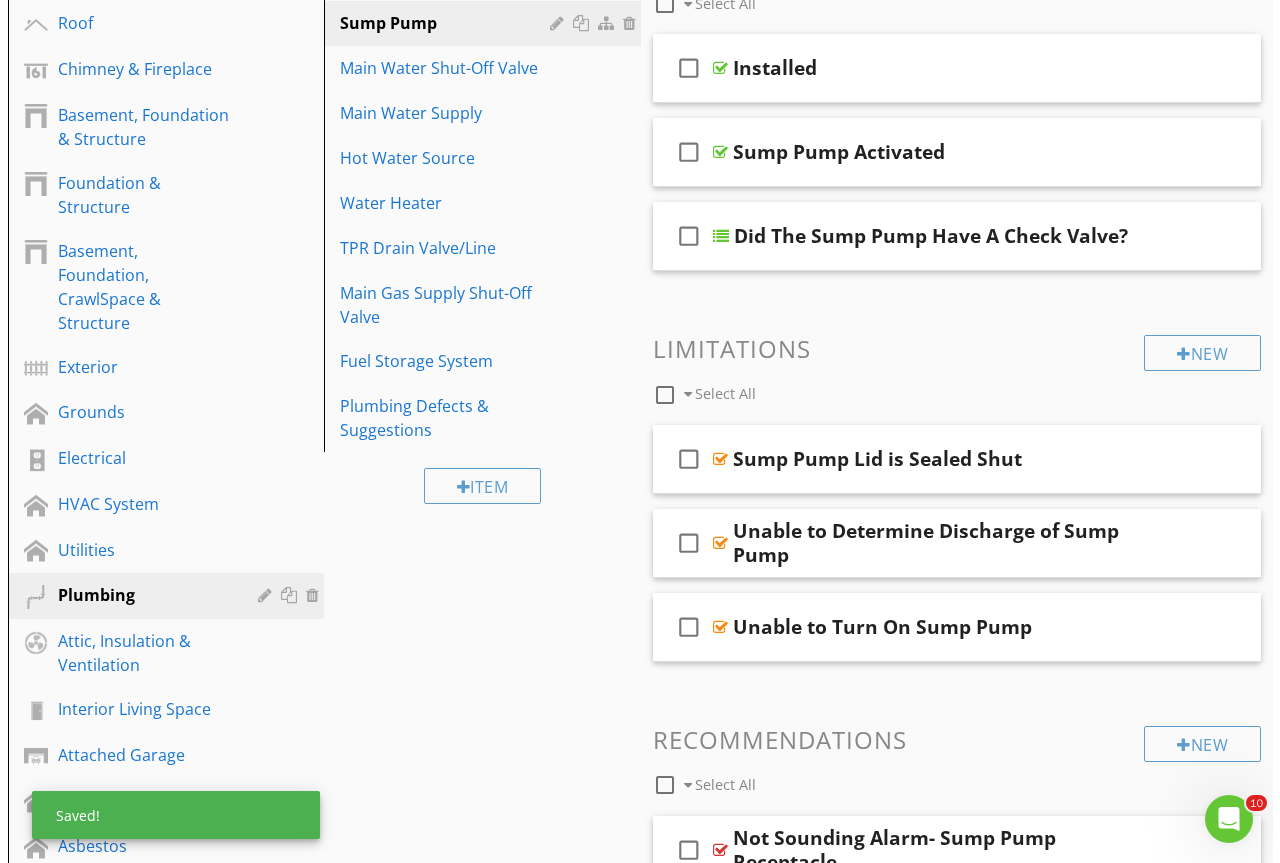 scroll, scrollTop: 712, scrollLeft: 0, axis: vertical 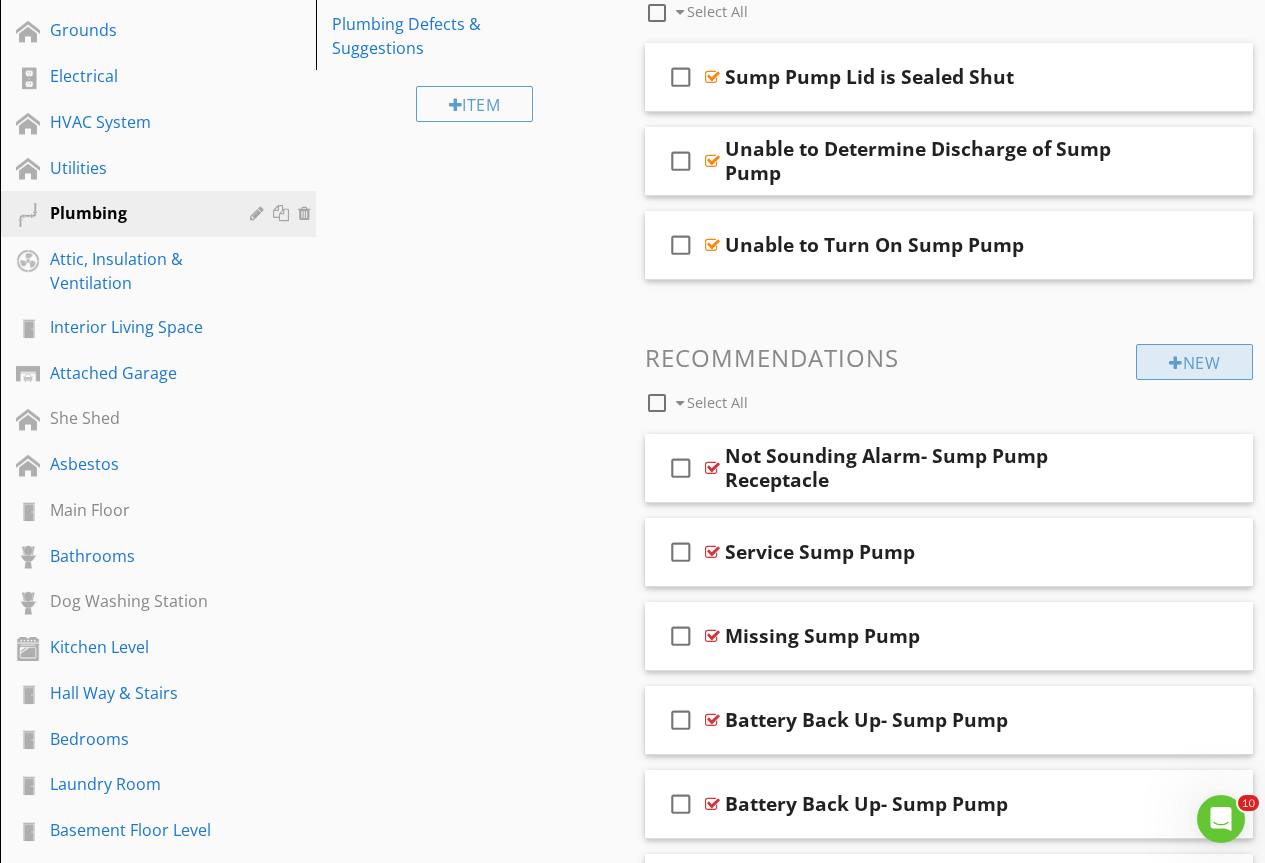 click on "New" at bounding box center (1194, 362) 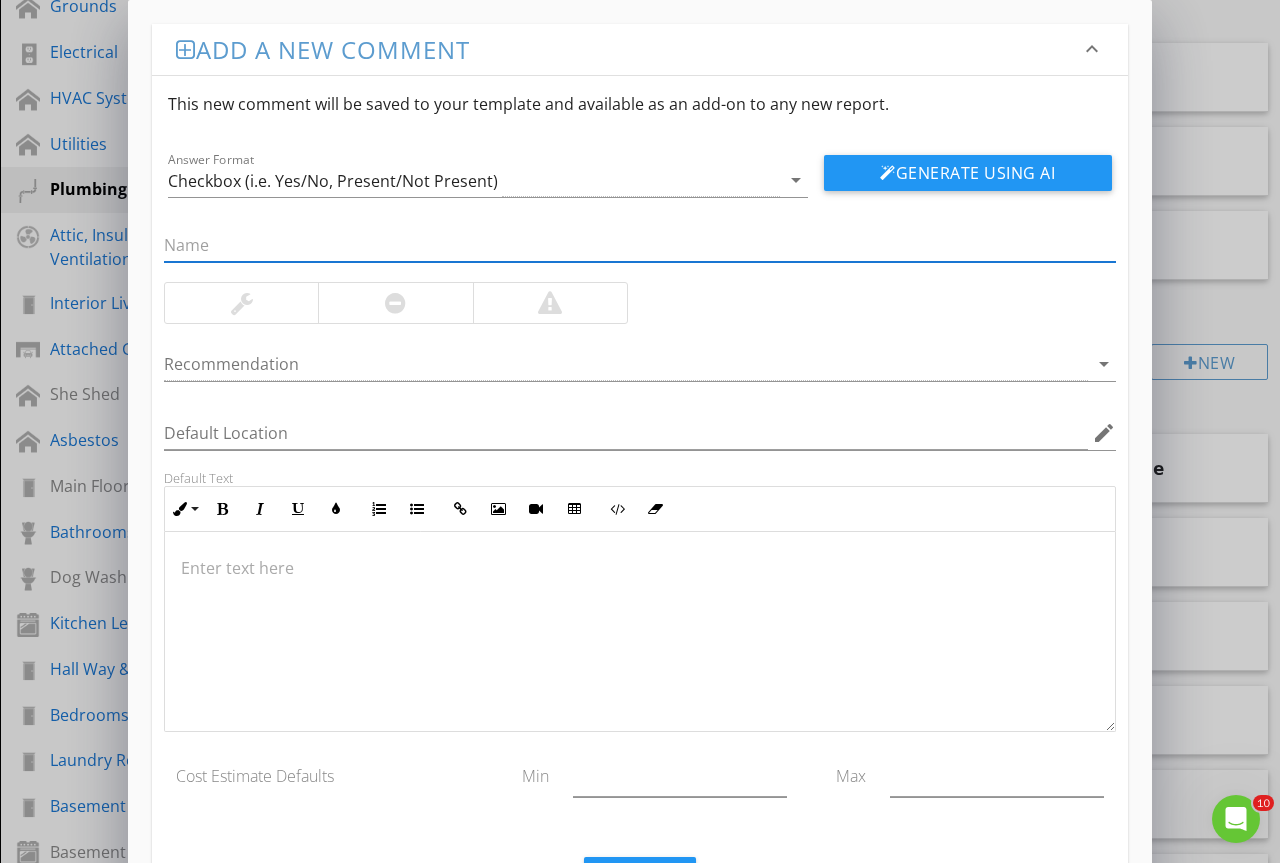 click at bounding box center [640, 255] 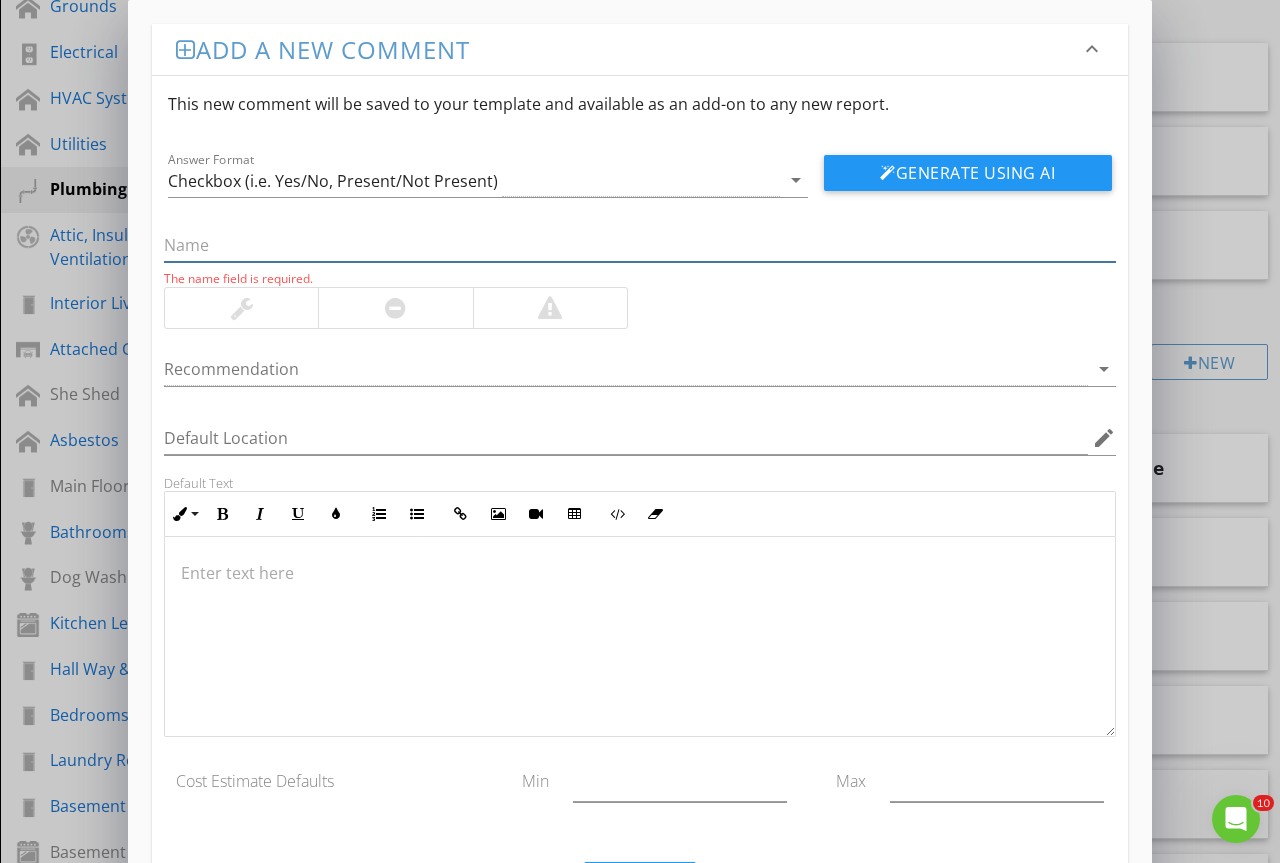 click at bounding box center (640, 245) 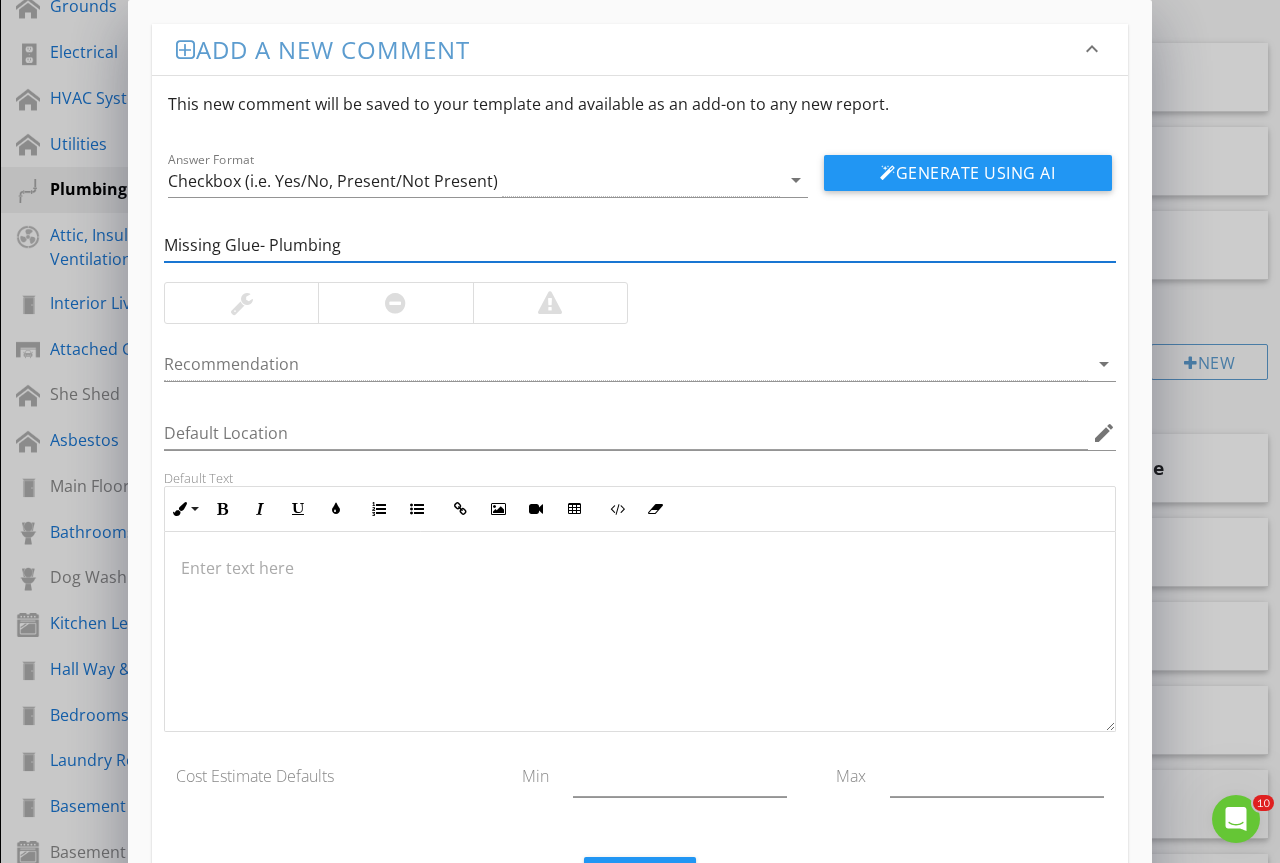 type on "Missing Glue- Plumbing" 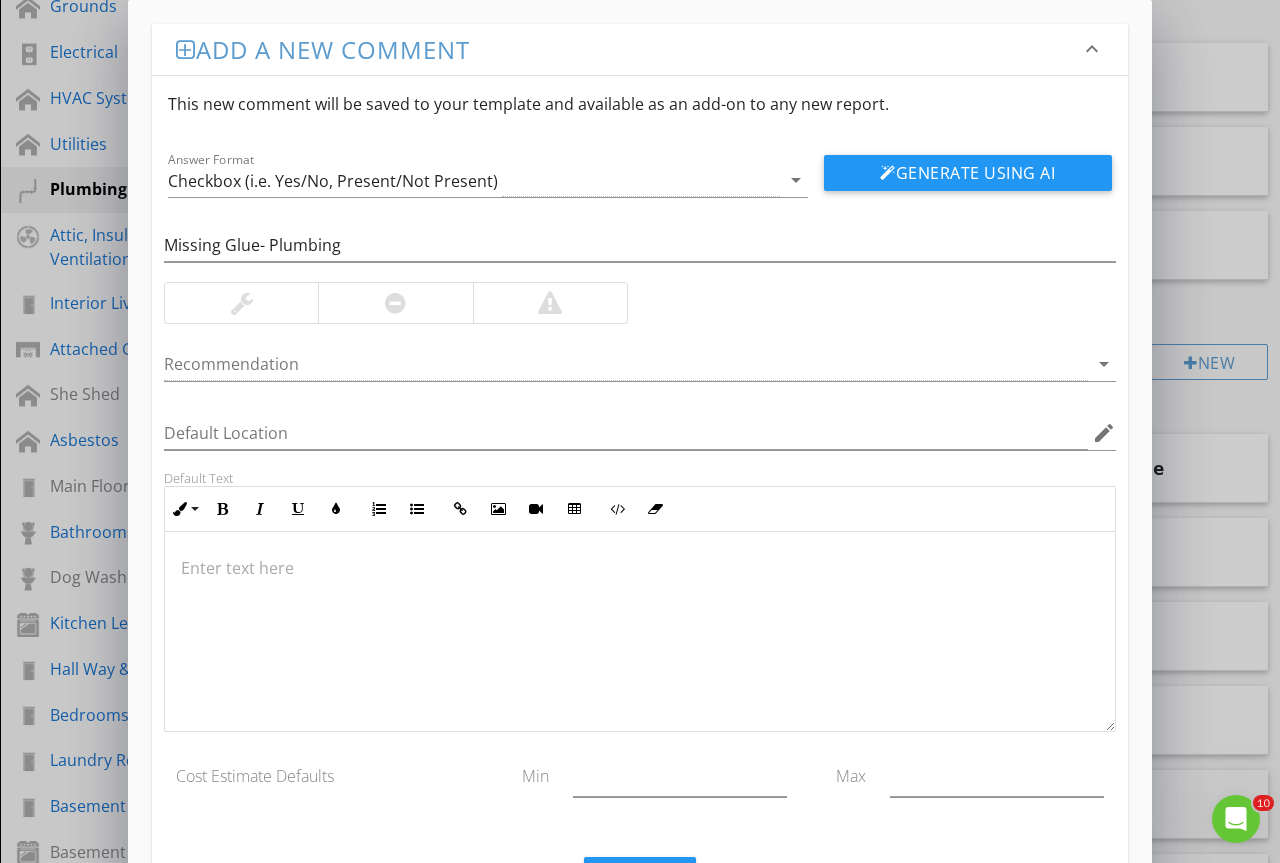click at bounding box center (241, 303) 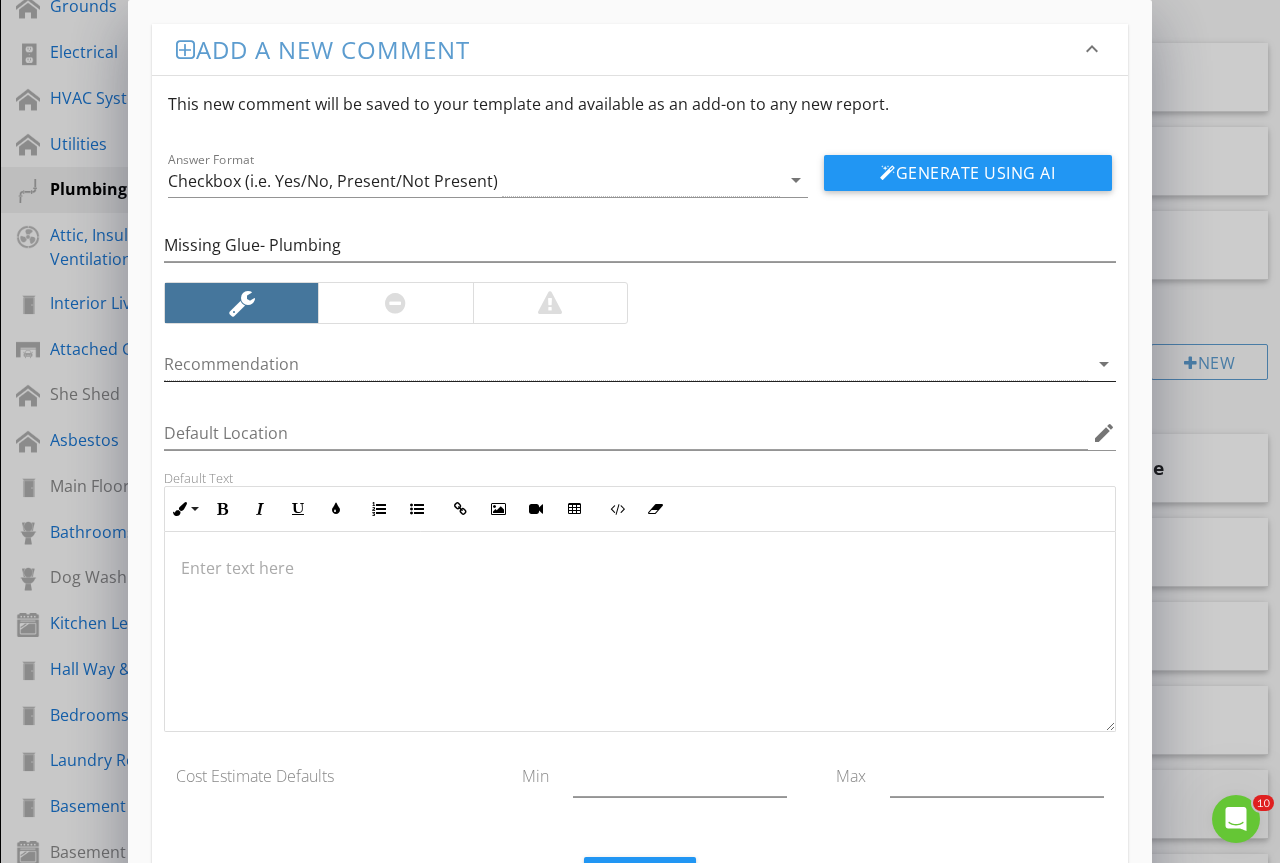 click at bounding box center (626, 364) 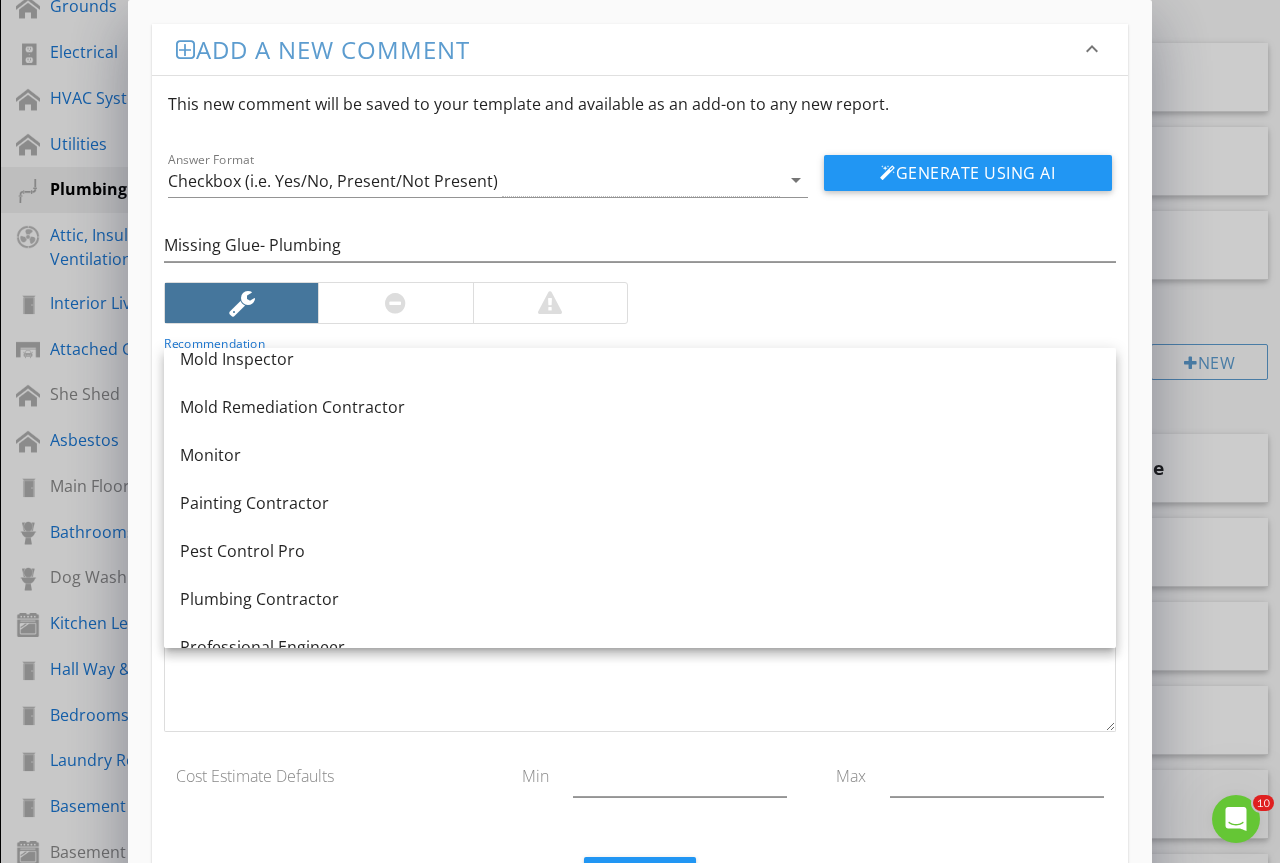 scroll, scrollTop: 1920, scrollLeft: 0, axis: vertical 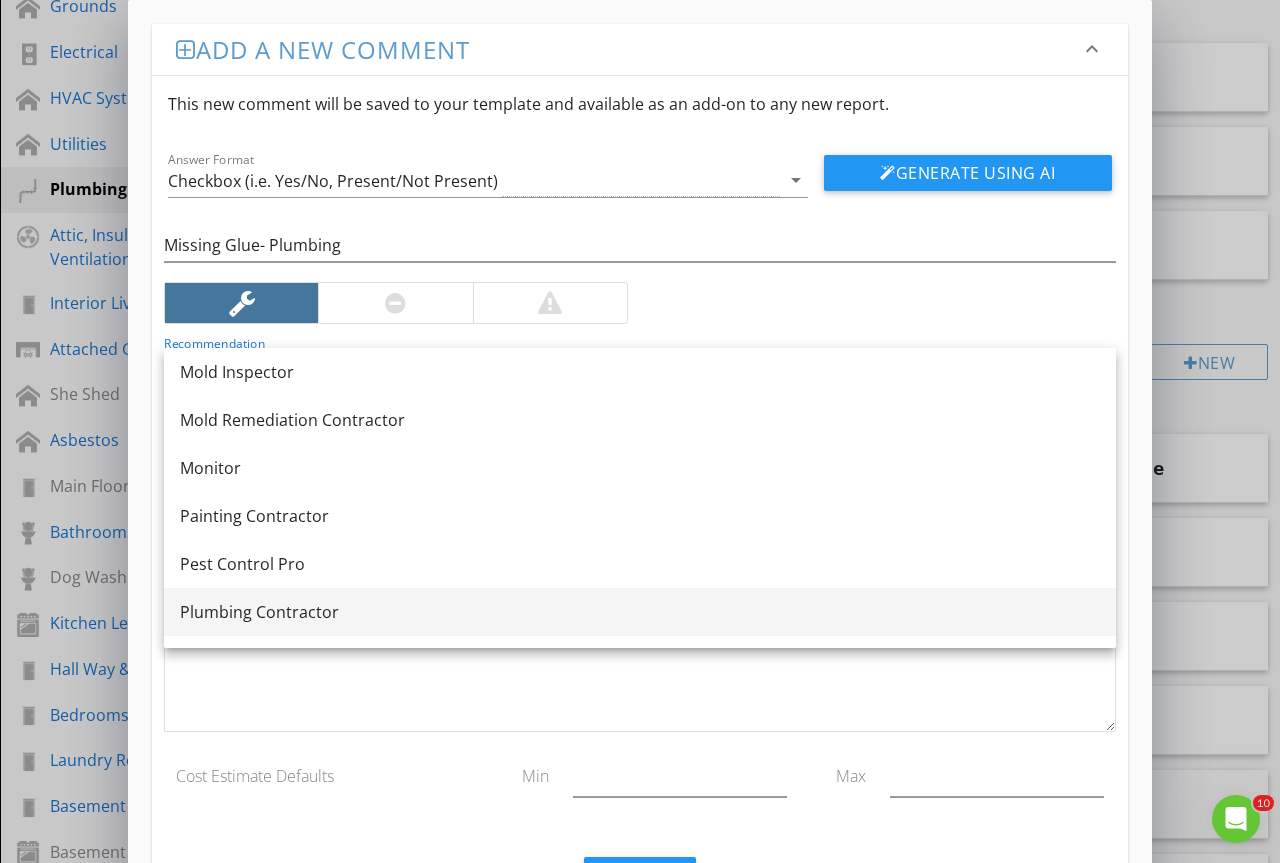 click on "Plumbing Contractor" at bounding box center [640, 612] 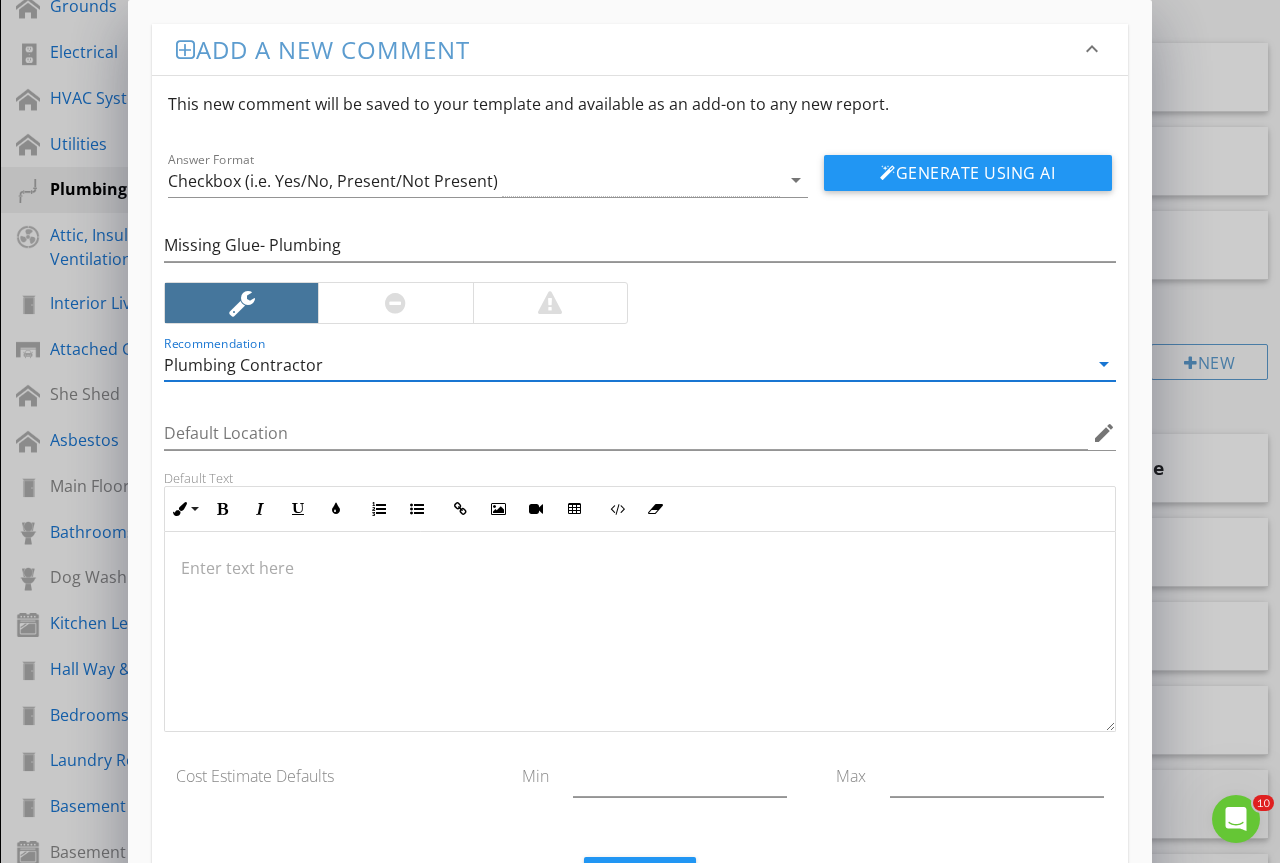 click at bounding box center [640, 632] 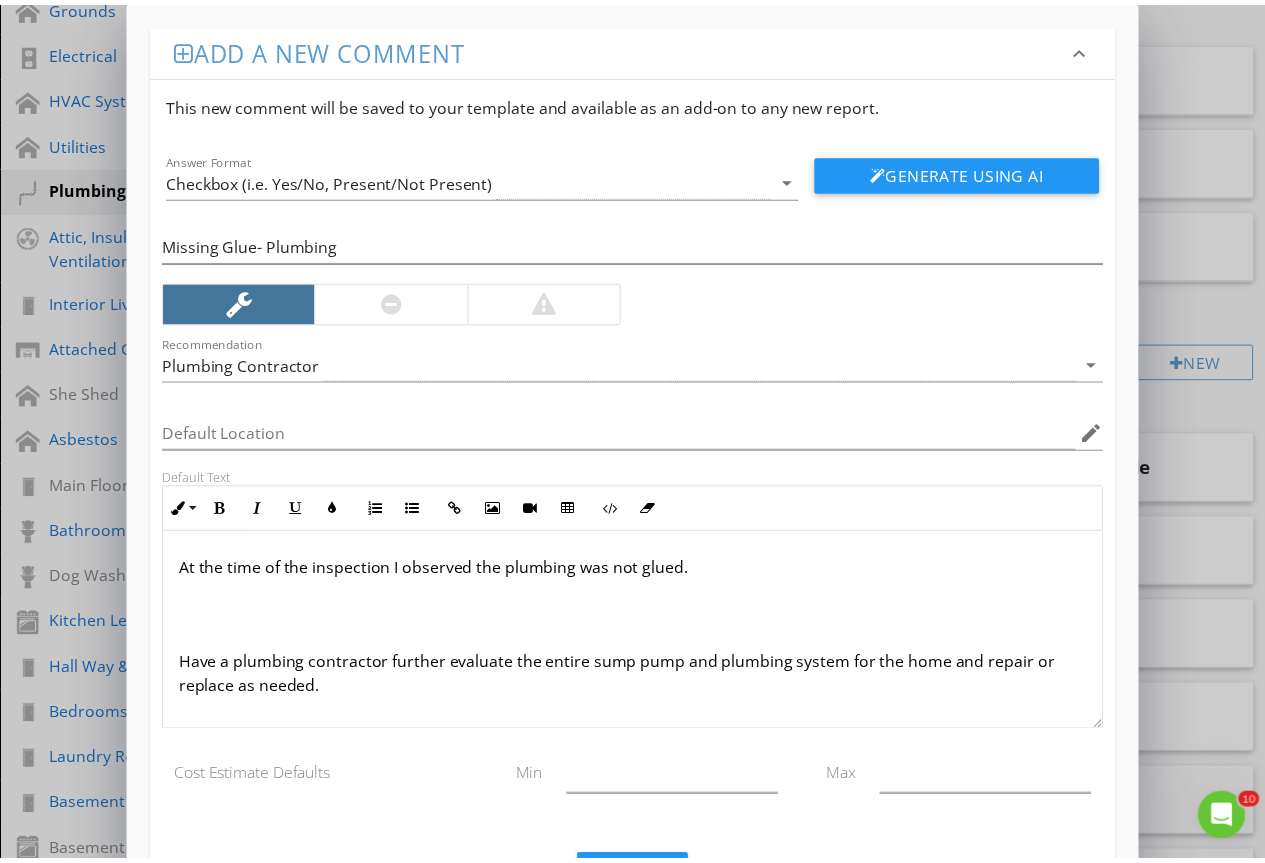 scroll, scrollTop: 1, scrollLeft: 0, axis: vertical 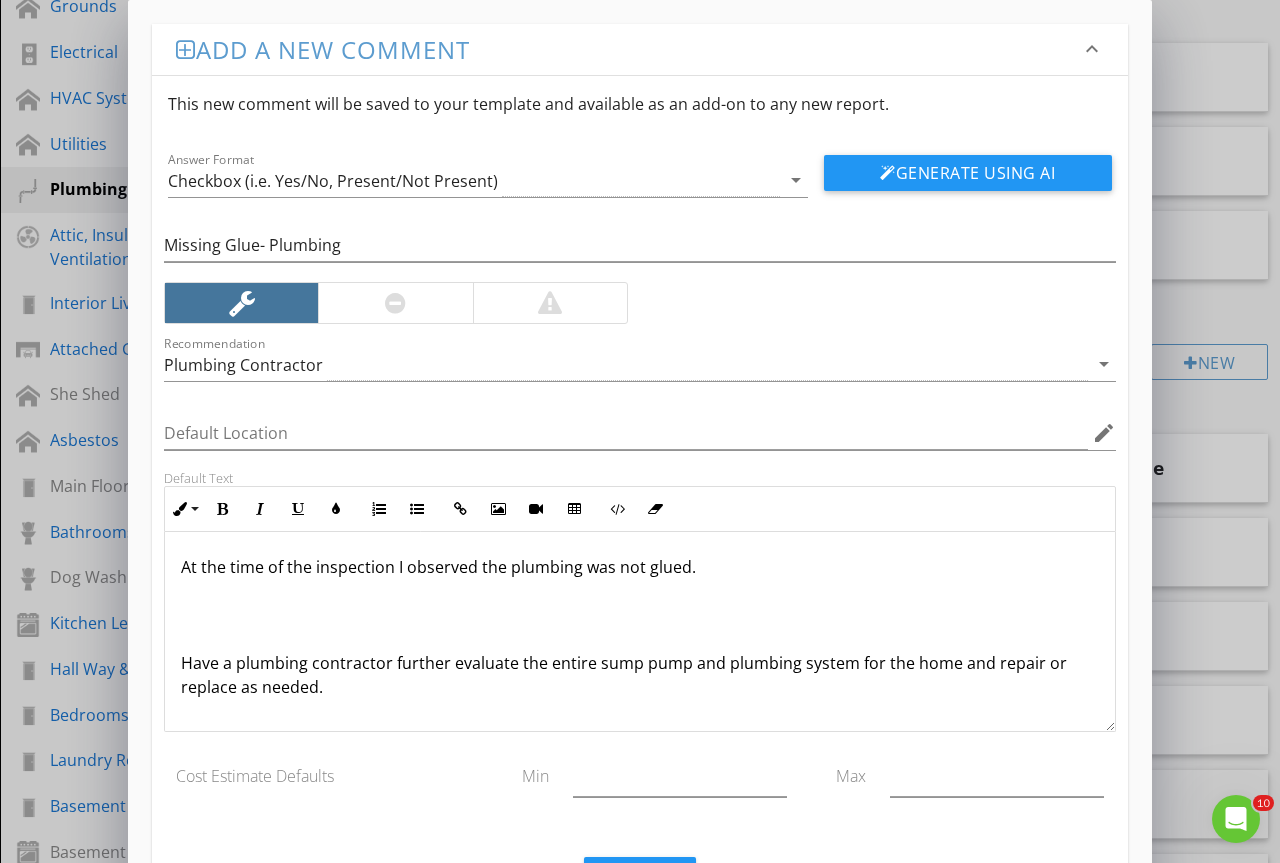 click on "Save" at bounding box center [640, 871] 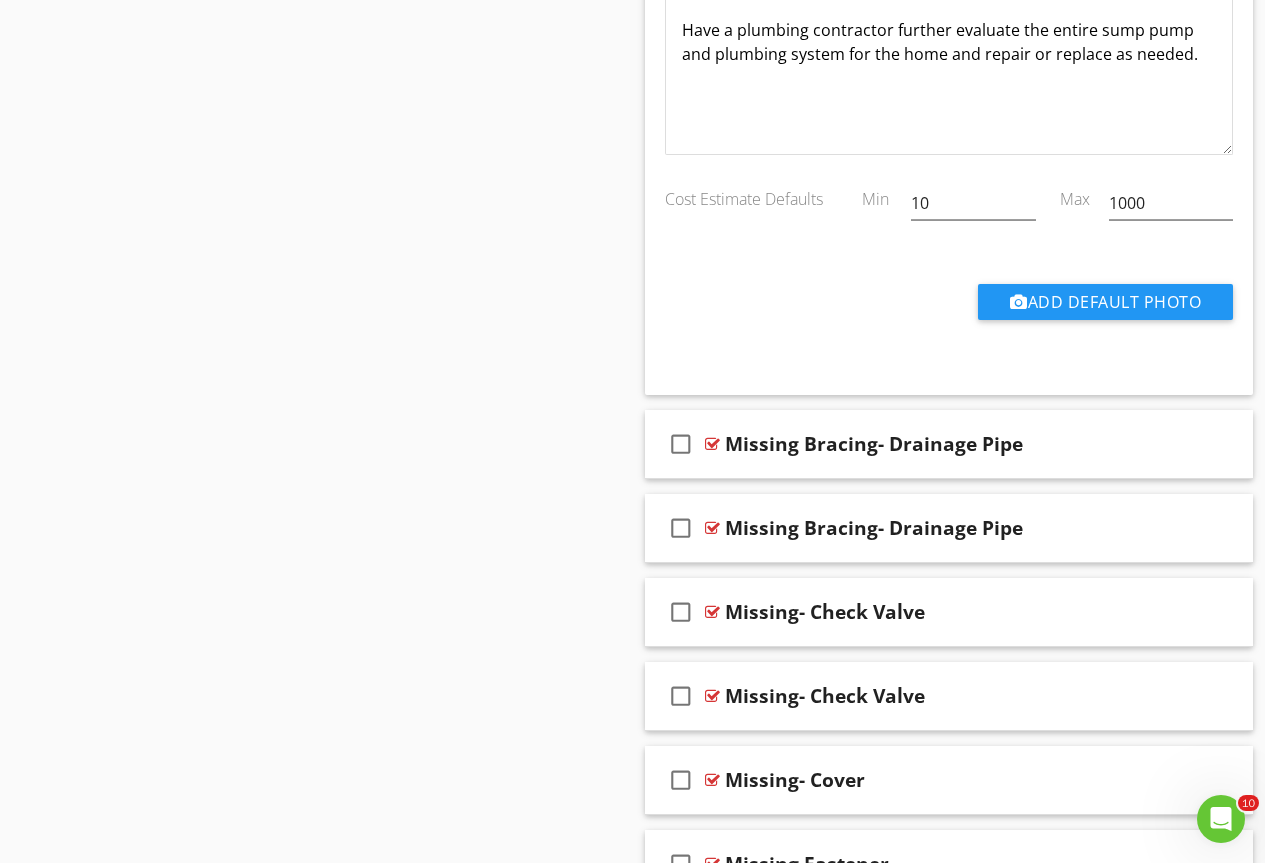 scroll, scrollTop: 7666, scrollLeft: 0, axis: vertical 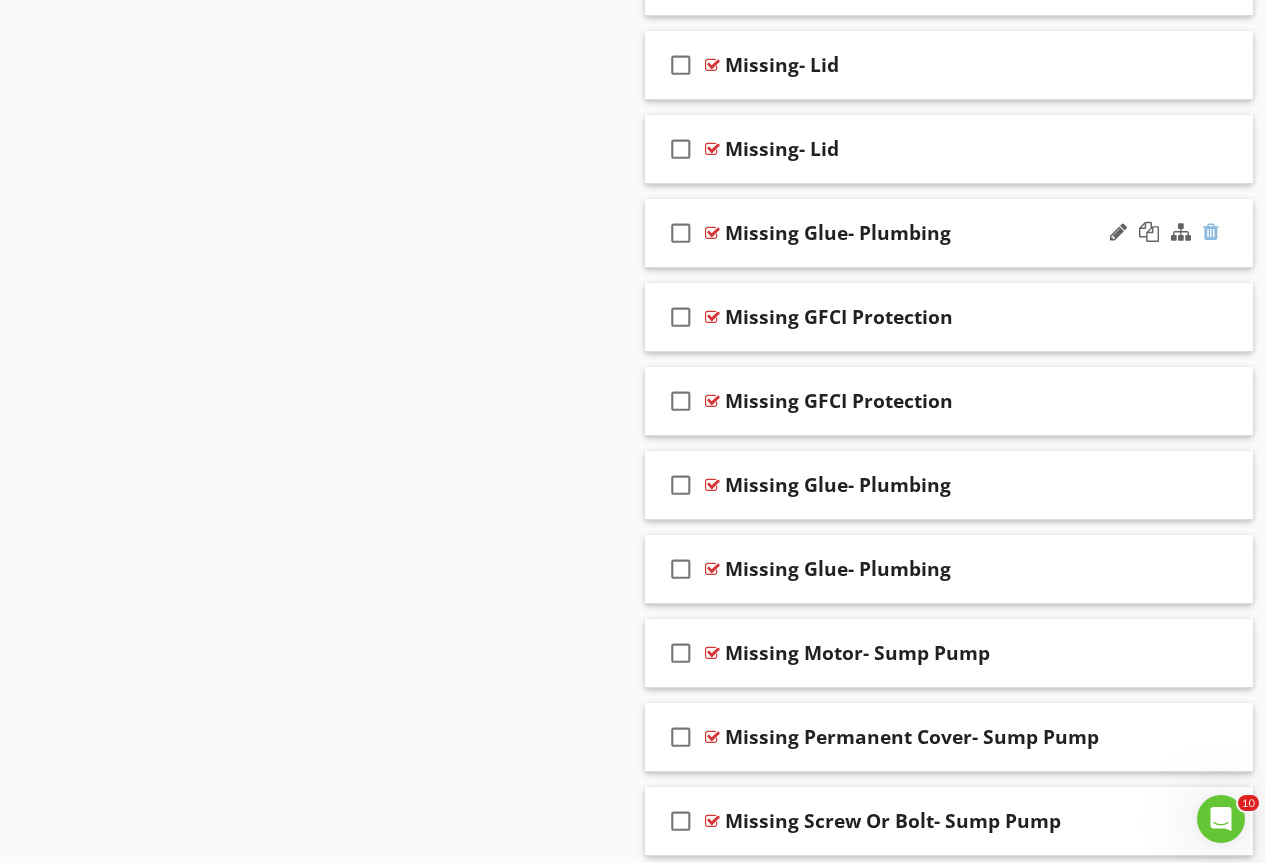 click at bounding box center (1211, 232) 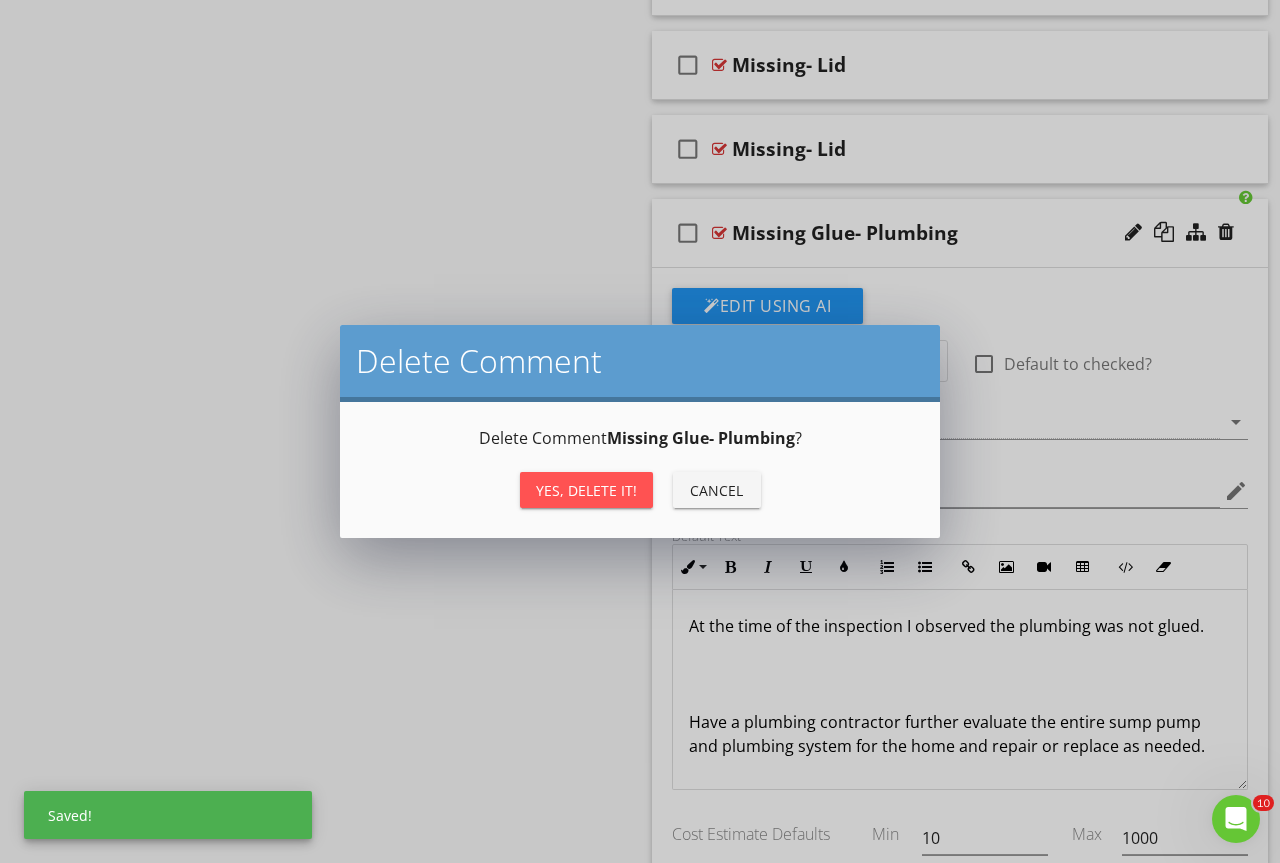 click on "Yes, Delete it!" at bounding box center (586, 490) 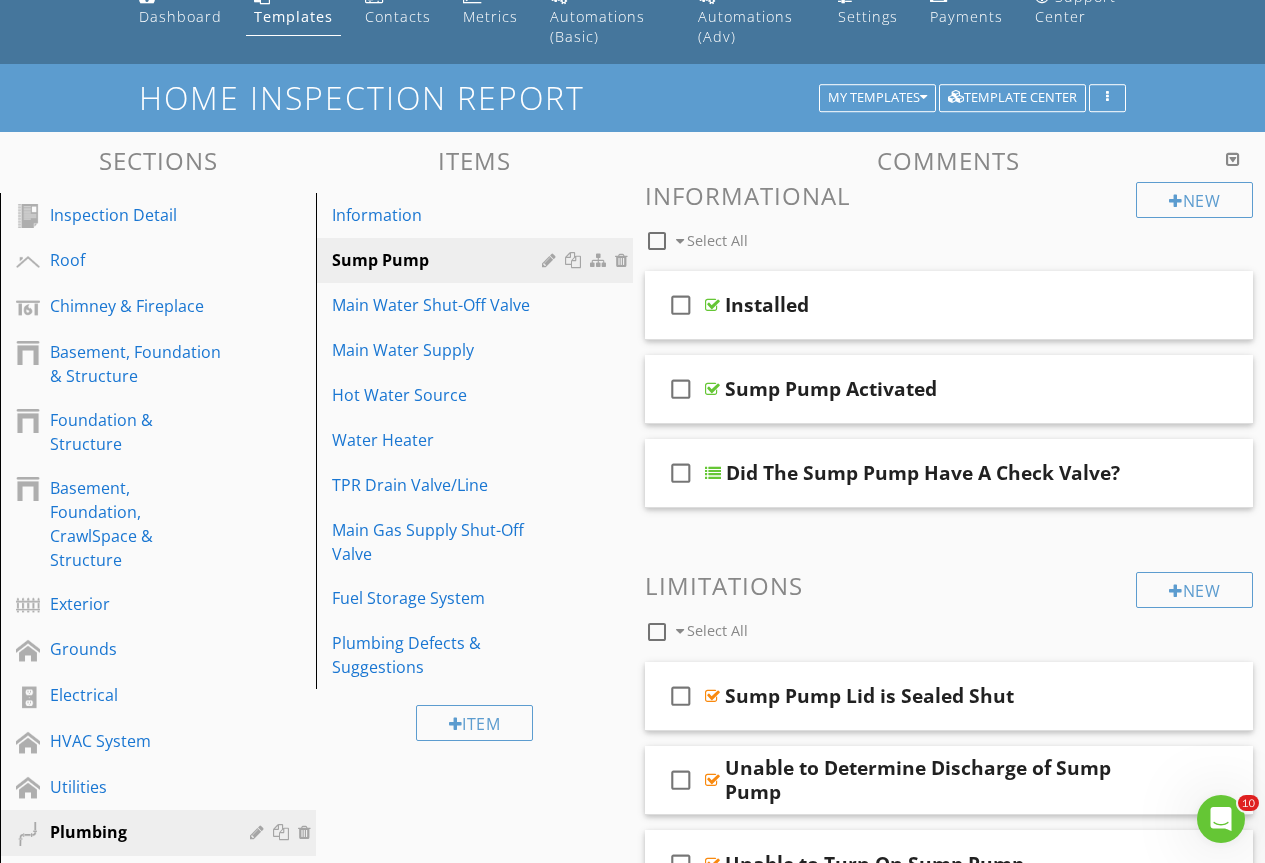 scroll, scrollTop: 0, scrollLeft: 0, axis: both 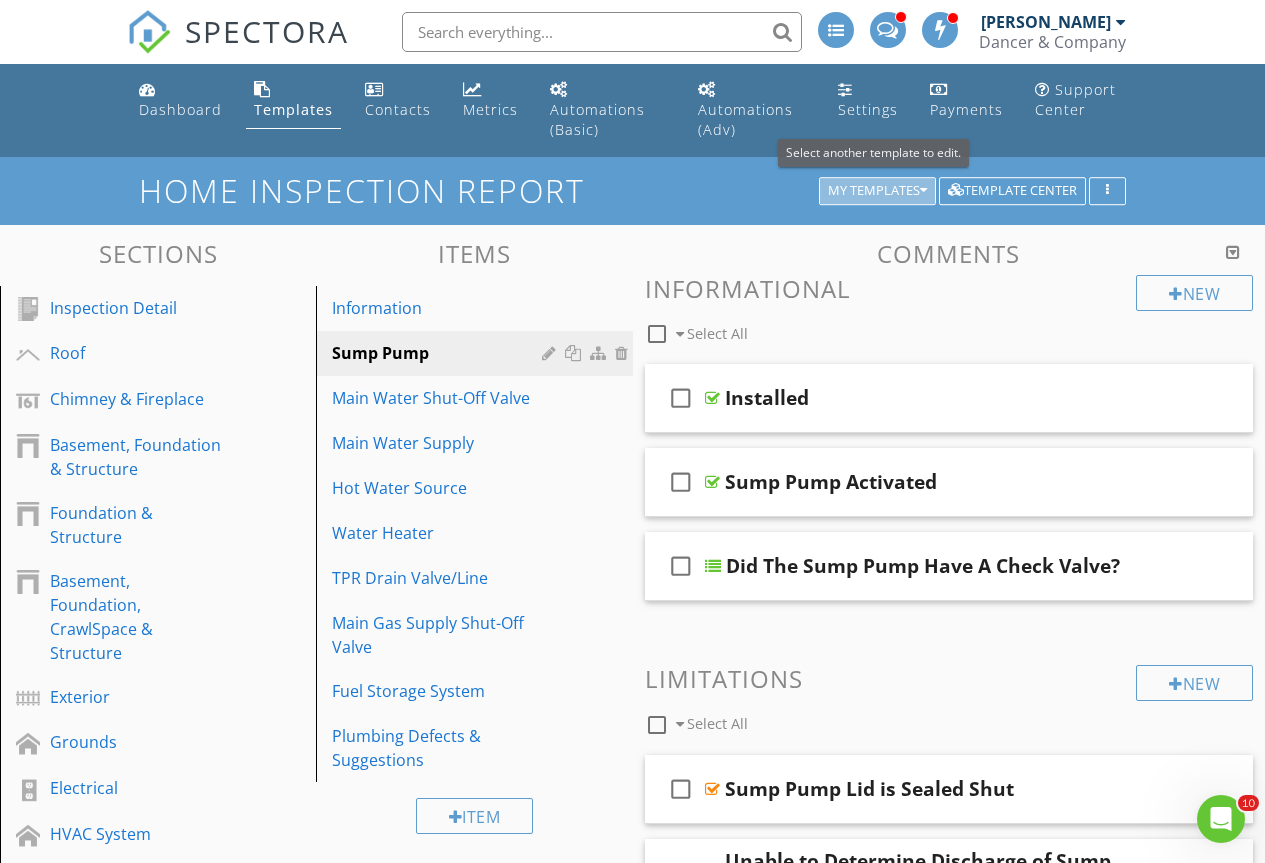 click on "My Templates" at bounding box center [877, 191] 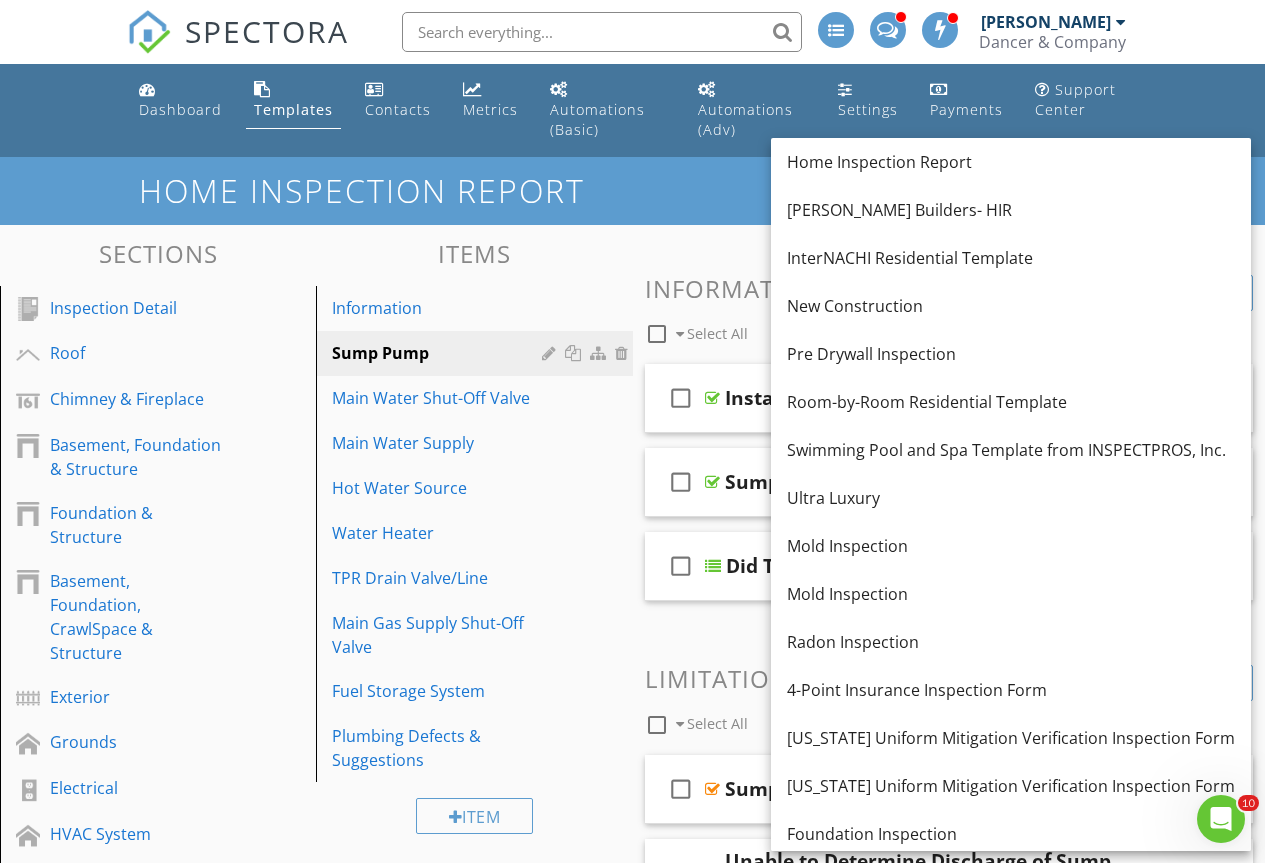 click on "New Construction" at bounding box center [1011, 306] 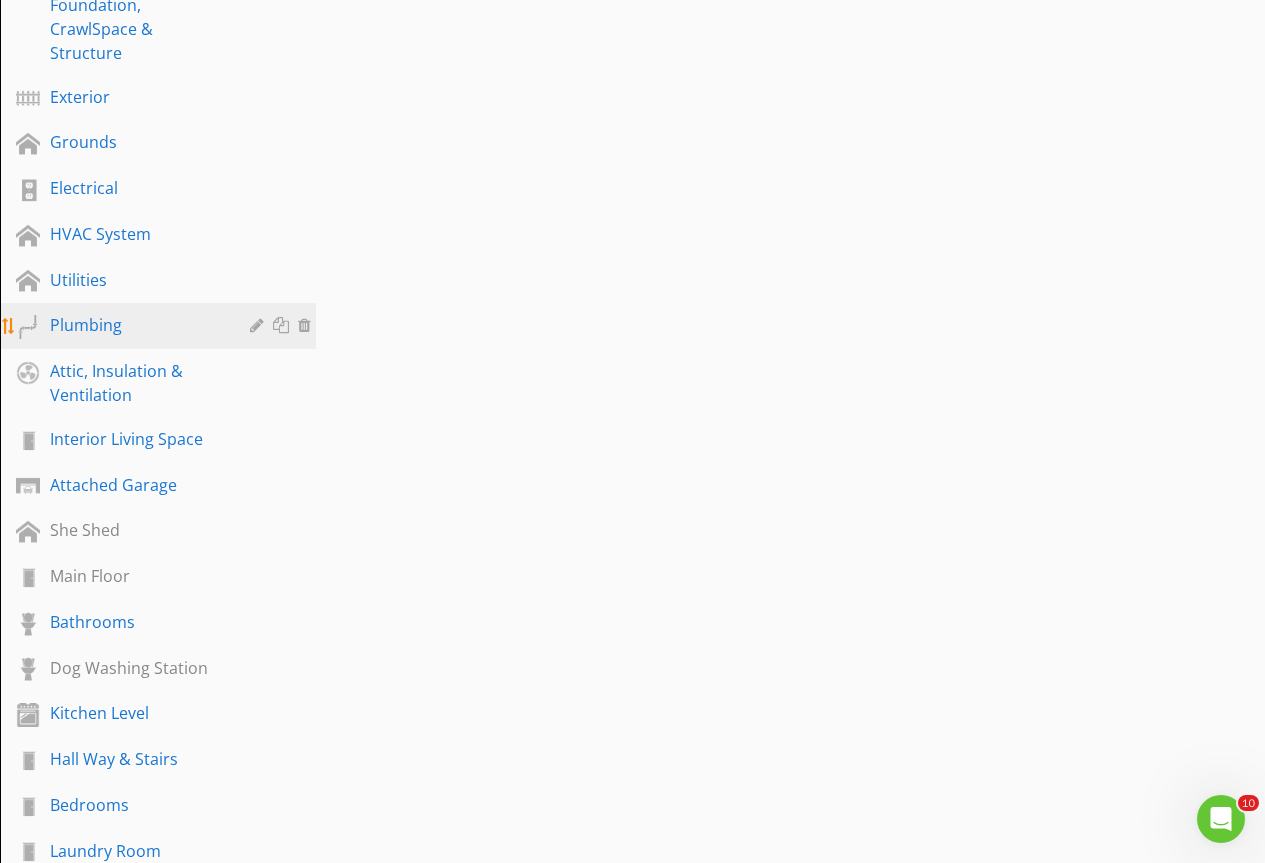 click on "Plumbing" at bounding box center [135, 325] 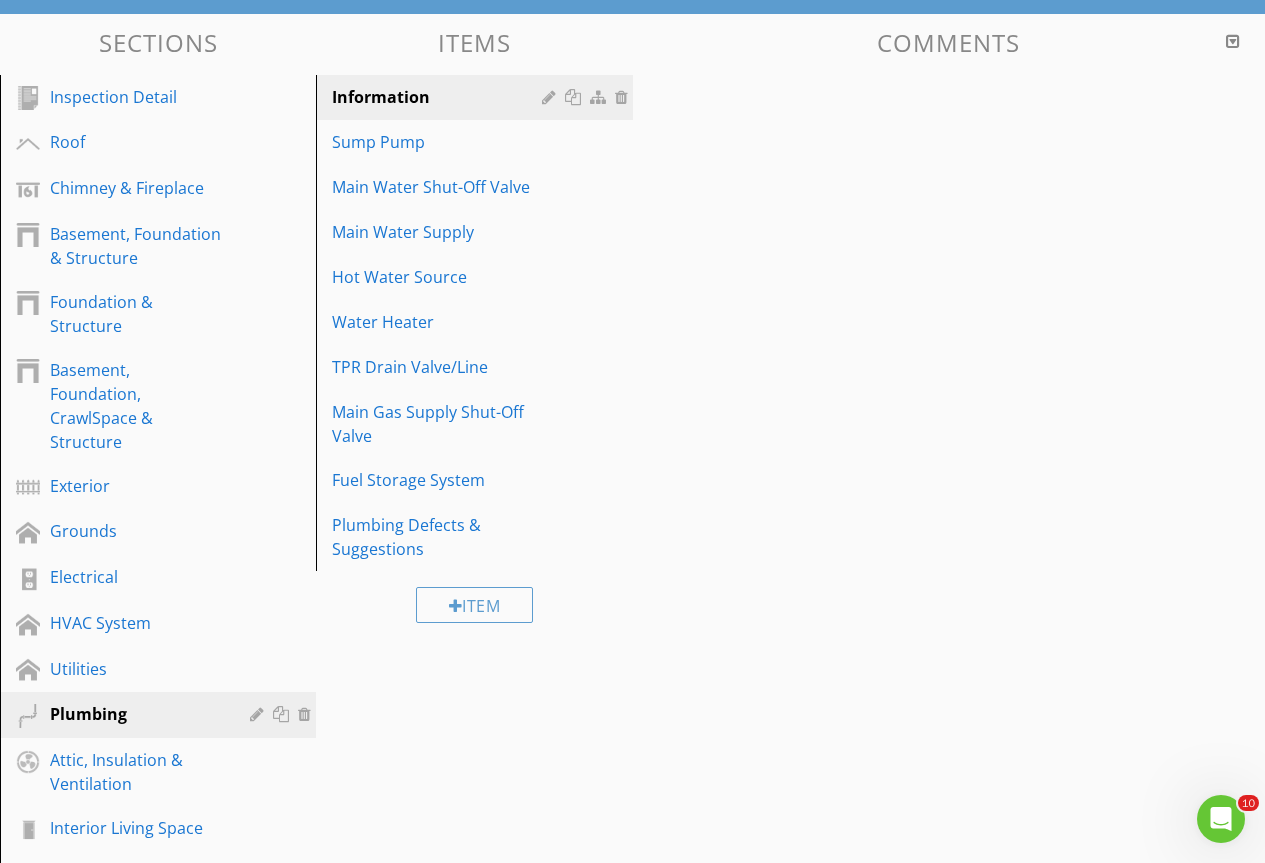 scroll, scrollTop: 0, scrollLeft: 0, axis: both 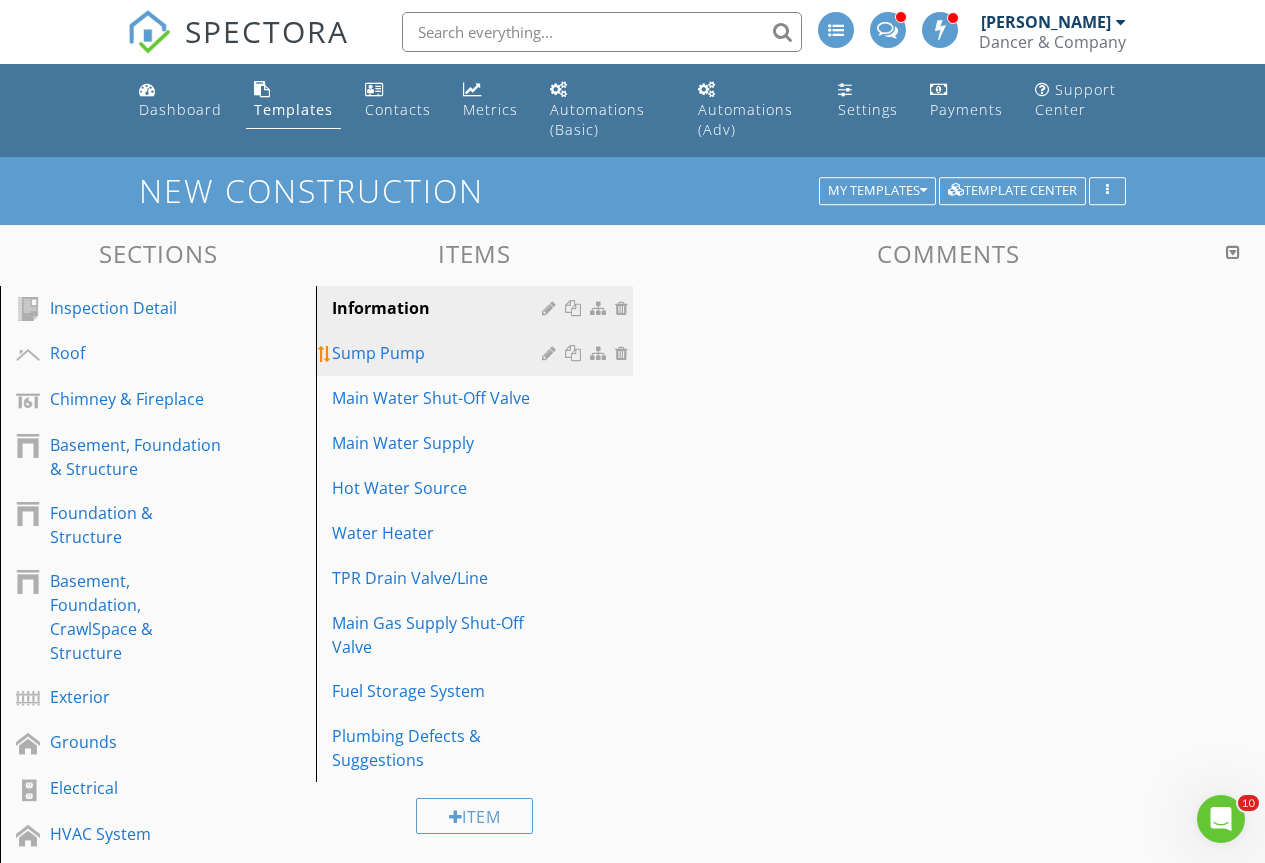 click on "Sump Pump" at bounding box center [439, 353] 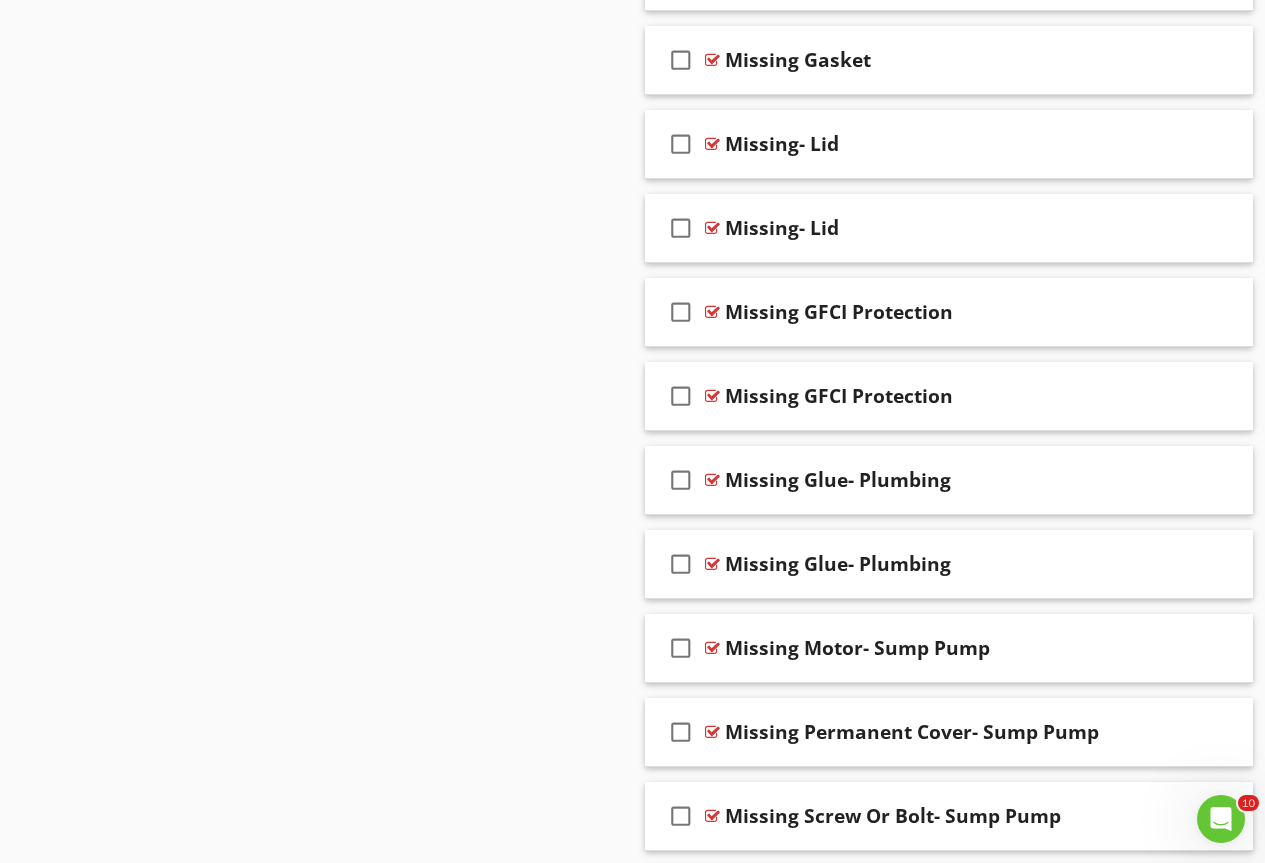 scroll, scrollTop: 4144, scrollLeft: 0, axis: vertical 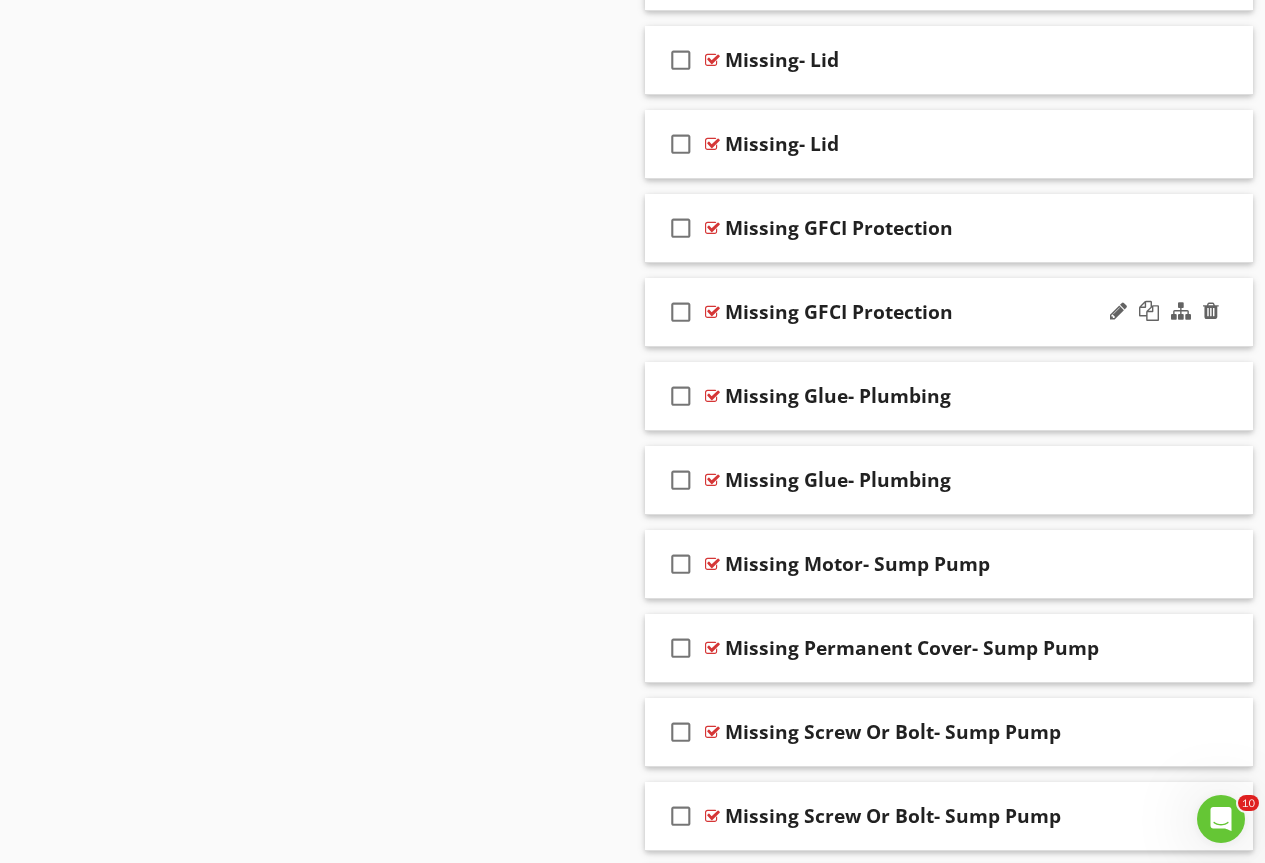 click at bounding box center (712, 312) 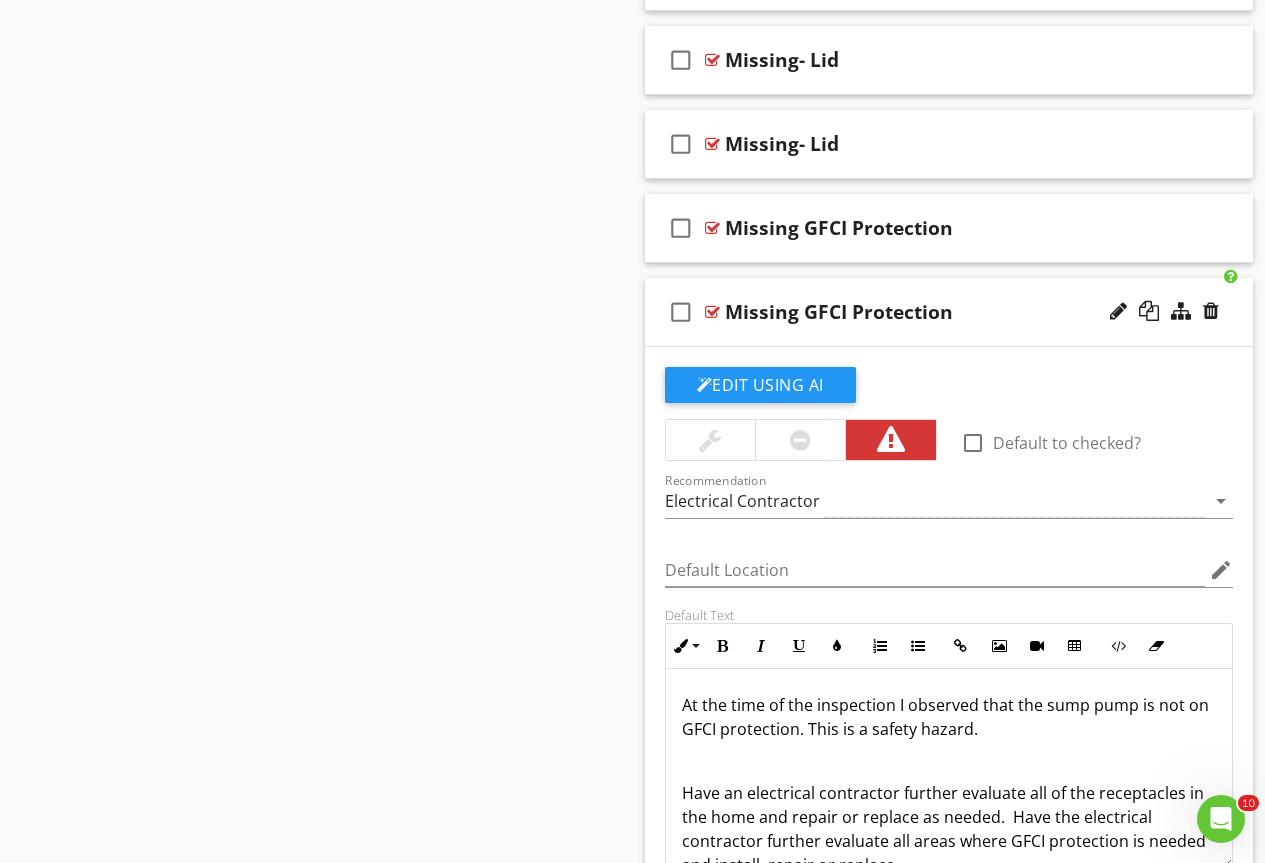 click at bounding box center (712, 312) 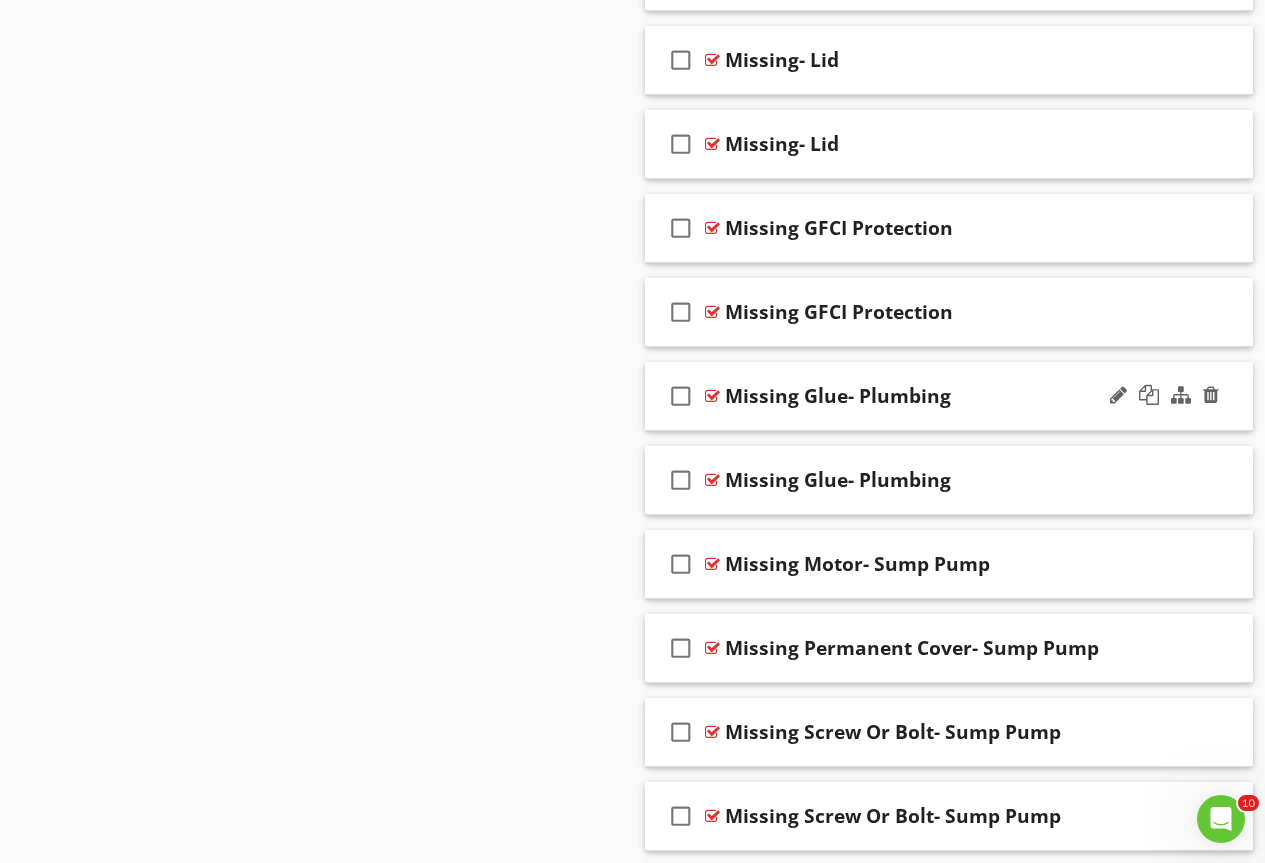 click at bounding box center (712, 396) 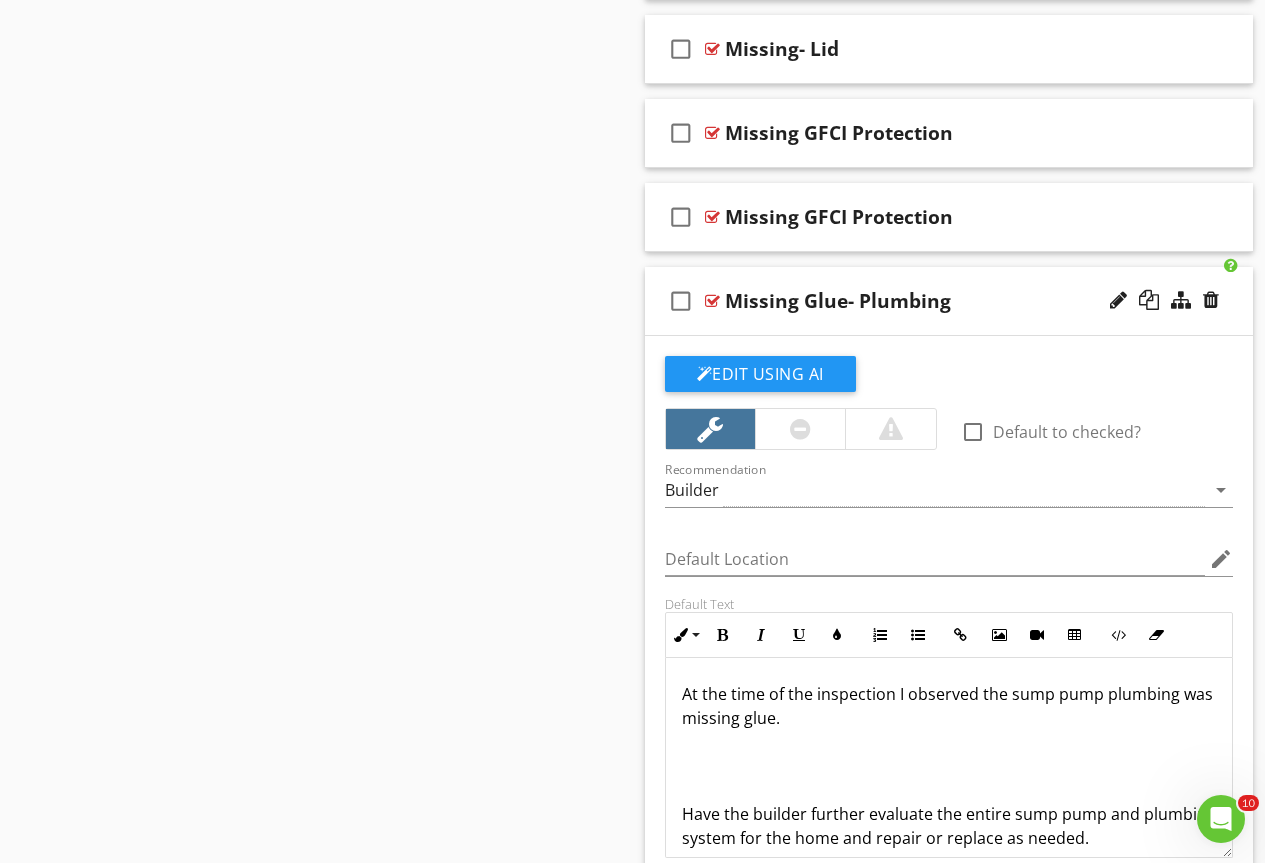 scroll, scrollTop: 4344, scrollLeft: 0, axis: vertical 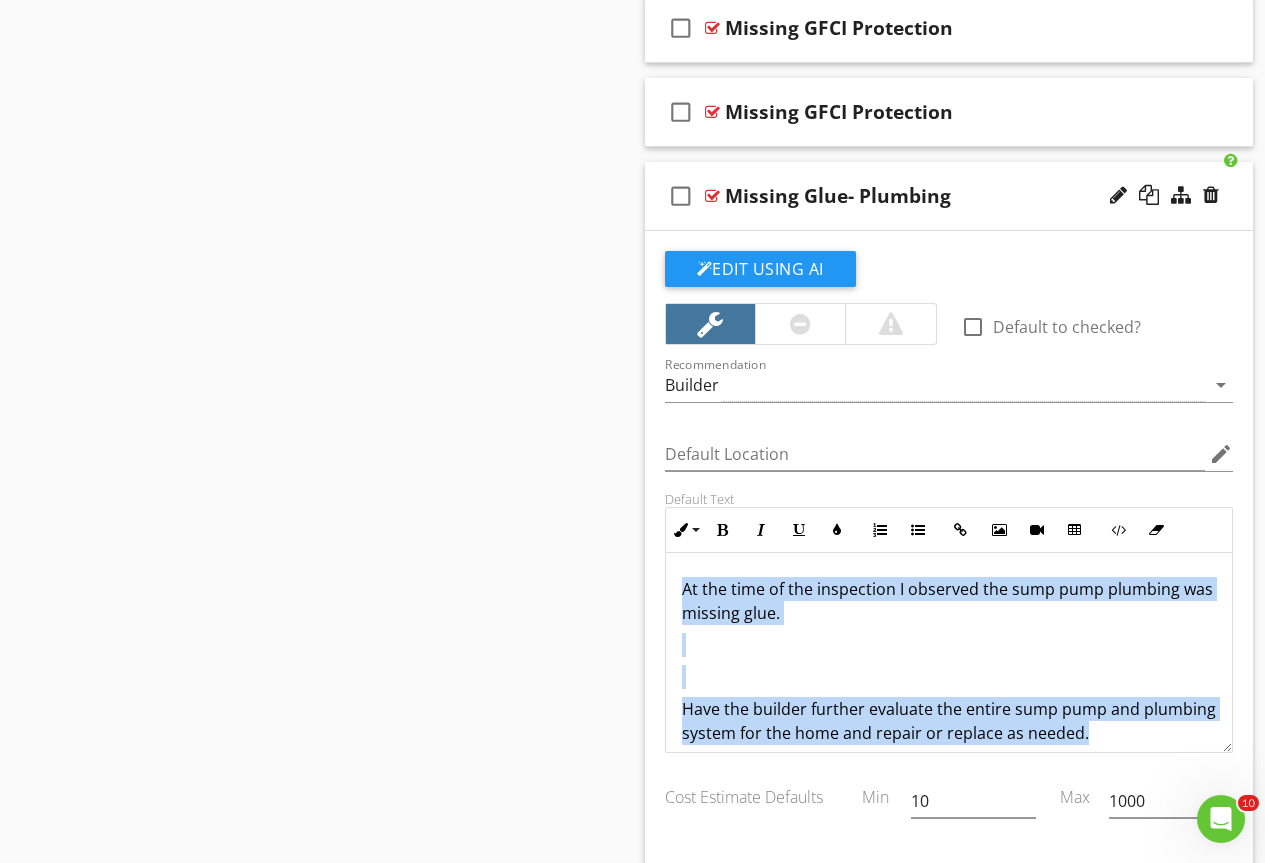 drag, startPoint x: 1159, startPoint y: 658, endPoint x: 709, endPoint y: 559, distance: 460.76132 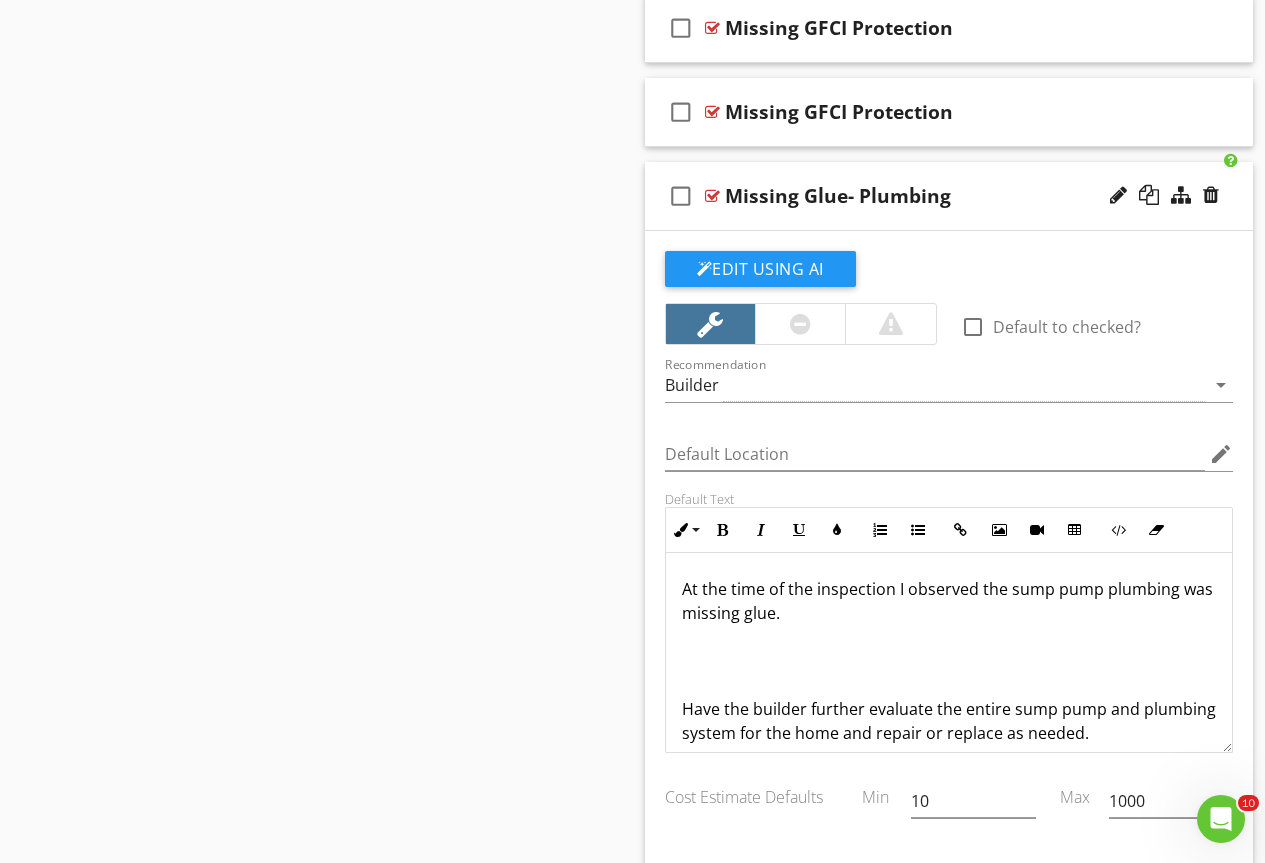 click at bounding box center (712, 196) 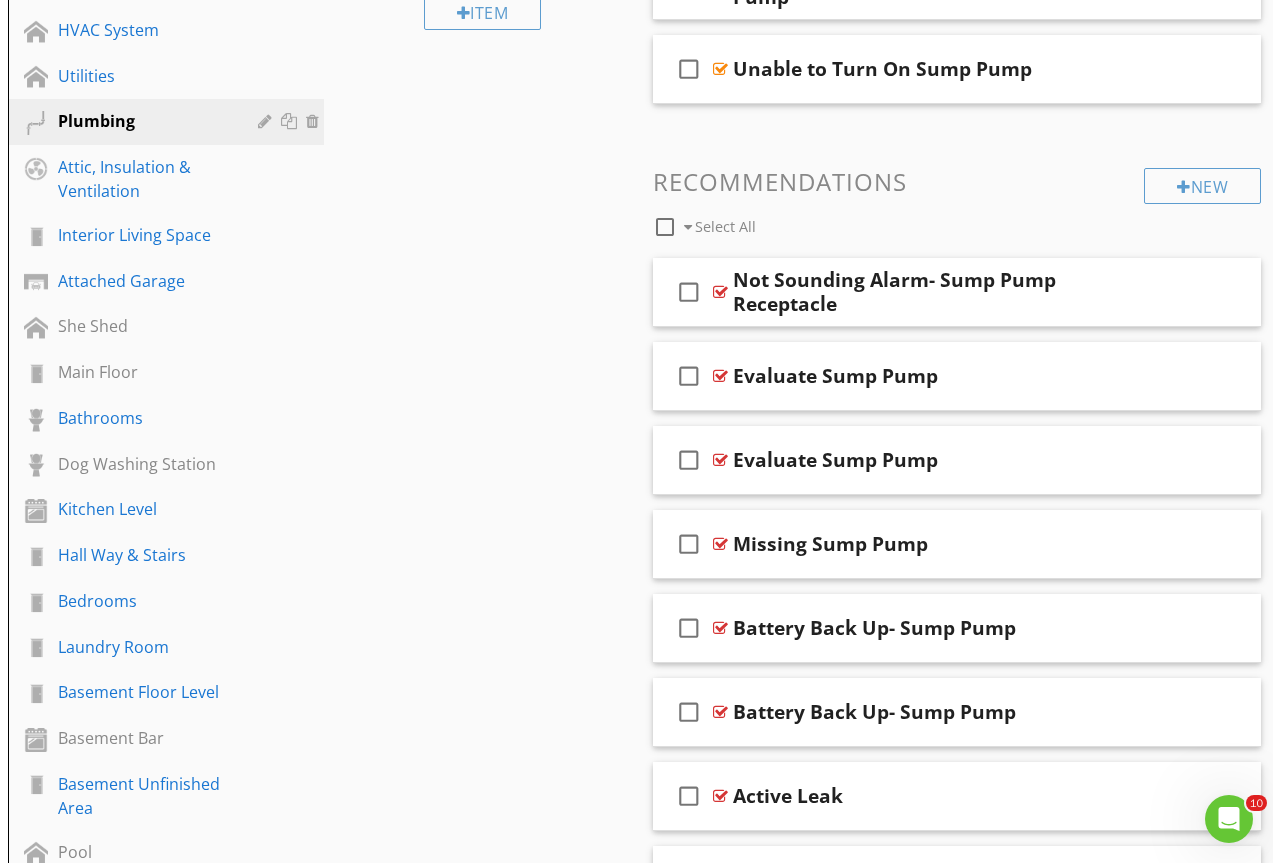 scroll, scrollTop: 572, scrollLeft: 0, axis: vertical 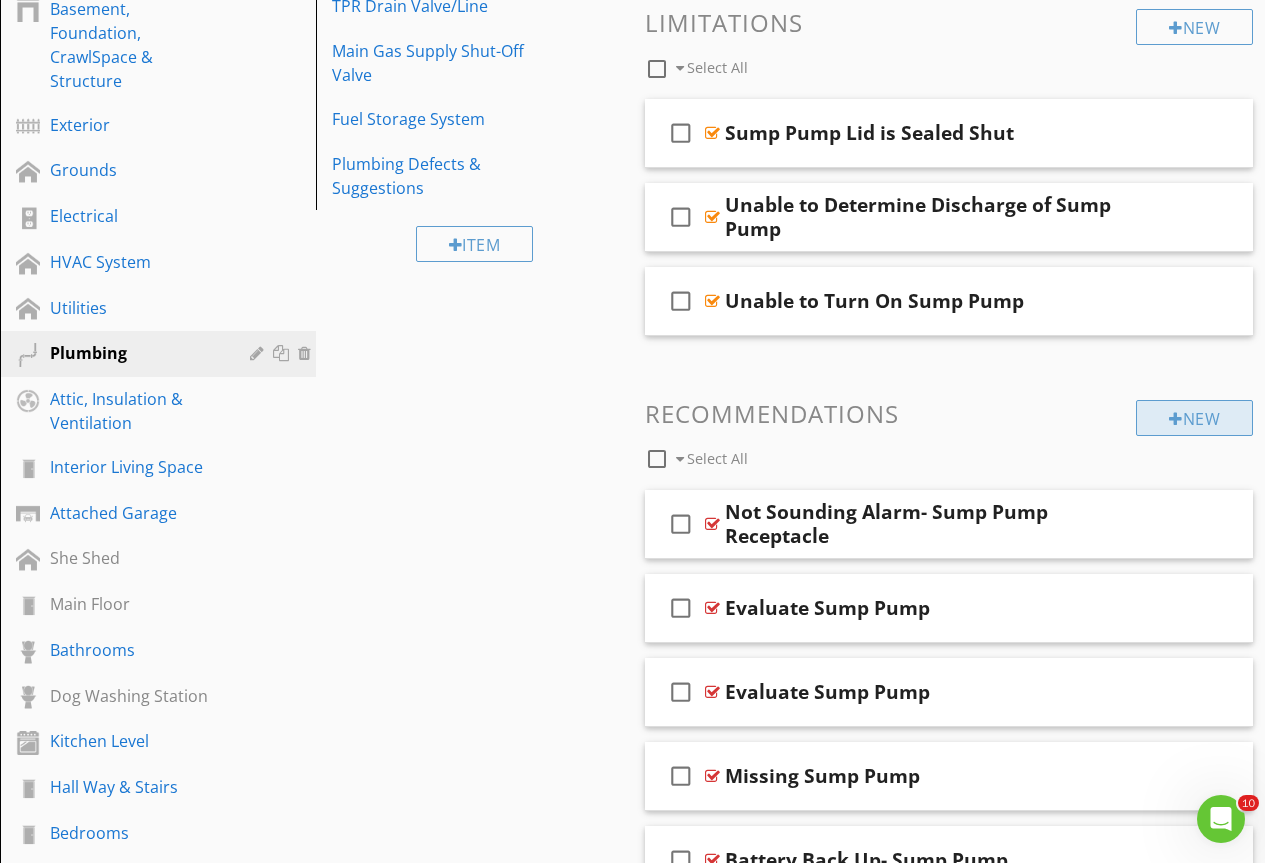 click at bounding box center (1176, 419) 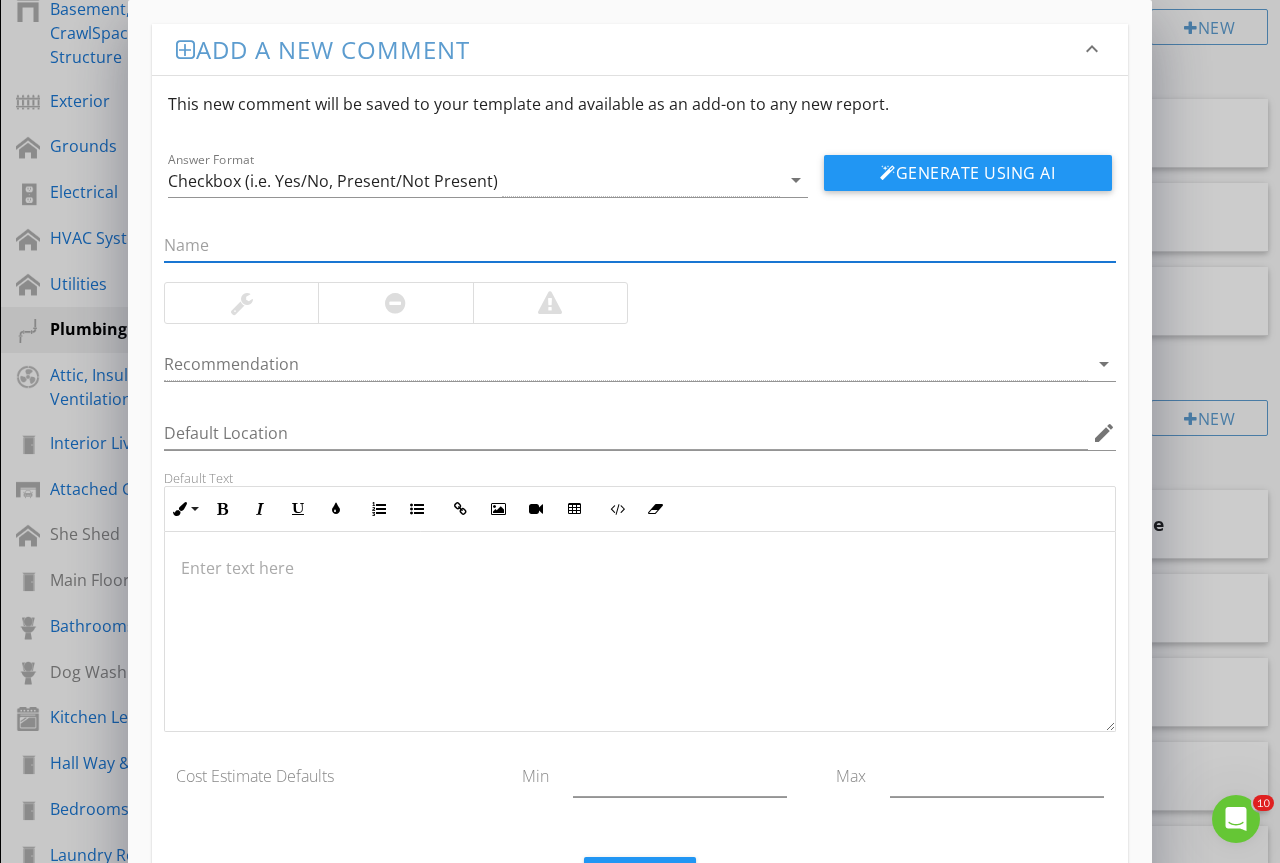 click at bounding box center [640, 245] 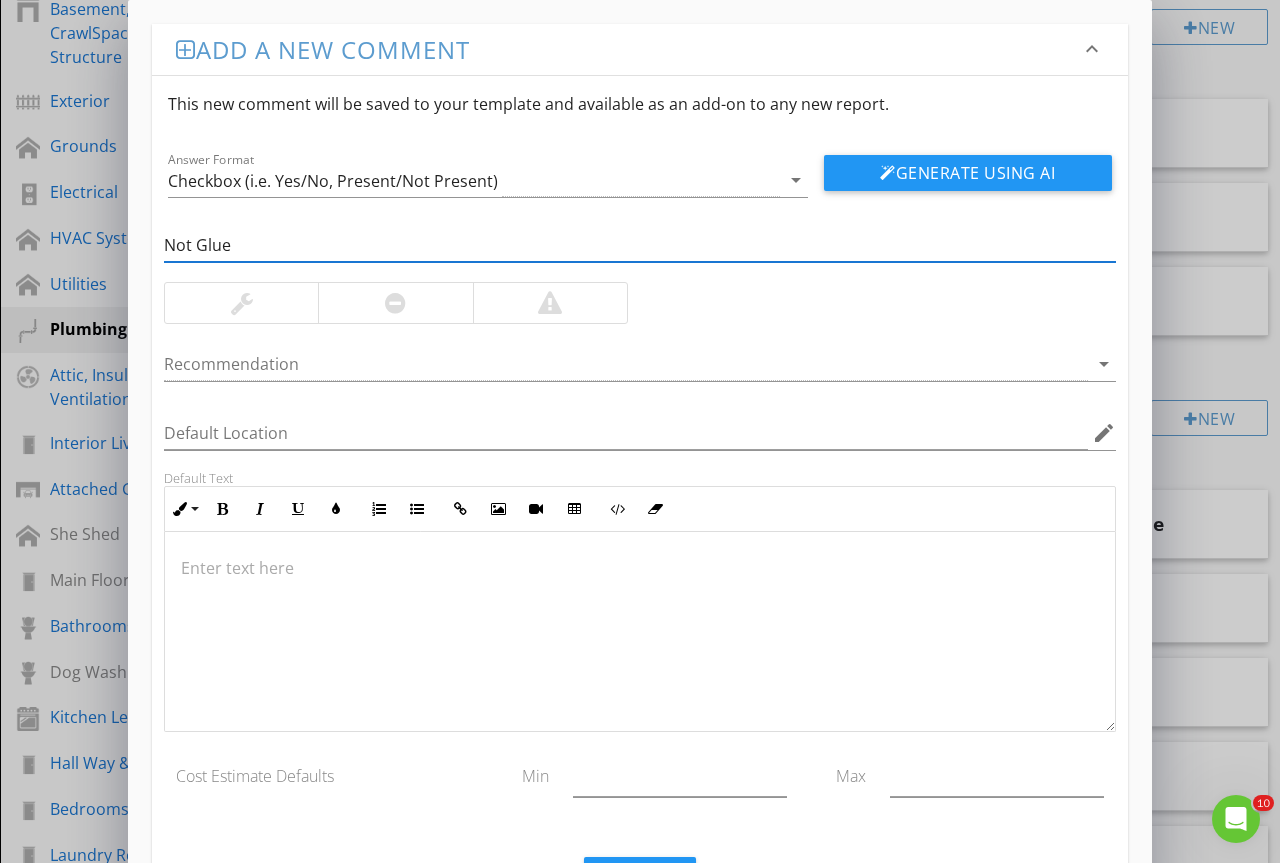 type on "Not Glued- Plumbing" 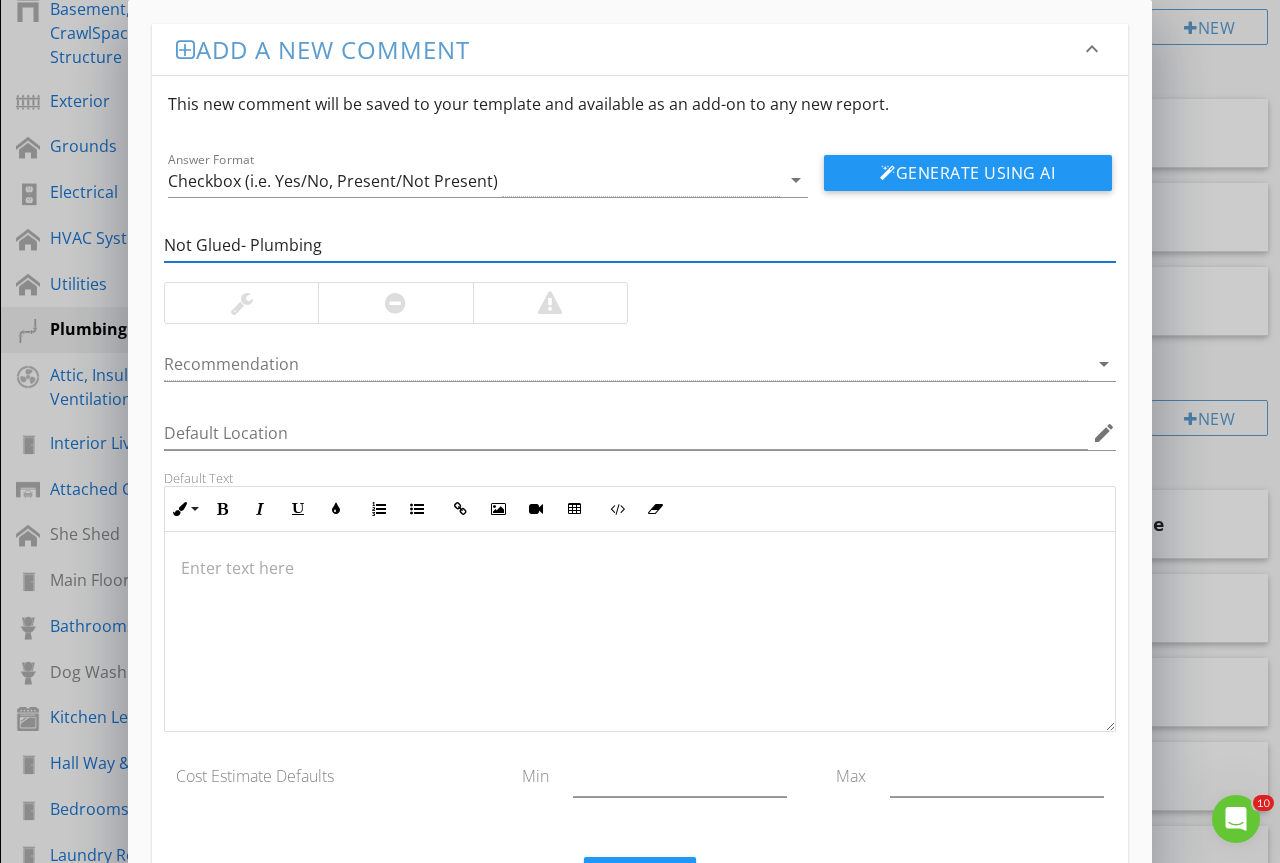 click at bounding box center [241, 303] 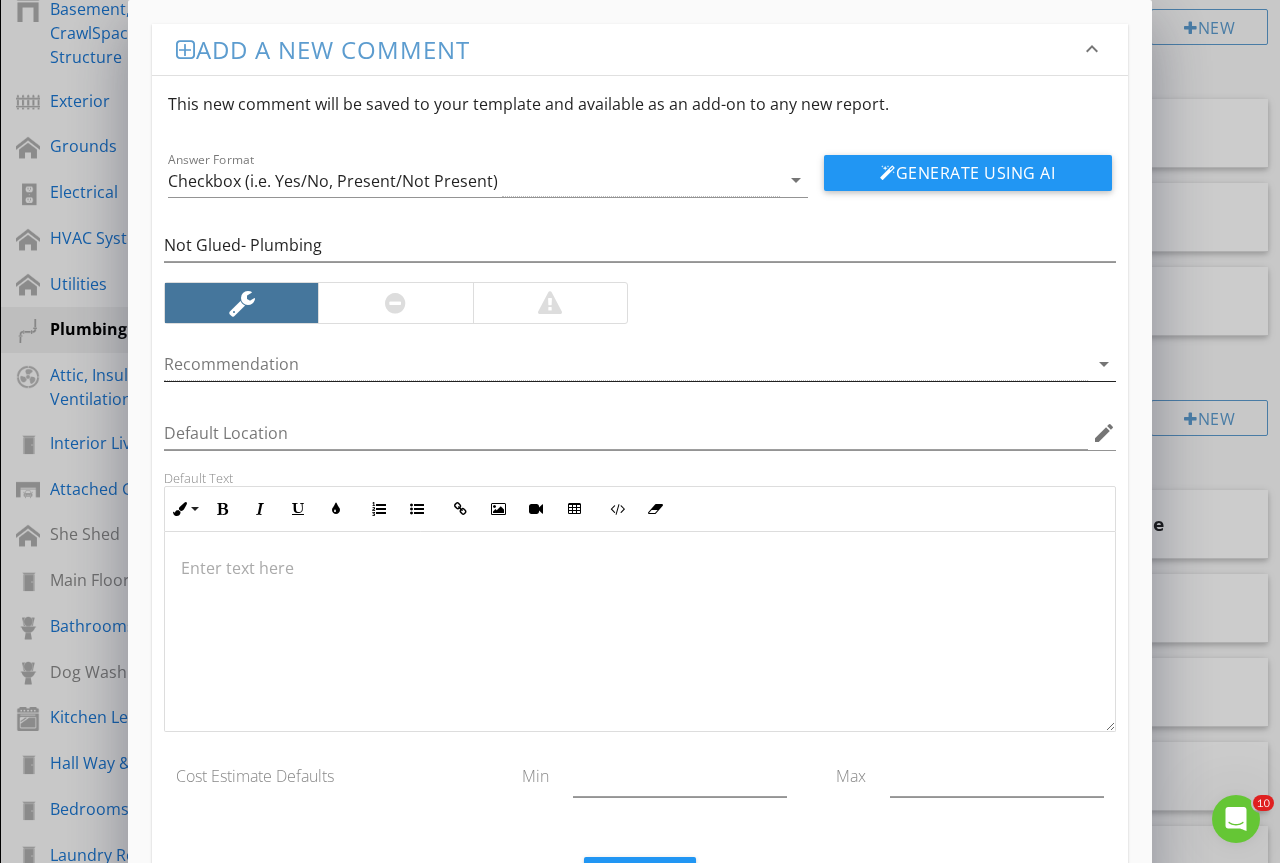 click at bounding box center (626, 364) 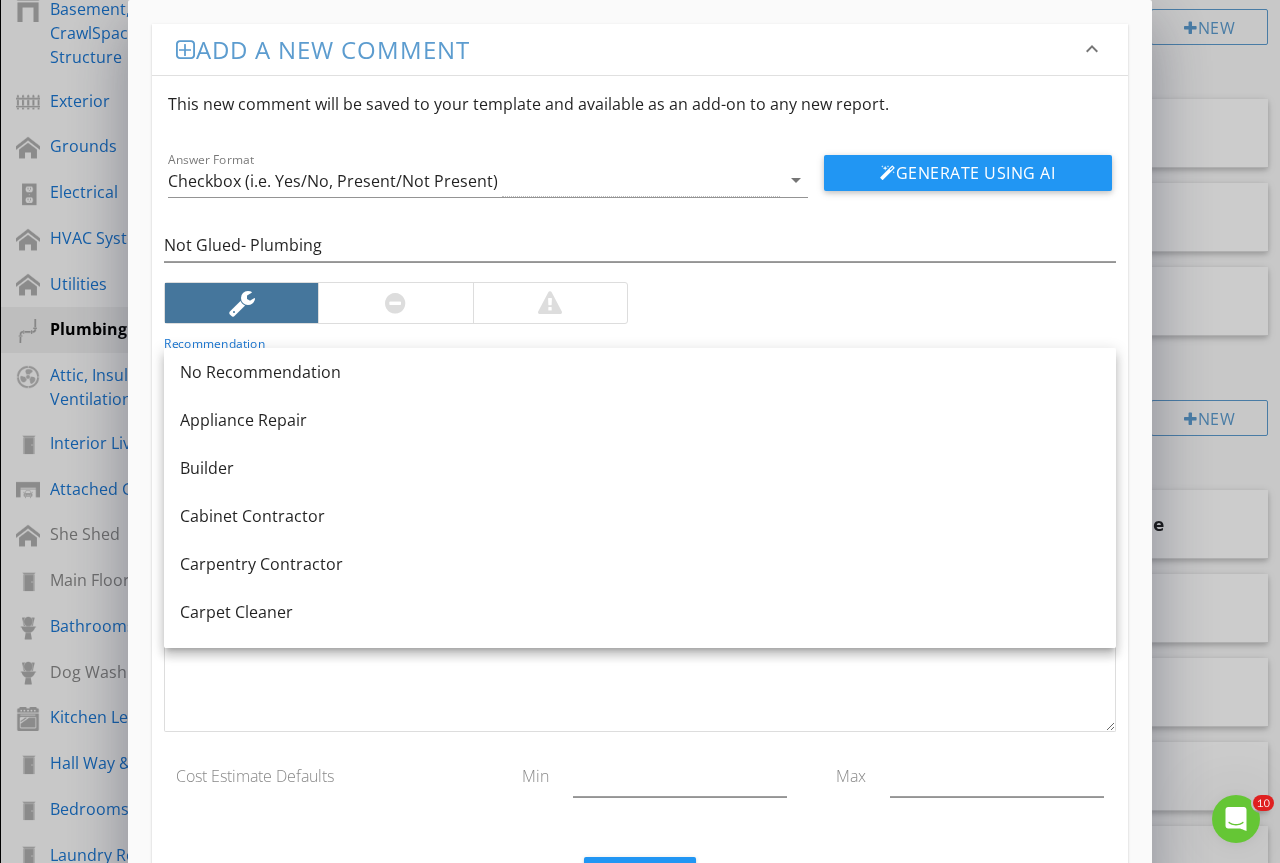 click on "Builder" at bounding box center [640, 468] 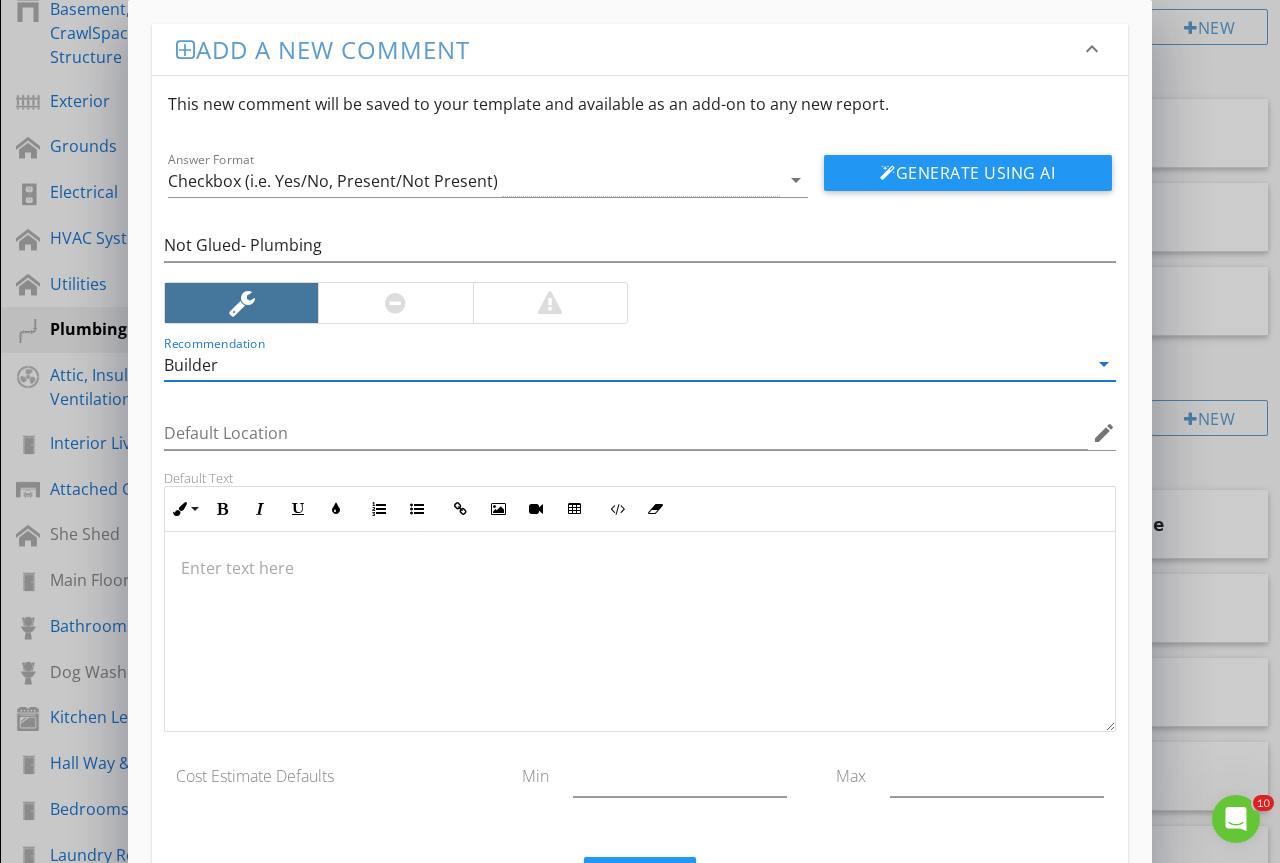 click at bounding box center [640, 632] 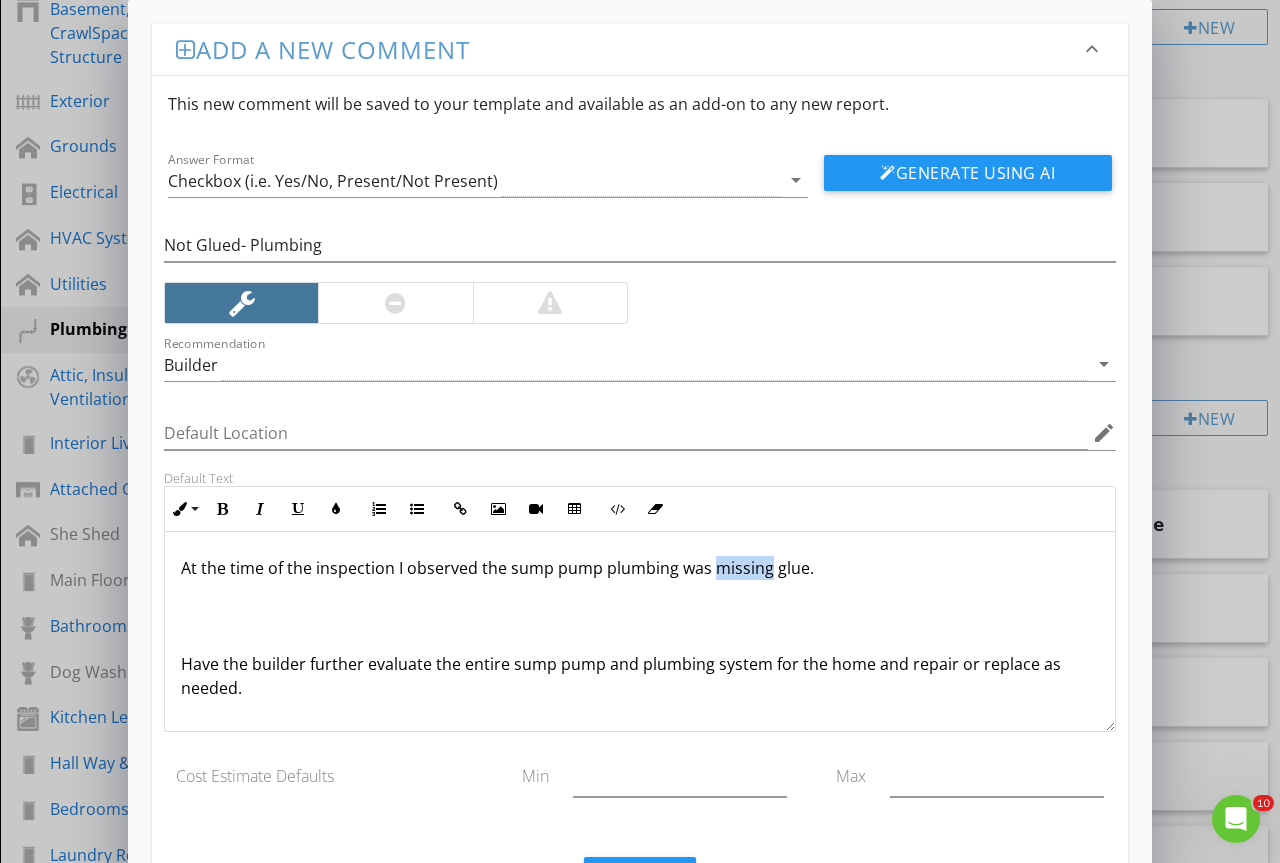 drag, startPoint x: 764, startPoint y: 569, endPoint x: 715, endPoint y: 576, distance: 49.497475 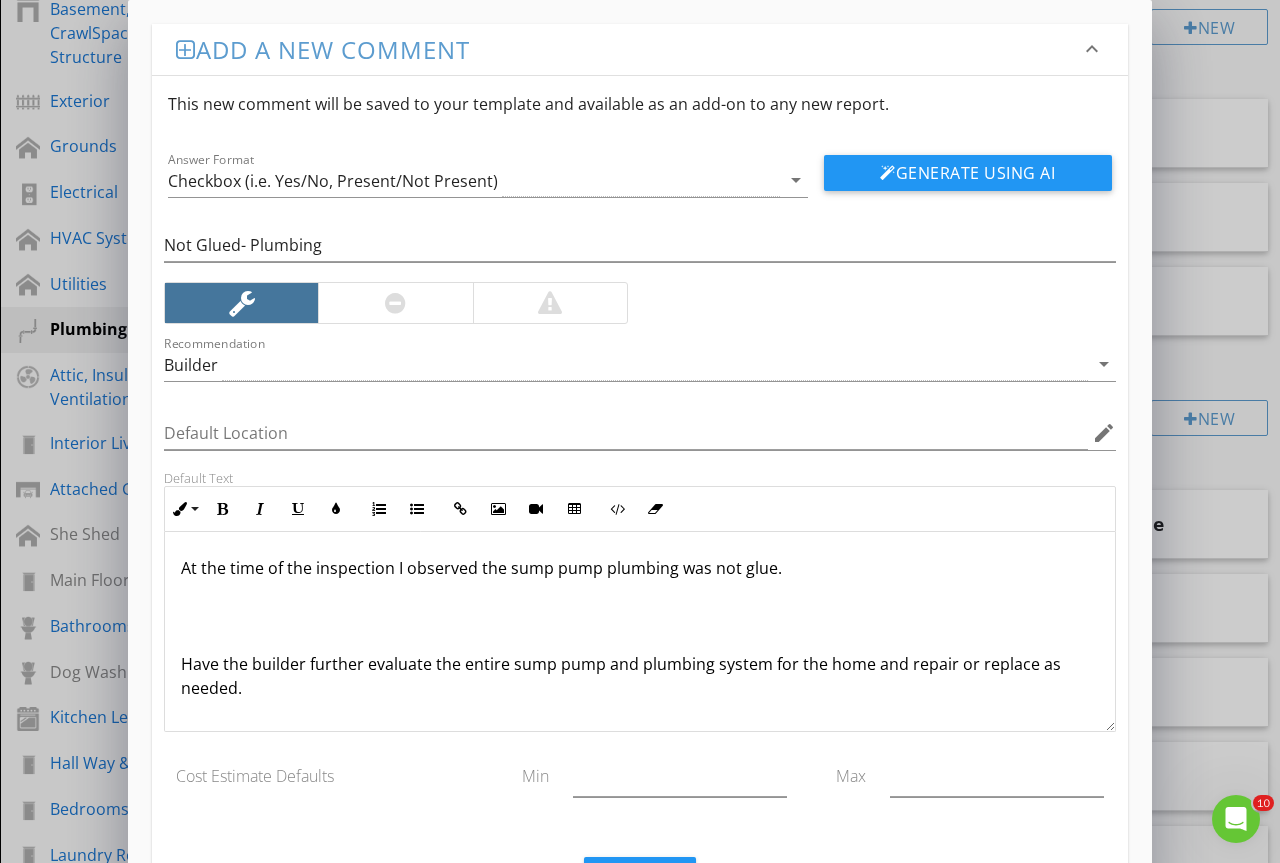 click on "At the time of the inspection I observed the sump pump plumbing was not glue." at bounding box center (640, 568) 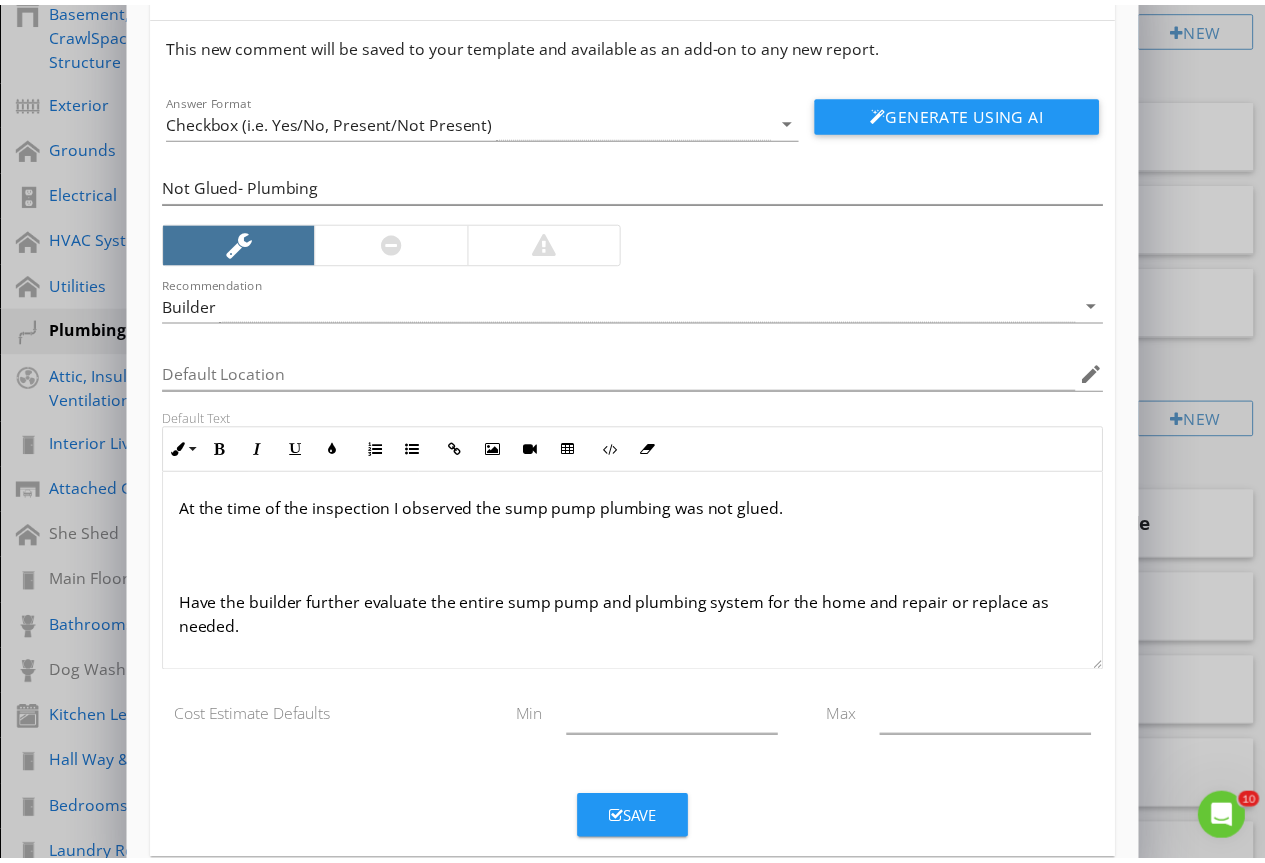scroll, scrollTop: 94, scrollLeft: 0, axis: vertical 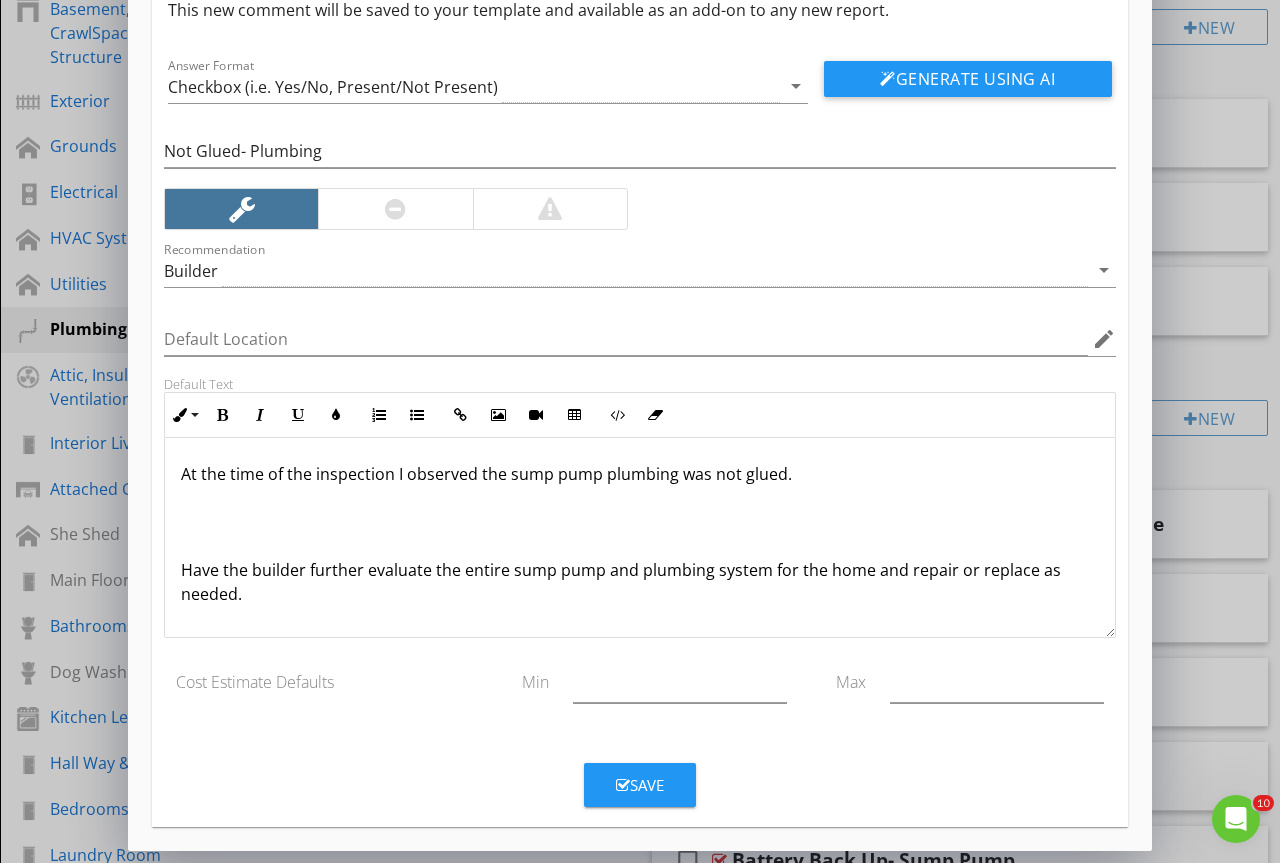 click on "Save" at bounding box center (640, 785) 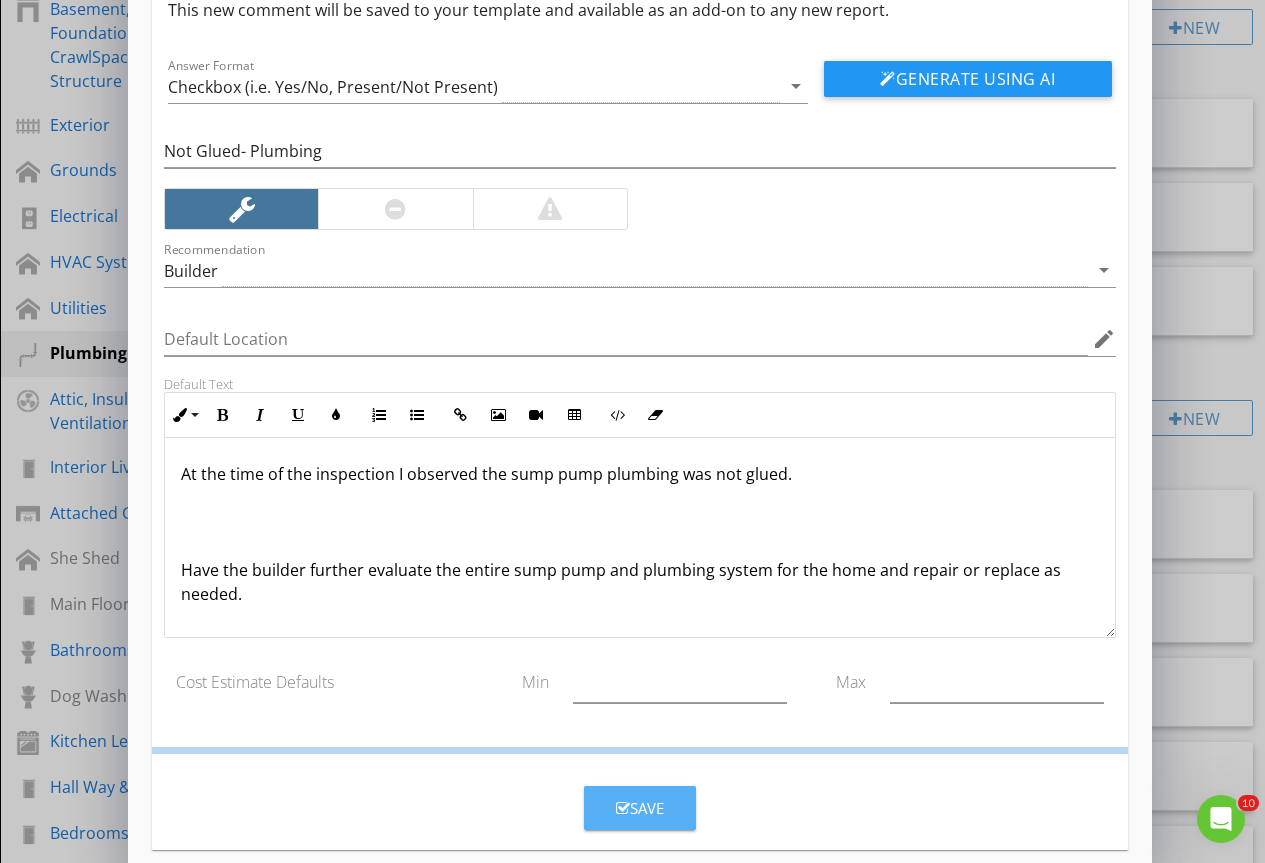 scroll, scrollTop: 0, scrollLeft: 0, axis: both 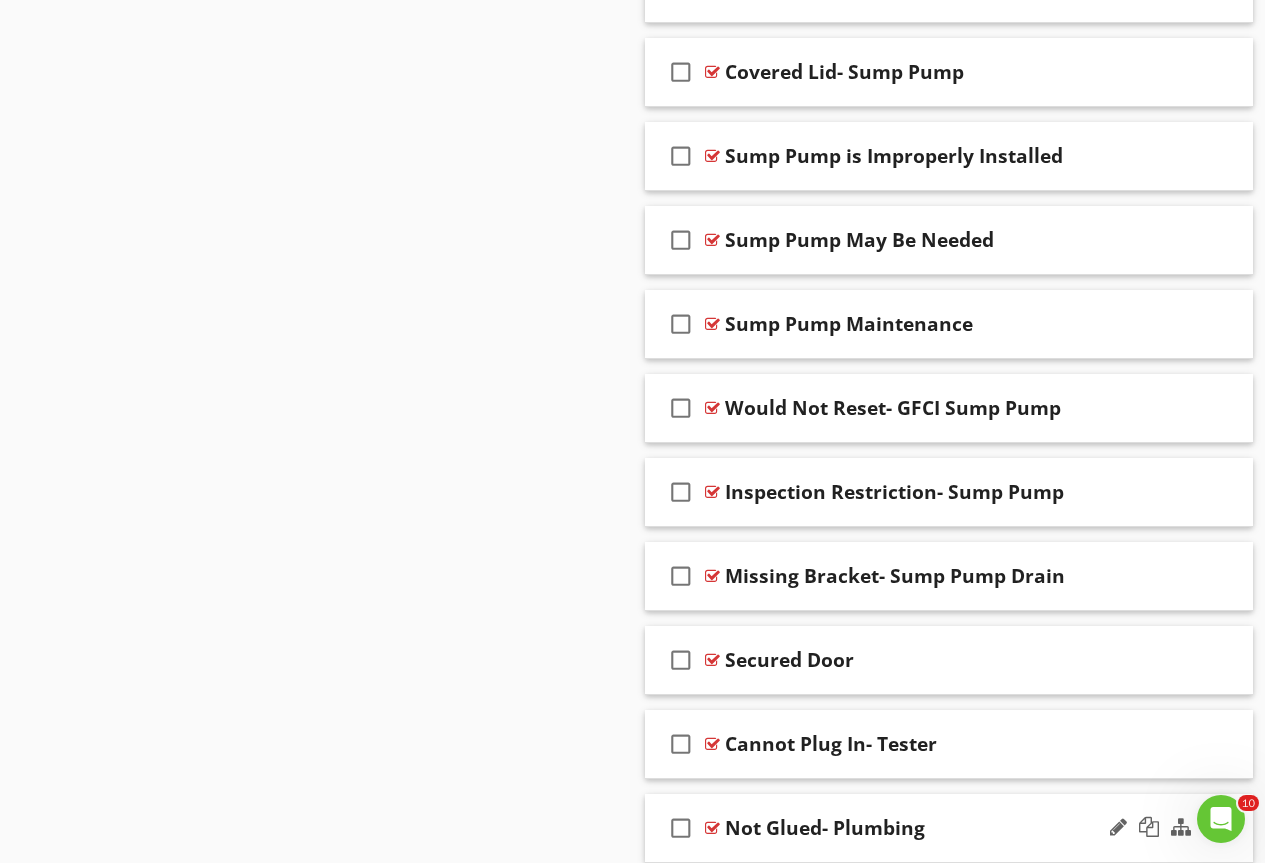 type 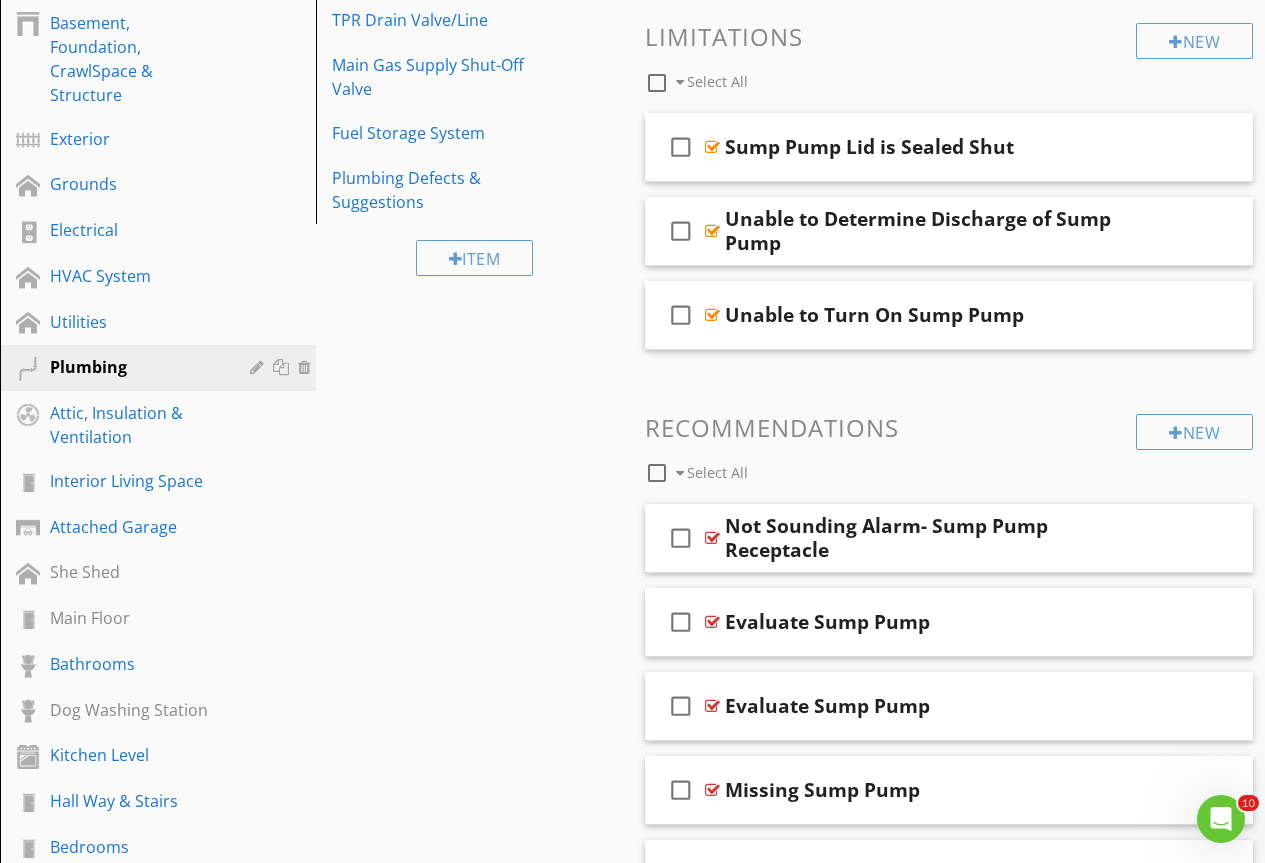 scroll, scrollTop: 0, scrollLeft: 0, axis: both 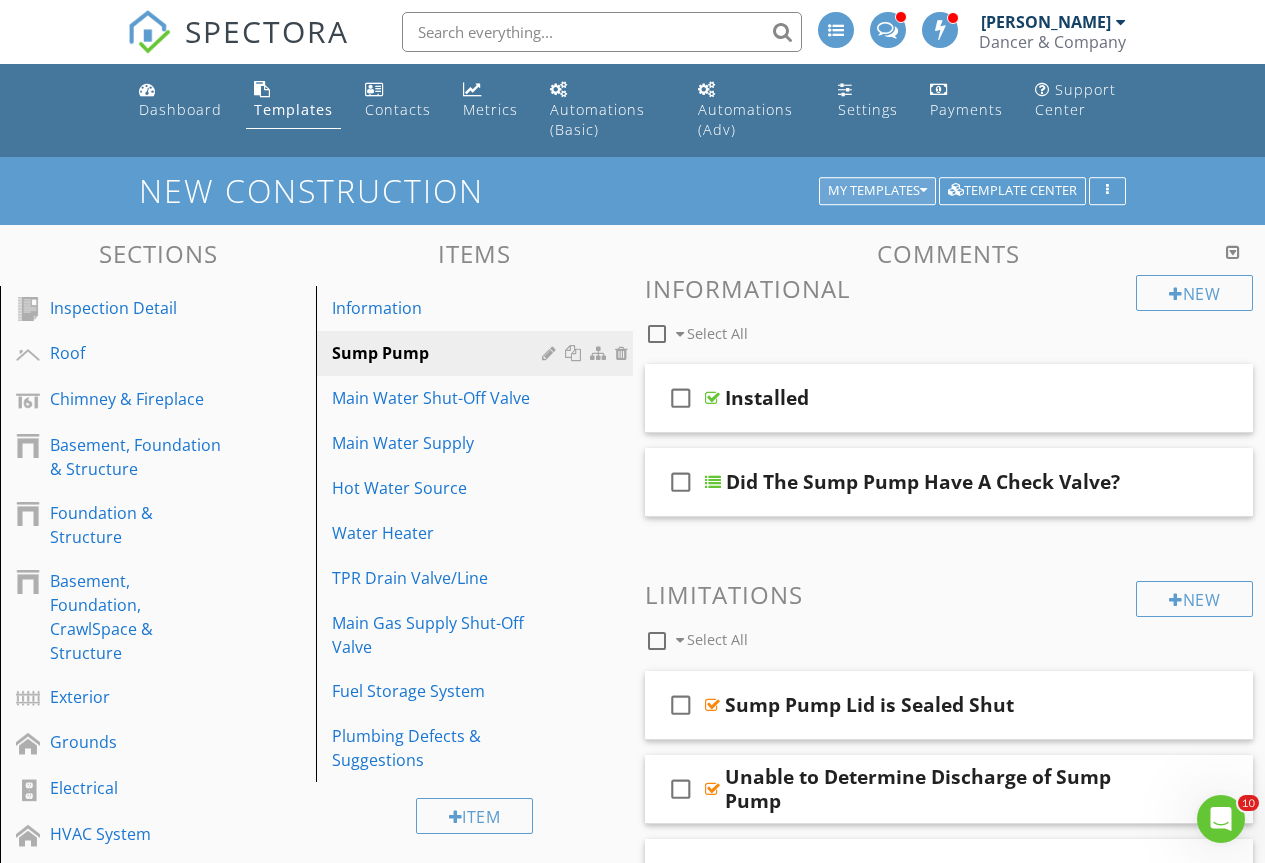 click on "My Templates" at bounding box center [877, 191] 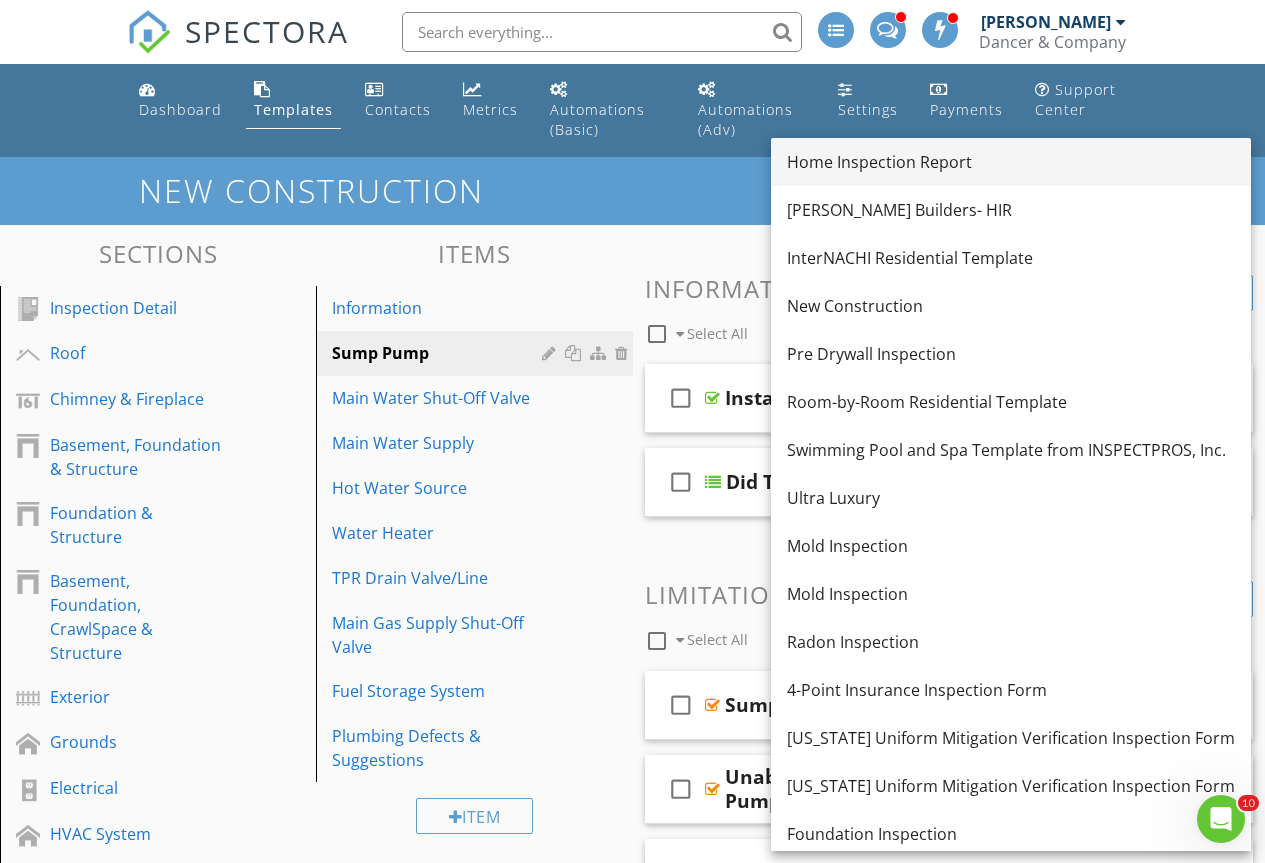 click on "Home Inspection Report" at bounding box center (1011, 162) 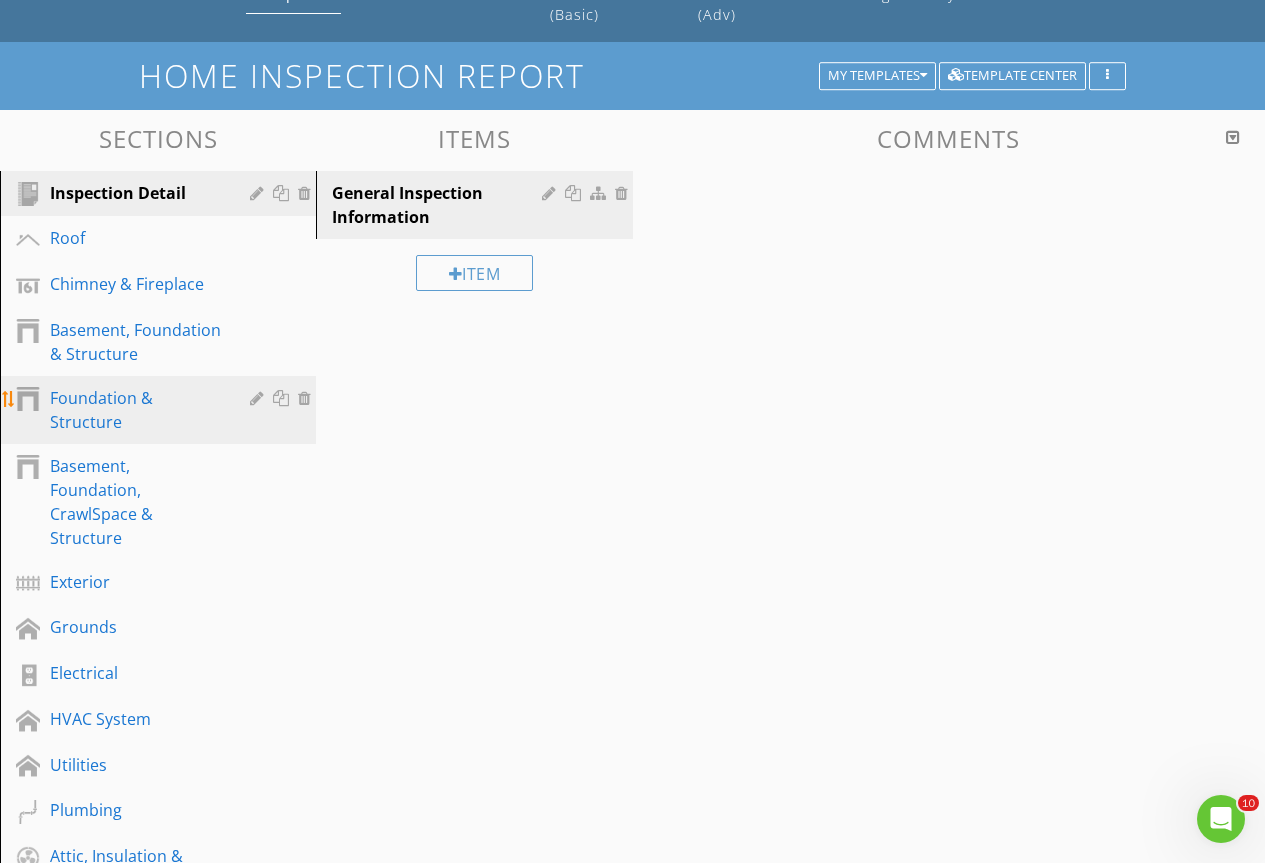 scroll, scrollTop: 300, scrollLeft: 0, axis: vertical 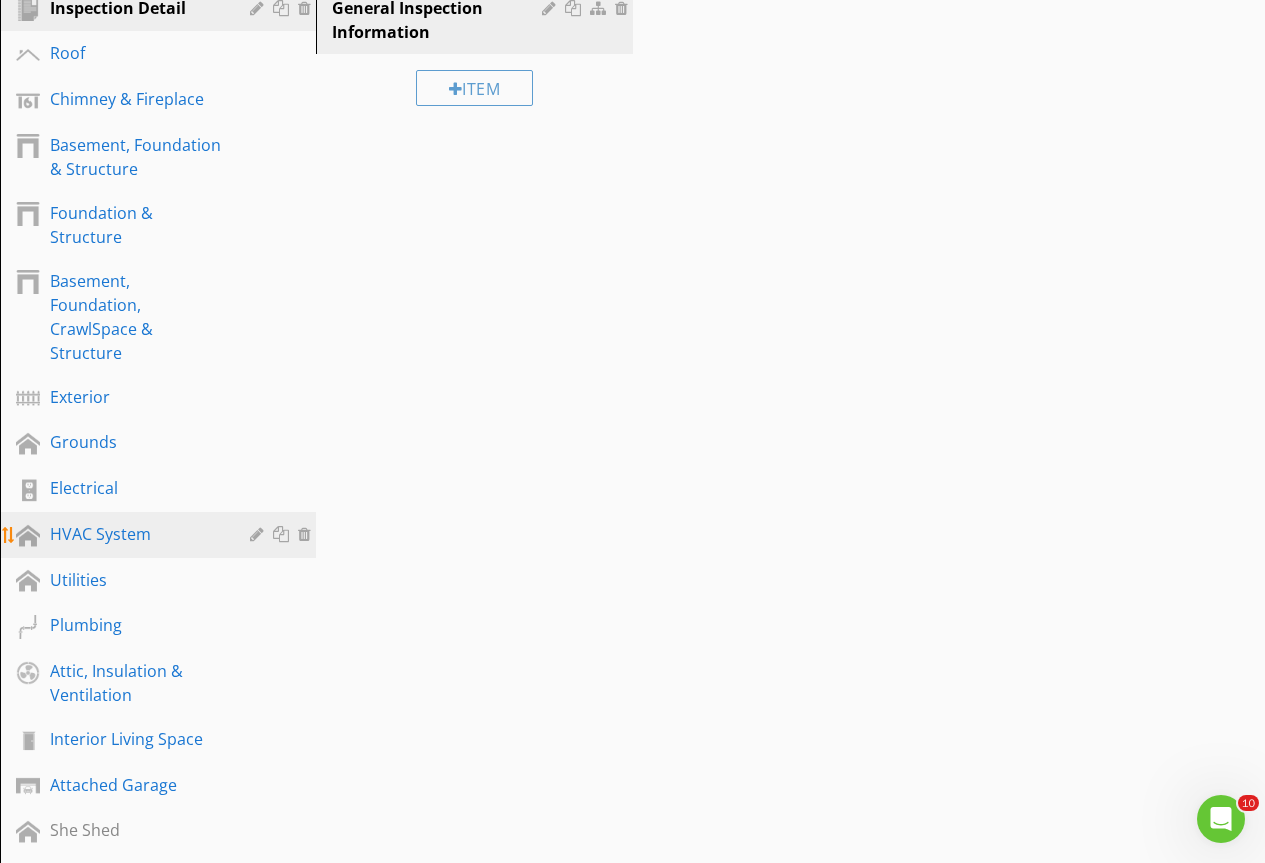 click on "HVAC System" at bounding box center [135, 534] 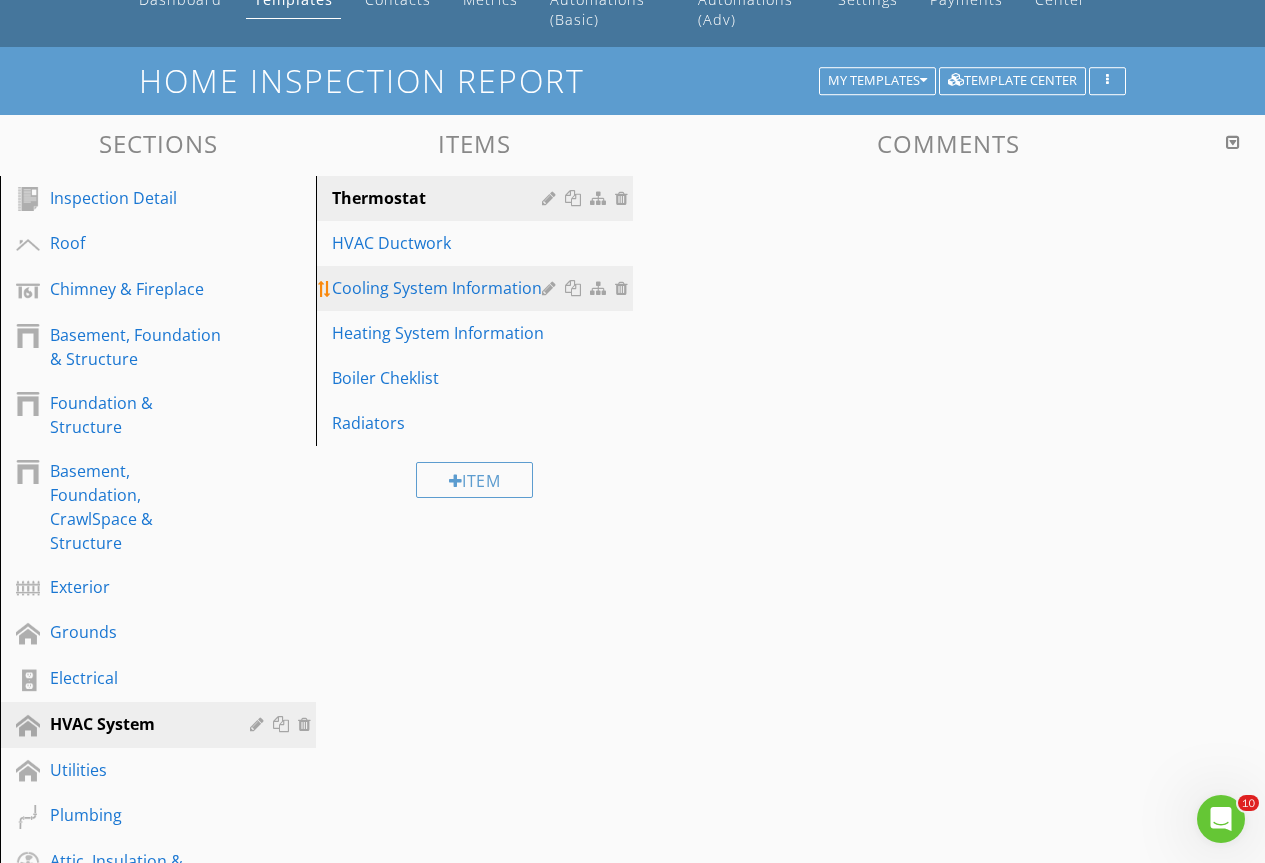 scroll, scrollTop: 100, scrollLeft: 0, axis: vertical 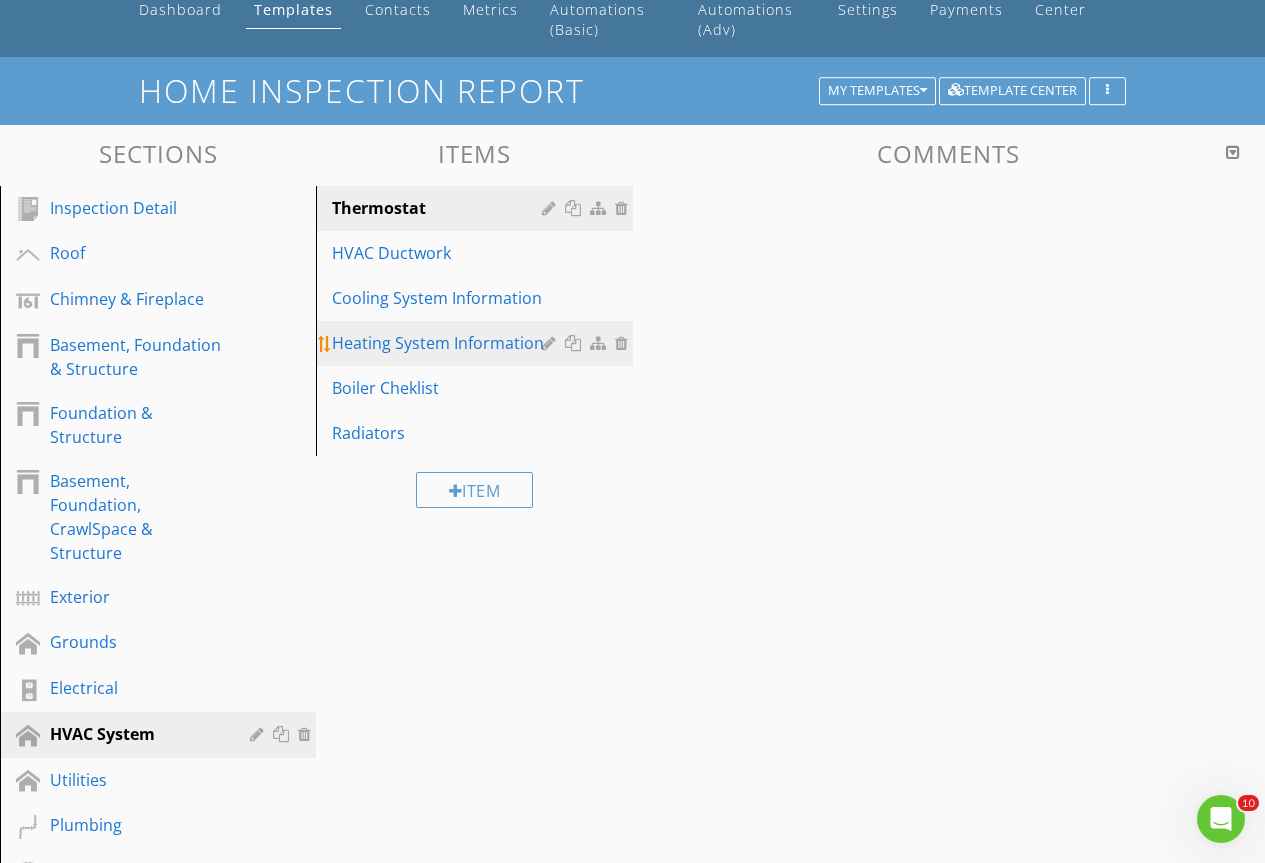 click on "Heating System Information" at bounding box center [439, 343] 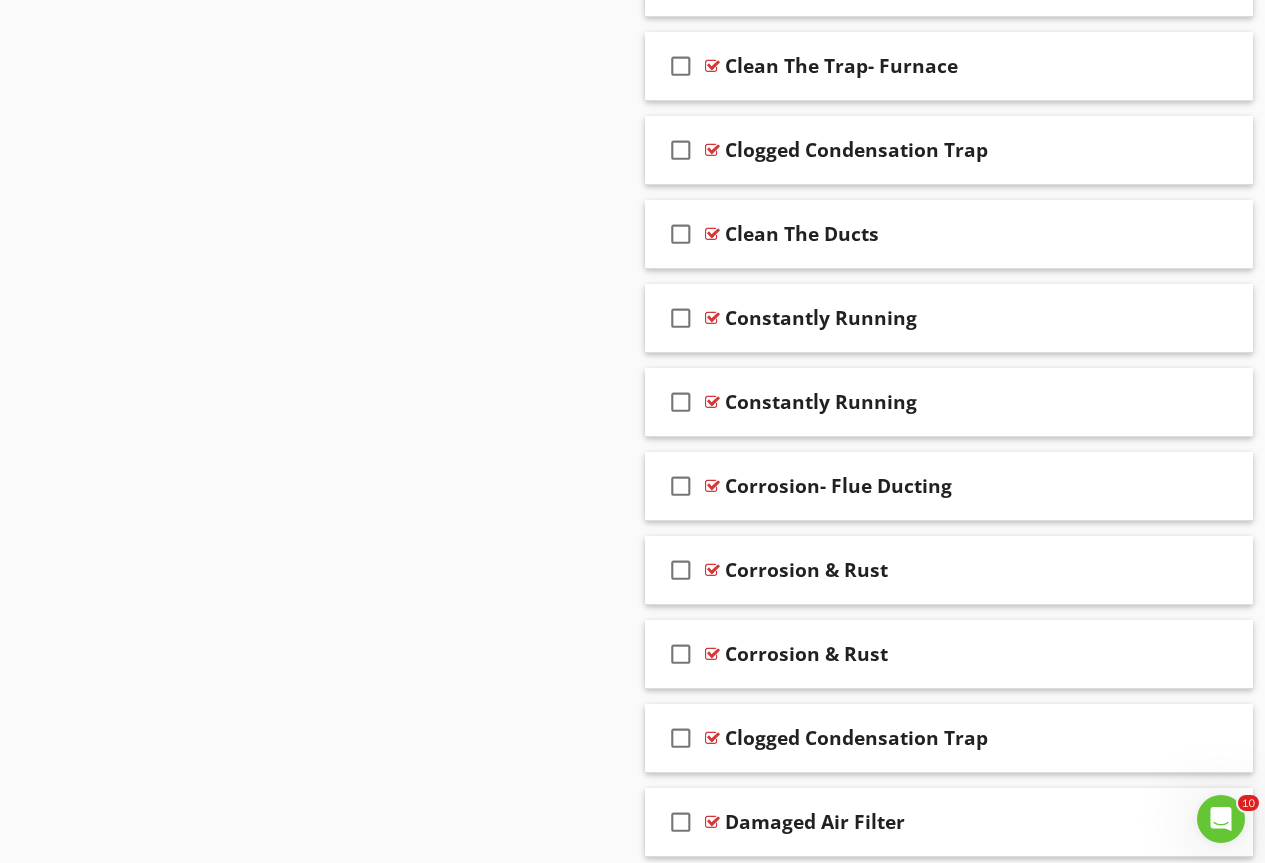 scroll, scrollTop: 7444, scrollLeft: 0, axis: vertical 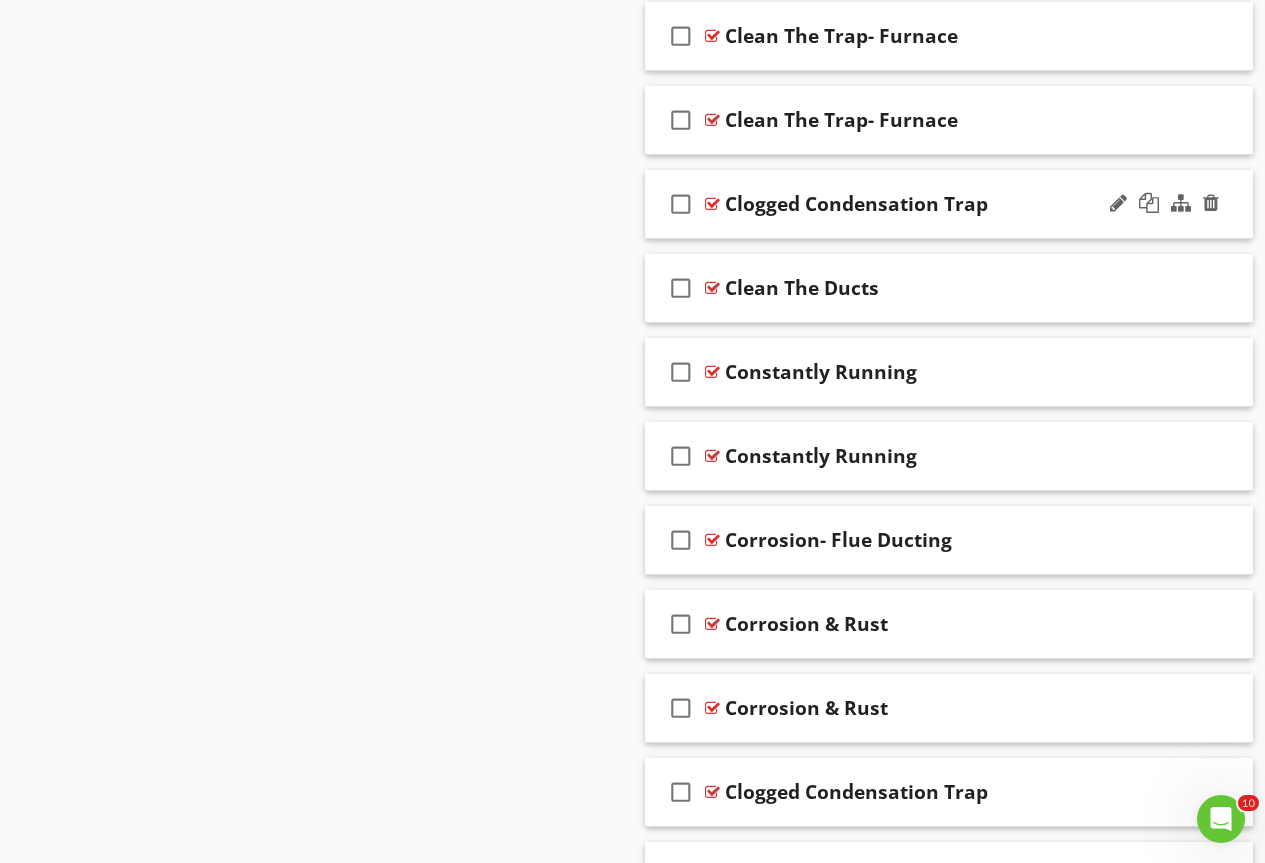 click at bounding box center (712, 204) 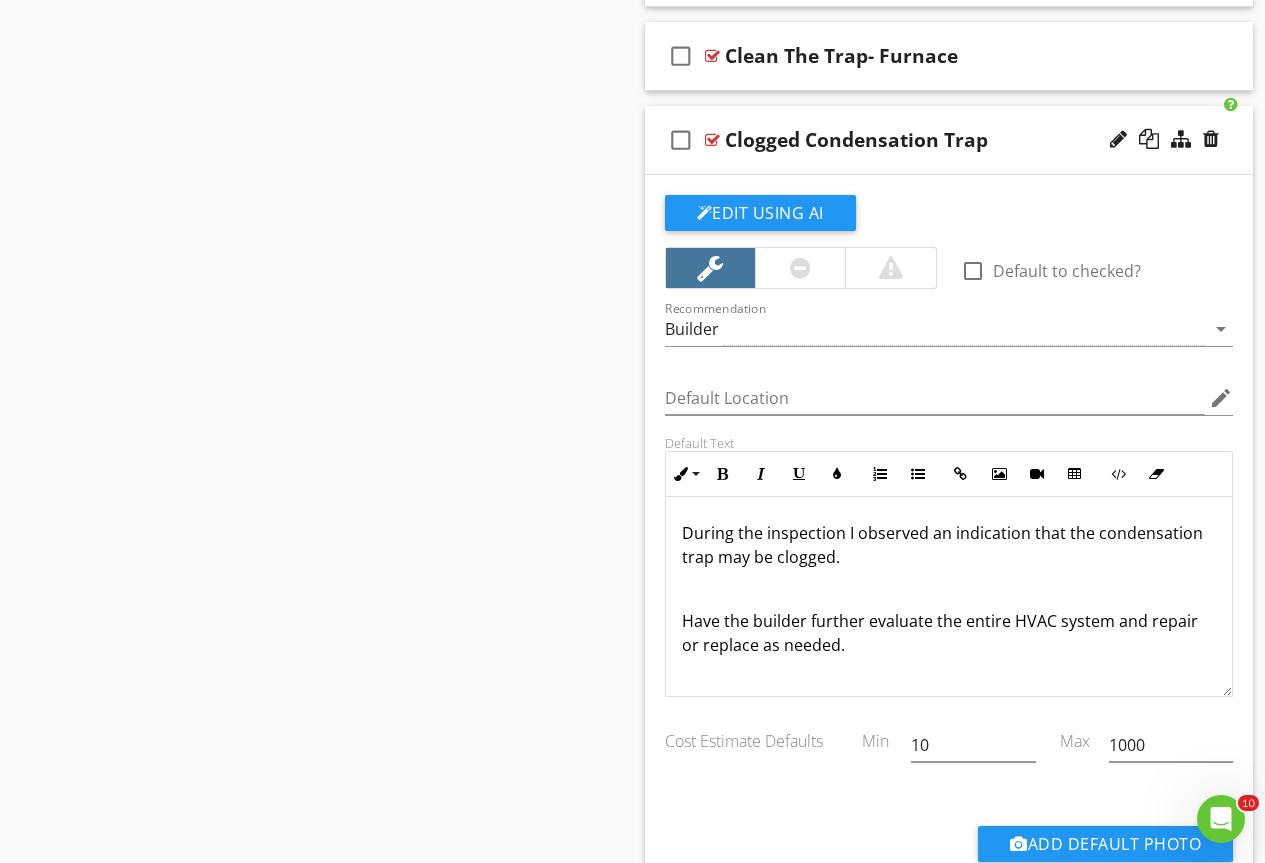 scroll, scrollTop: 7544, scrollLeft: 0, axis: vertical 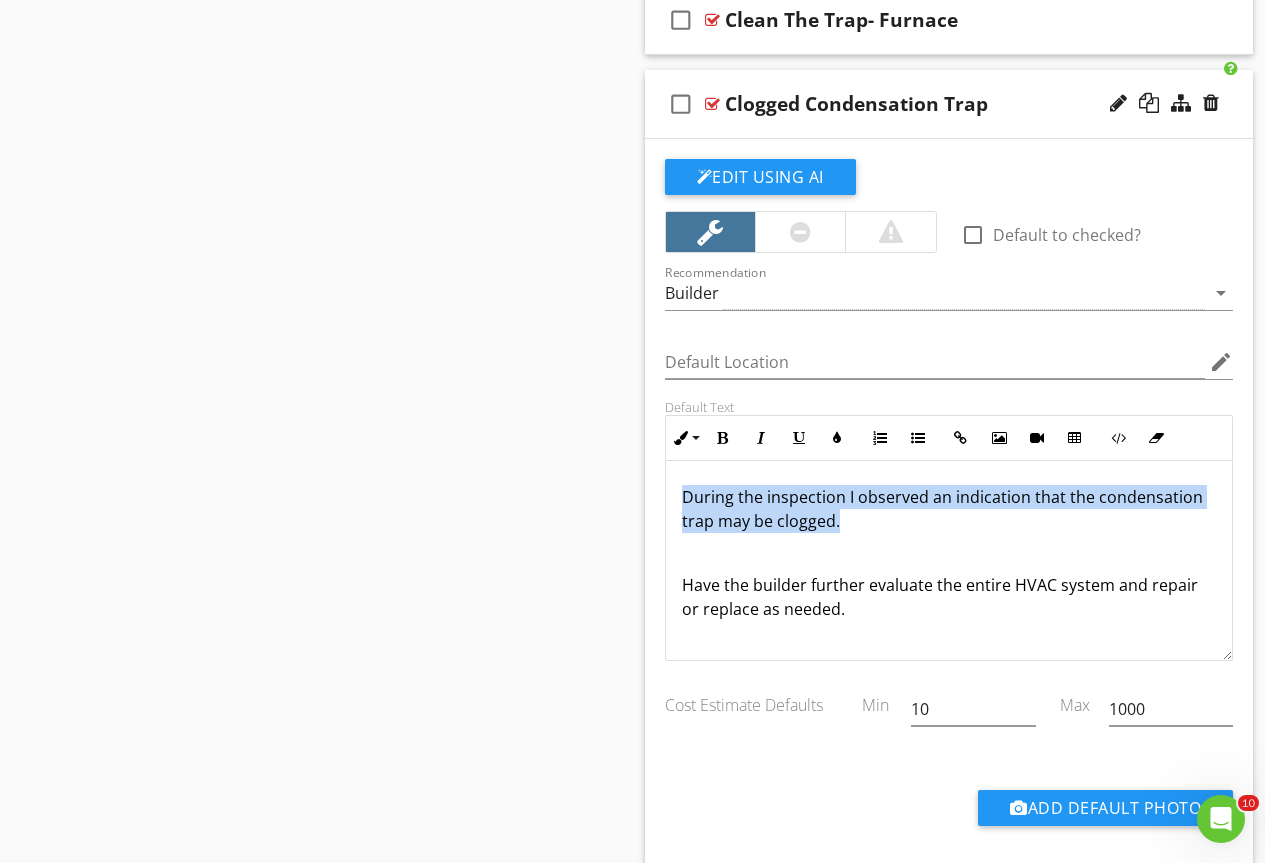 drag, startPoint x: 681, startPoint y: 490, endPoint x: 854, endPoint y: 526, distance: 176.70596 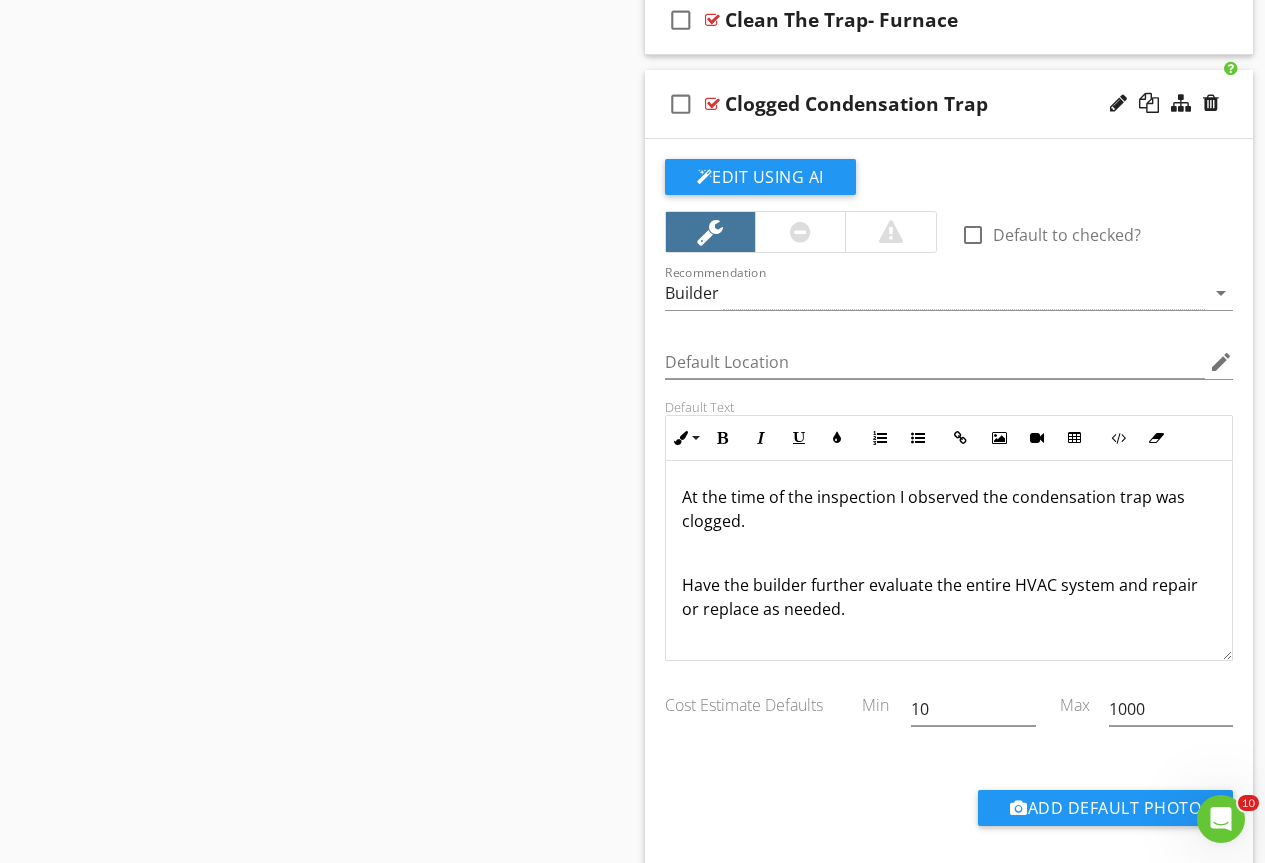 scroll, scrollTop: 0, scrollLeft: 0, axis: both 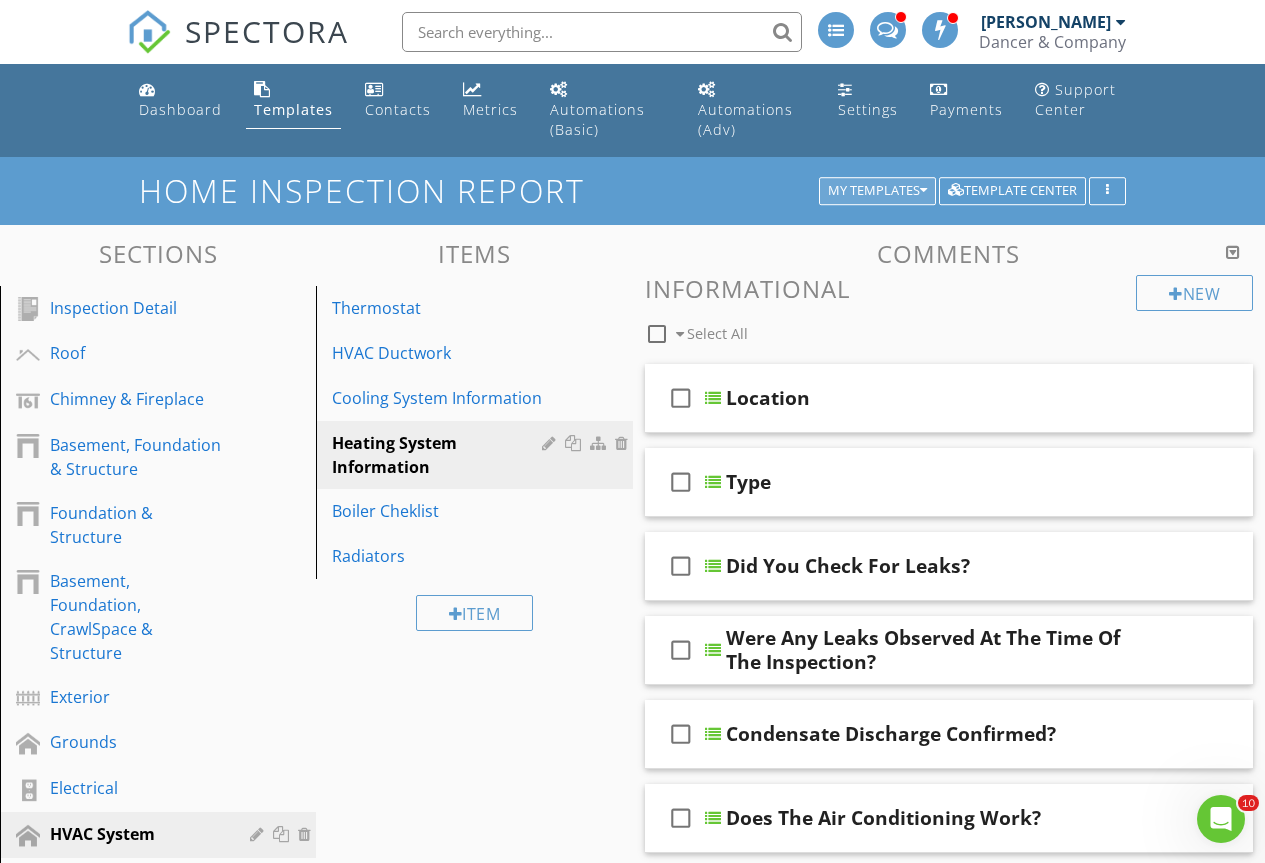 click on "My Templates" at bounding box center [877, 191] 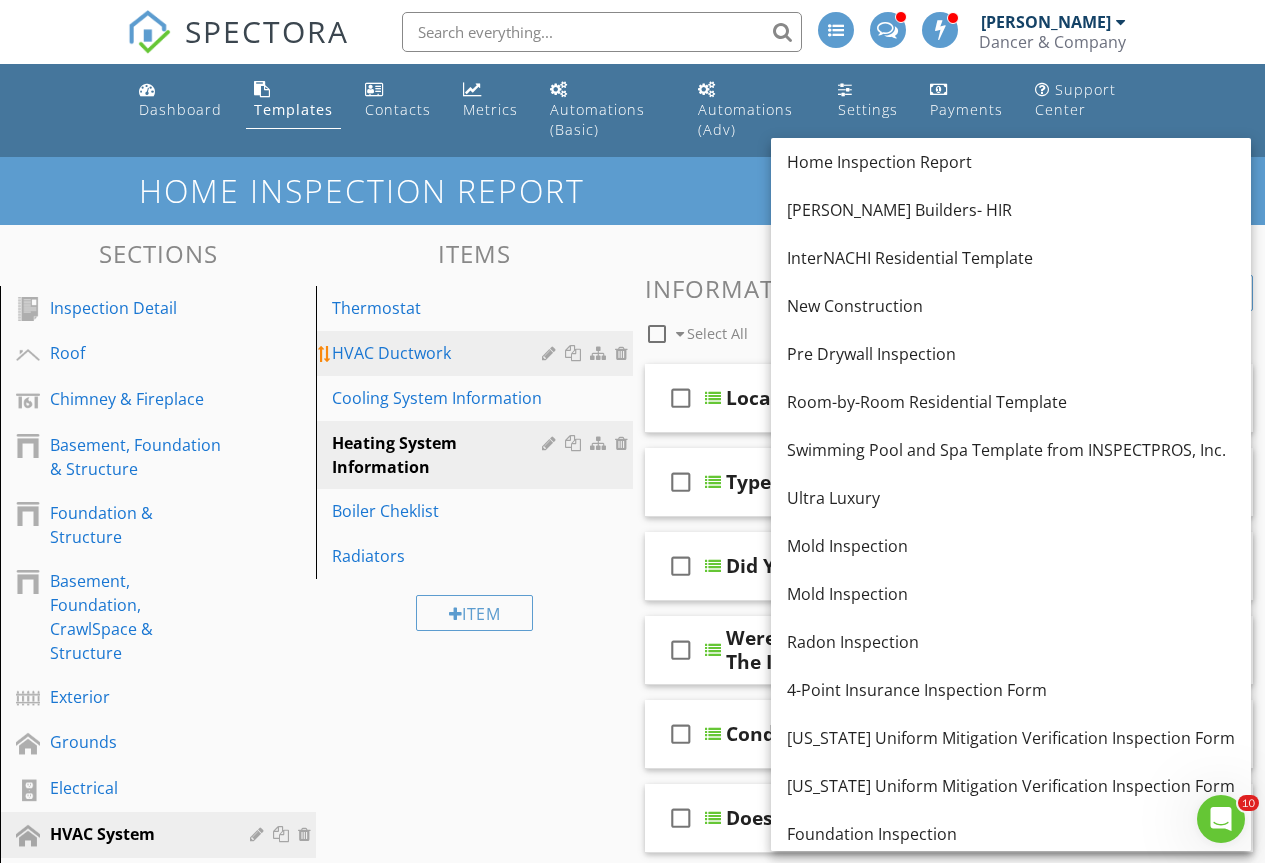 drag, startPoint x: 851, startPoint y: 305, endPoint x: 401, endPoint y: 374, distance: 455.25928 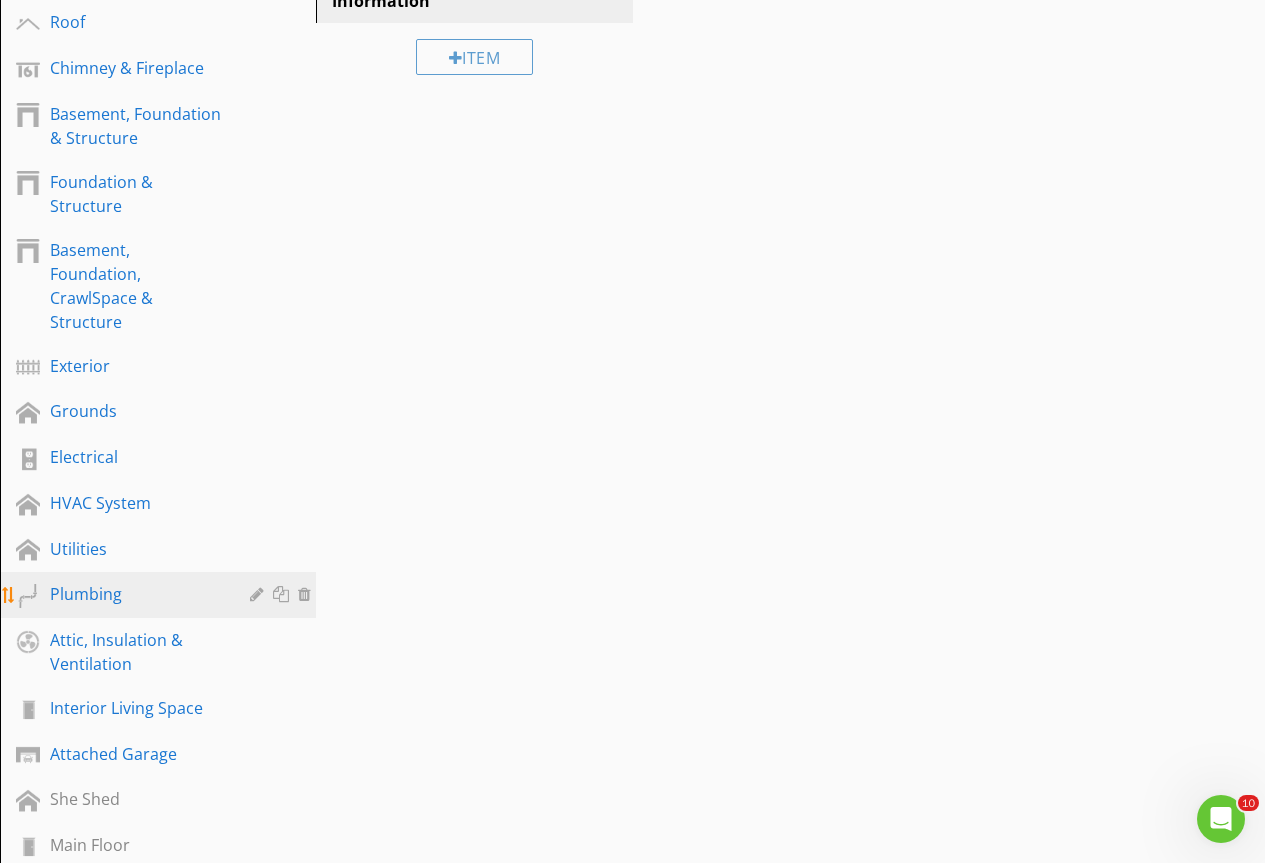 scroll, scrollTop: 0, scrollLeft: 0, axis: both 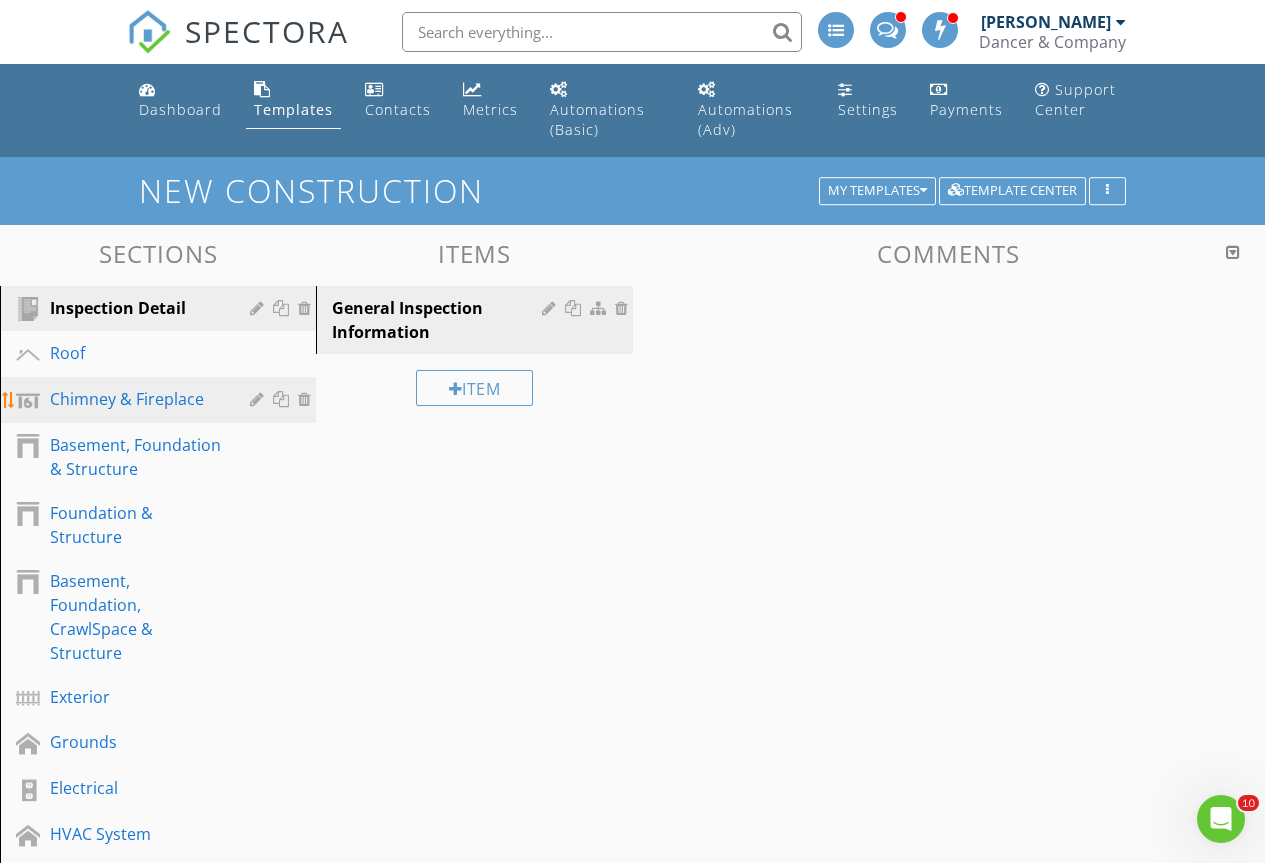 click on "Chimney & Fireplace" at bounding box center (135, 399) 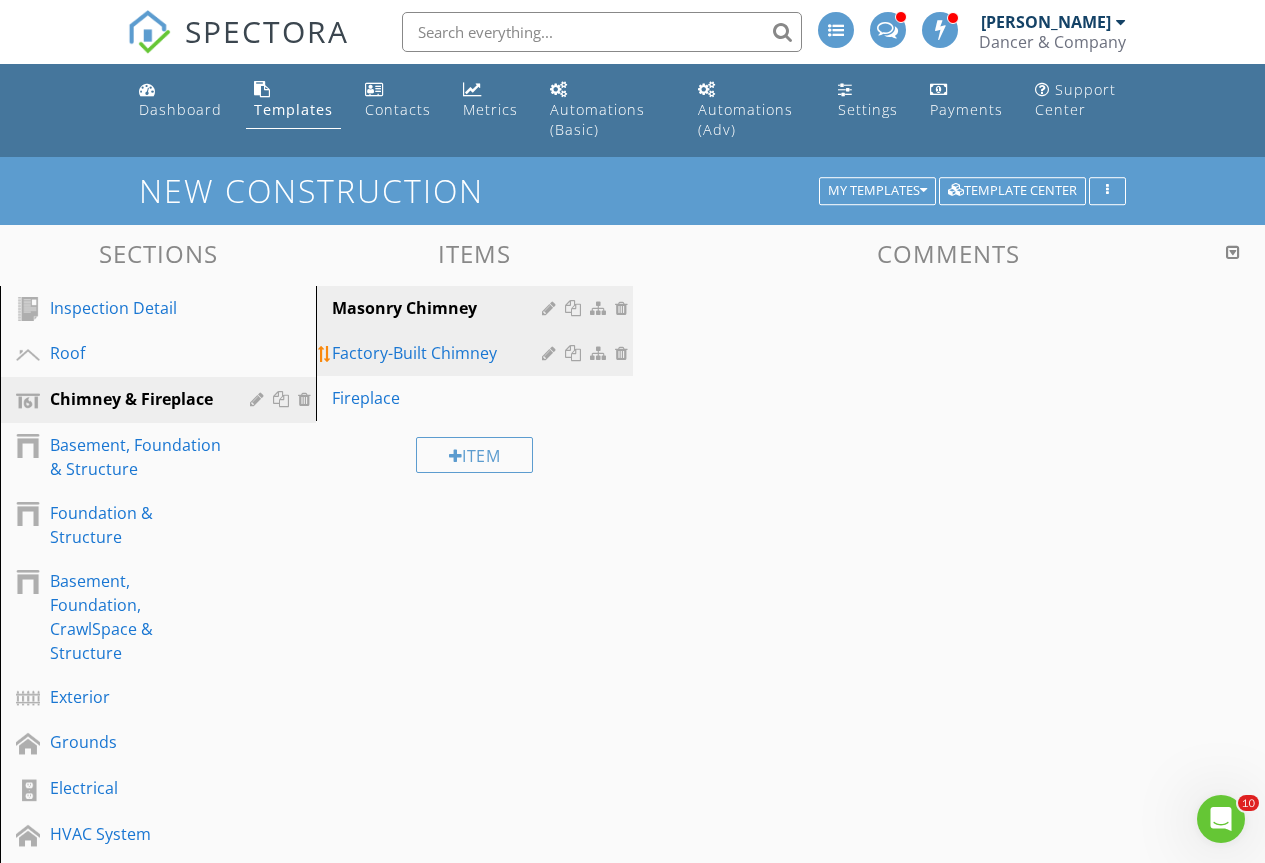 click on "Factory-Built Chimney" at bounding box center (439, 353) 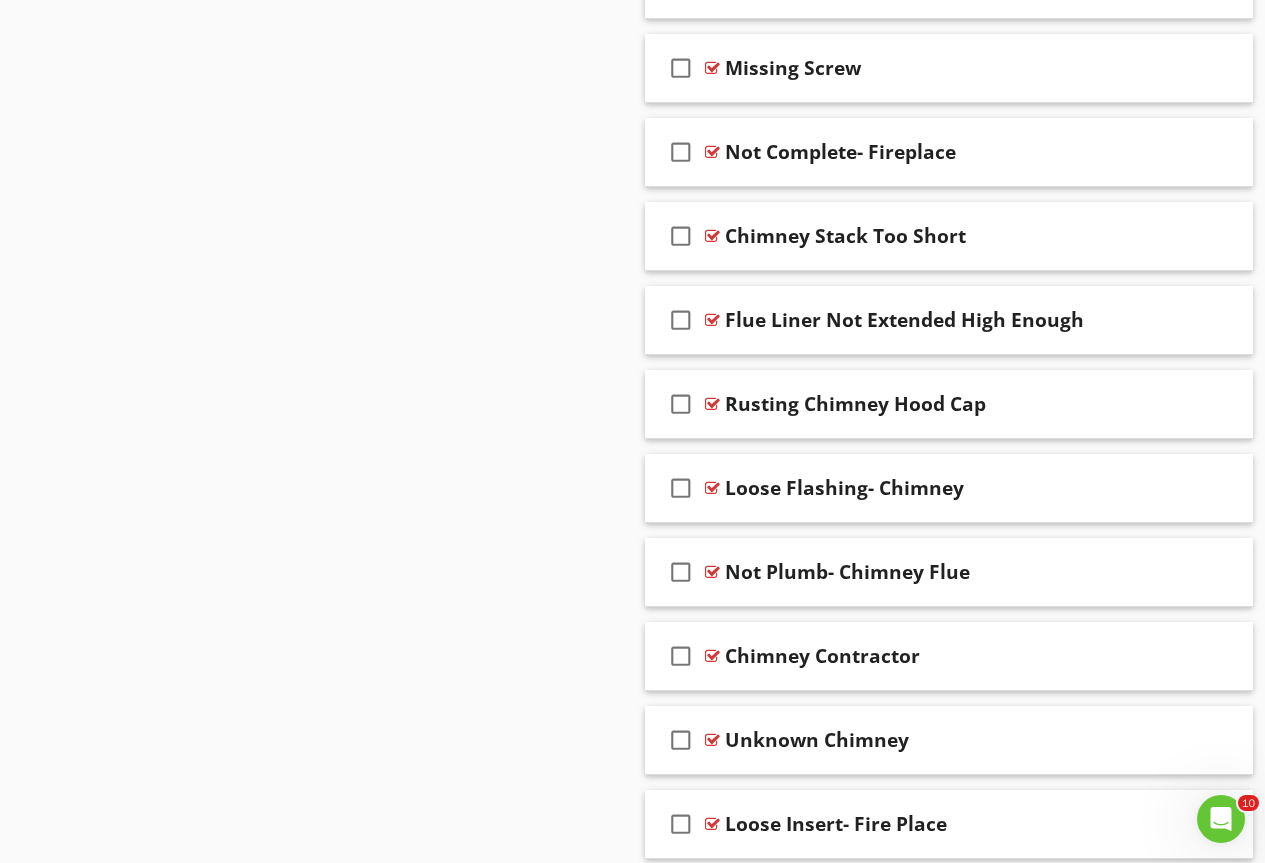 scroll, scrollTop: 3330, scrollLeft: 0, axis: vertical 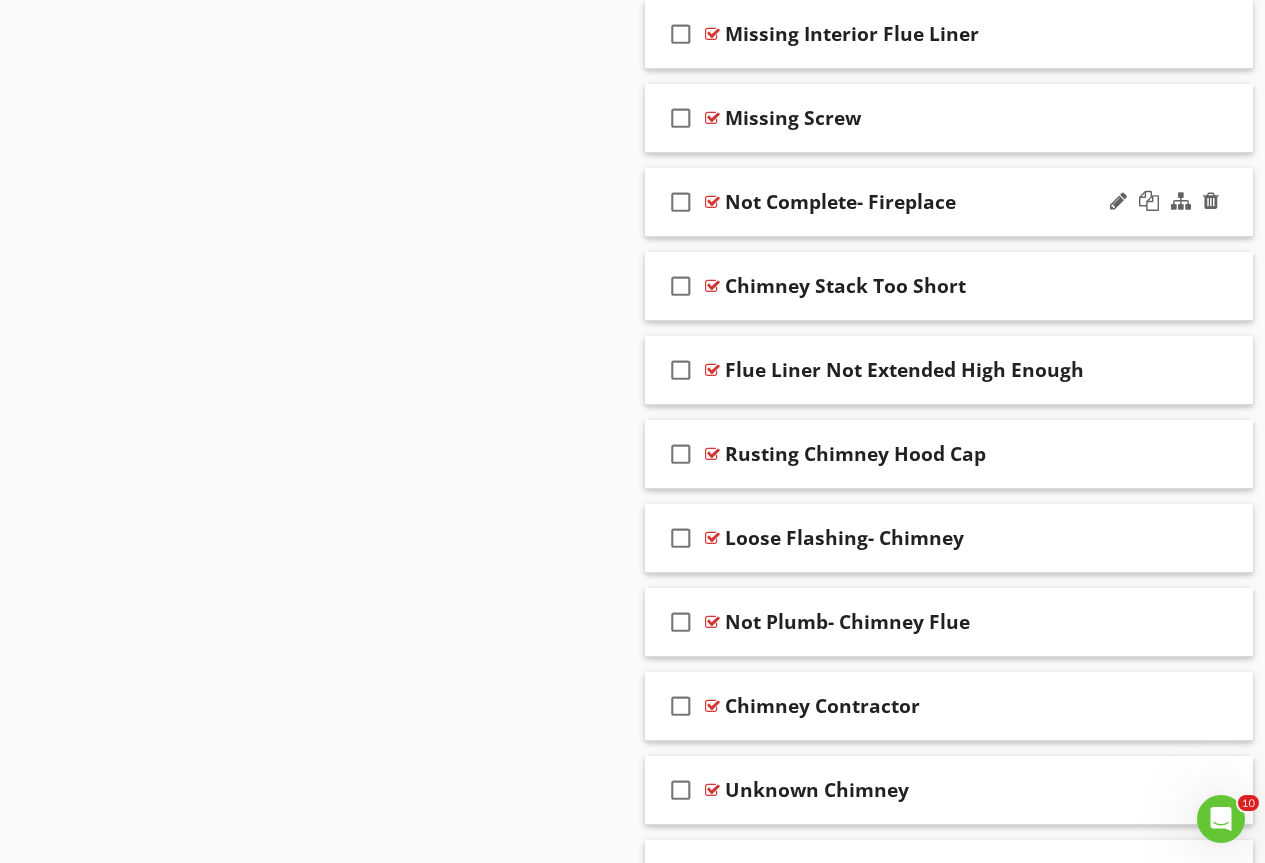 click at bounding box center [712, 202] 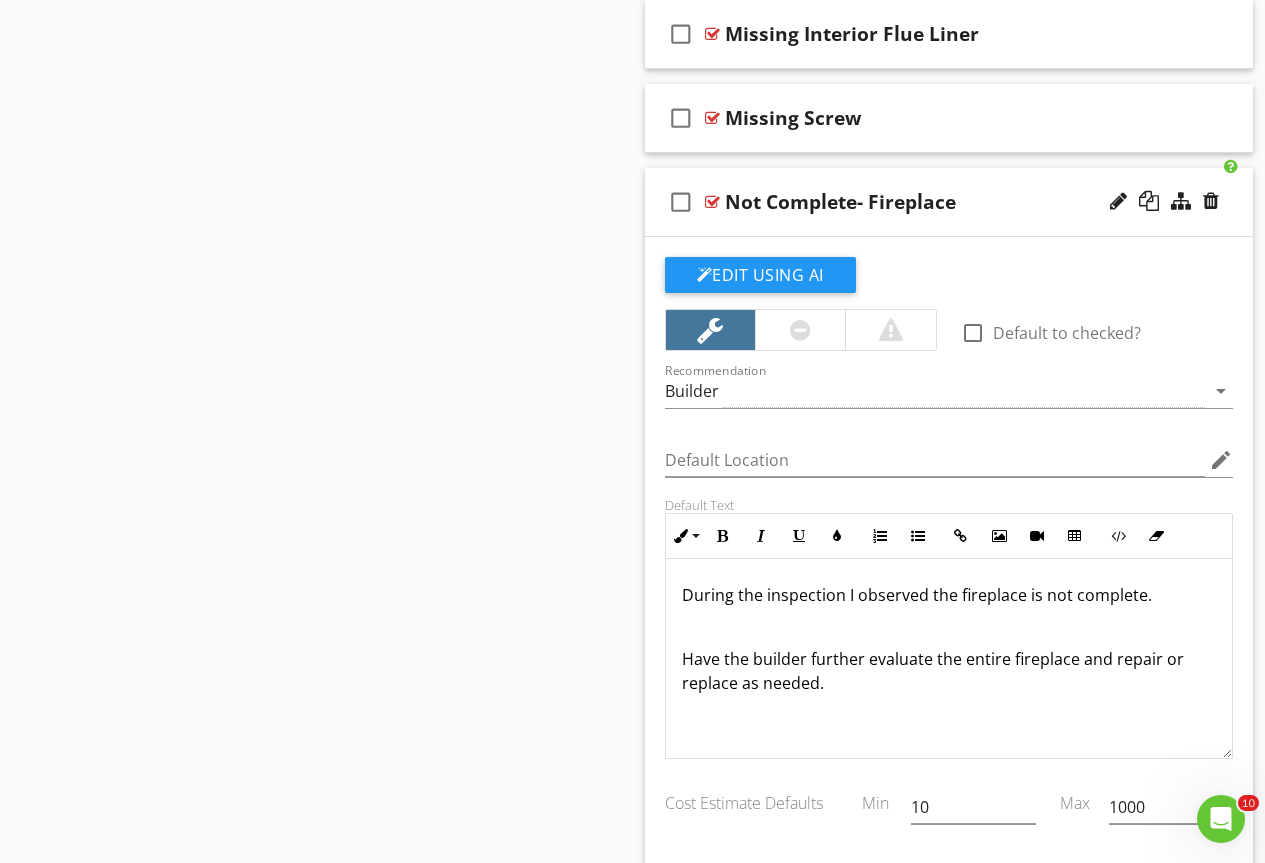 click on "Sections
Inspection Detail           Roof           Chimney & Fireplace           Basement, Foundation & Structure           Foundation & Structure           Basement, Foundation, CrawlSpace & Structure           Exterior           Grounds           Electrical           HVAC System           Utilities           Plumbing           Attic, Insulation & Ventilation           Interior Living Space           Attached Garage           She Shed           Main Floor           Bathrooms           Dog Washing Station           Kitchen Level           Hall Way & Stairs           Bedrooms           Laundry Room           Basement Floor Level           Basement Bar           Basement Unfinished Area           Pool           Detached Garage           Carport           Final Check List           Report Limitations
Section
Attachments
Attachment
Items
Masonry Chimney" at bounding box center (632, -559) 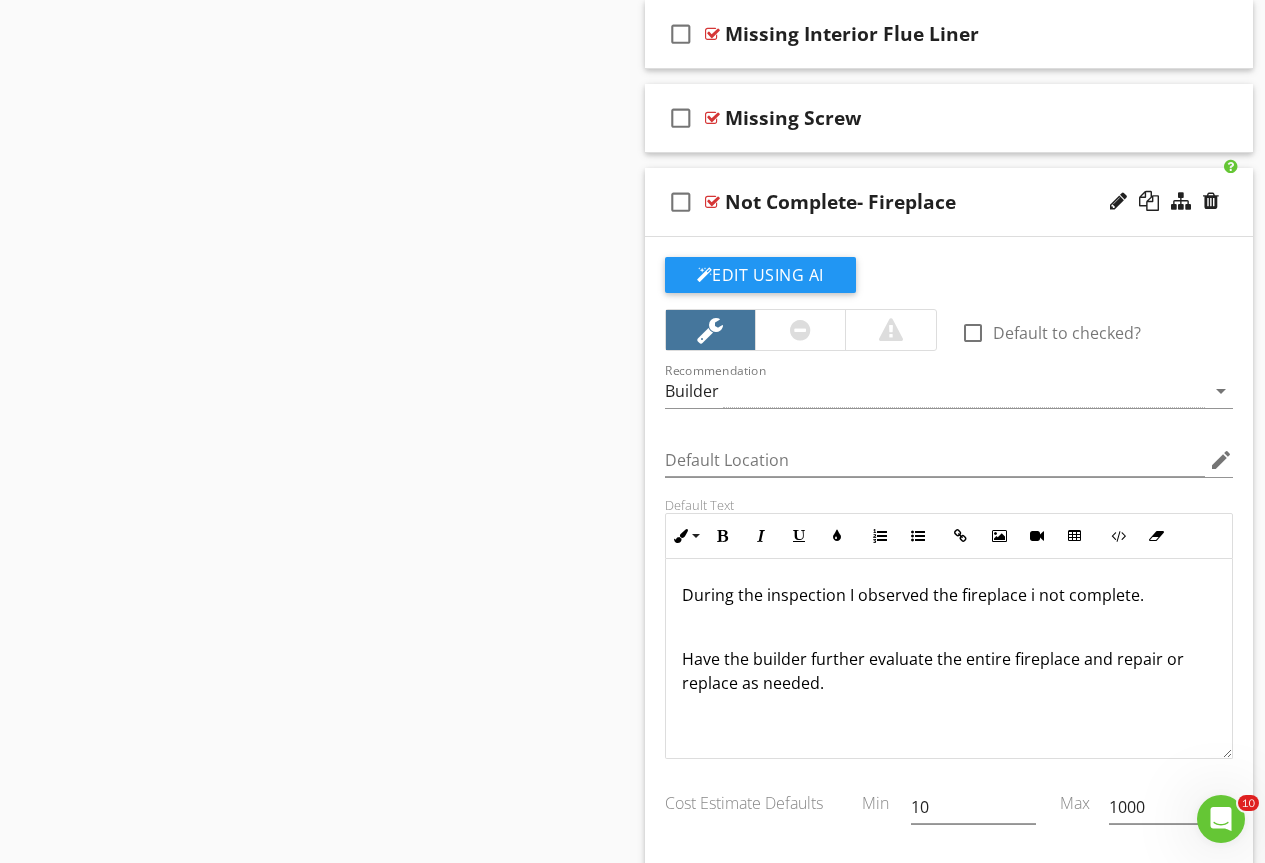 type 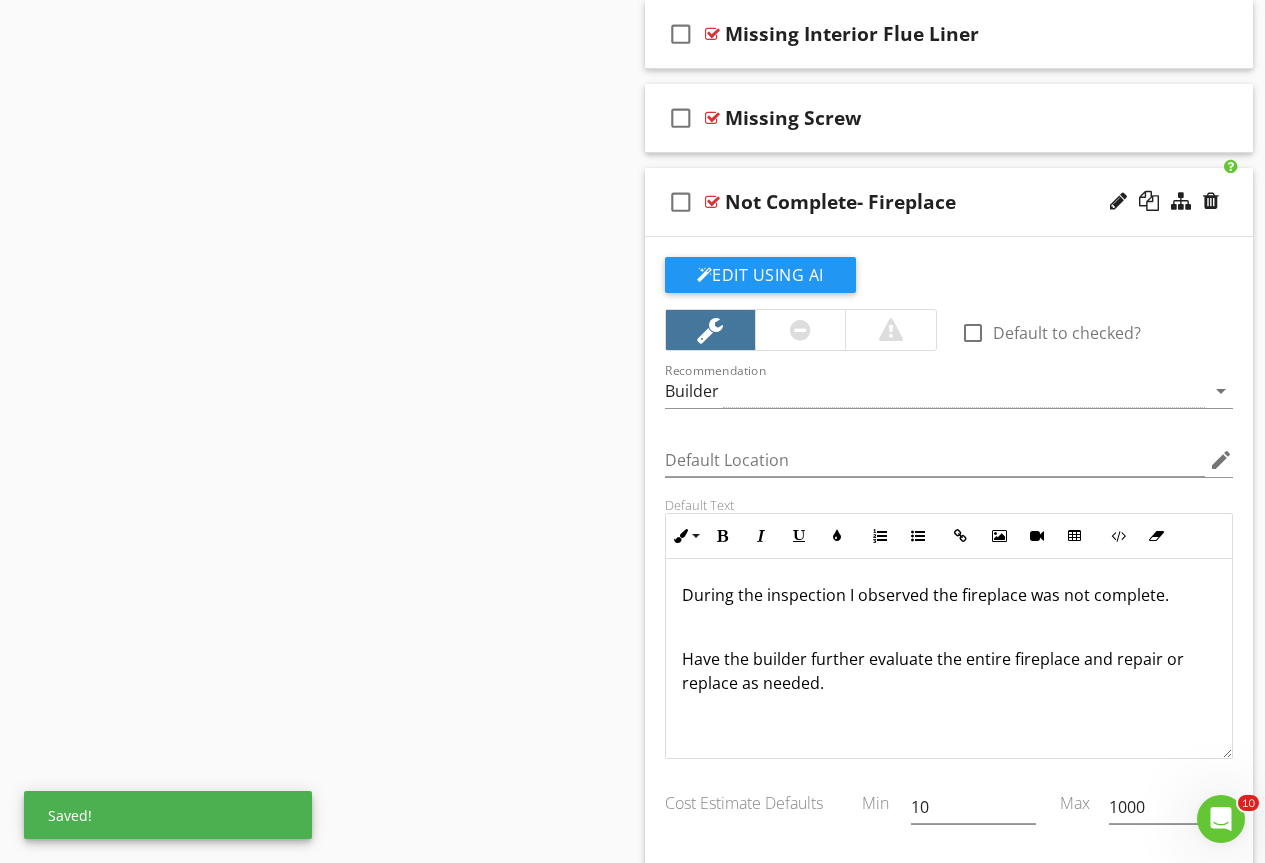 click on "Have the builder further evaluate the entire fireplace and repair or replace as needed." at bounding box center [949, 671] 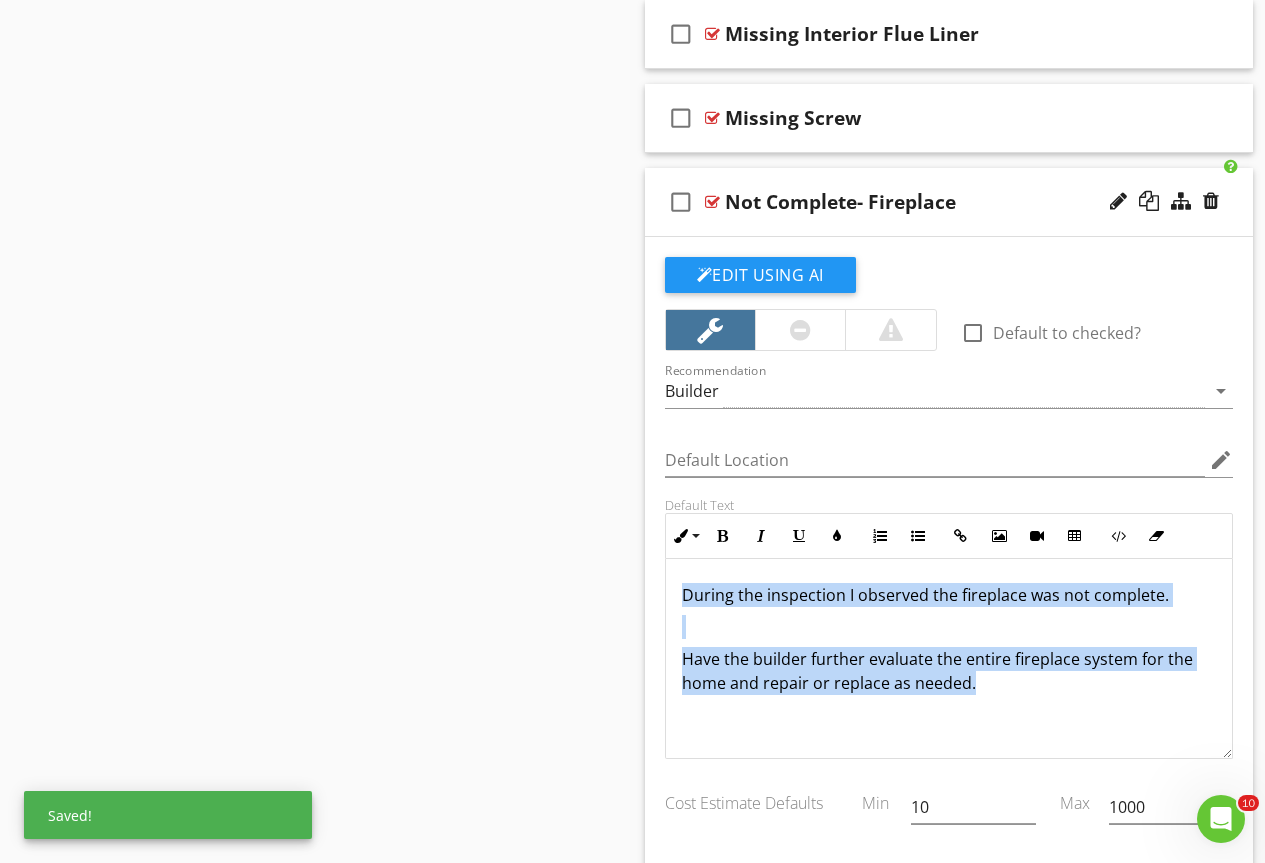 drag, startPoint x: 1032, startPoint y: 700, endPoint x: 597, endPoint y: 559, distance: 457.2811 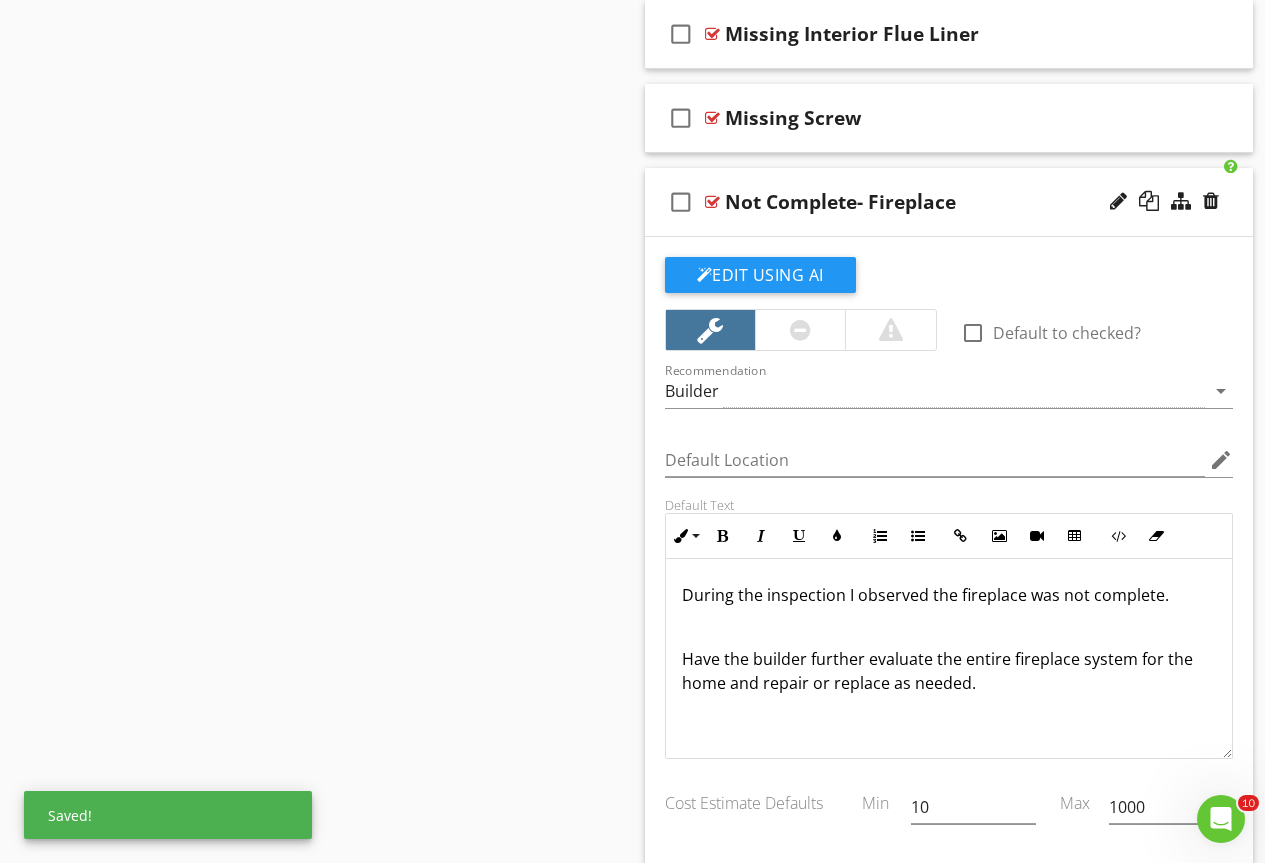 click at bounding box center (712, 202) 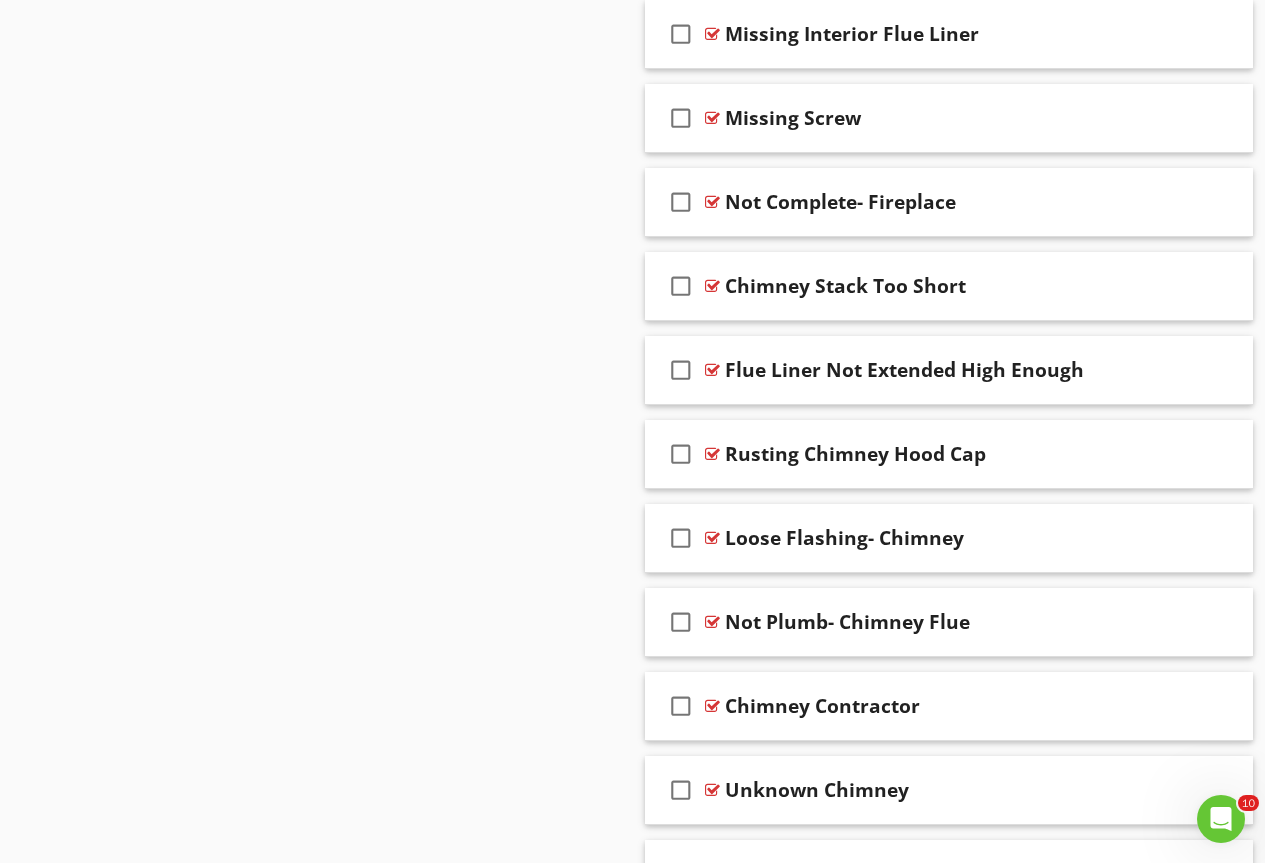 scroll, scrollTop: 2575, scrollLeft: 0, axis: vertical 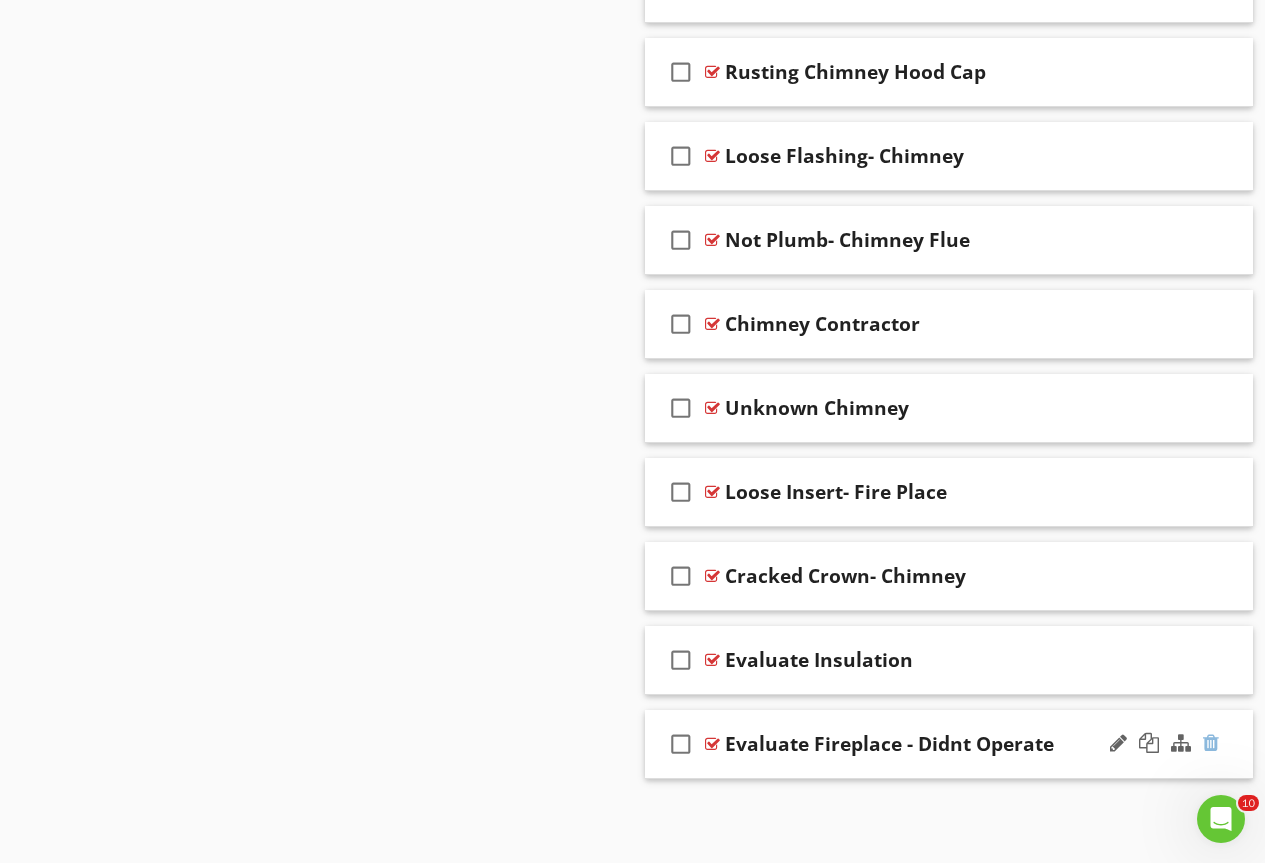 click at bounding box center (1211, 743) 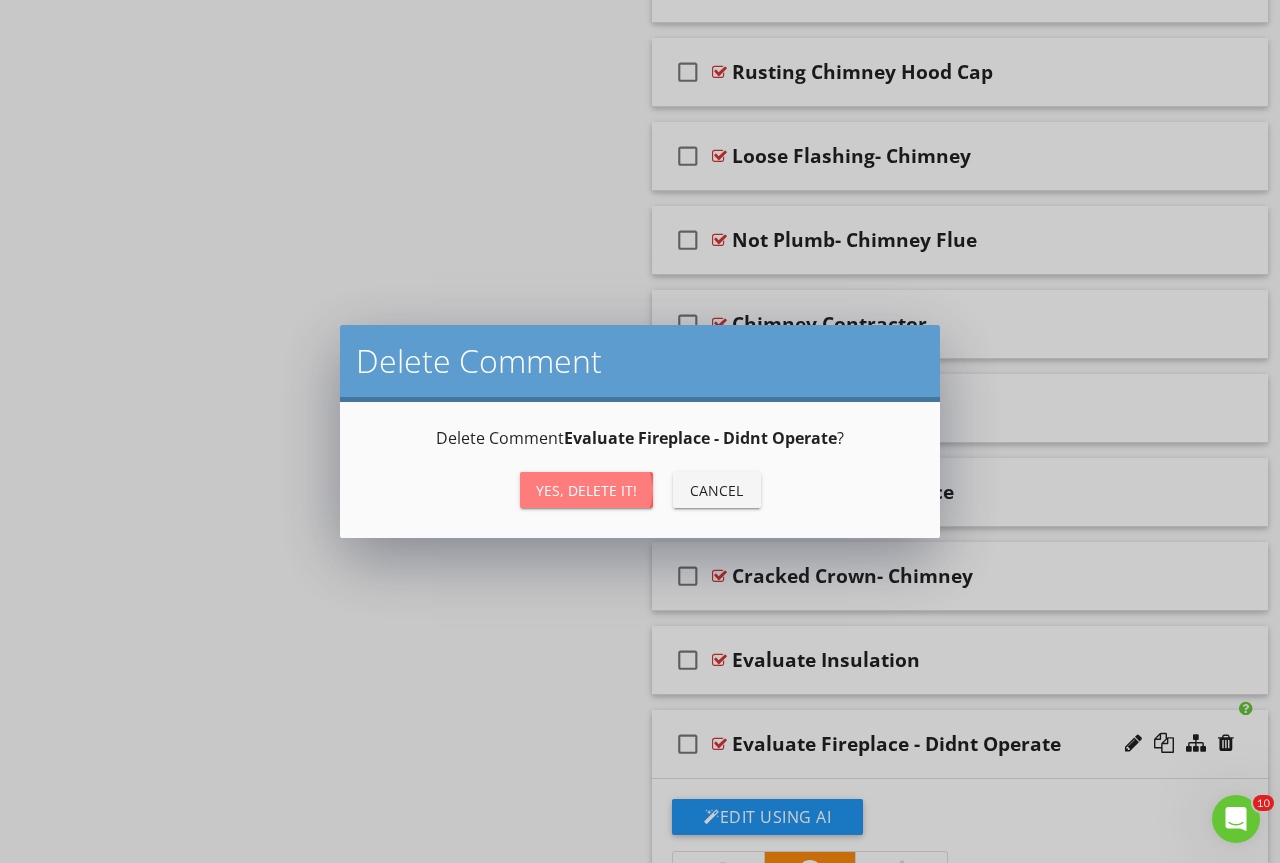 click on "Yes, Delete it!" at bounding box center [586, 490] 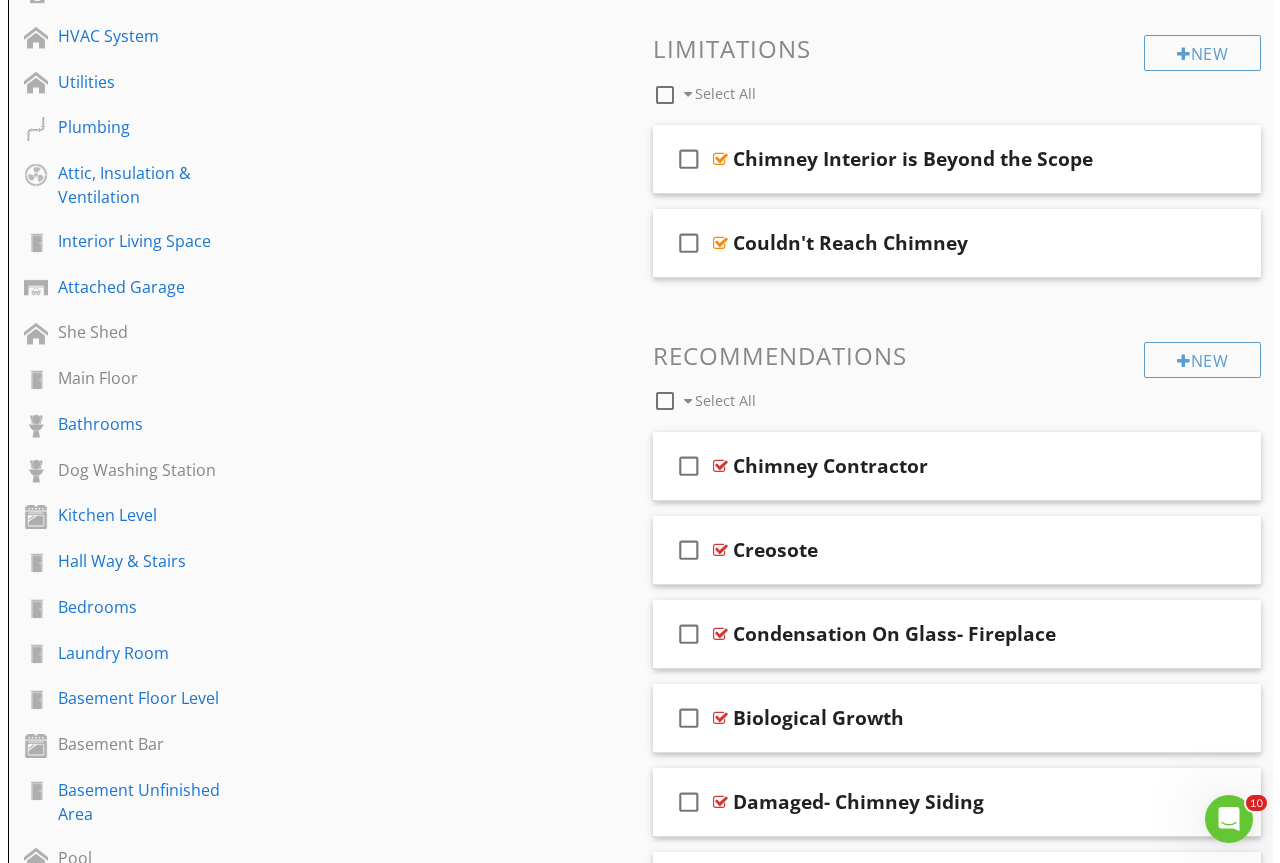 scroll, scrollTop: 793, scrollLeft: 0, axis: vertical 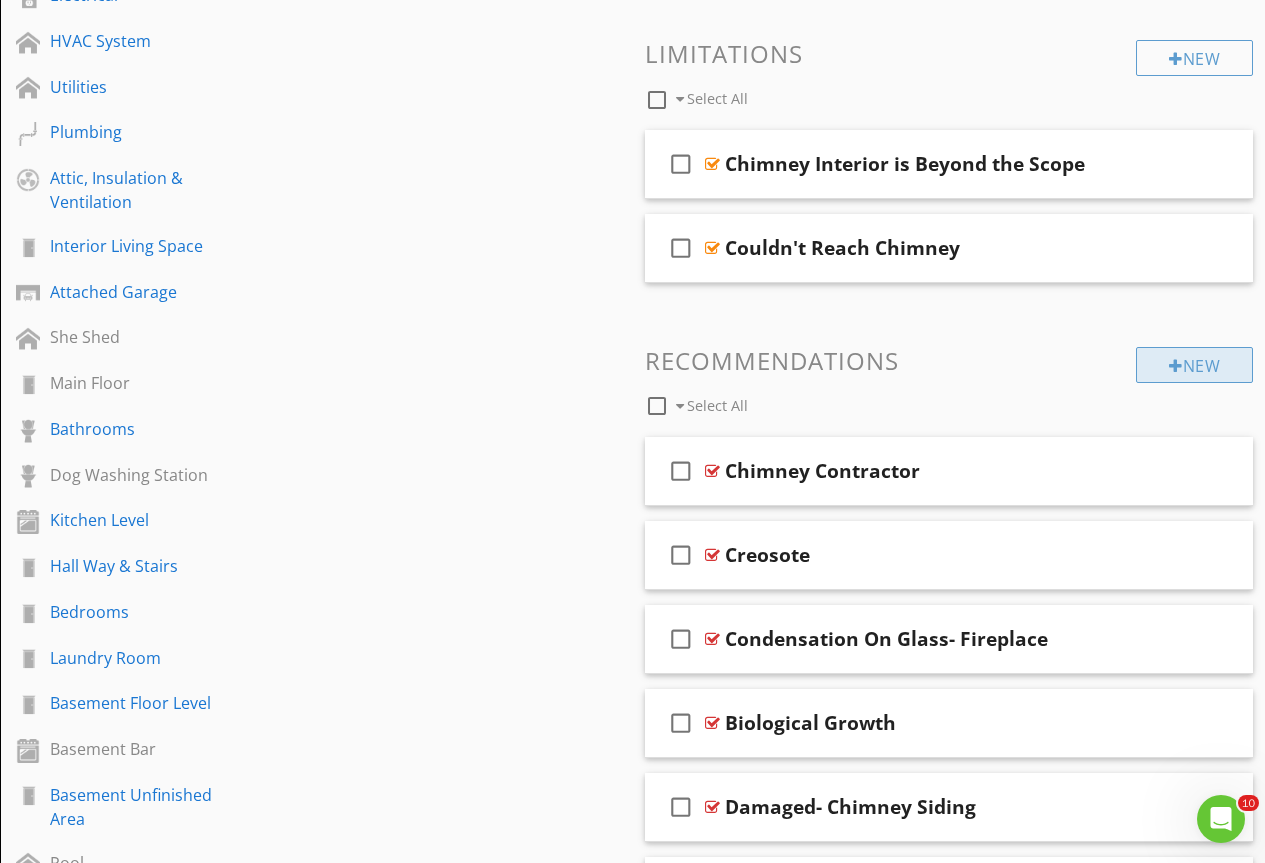 click on "New" at bounding box center [1194, 365] 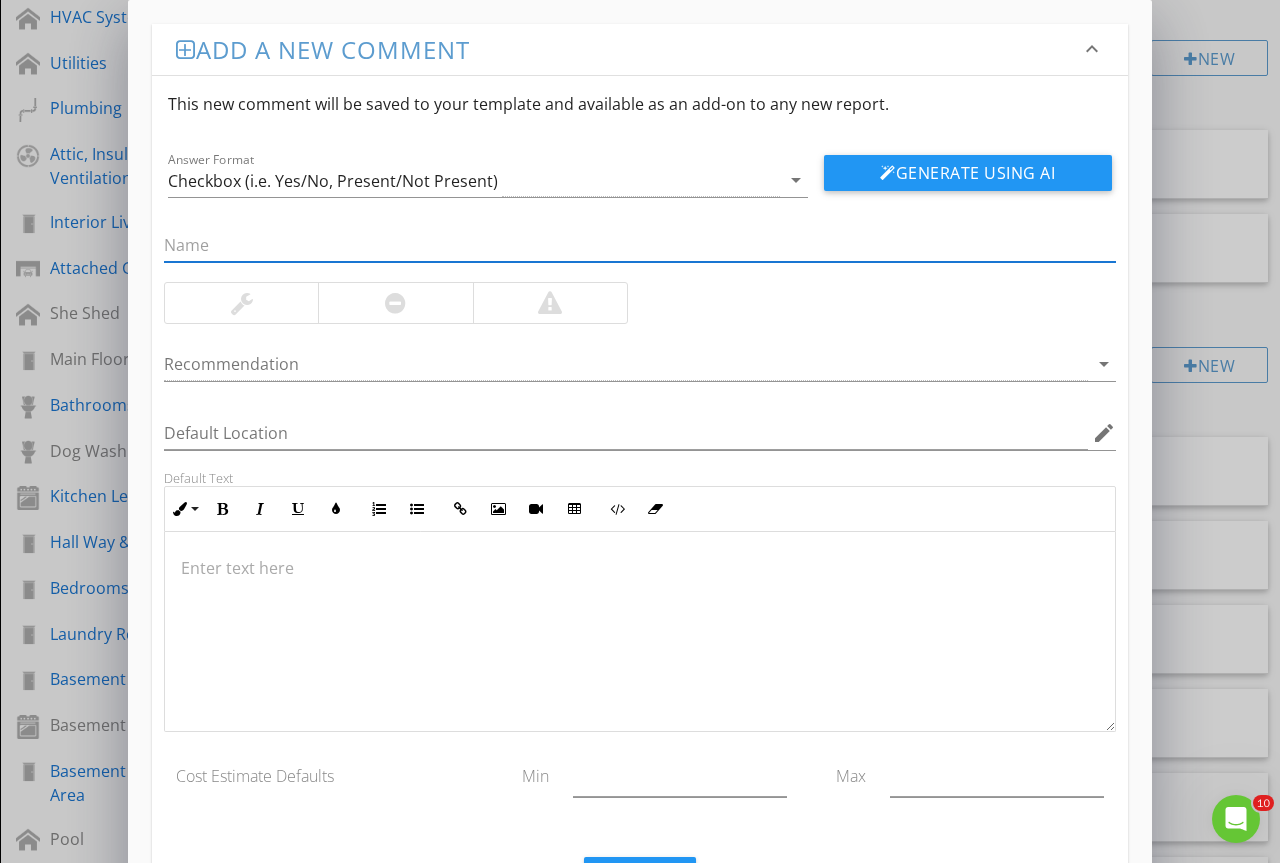 click at bounding box center [640, 245] 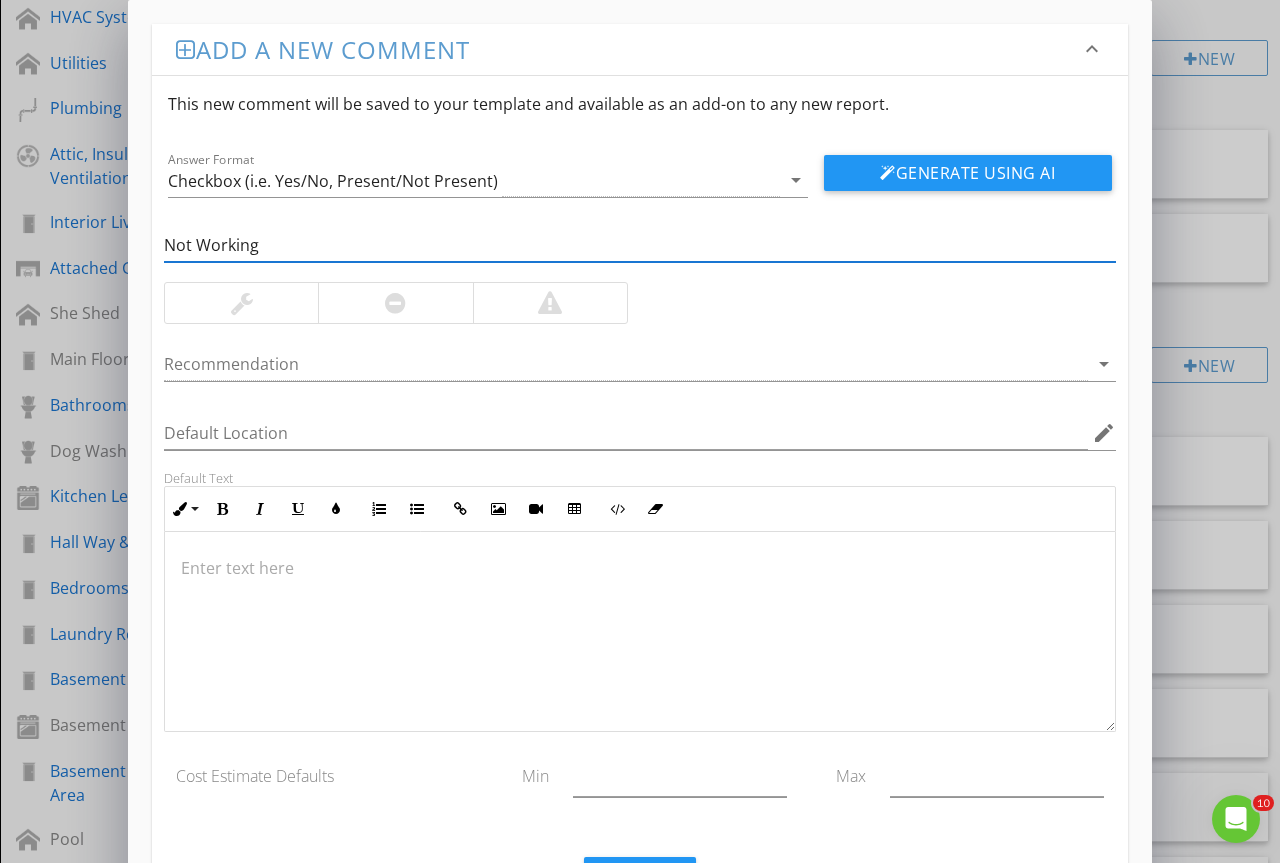type on "Not Working" 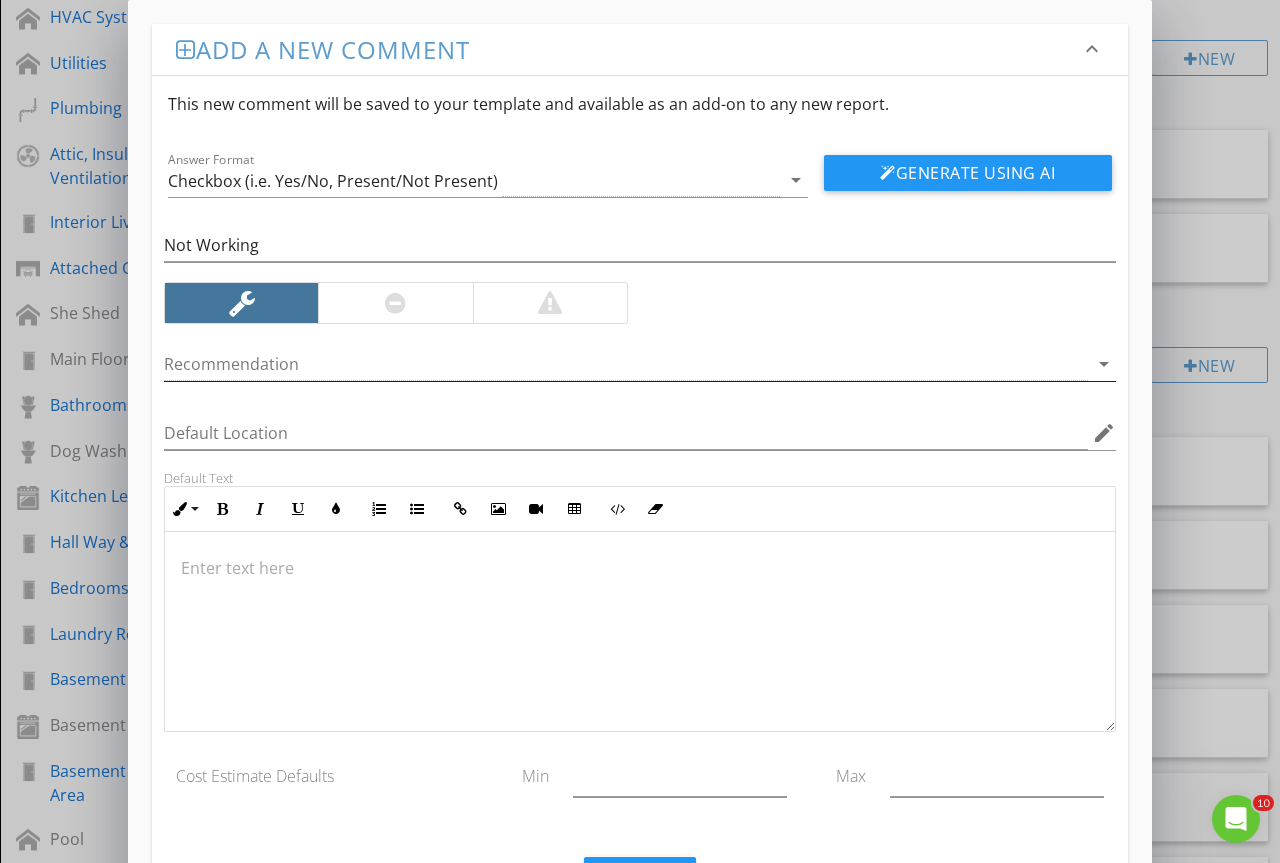click at bounding box center [626, 364] 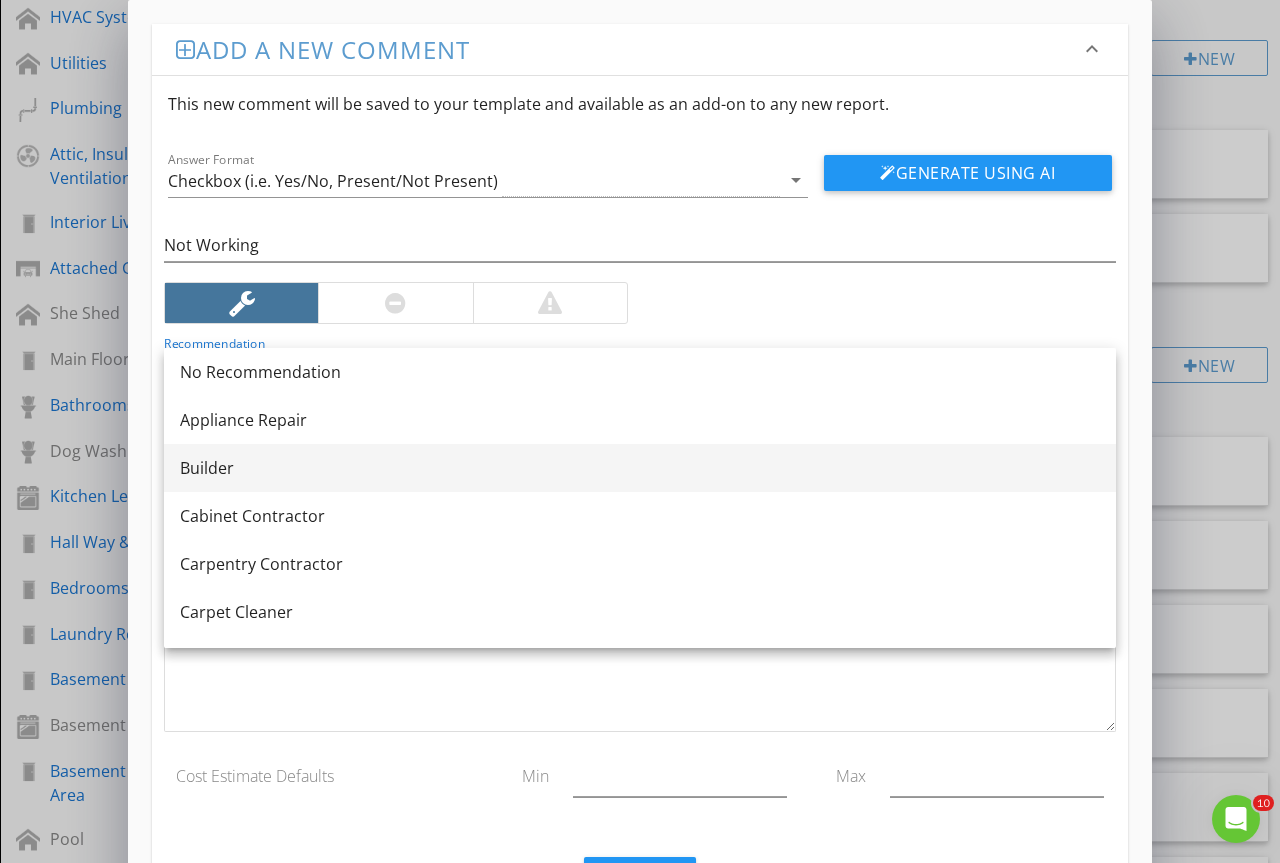 click on "Builder" at bounding box center (640, 468) 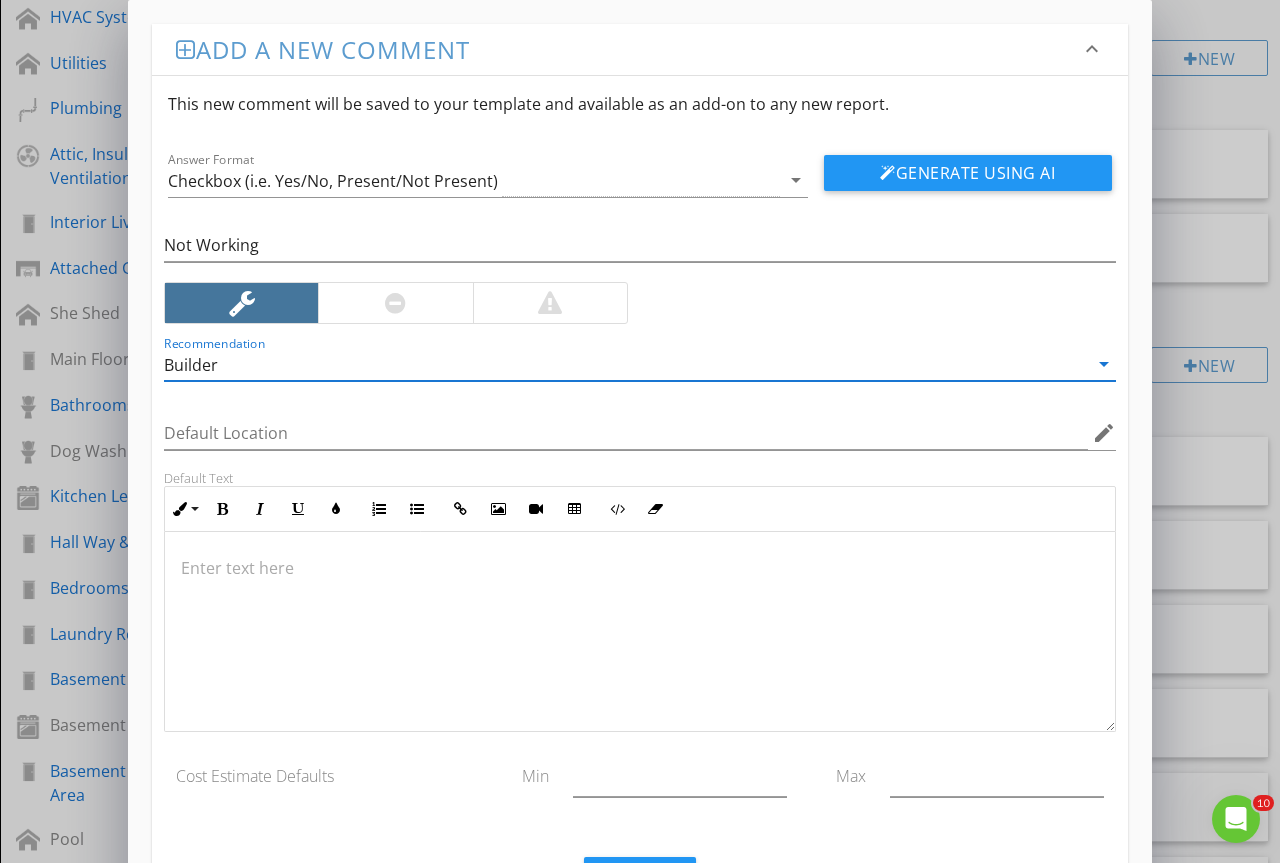 click at bounding box center [640, 632] 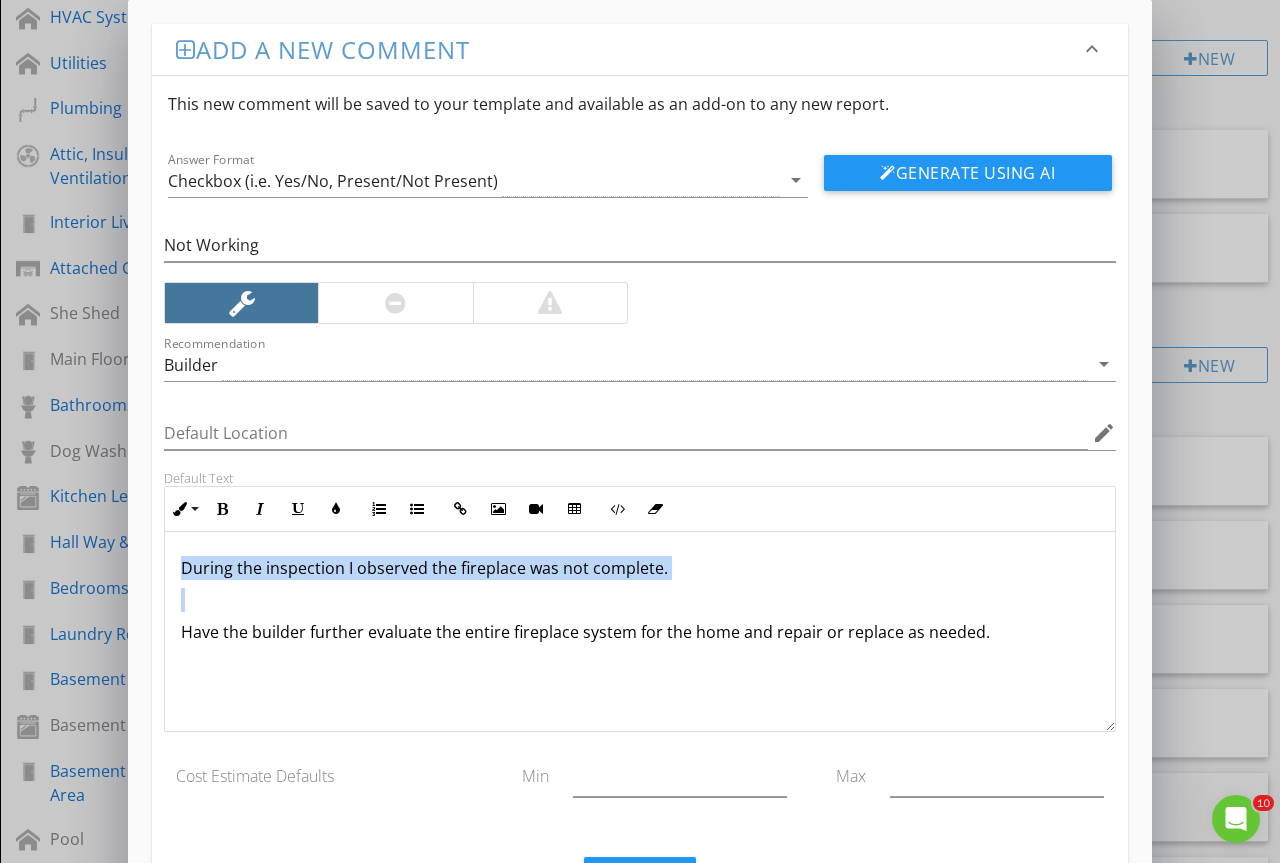drag, startPoint x: 703, startPoint y: 584, endPoint x: 0, endPoint y: 547, distance: 703.973 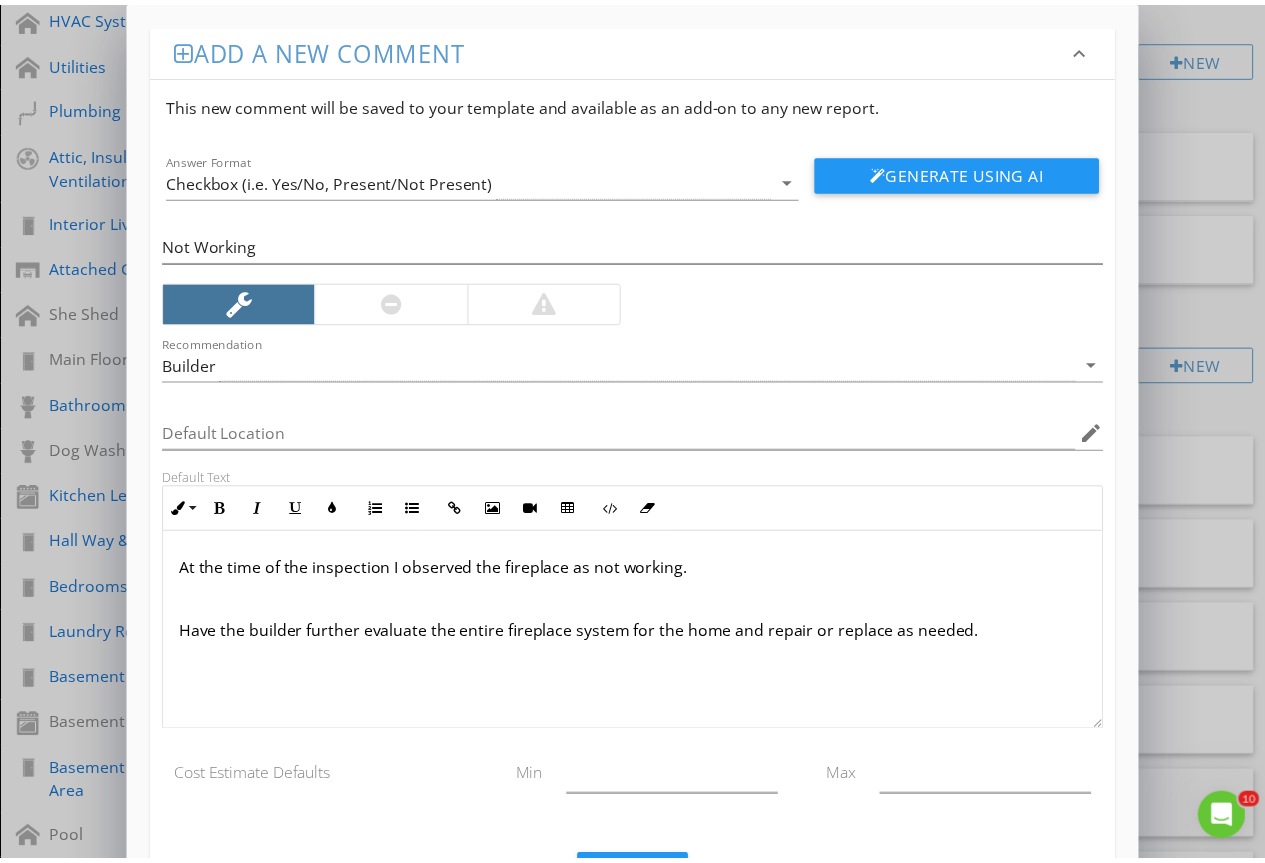 scroll, scrollTop: 1, scrollLeft: 0, axis: vertical 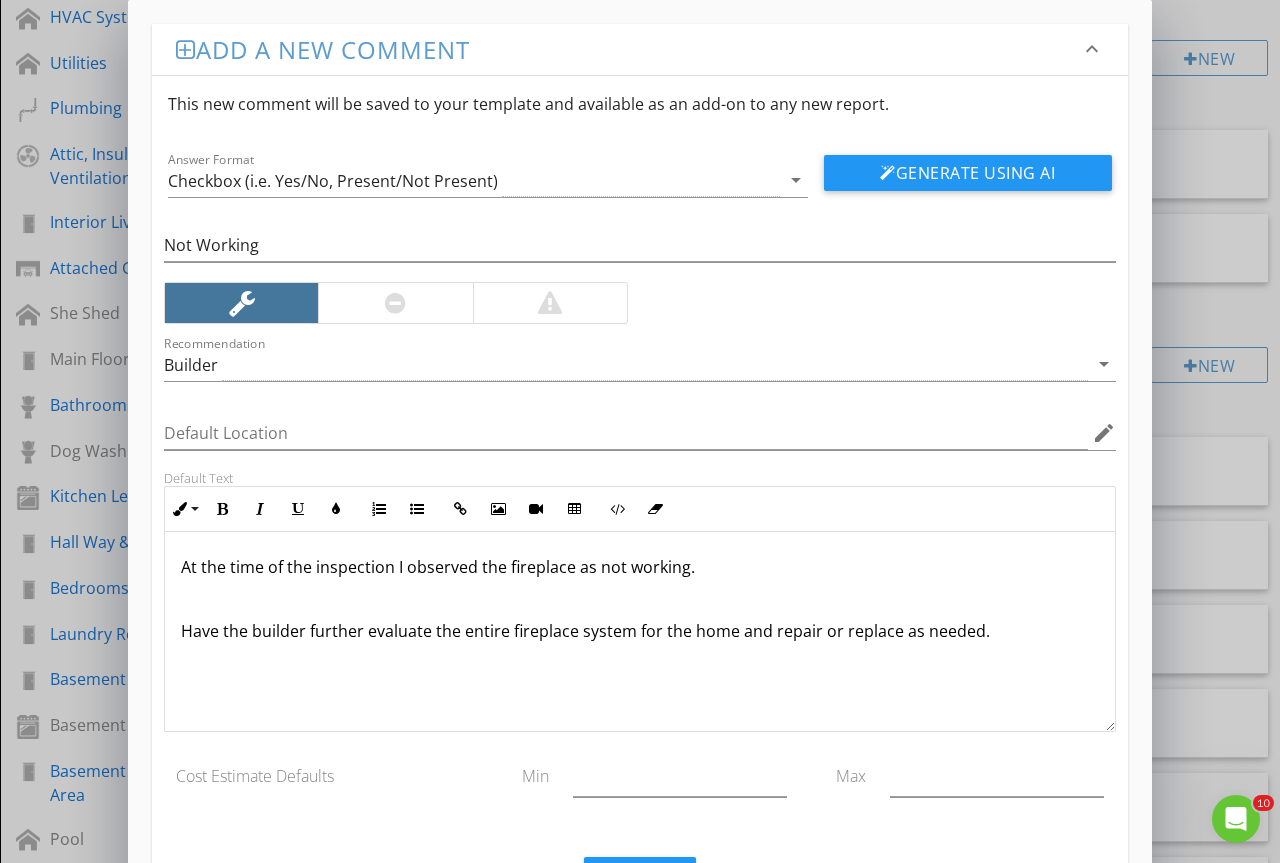 click on "Save" at bounding box center (640, 879) 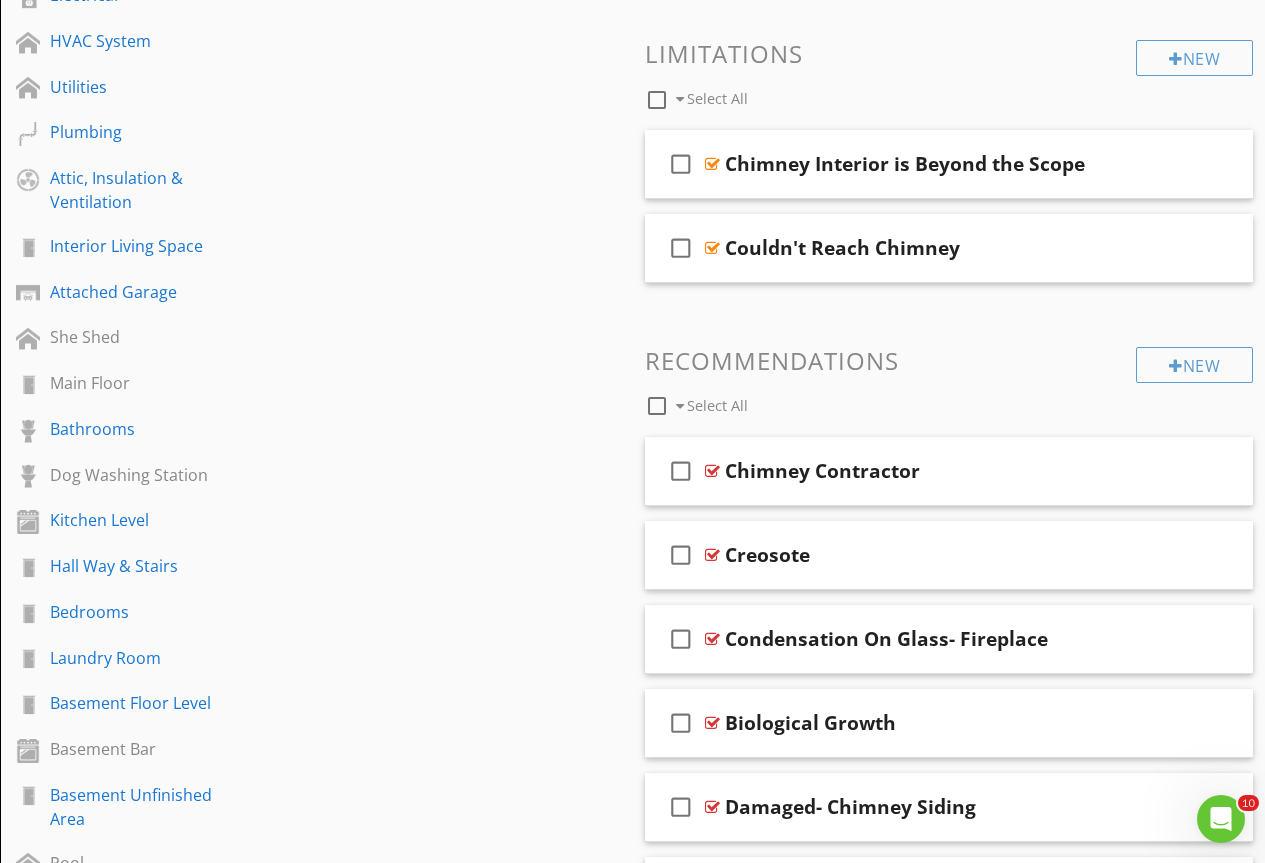 scroll, scrollTop: 3628, scrollLeft: 0, axis: vertical 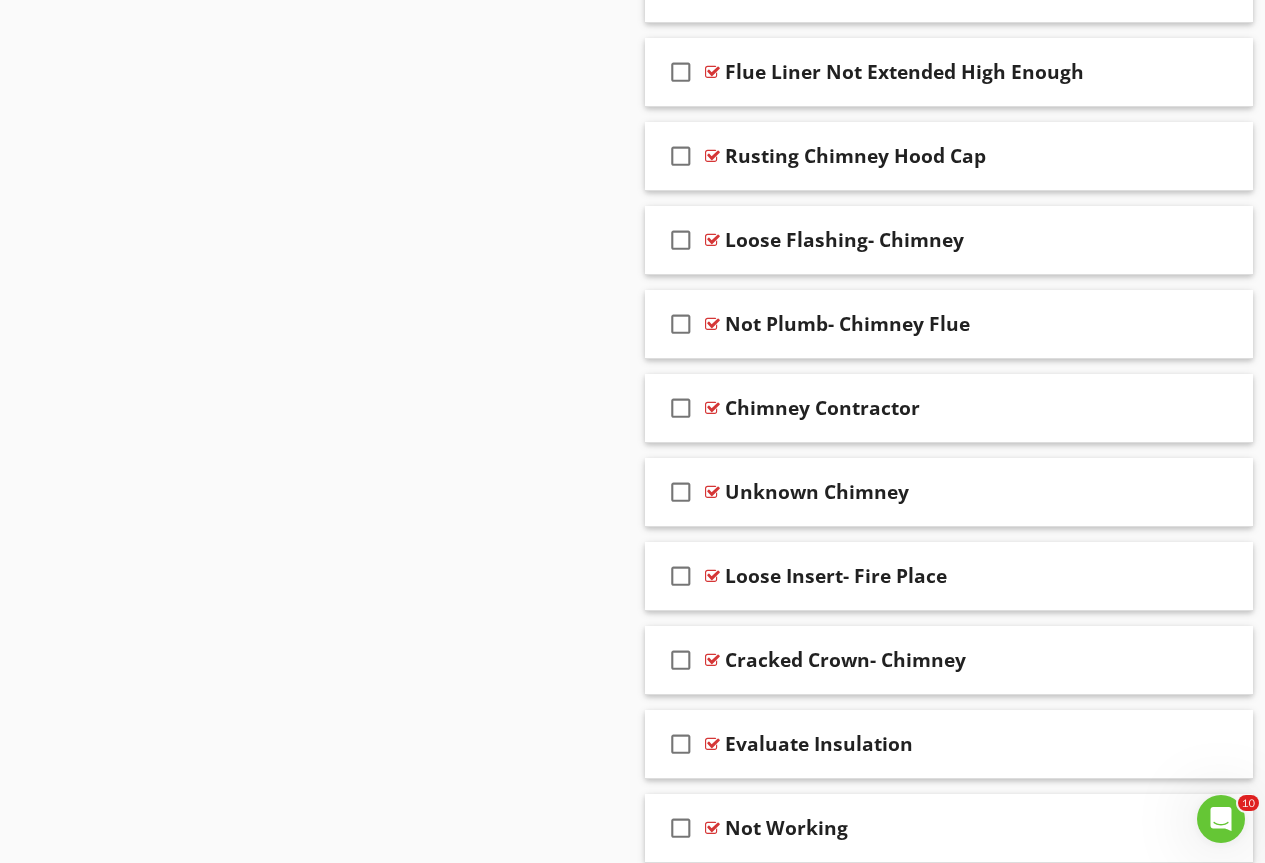 type 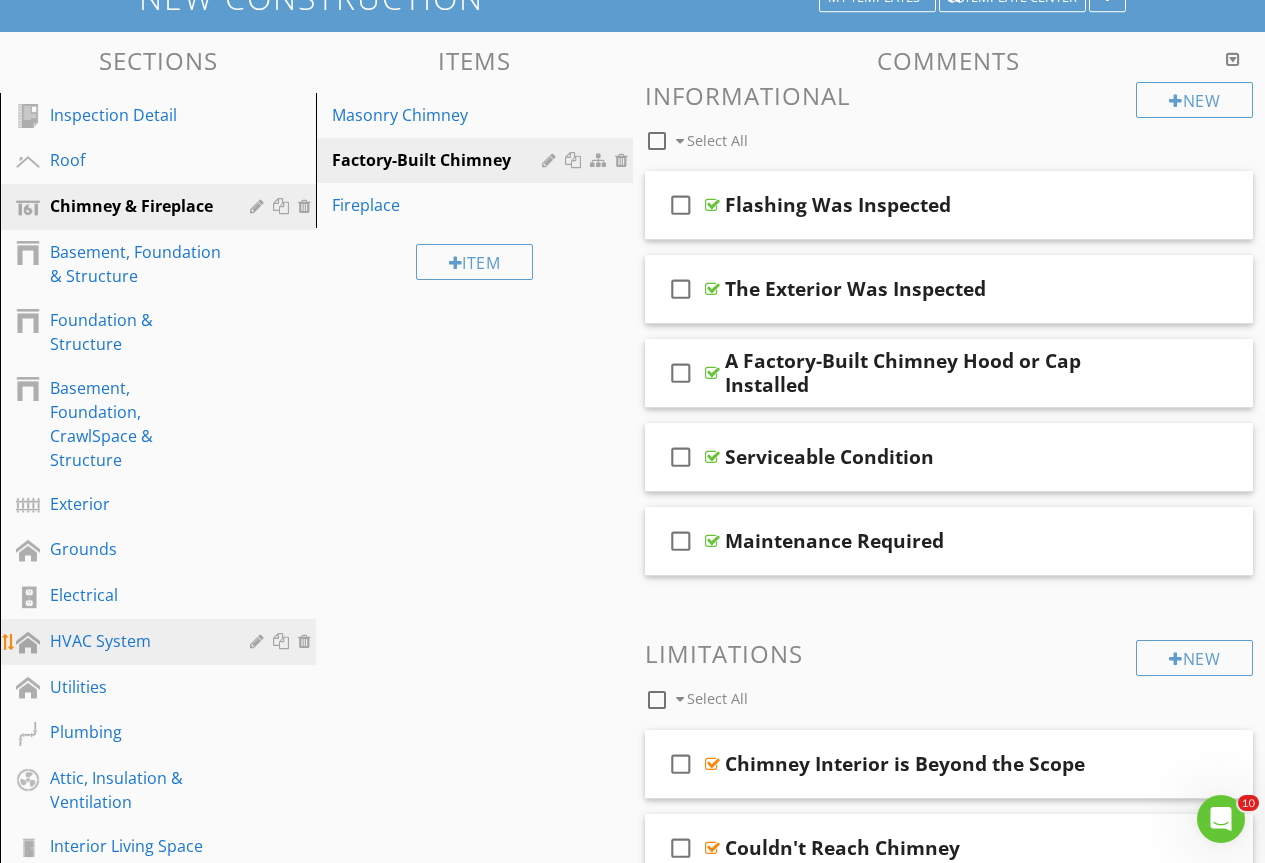 scroll, scrollTop: 200, scrollLeft: 0, axis: vertical 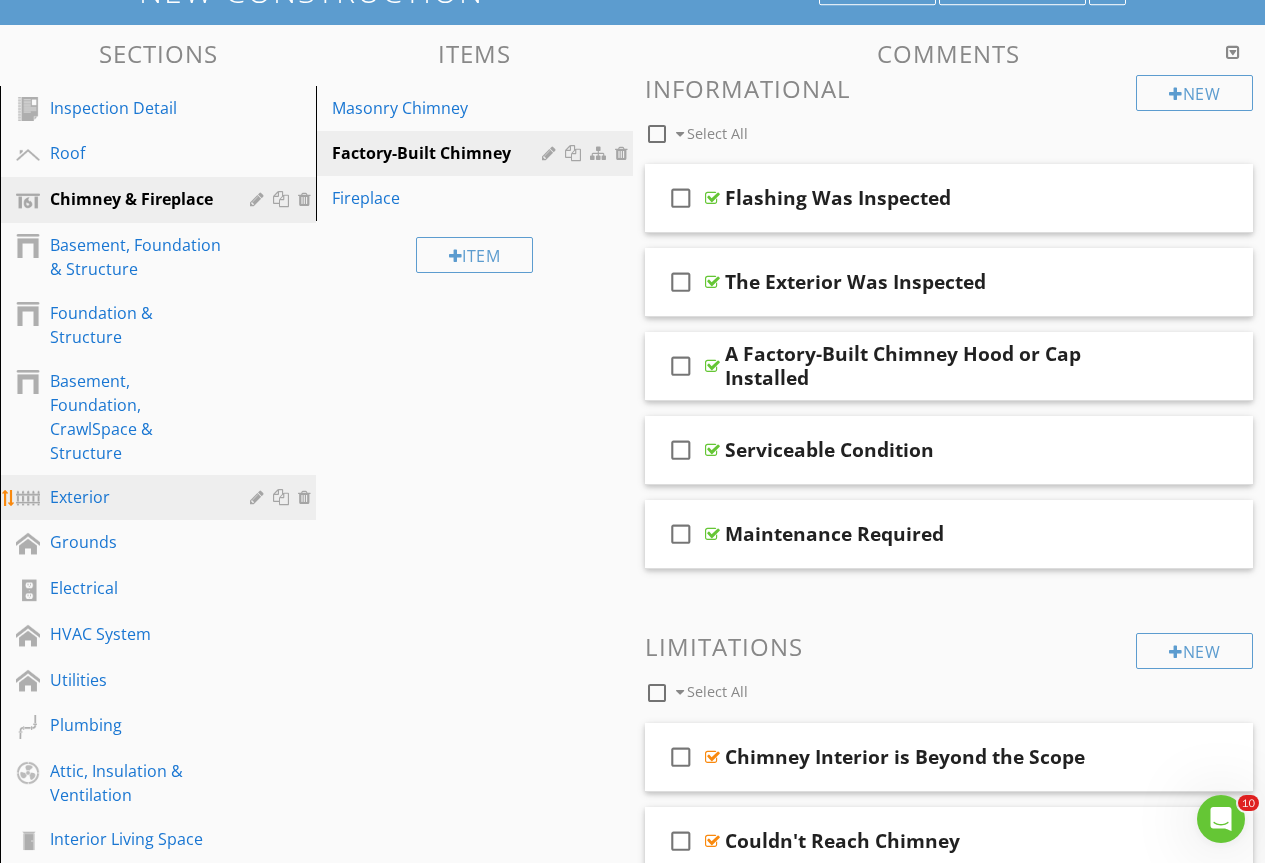 click on "Exterior" at bounding box center [135, 497] 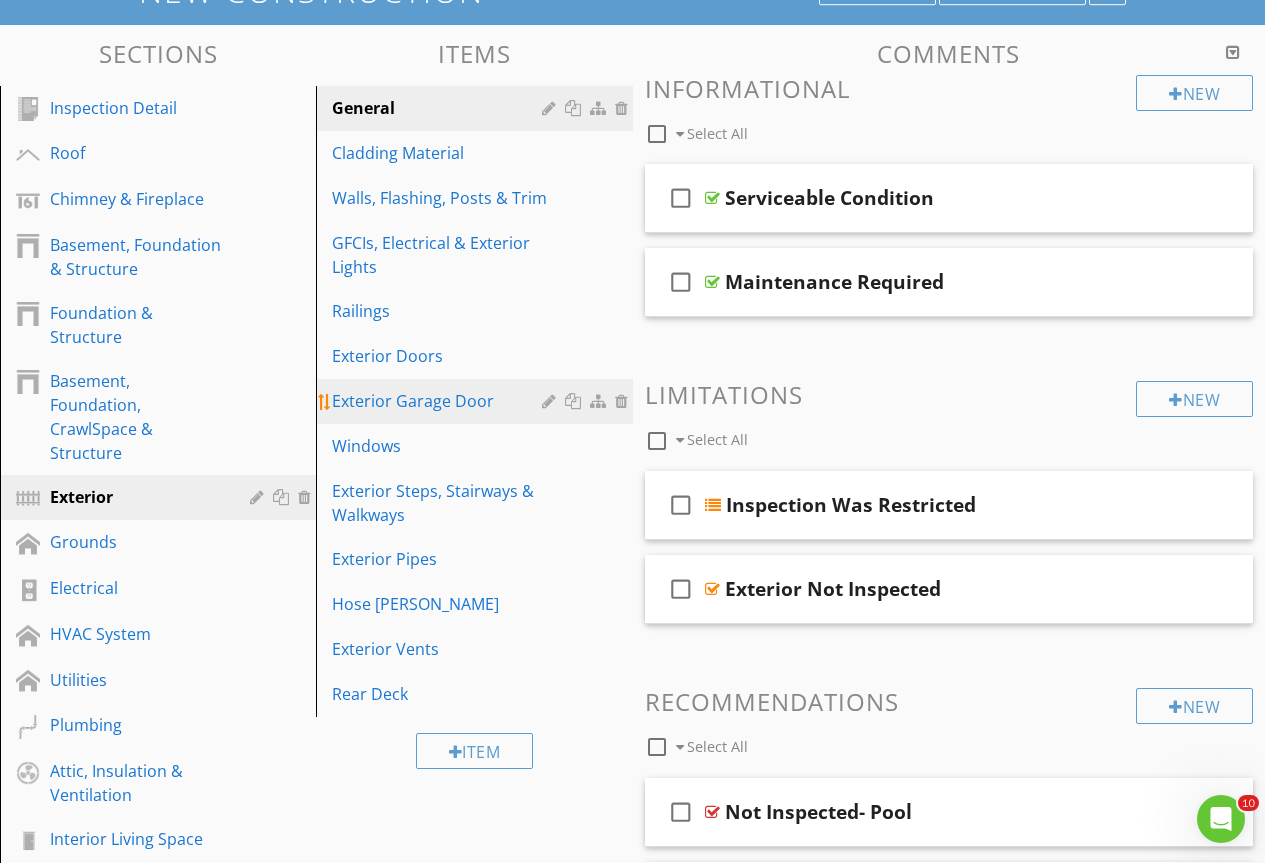 click on "Exterior Garage Door" at bounding box center [439, 401] 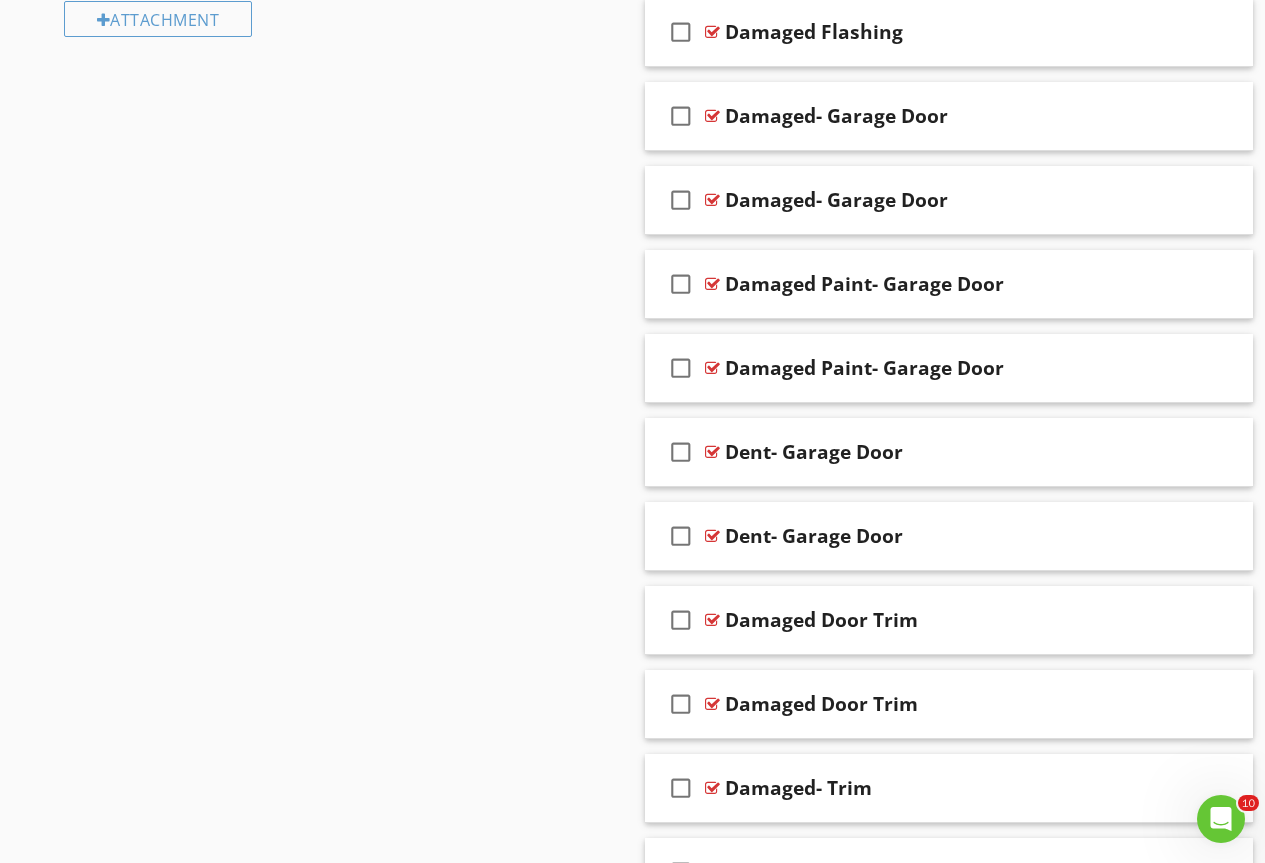 scroll, scrollTop: 3120, scrollLeft: 0, axis: vertical 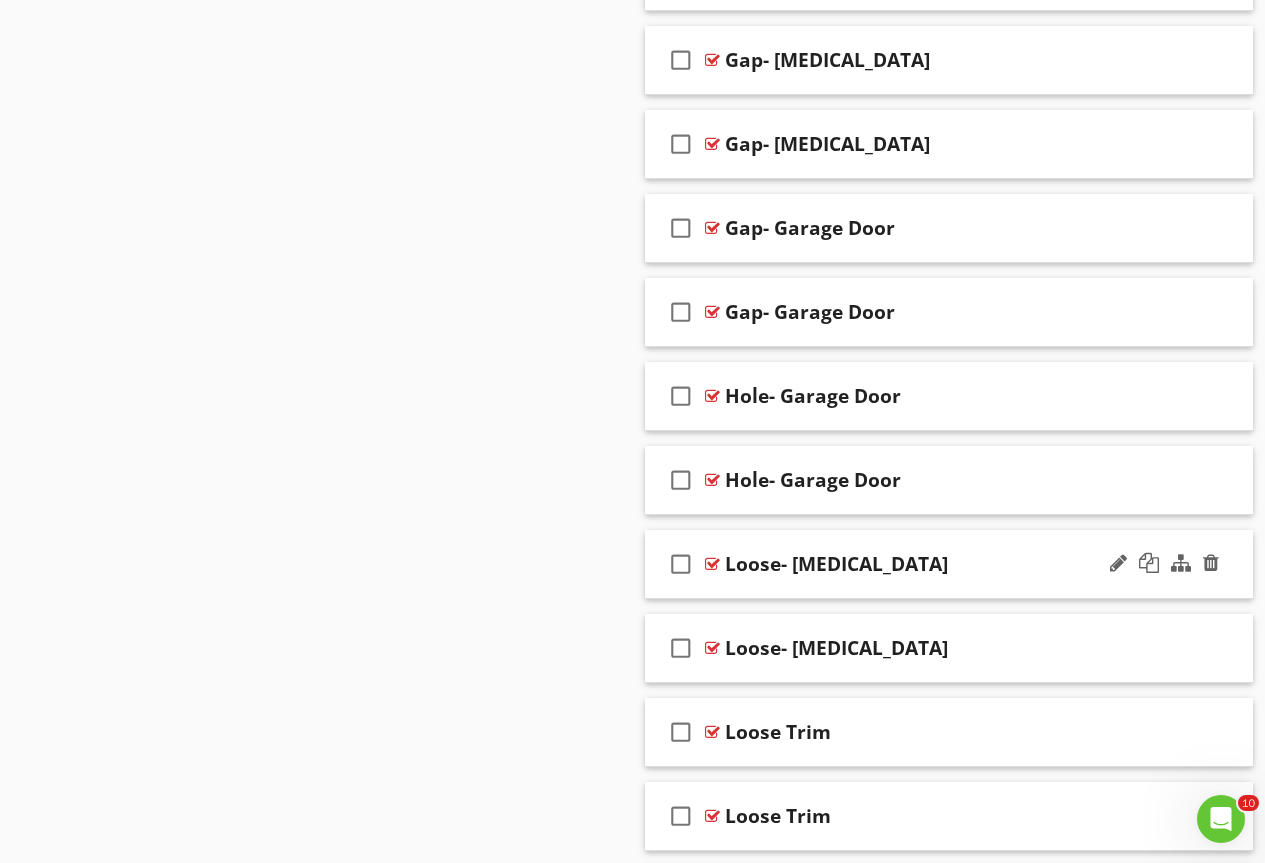 click at bounding box center [712, 564] 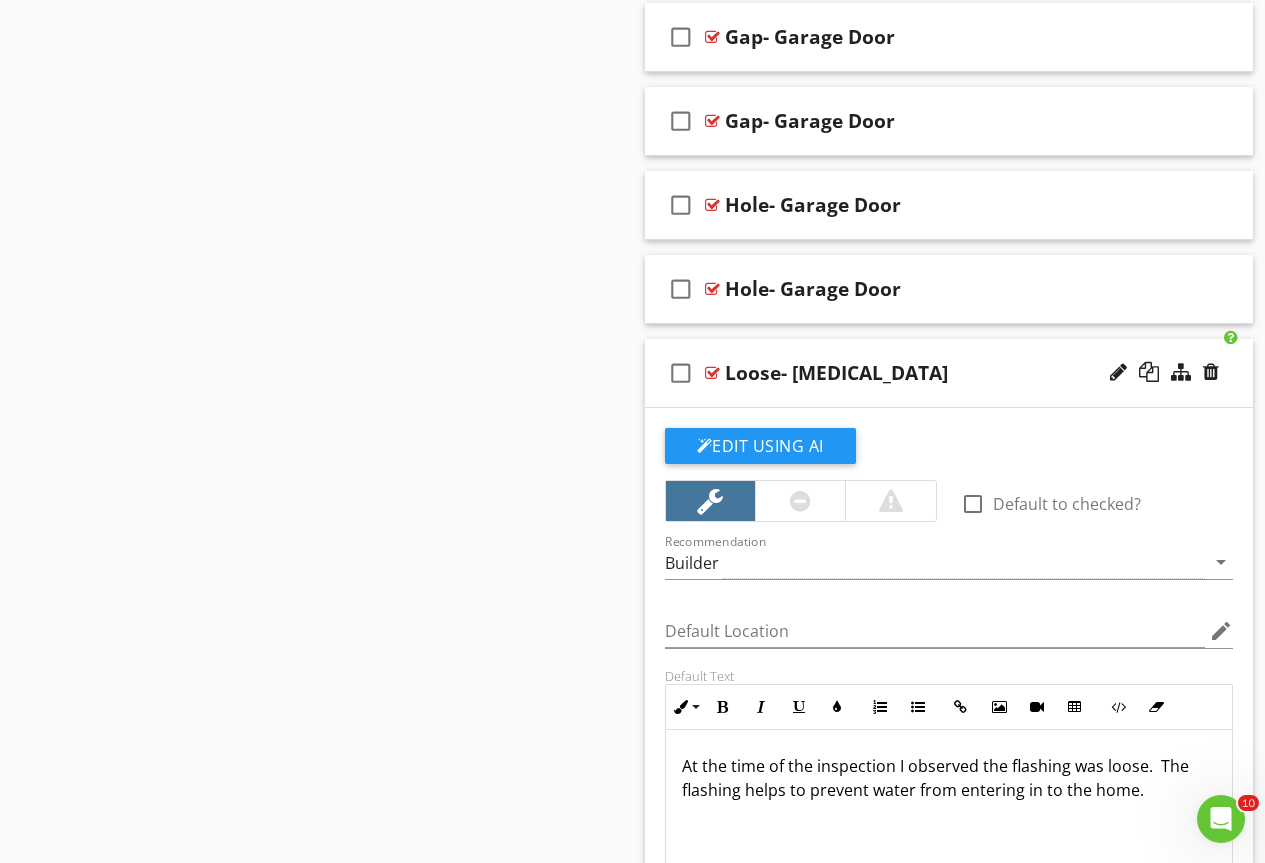 scroll, scrollTop: 3720, scrollLeft: 0, axis: vertical 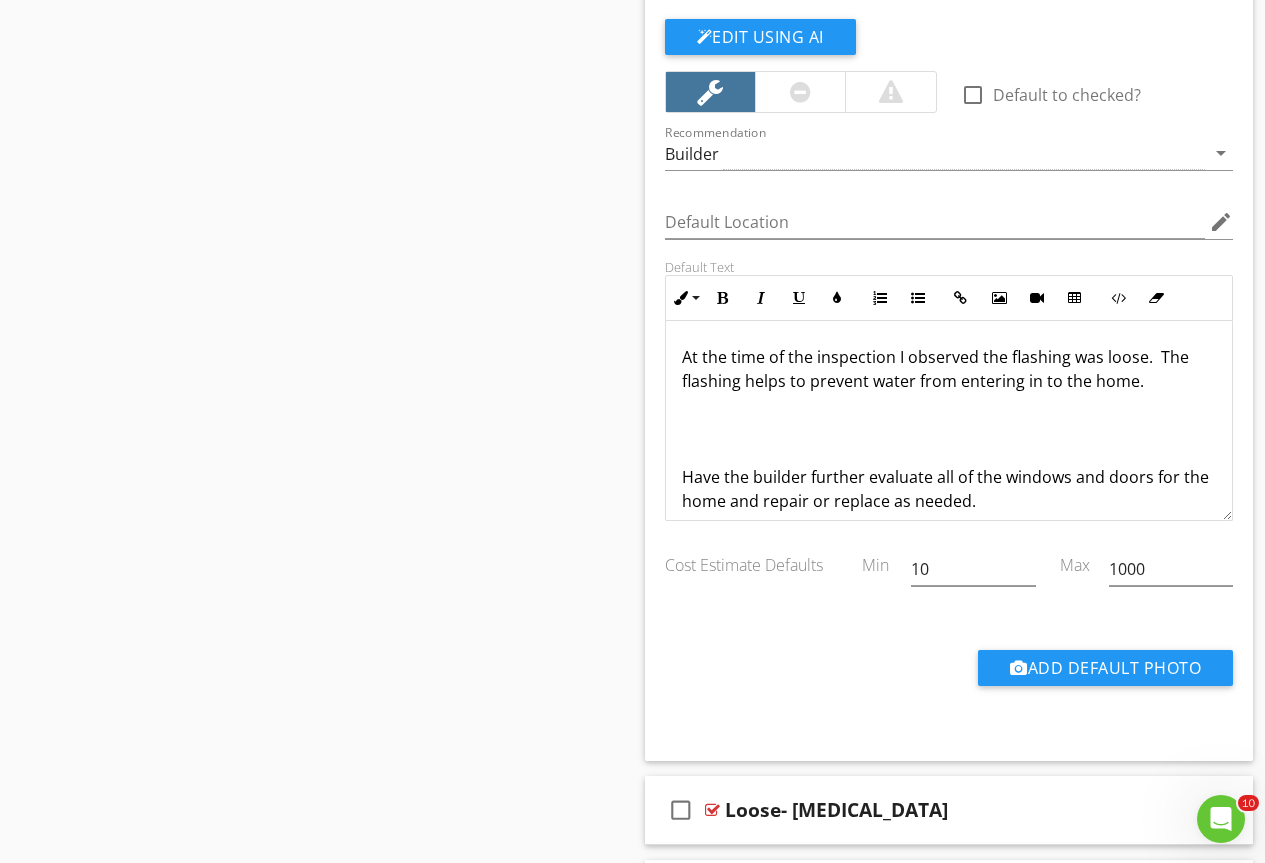 click on "At the time of the inspection I observed the flashing was loose.  The flashing helps to prevent water from entering in to the home." at bounding box center [949, 369] 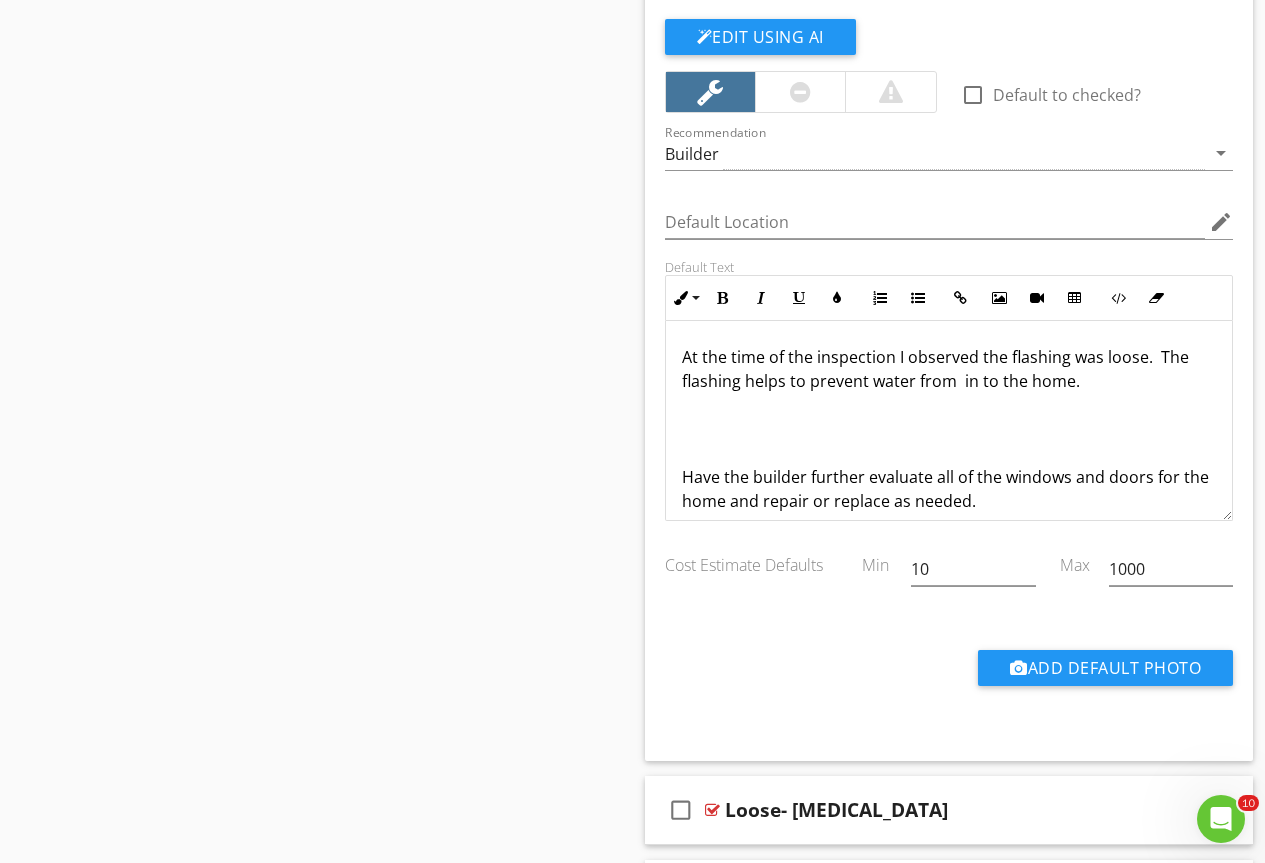 type 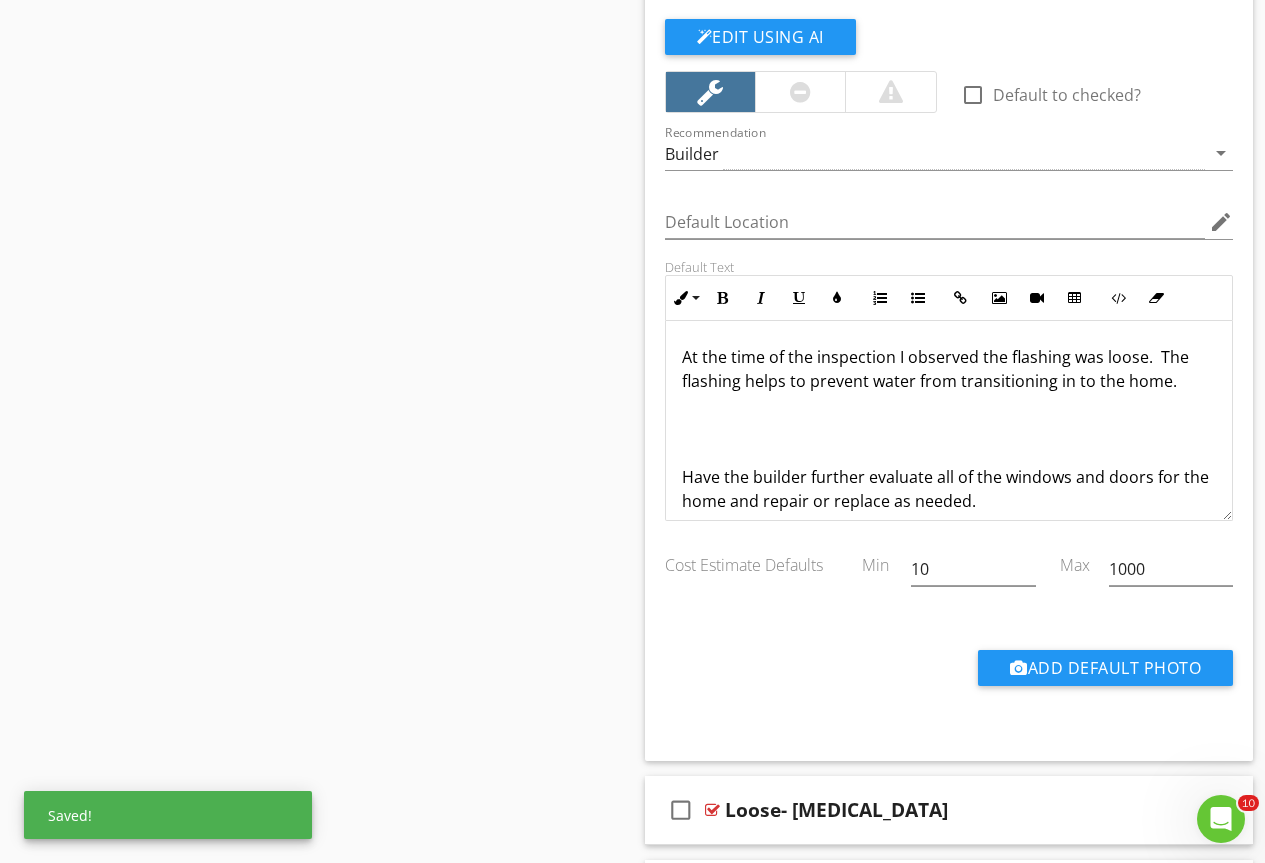 scroll, scrollTop: 17, scrollLeft: 0, axis: vertical 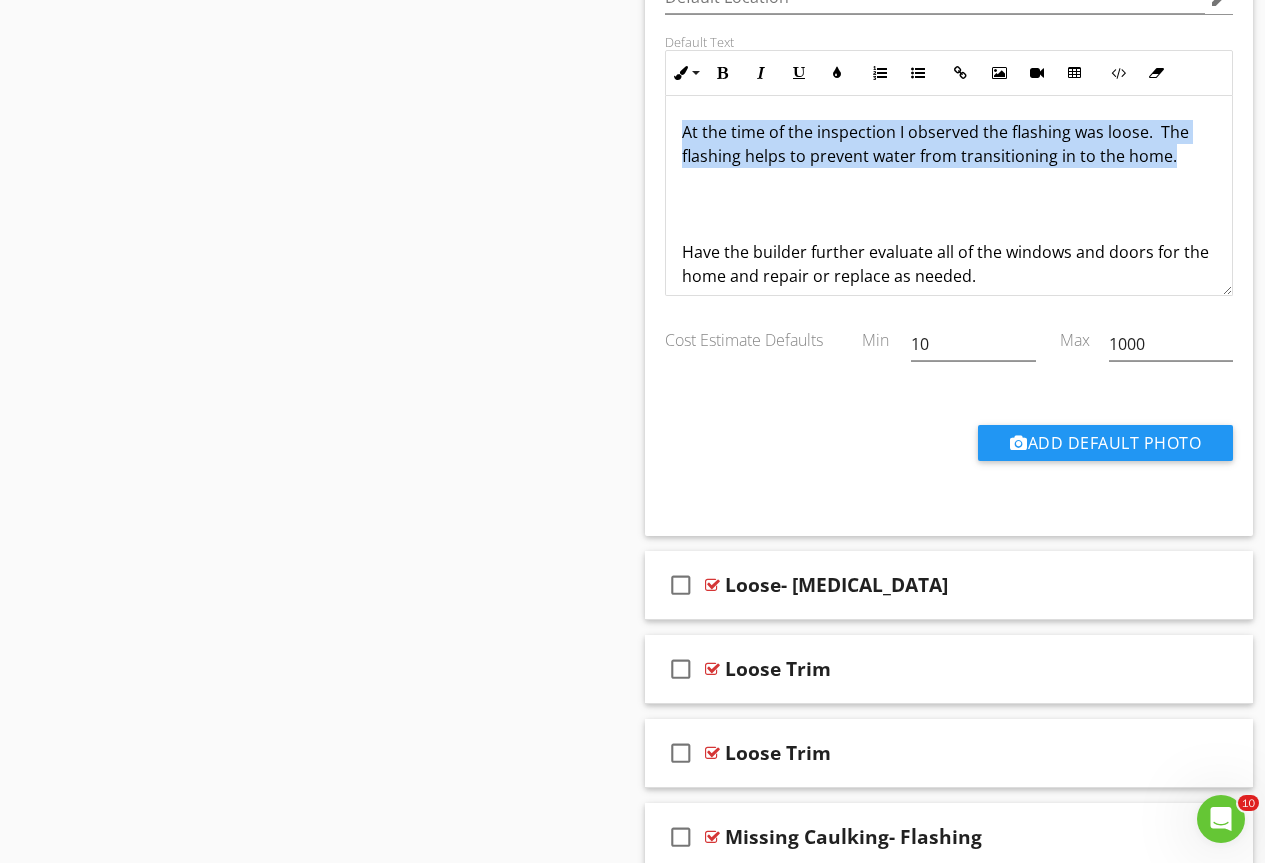 drag, startPoint x: 1174, startPoint y: 135, endPoint x: 630, endPoint y: 111, distance: 544.5292 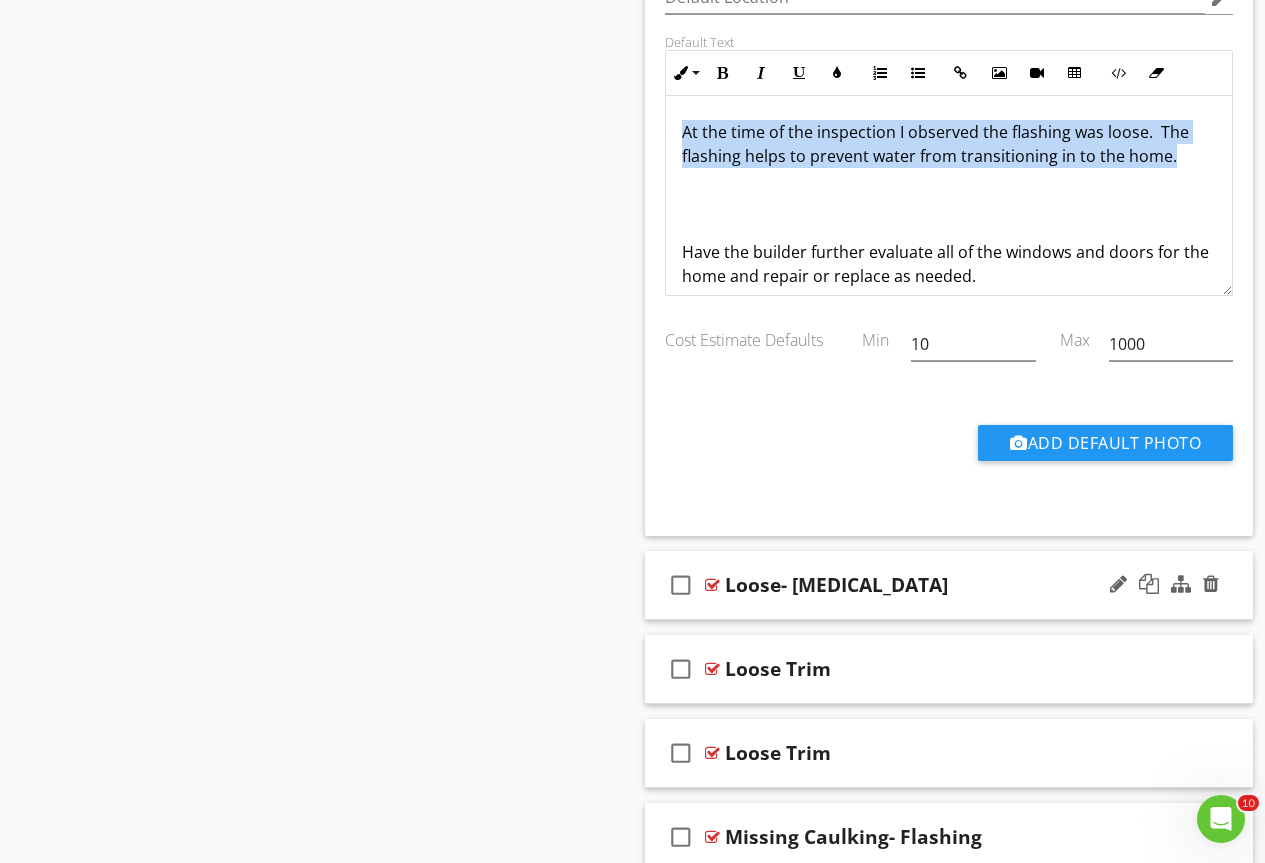 click at bounding box center [712, 585] 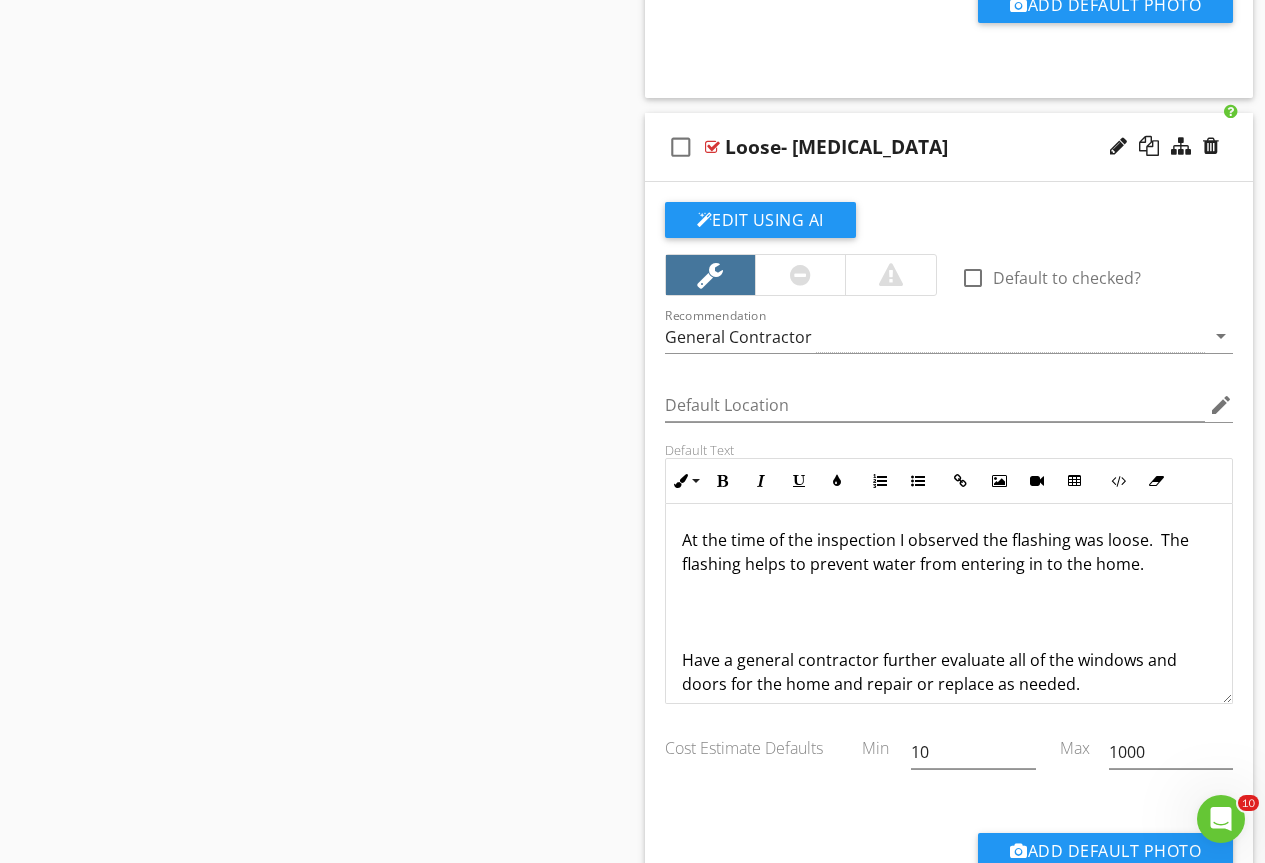 scroll, scrollTop: 4445, scrollLeft: 0, axis: vertical 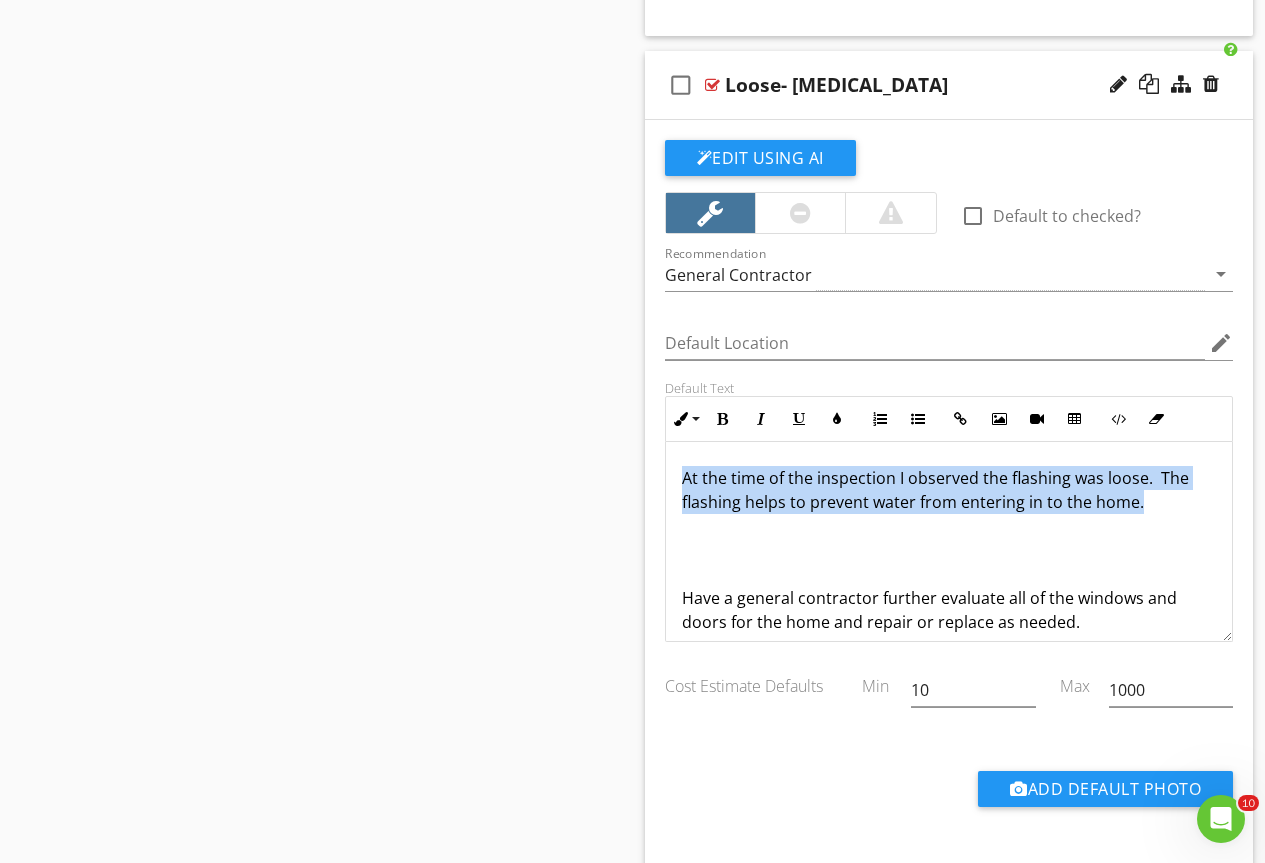 drag, startPoint x: 1166, startPoint y: 499, endPoint x: 375, endPoint y: 424, distance: 794.54767 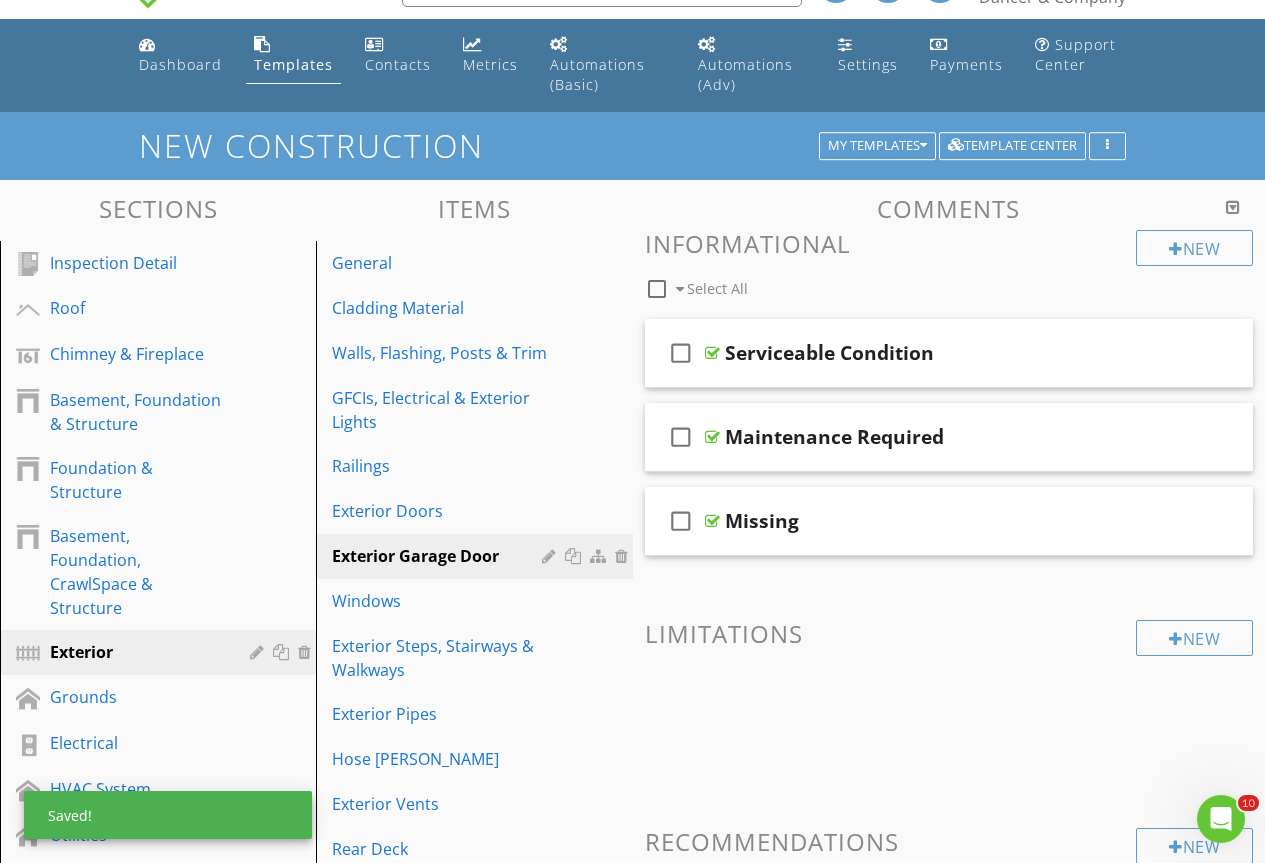 scroll, scrollTop: 0, scrollLeft: 0, axis: both 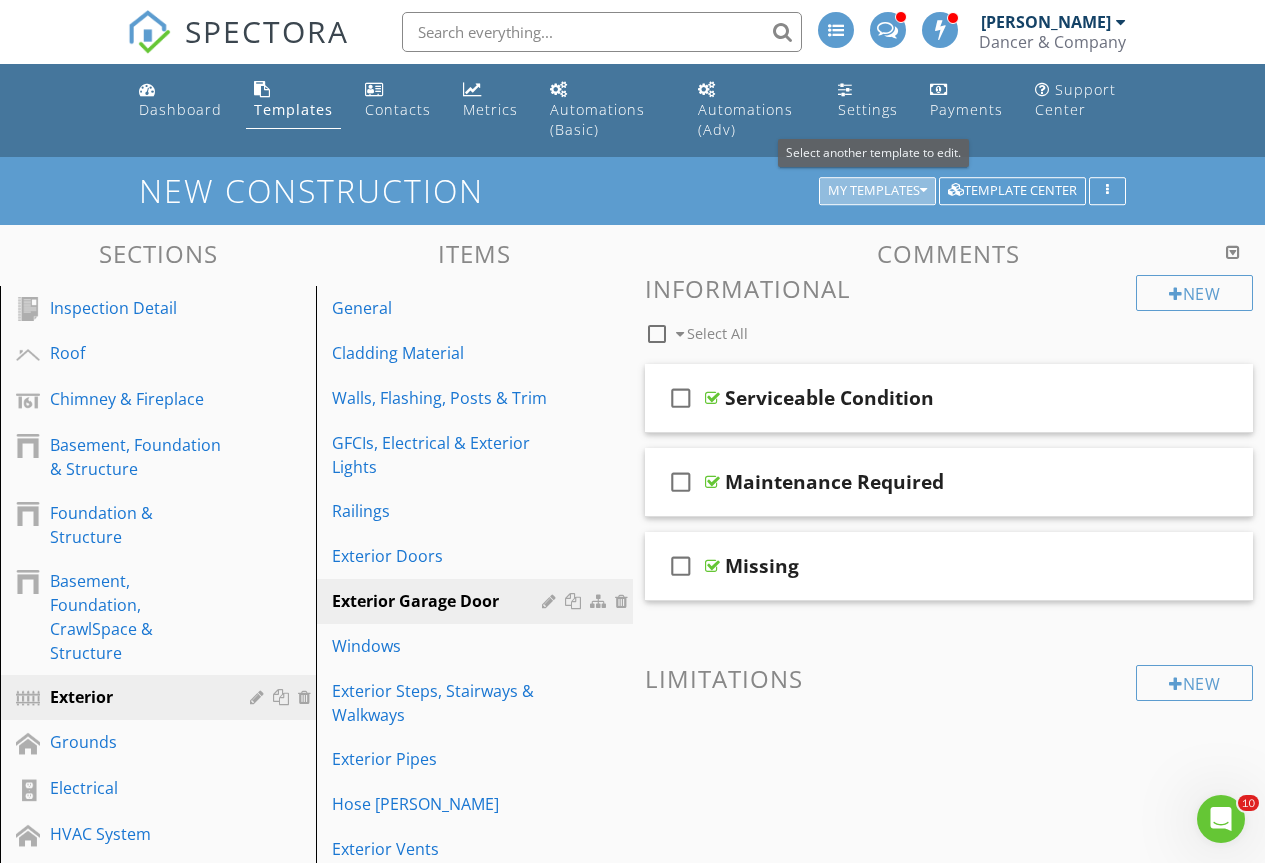 click on "My Templates" at bounding box center [877, 191] 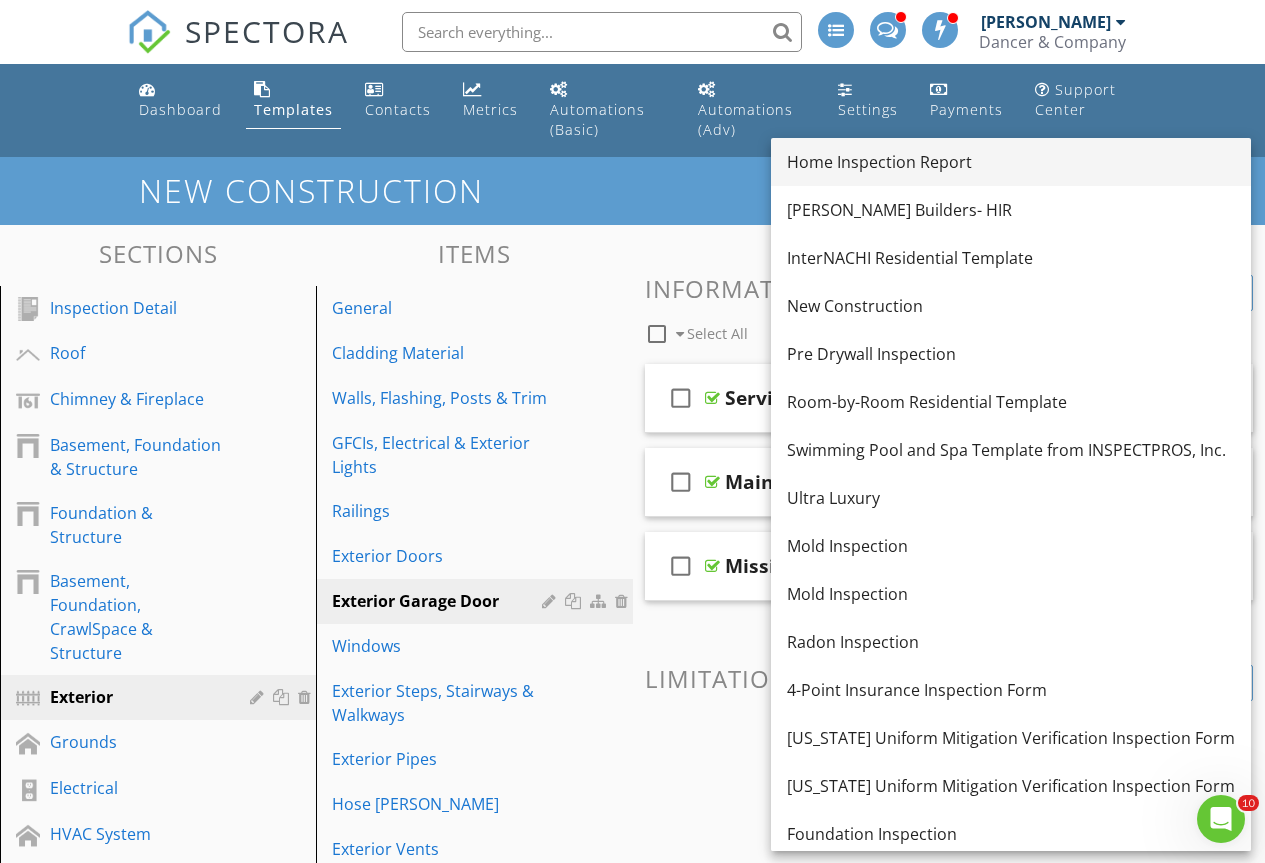 click on "Home Inspection Report" at bounding box center [1011, 162] 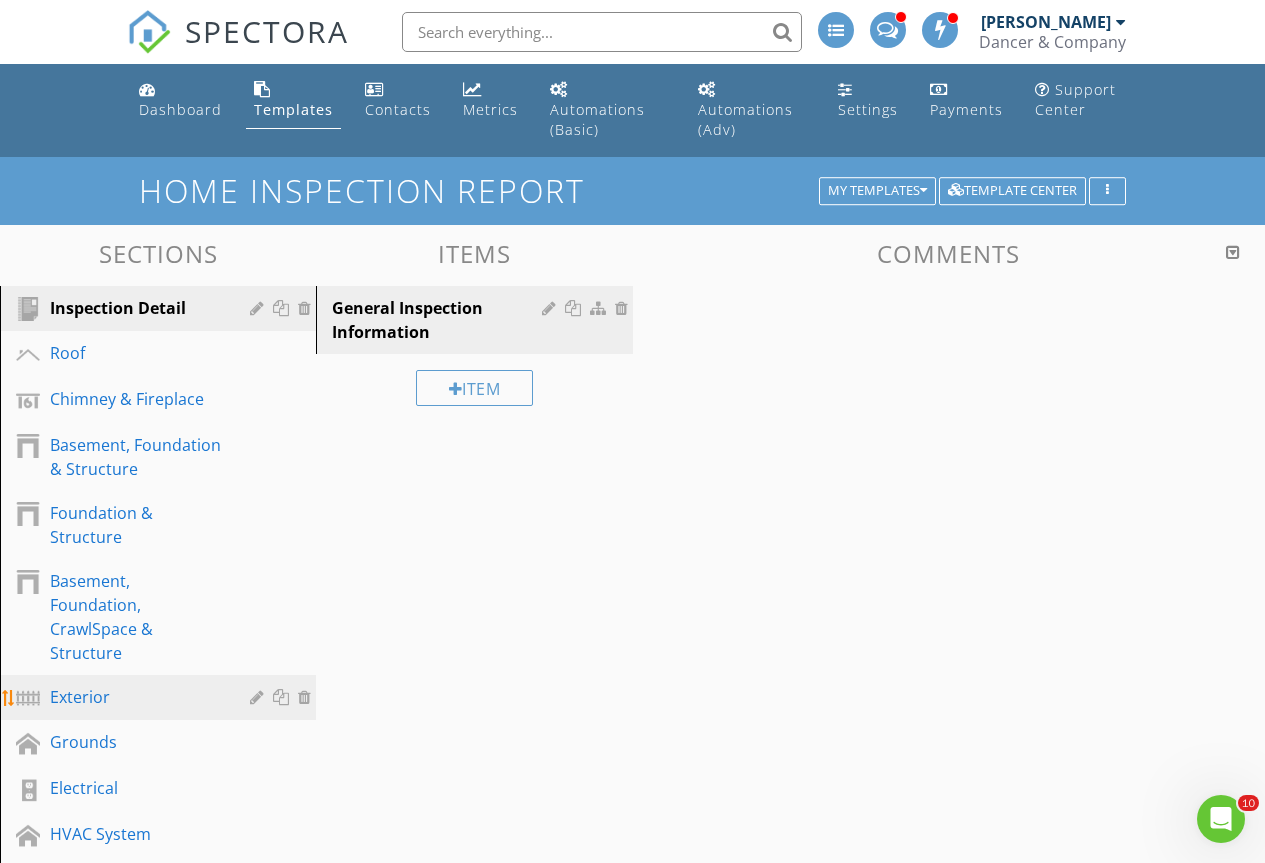 click on "Exterior" at bounding box center (135, 697) 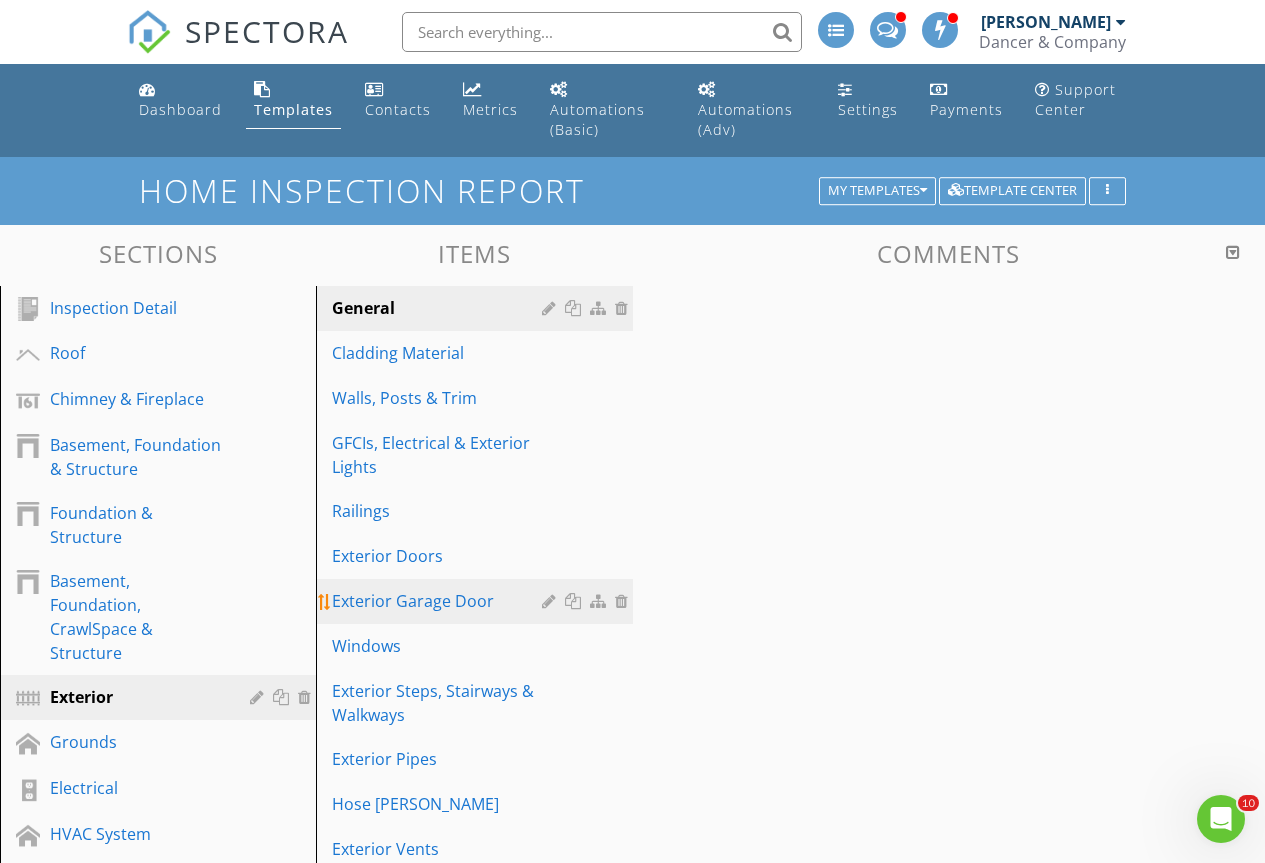 click on "Exterior Garage Door" at bounding box center [439, 601] 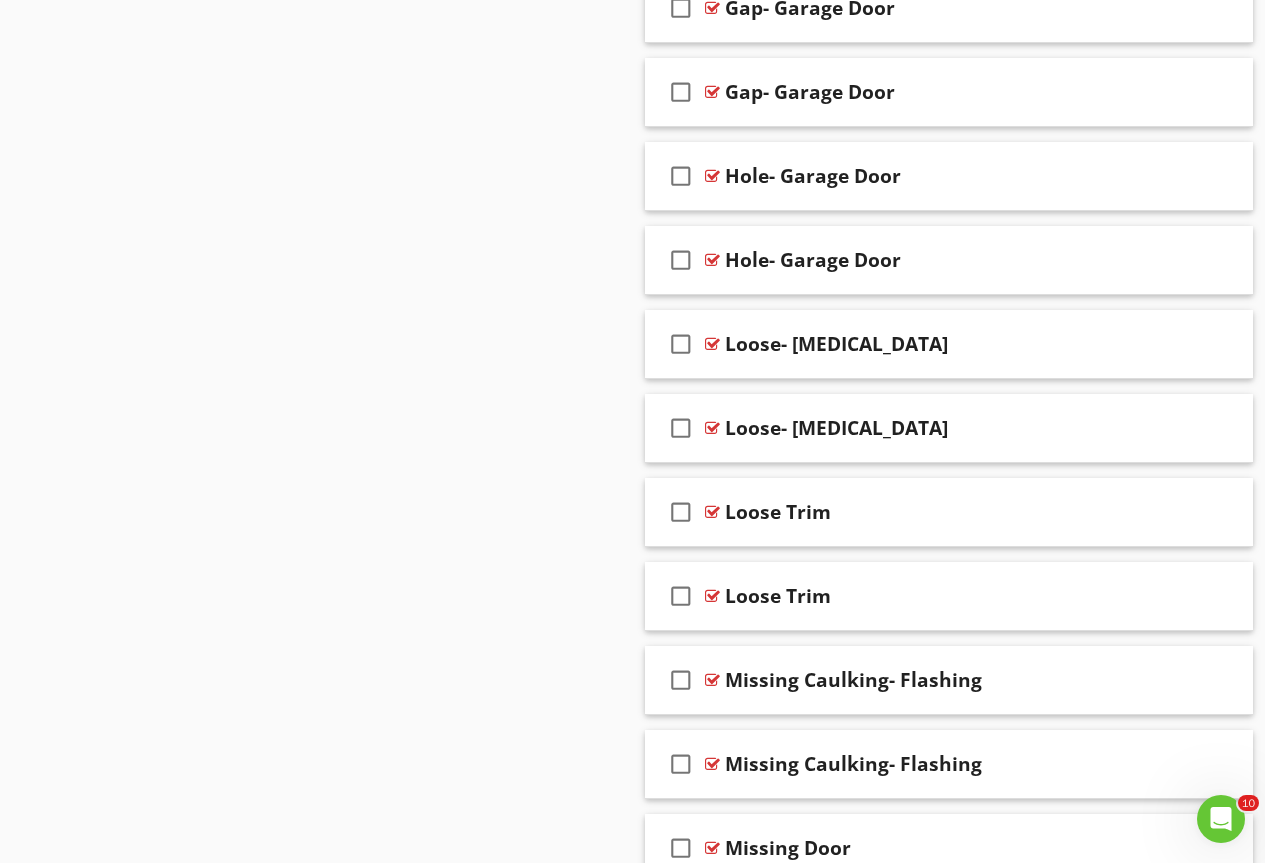 scroll, scrollTop: 3430, scrollLeft: 0, axis: vertical 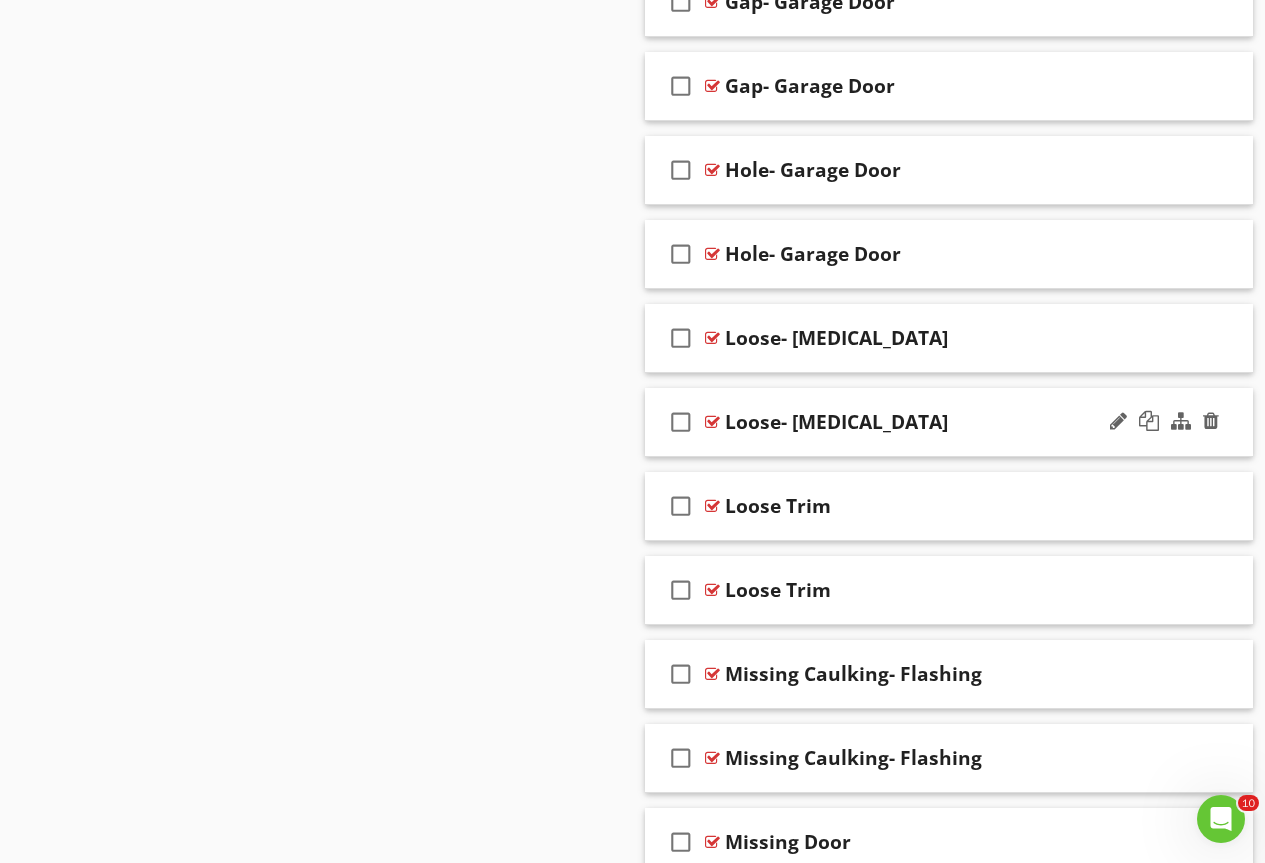 click at bounding box center (712, 422) 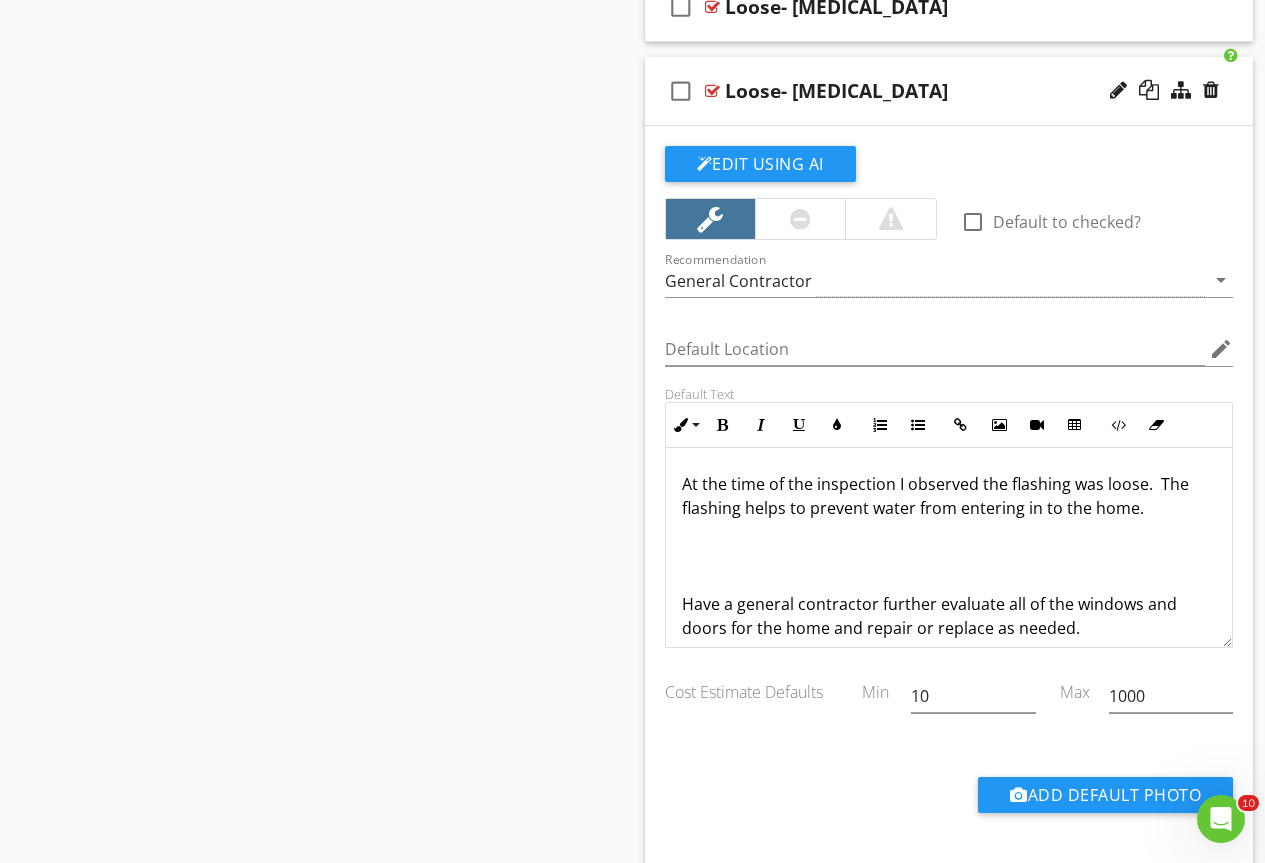 scroll, scrollTop: 3830, scrollLeft: 0, axis: vertical 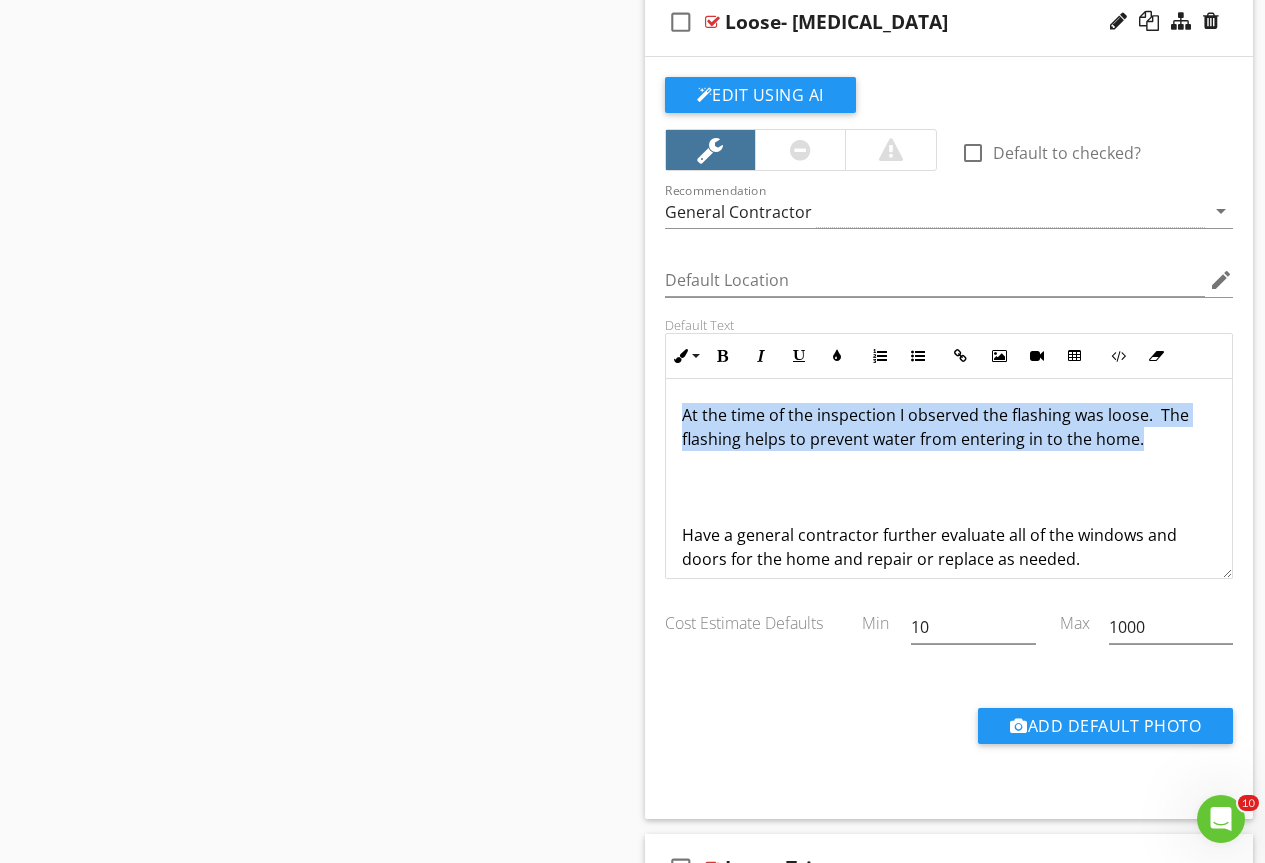 drag, startPoint x: 1156, startPoint y: 445, endPoint x: 487, endPoint y: 357, distance: 674.76294 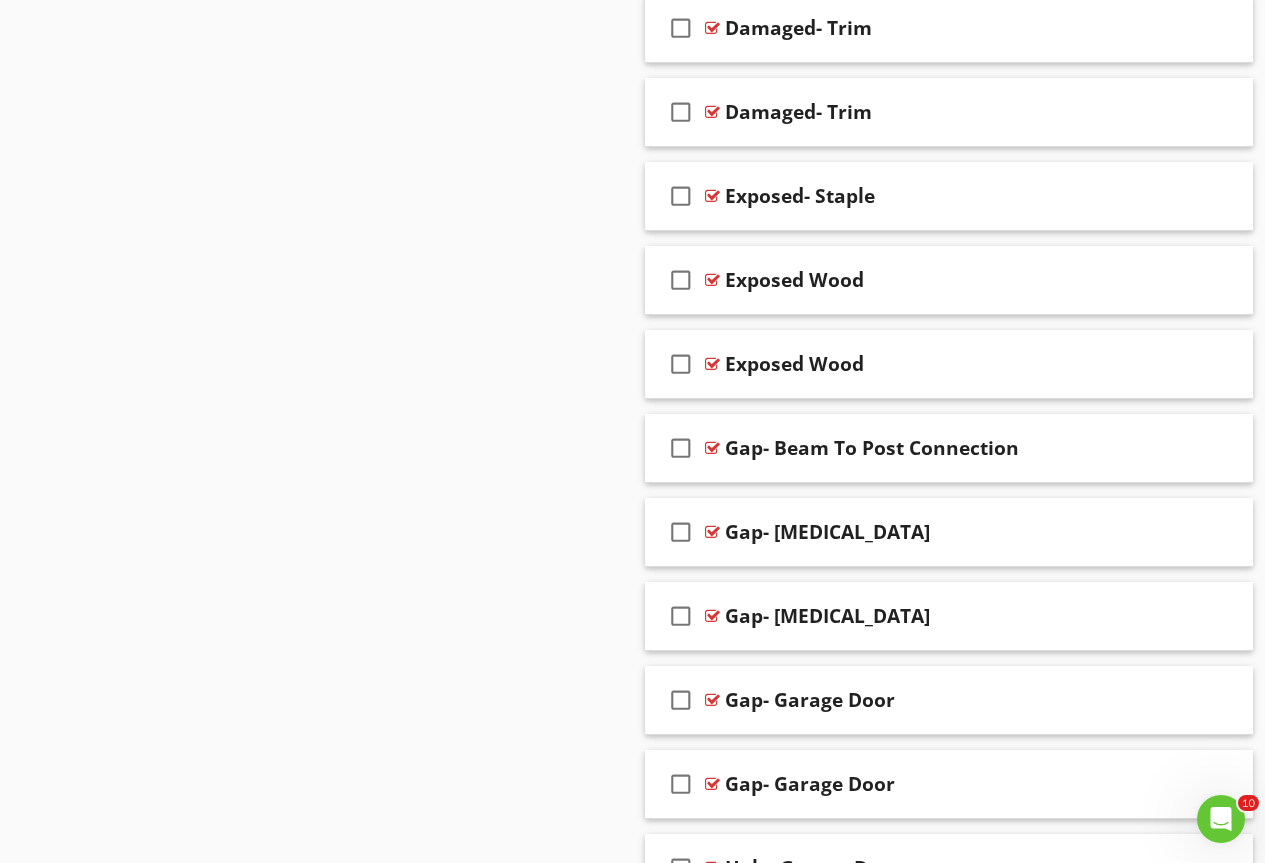scroll, scrollTop: 2730, scrollLeft: 0, axis: vertical 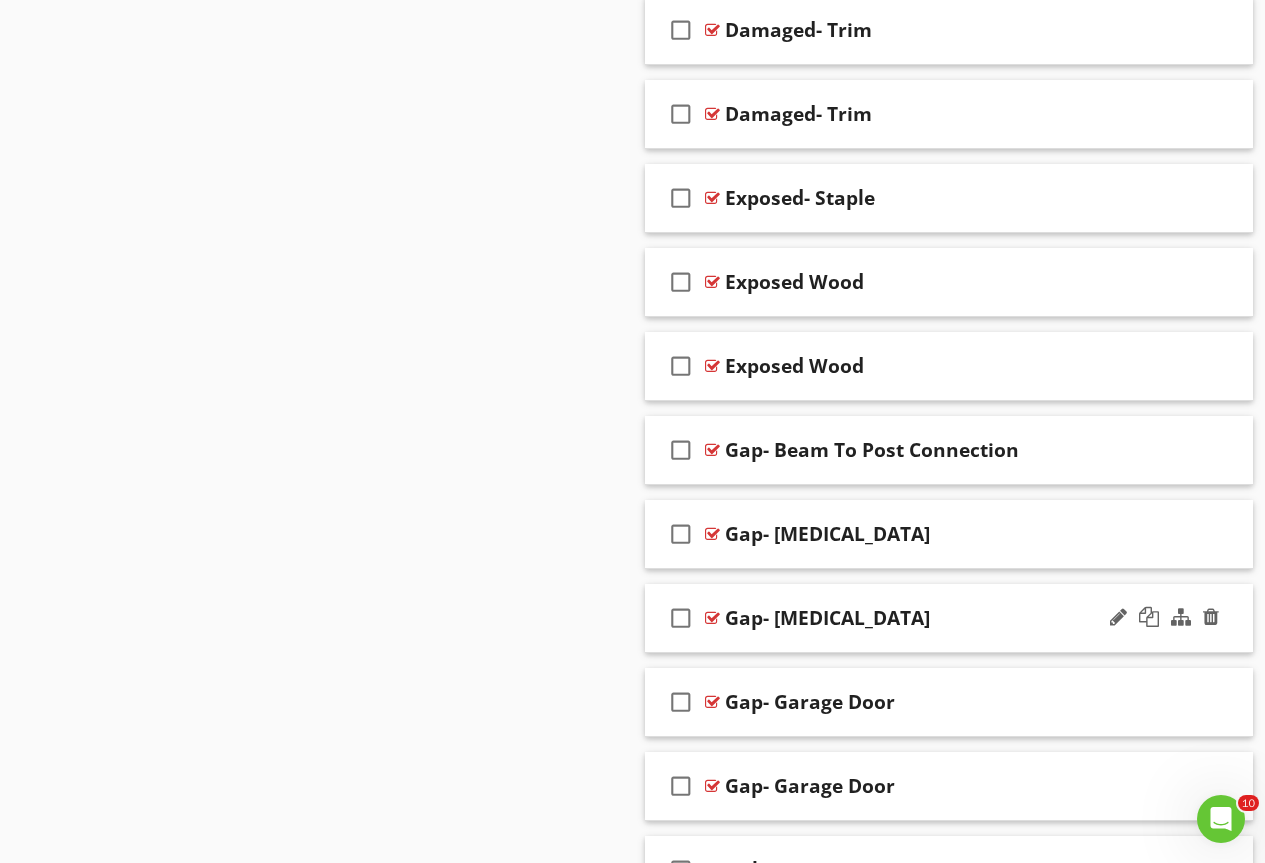 click at bounding box center [712, 618] 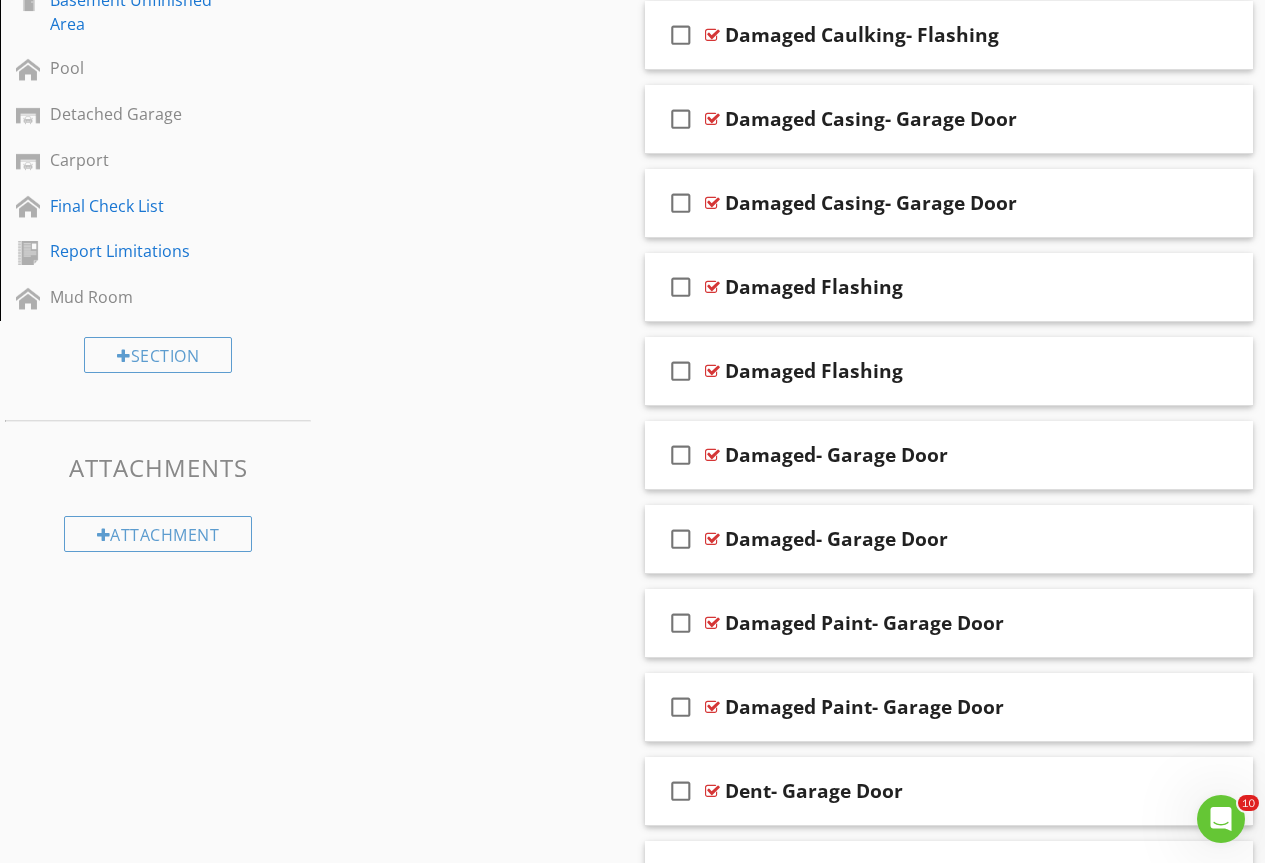 scroll, scrollTop: 1630, scrollLeft: 0, axis: vertical 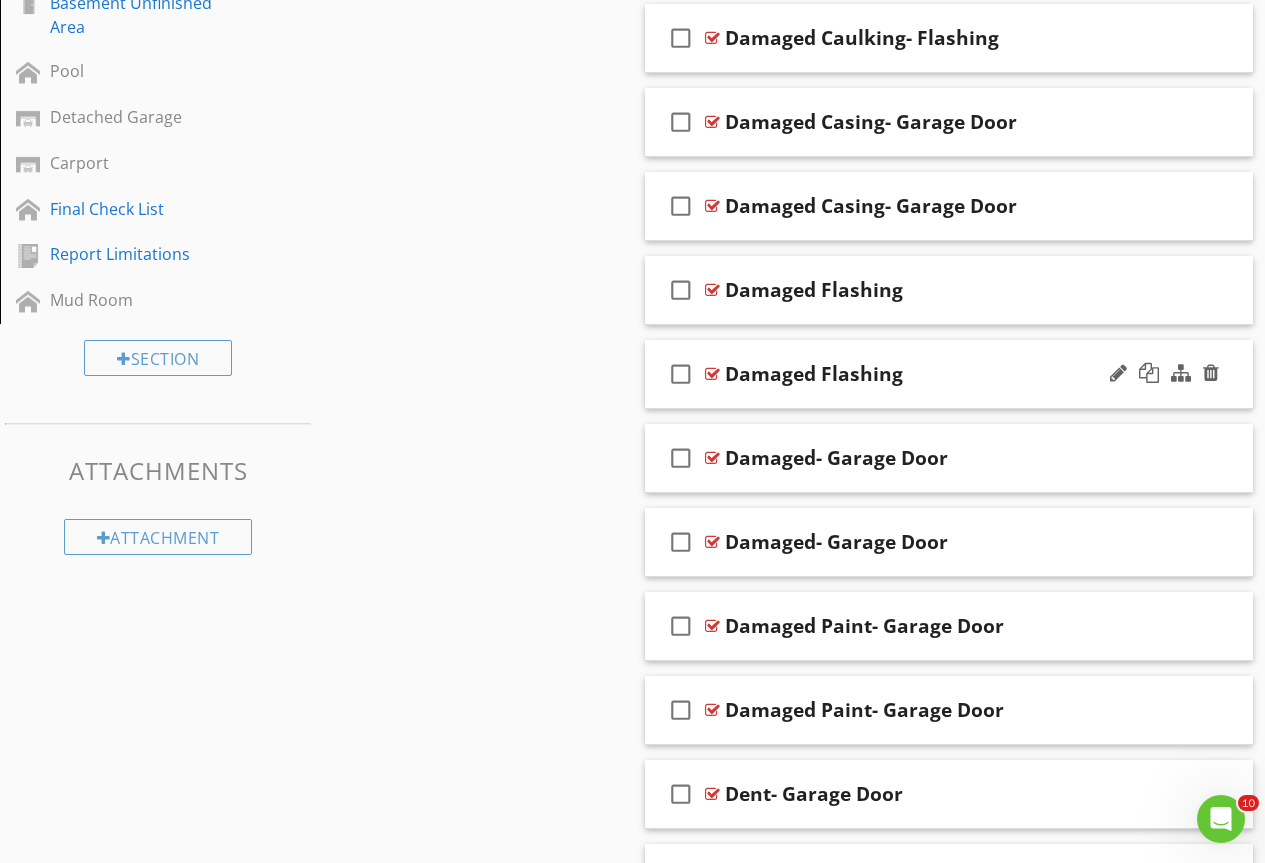 click at bounding box center (712, 374) 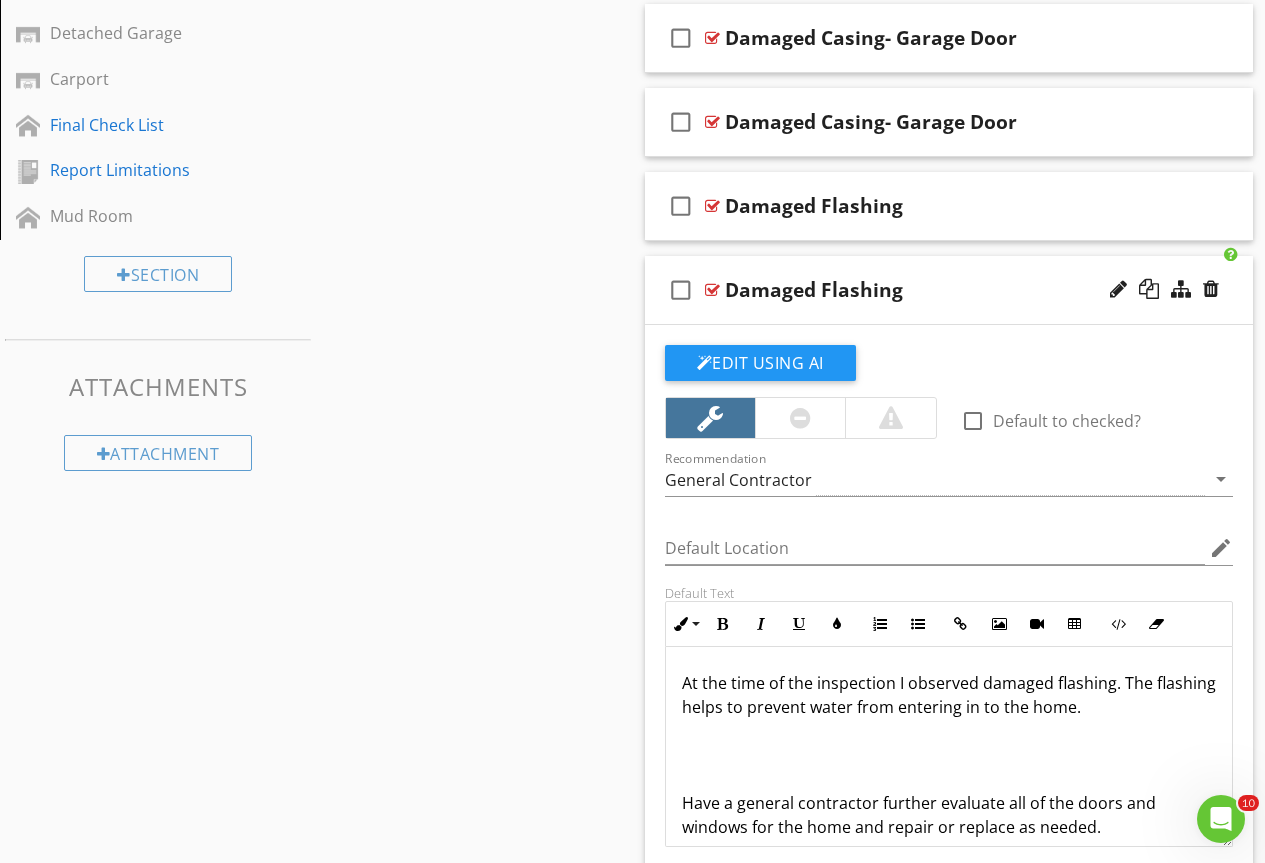 scroll, scrollTop: 1830, scrollLeft: 0, axis: vertical 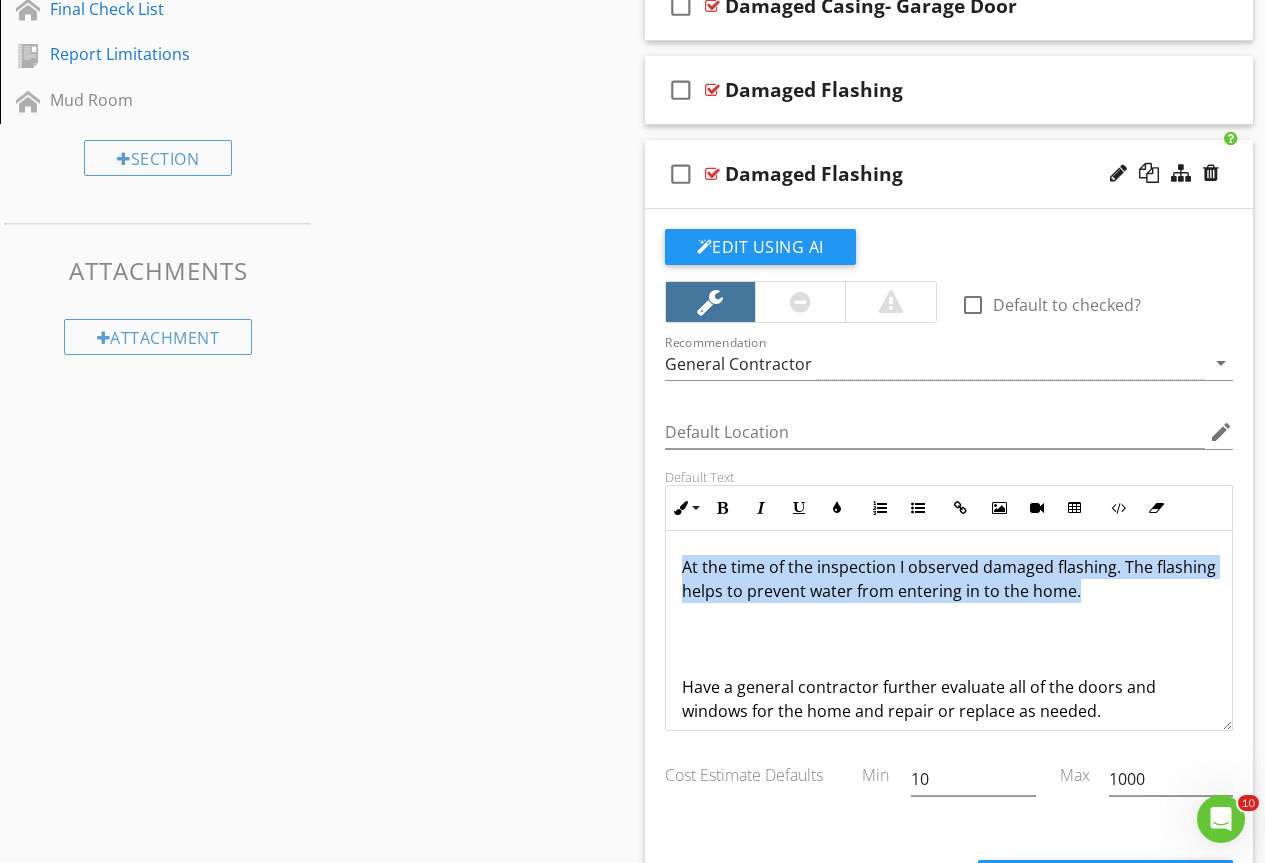 drag, startPoint x: 1160, startPoint y: 592, endPoint x: 499, endPoint y: 500, distance: 667.3717 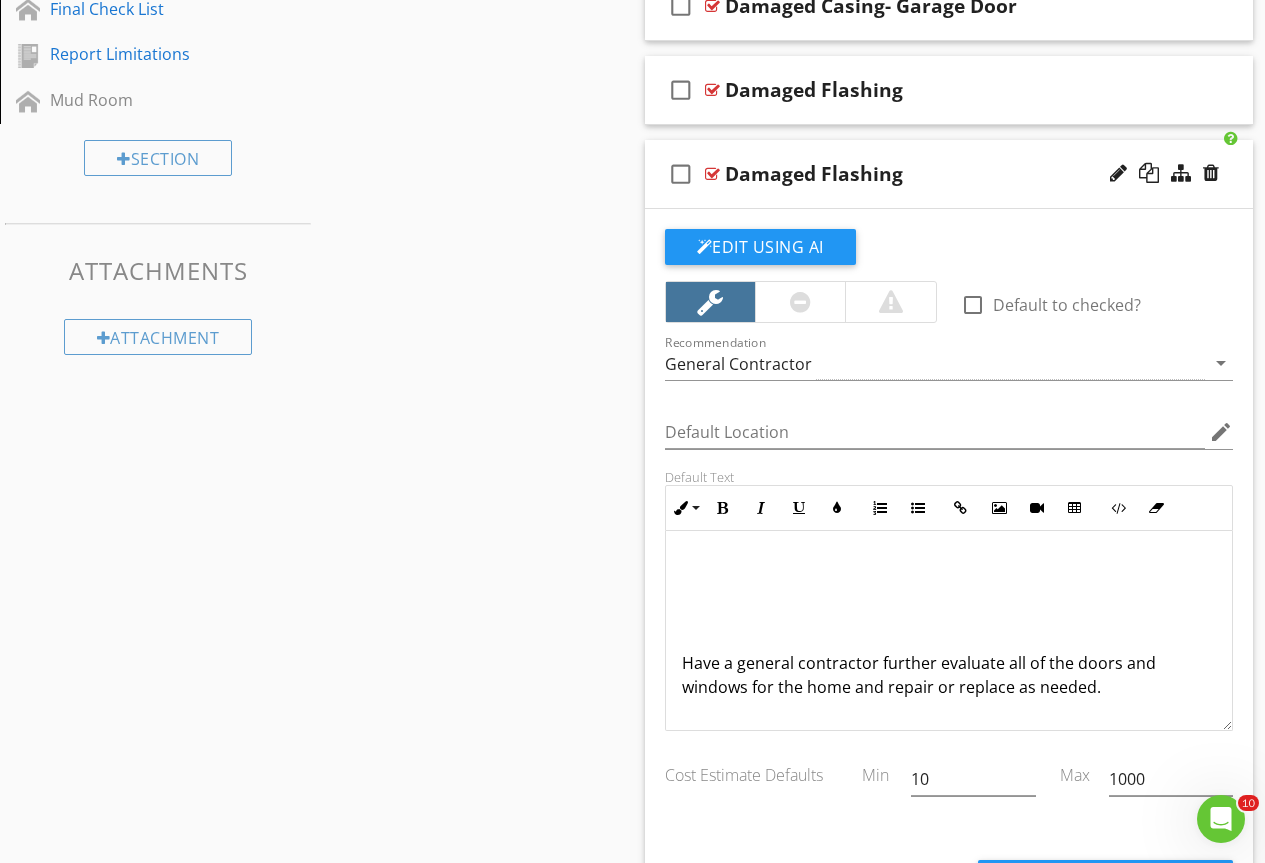 type on "<p>At the time of the inspection I observed the flashing was loose. &nbsp;The flashing helps to prevent water from transitioning in to the home.</p><p><br></p><p><br></p><p>Have a general contractor further evaluate all of the doors and windows for the home and repair or replace as needed.</p>" 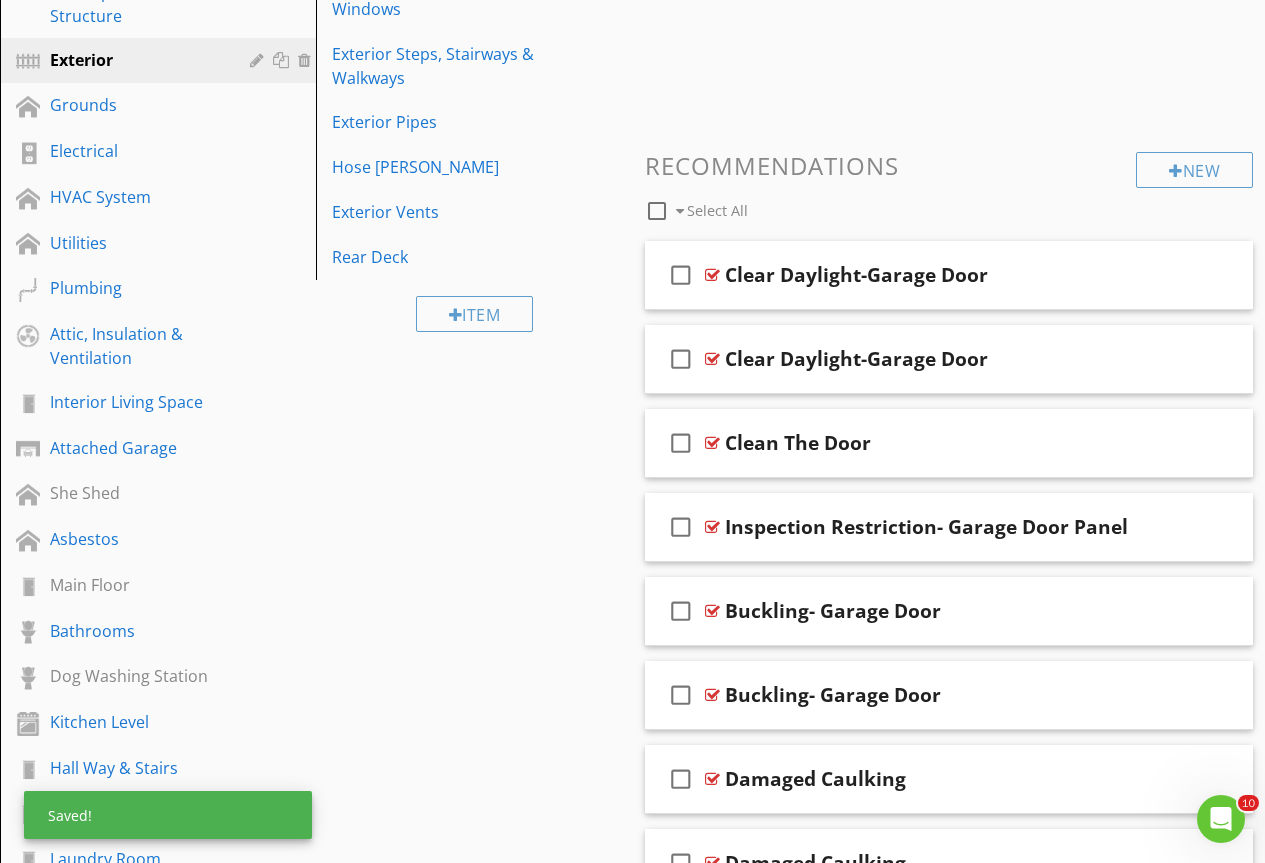 scroll, scrollTop: 0, scrollLeft: 0, axis: both 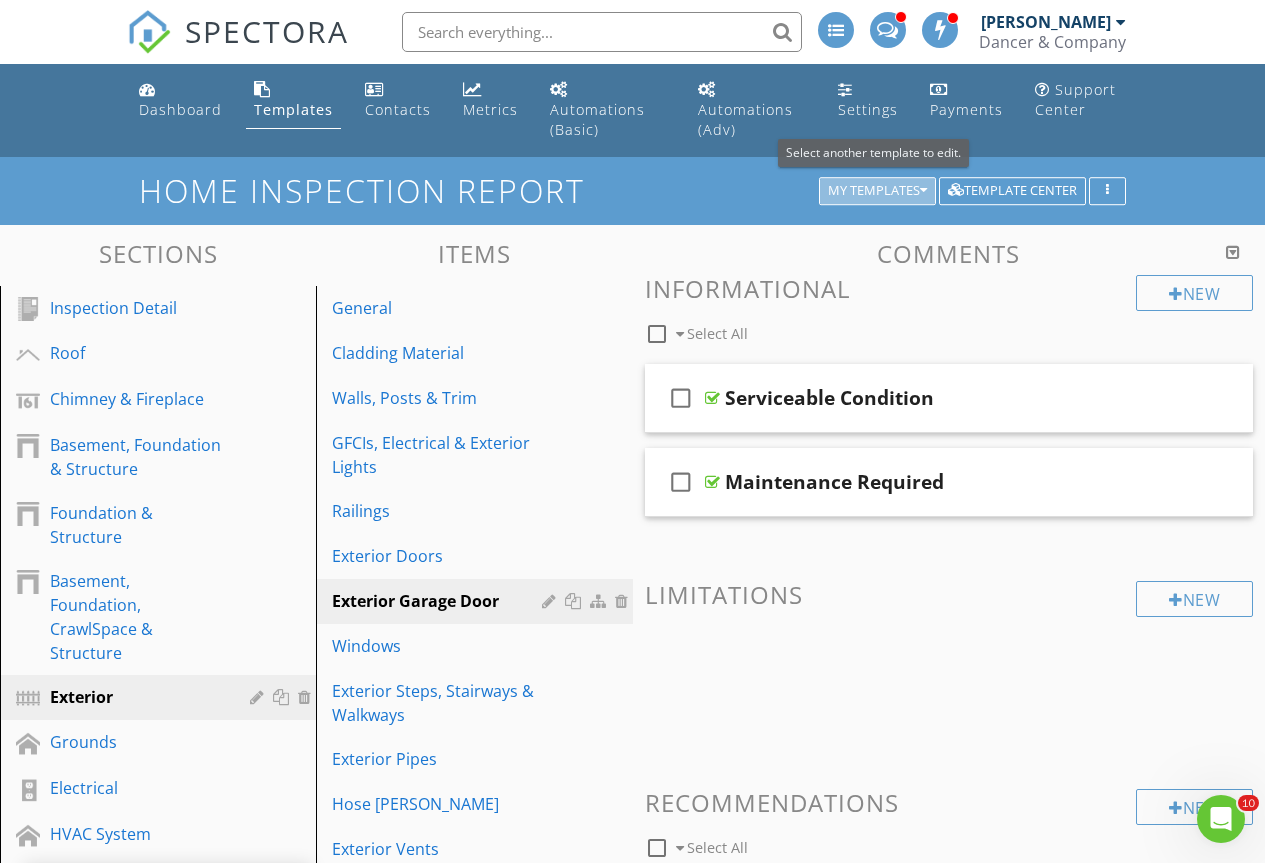 click on "My Templates" at bounding box center [877, 191] 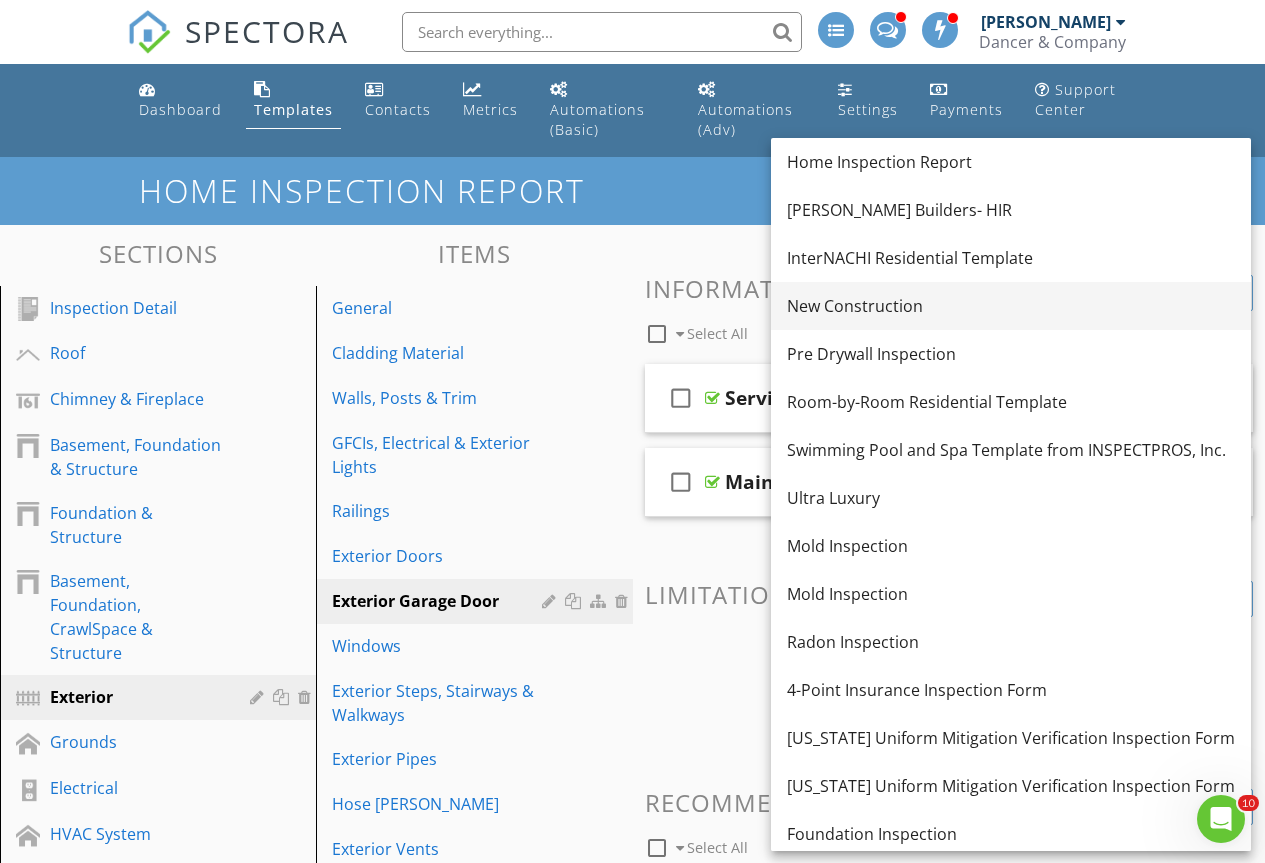 click on "New Construction" at bounding box center (1011, 306) 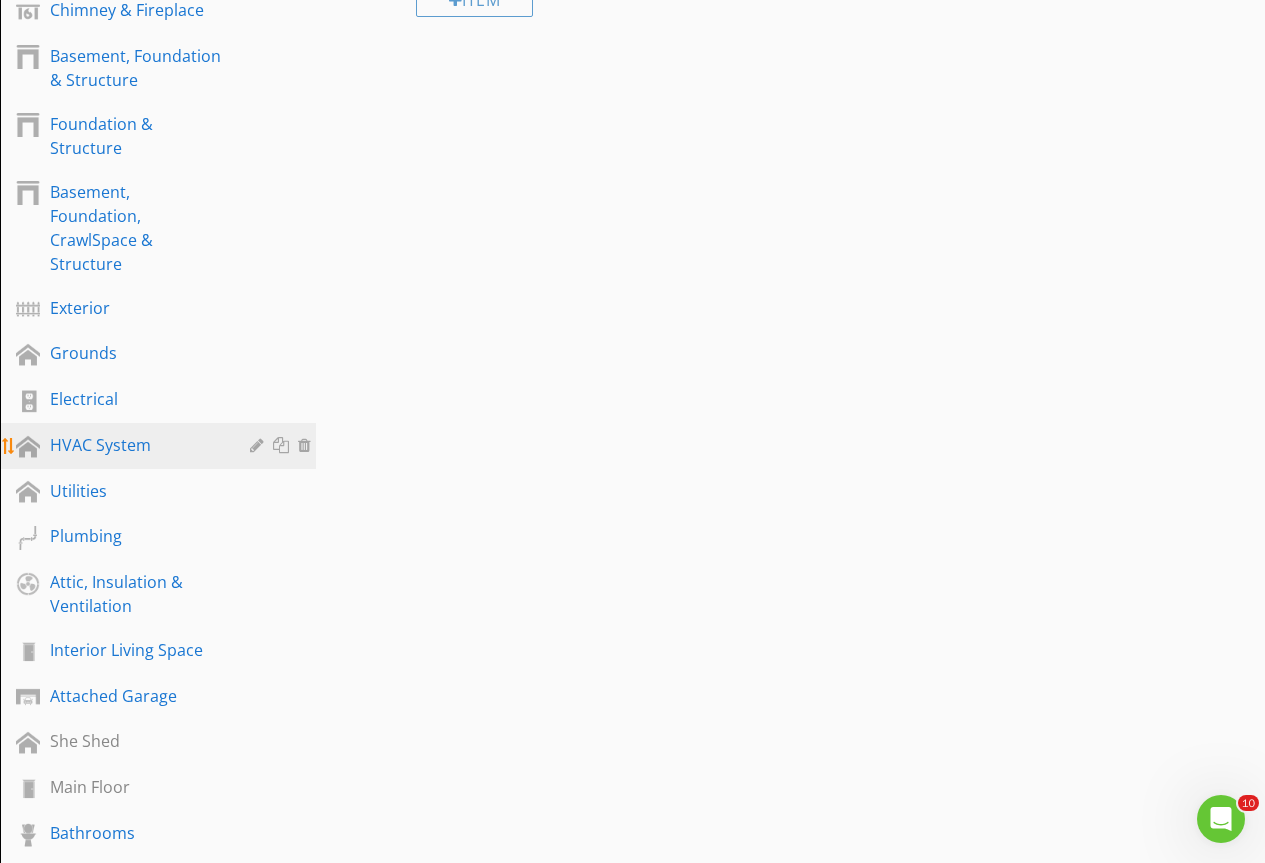 scroll, scrollTop: 400, scrollLeft: 0, axis: vertical 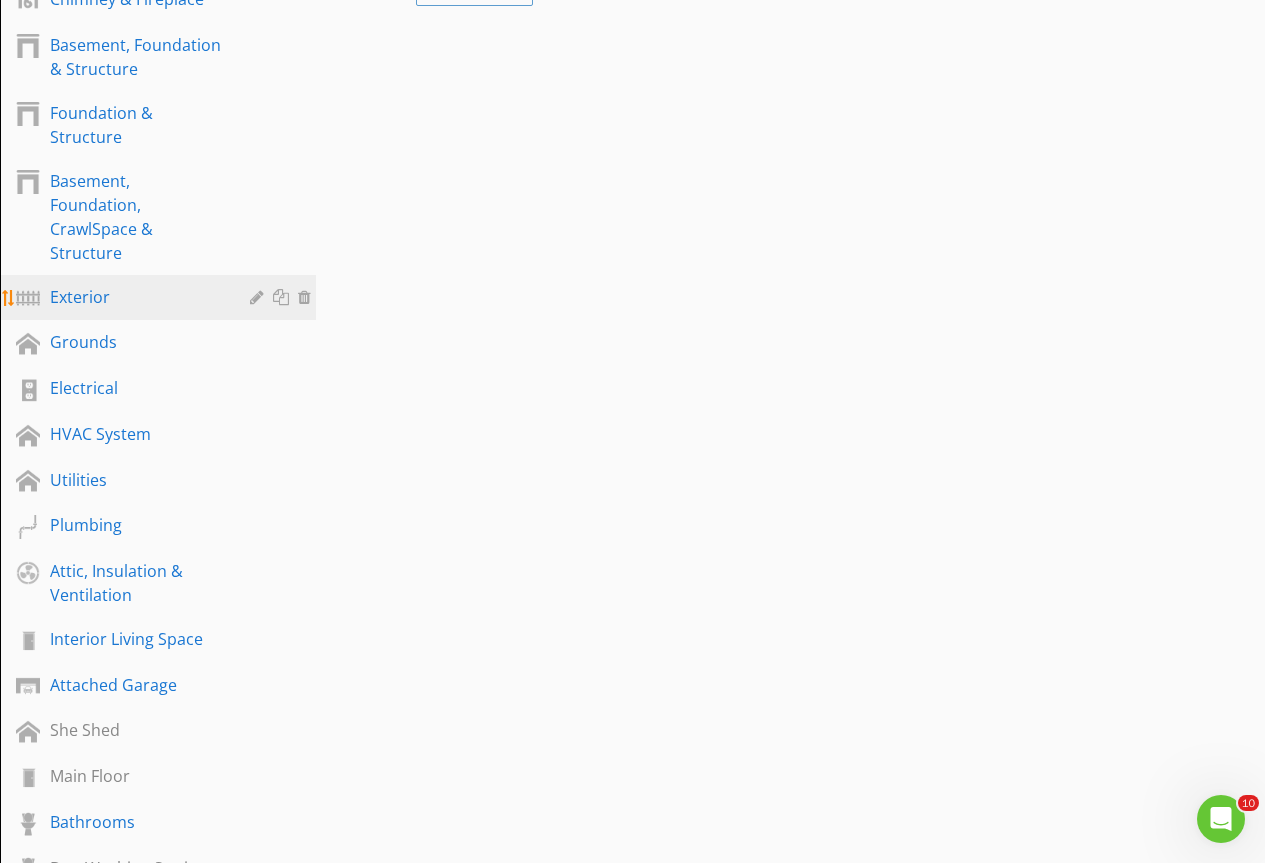click on "Exterior" at bounding box center (135, 297) 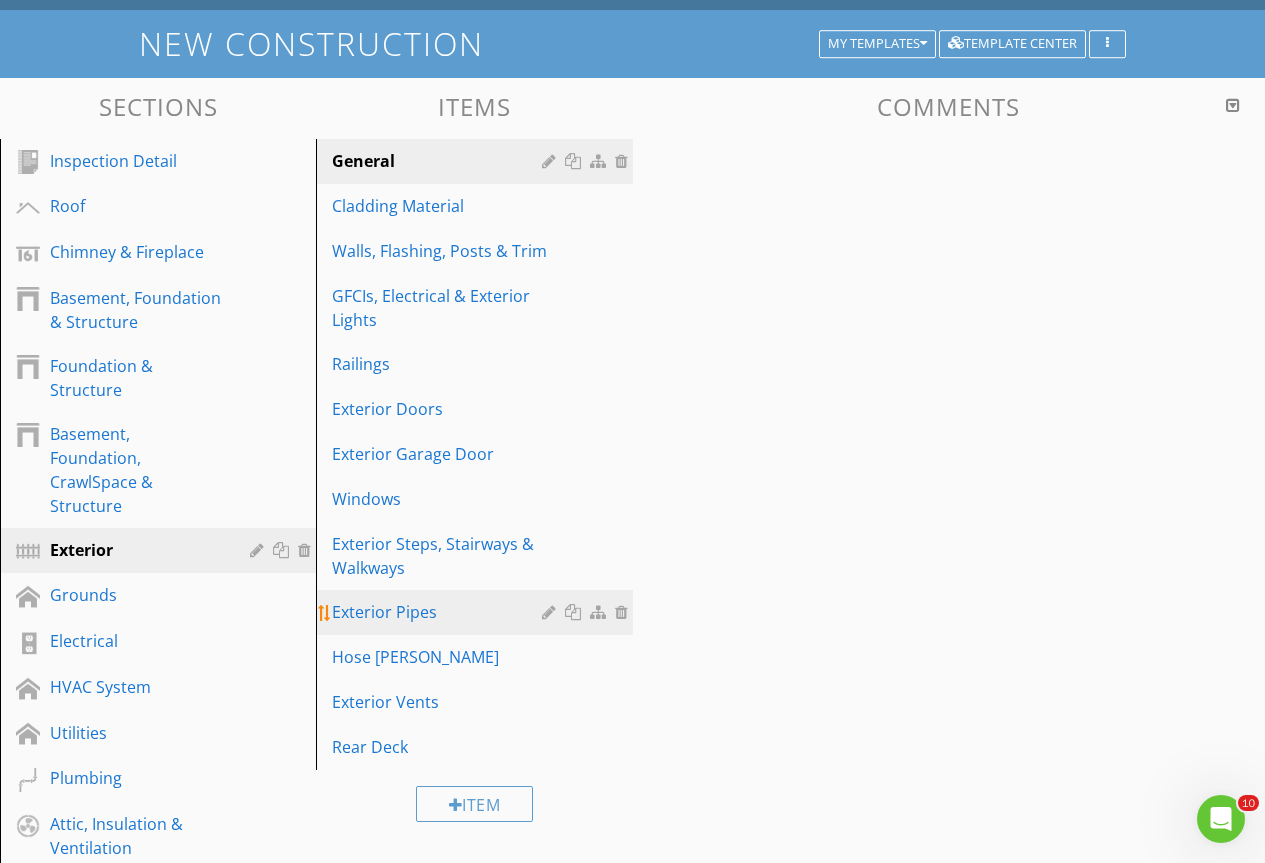 scroll, scrollTop: 100, scrollLeft: 0, axis: vertical 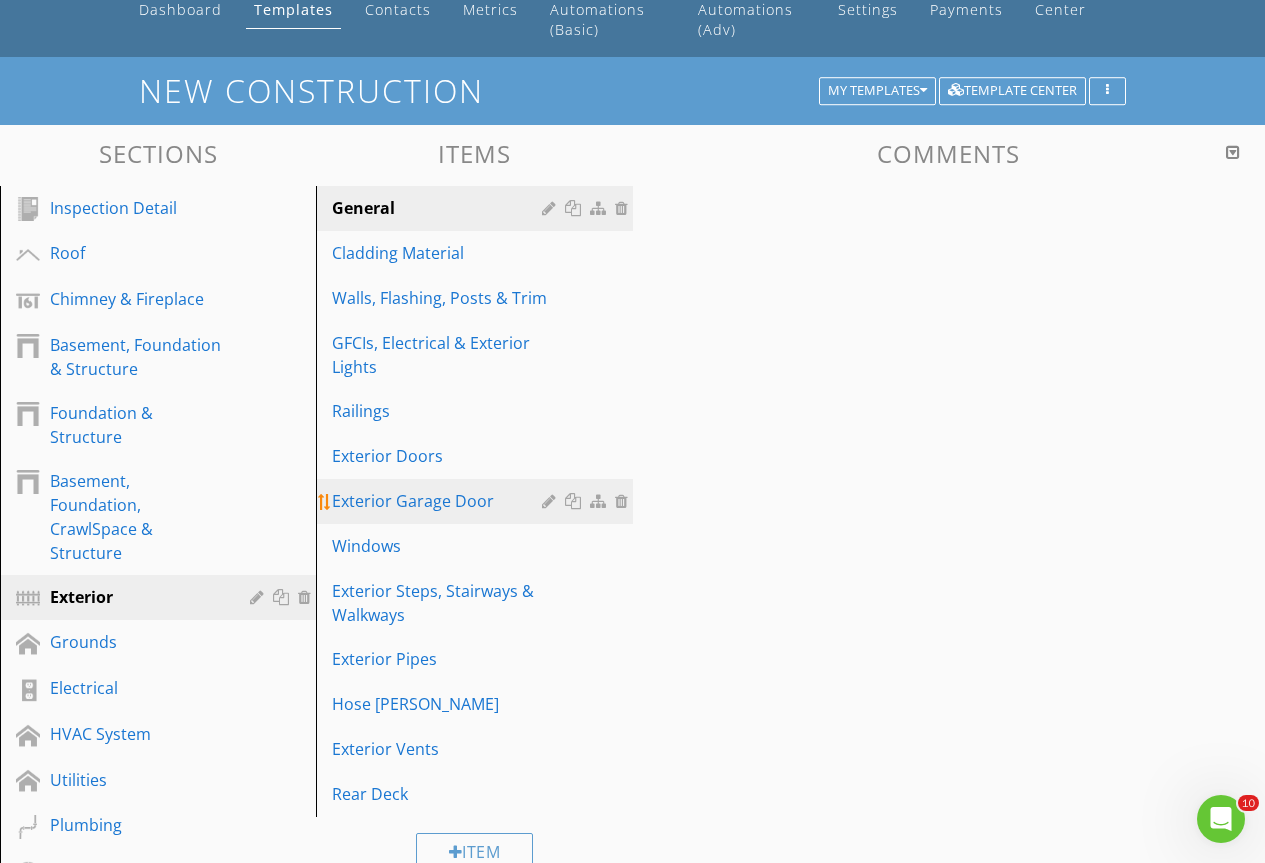 click on "Exterior Garage Door" at bounding box center [439, 501] 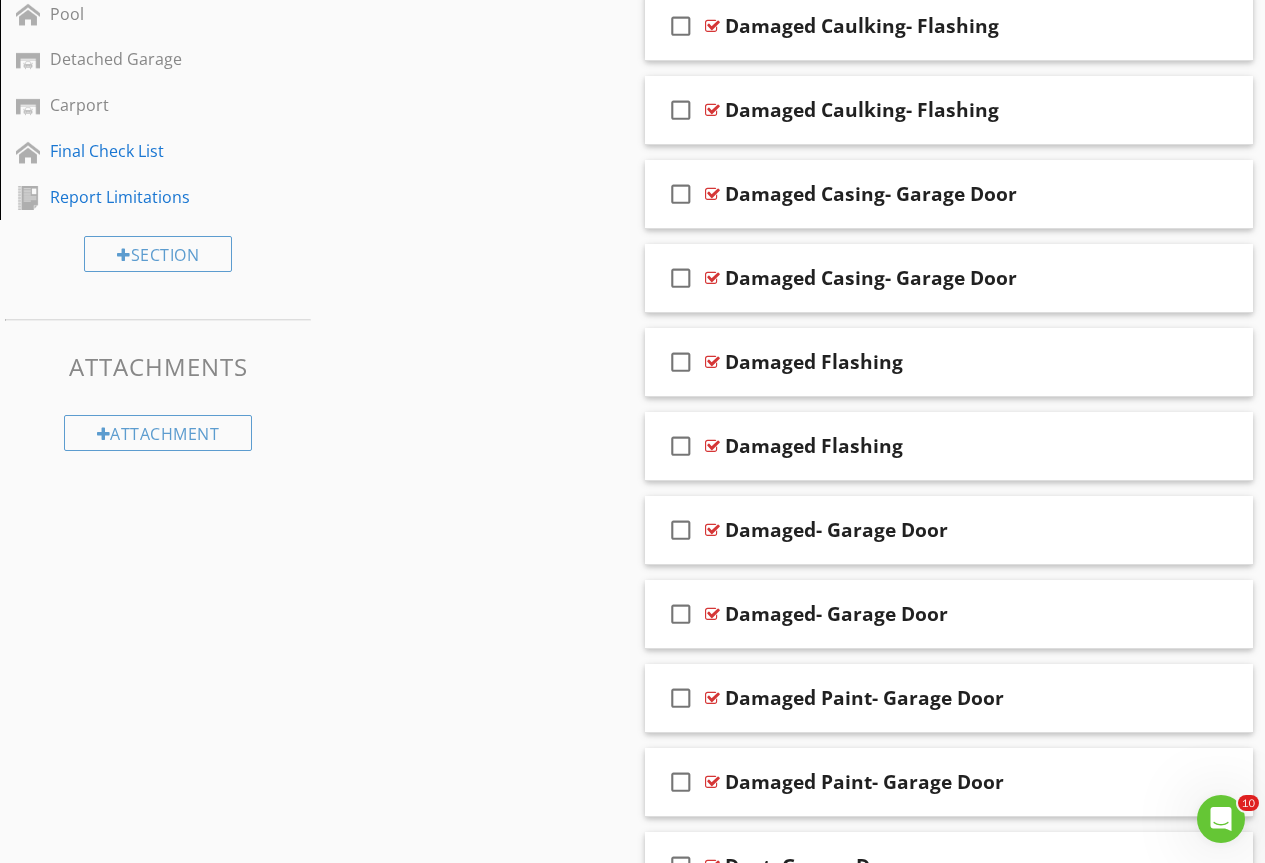 scroll, scrollTop: 1685, scrollLeft: 0, axis: vertical 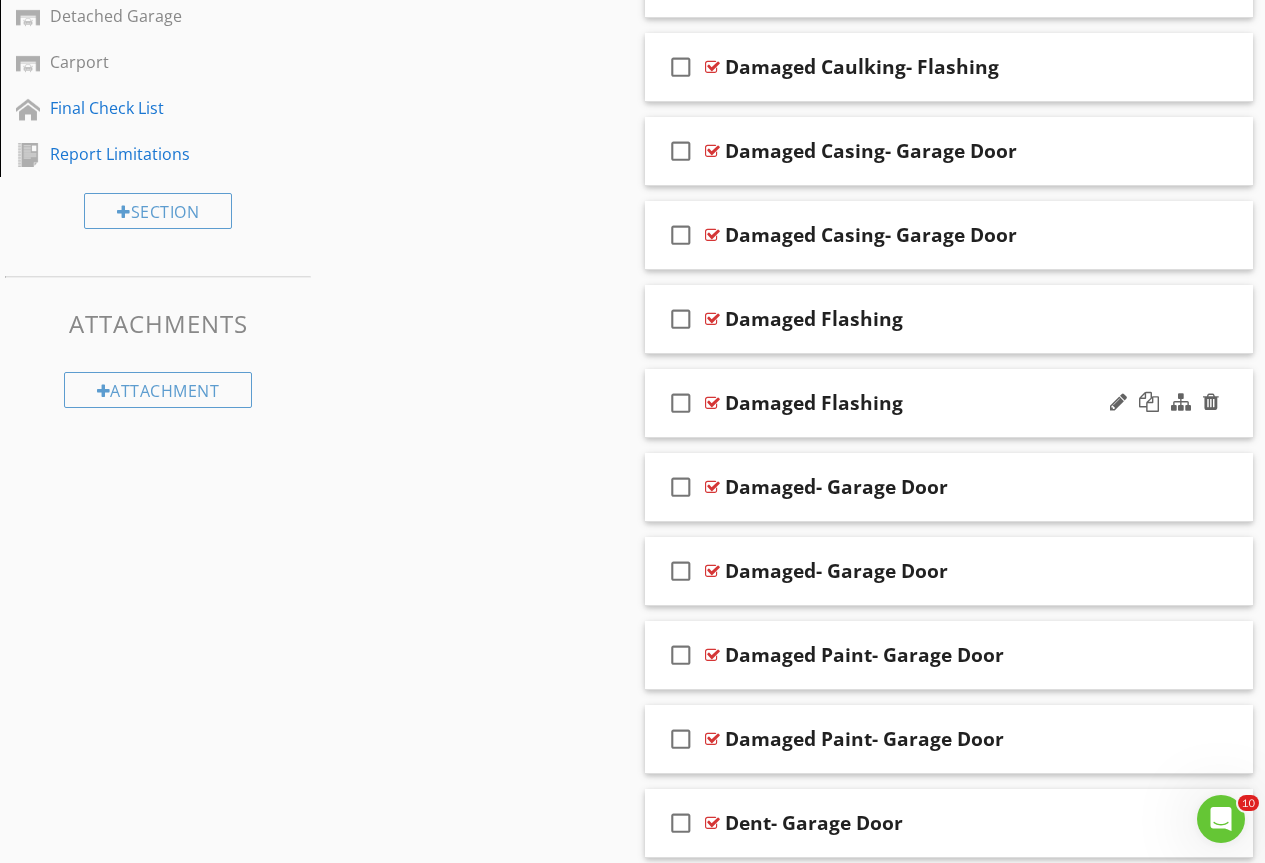 click at bounding box center (712, 403) 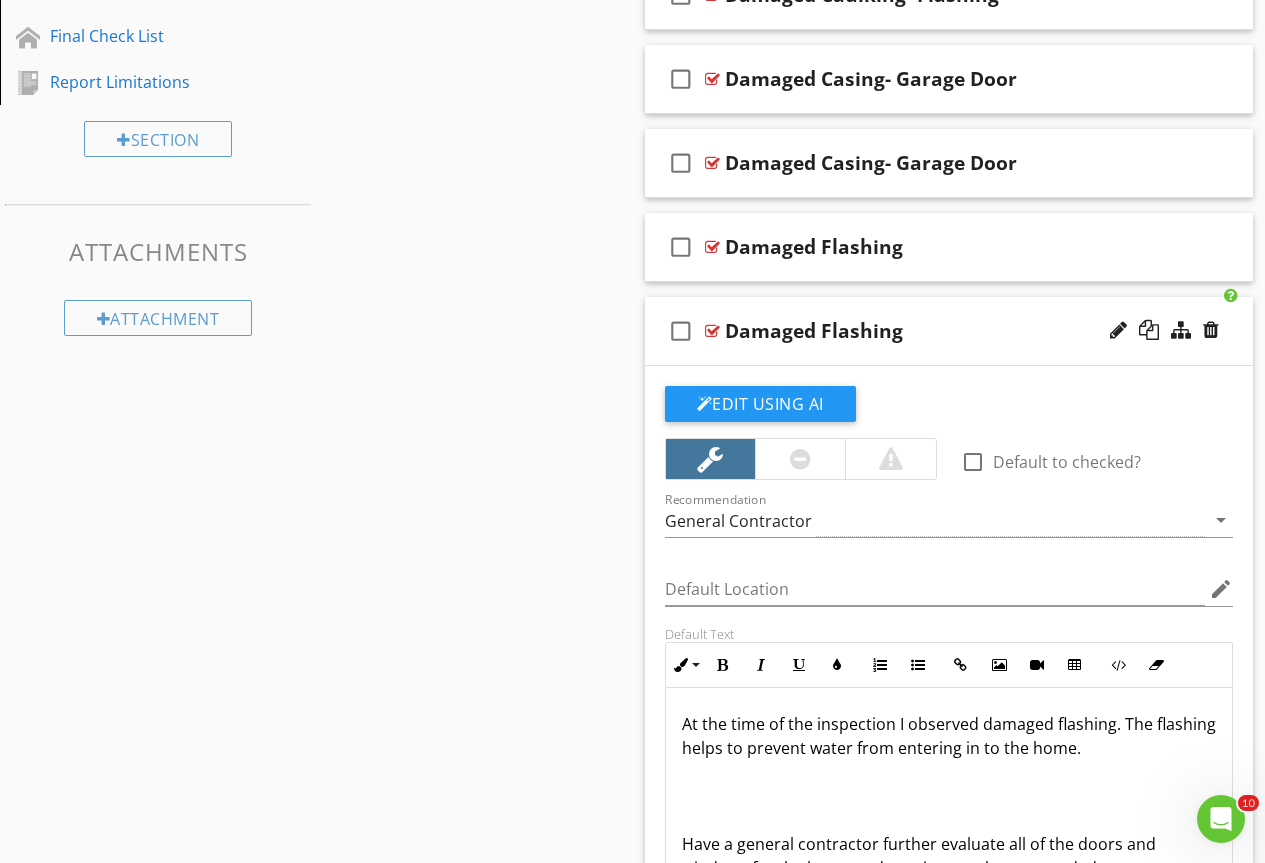 scroll, scrollTop: 2085, scrollLeft: 0, axis: vertical 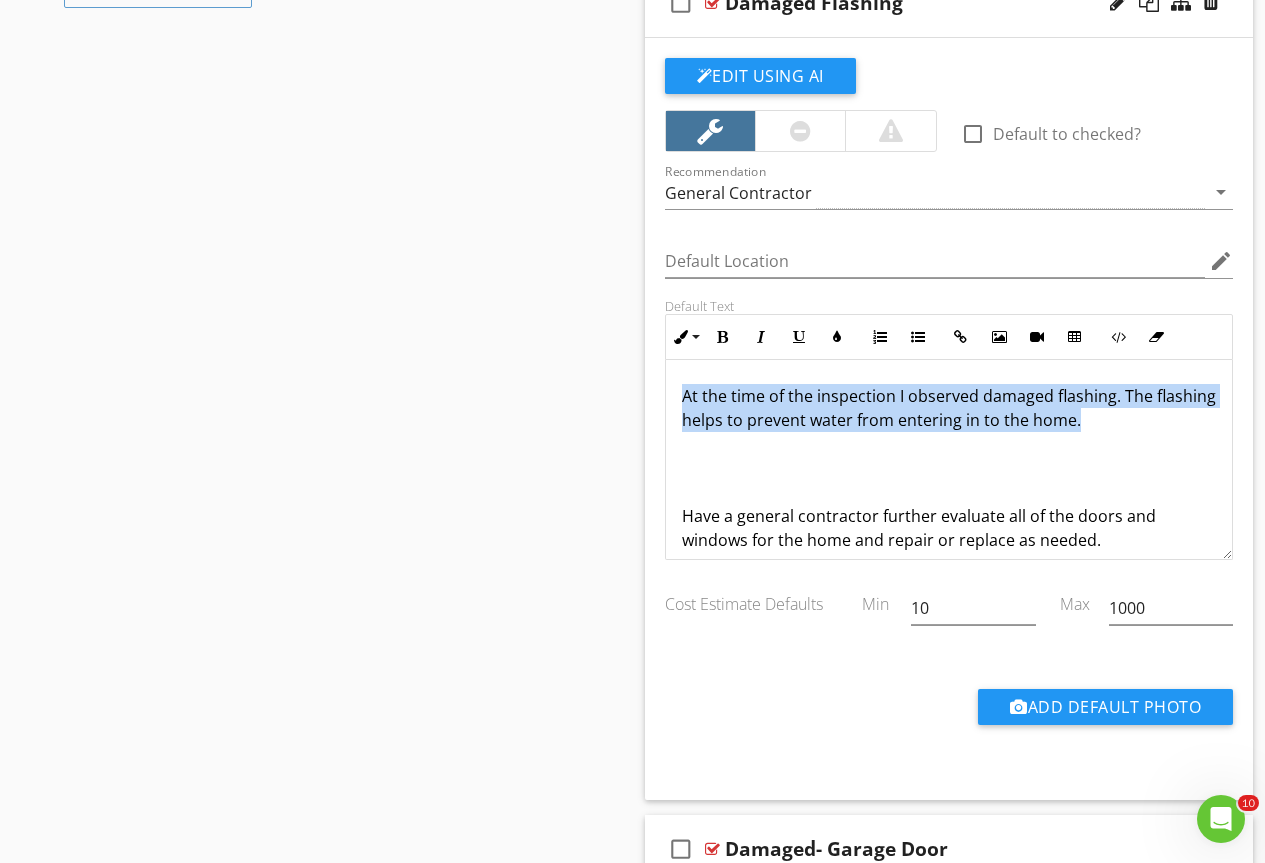 drag, startPoint x: 813, startPoint y: 395, endPoint x: 495, endPoint y: 365, distance: 319.41196 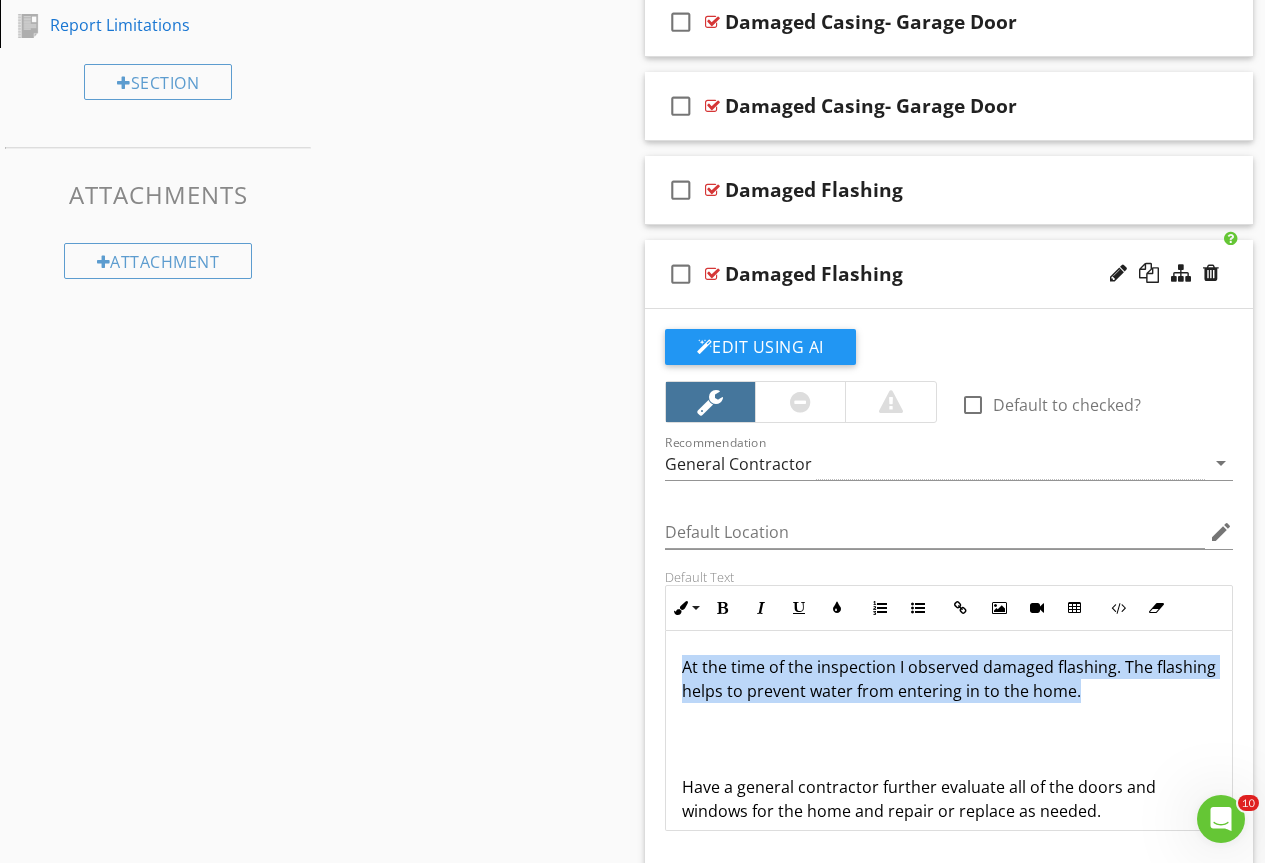scroll, scrollTop: 1785, scrollLeft: 0, axis: vertical 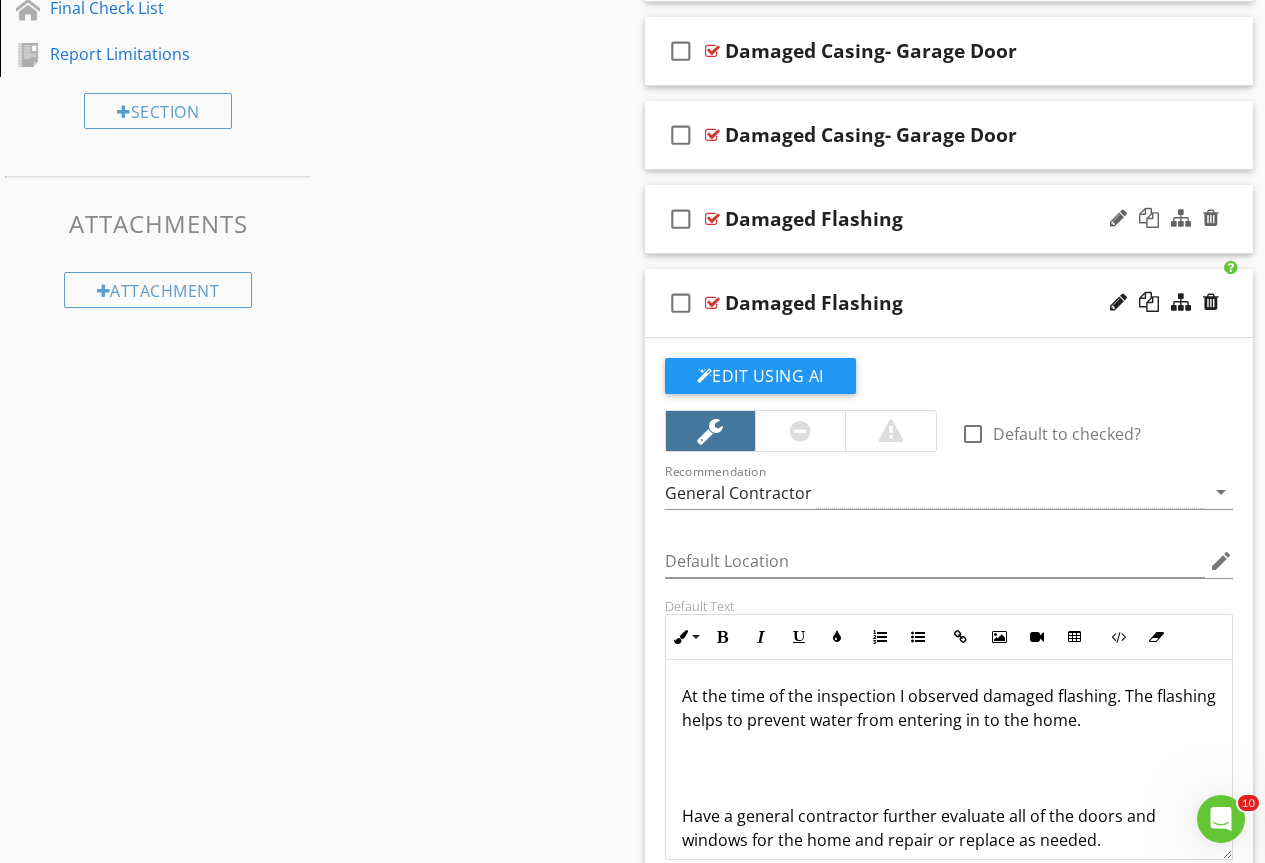 click at bounding box center (712, 219) 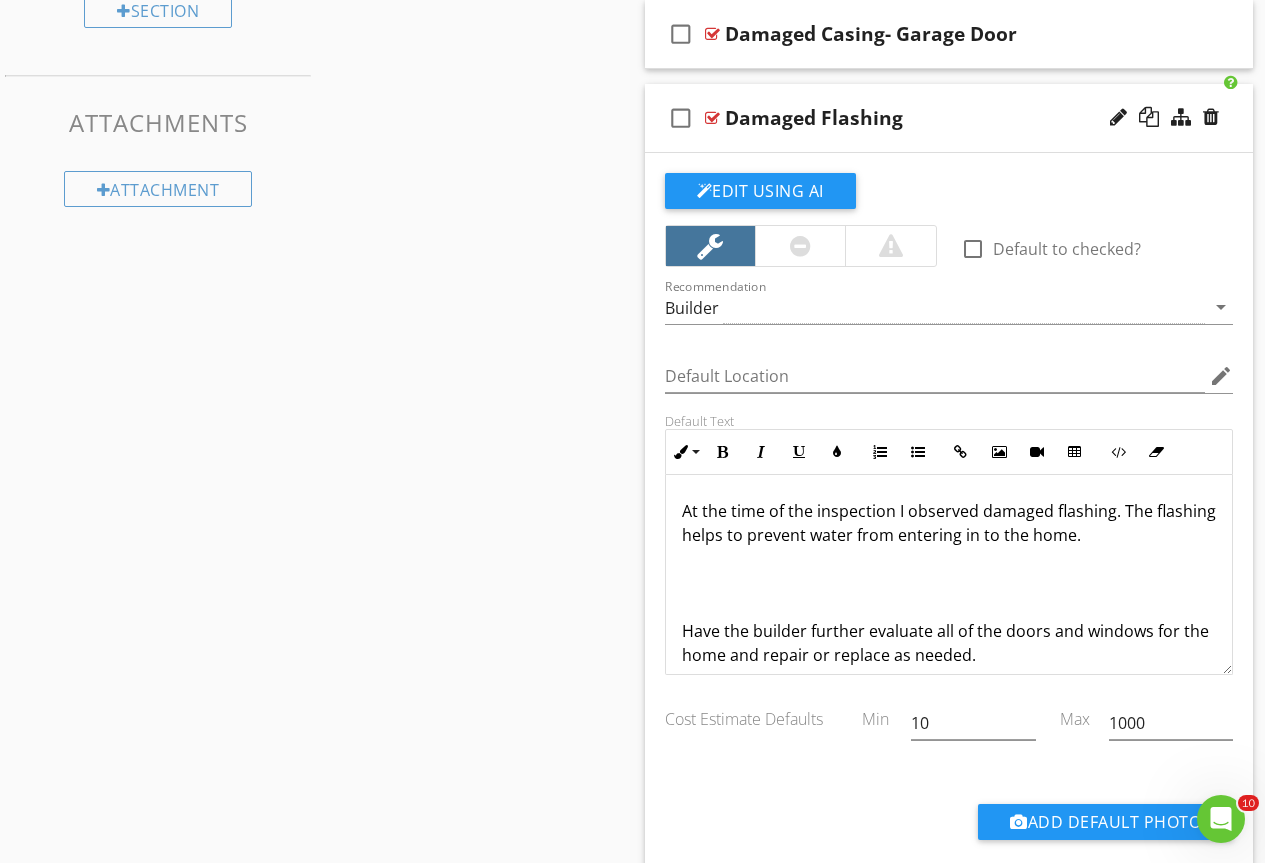 scroll, scrollTop: 1985, scrollLeft: 0, axis: vertical 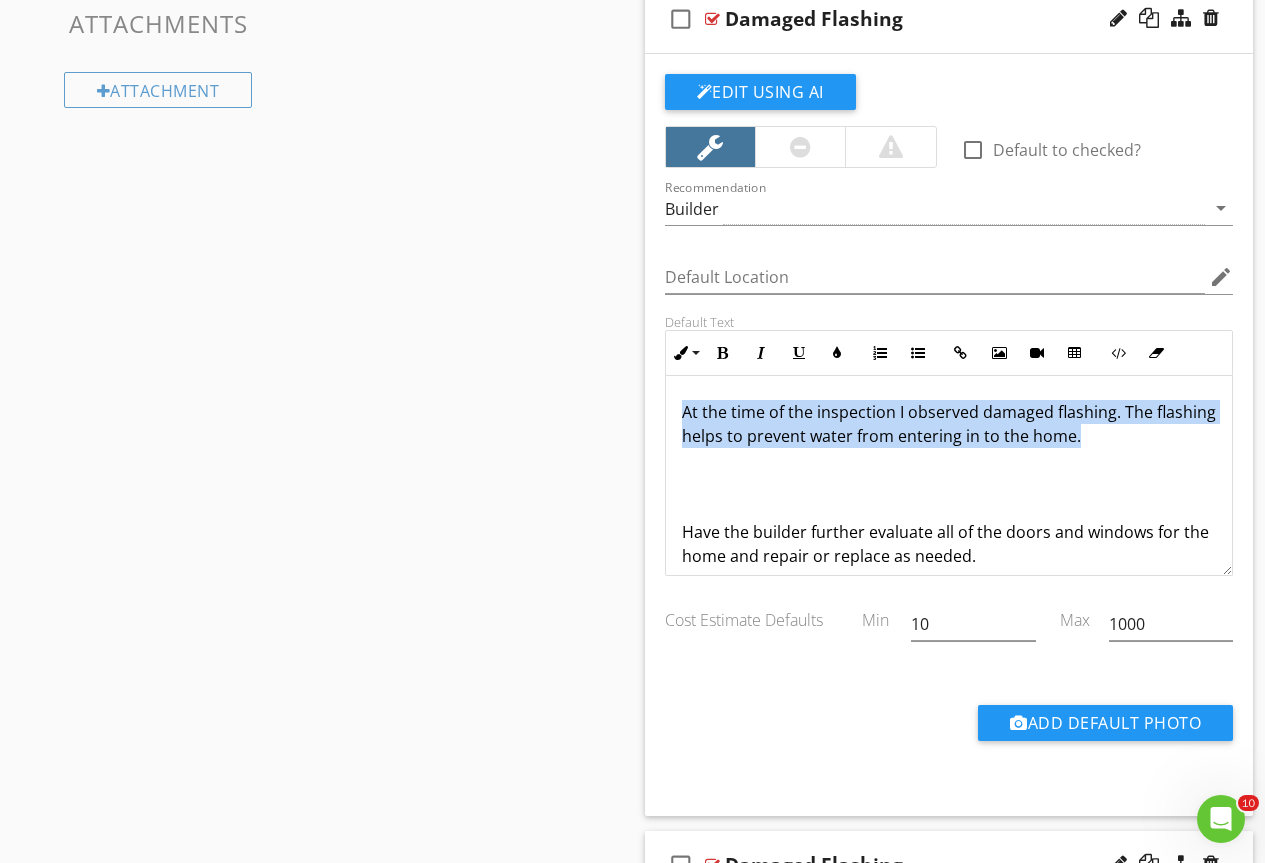 drag, startPoint x: 1143, startPoint y: 442, endPoint x: 509, endPoint y: 358, distance: 639.54047 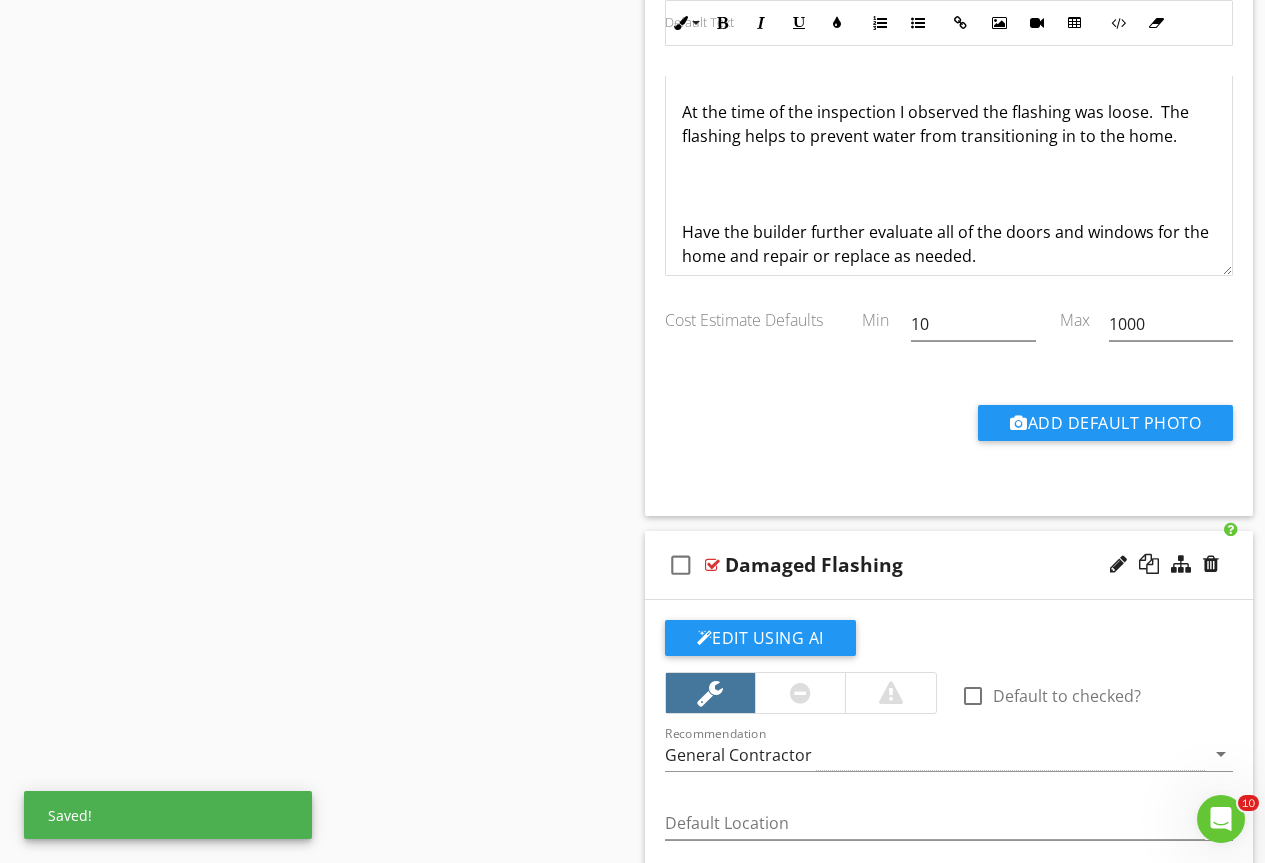 scroll, scrollTop: 2585, scrollLeft: 0, axis: vertical 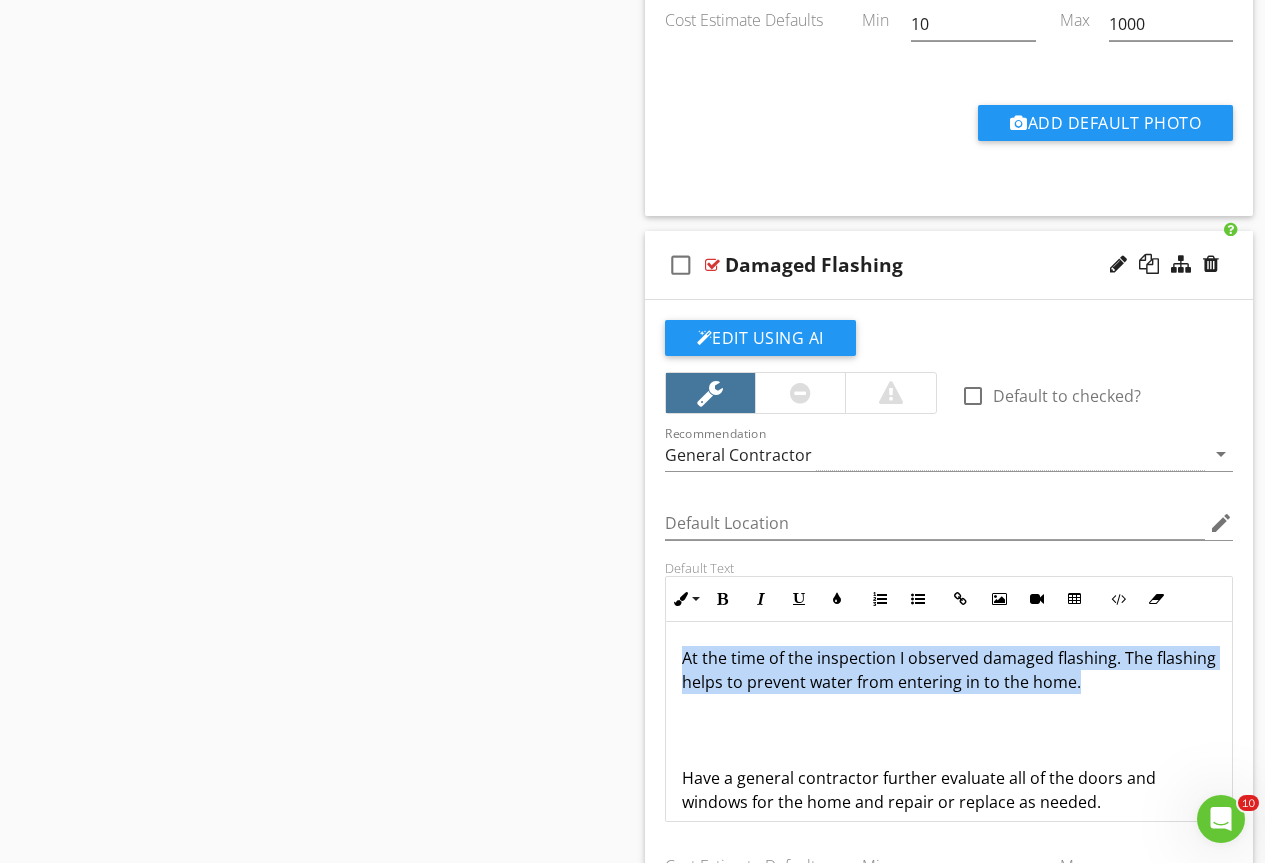 drag, startPoint x: 1154, startPoint y: 676, endPoint x: 598, endPoint y: 606, distance: 560.38916 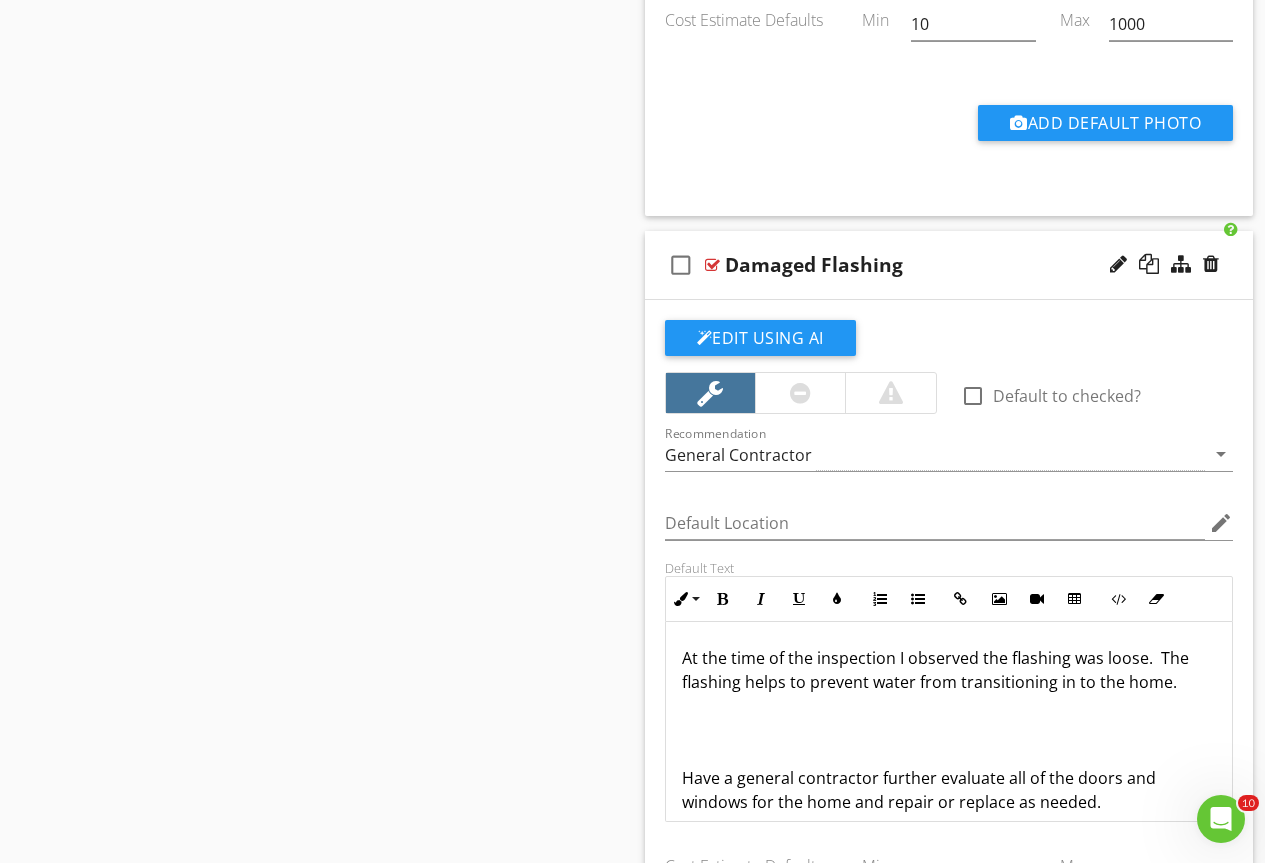 scroll, scrollTop: 0, scrollLeft: 0, axis: both 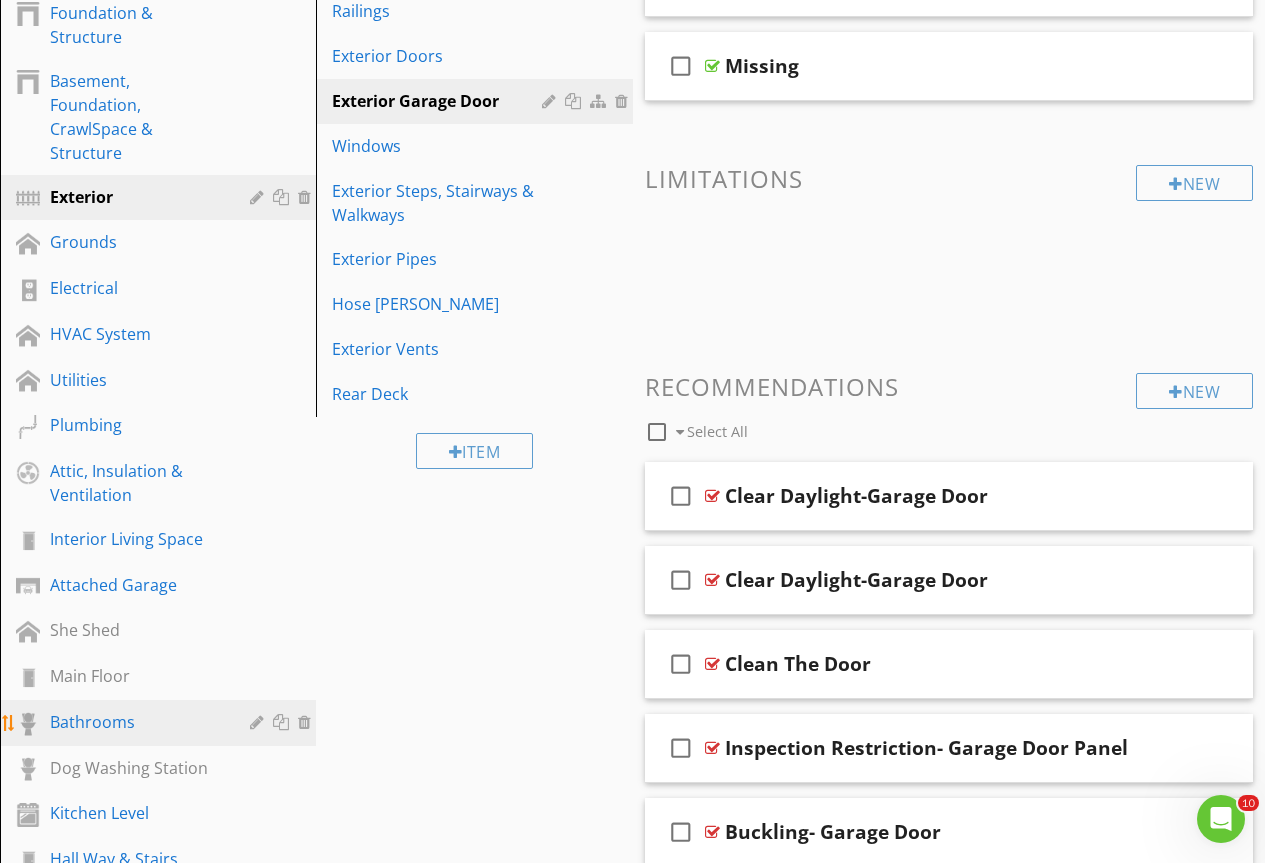 click on "Bathrooms" at bounding box center [135, 722] 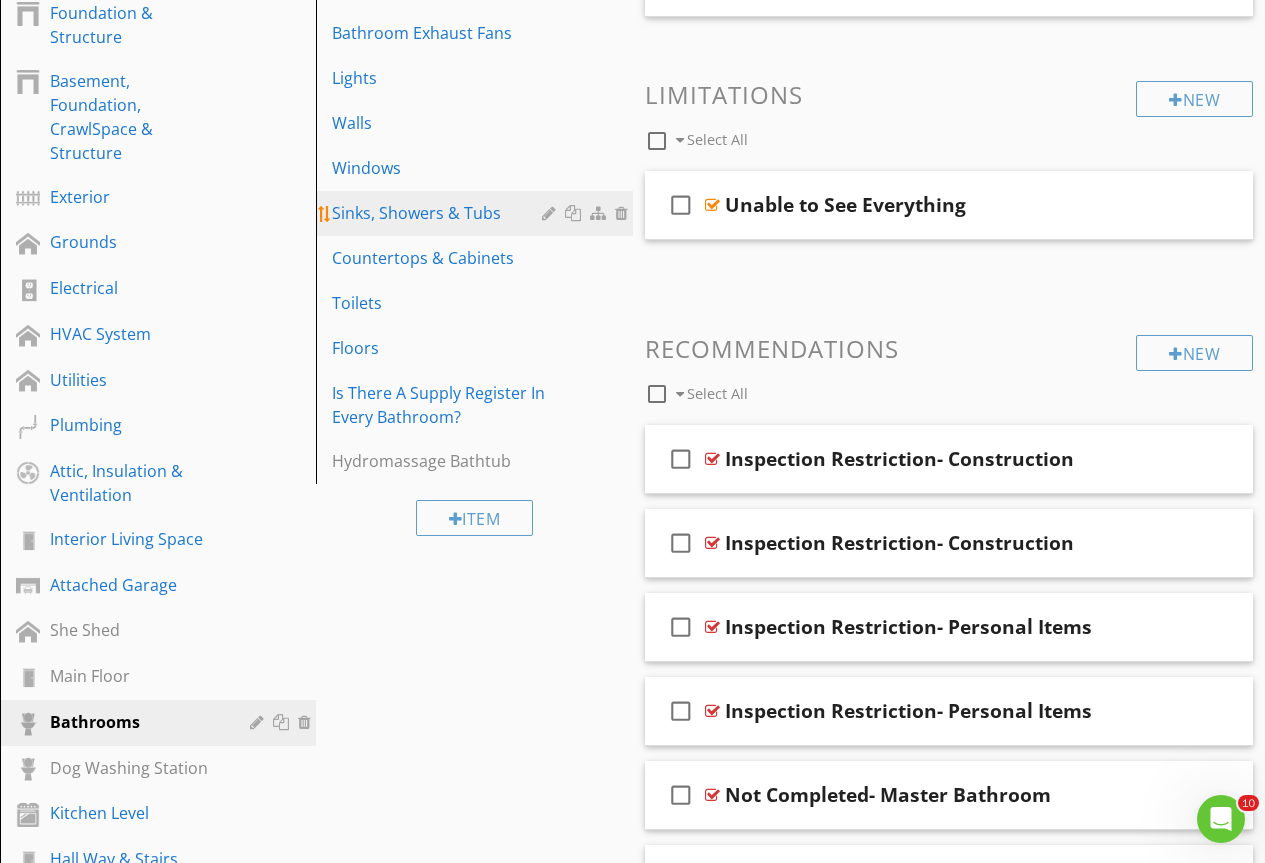 click on "Sinks, Showers & Tubs" at bounding box center (439, 213) 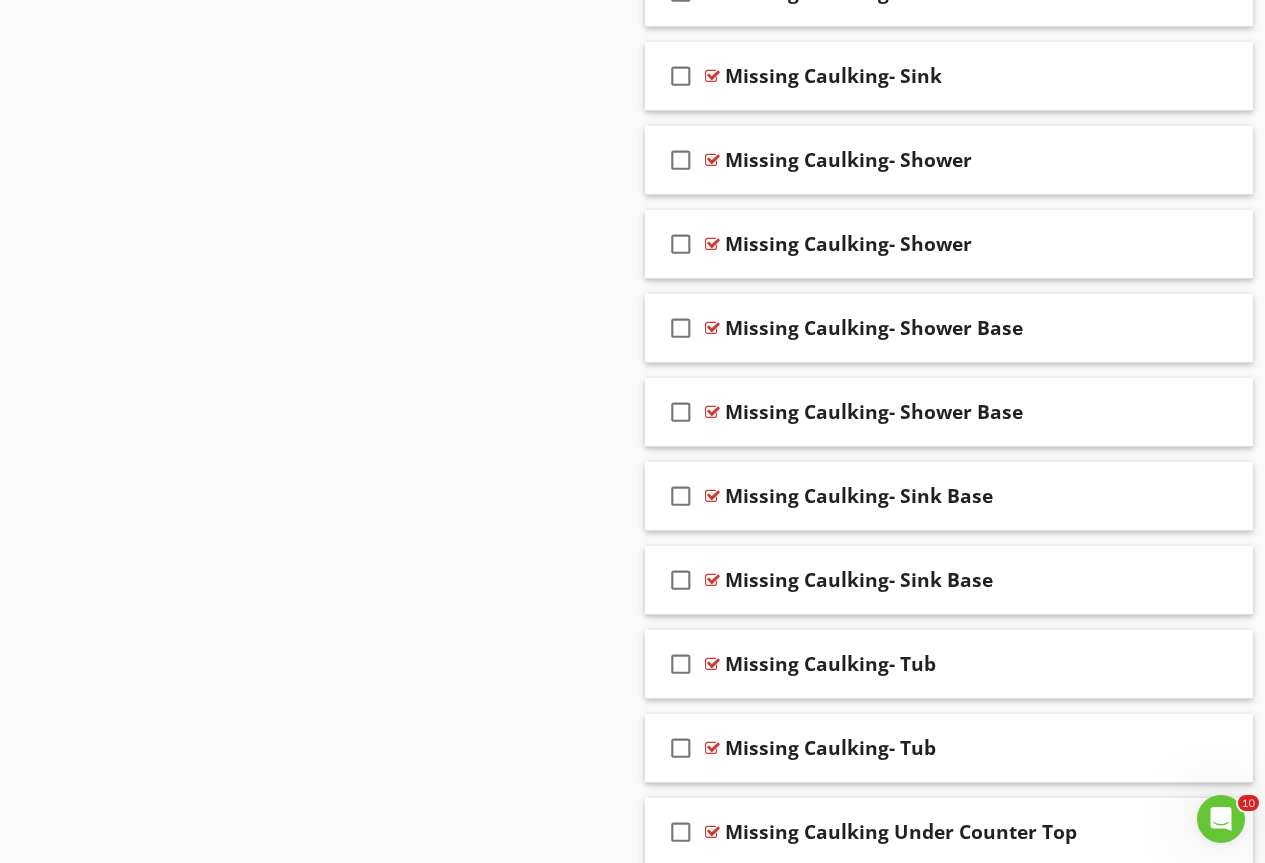 scroll, scrollTop: 17802, scrollLeft: 0, axis: vertical 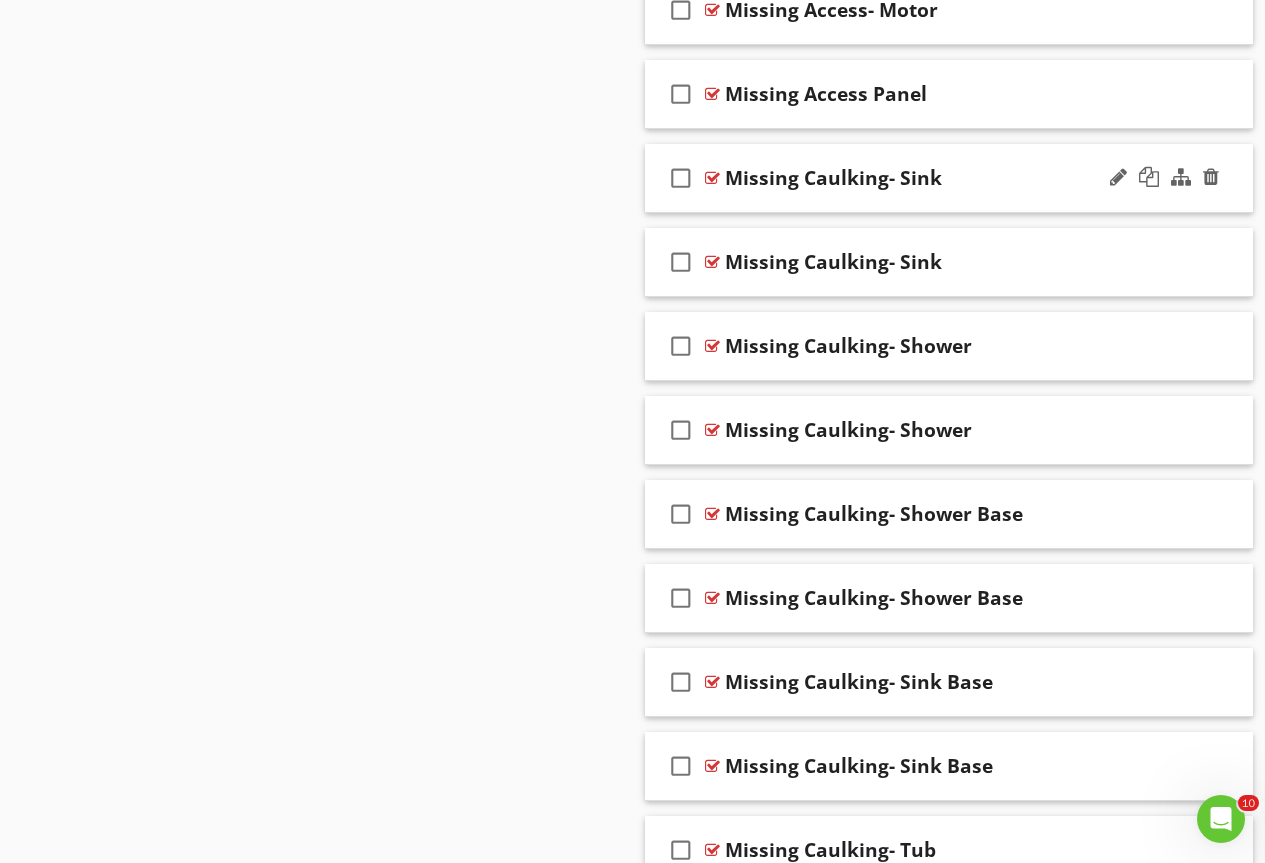 click at bounding box center [712, 178] 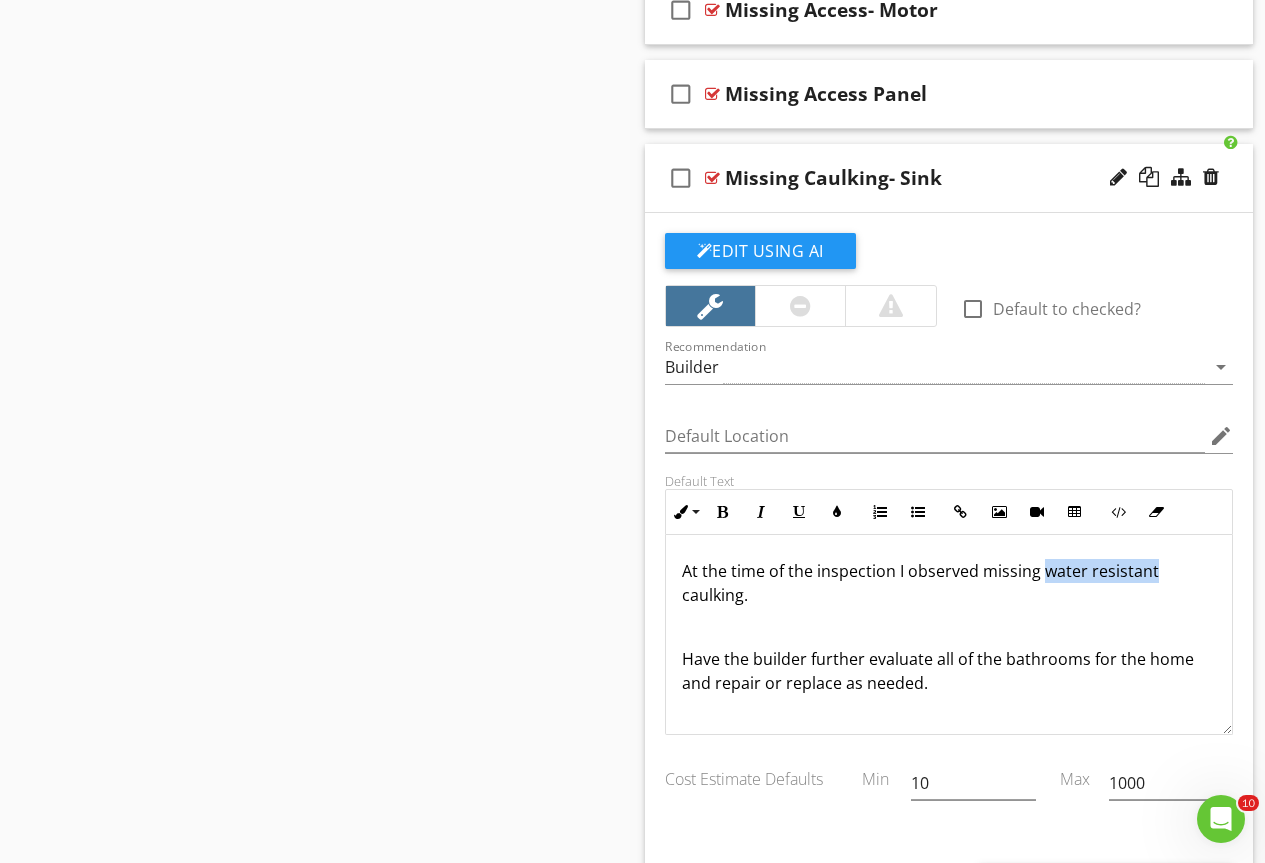 drag, startPoint x: 1042, startPoint y: 570, endPoint x: 1159, endPoint y: 573, distance: 117.03845 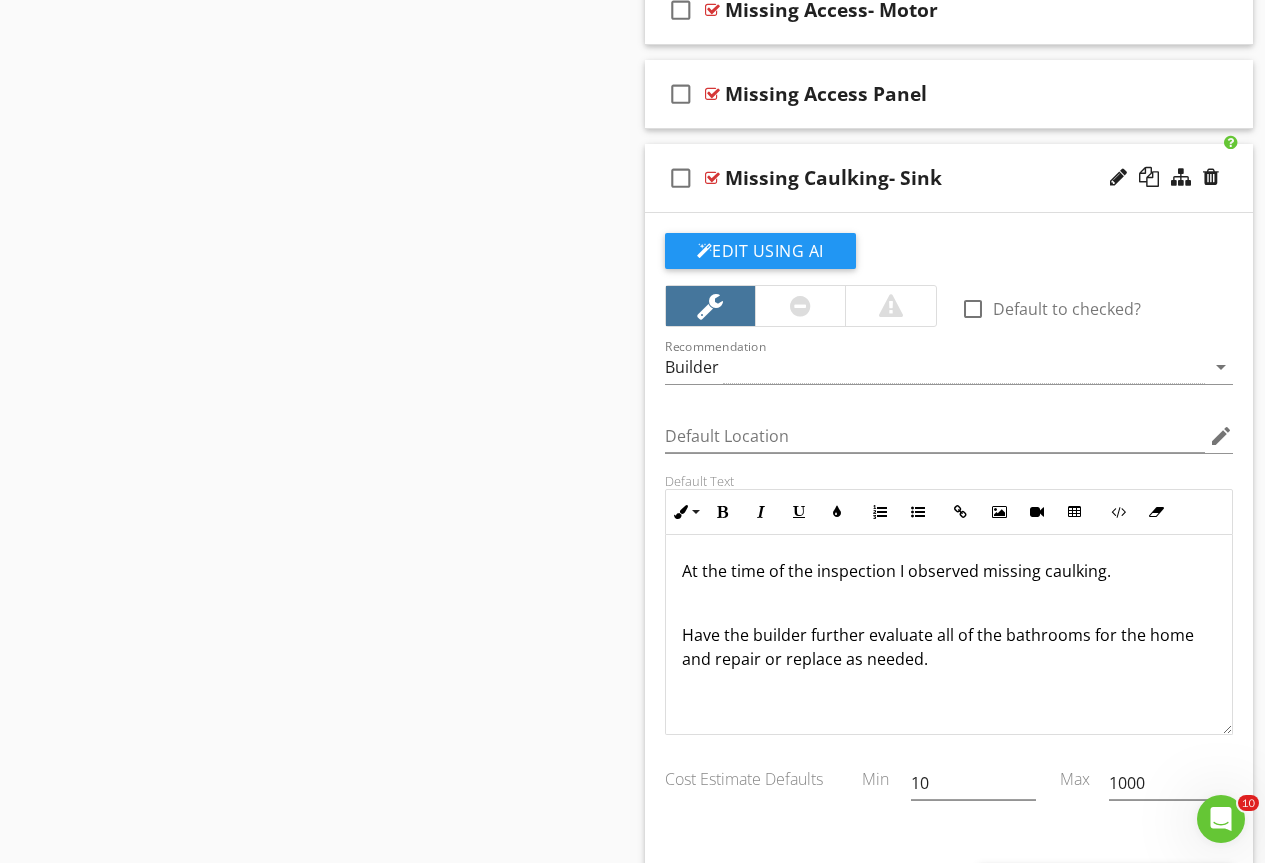 scroll, scrollTop: 1, scrollLeft: 0, axis: vertical 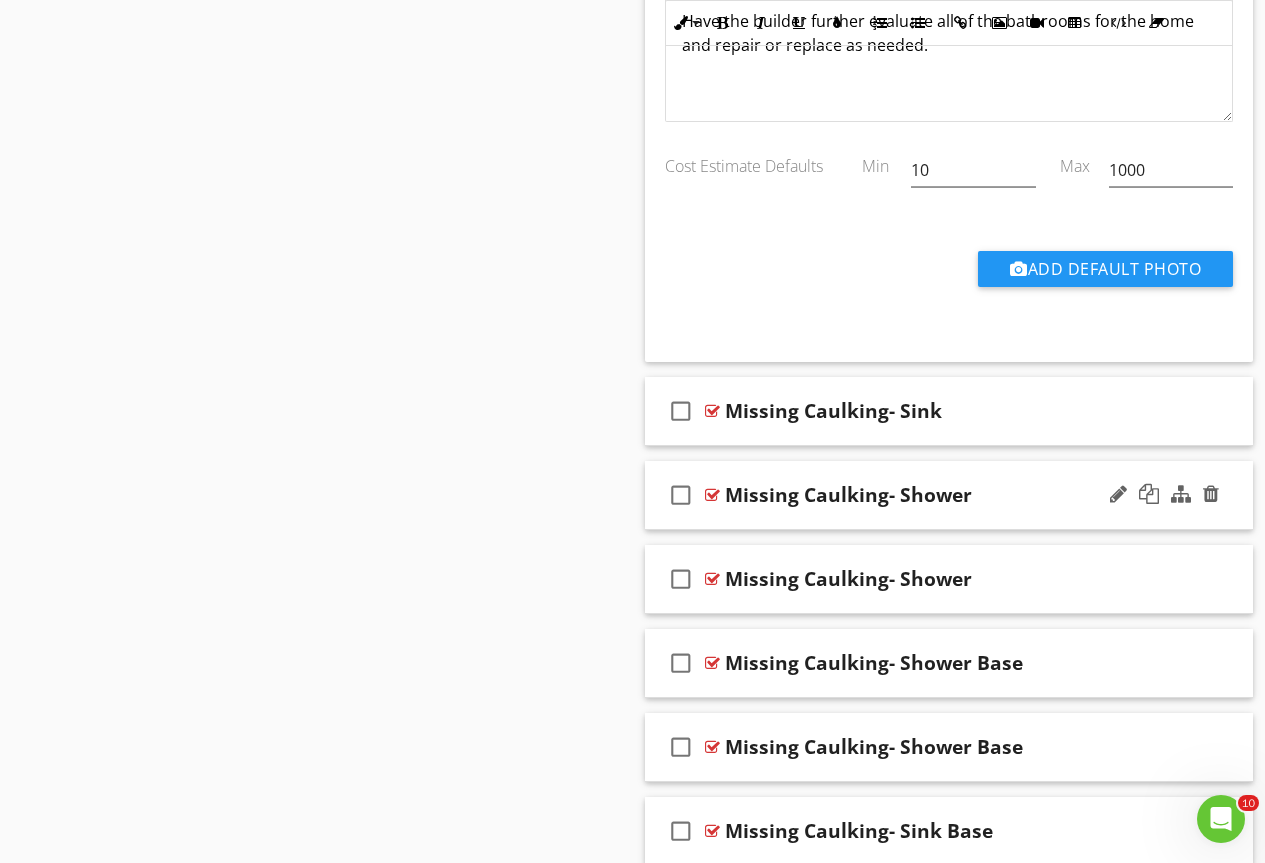 click at bounding box center (712, 495) 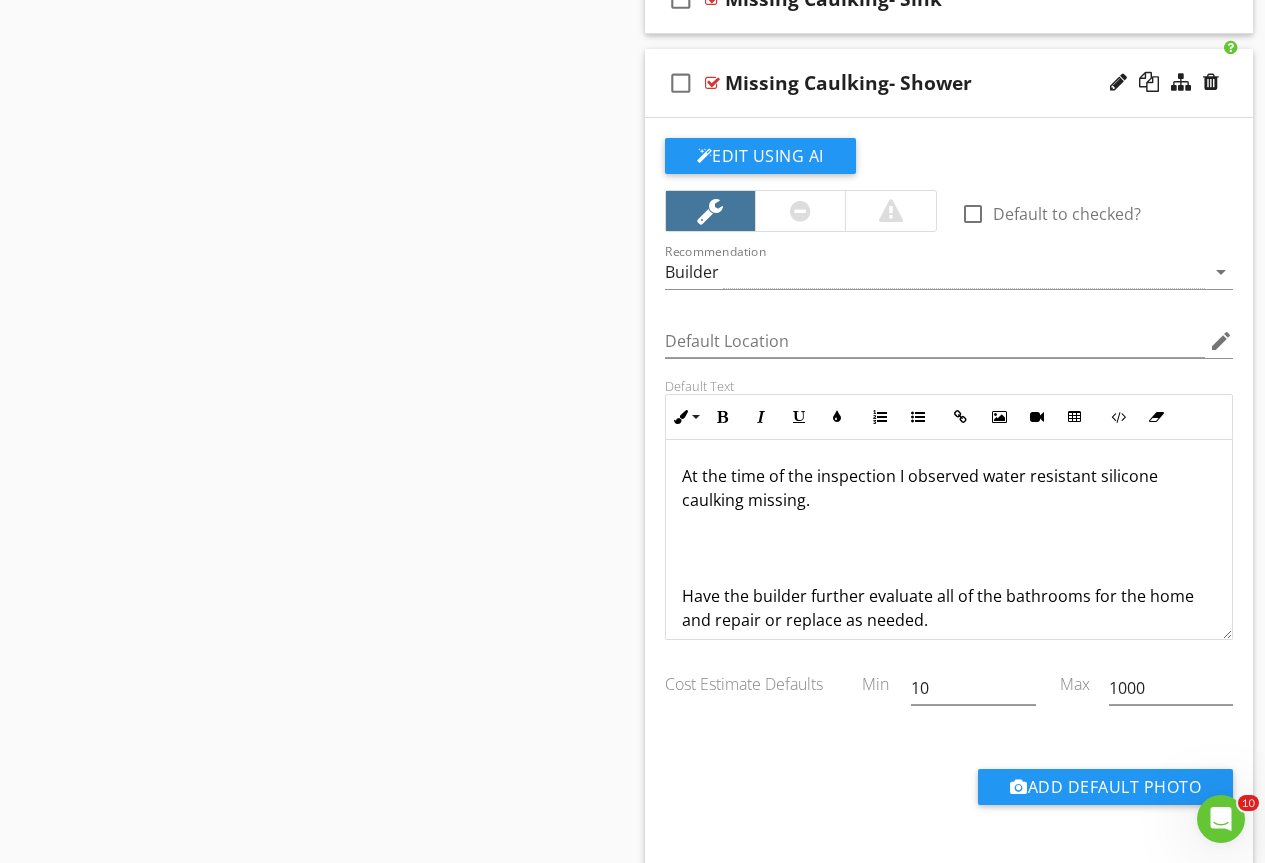 scroll, scrollTop: 18915, scrollLeft: 0, axis: vertical 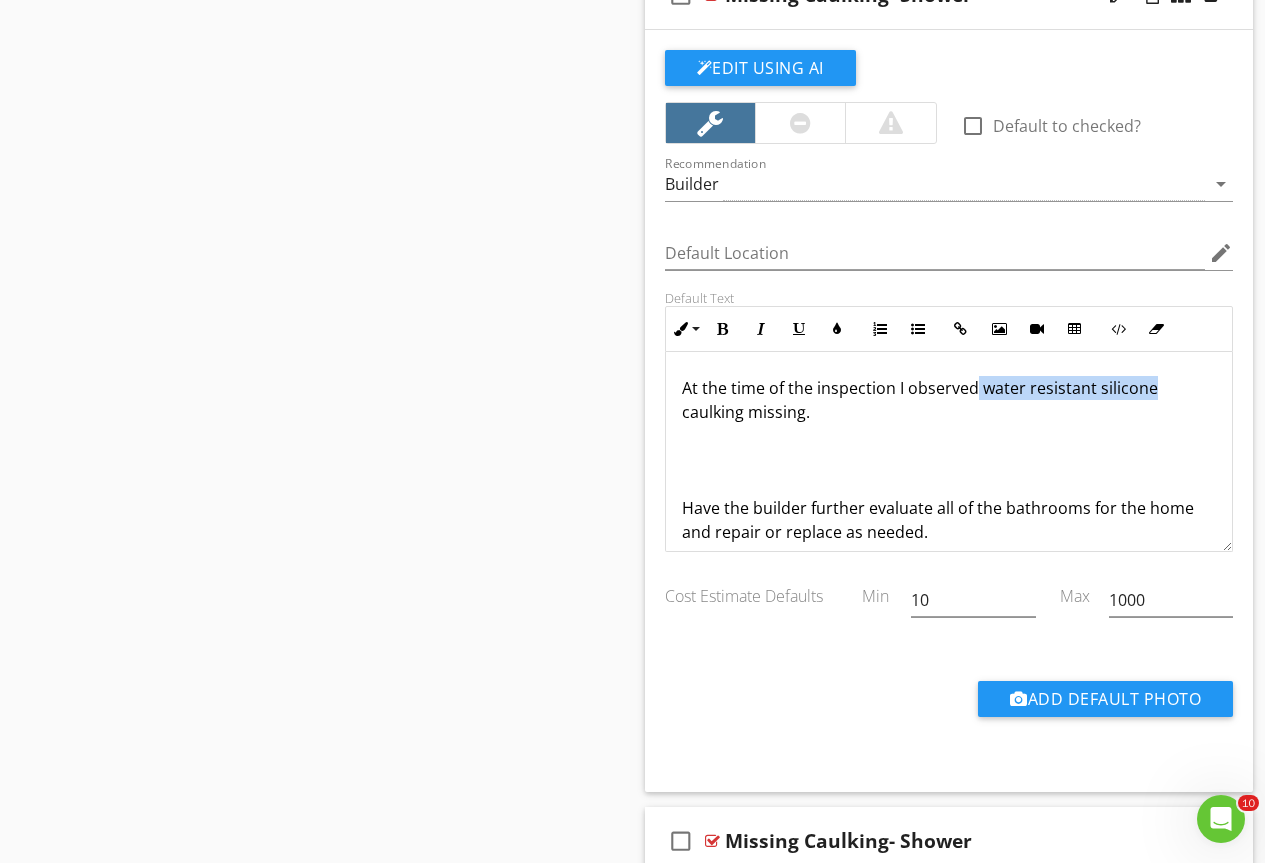 drag, startPoint x: 975, startPoint y: 387, endPoint x: 1169, endPoint y: 387, distance: 194 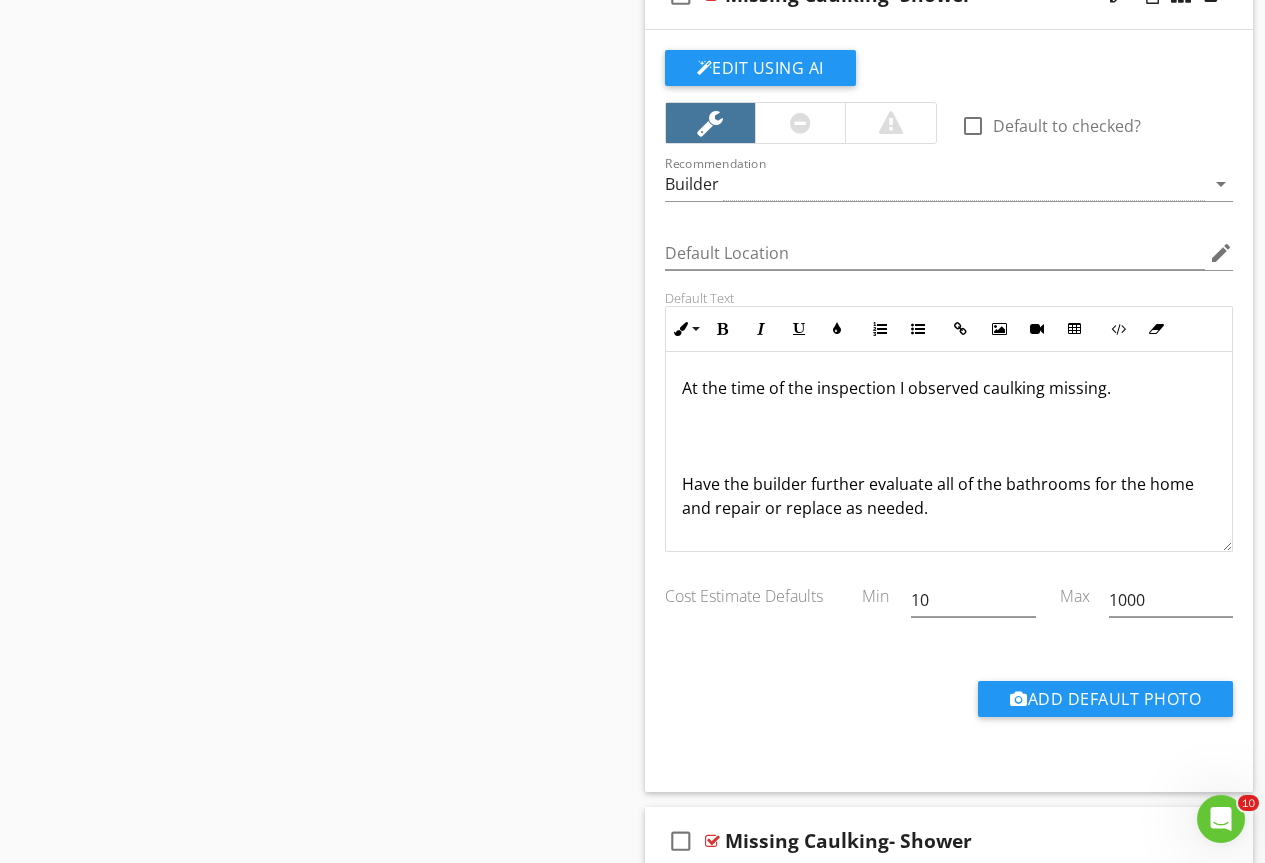 click on "At the time of the inspection I observed caulking missing." at bounding box center [949, 388] 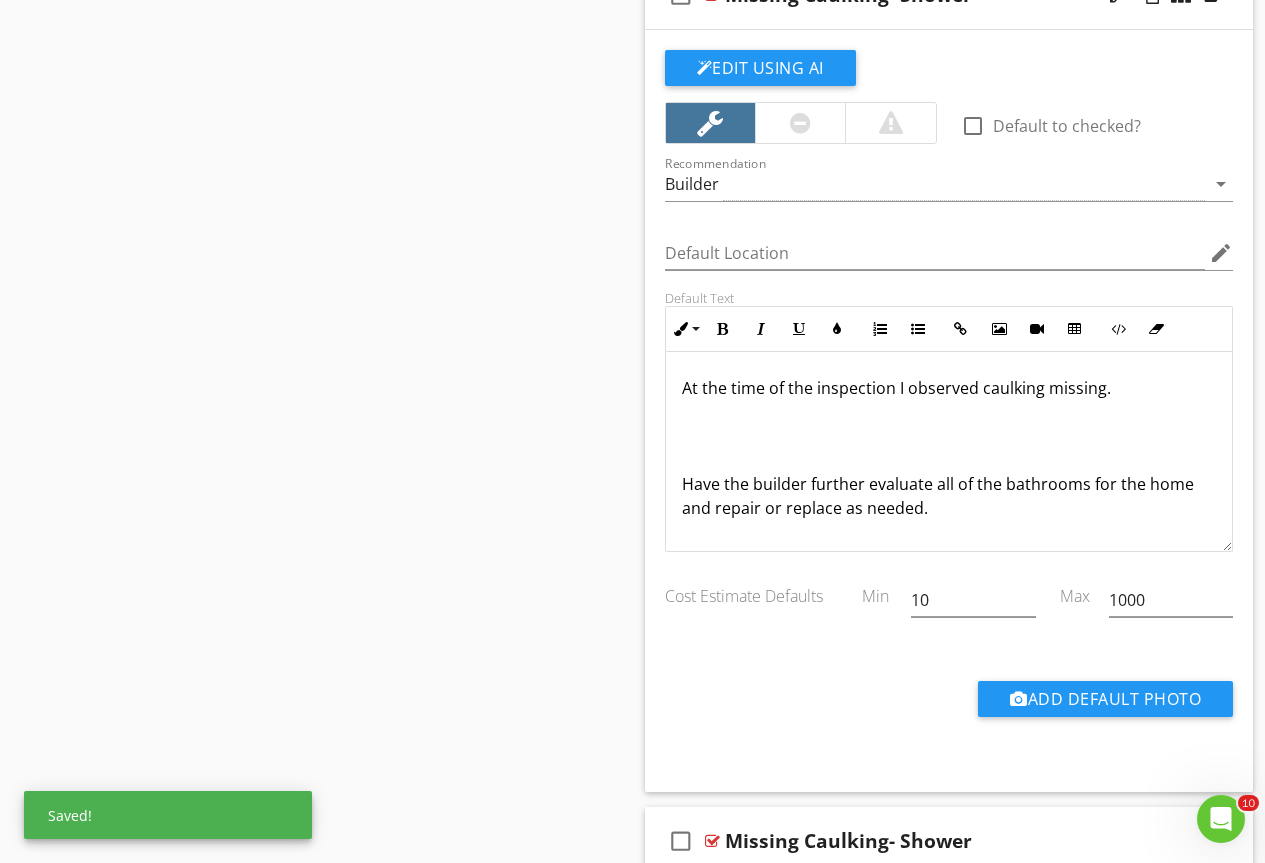 type 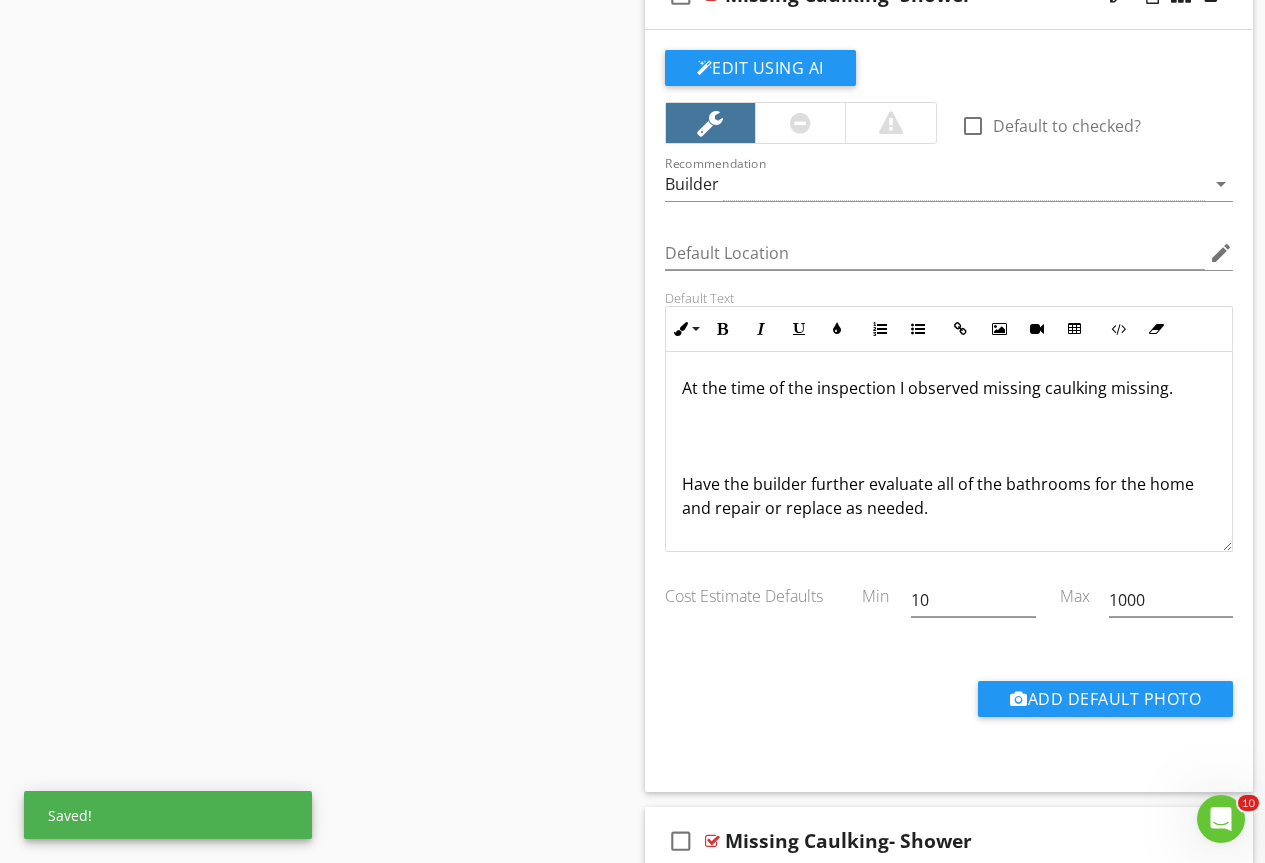 click on "At the time of the inspection I observed missing caulking missing." at bounding box center (949, 388) 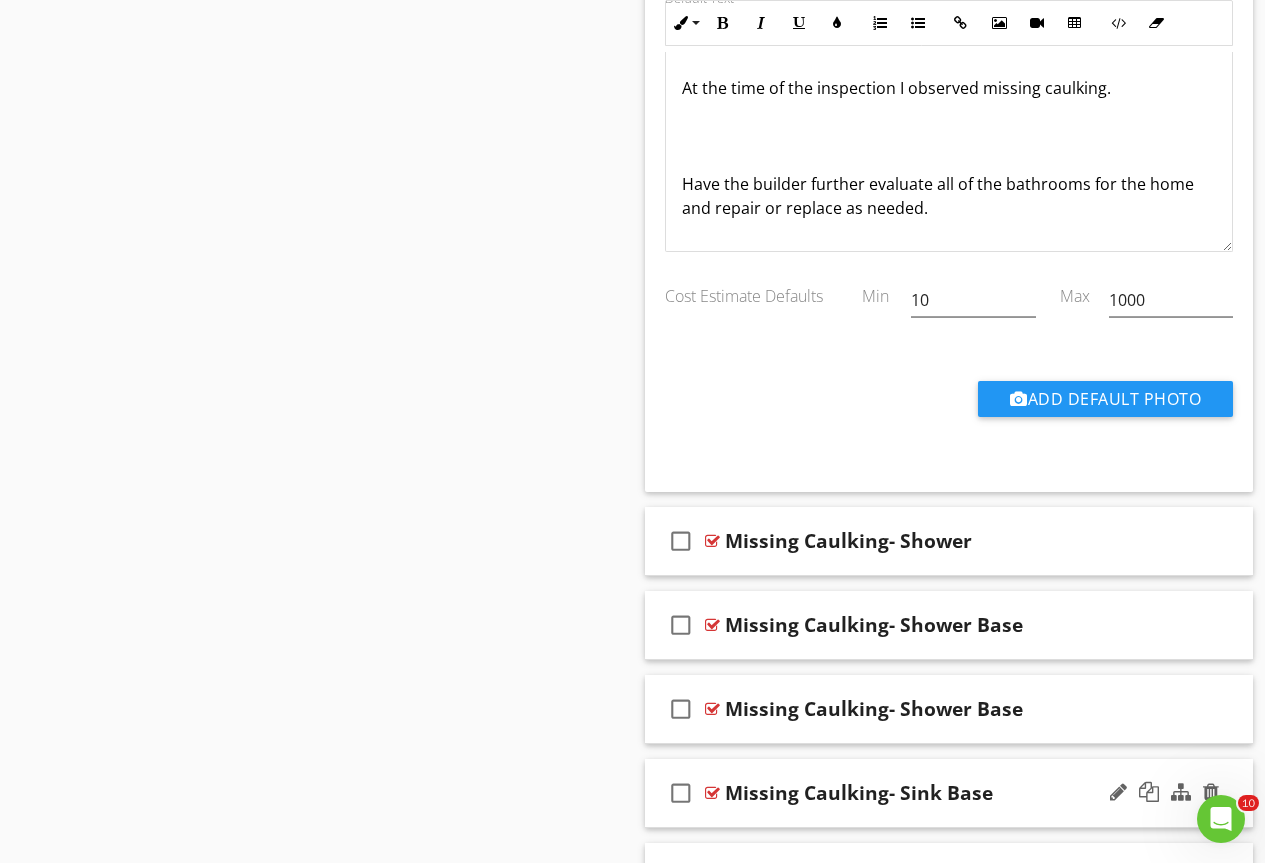 scroll, scrollTop: 19515, scrollLeft: 0, axis: vertical 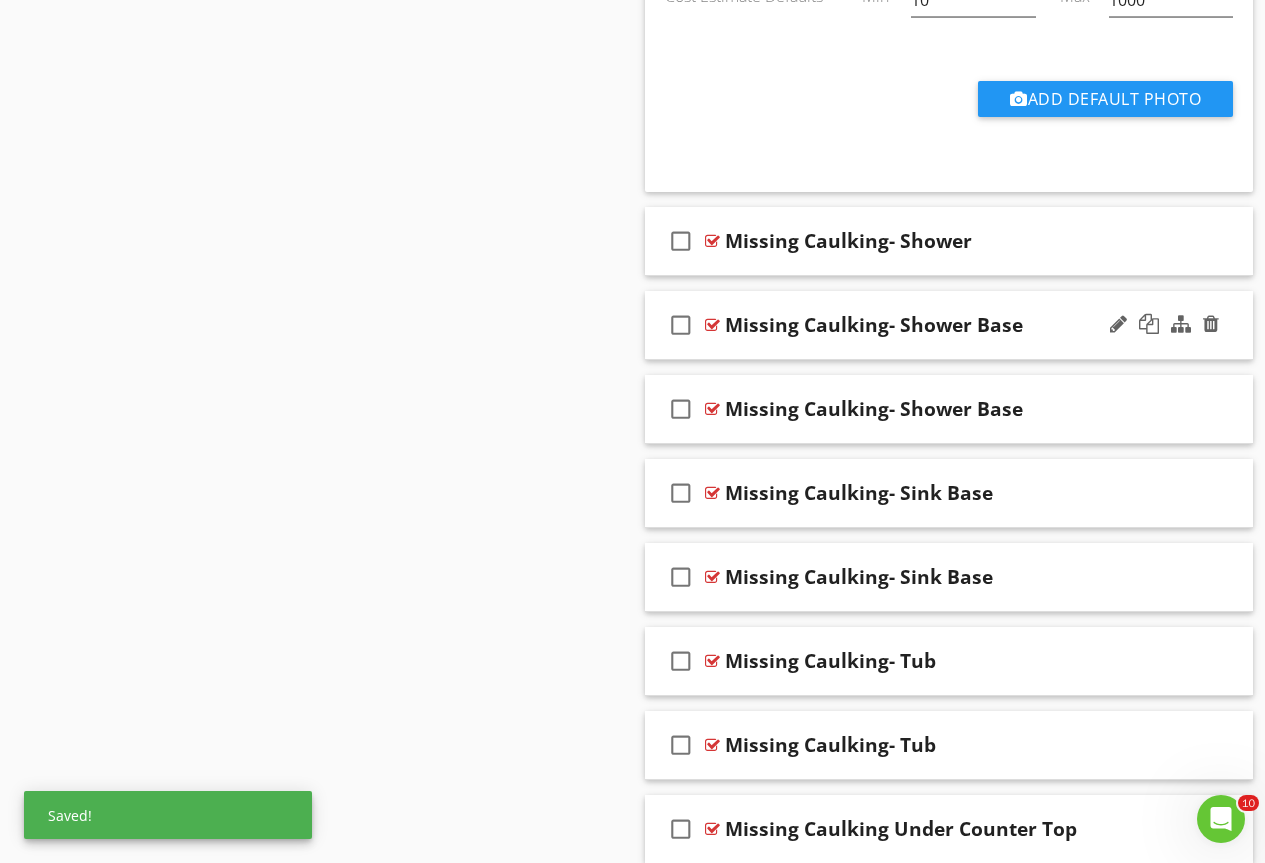 click at bounding box center [712, 325] 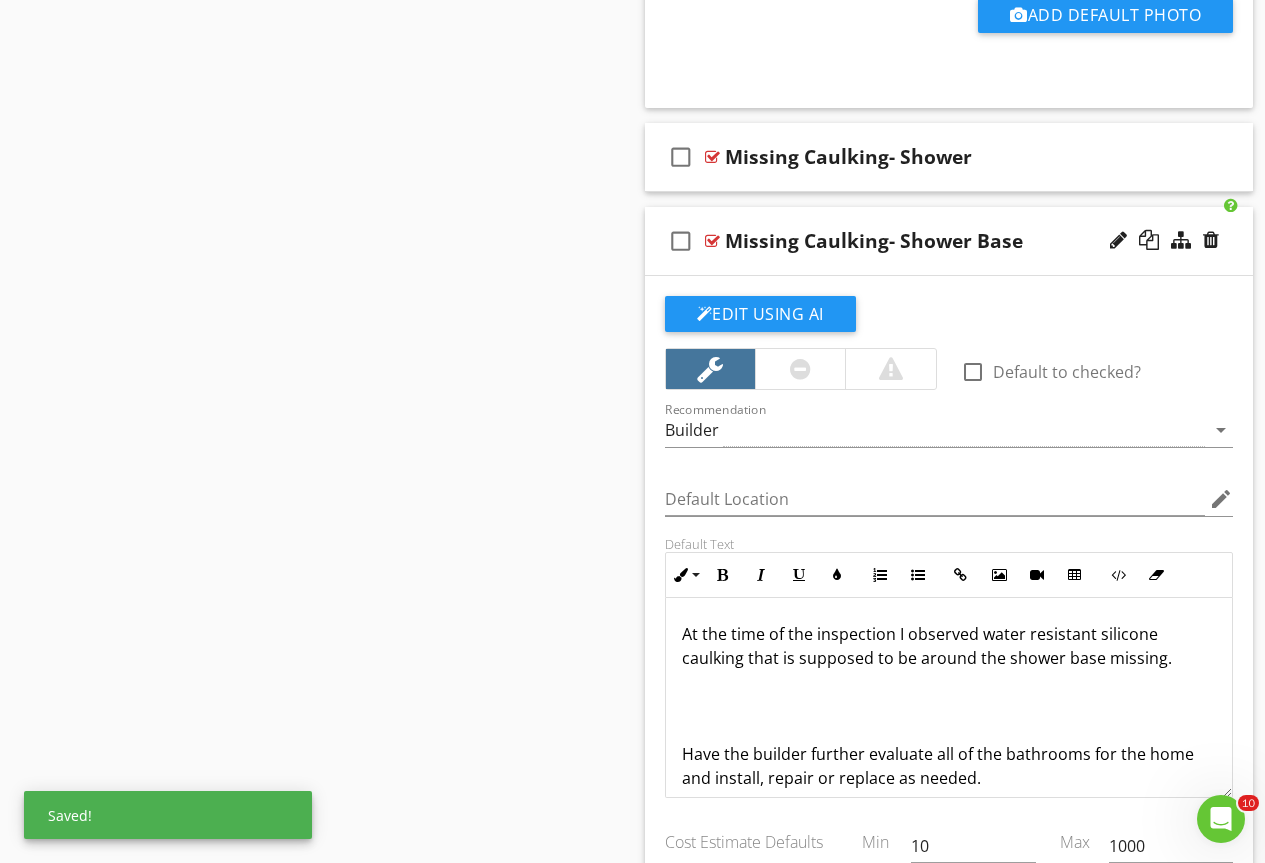 scroll, scrollTop: 19715, scrollLeft: 0, axis: vertical 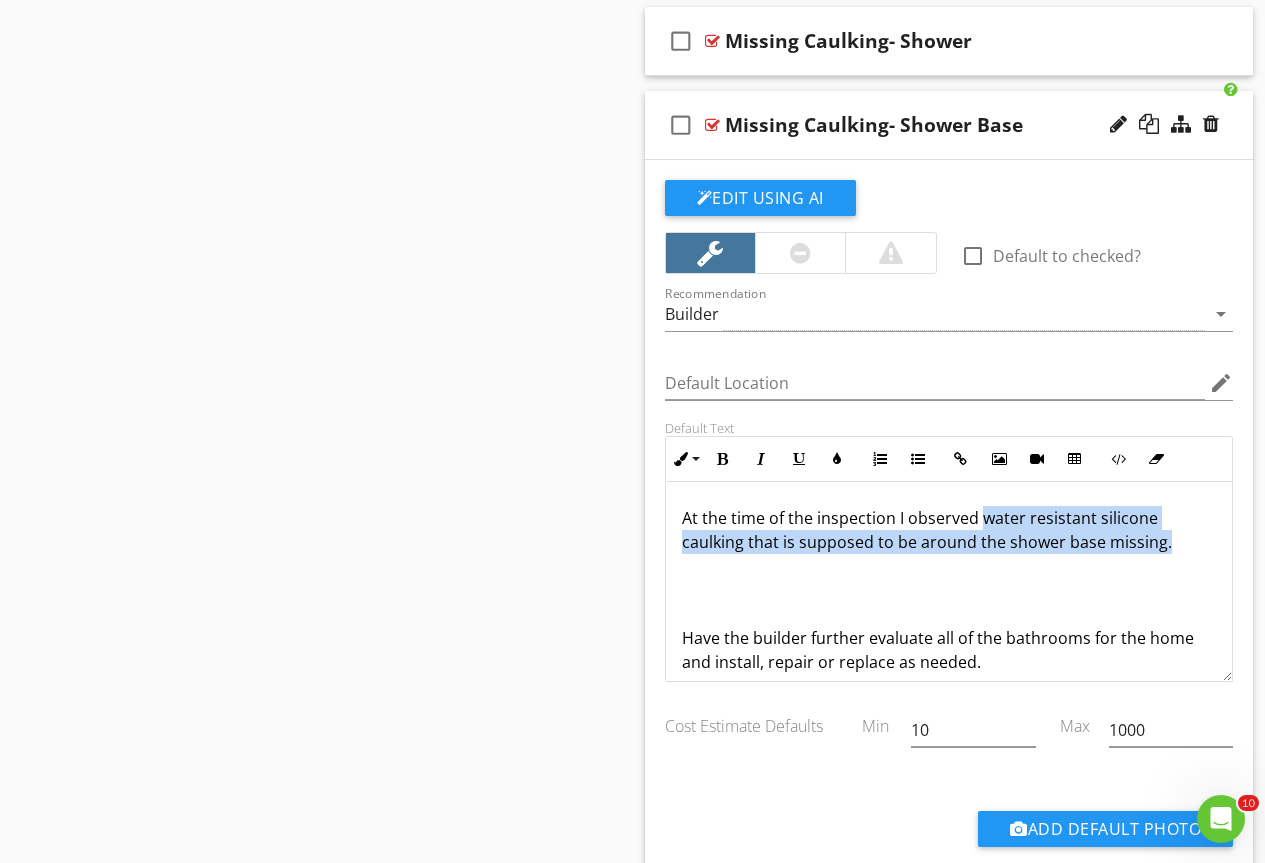 drag, startPoint x: 977, startPoint y: 513, endPoint x: 1225, endPoint y: 553, distance: 251.2051 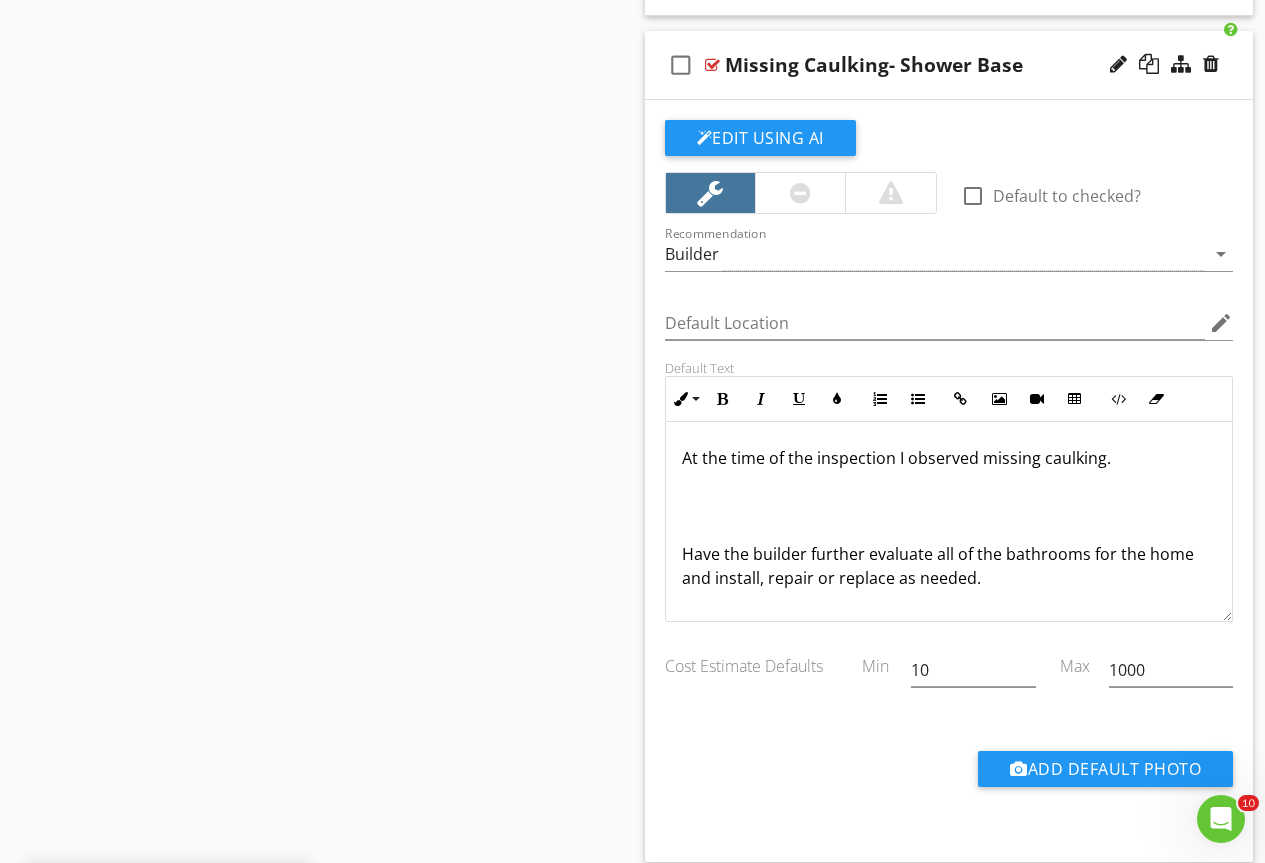 scroll, scrollTop: 20115, scrollLeft: 0, axis: vertical 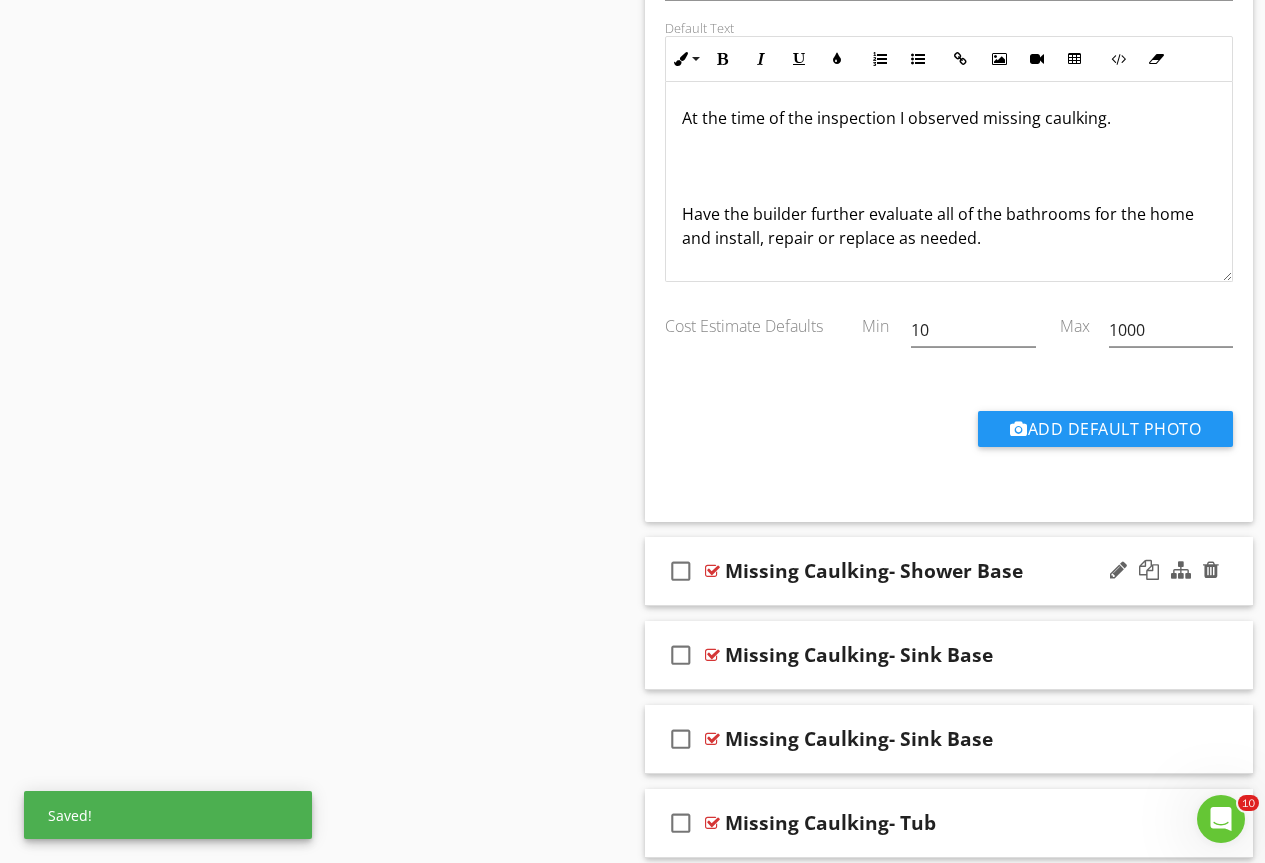 click on "check_box_outline_blank
Missing Caulking- Shower Base" at bounding box center (949, 571) 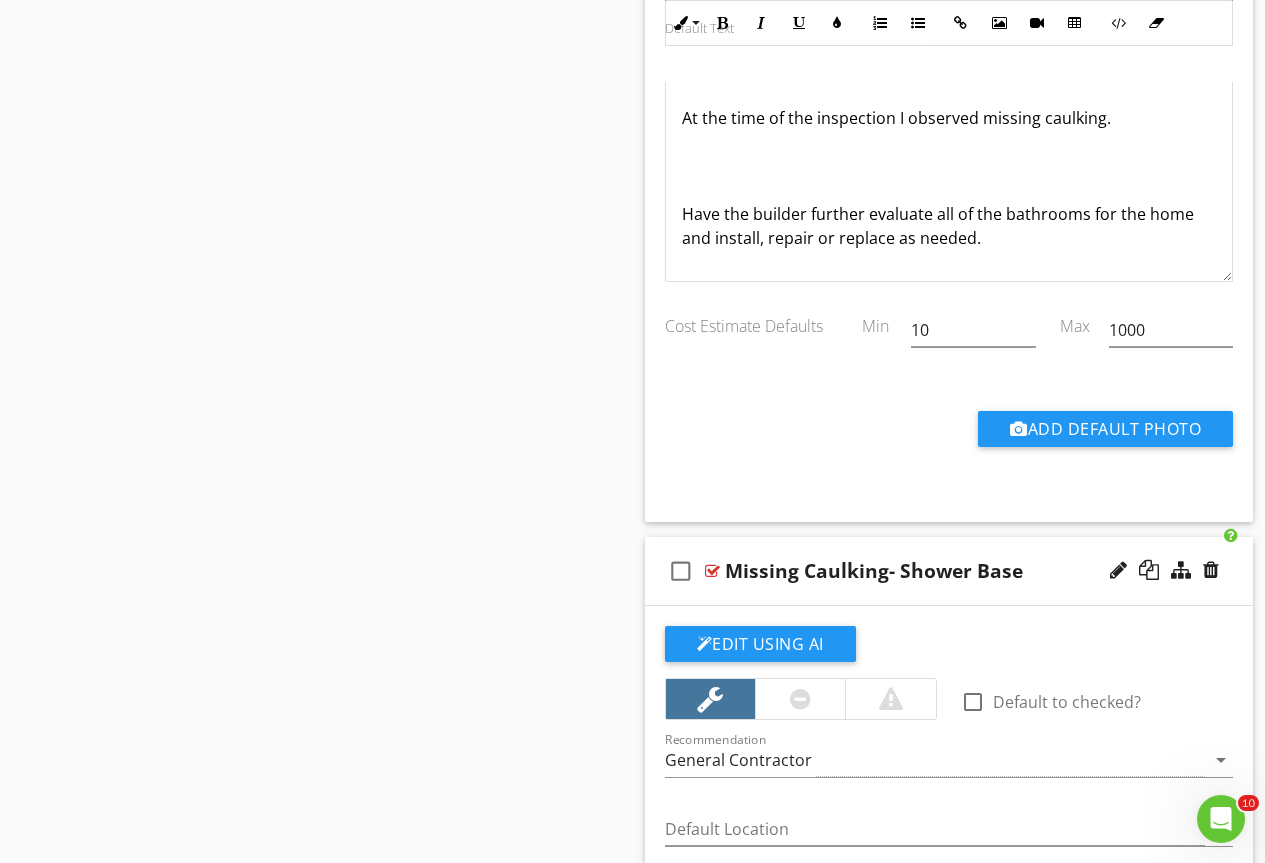 scroll, scrollTop: 20515, scrollLeft: 0, axis: vertical 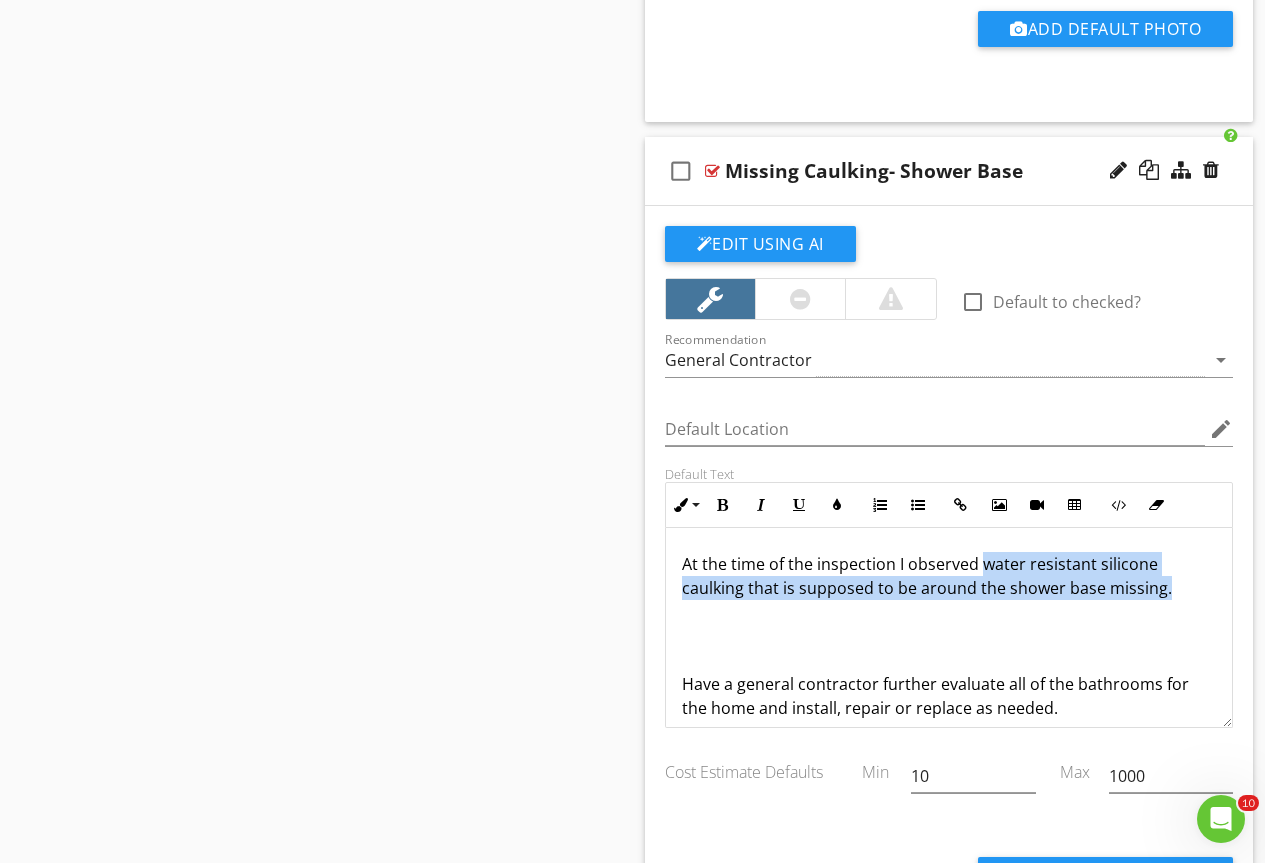 drag, startPoint x: 980, startPoint y: 562, endPoint x: 746, endPoint y: 551, distance: 234.2584 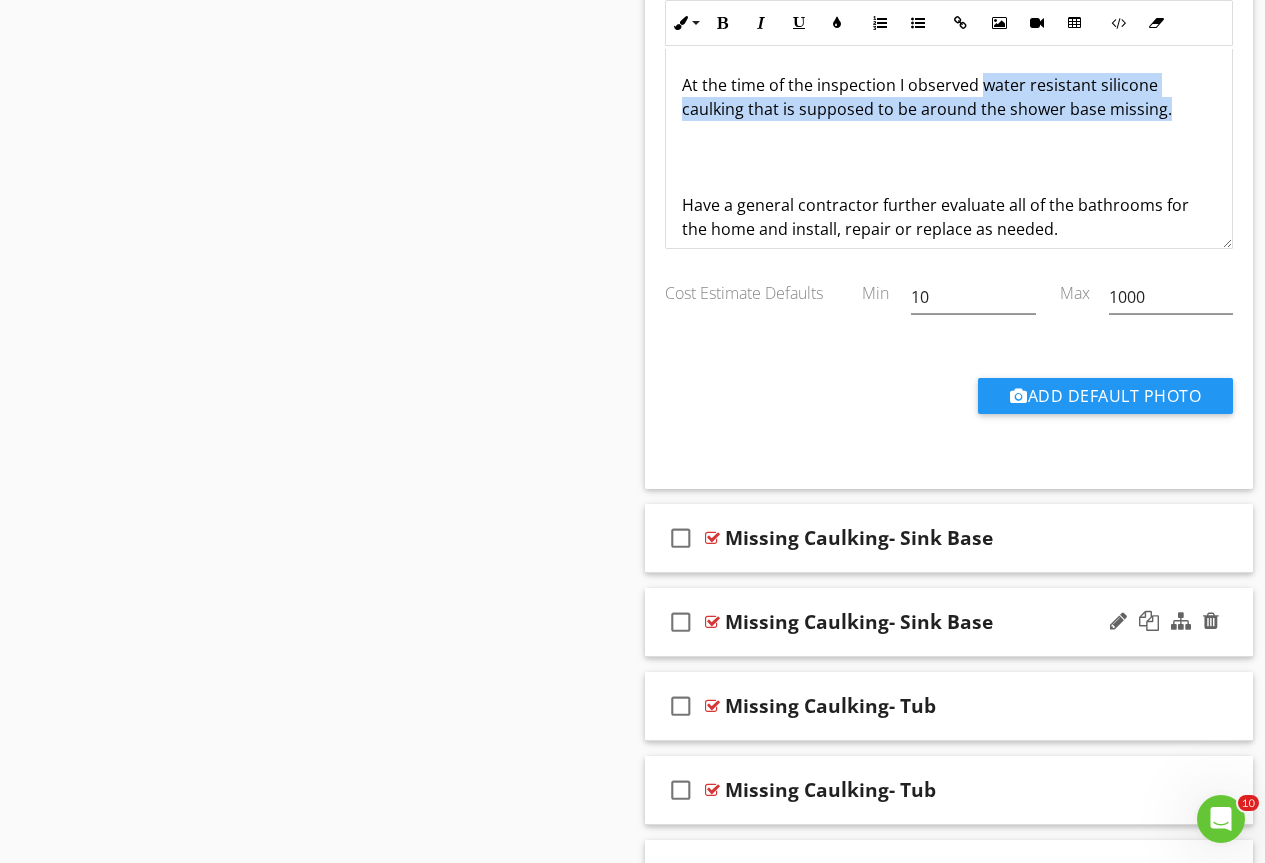 scroll, scrollTop: 21015, scrollLeft: 0, axis: vertical 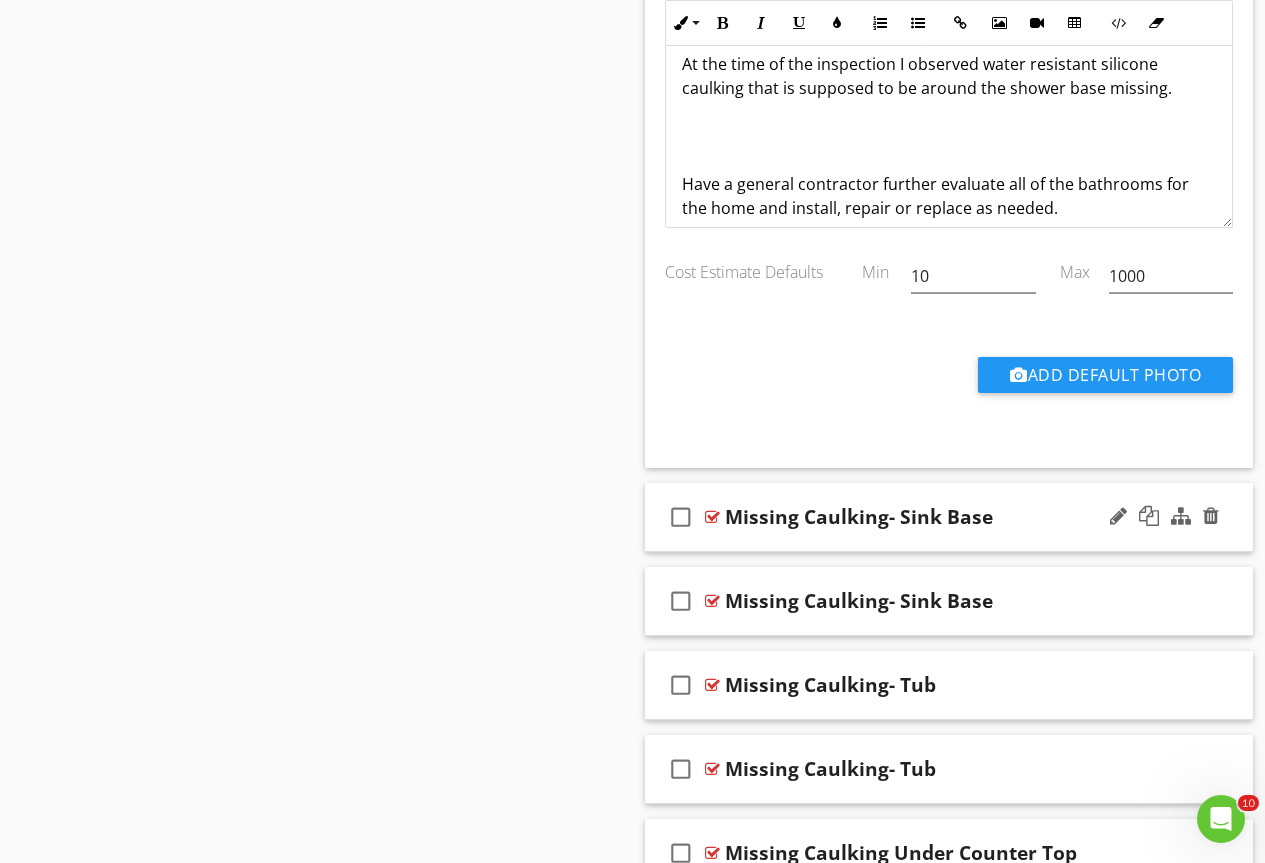 click at bounding box center (712, 517) 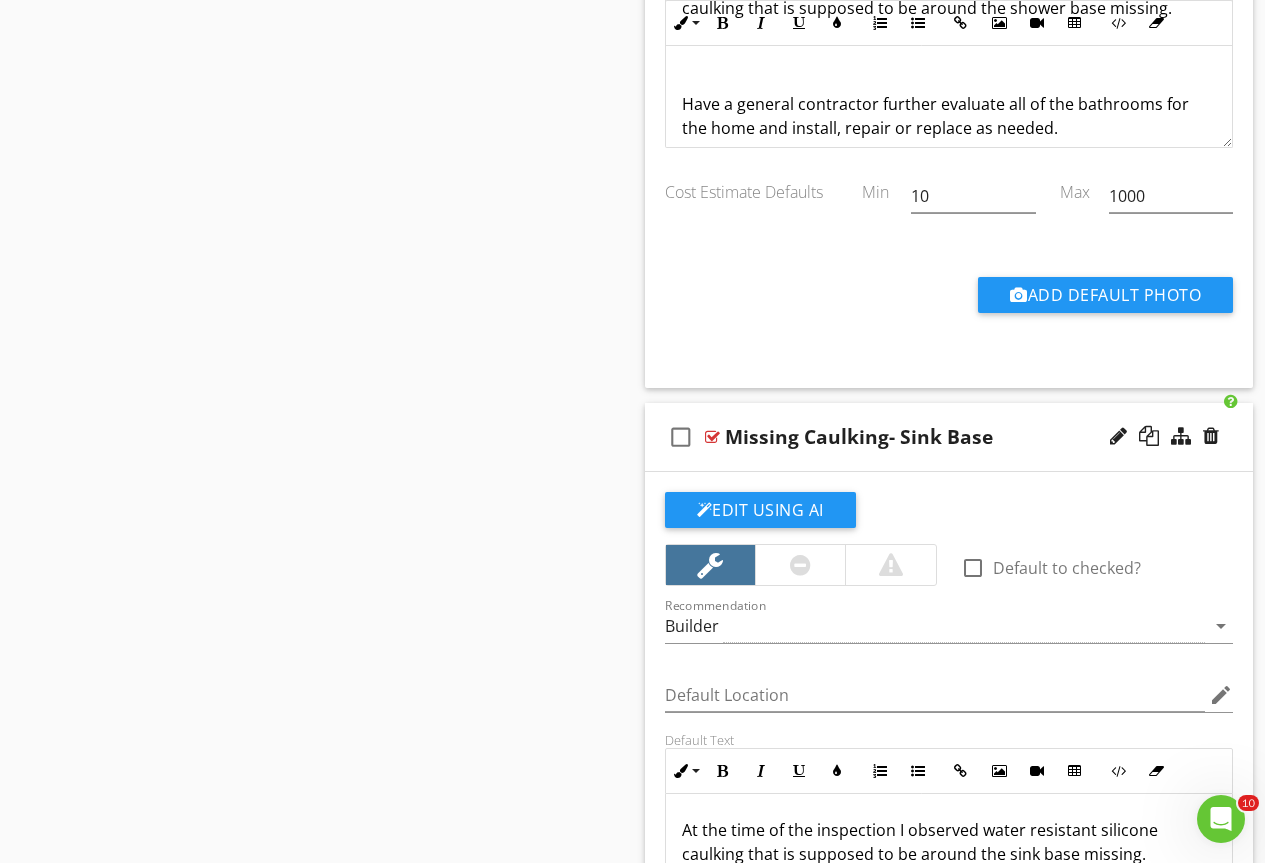 scroll, scrollTop: 21315, scrollLeft: 0, axis: vertical 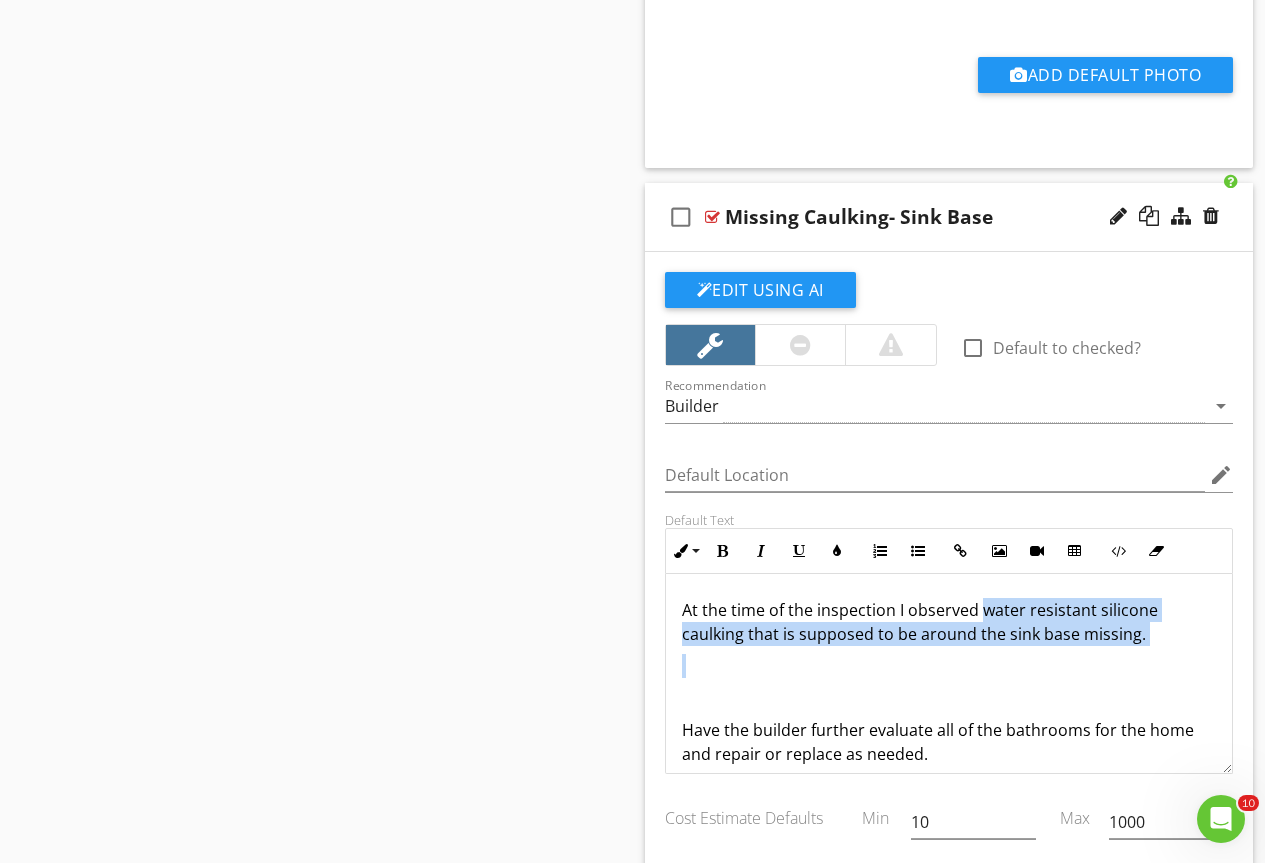 drag, startPoint x: 980, startPoint y: 605, endPoint x: 1194, endPoint y: 653, distance: 219.31712 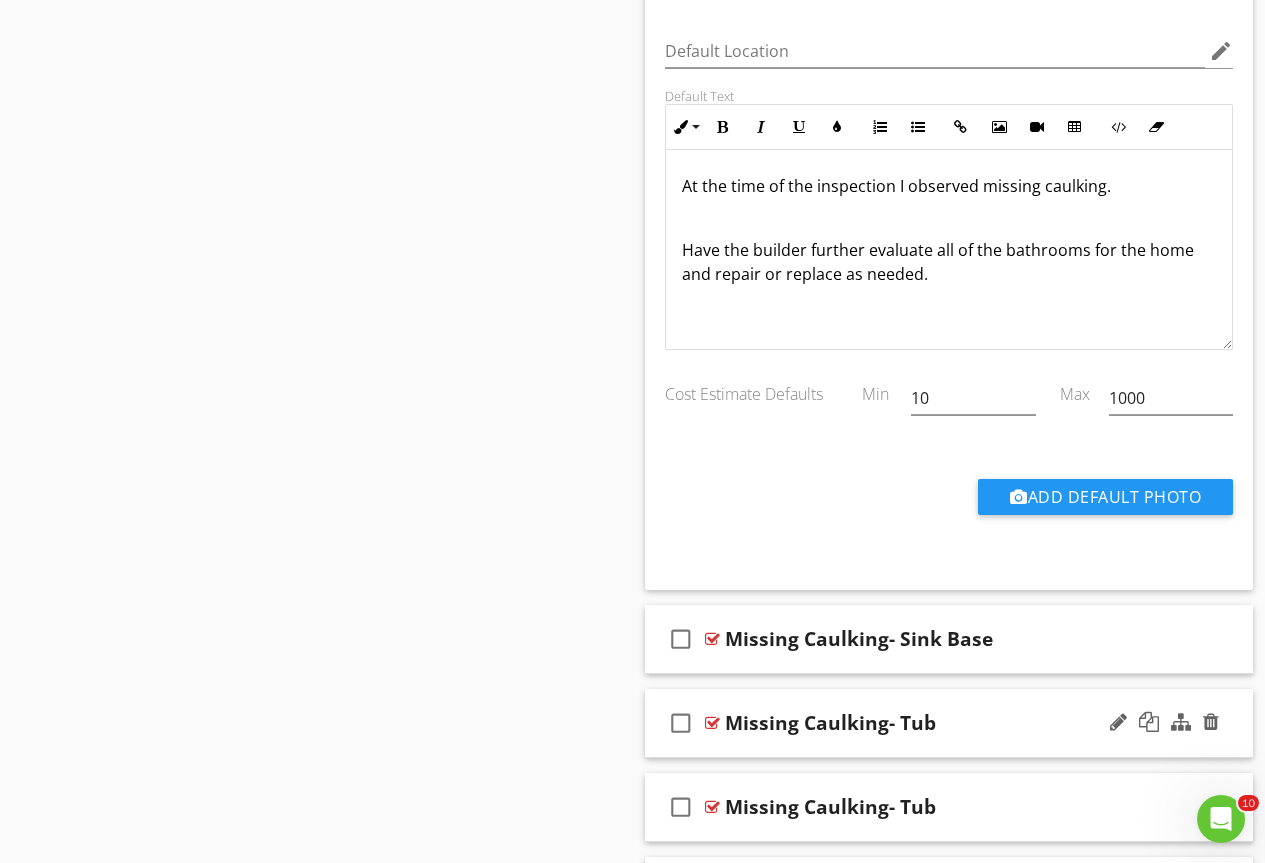 scroll, scrollTop: 21915, scrollLeft: 0, axis: vertical 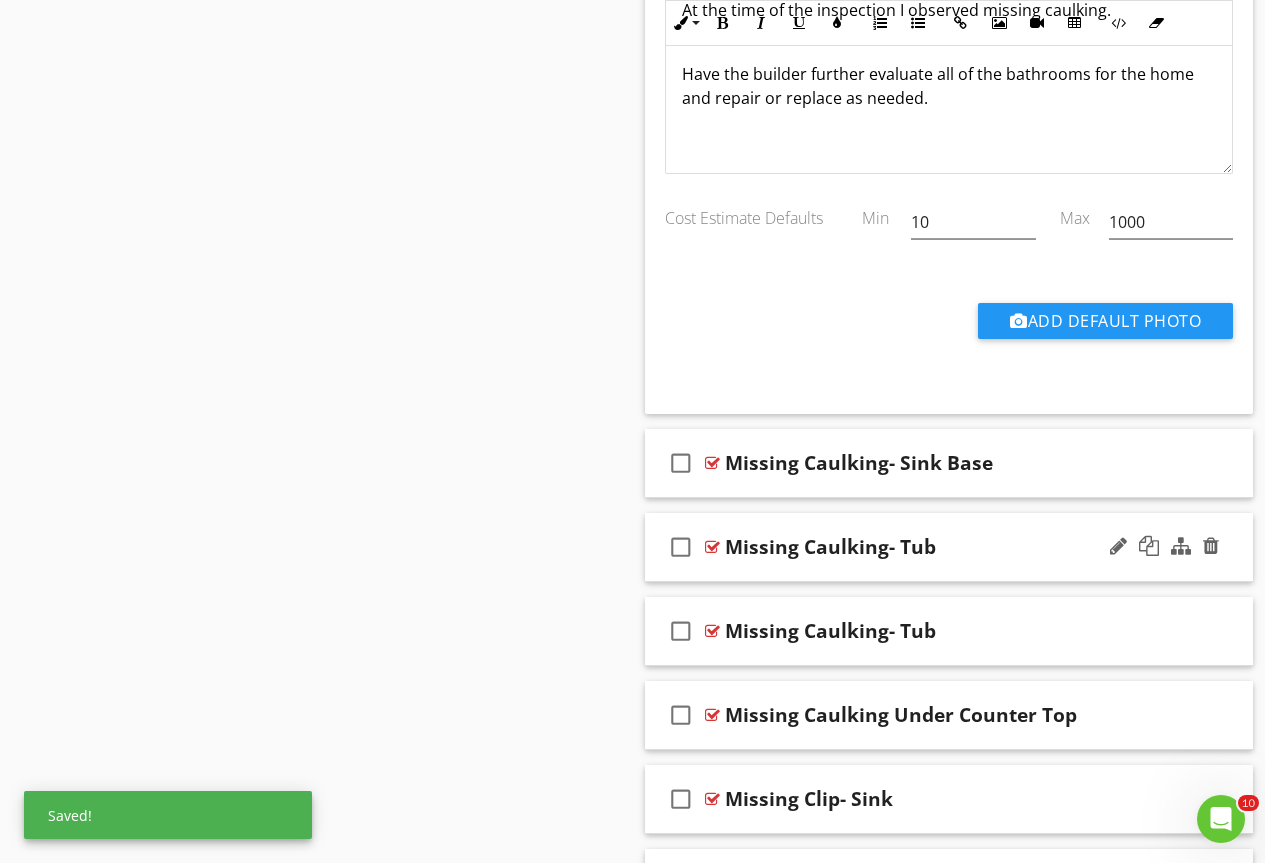 click on "check_box_outline_blank
Missing Caulking- Tub" at bounding box center (949, 547) 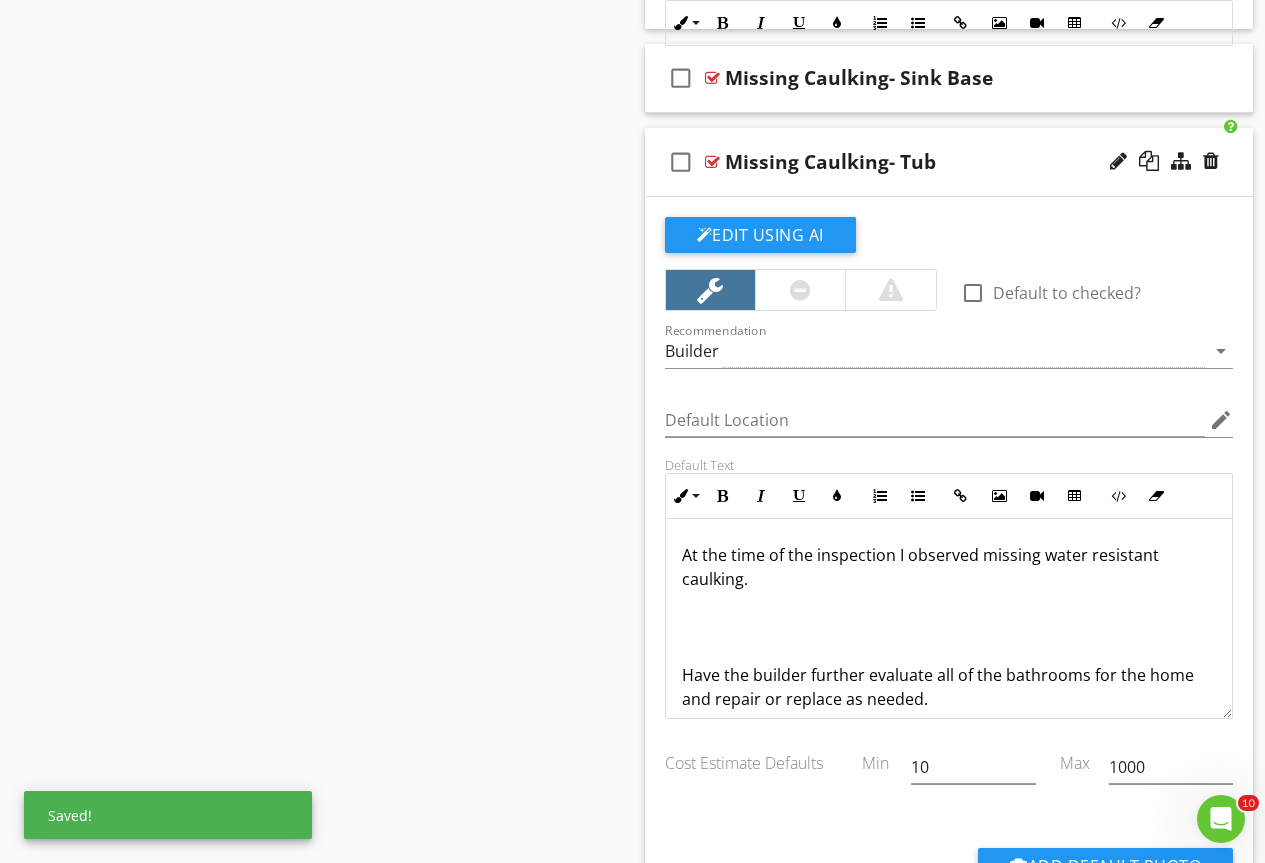 scroll, scrollTop: 22415, scrollLeft: 0, axis: vertical 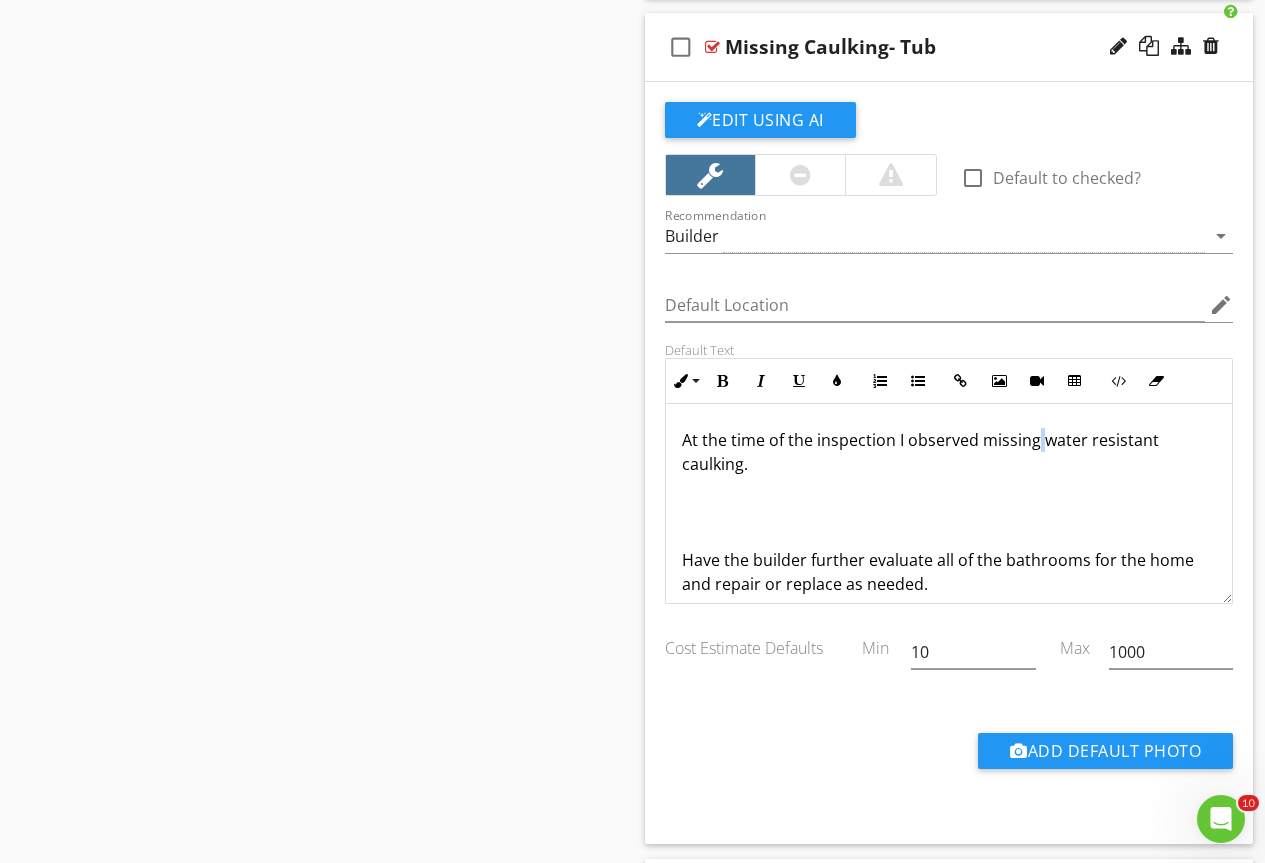 click on "At the time of the inspection I observed missing water resistant caulking." at bounding box center (949, 452) 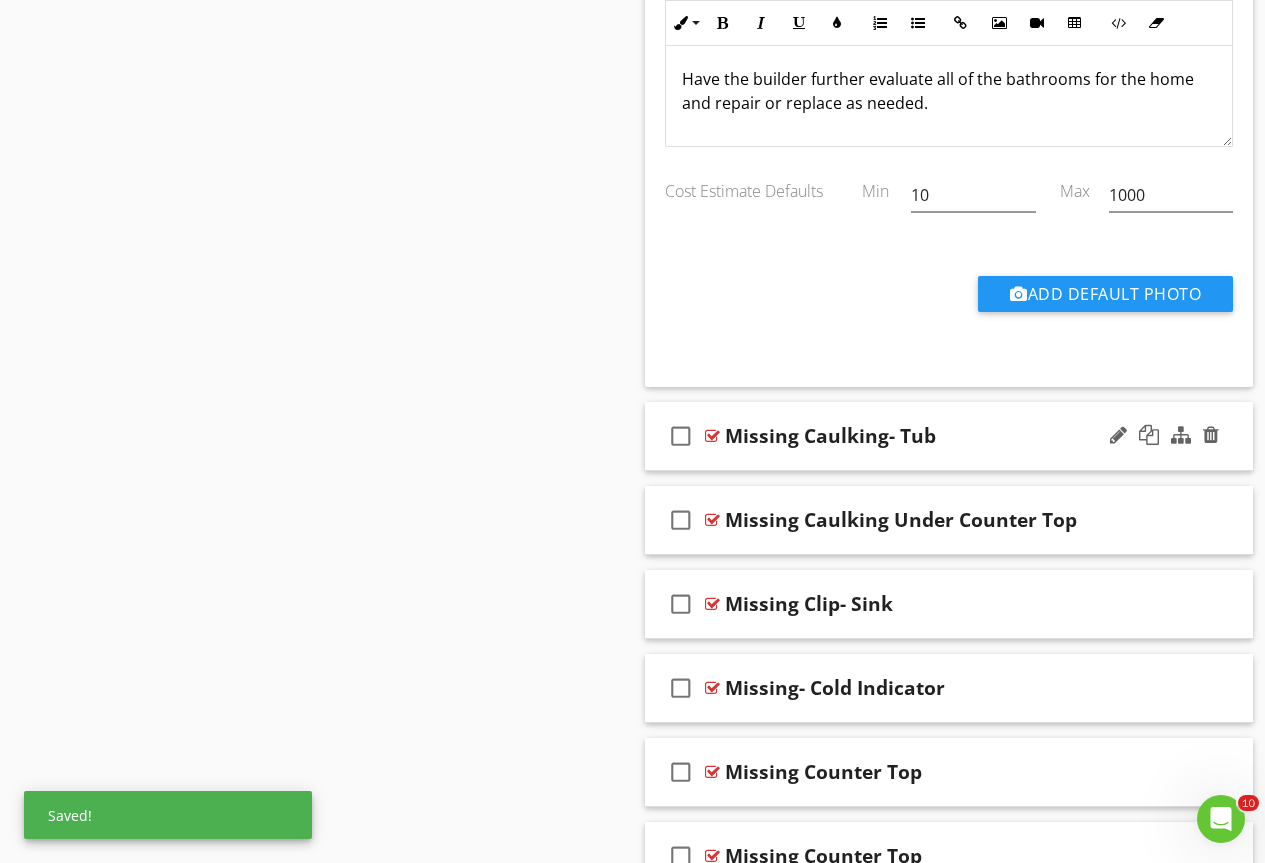 scroll, scrollTop: 23015, scrollLeft: 0, axis: vertical 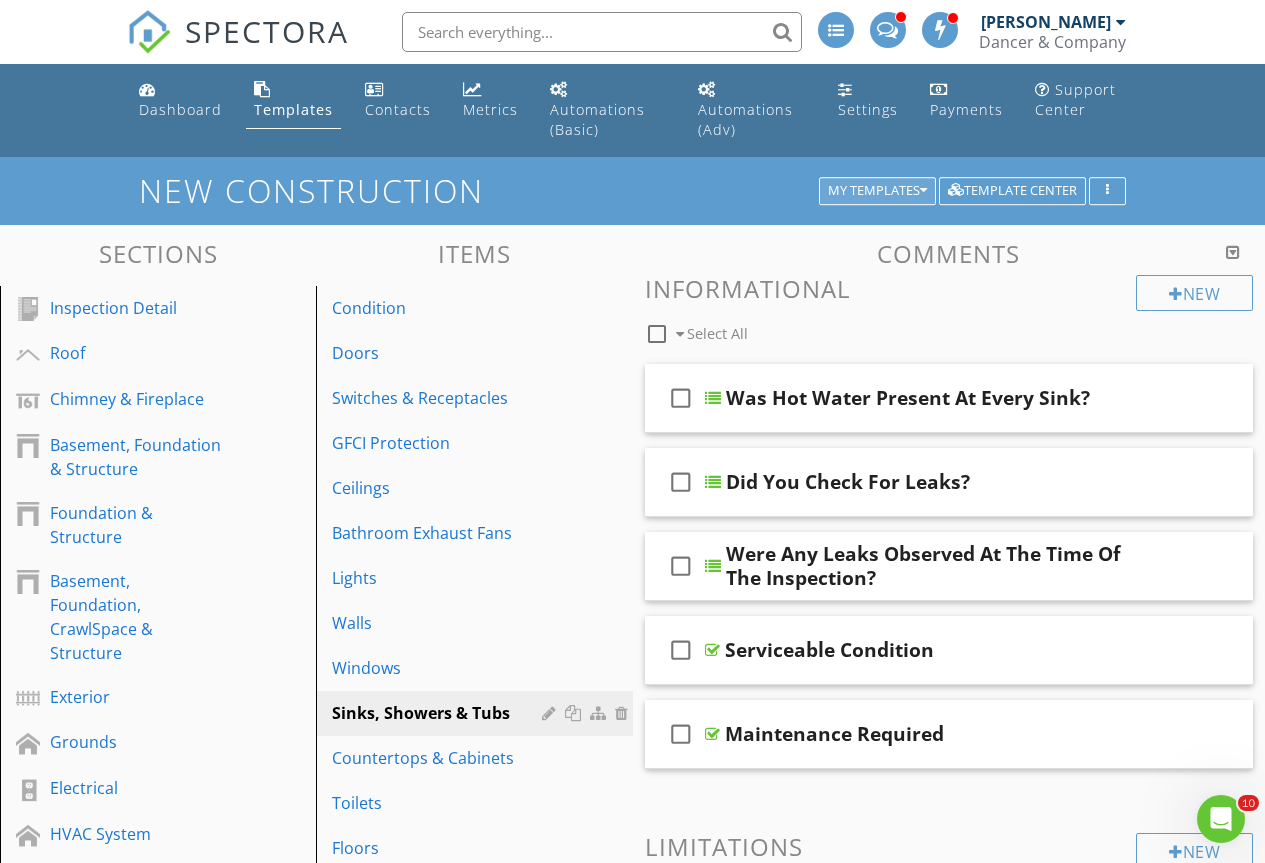 click on "My Templates" at bounding box center (877, 191) 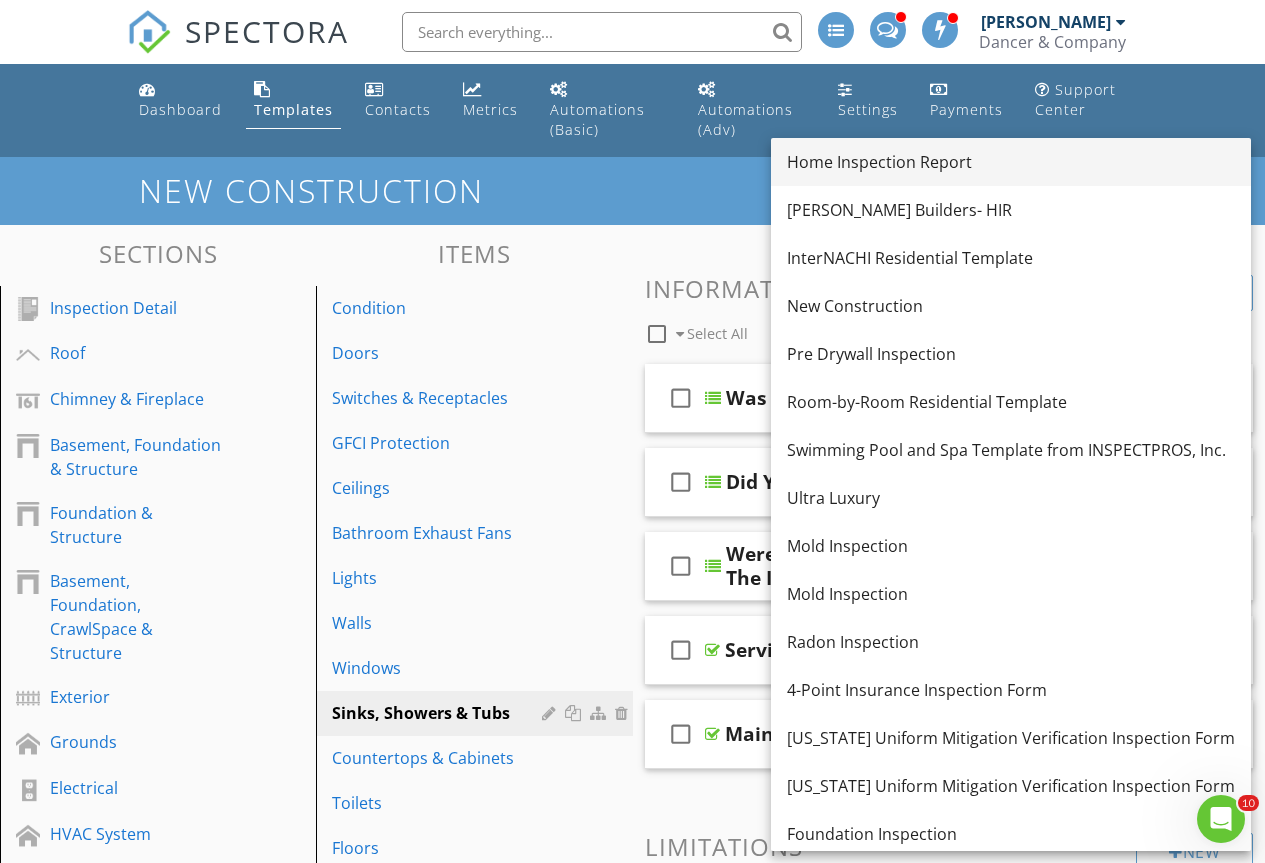 click on "Home Inspection Report" at bounding box center [1011, 162] 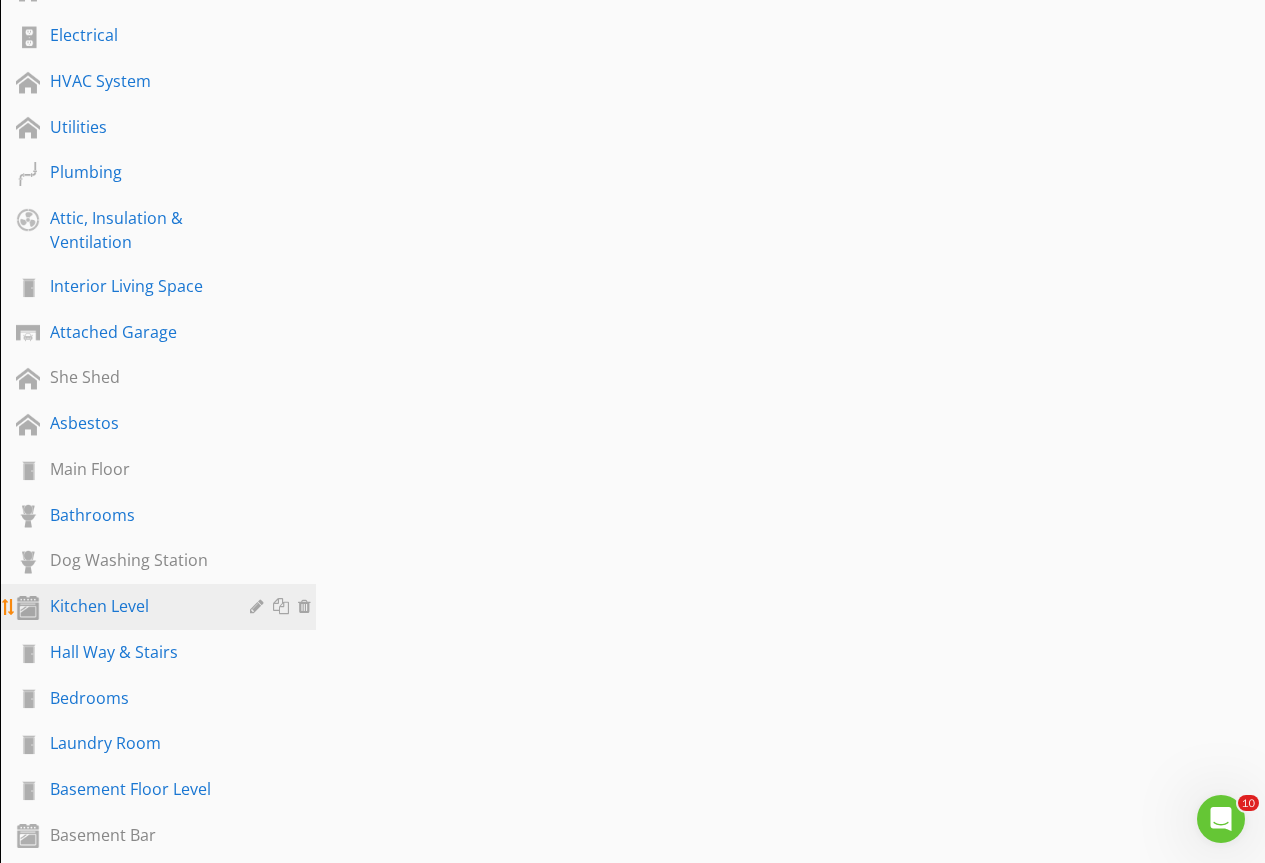 scroll, scrollTop: 800, scrollLeft: 0, axis: vertical 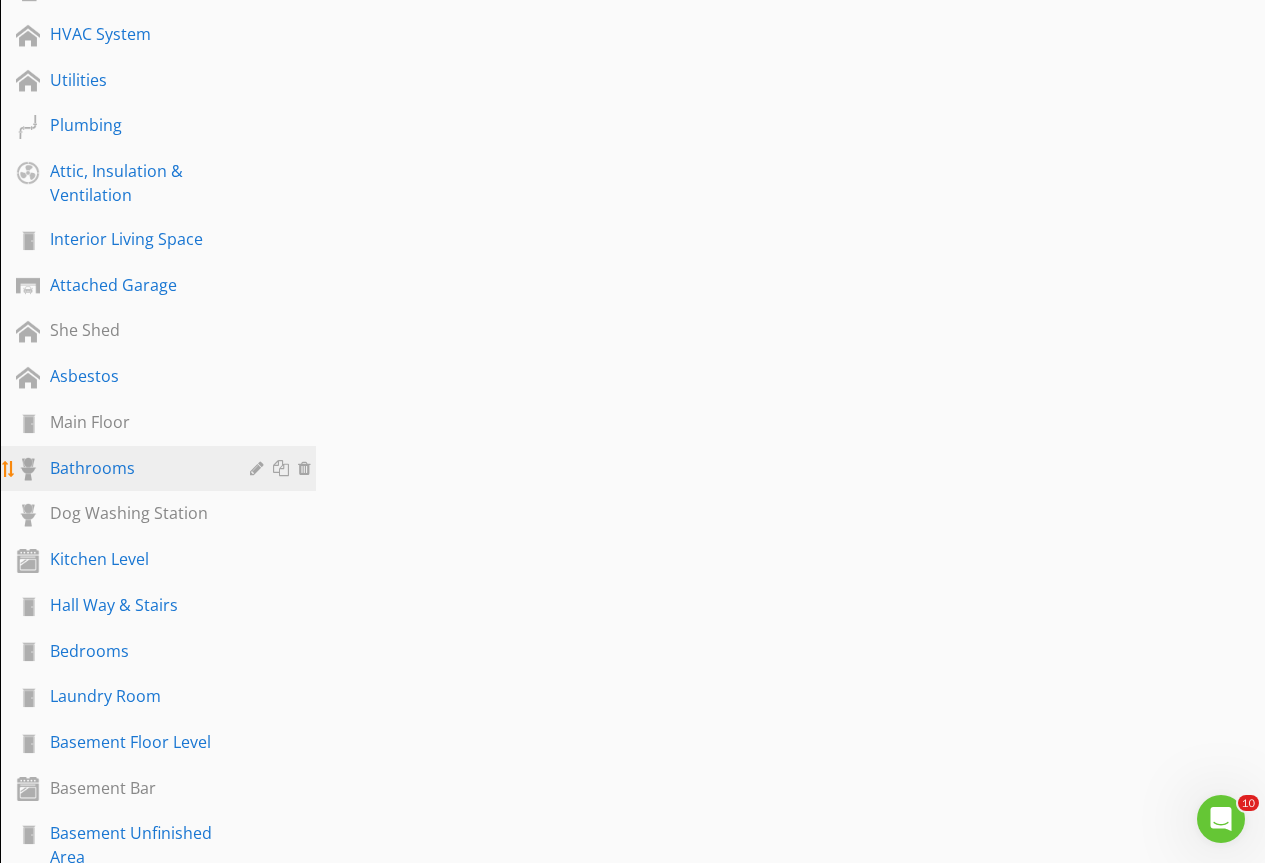 click on "Bathrooms" at bounding box center (135, 468) 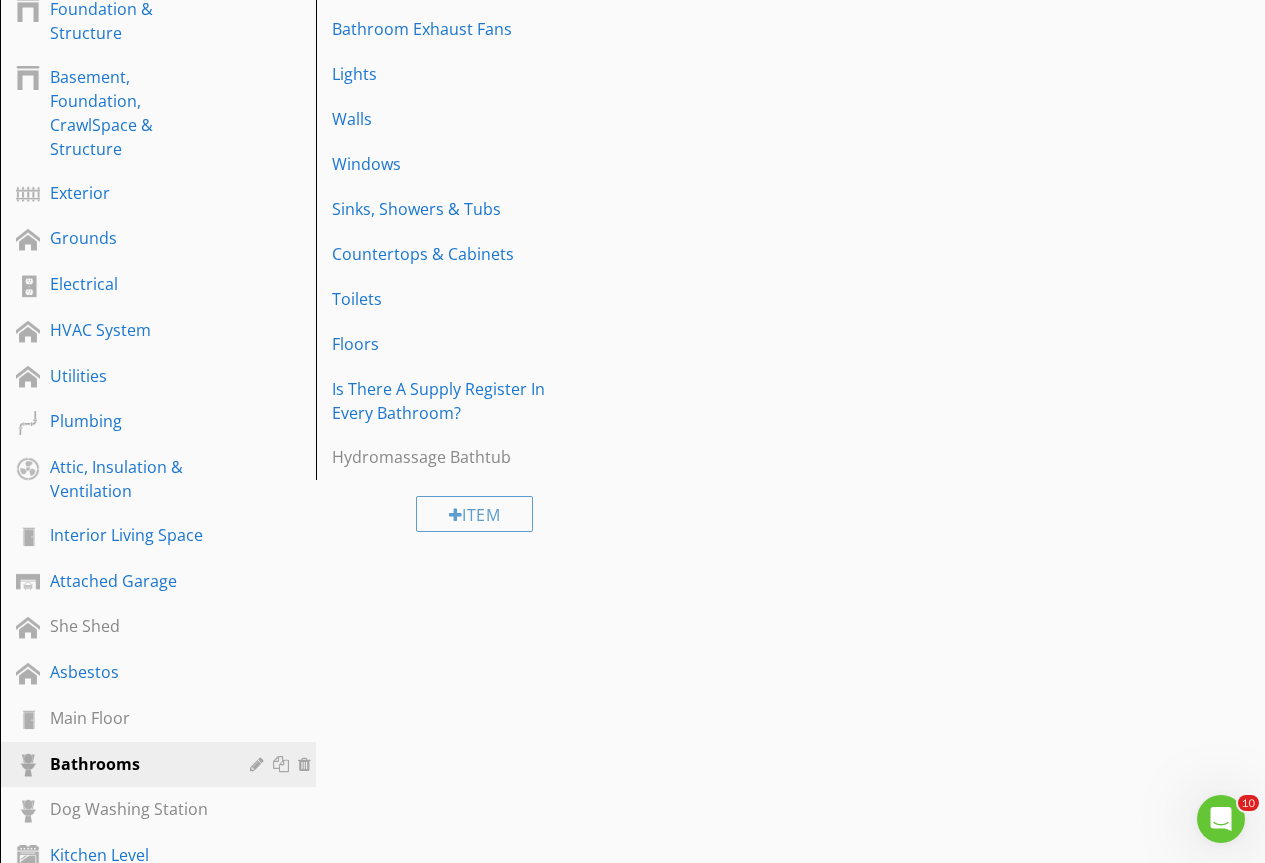 scroll, scrollTop: 200, scrollLeft: 0, axis: vertical 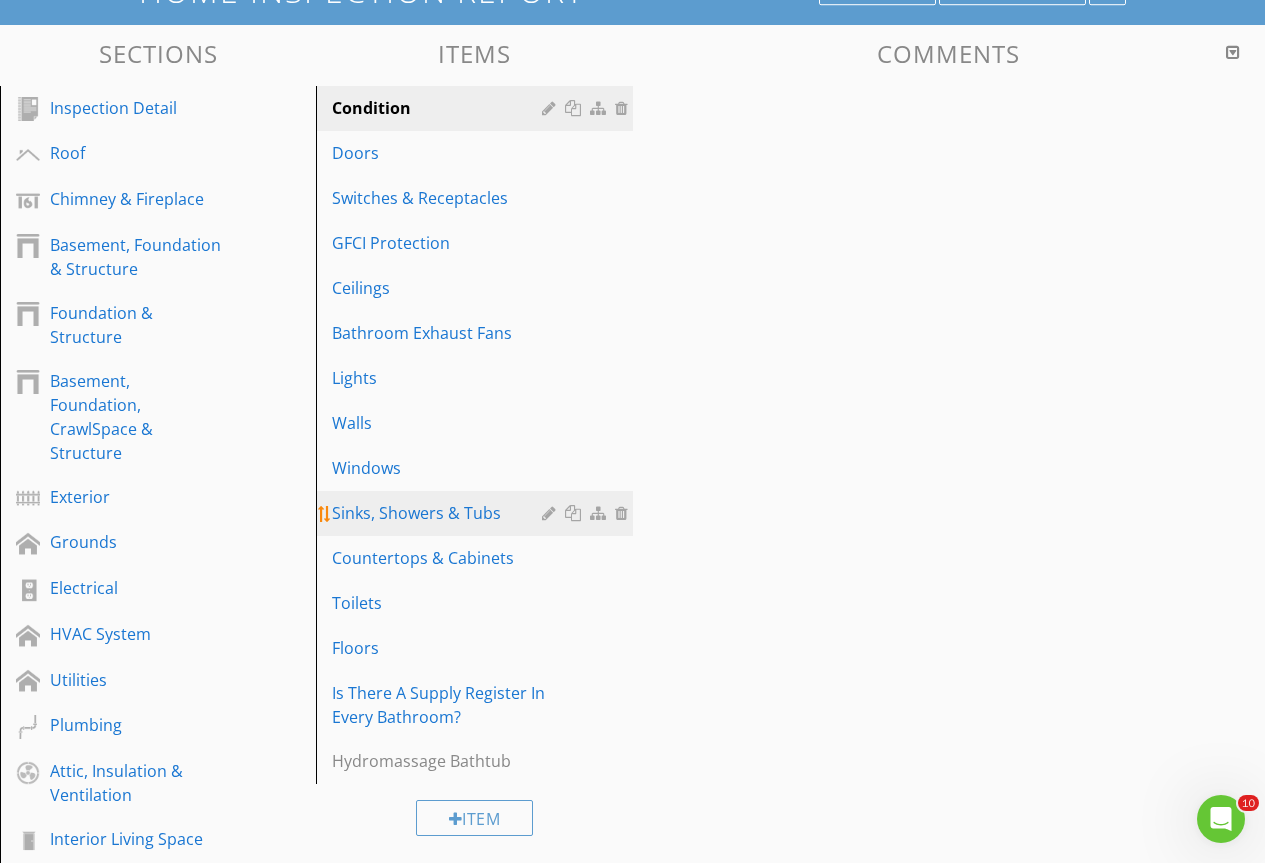 click on "Sinks, Showers & Tubs" at bounding box center (439, 513) 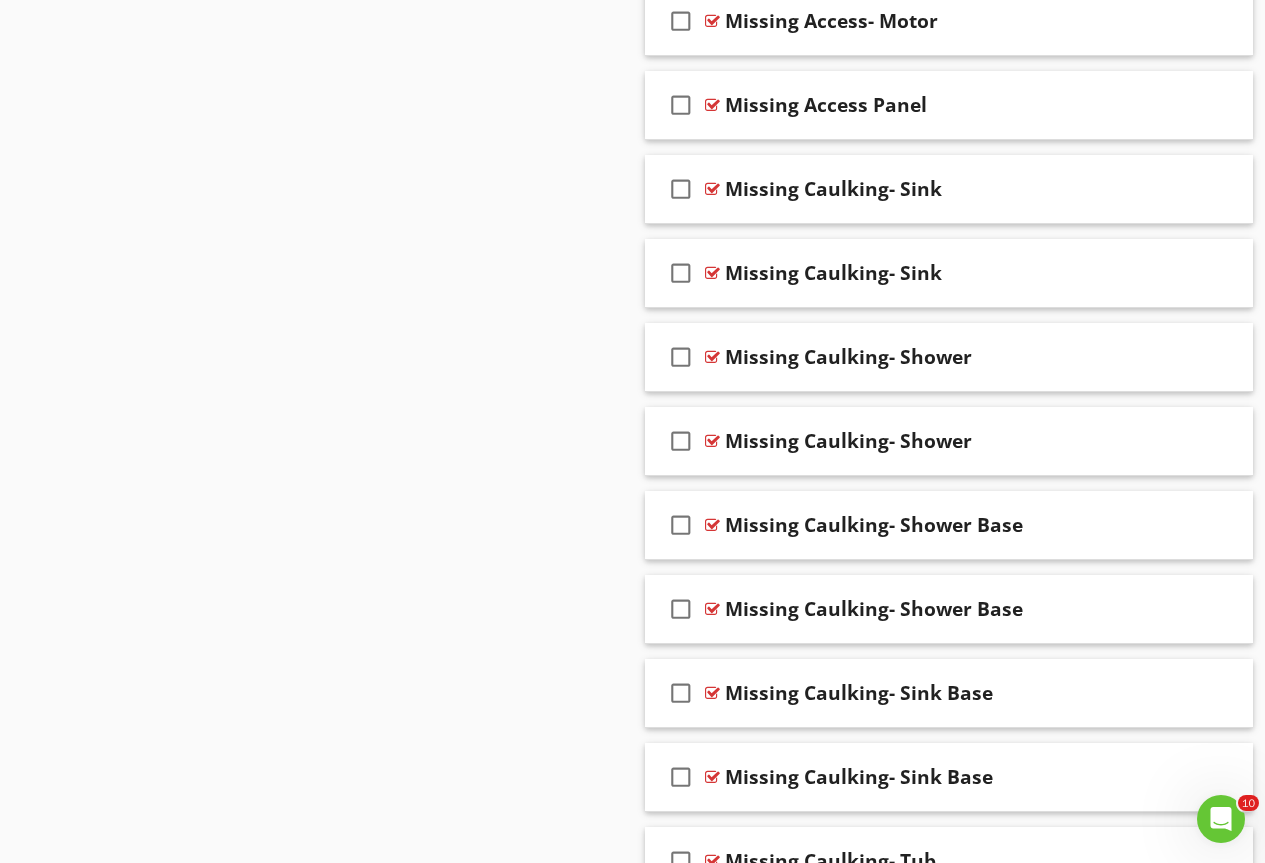 scroll, scrollTop: 17117, scrollLeft: 0, axis: vertical 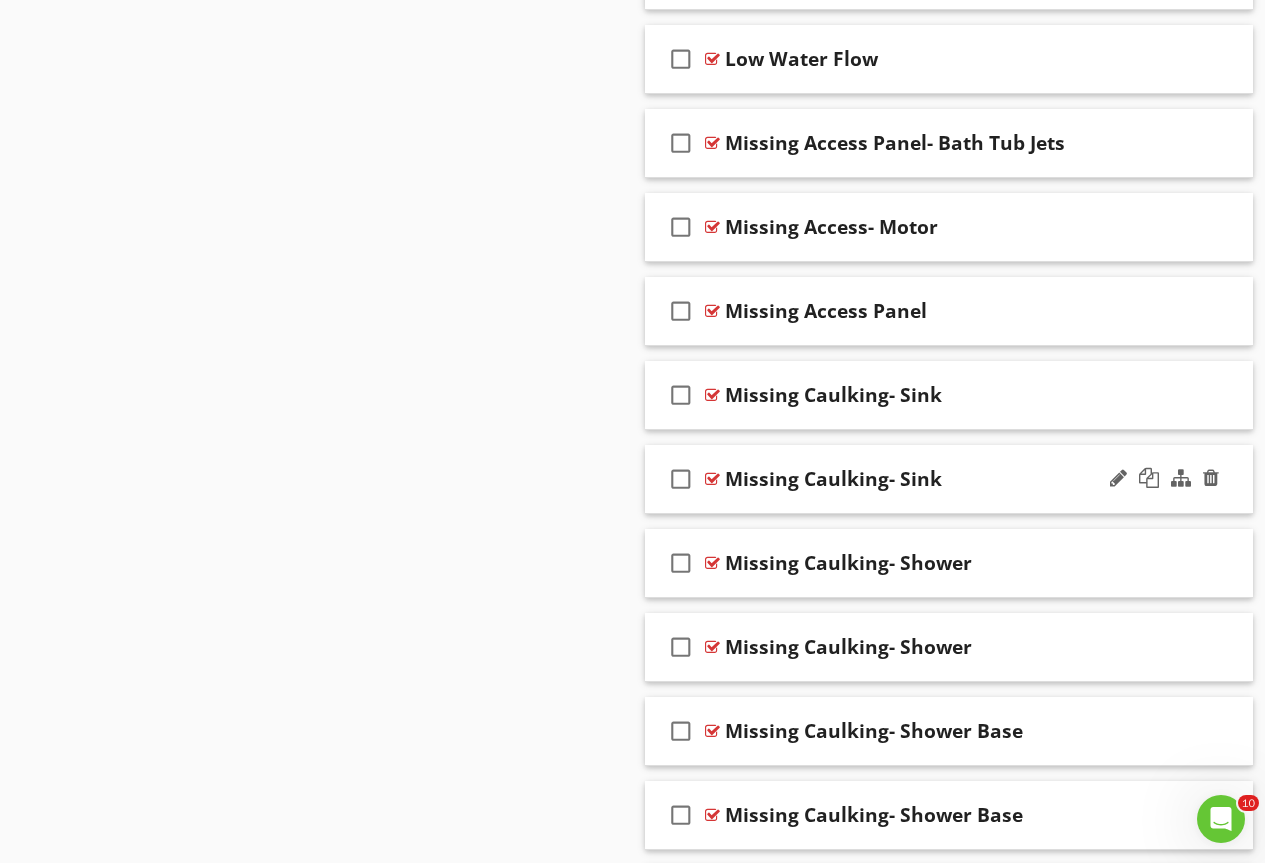 click at bounding box center [712, 479] 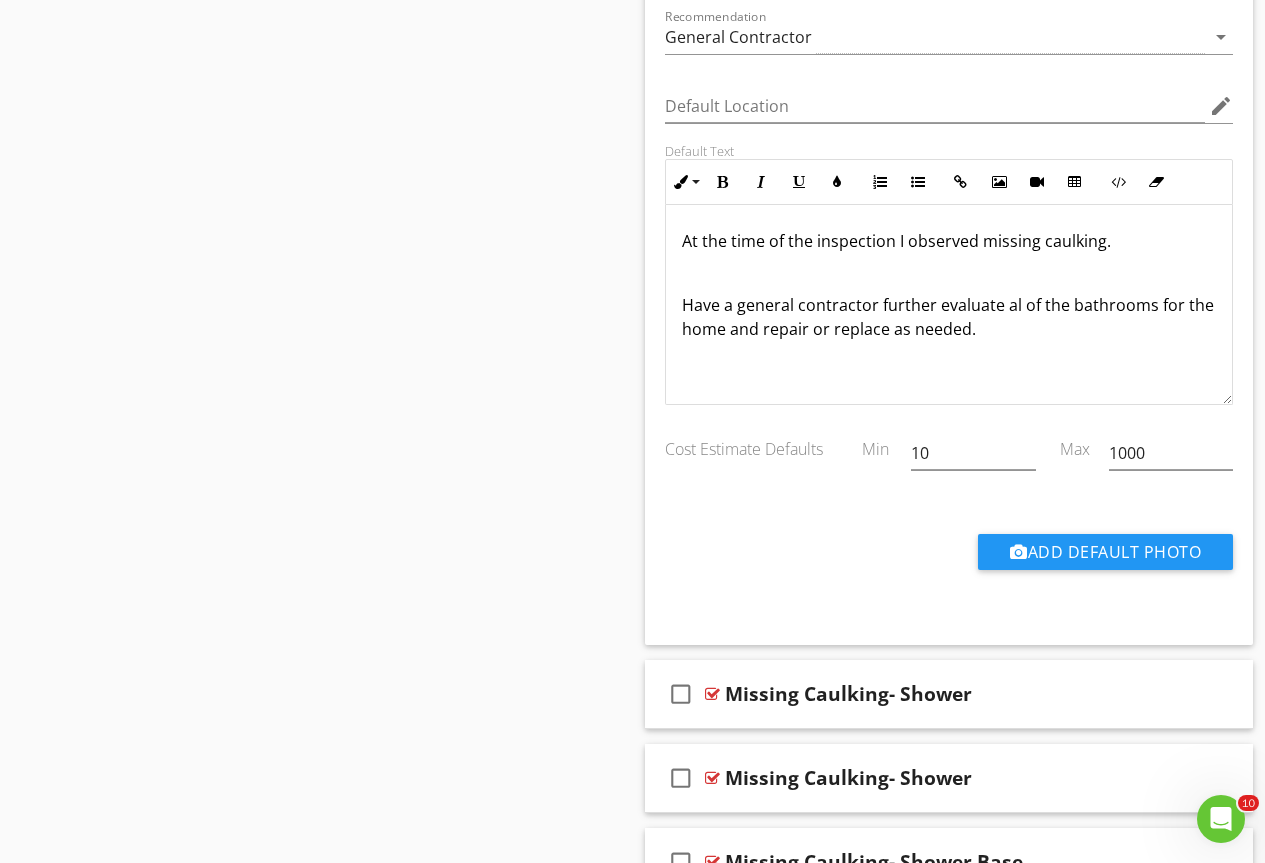 scroll, scrollTop: 18017, scrollLeft: 0, axis: vertical 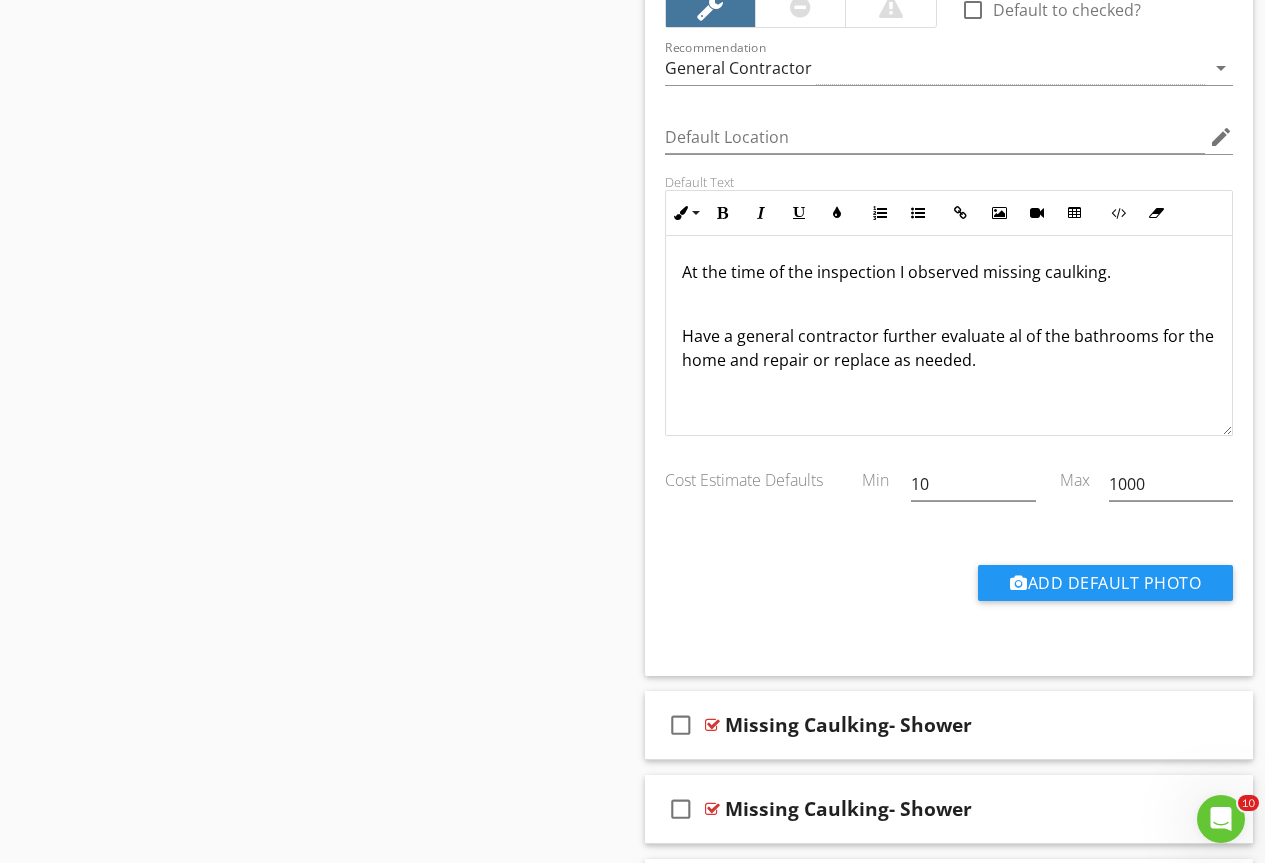 click on "Have a general contractor further evaluate al of the bathrooms for the home and repair or replace as needed." at bounding box center (949, 348) 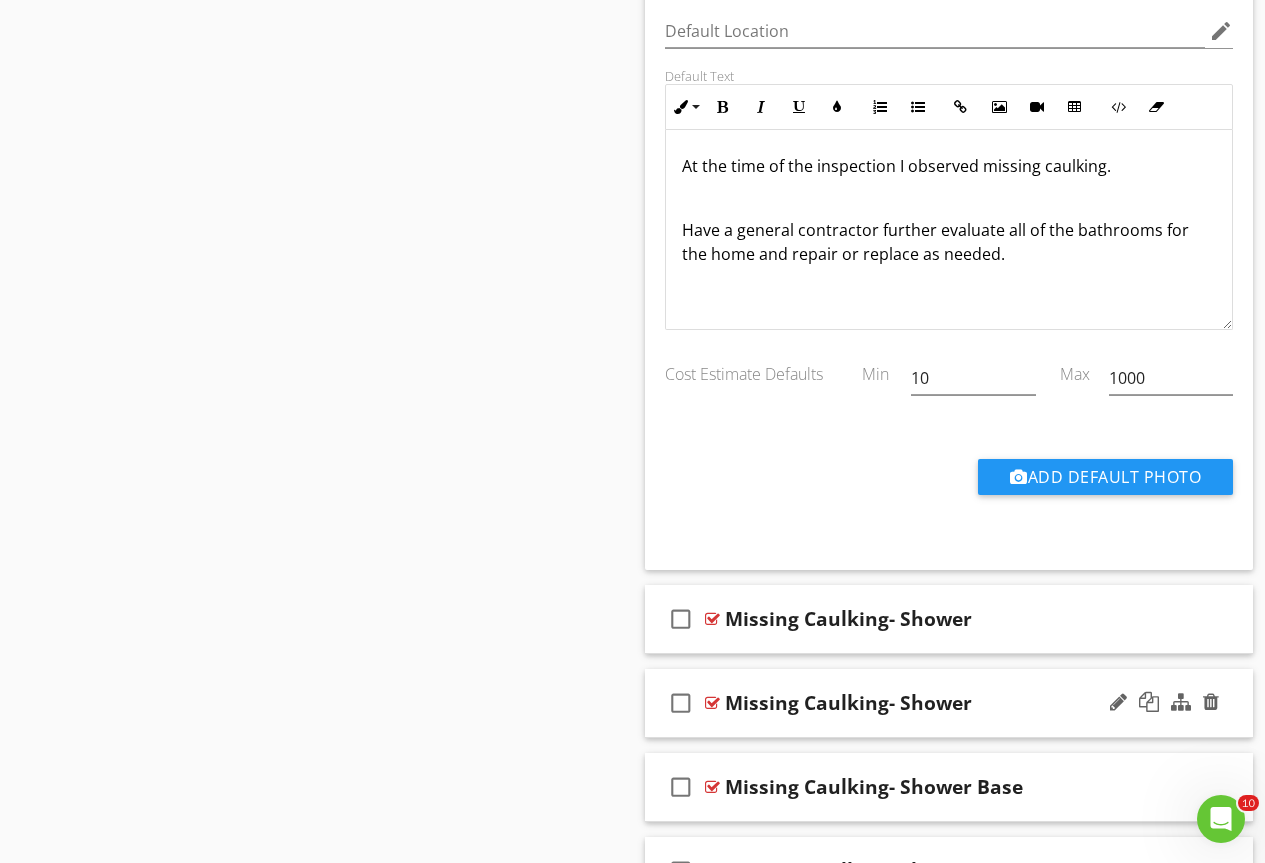 scroll, scrollTop: 18417, scrollLeft: 0, axis: vertical 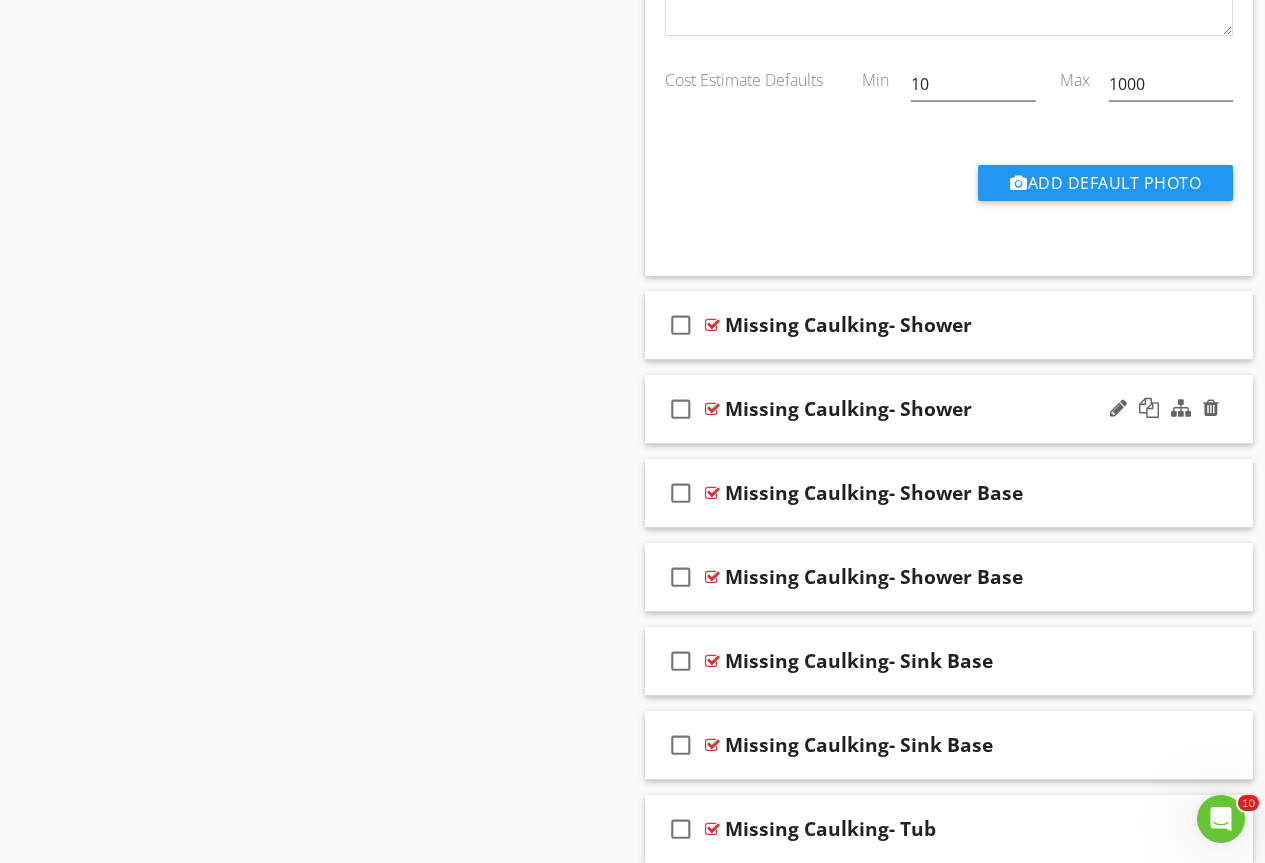 click at bounding box center [712, 409] 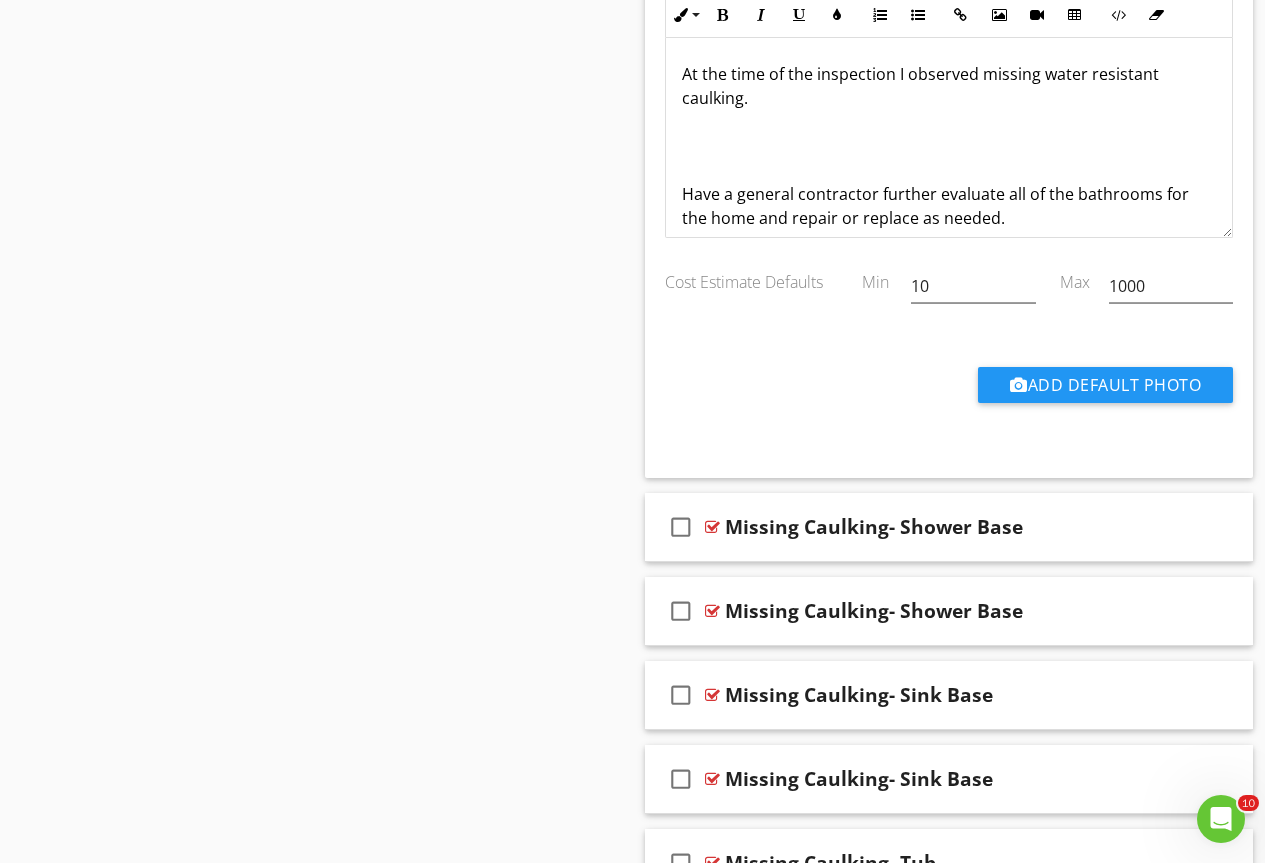 scroll, scrollTop: 19217, scrollLeft: 0, axis: vertical 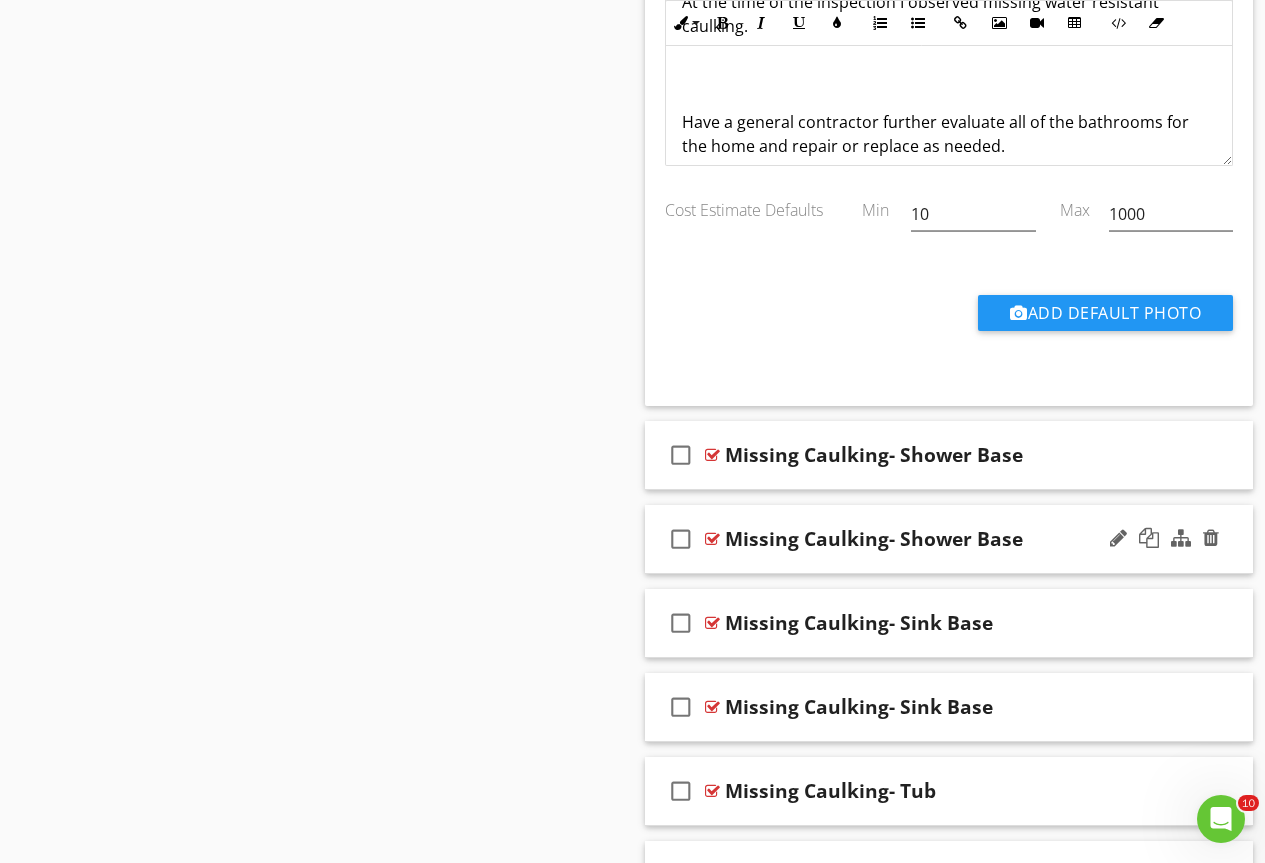 click at bounding box center (712, 539) 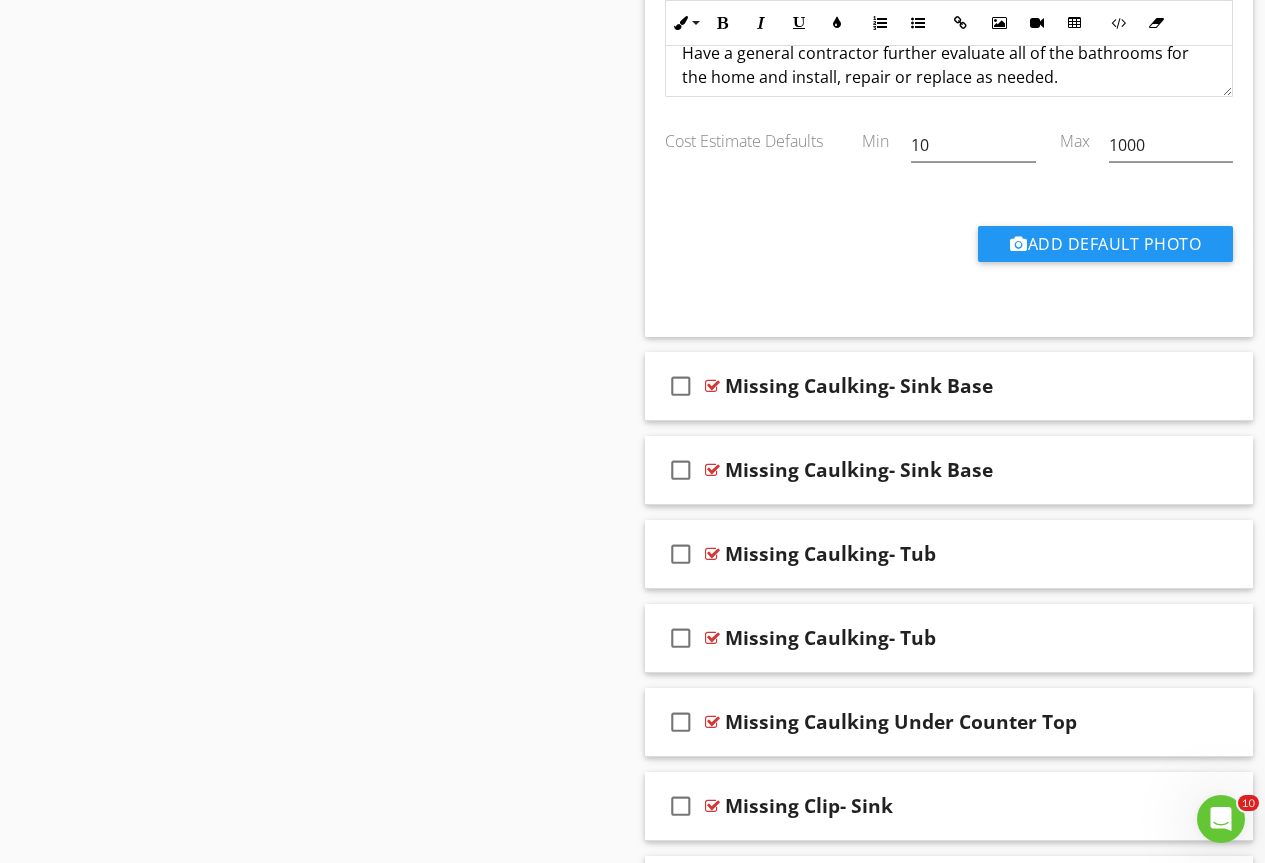 scroll, scrollTop: 20217, scrollLeft: 0, axis: vertical 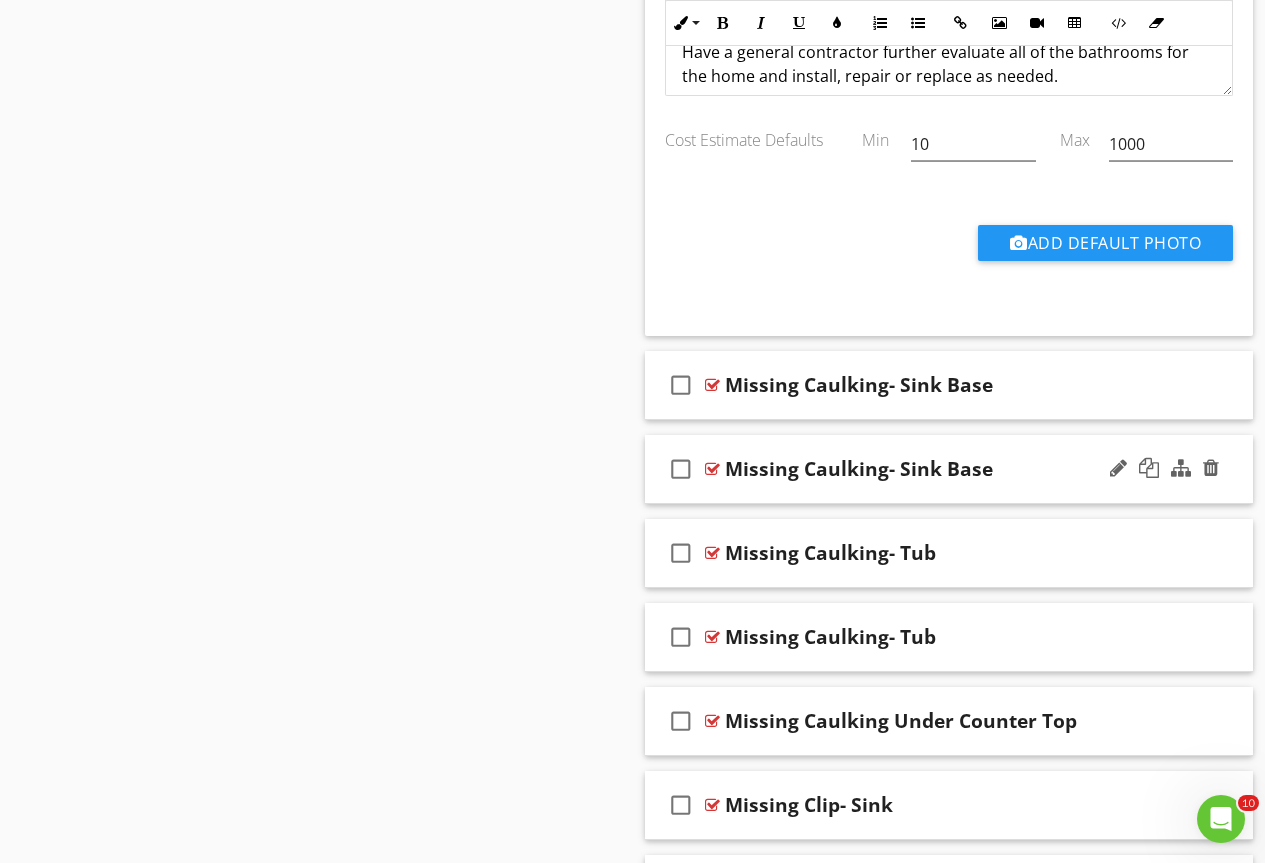 click on "check_box_outline_blank
Missing Caulking- Sink Base" at bounding box center [949, 469] 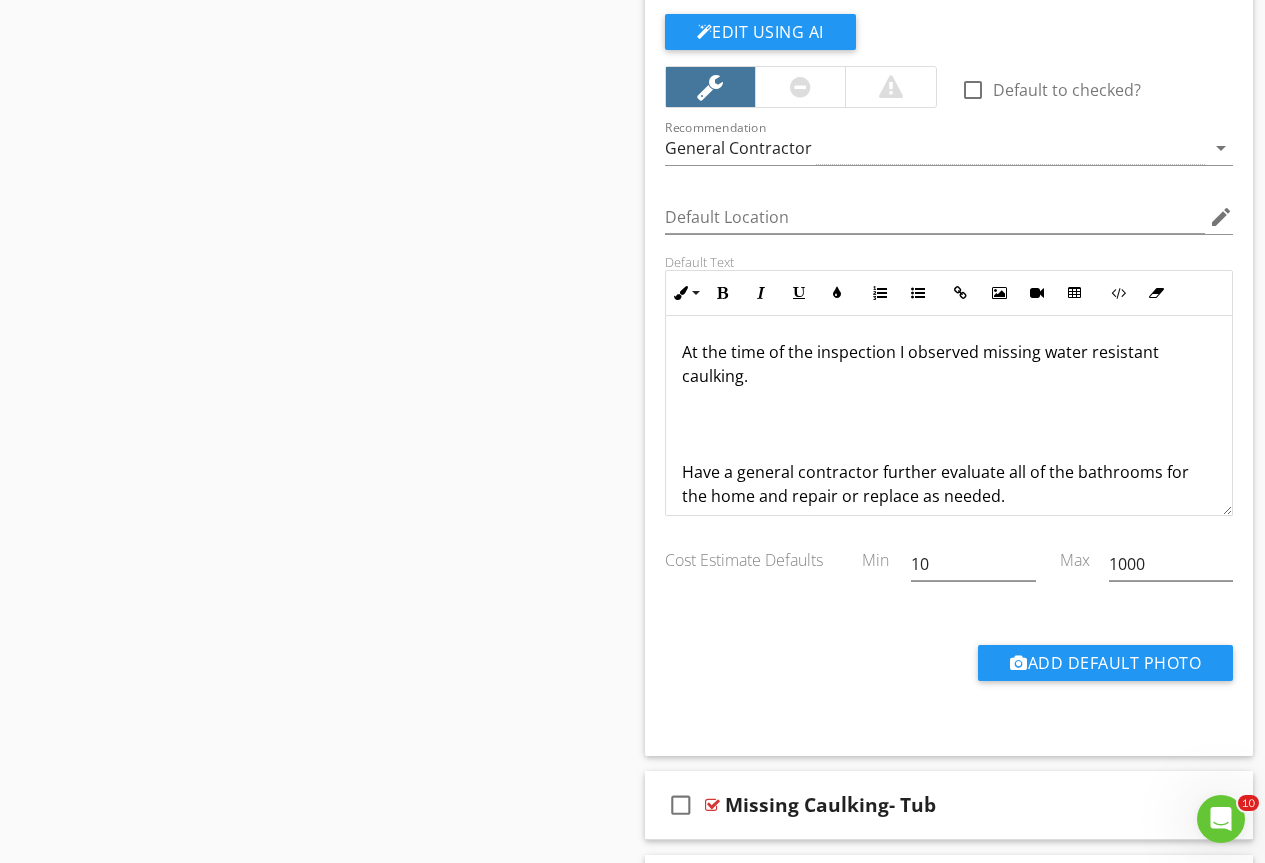 scroll, scrollTop: 21017, scrollLeft: 0, axis: vertical 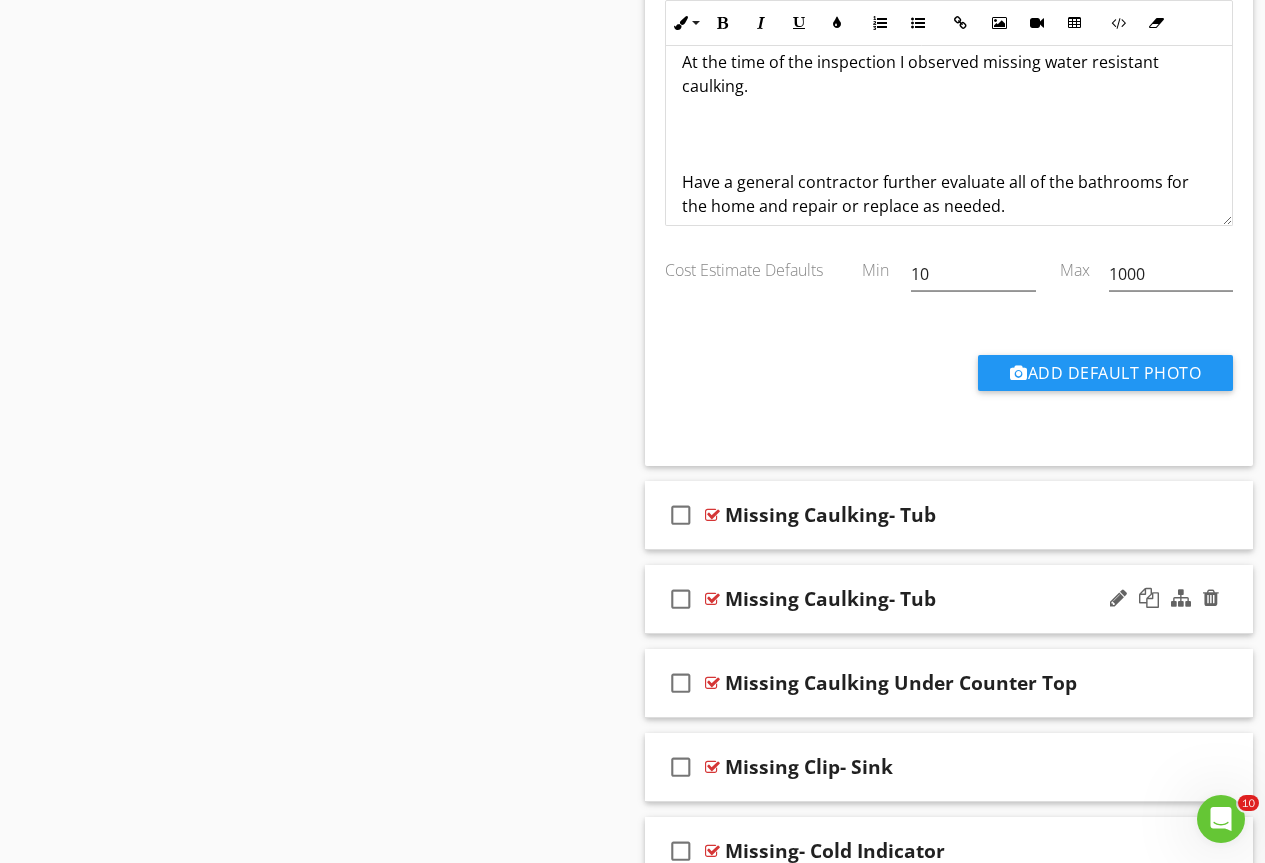click at bounding box center (712, 599) 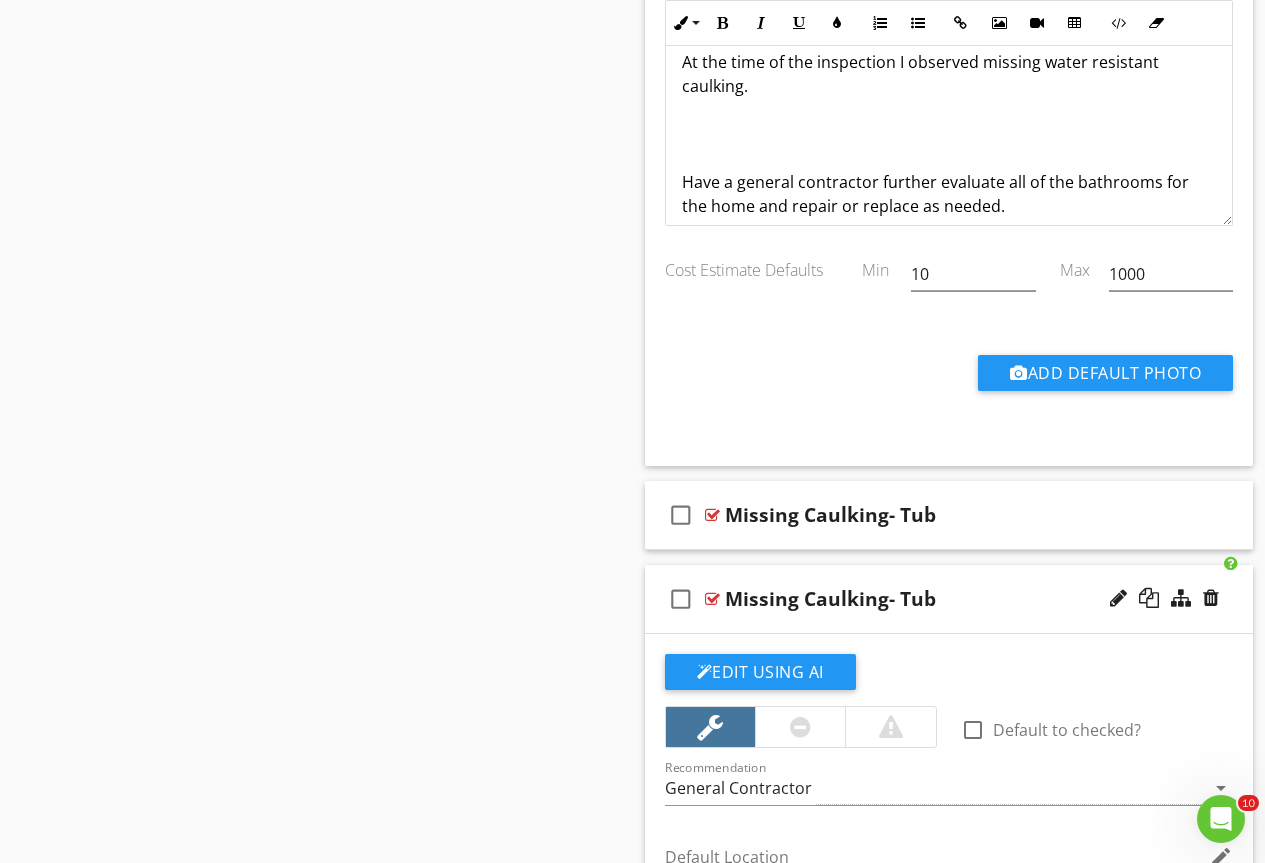 scroll, scrollTop: 21517, scrollLeft: 0, axis: vertical 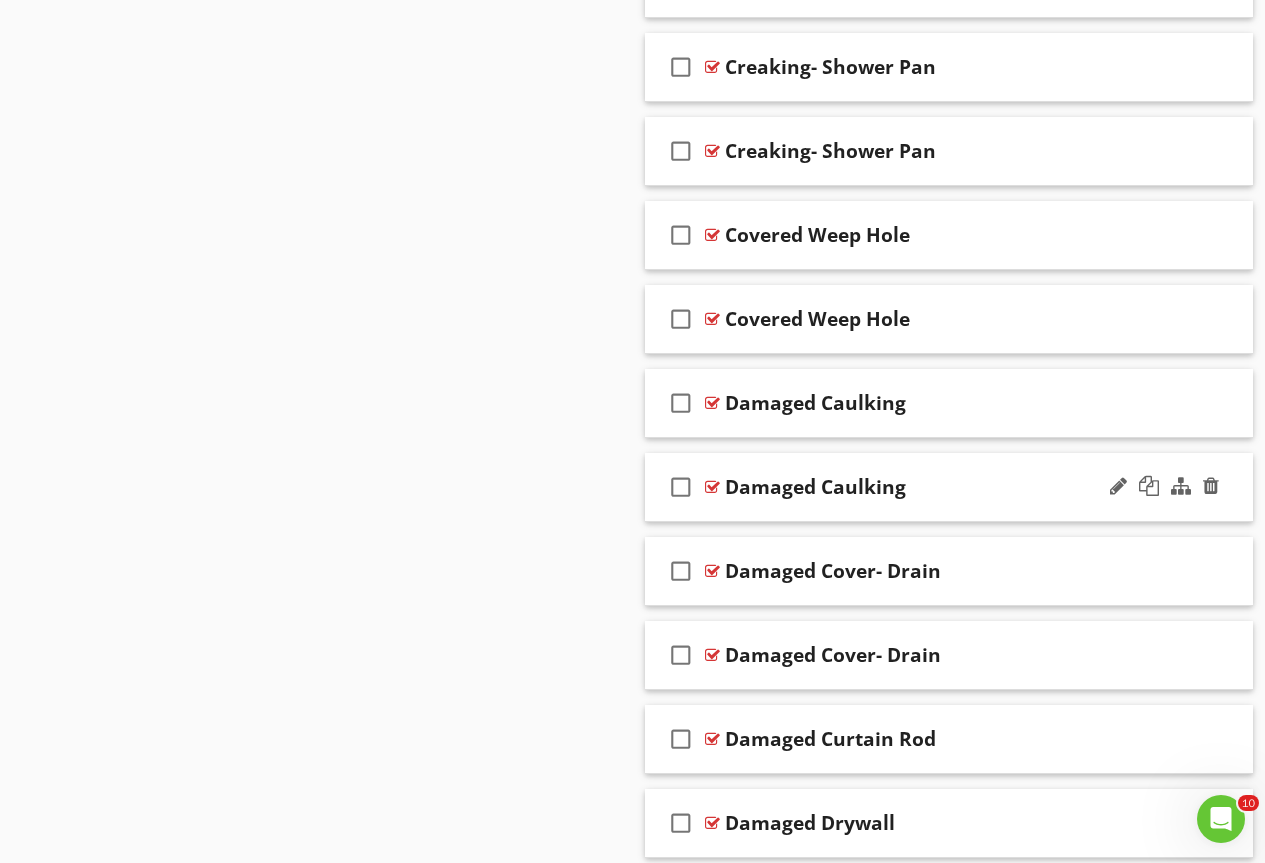click at bounding box center (712, 487) 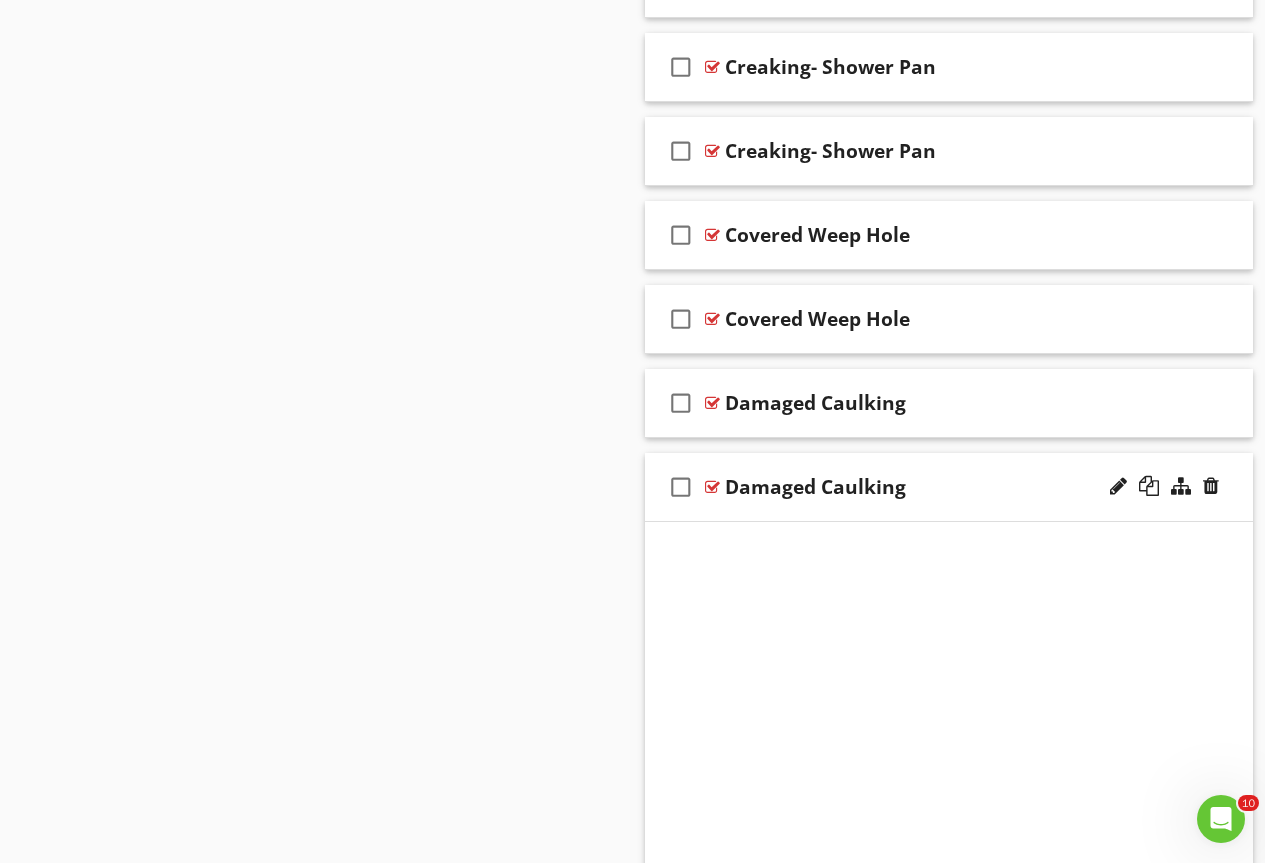 scroll, scrollTop: 5025, scrollLeft: 0, axis: vertical 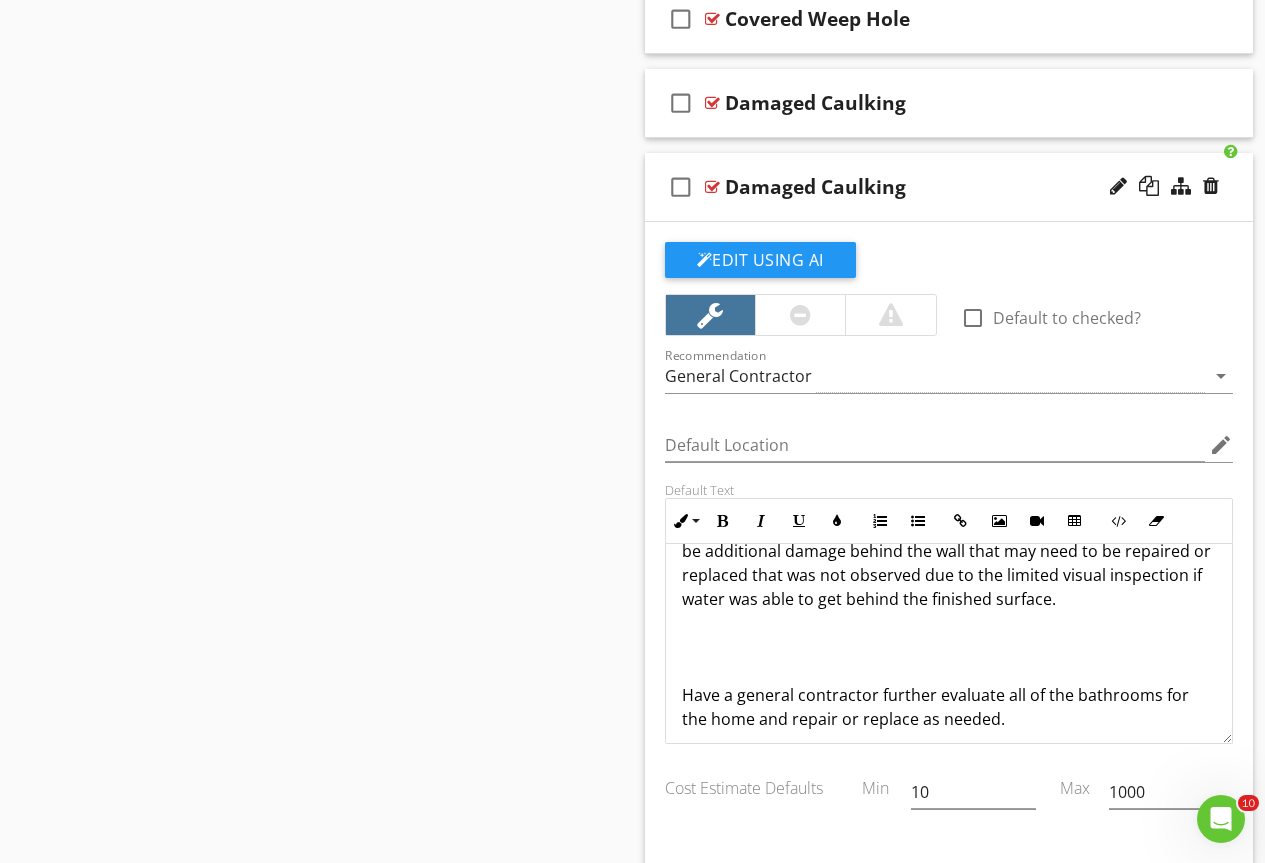 click at bounding box center [949, 631] 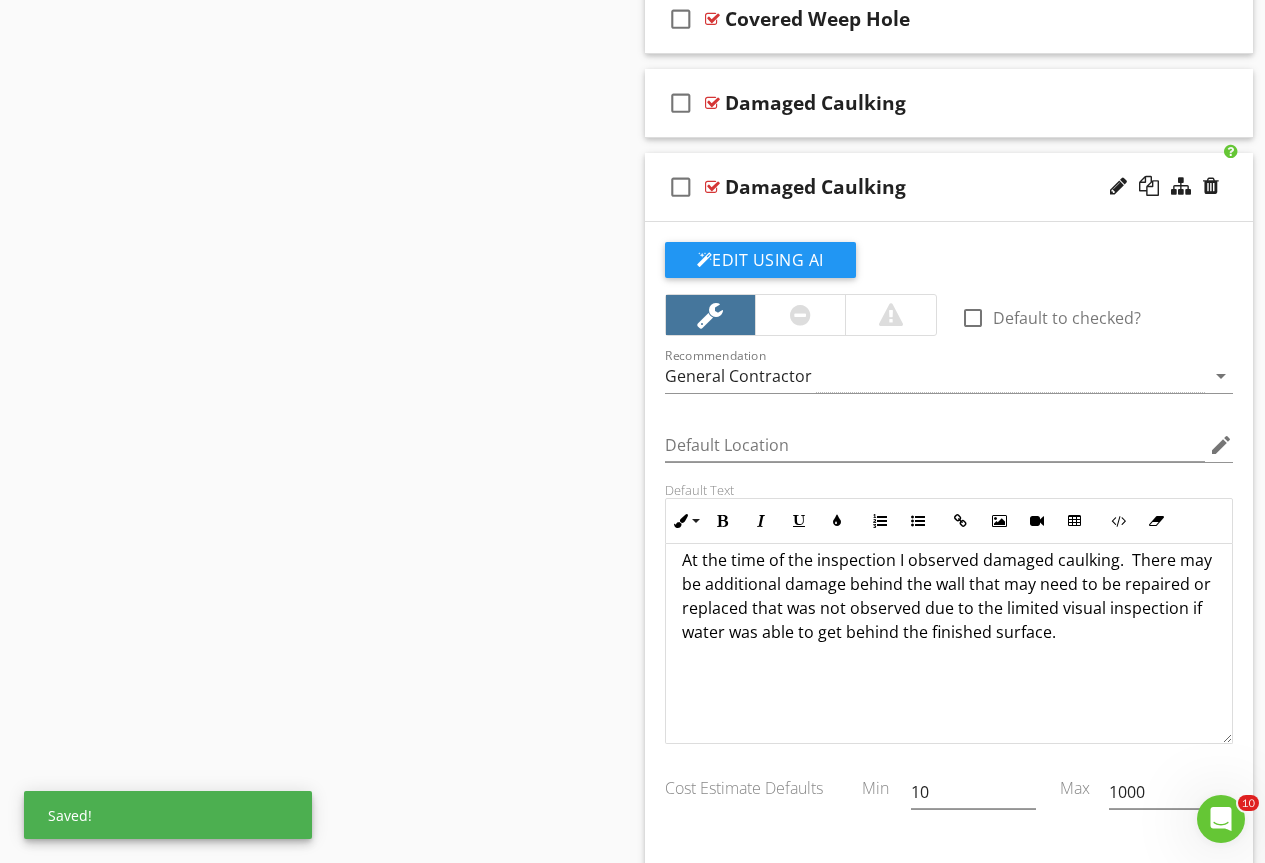 scroll, scrollTop: 0, scrollLeft: 0, axis: both 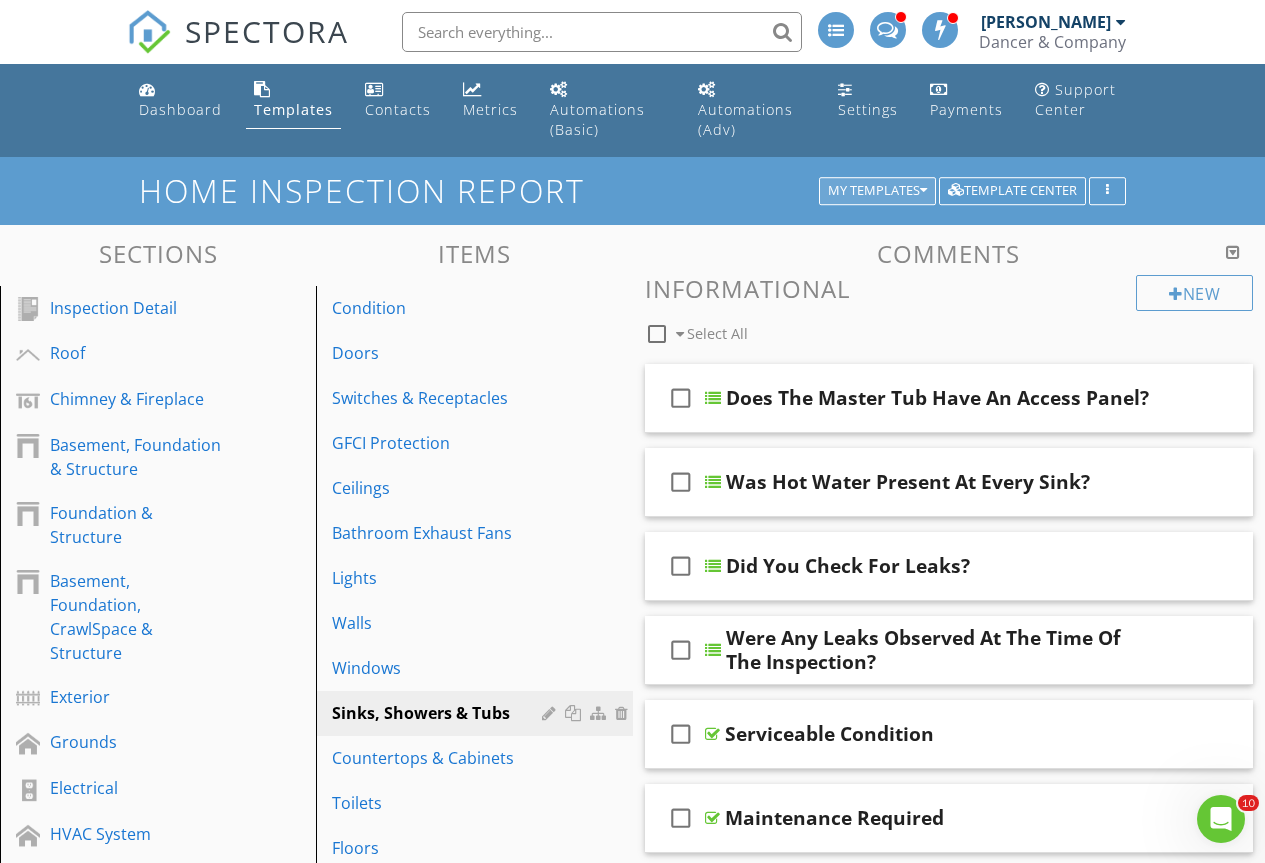 click on "My Templates" at bounding box center (877, 191) 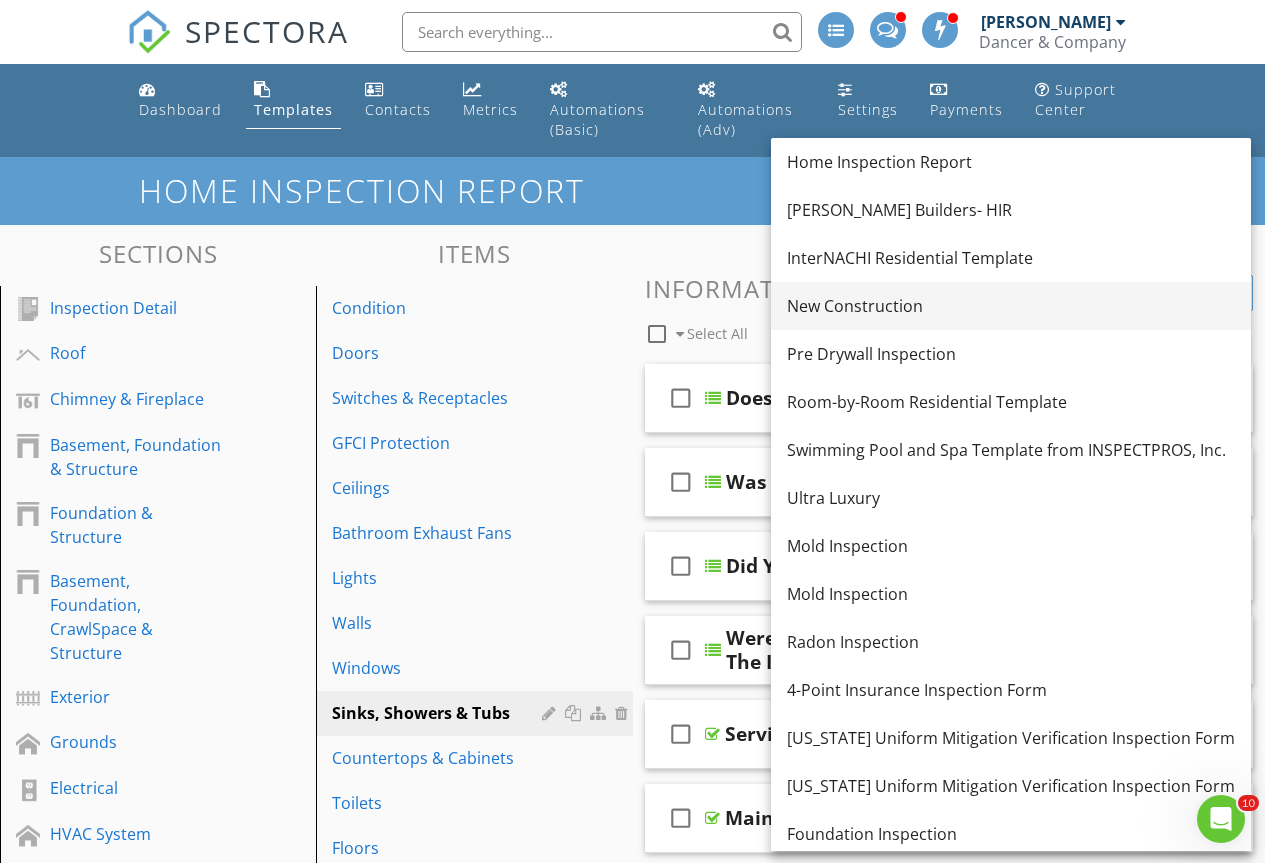 click on "New Construction" at bounding box center [1011, 306] 